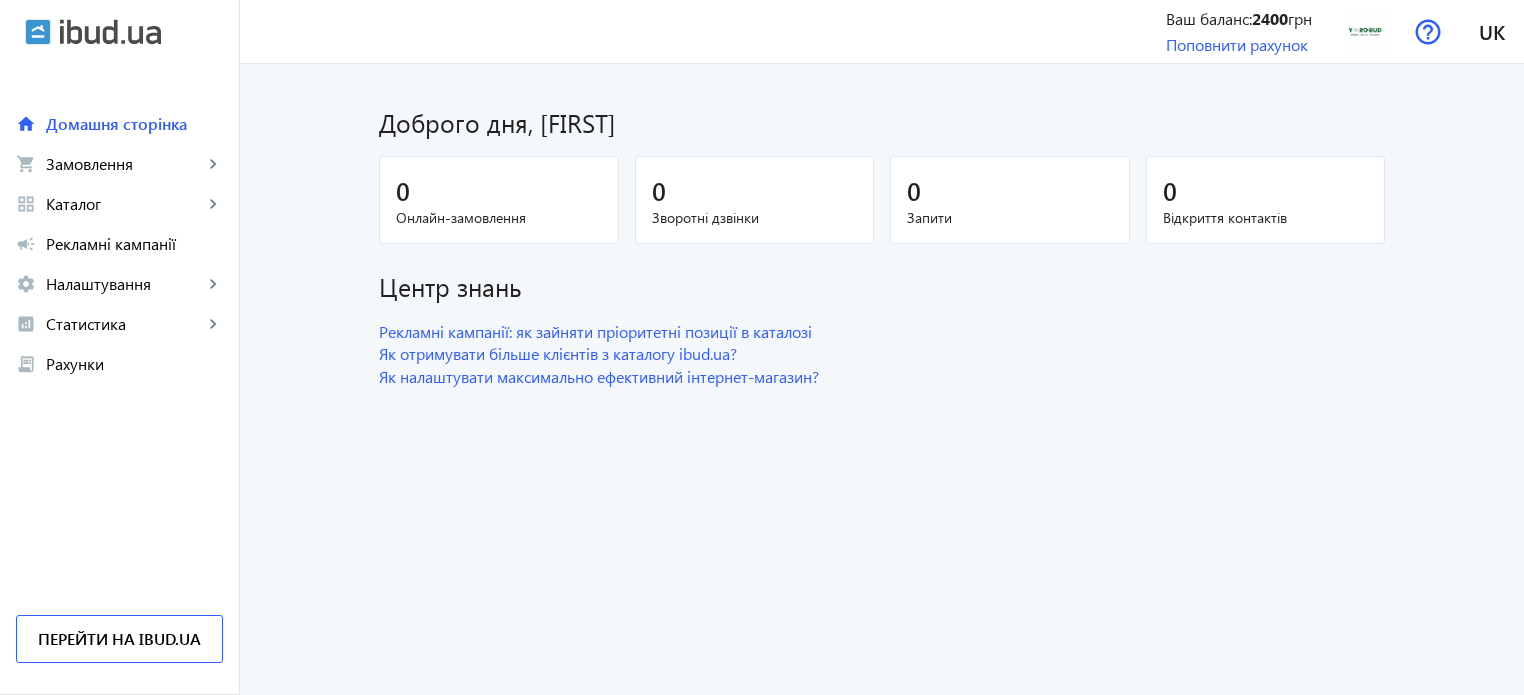 scroll, scrollTop: 0, scrollLeft: 0, axis: both 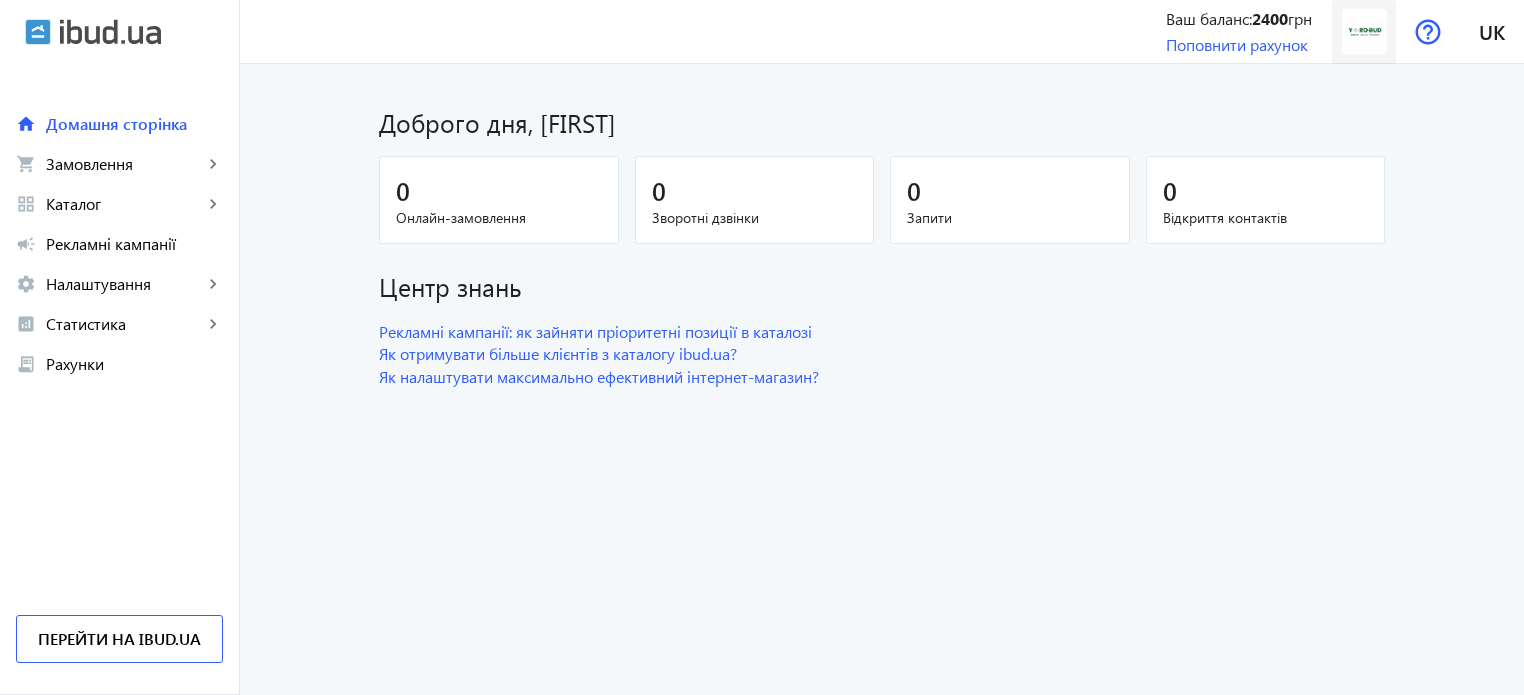 click 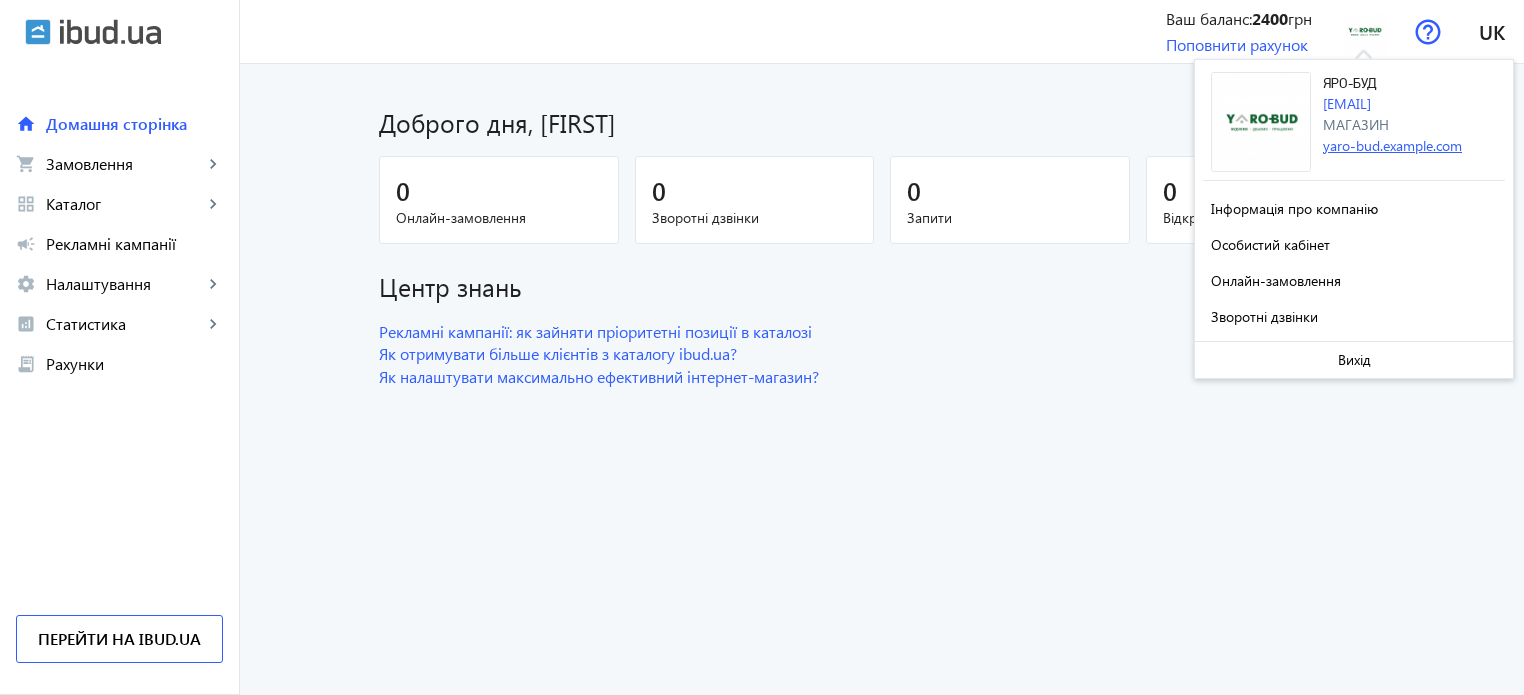 click on "yaro-bud.example.com" 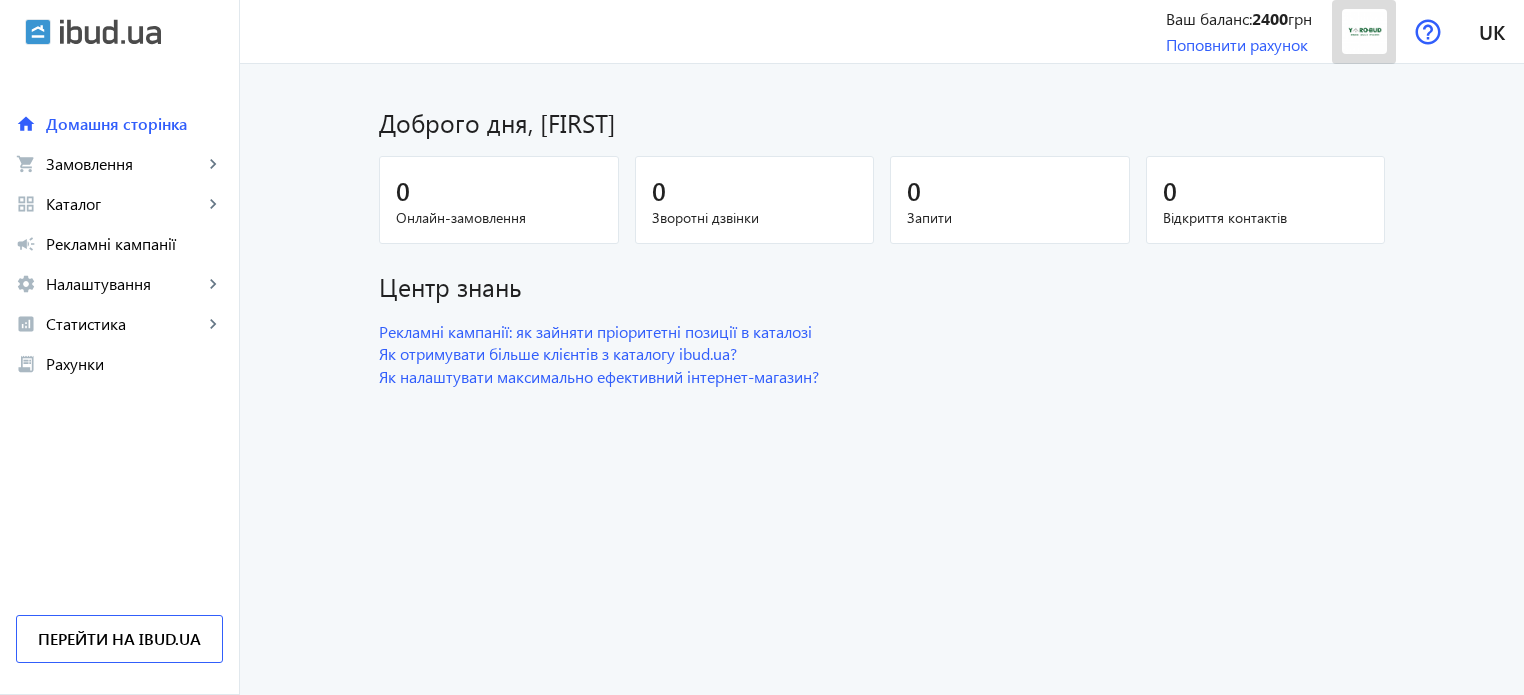 click 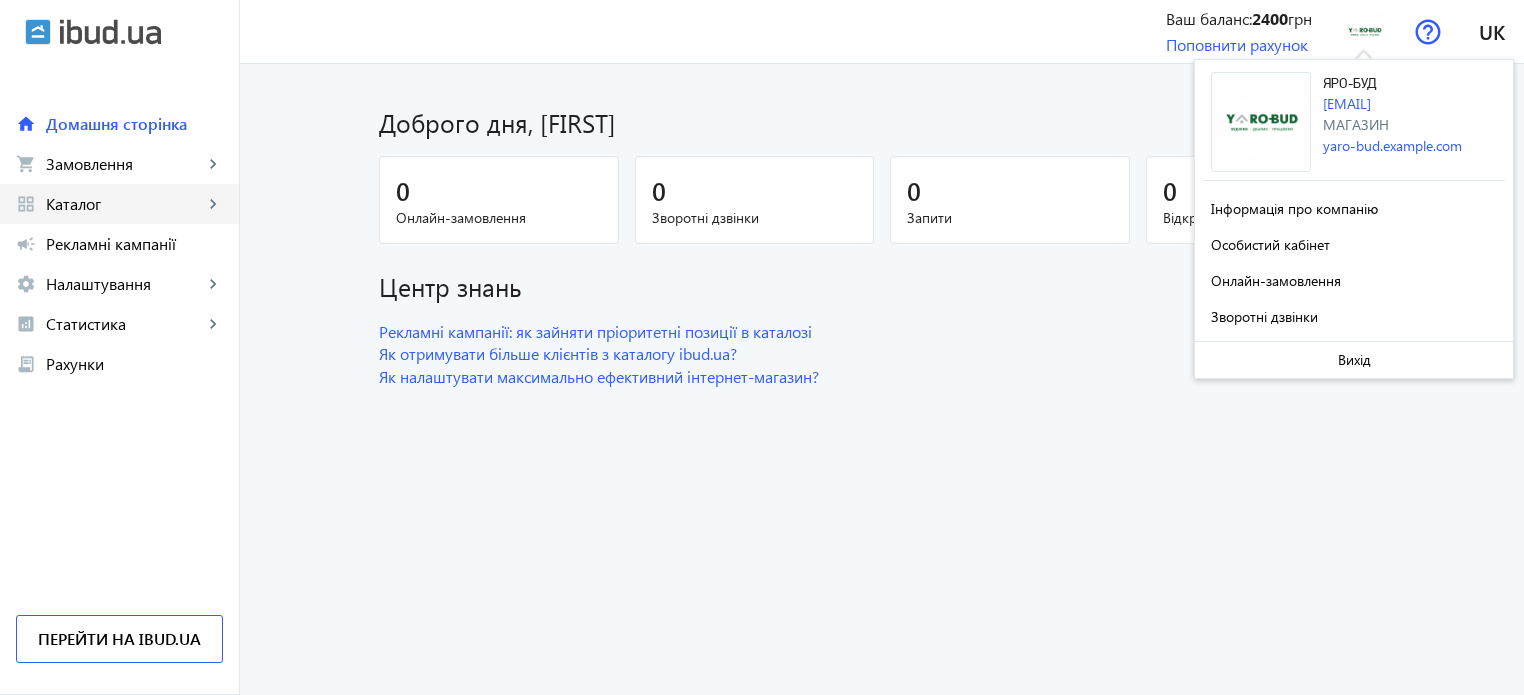click on "Каталог" 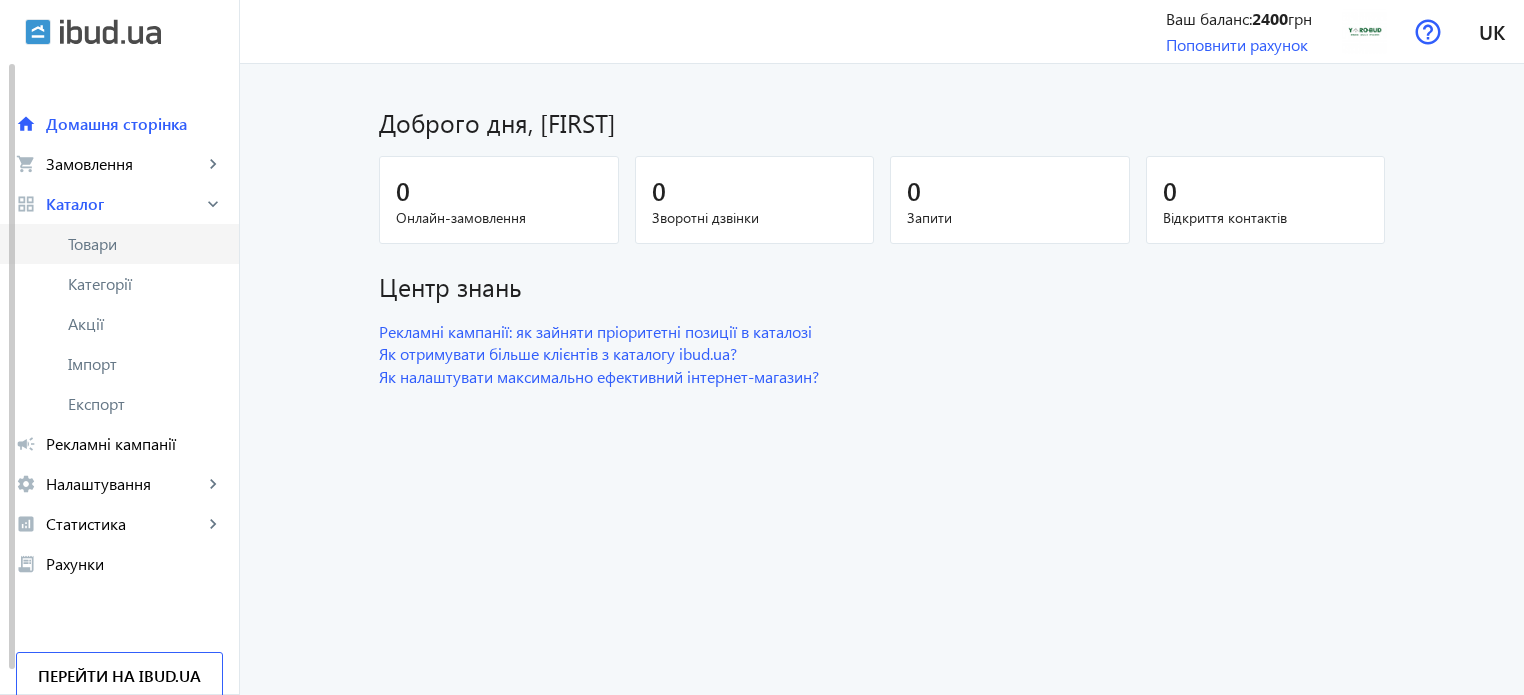click on "Товари" 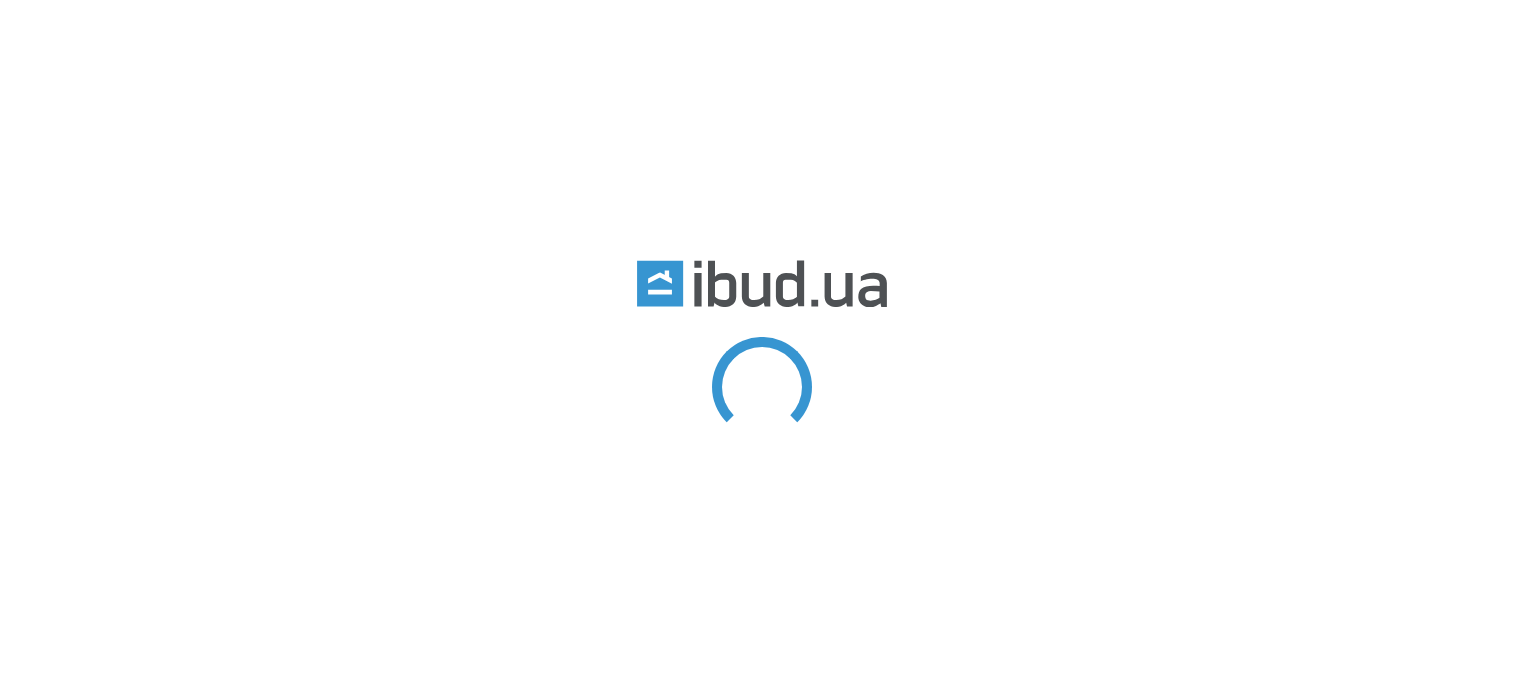 scroll, scrollTop: 0, scrollLeft: 0, axis: both 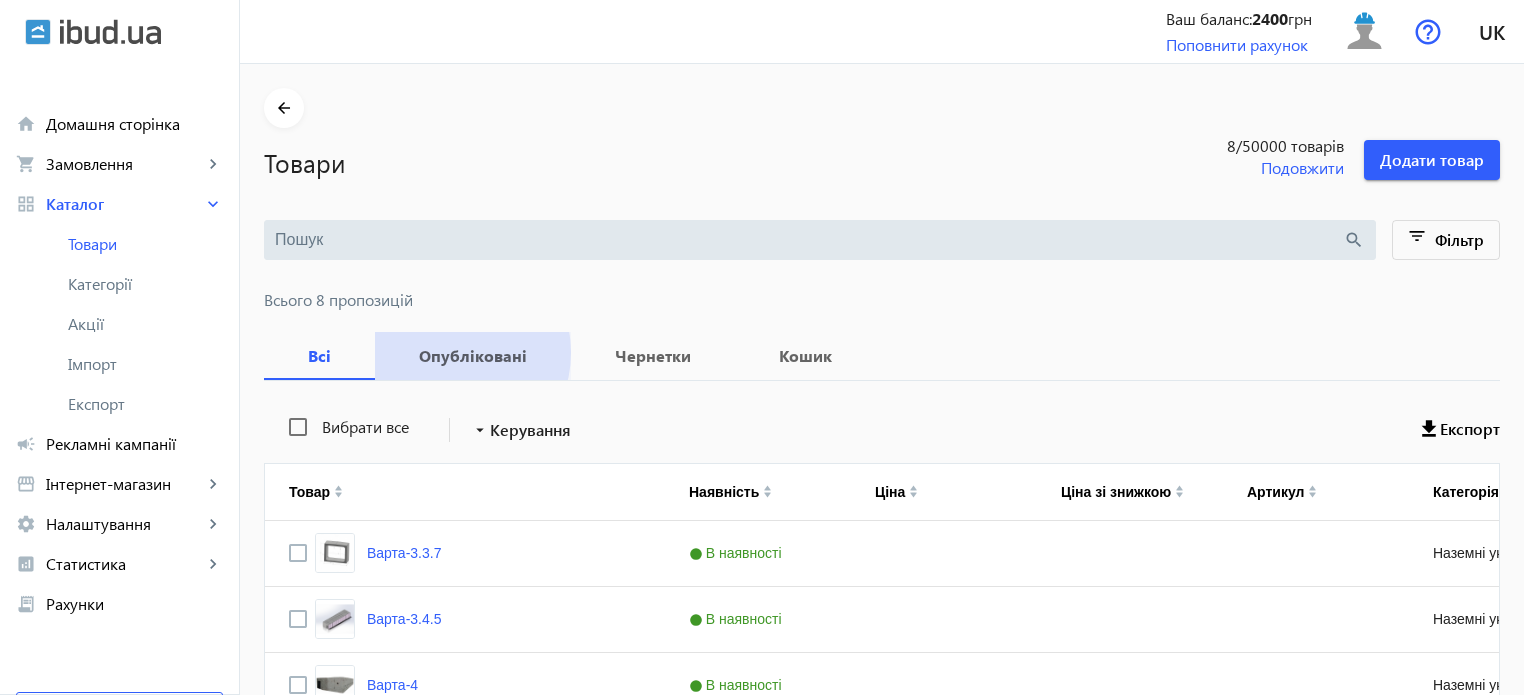 click on "Опубліковані" at bounding box center (473, 356) 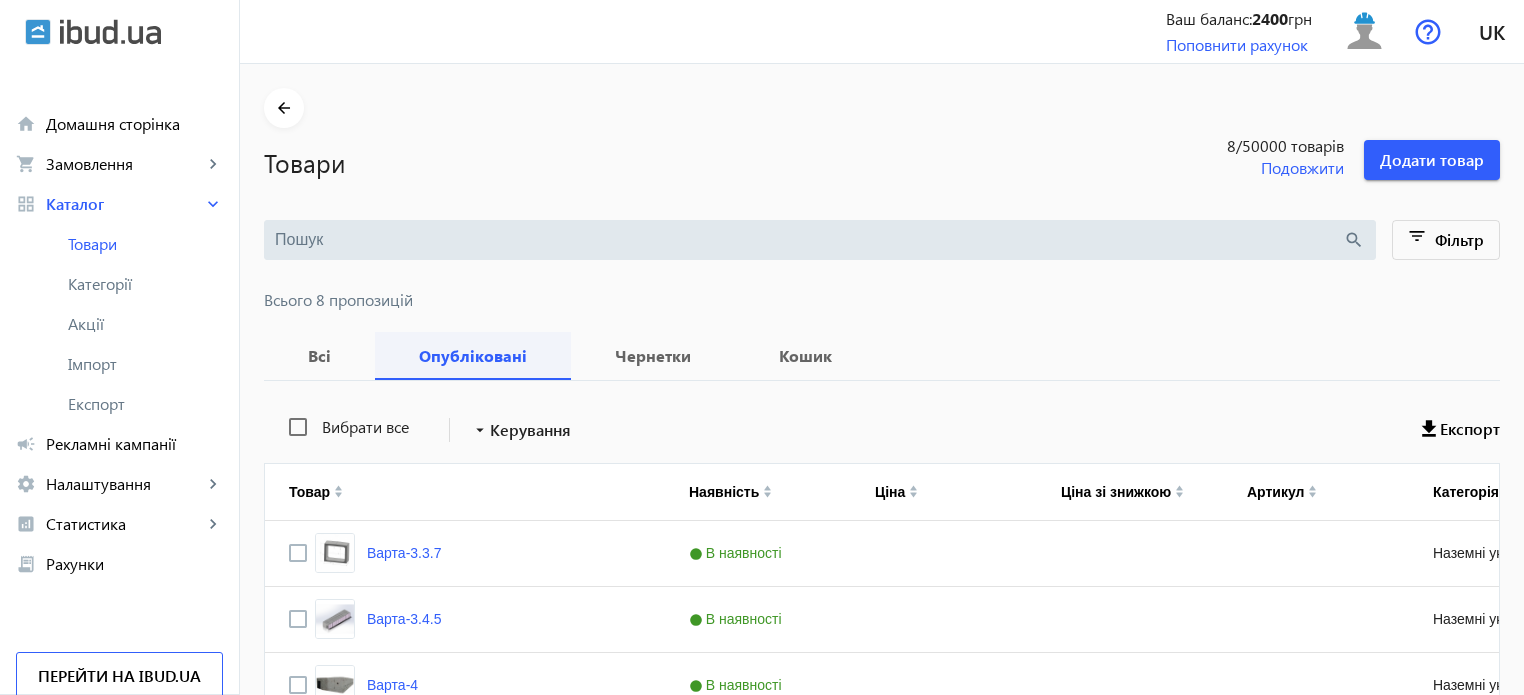 click on "Опубліковані" at bounding box center [473, 356] 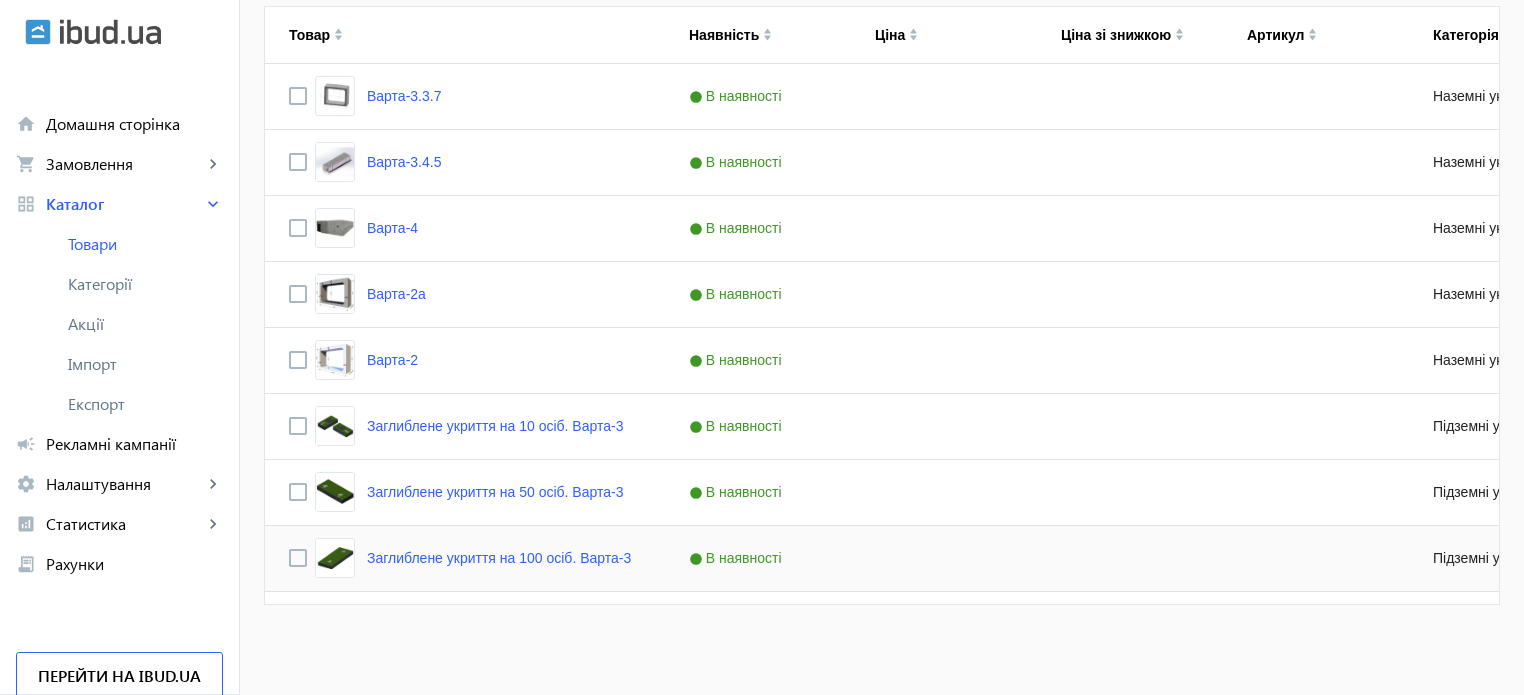 scroll, scrollTop: 0, scrollLeft: 0, axis: both 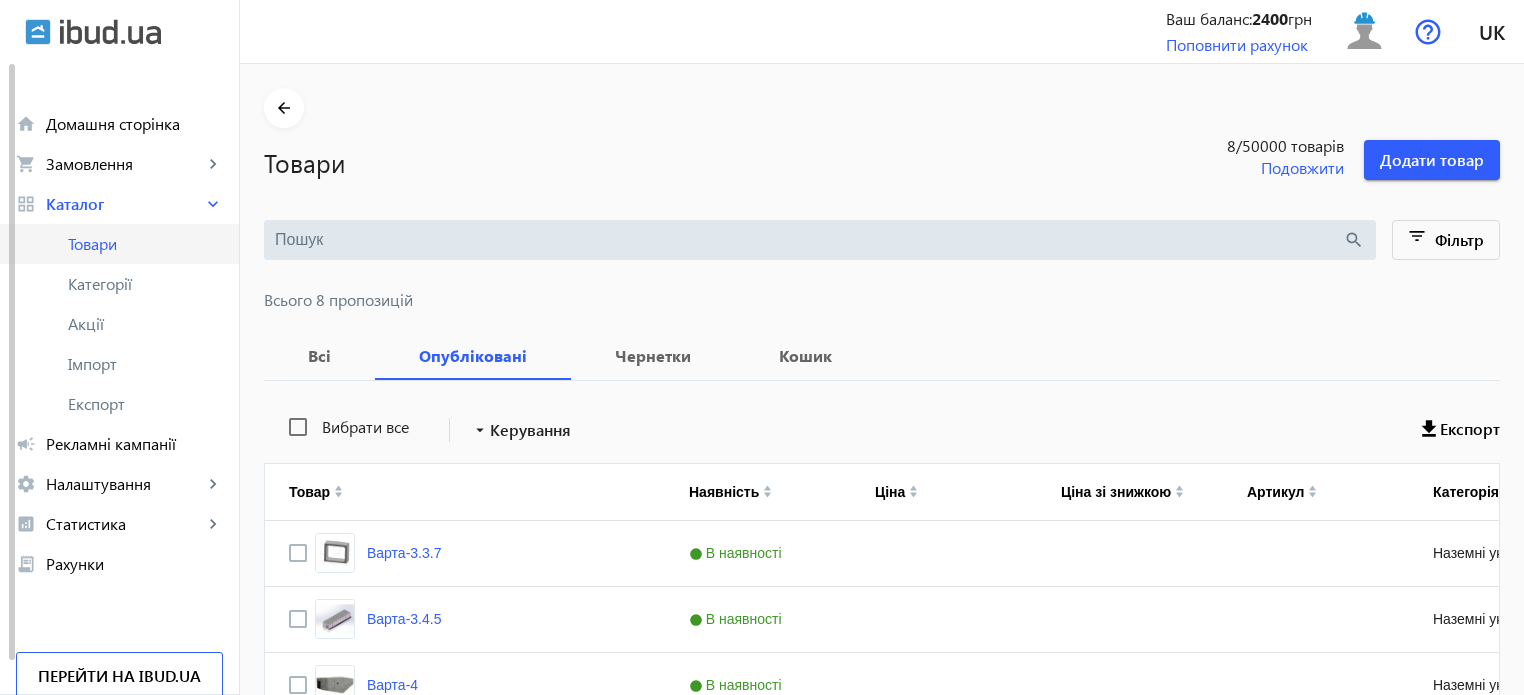 click on "Товари" 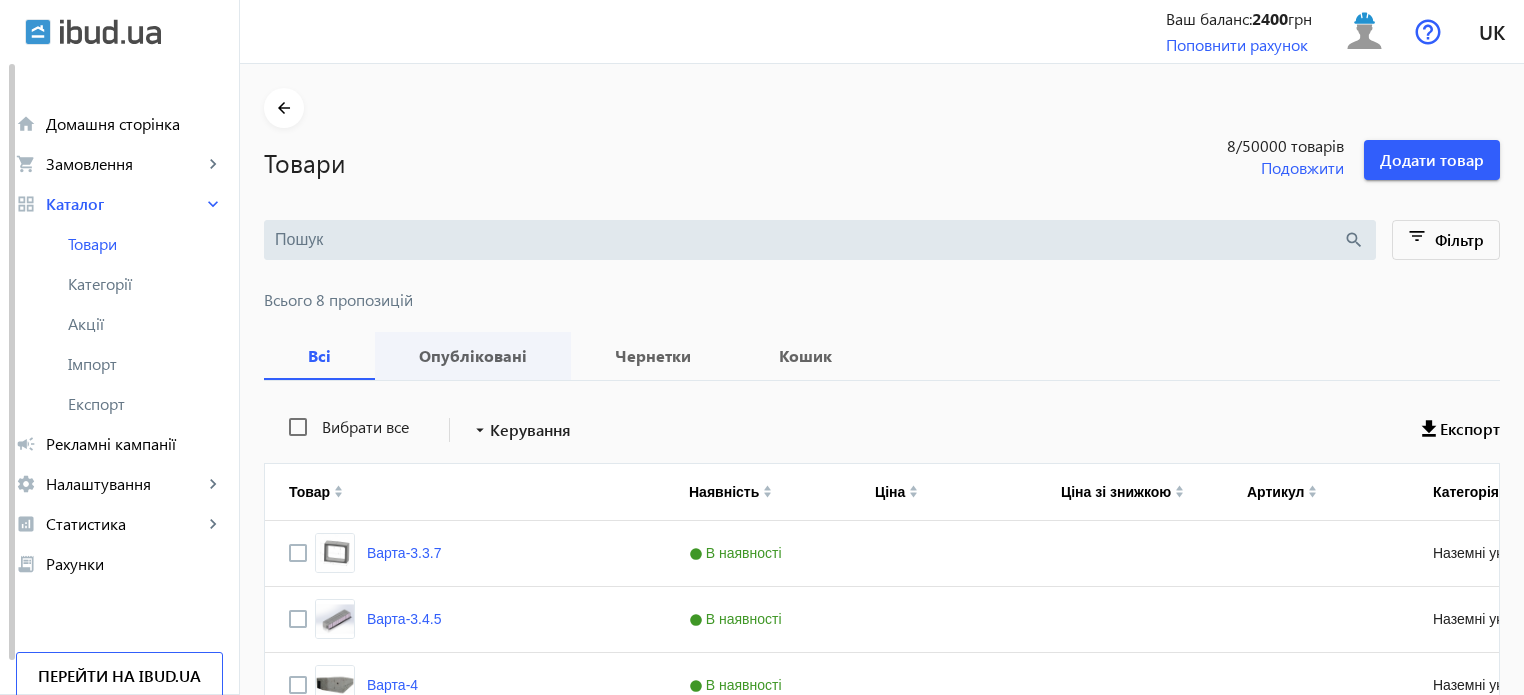 drag, startPoint x: 474, startPoint y: 323, endPoint x: 468, endPoint y: 343, distance: 20.880613 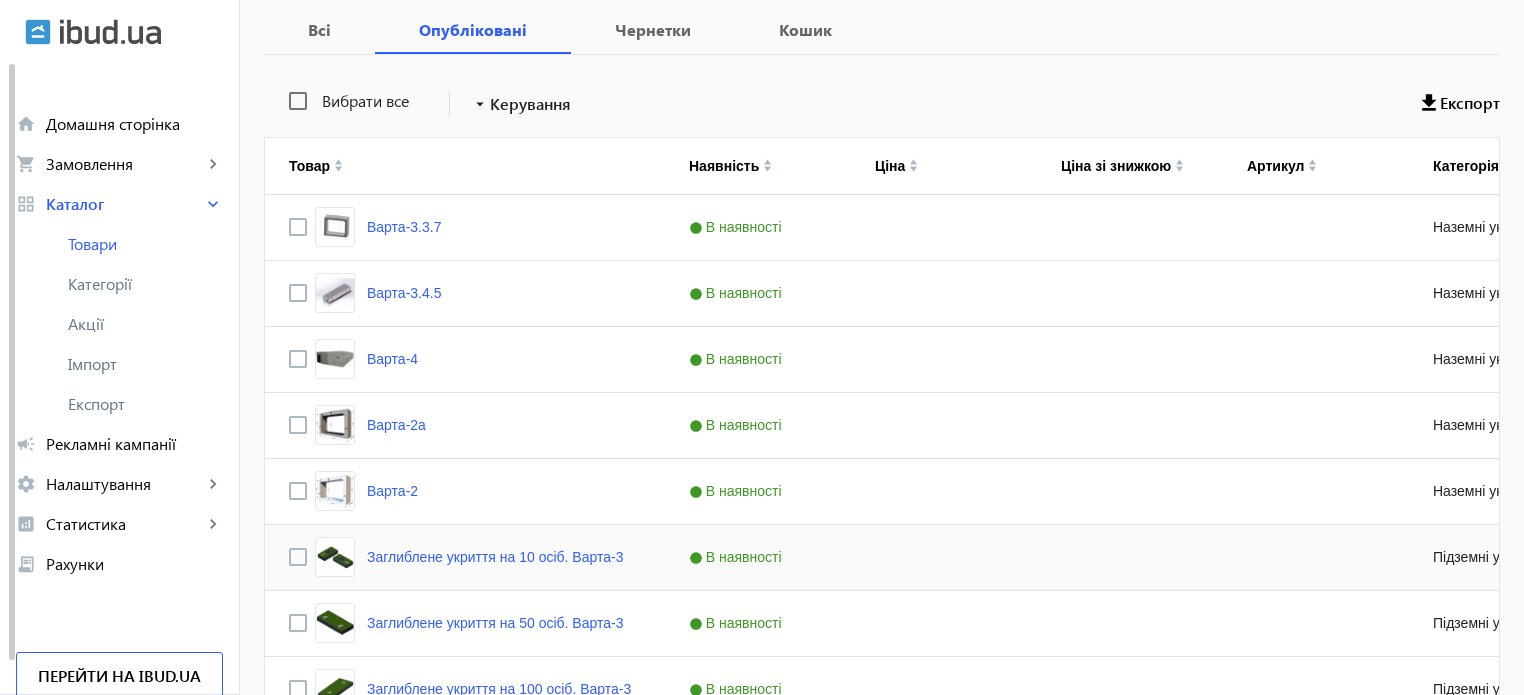 scroll, scrollTop: 0, scrollLeft: 0, axis: both 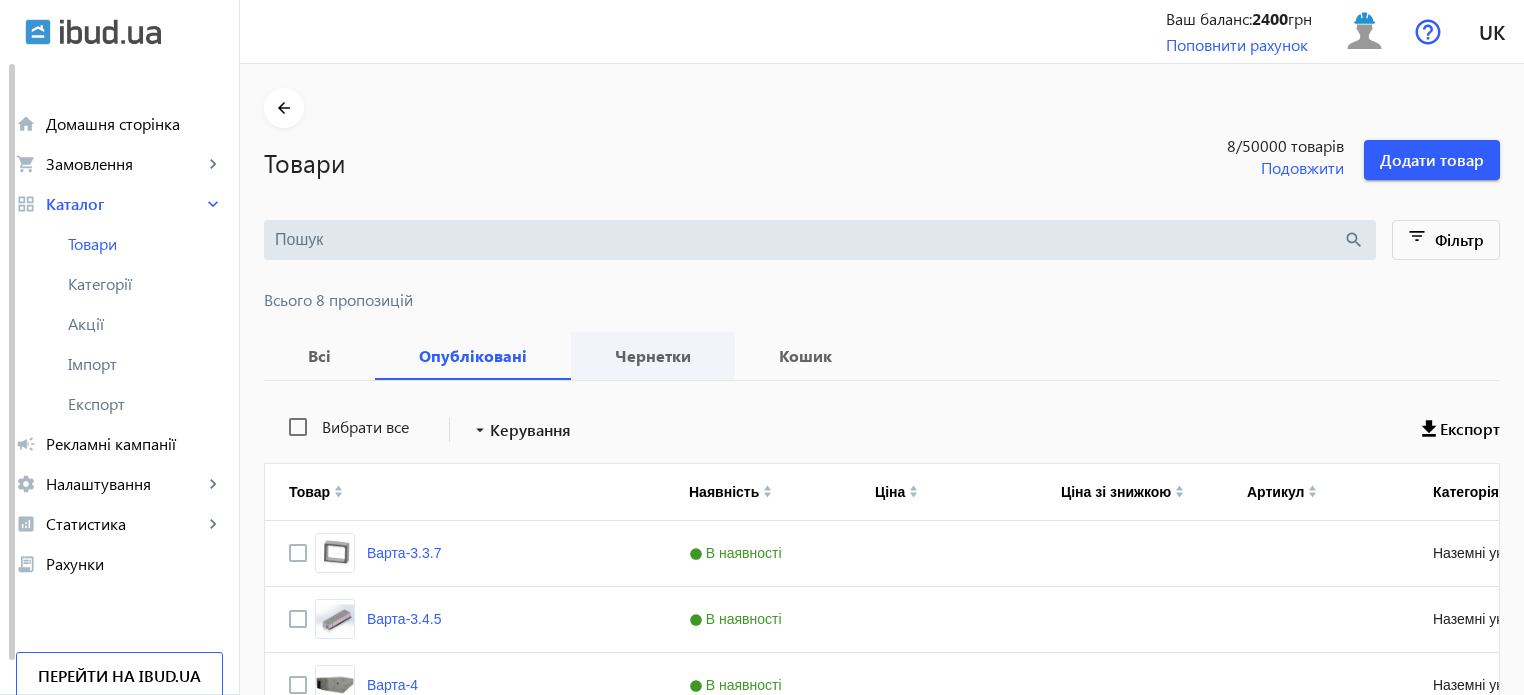 click on "Чернетки" at bounding box center [653, 356] 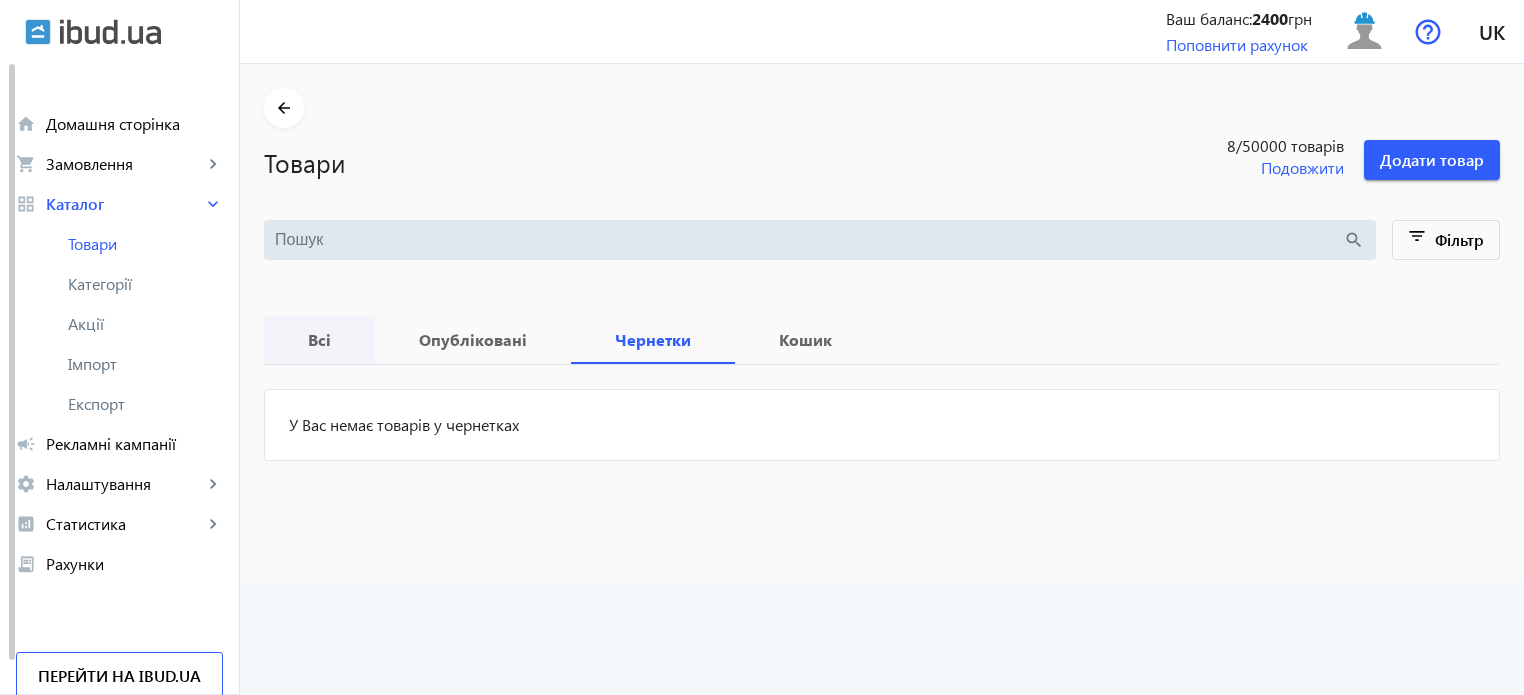 click on "Всі" at bounding box center [319, 340] 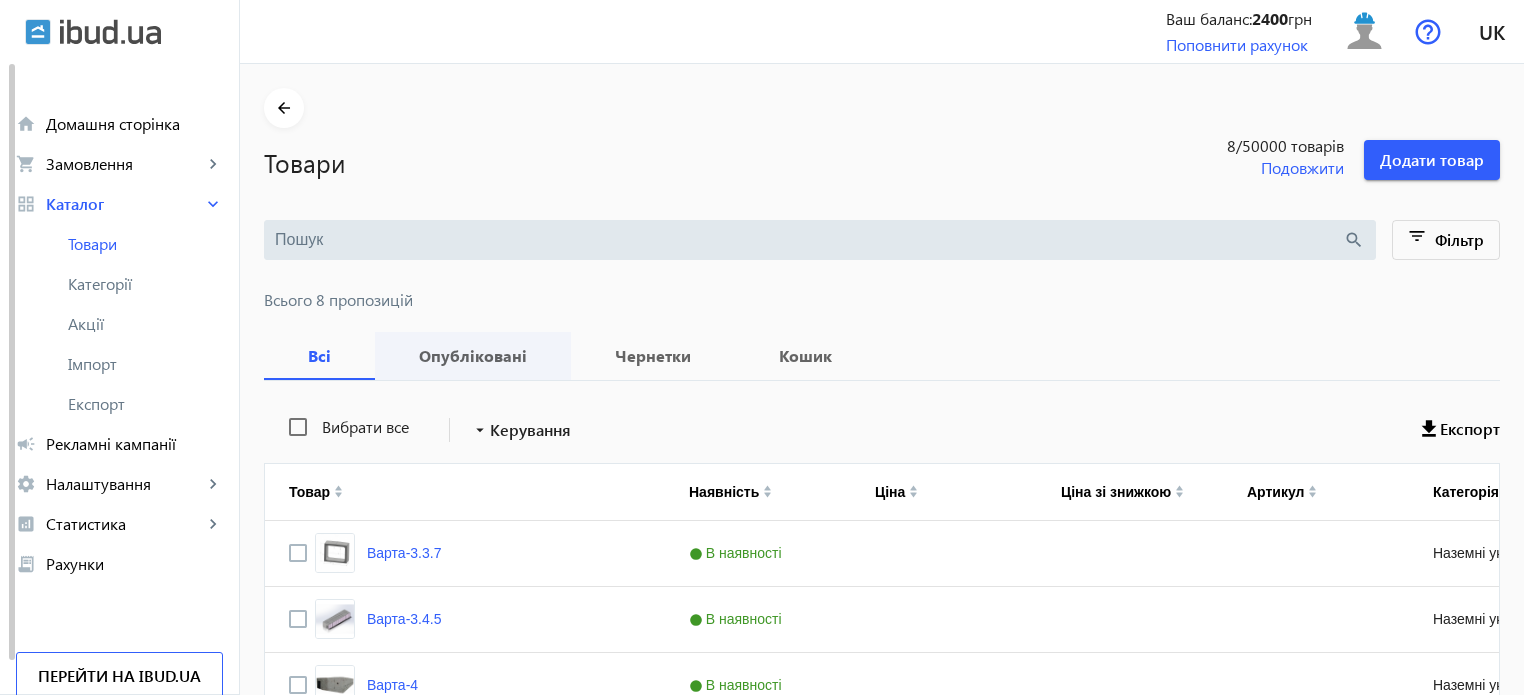 click on "Опубліковані" at bounding box center (473, 356) 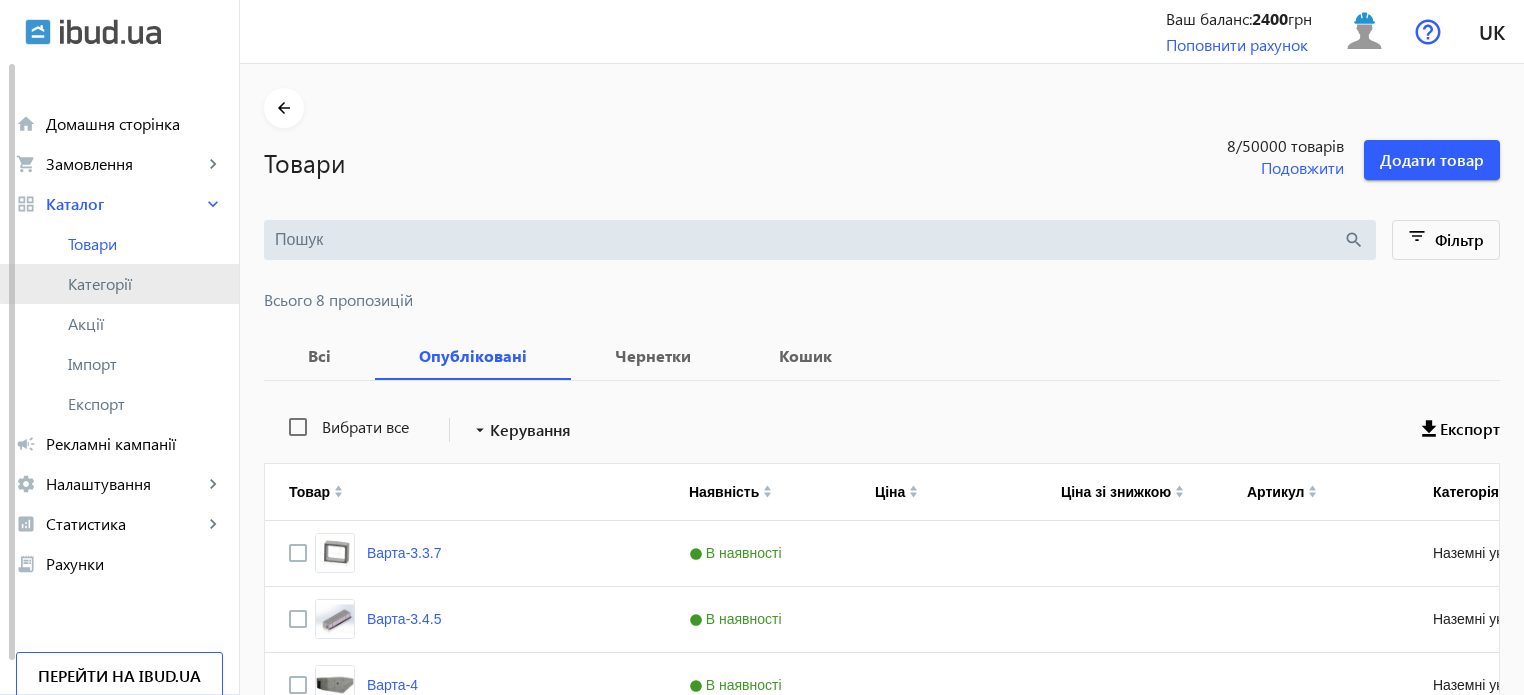 click on "Категорії" 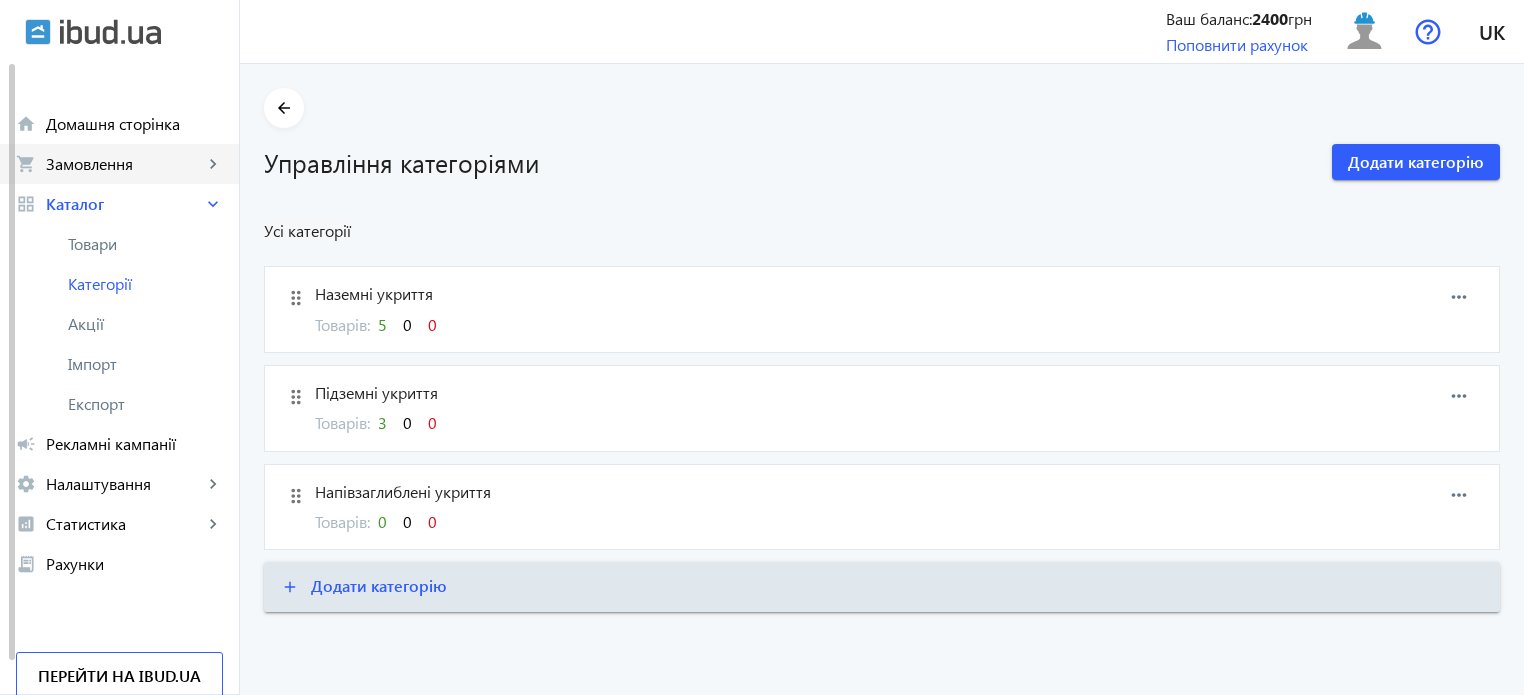 click on "Замовлення" 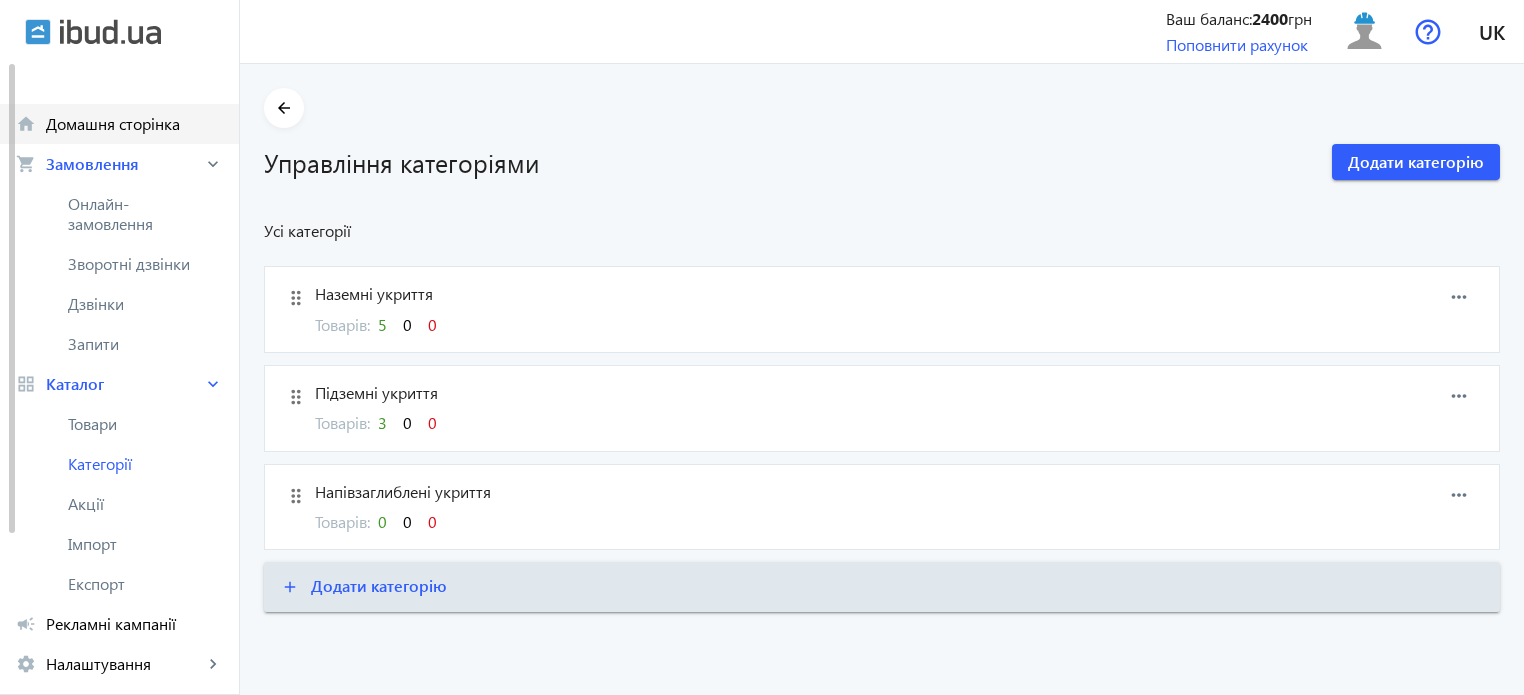 click on "Домашня сторінка" at bounding box center (134, 124) 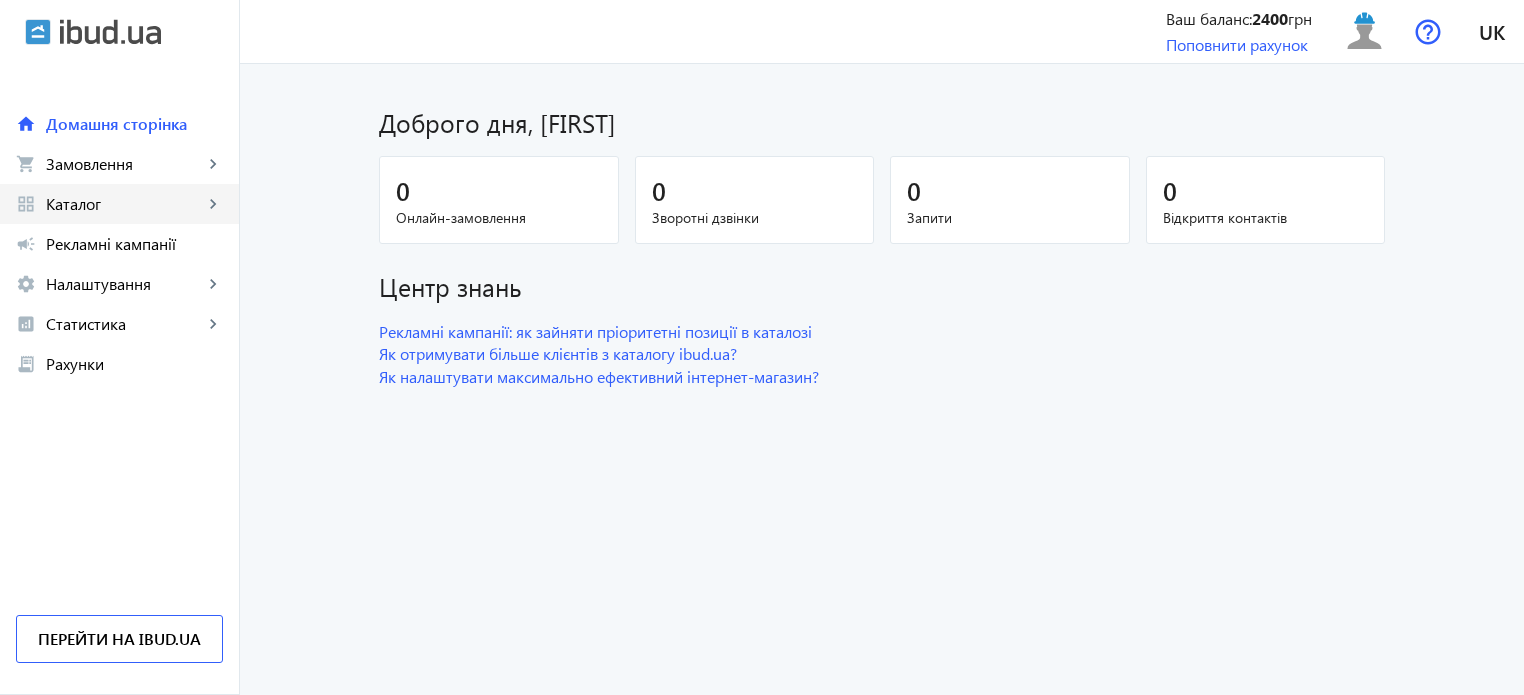 click on "Каталог" 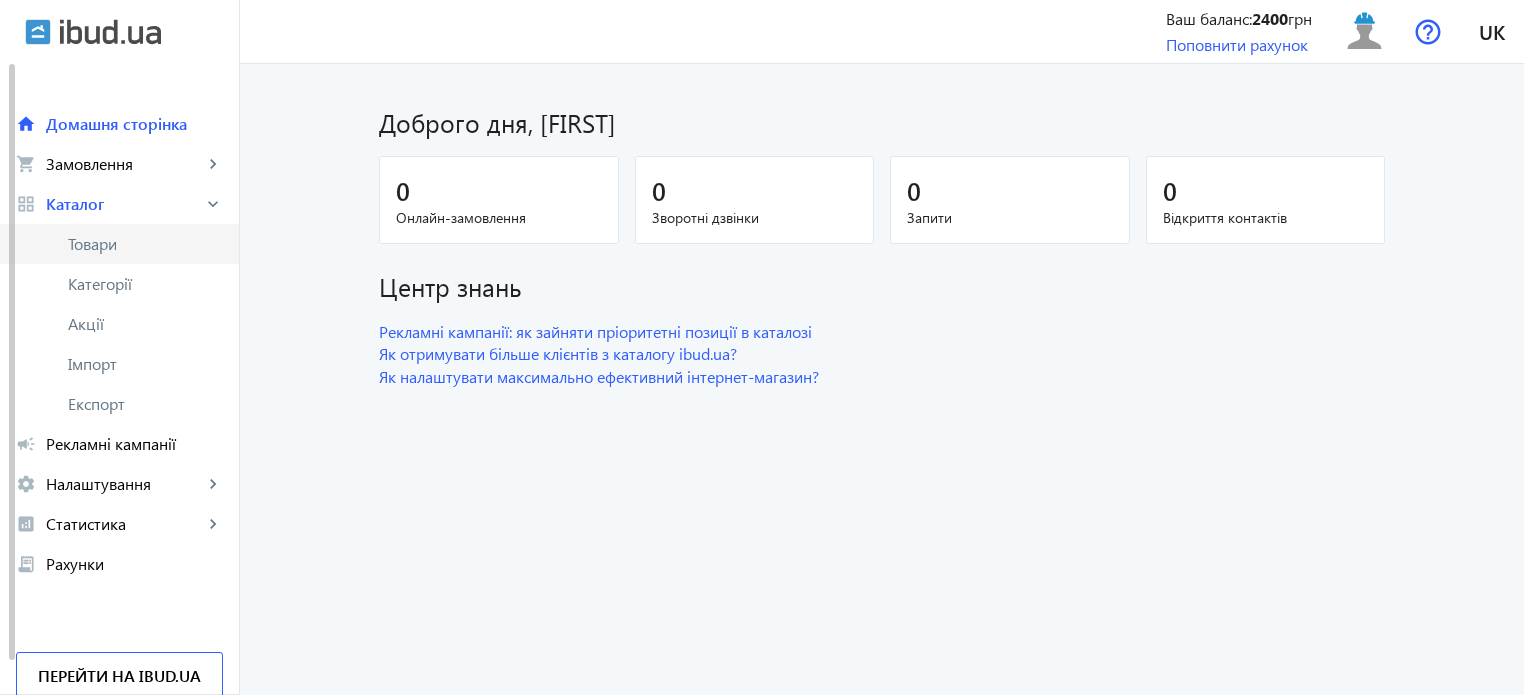 click on "Товари" 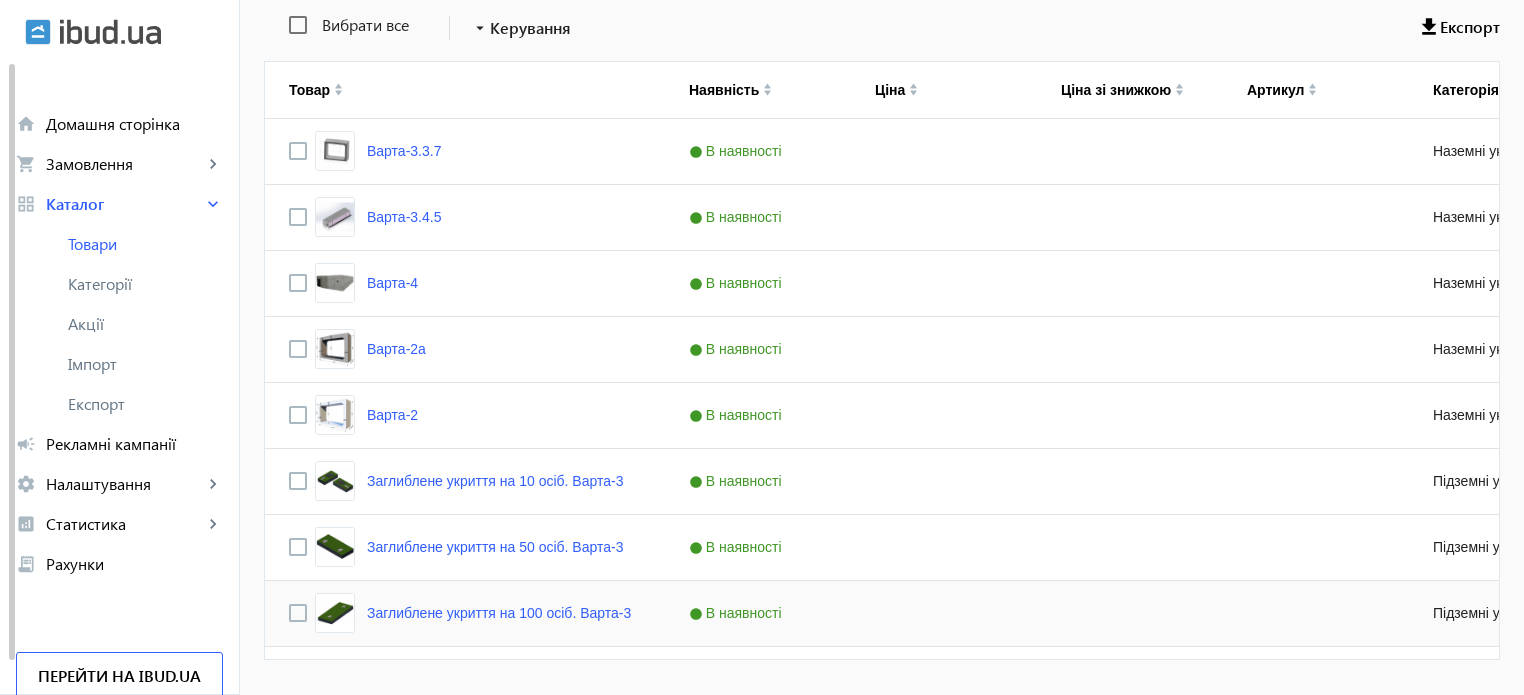 scroll, scrollTop: 457, scrollLeft: 0, axis: vertical 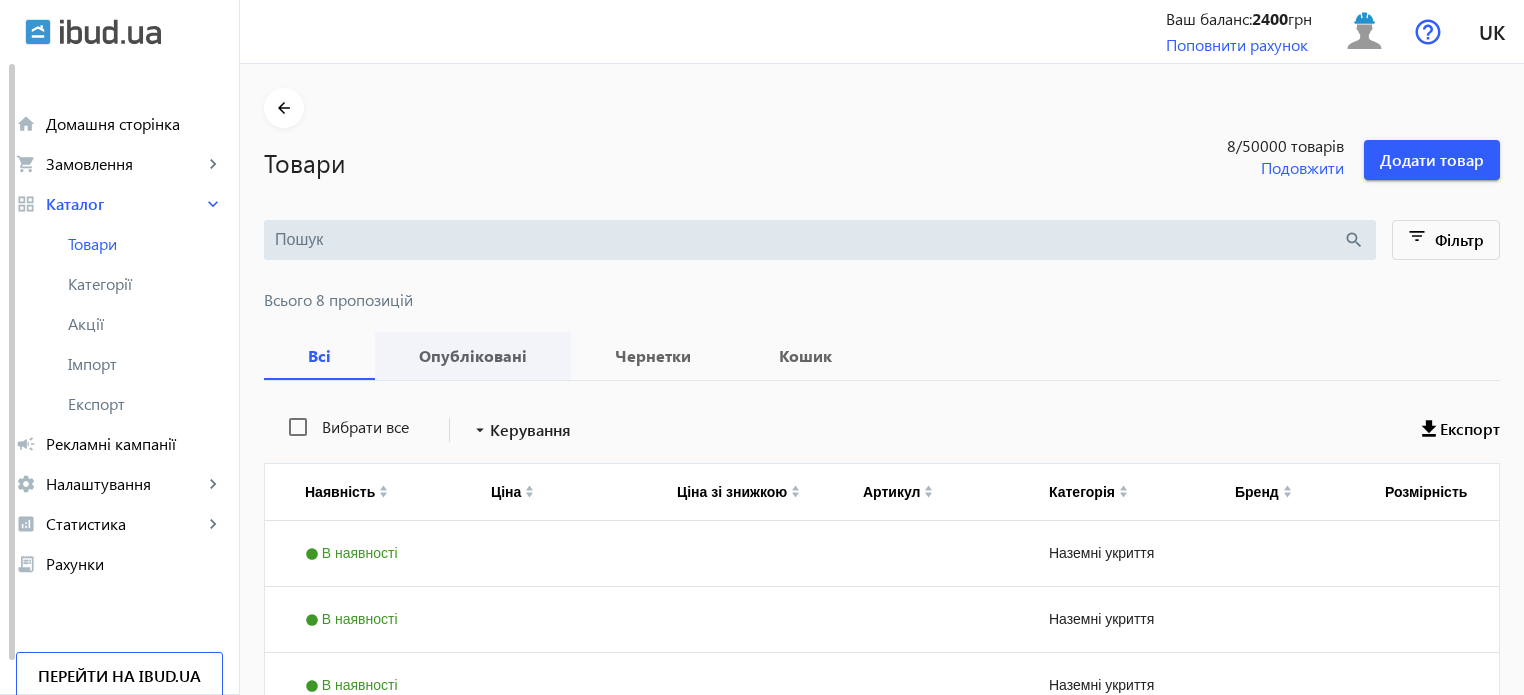 click on "Опубліковані" at bounding box center [473, 356] 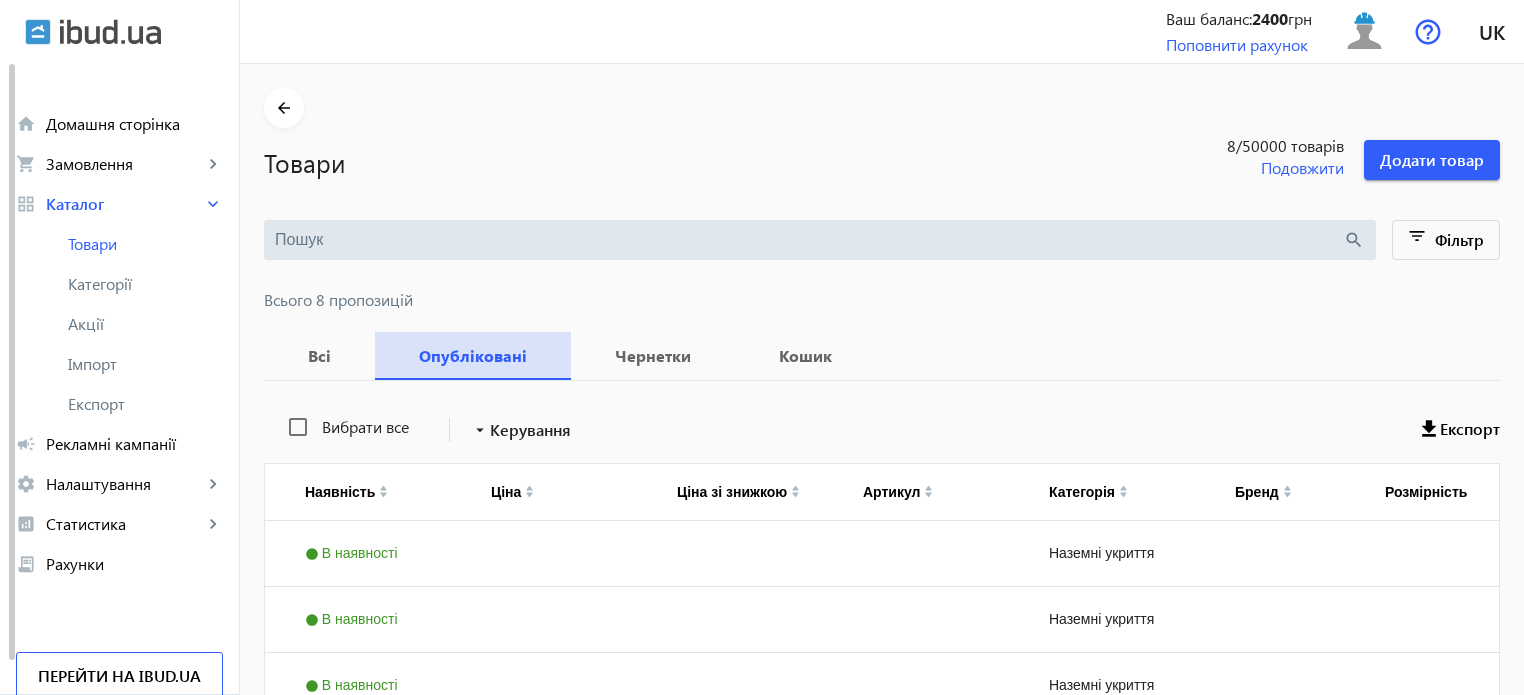 scroll, scrollTop: 0, scrollLeft: 382, axis: horizontal 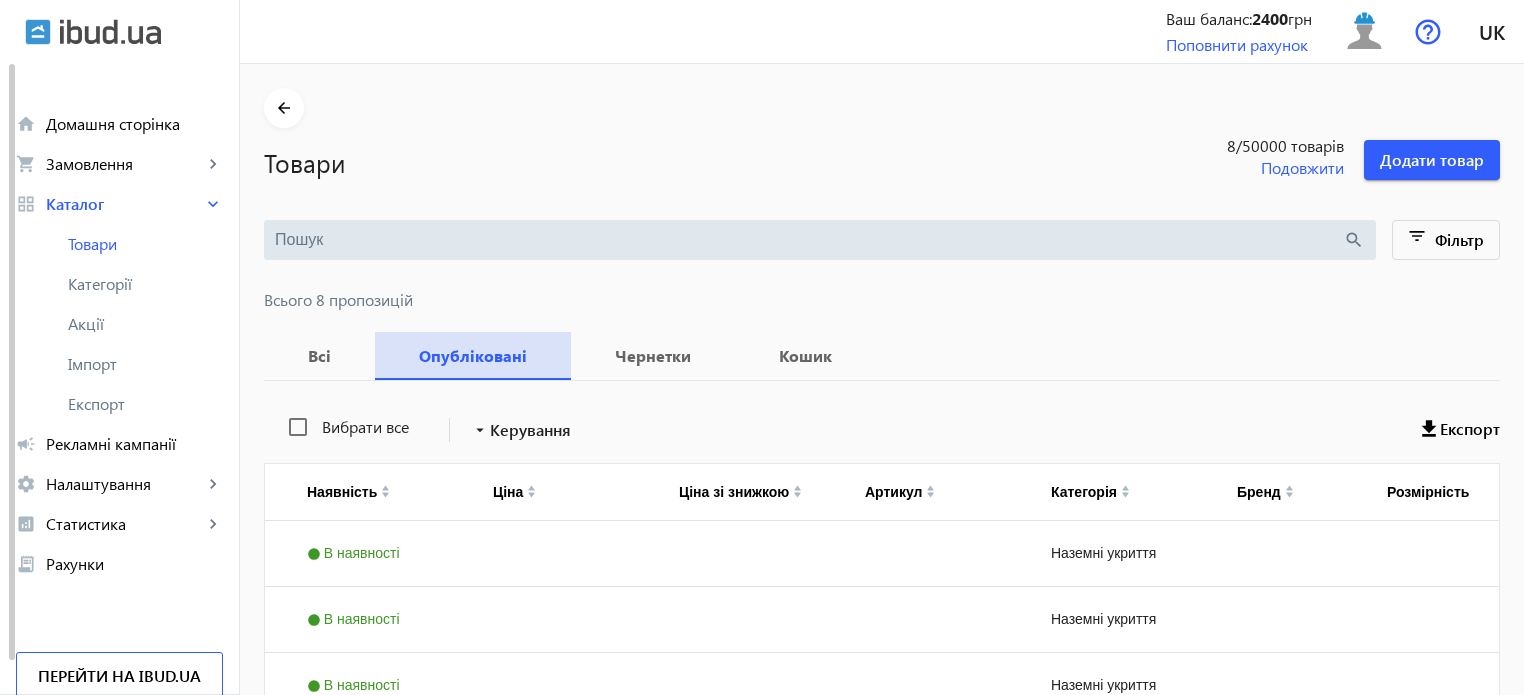 click on "Опубліковані" at bounding box center (473, 356) 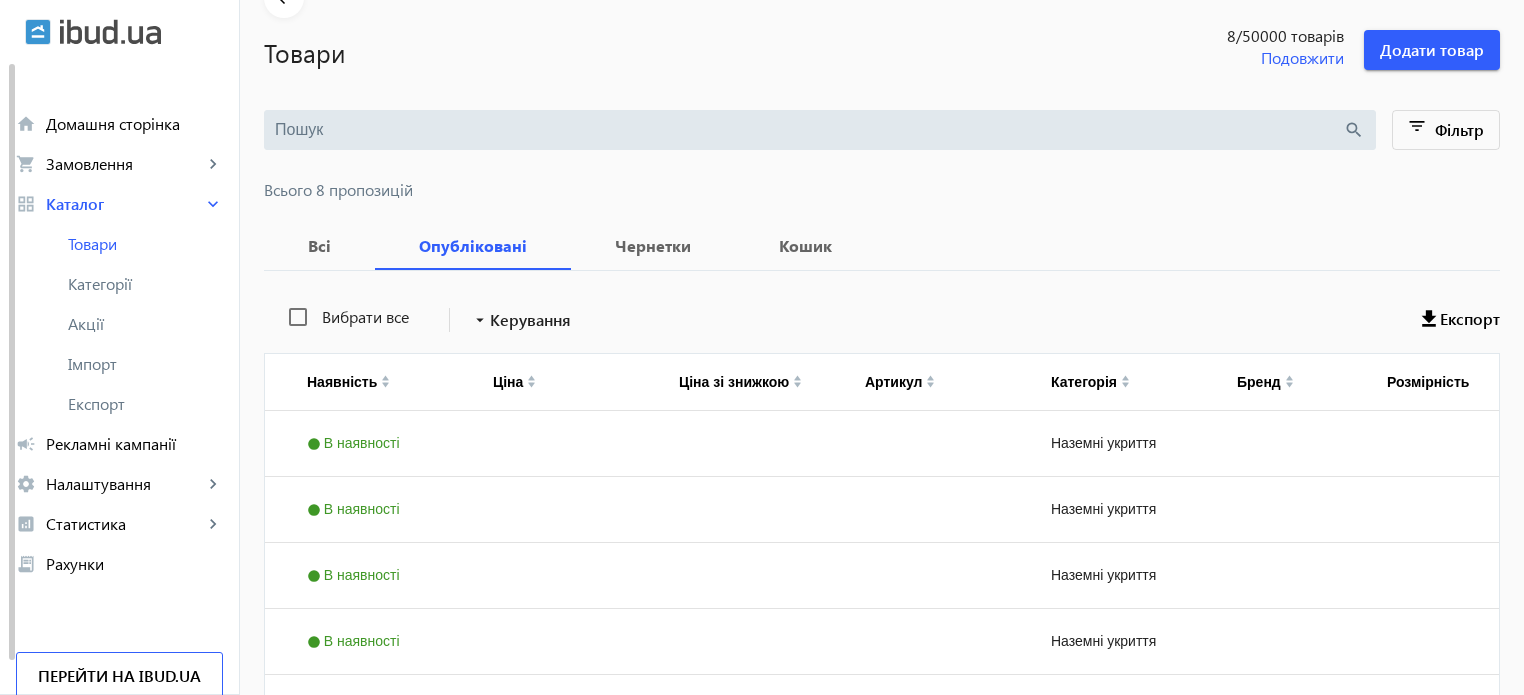 scroll, scrollTop: 457, scrollLeft: 0, axis: vertical 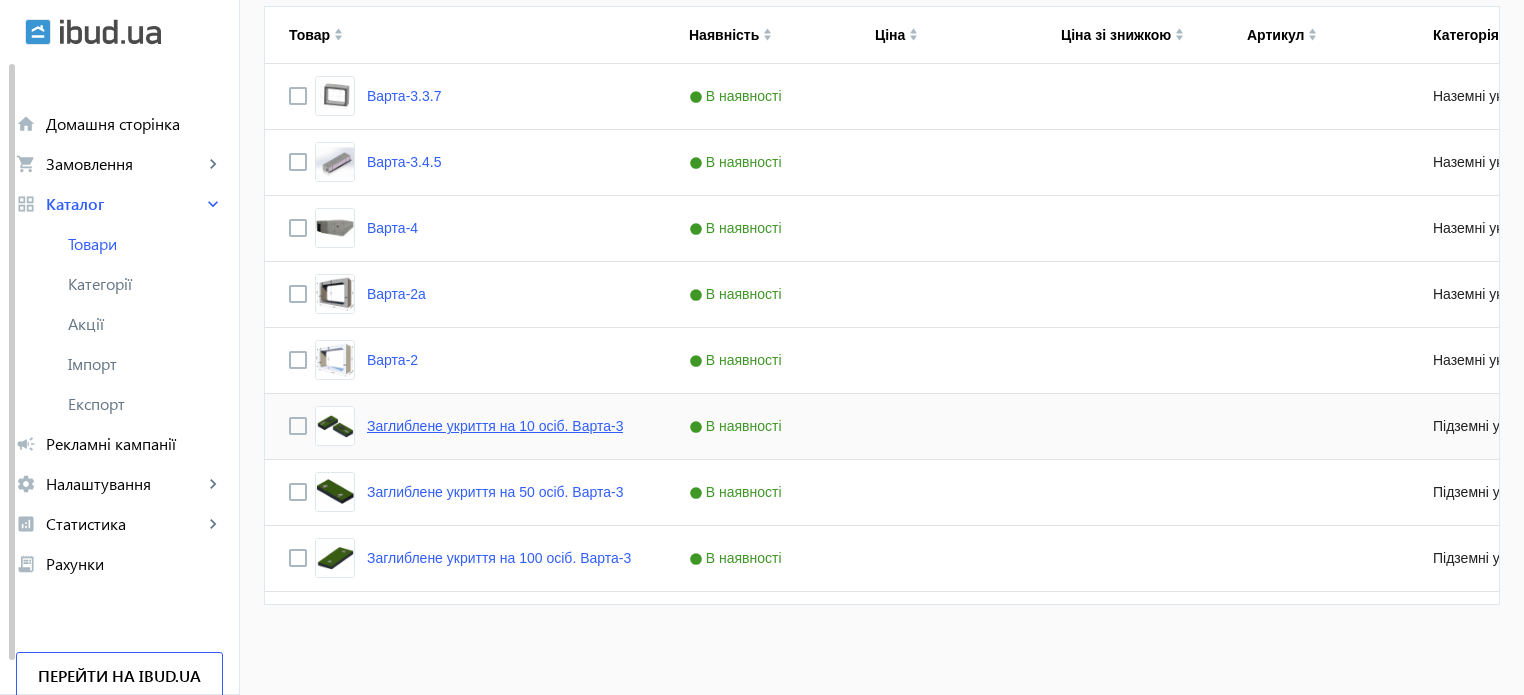 click on "Заглиблене укриття на 10 осіб. Варта-3" 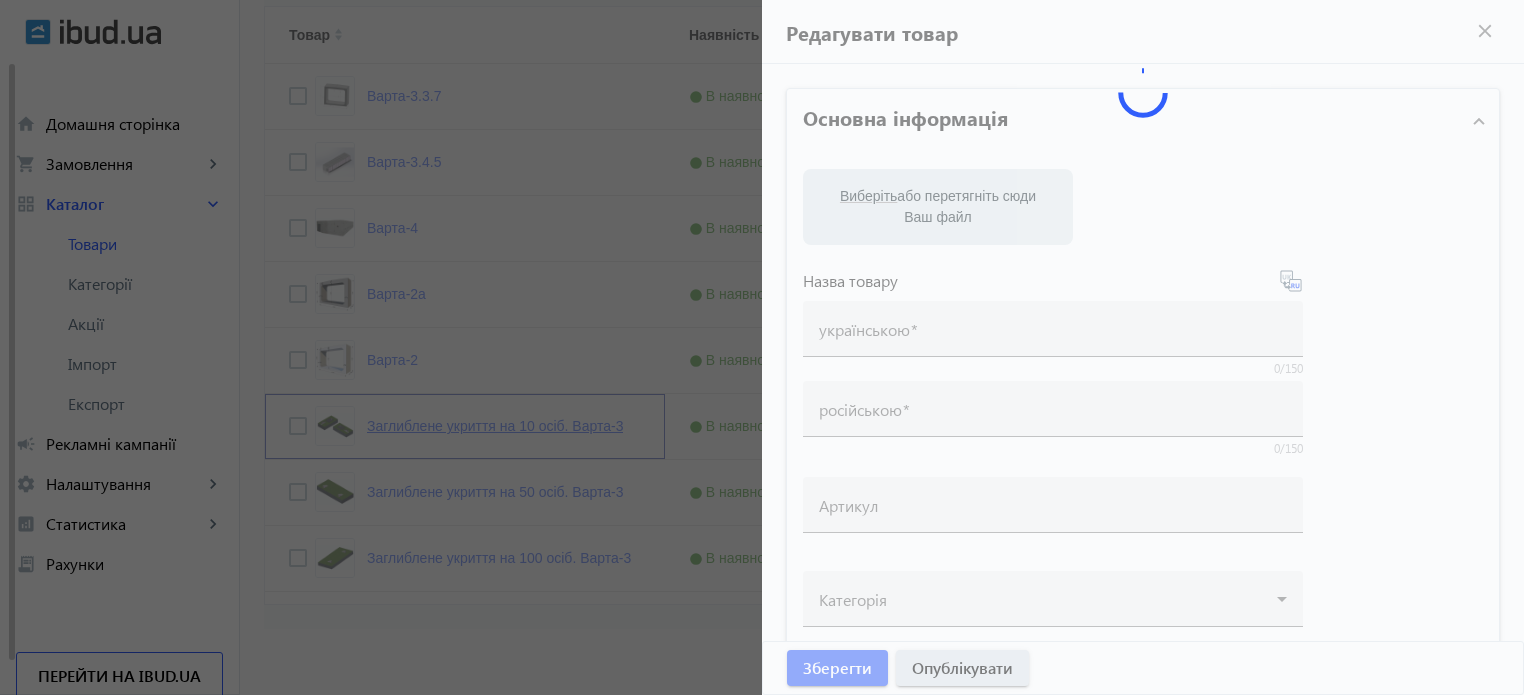 type on "Заглиблене укриття на 10 осіб. Варта-3" 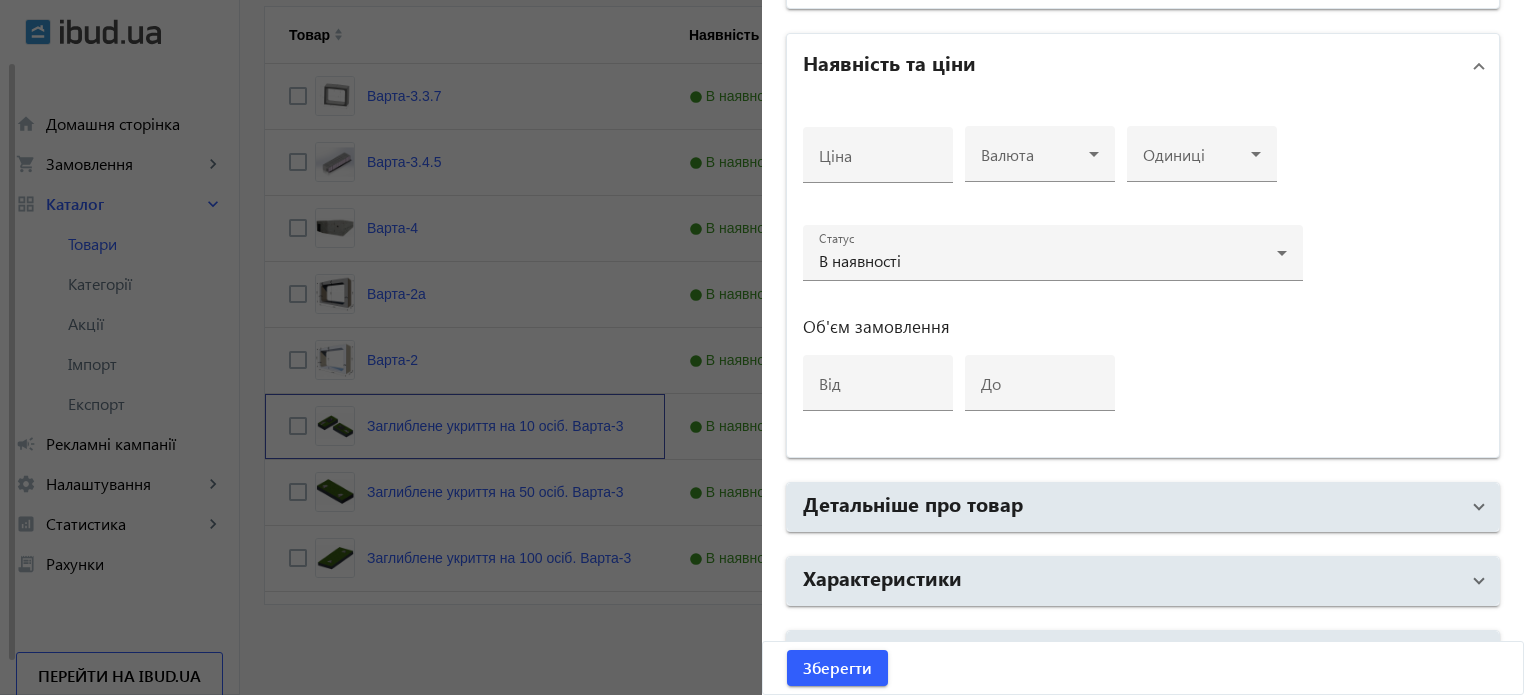 scroll, scrollTop: 968, scrollLeft: 0, axis: vertical 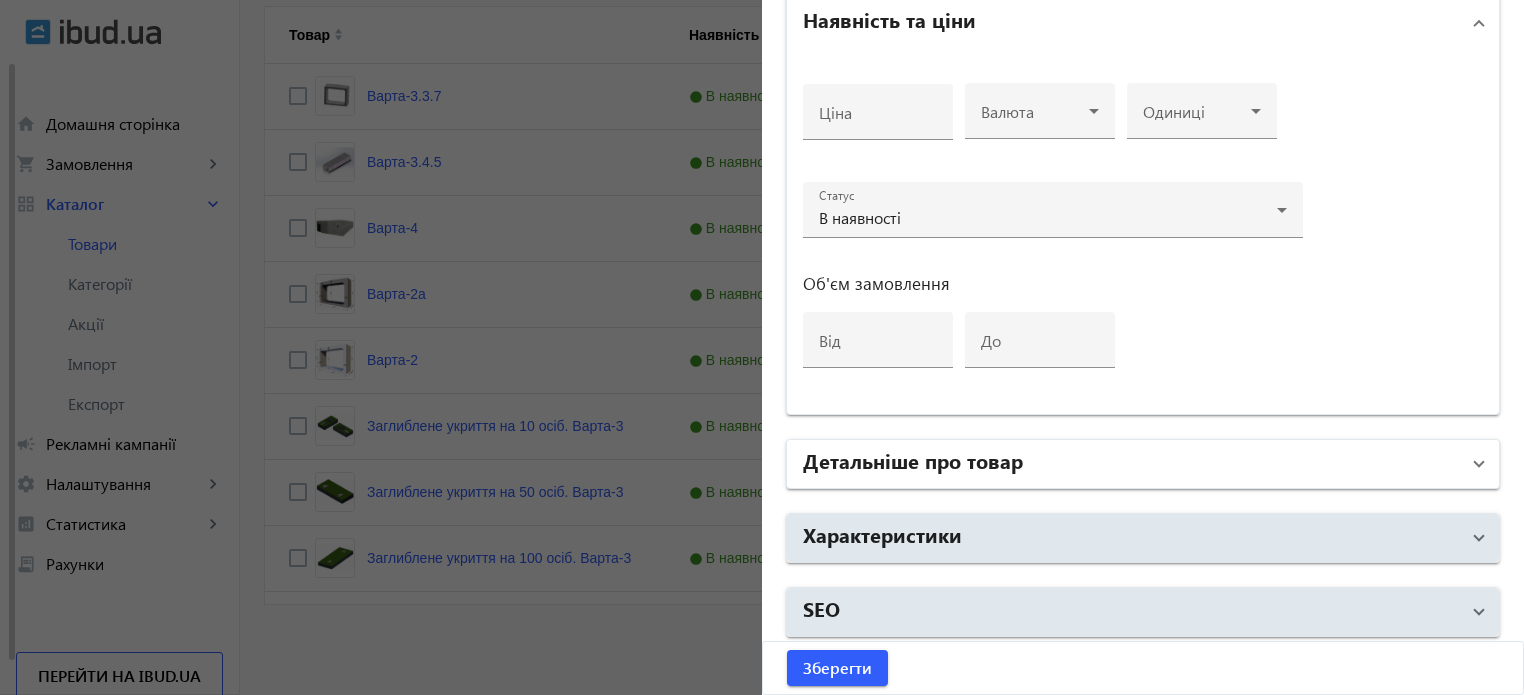 click on "Детальніше про товар" at bounding box center [913, 460] 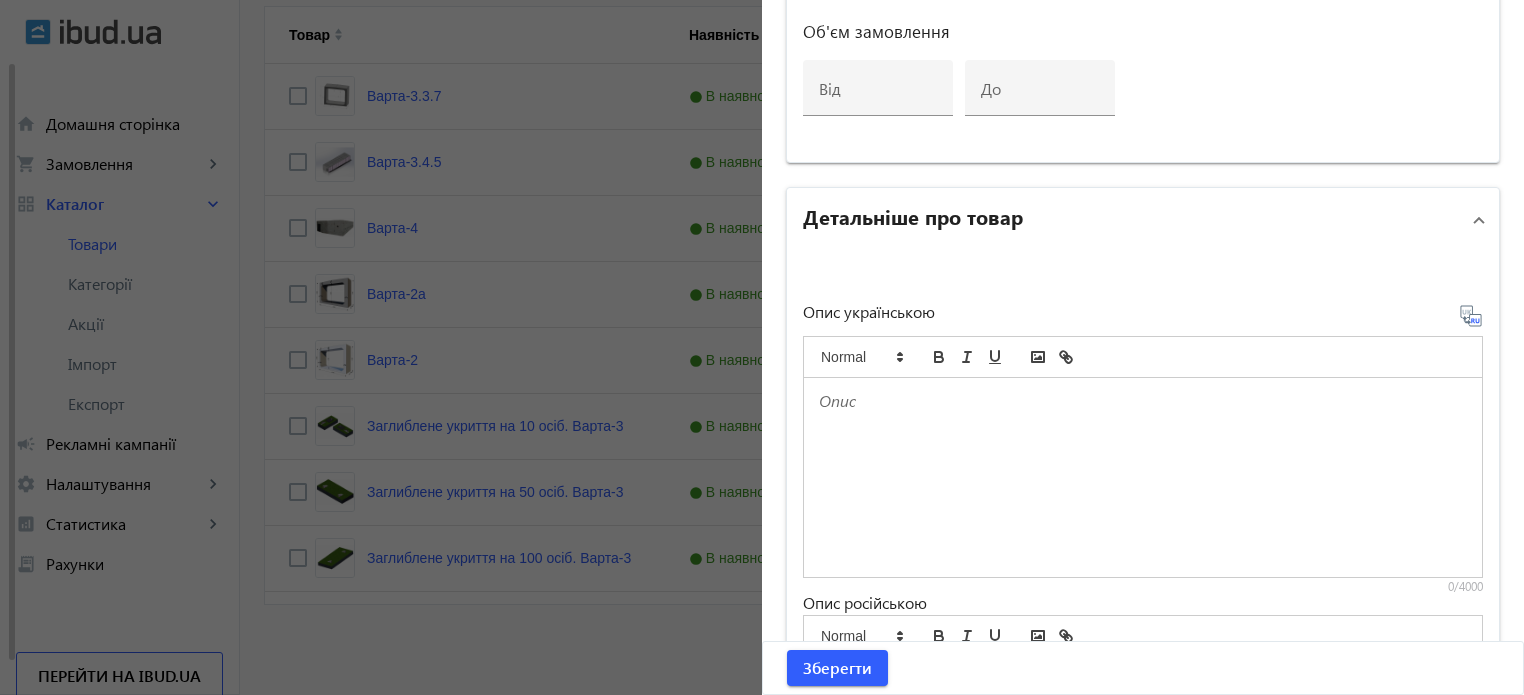 scroll, scrollTop: 1633, scrollLeft: 0, axis: vertical 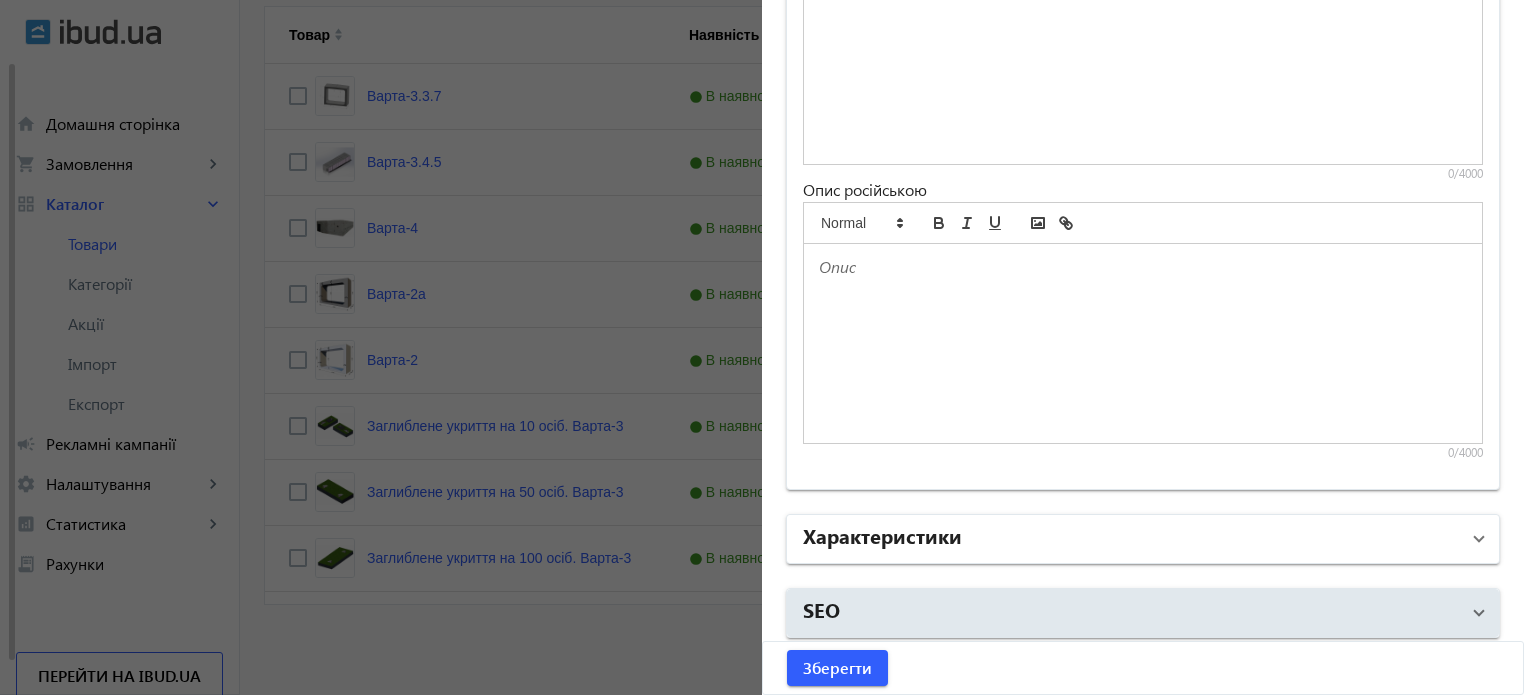 click on "Характеристики" at bounding box center (882, 535) 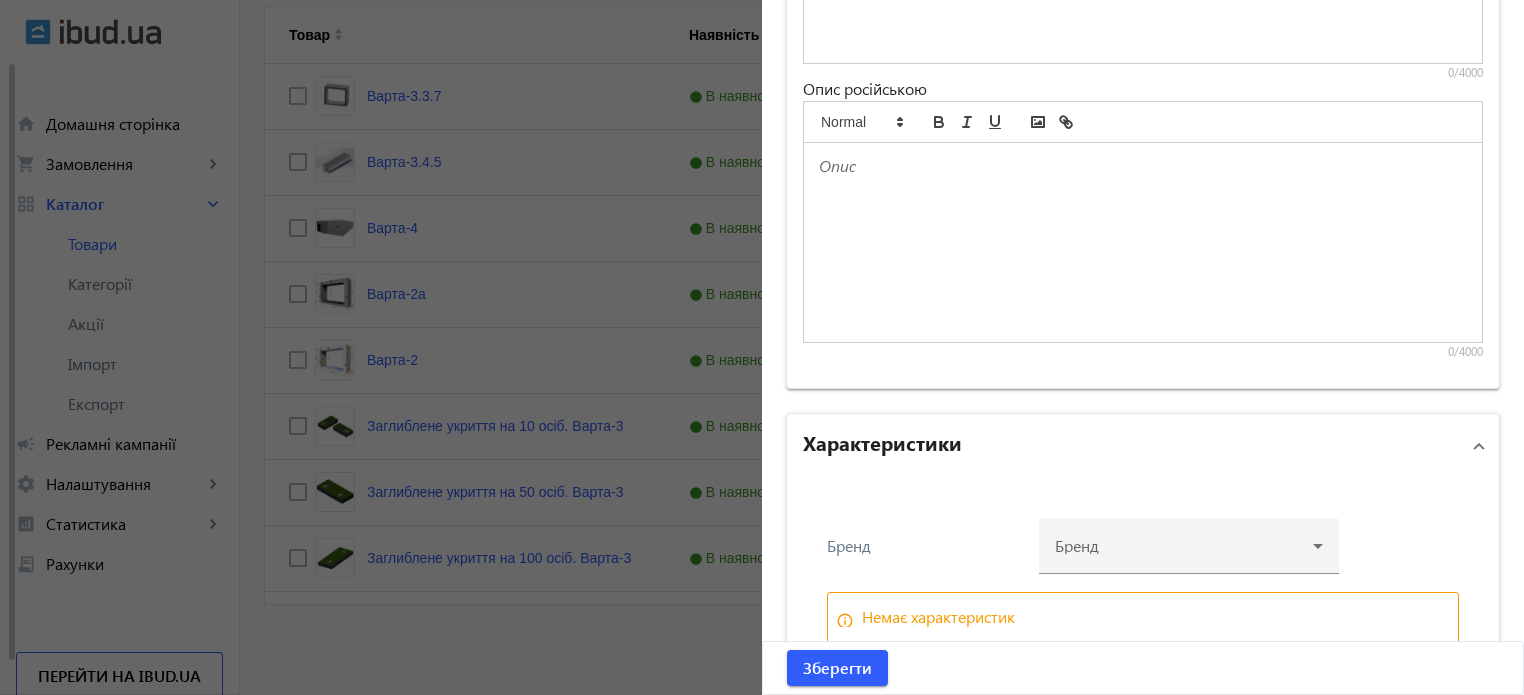 scroll, scrollTop: 1800, scrollLeft: 0, axis: vertical 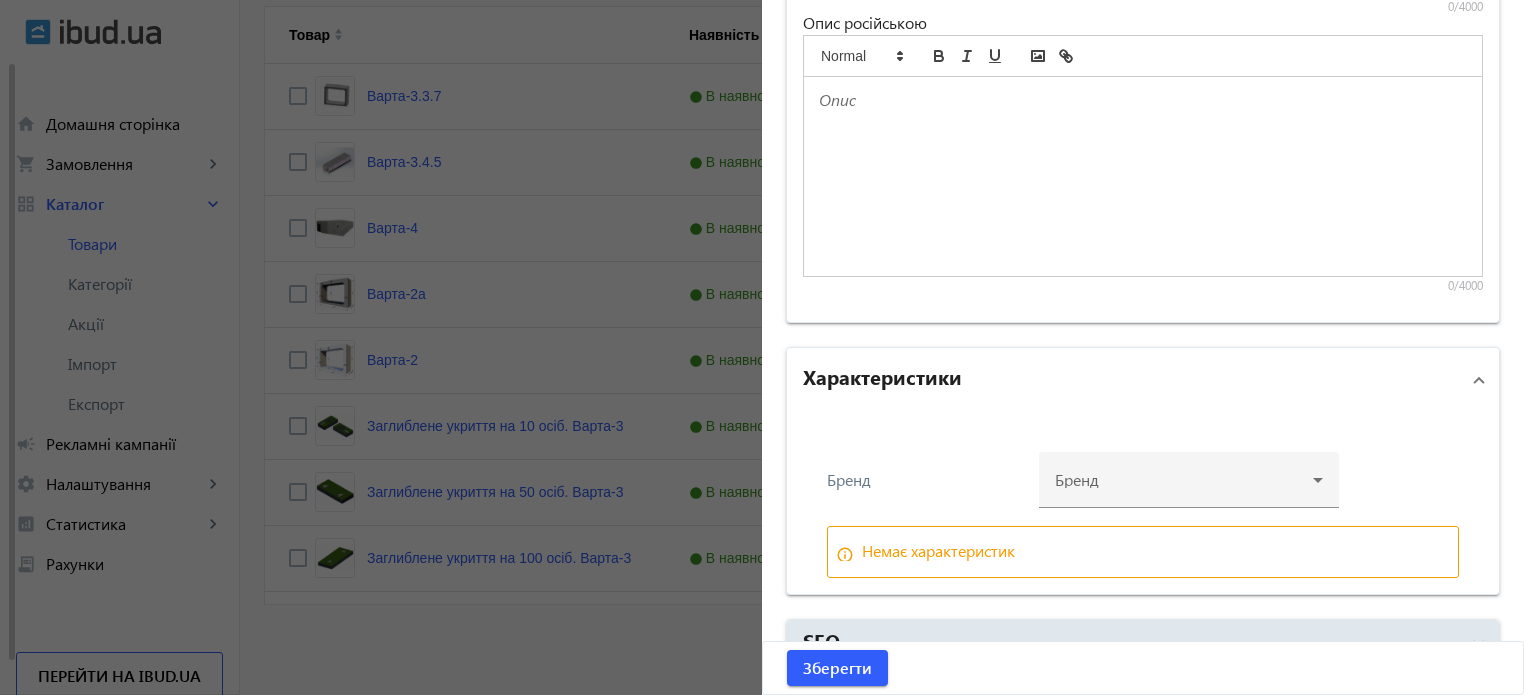 drag, startPoint x: 611, startPoint y: 668, endPoint x: 600, endPoint y: 660, distance: 13.601471 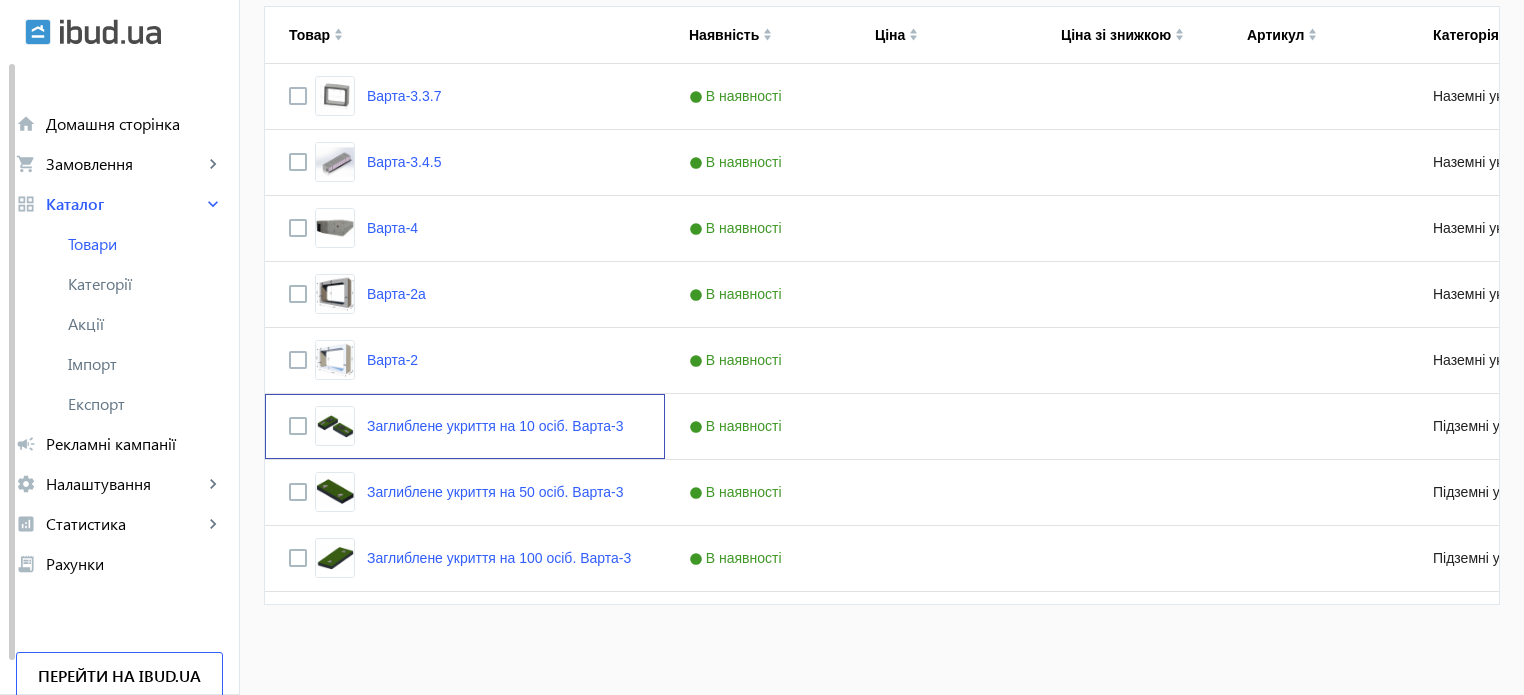 scroll, scrollTop: 0, scrollLeft: 0, axis: both 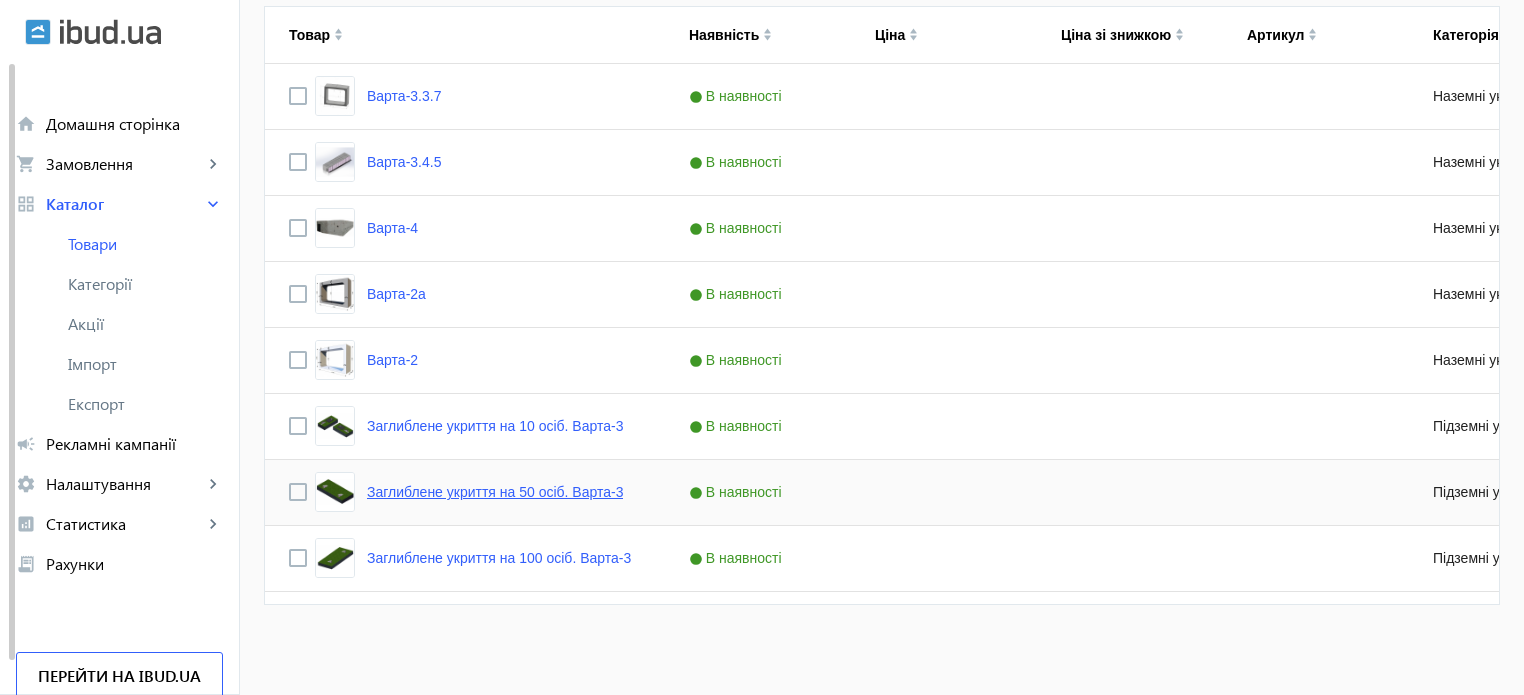 click on "Заглиблене укриття на 50 осіб. Варта-3" 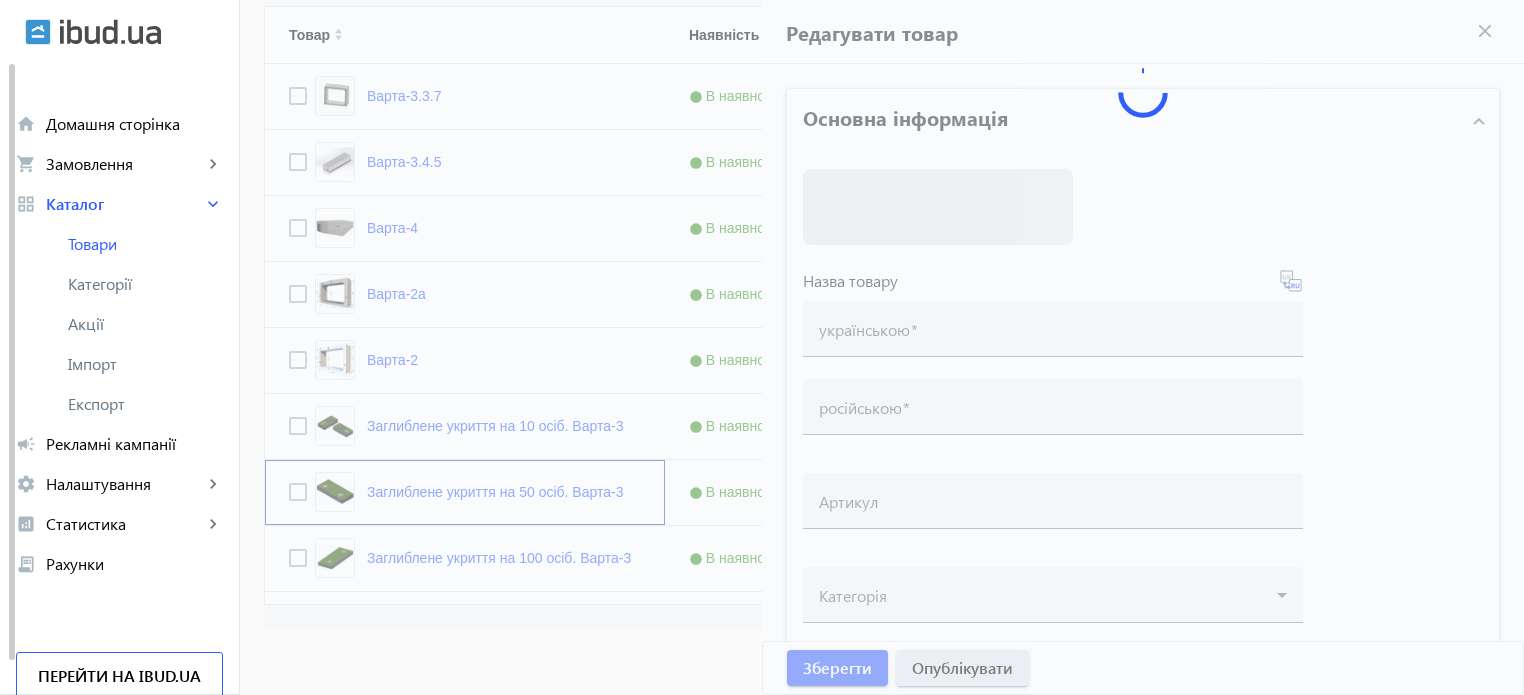 type on "Заглиблене укриття на 50 осіб. Варта-3" 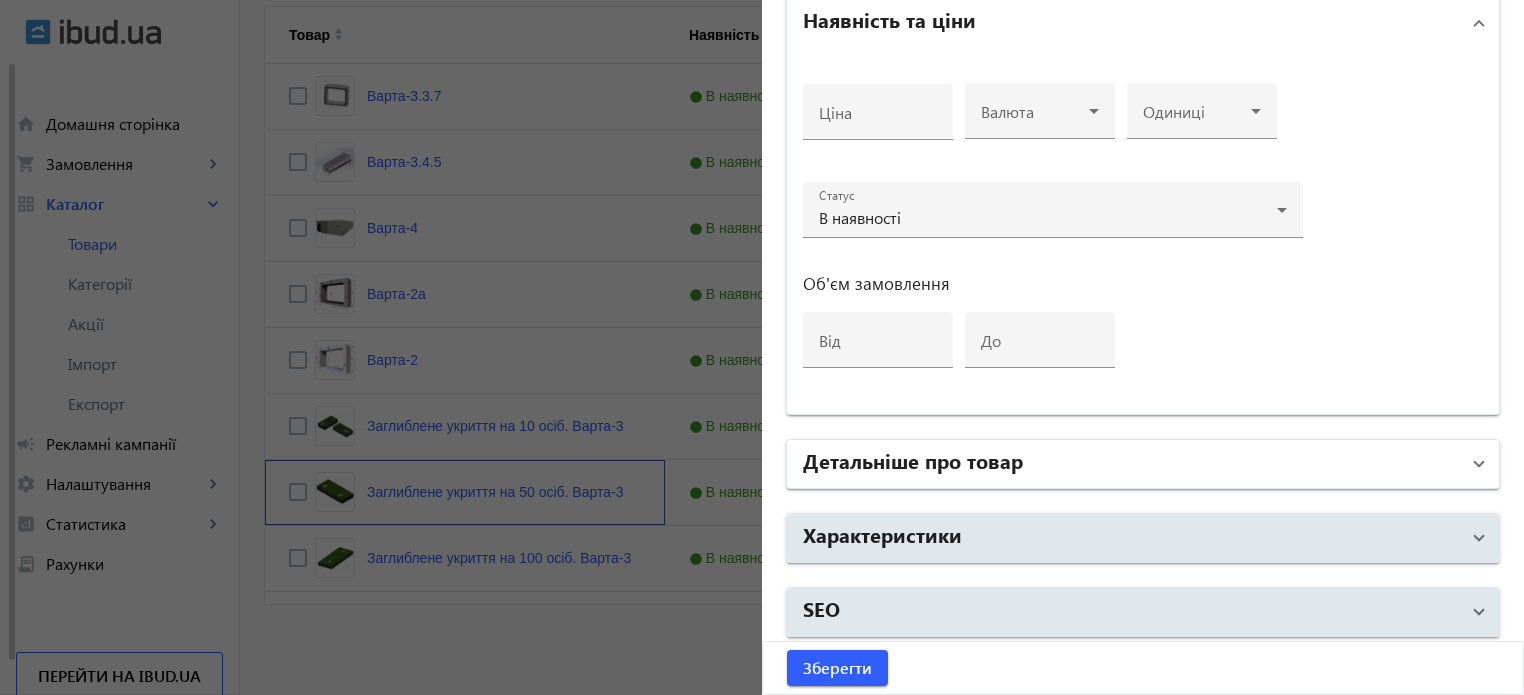 scroll, scrollTop: 968, scrollLeft: 0, axis: vertical 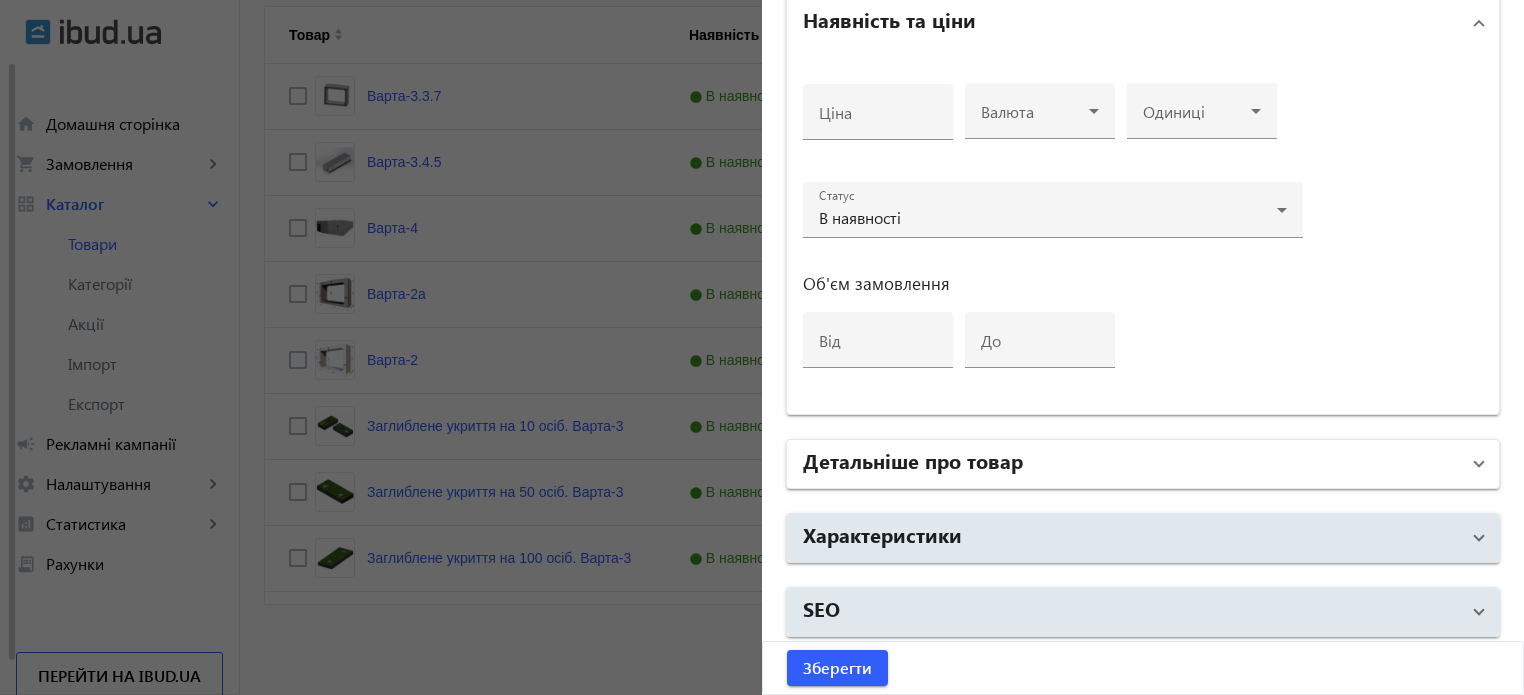 click on "Детальніше про товар" at bounding box center (1131, 464) 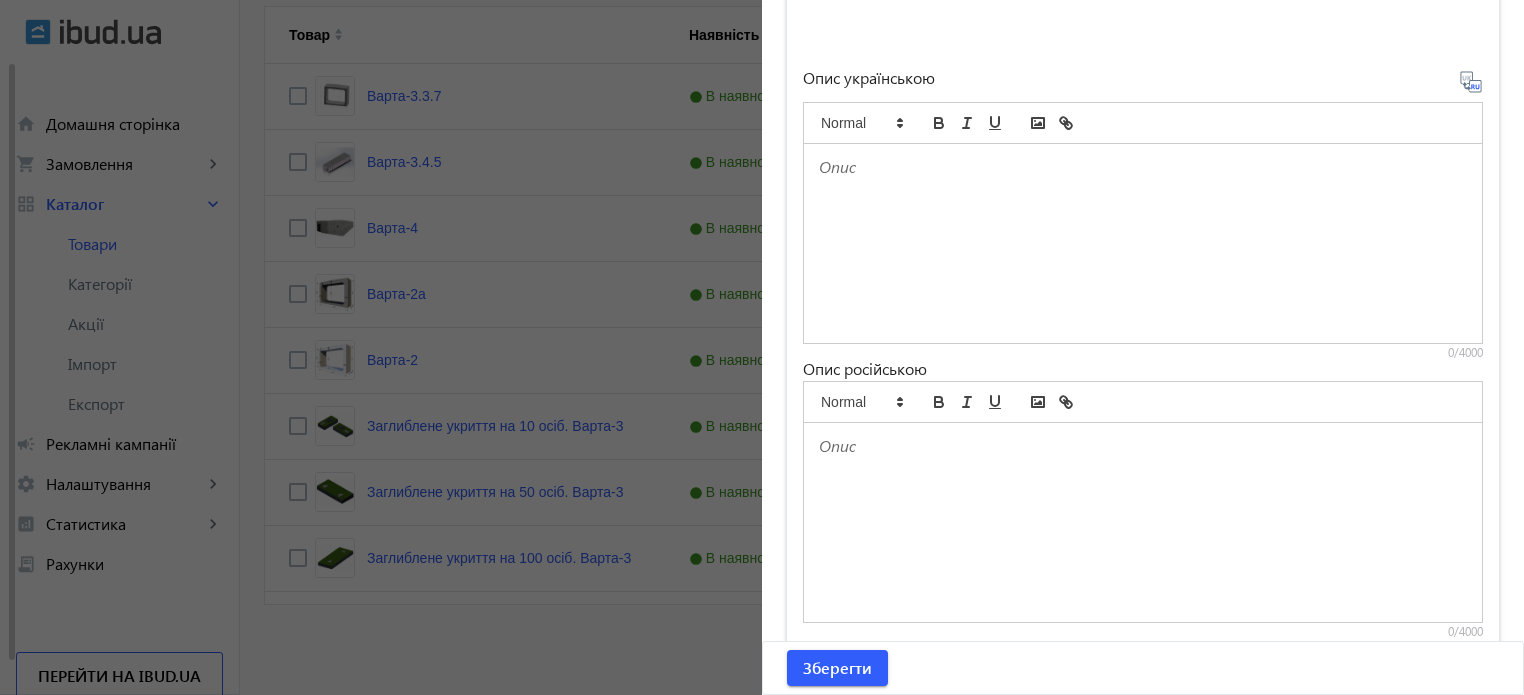 scroll, scrollTop: 1633, scrollLeft: 0, axis: vertical 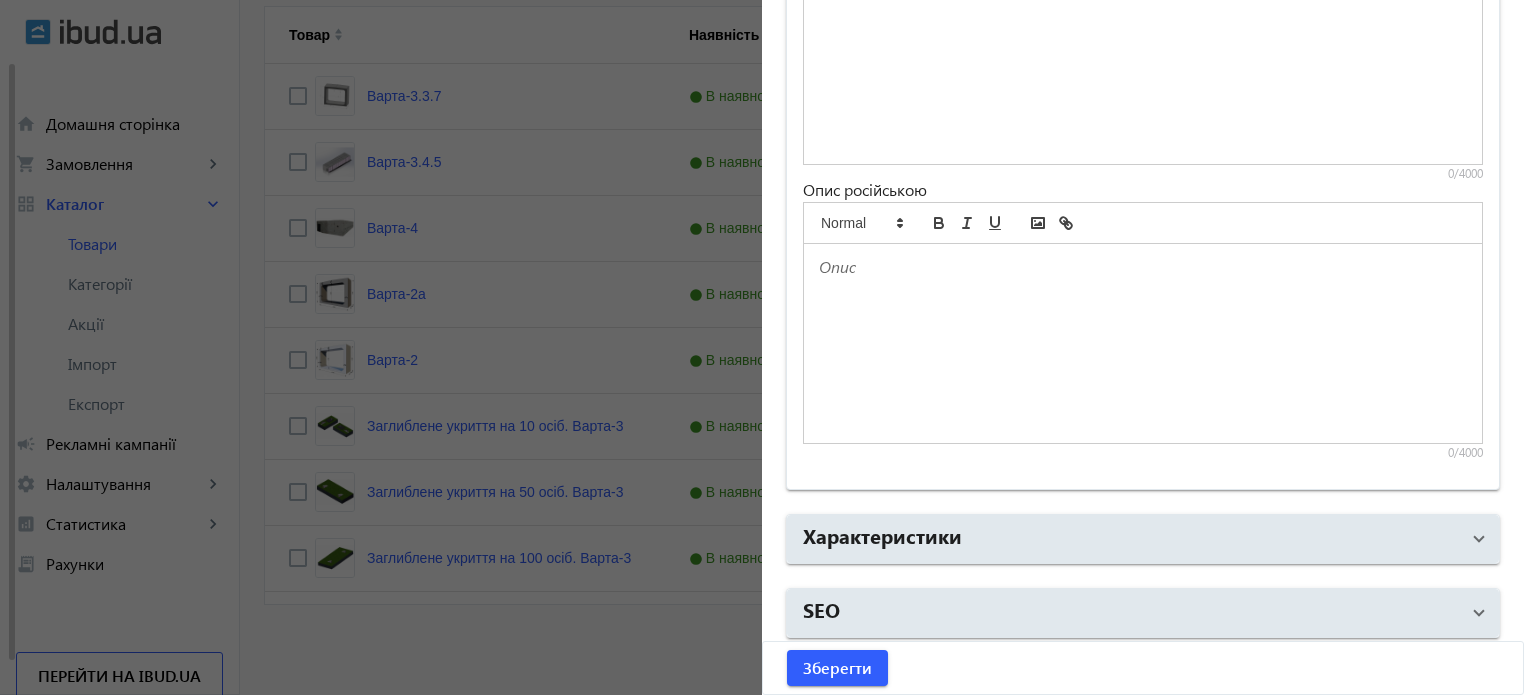 click 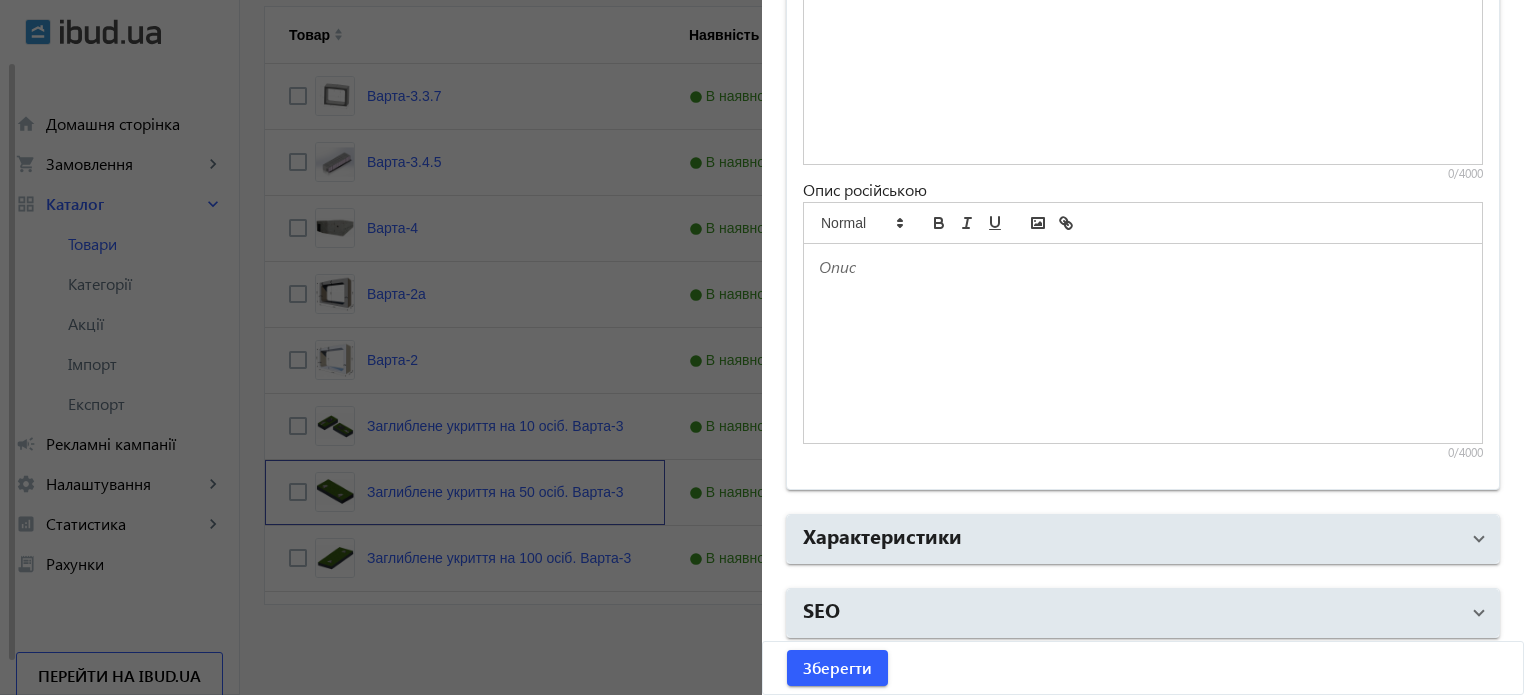 scroll, scrollTop: 0, scrollLeft: 0, axis: both 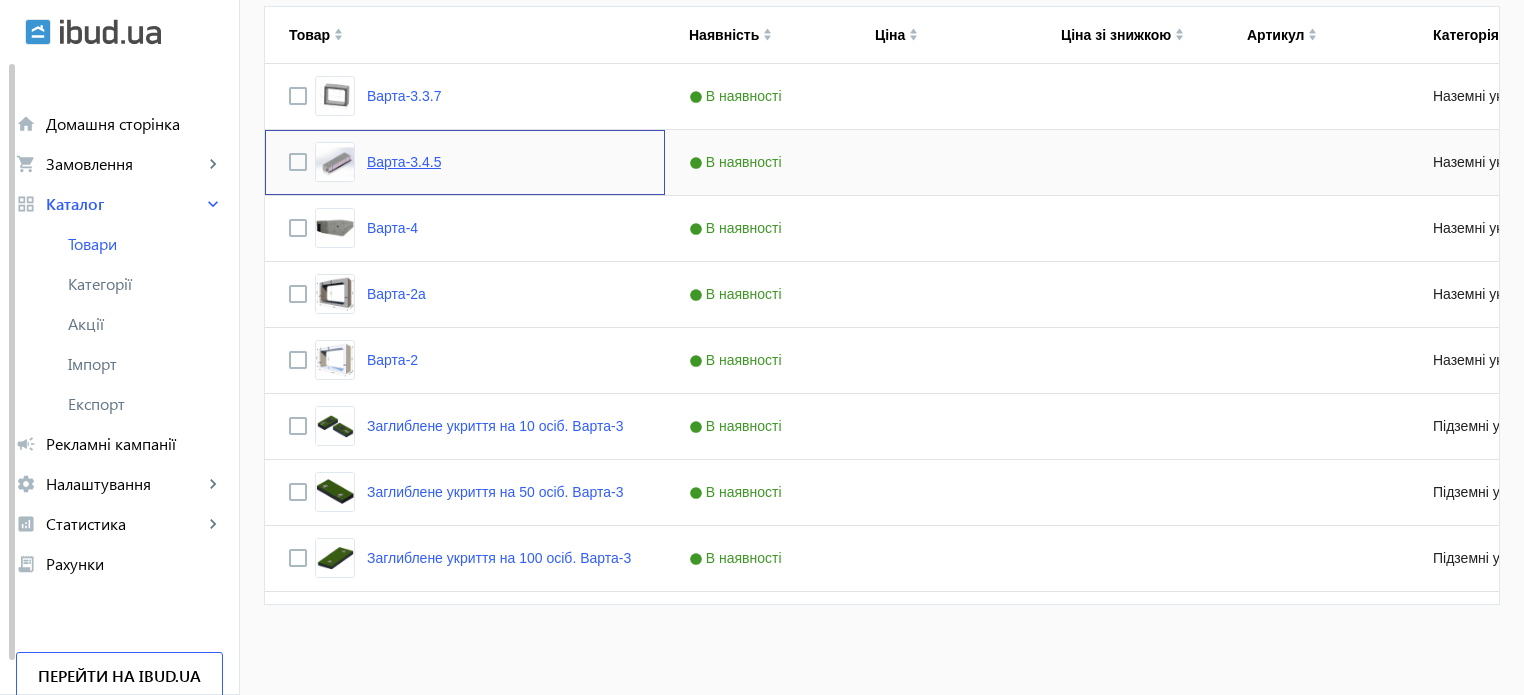 click on "Варта-3.4.5" 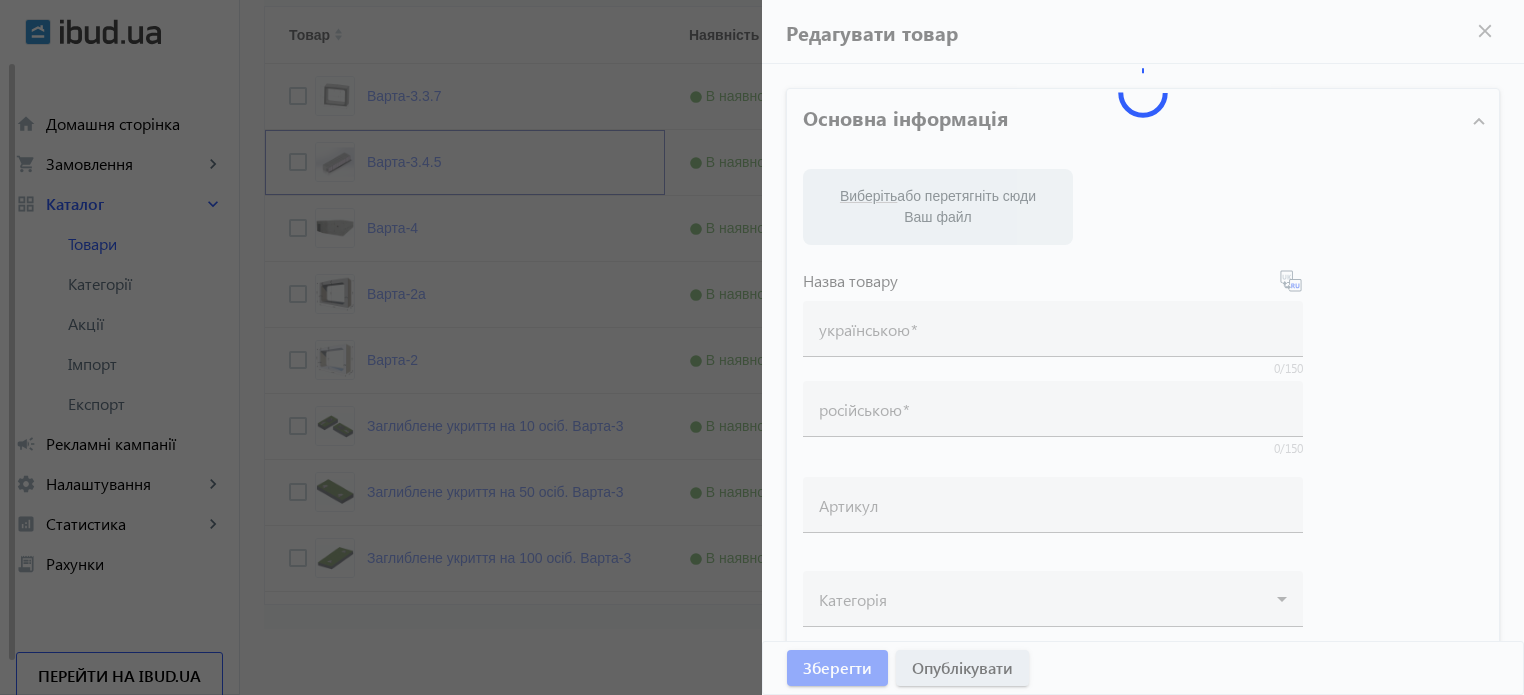 type on "Варта-3.4.5" 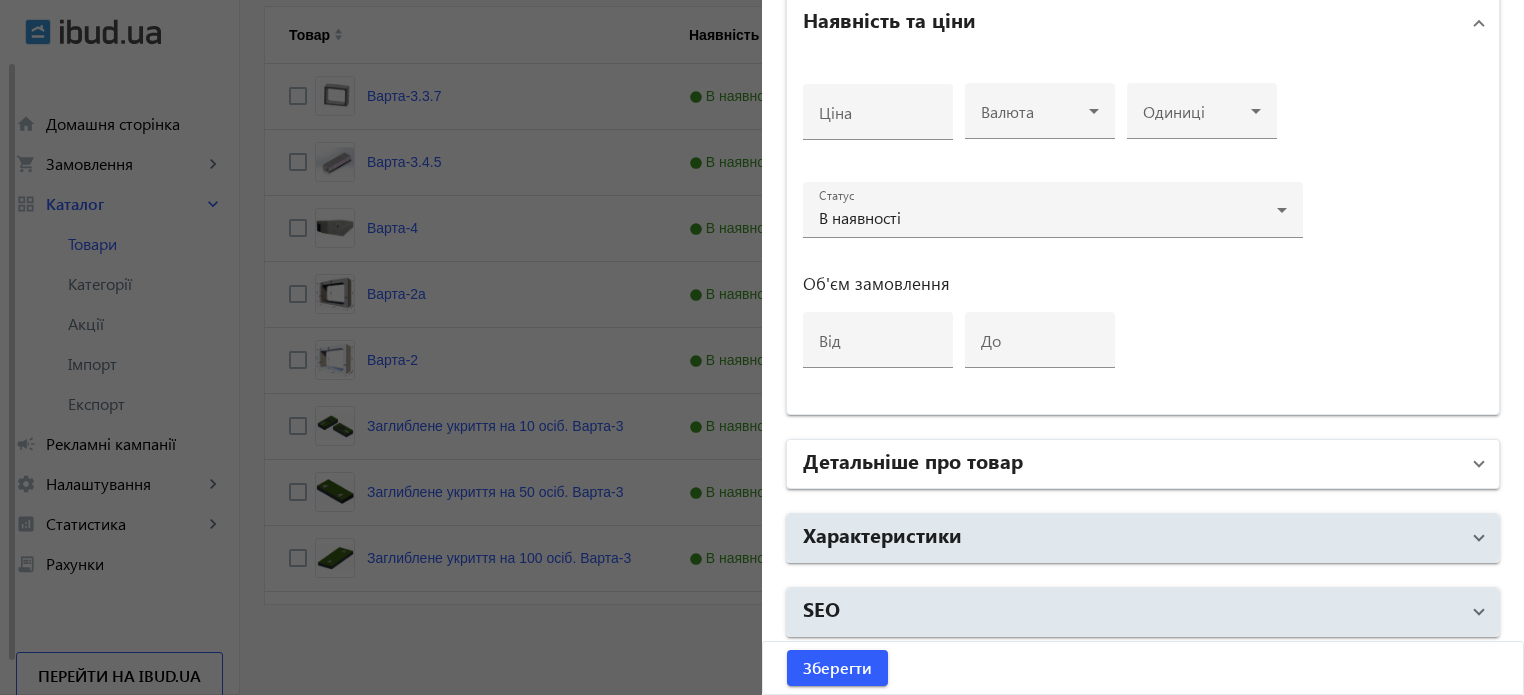 click on "Детальніше про товар" at bounding box center [1131, 464] 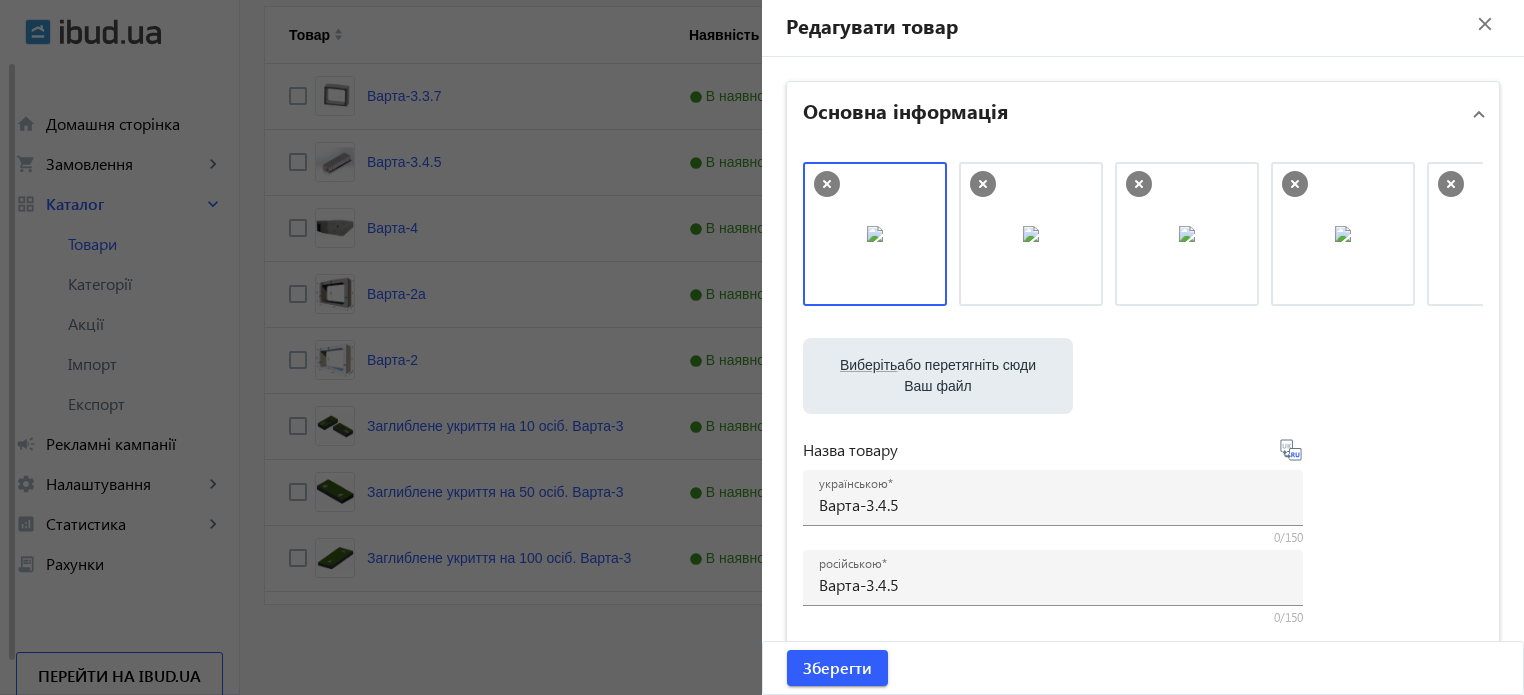 scroll, scrollTop: 0, scrollLeft: 0, axis: both 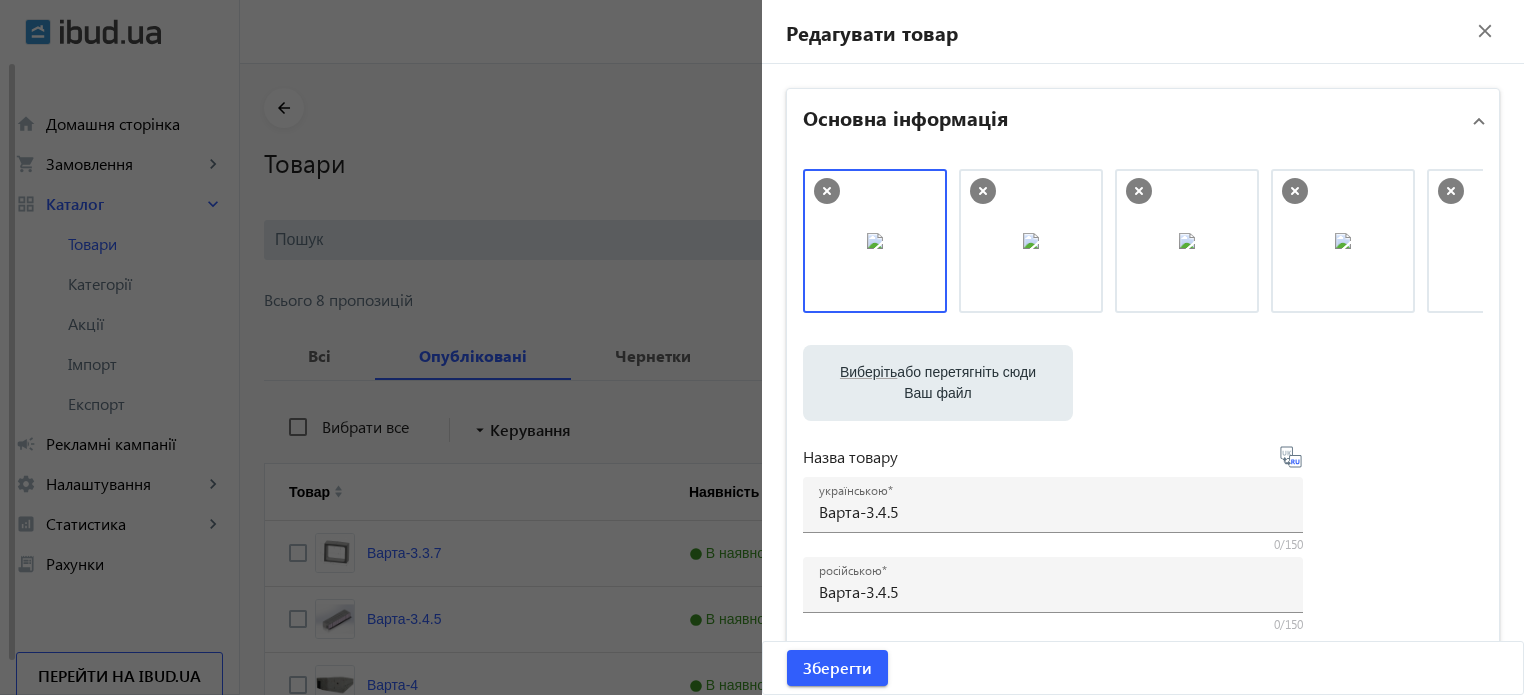 drag, startPoint x: 496, startPoint y: 265, endPoint x: 424, endPoint y: 269, distance: 72.11102 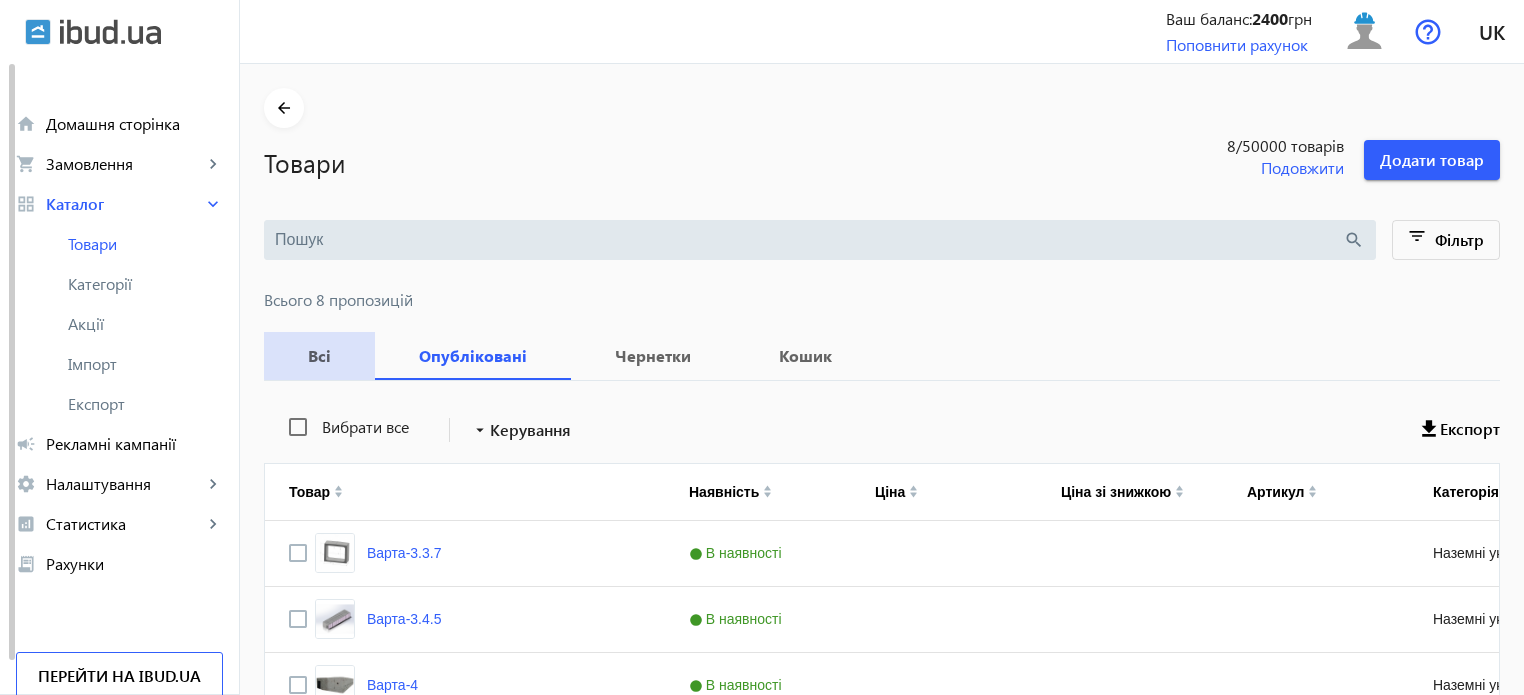 click on "Всі" at bounding box center (319, 356) 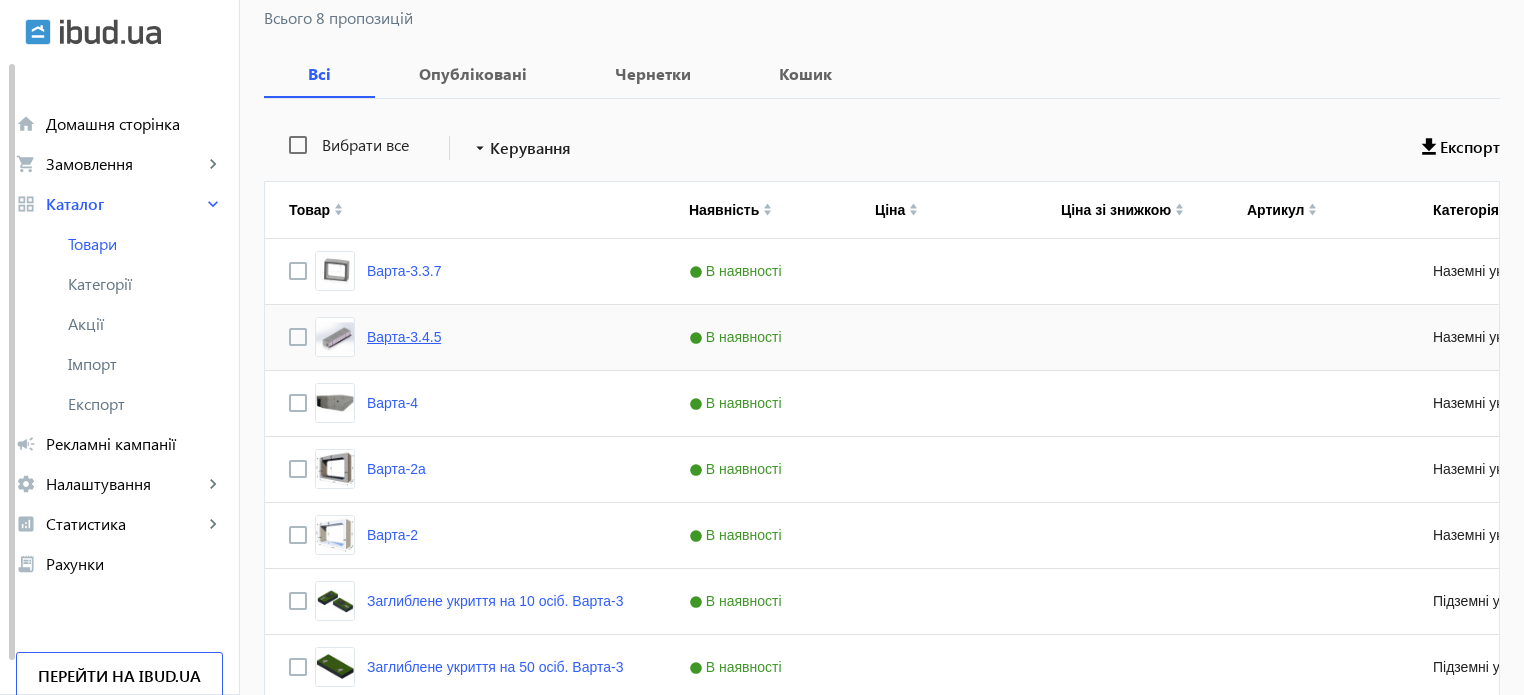 scroll, scrollTop: 457, scrollLeft: 0, axis: vertical 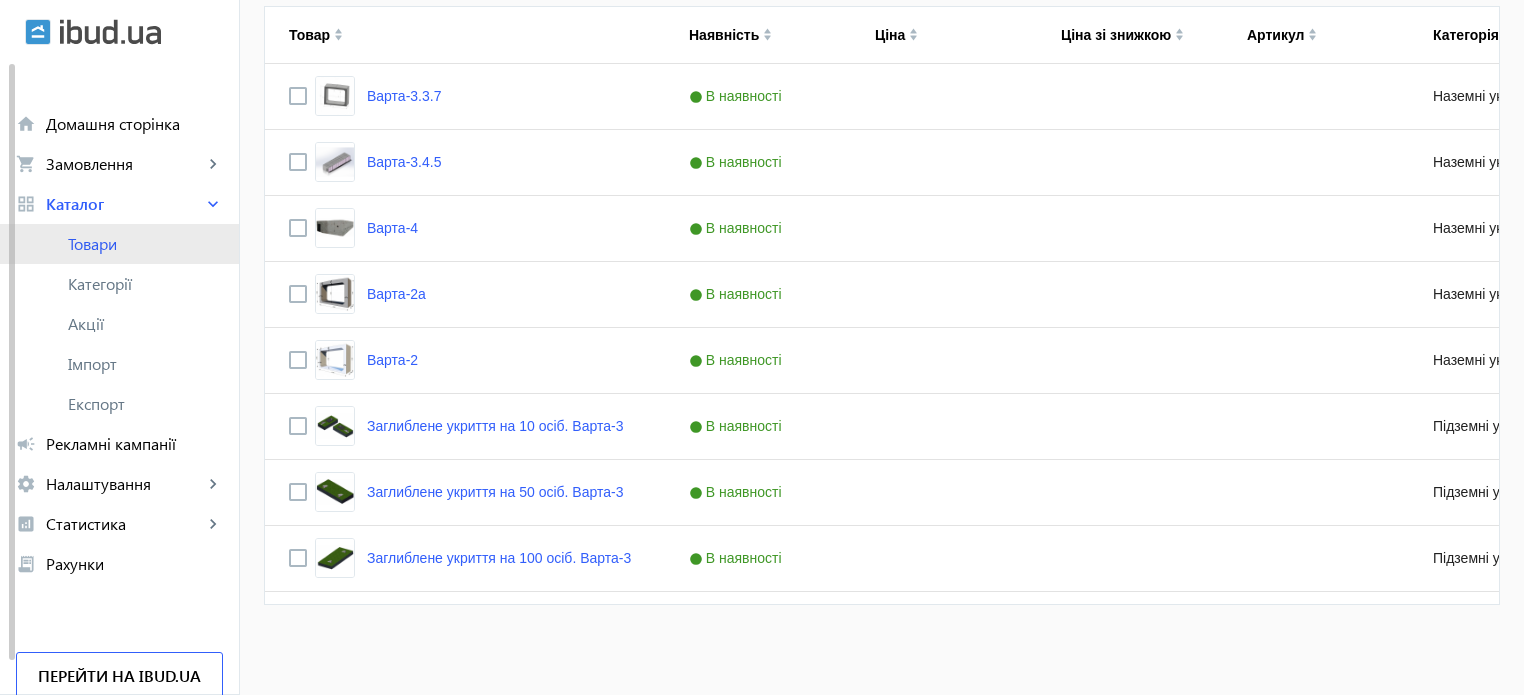 click on "Товари" 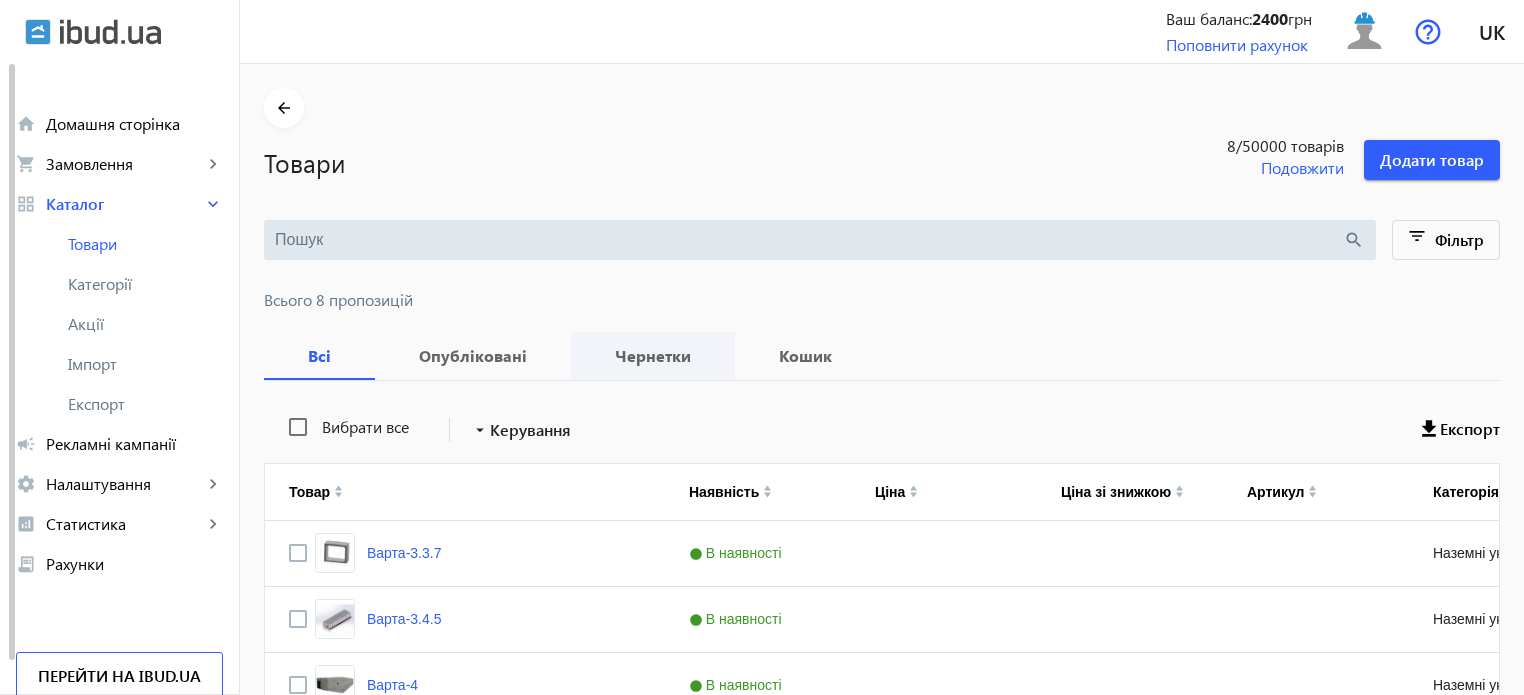 click on "Чернетки" at bounding box center [653, 356] 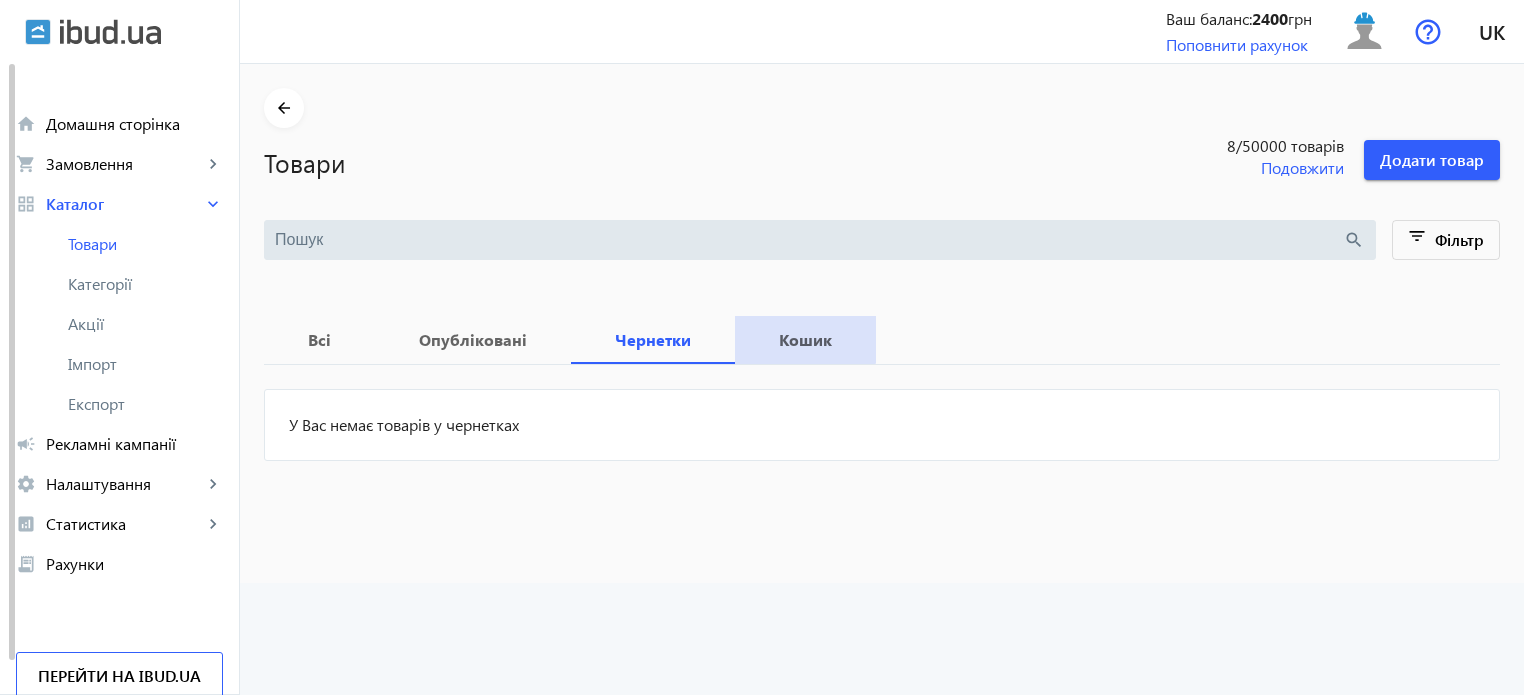 click on "Кошик" at bounding box center (805, 340) 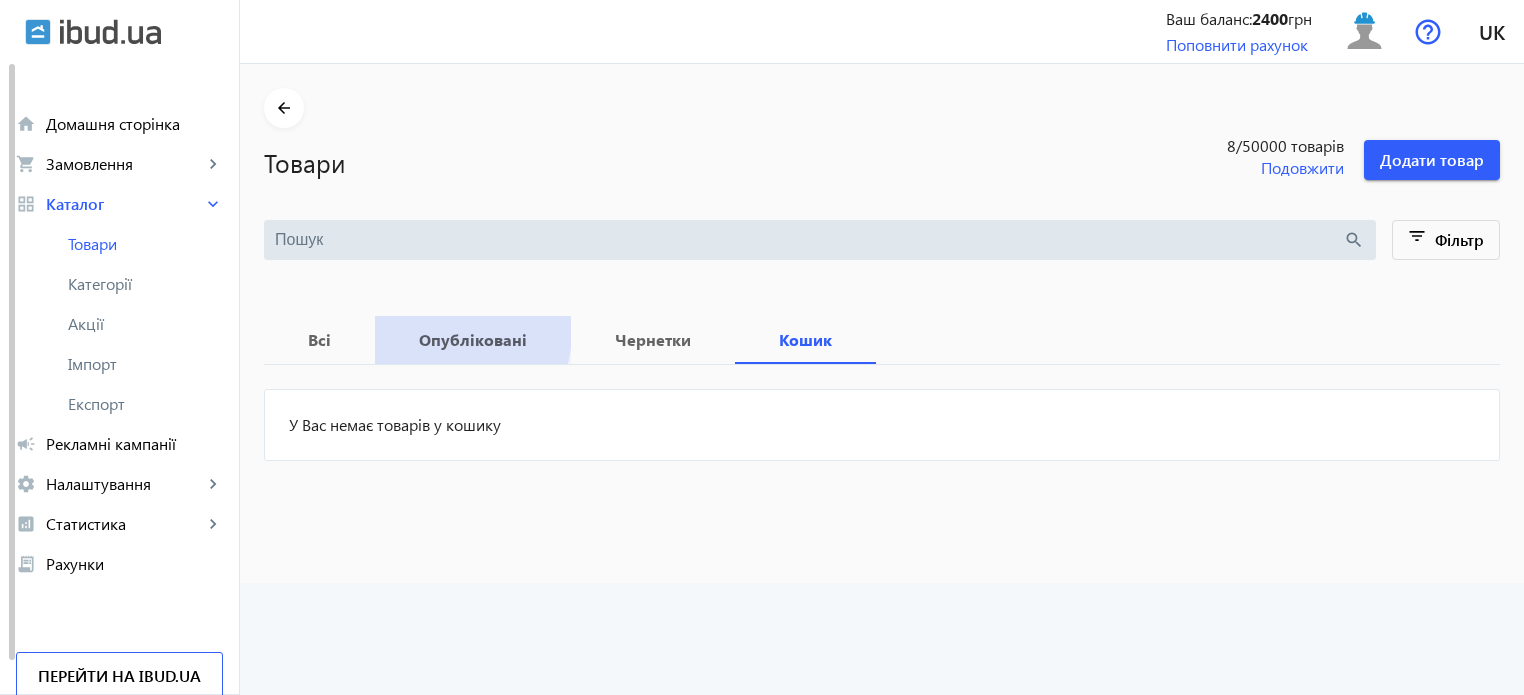 click on "Опубліковані" at bounding box center (473, 340) 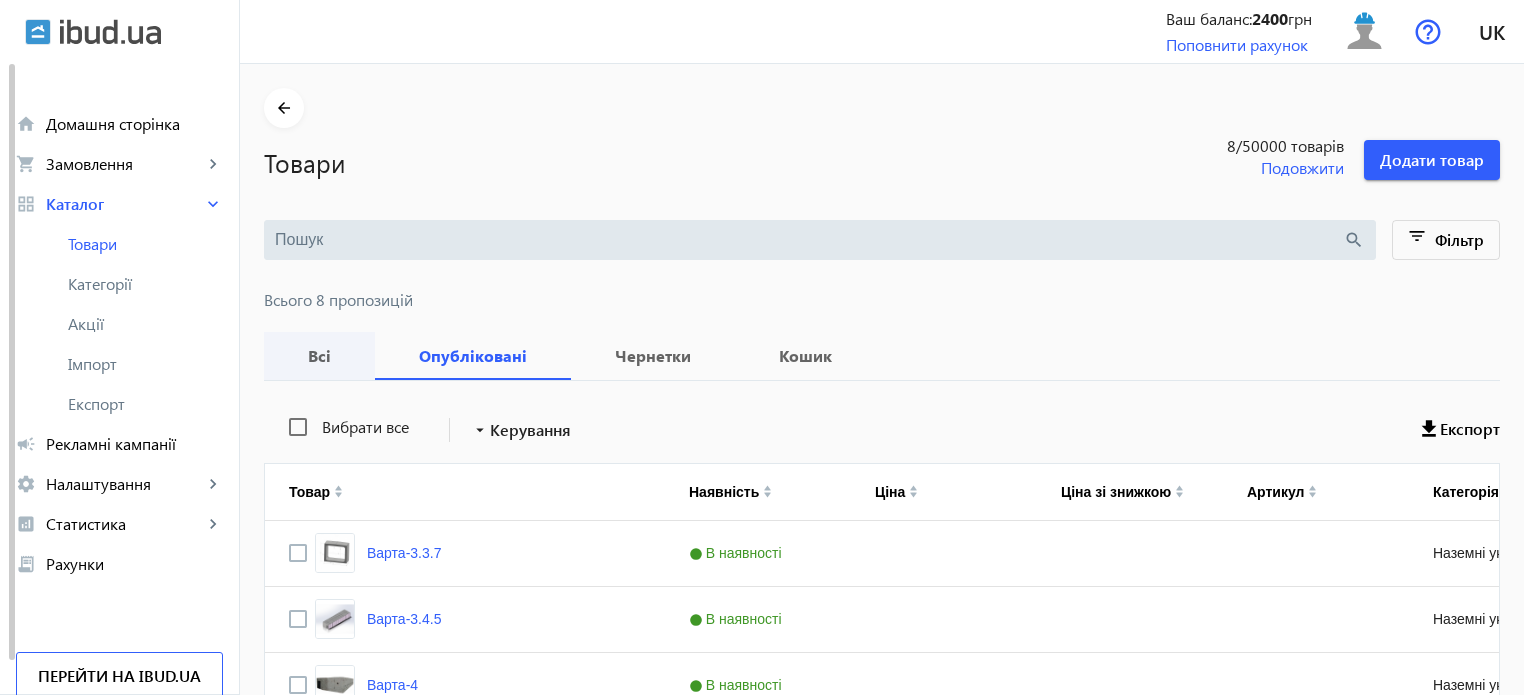 click on "Всі" at bounding box center (319, 356) 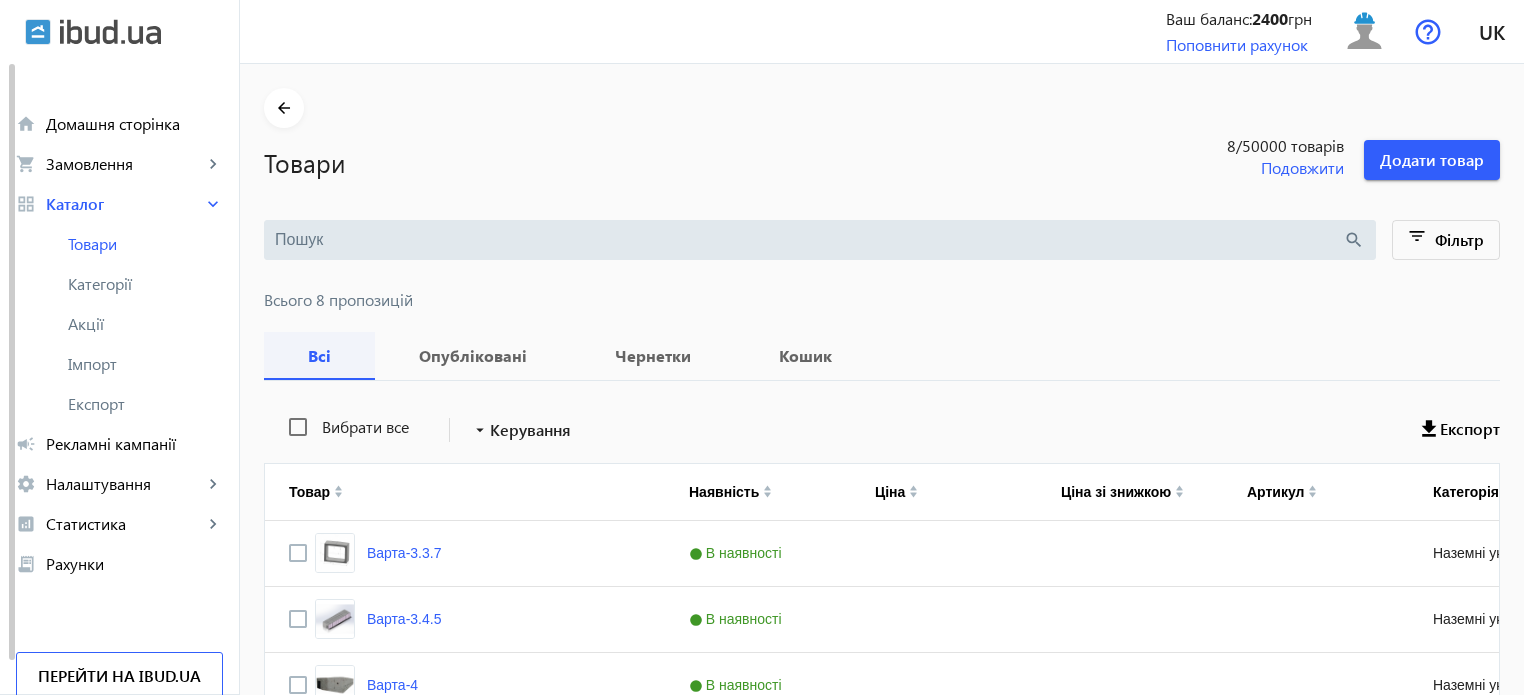 click on "Всі" at bounding box center [319, 356] 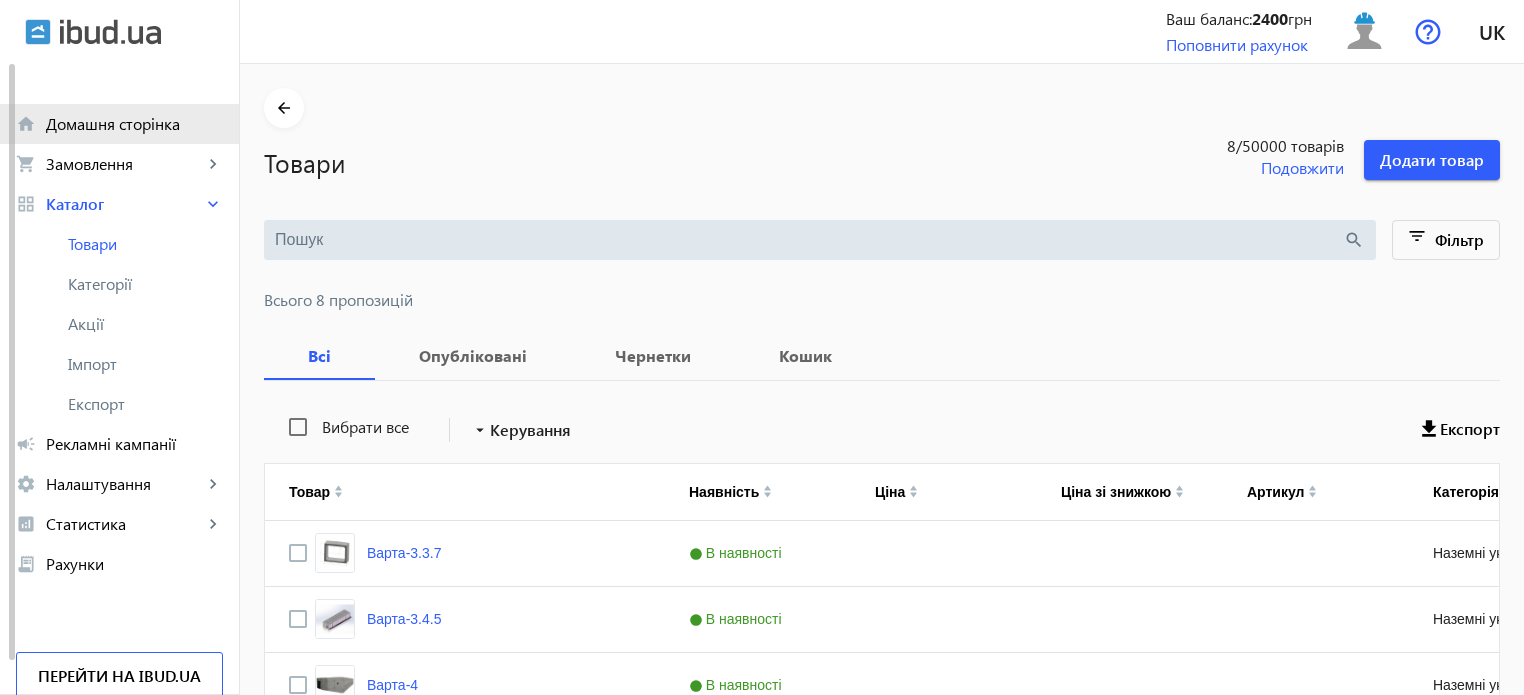 click on "Домашня сторінка" at bounding box center (134, 124) 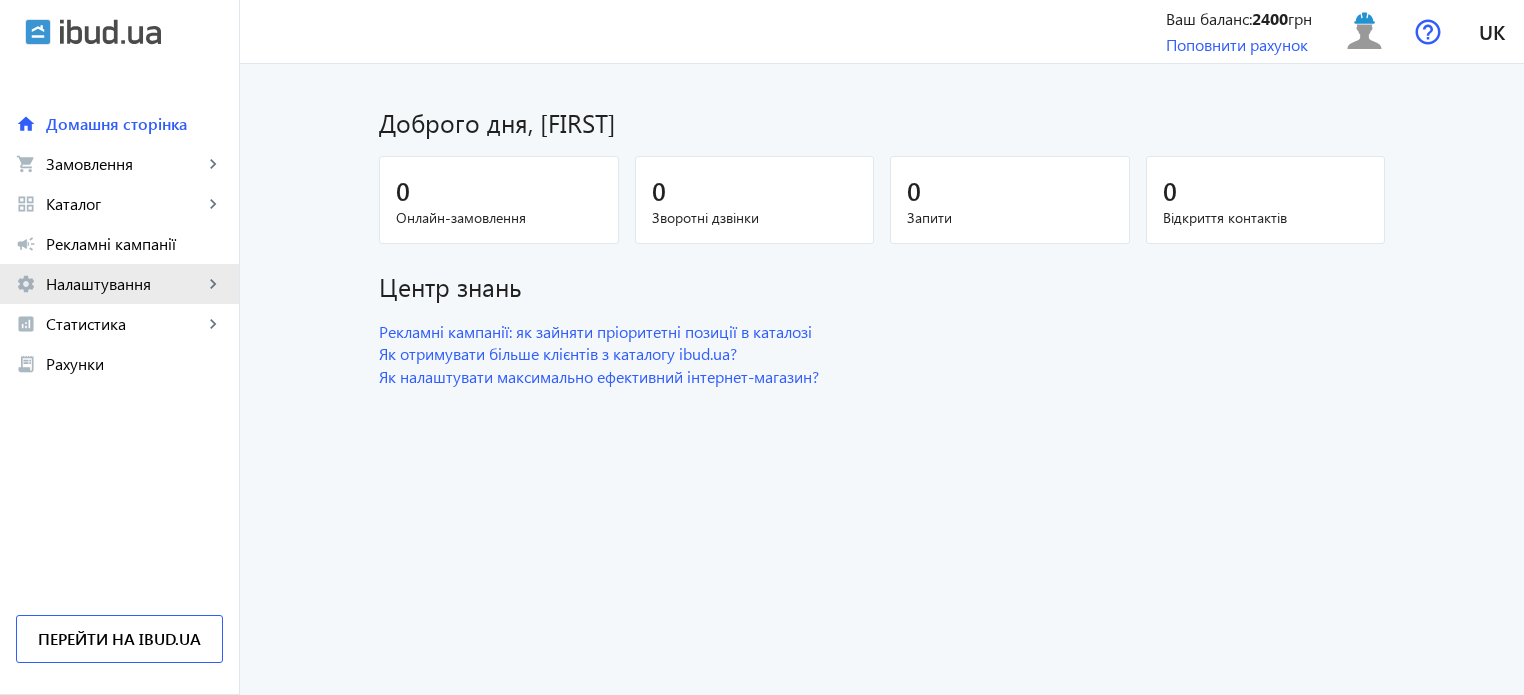 click on "Налаштування" 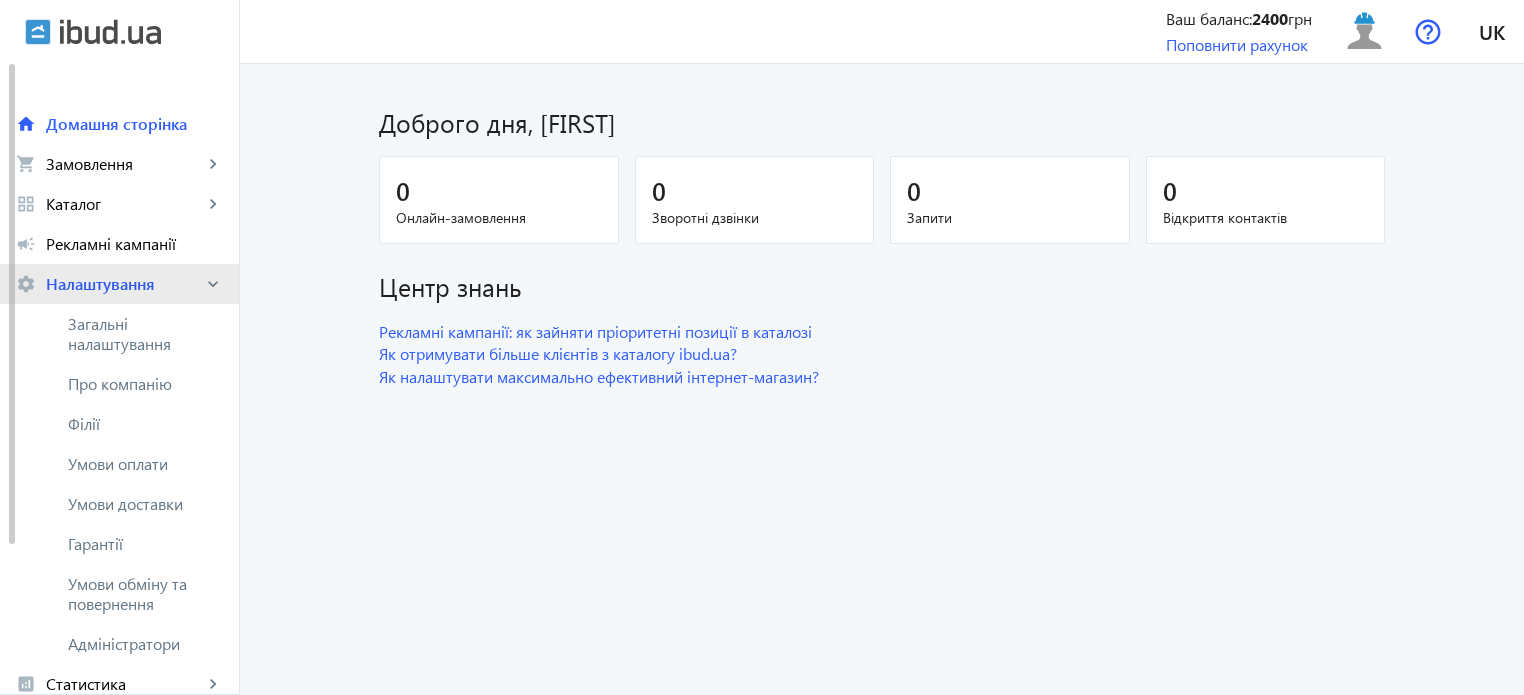 click on "Налаштування" 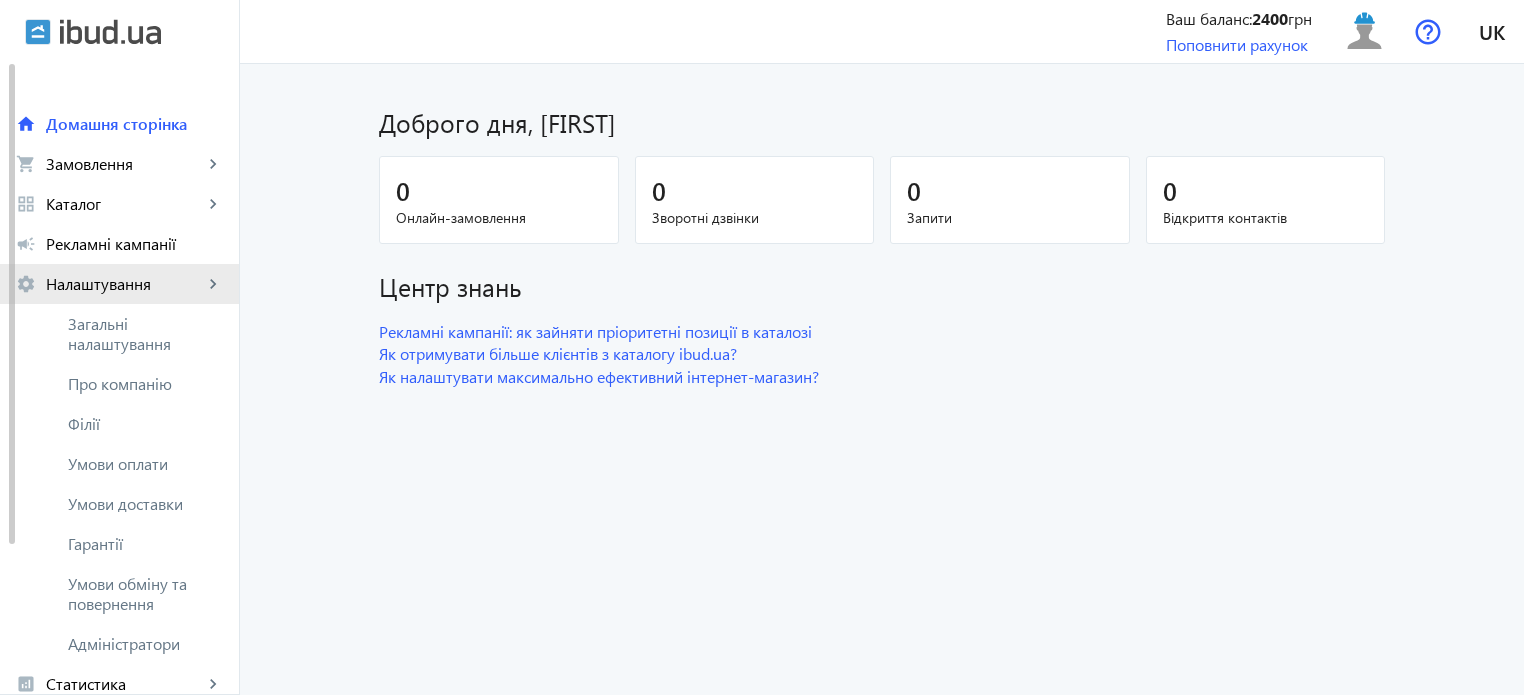 click on "Налаштування" 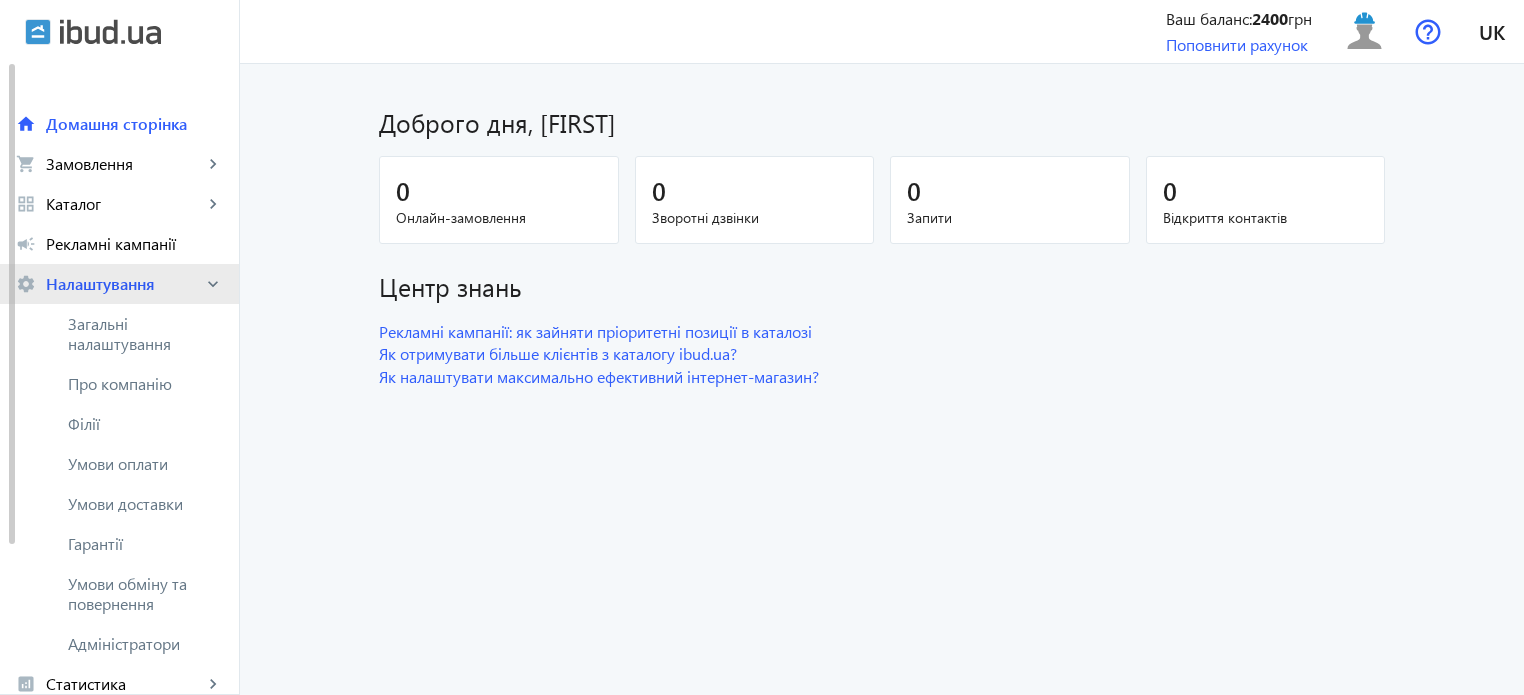 click on "Налаштування" 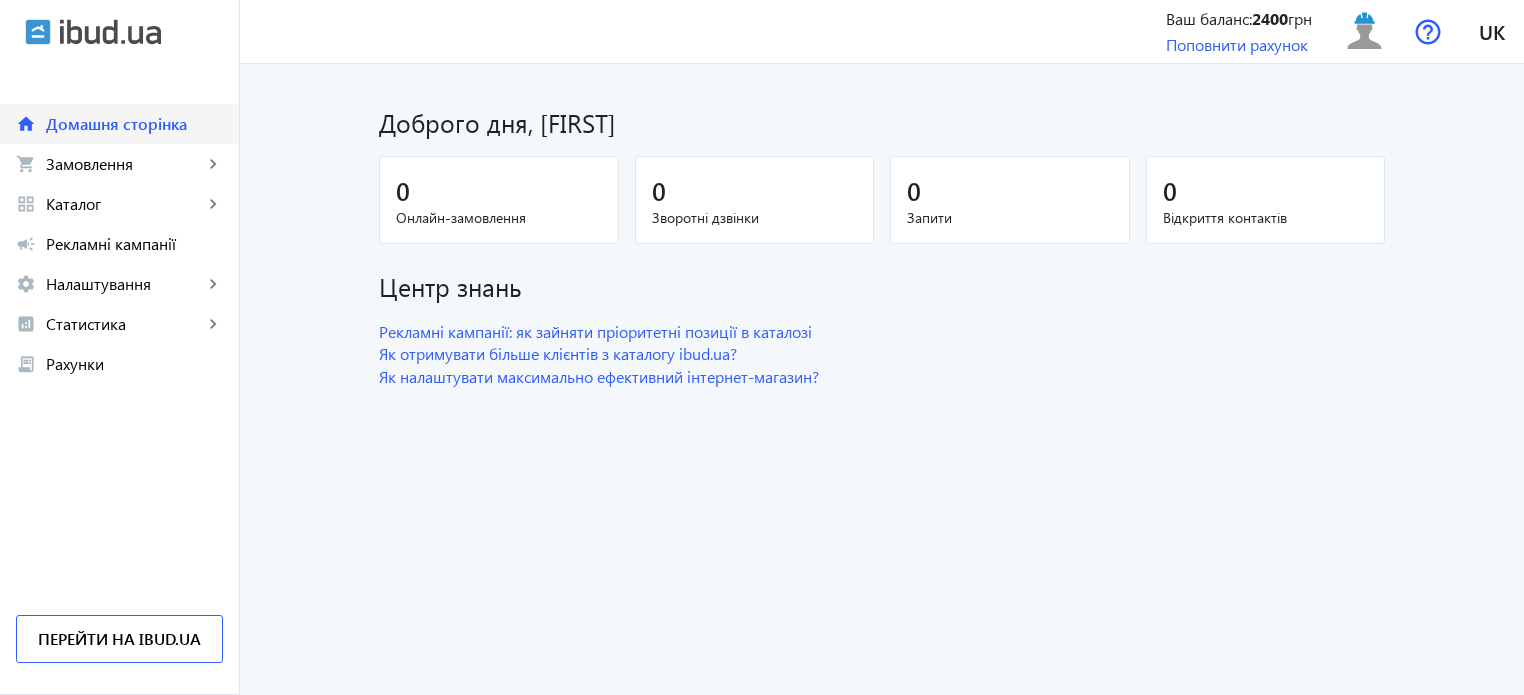 click on "Домашня сторінка" at bounding box center (134, 124) 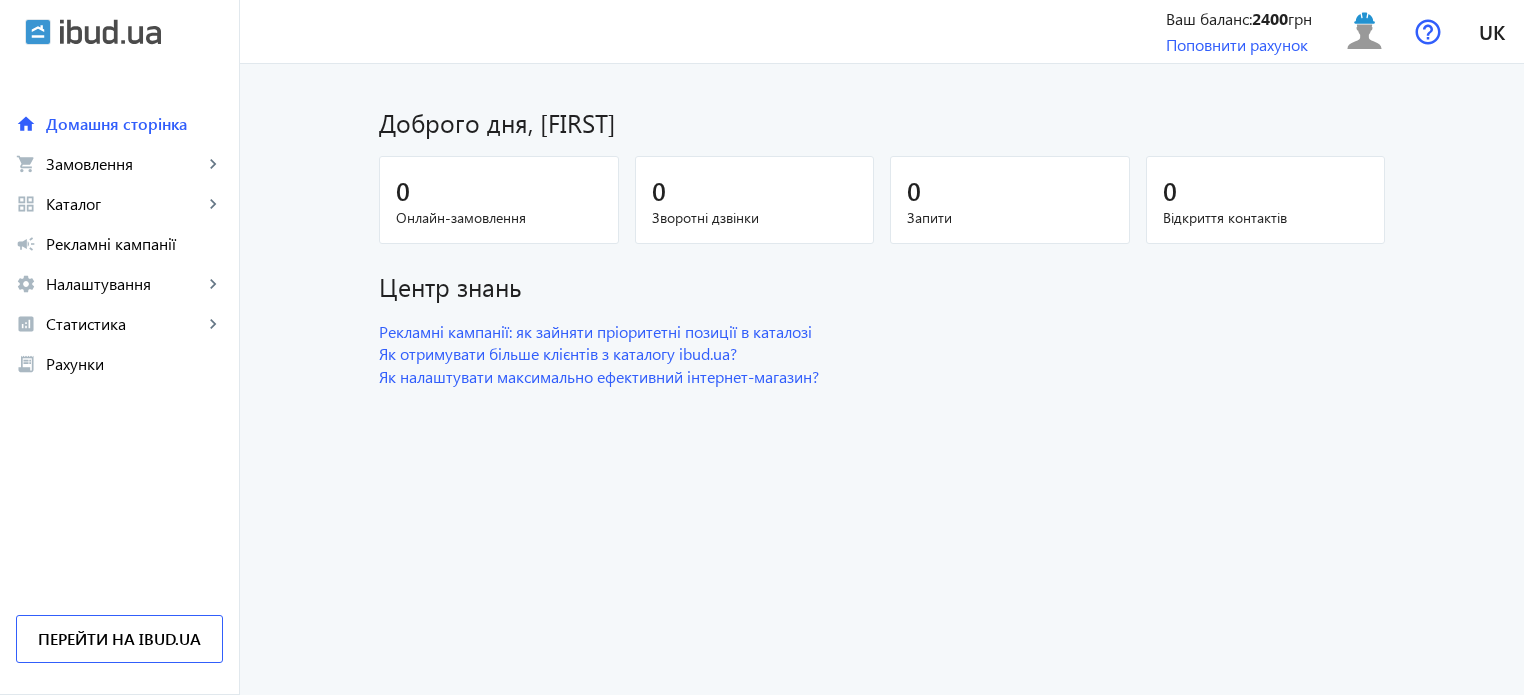 click on "0 Зворотні дзвінки" 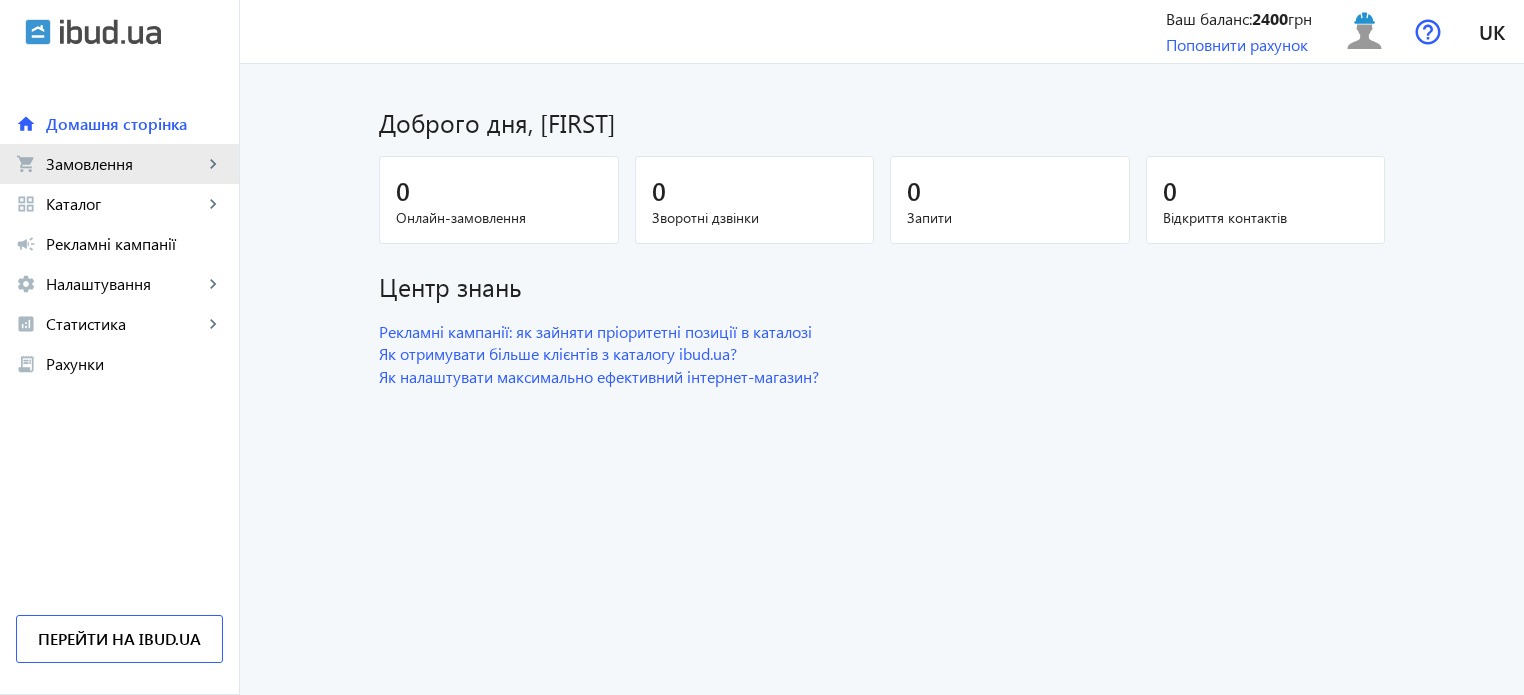 click on "Замовлення" 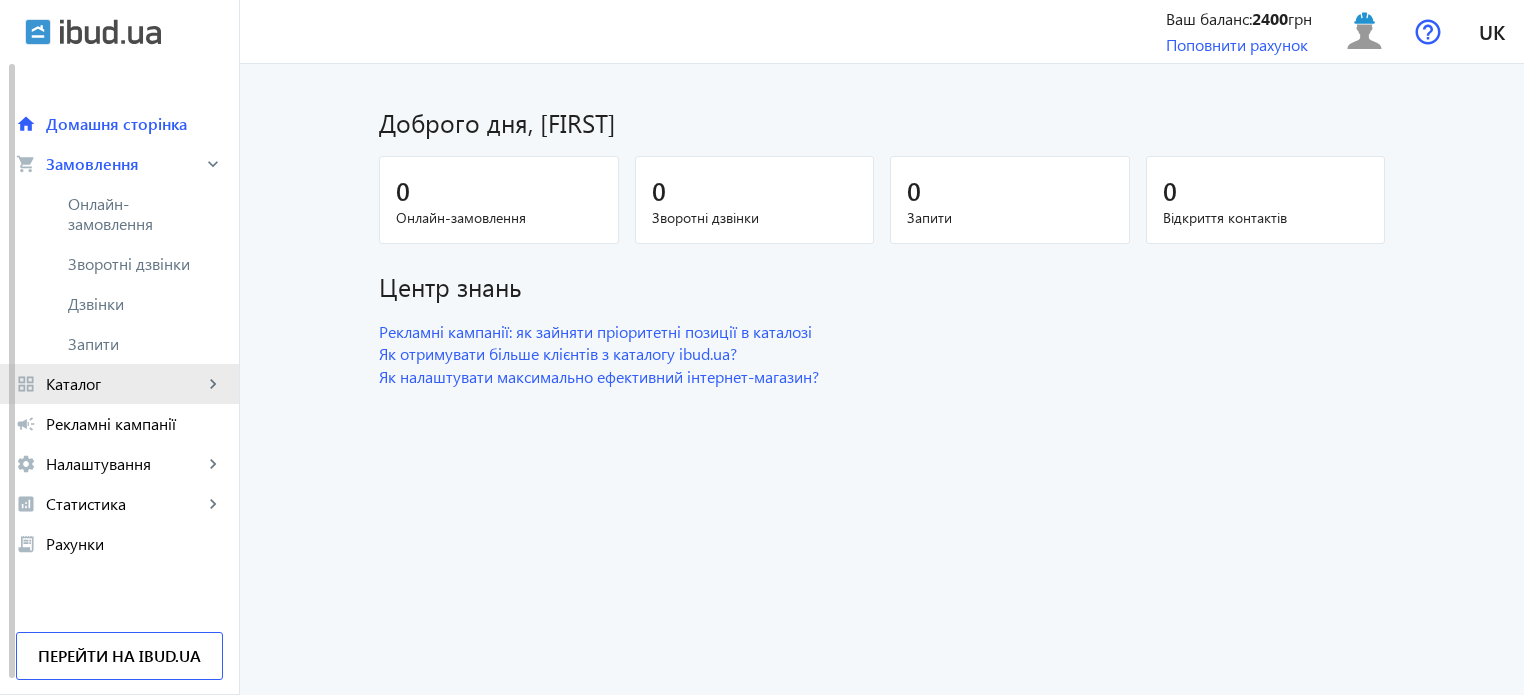click on "grid_view Каталог keyboard_arrow_right" 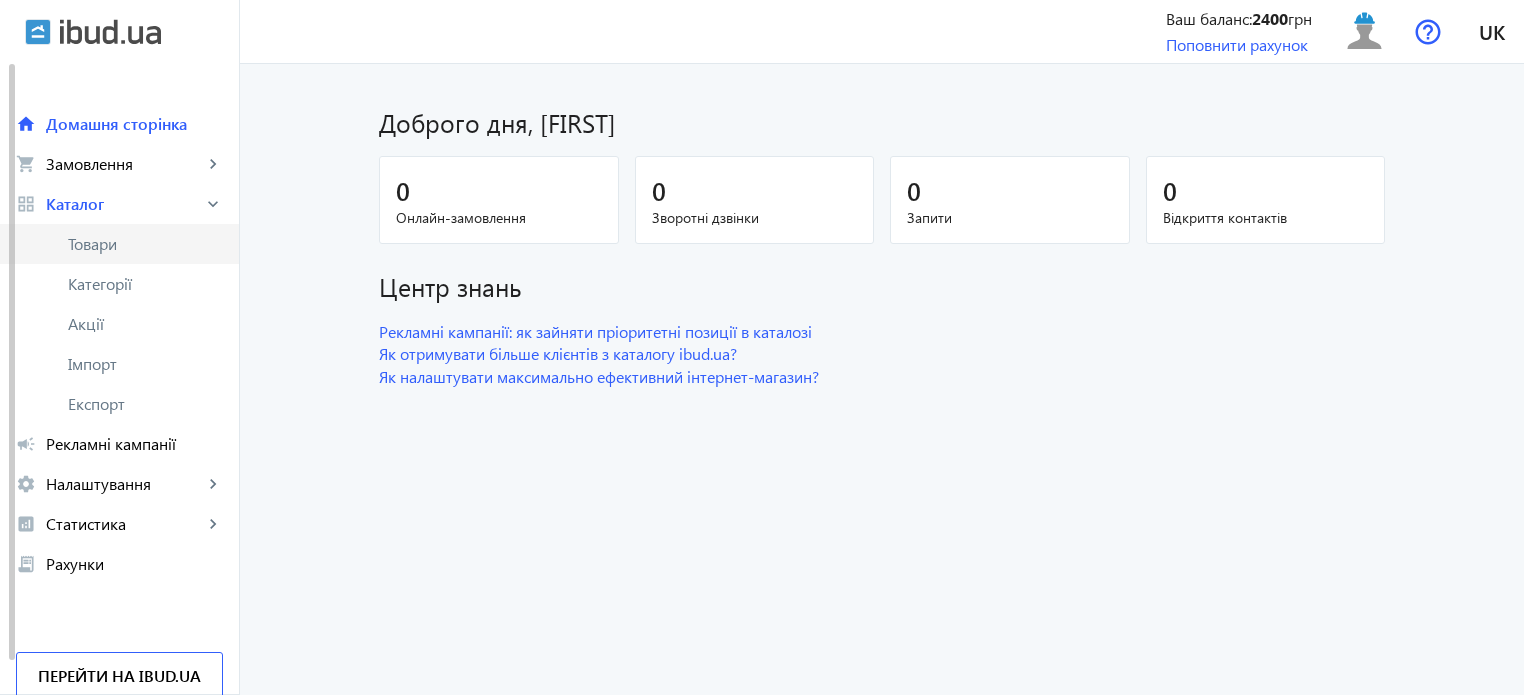 click on "Товари" 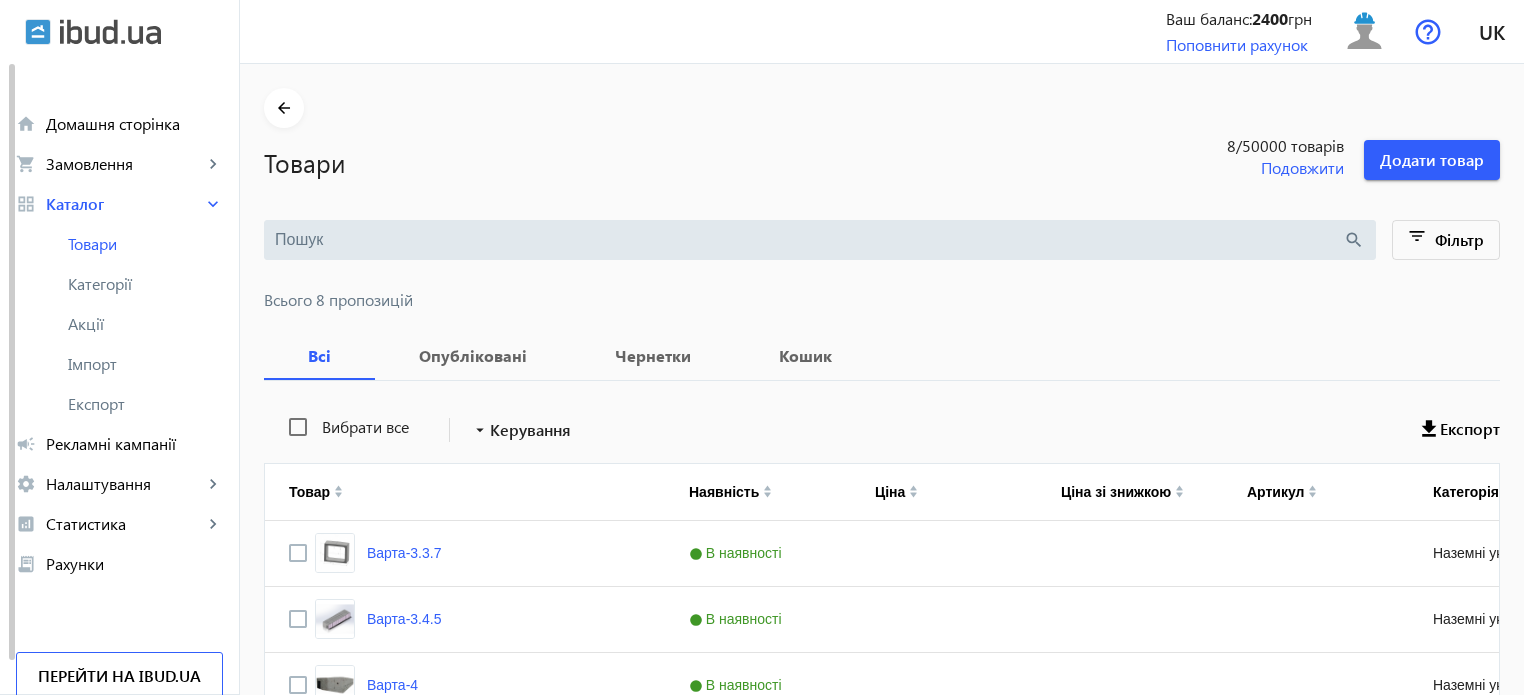 type 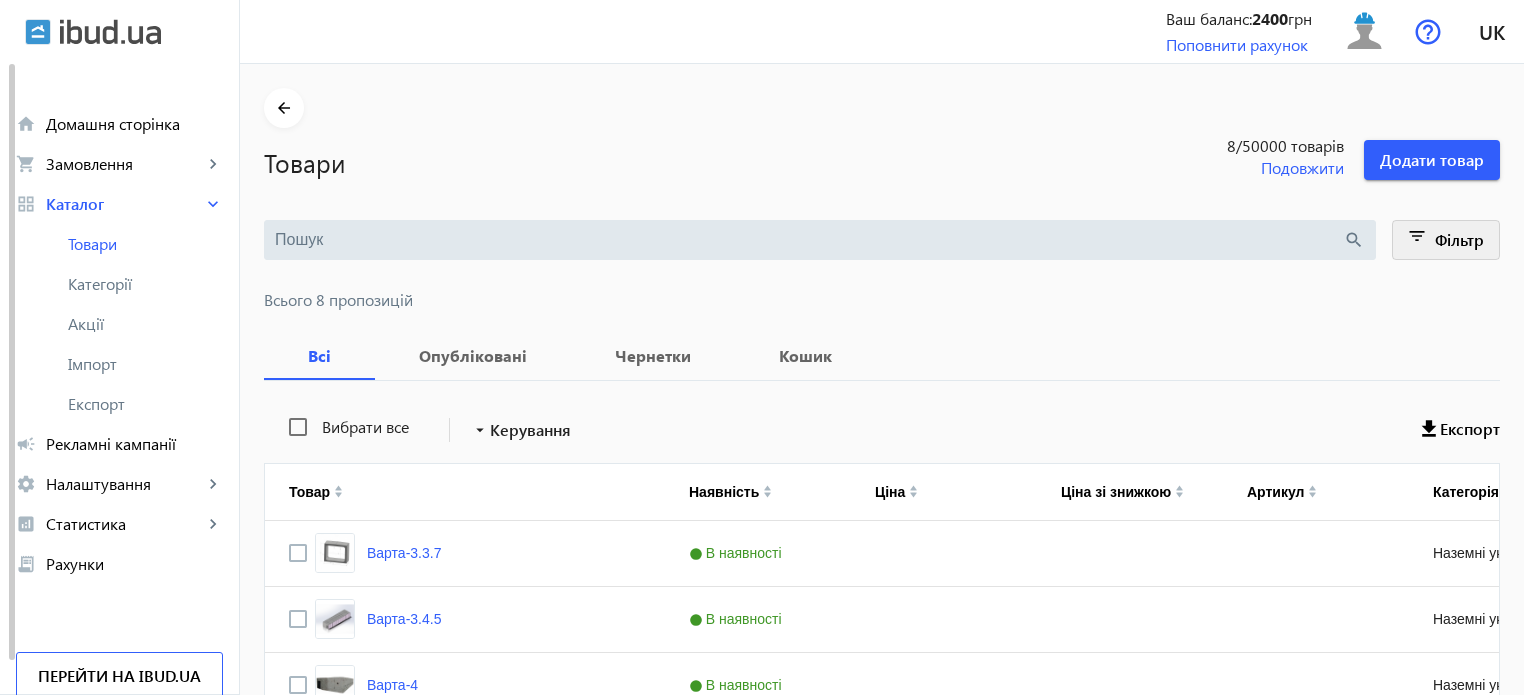 click 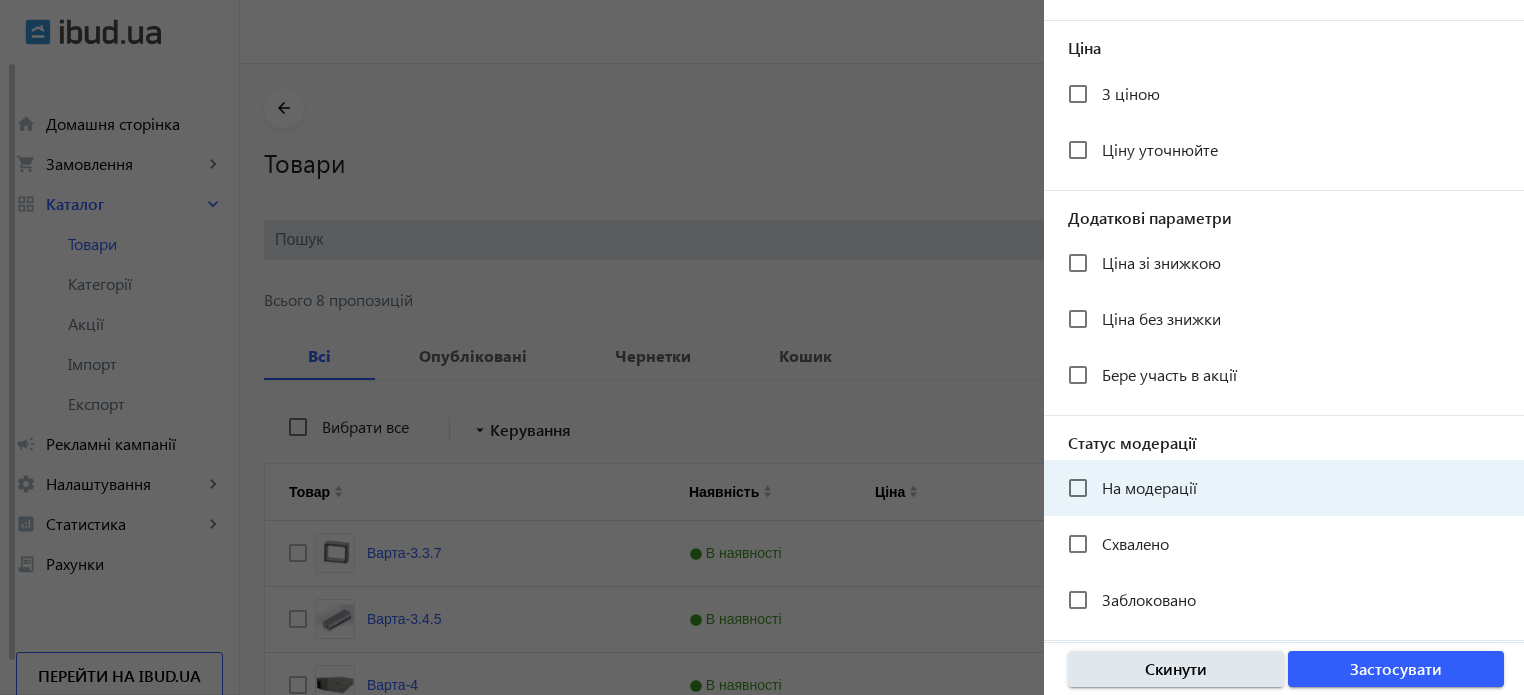 scroll, scrollTop: 401, scrollLeft: 0, axis: vertical 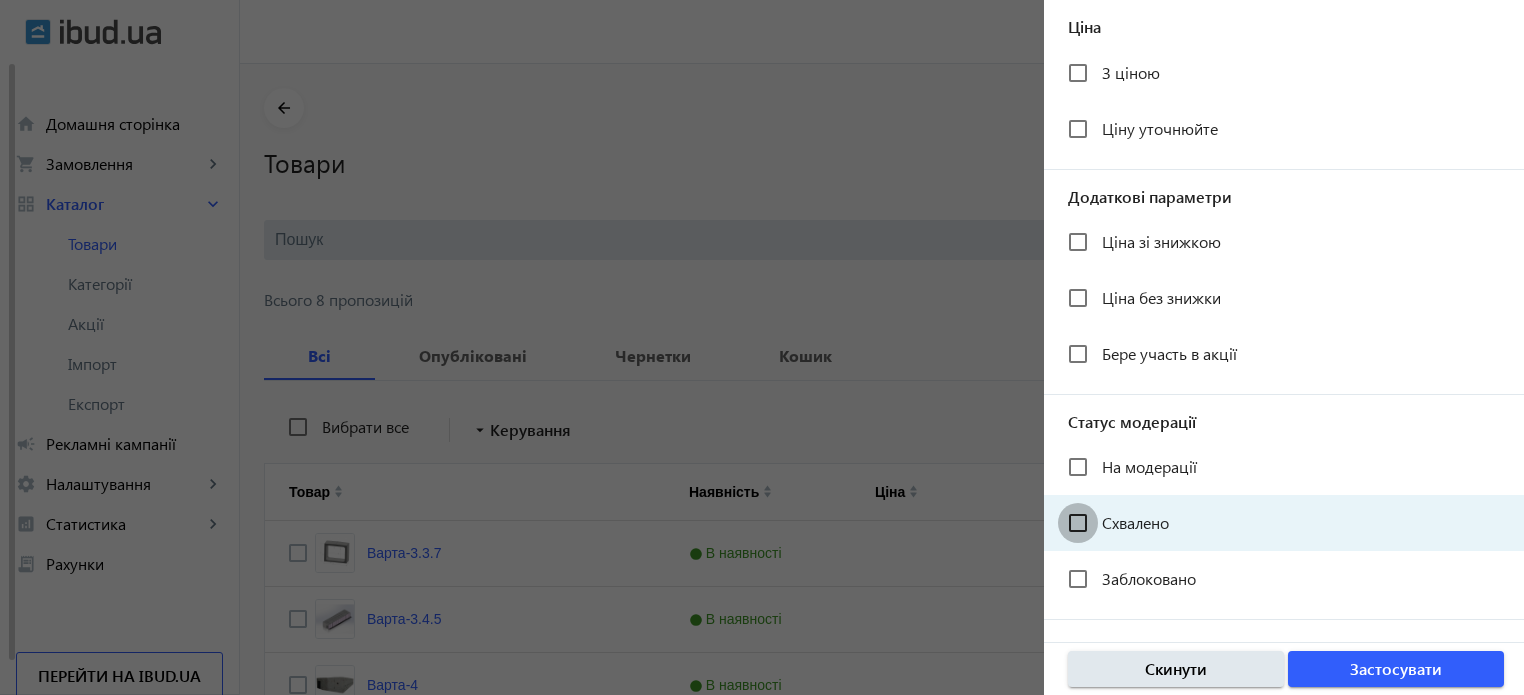 click on "Схвалено" at bounding box center (1078, 523) 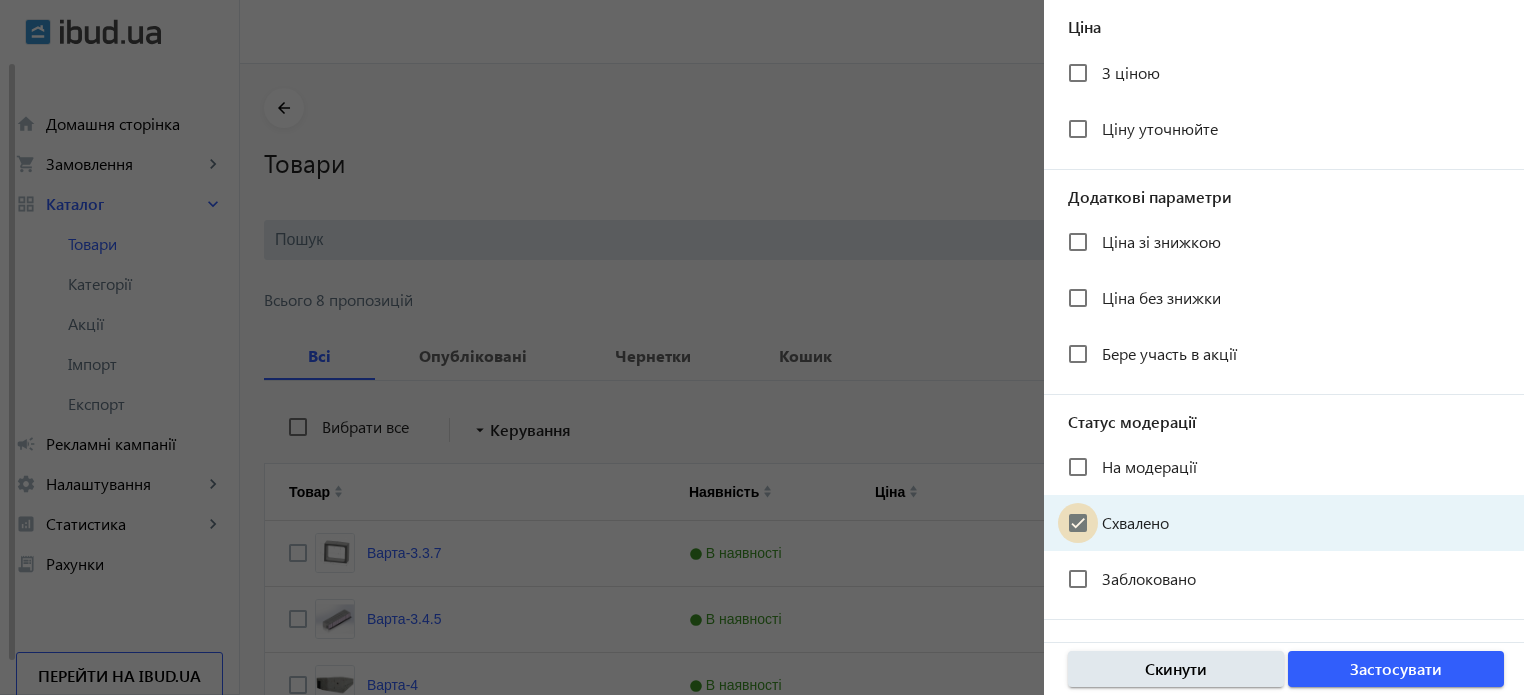 checkbox on "true" 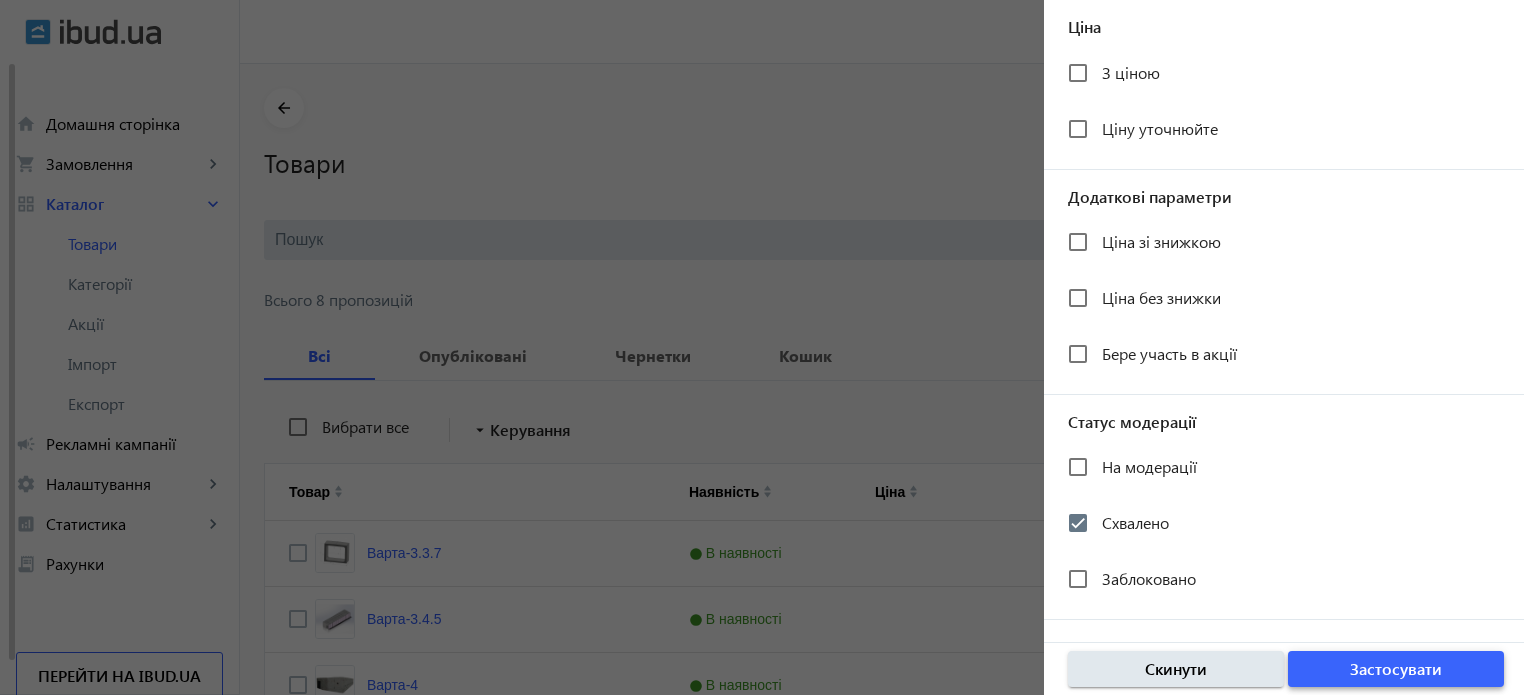 click on "Застосувати" 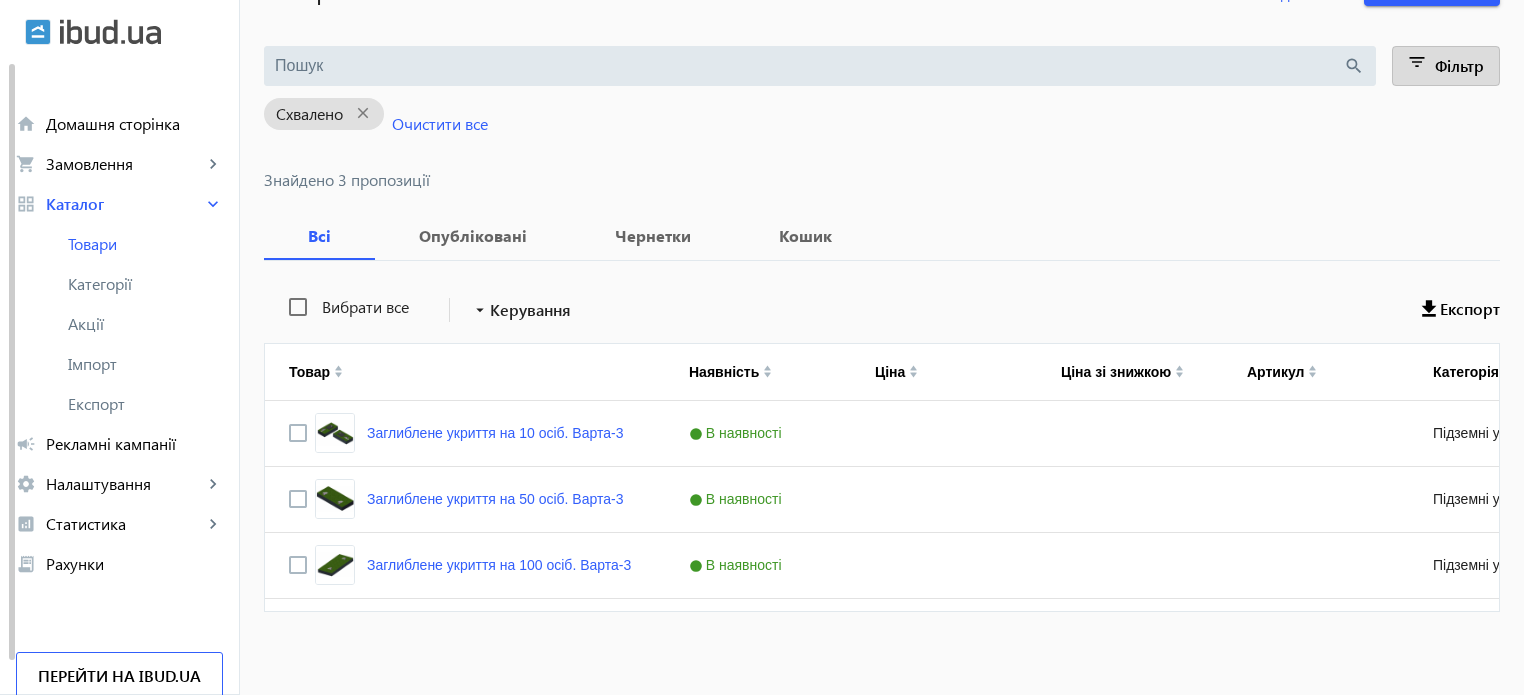 scroll, scrollTop: 181, scrollLeft: 0, axis: vertical 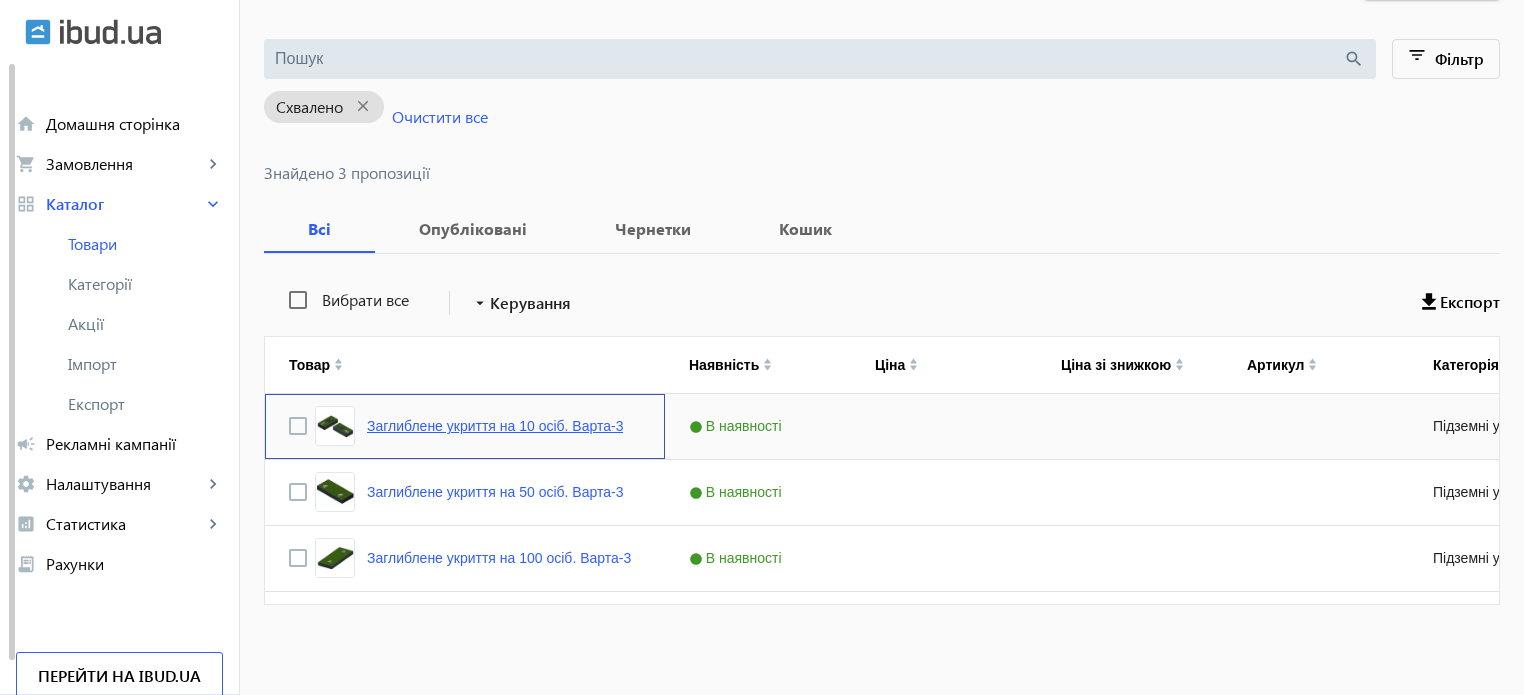 click on "Заглиблене укриття на 10 осіб. Варта-3" 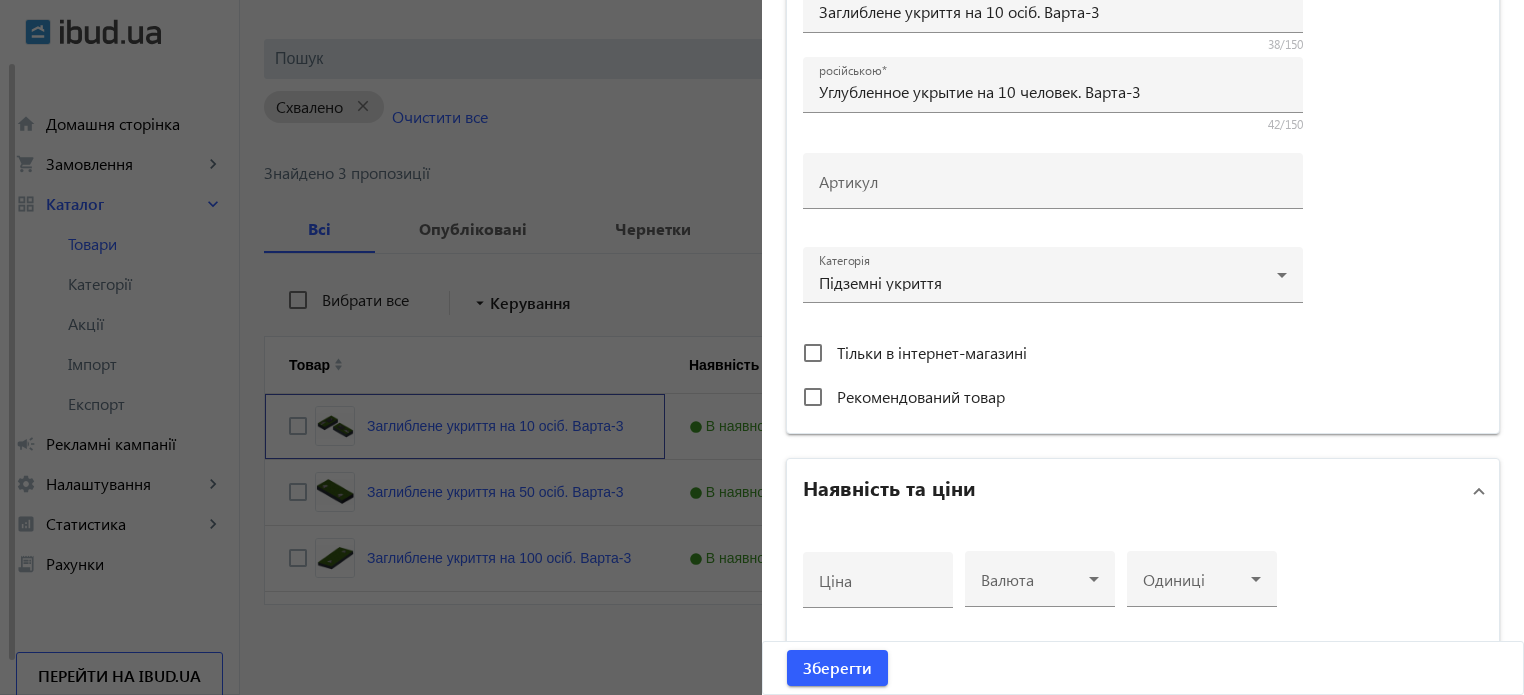 scroll, scrollTop: 968, scrollLeft: 0, axis: vertical 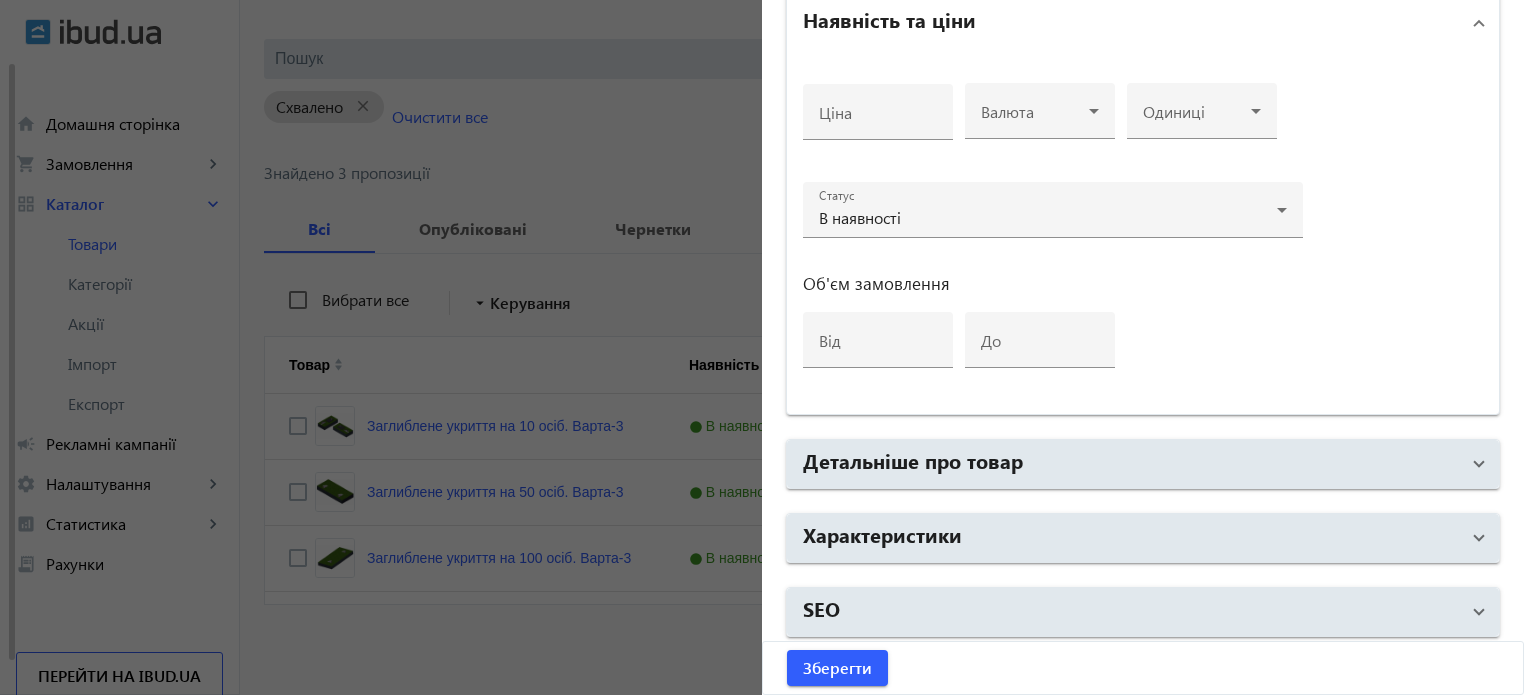 click 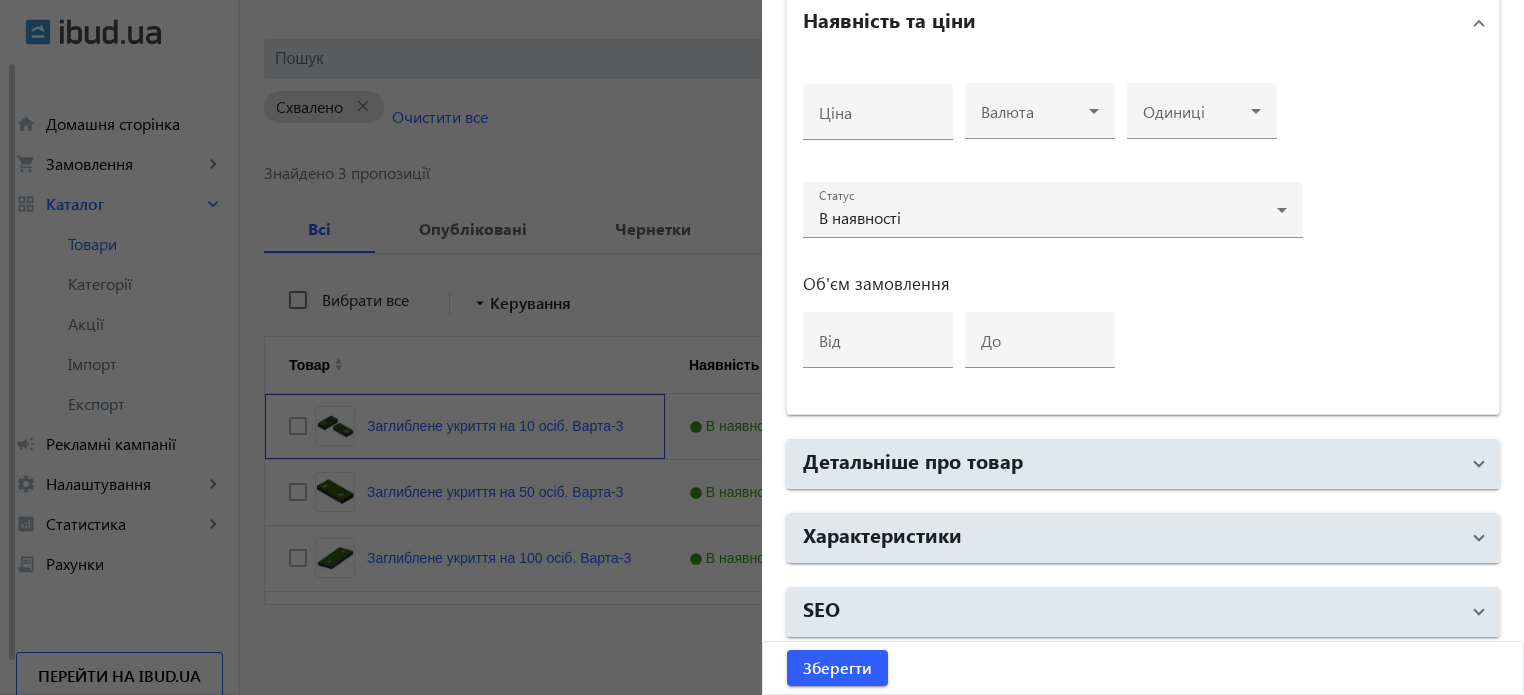 scroll, scrollTop: 0, scrollLeft: 0, axis: both 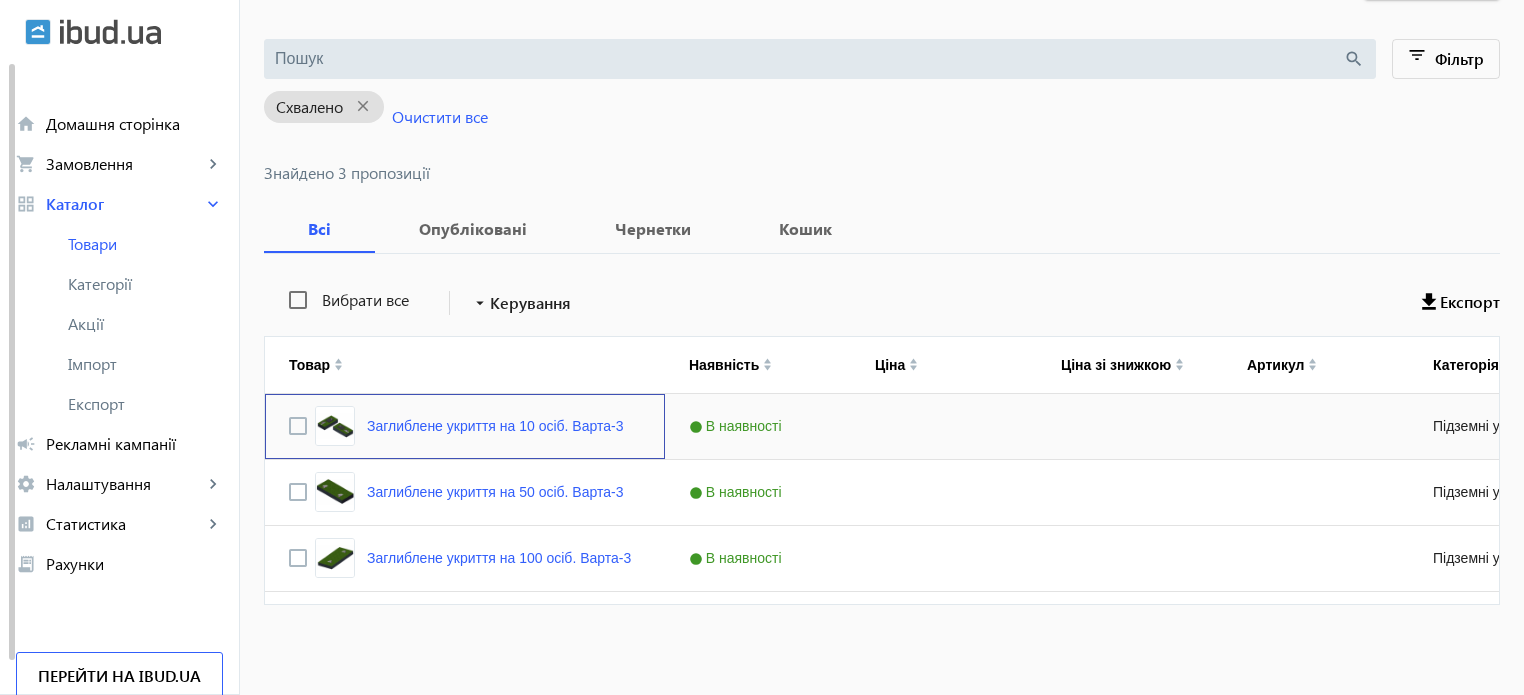 click on "Заглиблене укриття на 10 осіб. Варта-3" 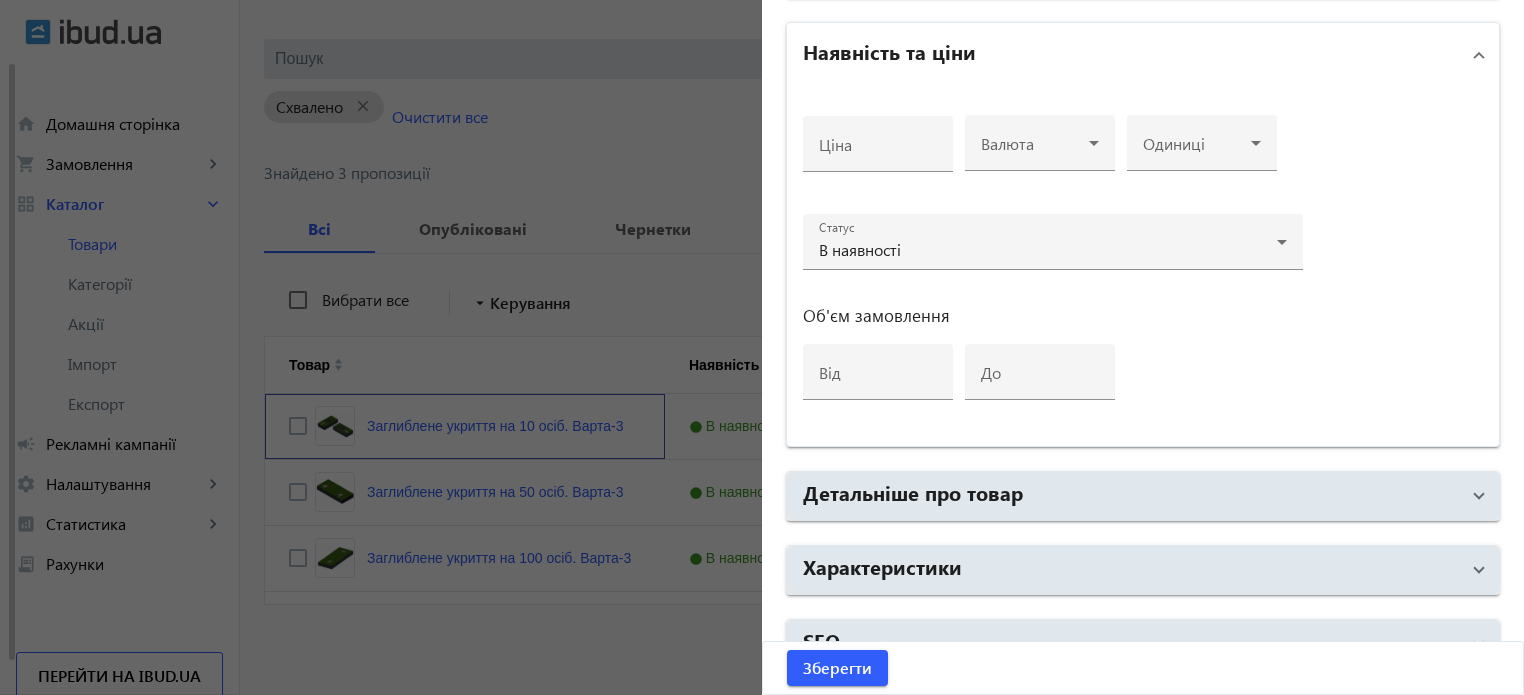 scroll, scrollTop: 968, scrollLeft: 0, axis: vertical 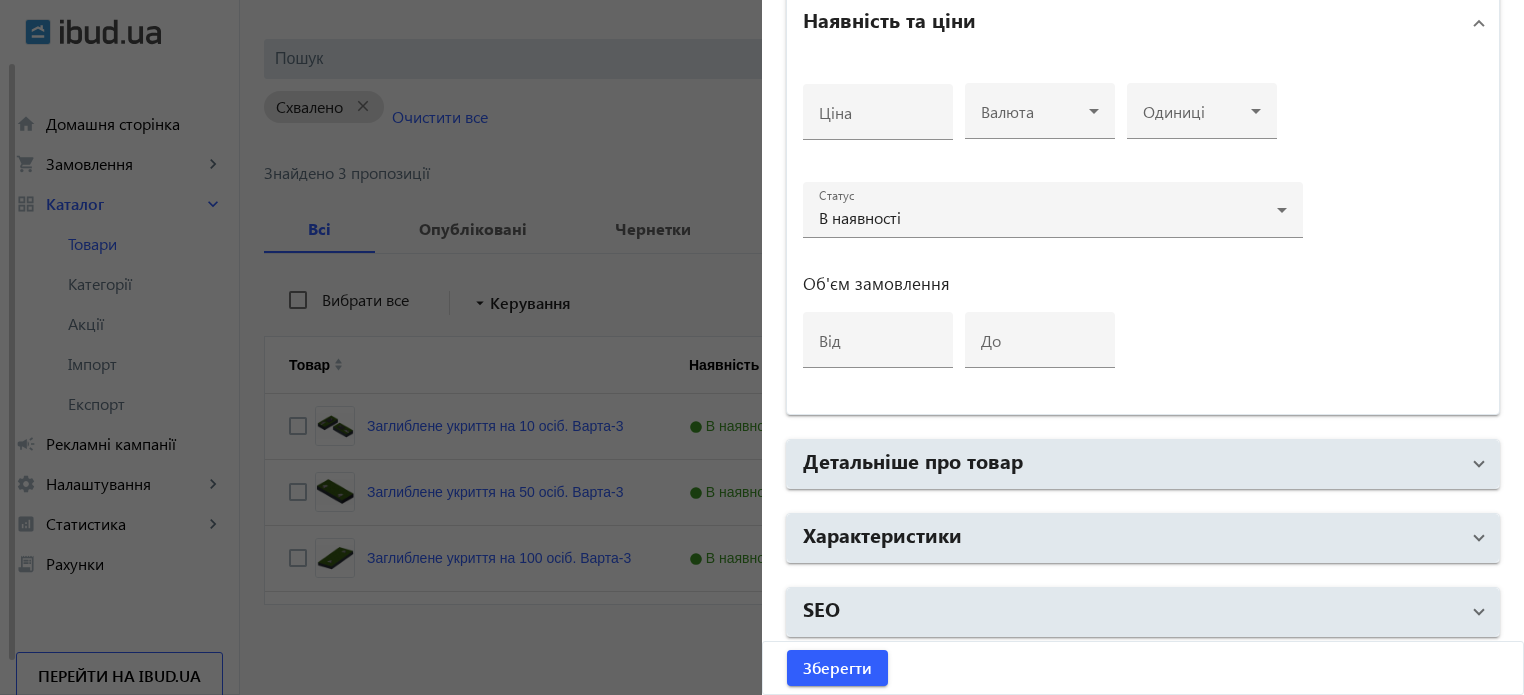 click on "Основна інформація Виберіть  або перетягніть сюди Ваш файл 19379688a1ea065c243414407155015-819d7a4c20.png 19379688a1ea065c243414407155015-819d7a4c20.png 359 KB 10616688a1ea069f5f6997541199984-7c88785b0b.png 10616688a1ea069f5f6997541199984-7c88785b0b.png 1.8 MB 26950688a1ea06c98c2862172211582-21314571d6.jpg 26950688a1ea06c98c2862172211582-21314571d6.jpg 149 KB 19382688a1ea06f5e21359152703528-4c76843420.png 19382688a1ea06f5e21359152703528-4c76843420.png 25 KB 19750688a1ea0720aa9632333386288-77fa3f76db.png 19750688a1ea0720aa9632333386288-77fa3f76db.png 28 KB 4047688a1ea074f265093315433278-d227effb55.png 4047688a1ea074f265093315433278-d227effb55.png 147 KB Назва товару
українською Заглиблене укриття на 10 осіб. Варта-3 38/150 російською Углубленное укрытие на 10 человек. Варта-3 42/150 Артикул Категорія Підземні укриття Ціна" 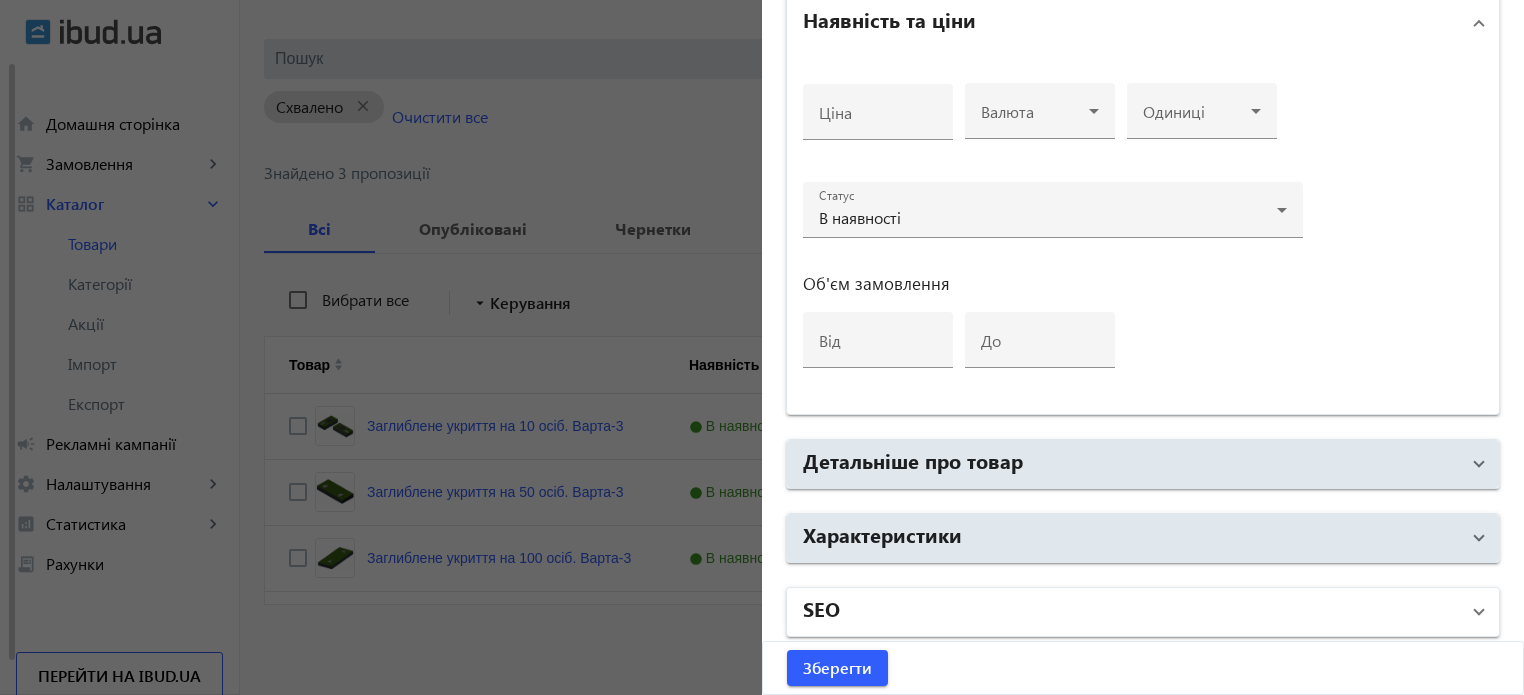 click on "SEO" at bounding box center (1131, 612) 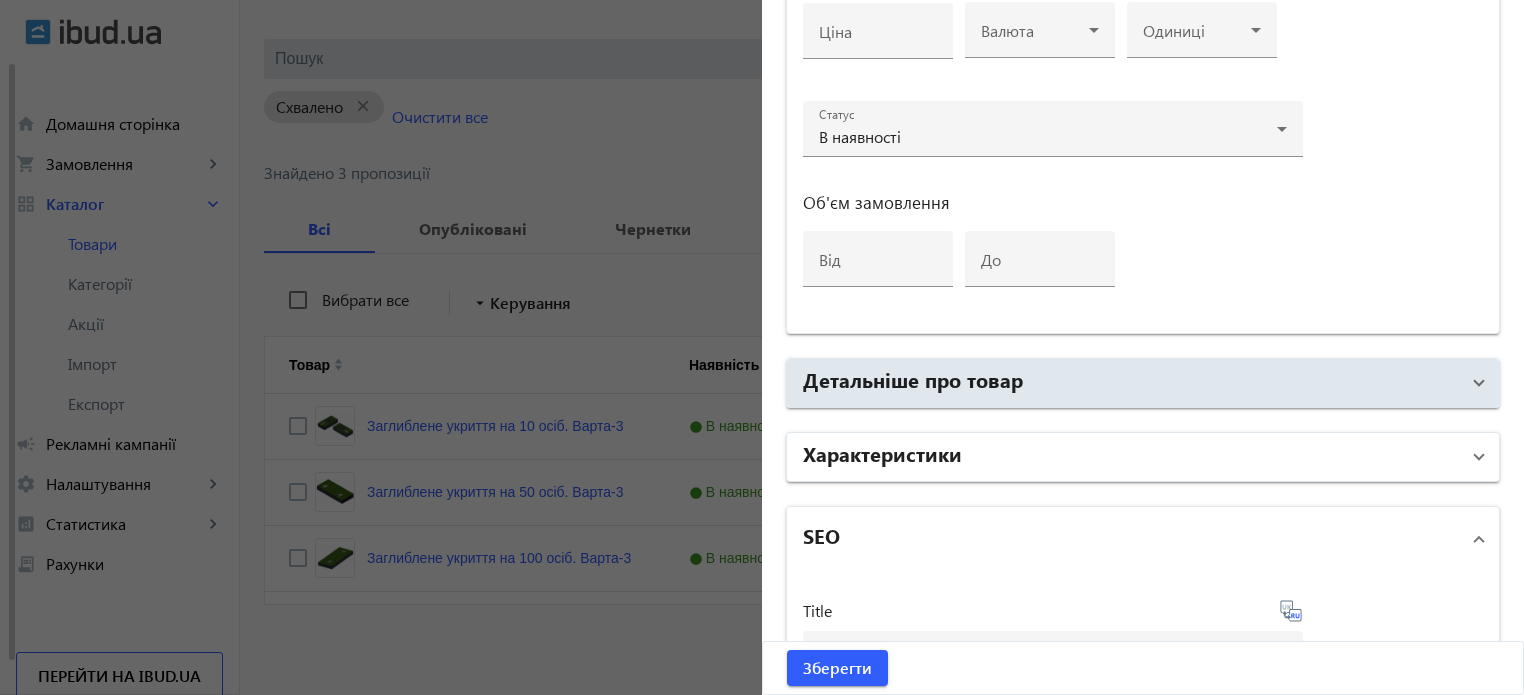 scroll, scrollTop: 966, scrollLeft: 0, axis: vertical 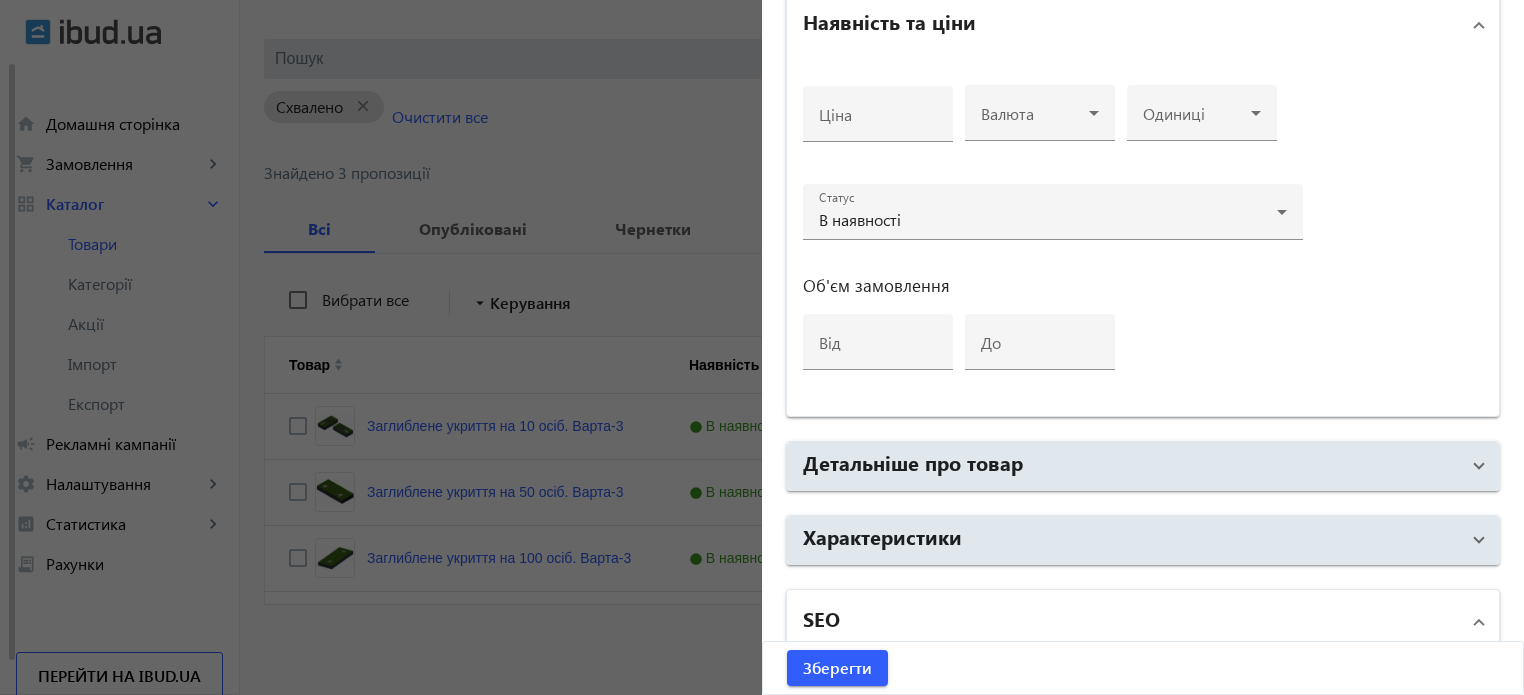 click 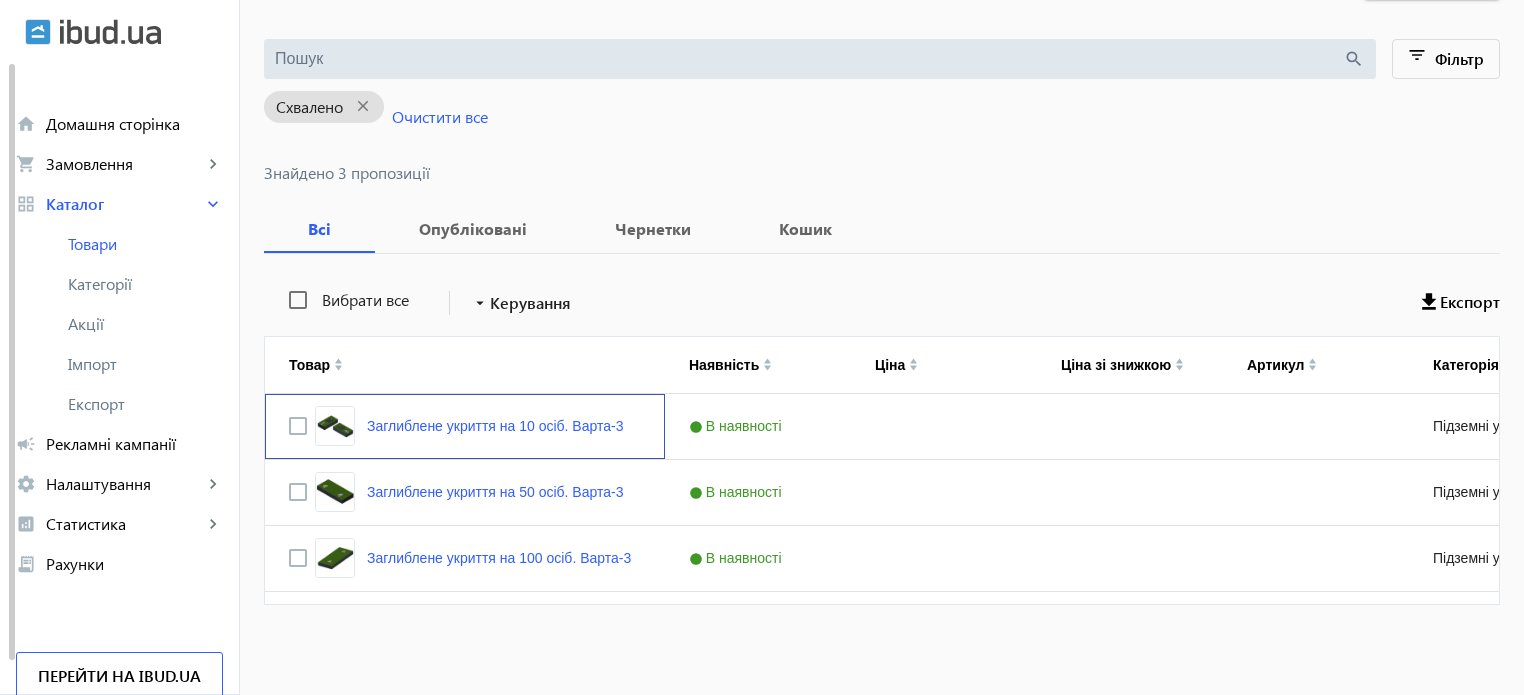 scroll, scrollTop: 0, scrollLeft: 0, axis: both 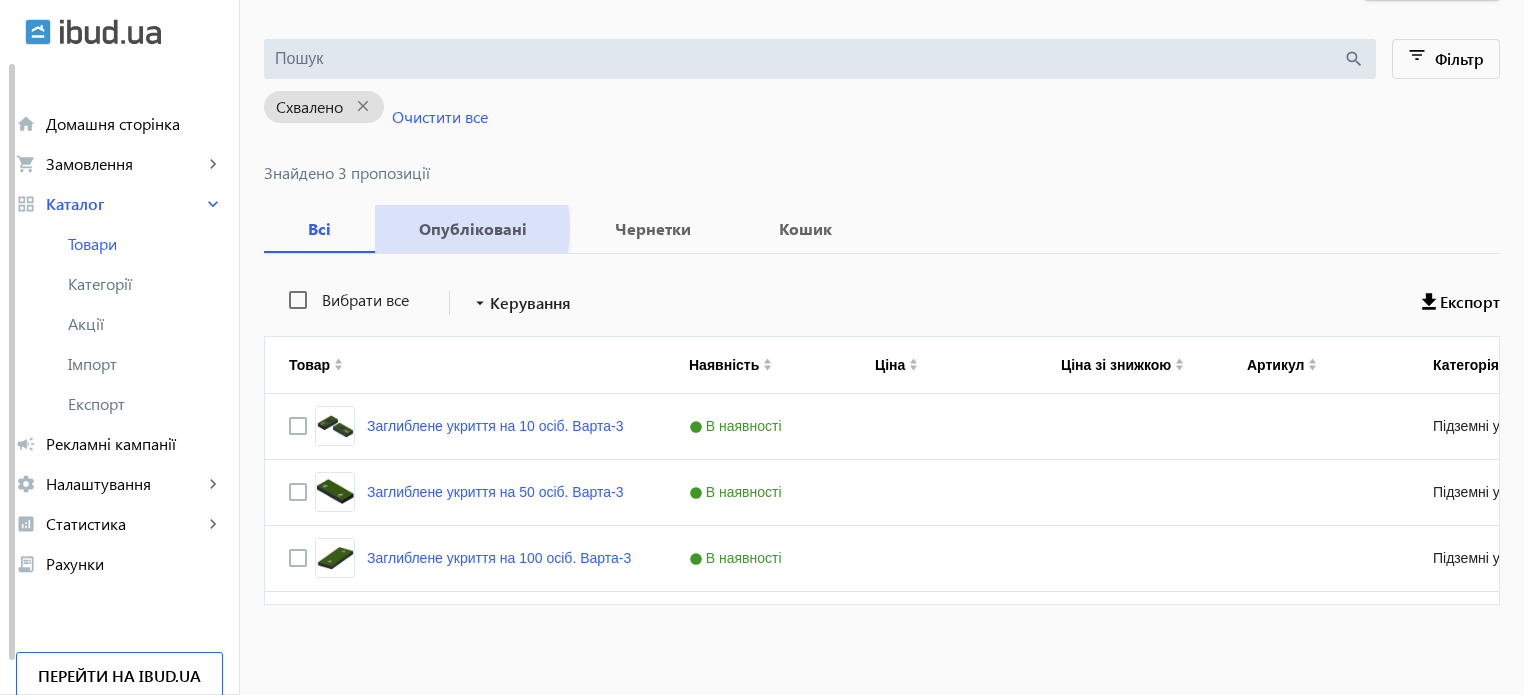 click on "Опубліковані" at bounding box center (473, 229) 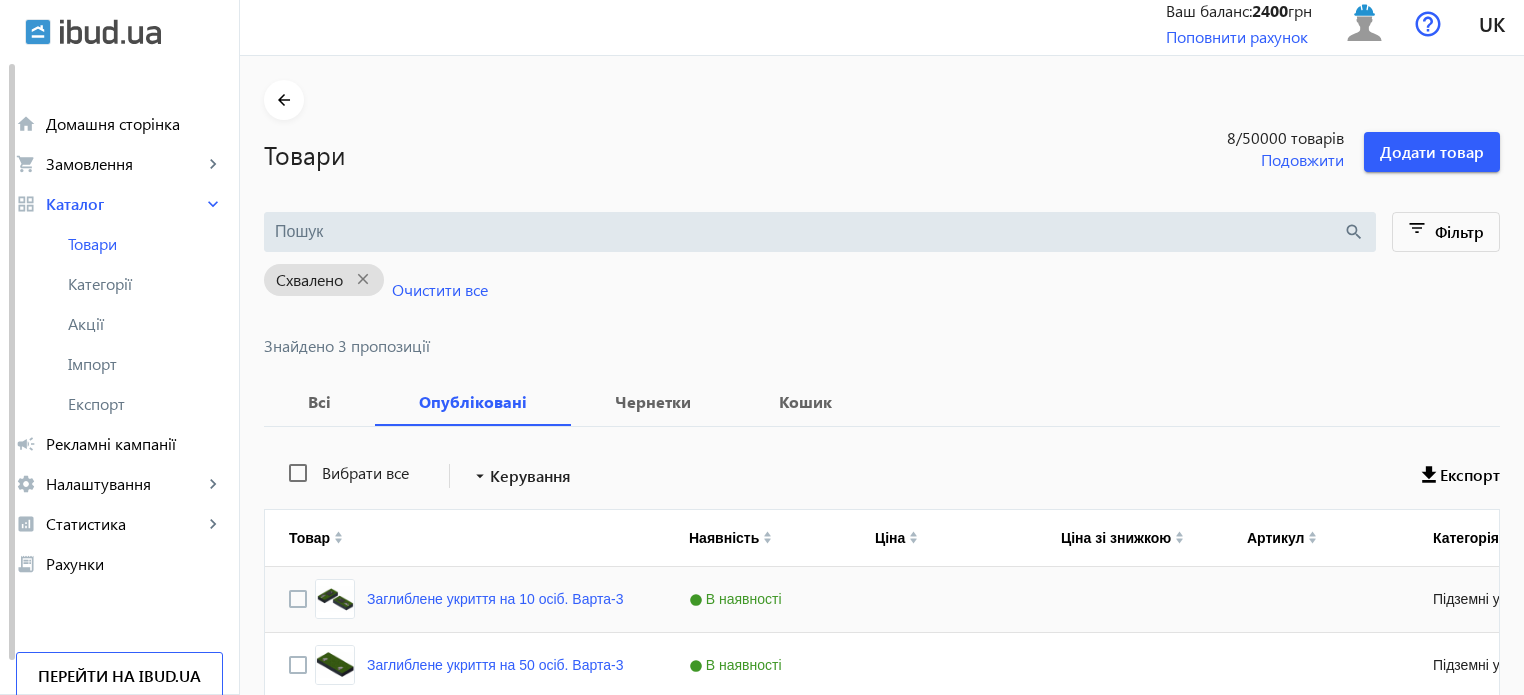 scroll, scrollTop: 0, scrollLeft: 0, axis: both 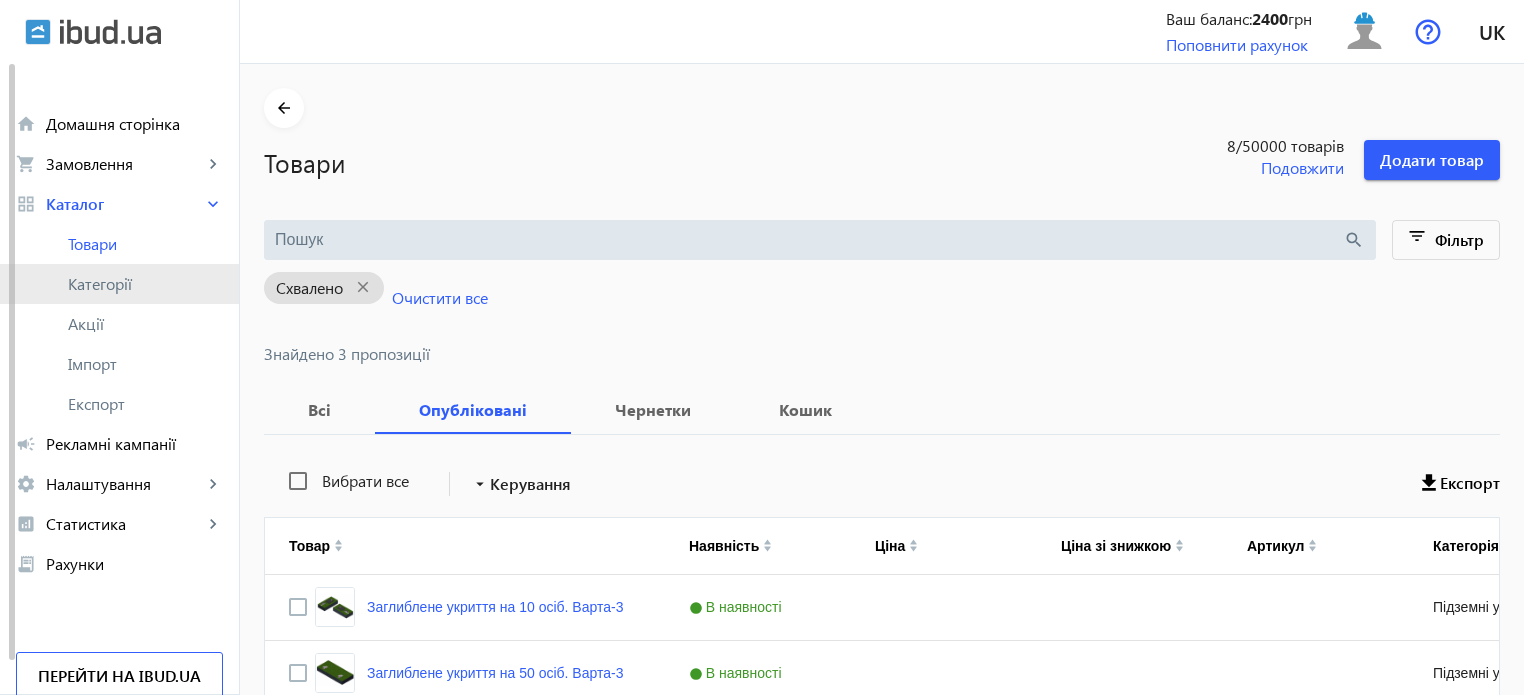 click on "Категорії" 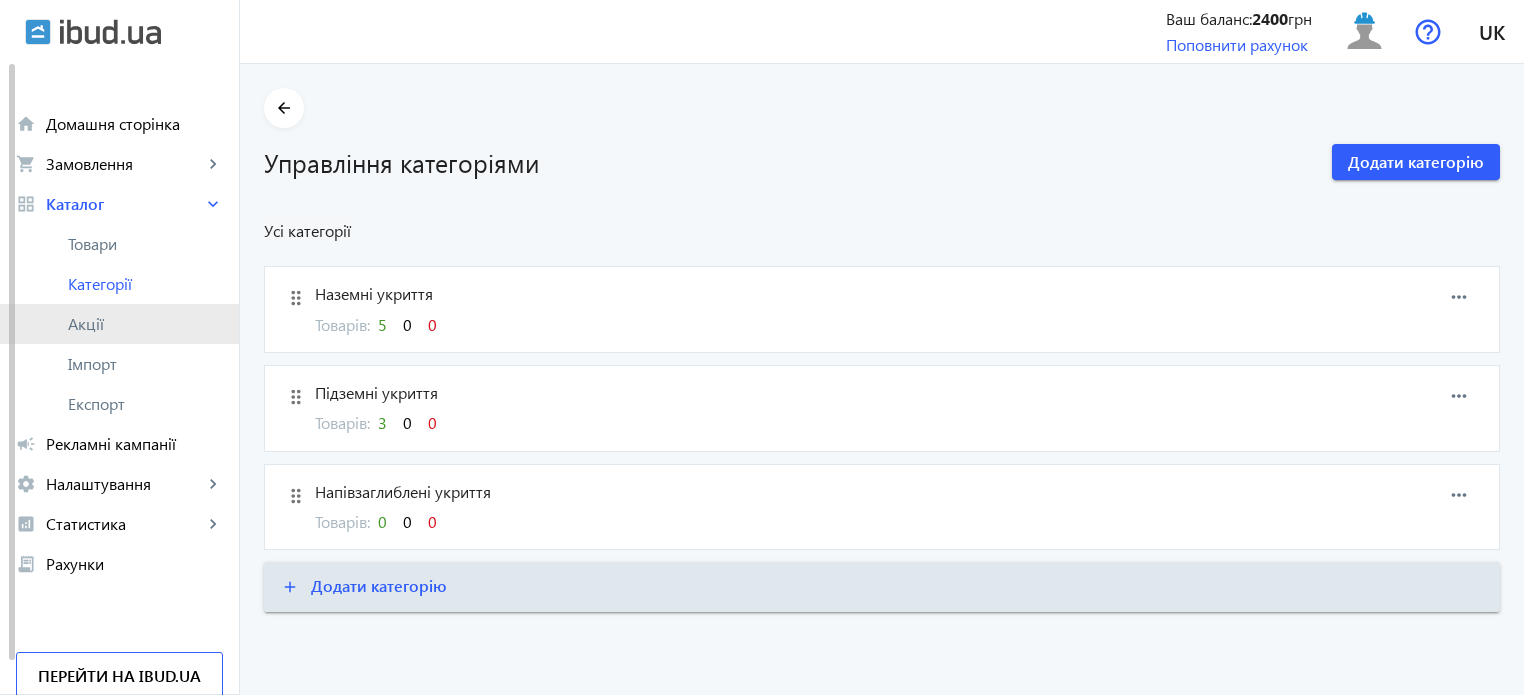 click on "Акції" 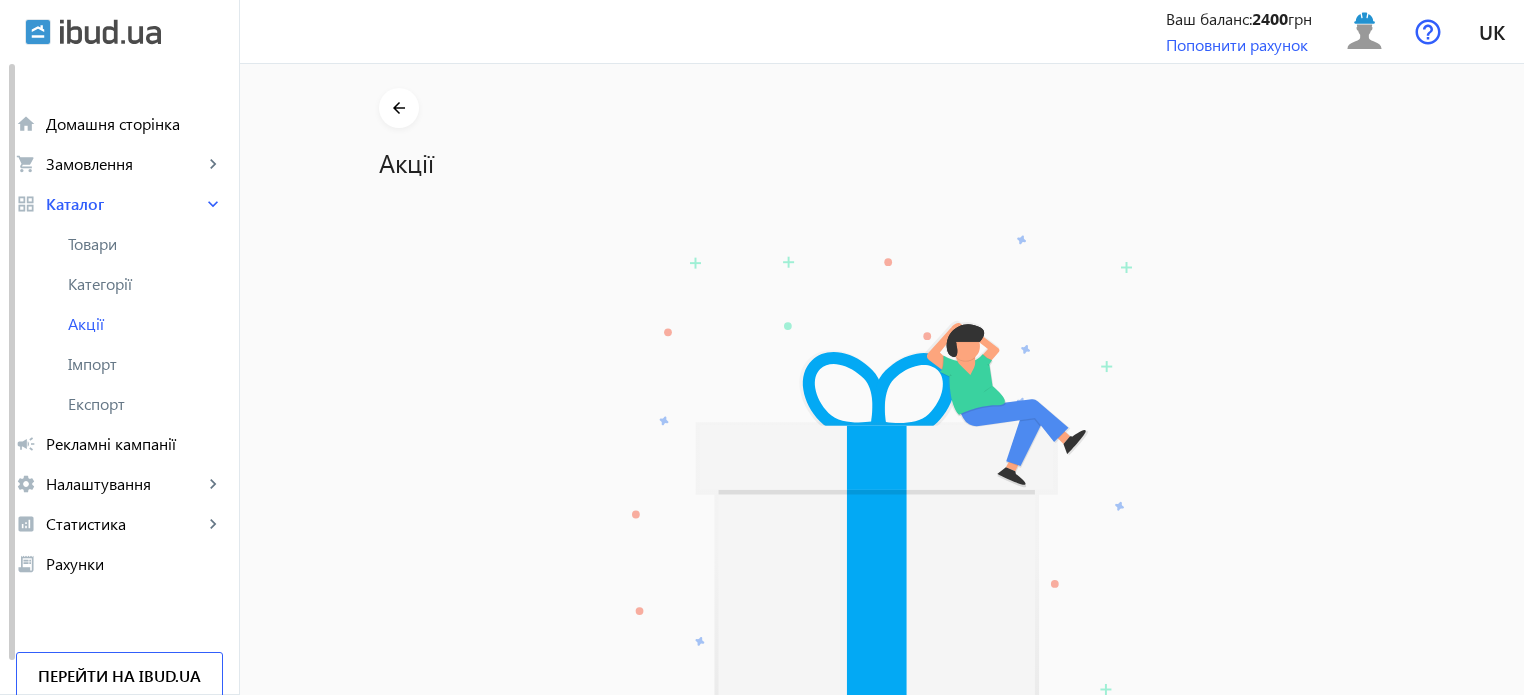 click at bounding box center (110, 32) 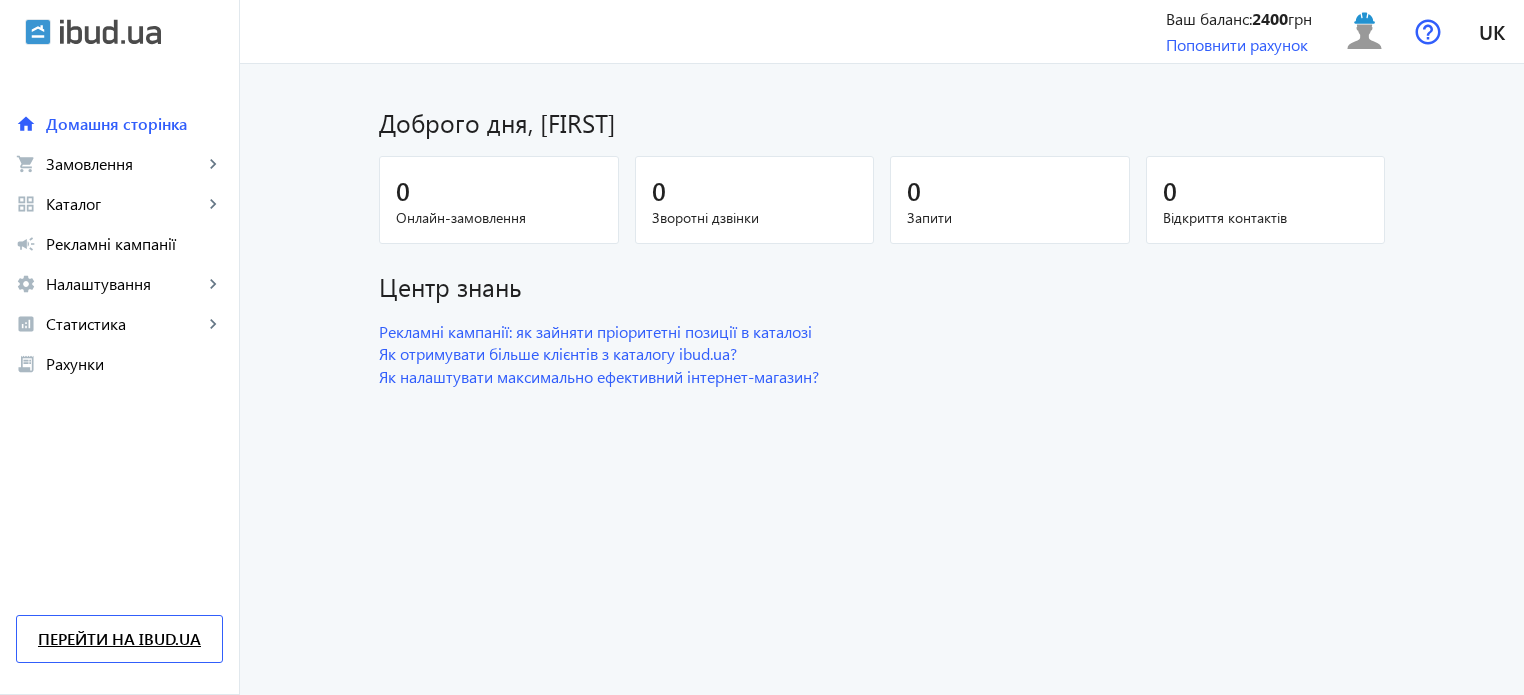 click on "Перейти на ibud.ua" 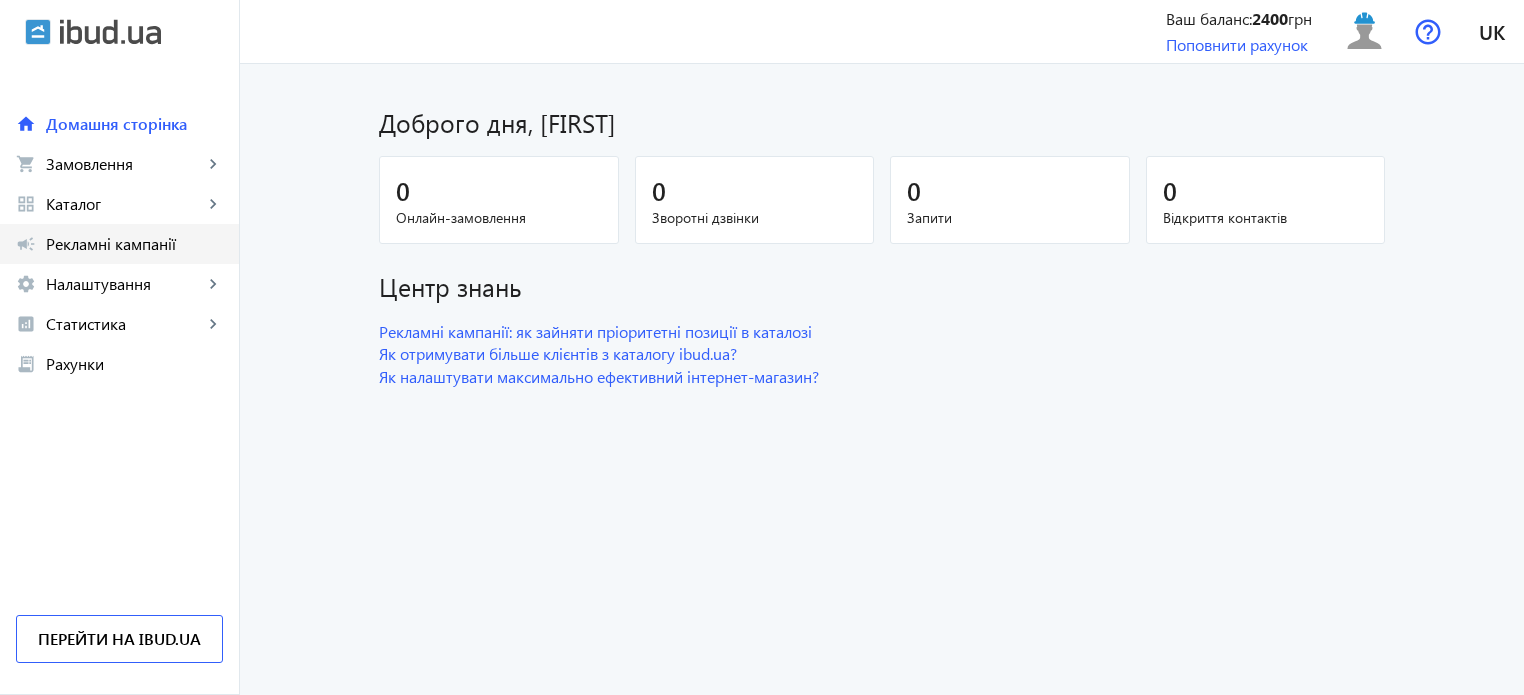 click on "Рекламні кампанії" 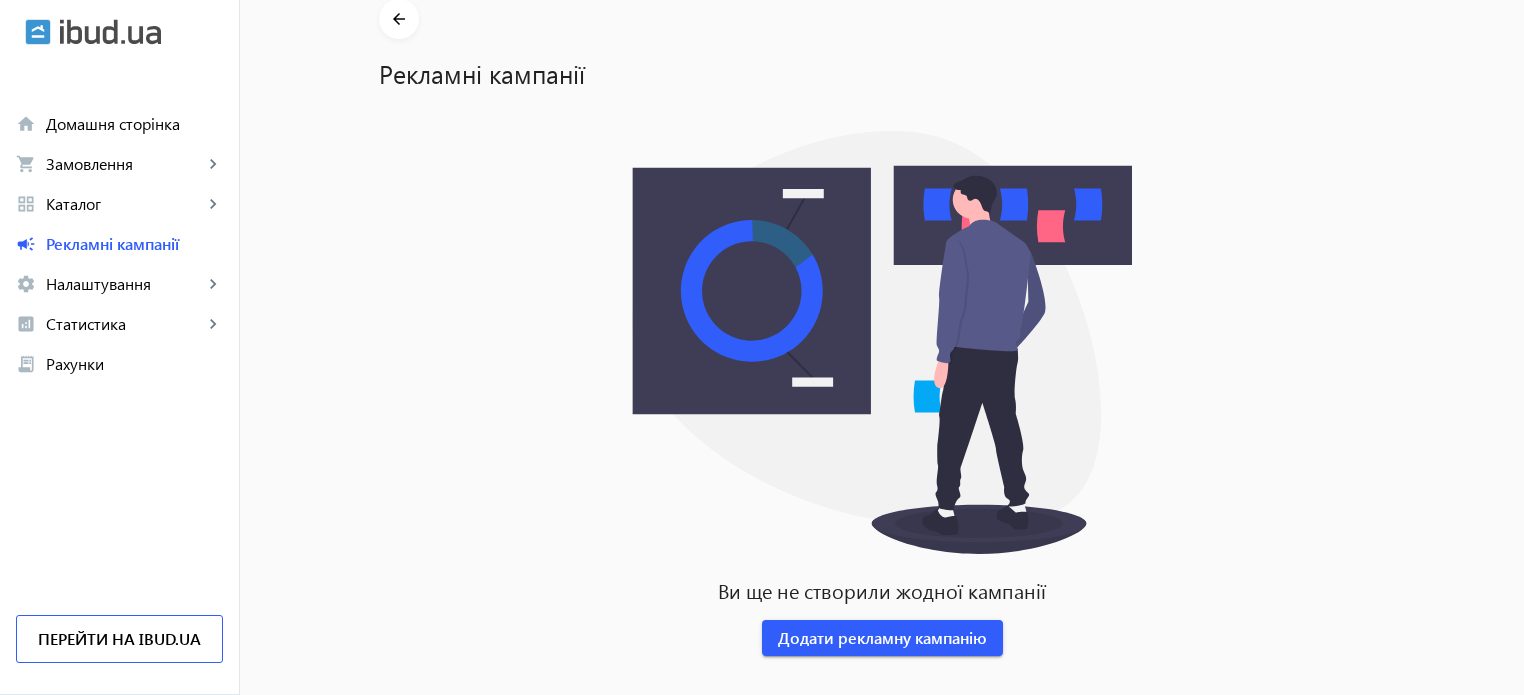 scroll, scrollTop: 105, scrollLeft: 0, axis: vertical 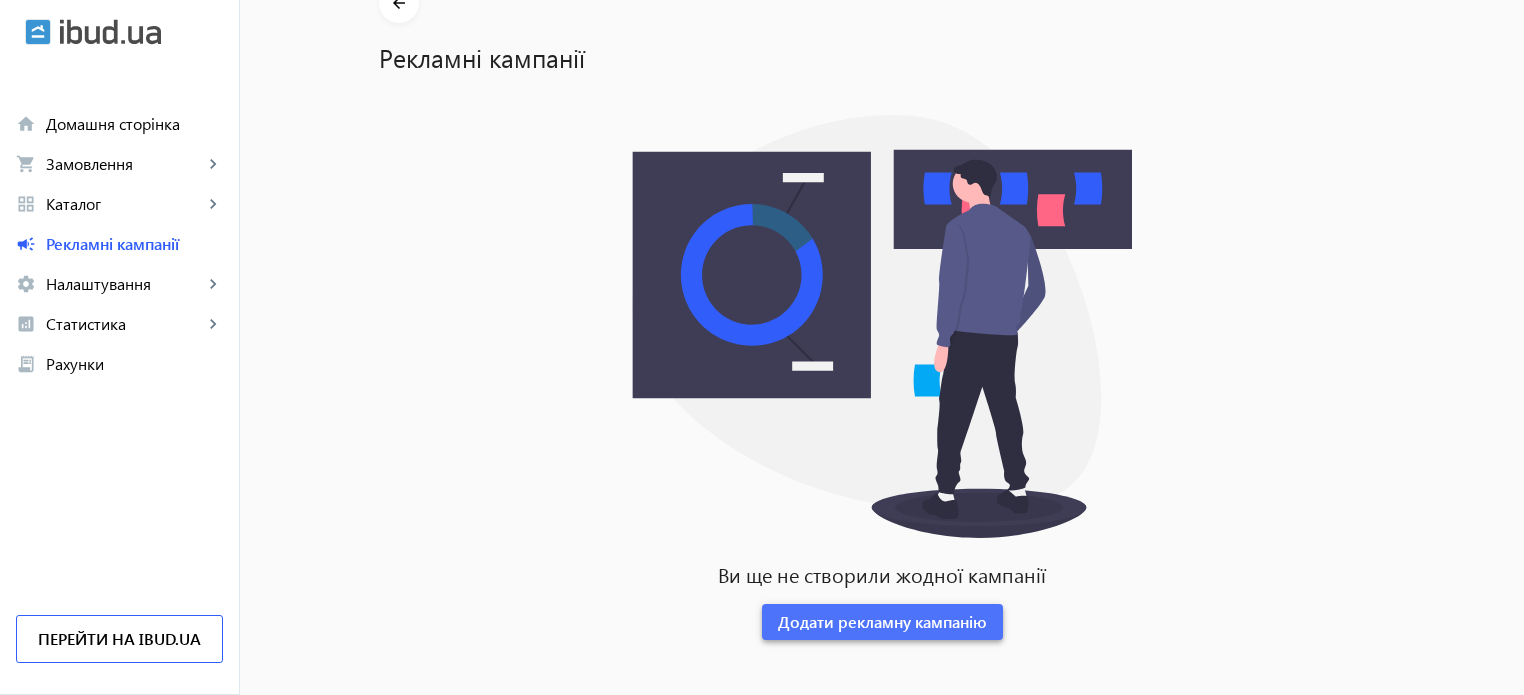 click on "Додати рекламну кампанію" 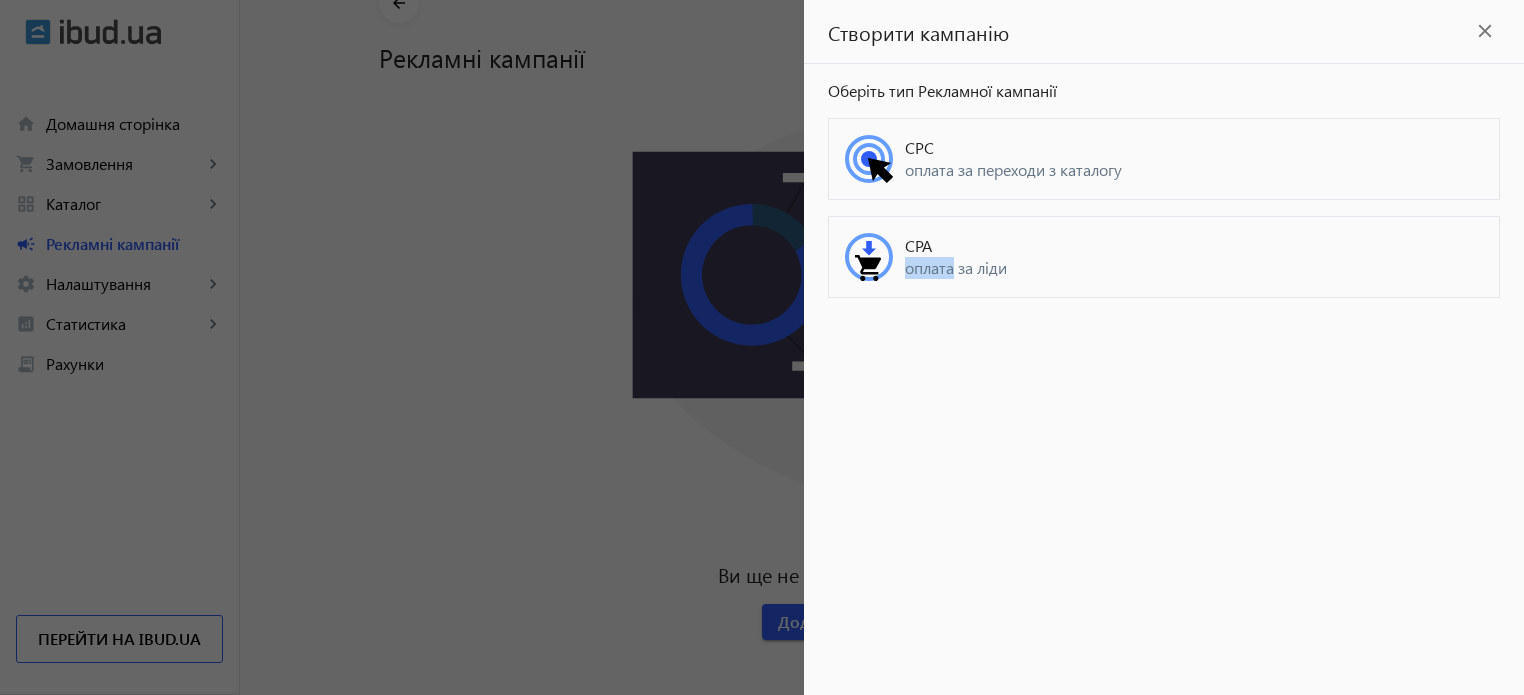 drag, startPoint x: 953, startPoint y: 259, endPoint x: 1125, endPoint y: 249, distance: 172.29045 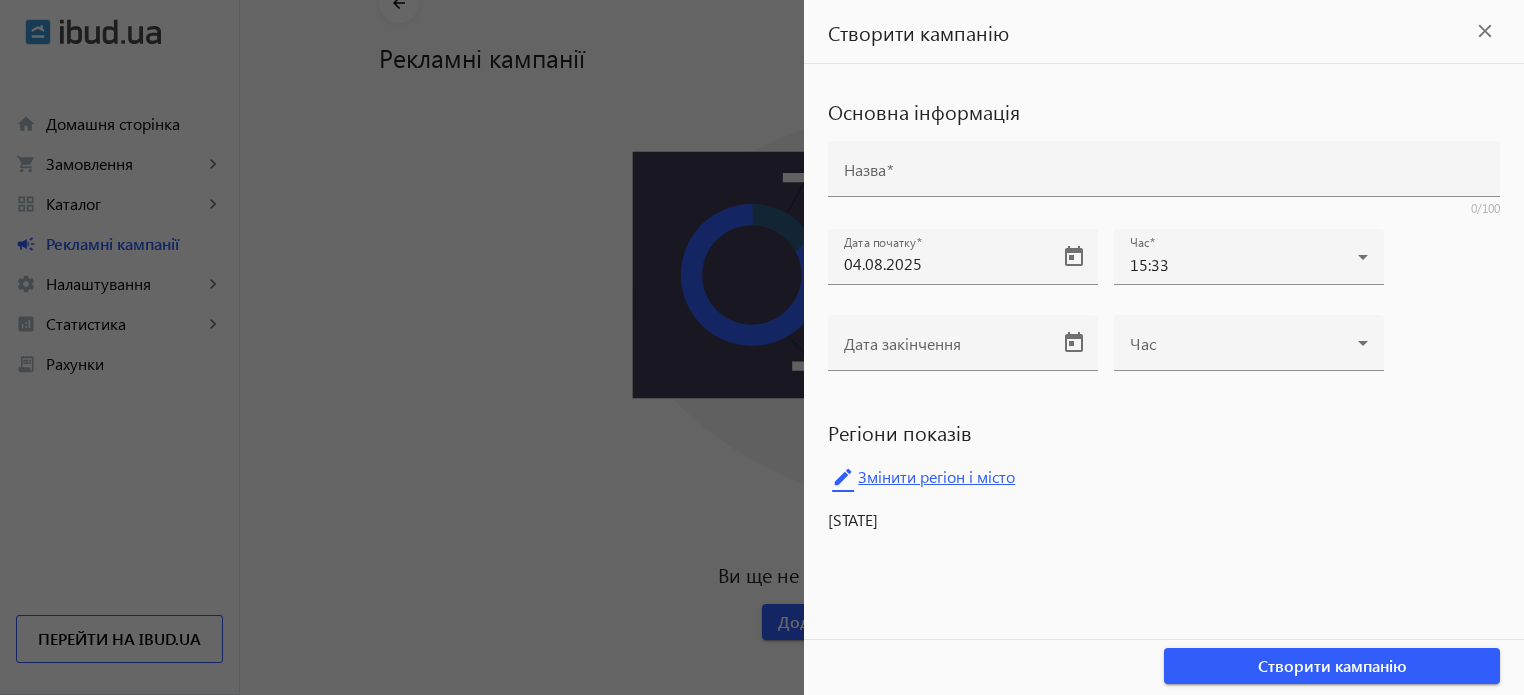 click on "edit Змінити регіон і місто" 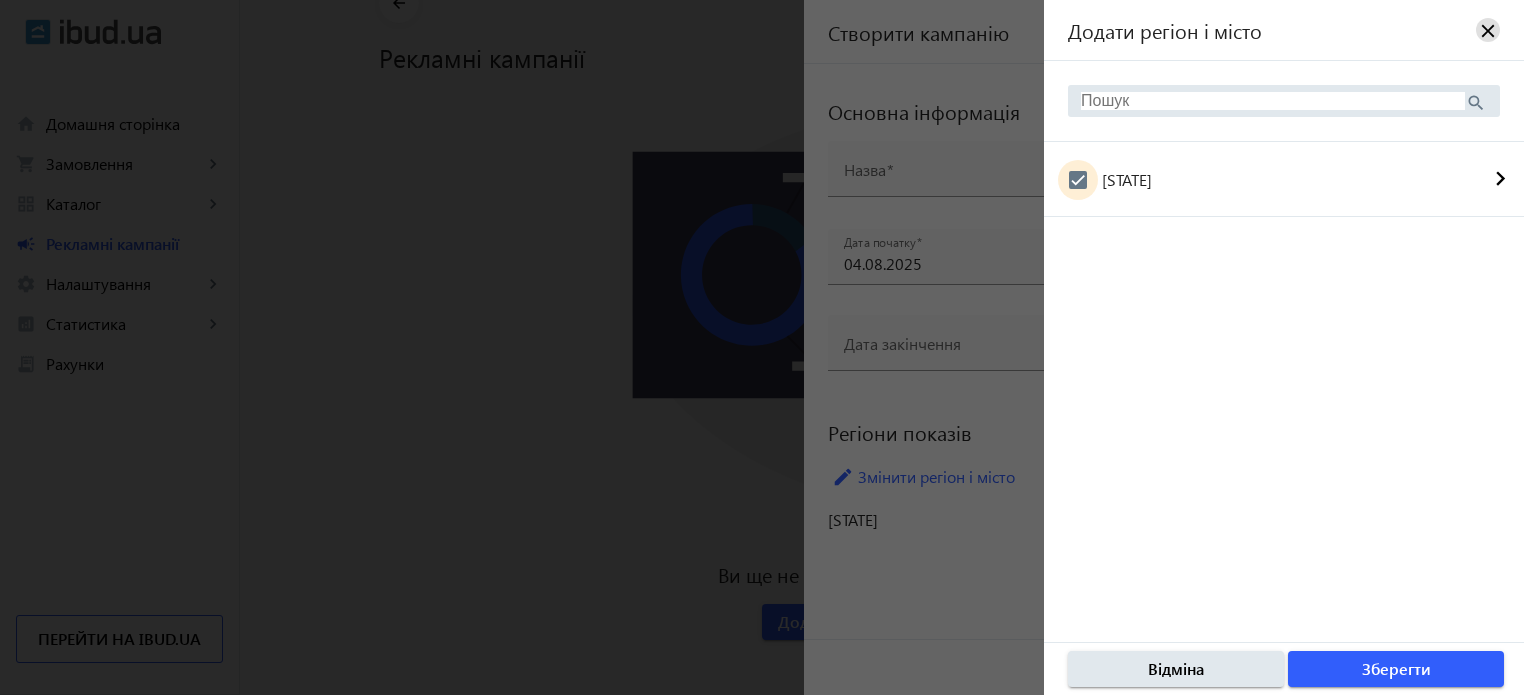 click on "Миколаївська область" at bounding box center [1078, 180] 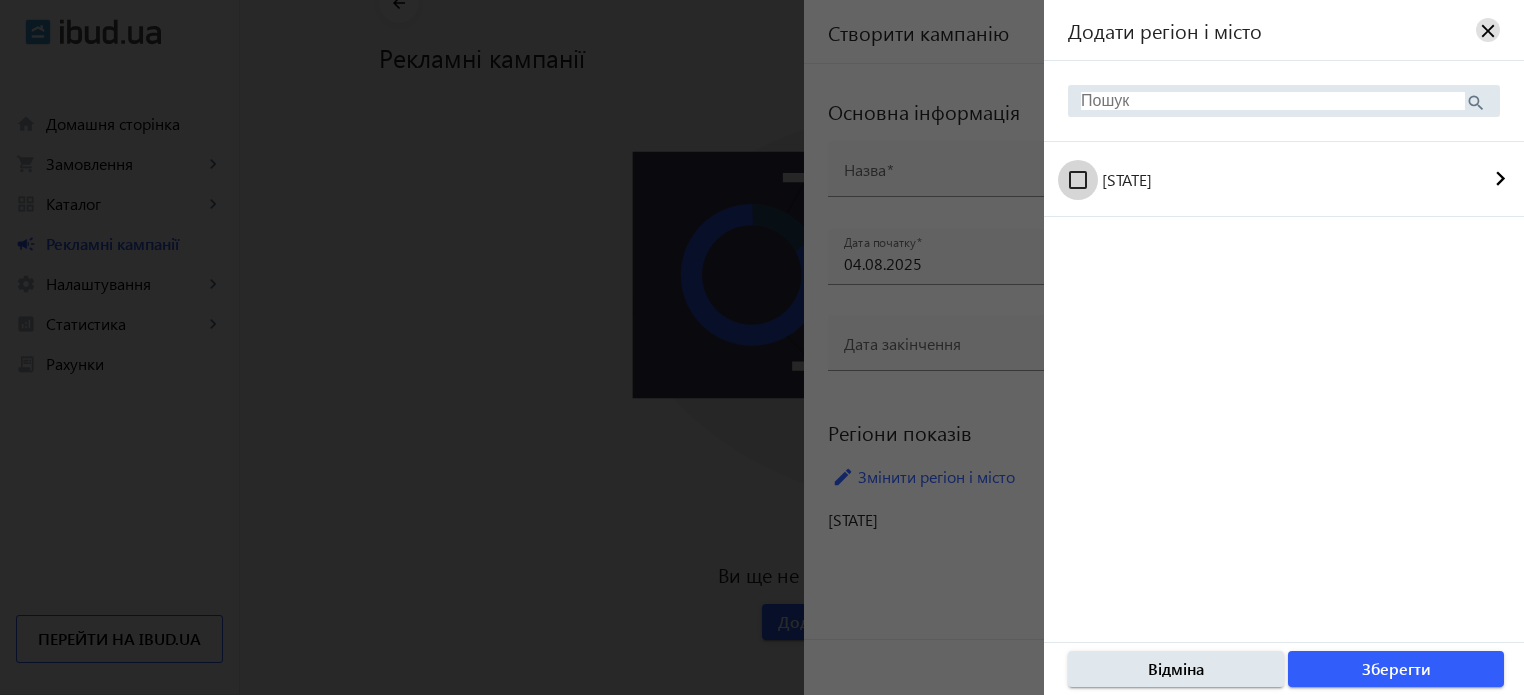 checkbox on "false" 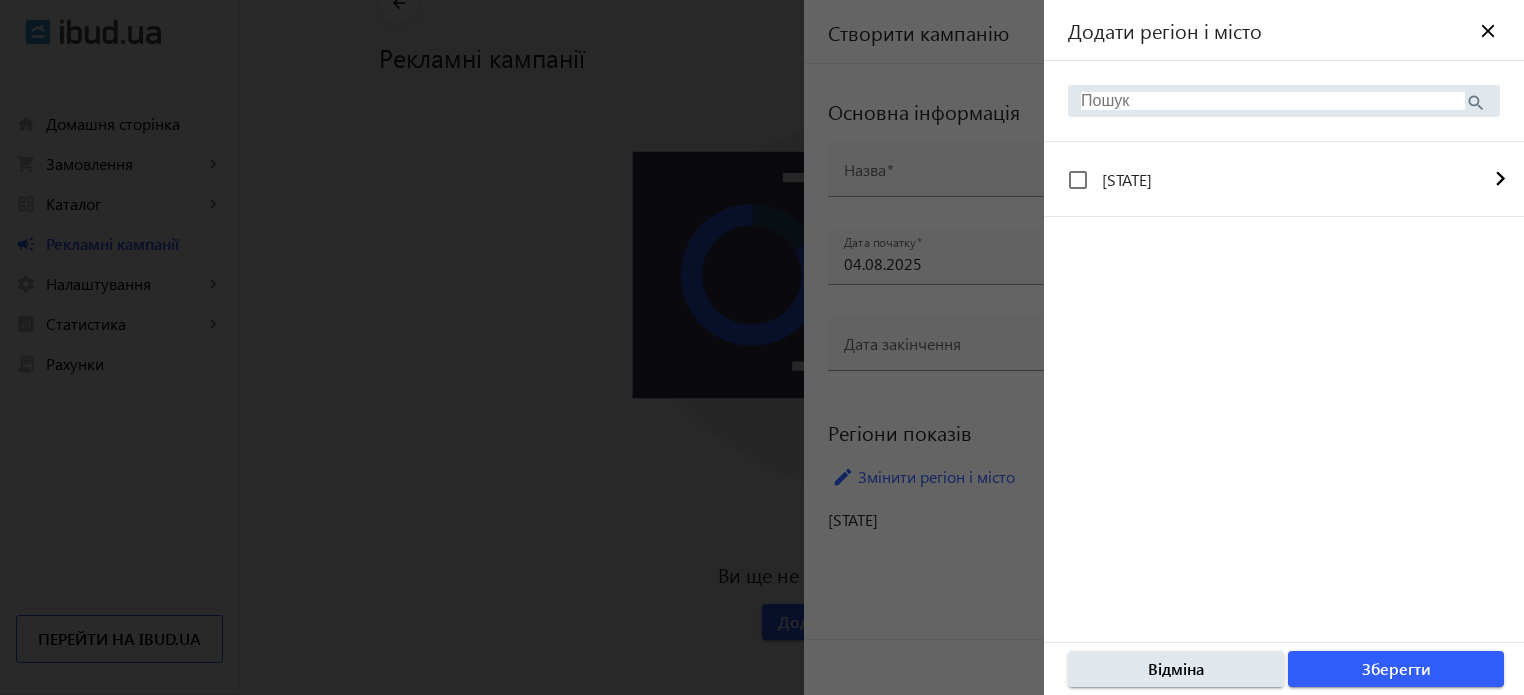 click at bounding box center (1273, 101) 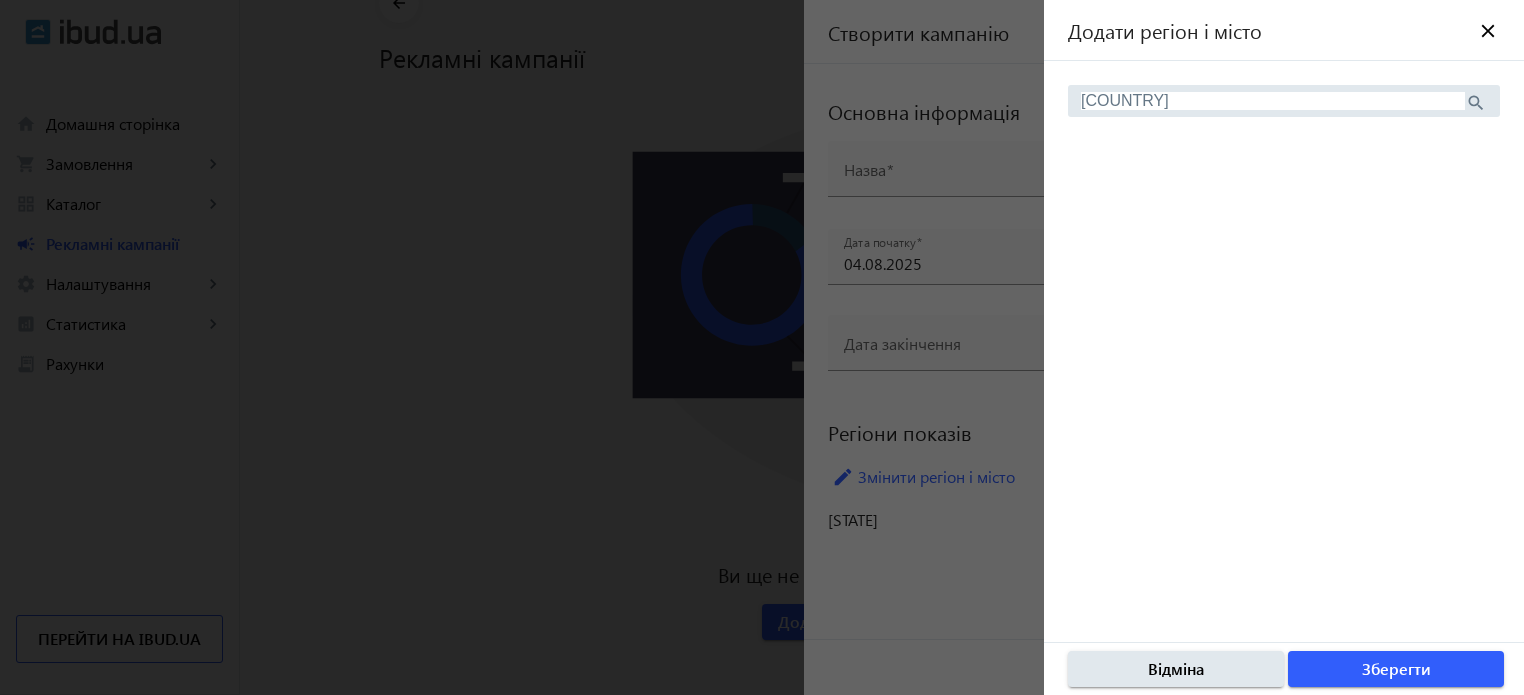 click on "україна" at bounding box center [1273, 101] 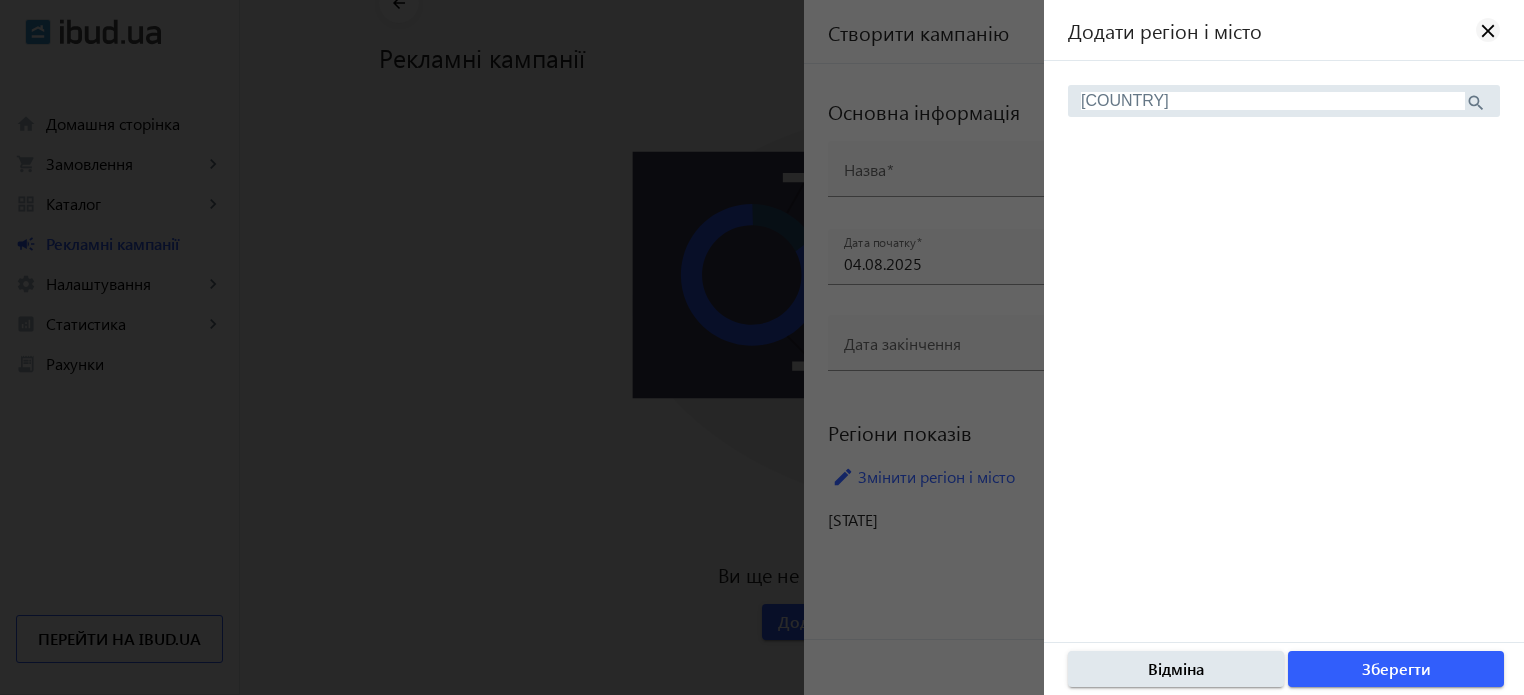 click 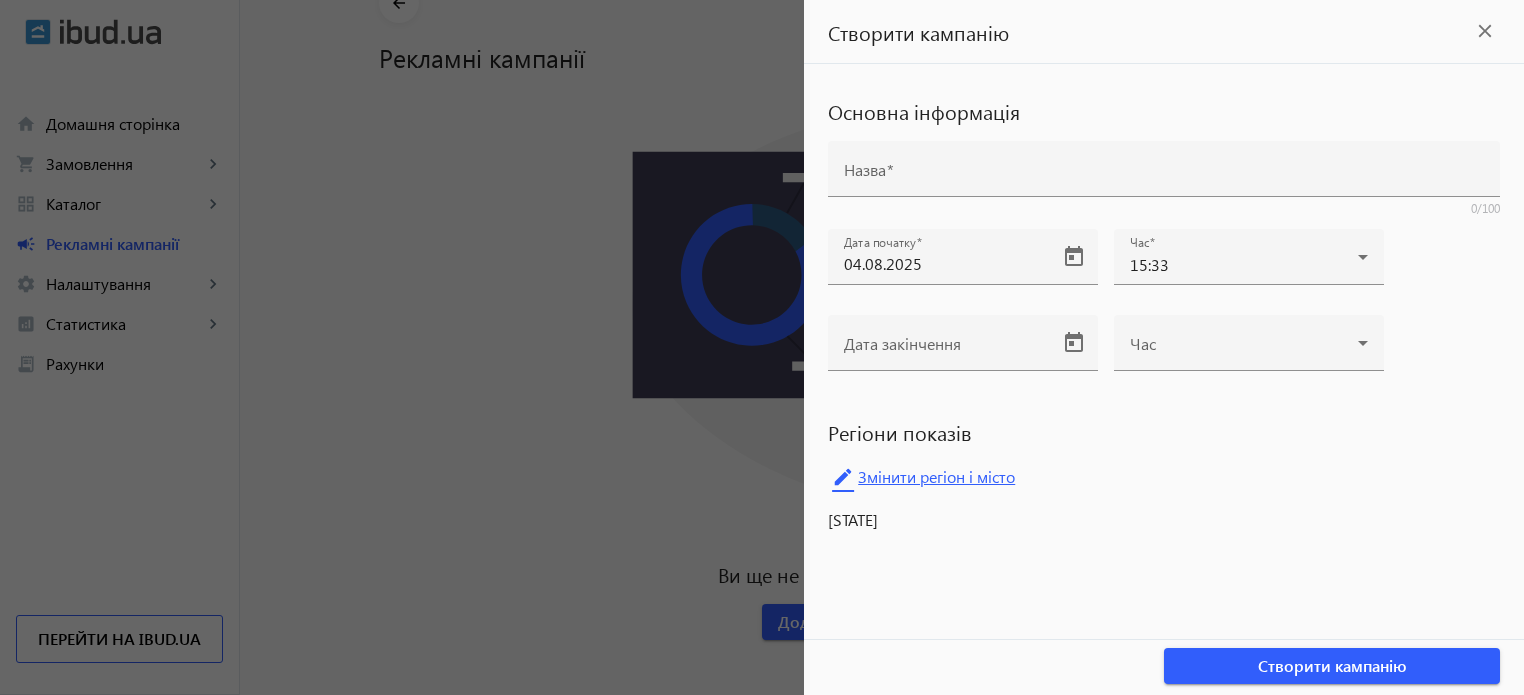 click on "edit Змінити регіон і місто" 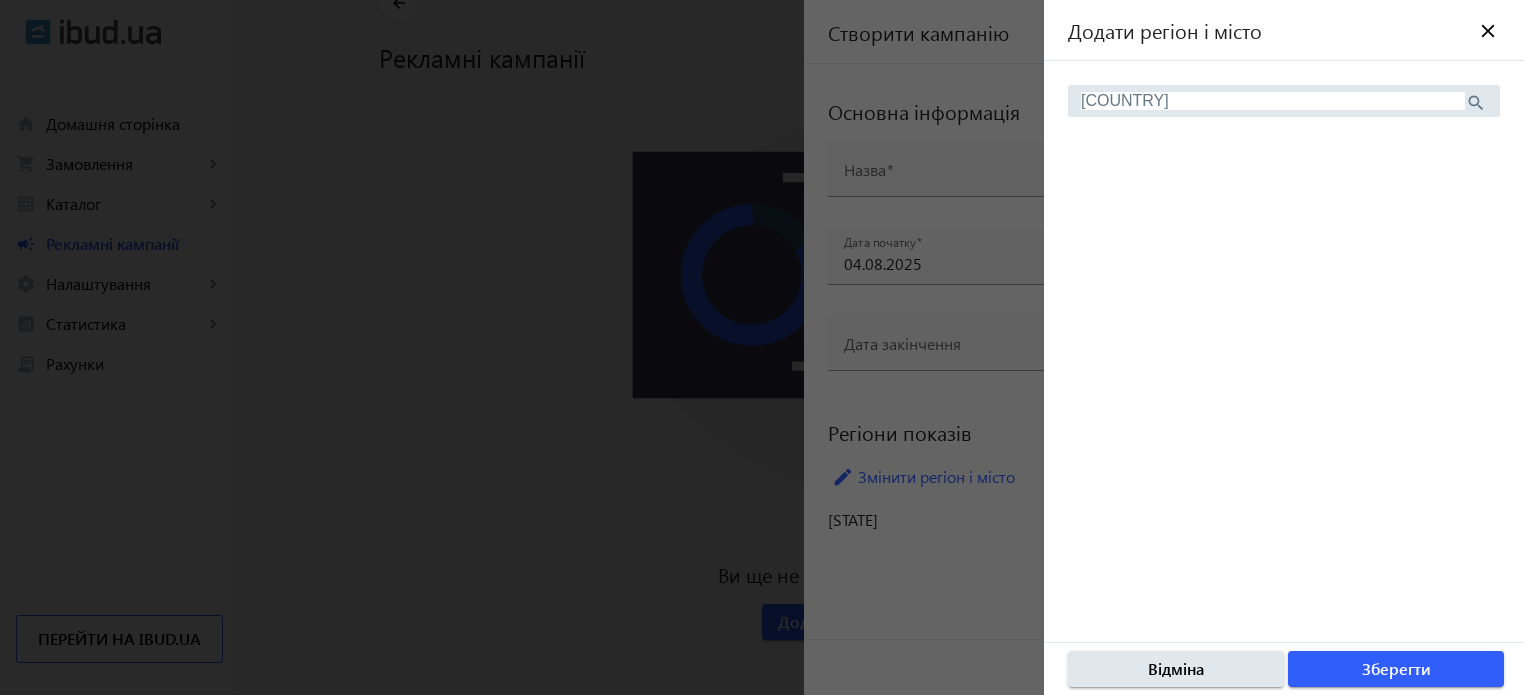 click on "україна search" 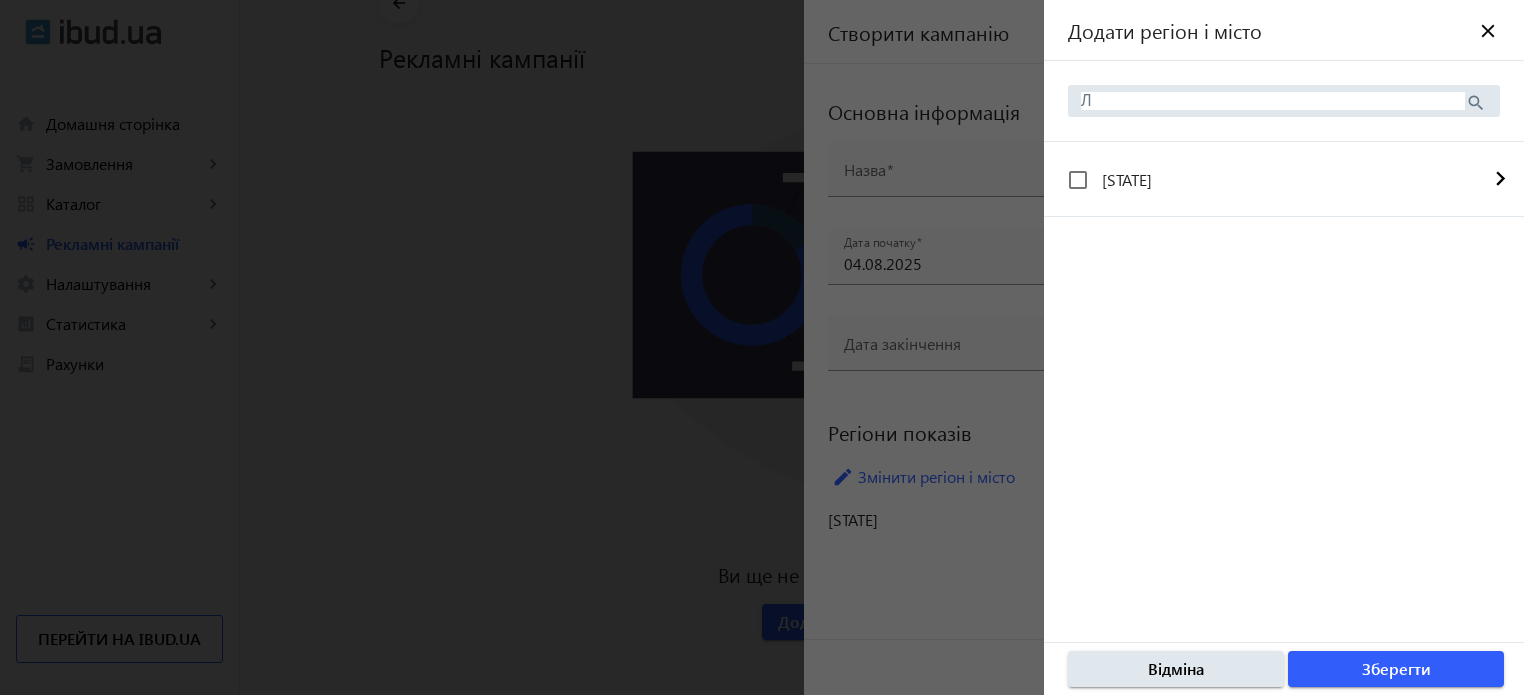 type on "Л" 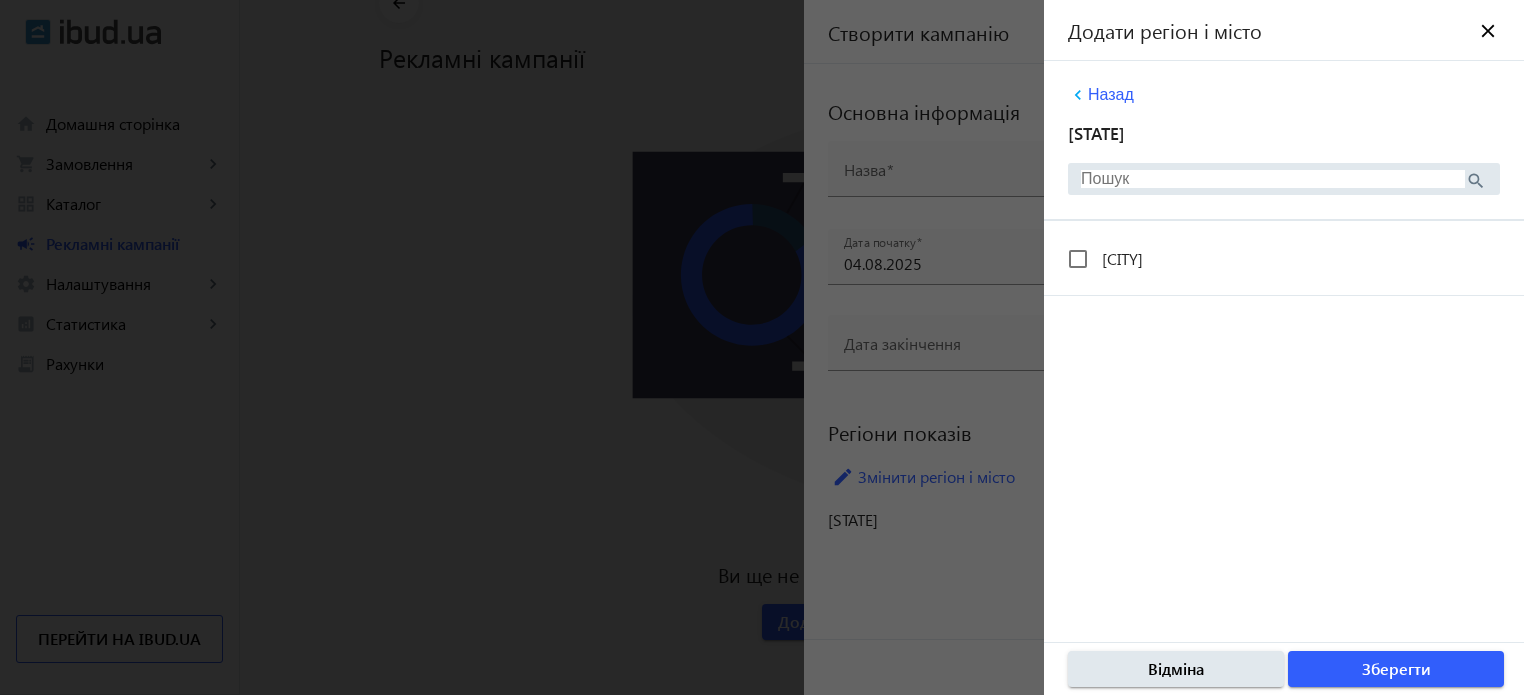 click on "Назад Миколаївська область" 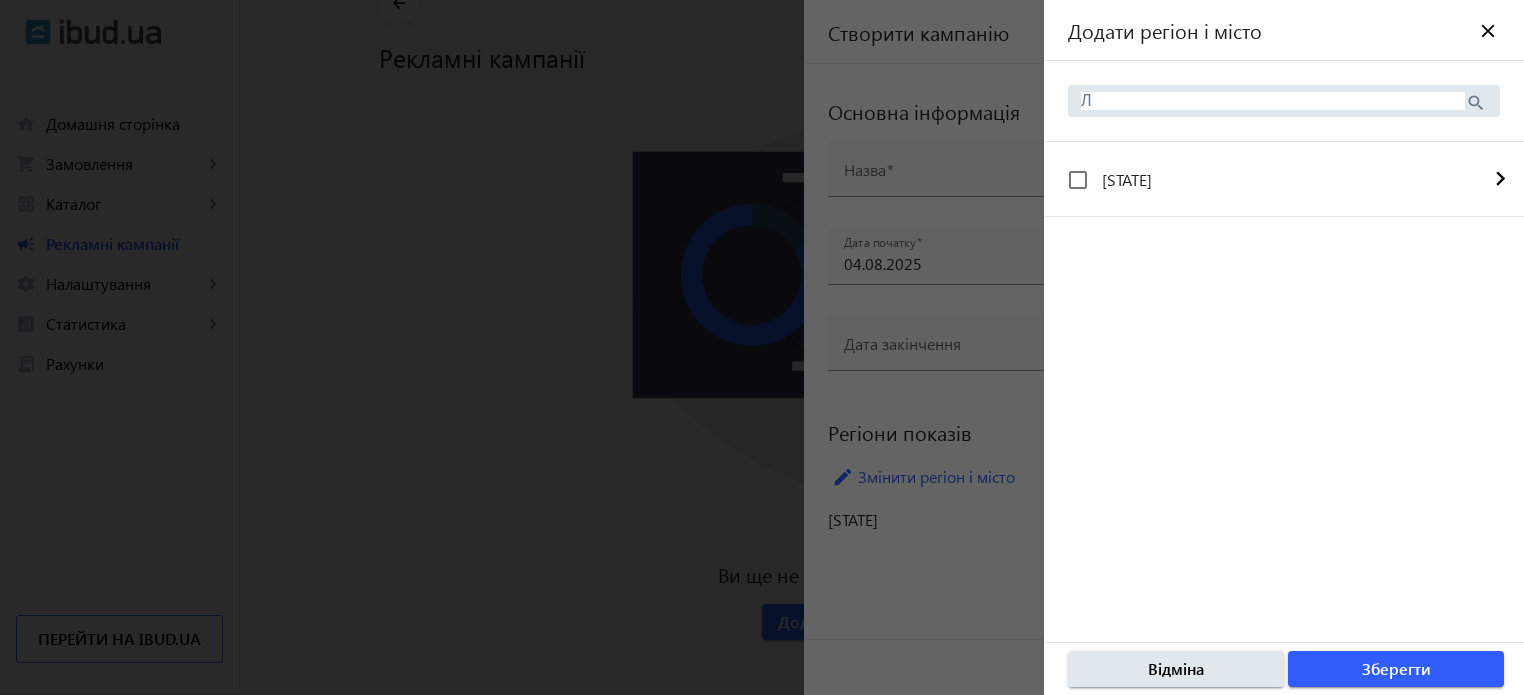 click on "Л" at bounding box center [1273, 101] 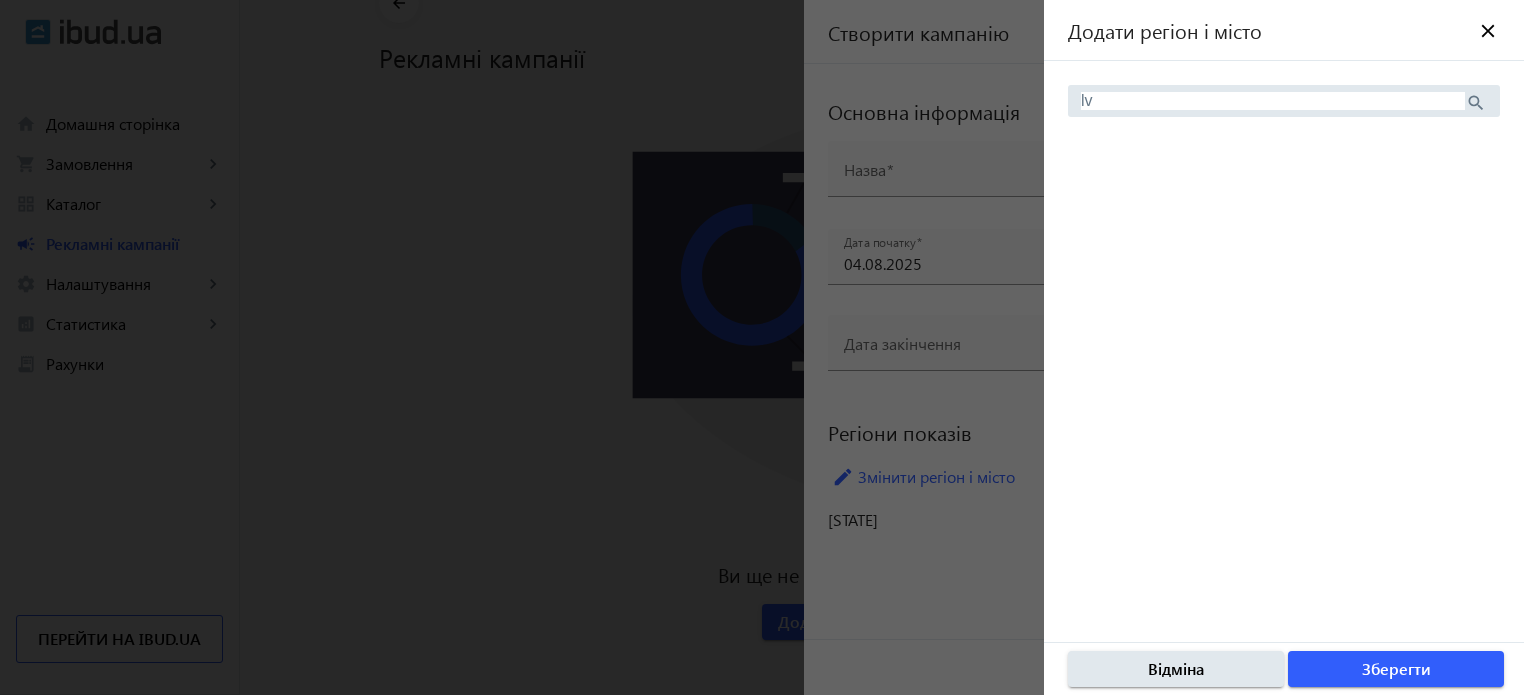 type on "l" 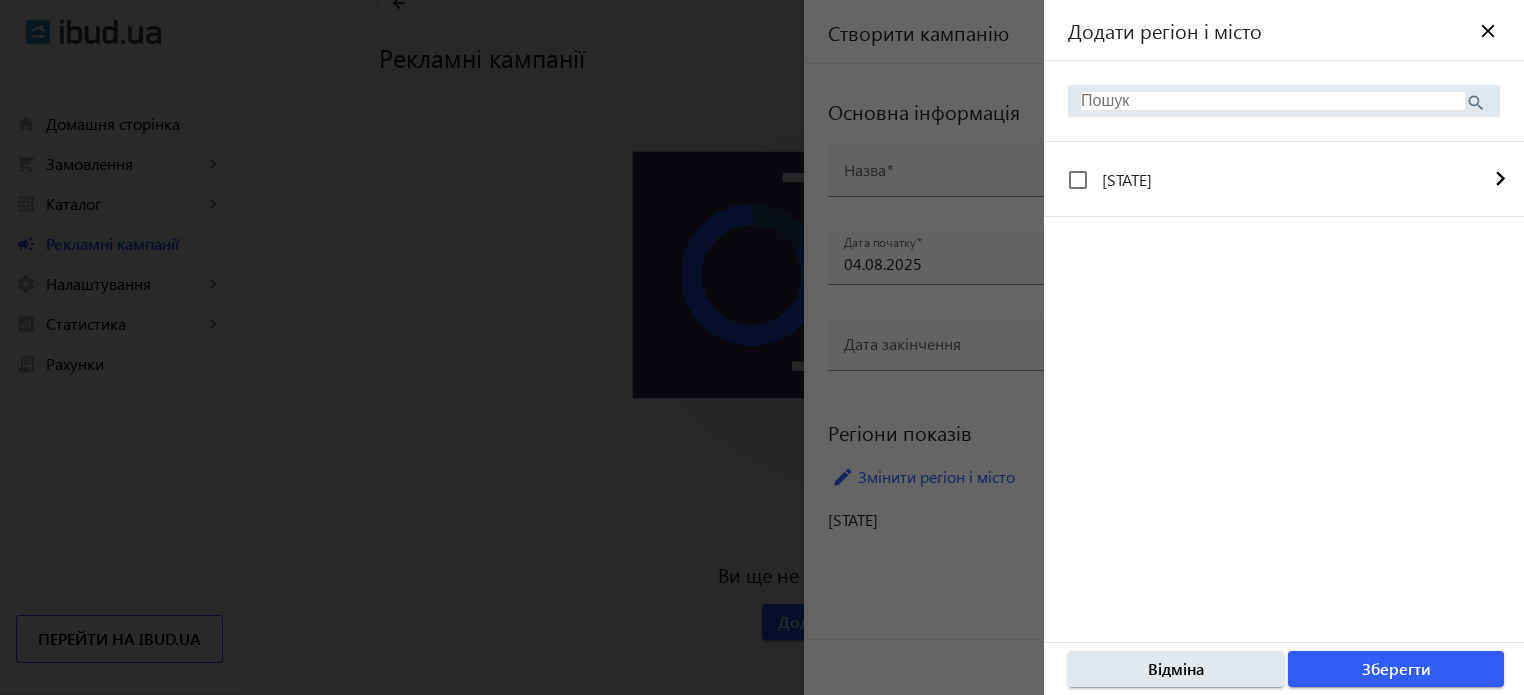 type 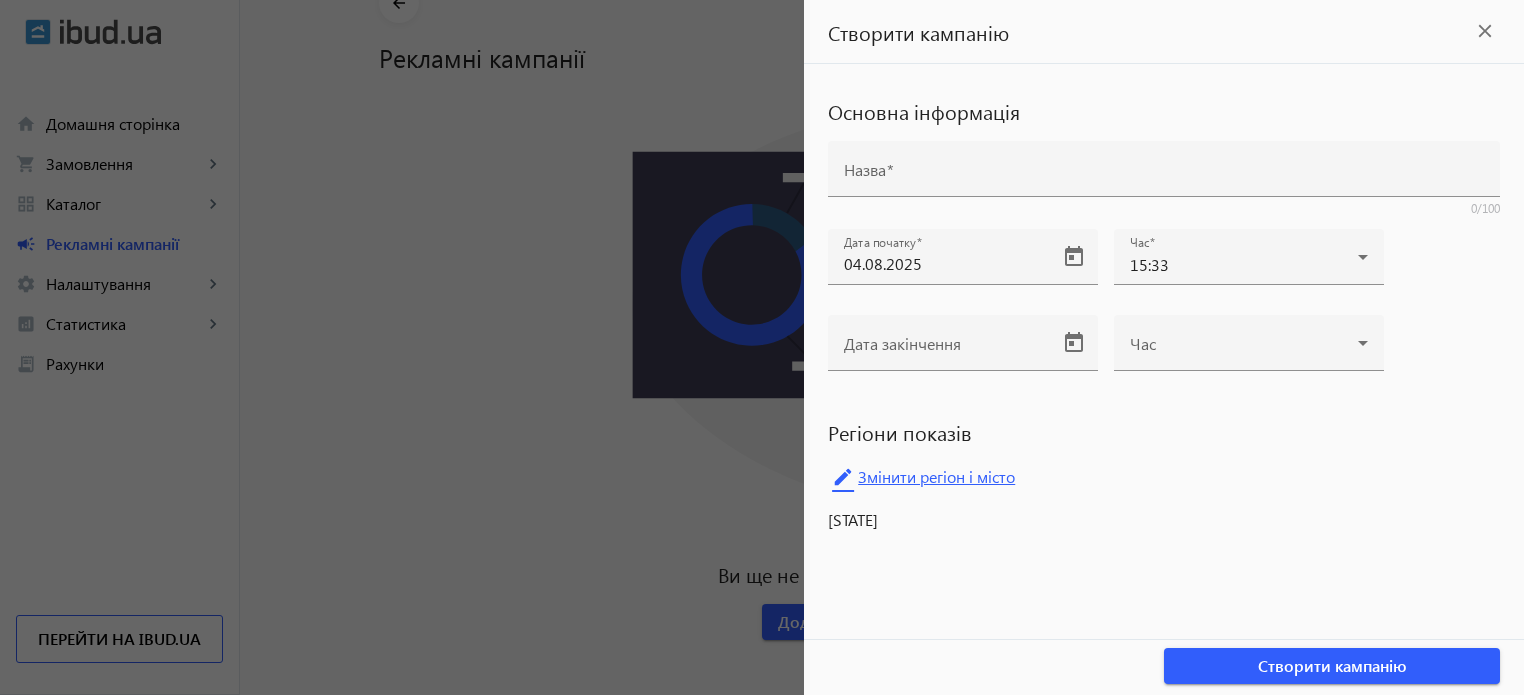 click on "edit Змінити регіон і місто" 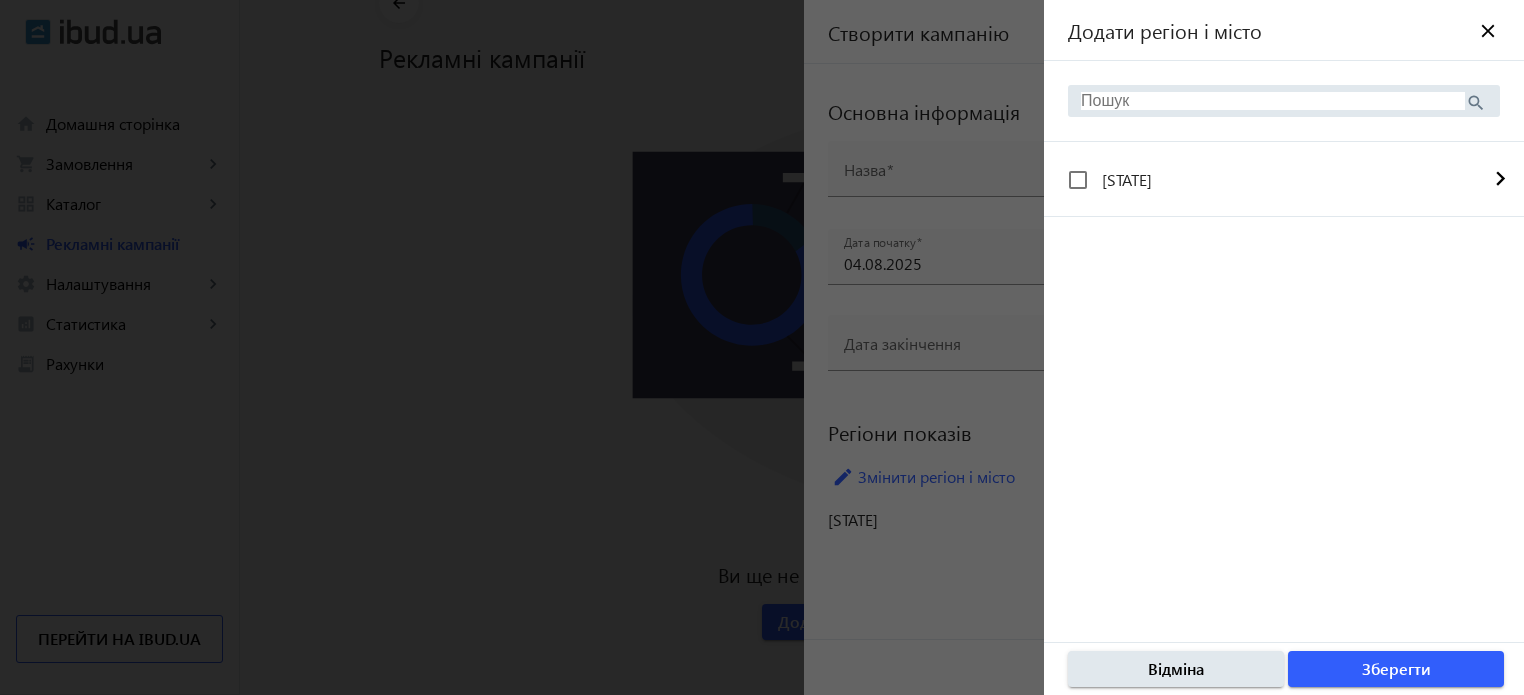 click on "navigate_next" 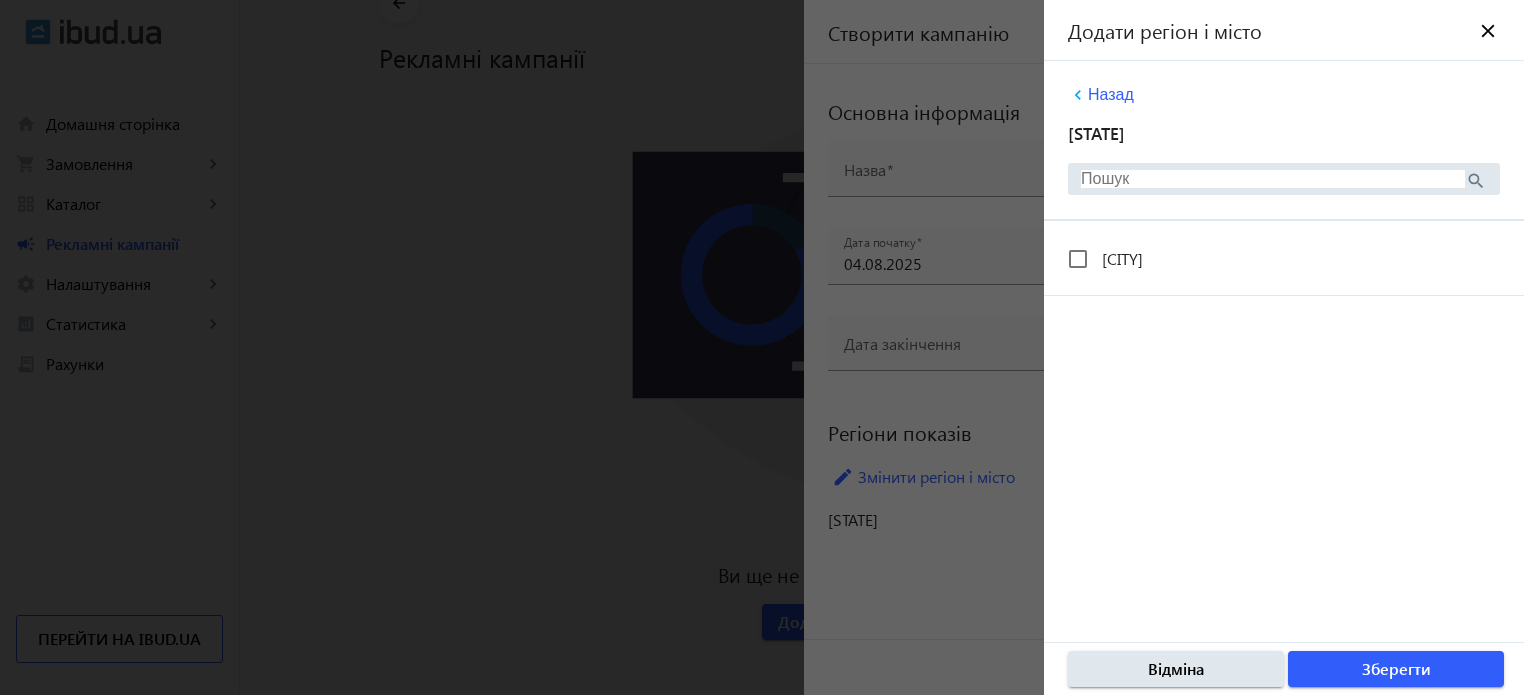 click 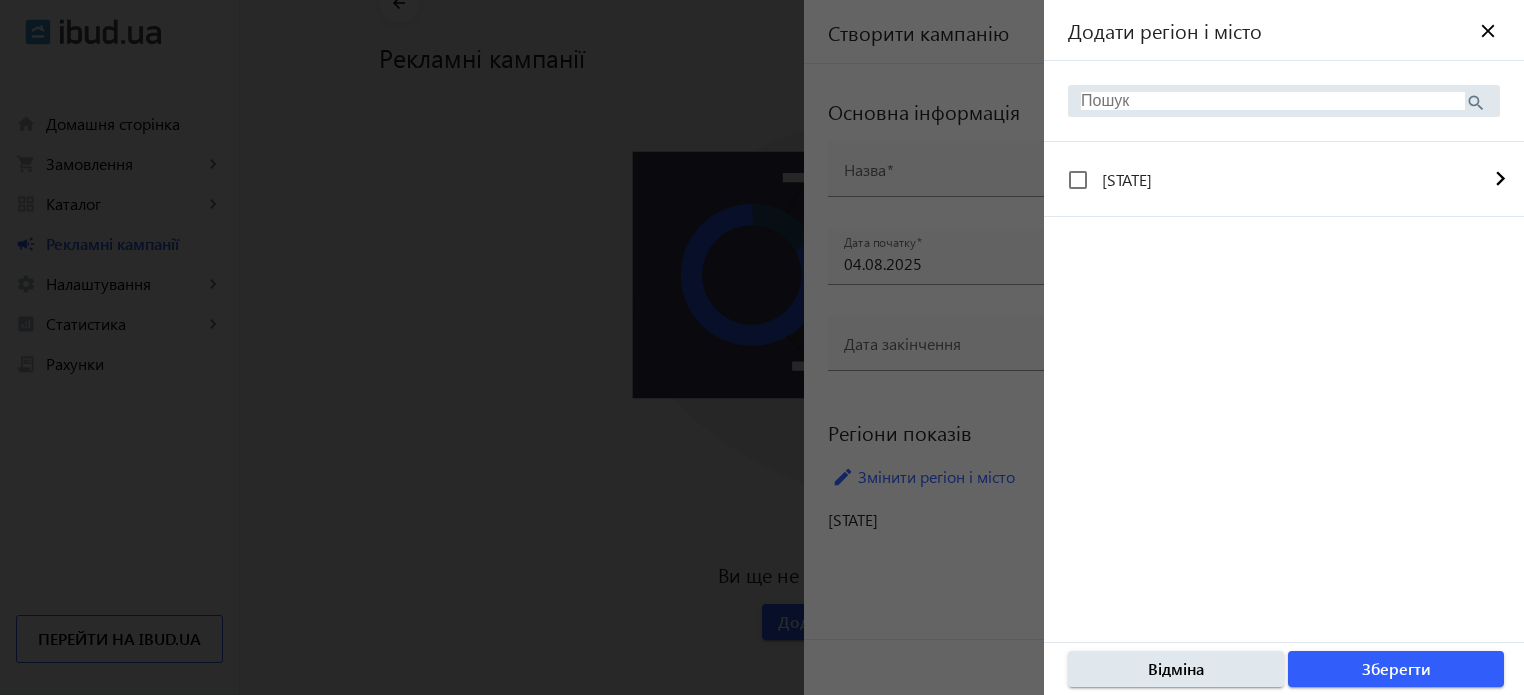 click at bounding box center [1273, 101] 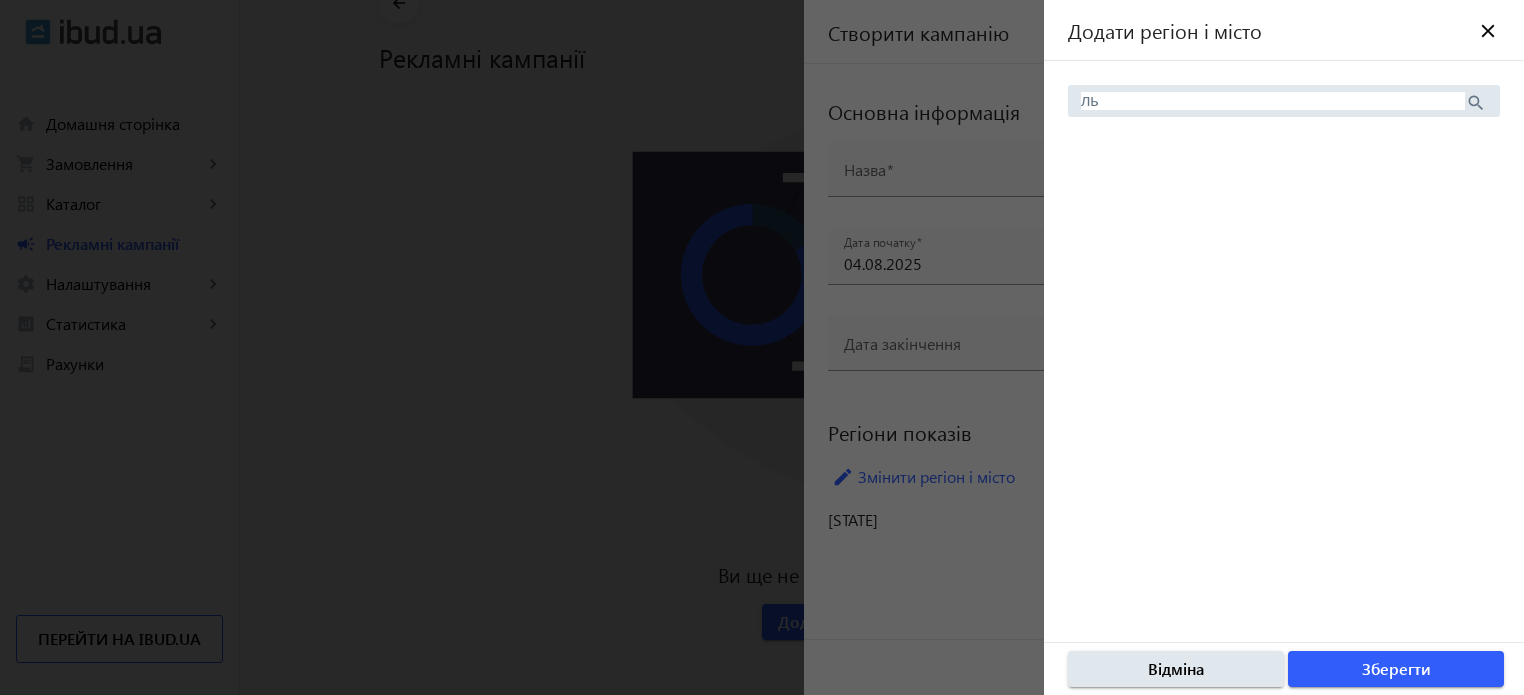 type on "л" 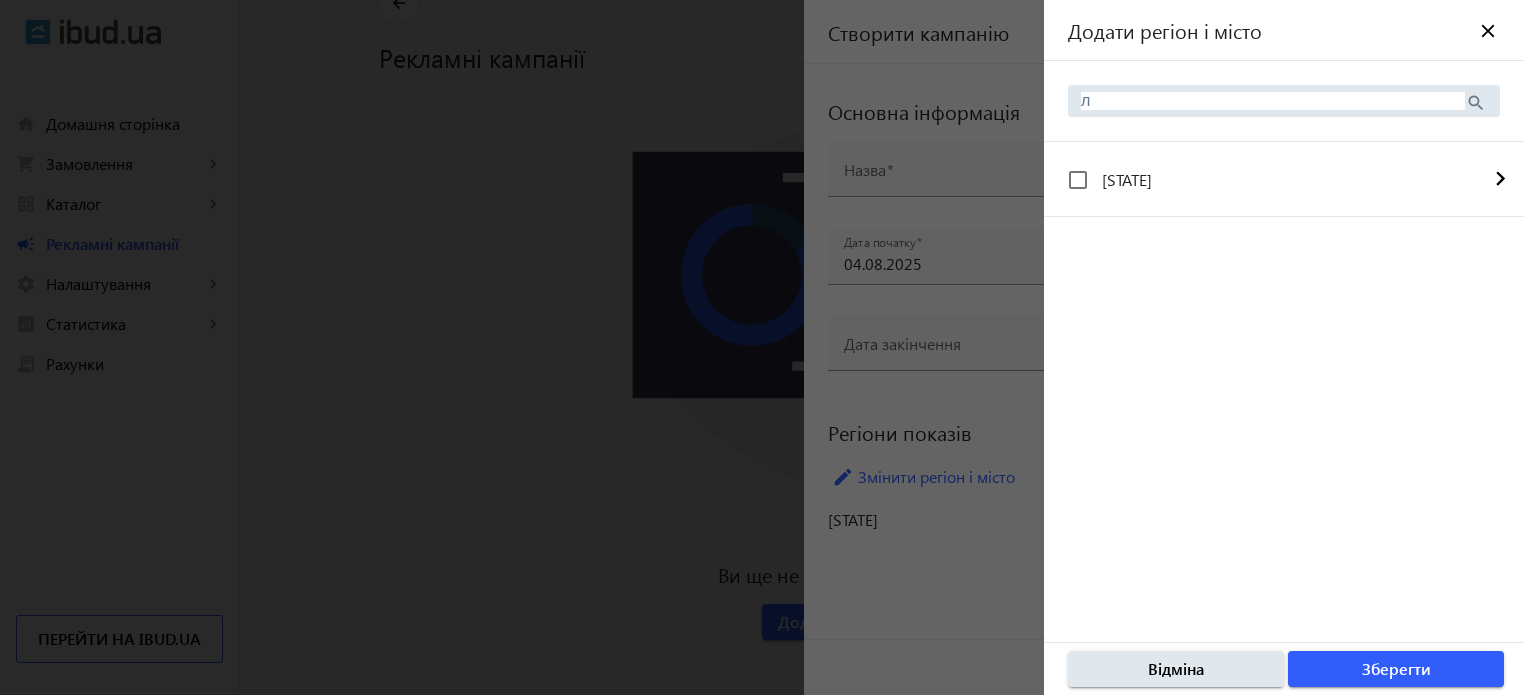 type 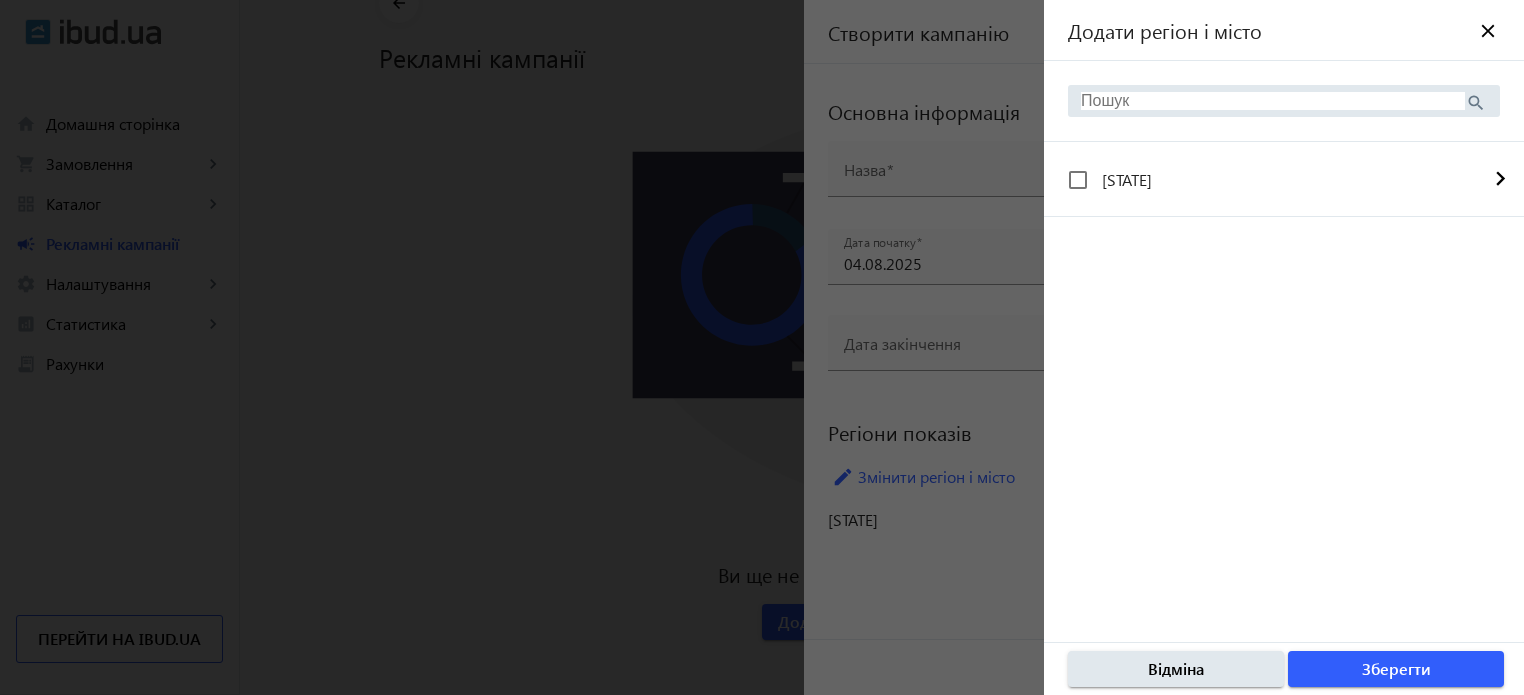 click 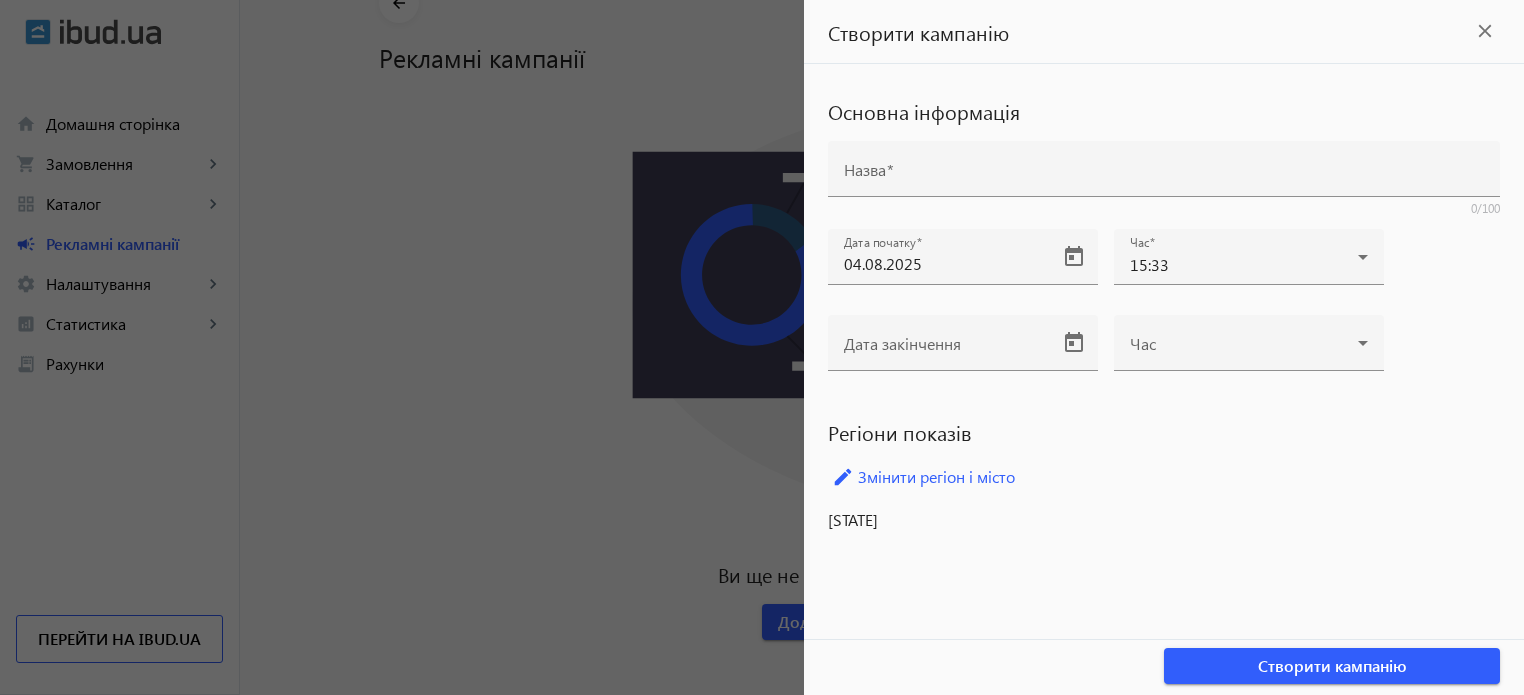 click 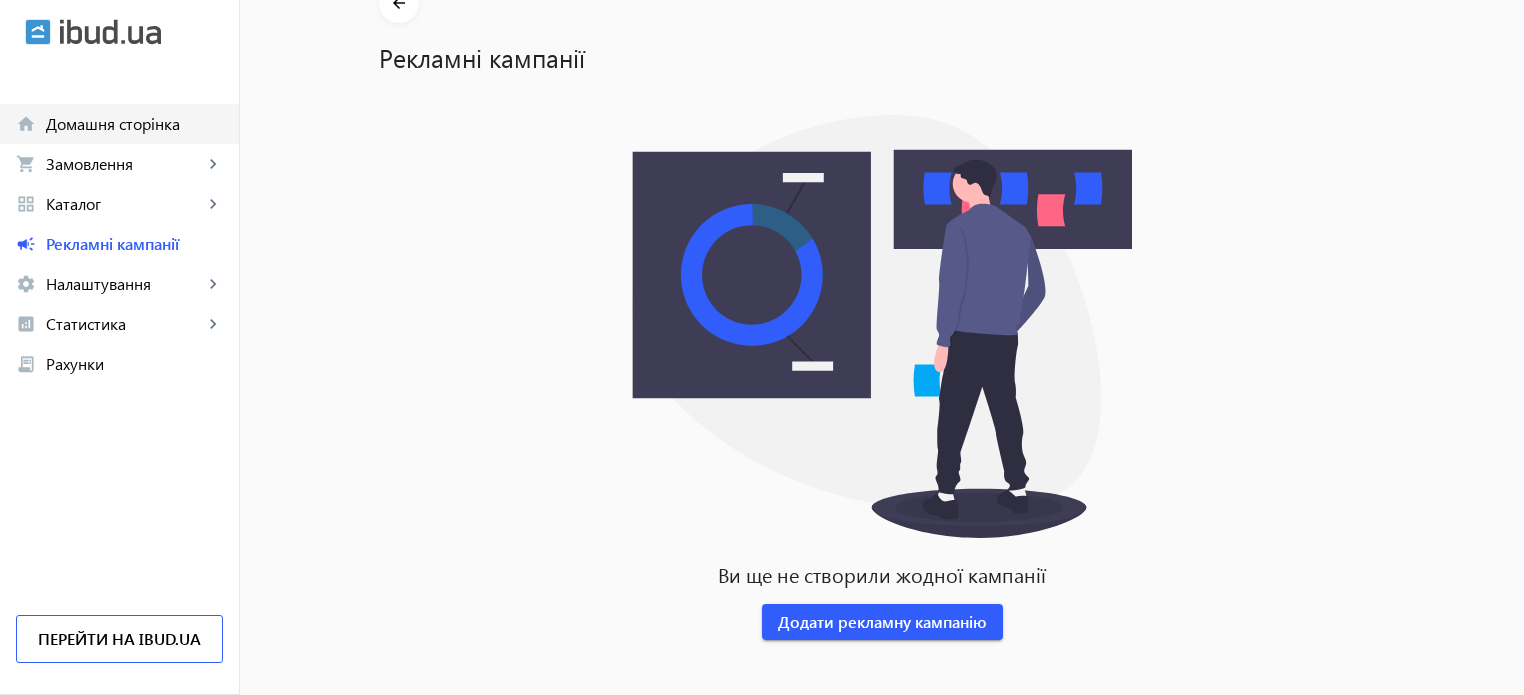 click on "Домашня сторінка" at bounding box center [134, 124] 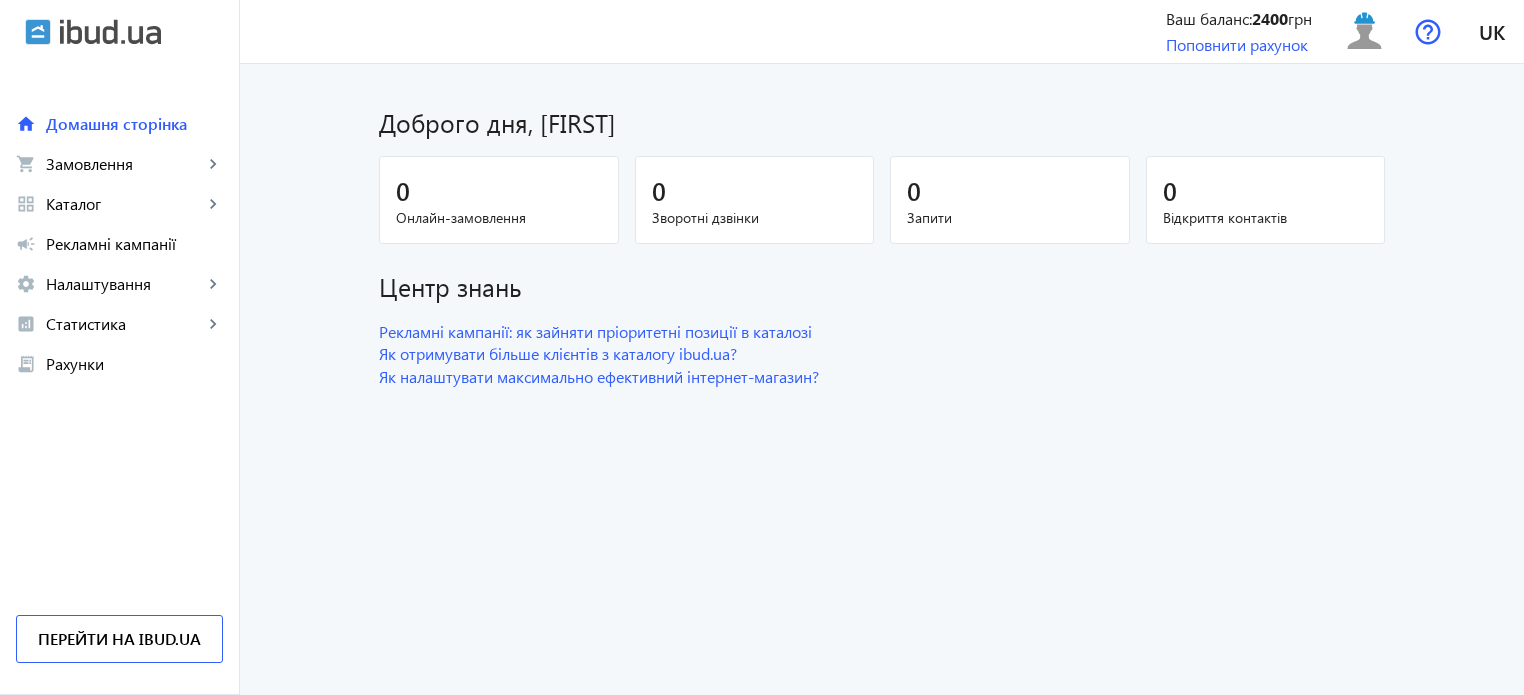 scroll, scrollTop: 0, scrollLeft: 0, axis: both 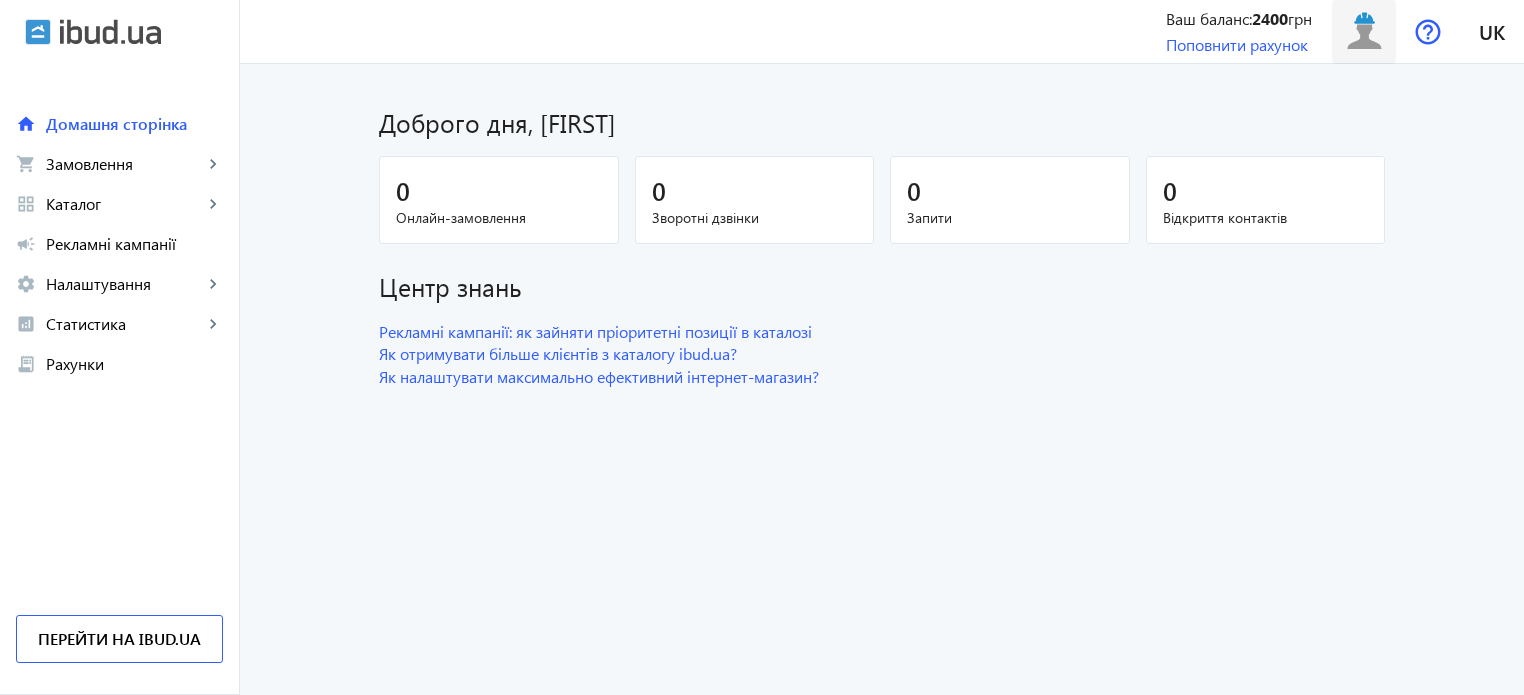 click 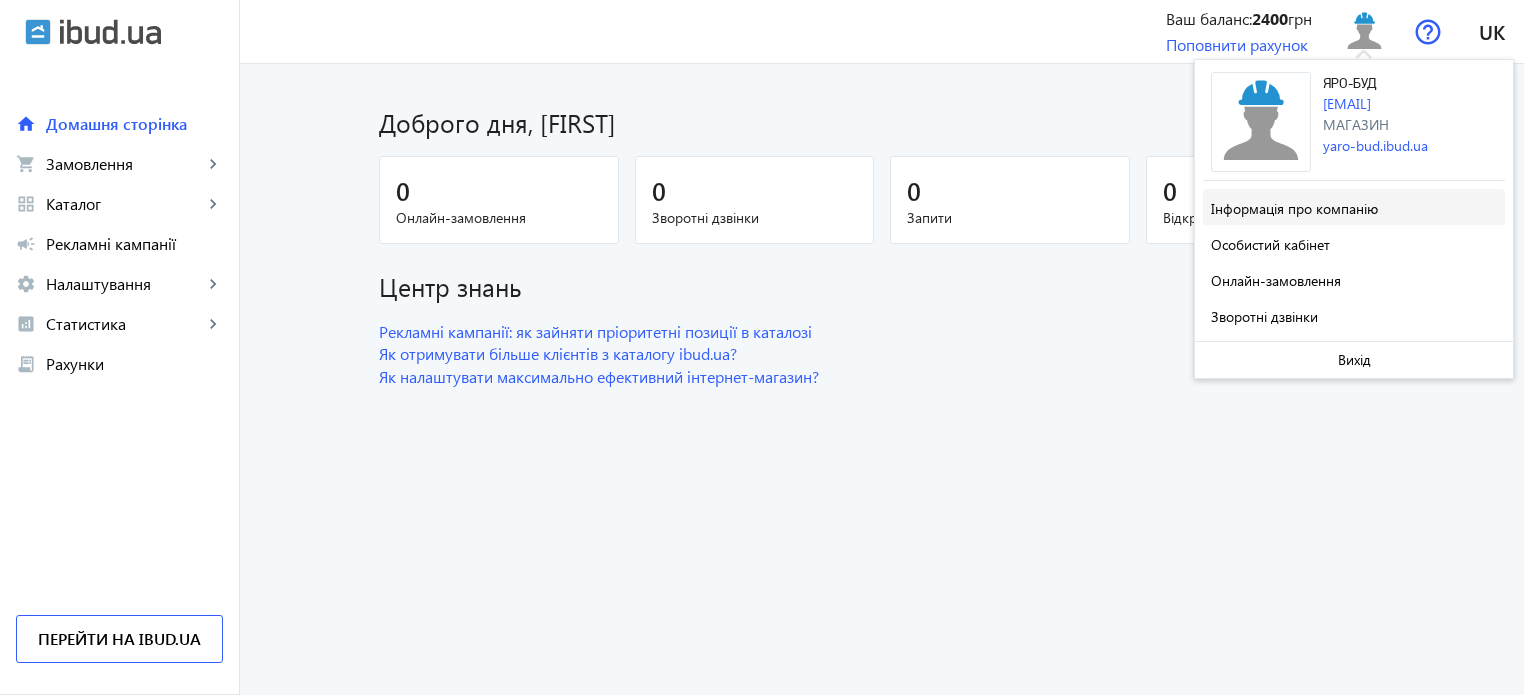 click on "Інформація про компанію" 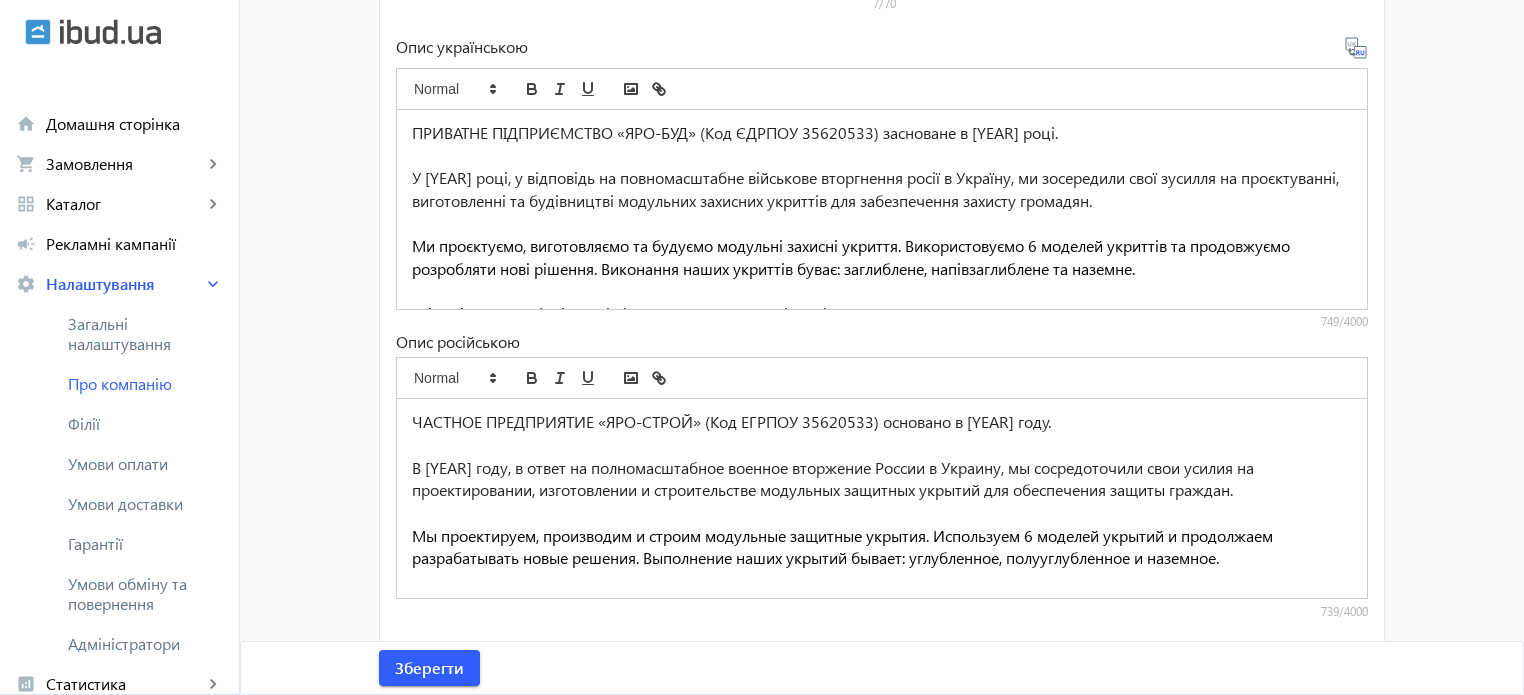 scroll, scrollTop: 765, scrollLeft: 0, axis: vertical 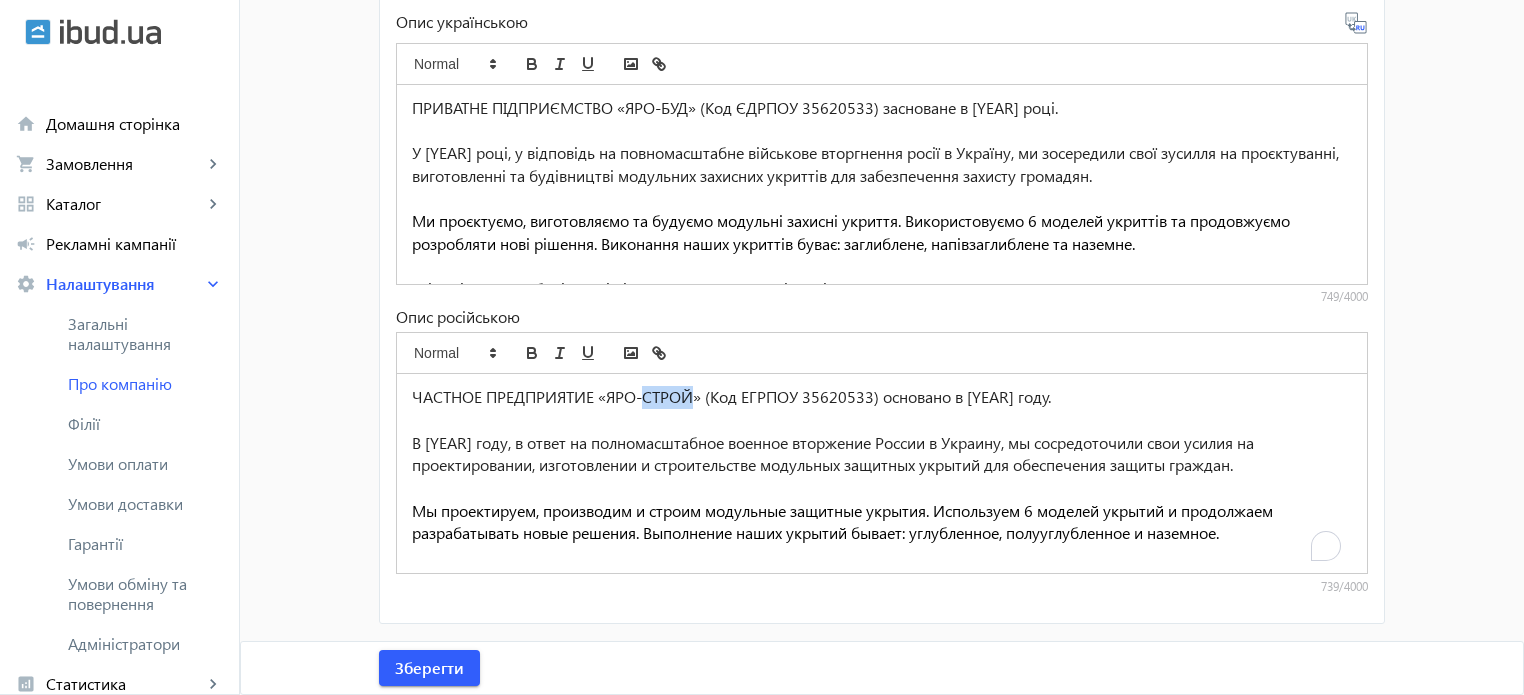 drag, startPoint x: 637, startPoint y: 399, endPoint x: 695, endPoint y: 395, distance: 58.137768 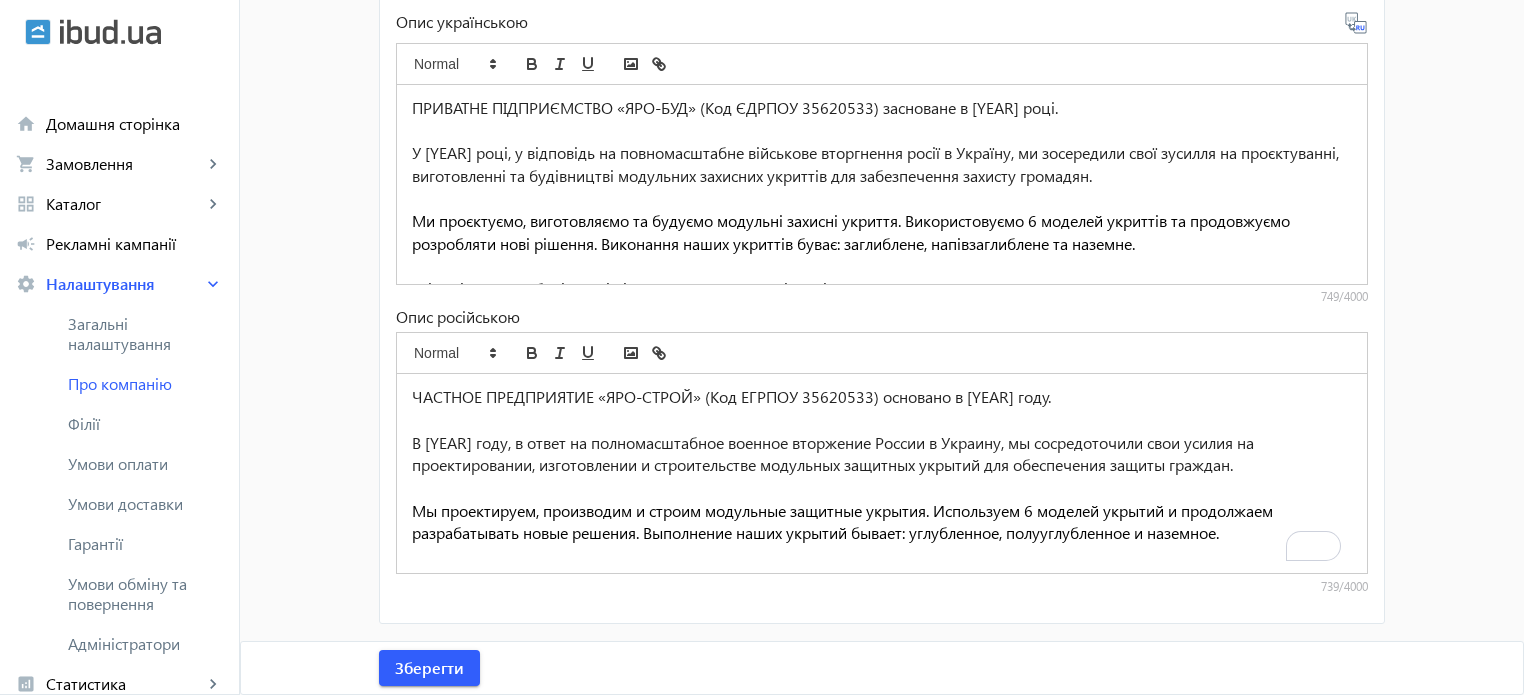 type 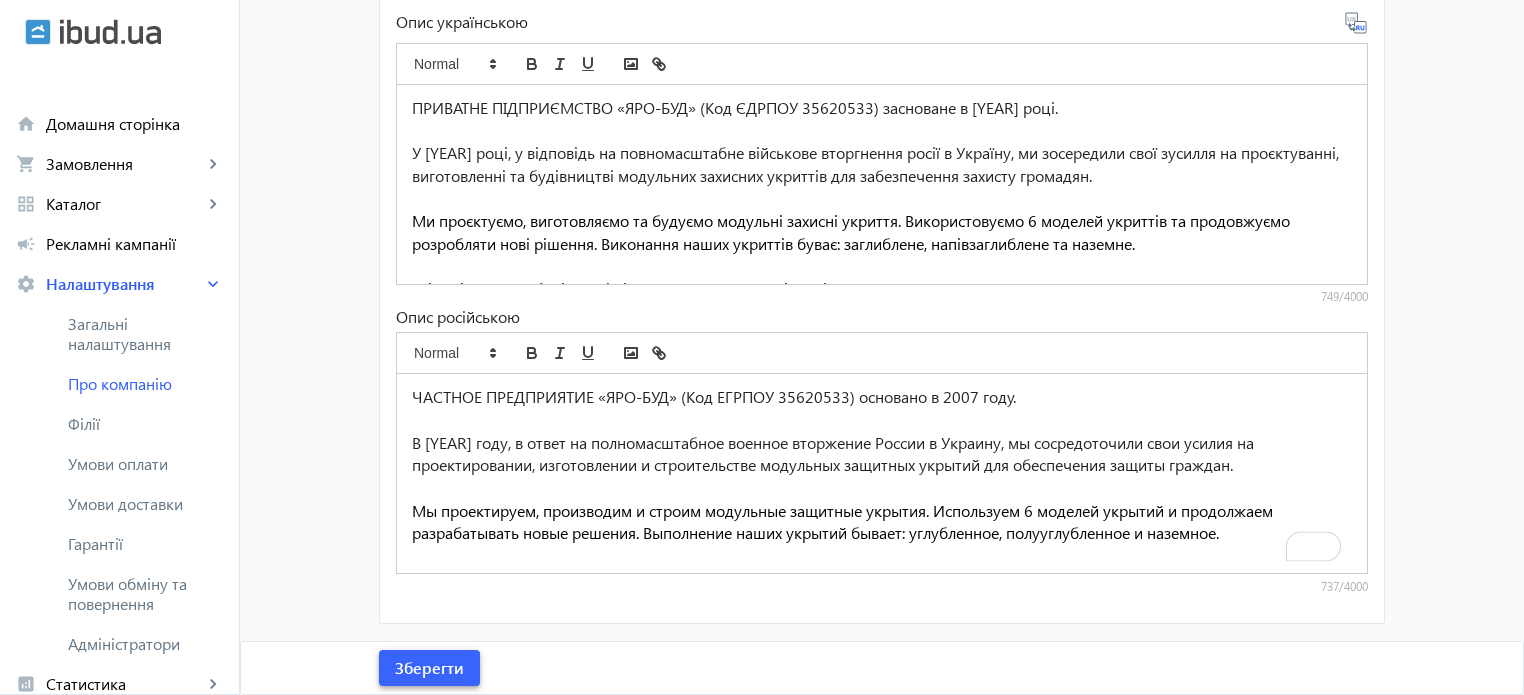 click on "Зберегти" 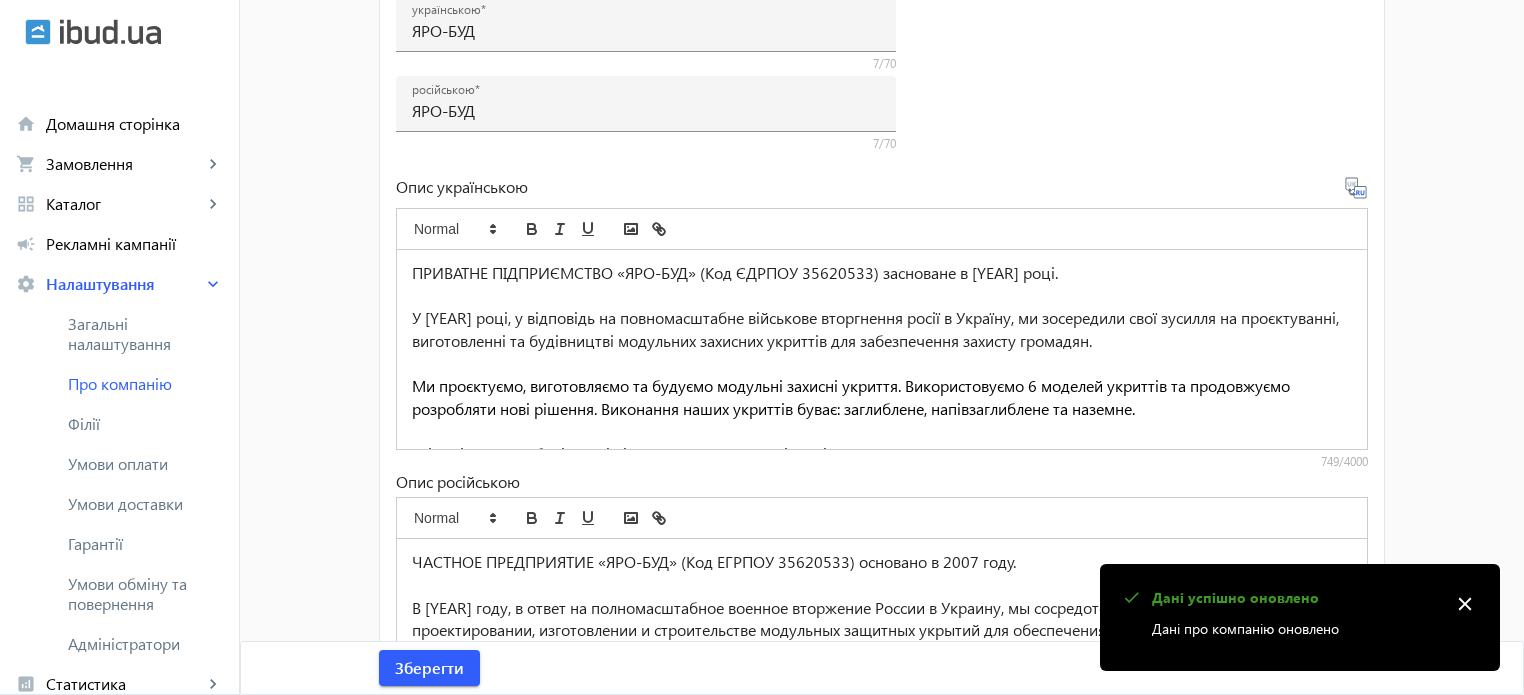 scroll, scrollTop: 565, scrollLeft: 0, axis: vertical 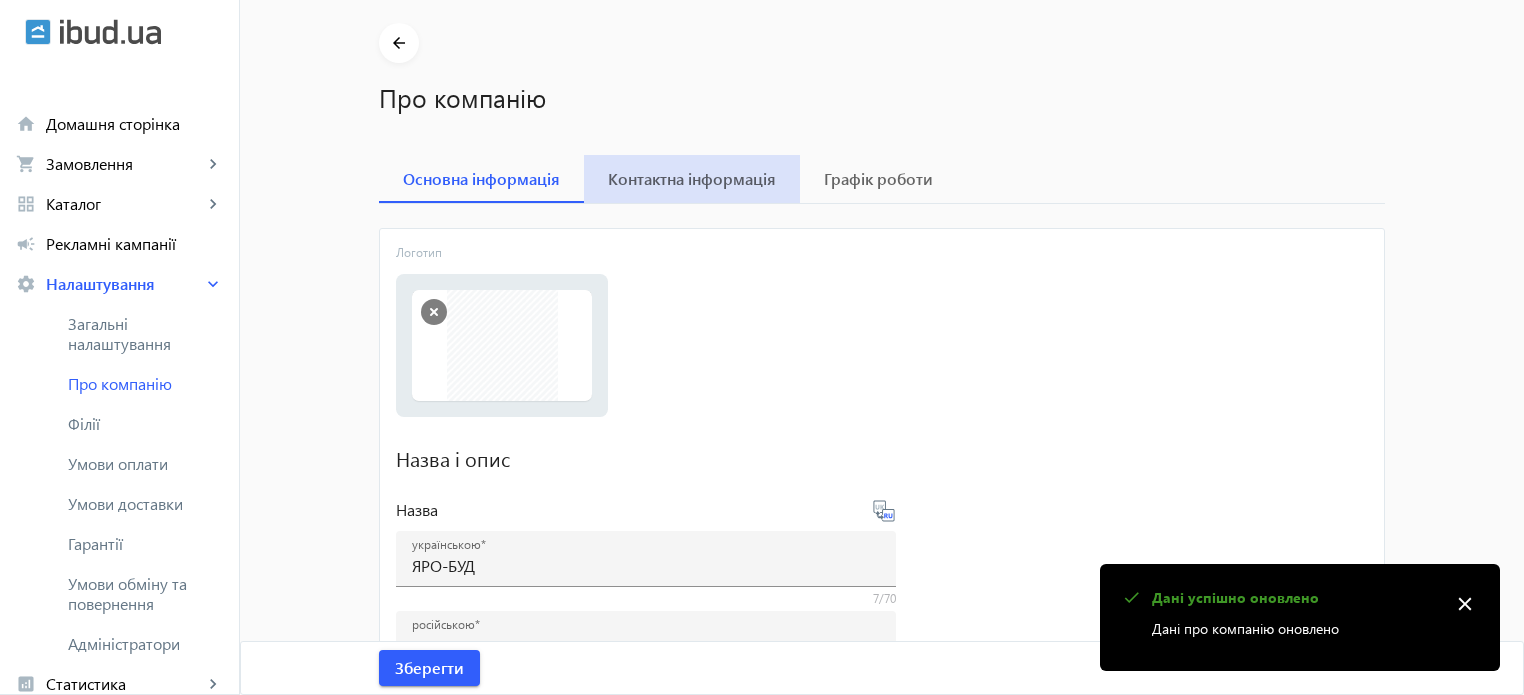 click on "Контактна інформація" at bounding box center [692, 179] 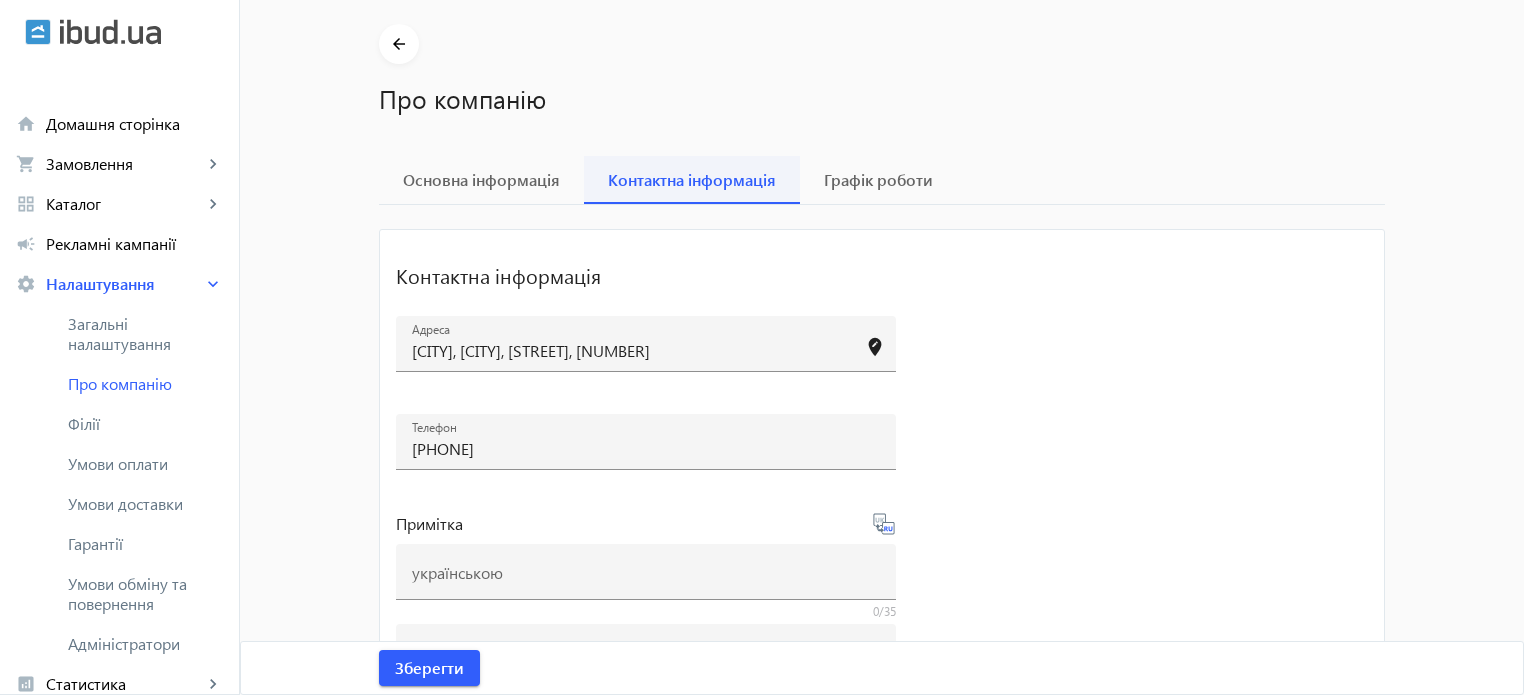 scroll, scrollTop: 65, scrollLeft: 0, axis: vertical 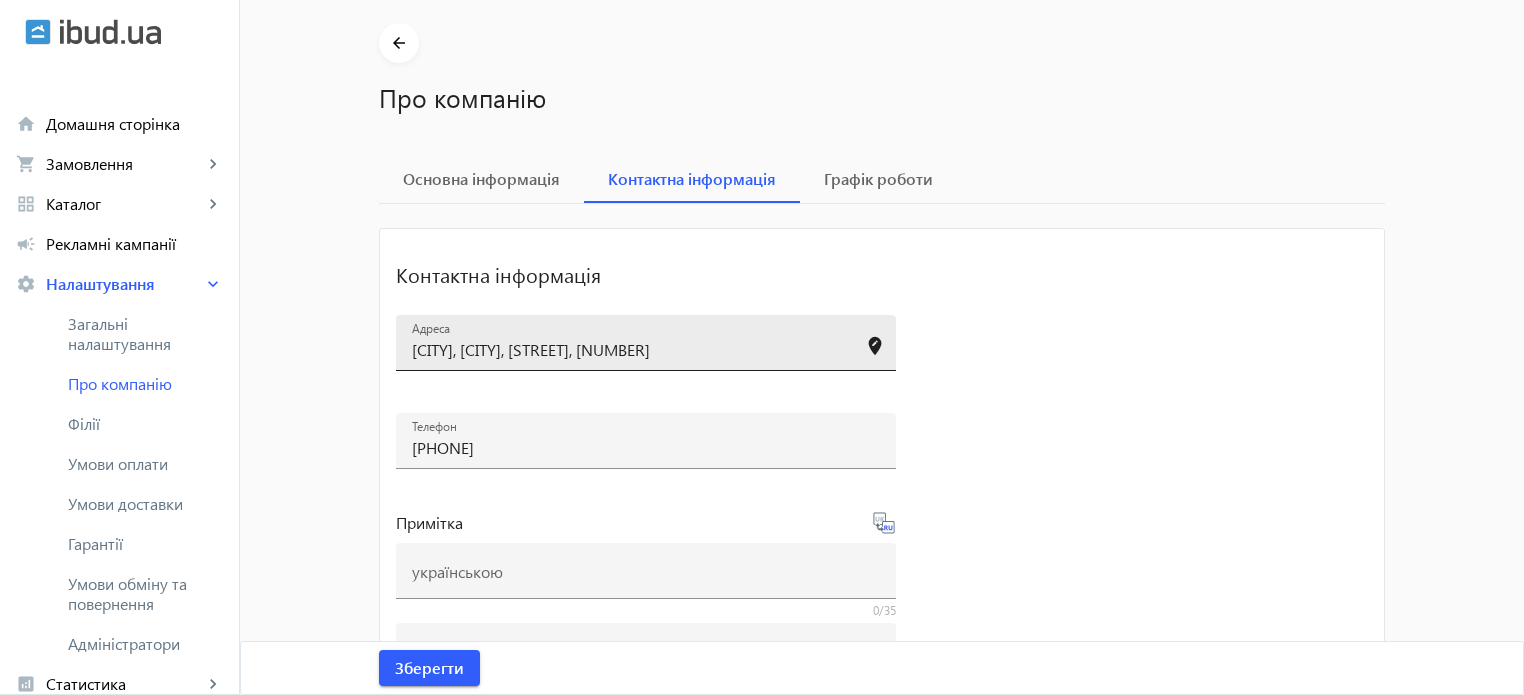 click on "Миколаївська область, Миколаїв, вул. Залізнична, 45" at bounding box center [628, 349] 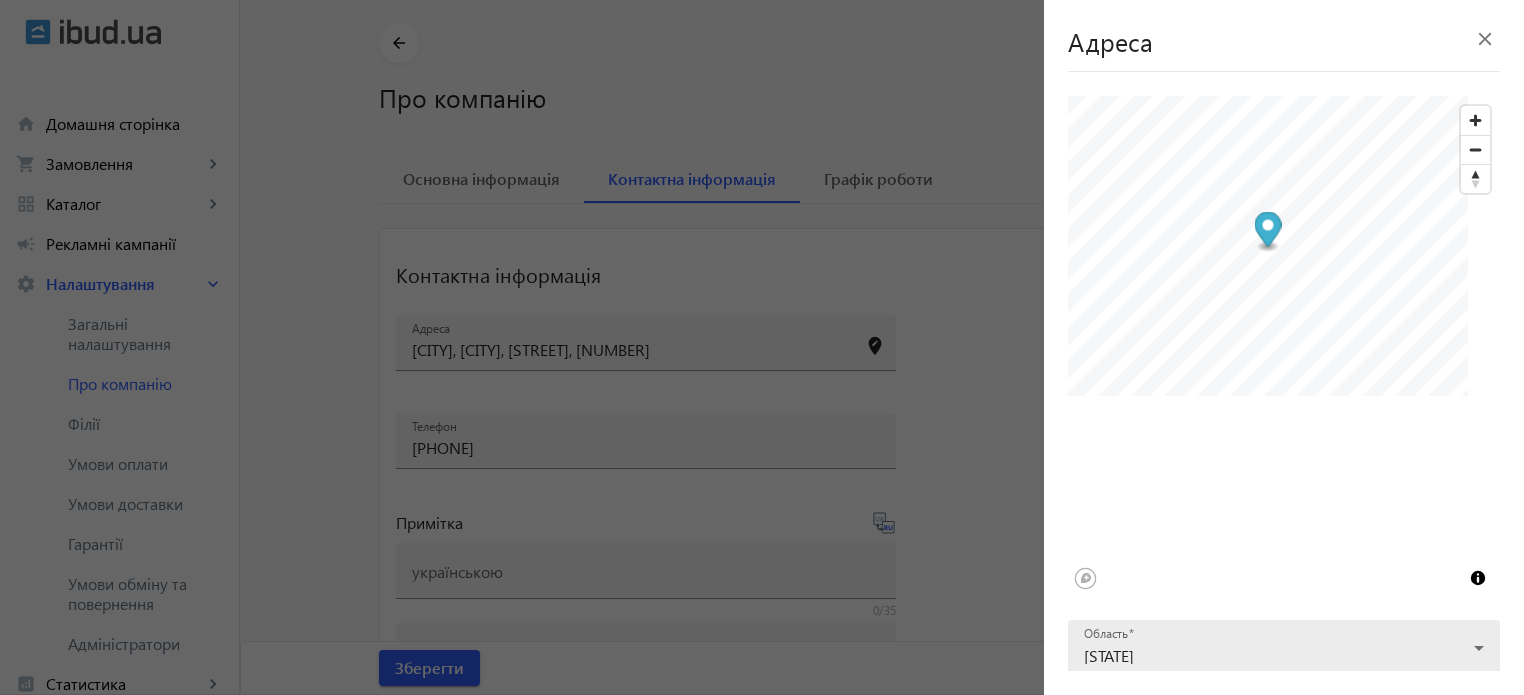 click on "Миколаївська область" at bounding box center (1109, 655) 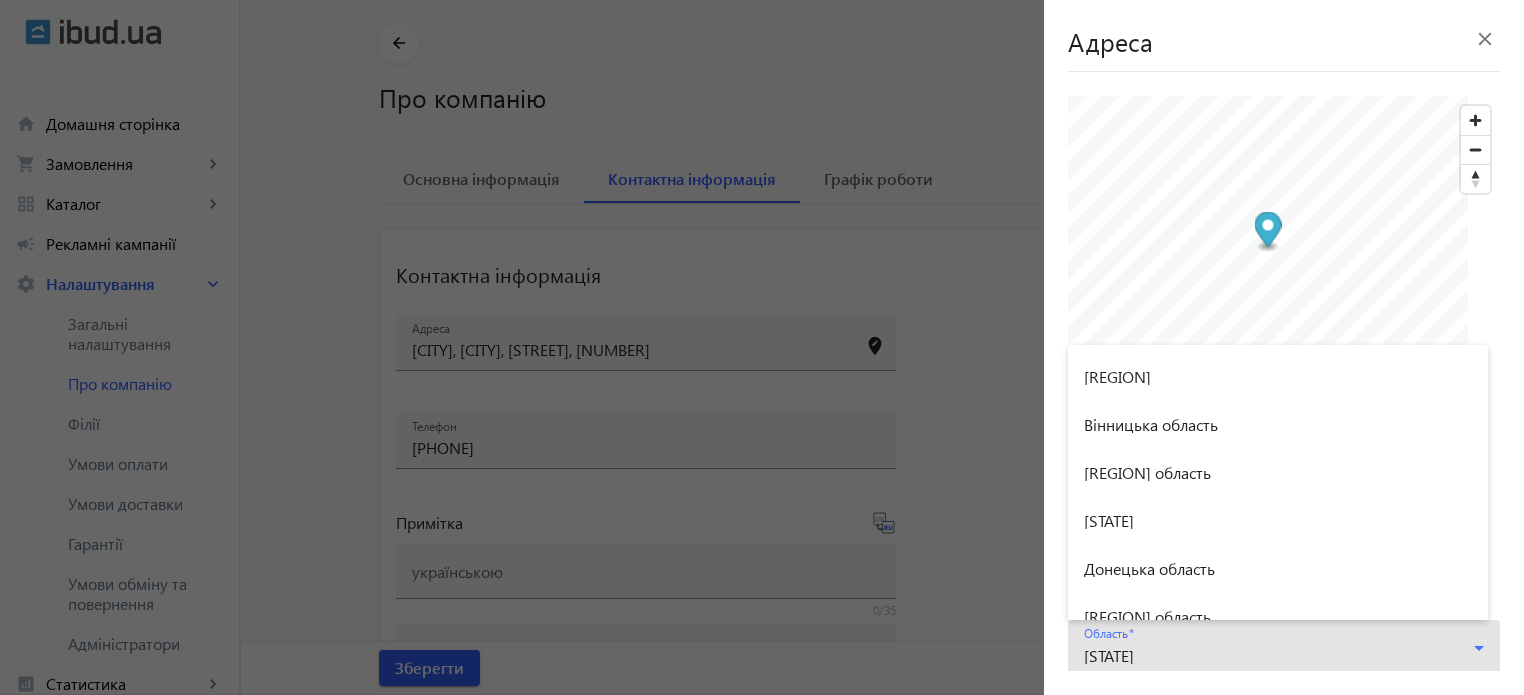 scroll, scrollTop: 356, scrollLeft: 0, axis: vertical 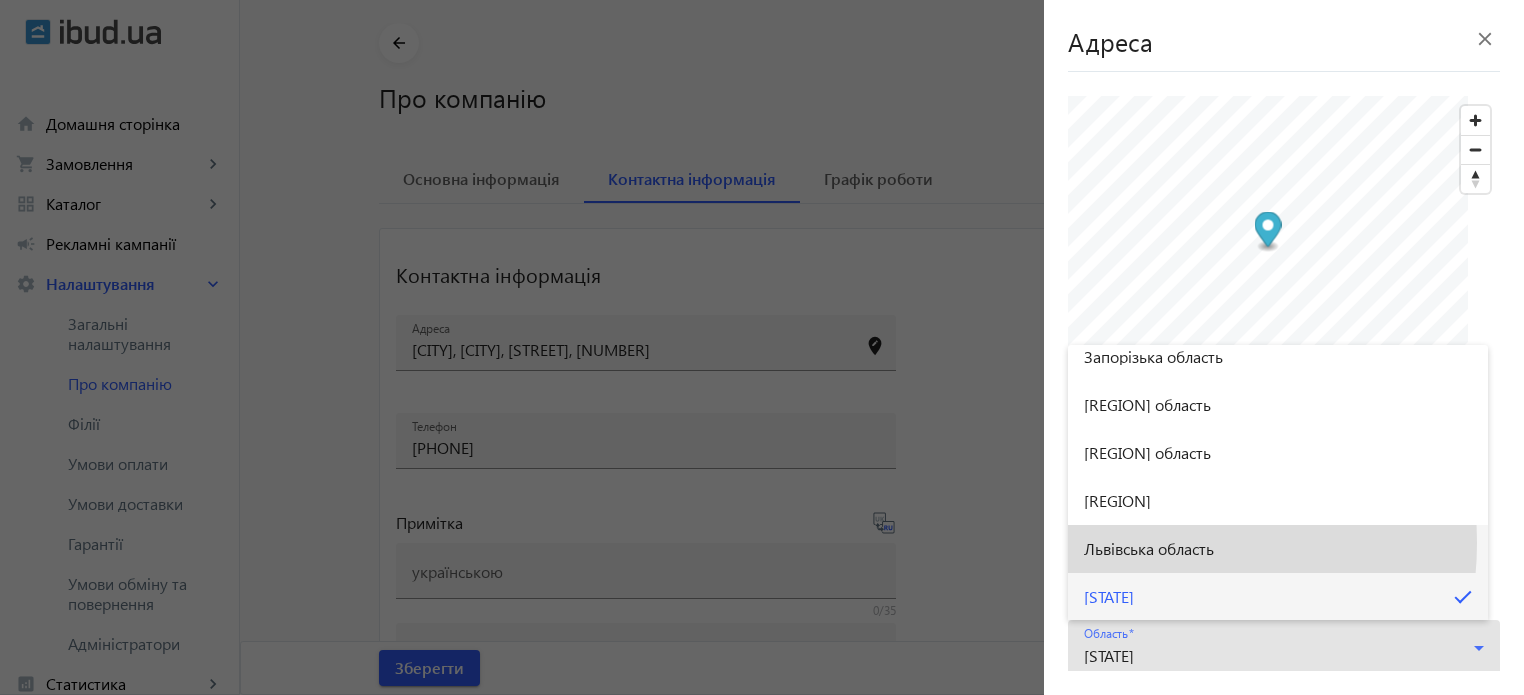 click on "Львівська область" at bounding box center [1149, 549] 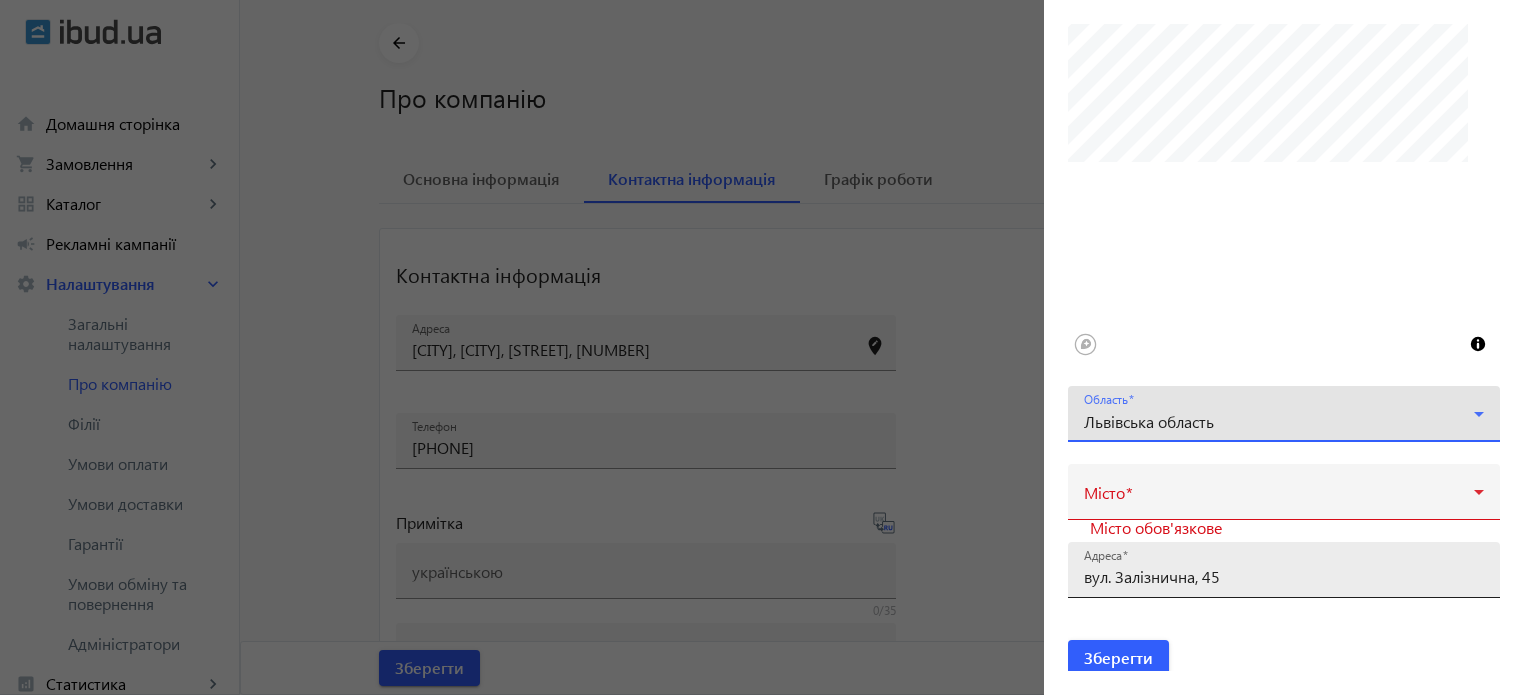 scroll, scrollTop: 243, scrollLeft: 0, axis: vertical 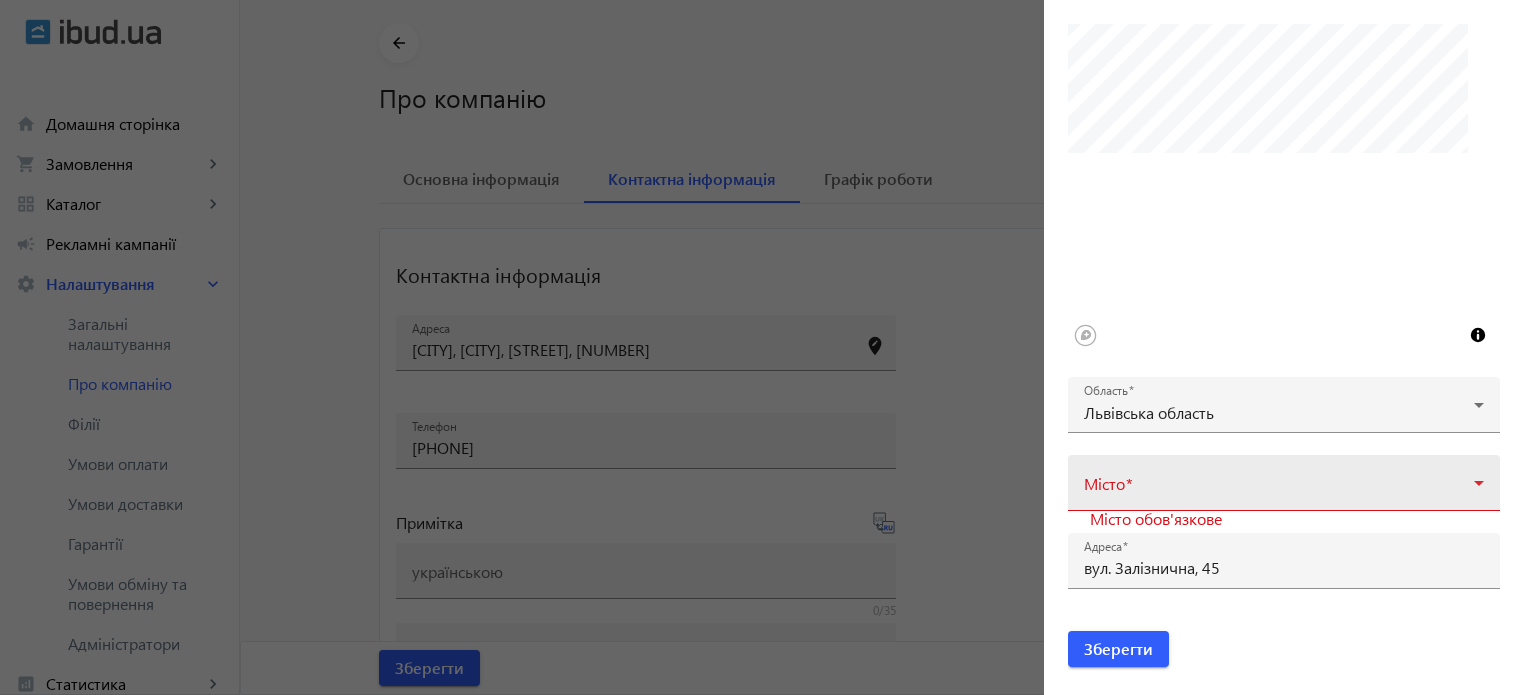 click on "Місто" 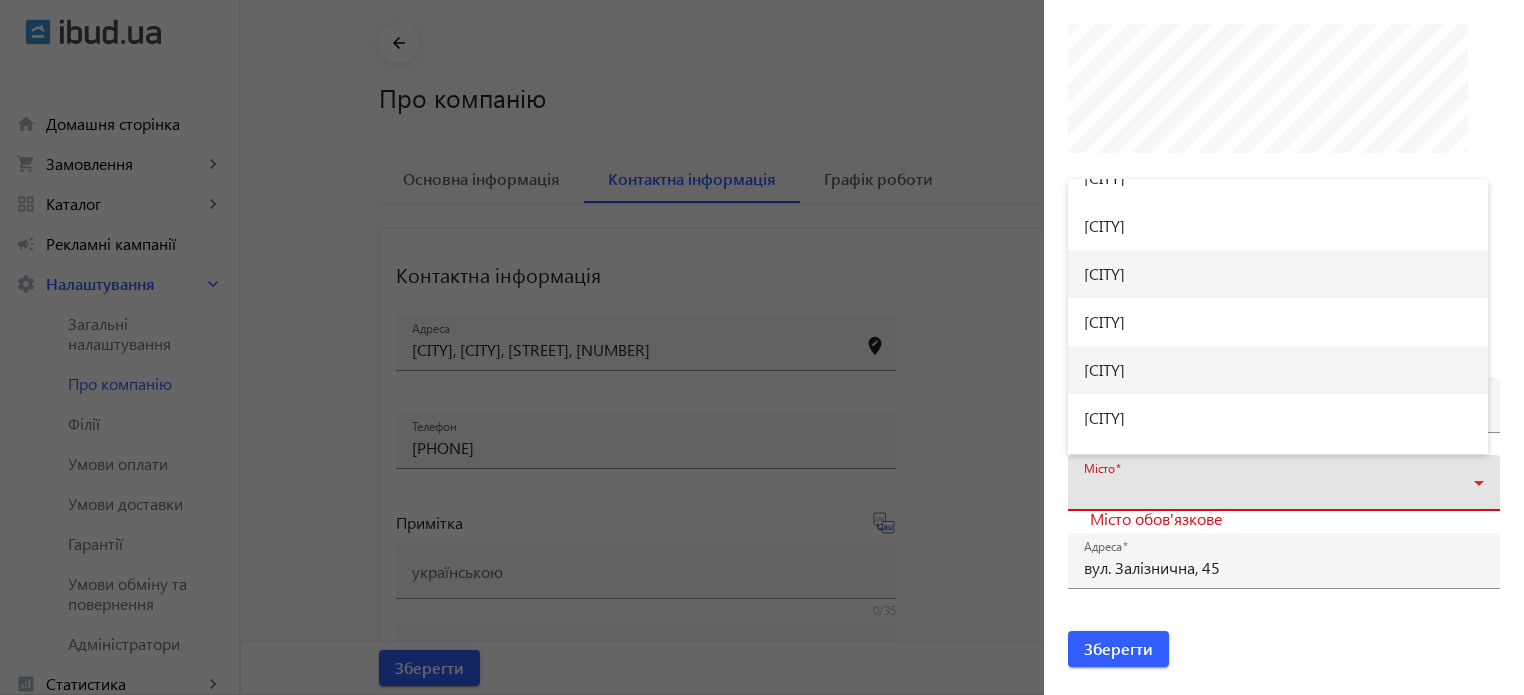 scroll, scrollTop: 1228, scrollLeft: 0, axis: vertical 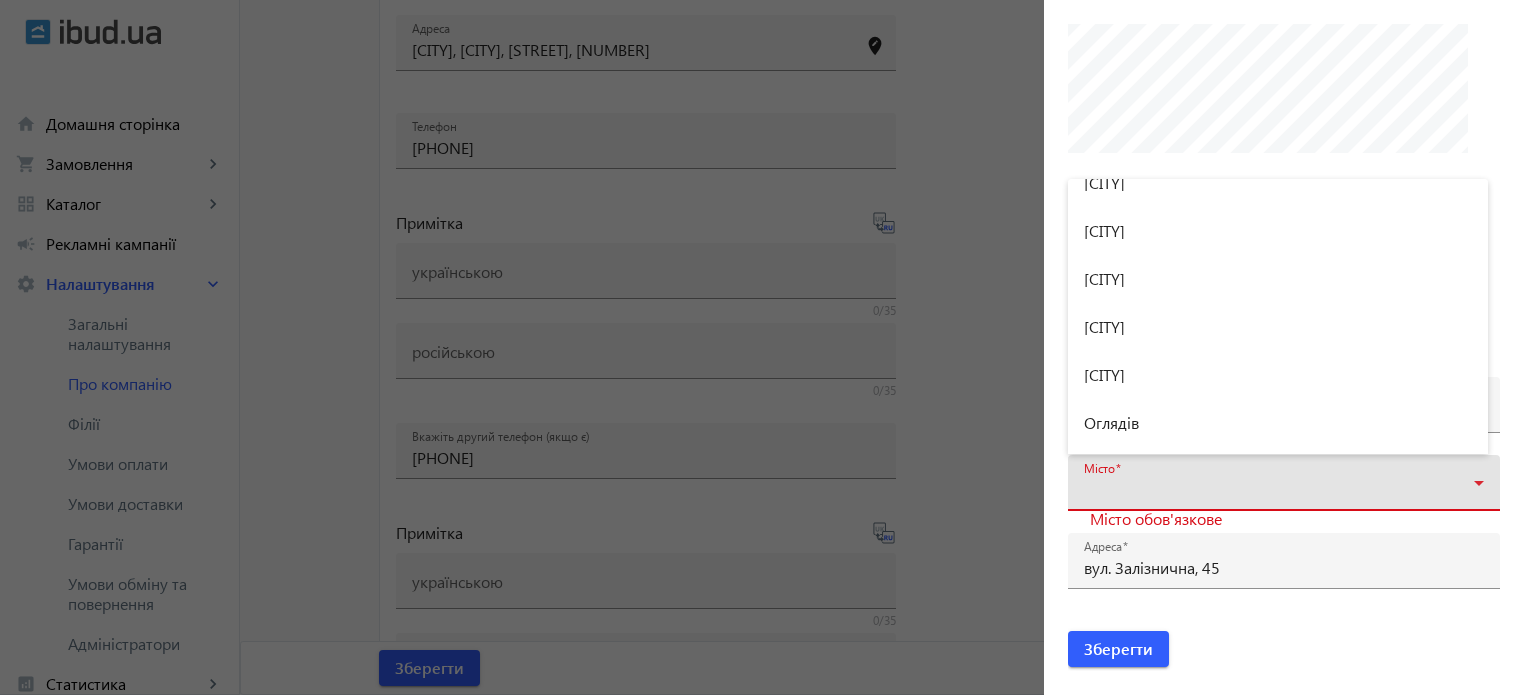 click at bounding box center [762, 347] 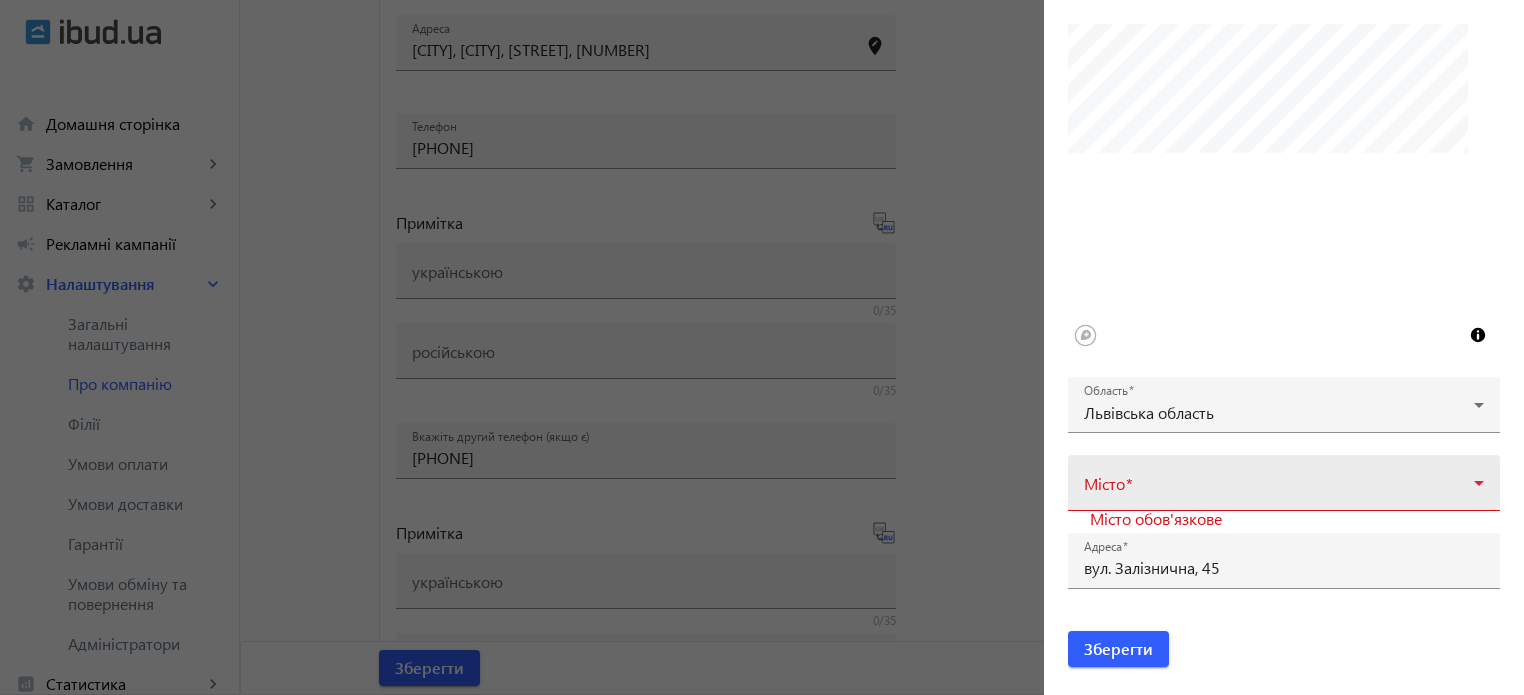 click at bounding box center (1279, 491) 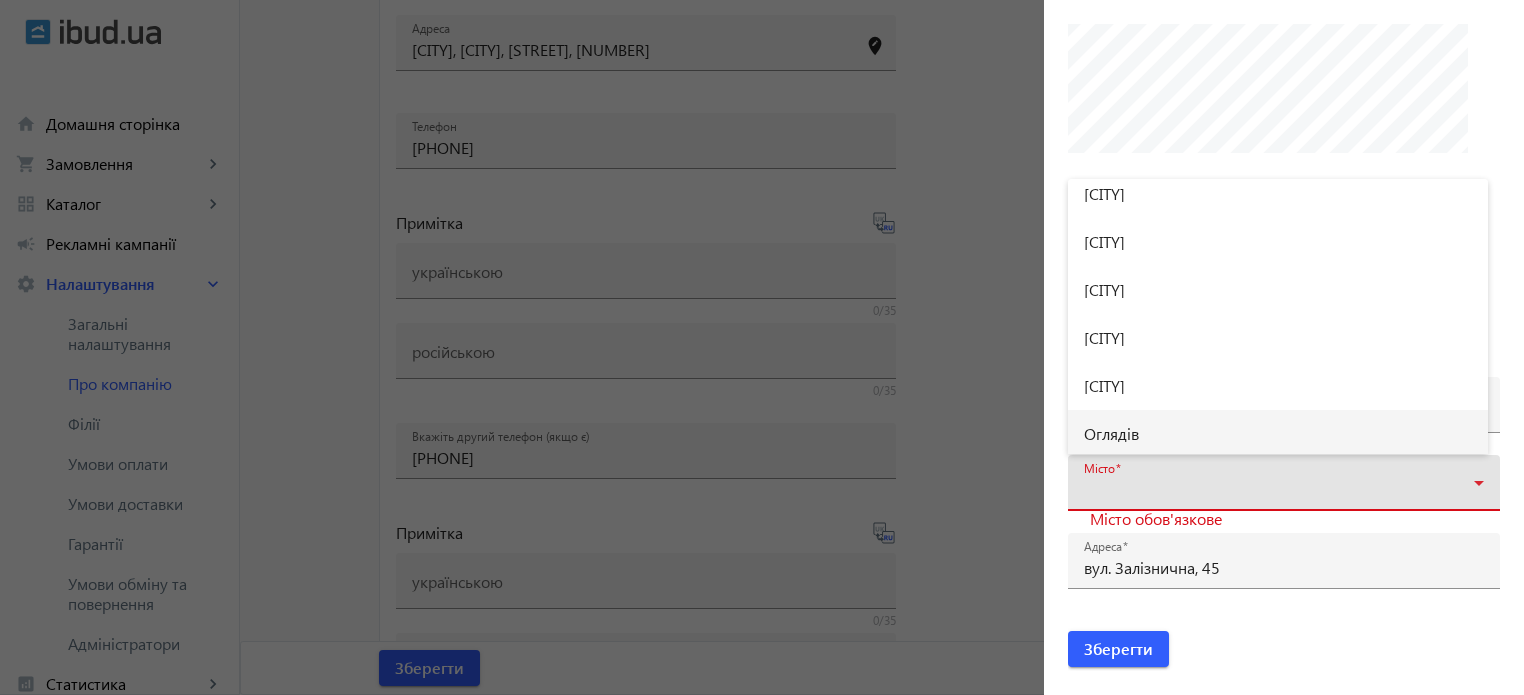 scroll, scrollTop: 1228, scrollLeft: 0, axis: vertical 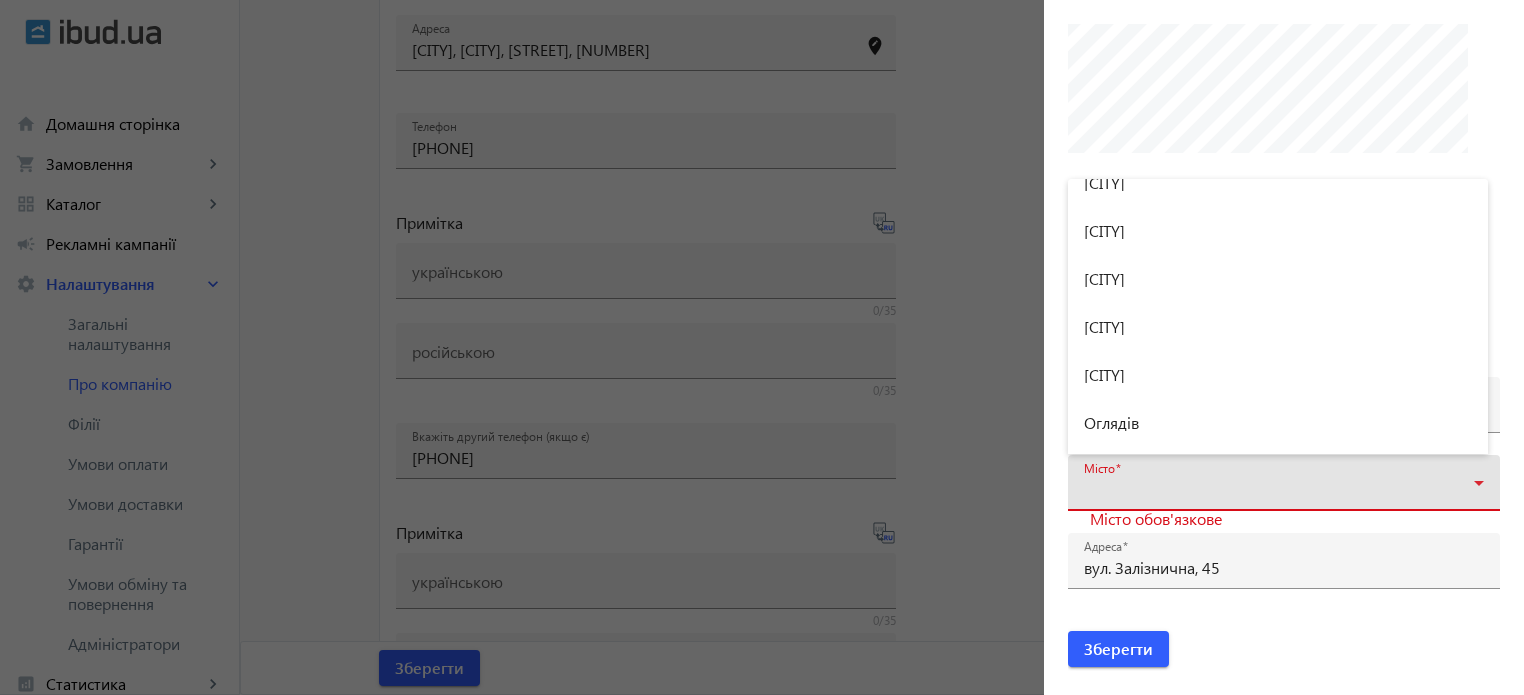 click at bounding box center [762, 347] 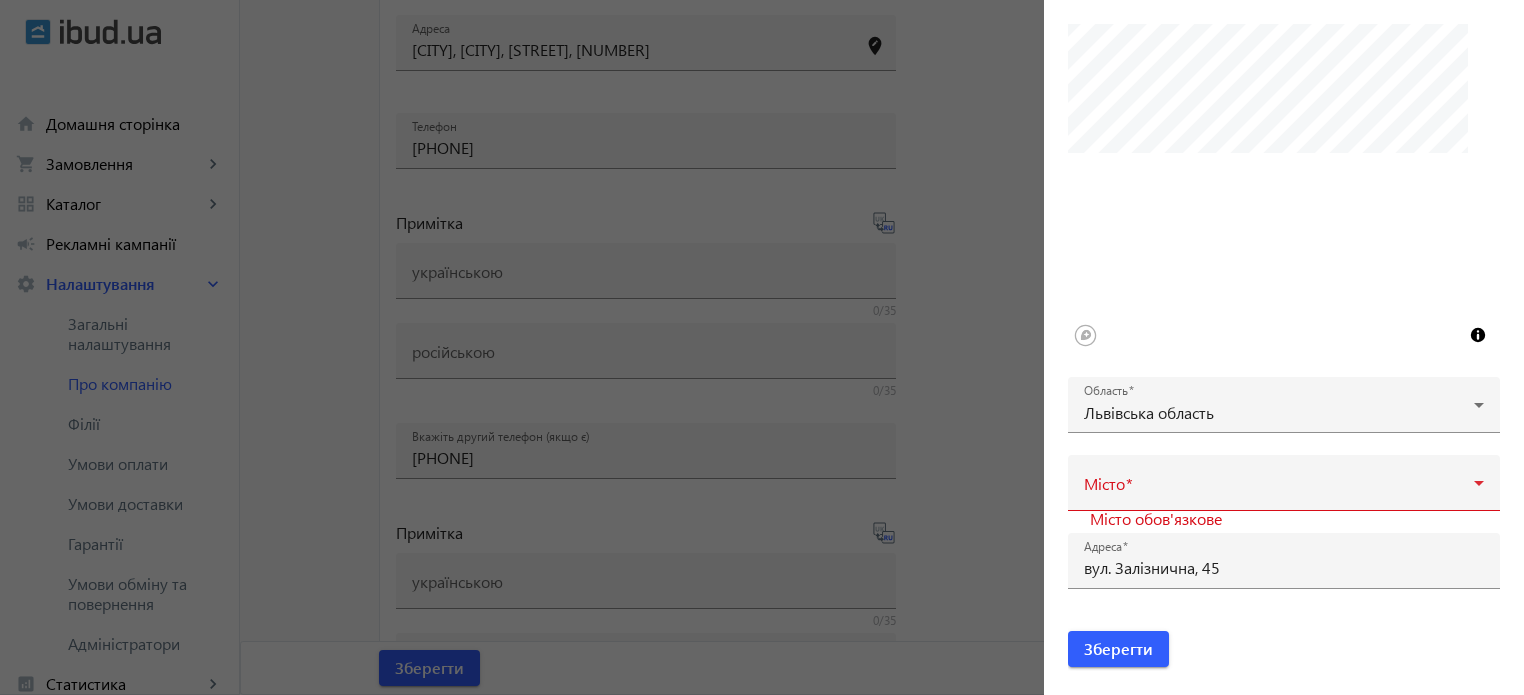 click 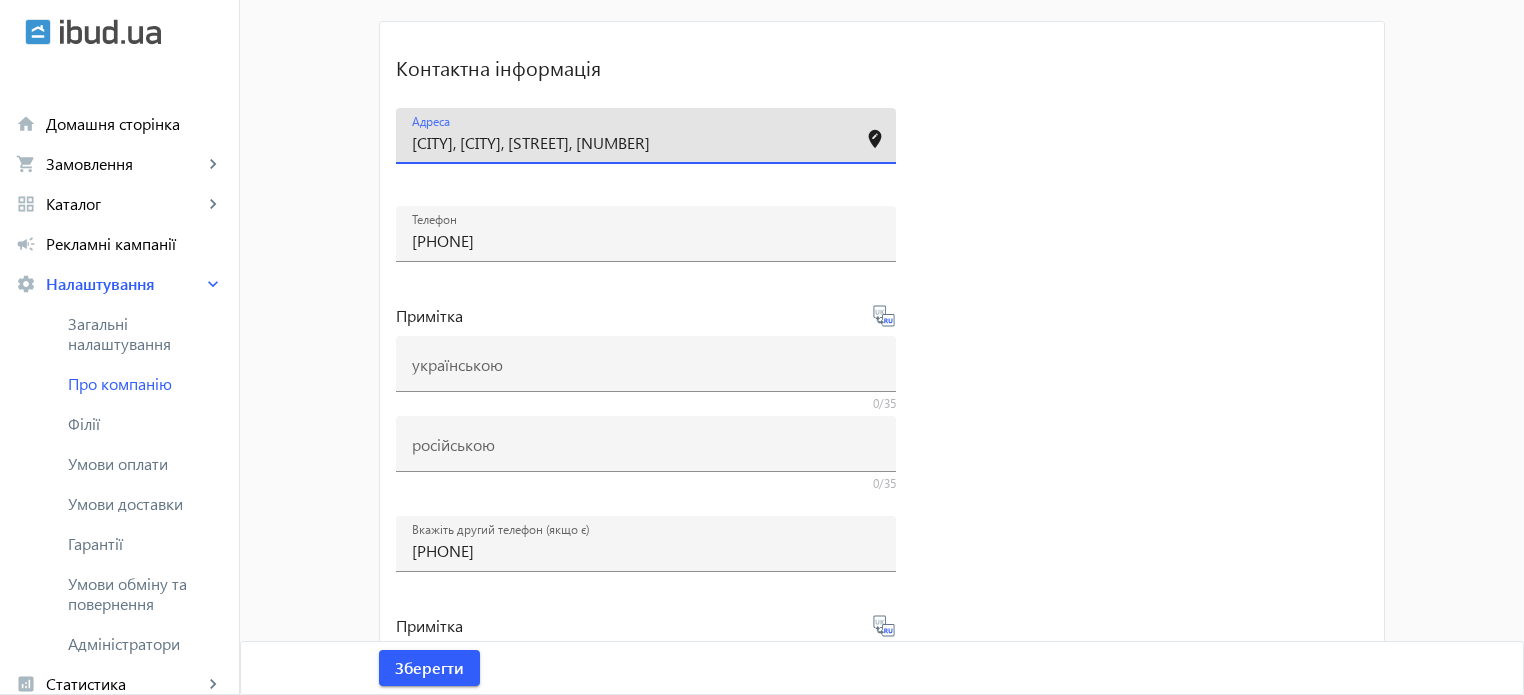 scroll, scrollTop: 265, scrollLeft: 0, axis: vertical 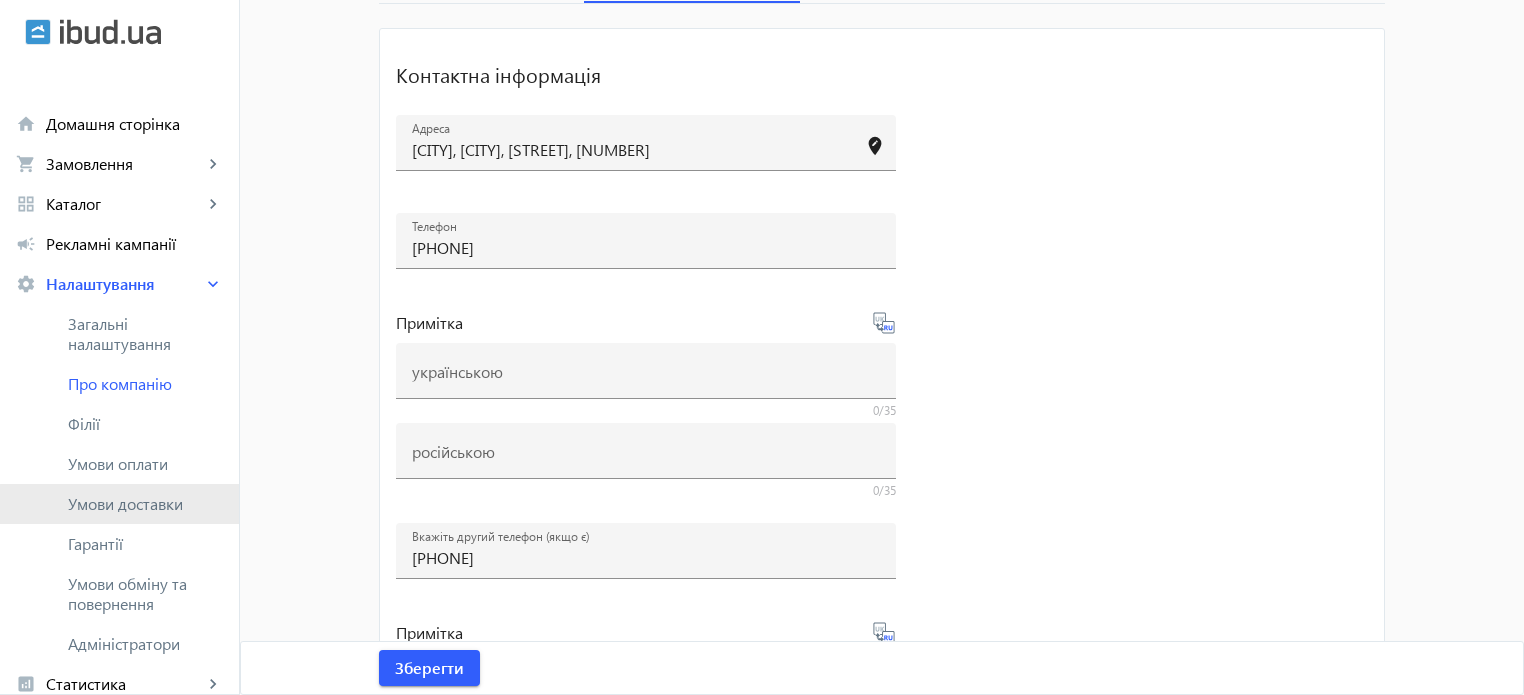 click on "Умови доставки" 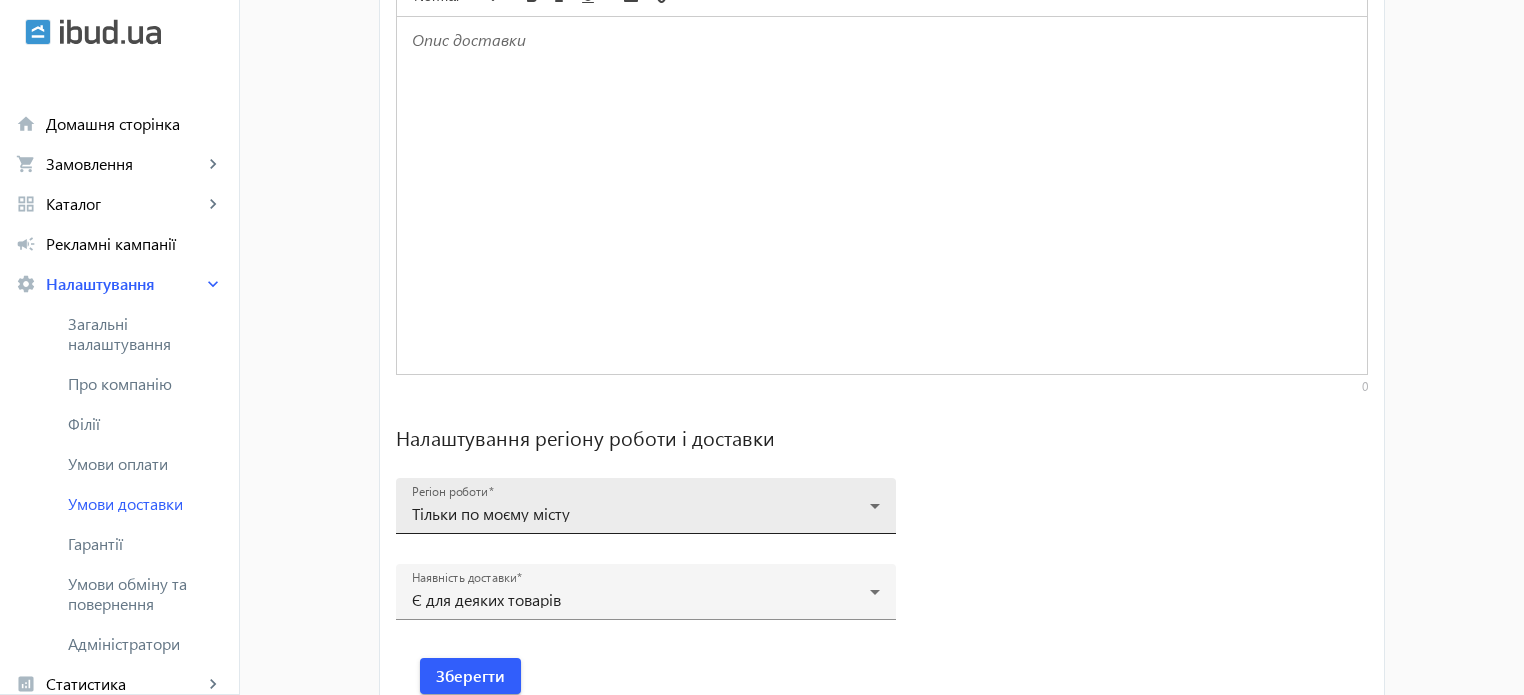 scroll, scrollTop: 1368, scrollLeft: 0, axis: vertical 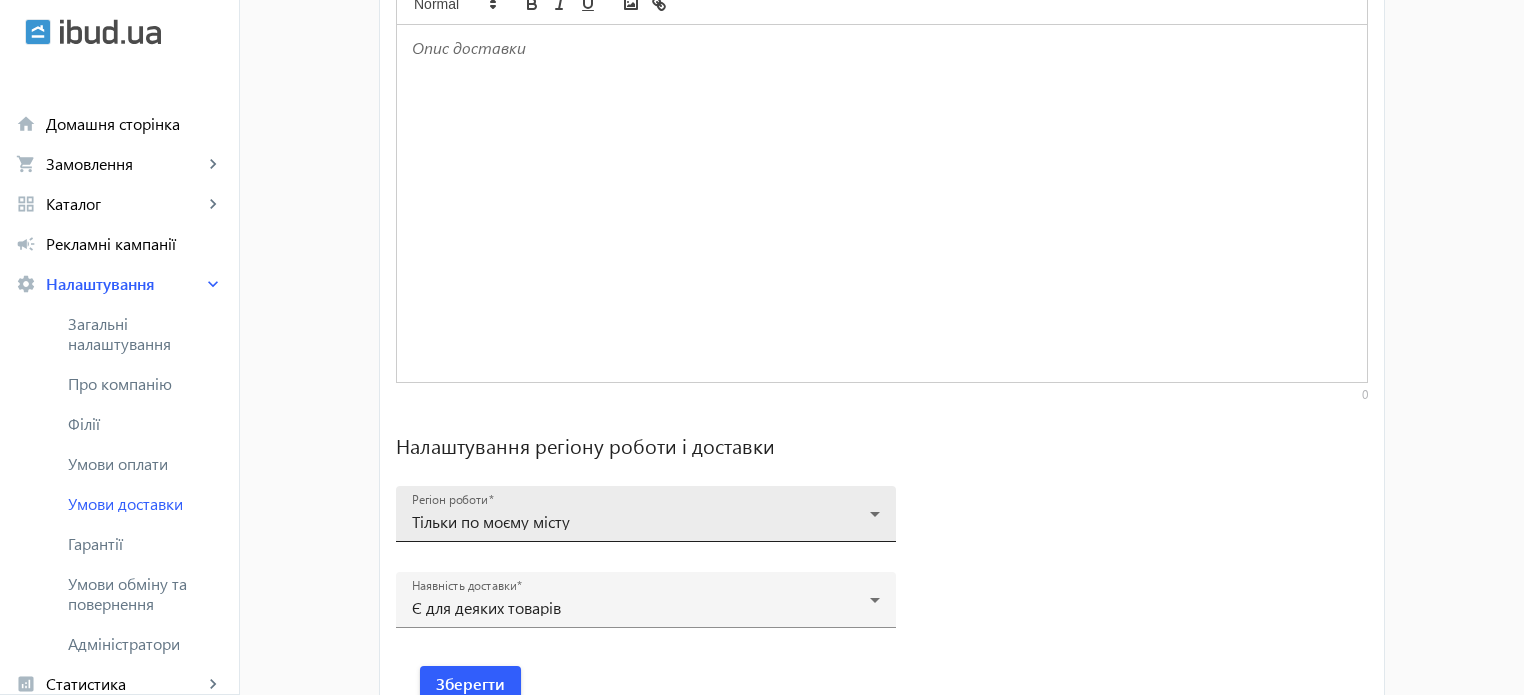 click on "Регіон роботи Тільки по моєму місту" 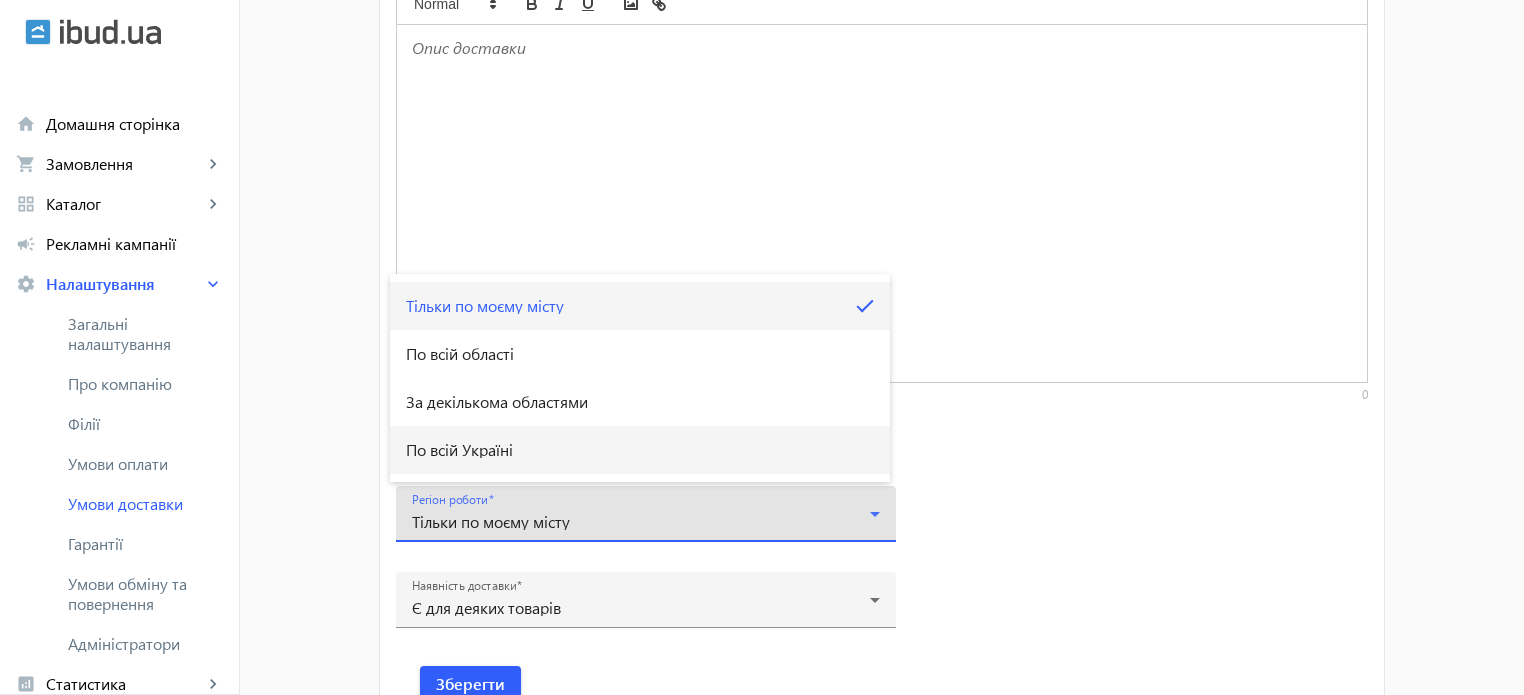 click on "По всій Україні" at bounding box center [640, 450] 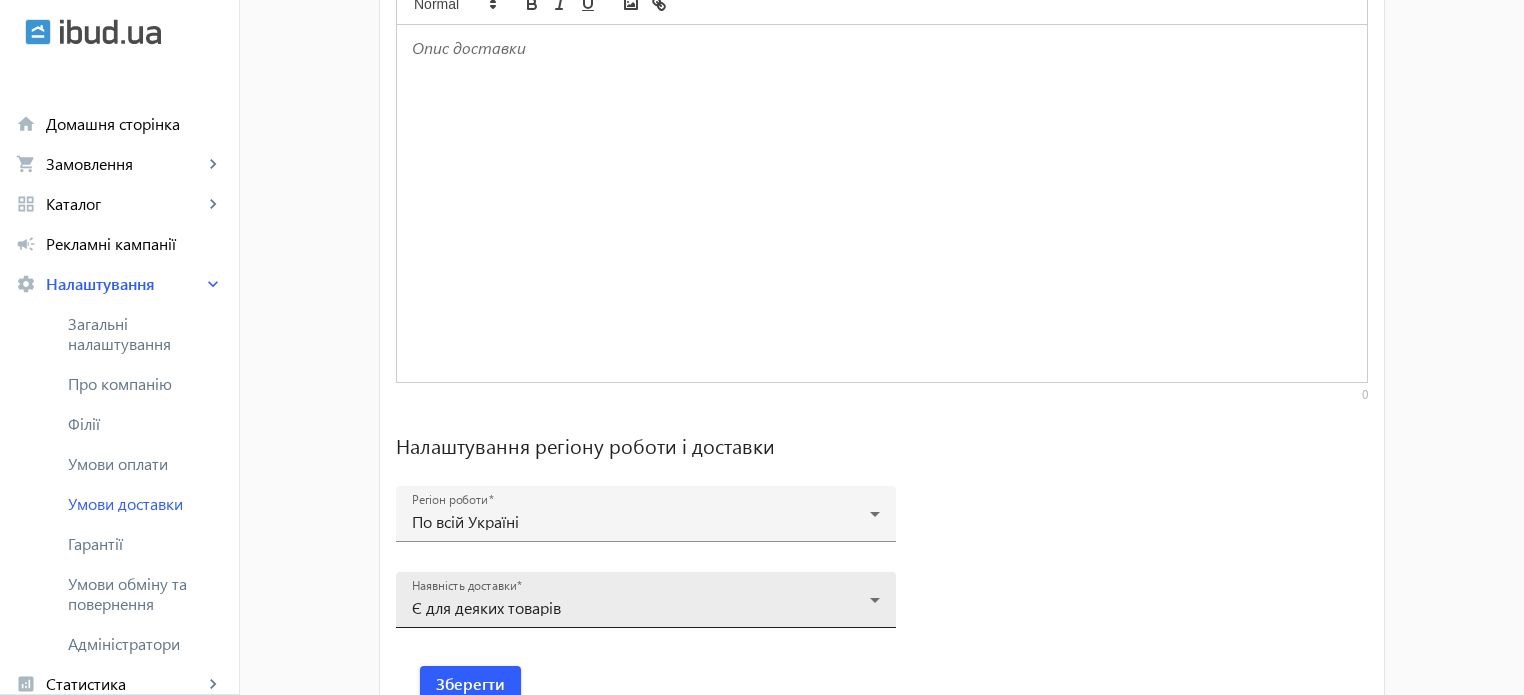 click on "Наявність доставки Є для деяких товарів" 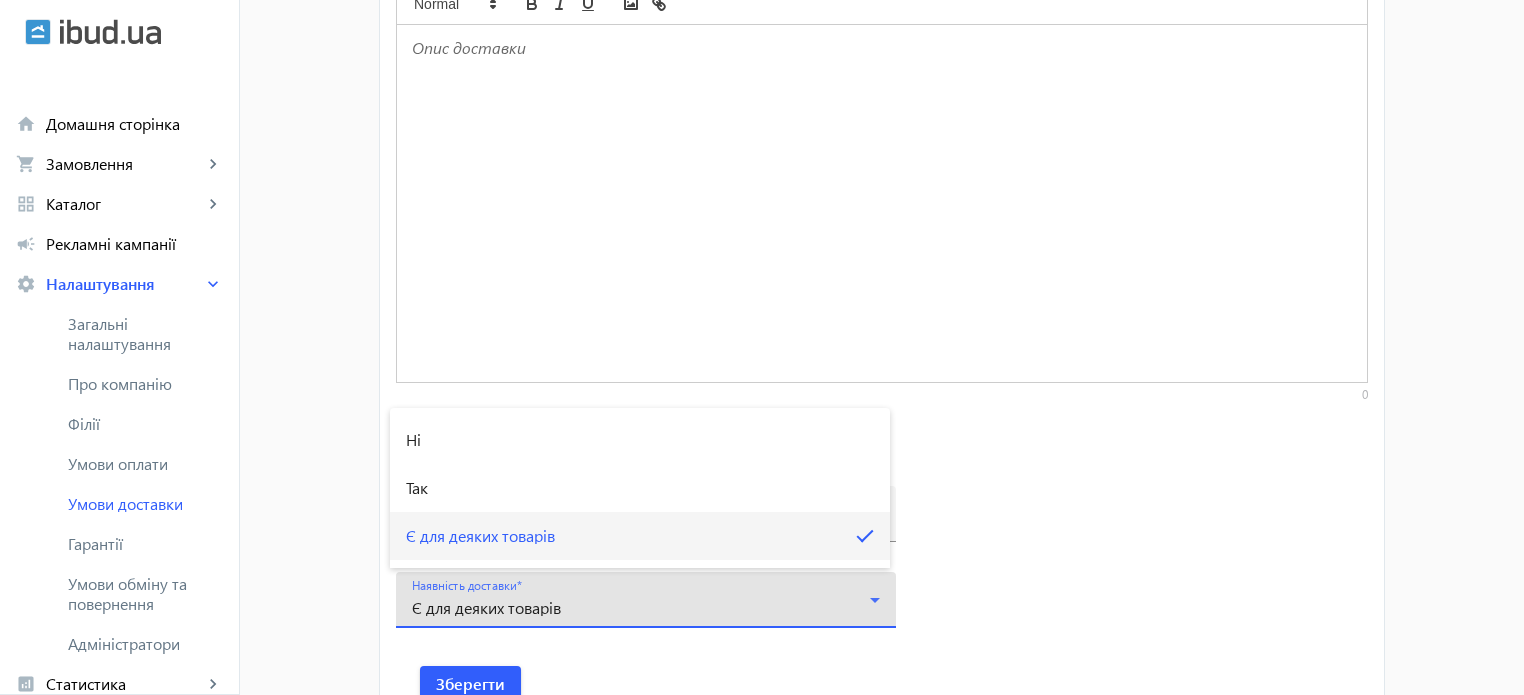 click at bounding box center [762, 347] 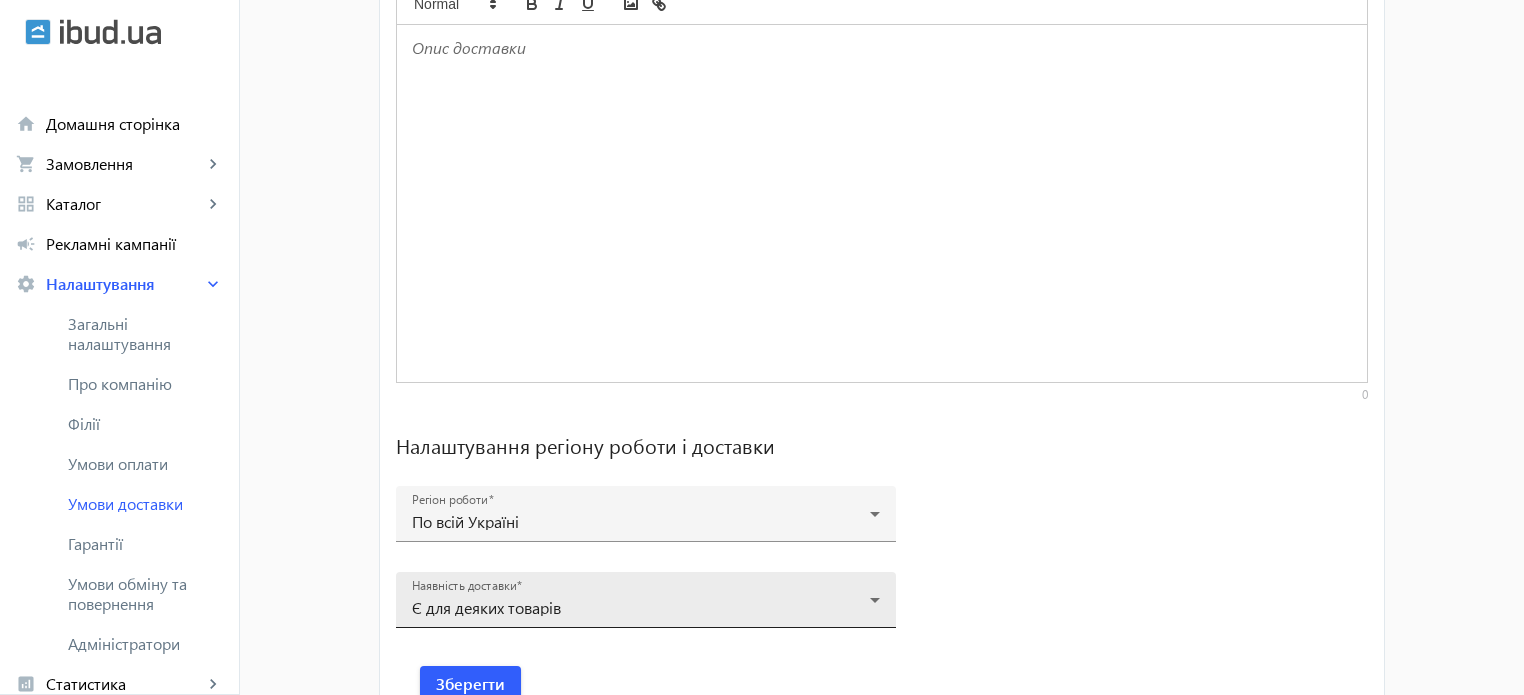 click on "Є для деяких товарів" at bounding box center [486, 607] 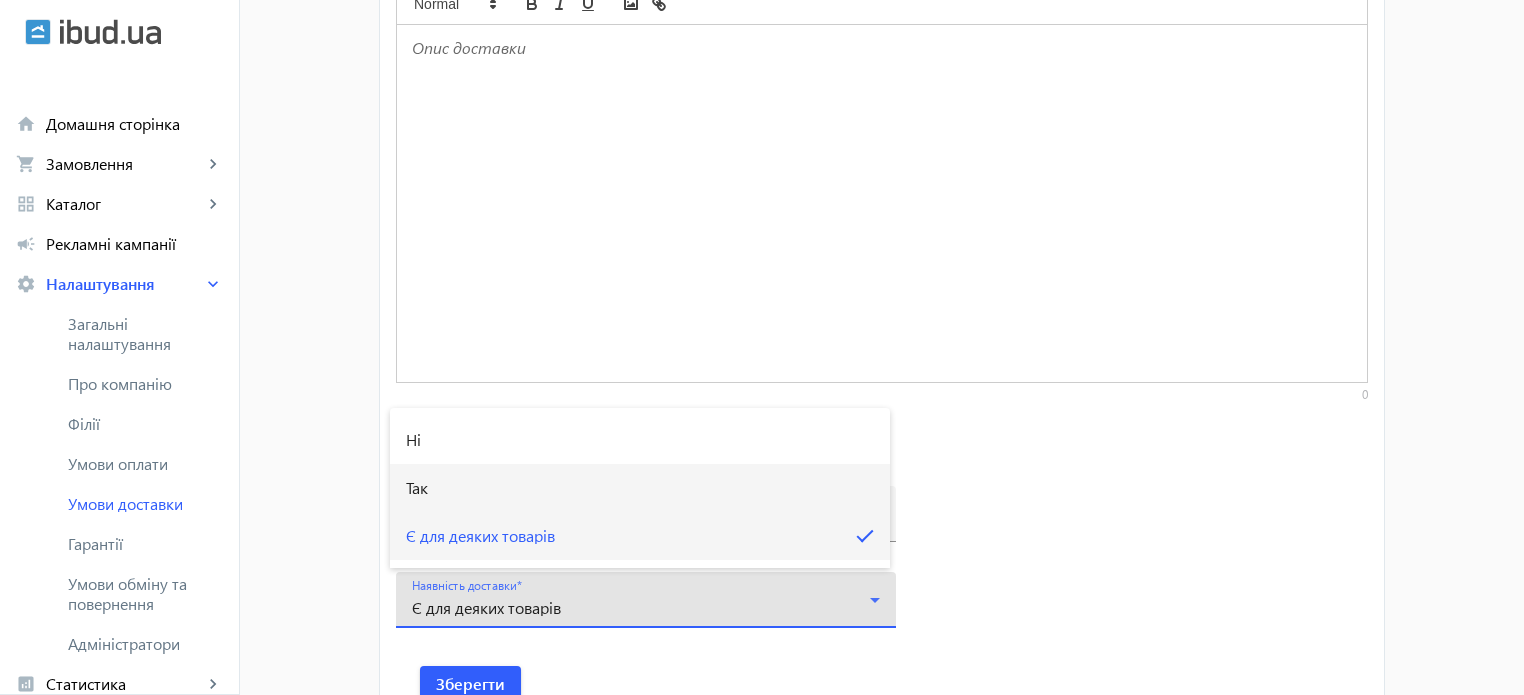 click on "Так" at bounding box center (640, 488) 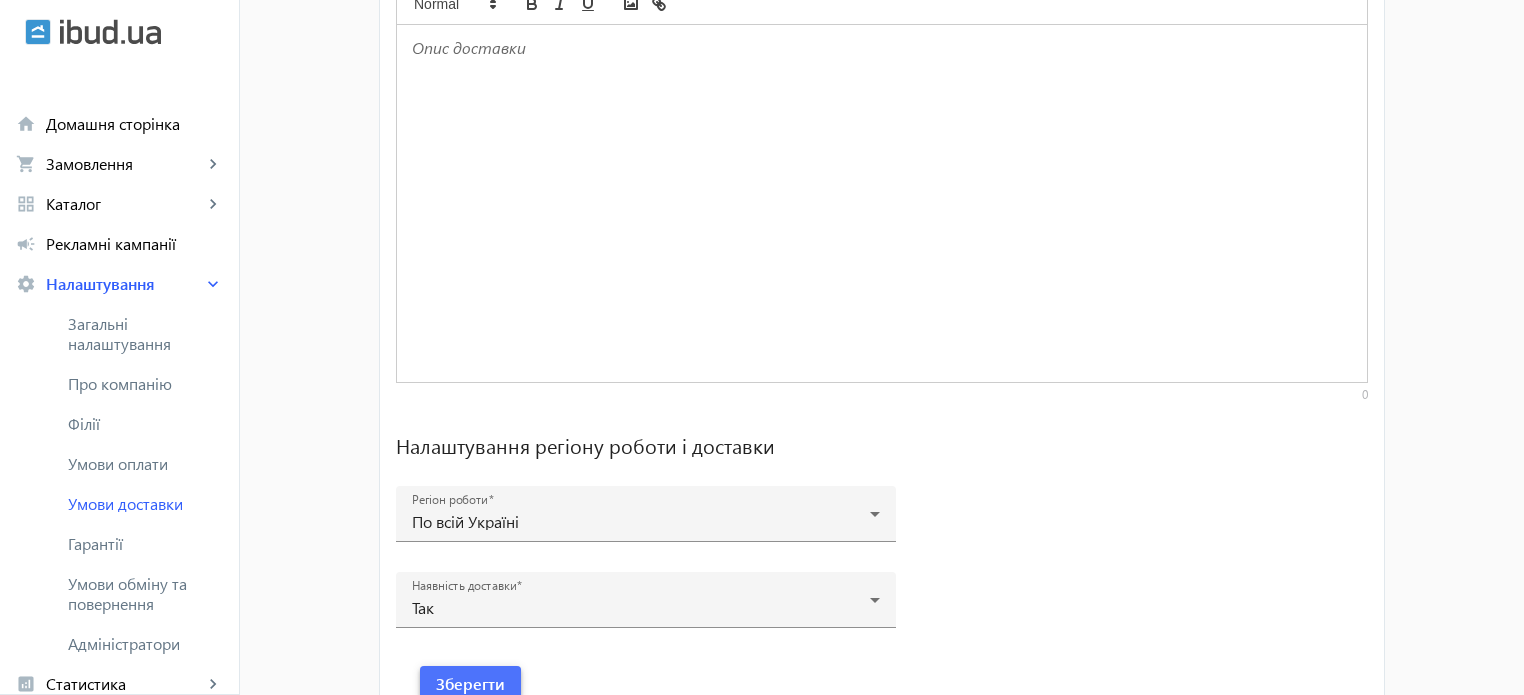 click on "Зберегти" 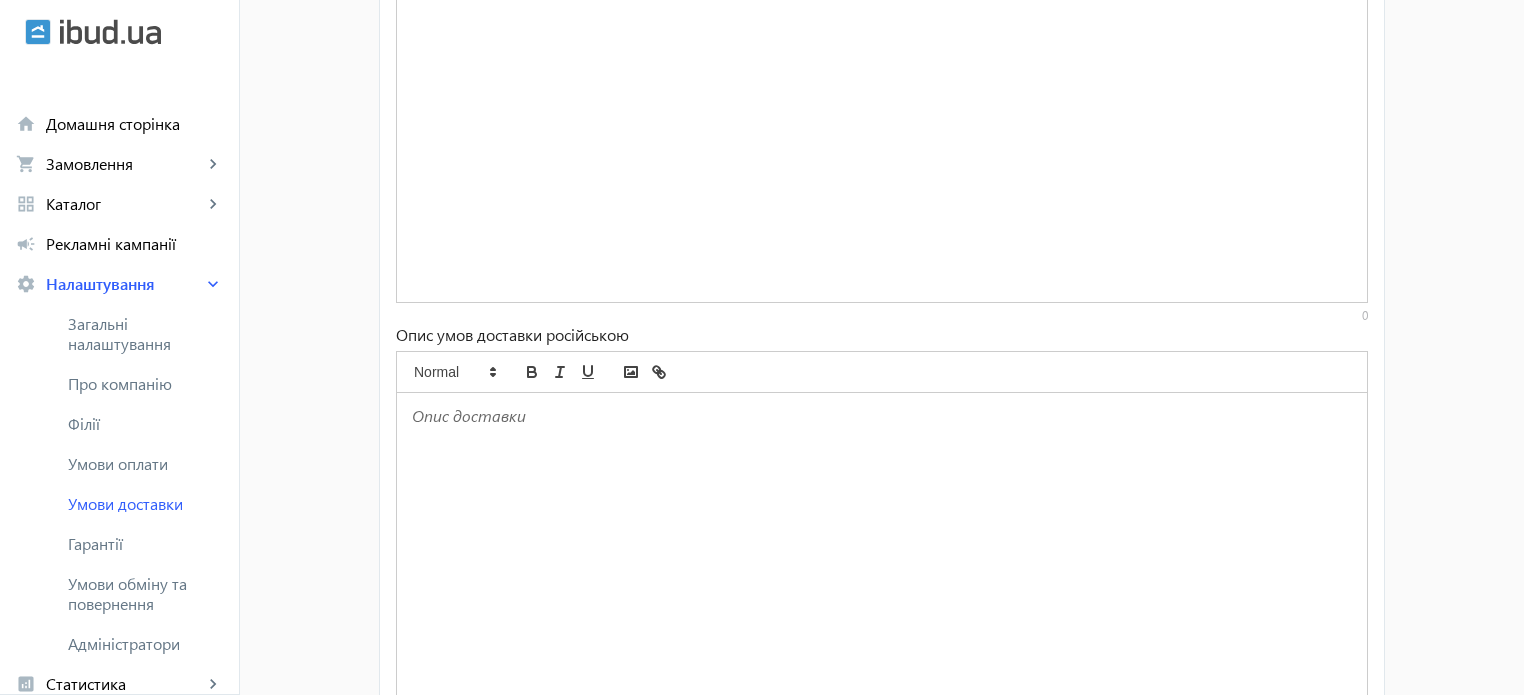 scroll, scrollTop: 1468, scrollLeft: 0, axis: vertical 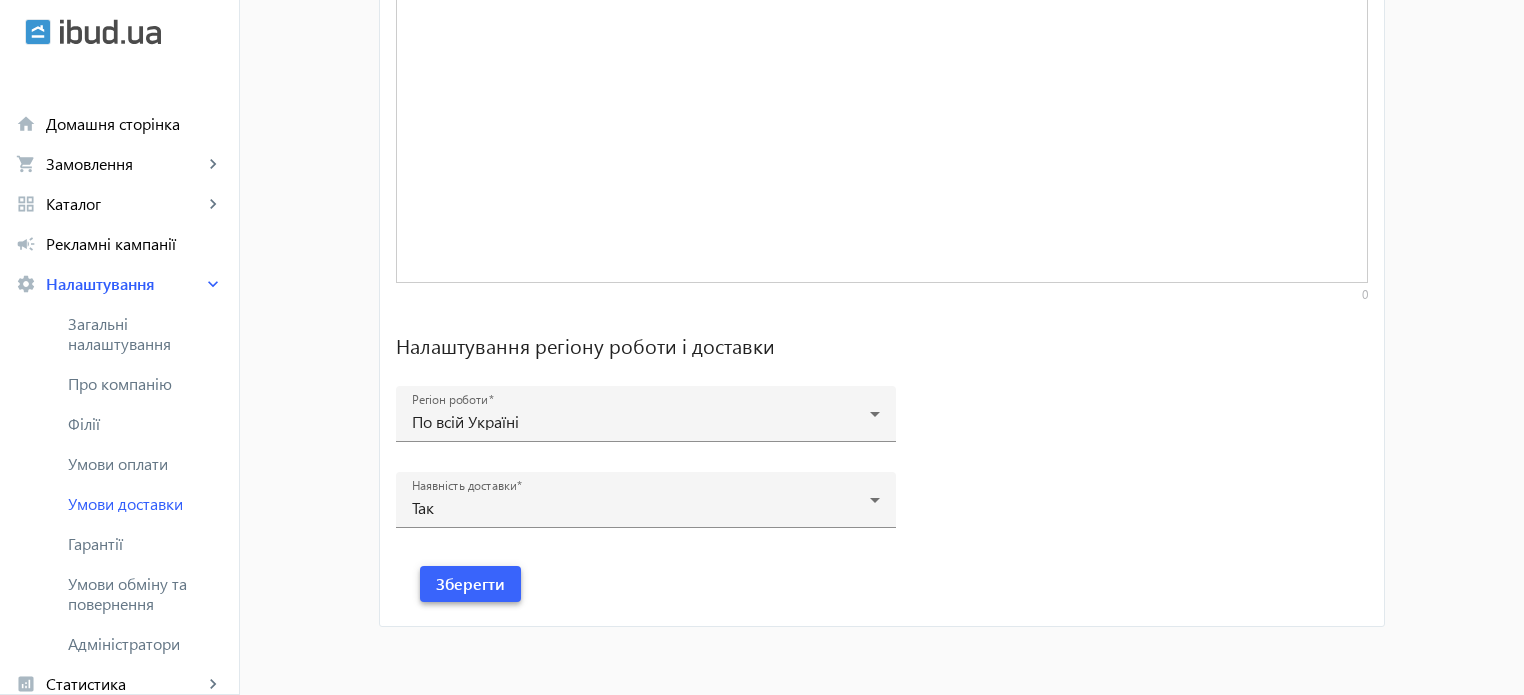 click on "Зберегти" 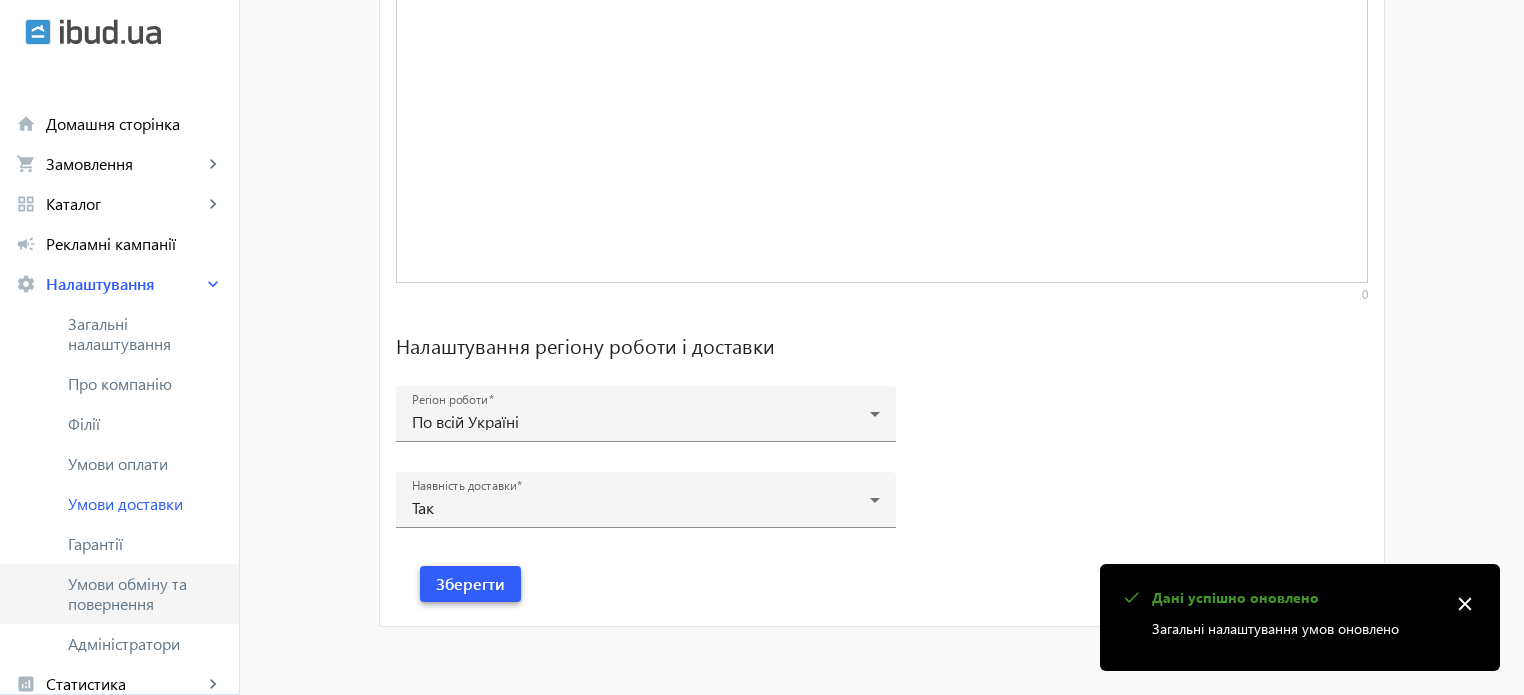 scroll, scrollTop: 196, scrollLeft: 0, axis: vertical 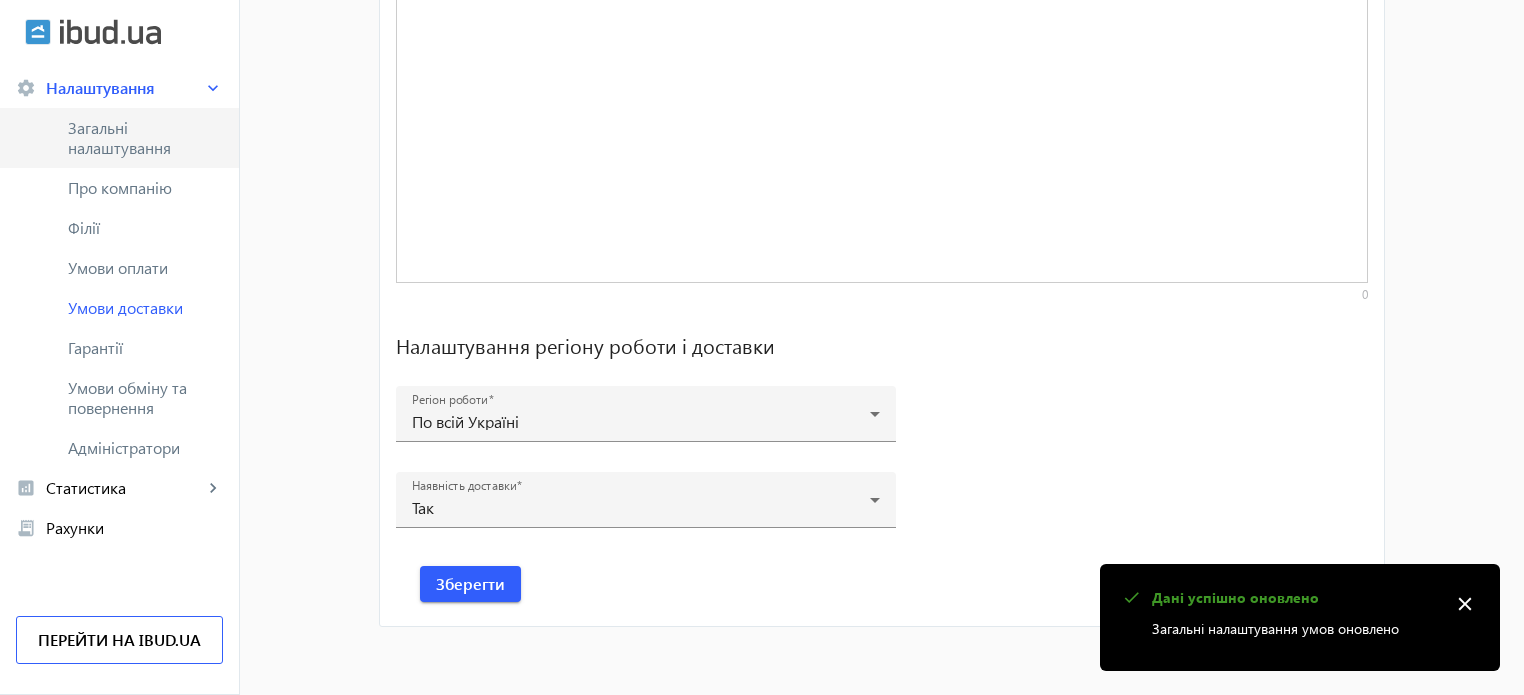 click on "Загальні налаштування" 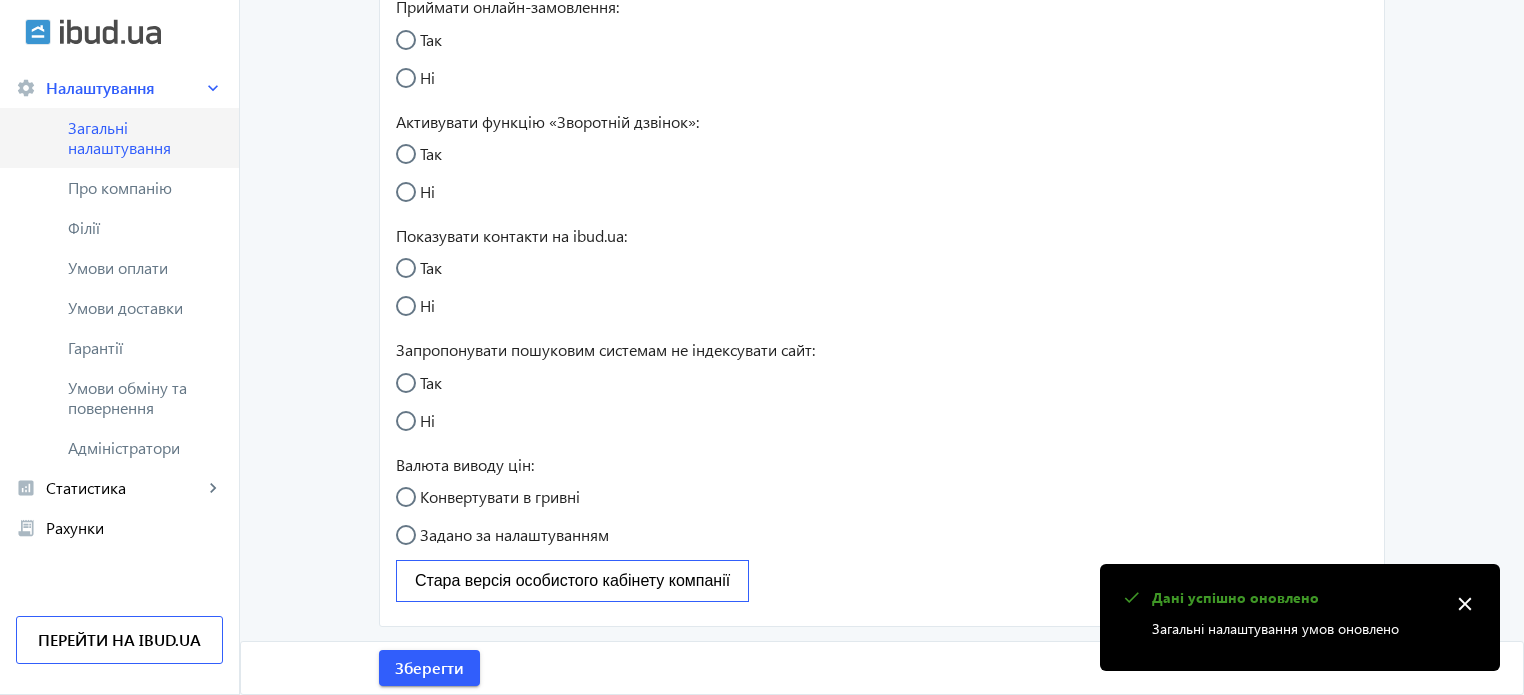 scroll, scrollTop: 0, scrollLeft: 0, axis: both 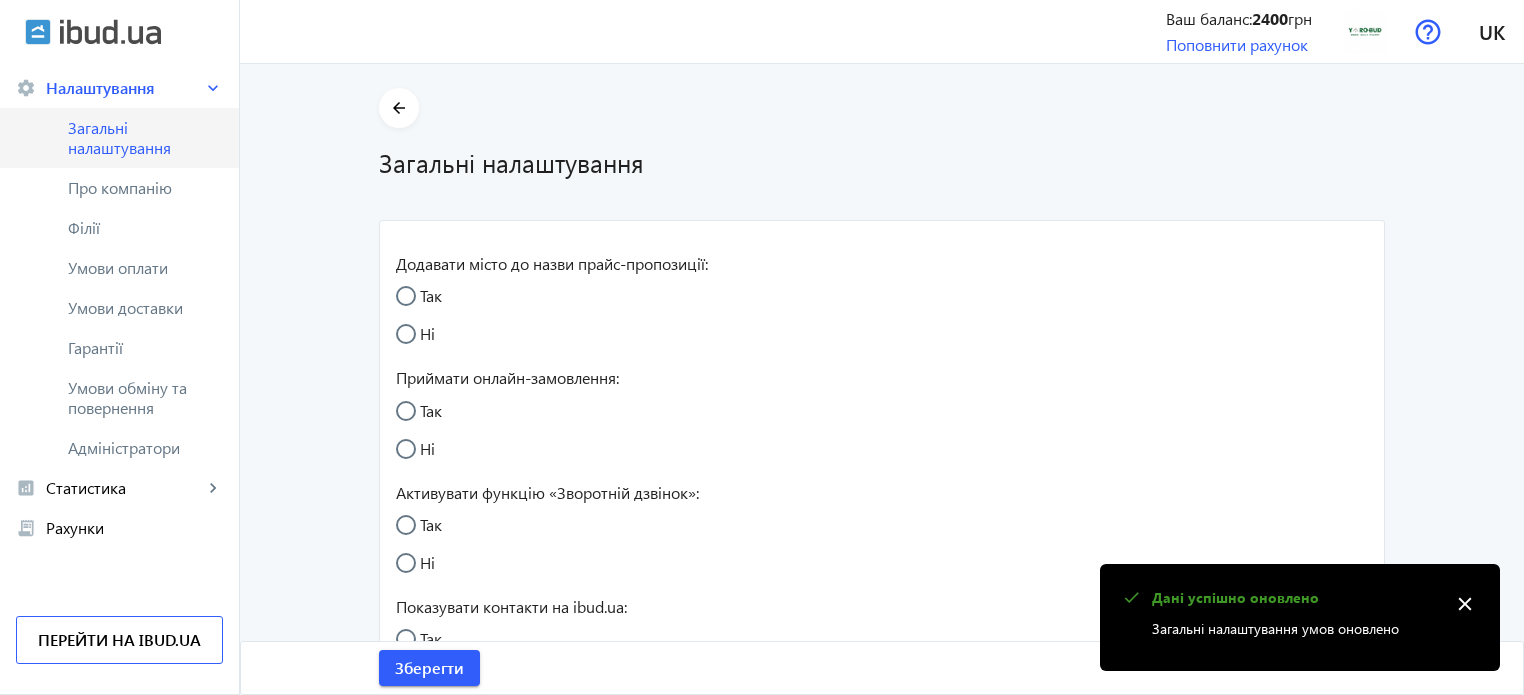radio on "true" 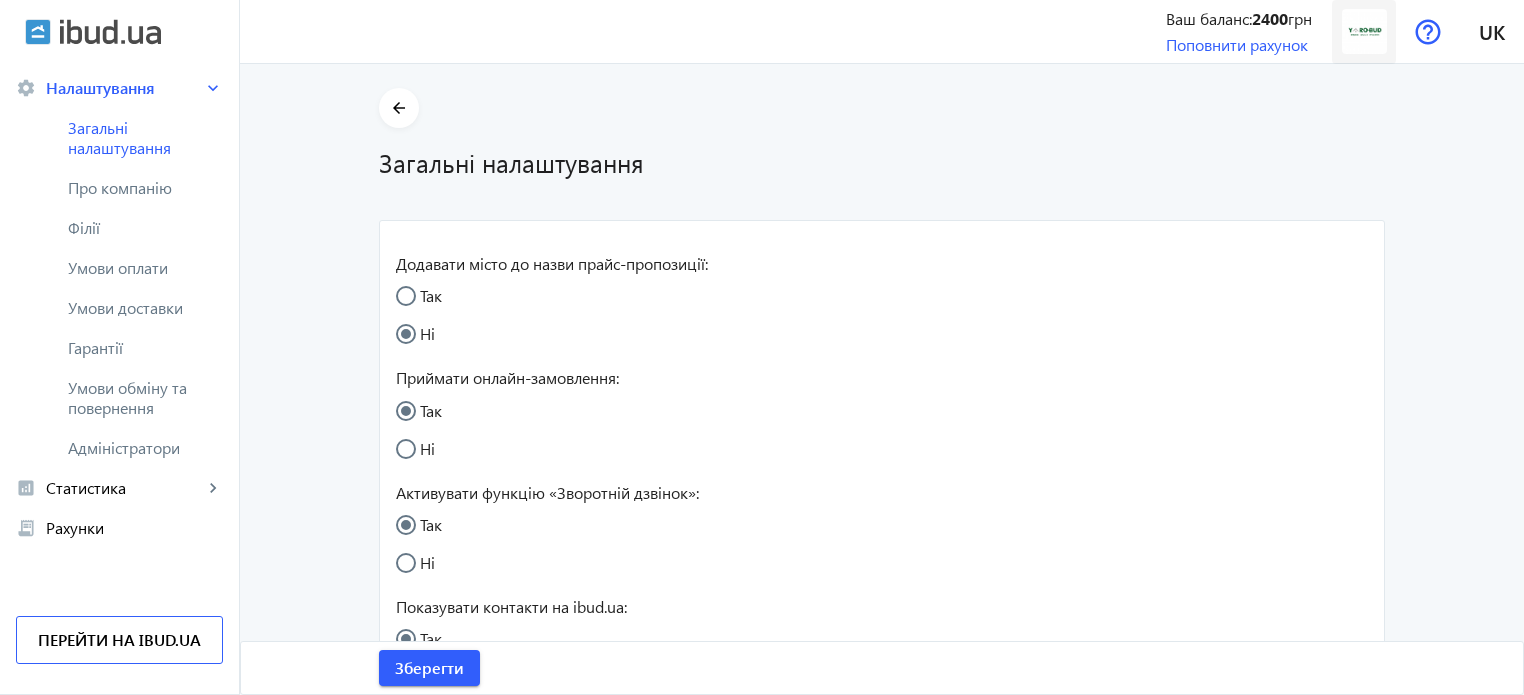 click 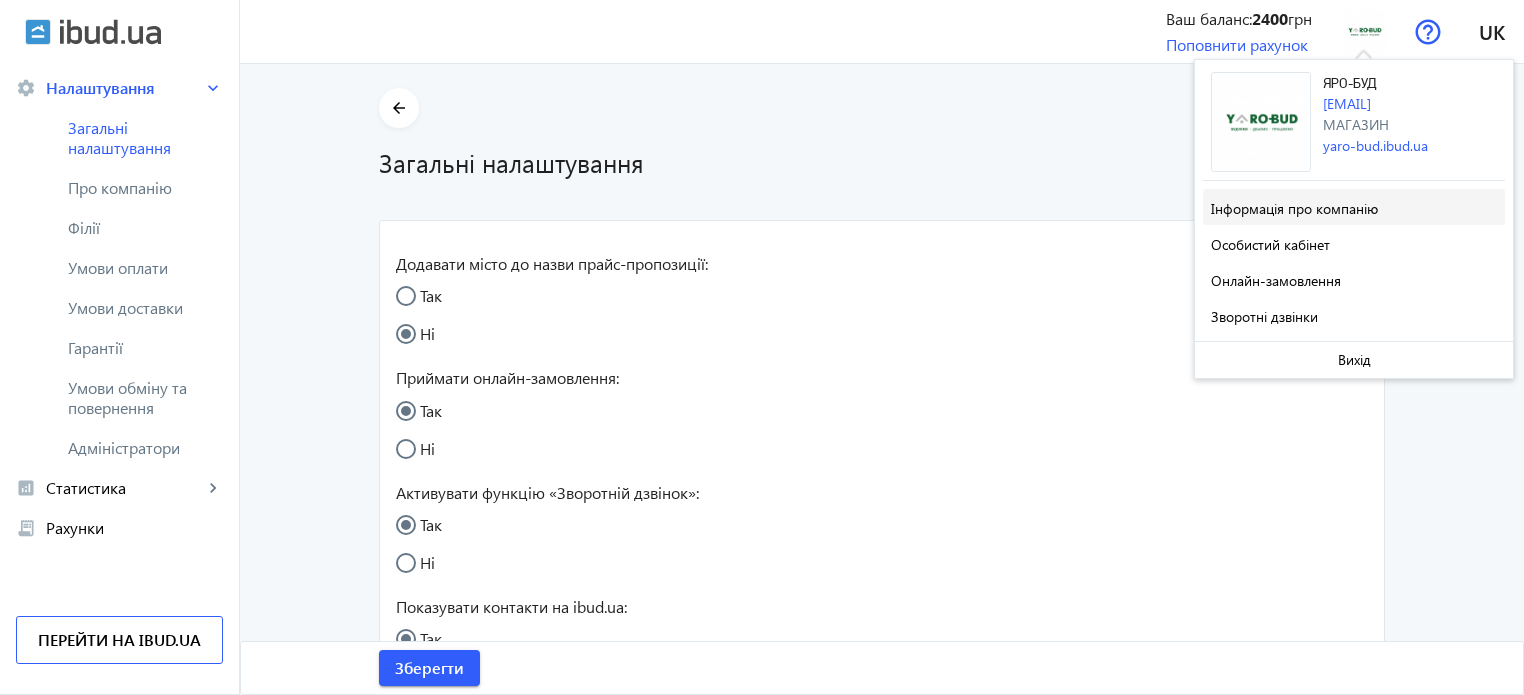 click on "Інформація про компанію" 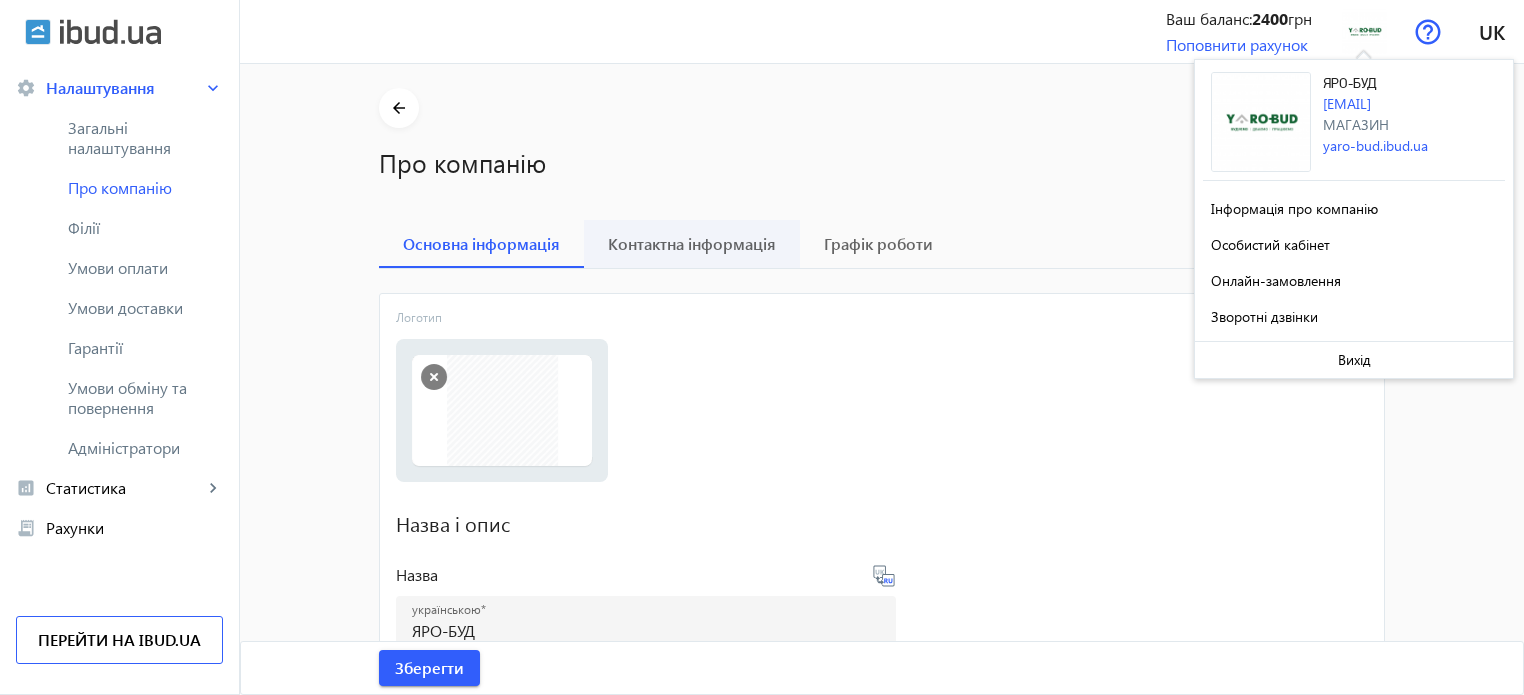 click on "Контактна інформація" at bounding box center (692, 244) 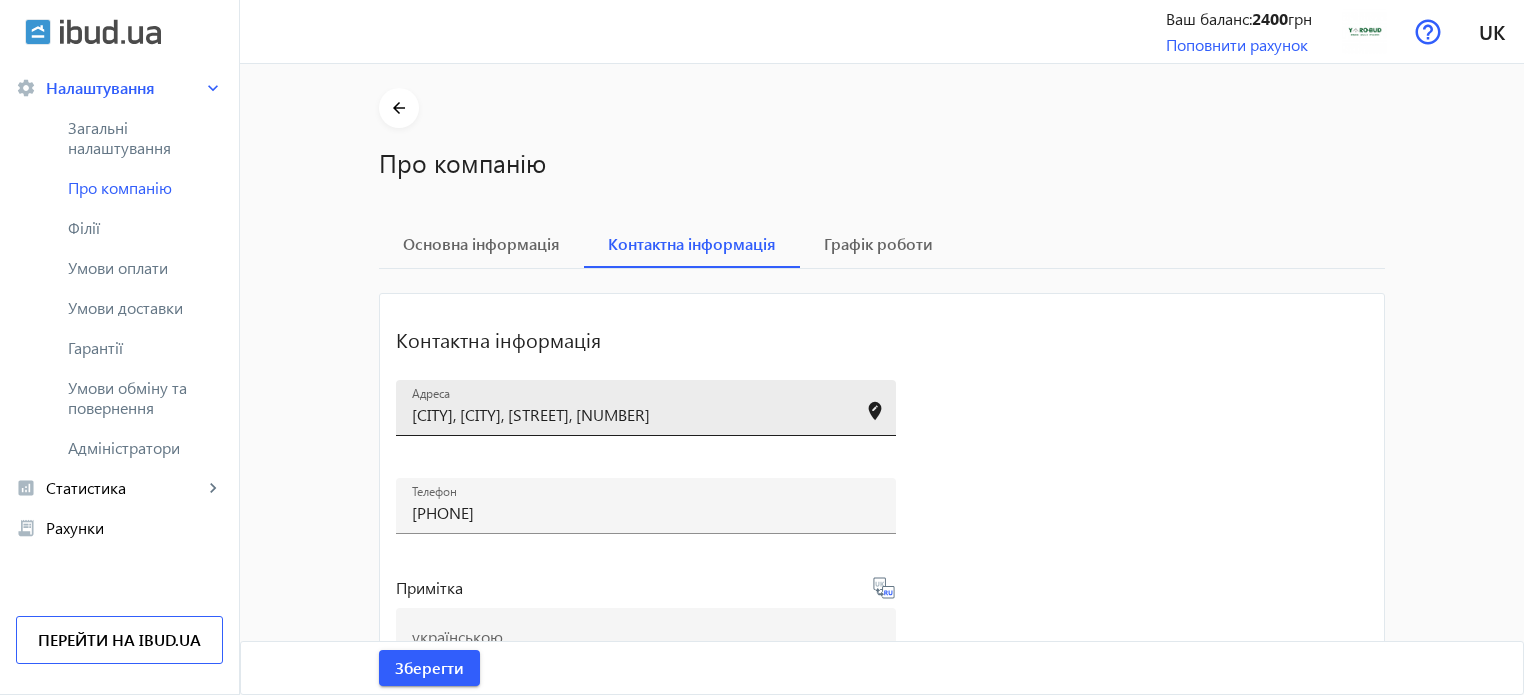 click on "Миколаївська область, Миколаїв, вул. Залізнична, 45" at bounding box center [628, 414] 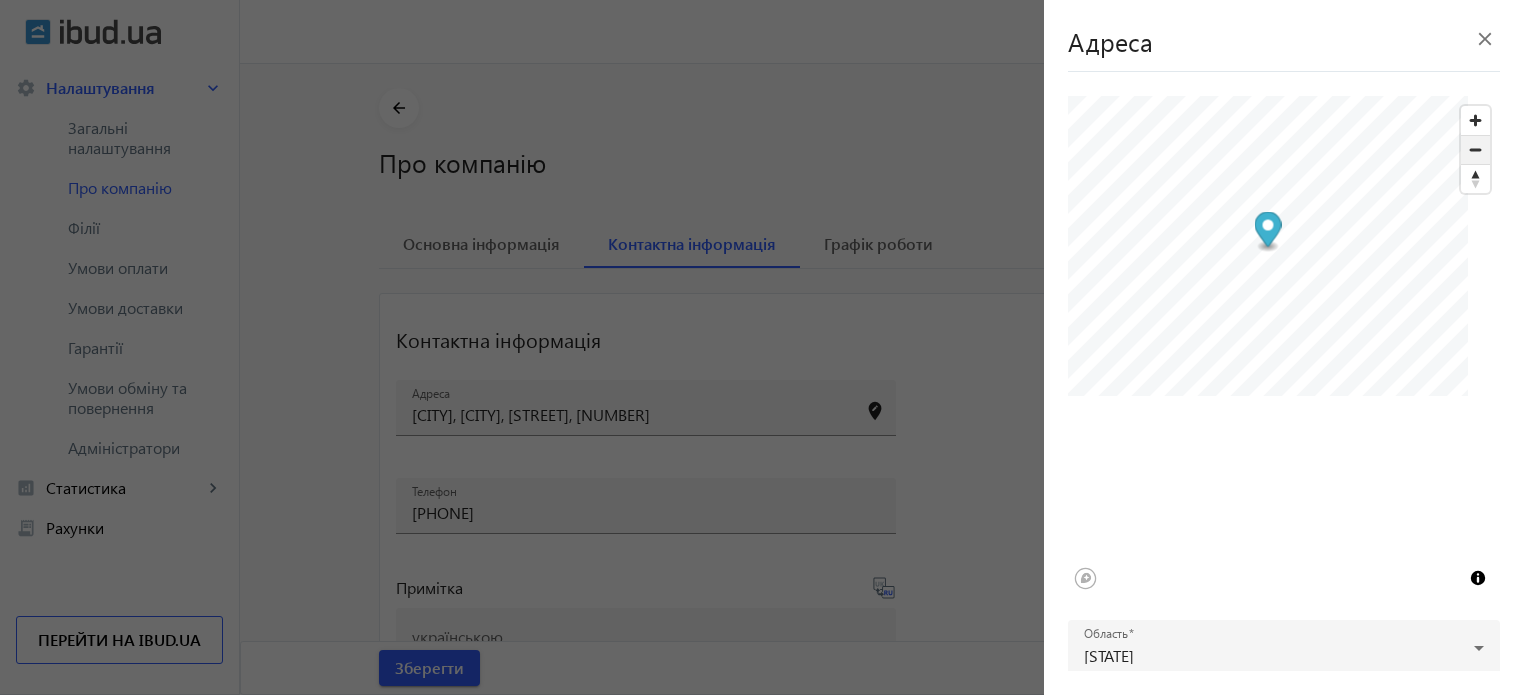 click 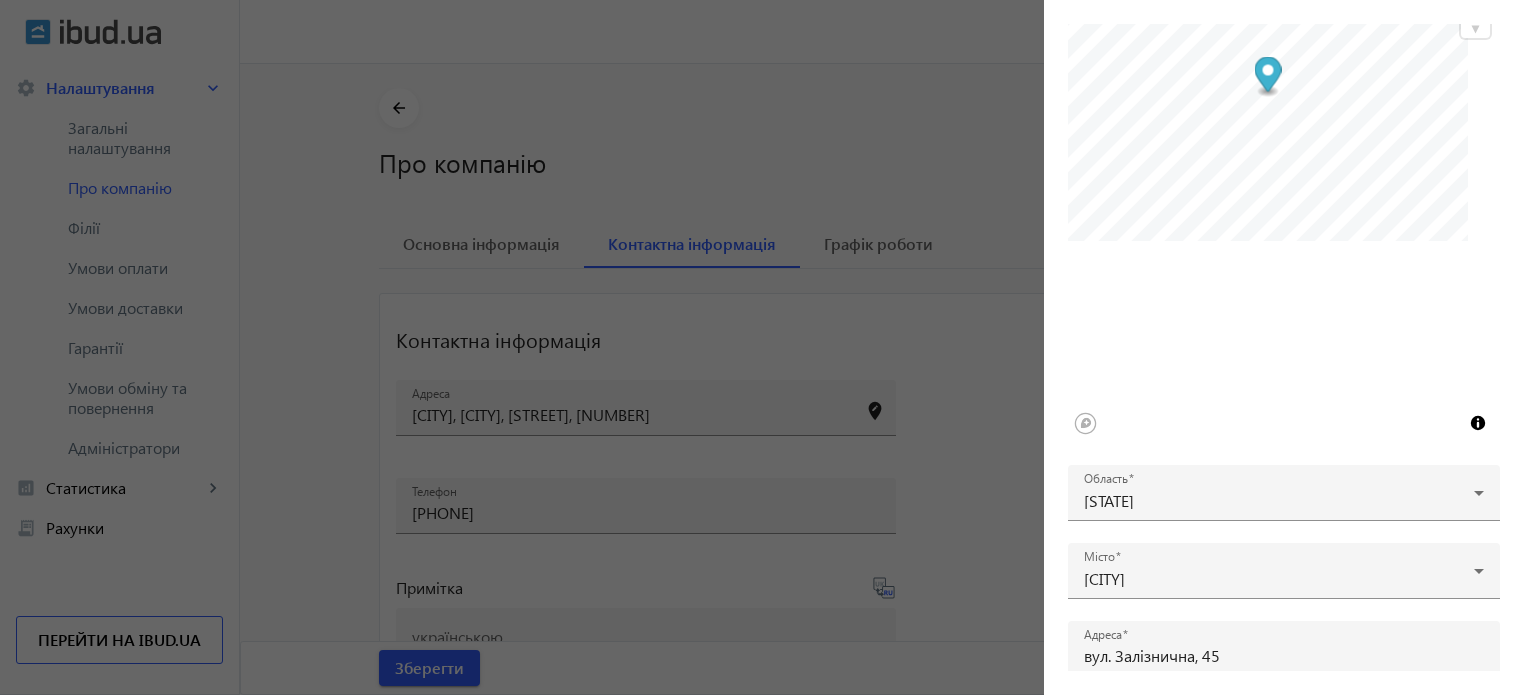 scroll, scrollTop: 200, scrollLeft: 0, axis: vertical 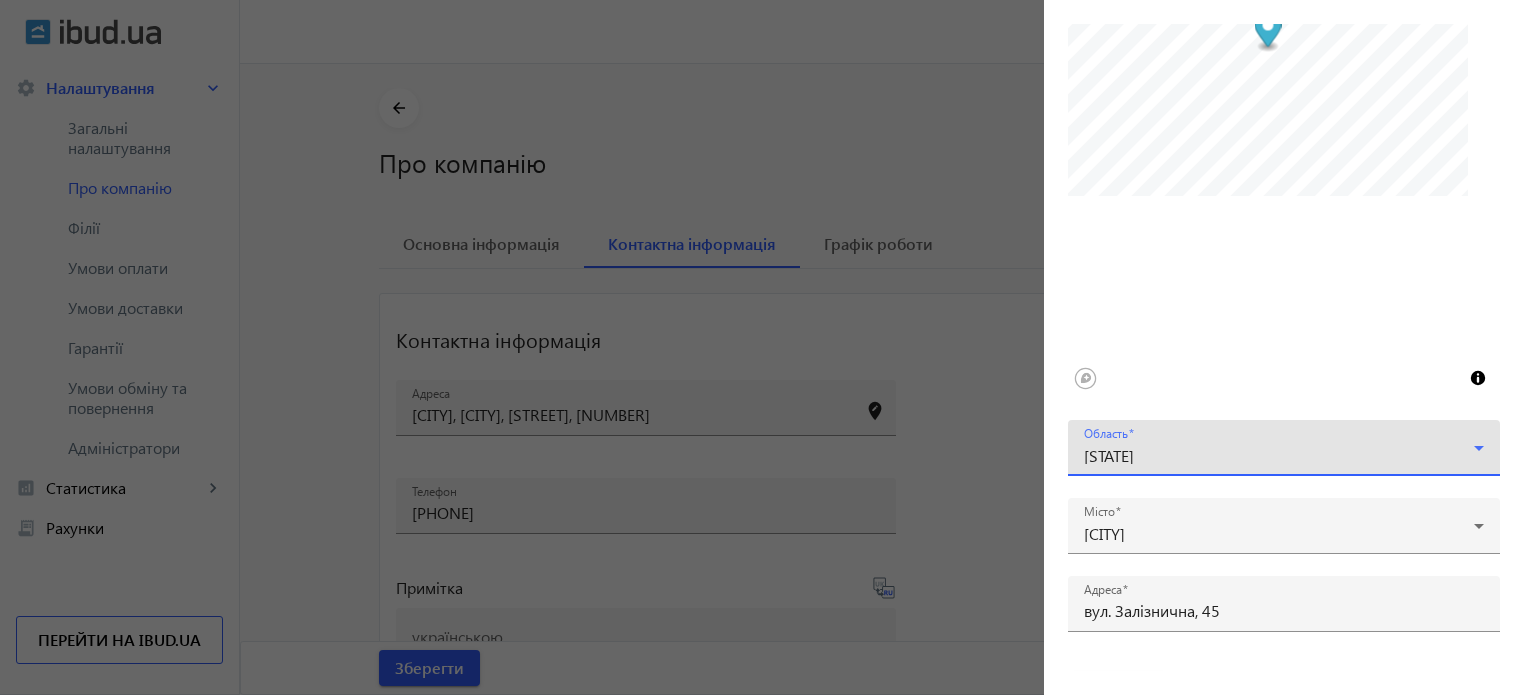 click on "Миколаївська область" at bounding box center (1279, 456) 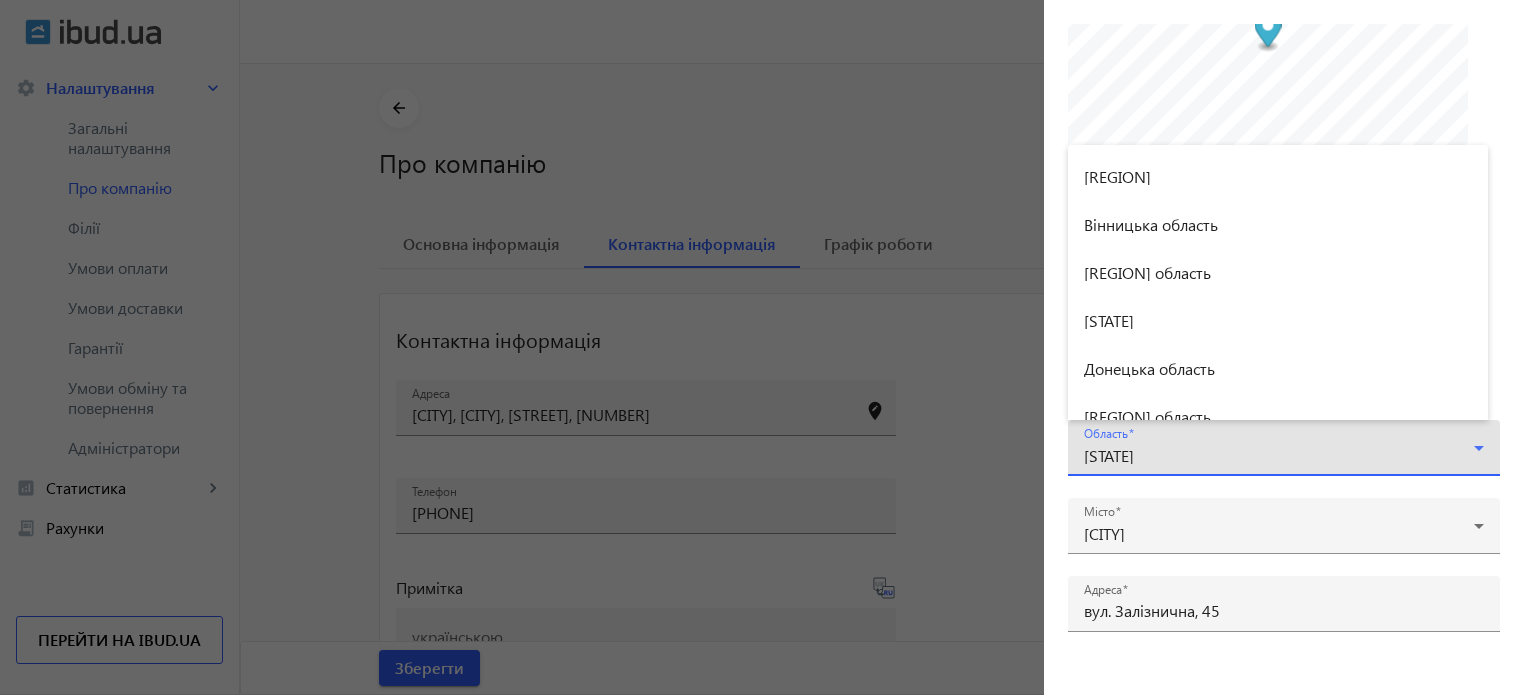 scroll, scrollTop: 356, scrollLeft: 0, axis: vertical 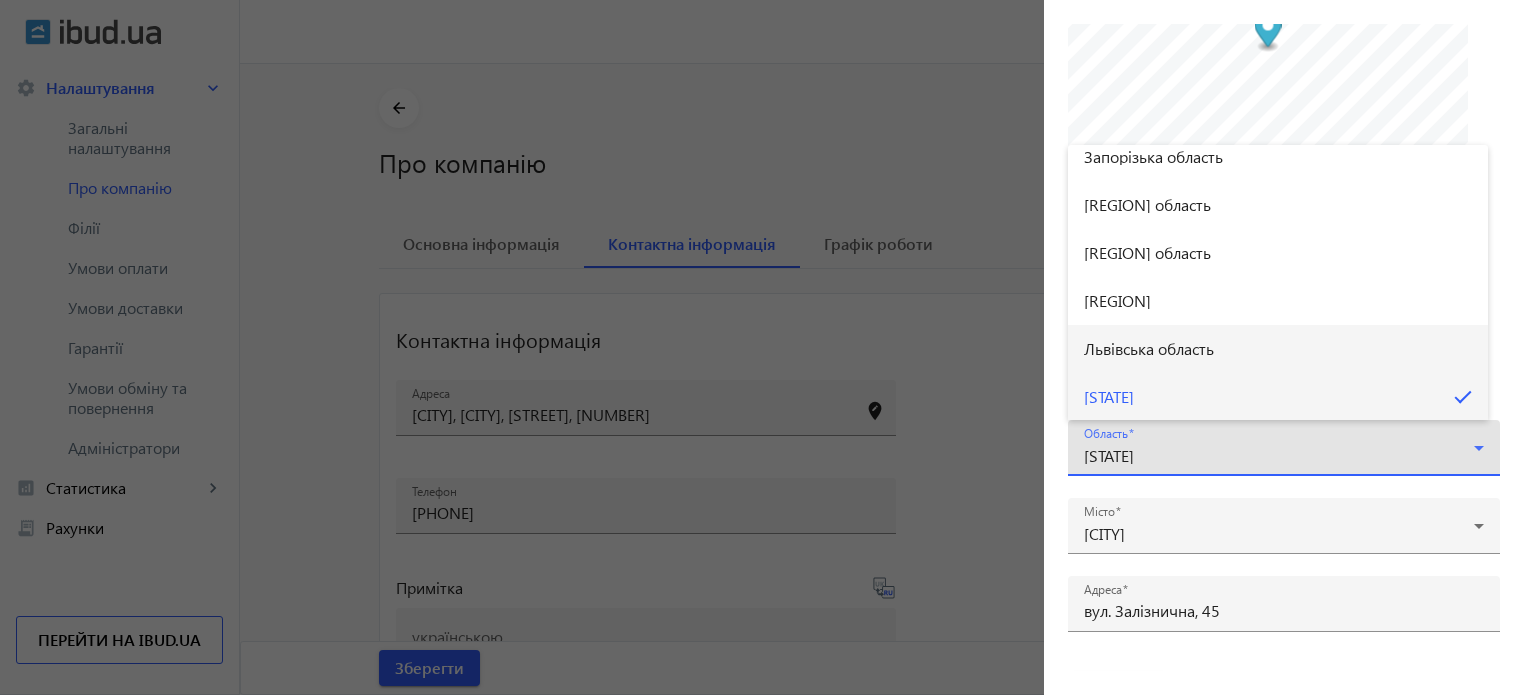 click on "Львівська область" at bounding box center (1149, 349) 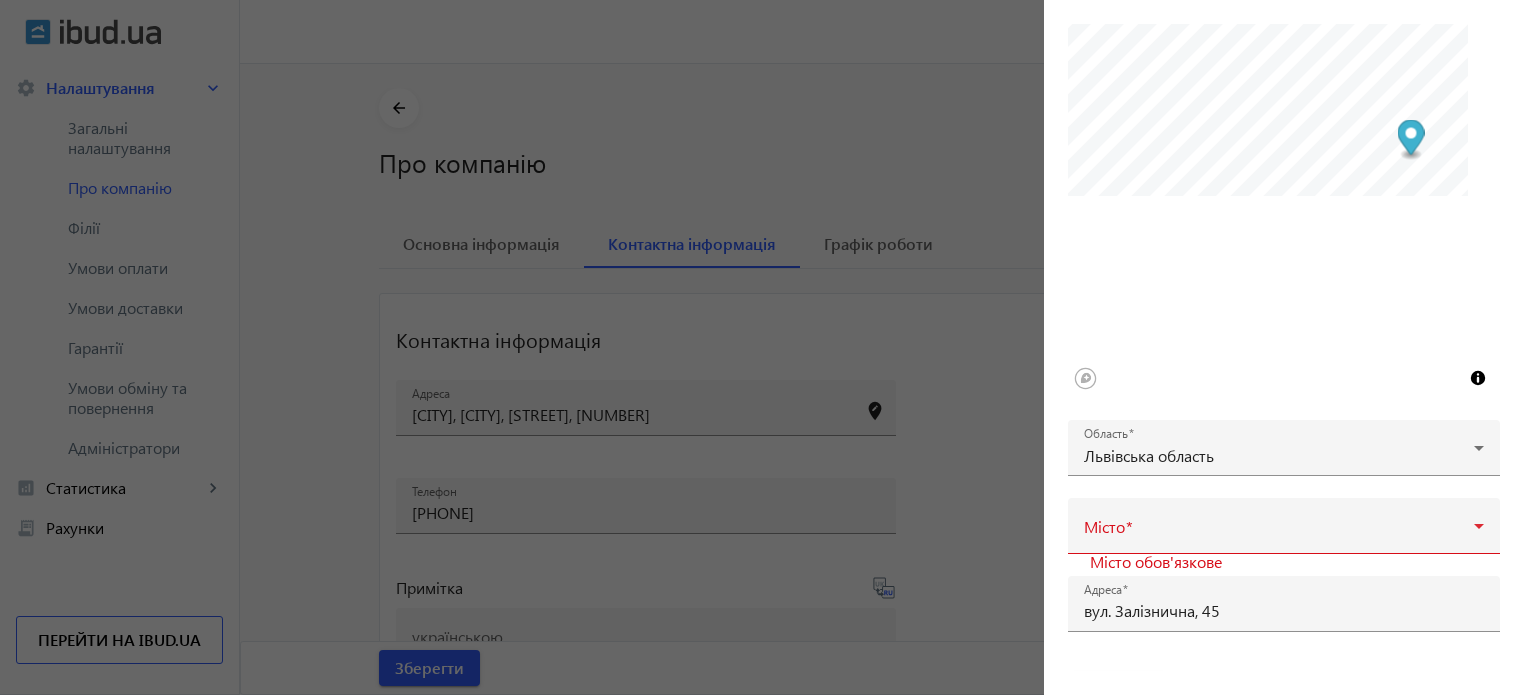 click on "© Mapbox   © OpenStreetMap   Improve this map" 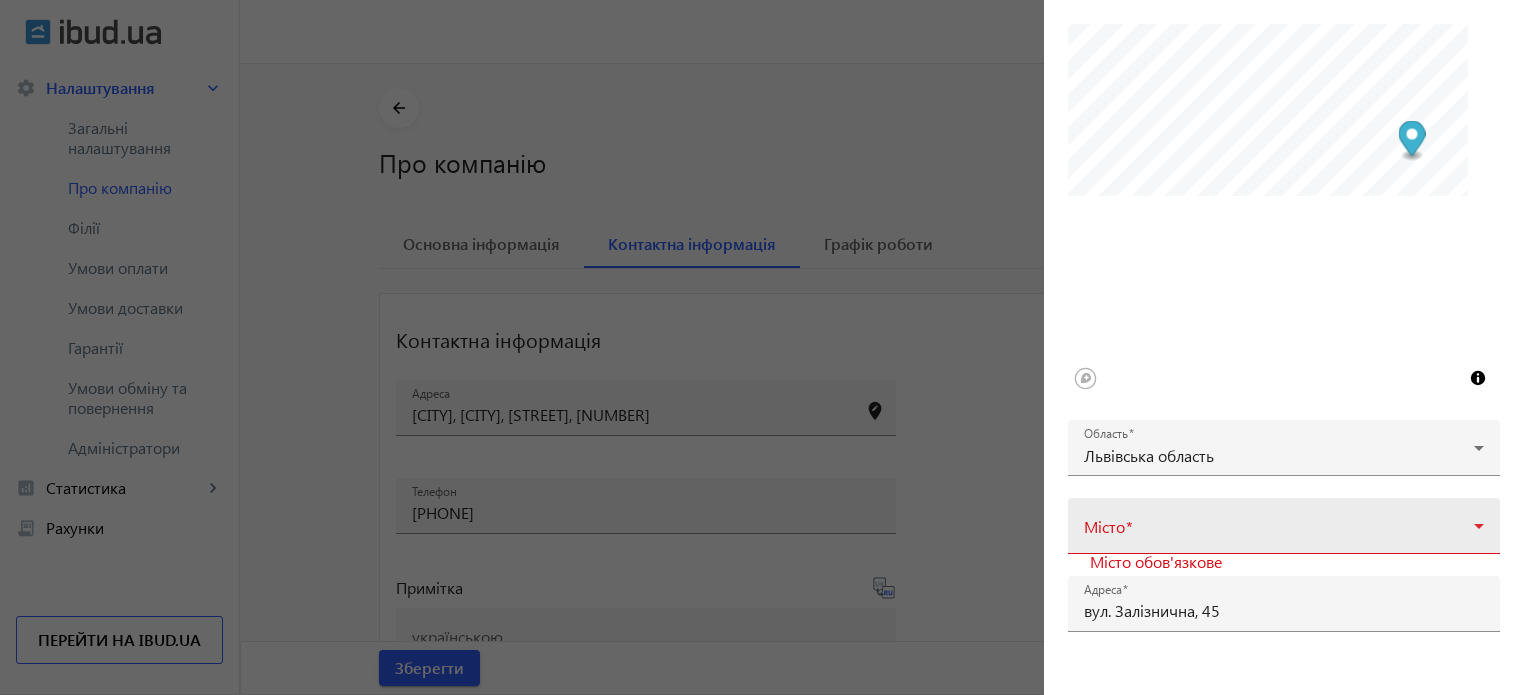 click on "Місто" 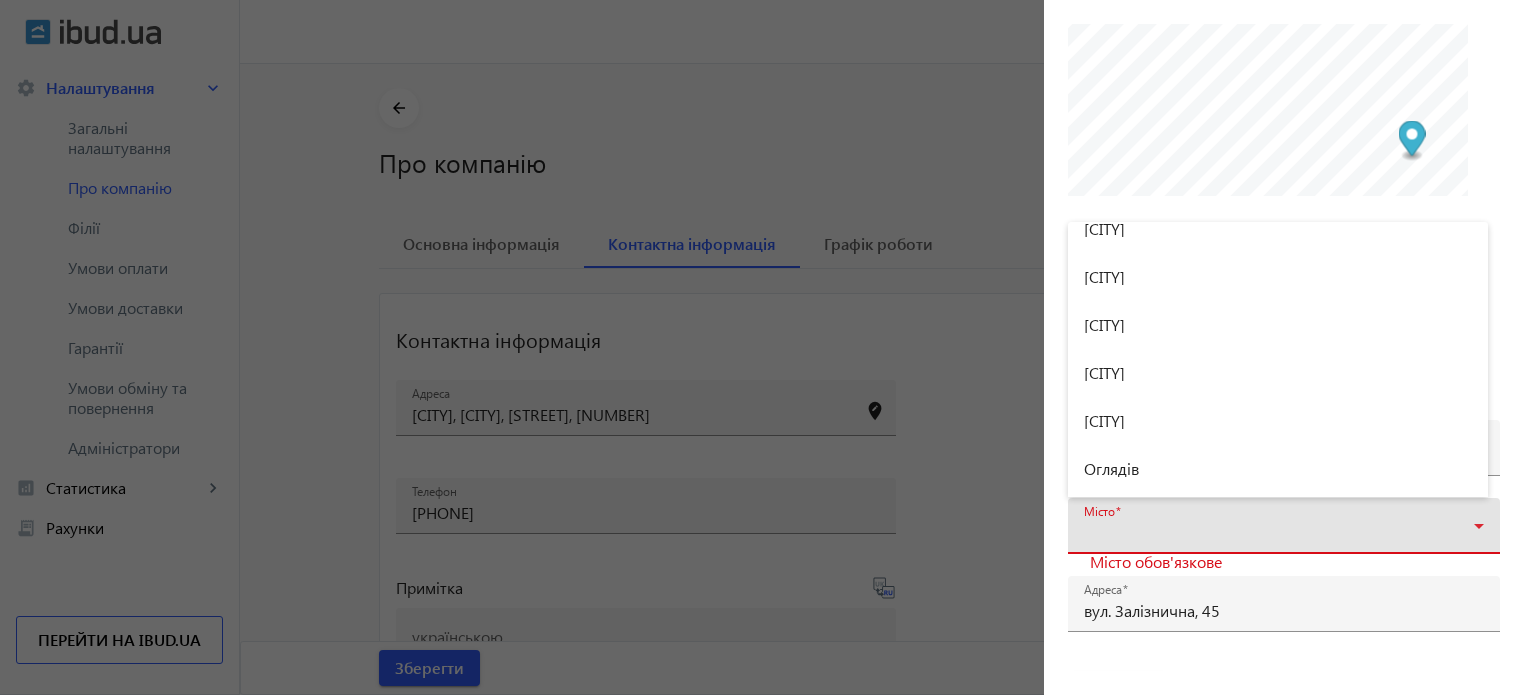 scroll, scrollTop: 1228, scrollLeft: 0, axis: vertical 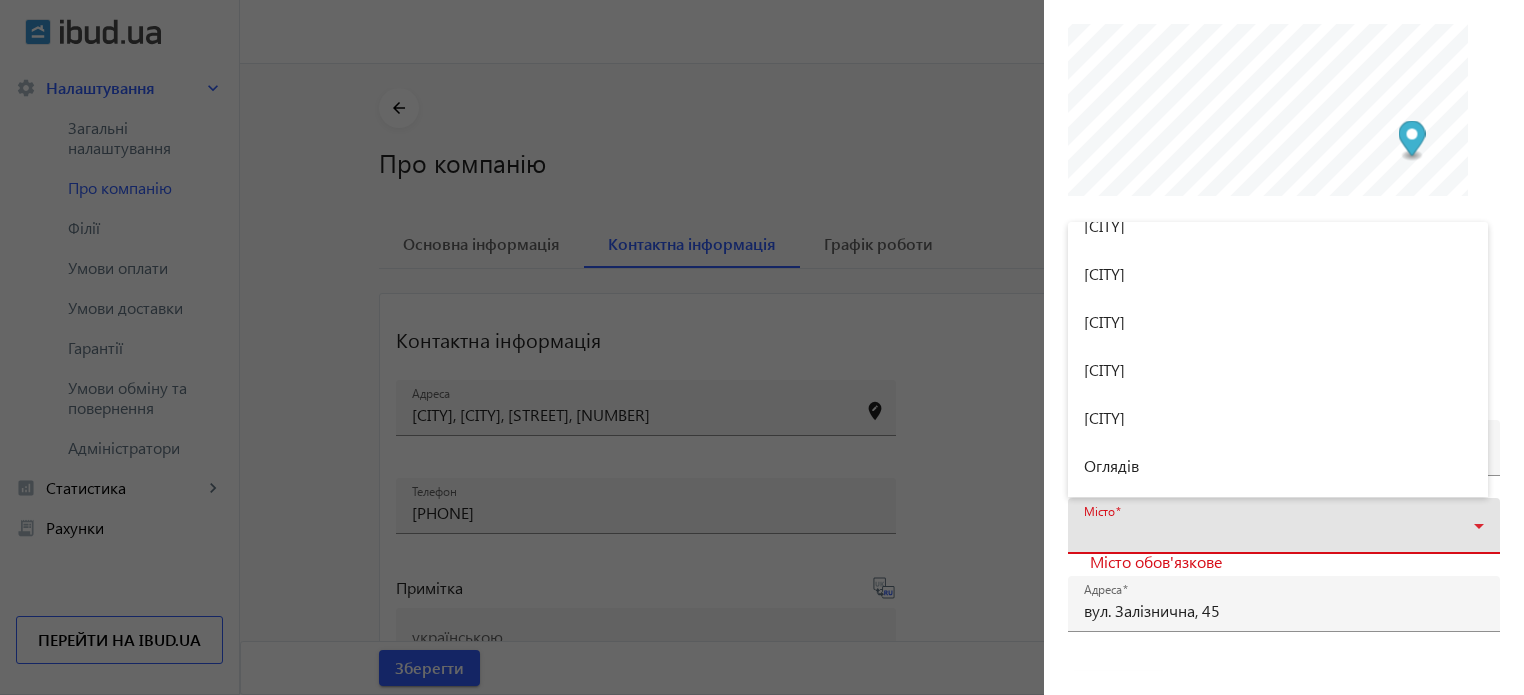 click at bounding box center [762, 347] 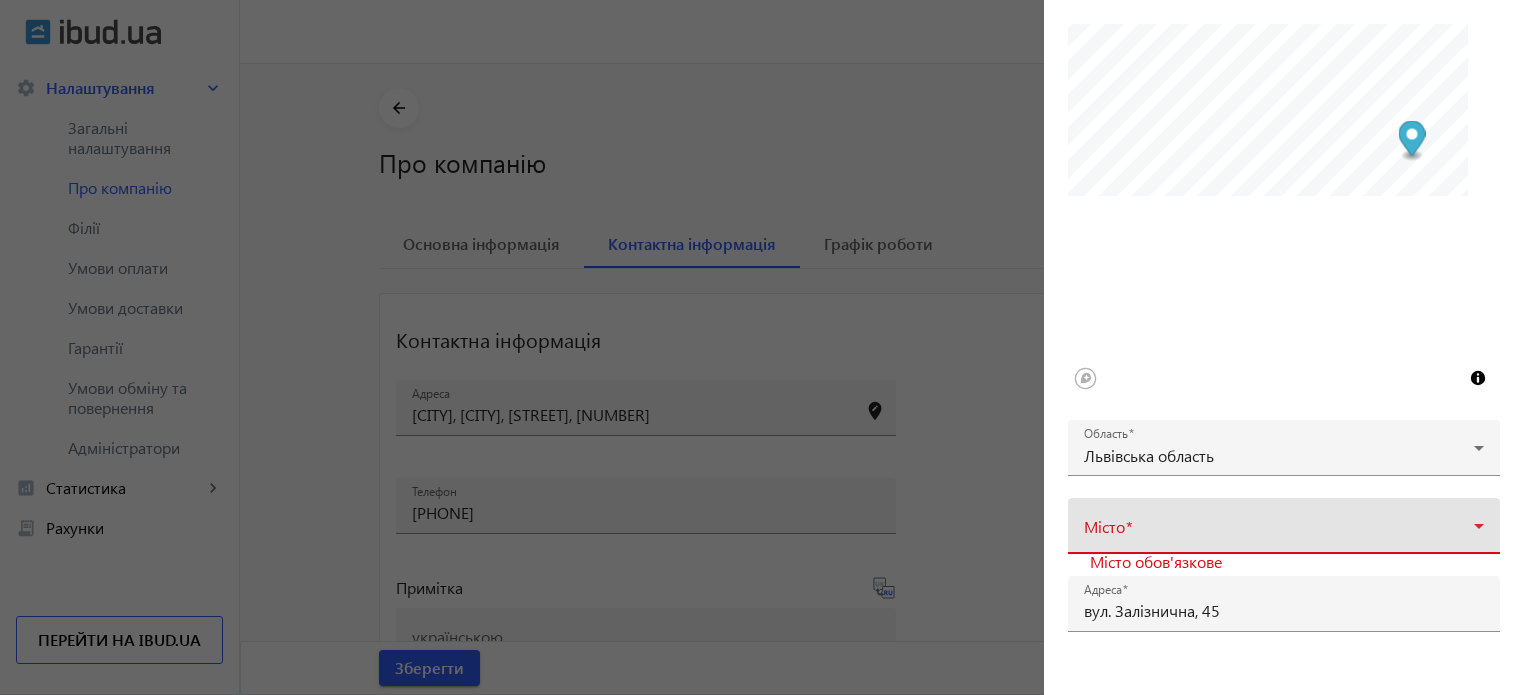 click at bounding box center (1279, 534) 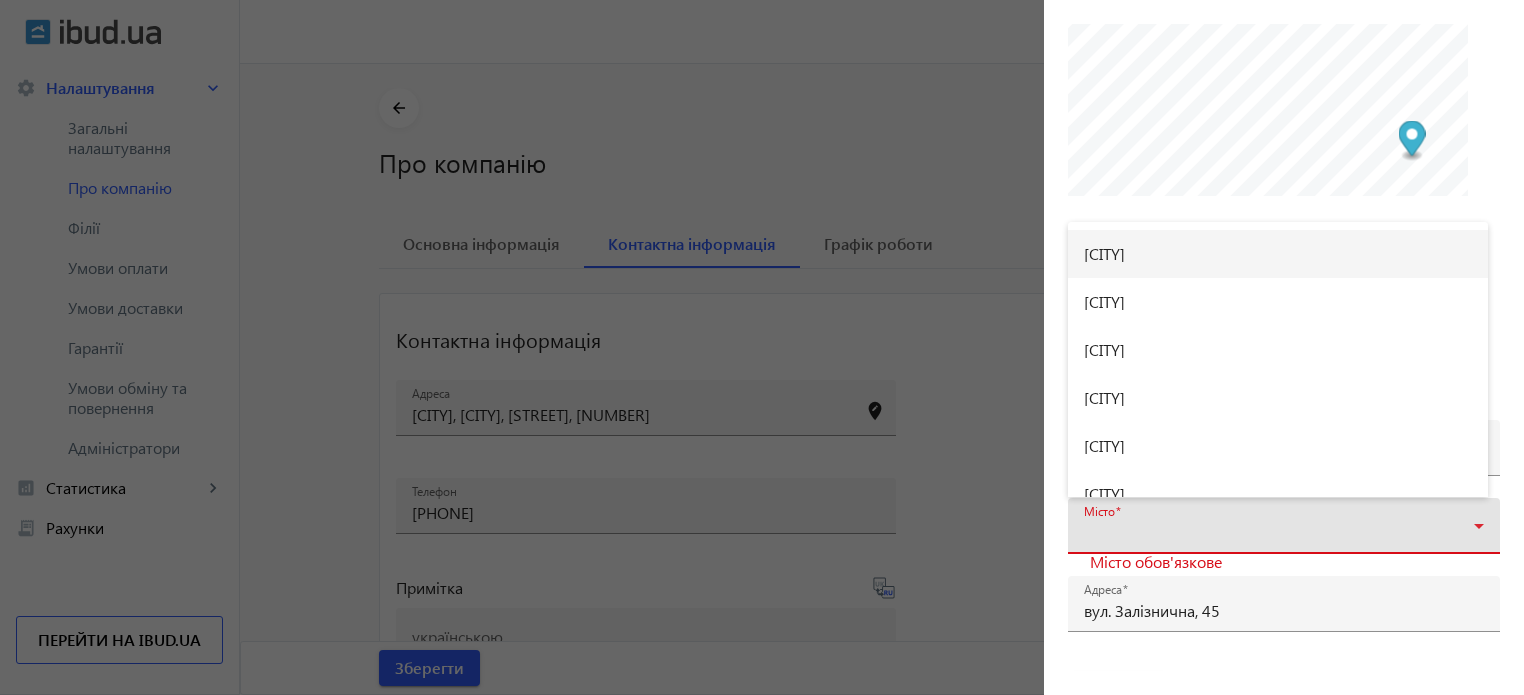 click at bounding box center [762, 347] 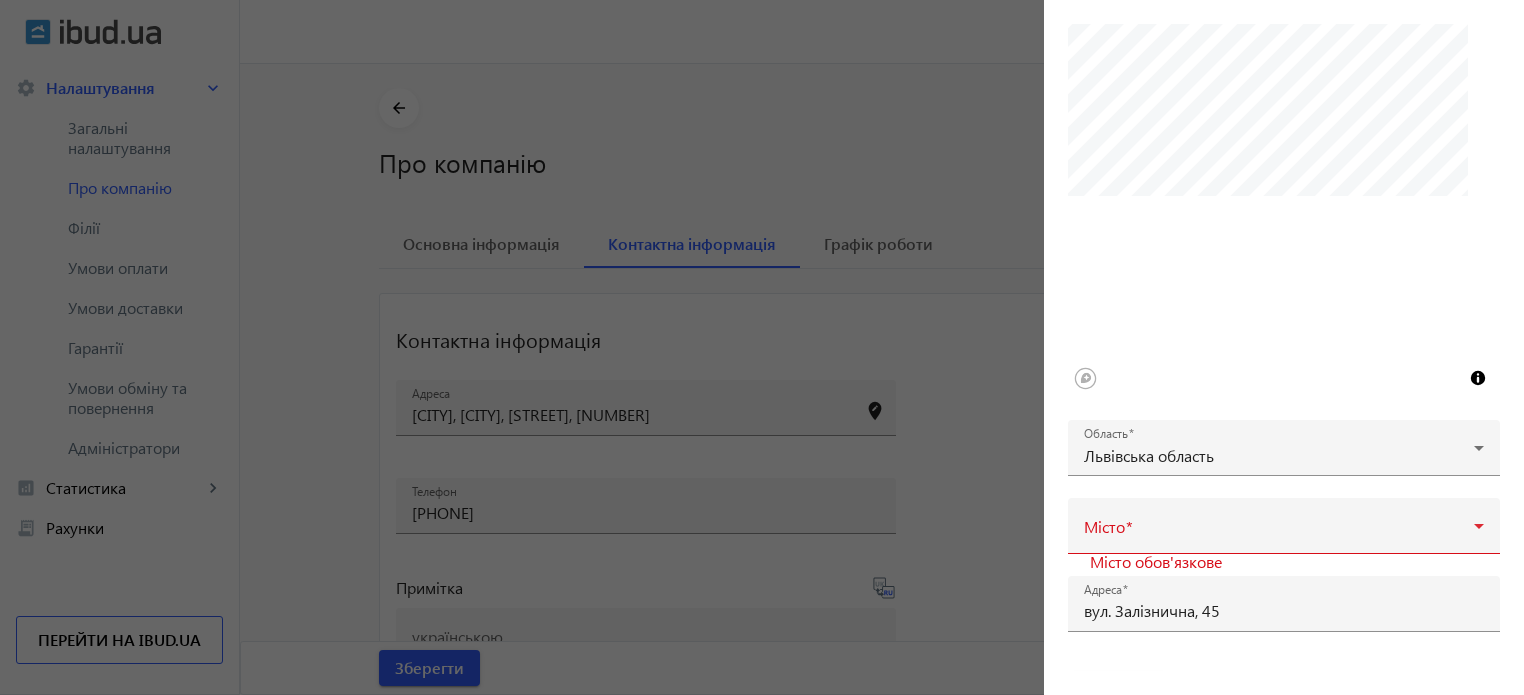 click on "arrow_back home Домашня сторінка shopping_cart Замовлення keyboard_arrow_right Онлайн-замовлення    Зворотні дзвінки    Дзвінки Запити grid_view Каталог keyboard_arrow_right Товари Категорії Акції Імпорт Експорт campaign Рекламні кампанії settings Налаштування keyboard_arrow_right Загальні налаштування Про компанію Філії Умови оплати Умови доставки Гарантії analytics Огляд 2400" at bounding box center [762, 686] 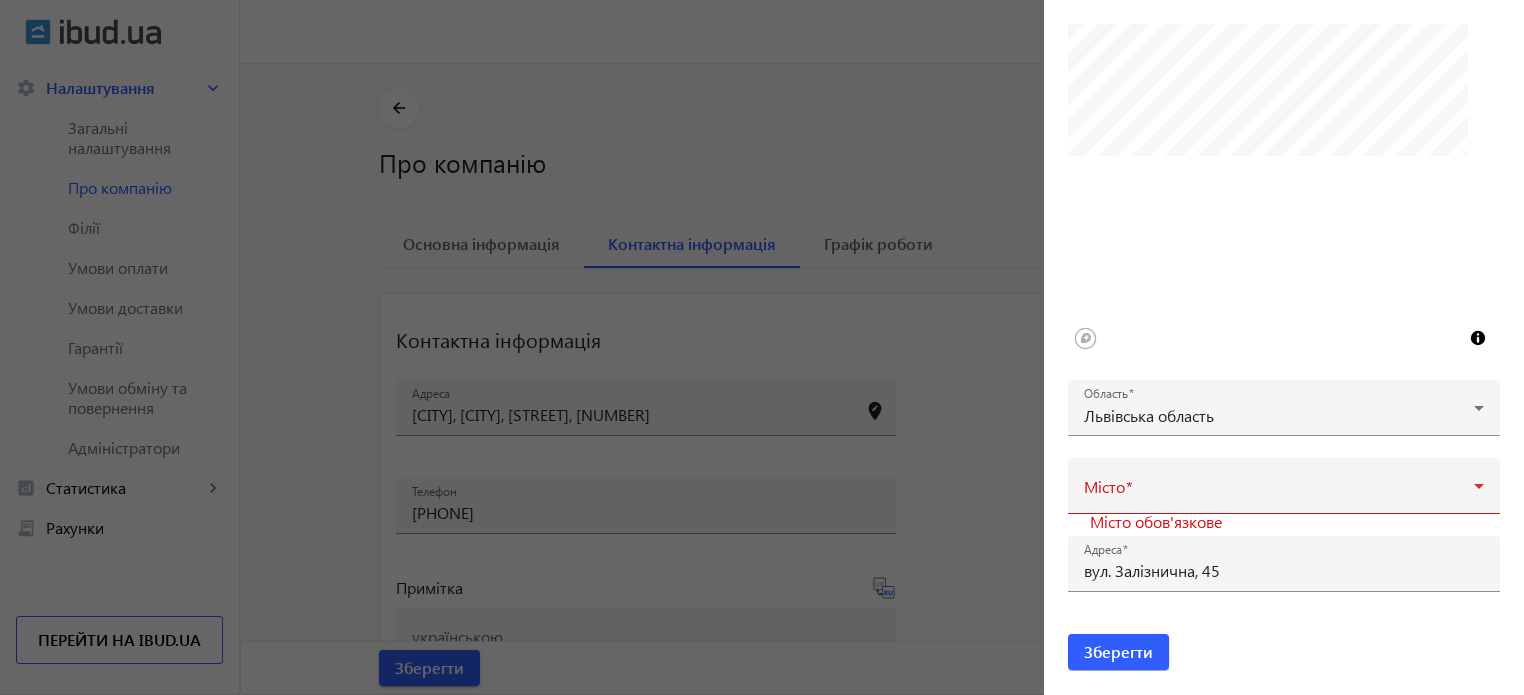 scroll, scrollTop: 243, scrollLeft: 0, axis: vertical 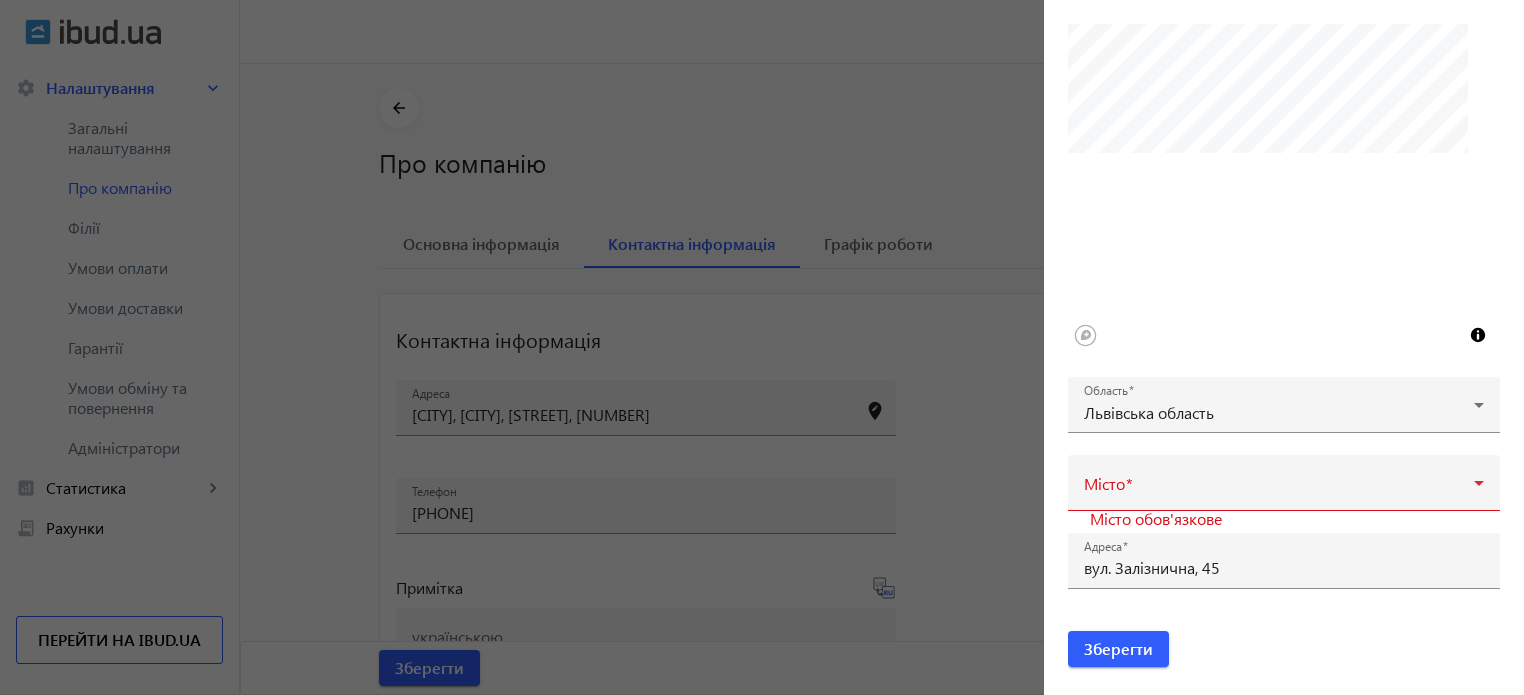 drag, startPoint x: 660, startPoint y: 538, endPoint x: 700, endPoint y: 407, distance: 136.9708 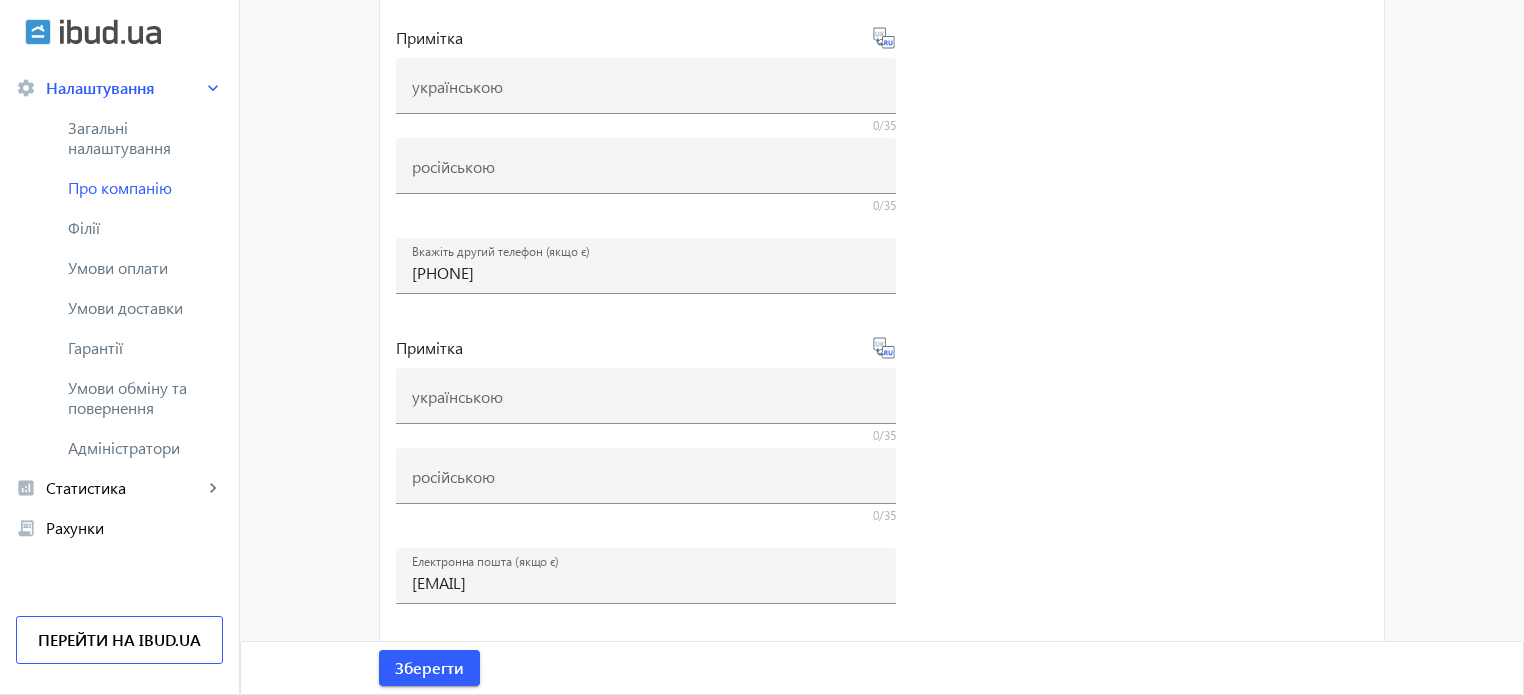 scroll, scrollTop: 172, scrollLeft: 0, axis: vertical 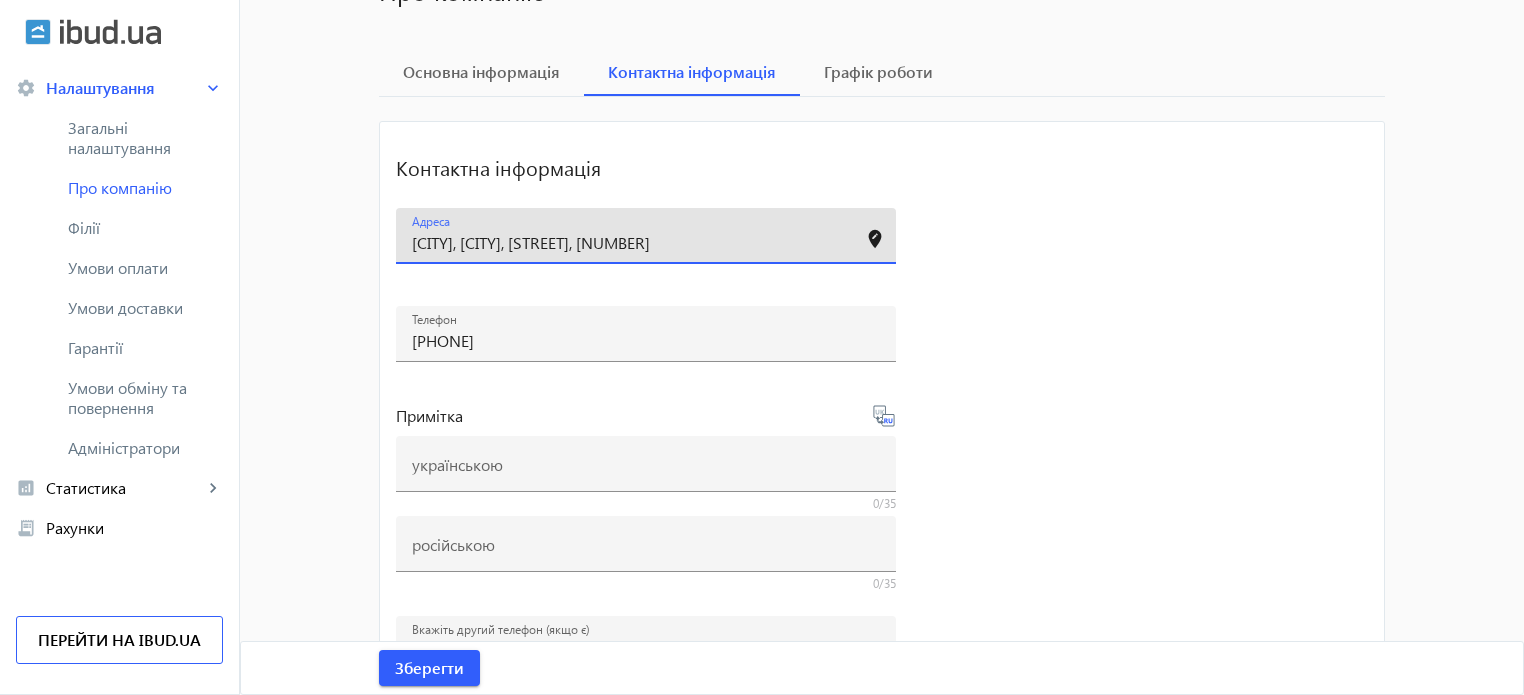 click on "Миколаївська область, Миколаїв, вул. Залізнична, 45" at bounding box center [628, 242] 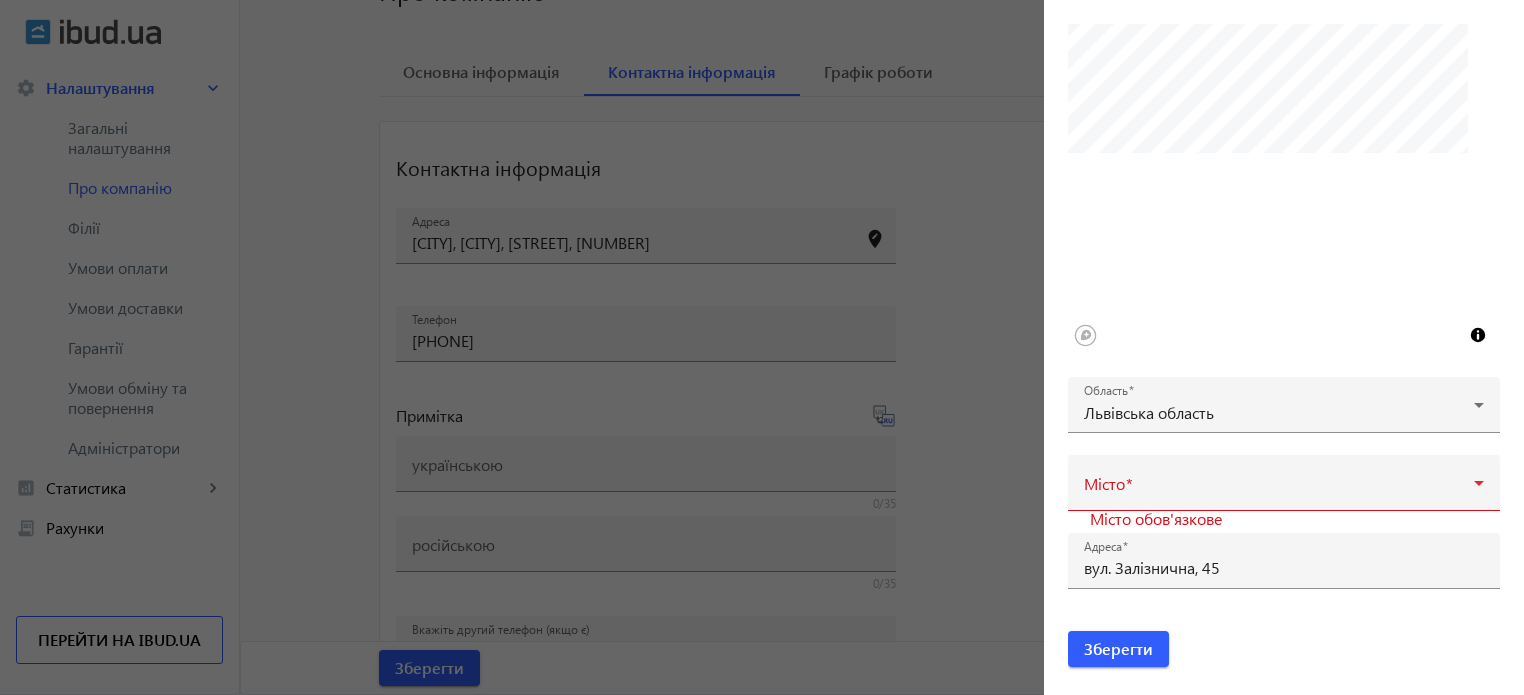 scroll, scrollTop: 72, scrollLeft: 0, axis: vertical 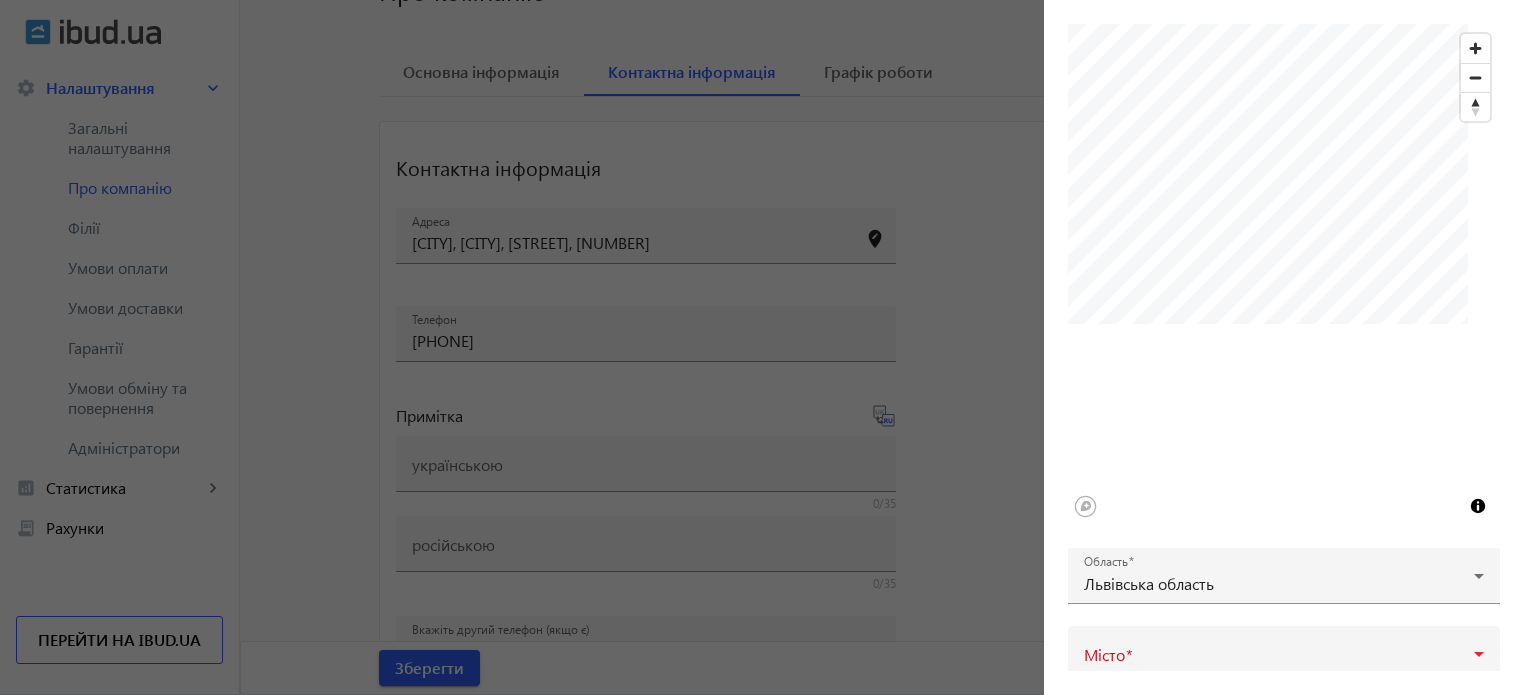 drag, startPoint x: 508, startPoint y: 237, endPoint x: 432, endPoint y: 240, distance: 76.05919 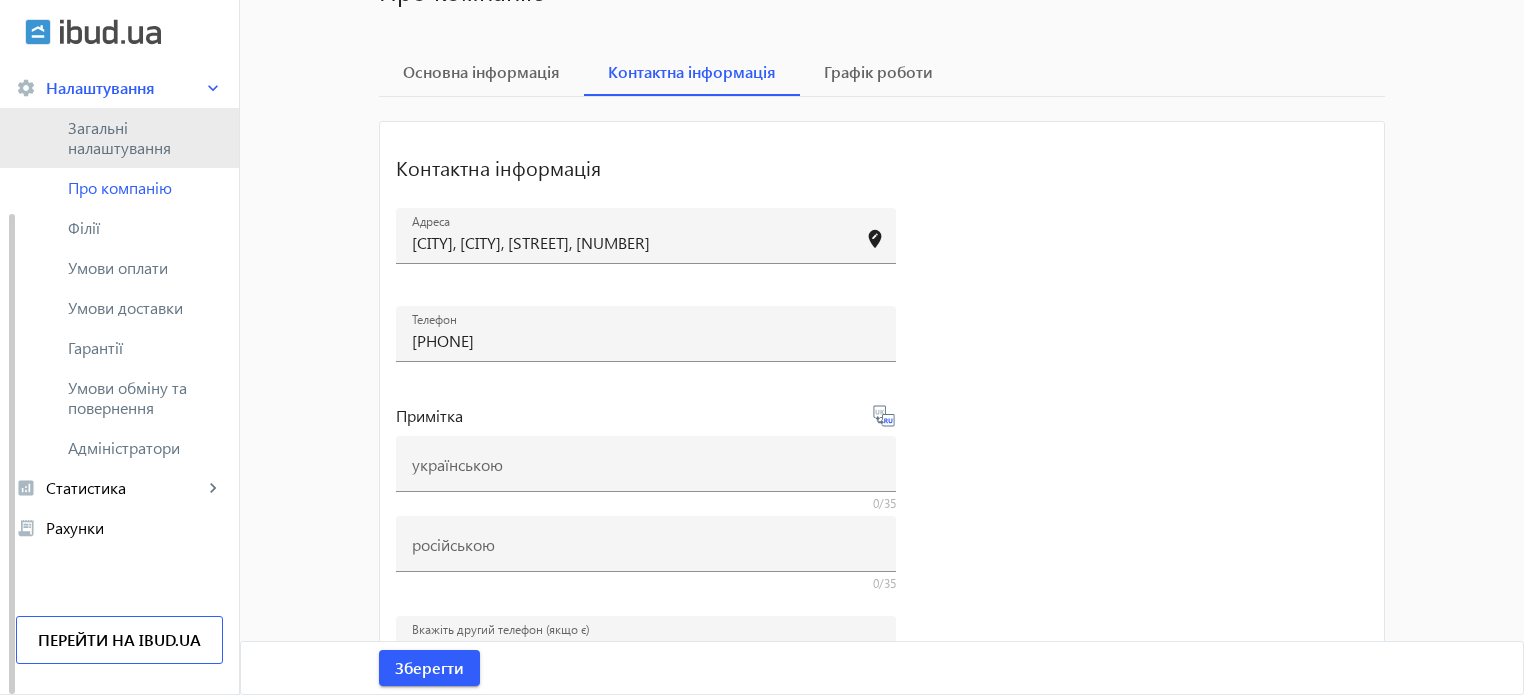 click on "Загальні налаштування" 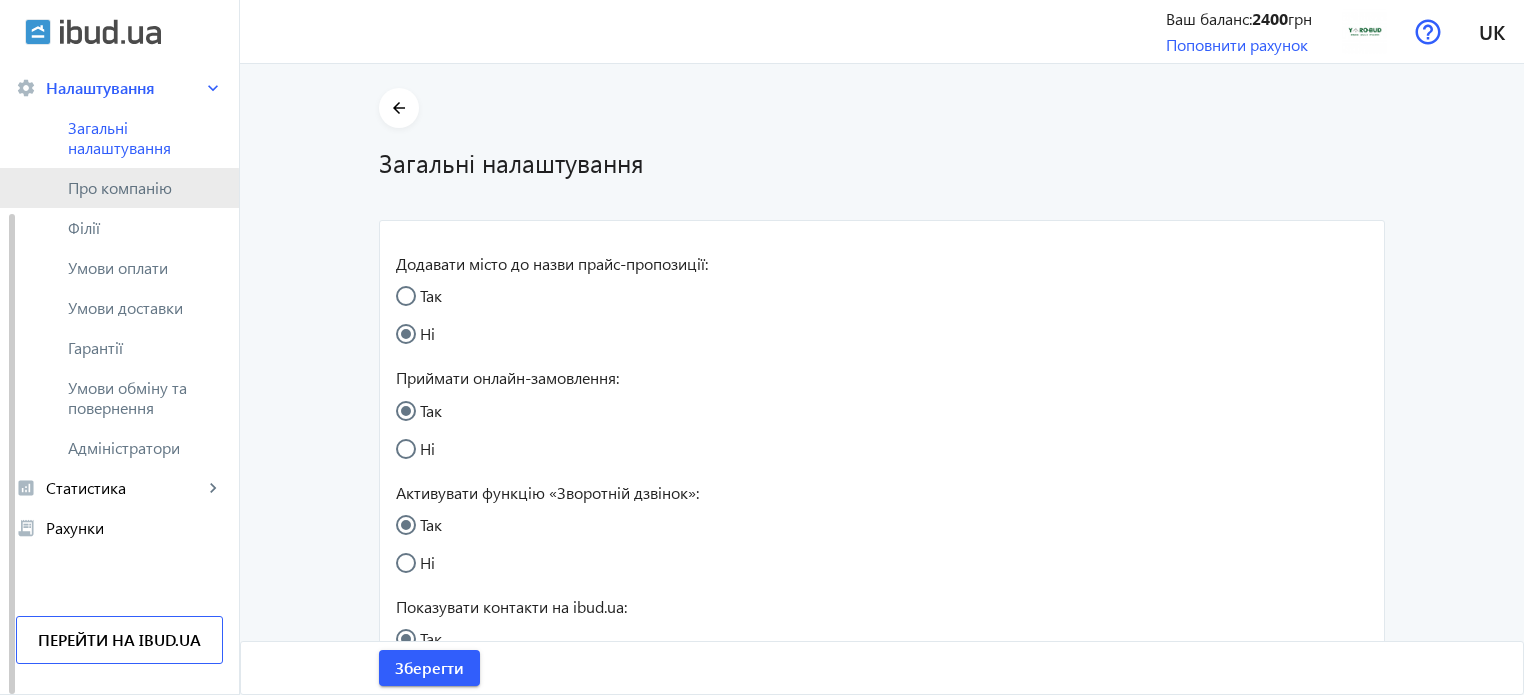 click on "Про компанію" 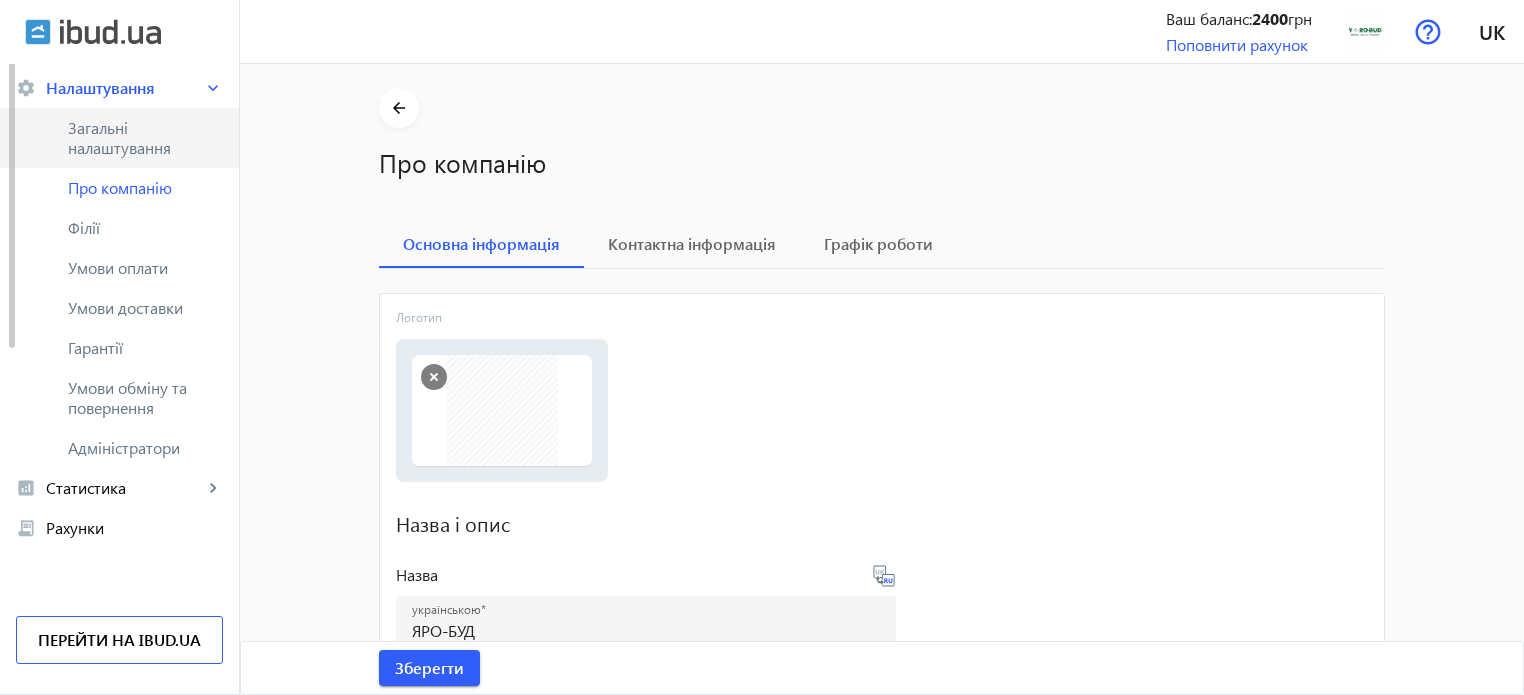 scroll, scrollTop: 0, scrollLeft: 0, axis: both 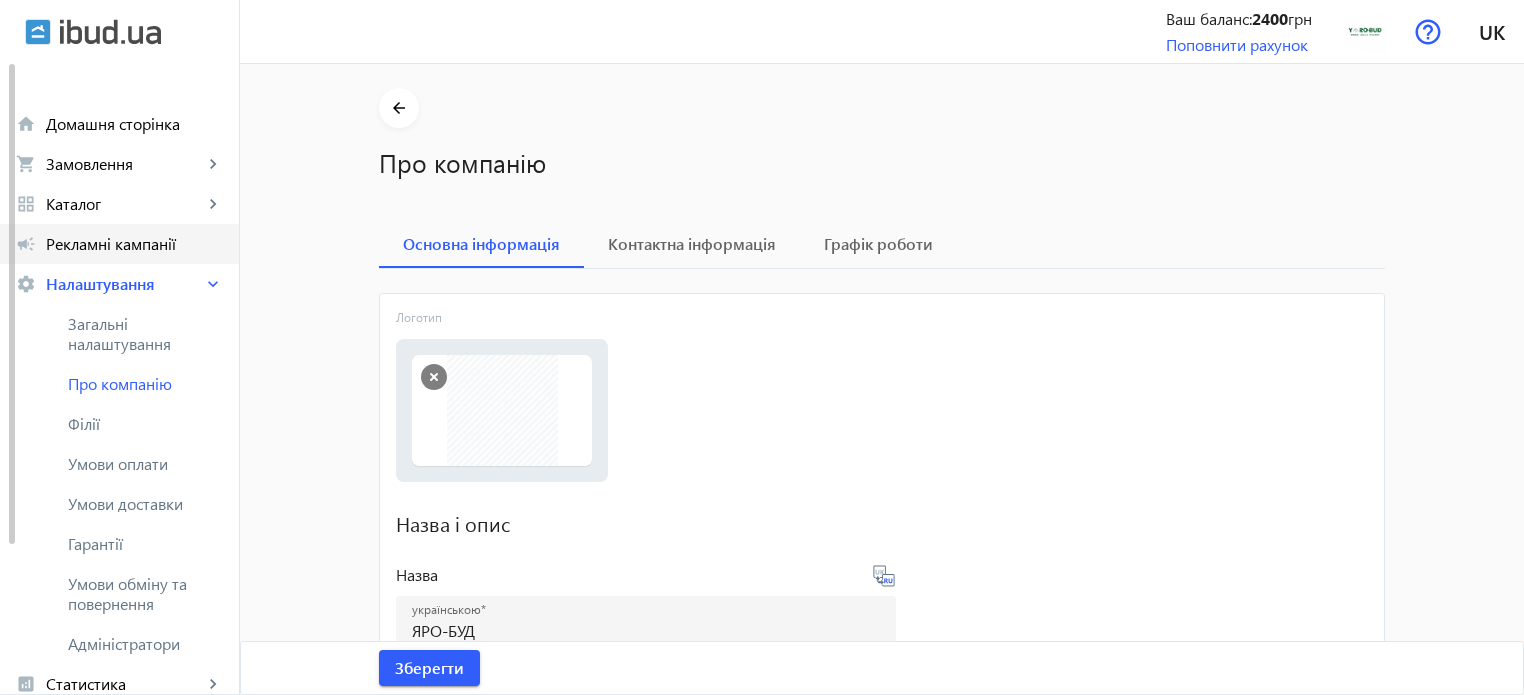 click on "Рекламні кампанії" 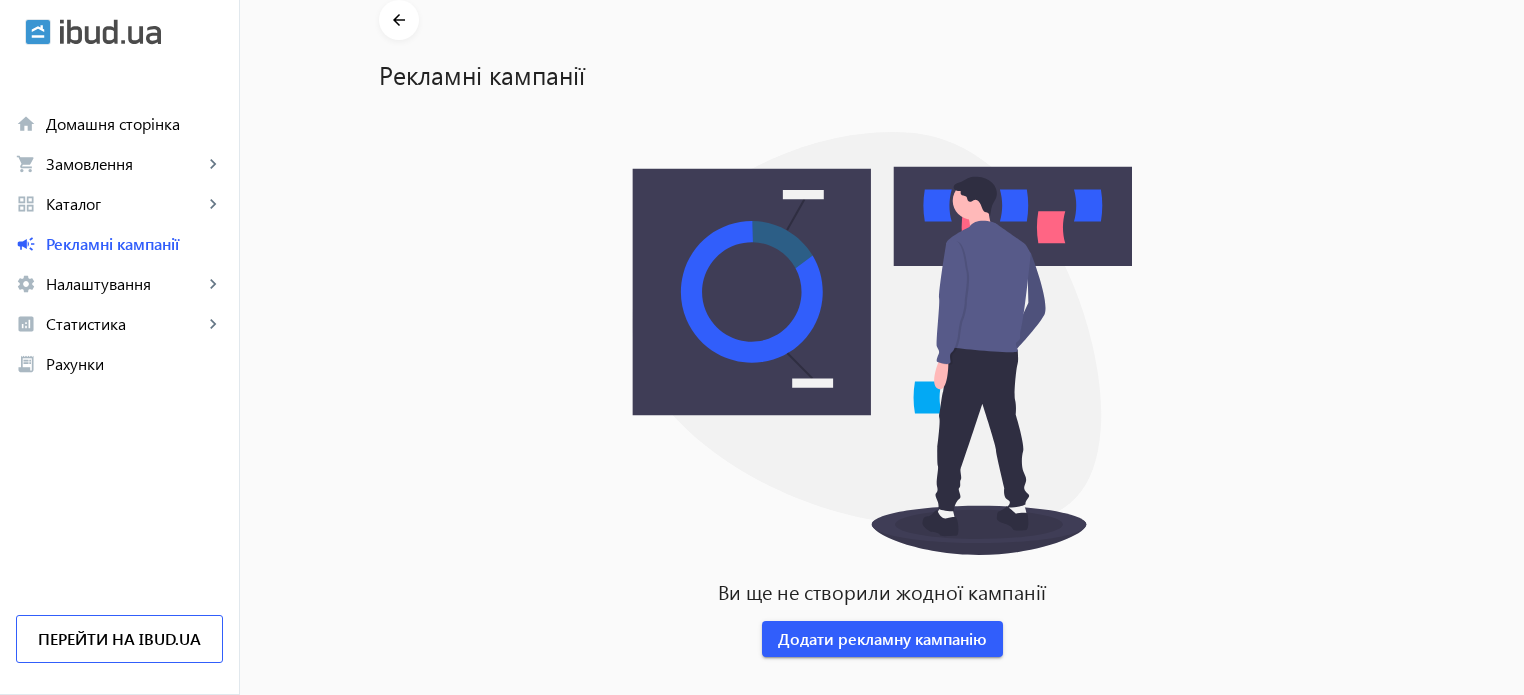 scroll, scrollTop: 105, scrollLeft: 0, axis: vertical 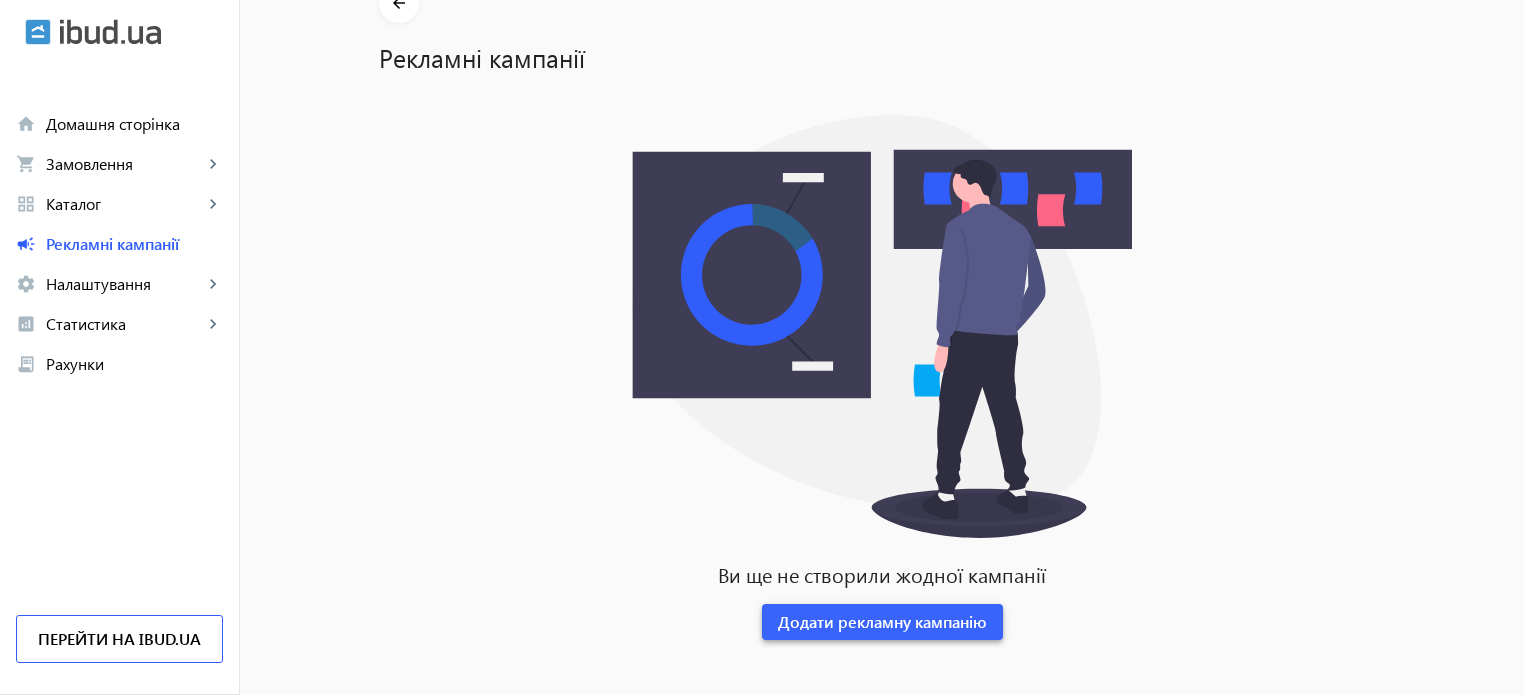 click on "Додати рекламну кампанію" 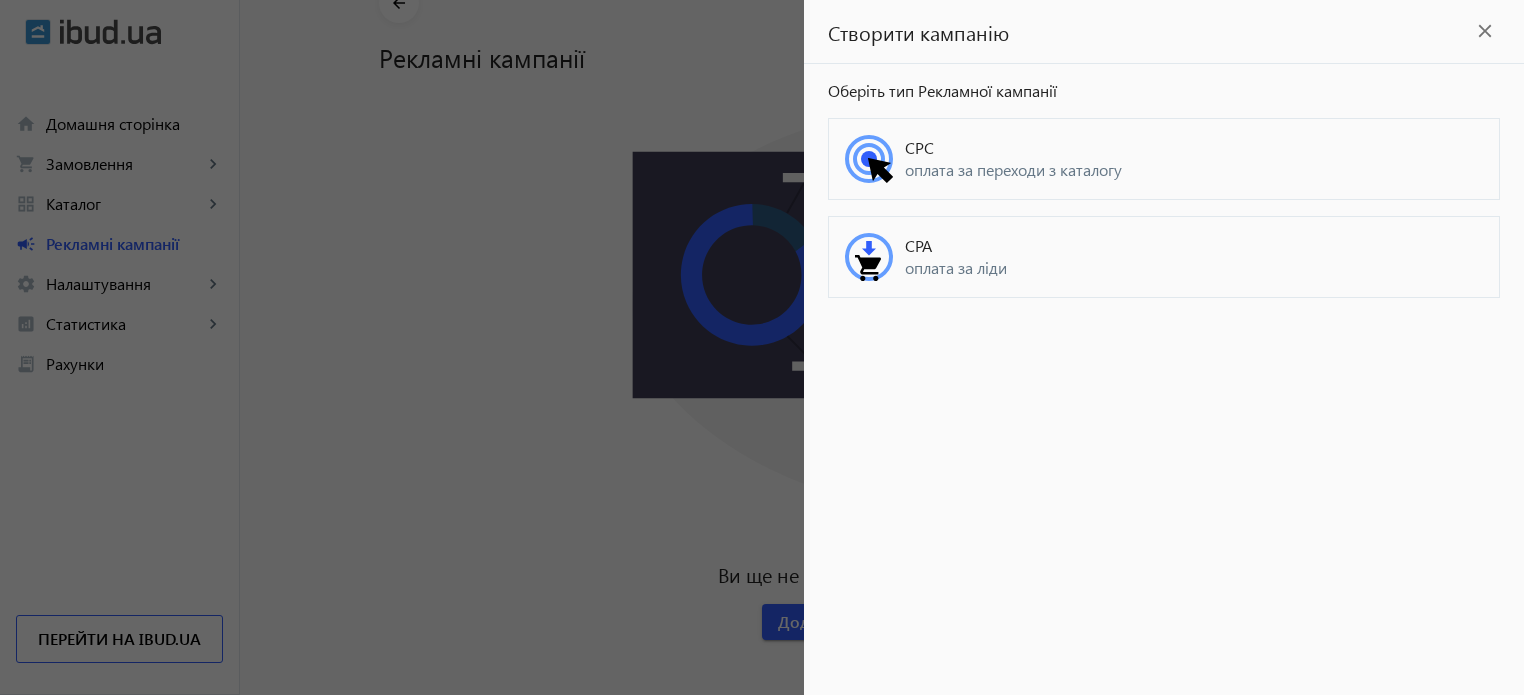 click on "Оберіть тип Рекламної кампанії
CPC оплата за переходи з каталогу
CPA оплата за ліди" 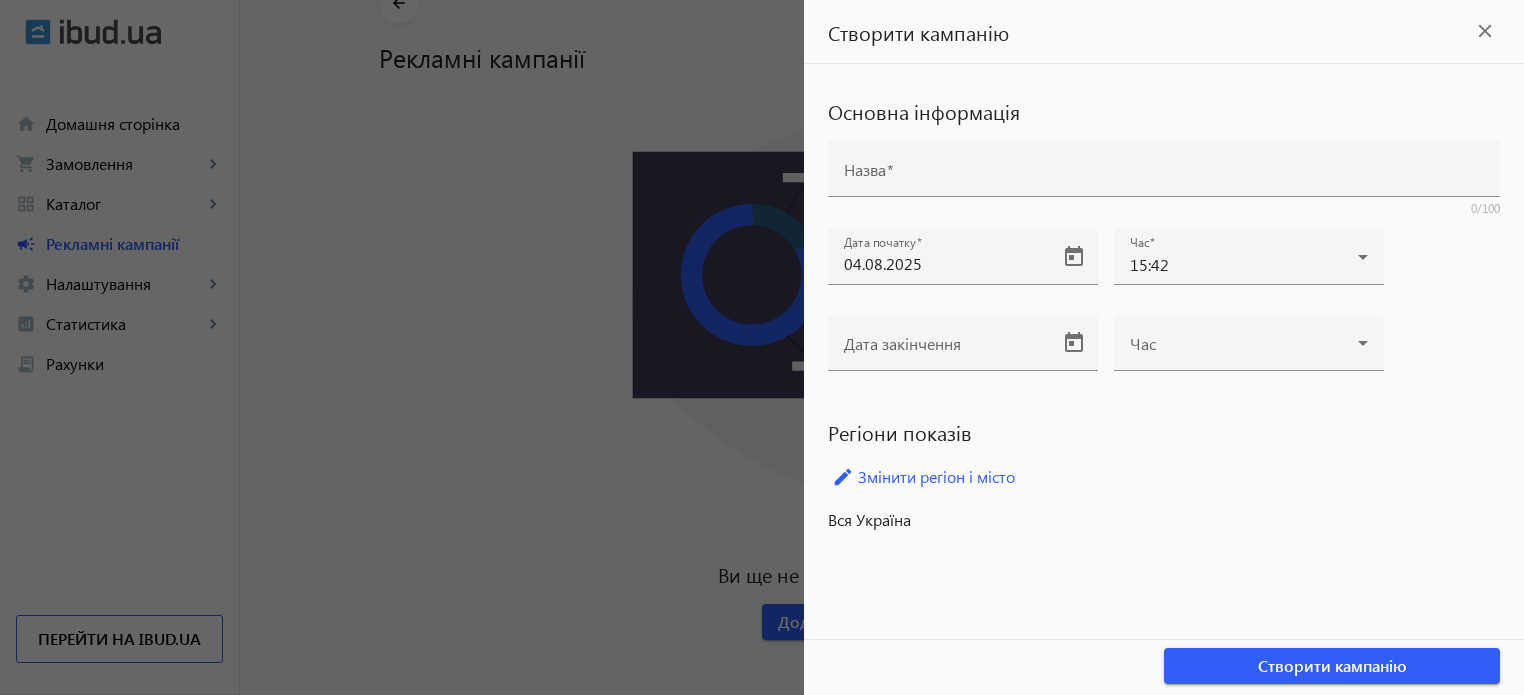 click on "close" 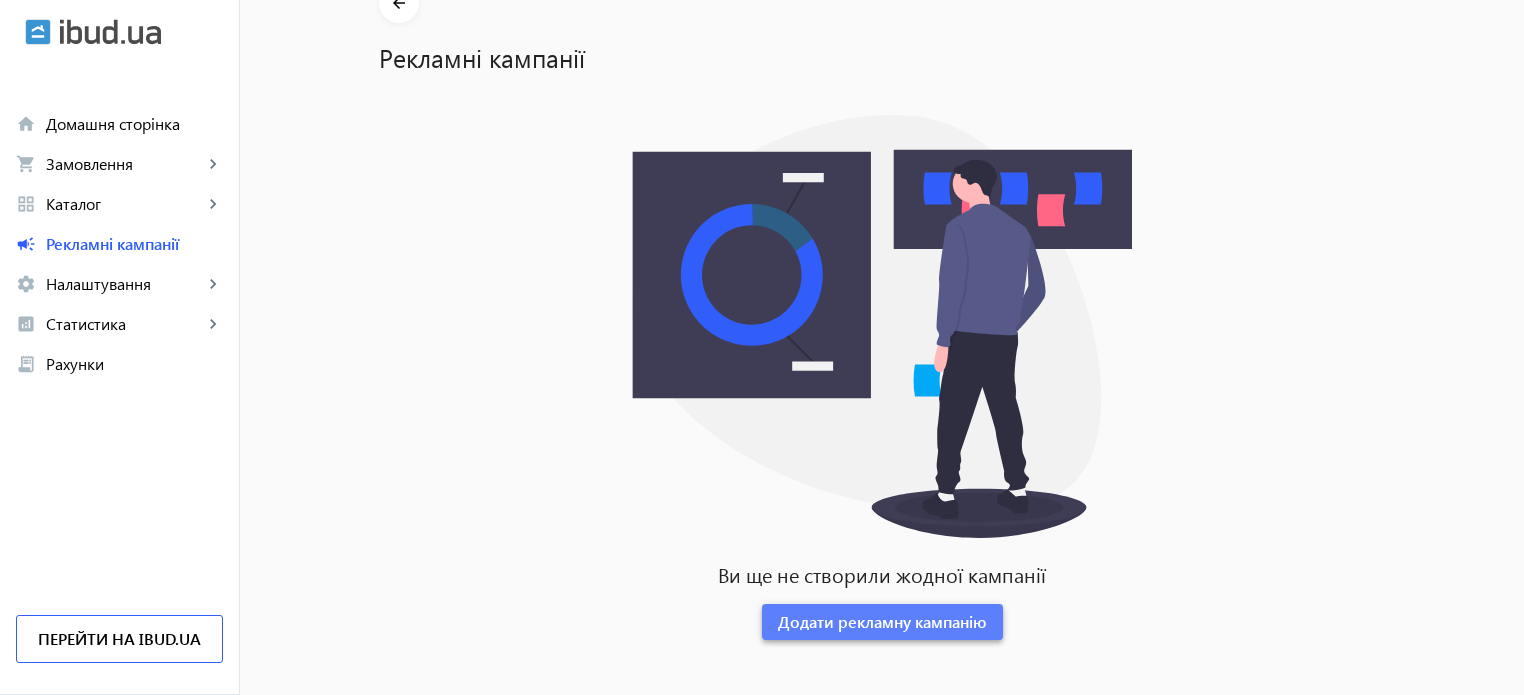 click on "Додати рекламну кампанію" 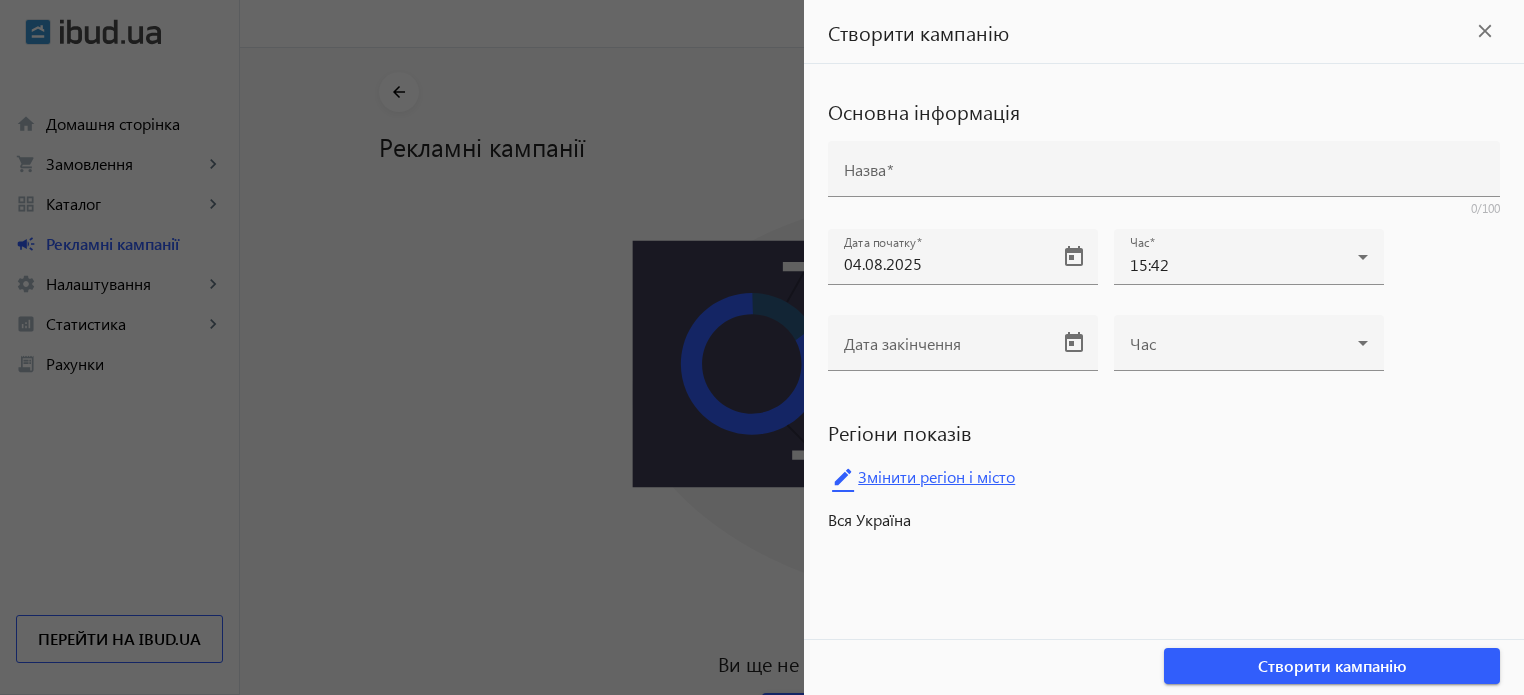 scroll, scrollTop: 0, scrollLeft: 0, axis: both 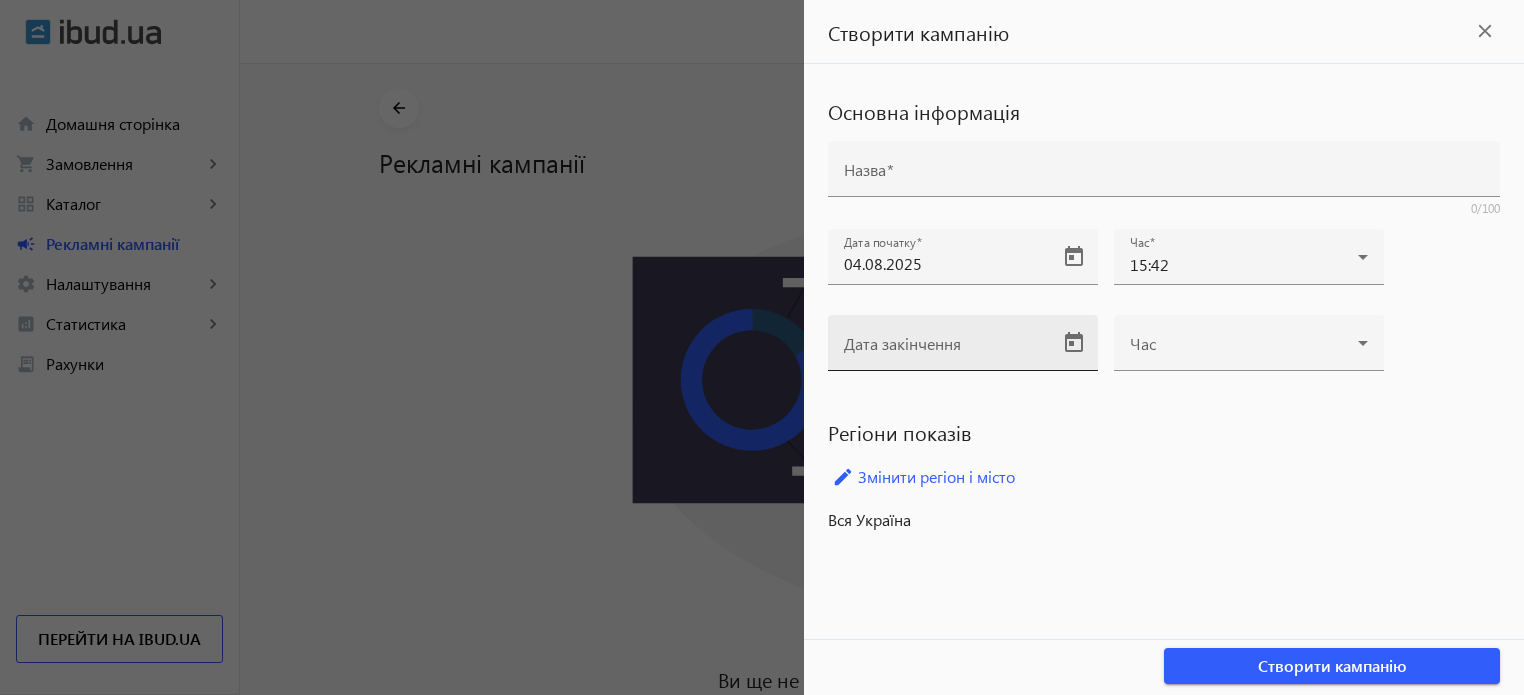click on "Дата закінчення" 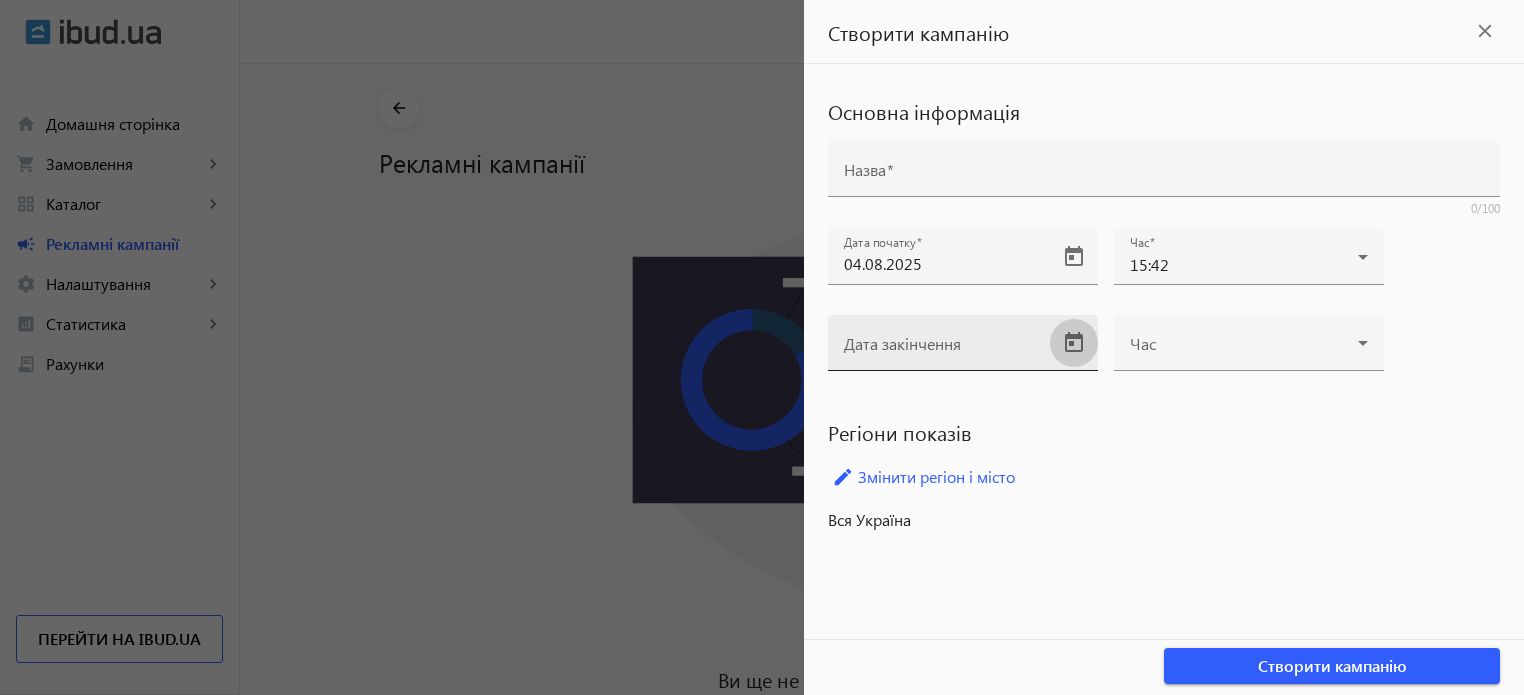 click 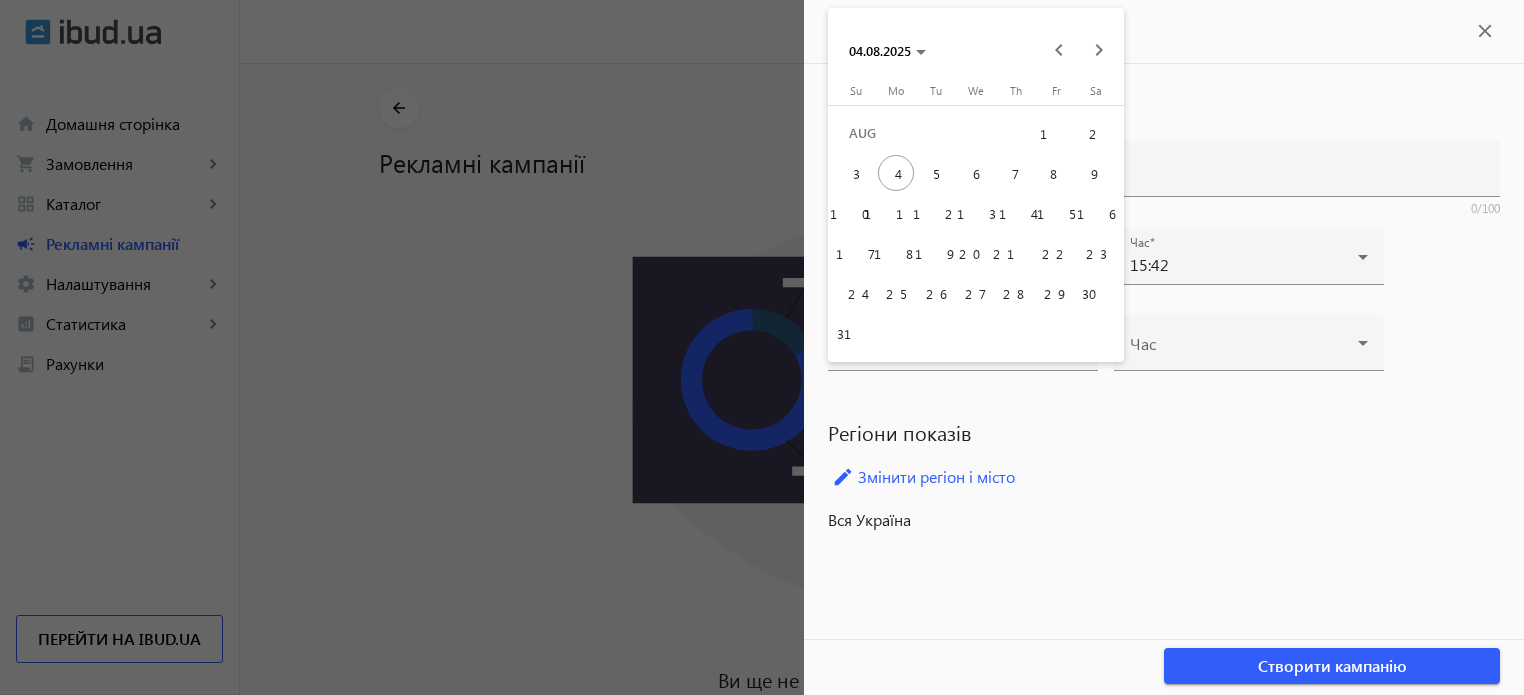 click at bounding box center (762, 347) 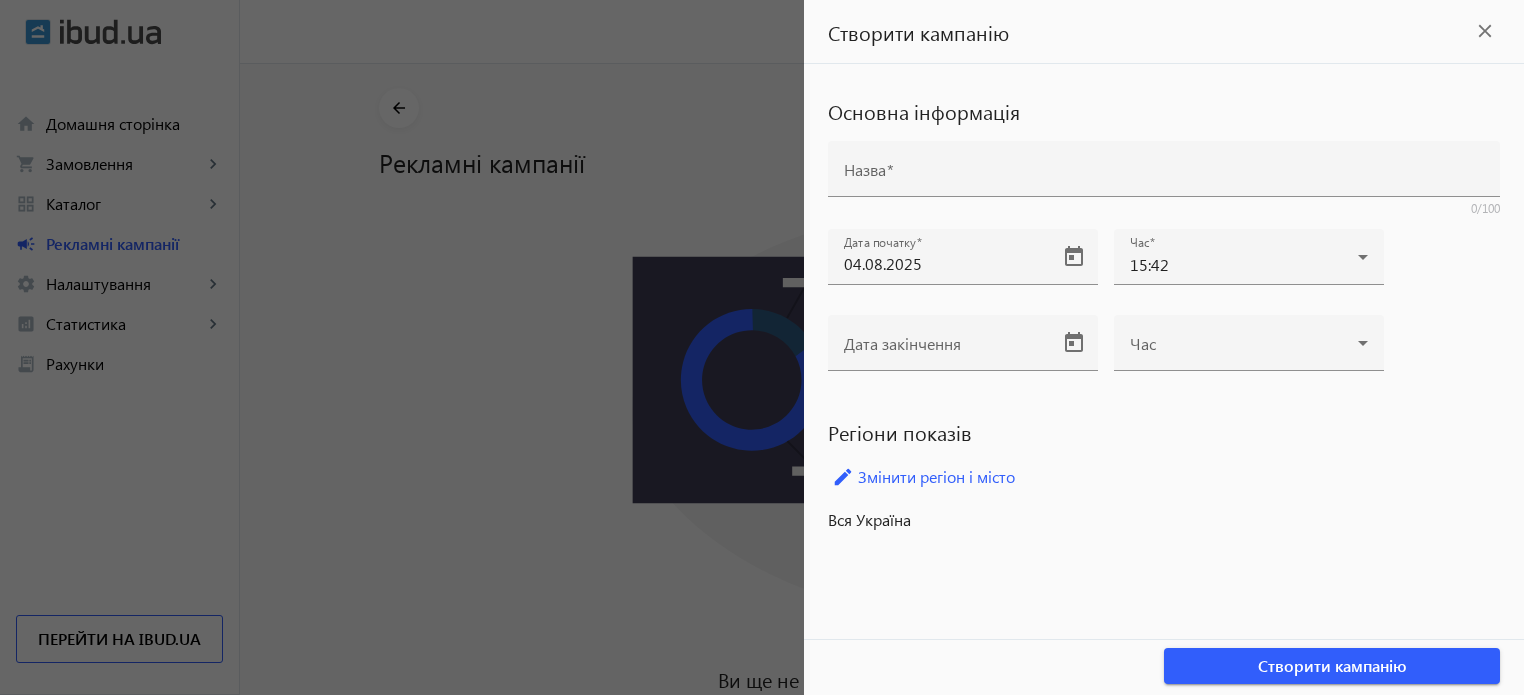 click on "close" 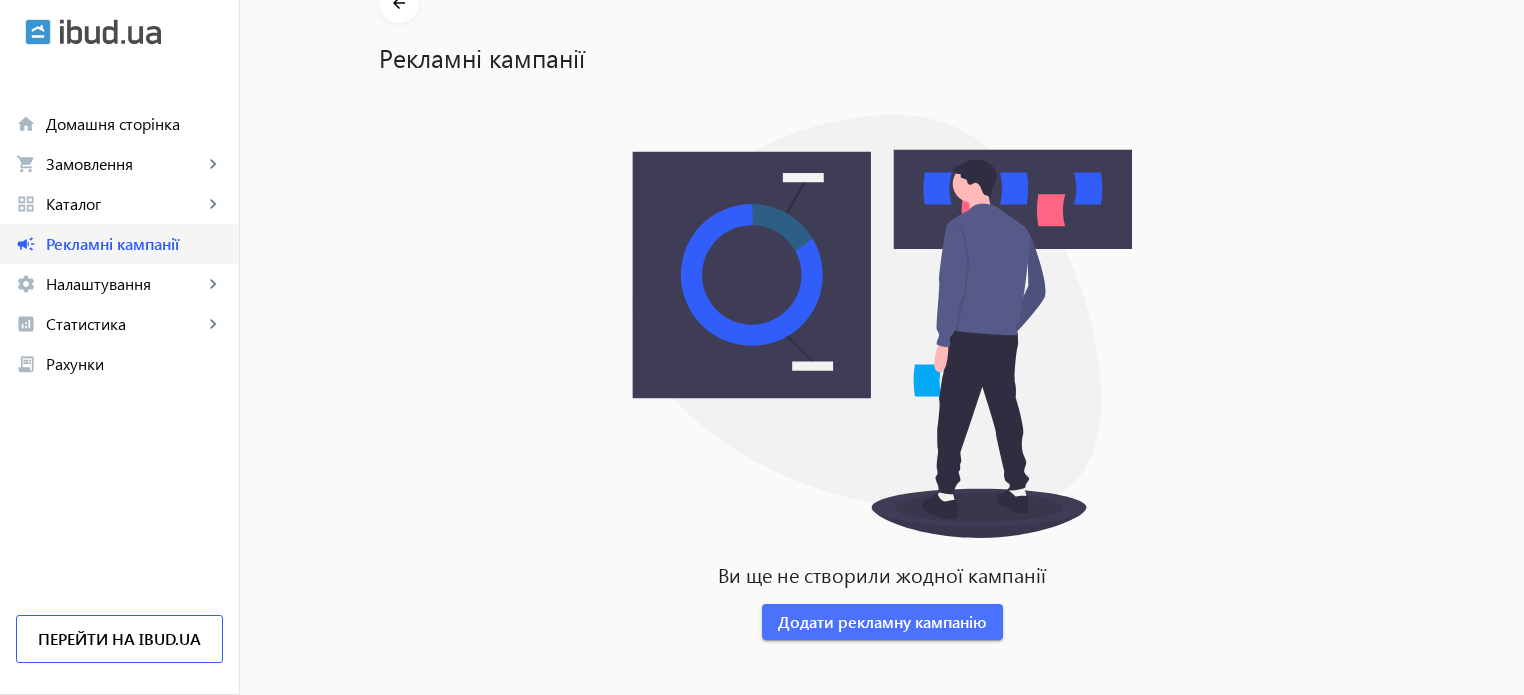 click on "Рекламні кампанії" 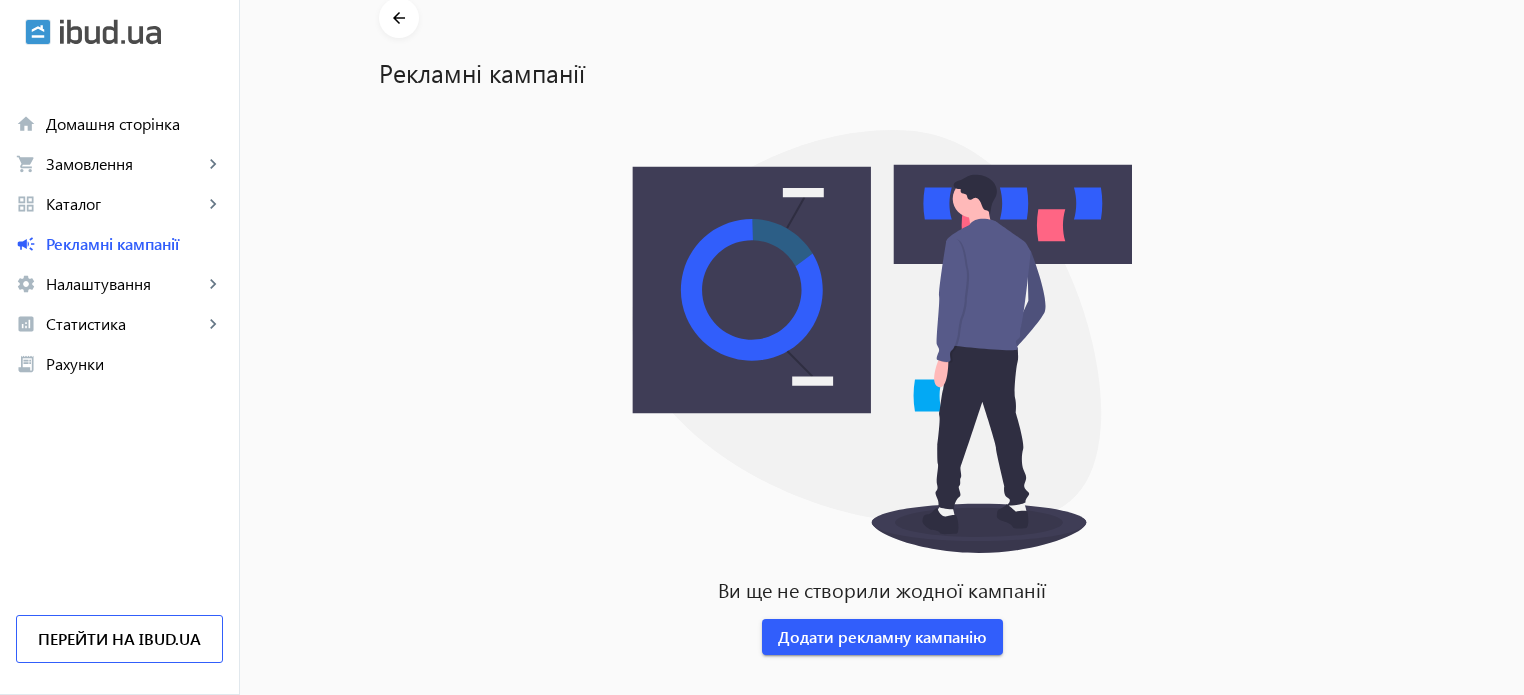 scroll, scrollTop: 105, scrollLeft: 0, axis: vertical 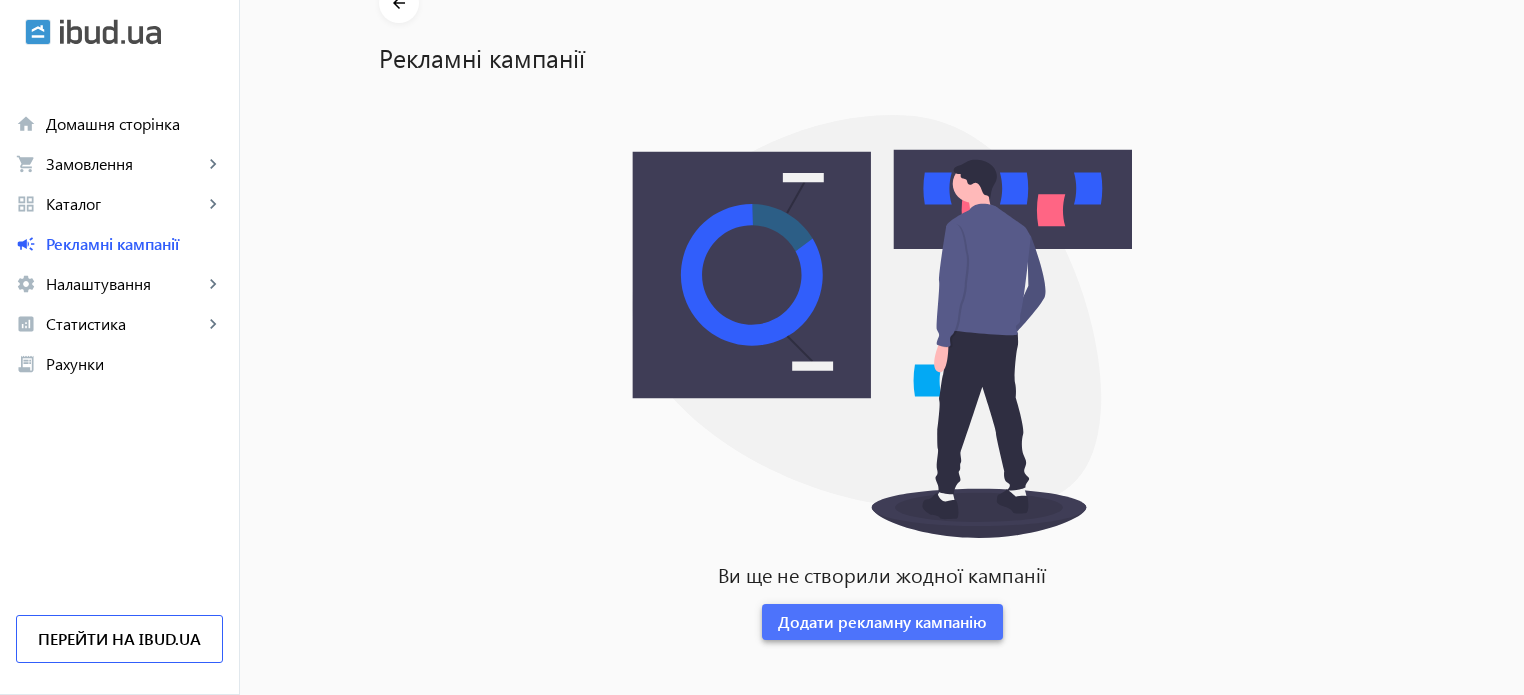 click on "Додати рекламну кампанію" 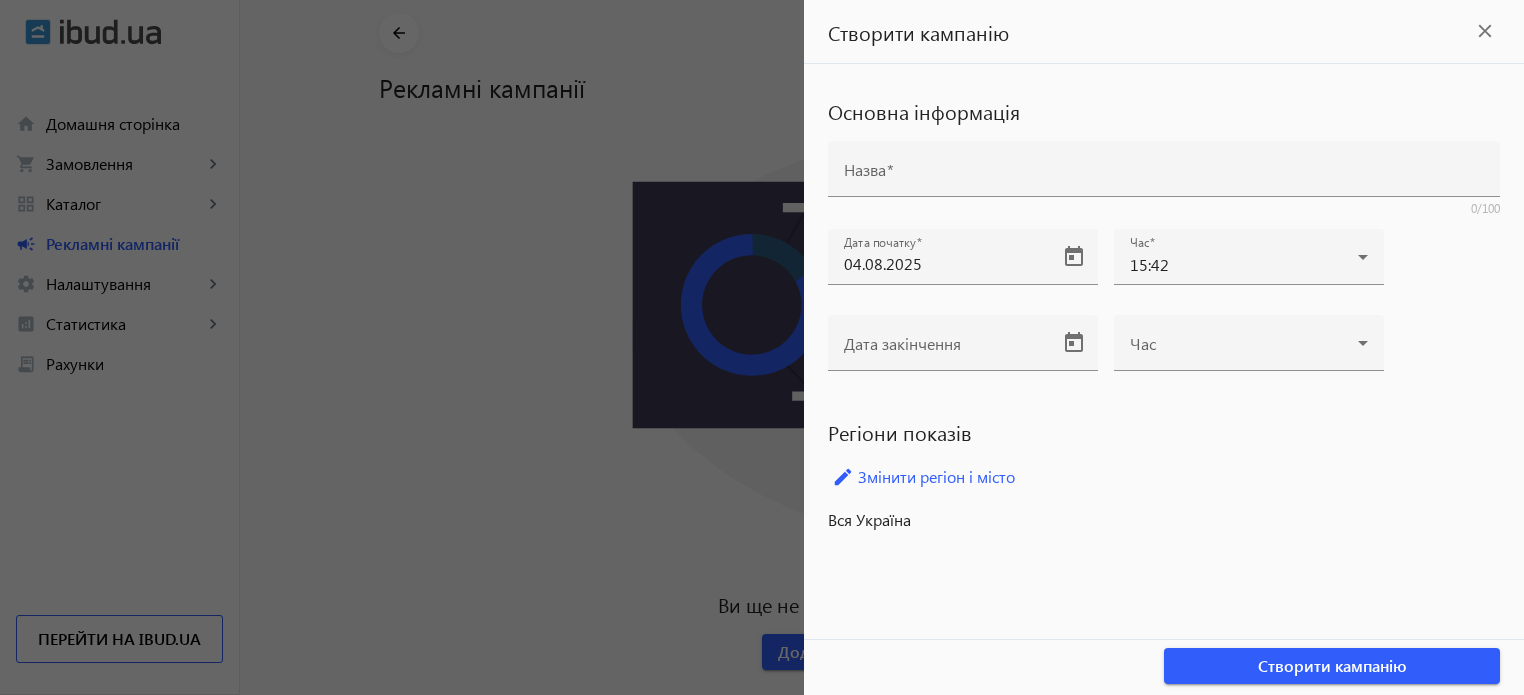 scroll, scrollTop: 0, scrollLeft: 0, axis: both 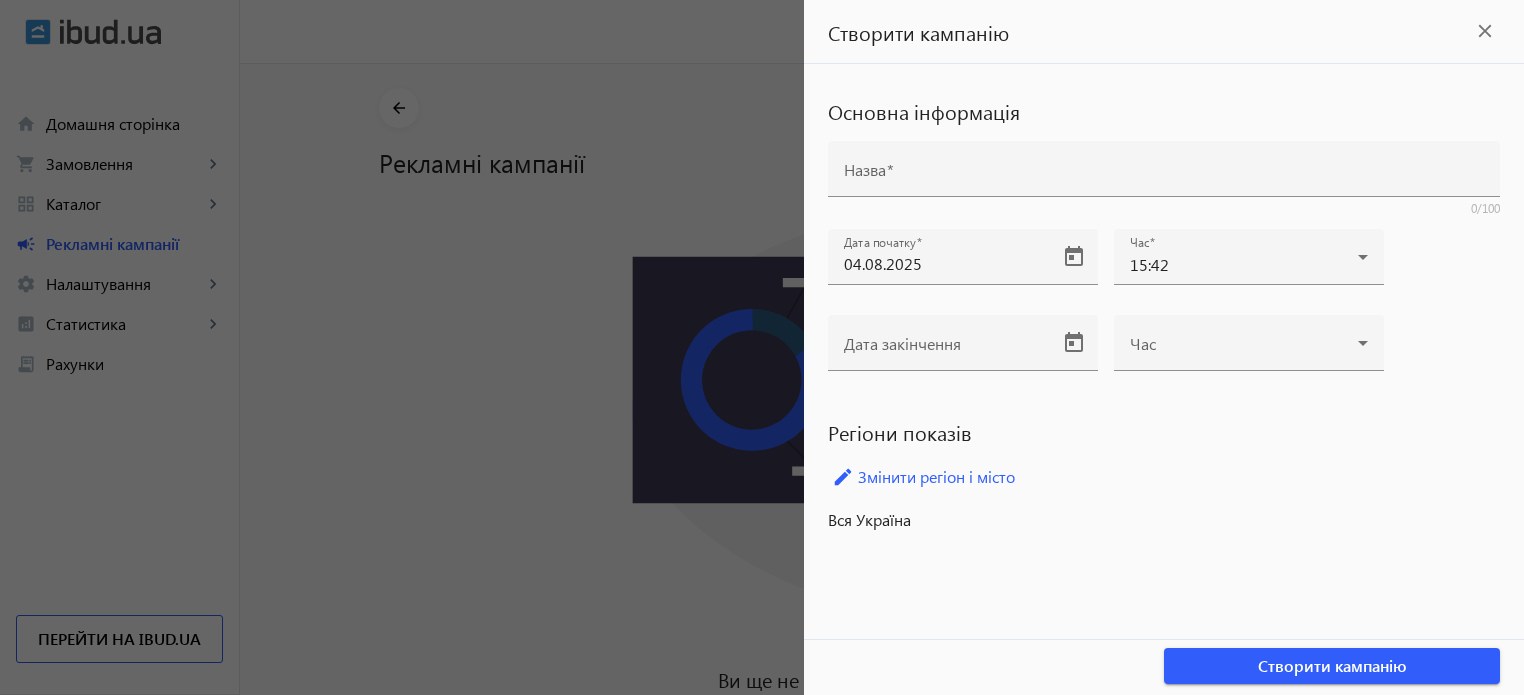 click 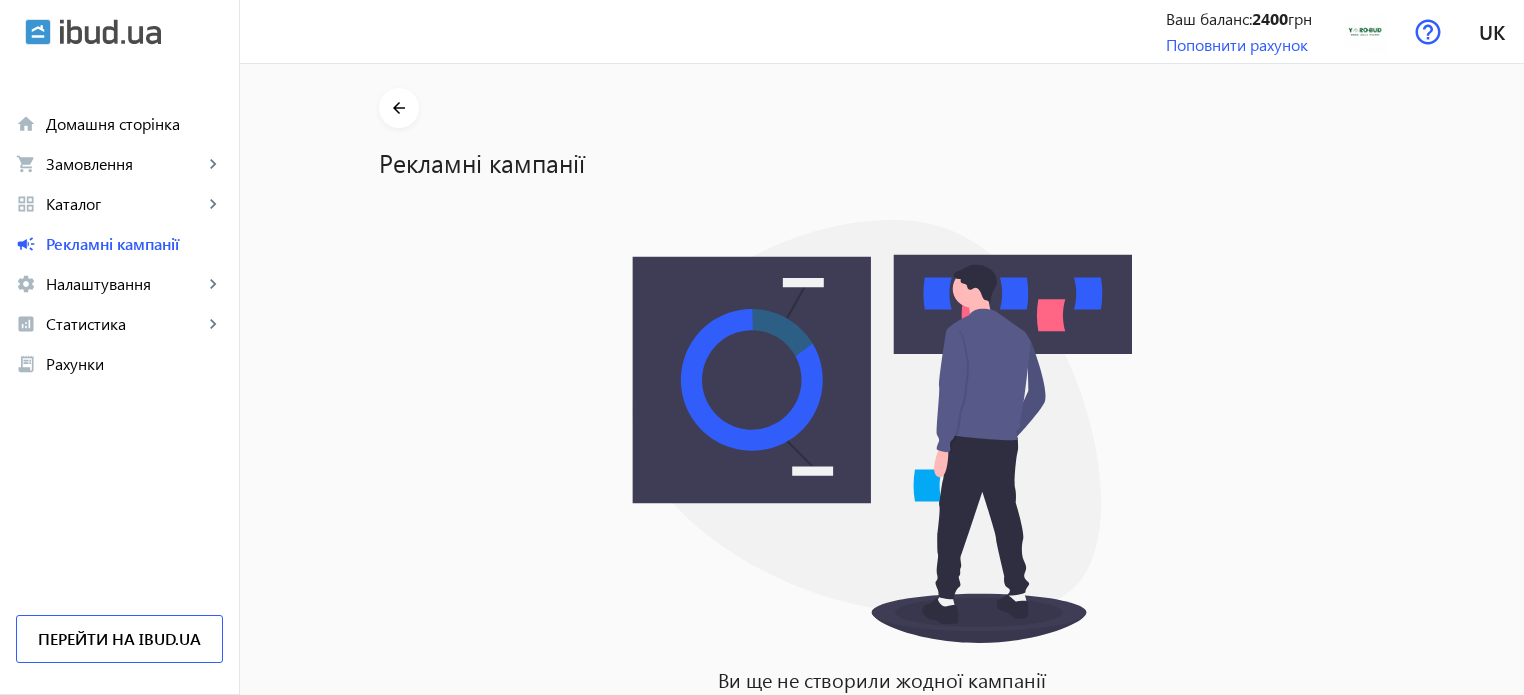scroll, scrollTop: 105, scrollLeft: 0, axis: vertical 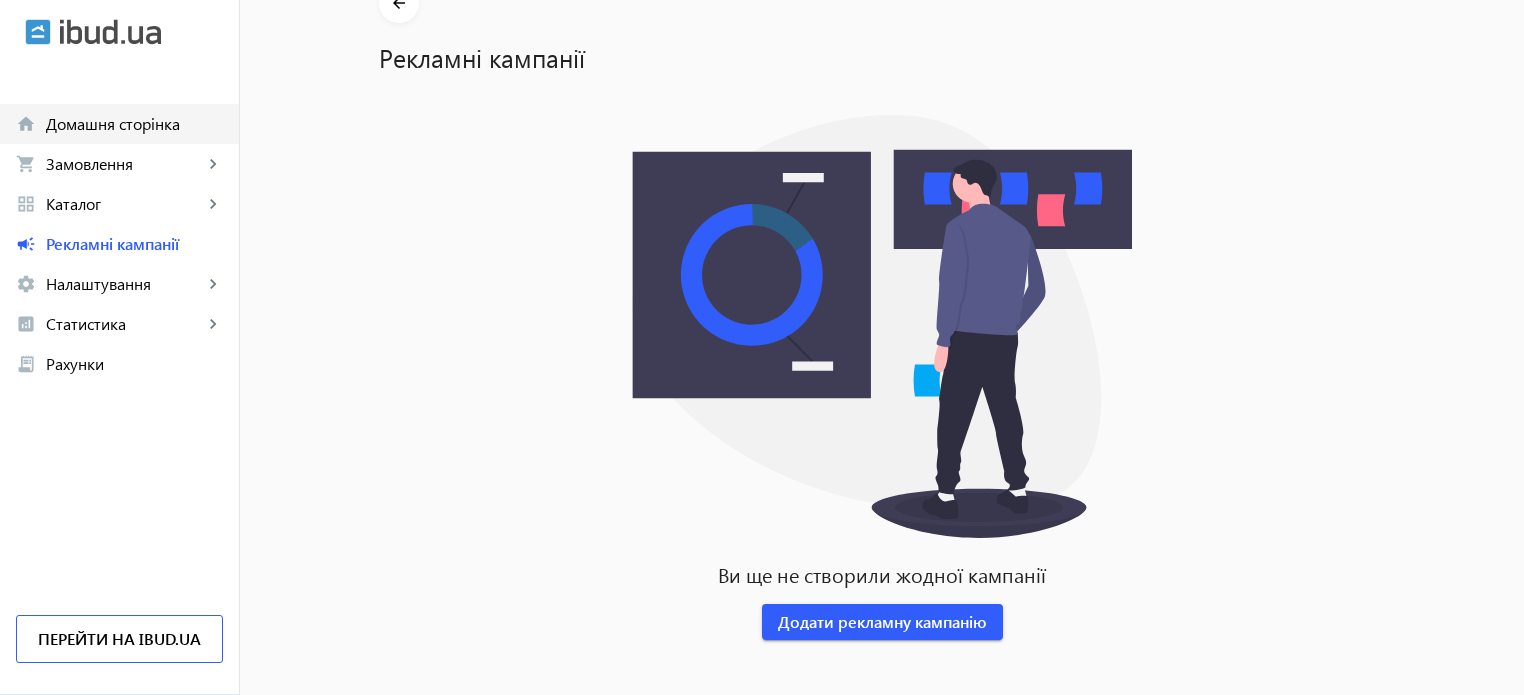 click on "Домашня сторінка" at bounding box center (134, 124) 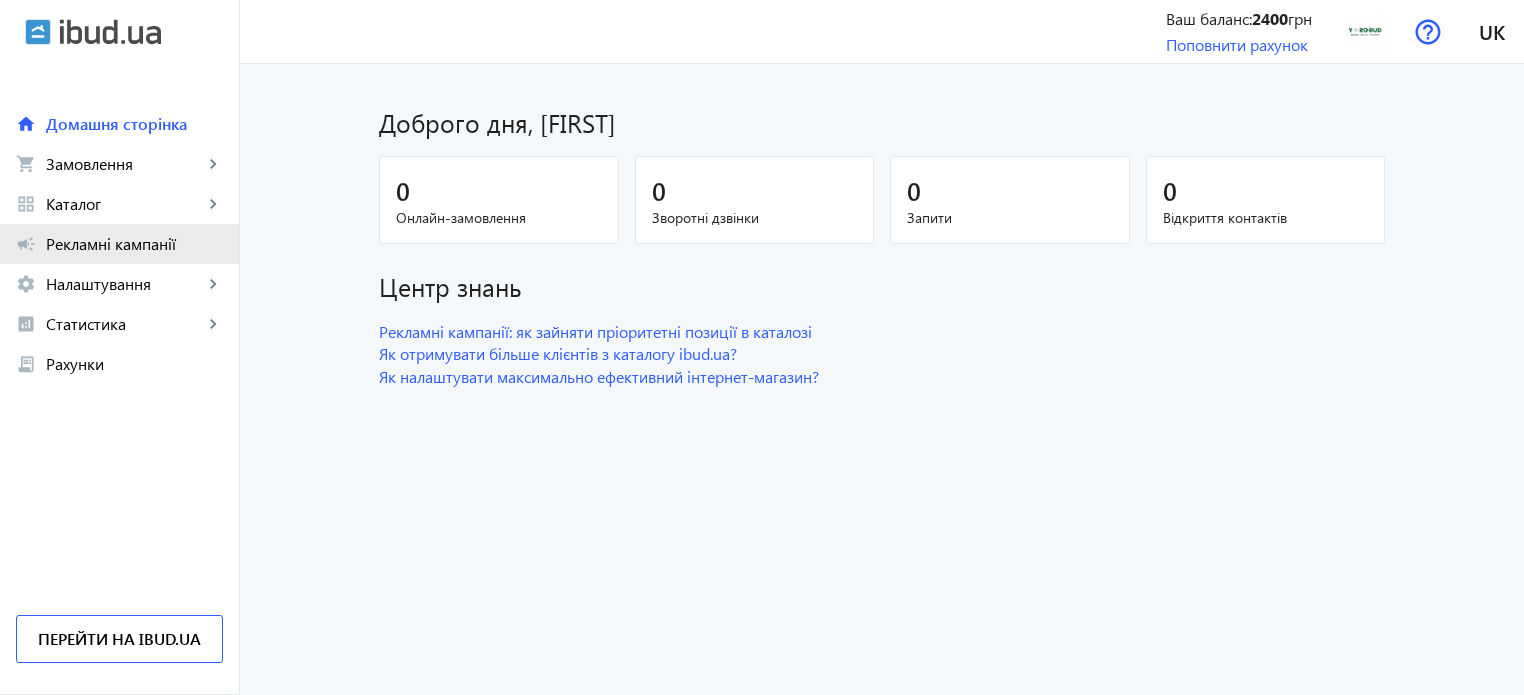 click on "campaign Рекламні кампанії" 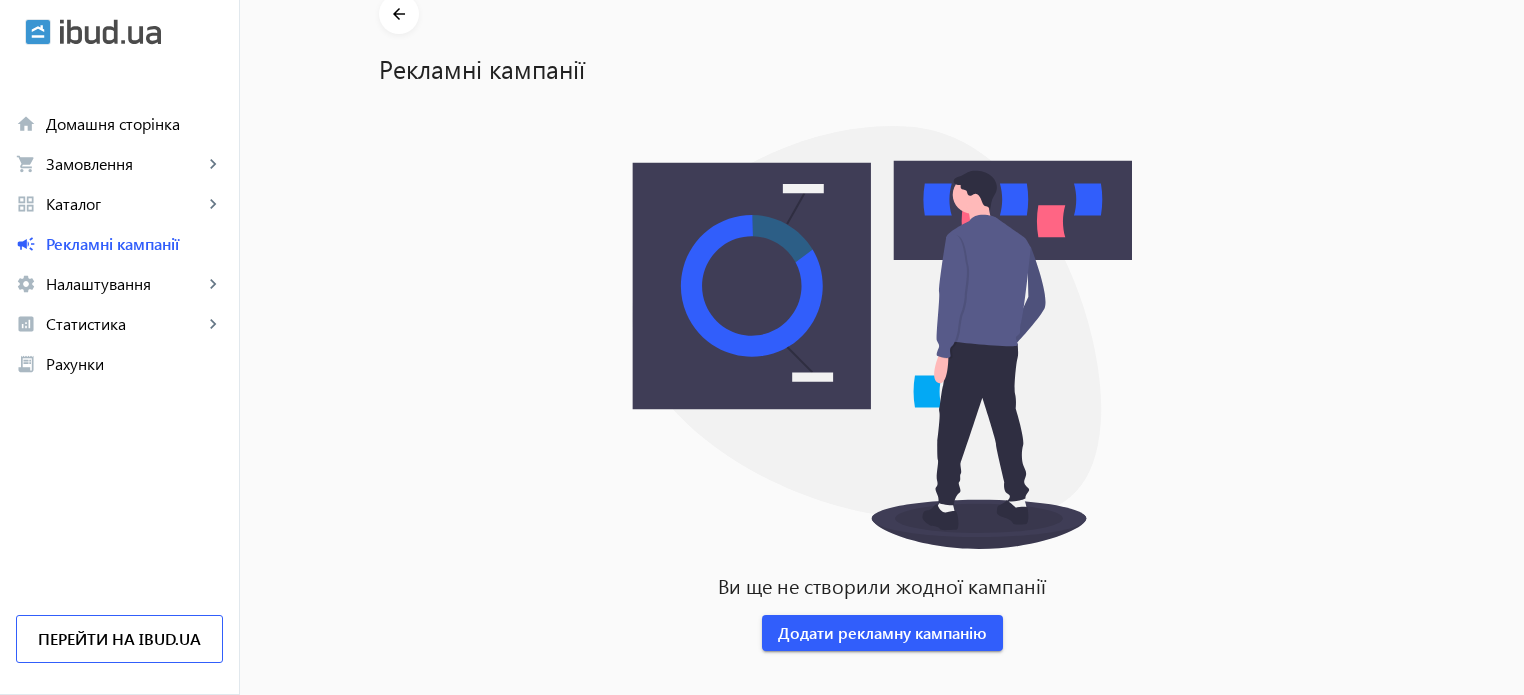scroll, scrollTop: 105, scrollLeft: 0, axis: vertical 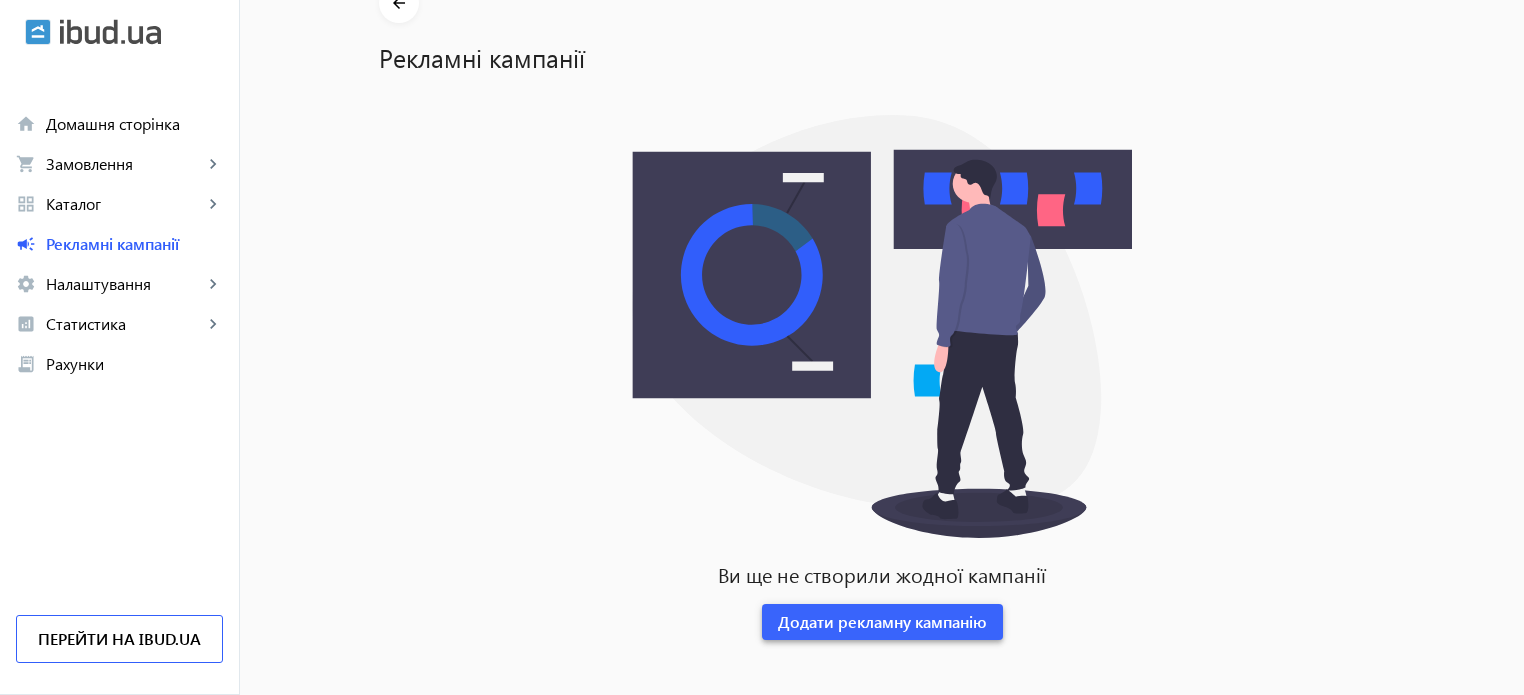 click on "Додати рекламну кампанію" 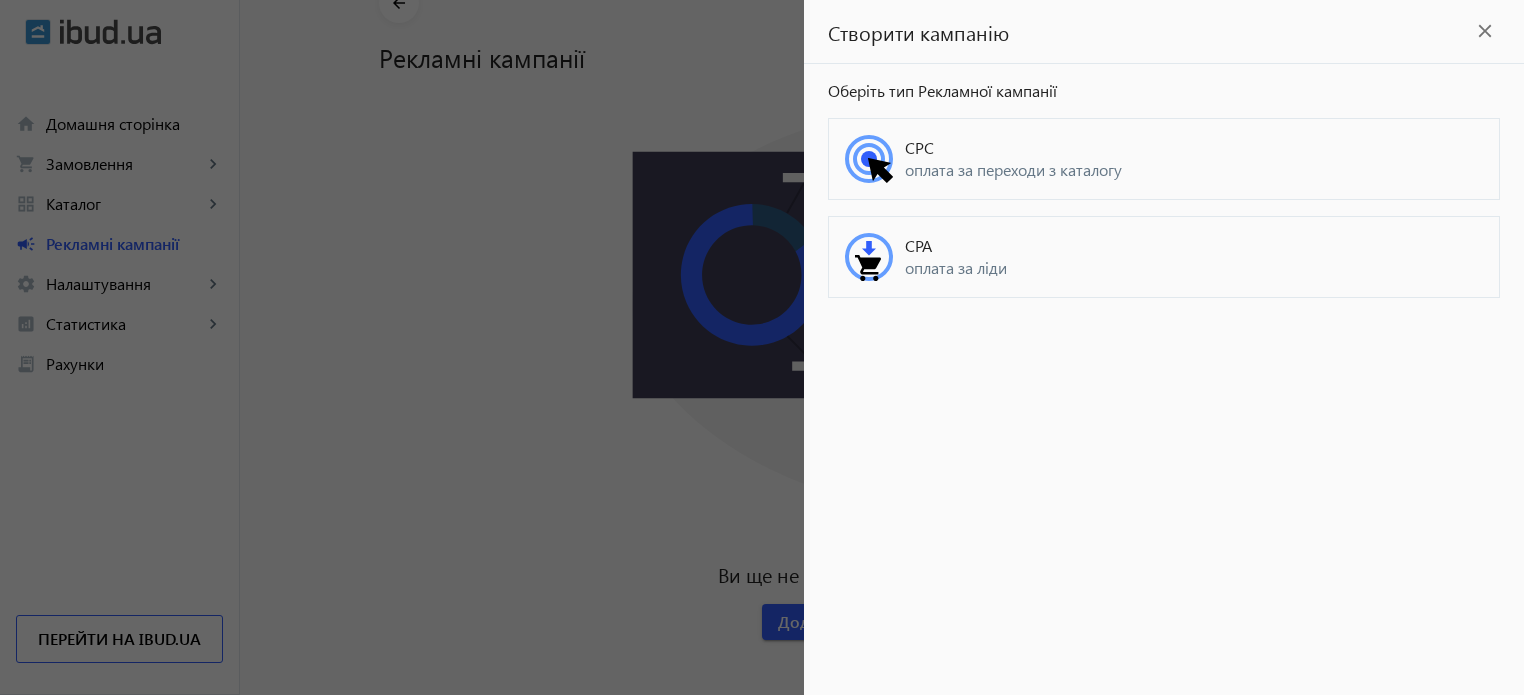 click on "оплата за ліди" 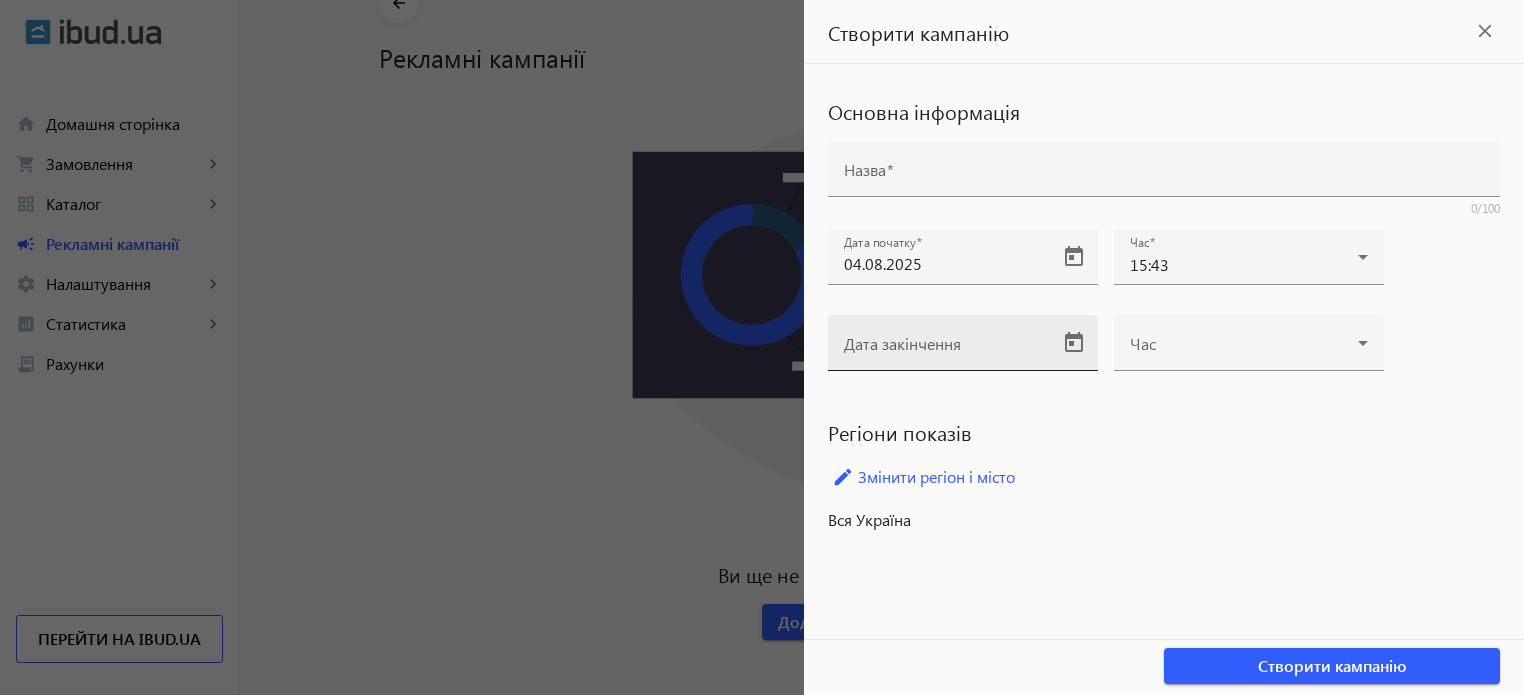 click on "Дата закінчення" at bounding box center (902, 343) 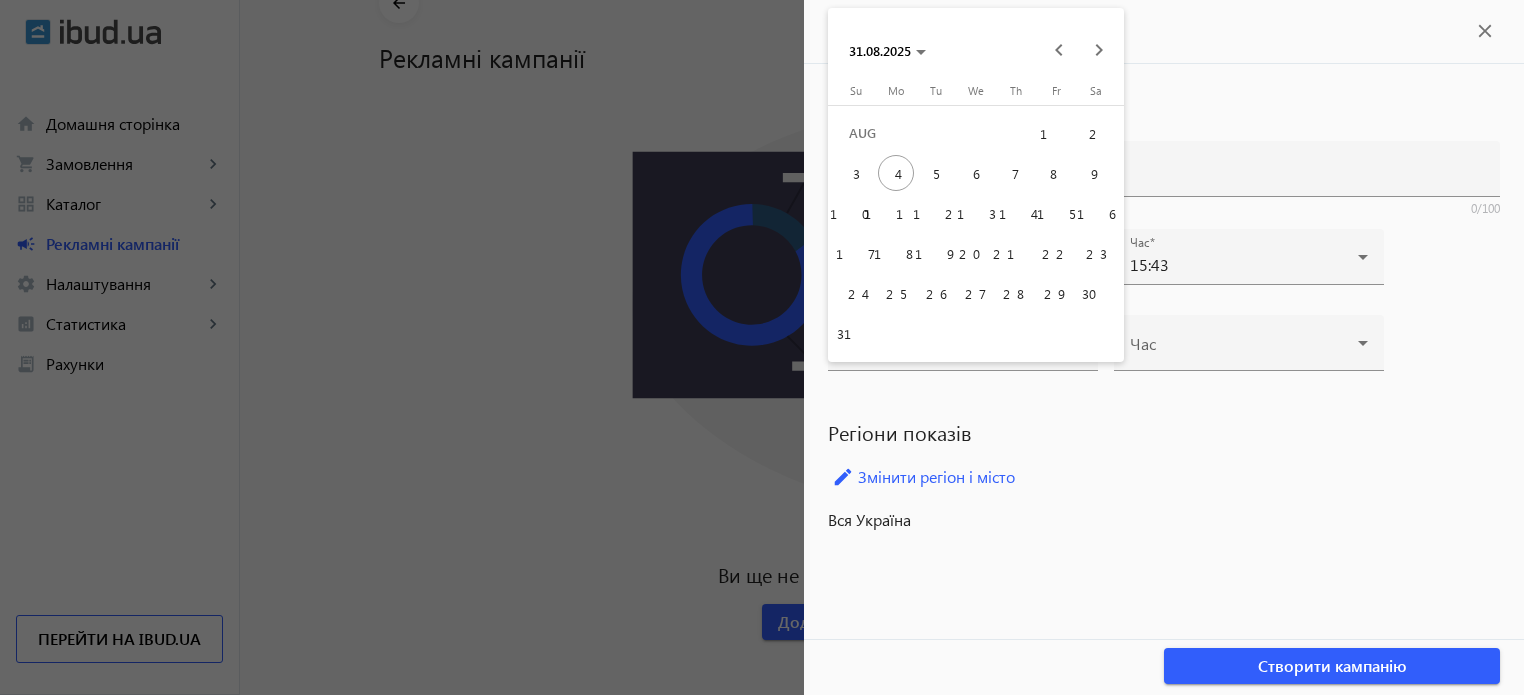 click on "31" at bounding box center [856, 333] 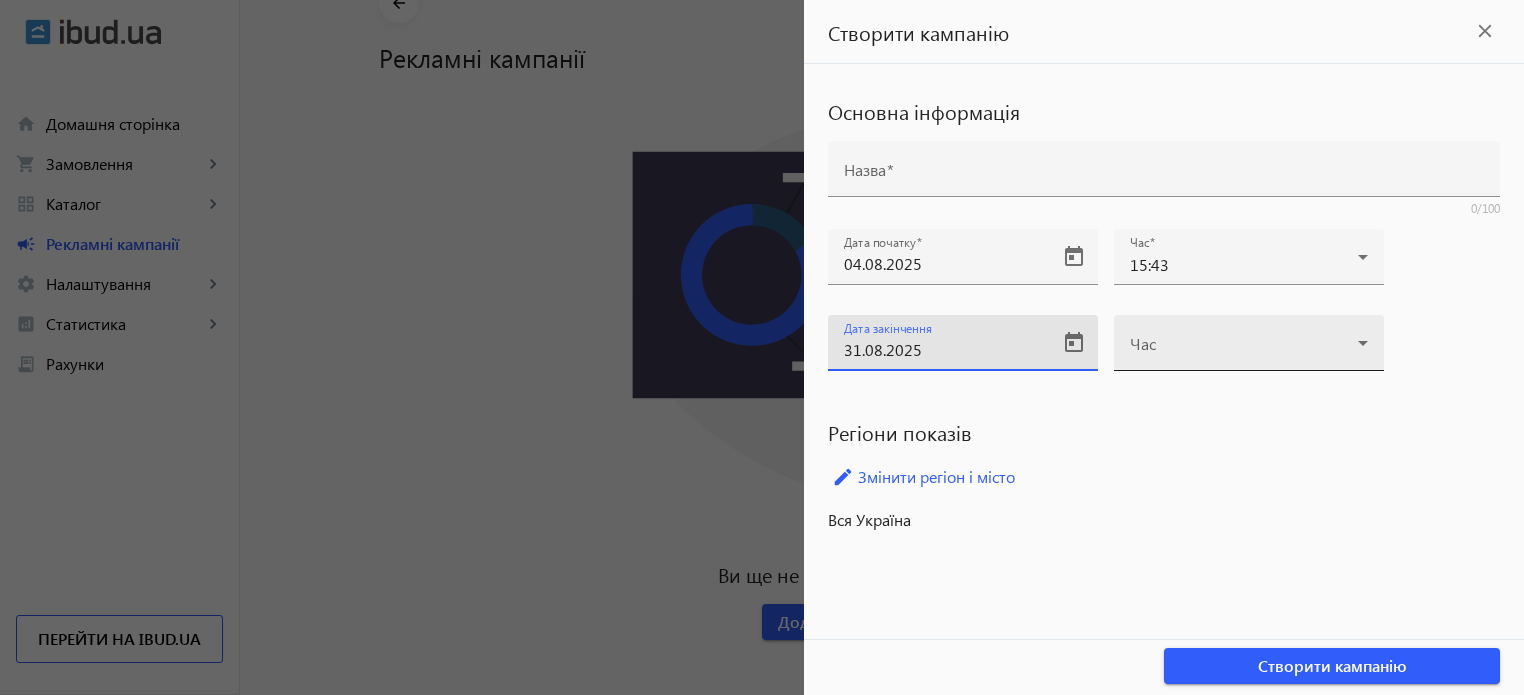 click at bounding box center [1249, 351] 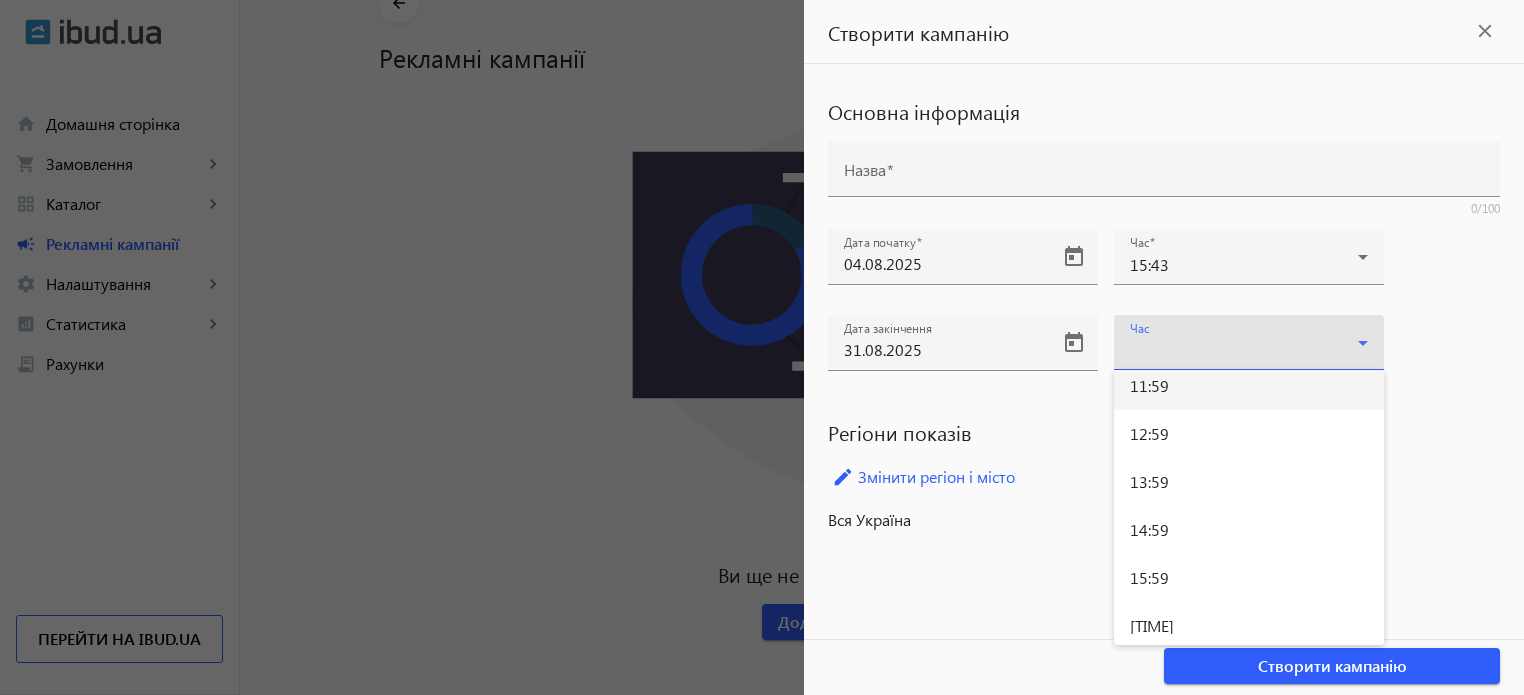 scroll, scrollTop: 600, scrollLeft: 0, axis: vertical 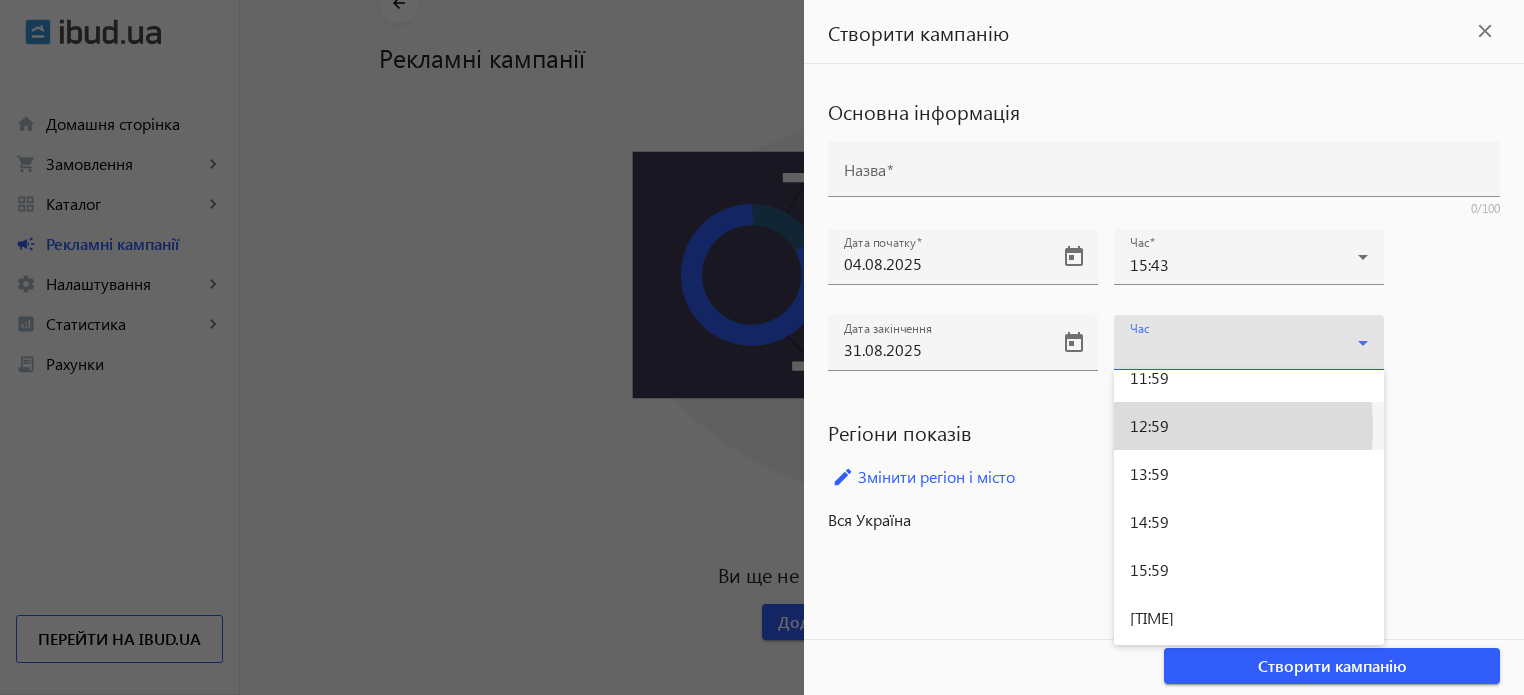click on "12:59" at bounding box center [1149, 426] 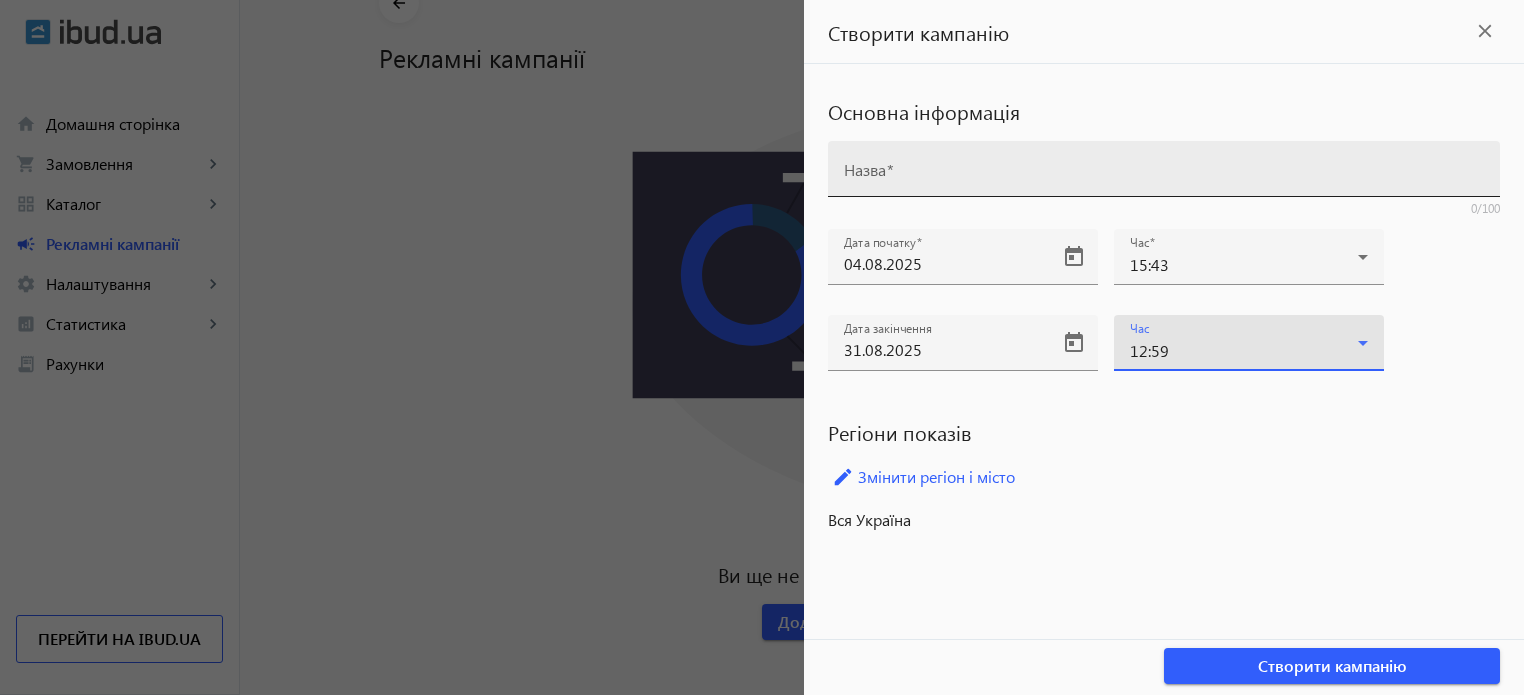 click on "Назва" at bounding box center [1164, 175] 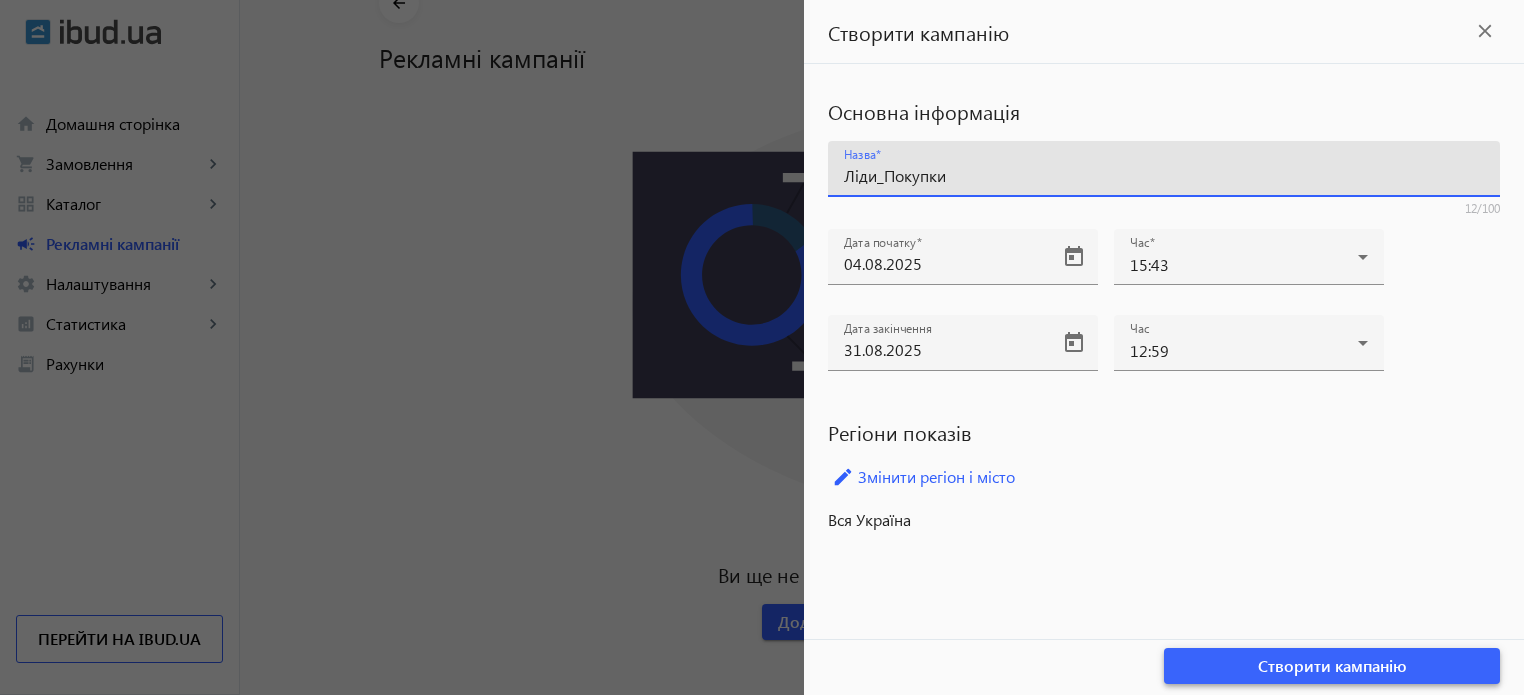 type on "Ліди_Покупки" 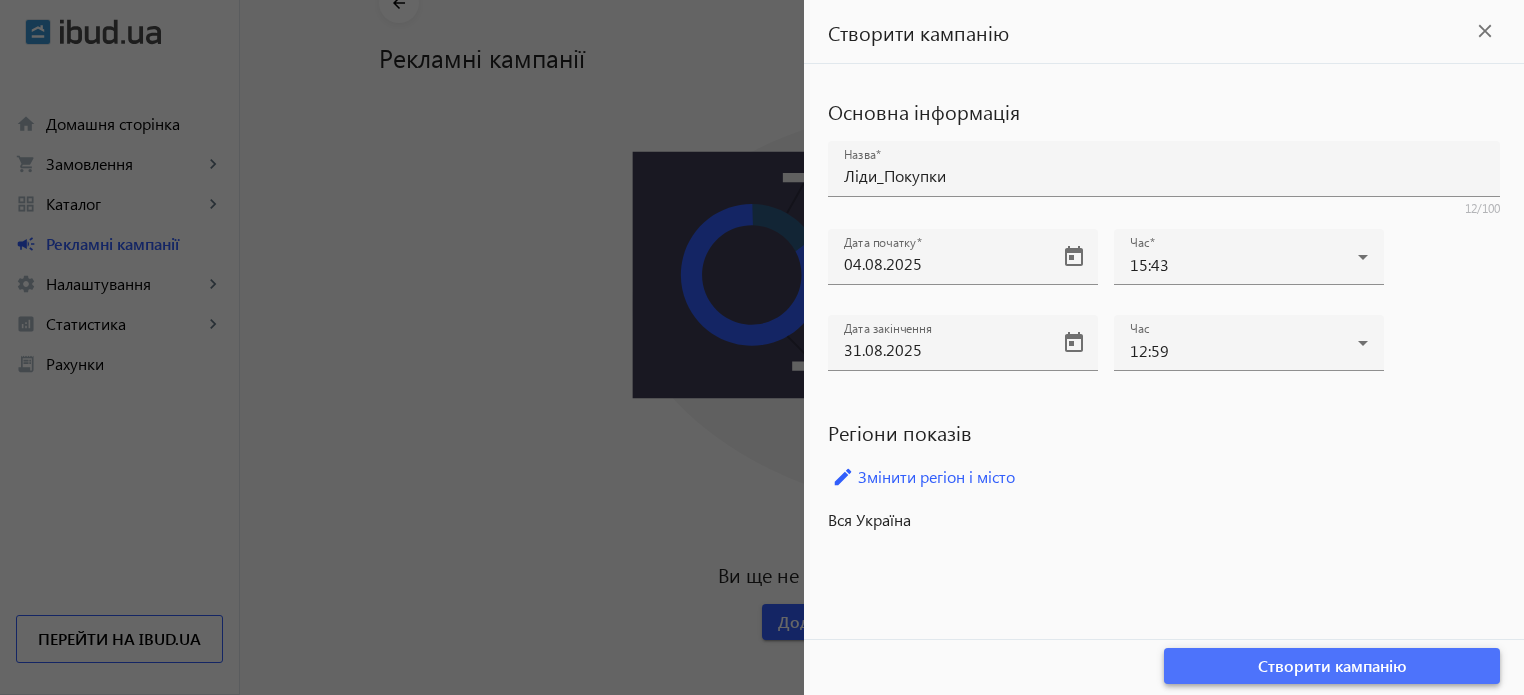 click on "Створити кампанію" 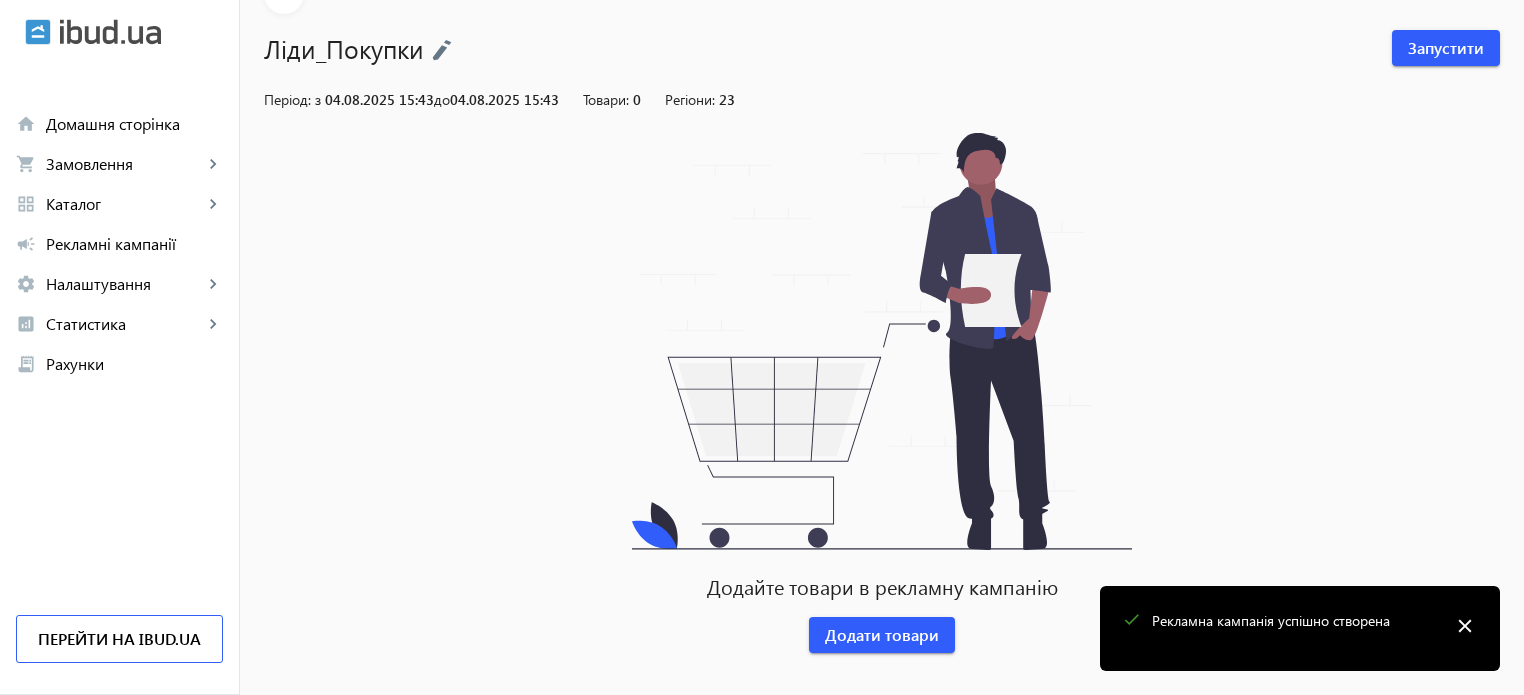 scroll, scrollTop: 127, scrollLeft: 0, axis: vertical 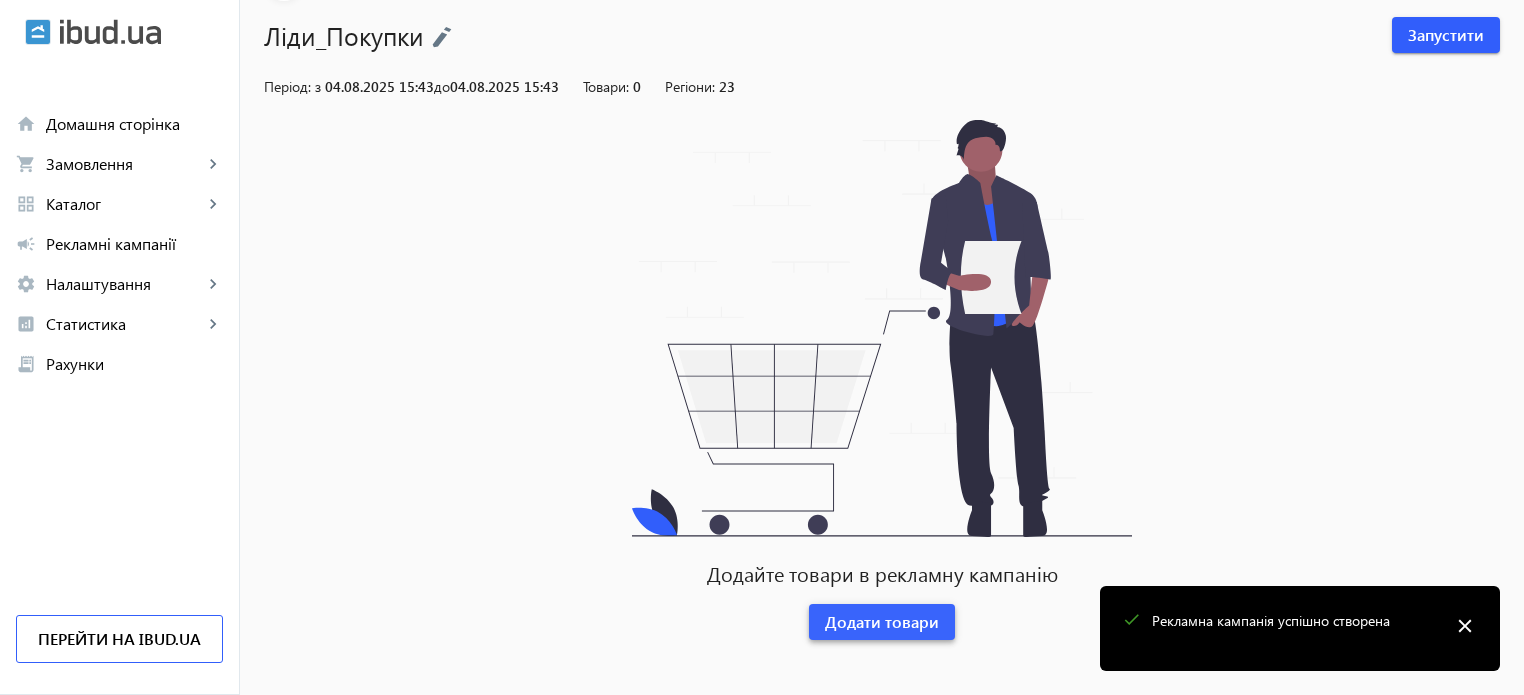 click on "Додати товари" 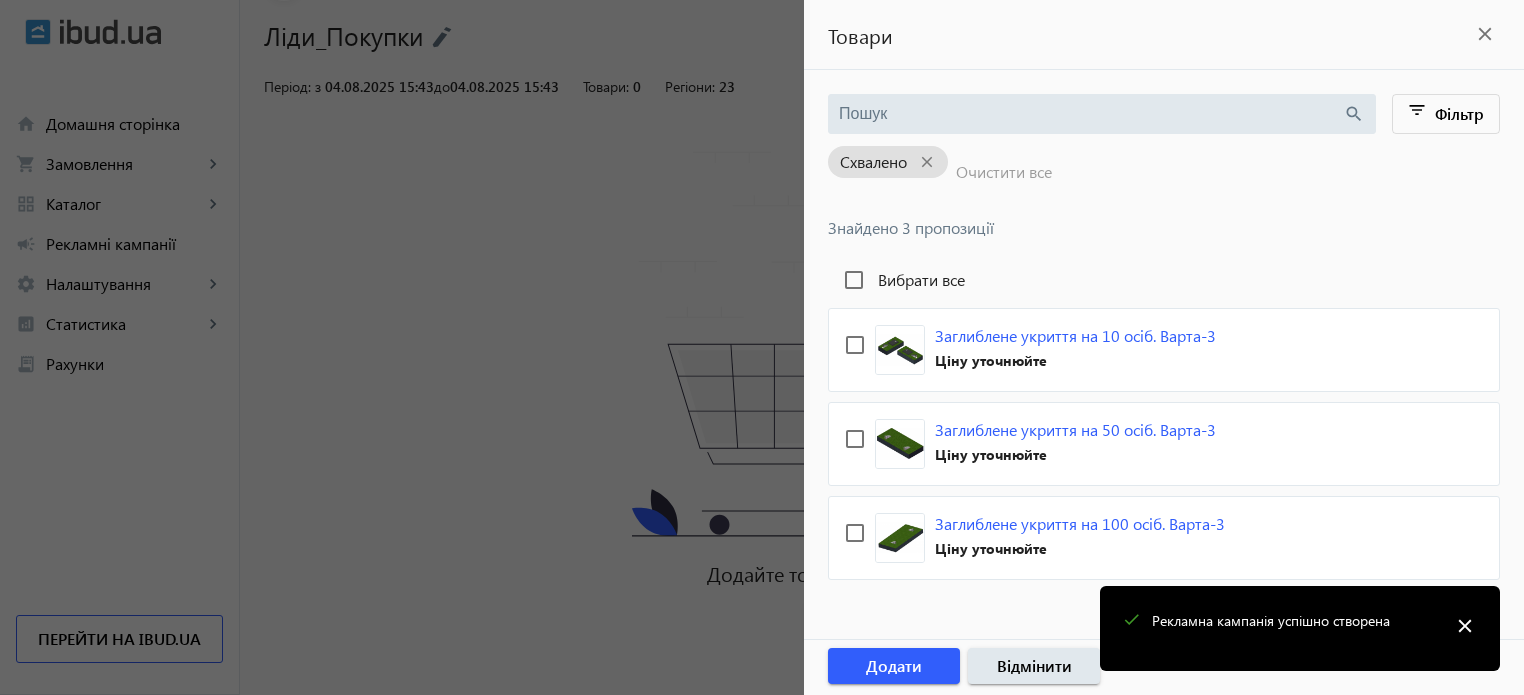 type 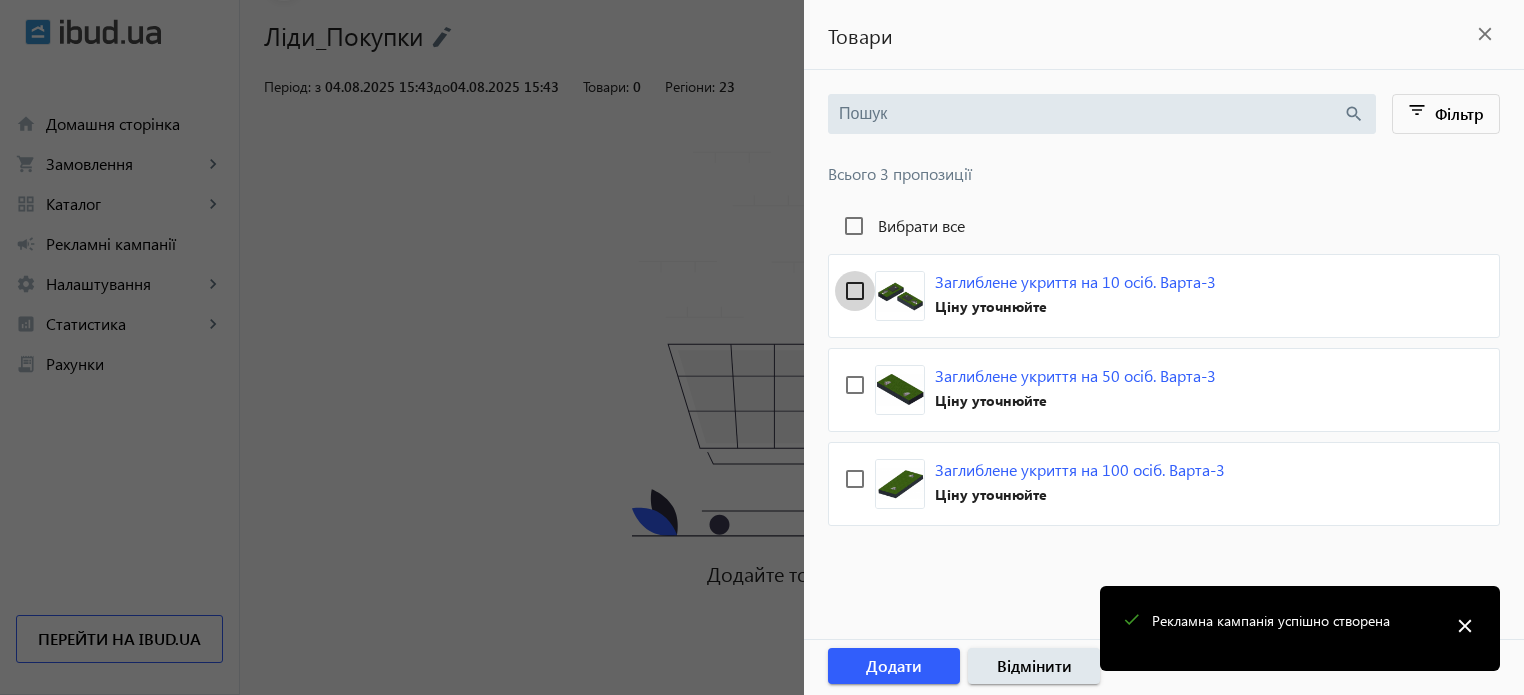 click at bounding box center (855, 291) 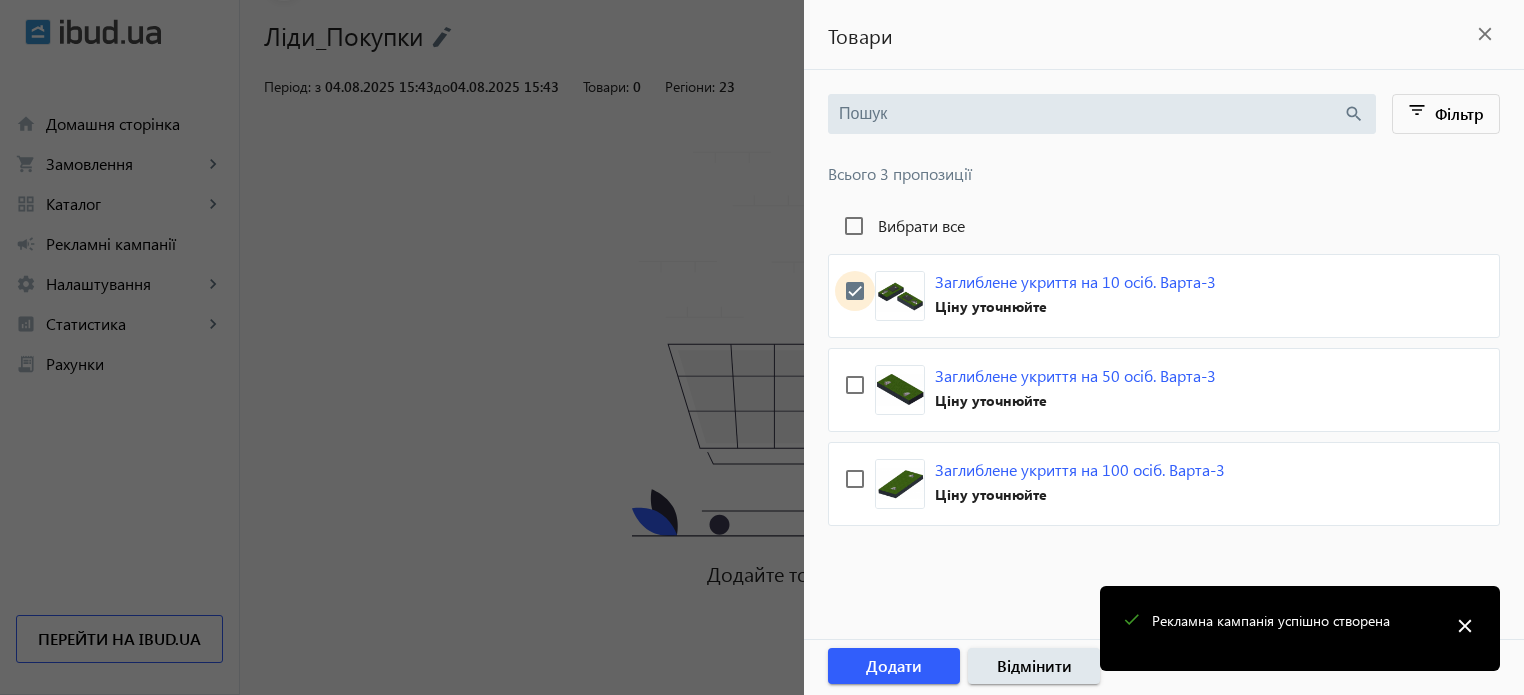 checkbox on "true" 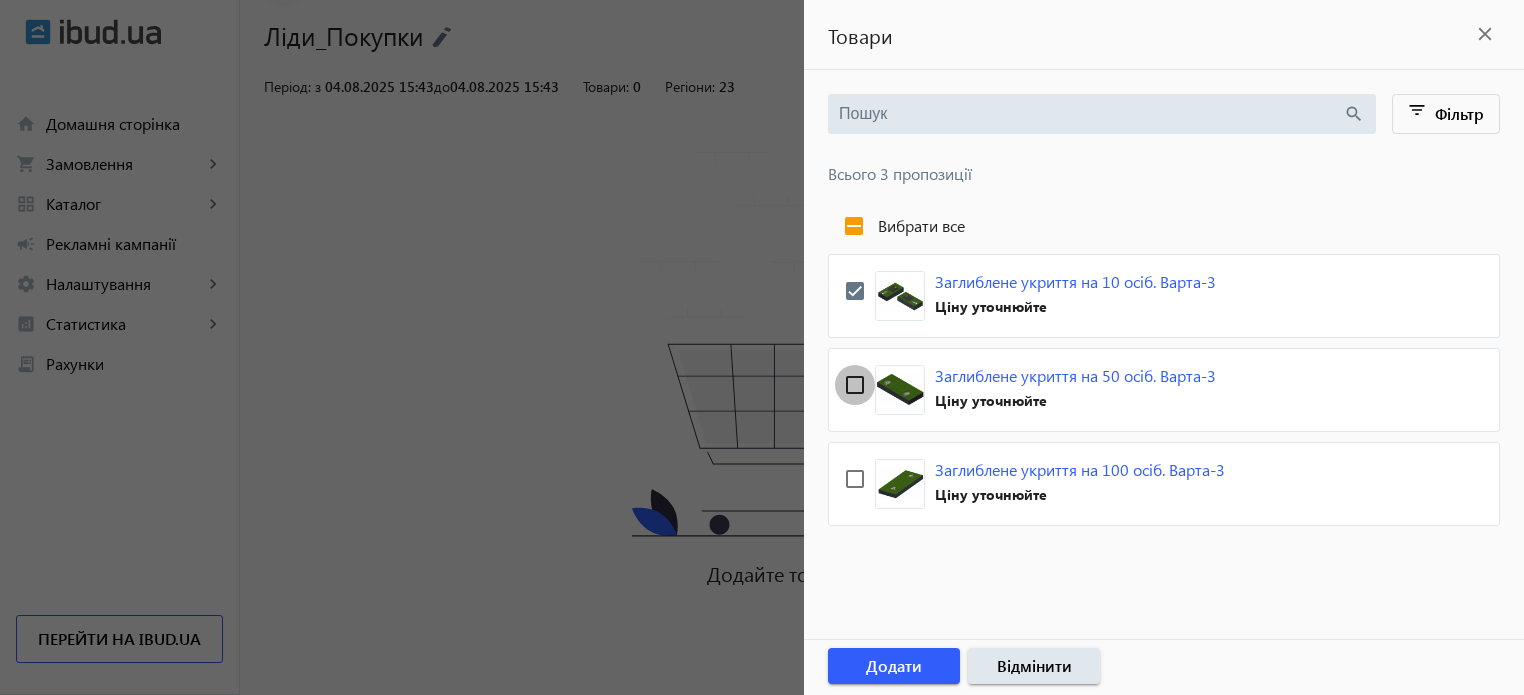 drag, startPoint x: 857, startPoint y: 377, endPoint x: 852, endPoint y: 423, distance: 46.270943 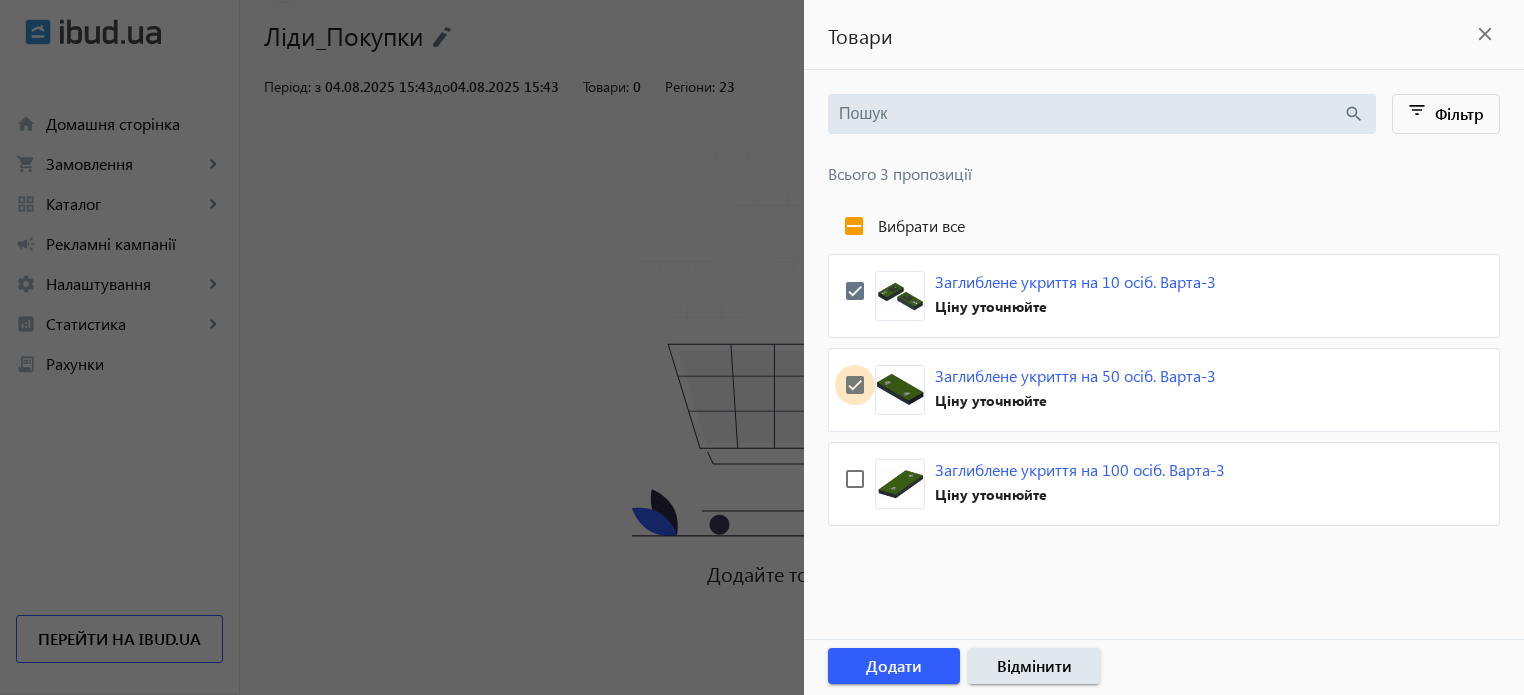 checkbox on "true" 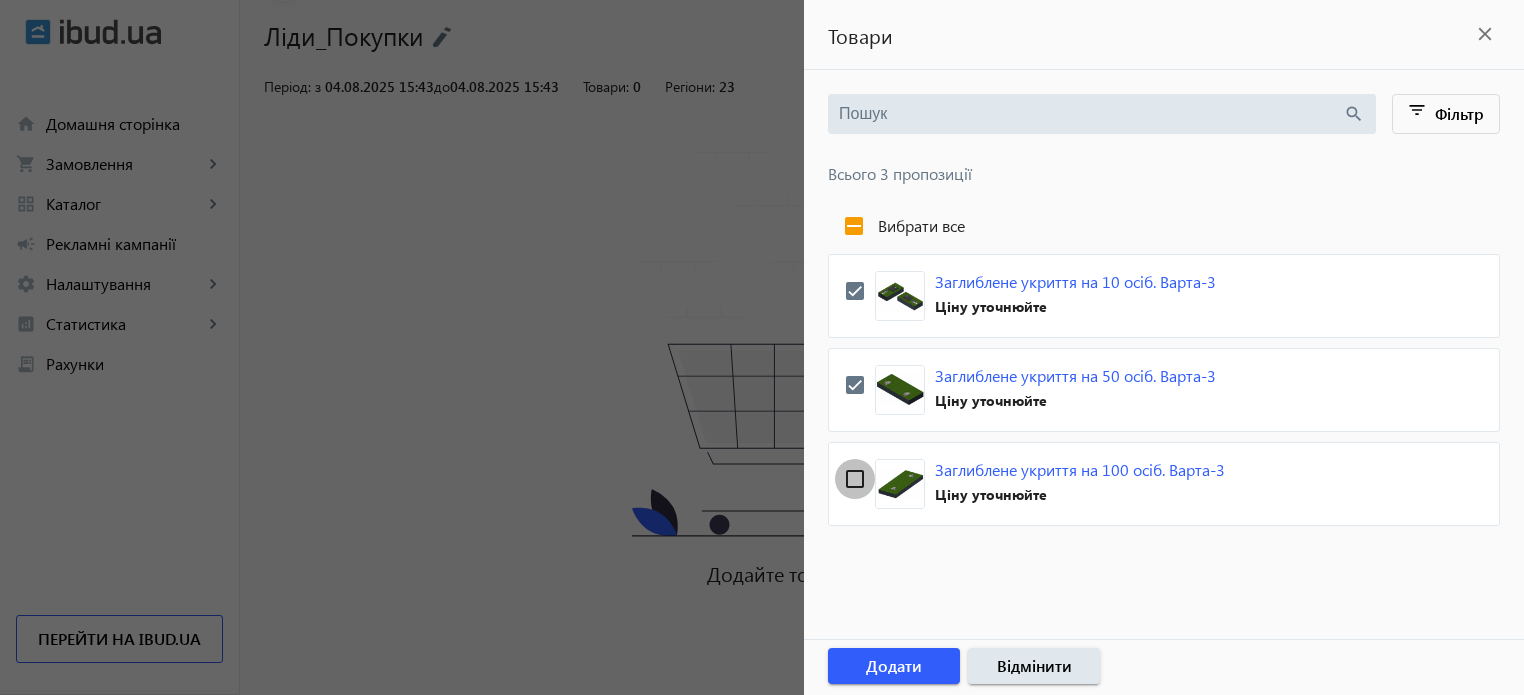click at bounding box center [855, 479] 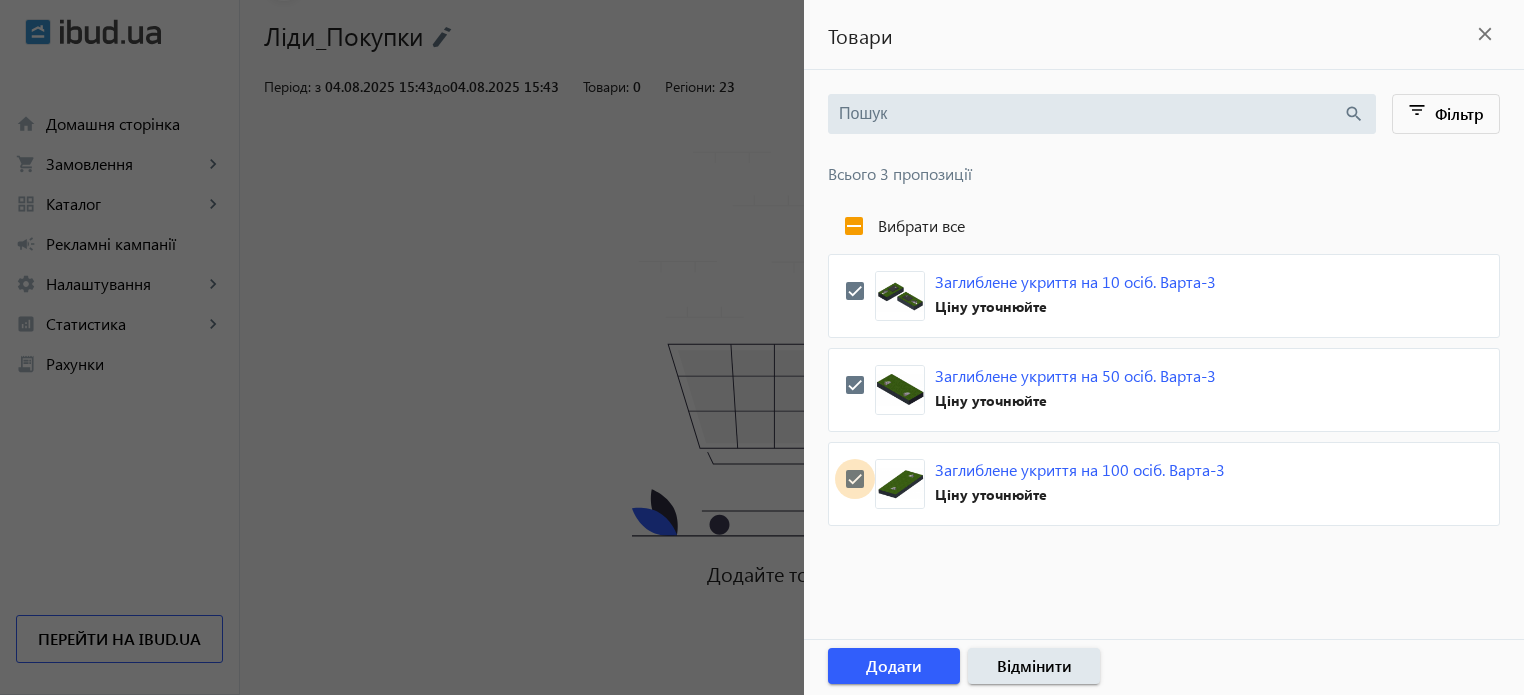 checkbox on "true" 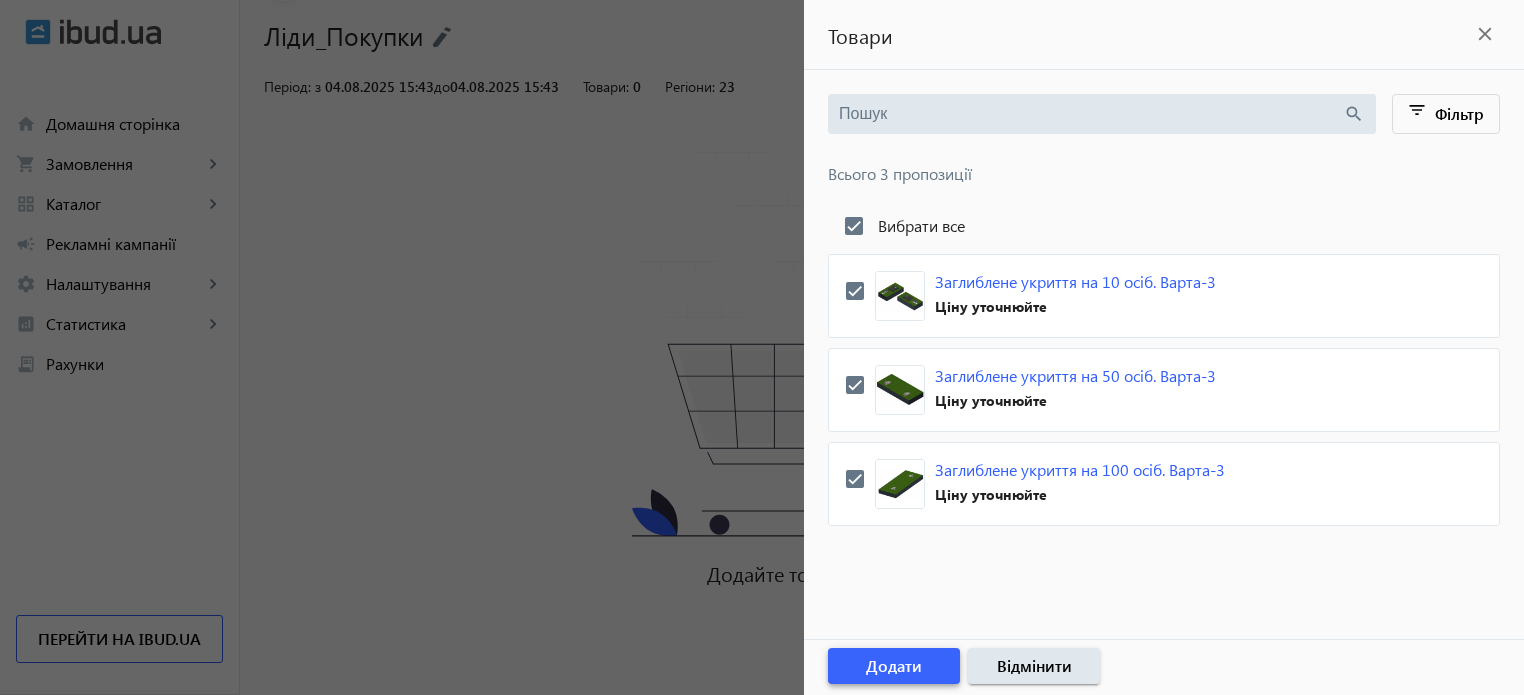 click on "Додати" 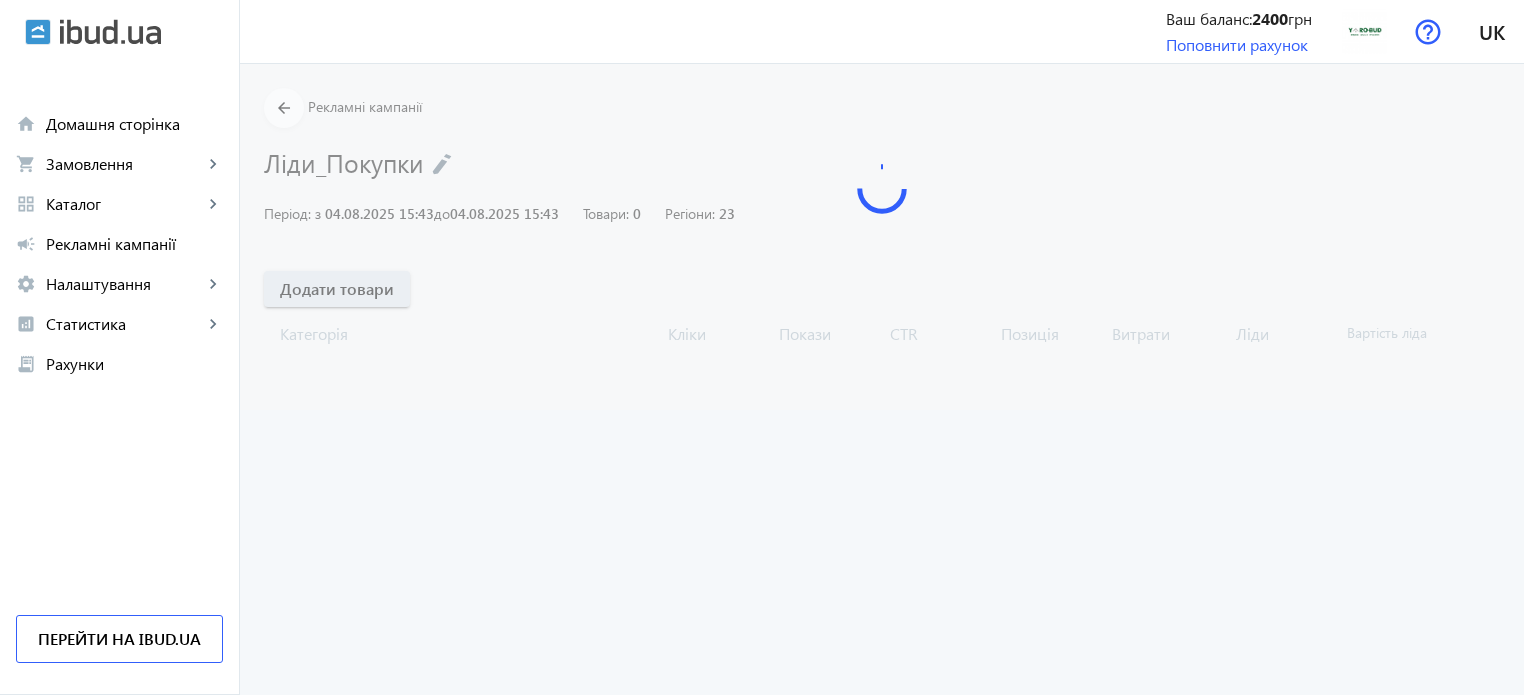 scroll, scrollTop: 0, scrollLeft: 0, axis: both 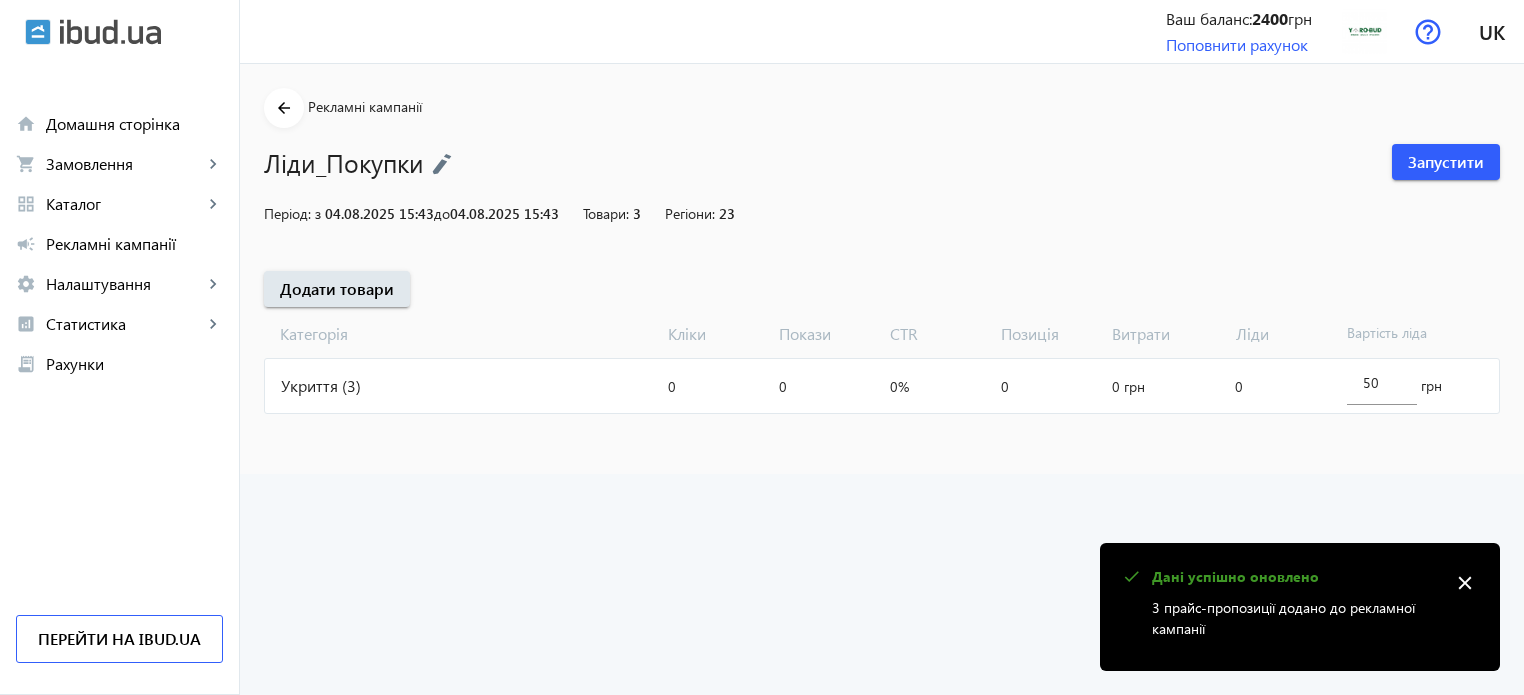 click on "Укриття (3)" 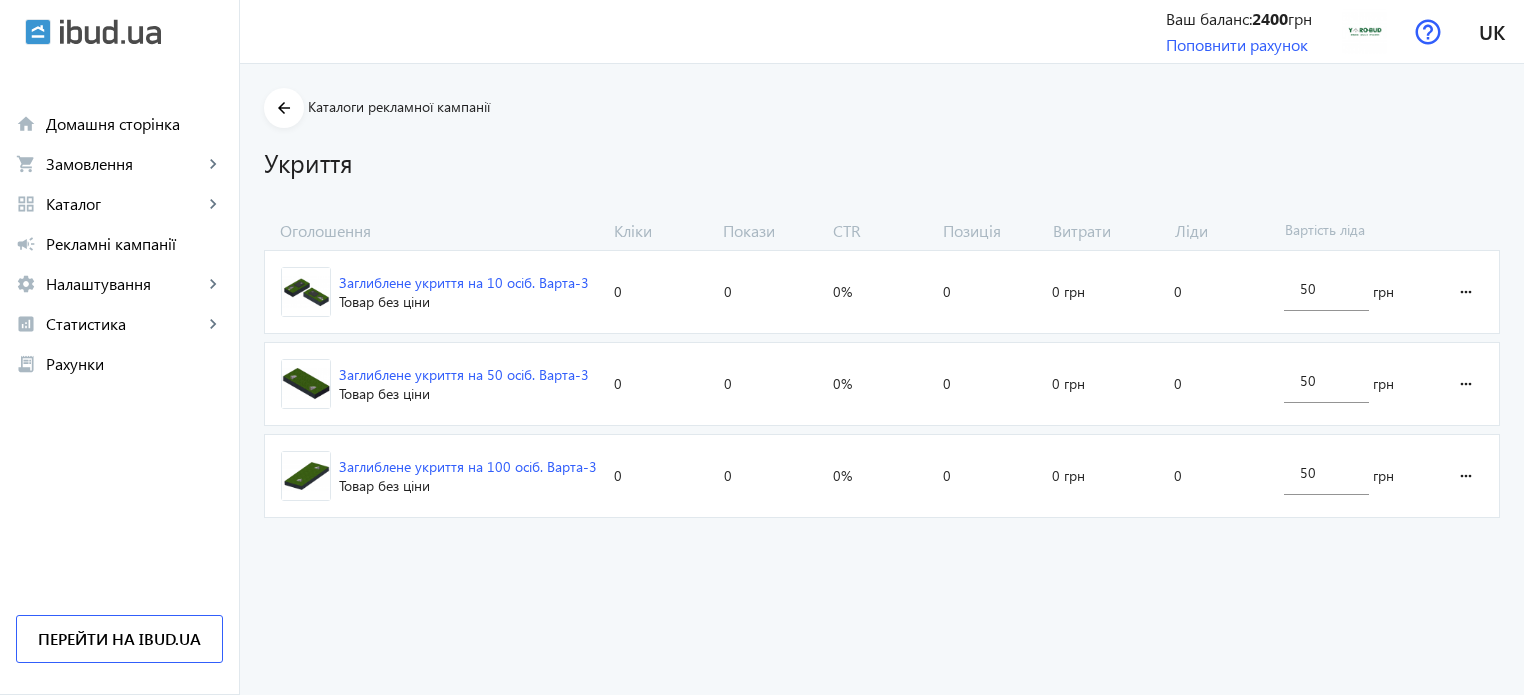 click on "Заглиблене укриття на 10 осіб. Варта-3" 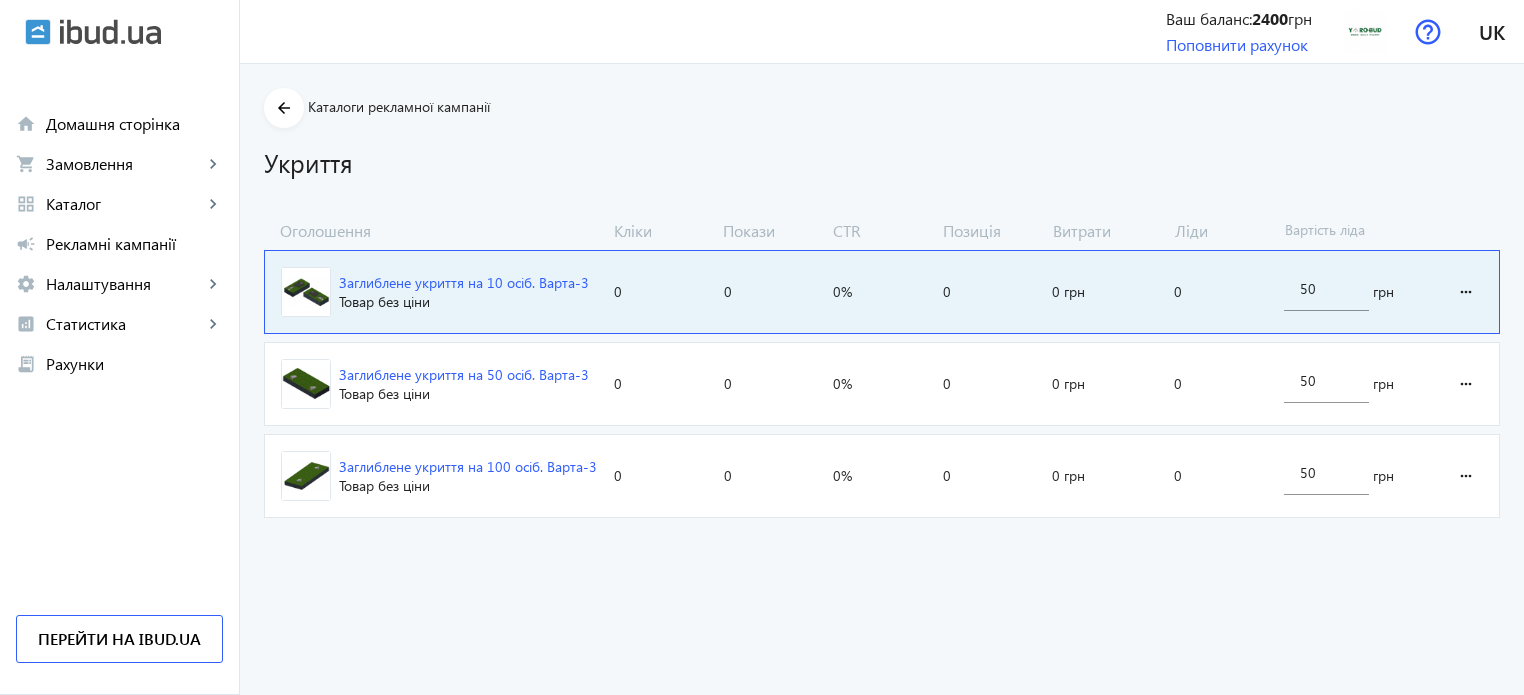 click on "Заглиблене укриття на 10 осіб. Варта-3" 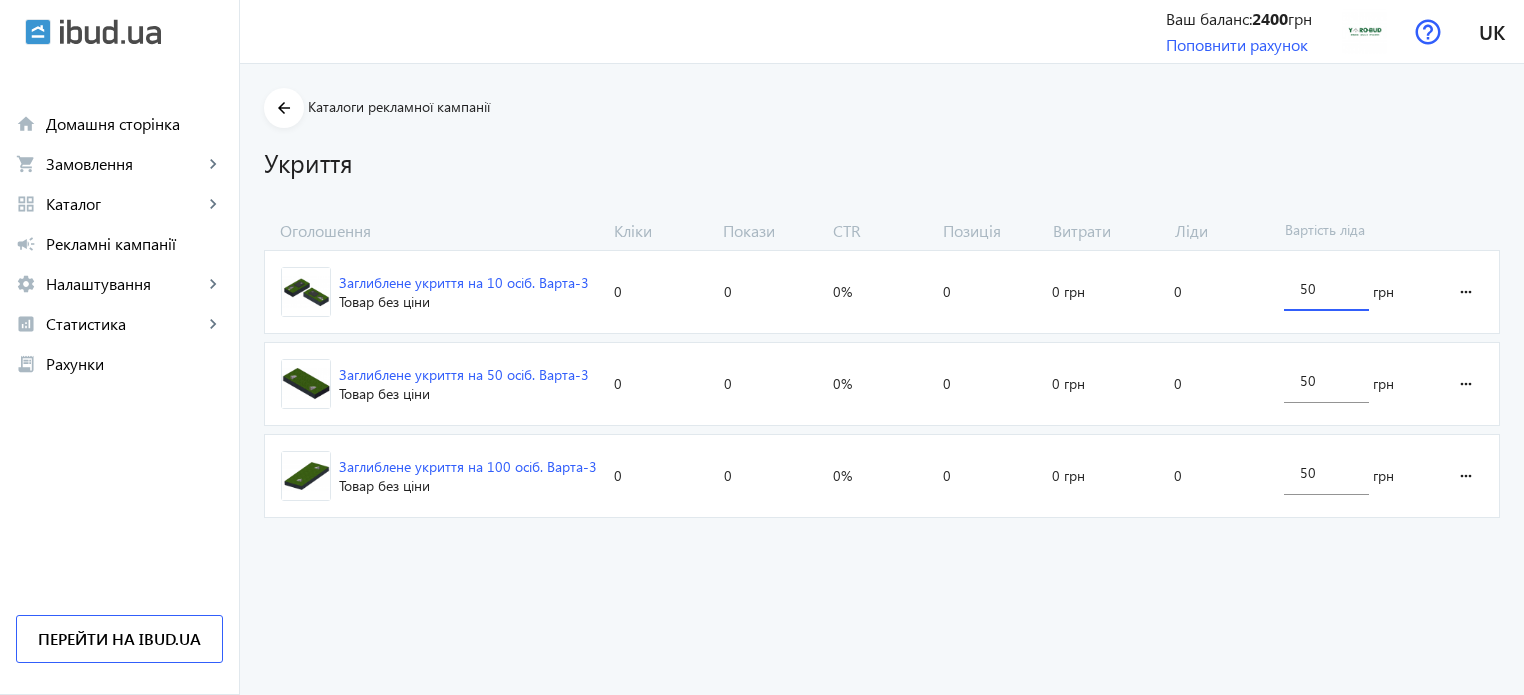click on "50" at bounding box center [1326, 288] 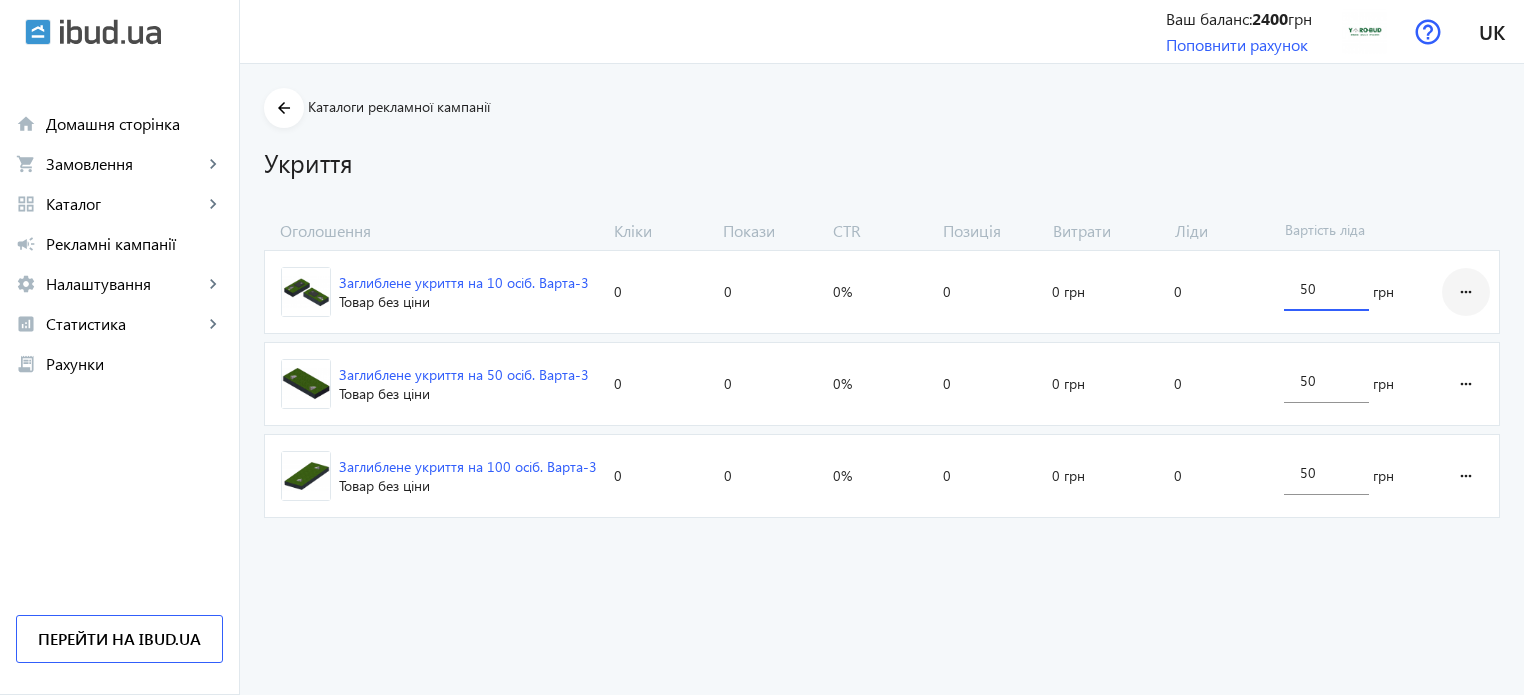 click on "more_horiz" 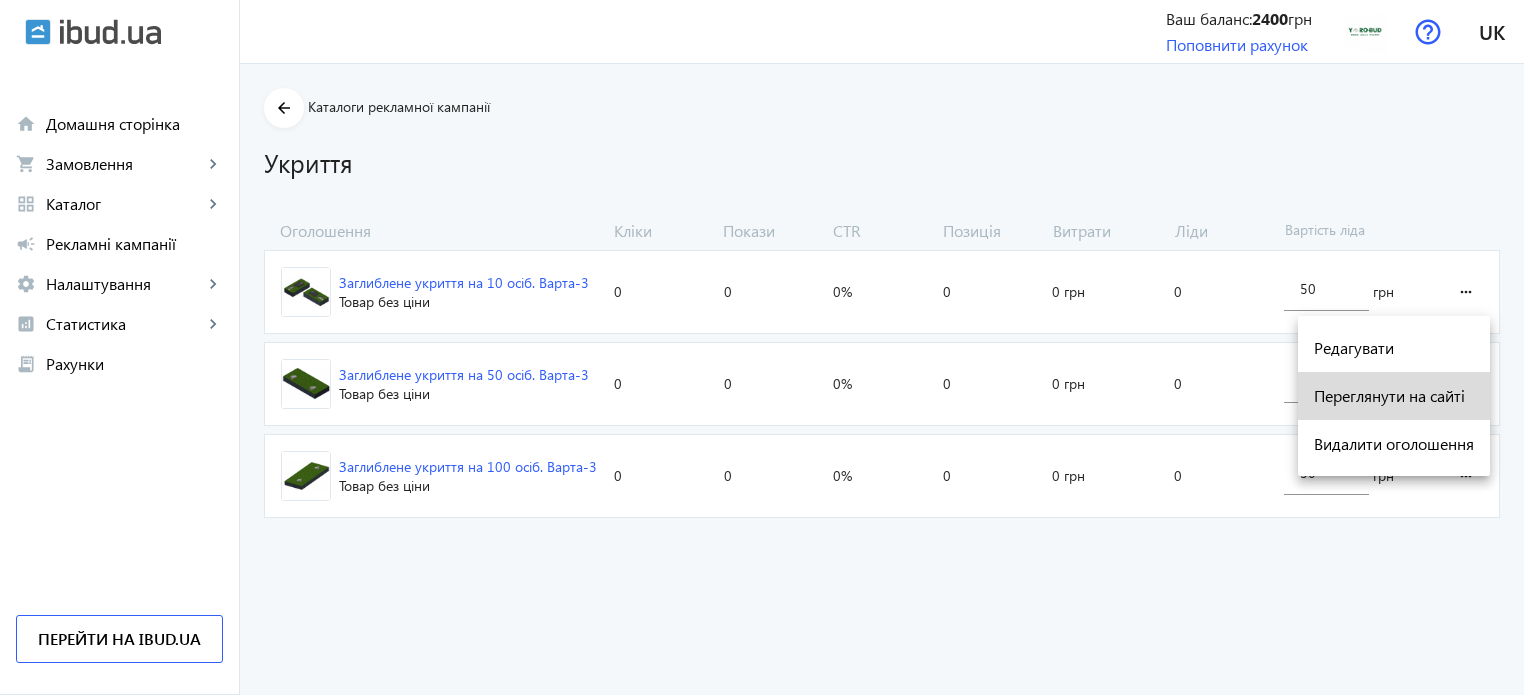 click on "Переглянути на сайті" at bounding box center (1394, 396) 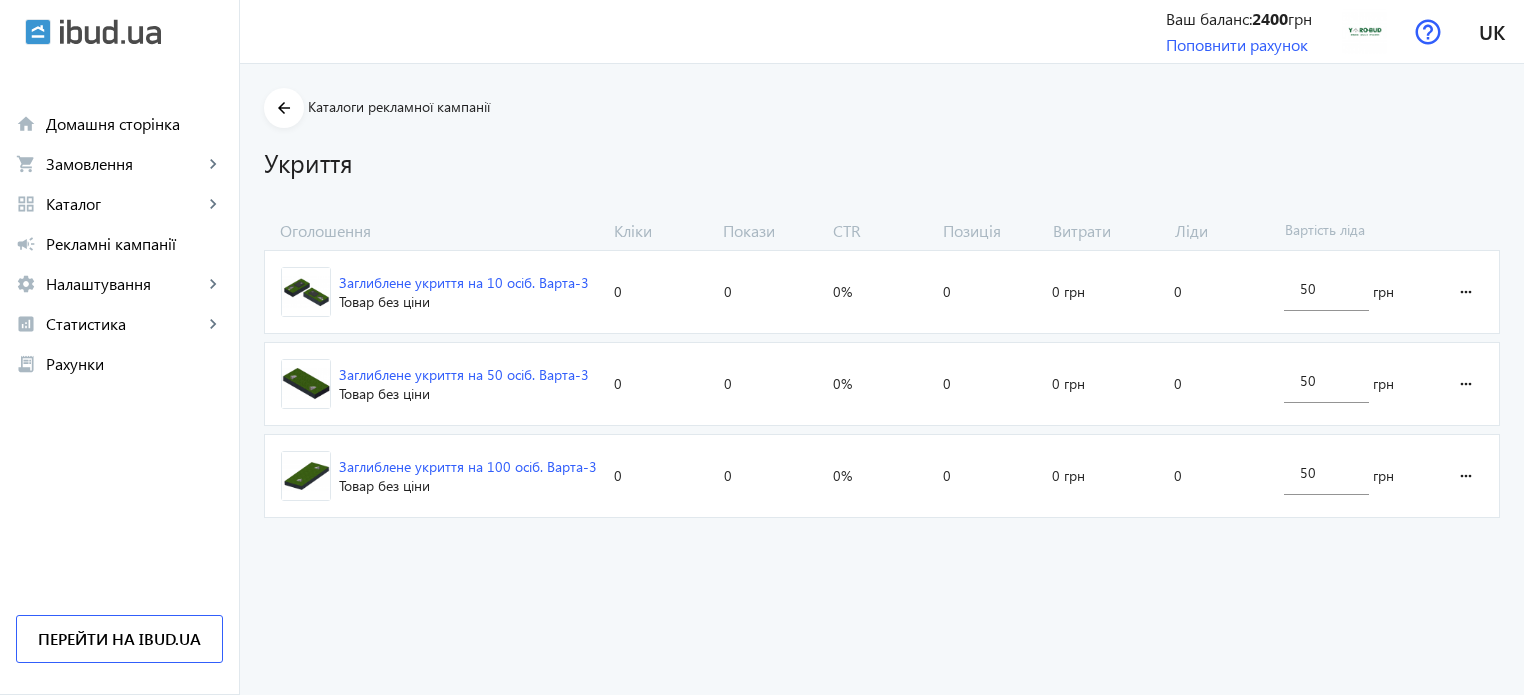 drag, startPoint x: 404, startPoint y: 368, endPoint x: 395, endPoint y: 375, distance: 11.401754 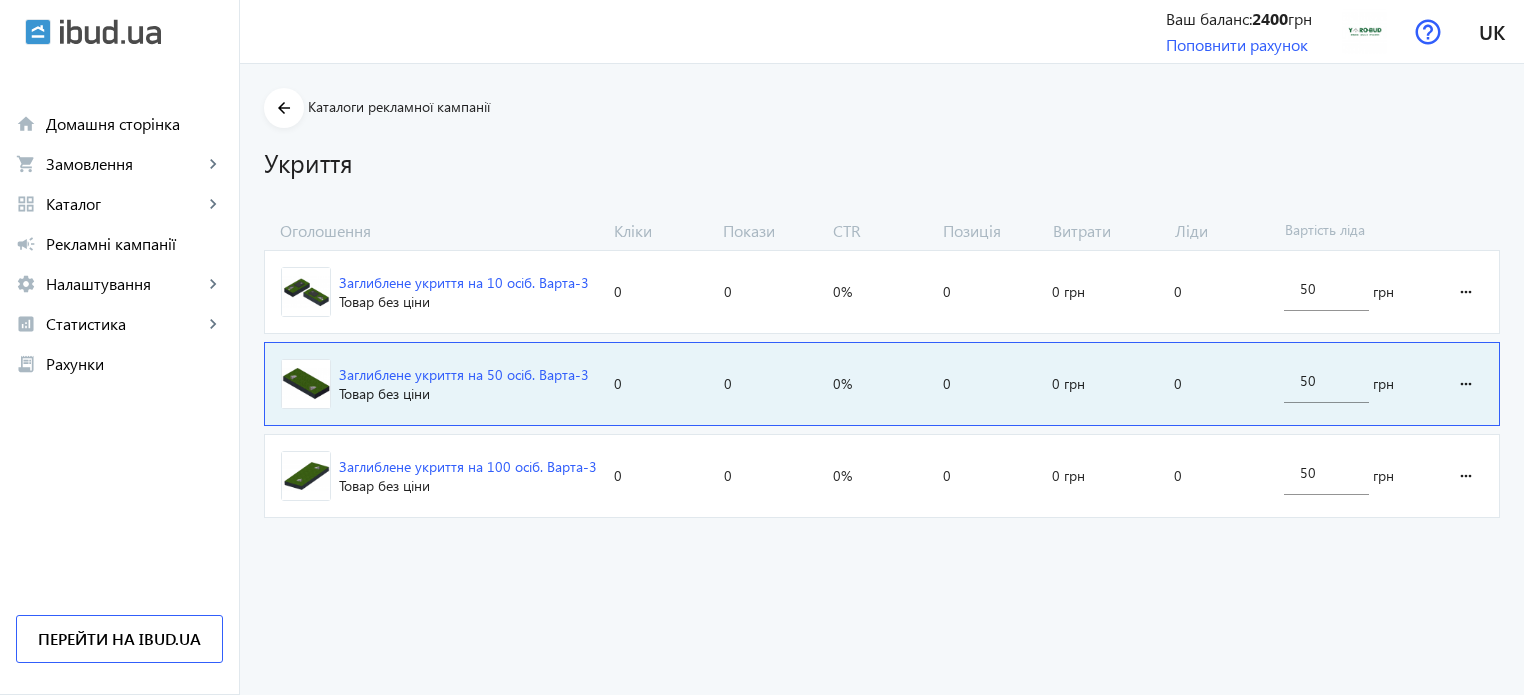 click on "Заглиблене укриття на 50 осіб. Варта-3" 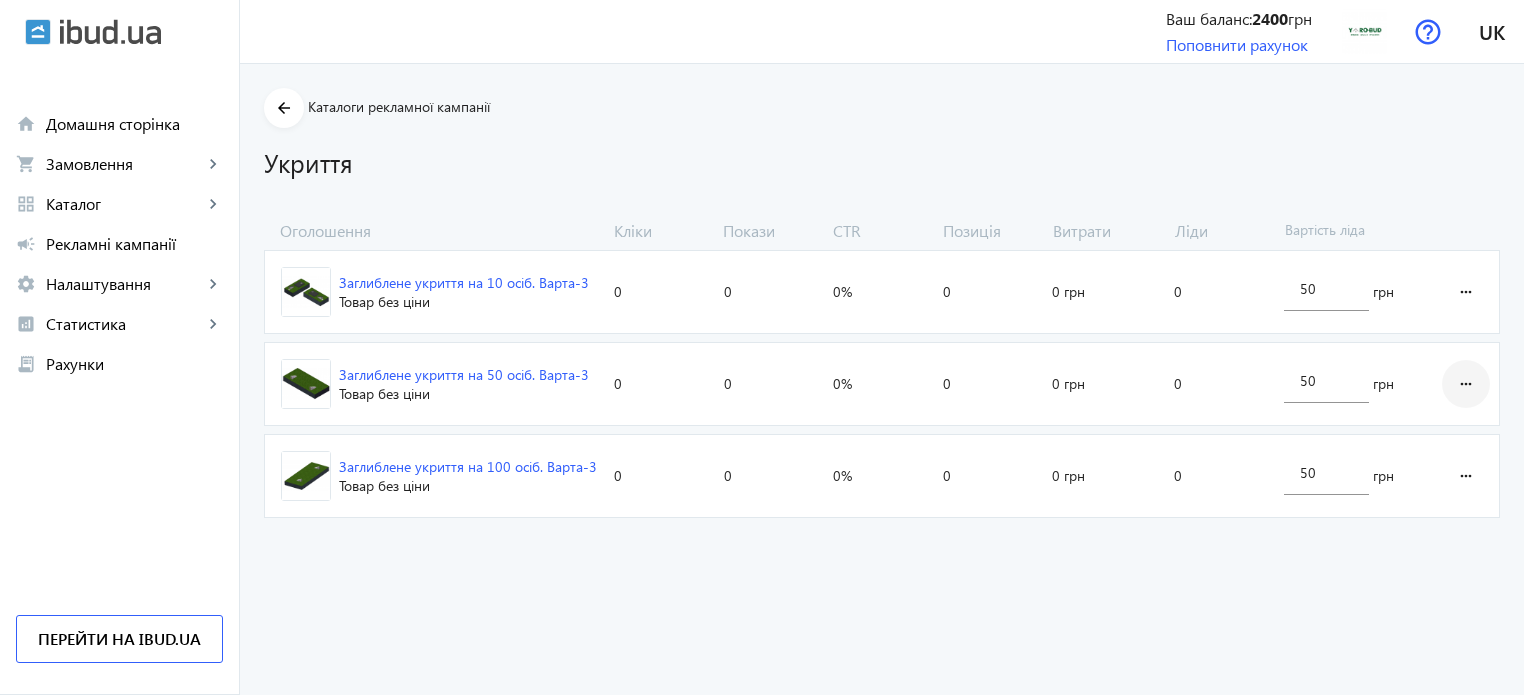 click on "more_horiz" 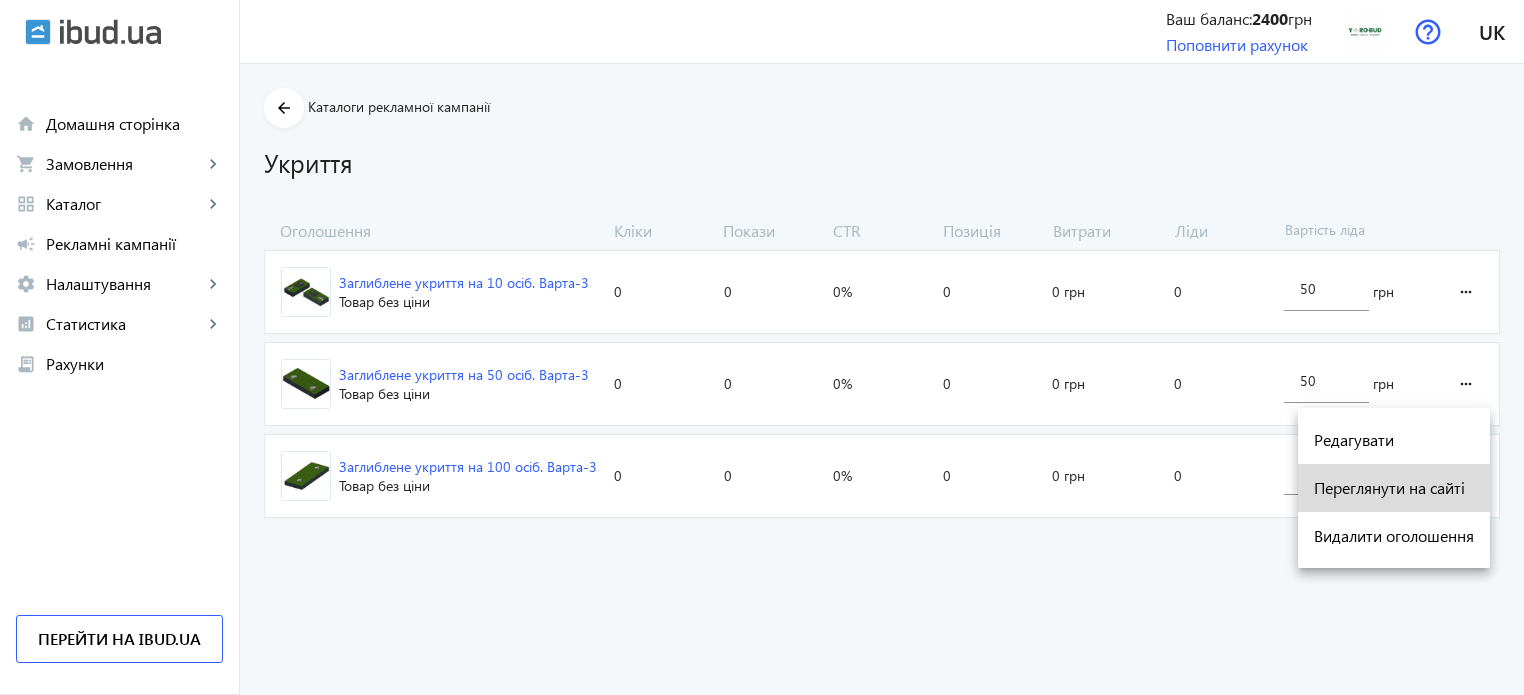 click on "Переглянути на сайті" at bounding box center (1394, 488) 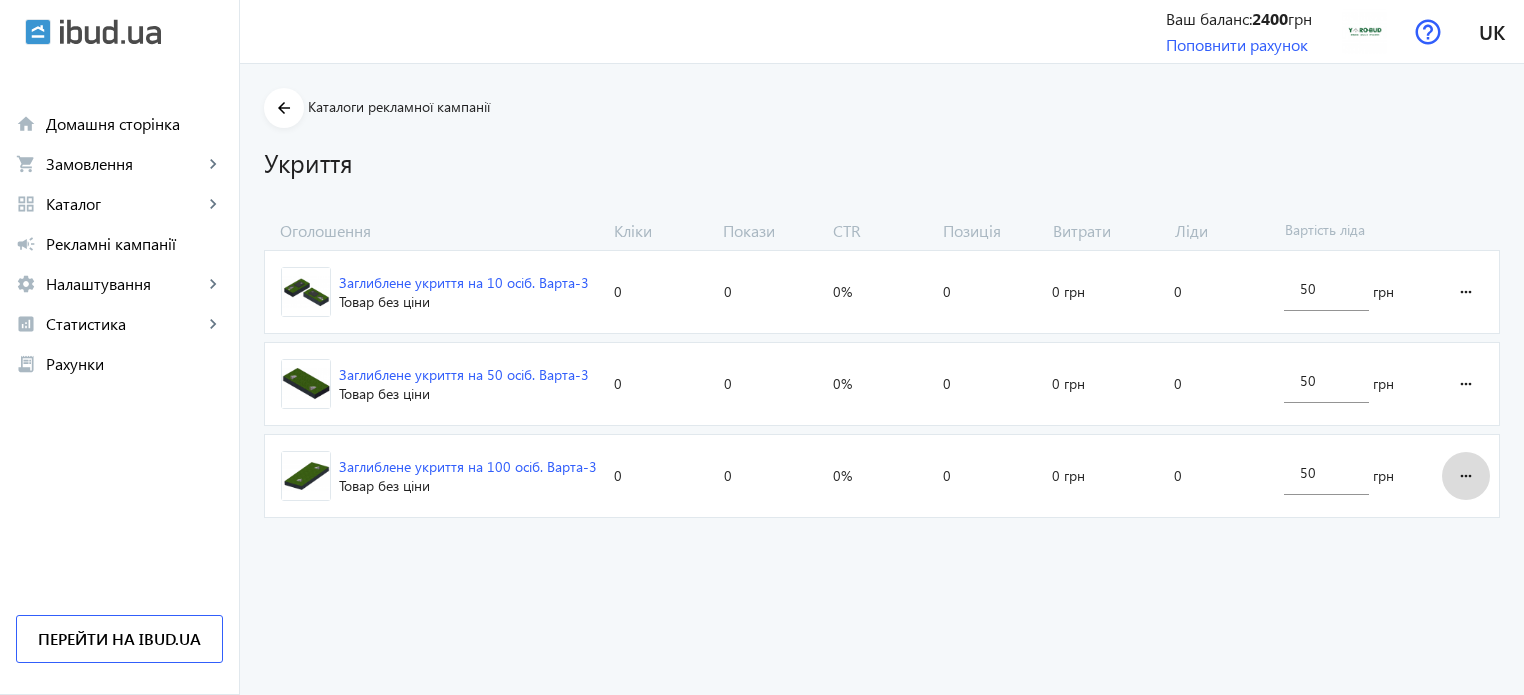 click 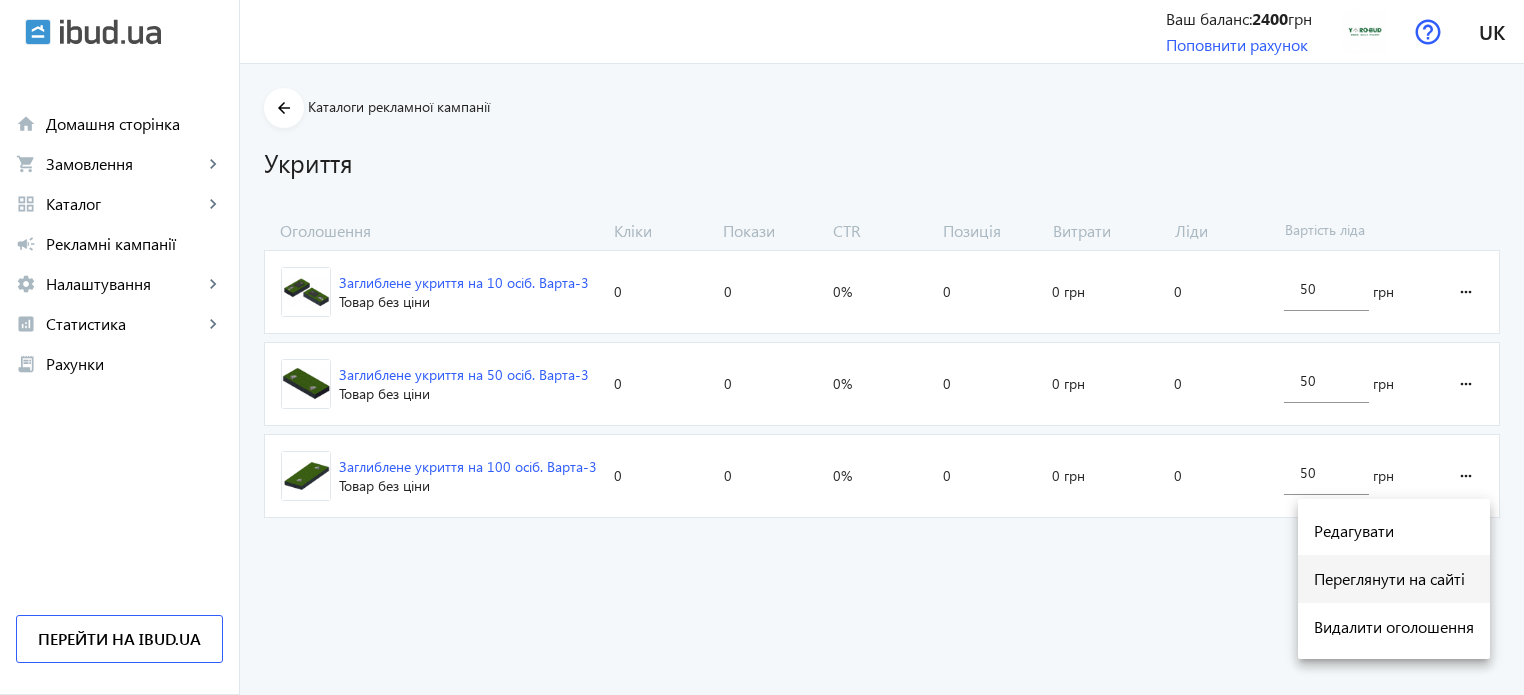 click on "Переглянути на сайті" at bounding box center (1394, 579) 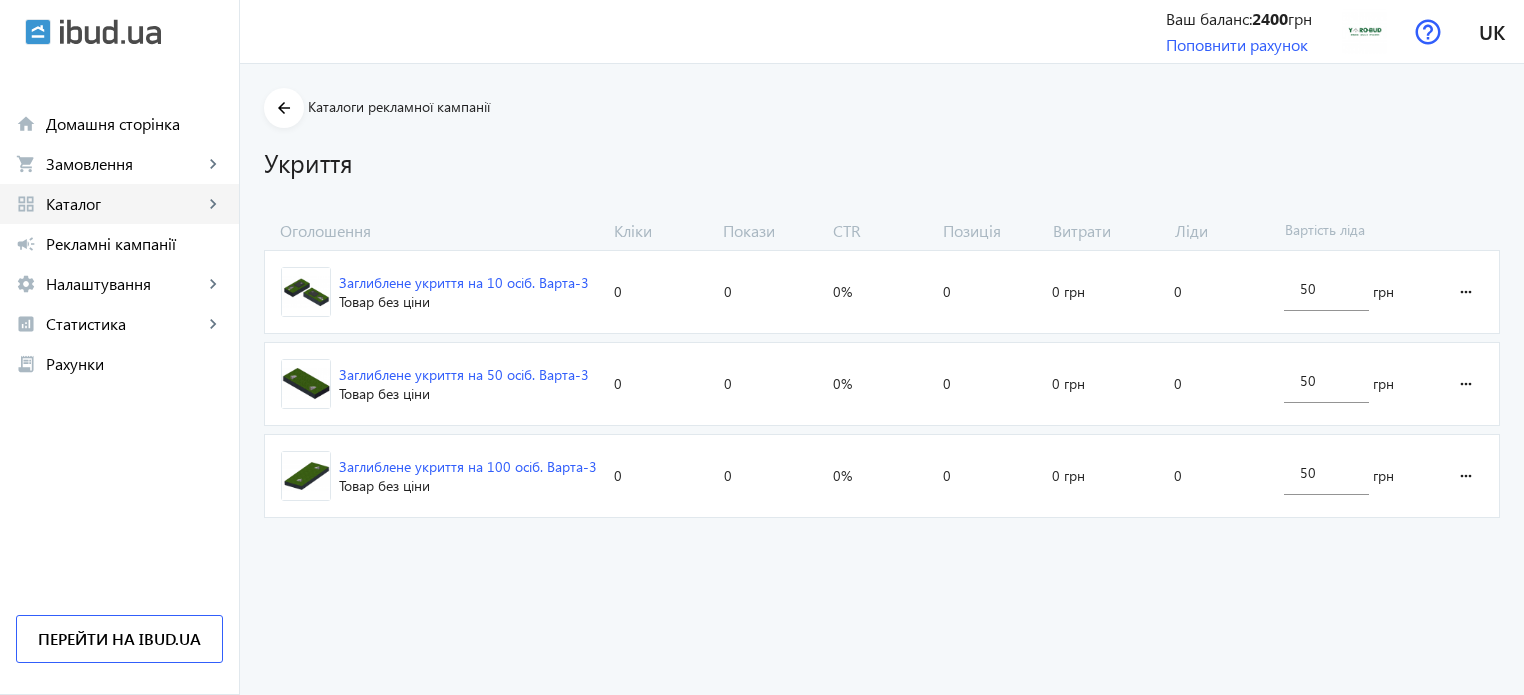 click on "Каталог" 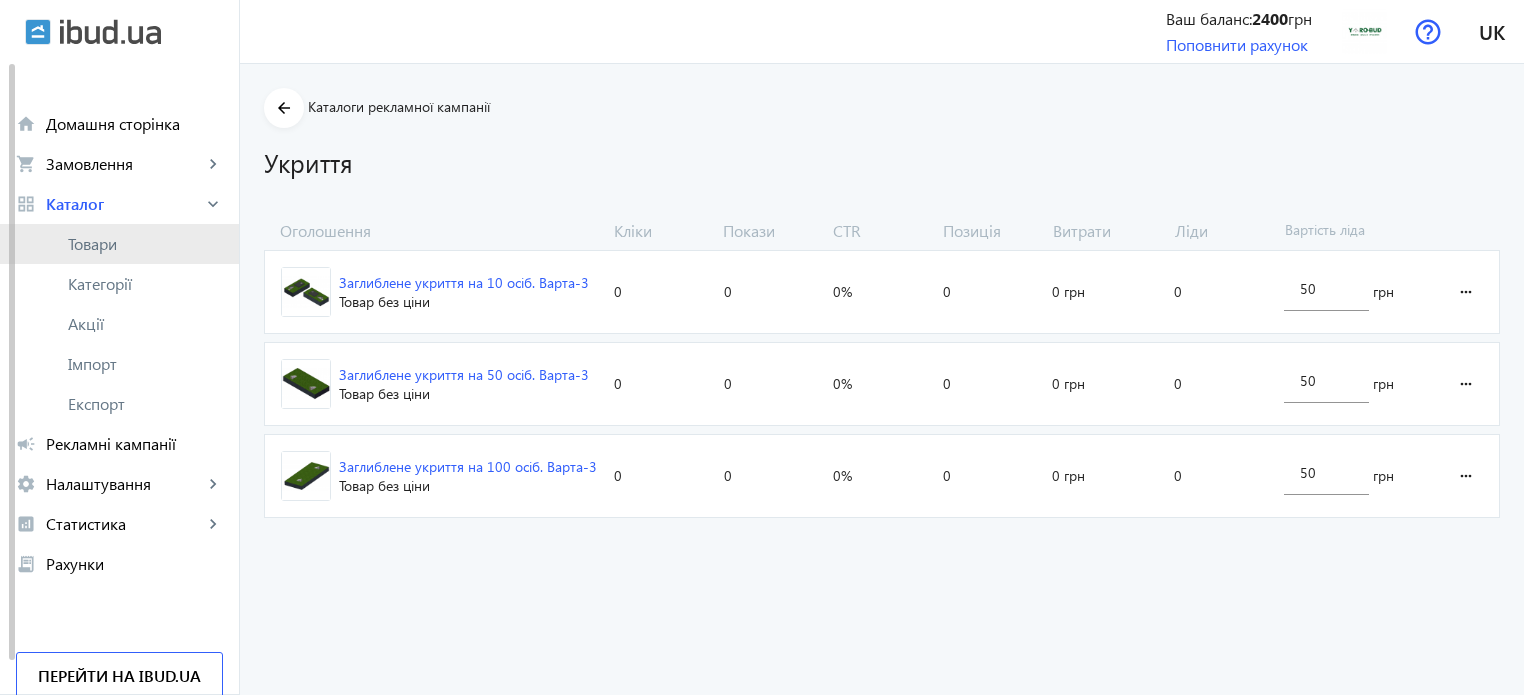click on "Товари" 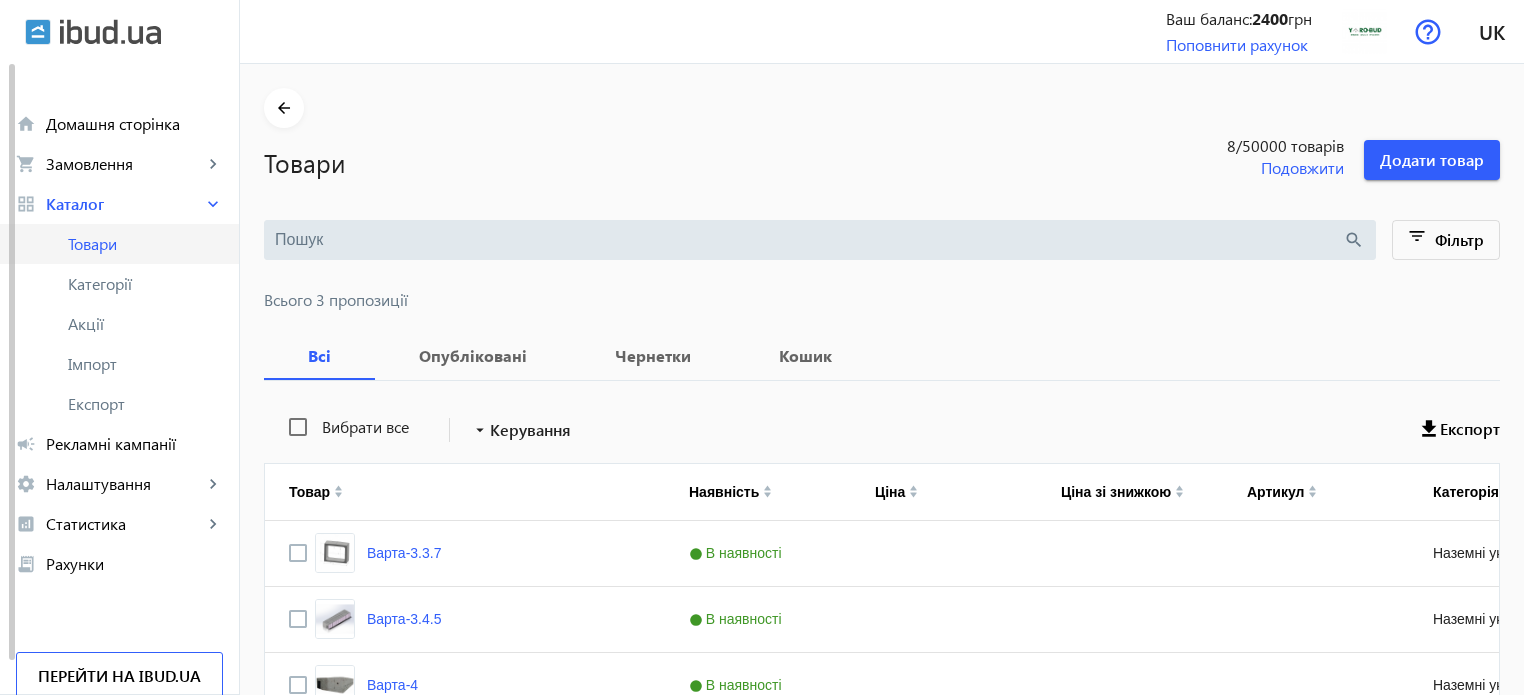 type 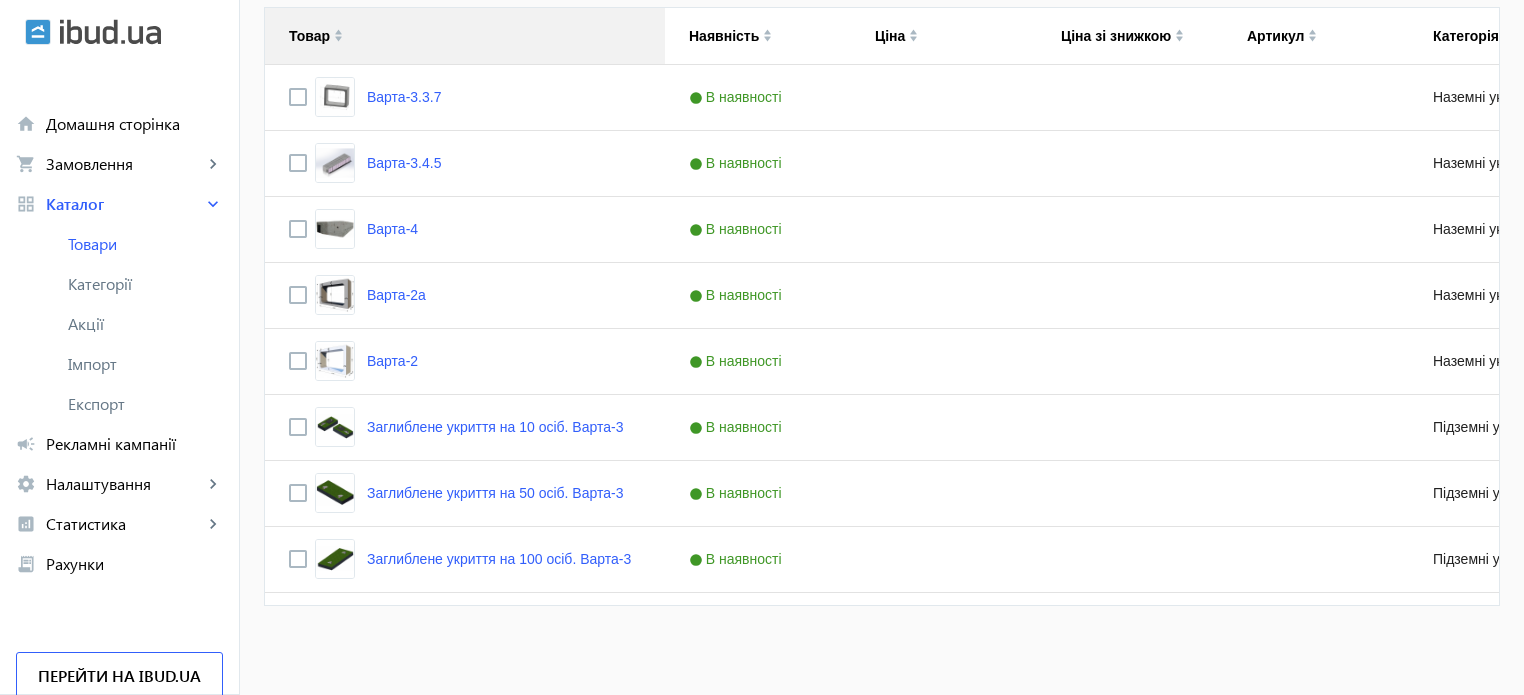 scroll, scrollTop: 457, scrollLeft: 0, axis: vertical 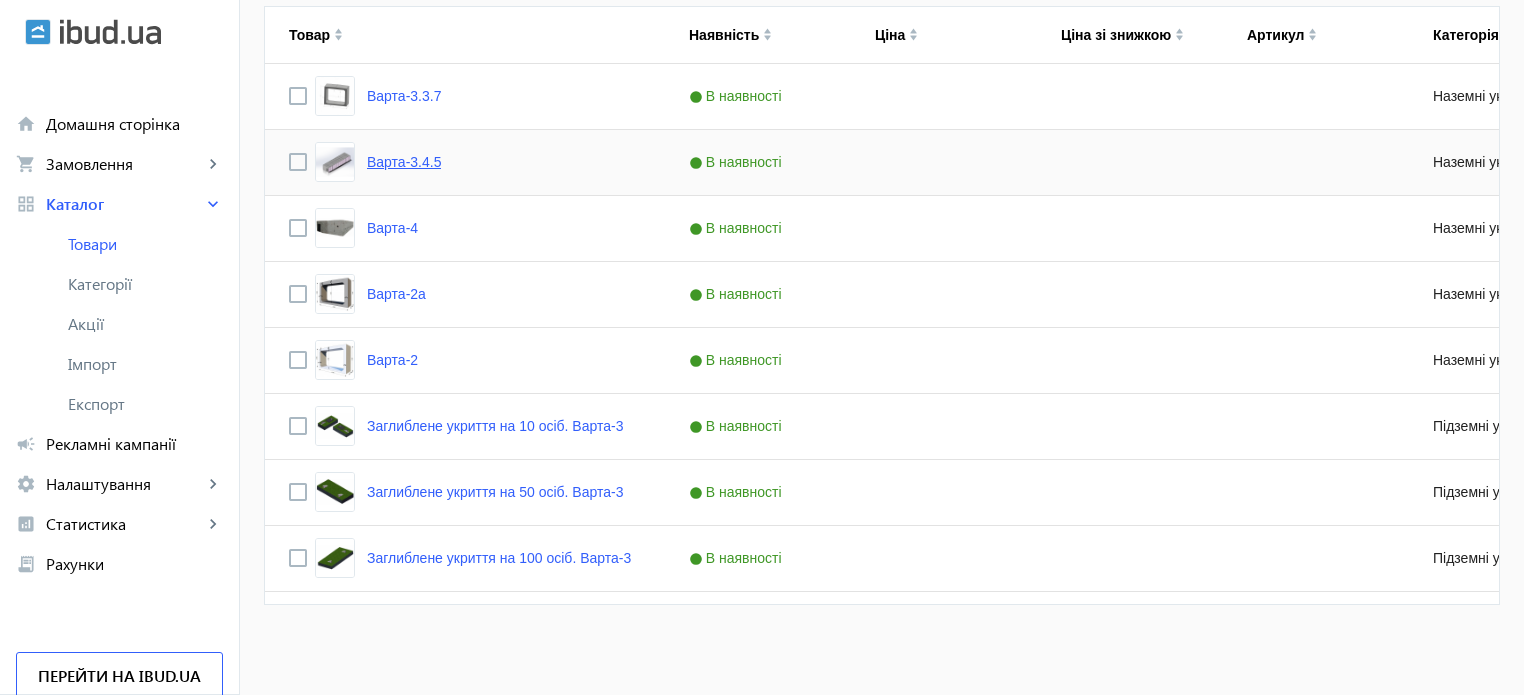 click on "Варта-3.4.5" 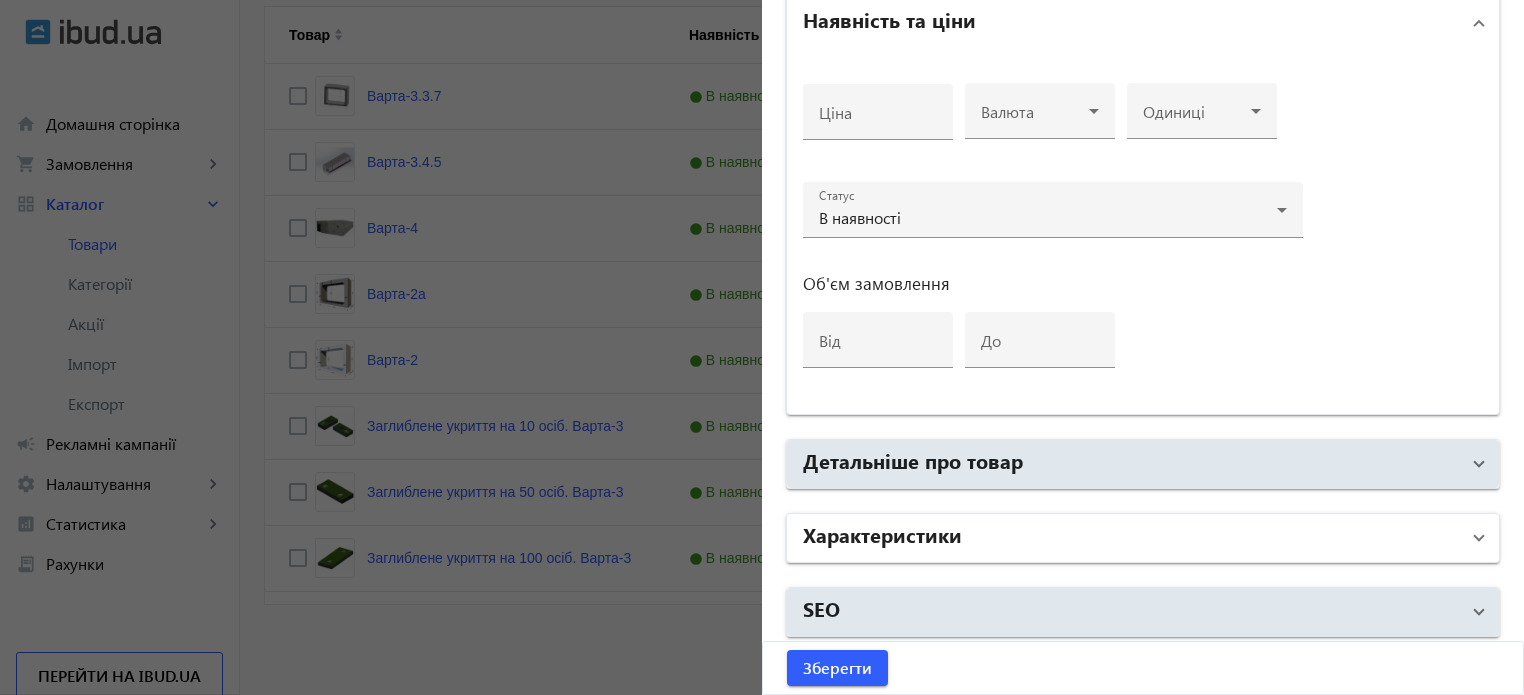 click on "Характеристики" at bounding box center (1131, 538) 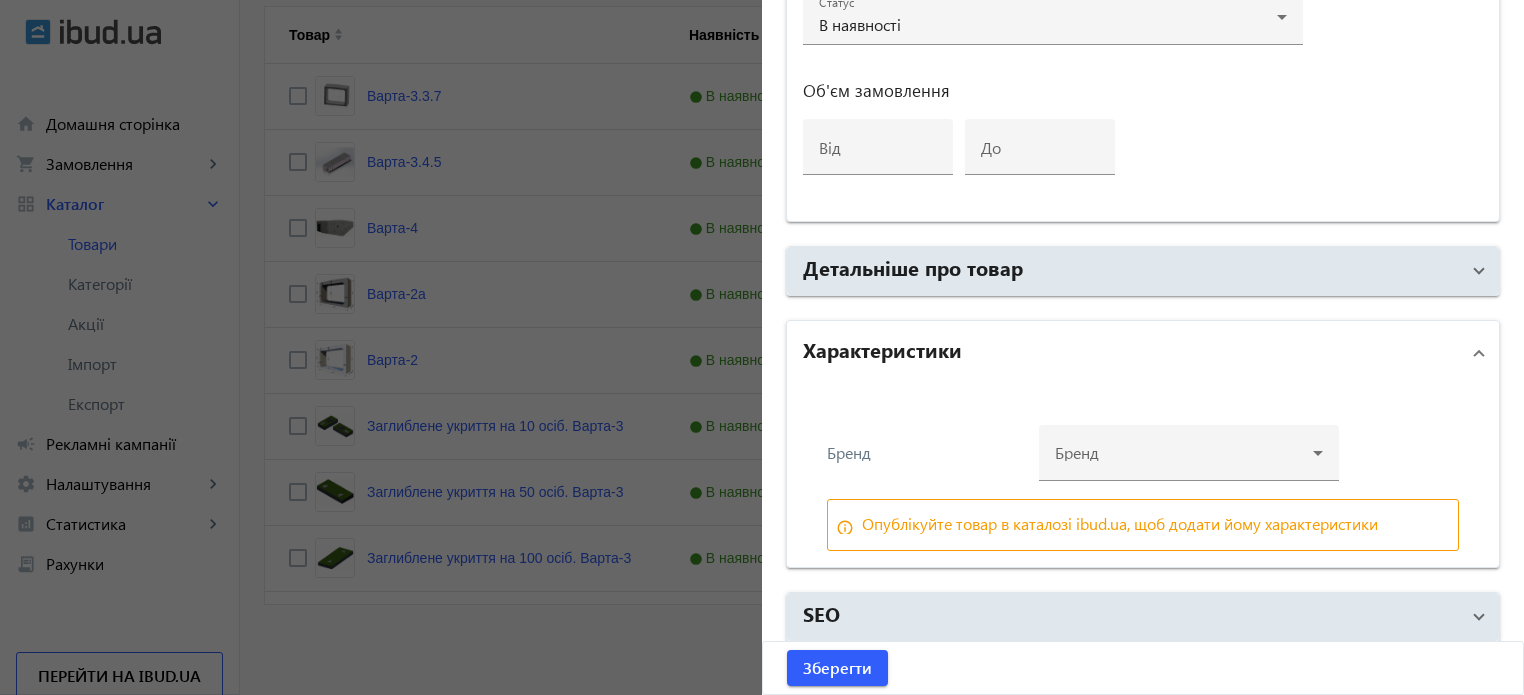 scroll, scrollTop: 1166, scrollLeft: 0, axis: vertical 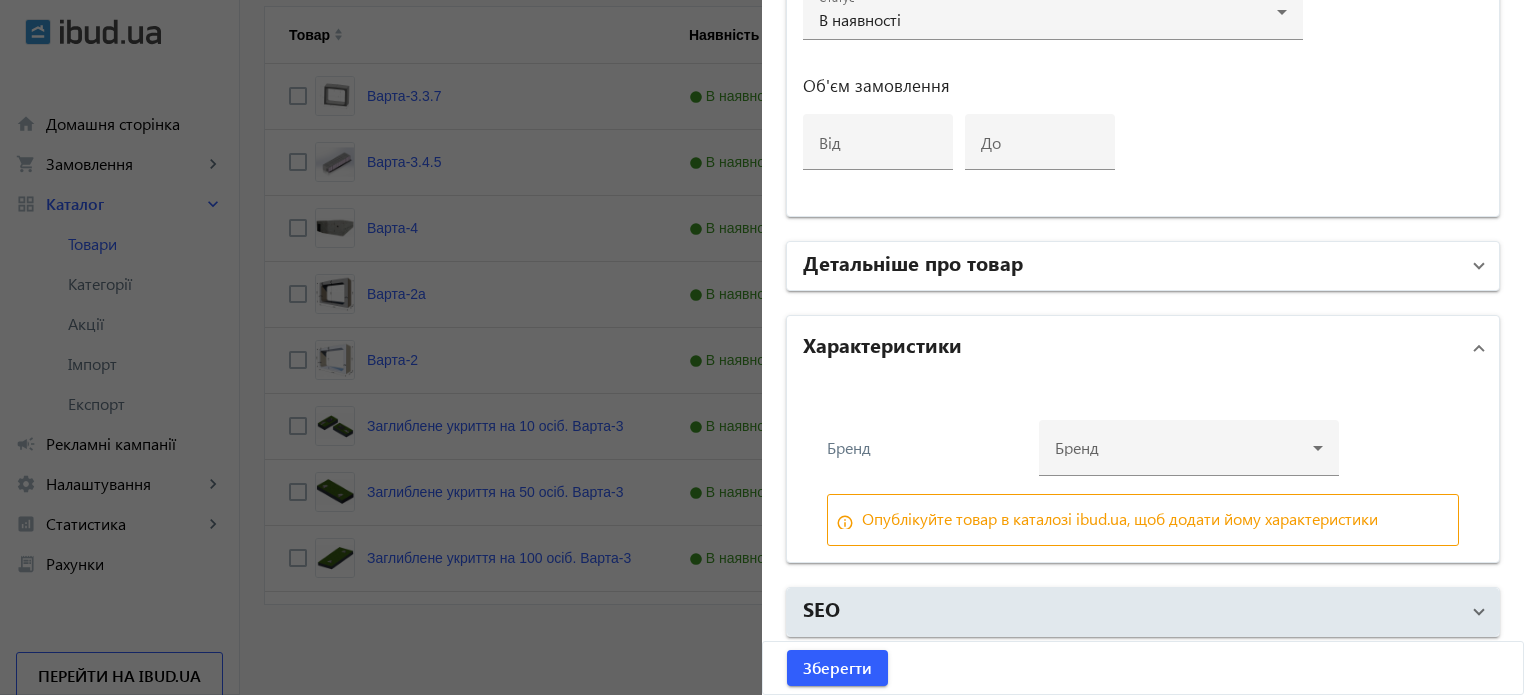 click on "Детальніше про товар" at bounding box center (1143, 266) 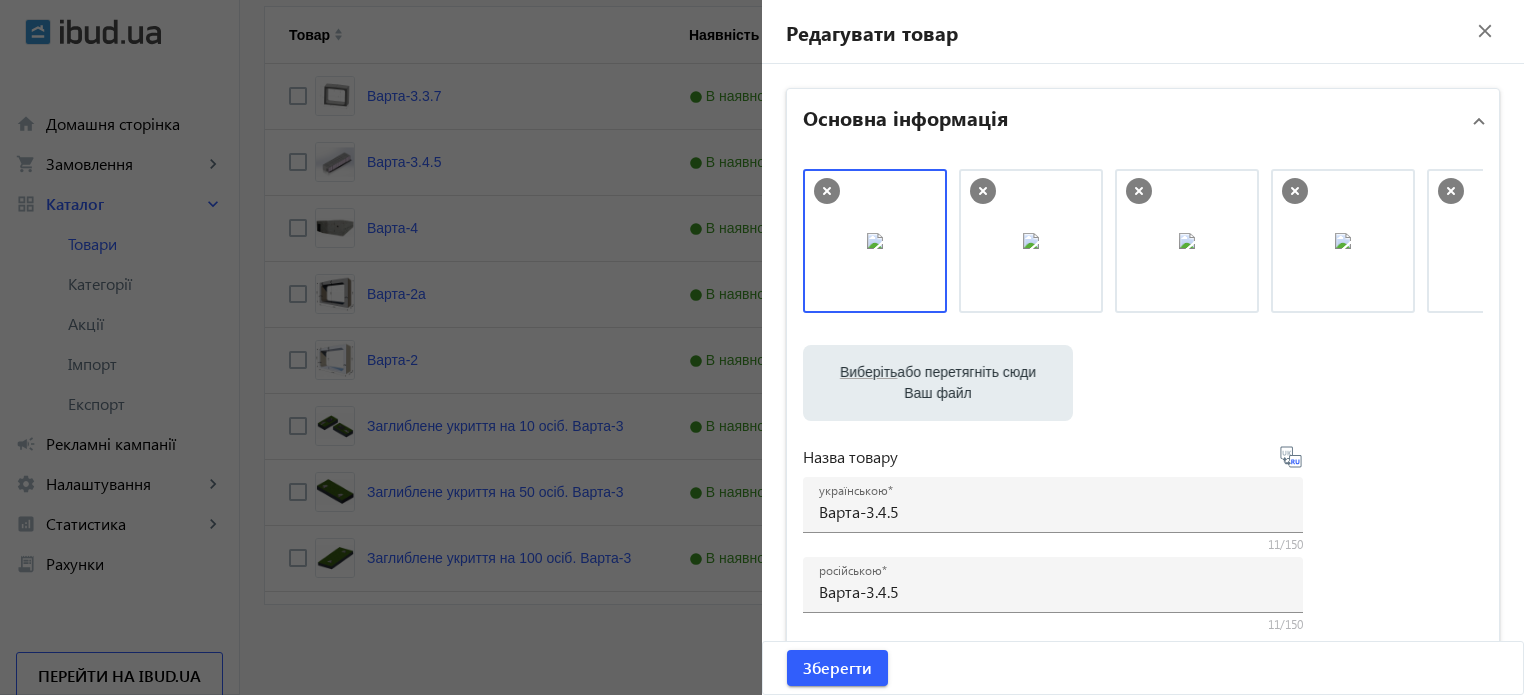 scroll, scrollTop: 0, scrollLeft: 0, axis: both 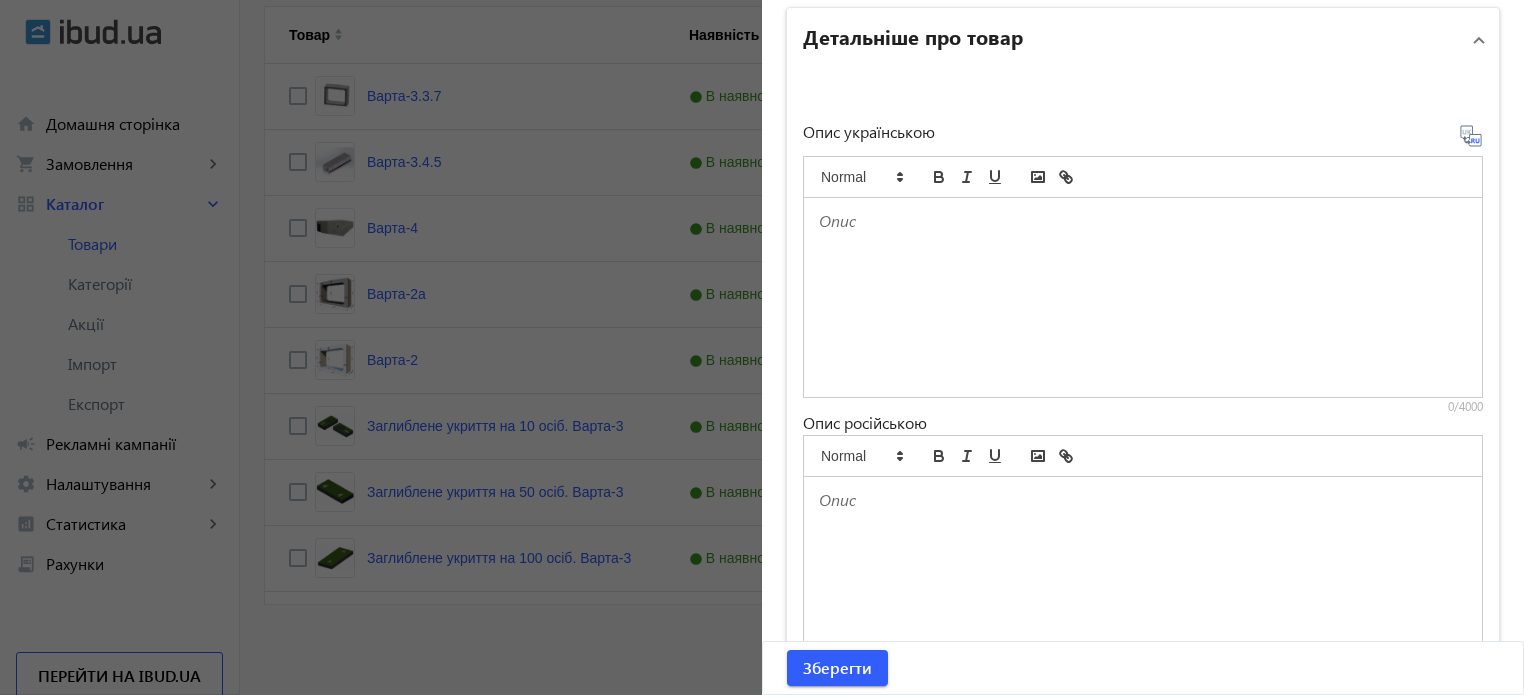 click at bounding box center [1143, 297] 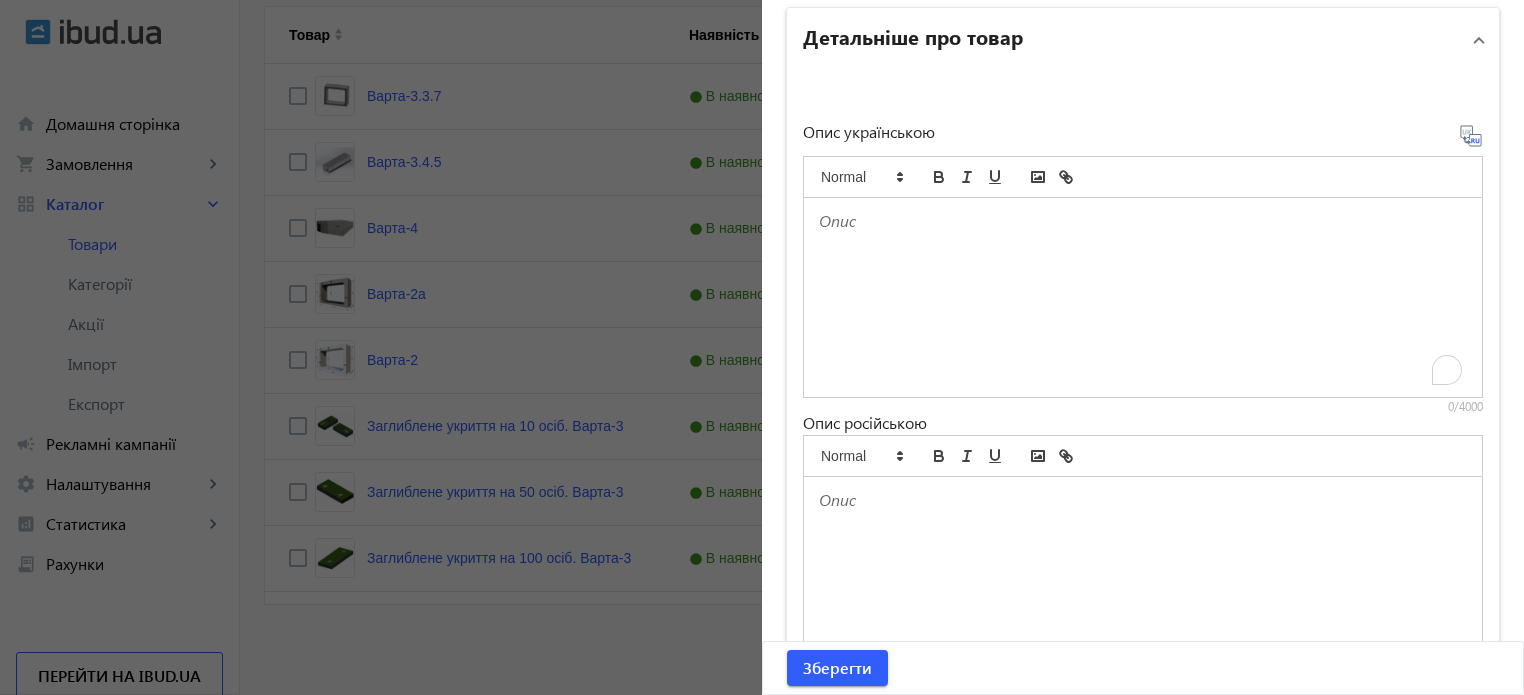 click 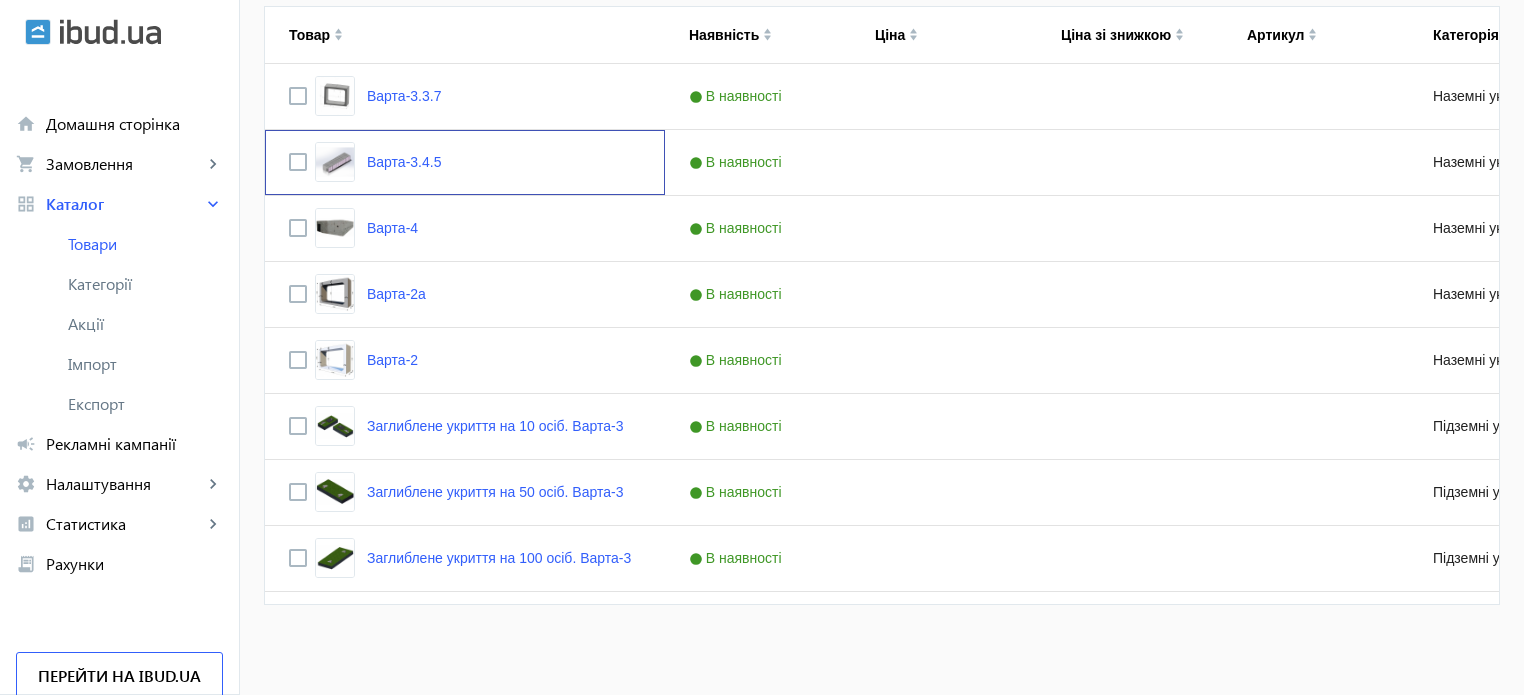 scroll, scrollTop: 0, scrollLeft: 0, axis: both 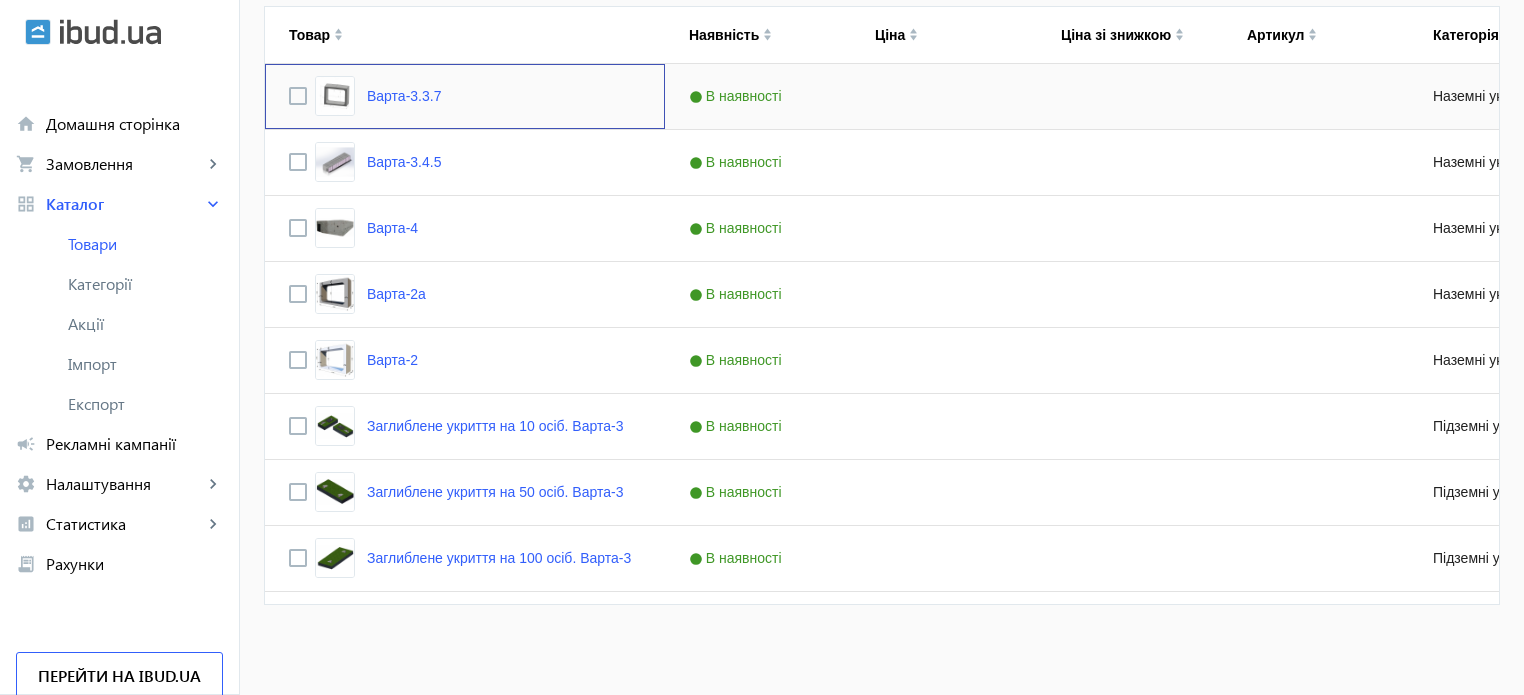 click on "Варта-3.3.7" 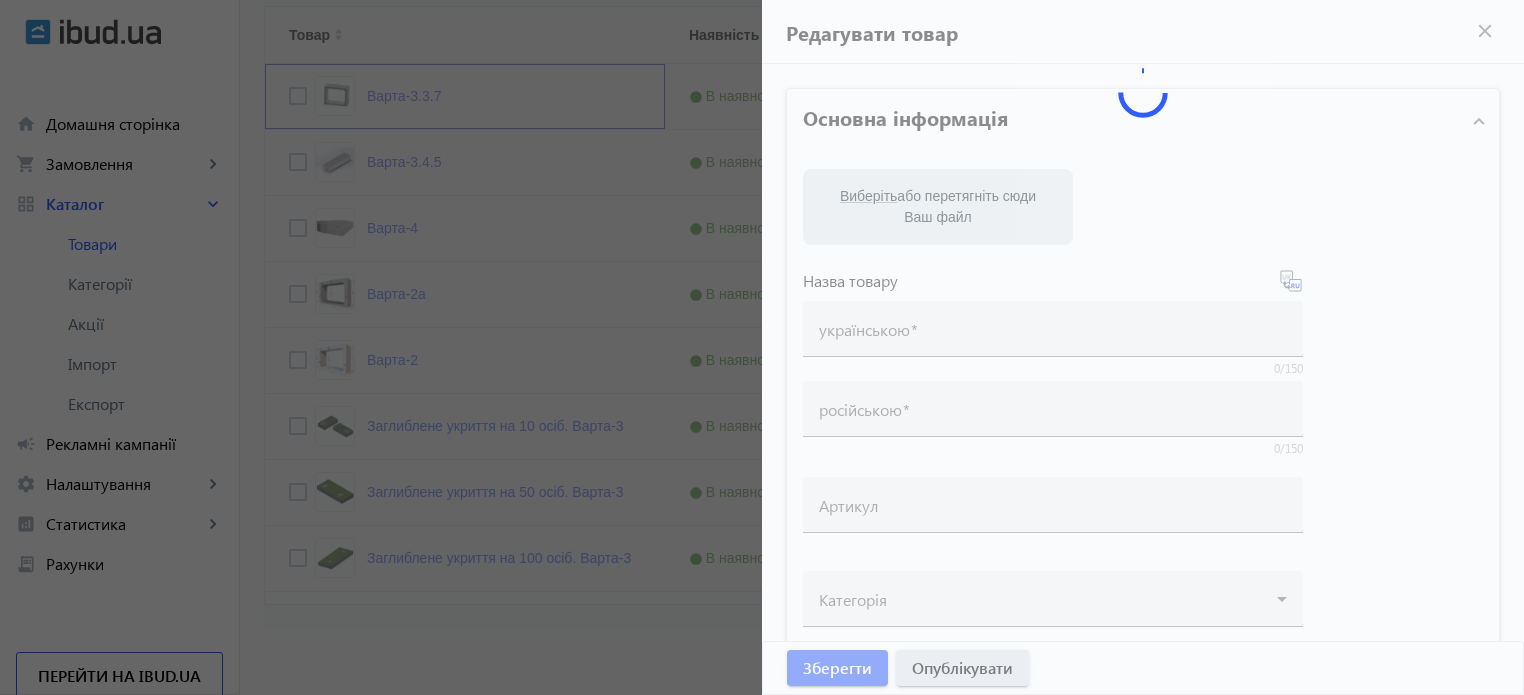 type on "Варта-3.3.7" 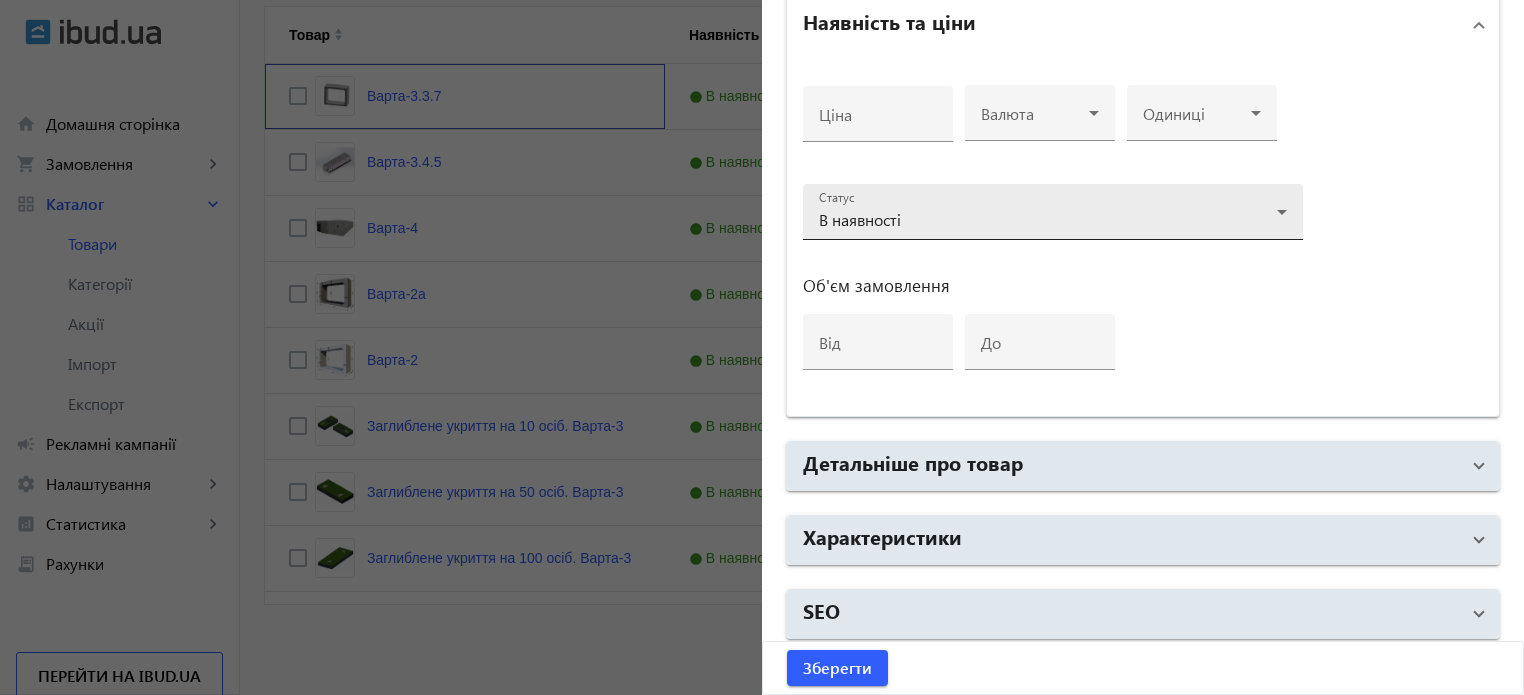 scroll, scrollTop: 968, scrollLeft: 0, axis: vertical 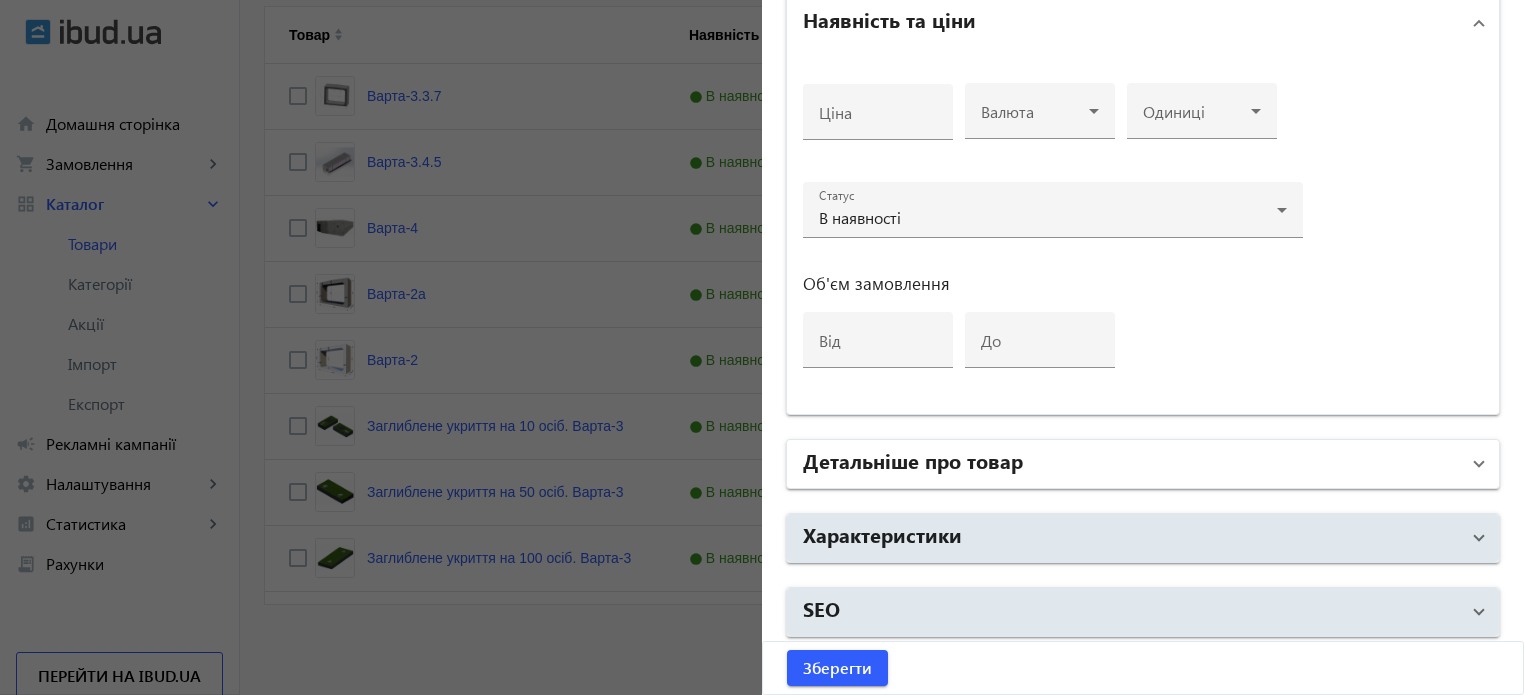 click on "Детальніше про товар" at bounding box center [913, 460] 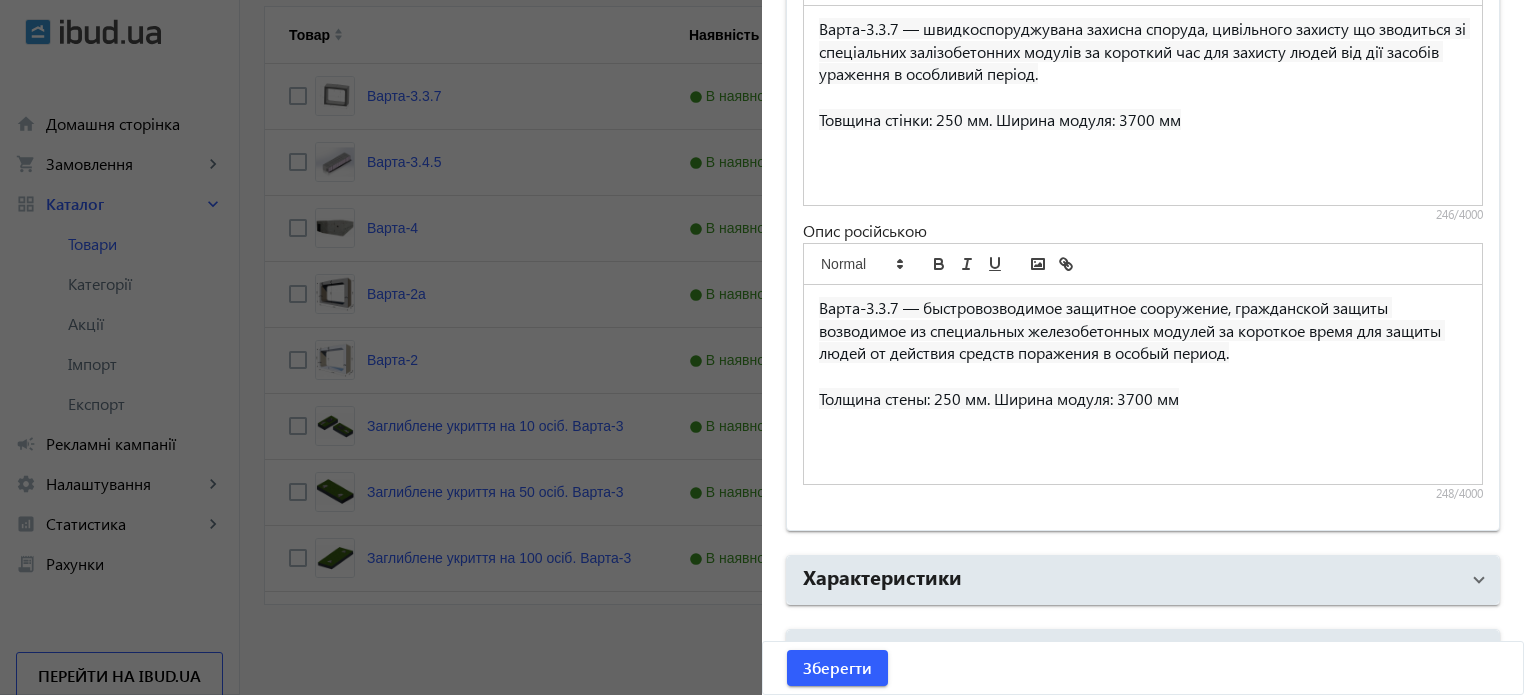 scroll, scrollTop: 1633, scrollLeft: 0, axis: vertical 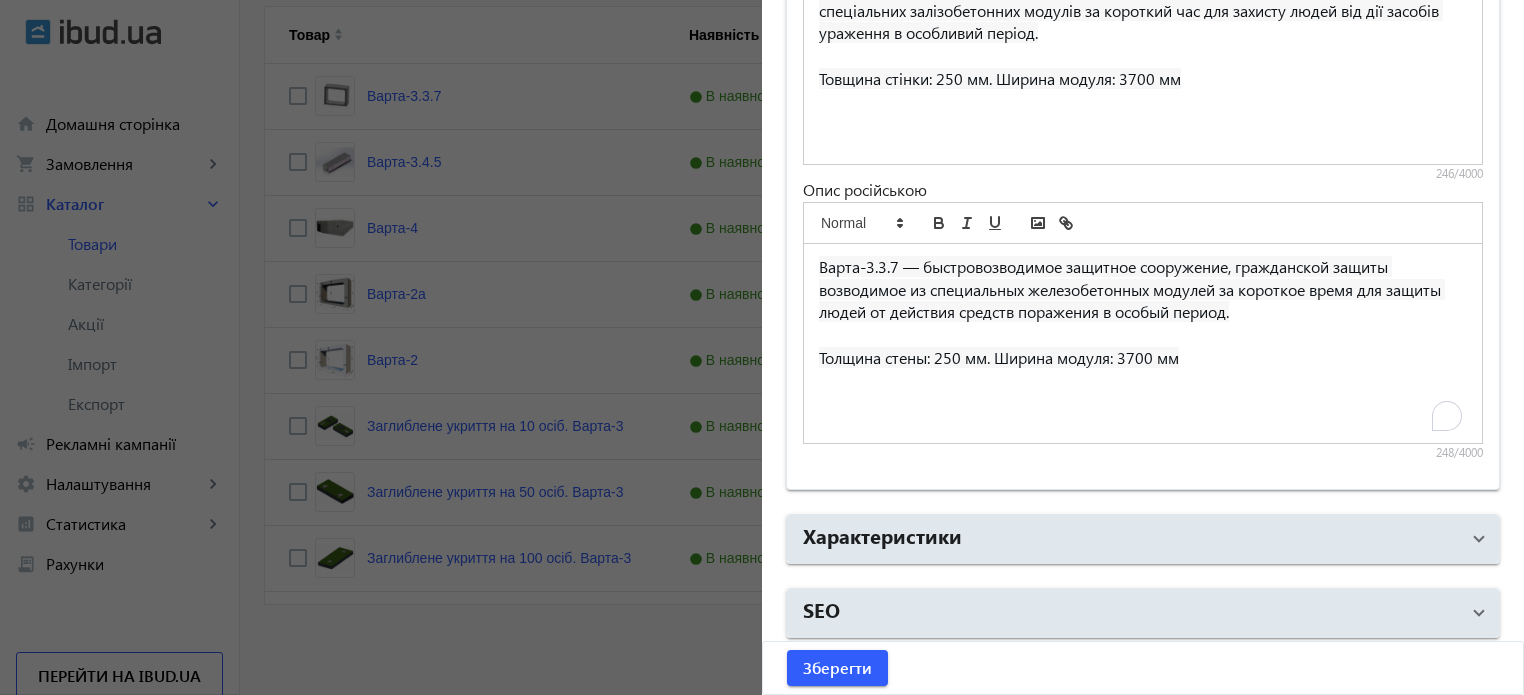 click on "Варта-3.3.7 — быстровозводимое защитное сооружение, гражданской защиты возводимое из специальных железобетонных модулей за короткое время для защиты людей от действия средств поражения в особый период." at bounding box center (1132, 289) 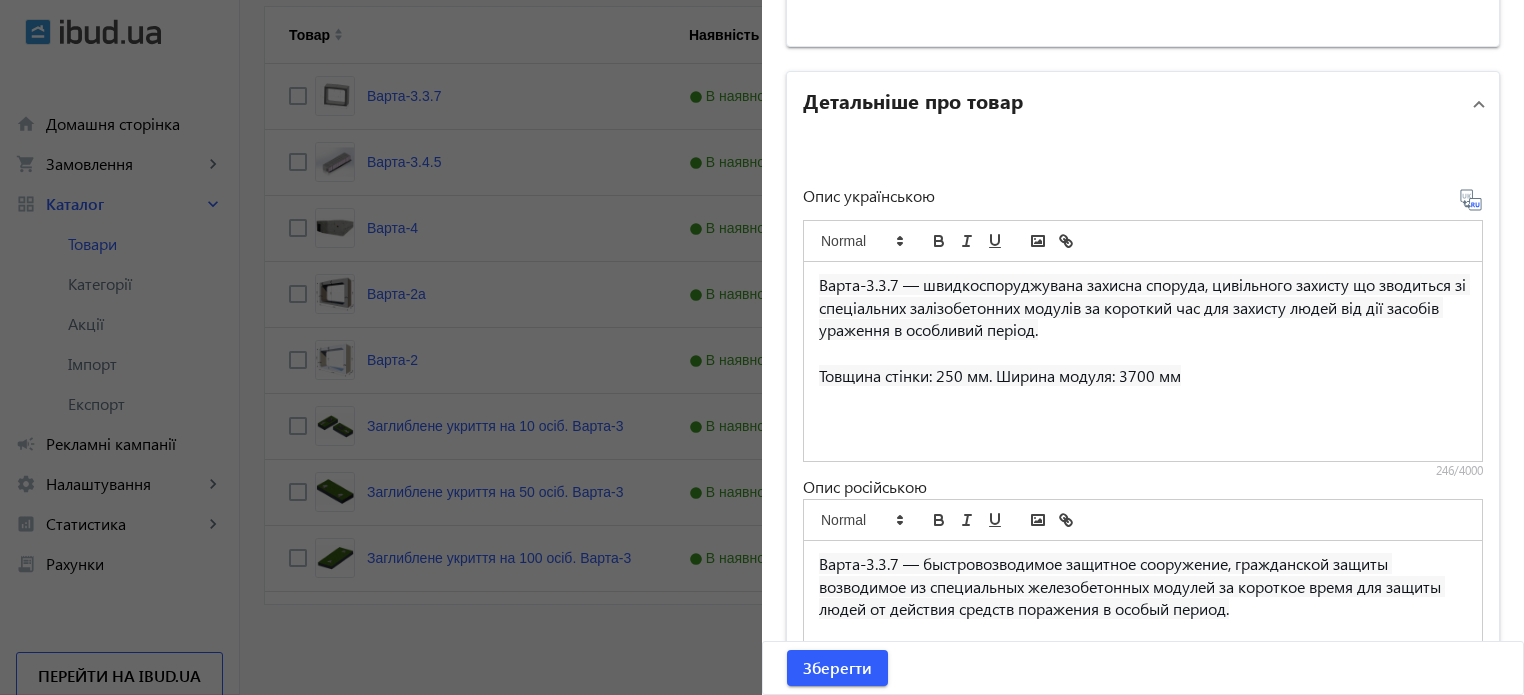 scroll, scrollTop: 1333, scrollLeft: 0, axis: vertical 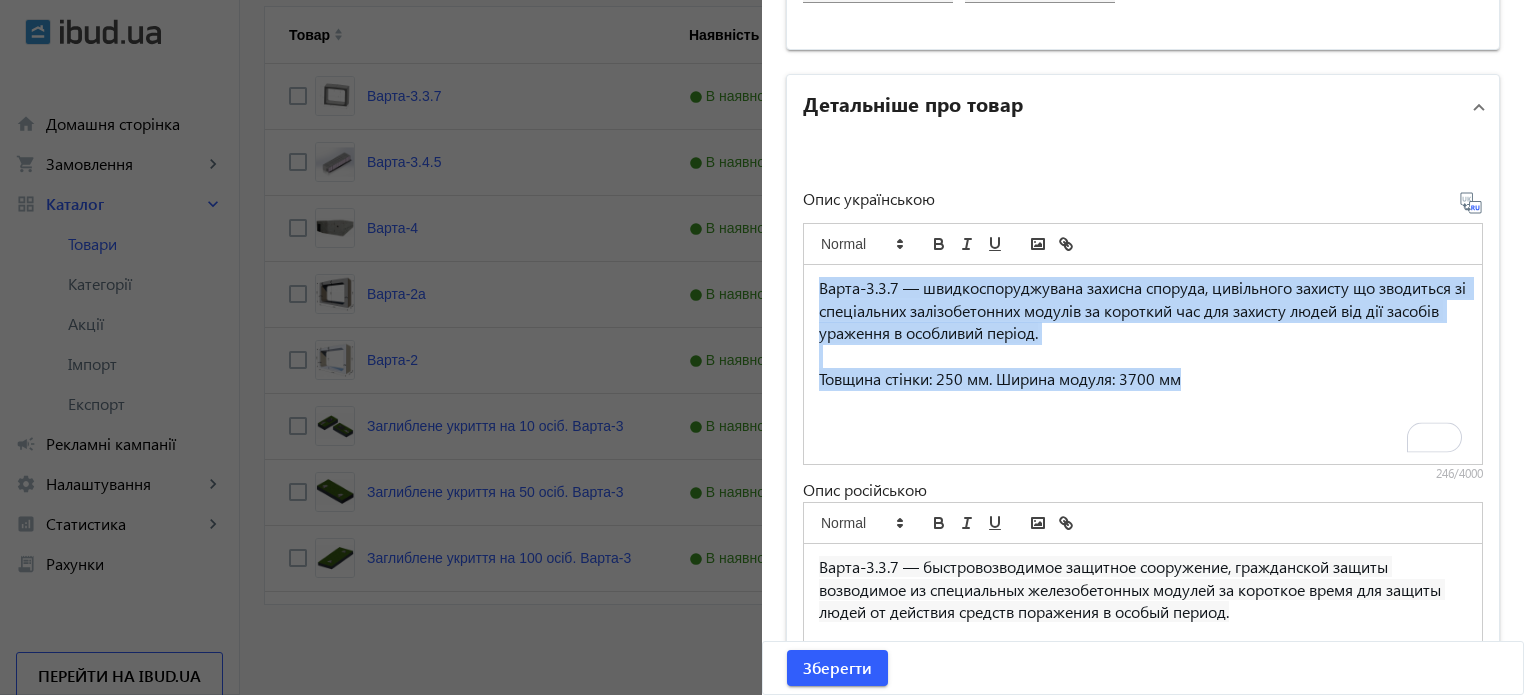 drag, startPoint x: 1221, startPoint y: 383, endPoint x: 771, endPoint y: 275, distance: 462.77856 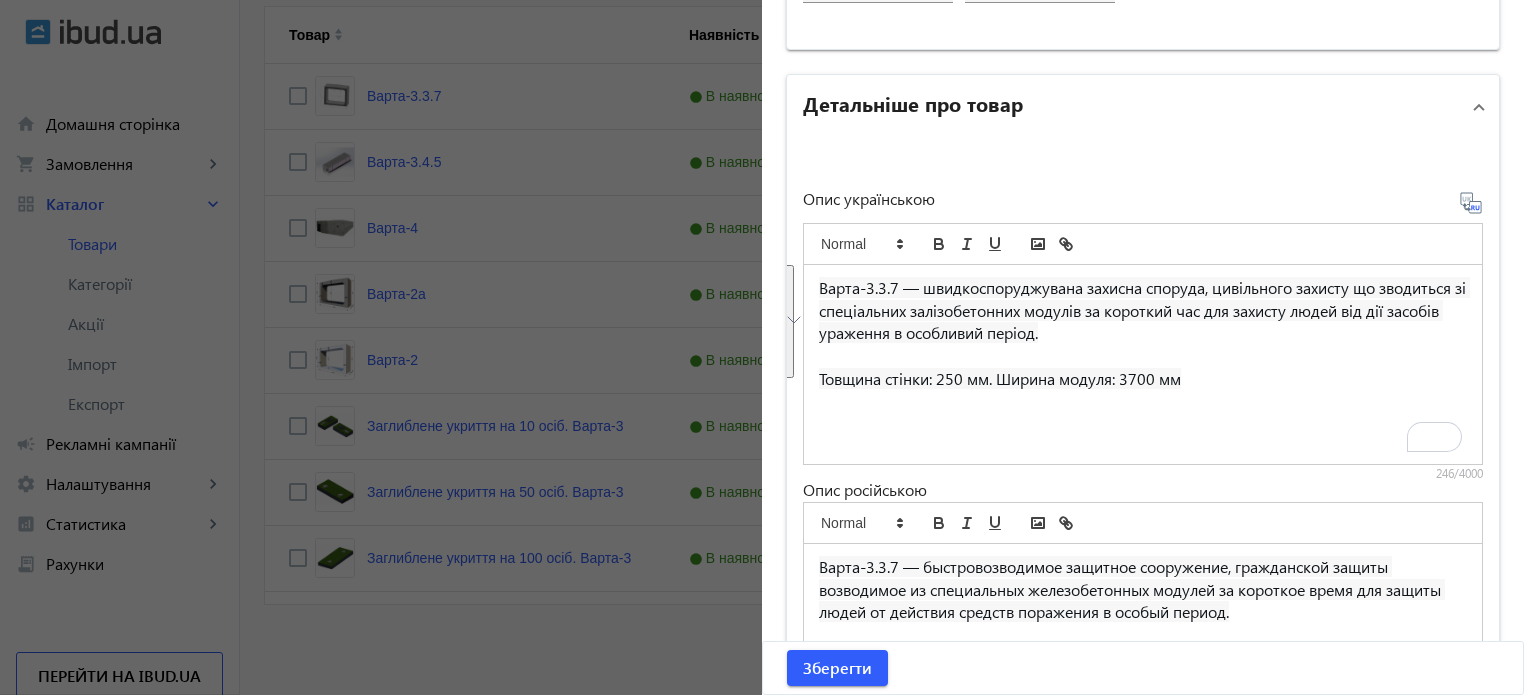 click 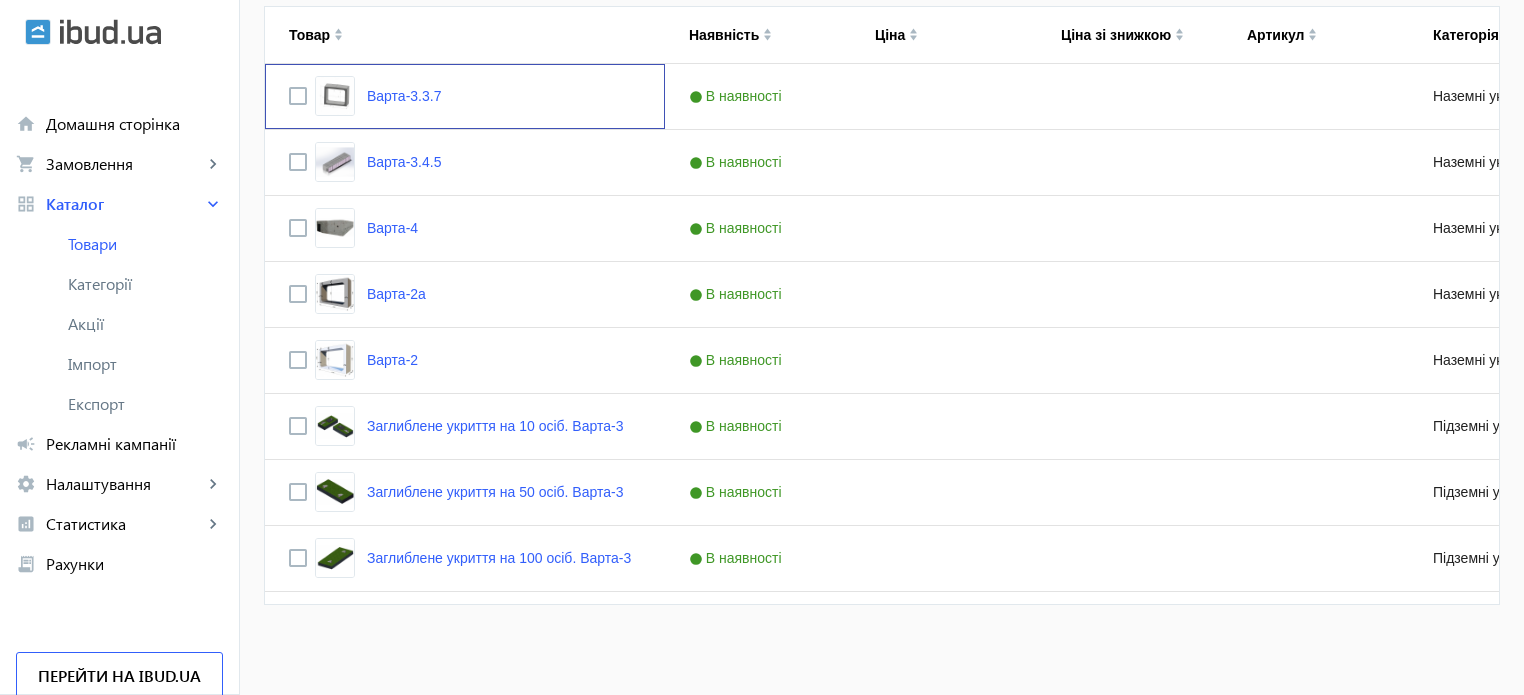 scroll, scrollTop: 0, scrollLeft: 0, axis: both 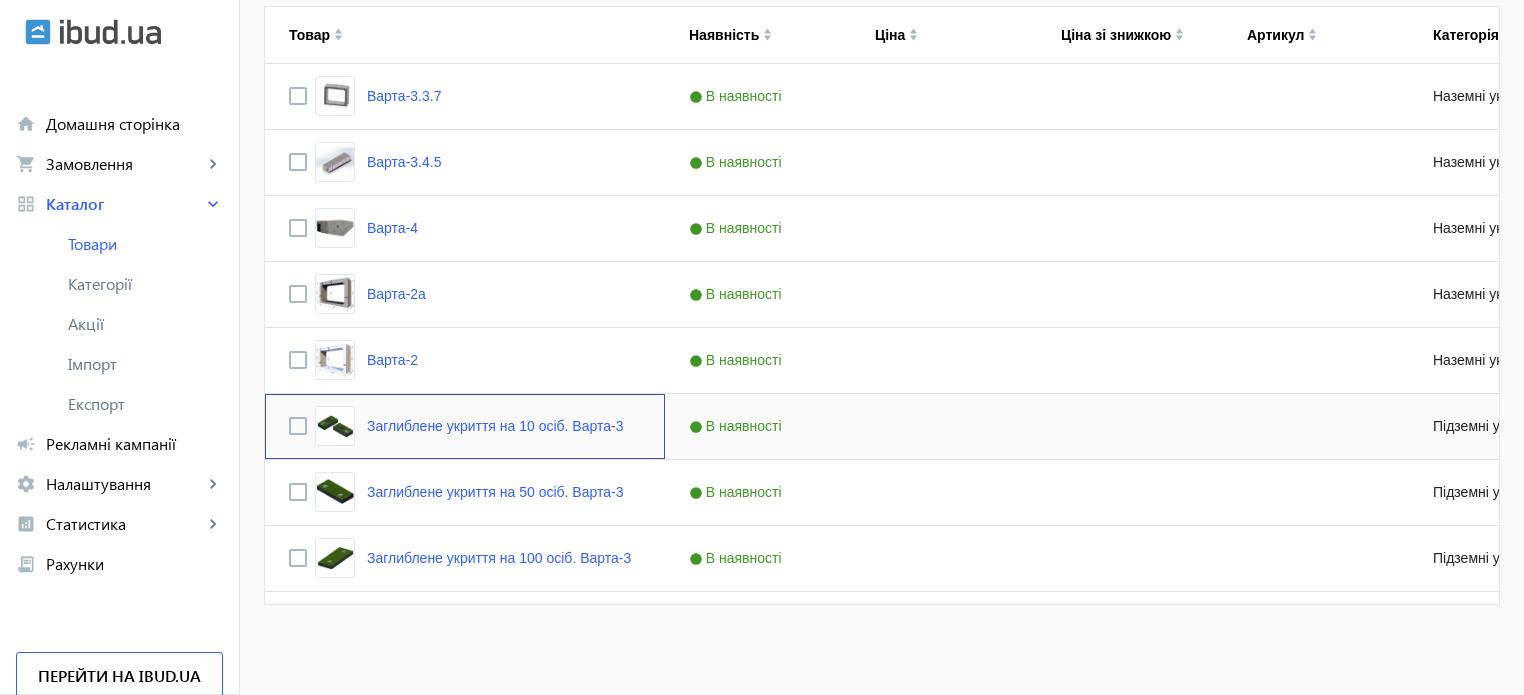 click on "Заглиблене укриття на 10 осіб. Варта-3" 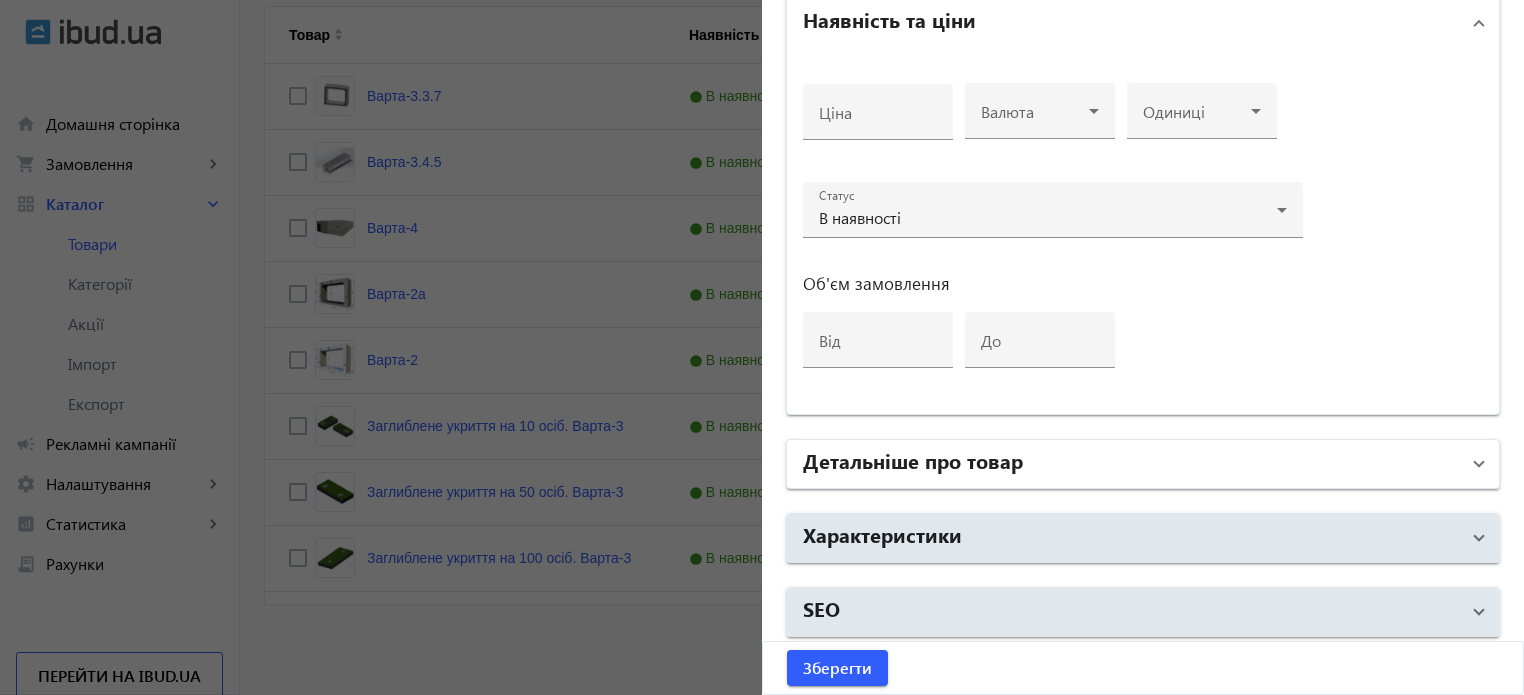 click on "Детальніше про товар" at bounding box center [913, 460] 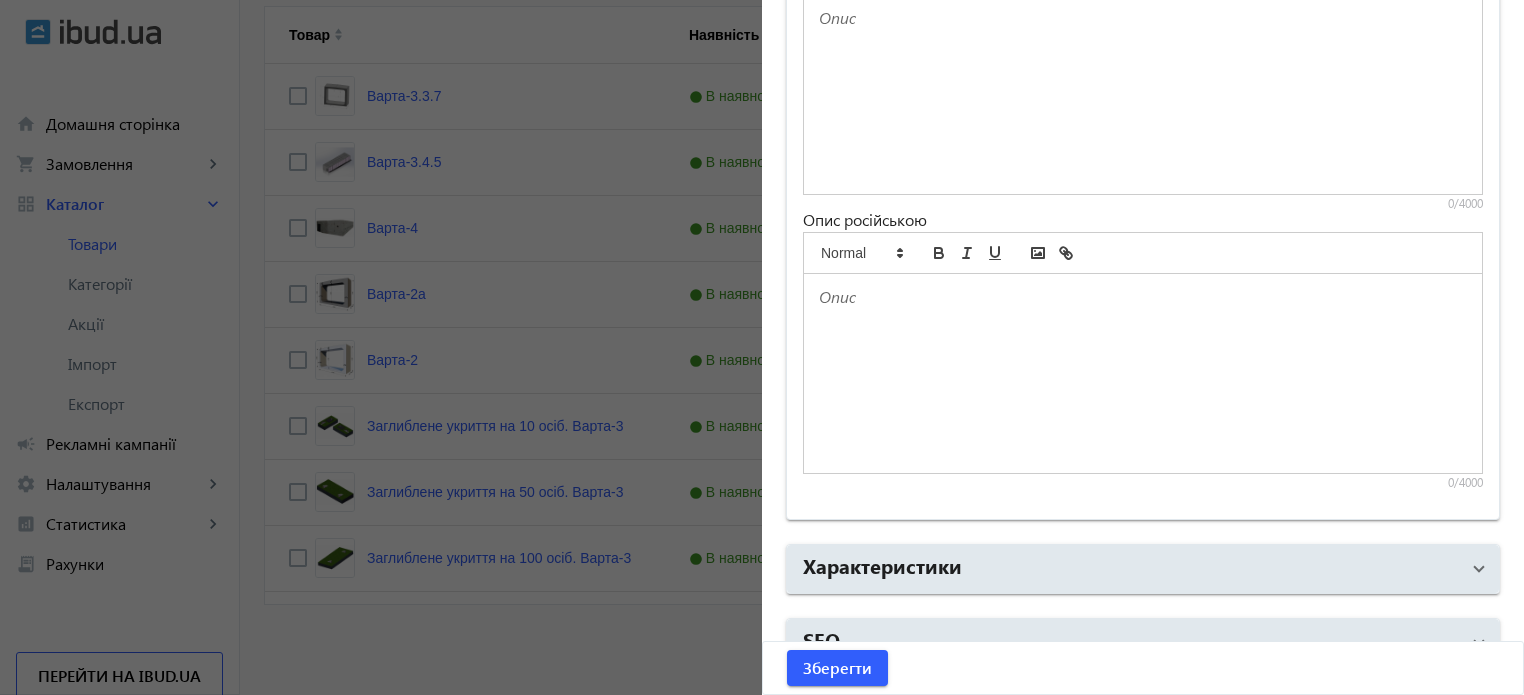 scroll, scrollTop: 1633, scrollLeft: 0, axis: vertical 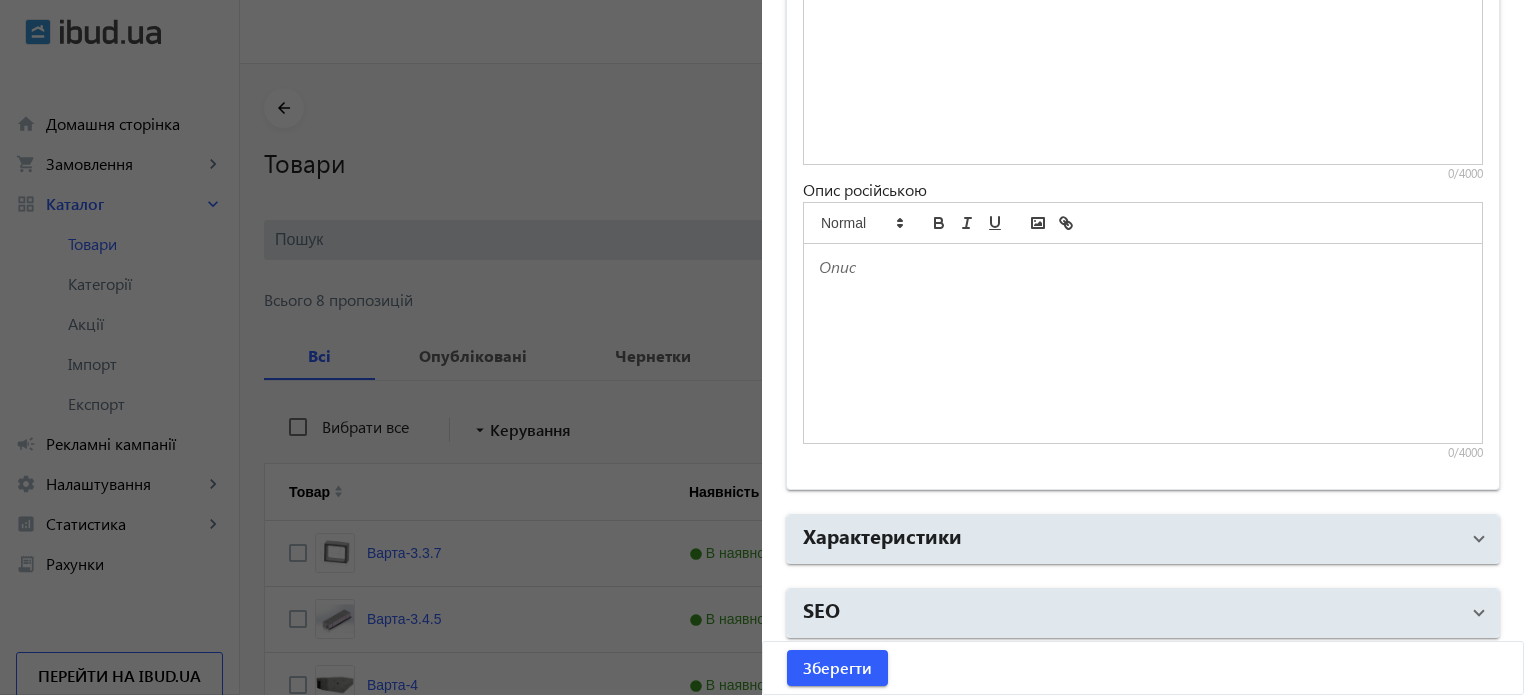 click 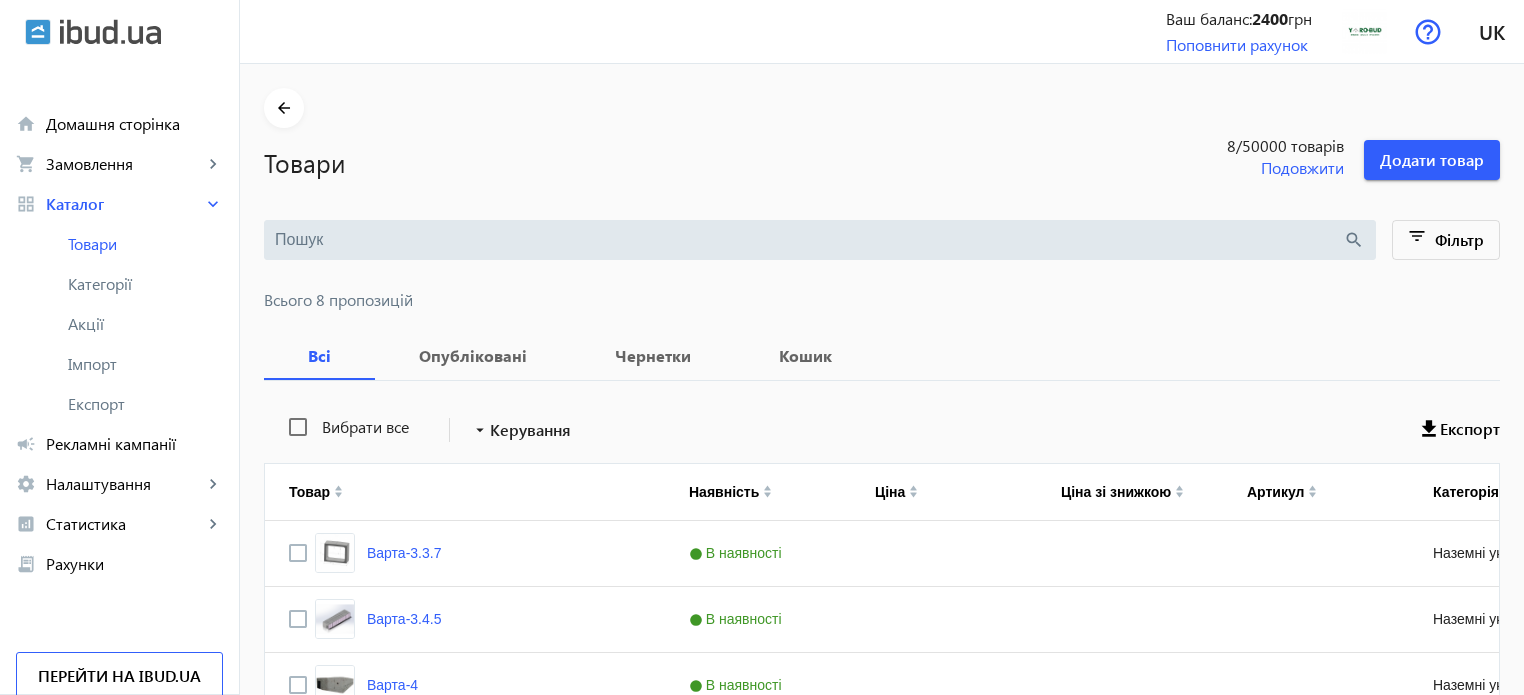 scroll, scrollTop: 457, scrollLeft: 0, axis: vertical 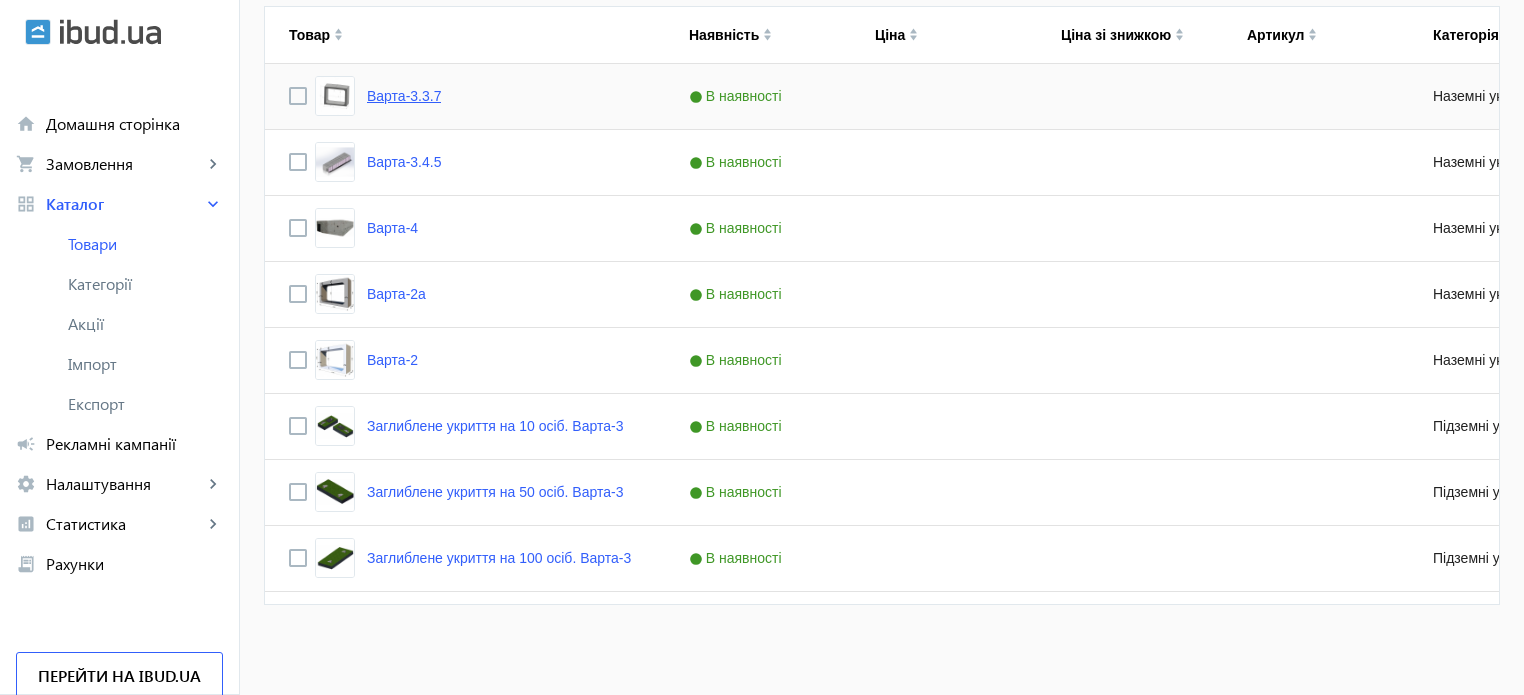 click on "Варта-3.3.7" 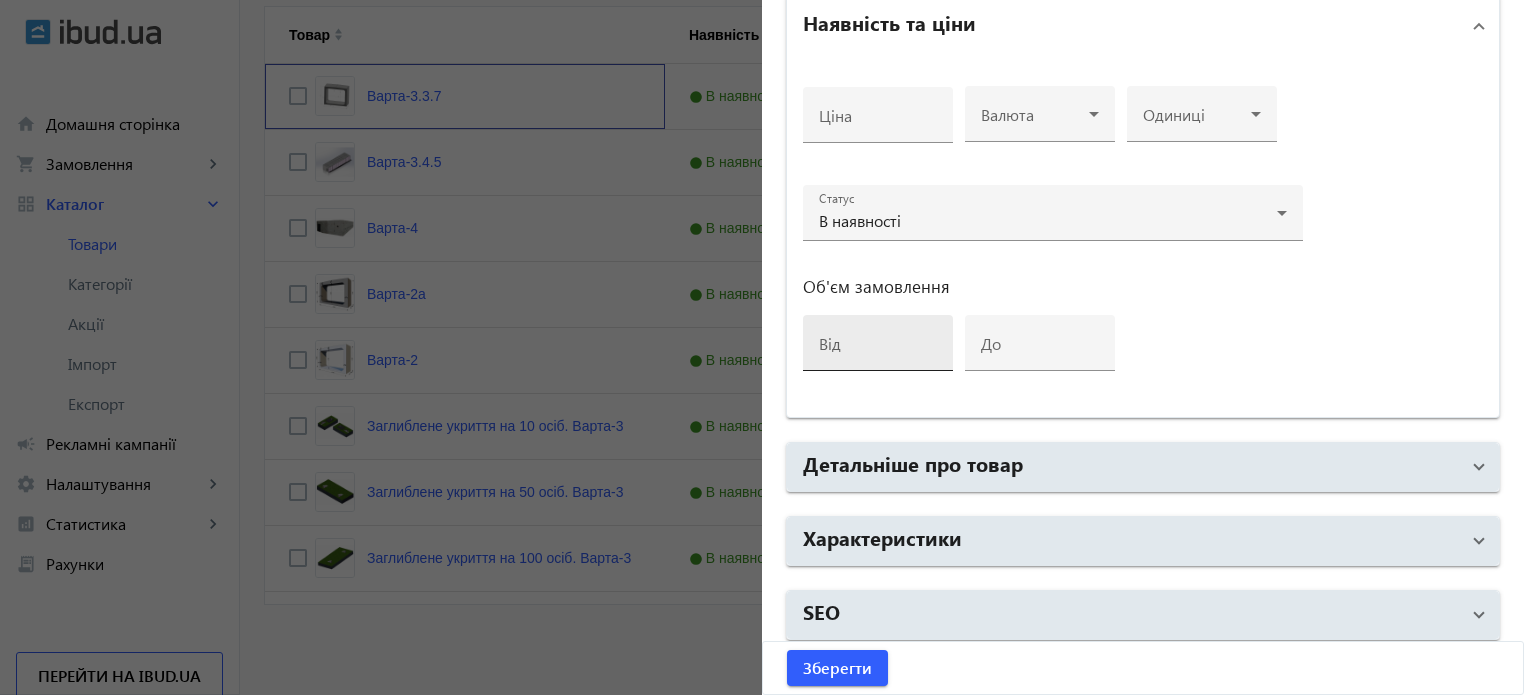 scroll, scrollTop: 968, scrollLeft: 0, axis: vertical 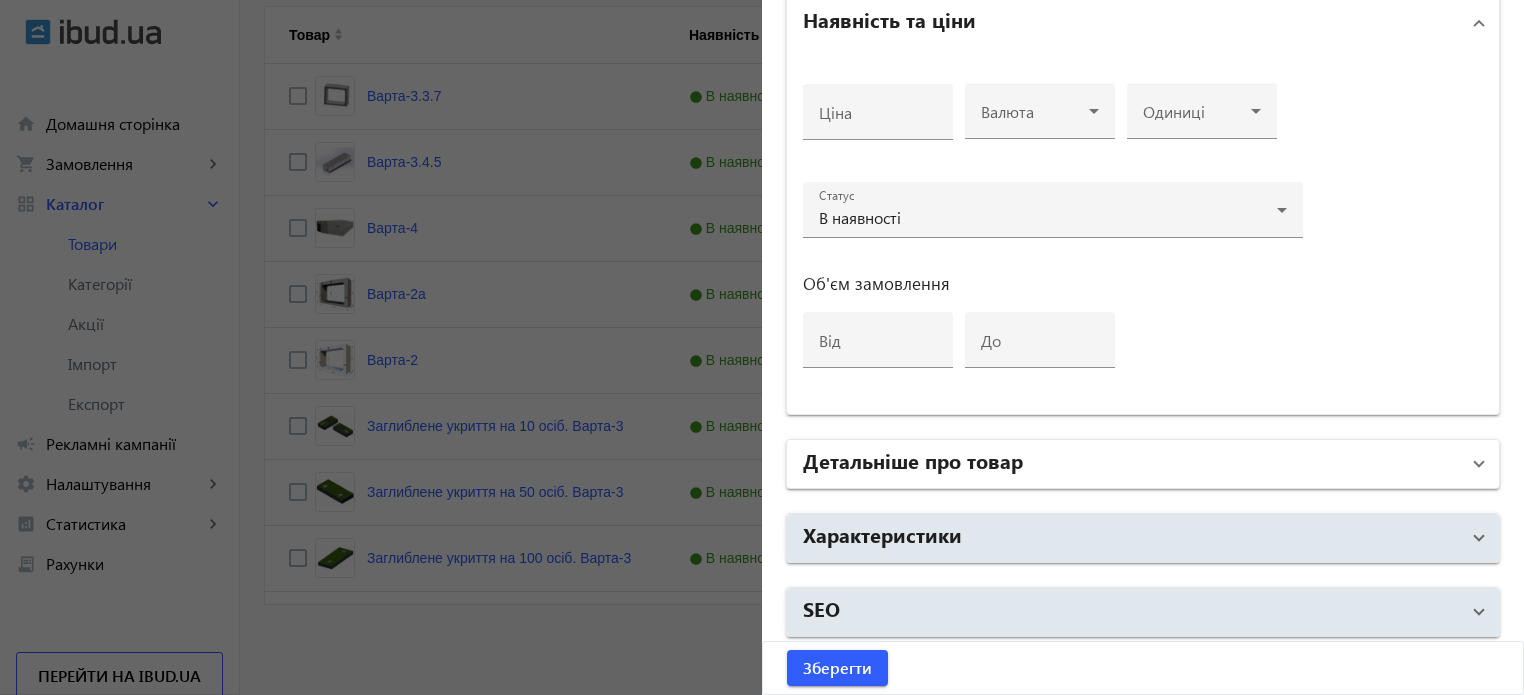 click on "Детальніше про товар" at bounding box center (913, 460) 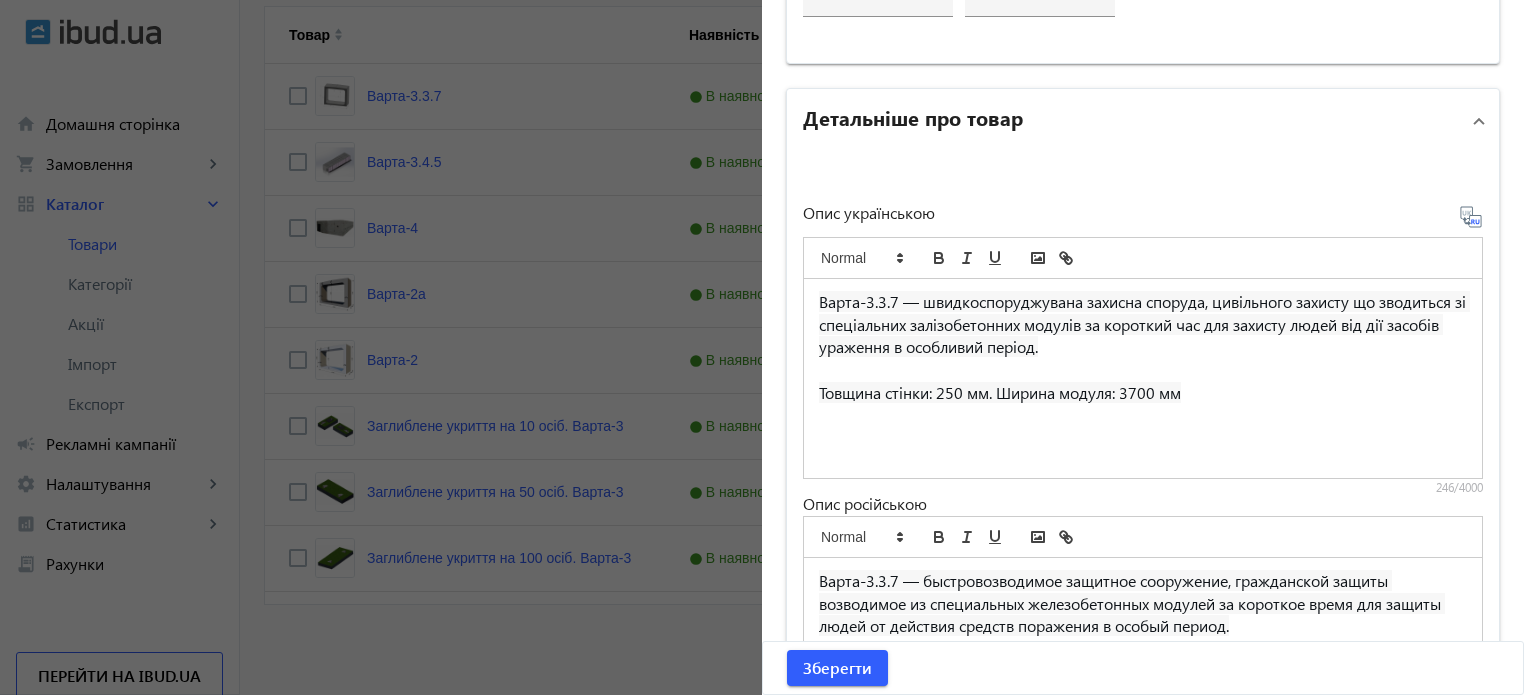 scroll, scrollTop: 1268, scrollLeft: 0, axis: vertical 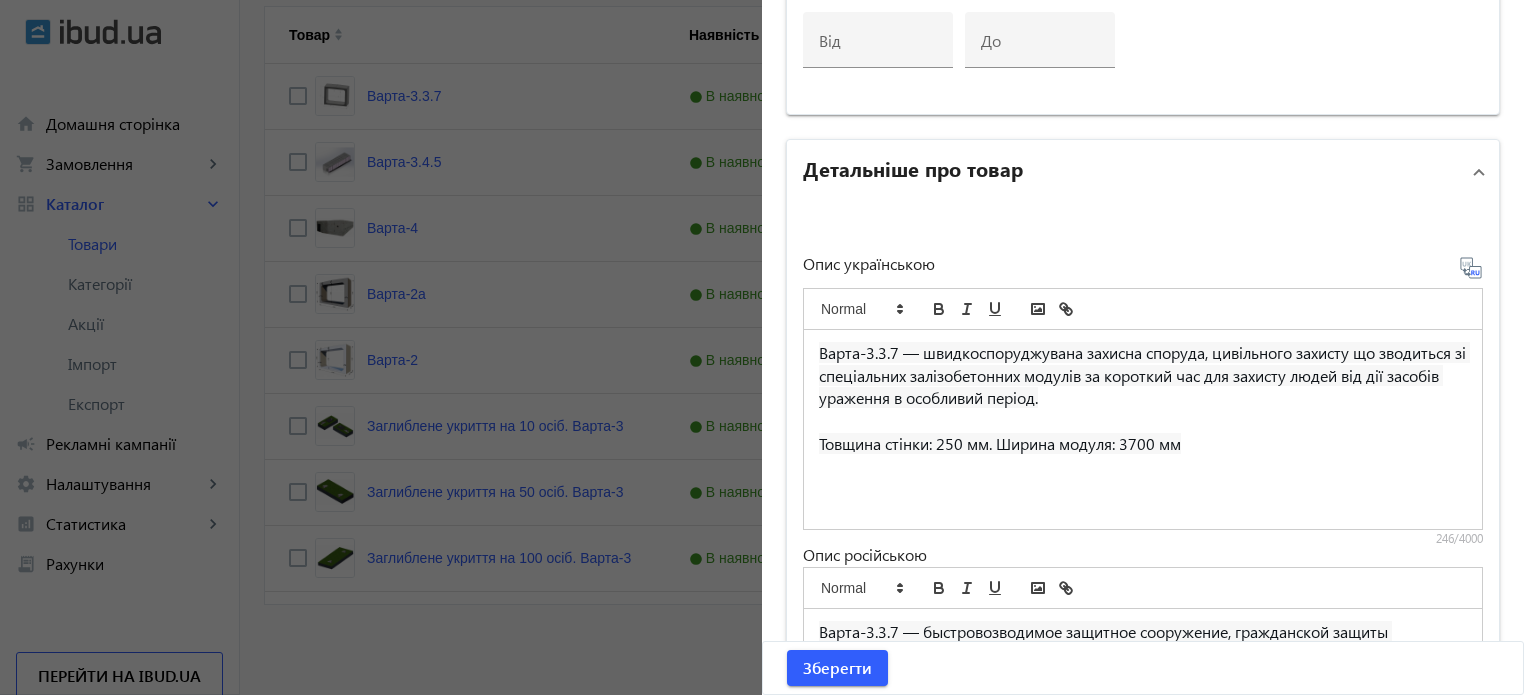 click 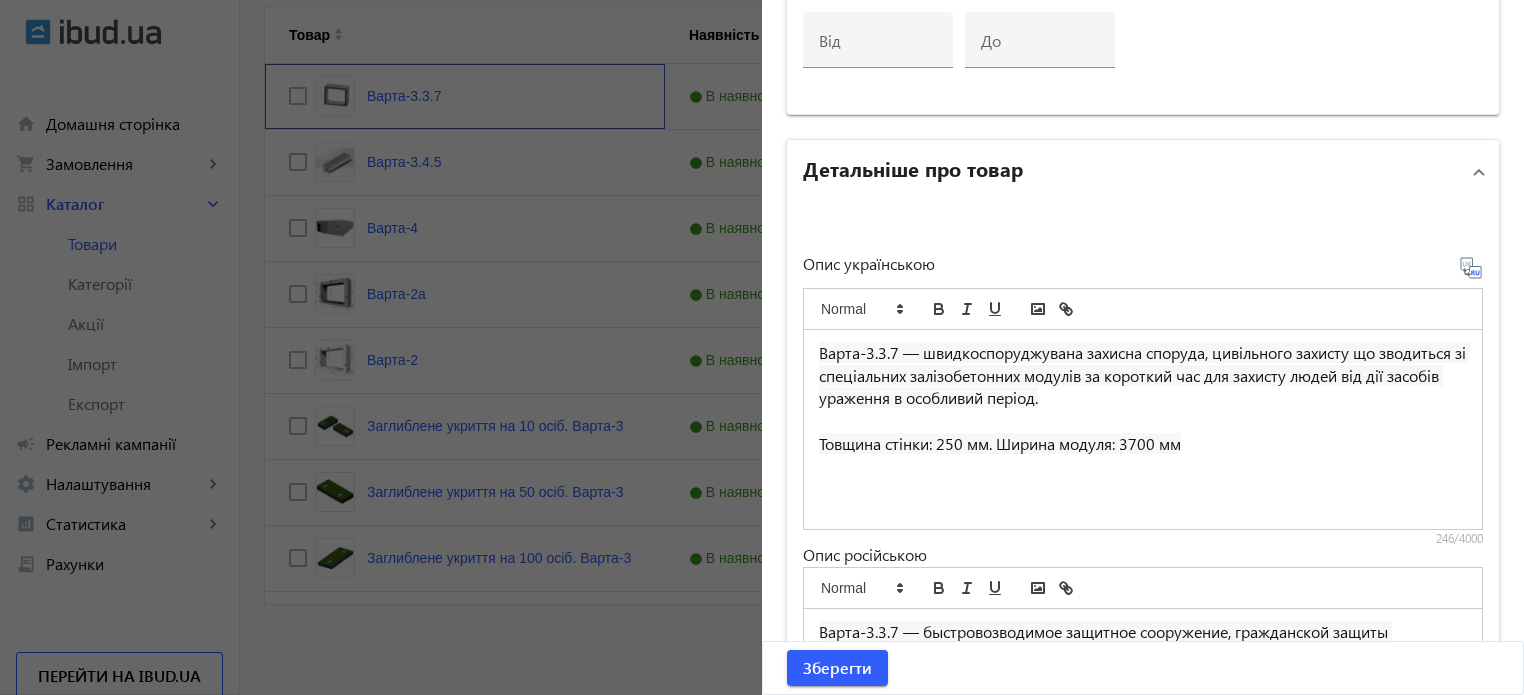 scroll, scrollTop: 0, scrollLeft: 0, axis: both 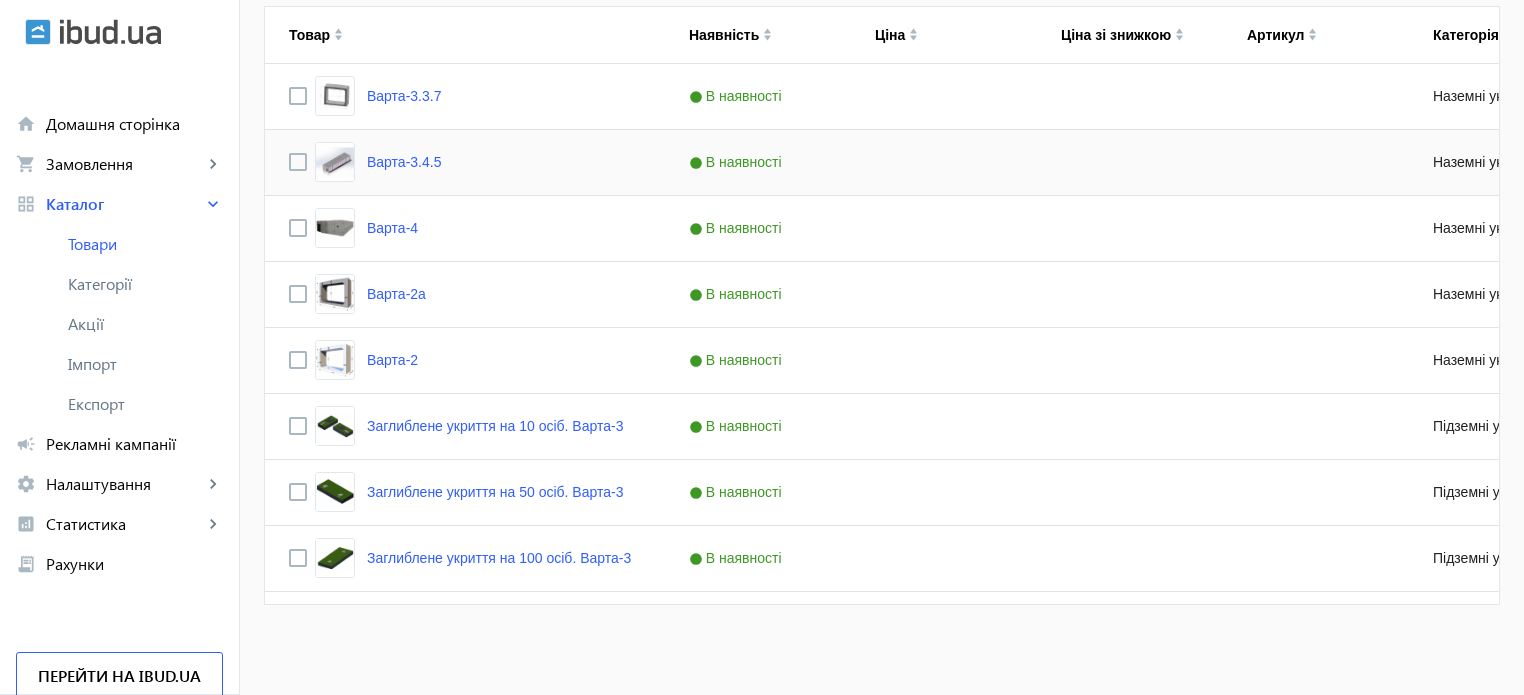 click on "arrow_back Товари 8  /50000 товарів Подовжити  Додати товар  search filter_list Фільтр Всього 8 пропозицій Всі Опубліковані Чернетки Кошик Вибрати все arrow_drop_down  Керування   Експорт
Товар
Наявність
Ціна
Ціна зі знижкою" 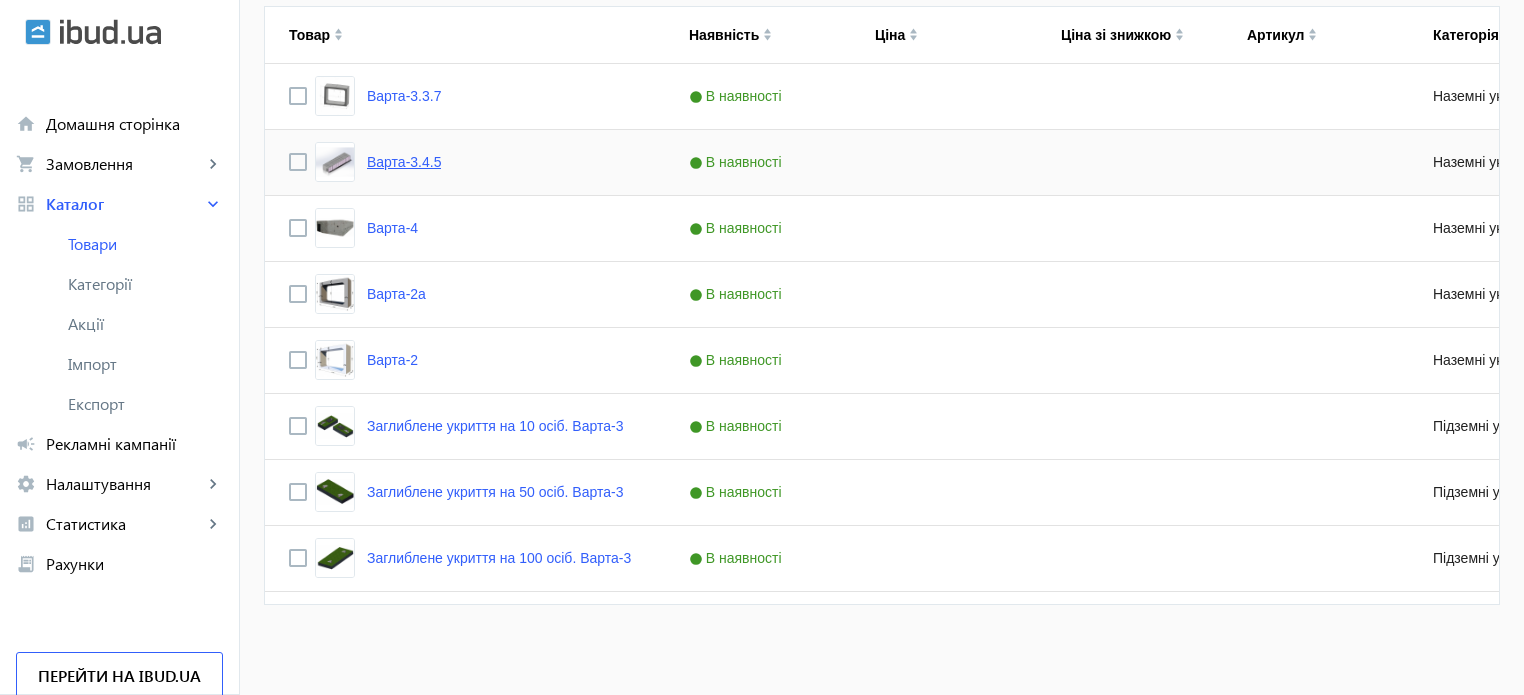 click on "Варта-3.4.5" 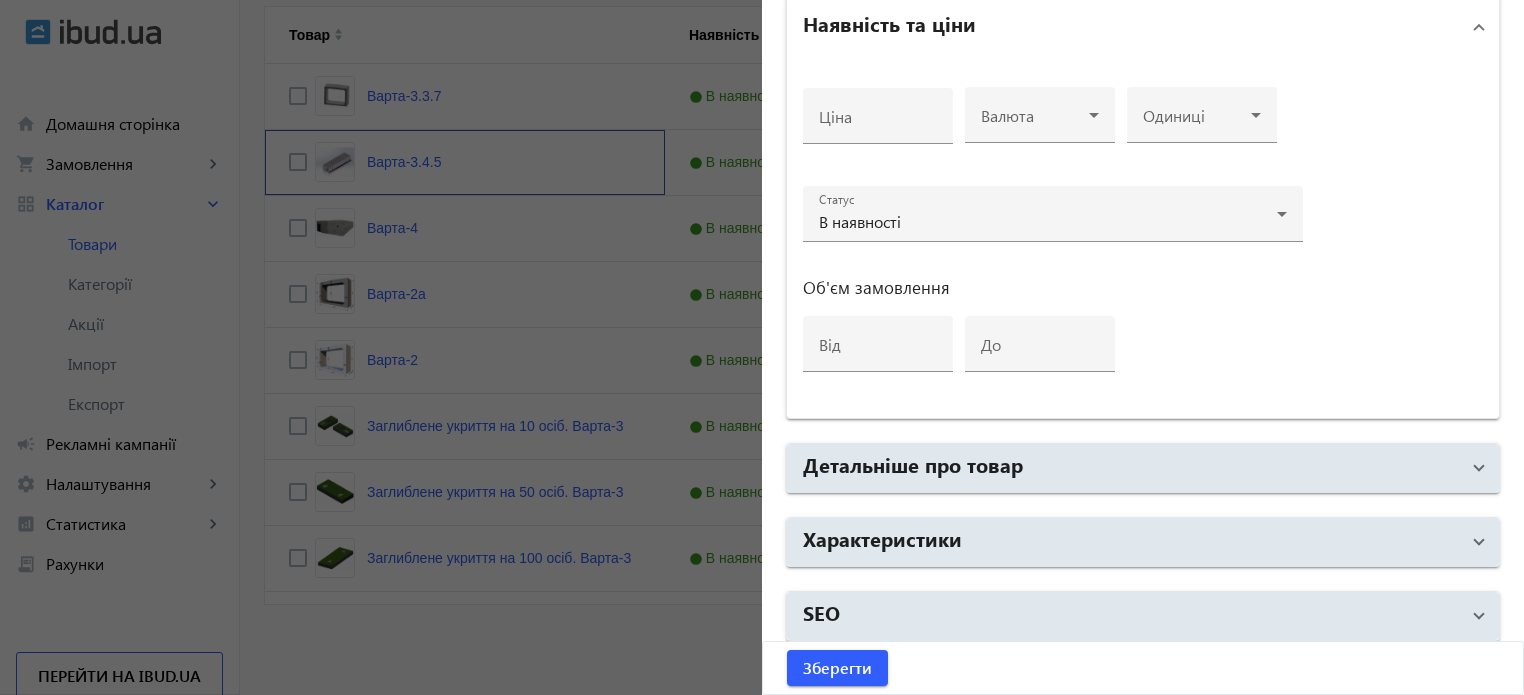 scroll, scrollTop: 968, scrollLeft: 0, axis: vertical 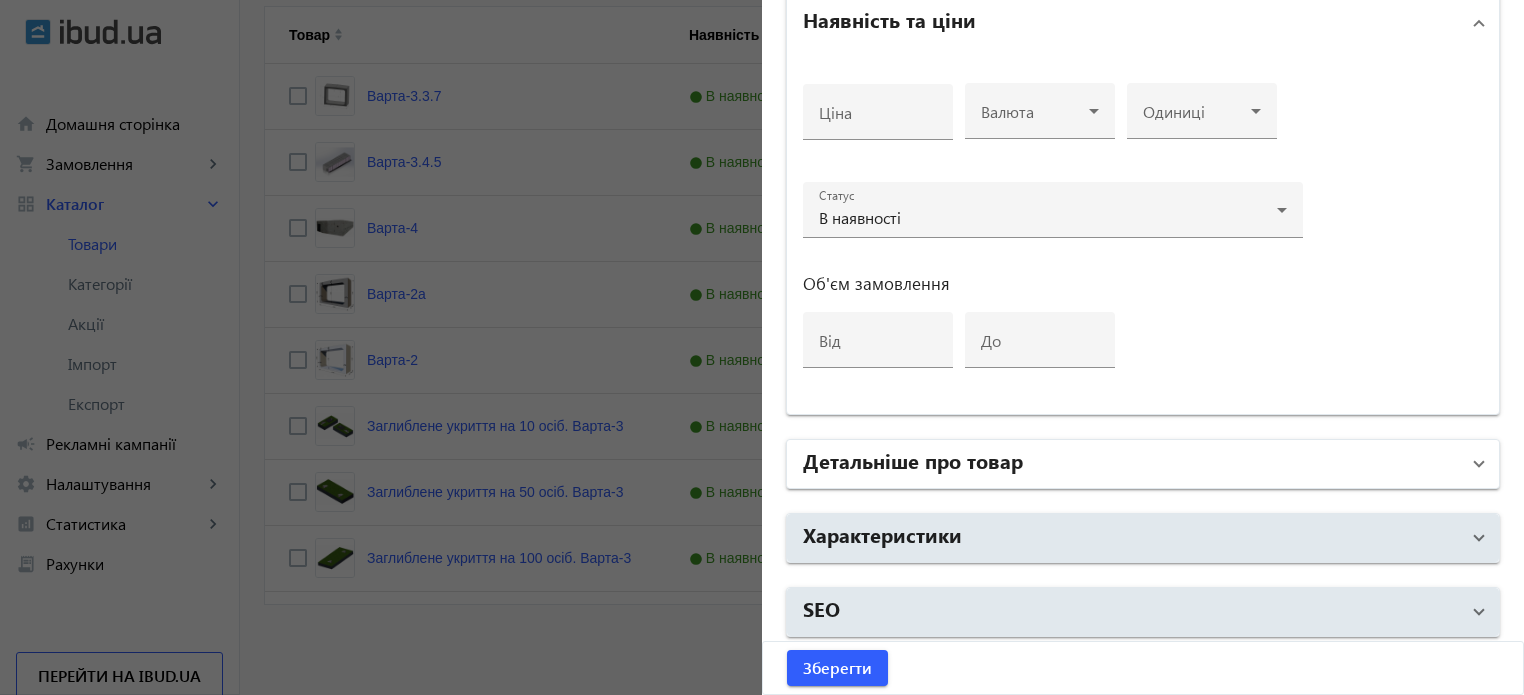 click on "Детальніше про товар" at bounding box center (913, 460) 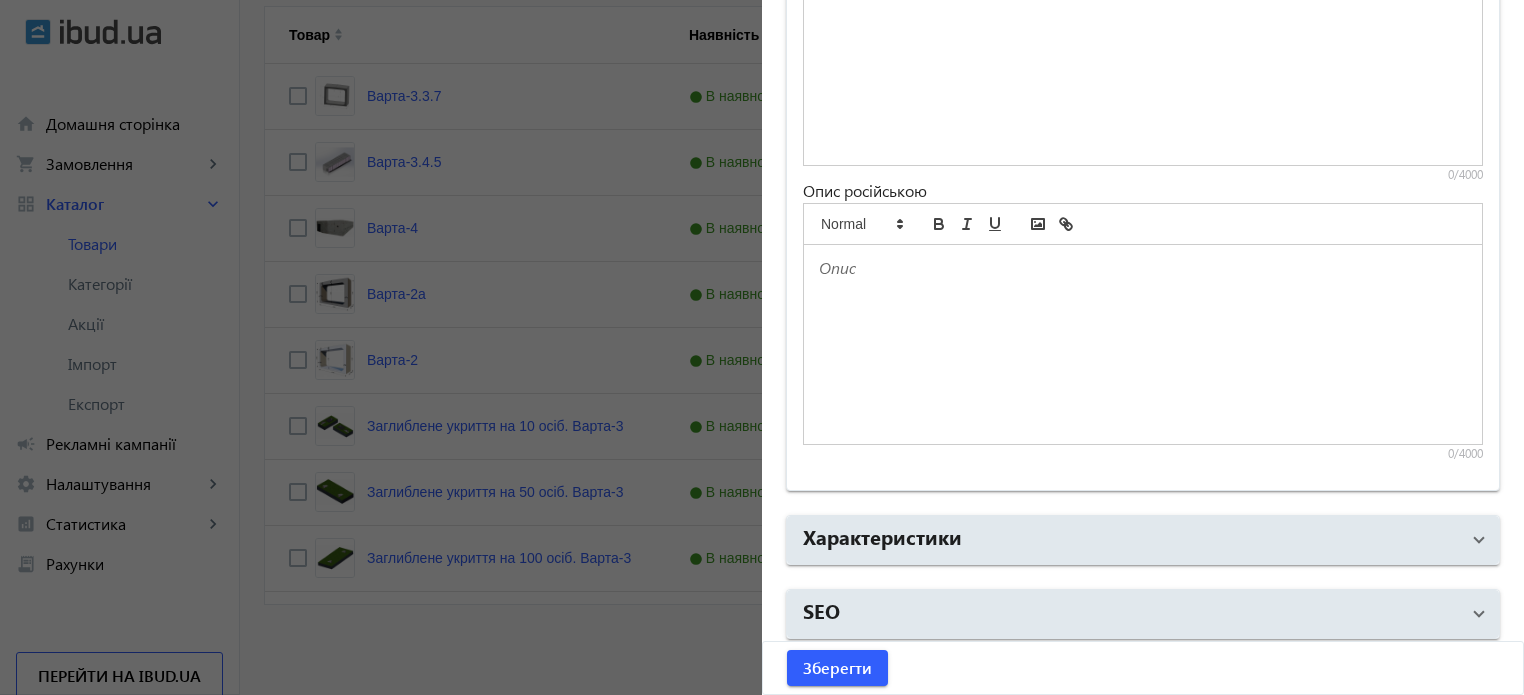 scroll, scrollTop: 1633, scrollLeft: 0, axis: vertical 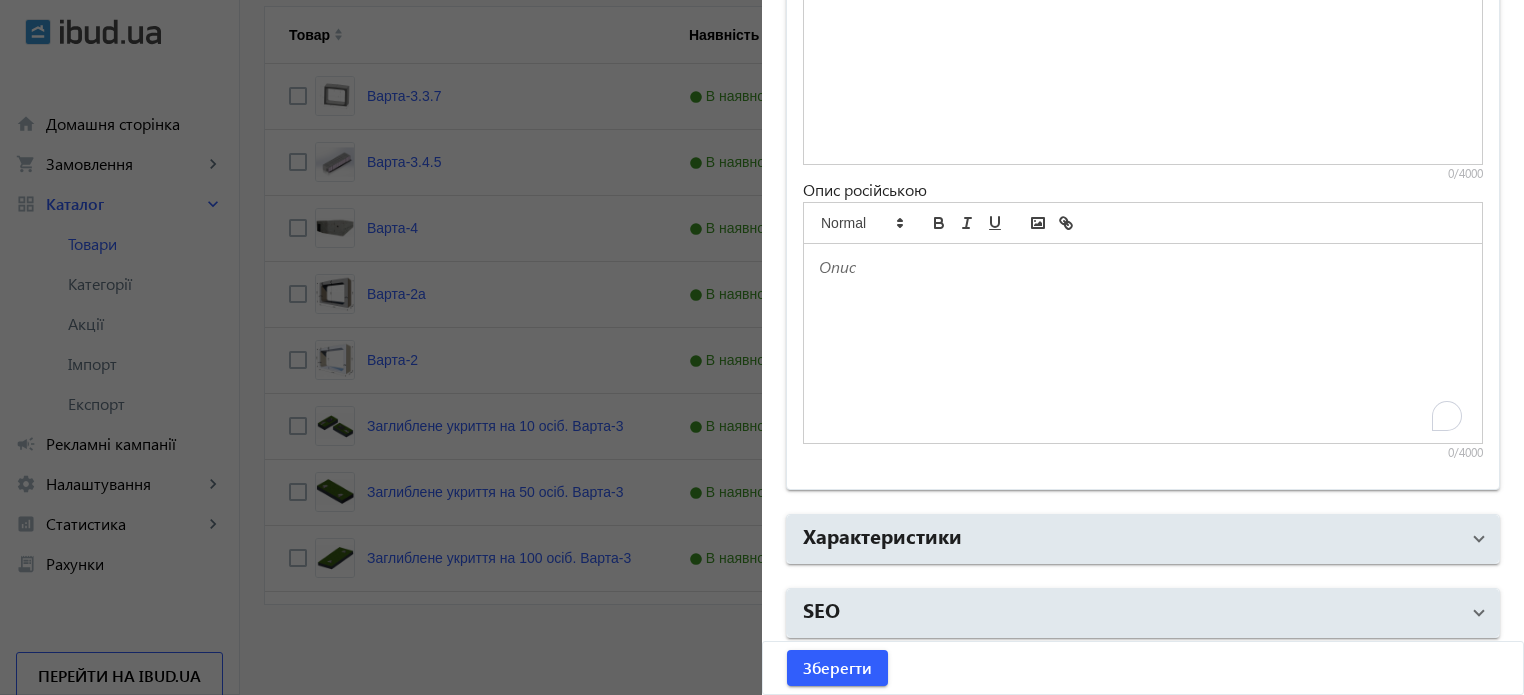 click at bounding box center [1143, 343] 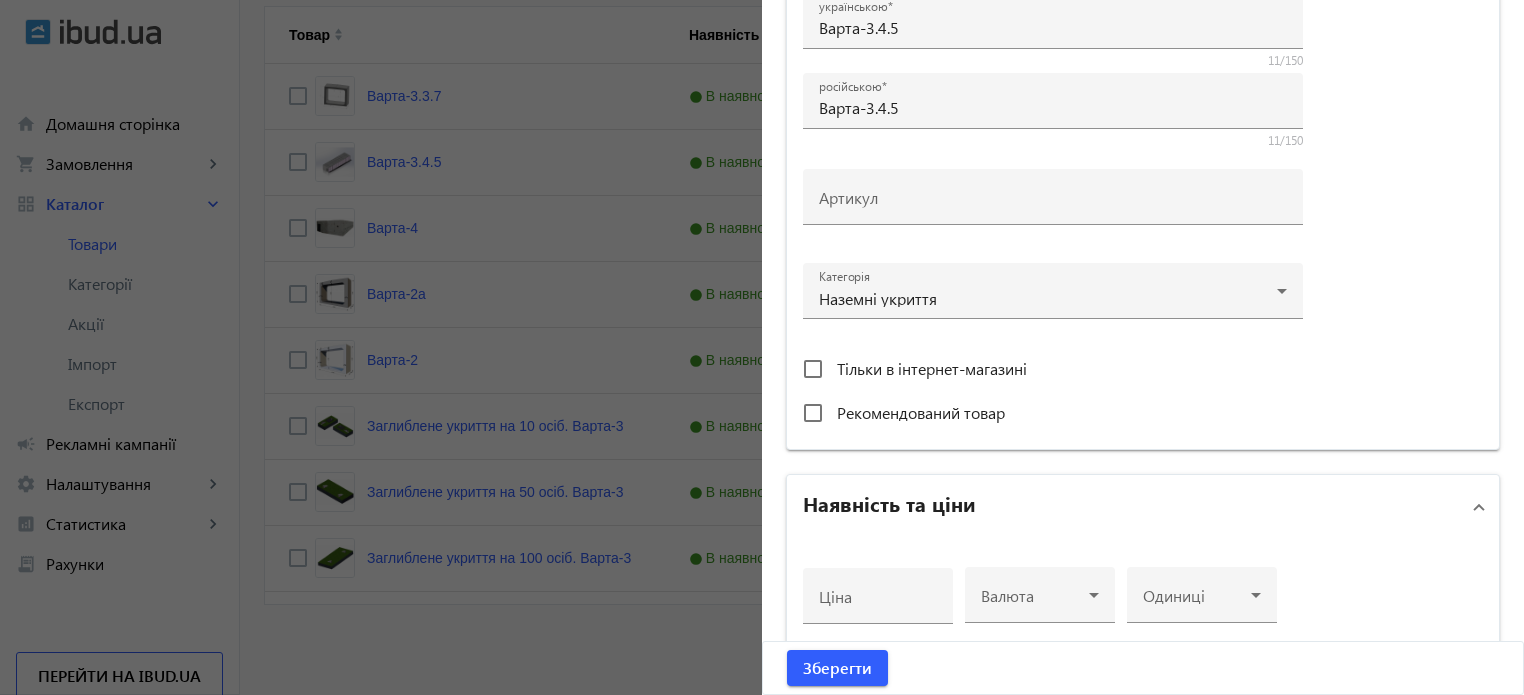 scroll, scrollTop: 433, scrollLeft: 0, axis: vertical 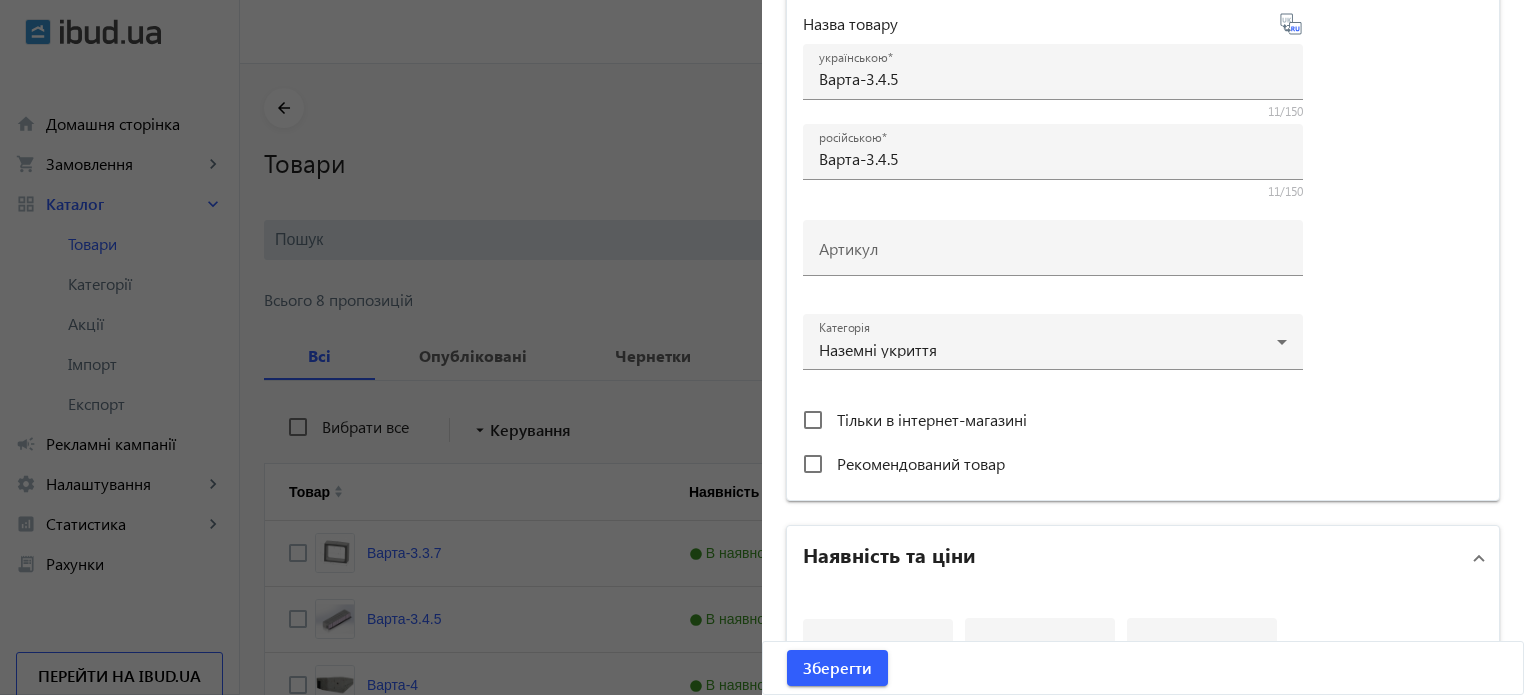 click 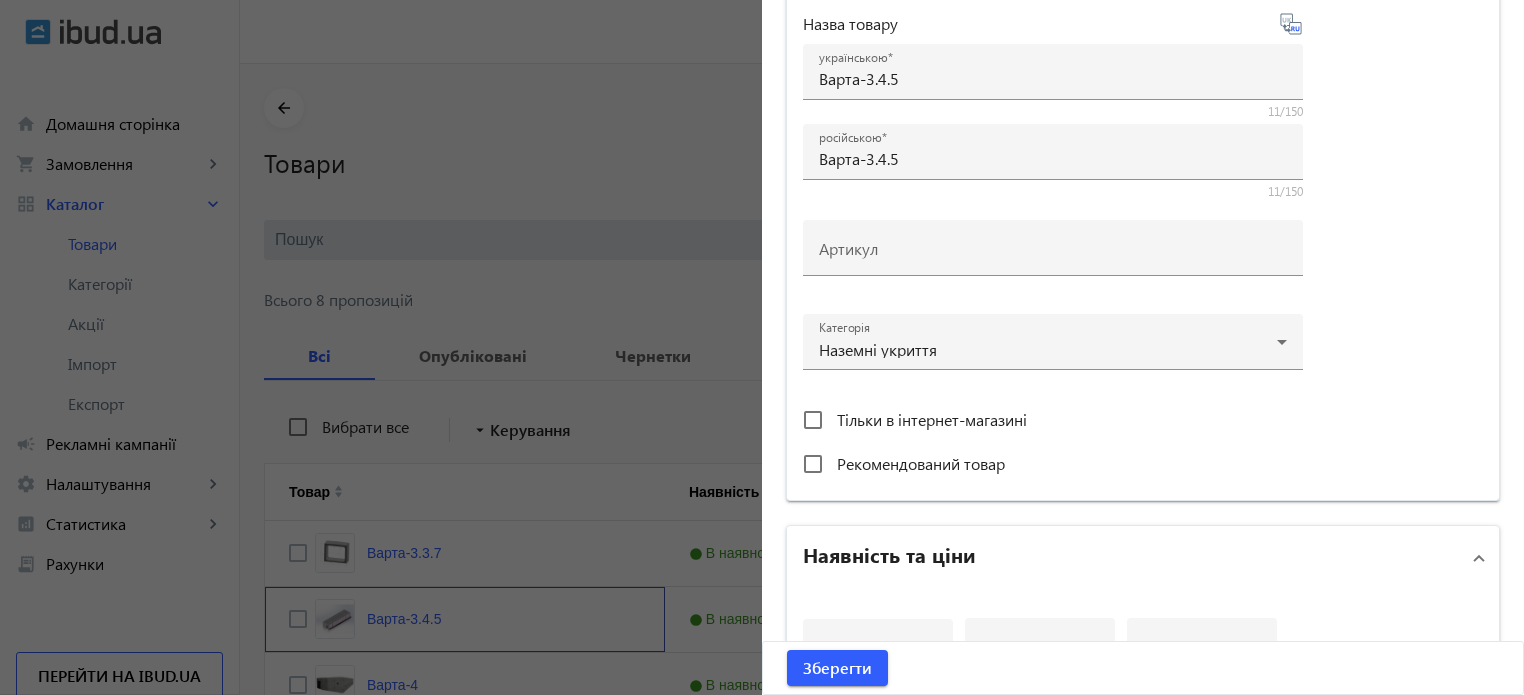 scroll, scrollTop: 0, scrollLeft: 0, axis: both 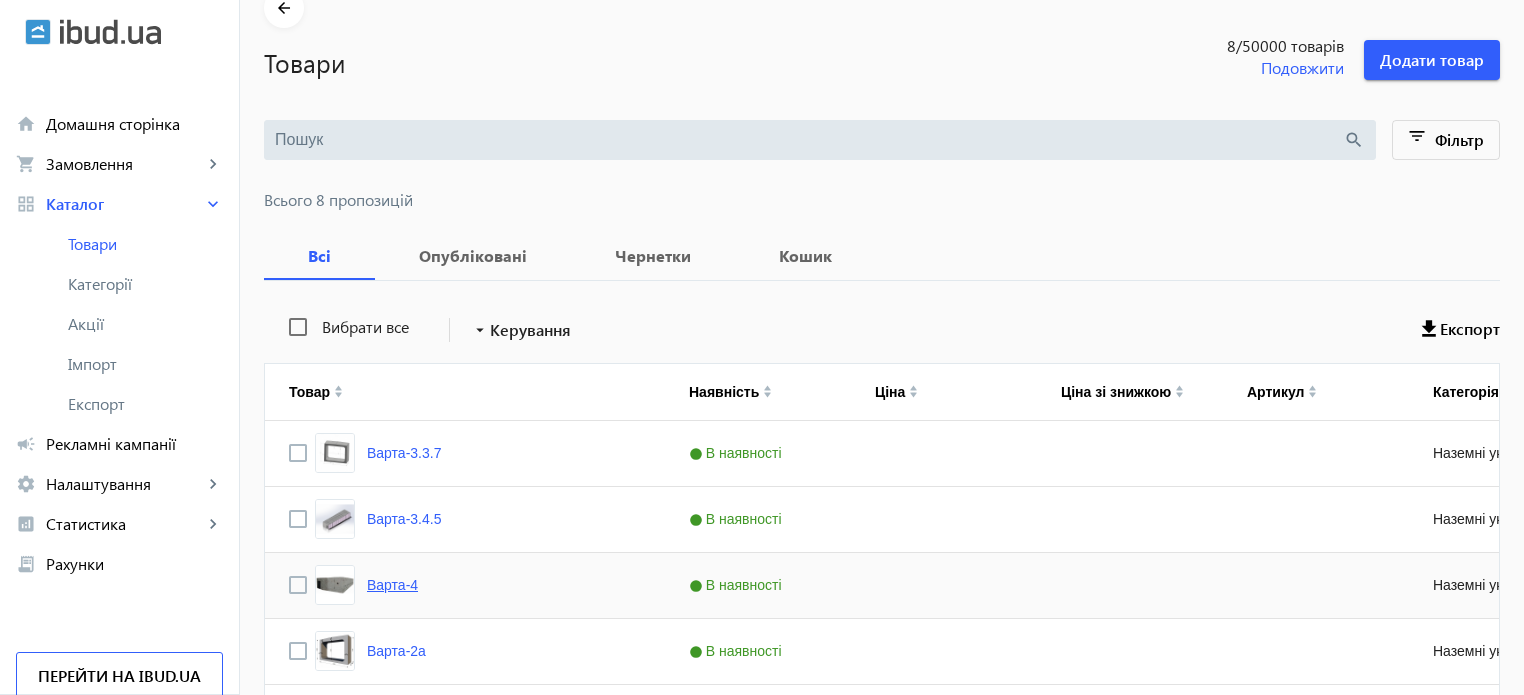 click on "Варта-4" 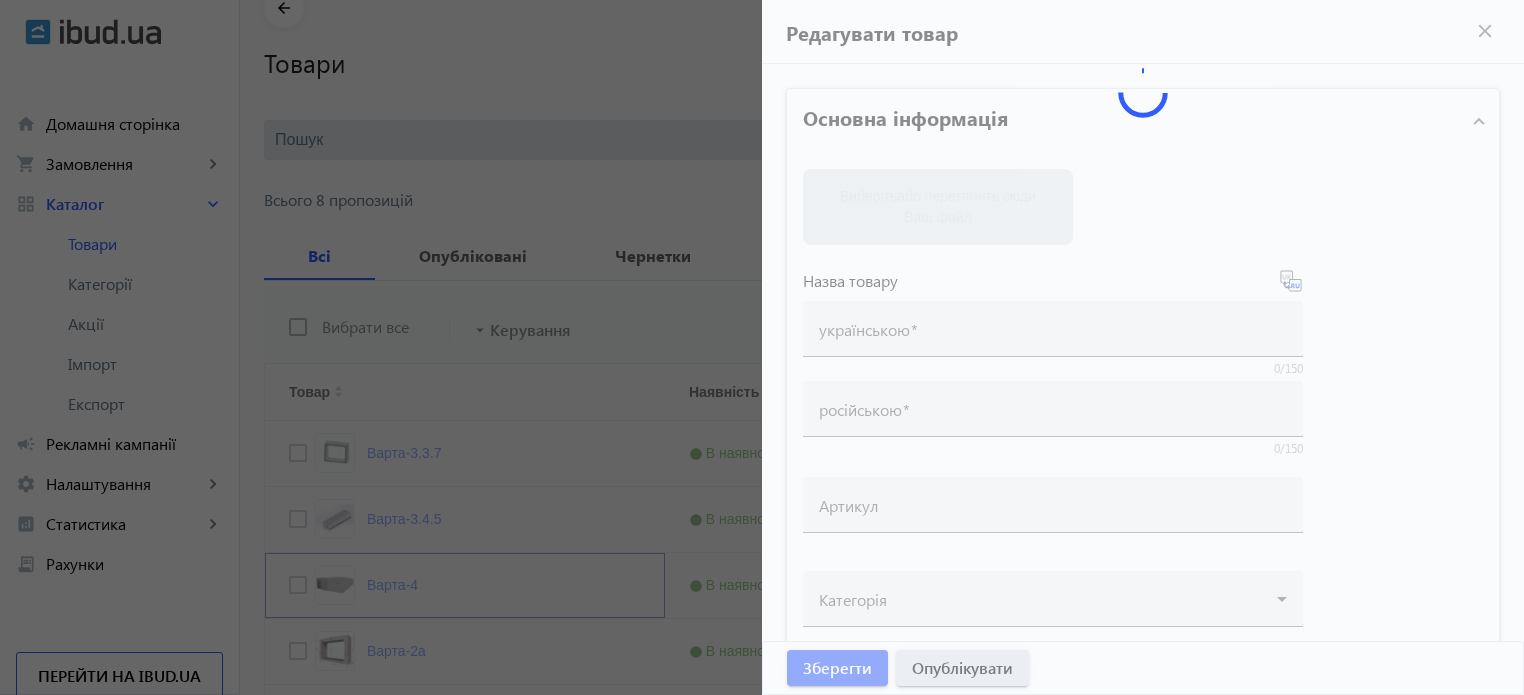 type on "Варта-4" 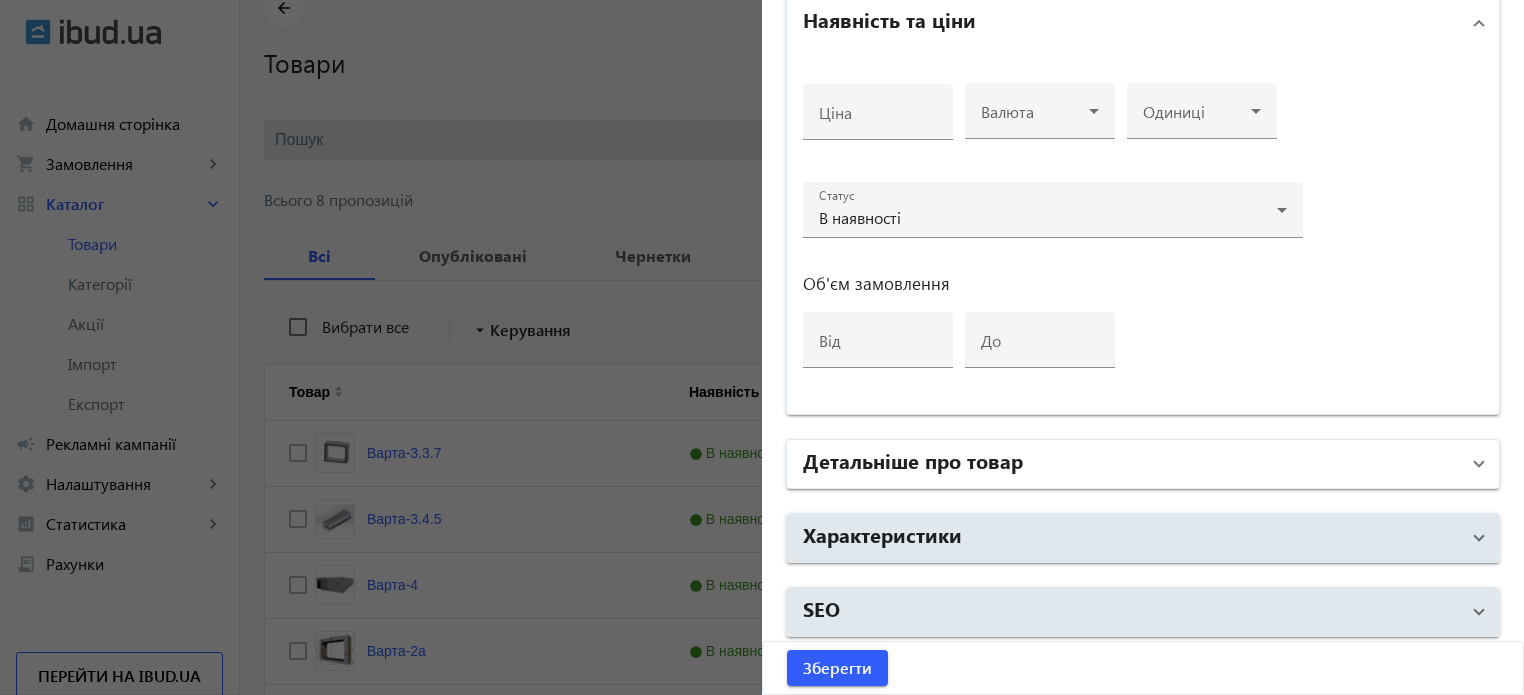 click on "Детальніше про товар" at bounding box center [913, 460] 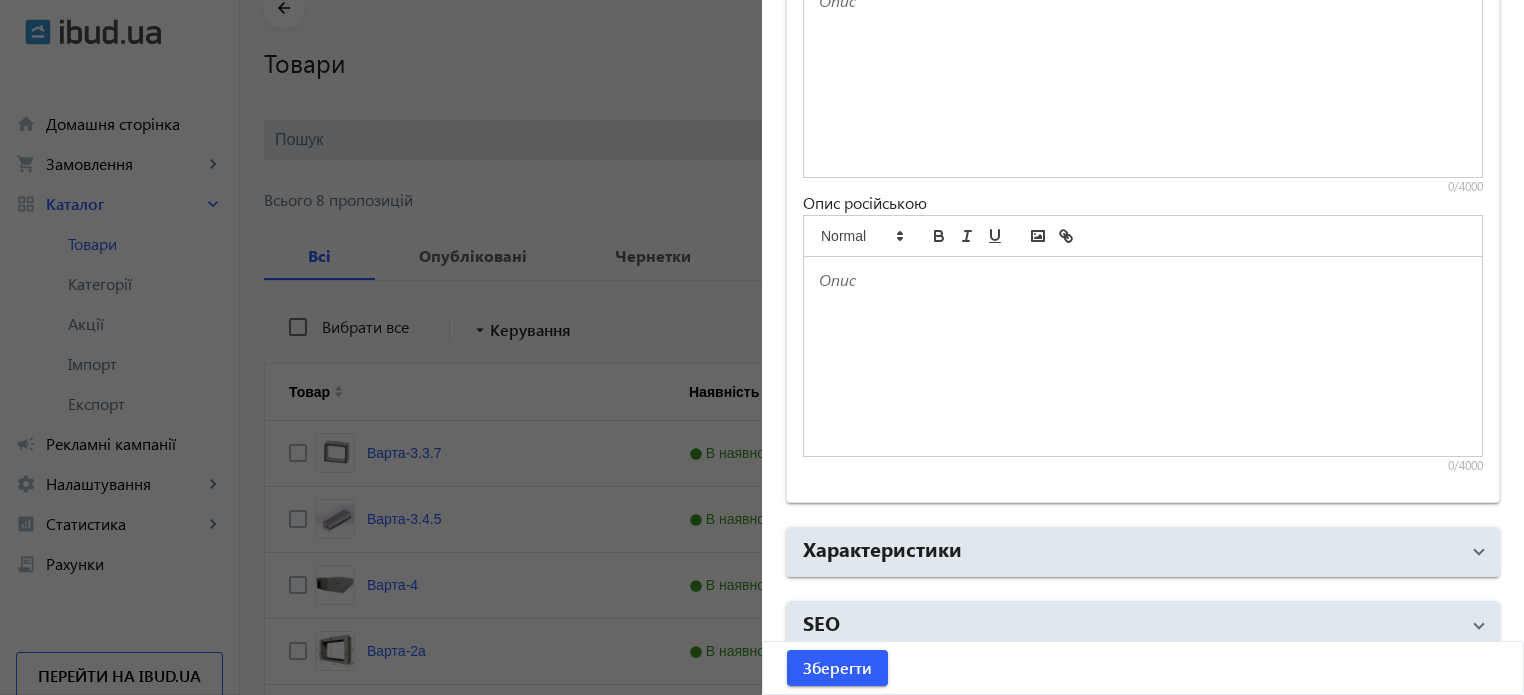 scroll, scrollTop: 1633, scrollLeft: 0, axis: vertical 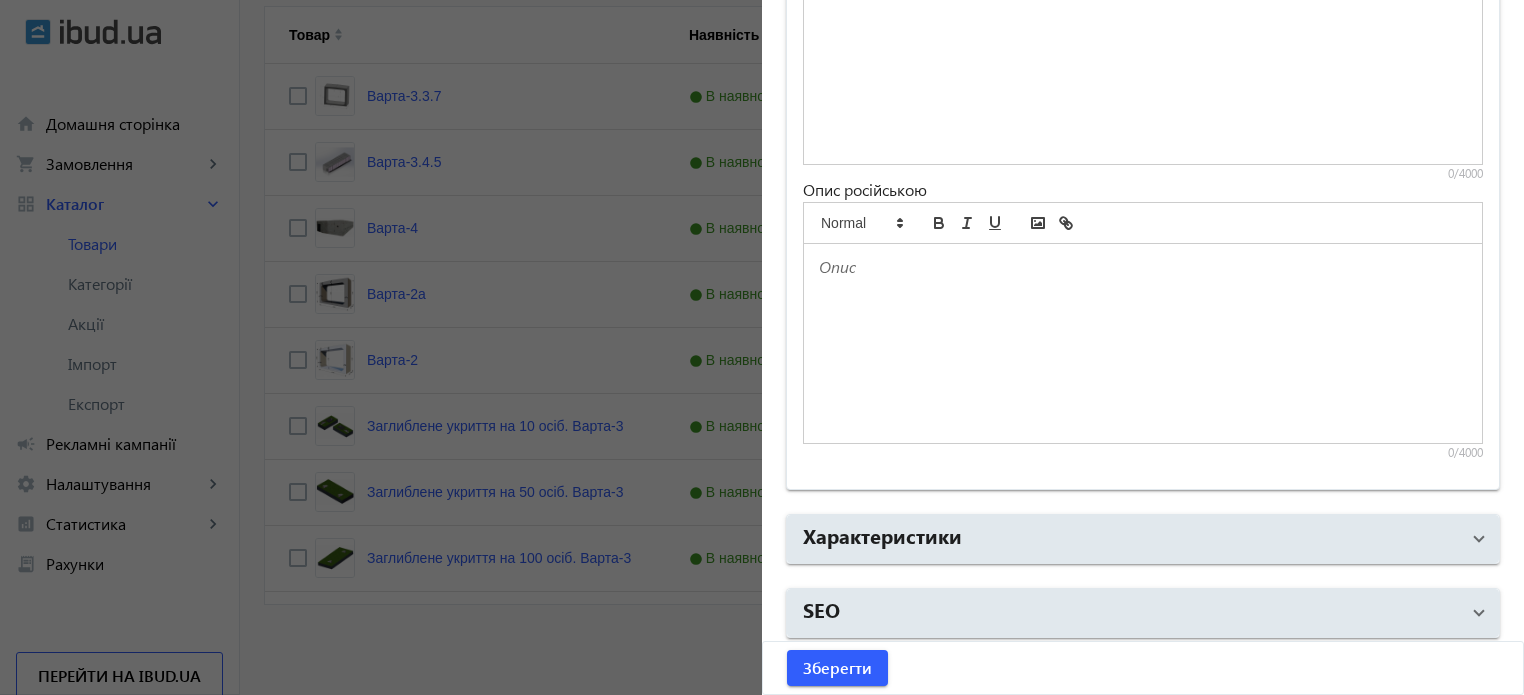 click 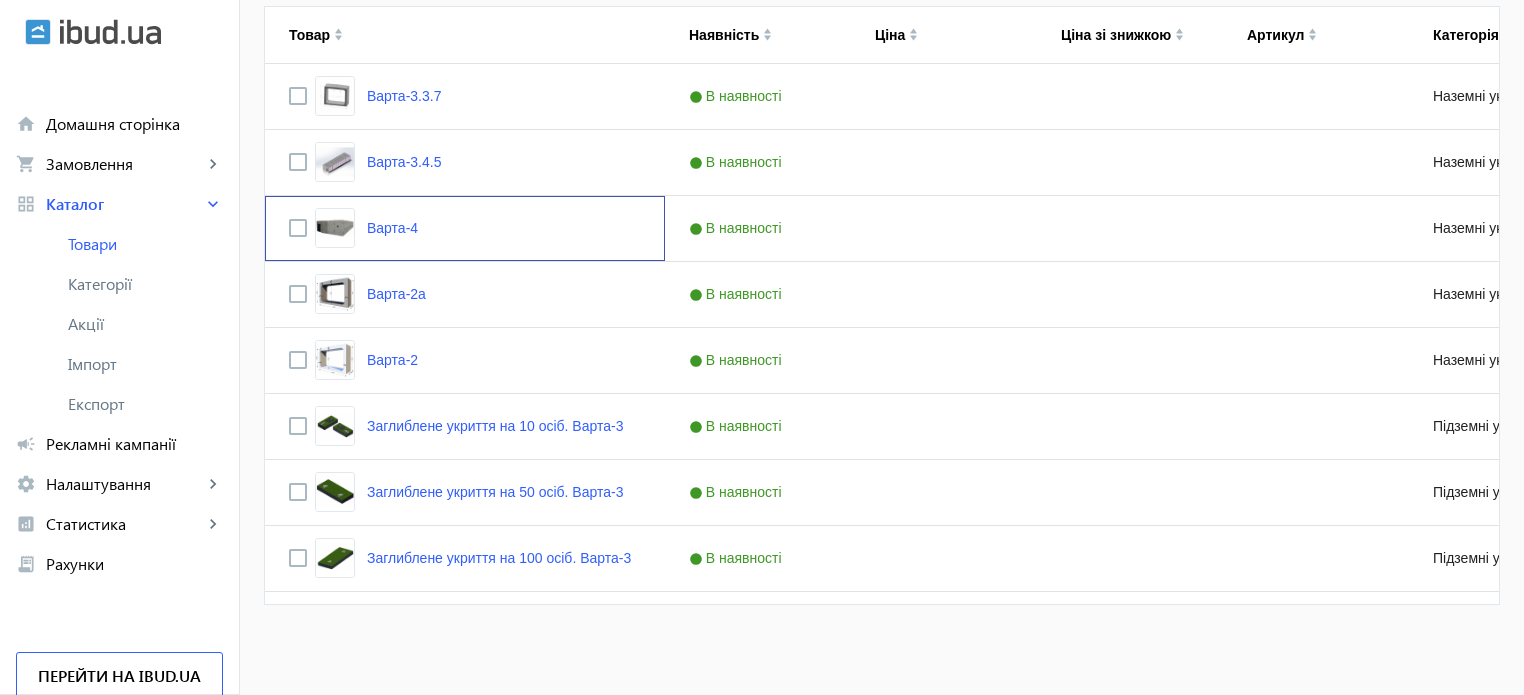 scroll, scrollTop: 0, scrollLeft: 0, axis: both 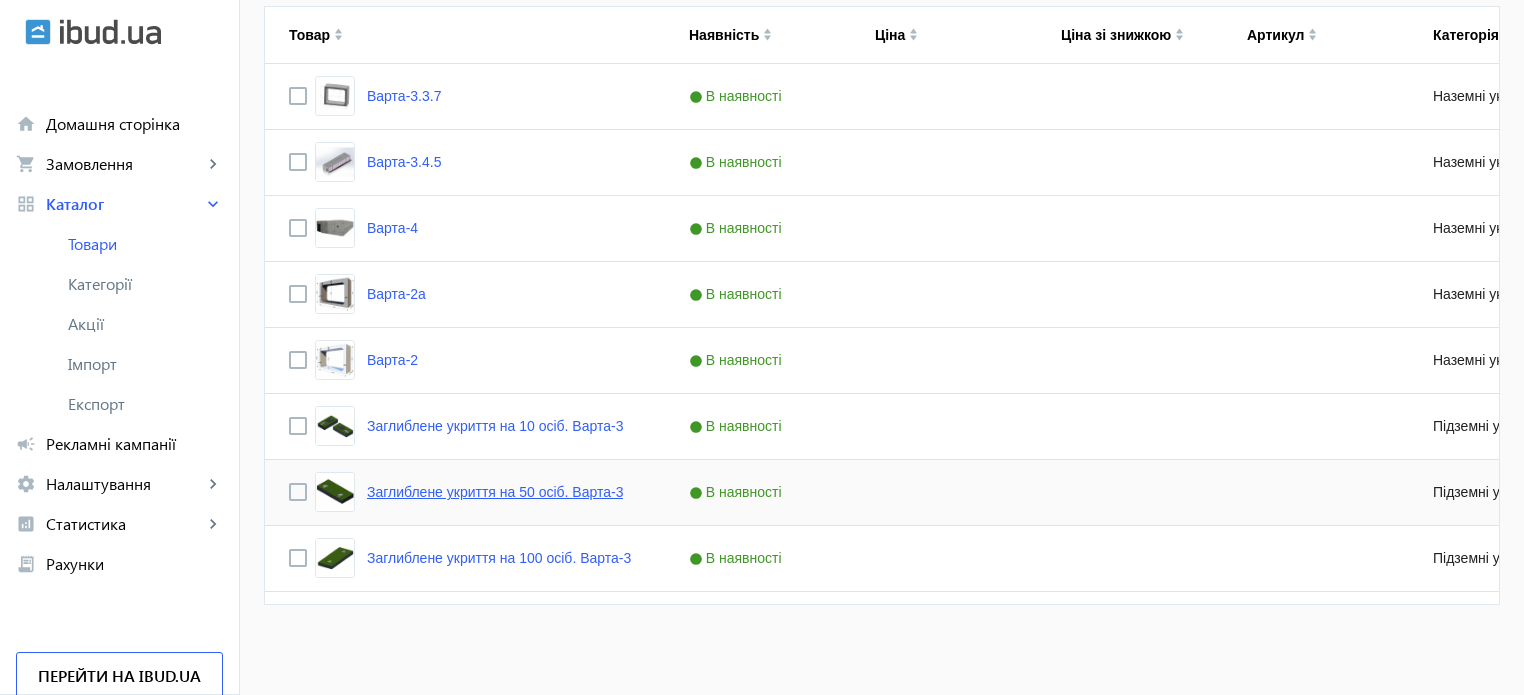 click on "Заглиблене укриття на 50 осіб. Варта-3" 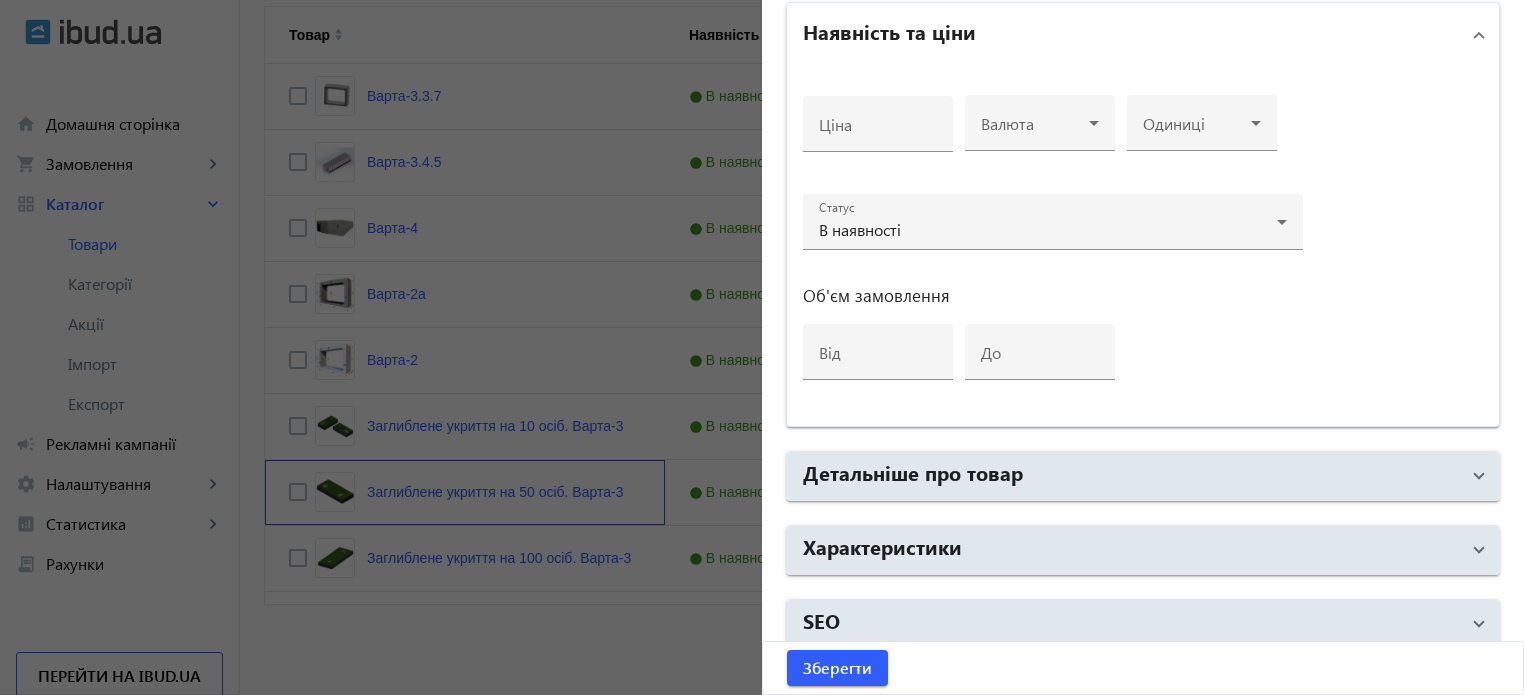 scroll, scrollTop: 968, scrollLeft: 0, axis: vertical 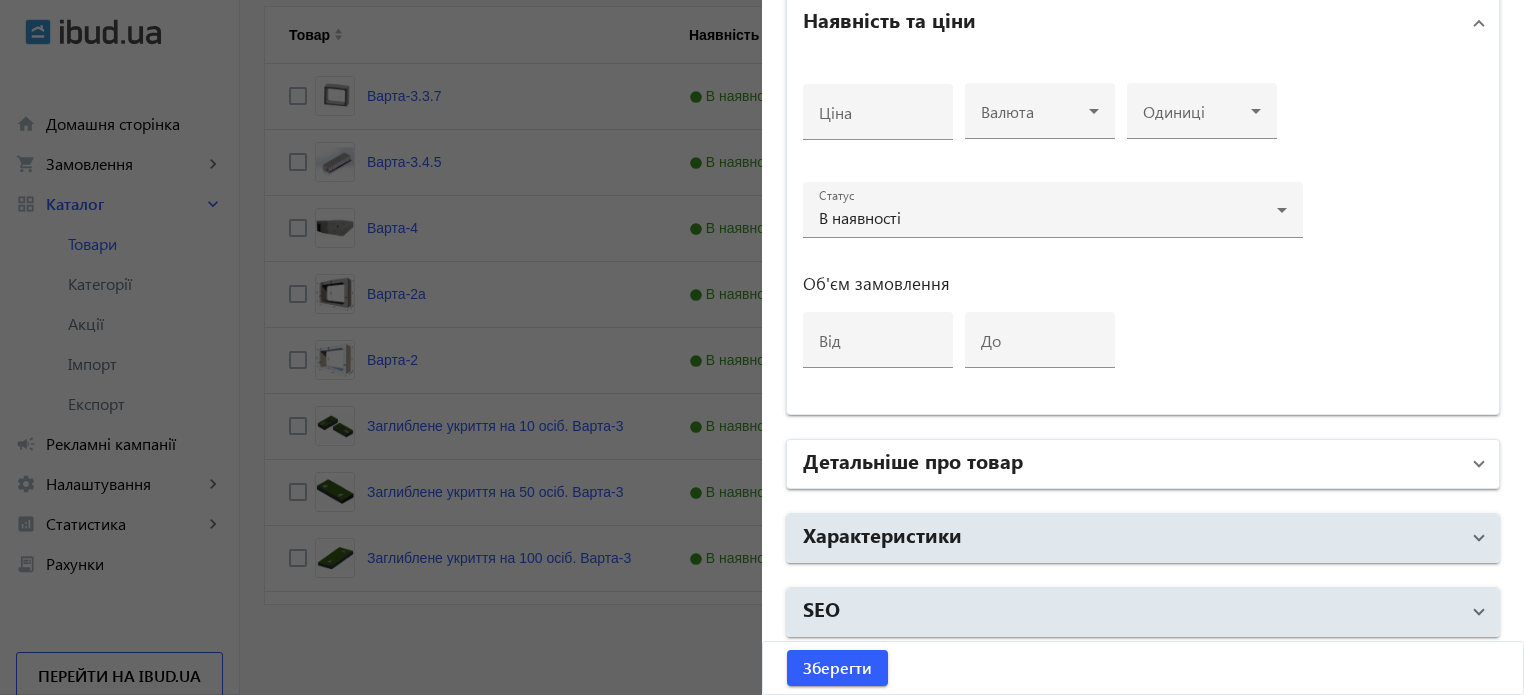 click on "Детальніше про товар" at bounding box center (1131, 464) 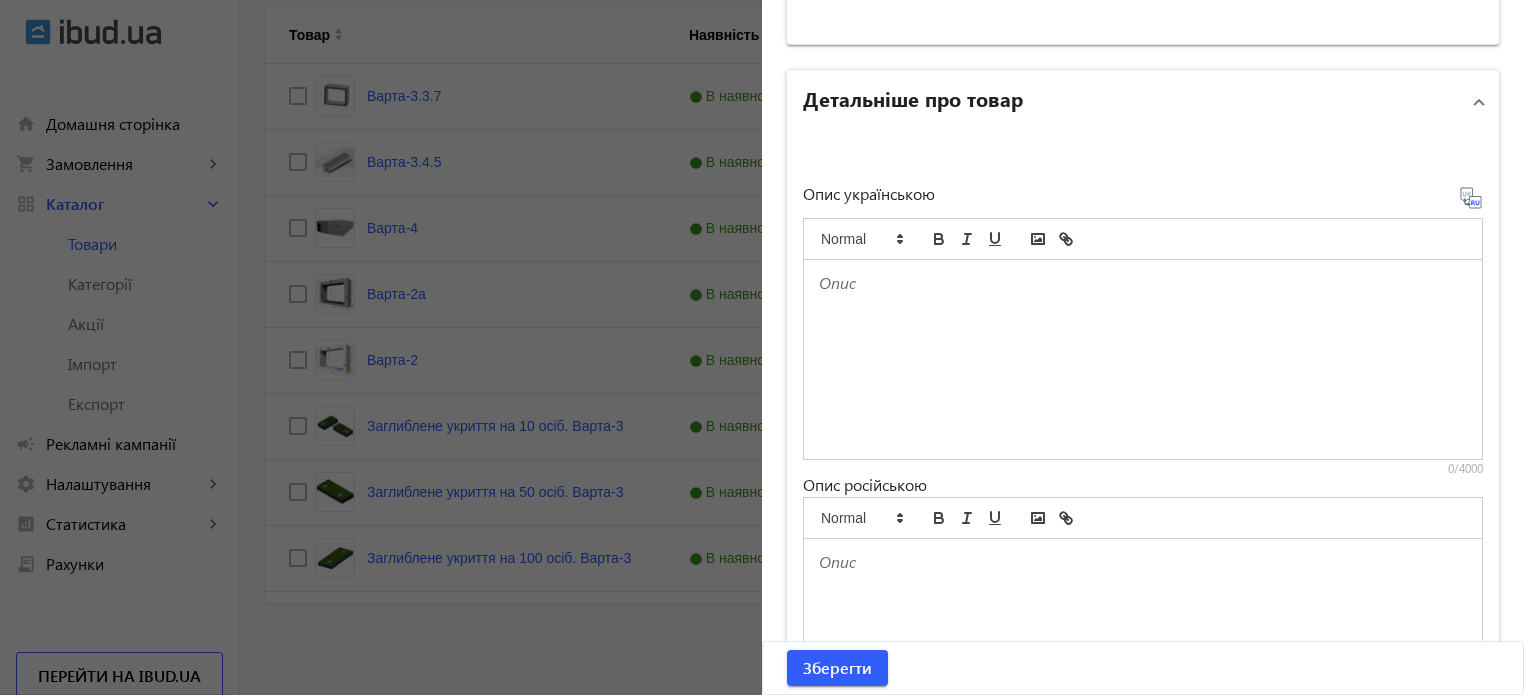 scroll, scrollTop: 1633, scrollLeft: 0, axis: vertical 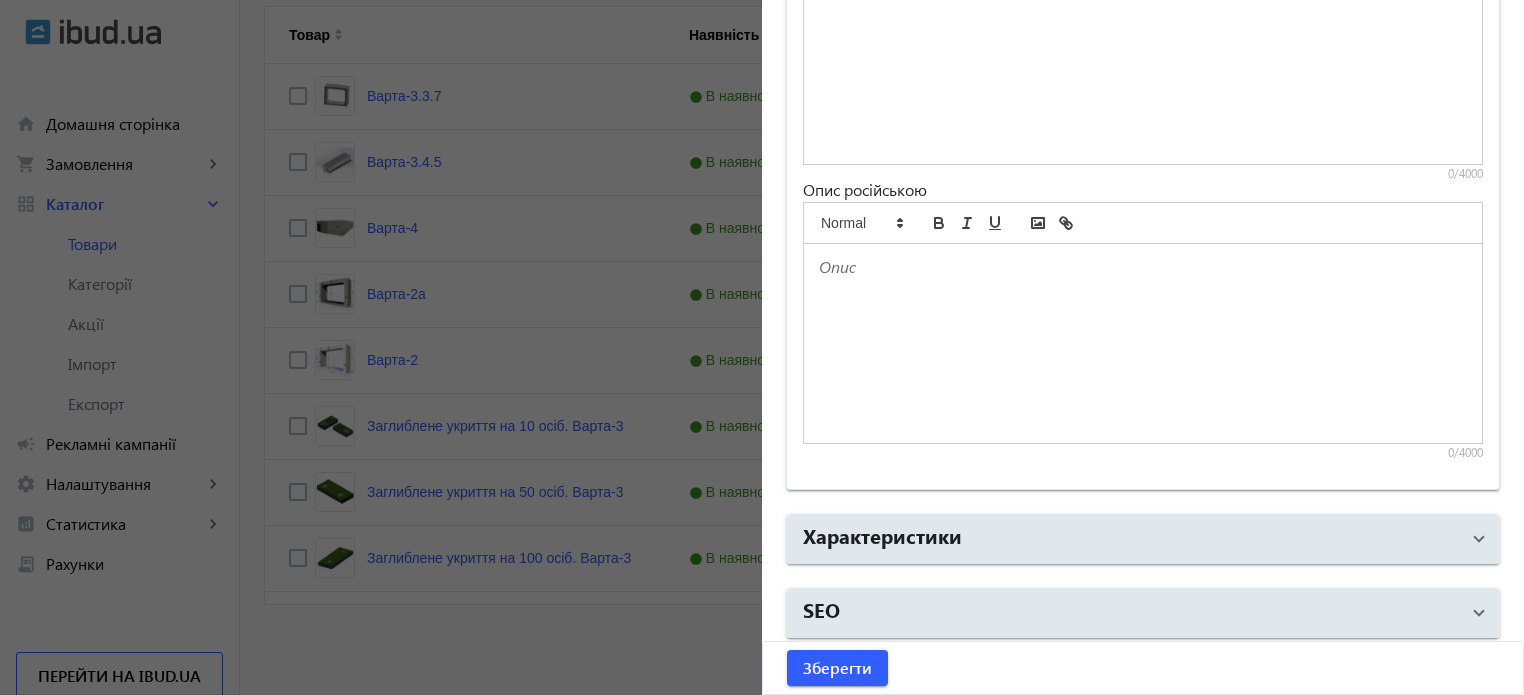 click 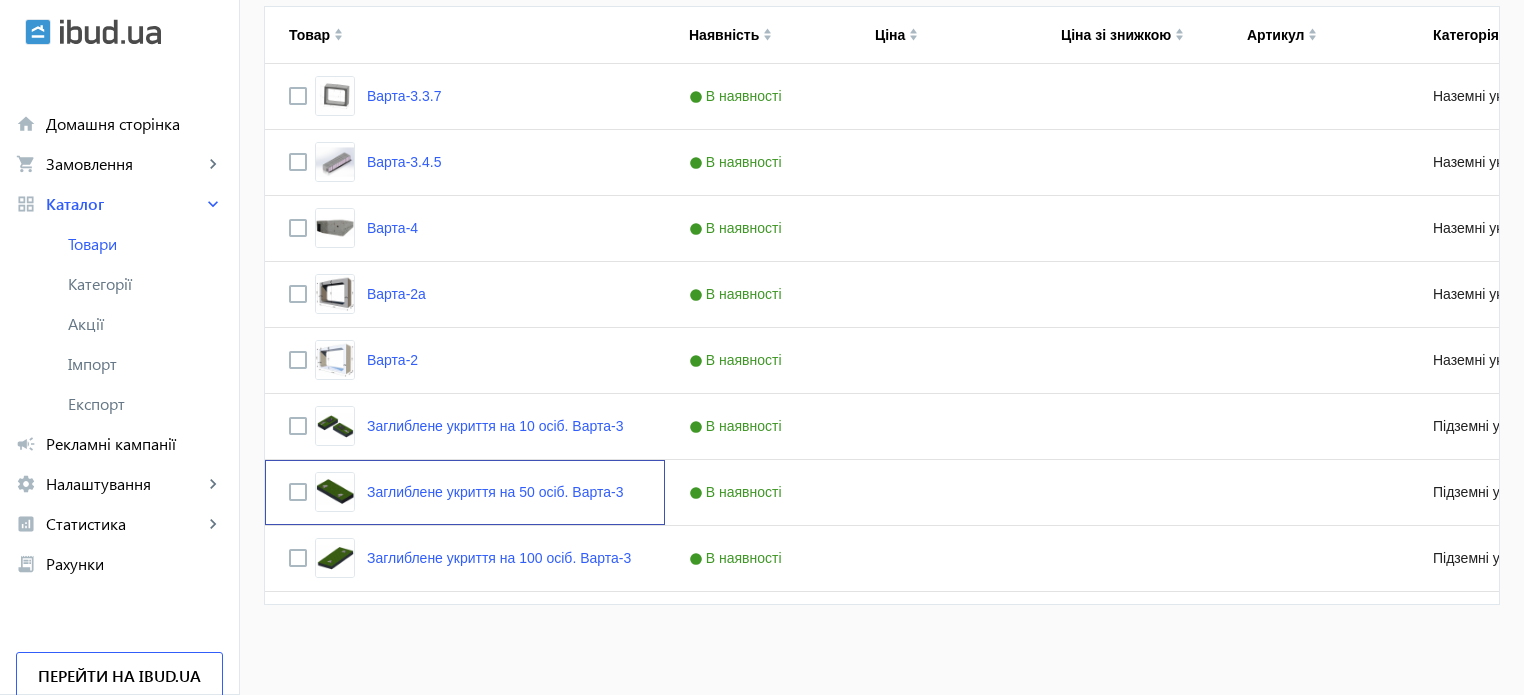scroll, scrollTop: 0, scrollLeft: 0, axis: both 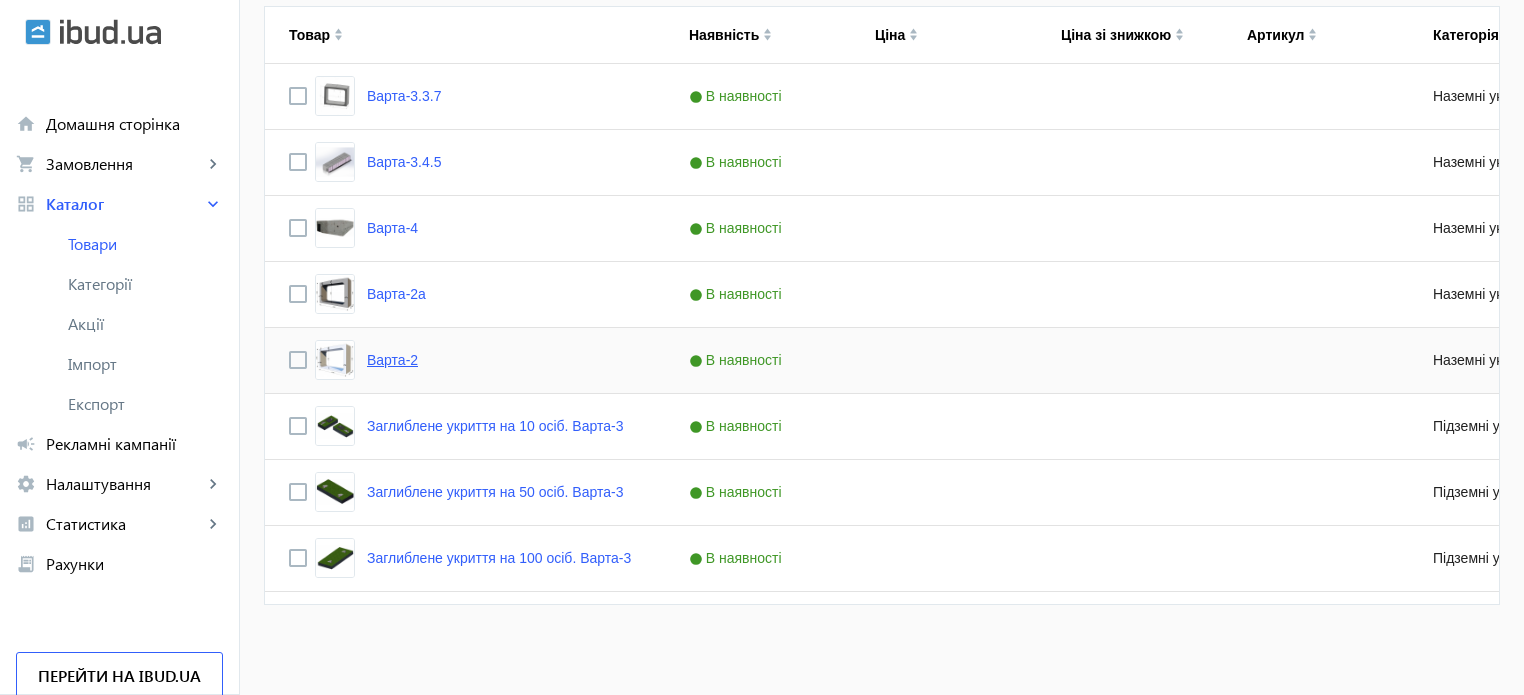 click on "Варта-2" 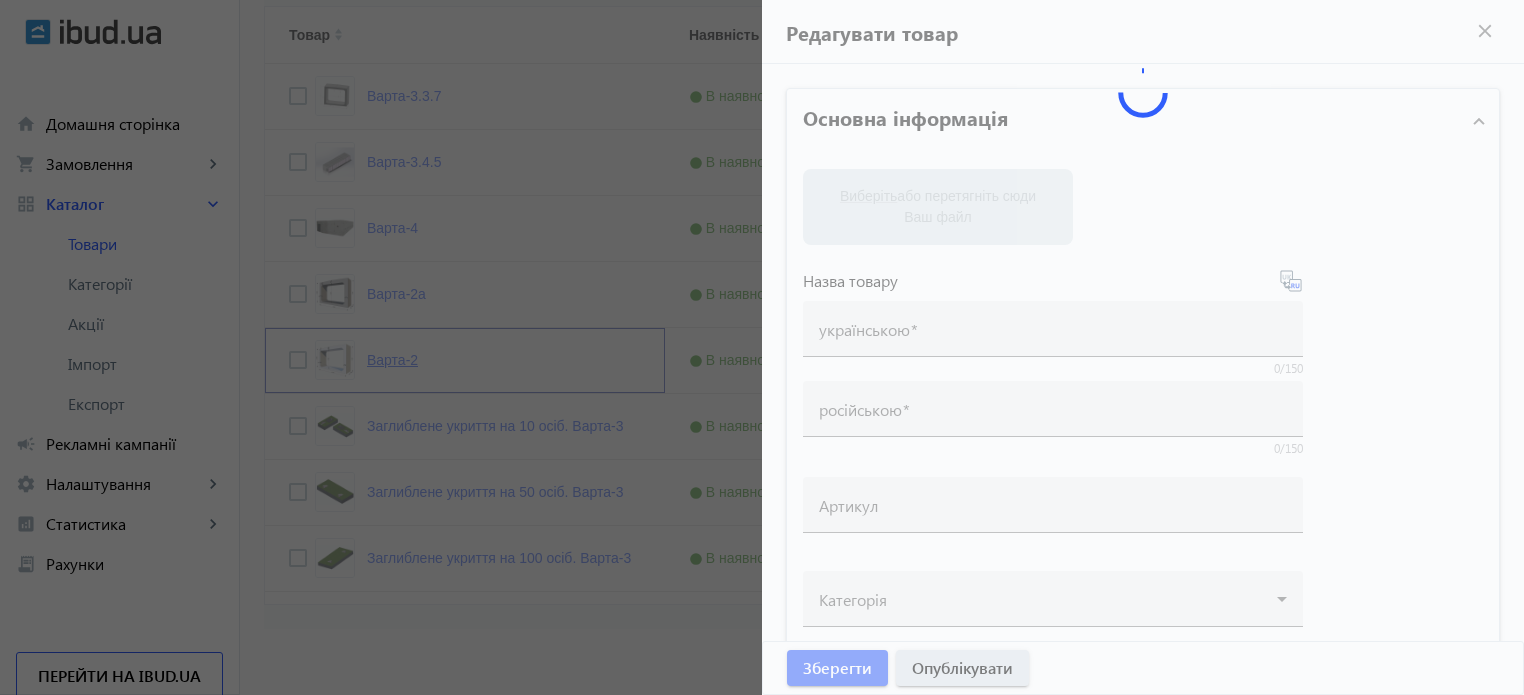 type on "Варта-2" 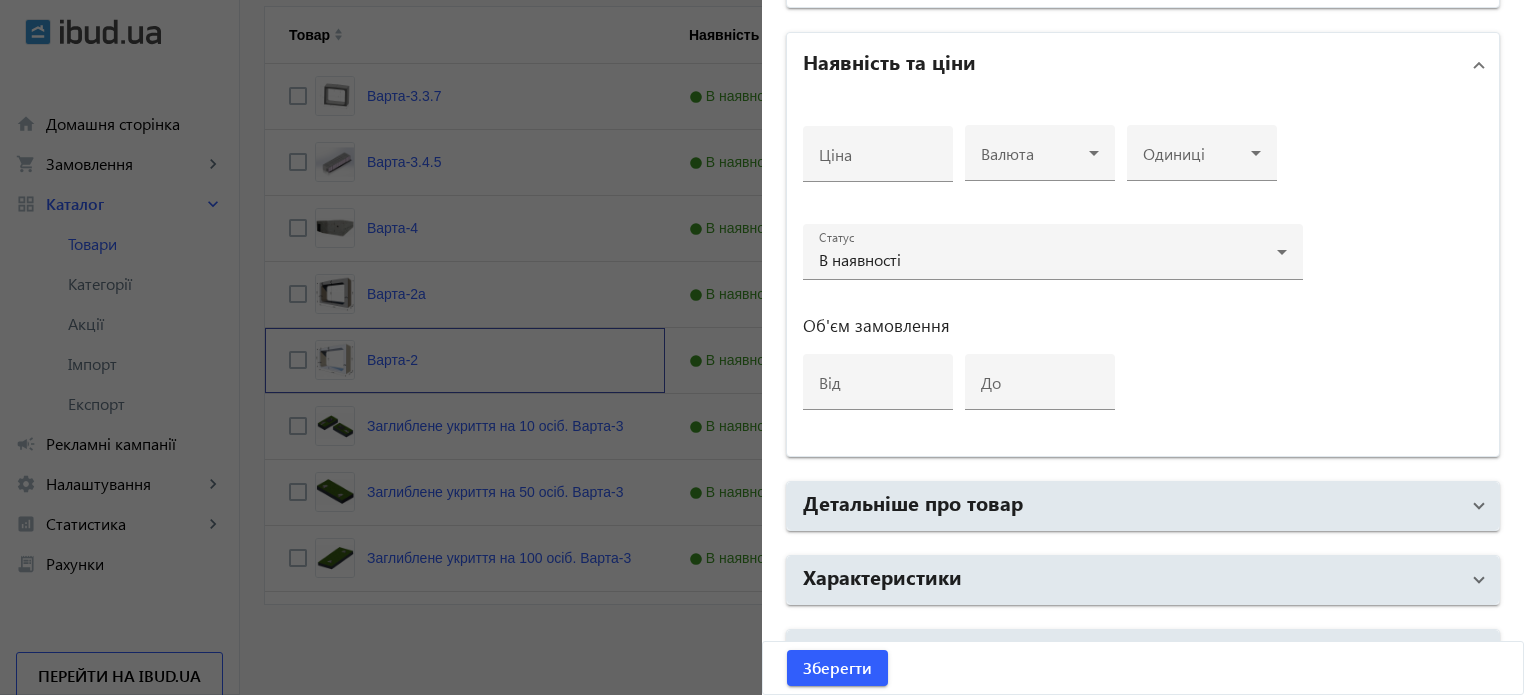 scroll, scrollTop: 968, scrollLeft: 0, axis: vertical 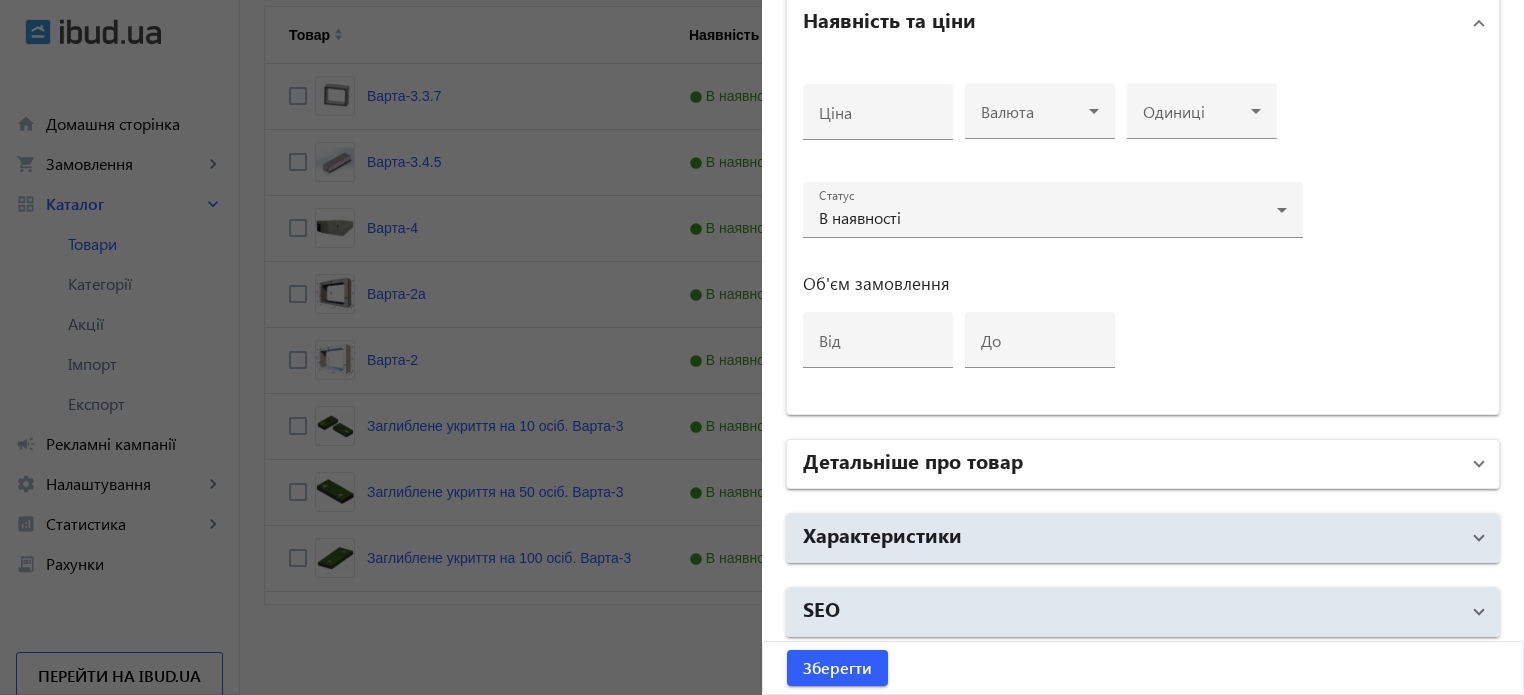 click on "Детальніше про товар" at bounding box center [913, 460] 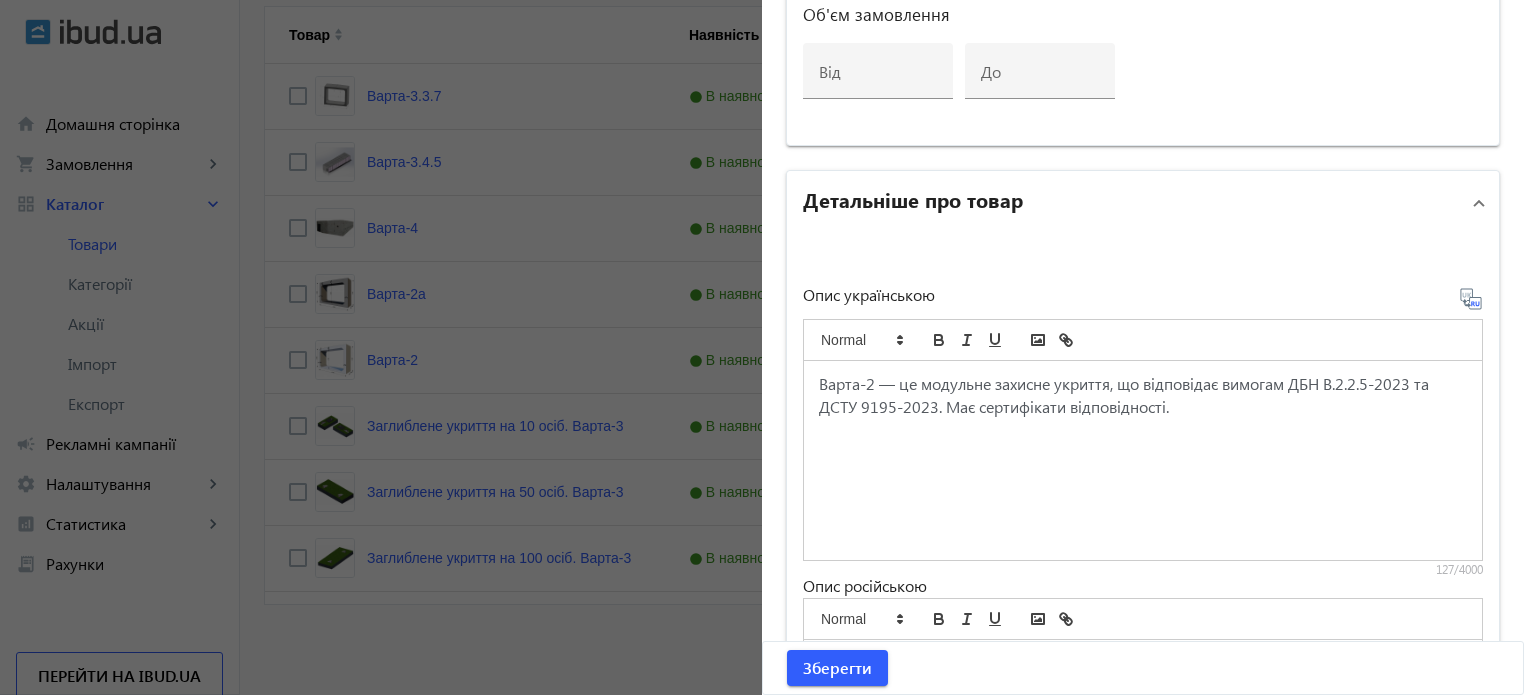 scroll, scrollTop: 1233, scrollLeft: 0, axis: vertical 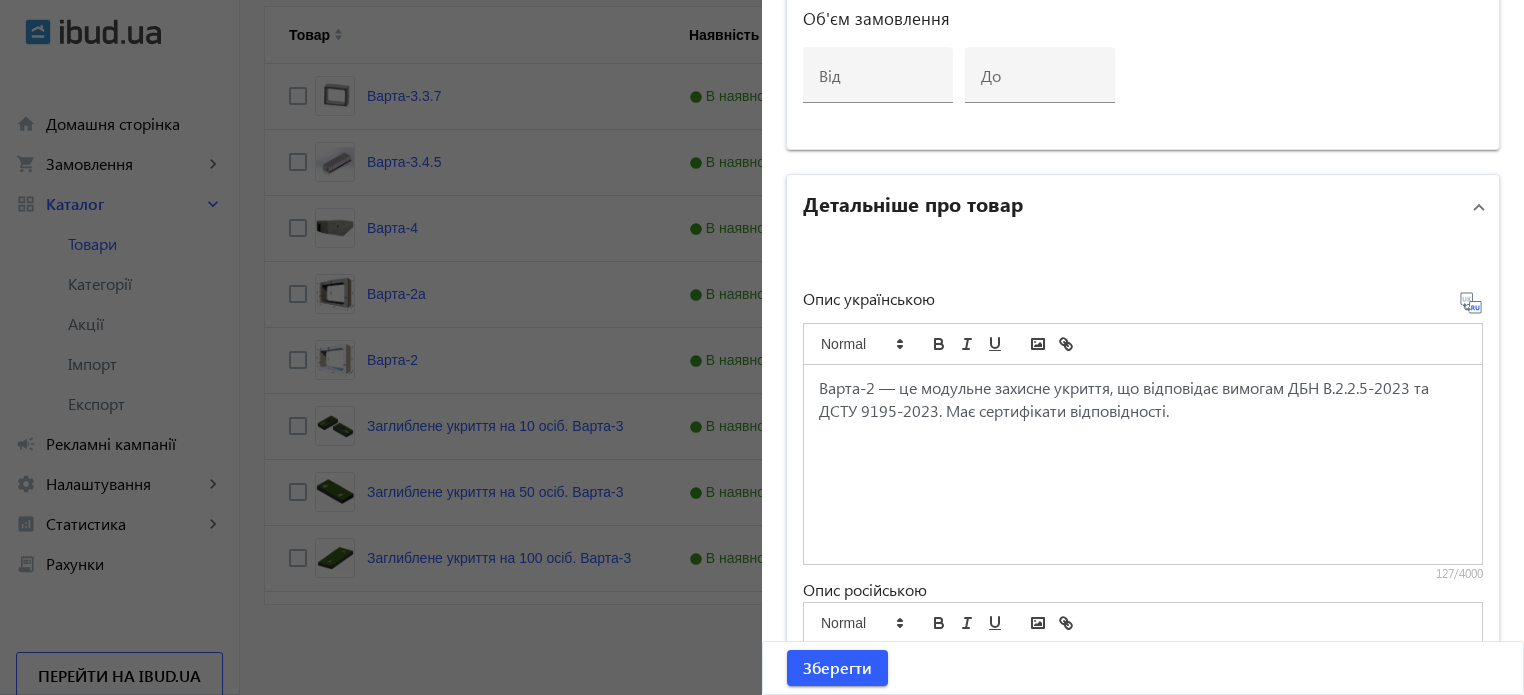 click 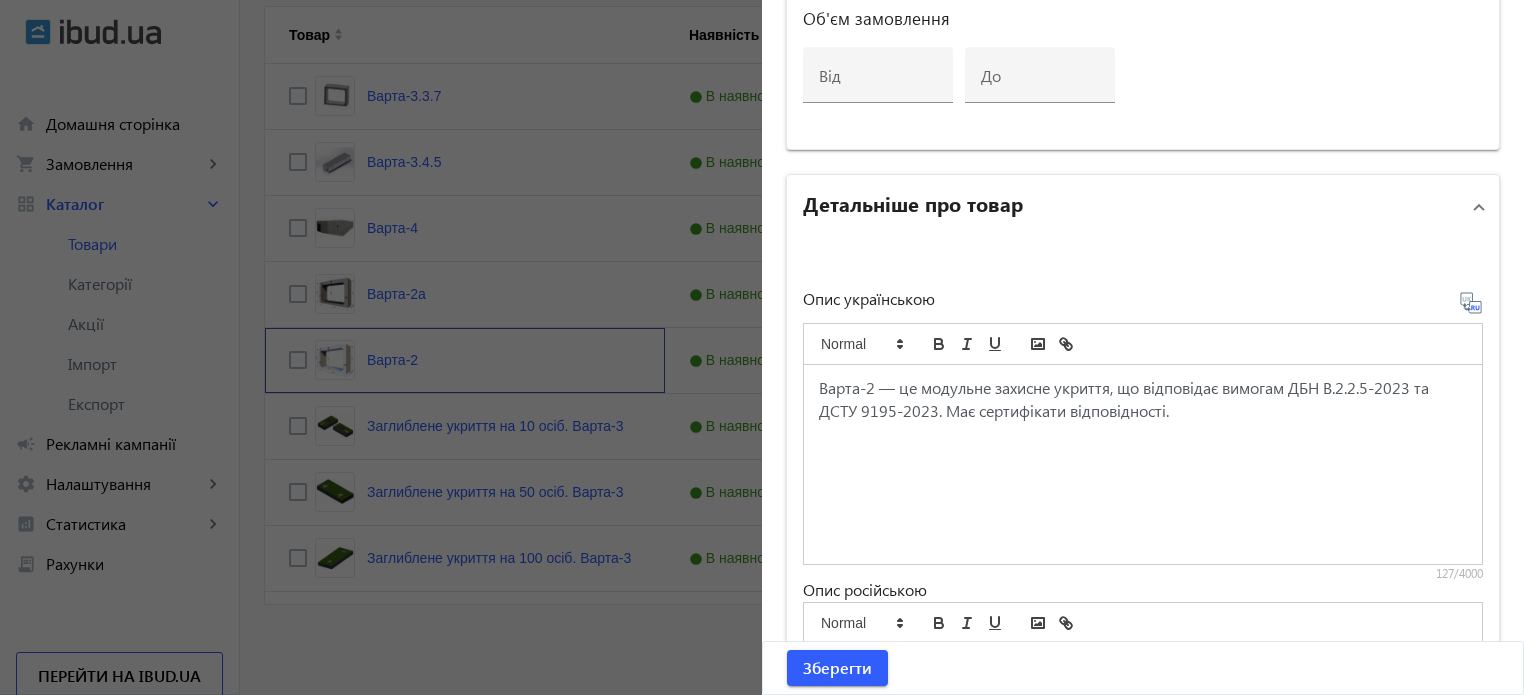 scroll, scrollTop: 0, scrollLeft: 0, axis: both 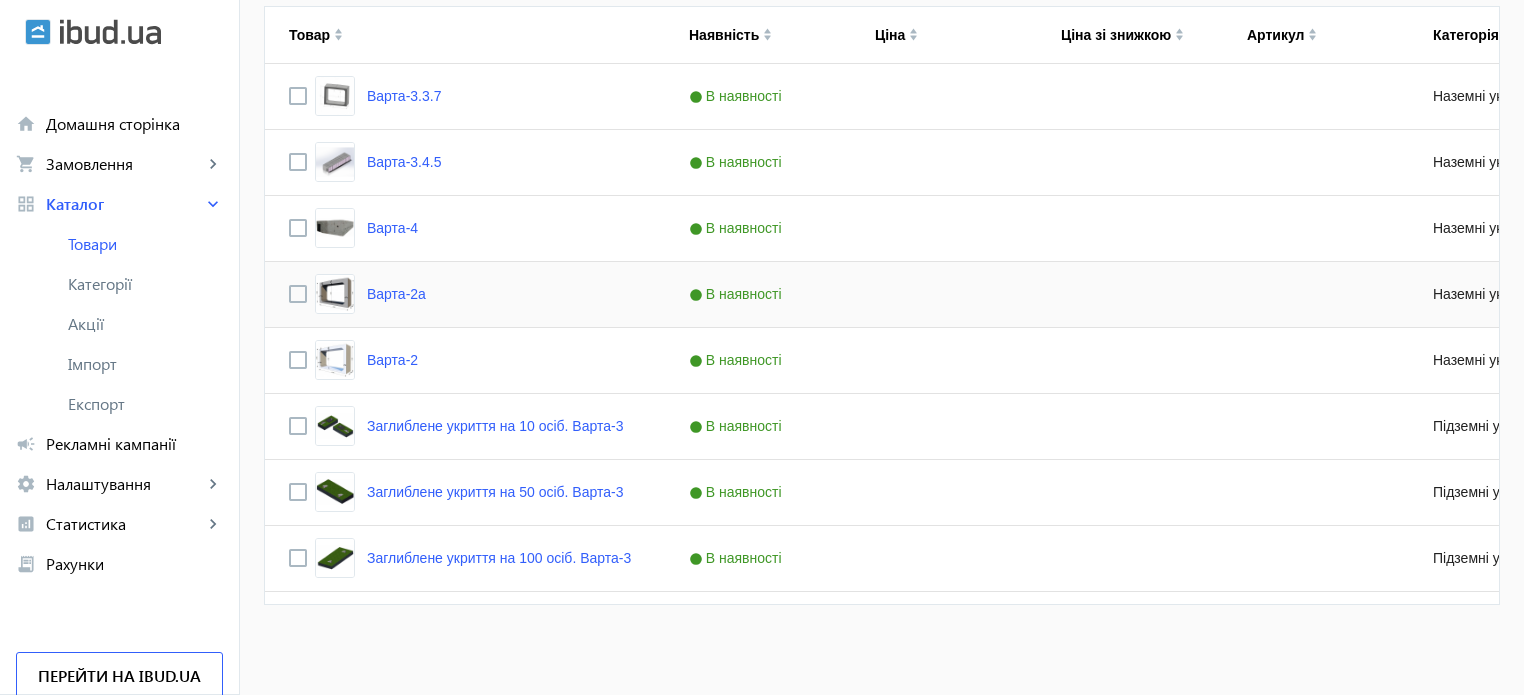 click on "Варта-2а" 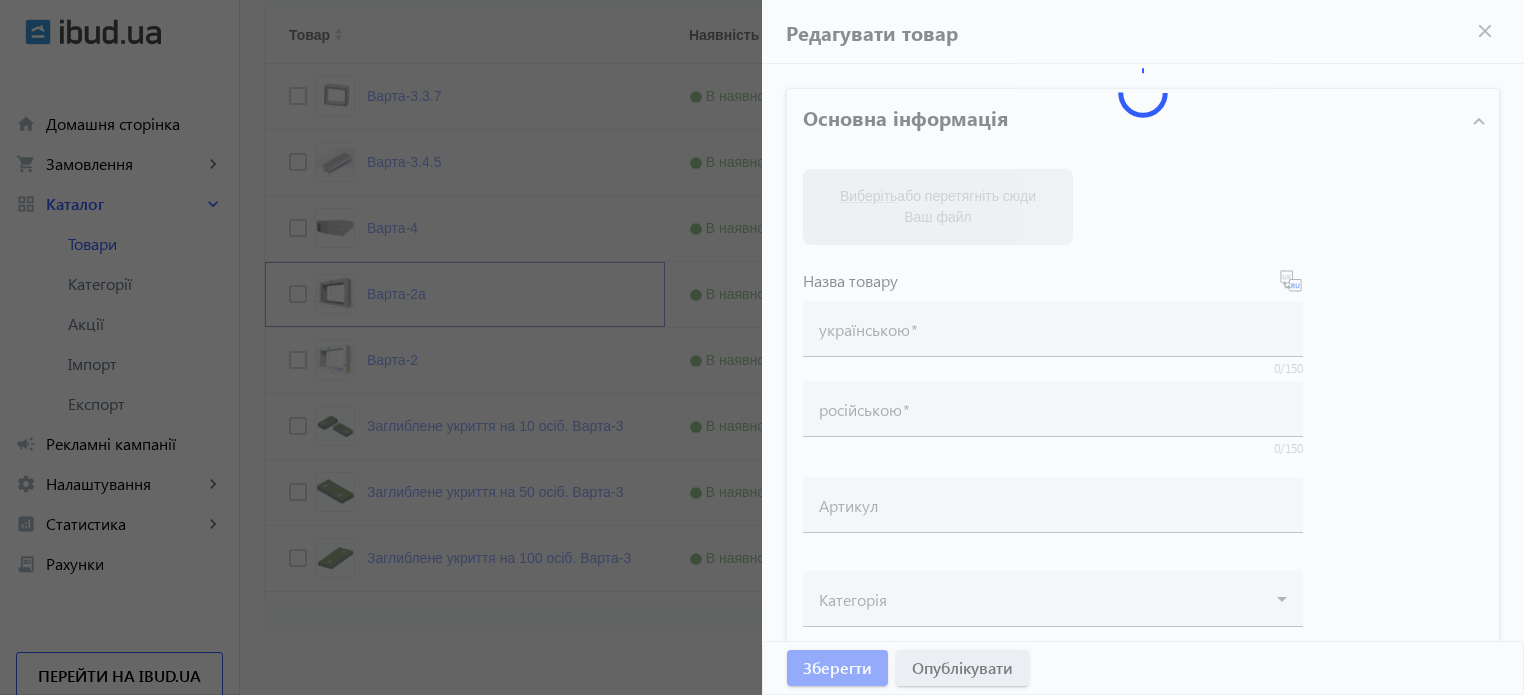 type on "Варта-2а" 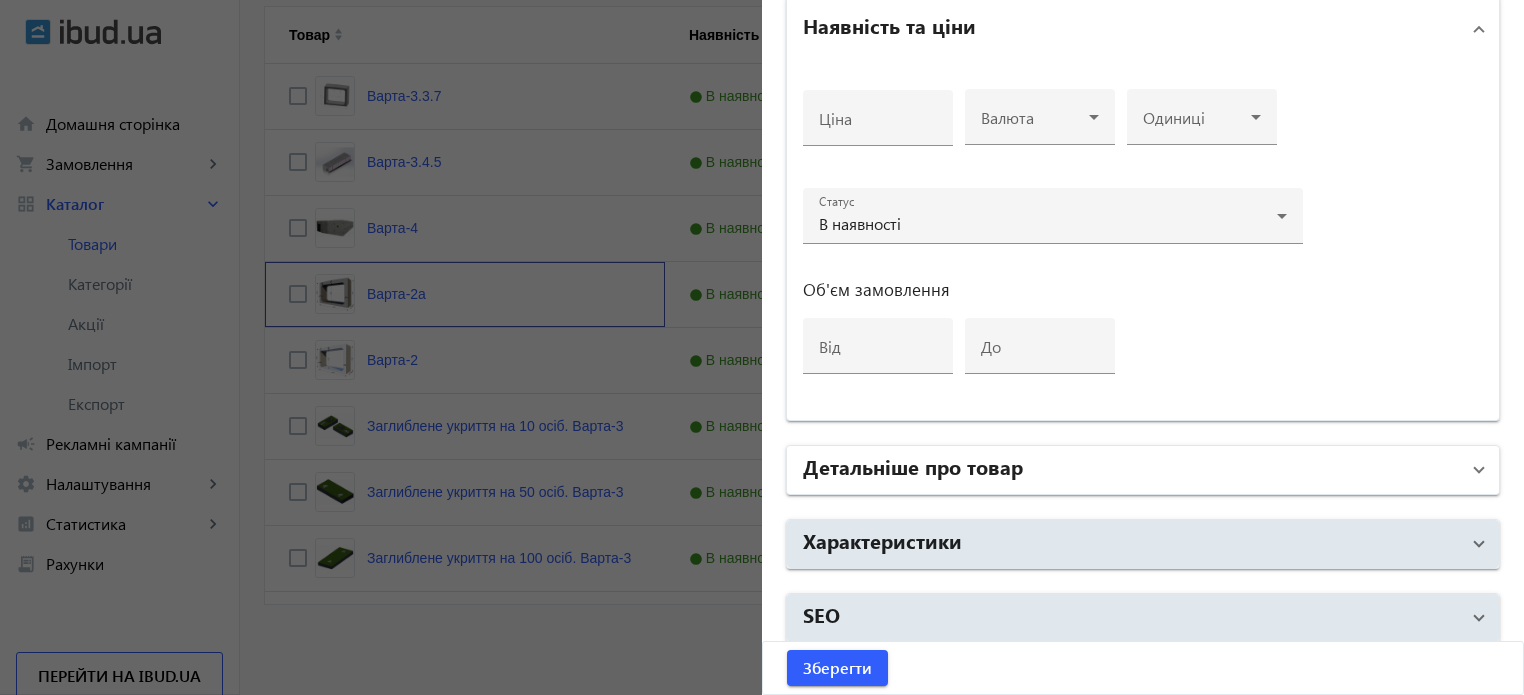 scroll, scrollTop: 968, scrollLeft: 0, axis: vertical 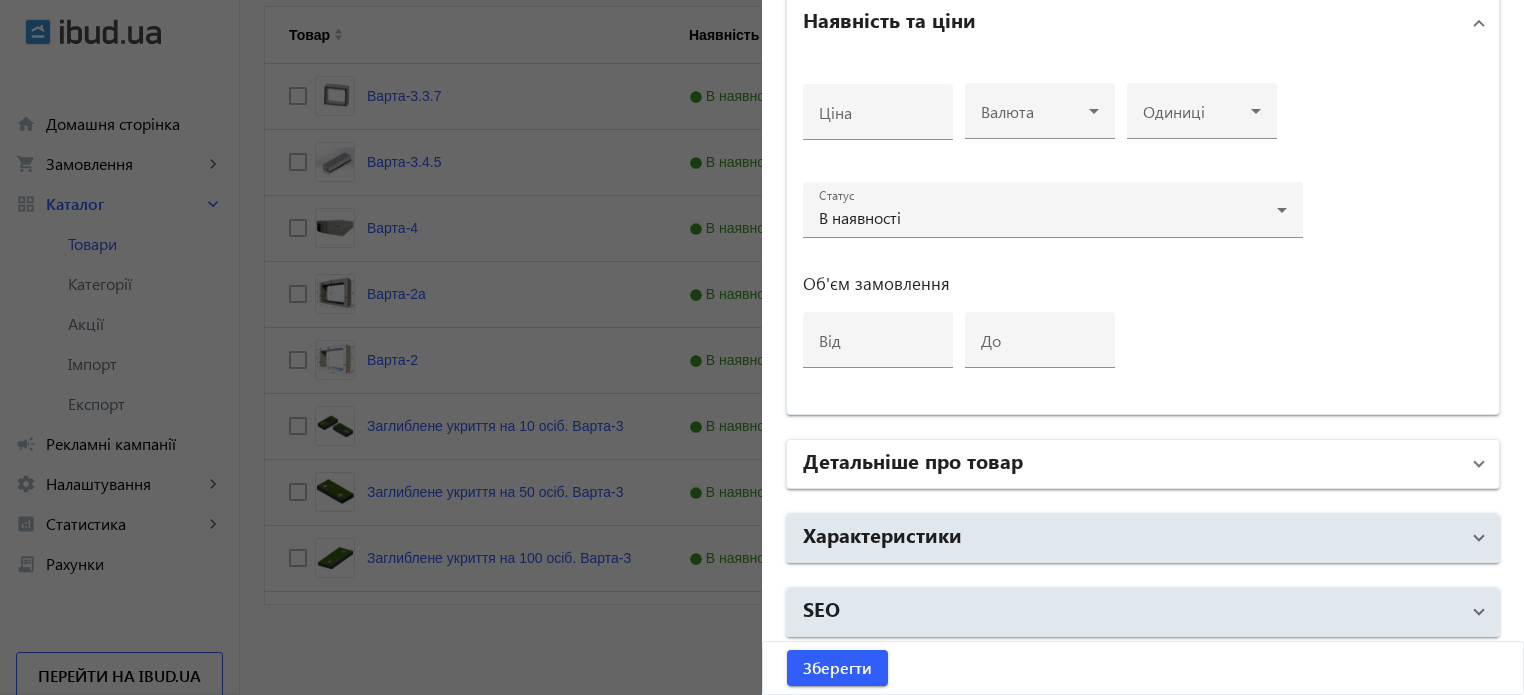 click on "Детальніше про товар" at bounding box center [913, 460] 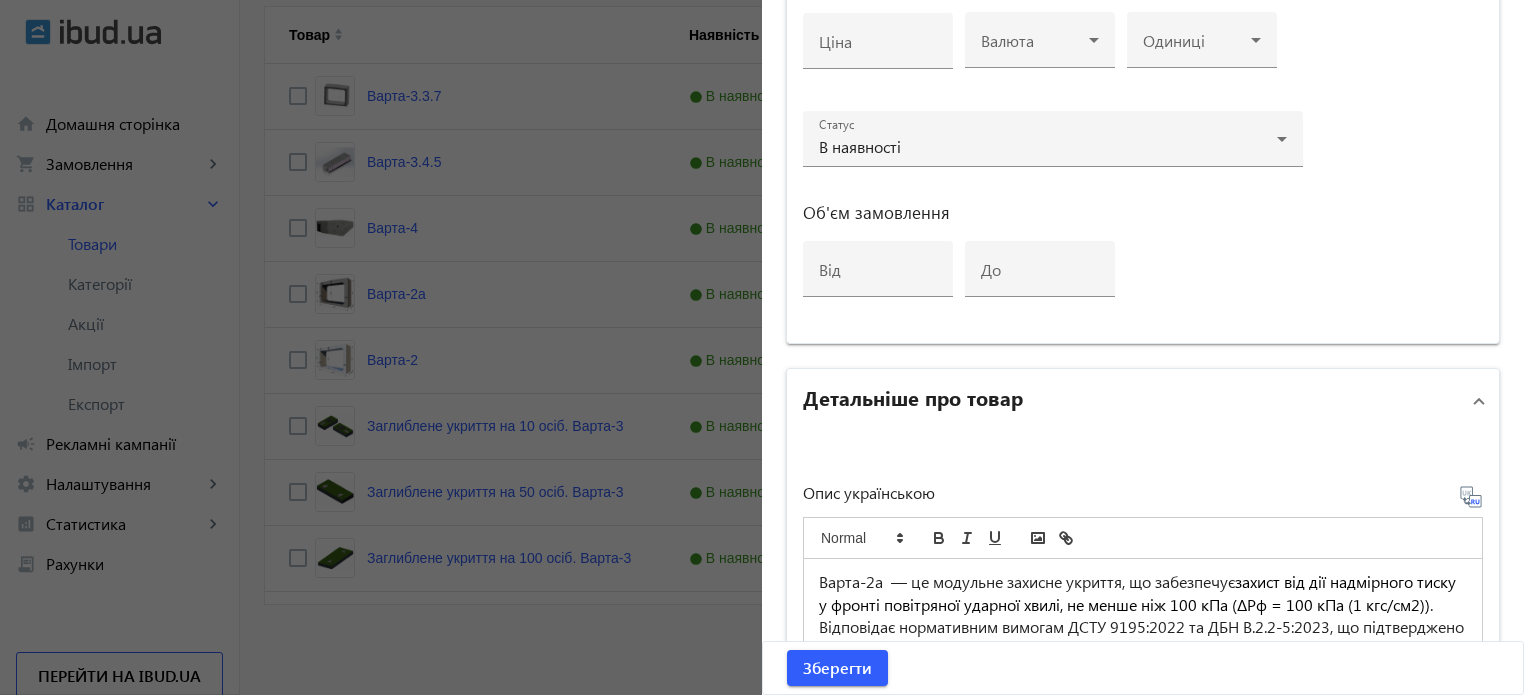 scroll, scrollTop: 1368, scrollLeft: 0, axis: vertical 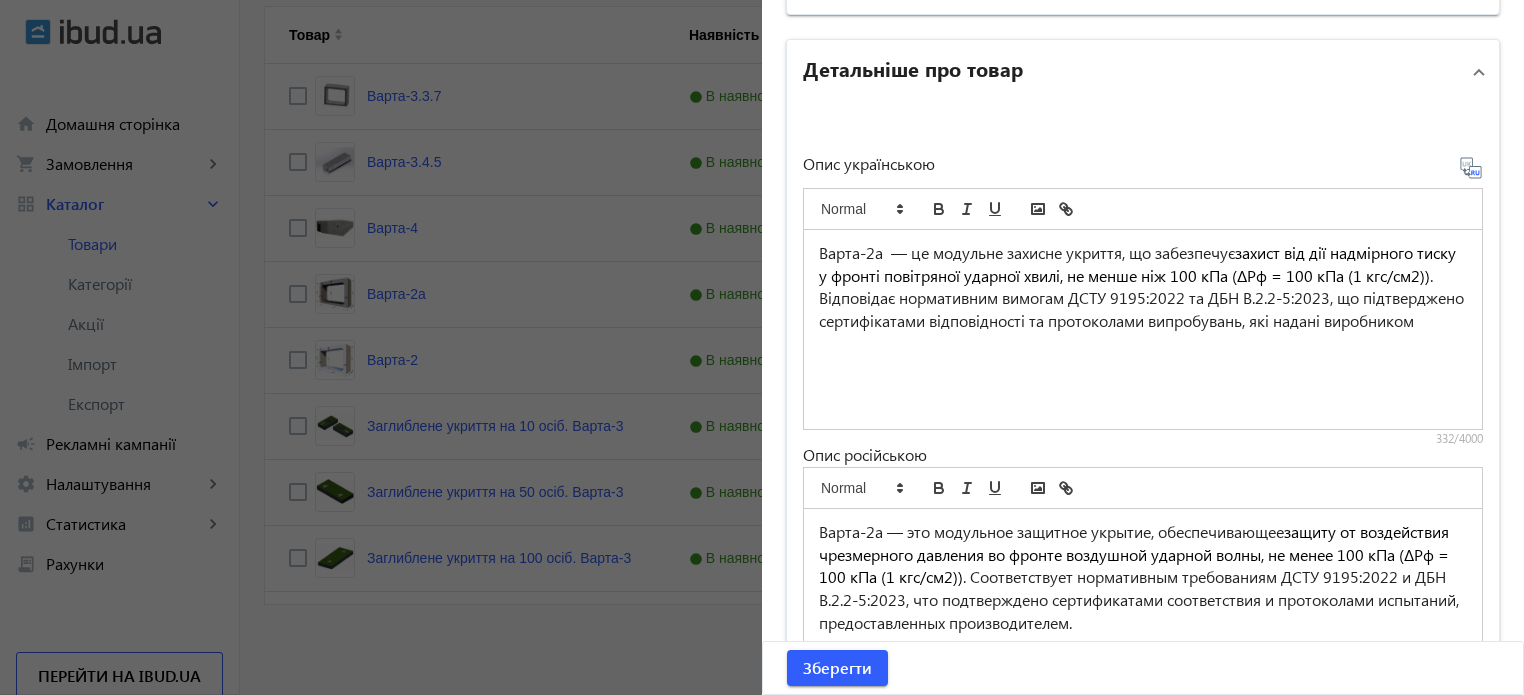 click 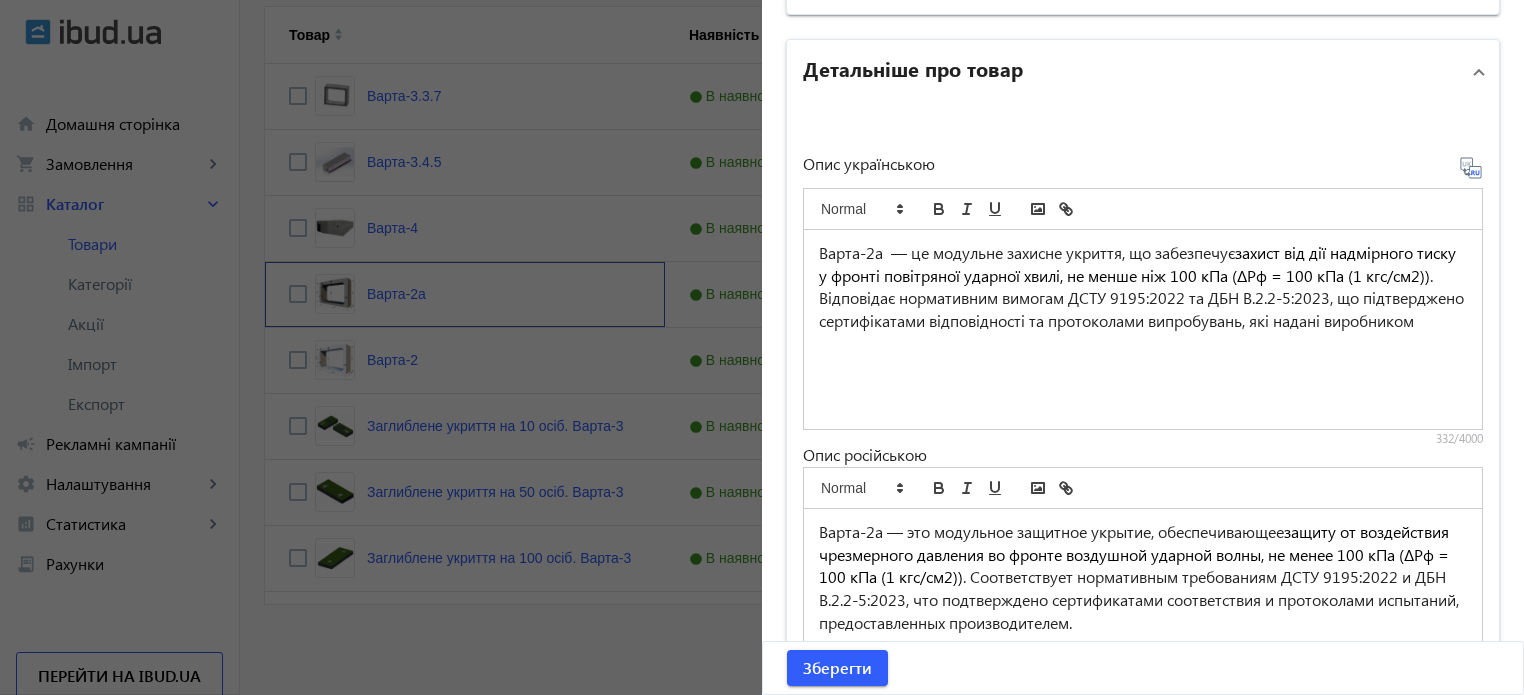 scroll, scrollTop: 0, scrollLeft: 0, axis: both 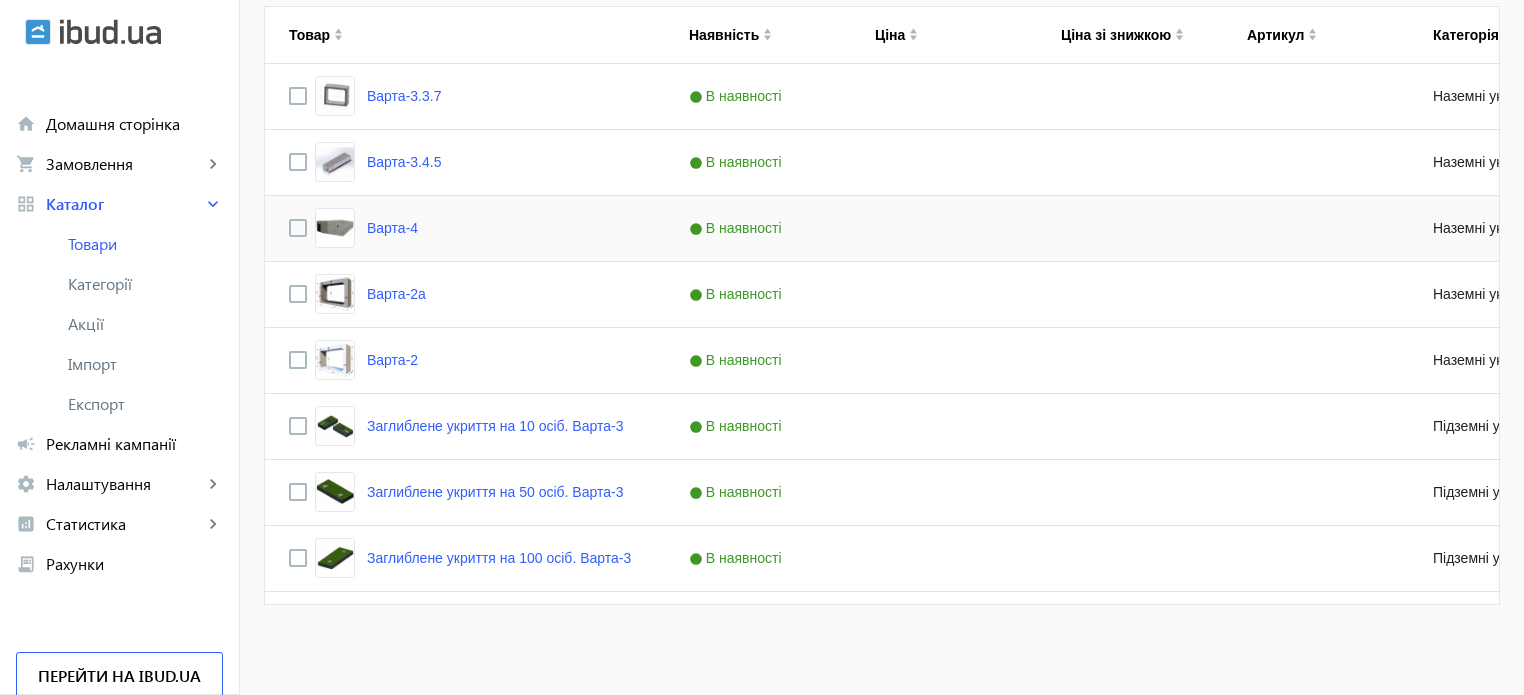 click on "Варта-4" 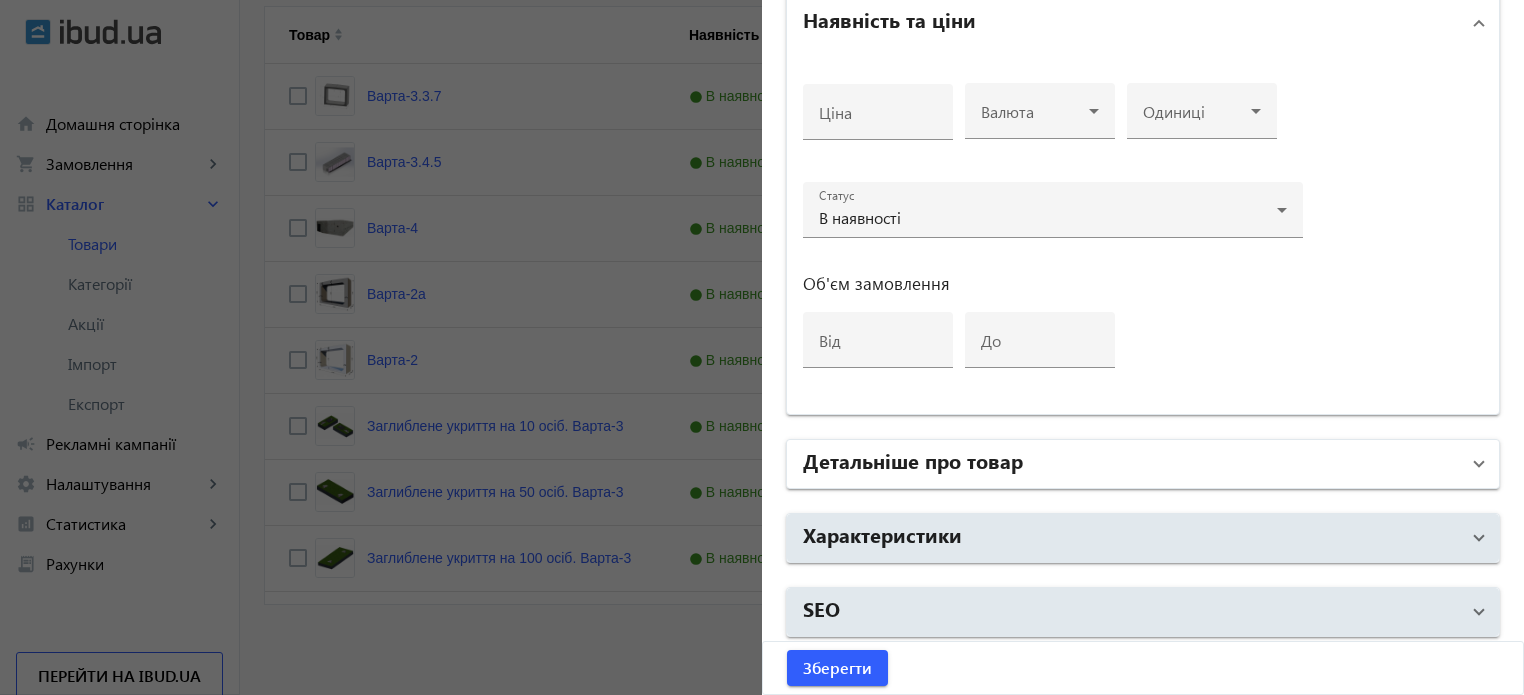 click on "Детальніше про товар" at bounding box center [913, 460] 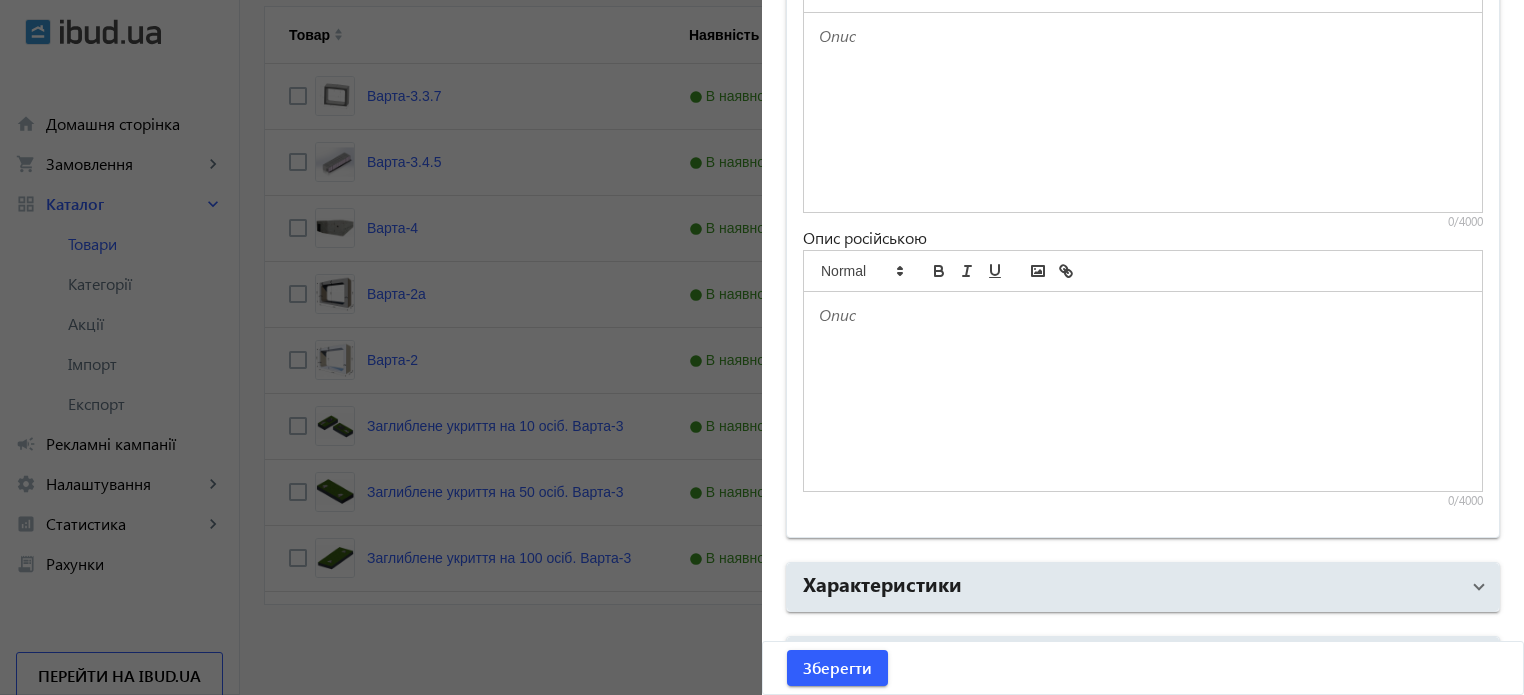 scroll, scrollTop: 1633, scrollLeft: 0, axis: vertical 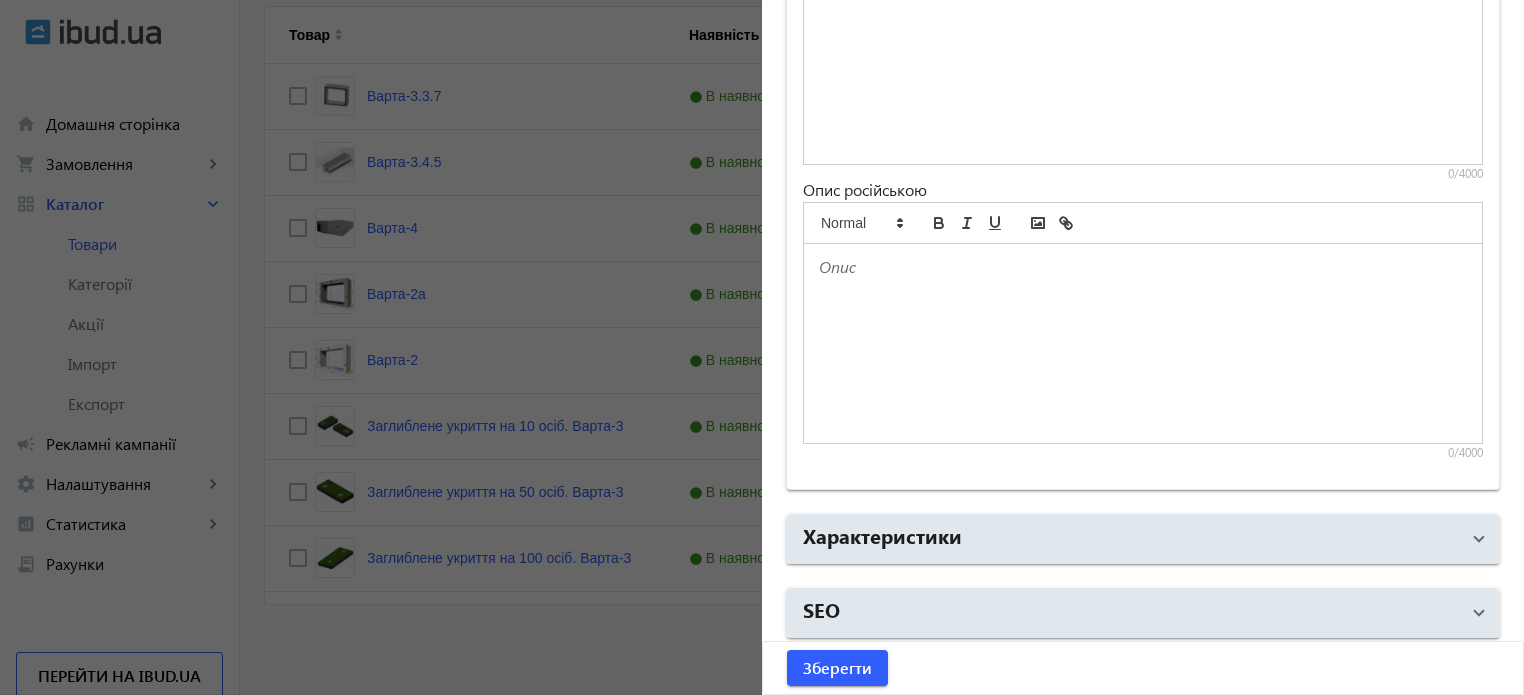 click at bounding box center [1143, 343] 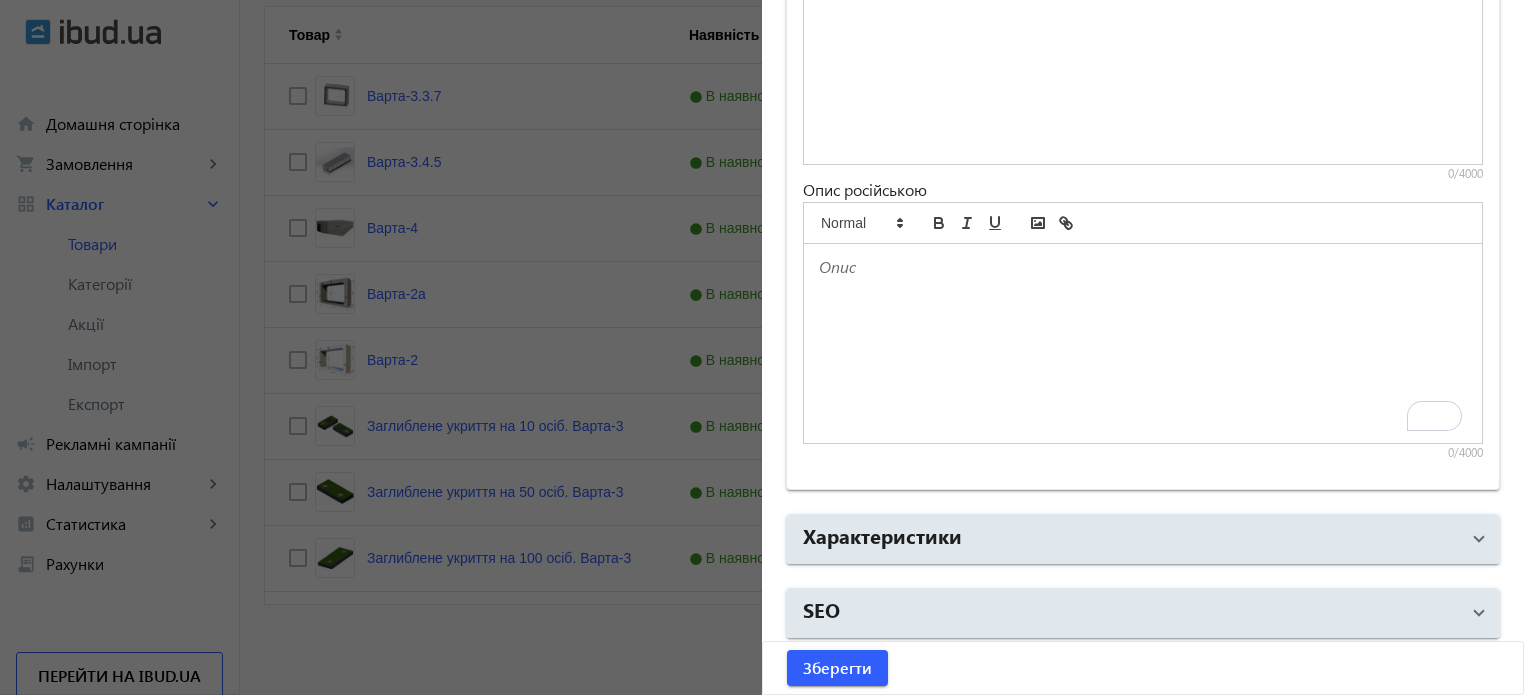 click at bounding box center (1143, 343) 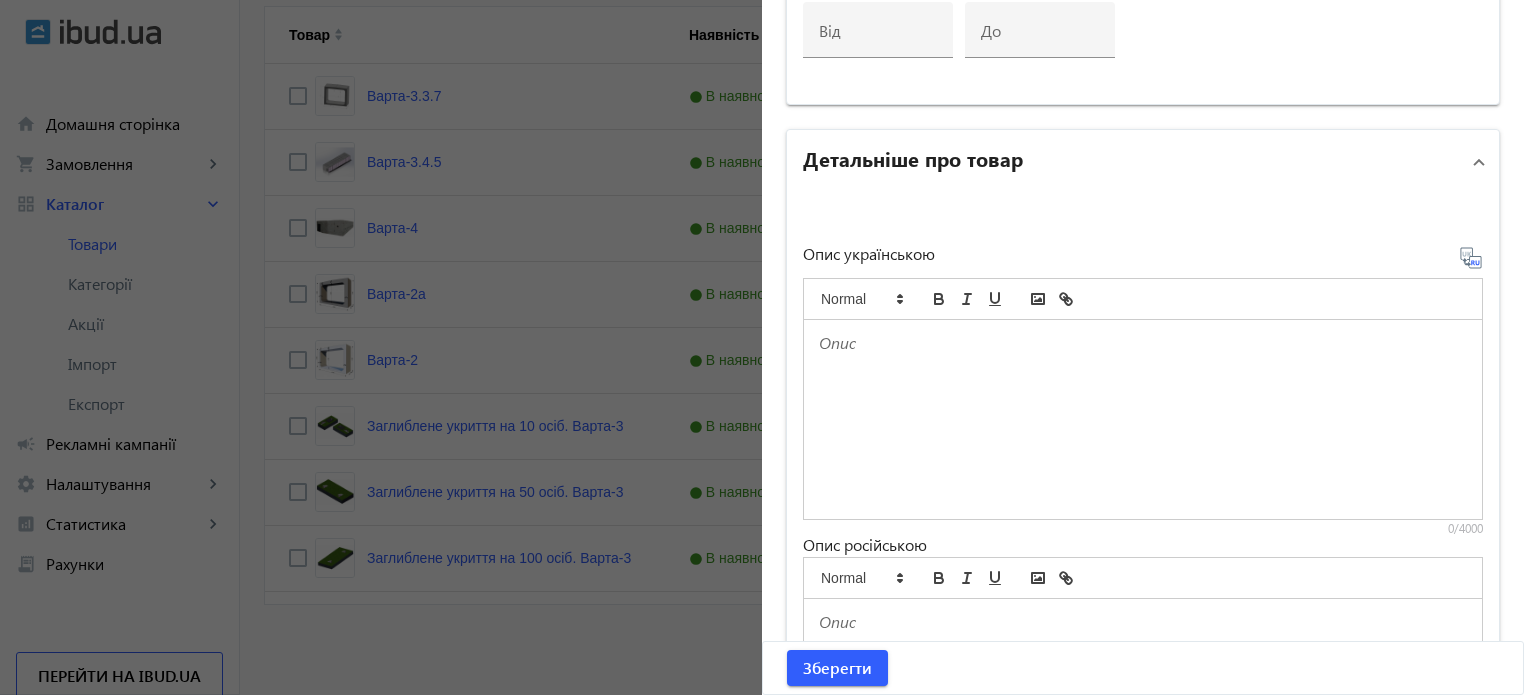 scroll, scrollTop: 1233, scrollLeft: 0, axis: vertical 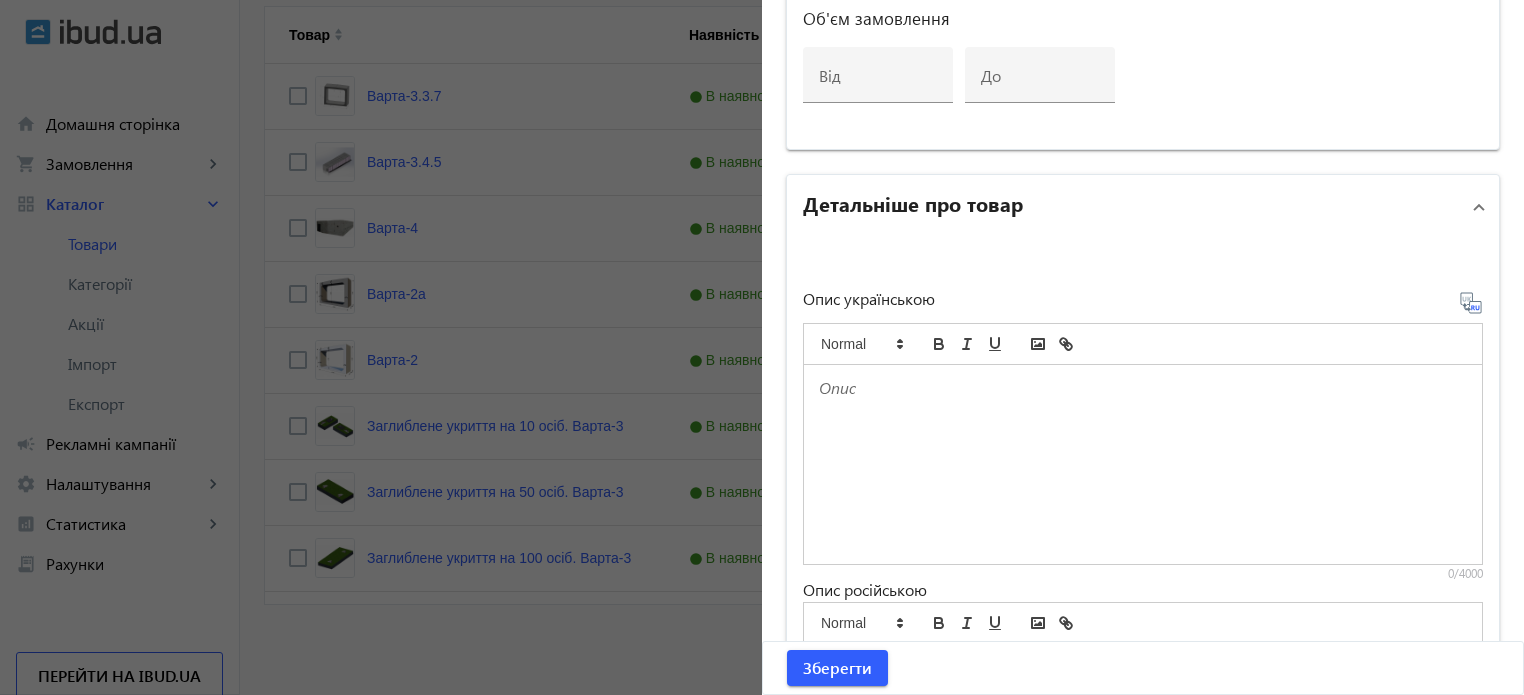 click at bounding box center (1143, 464) 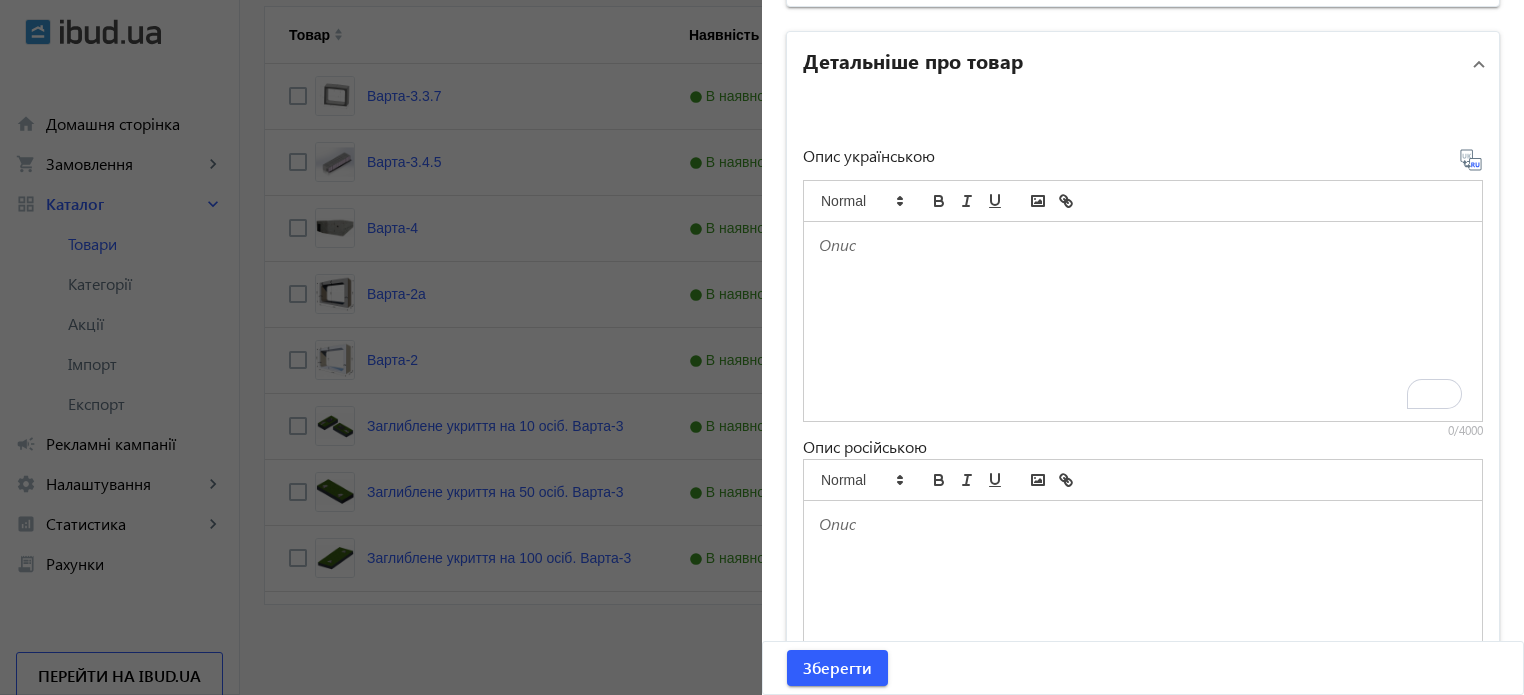 scroll, scrollTop: 1633, scrollLeft: 0, axis: vertical 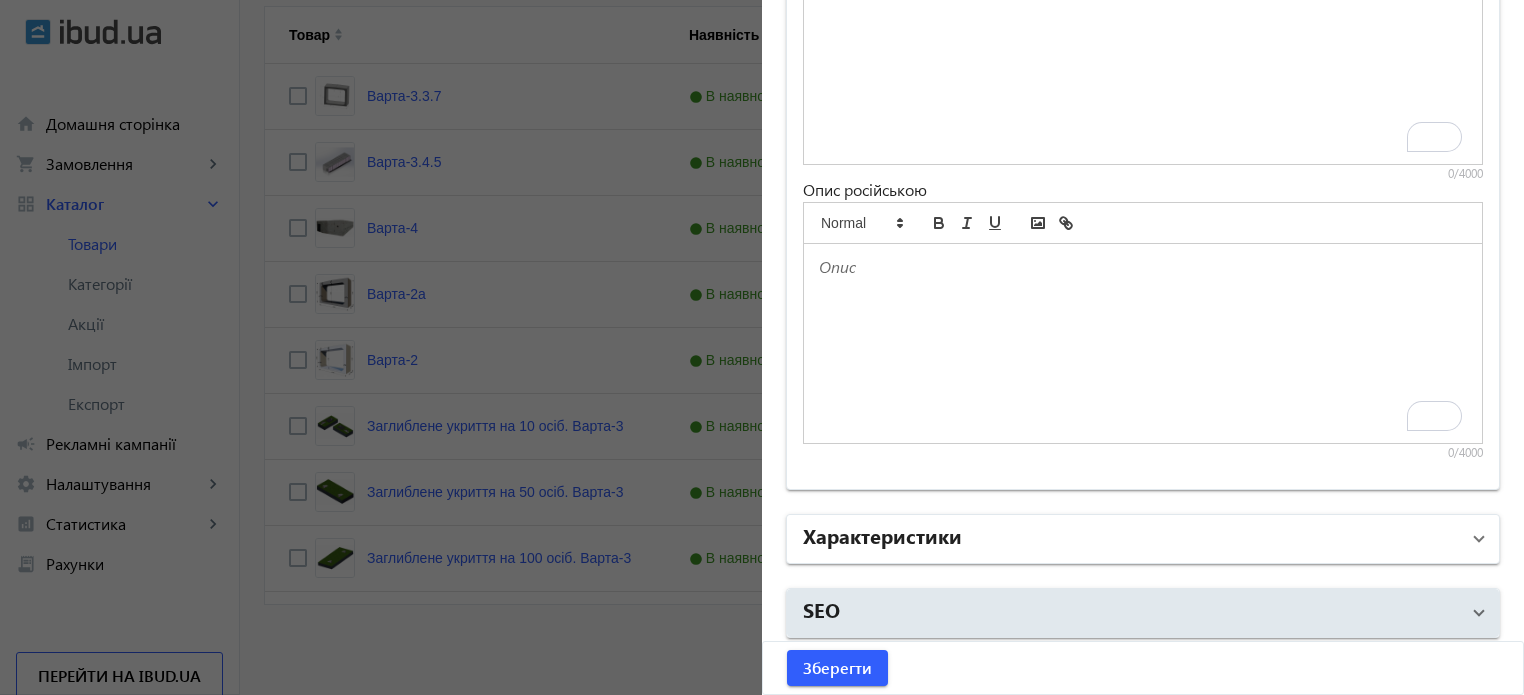 drag, startPoint x: 948, startPoint y: 561, endPoint x: 959, endPoint y: 548, distance: 17.029387 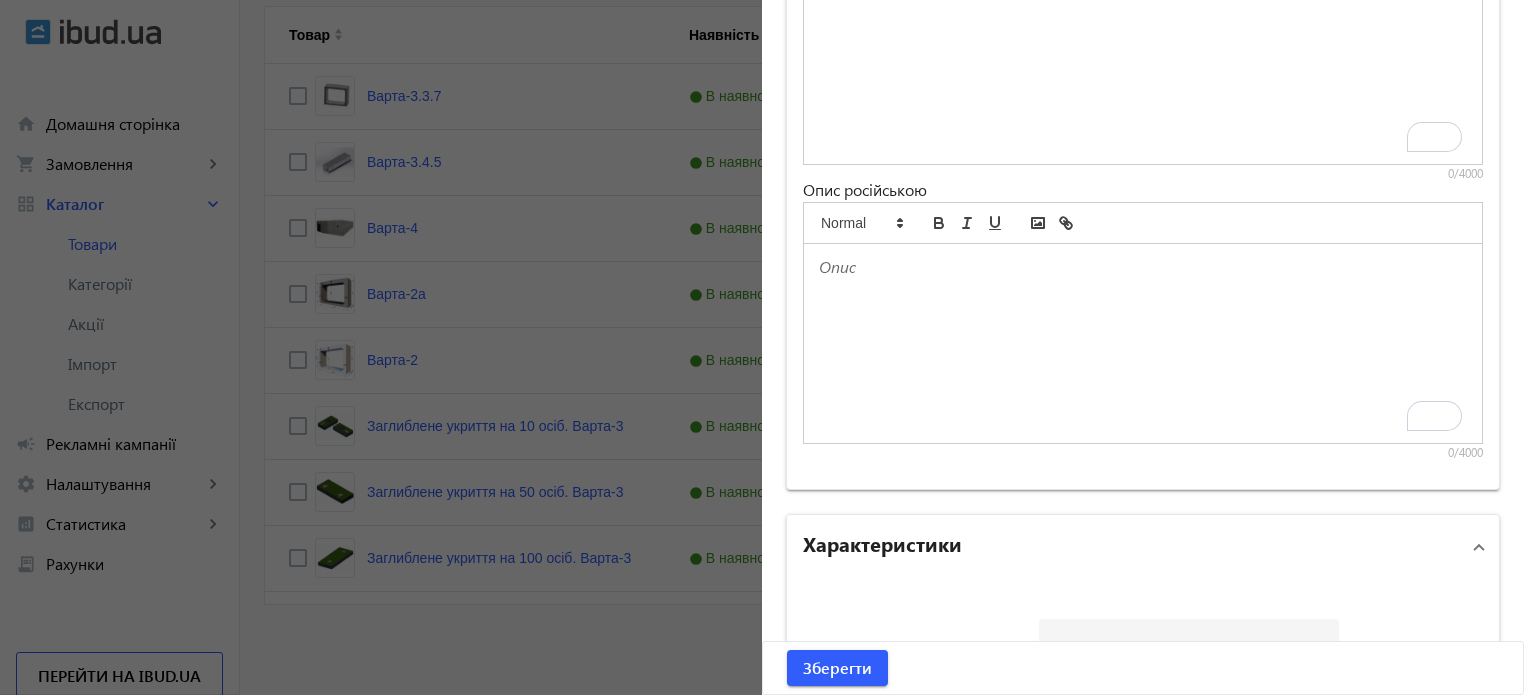 scroll, scrollTop: 1831, scrollLeft: 0, axis: vertical 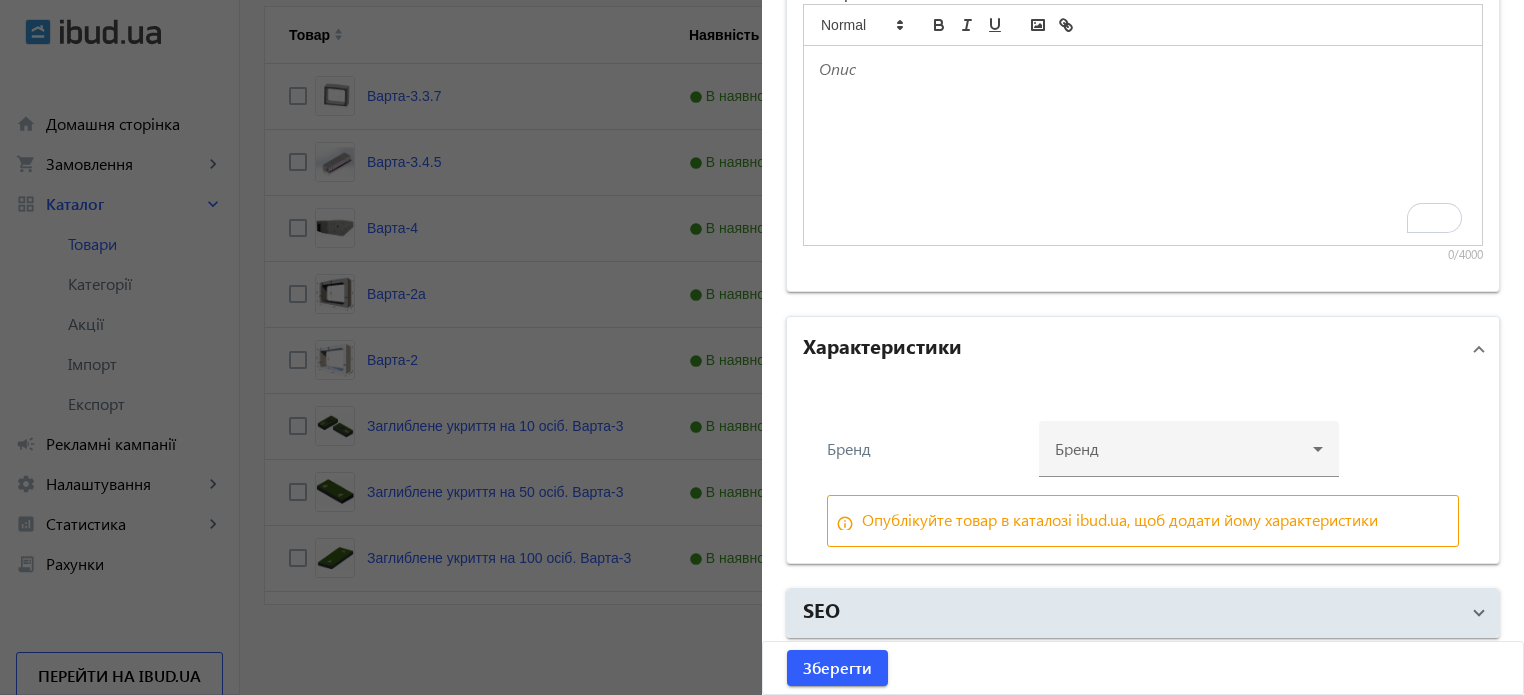 click 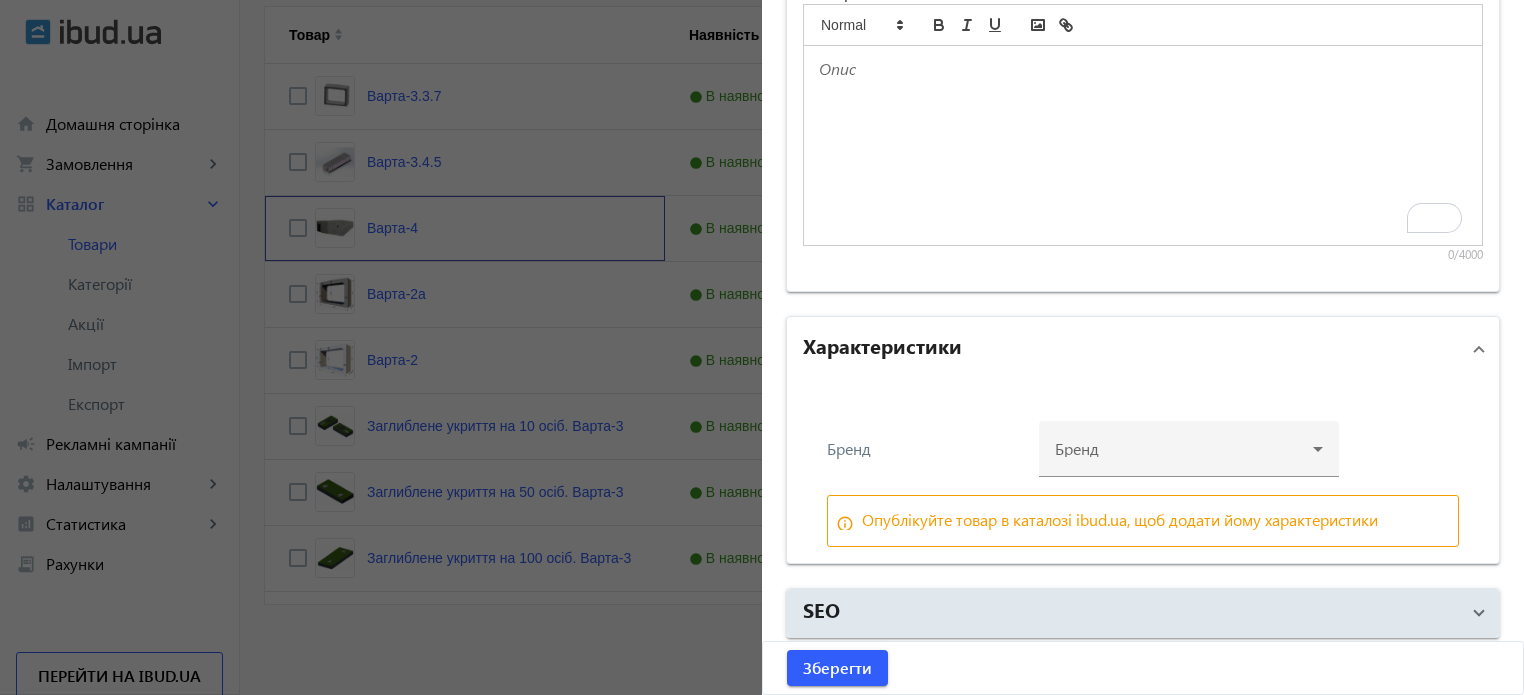 scroll, scrollTop: 0, scrollLeft: 0, axis: both 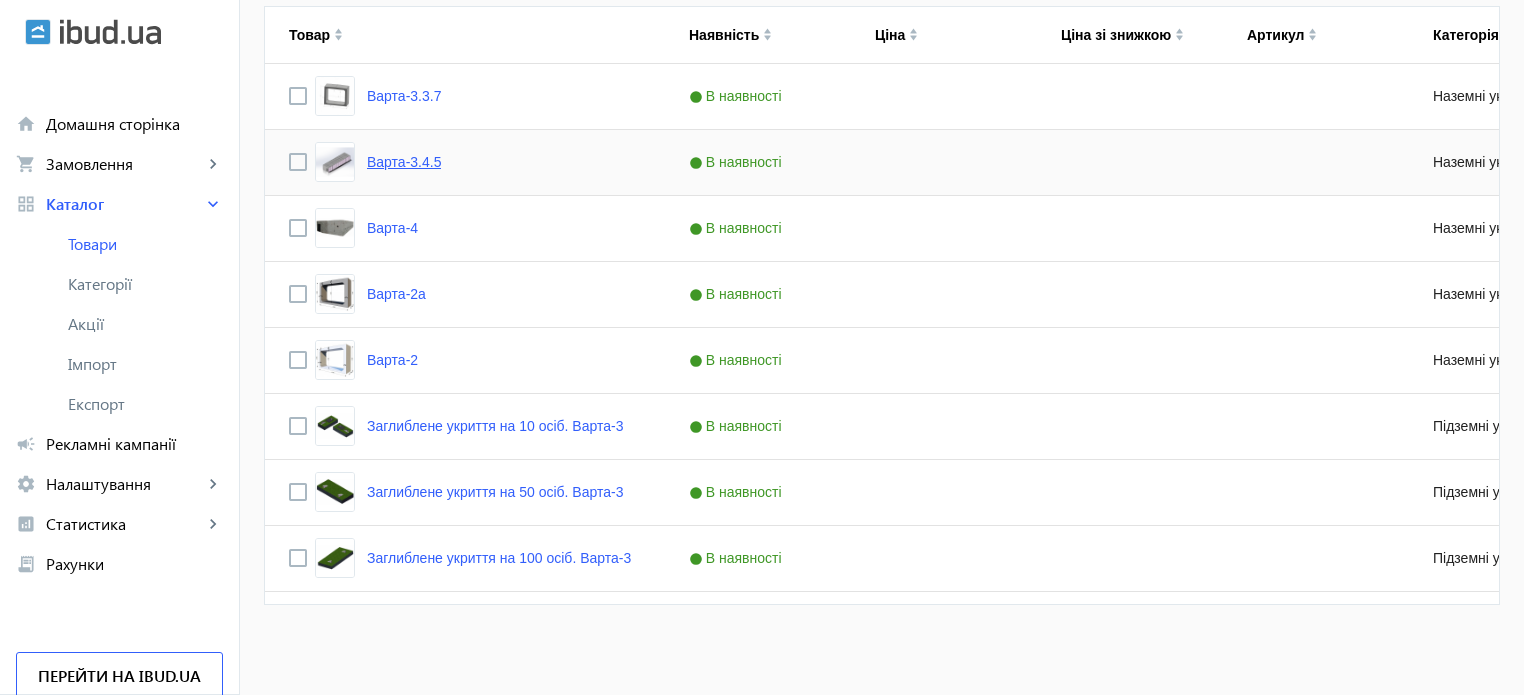 click on "Варта-3.4.5" 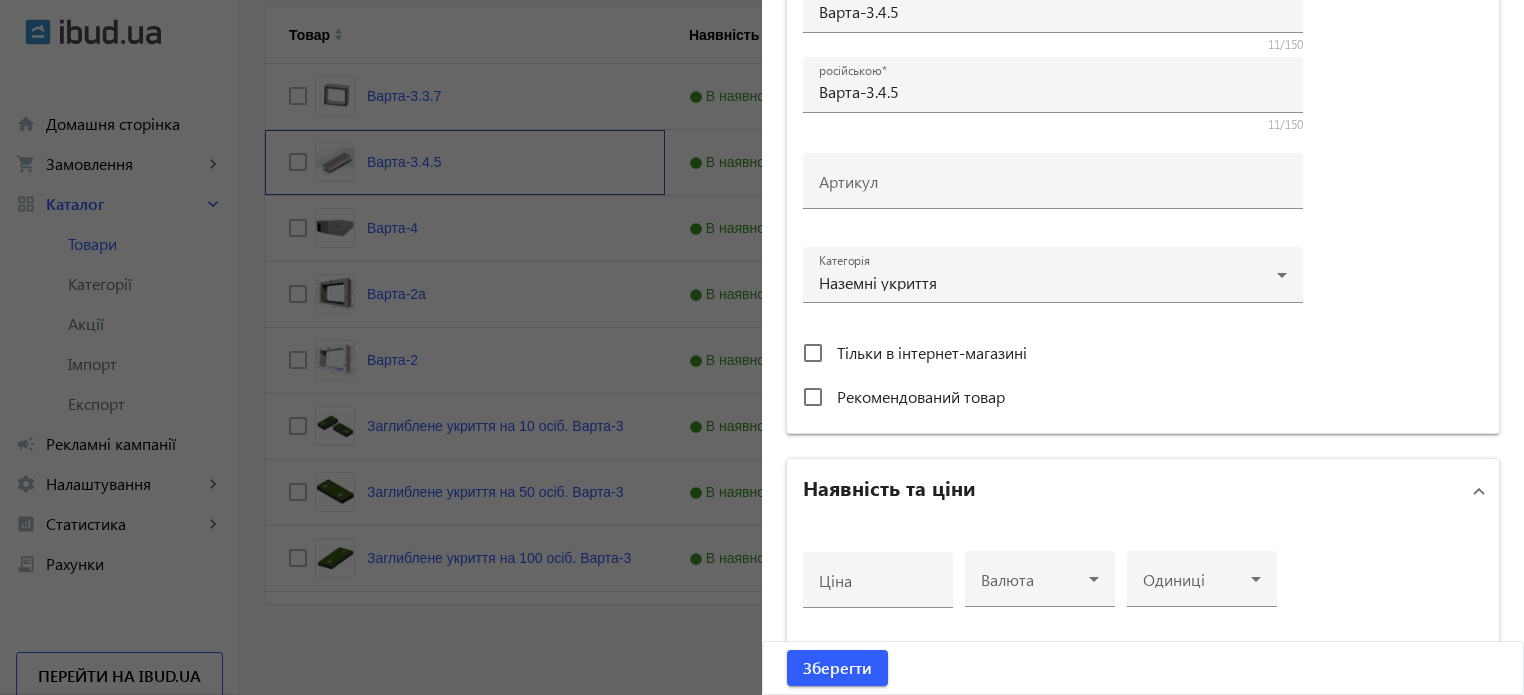 scroll, scrollTop: 968, scrollLeft: 0, axis: vertical 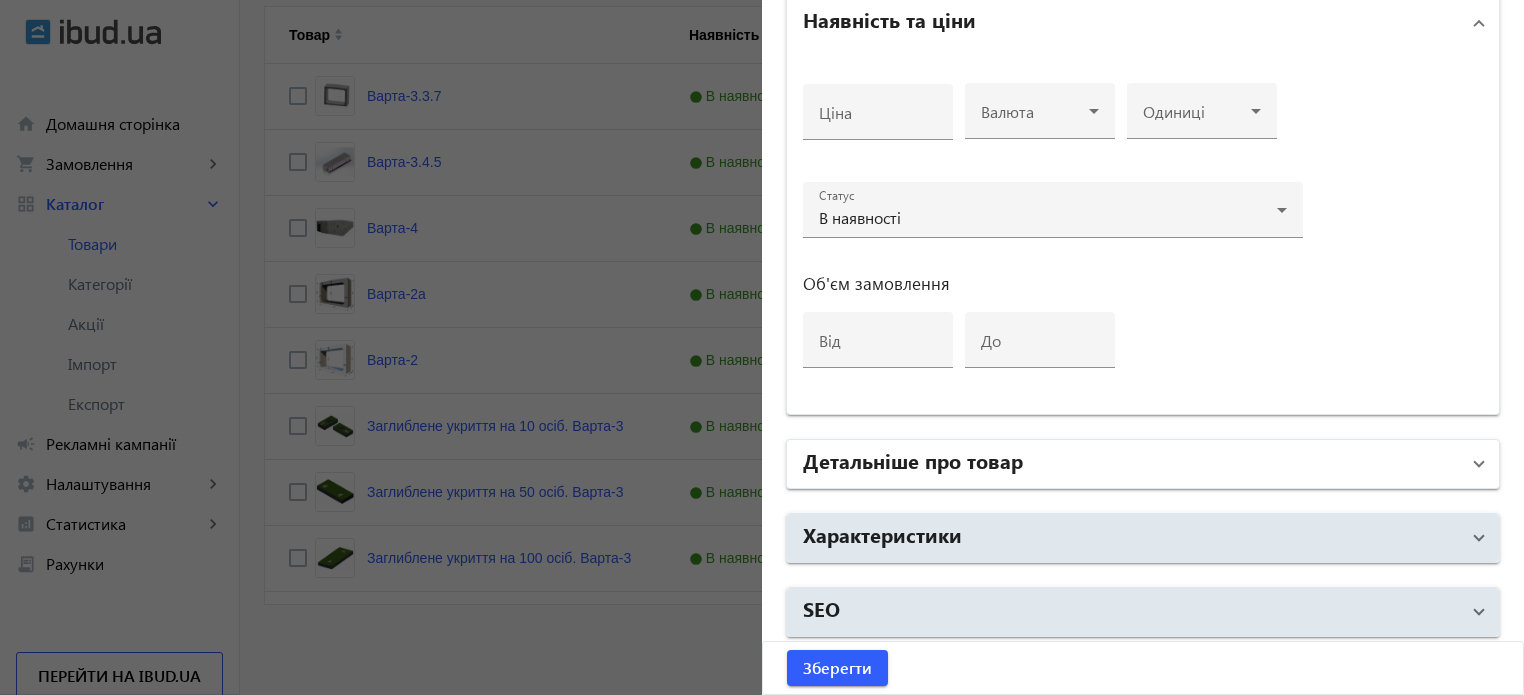 click on "Детальніше про товар" at bounding box center (913, 460) 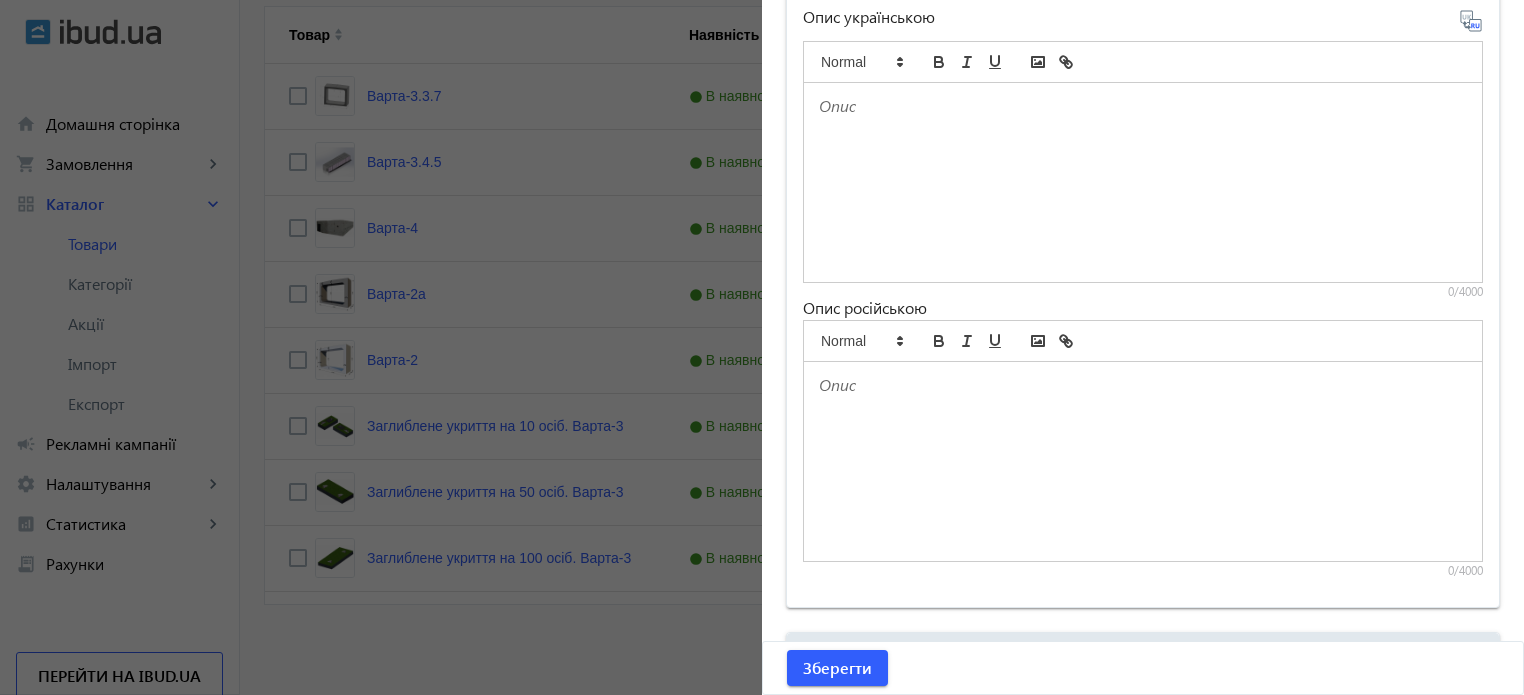 scroll, scrollTop: 1633, scrollLeft: 0, axis: vertical 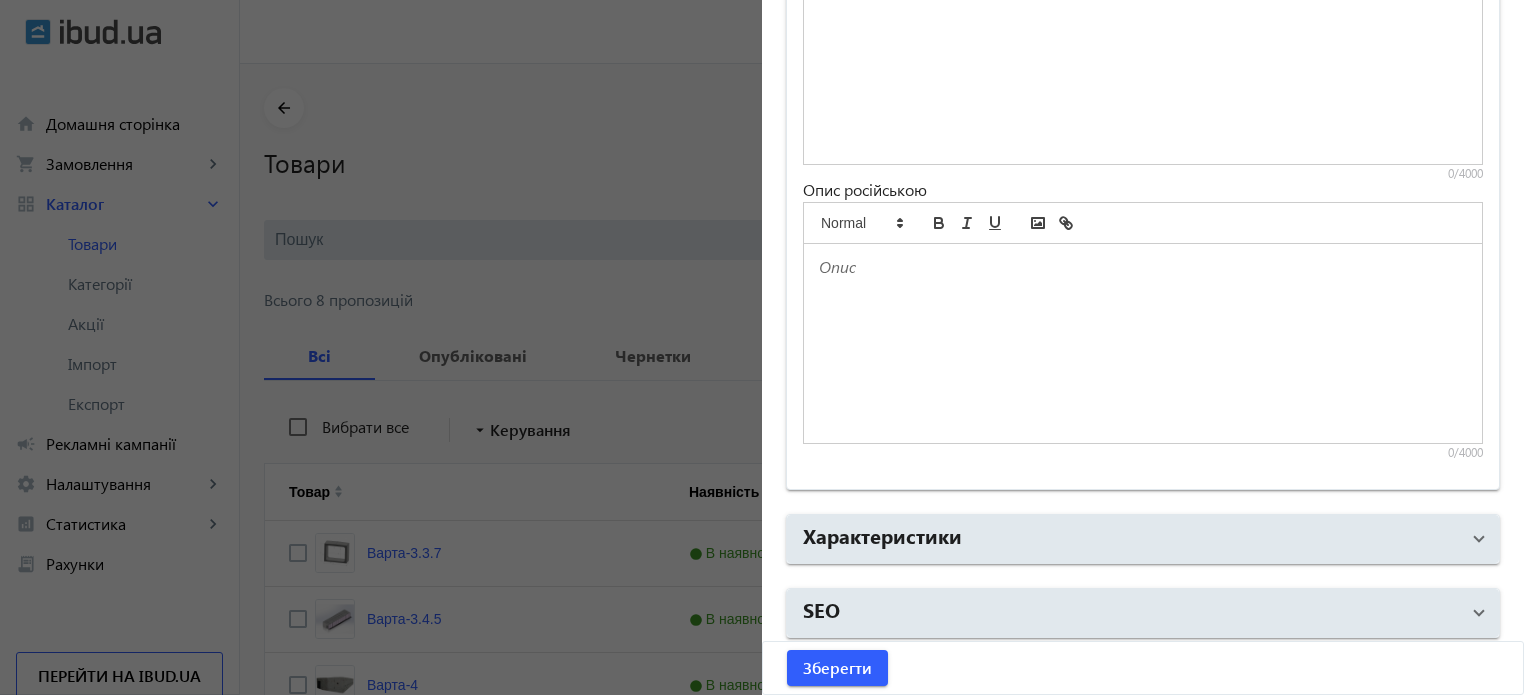click 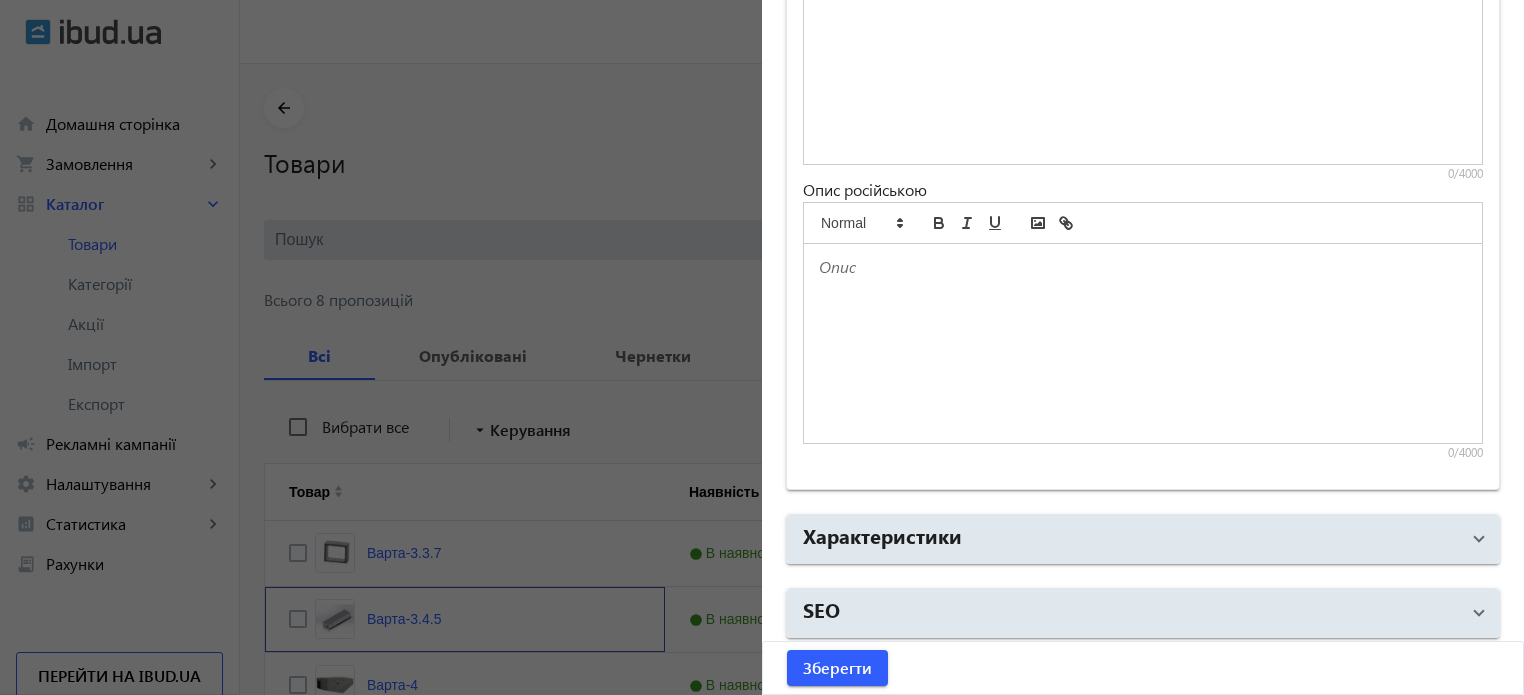 scroll, scrollTop: 0, scrollLeft: 0, axis: both 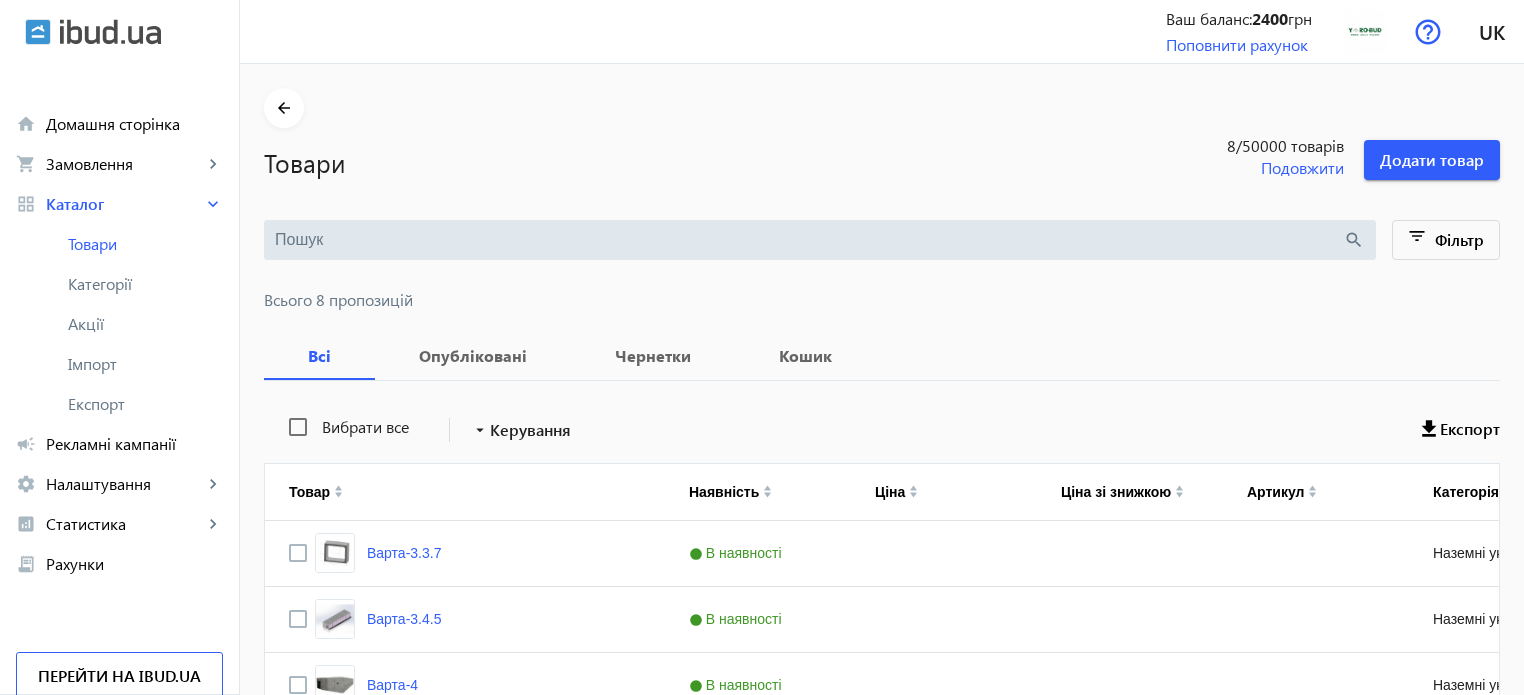 click on "arrow_back Товари 8  /50000 товарів Подовжити  Додати товар  search filter_list Фільтр Всього 8 пропозицій Всі Опубліковані Чернетки Кошик Вибрати все arrow_drop_down  Керування   Експорт
Товар
Наявність
Ціна
Ціна зі знижкою" 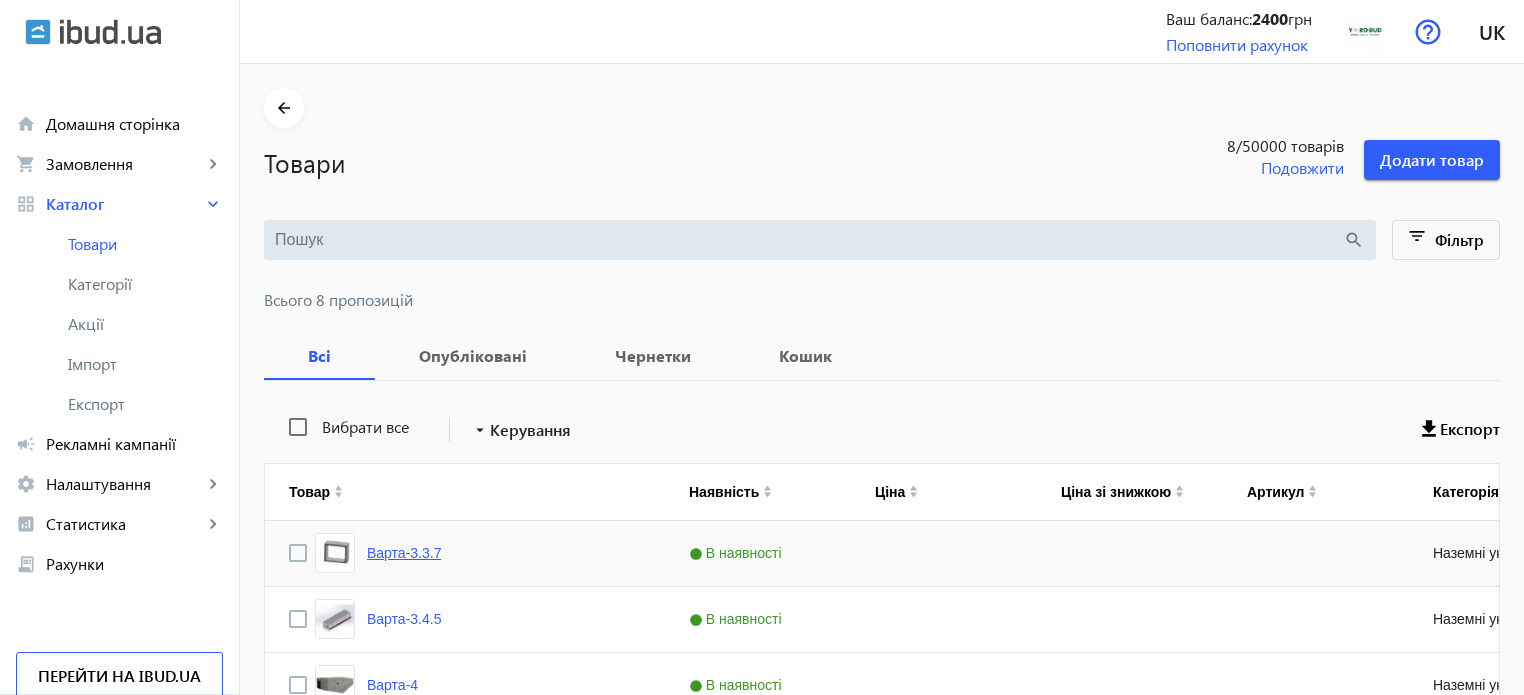 click on "Варта-3.3.7" 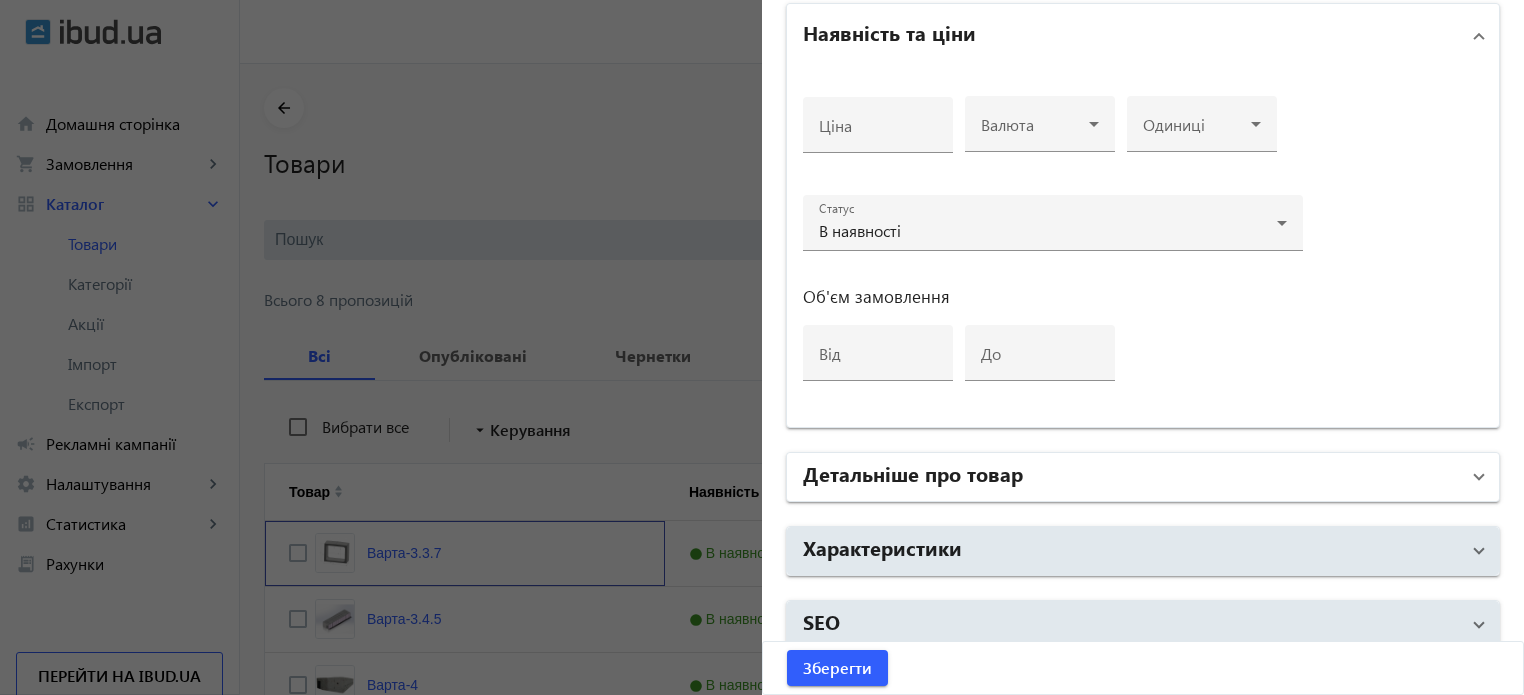 scroll, scrollTop: 968, scrollLeft: 0, axis: vertical 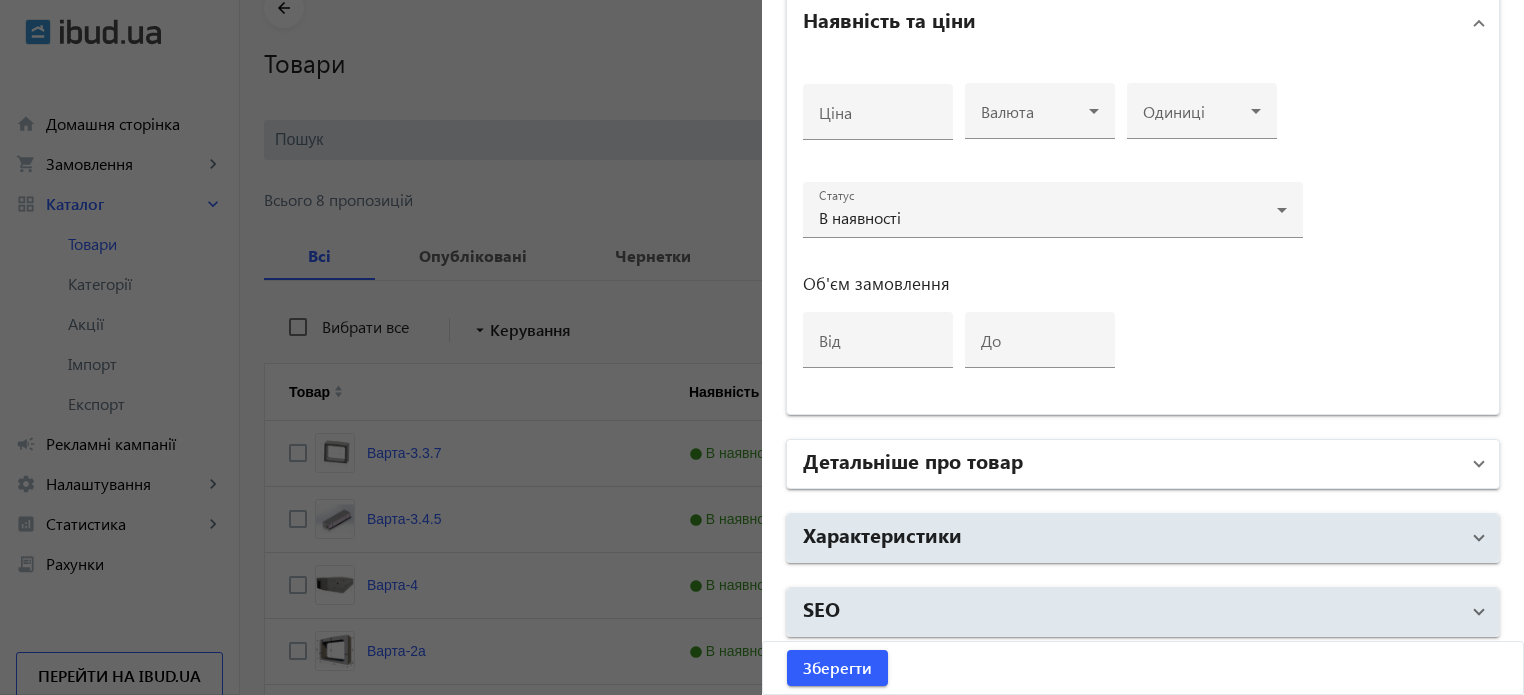 click on "Детальніше про товар" at bounding box center [913, 460] 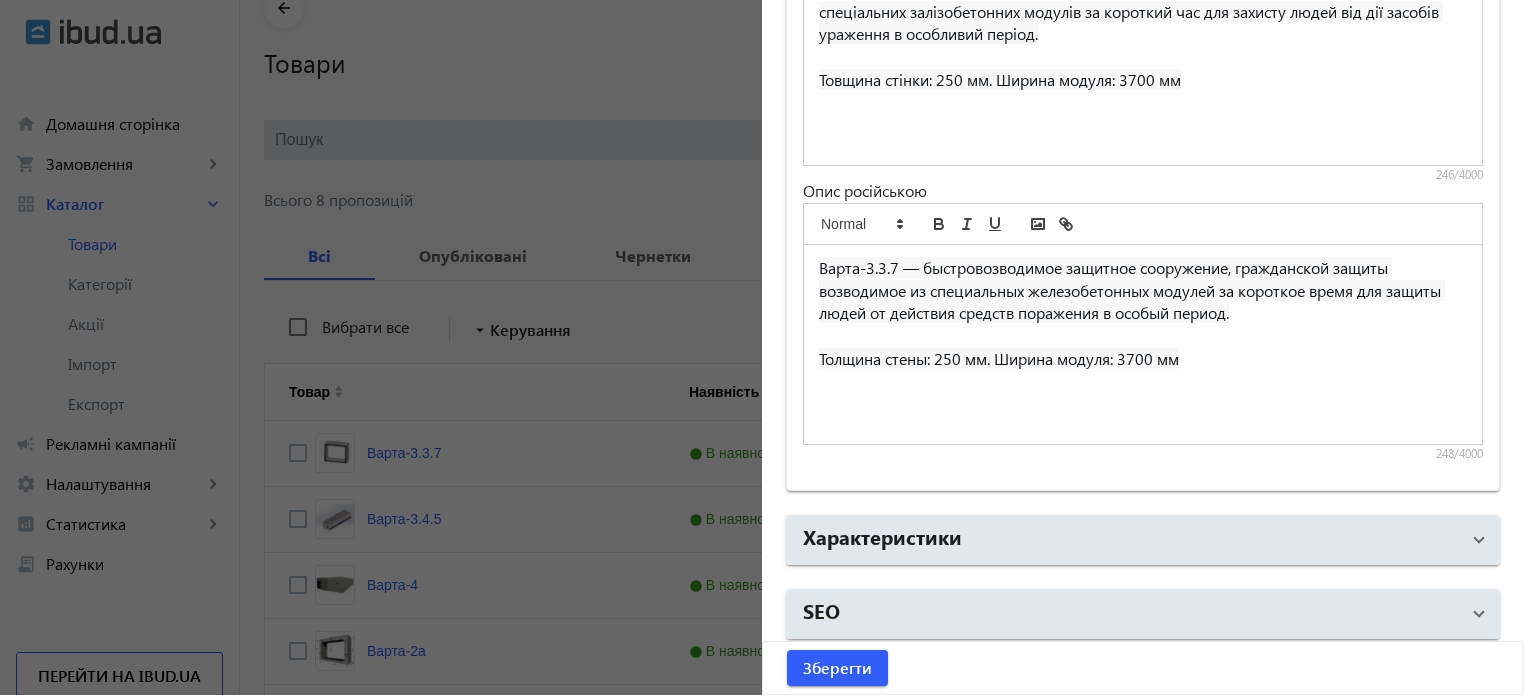 scroll, scrollTop: 1633, scrollLeft: 0, axis: vertical 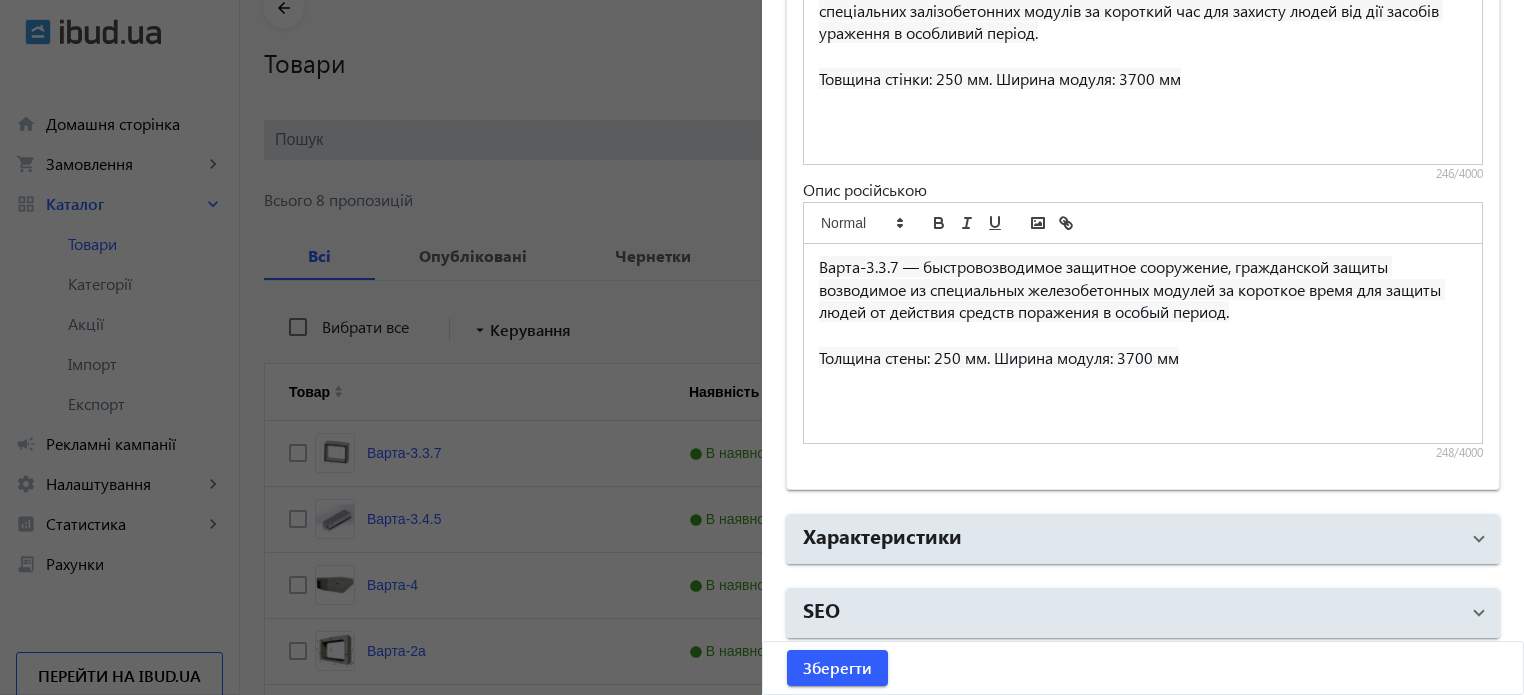 click on "Толщина стены: 250 мм. Ширина модуля: 3700 мм" at bounding box center (999, 357) 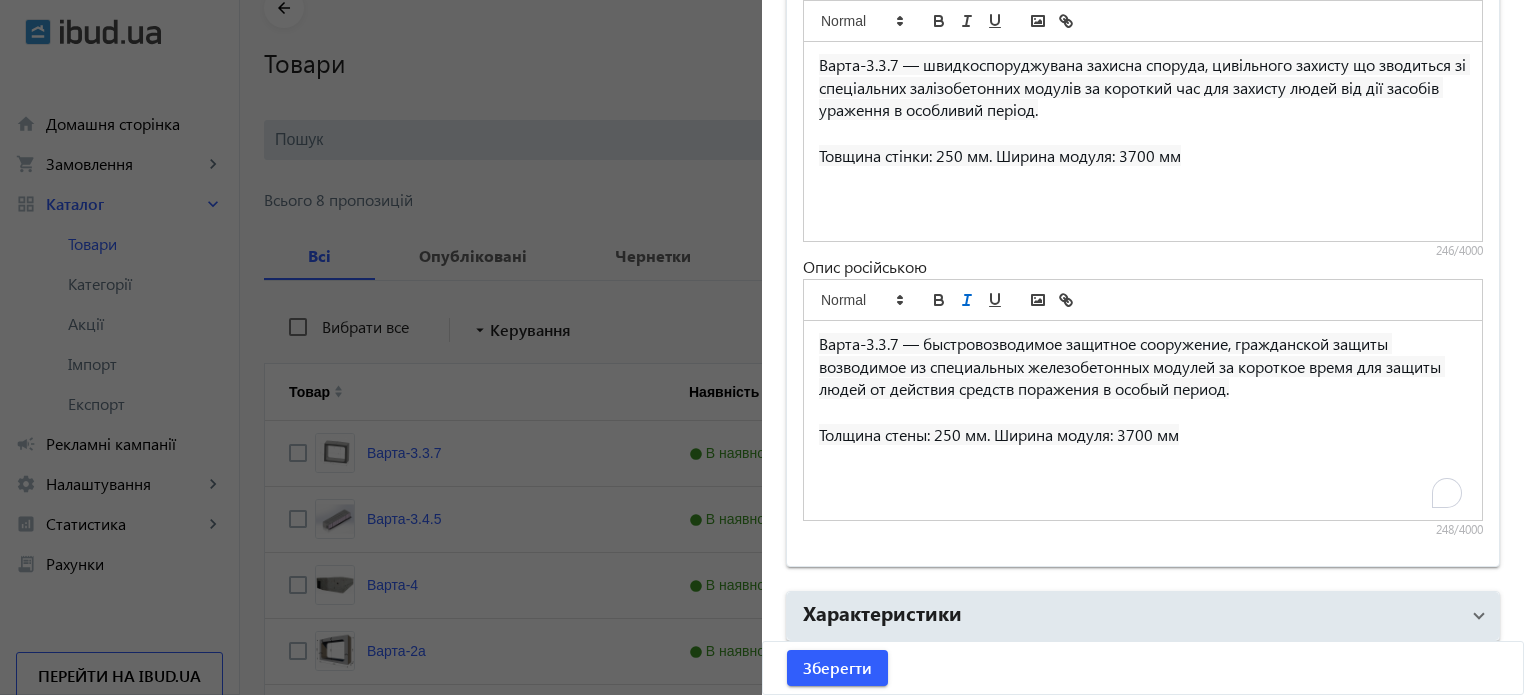 scroll, scrollTop: 1333, scrollLeft: 0, axis: vertical 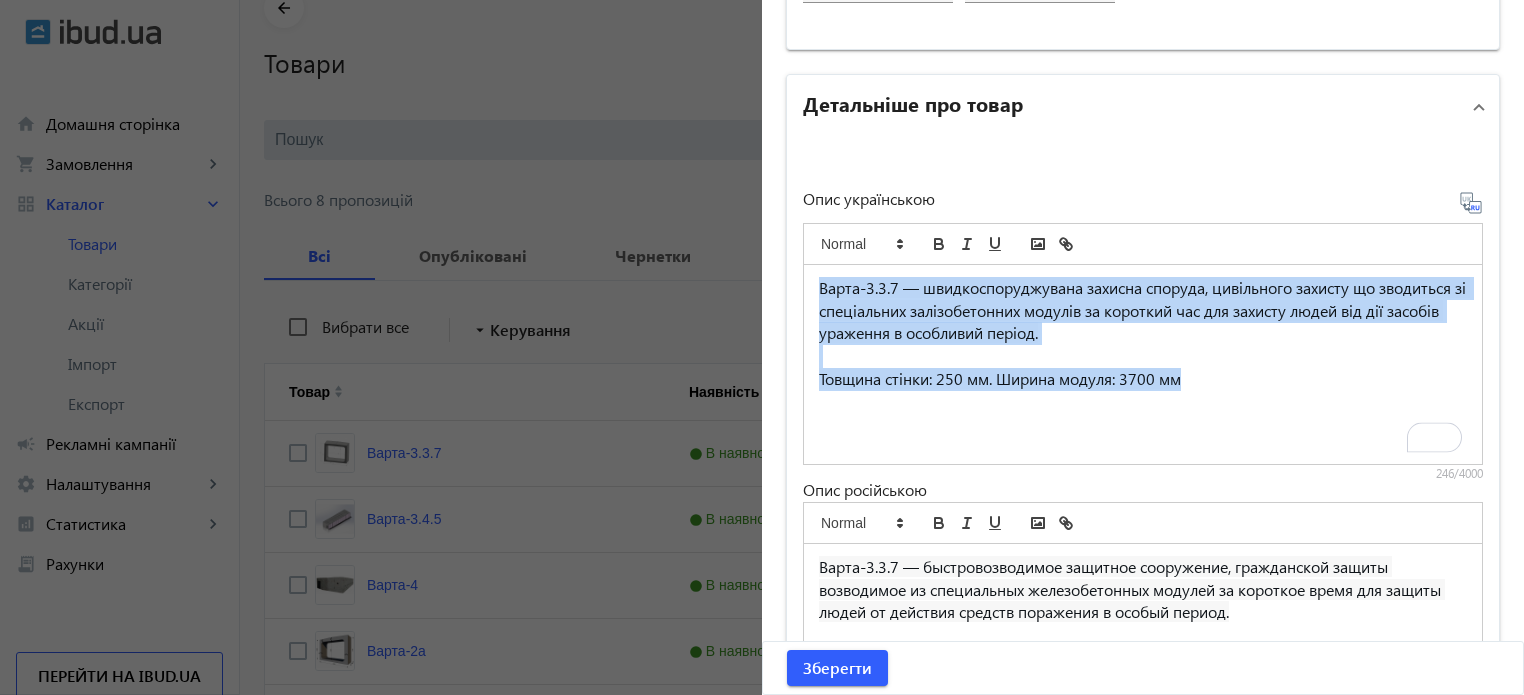 drag, startPoint x: 1242, startPoint y: 385, endPoint x: 787, endPoint y: 285, distance: 465.85944 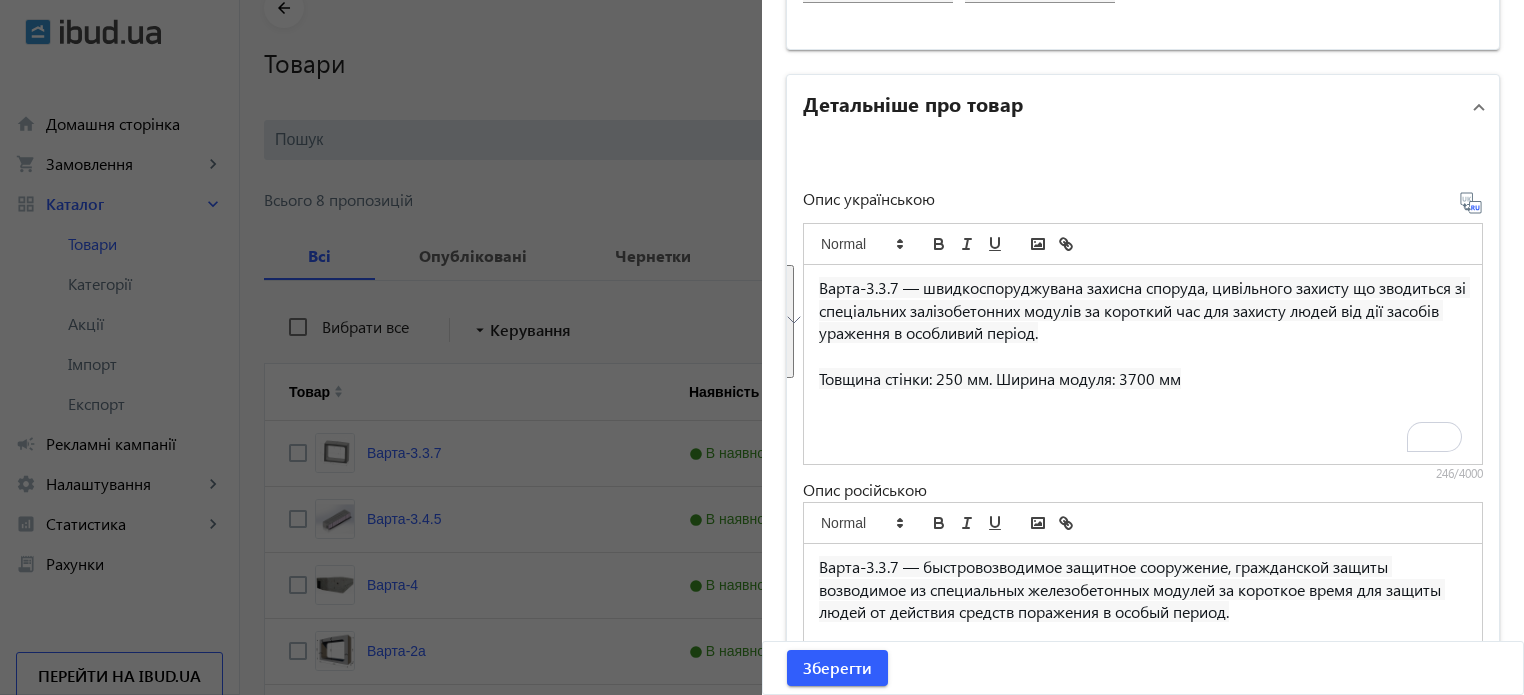 click 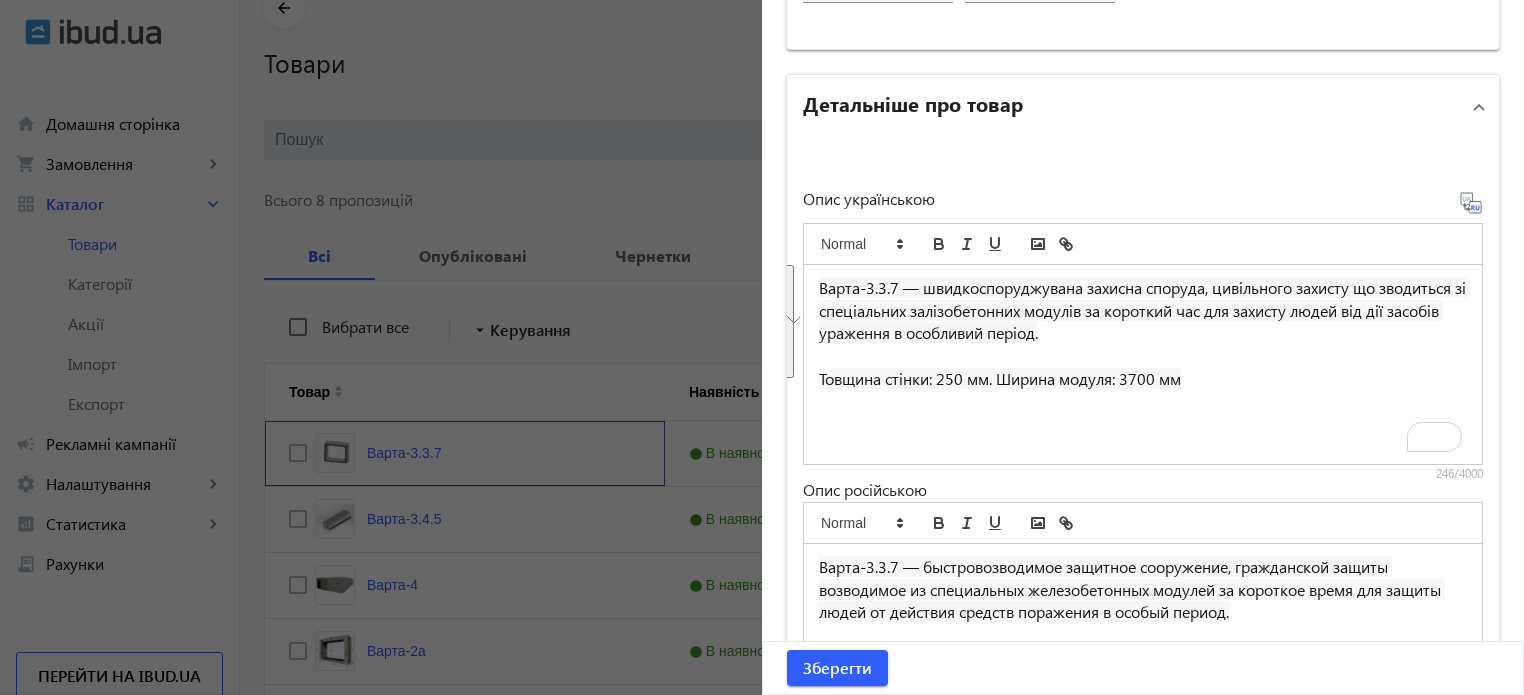 scroll, scrollTop: 0, scrollLeft: 0, axis: both 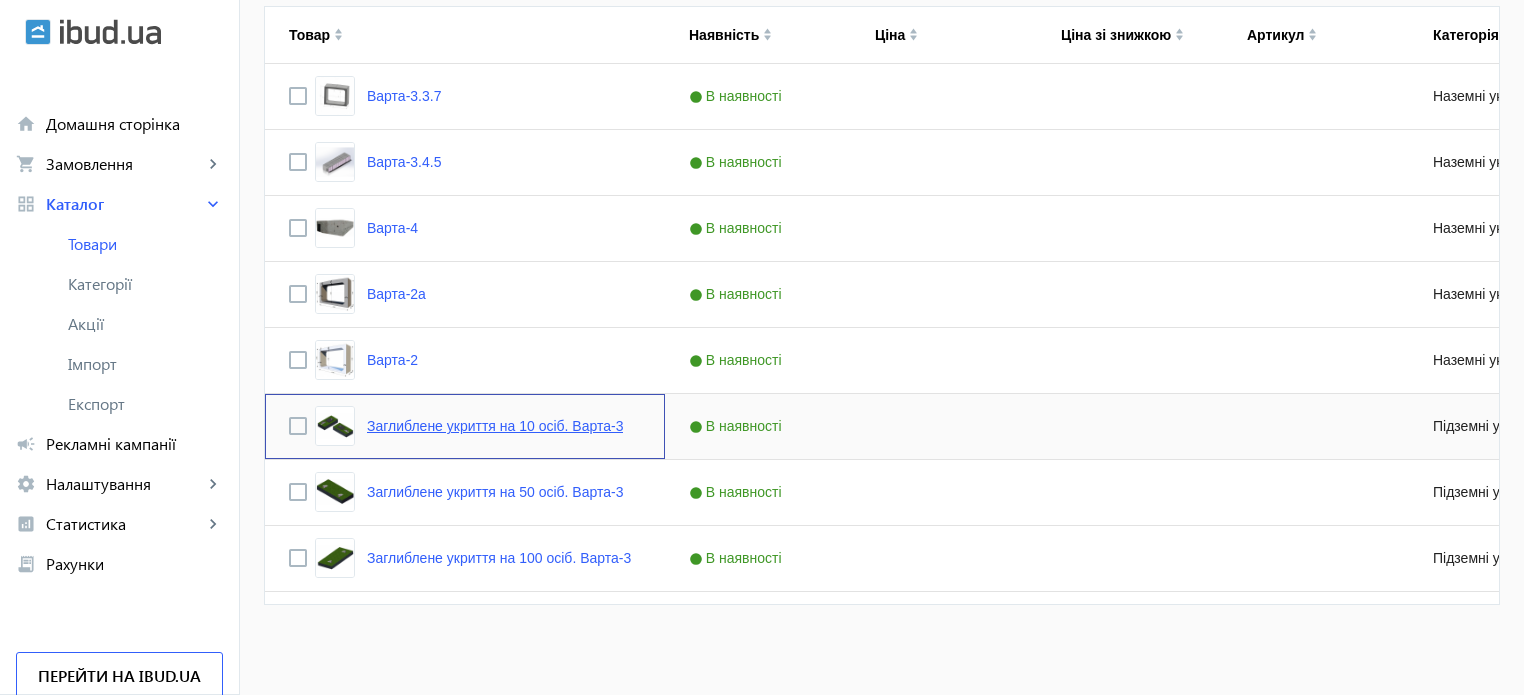 click on "Заглиблене укриття на 10 осіб. Варта-3" 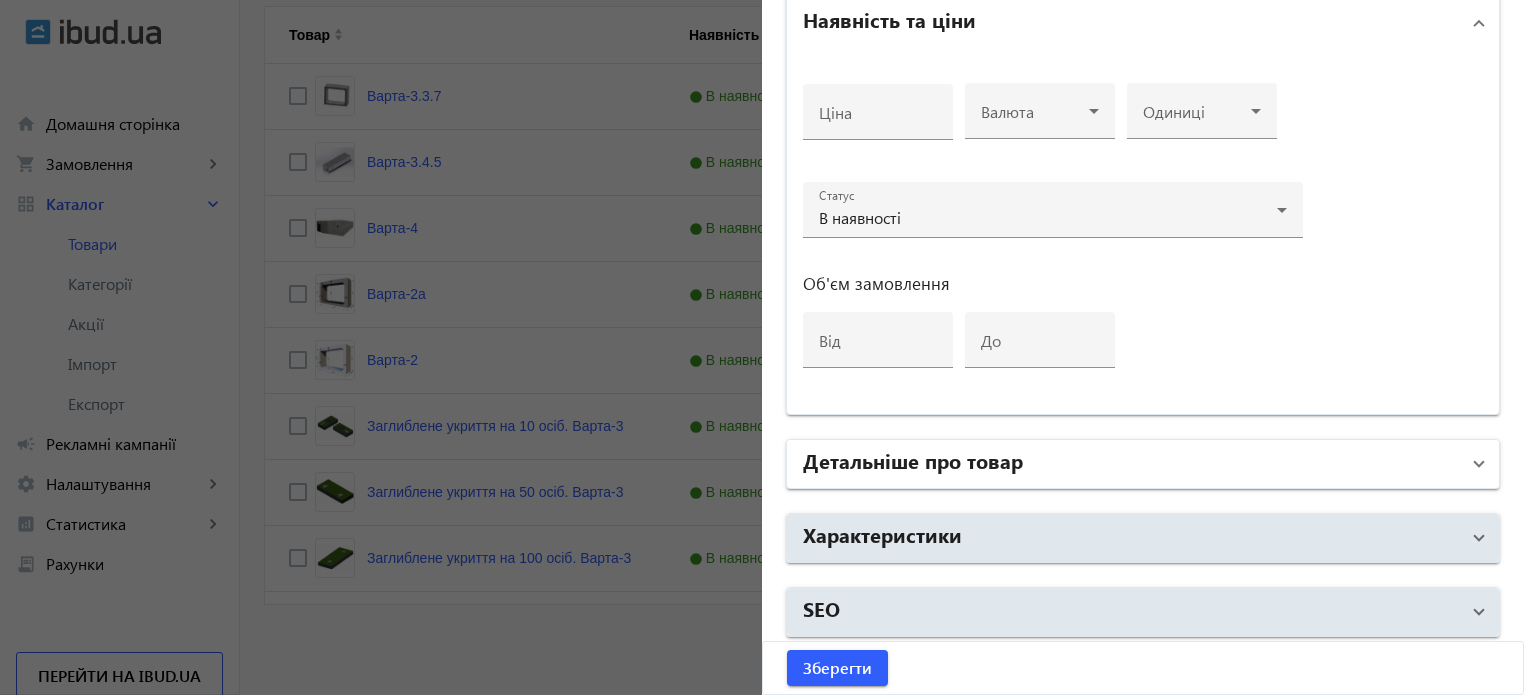 click on "Детальніше про товар" at bounding box center [913, 460] 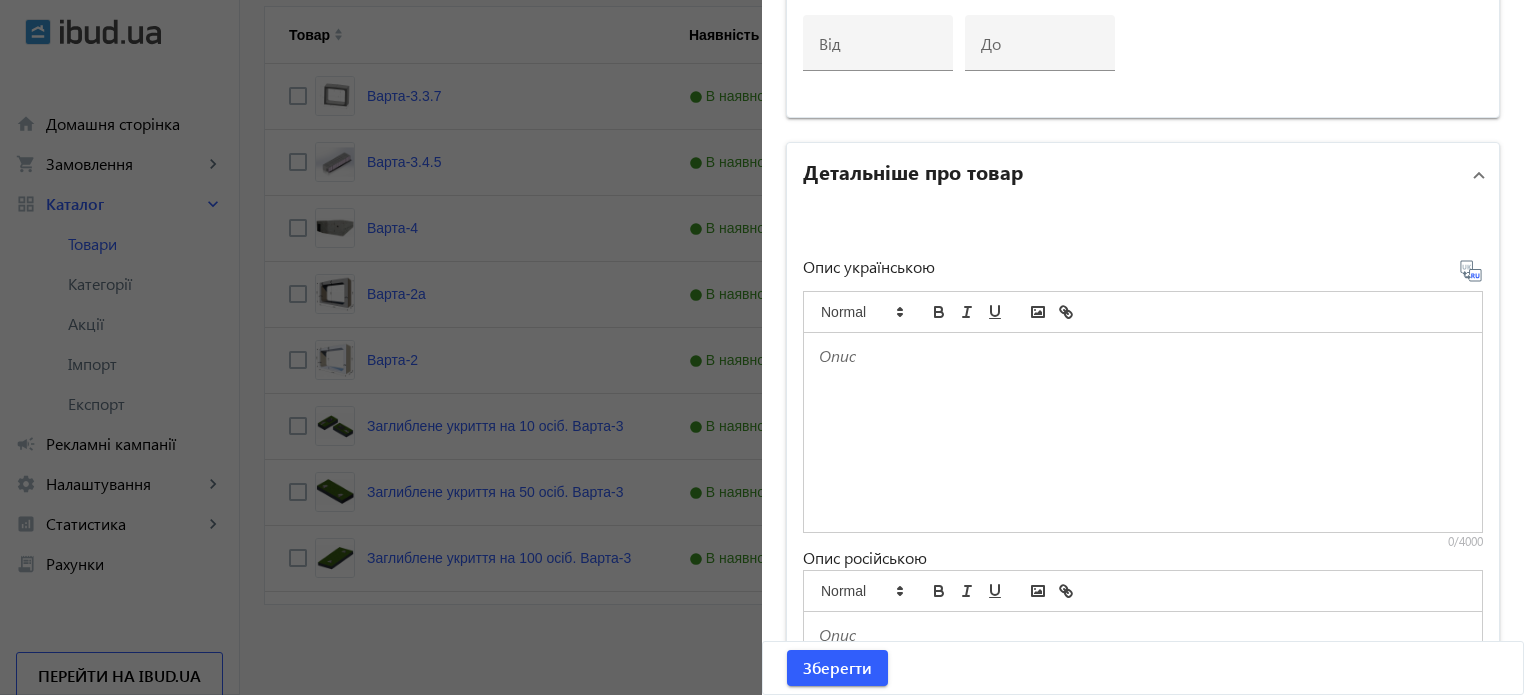 scroll, scrollTop: 1268, scrollLeft: 0, axis: vertical 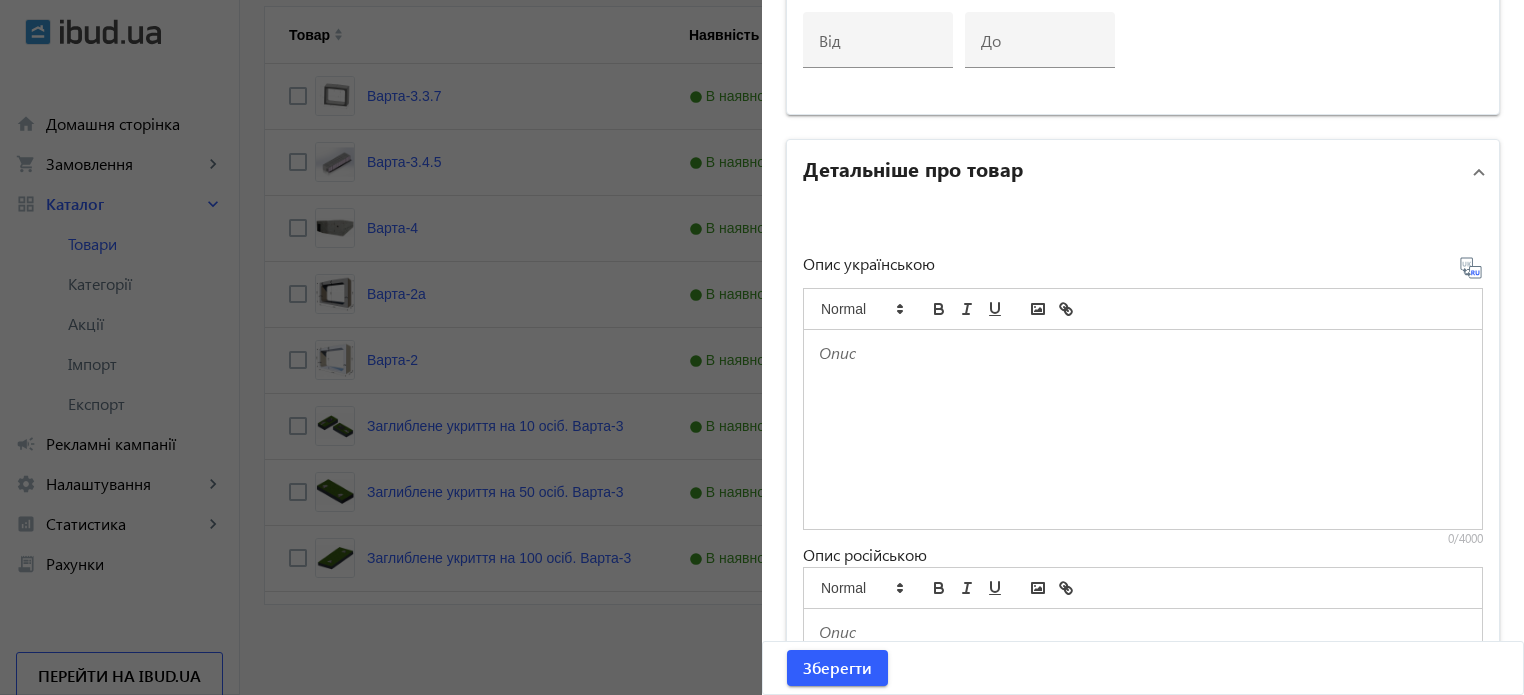 click at bounding box center (1143, 429) 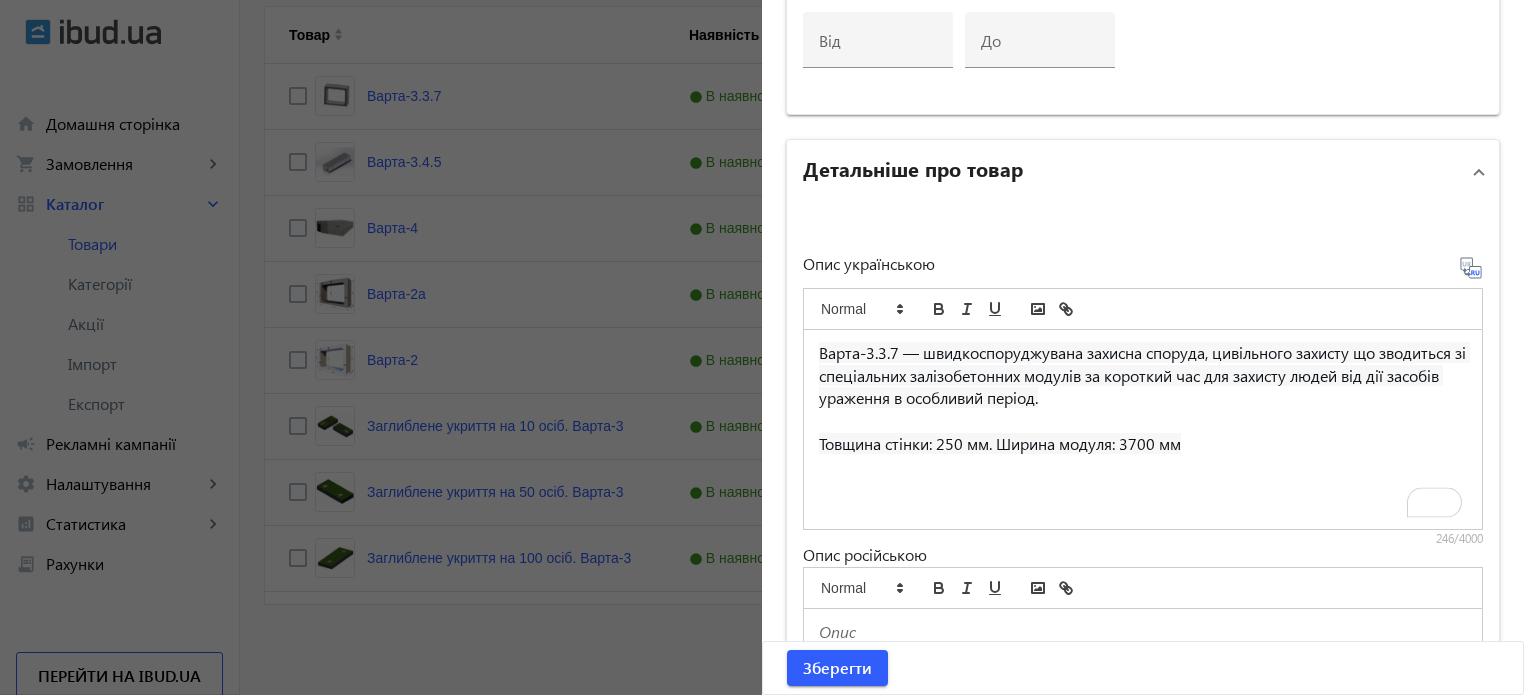 click on "[PRODUCT] — швидкоспоруджувана захисна споруда, цивільного захисту що зводиться зі спеціальних залізобетонних модулів за короткий час для захисту людей від дії засобів ураження в особливий період. Товщина стінки: 250 мм. Ширина модуля: 3700 мм" at bounding box center [1143, 429] 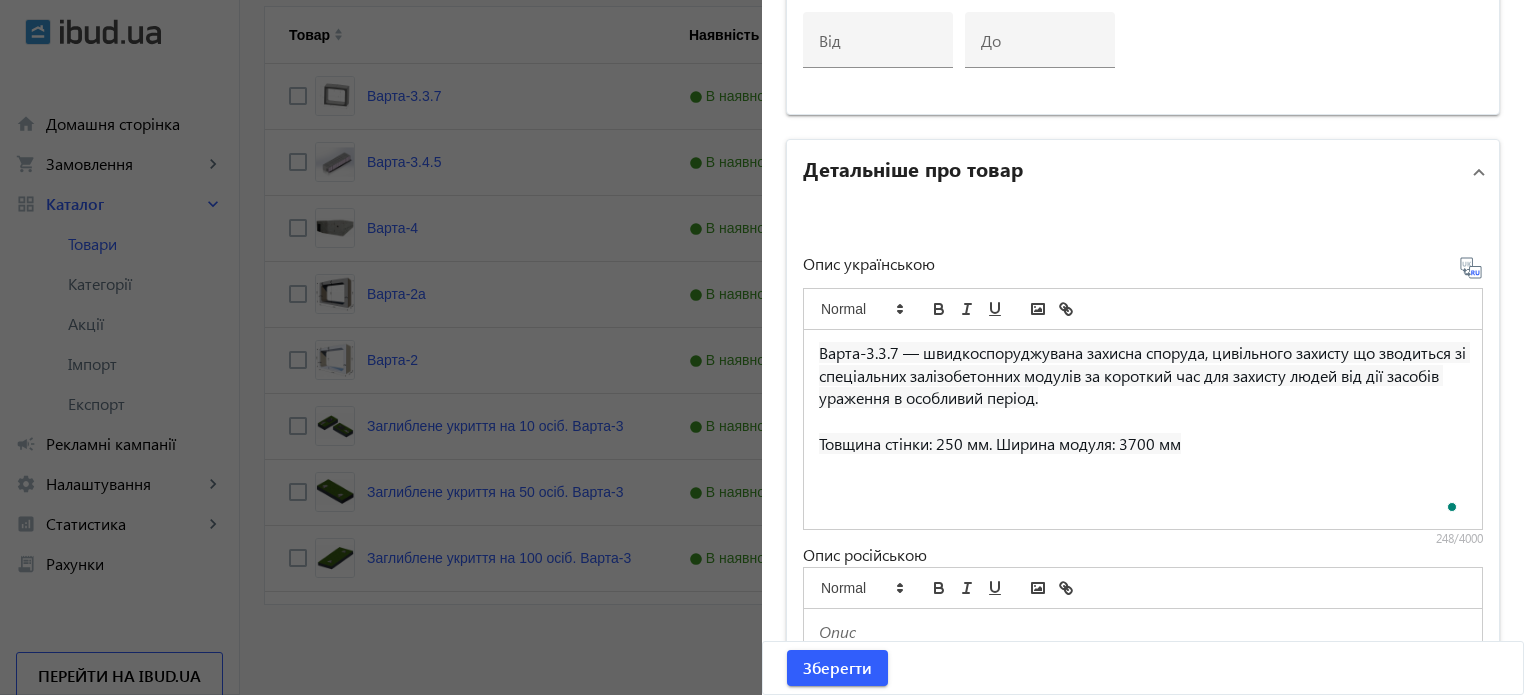 scroll, scrollTop: 61, scrollLeft: 0, axis: vertical 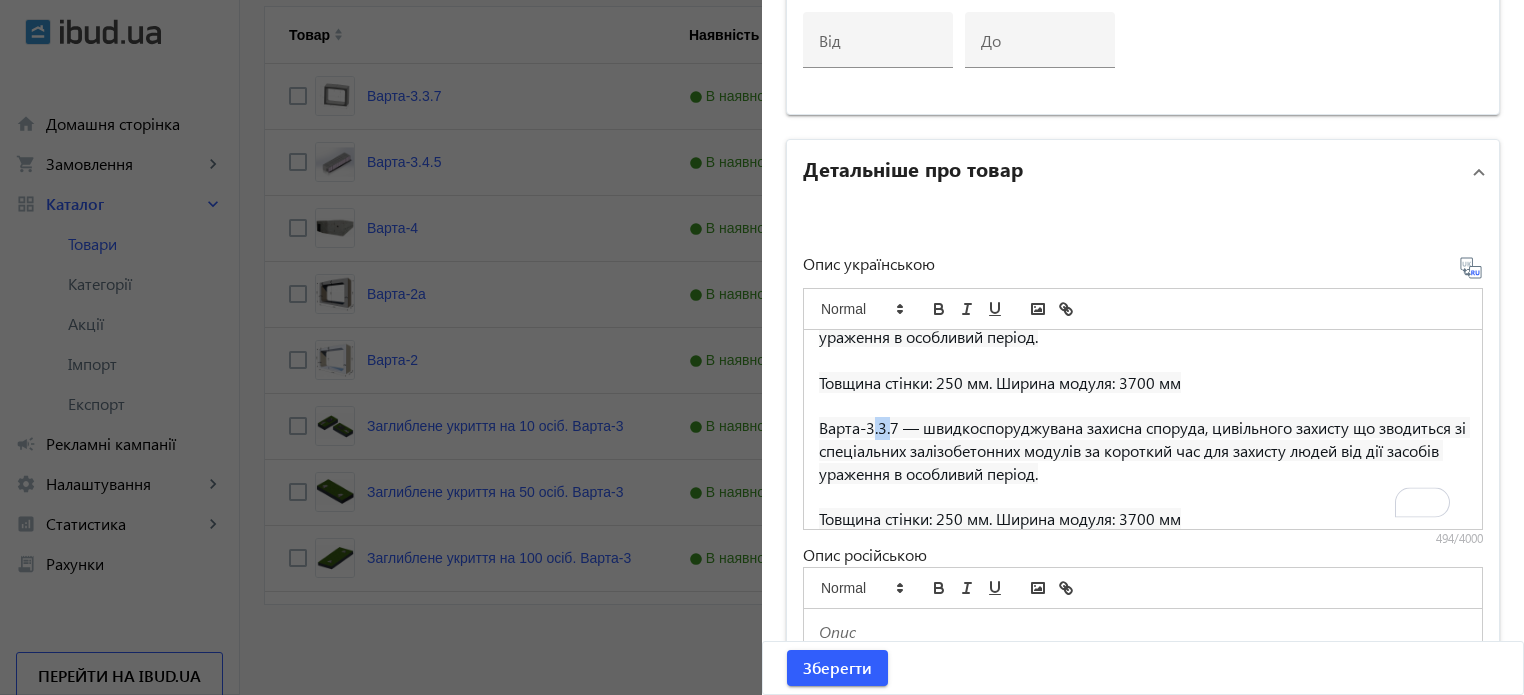 drag, startPoint x: 870, startPoint y: 425, endPoint x: 884, endPoint y: 425, distance: 14 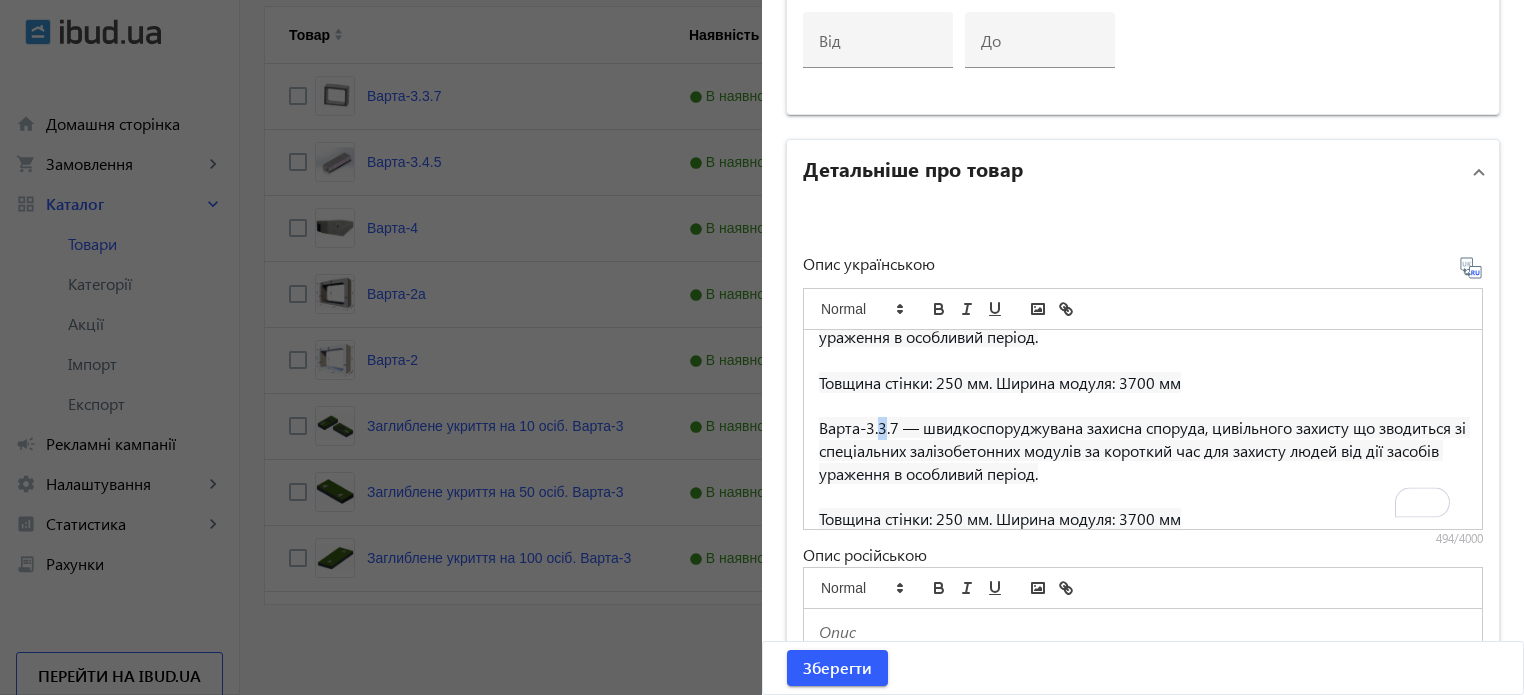 click on "Варта-3.3.7 — швидкоспоруджувана захисна споруда, цивільного захисту що зводиться зі спеціальних залізобетонних модулів за короткий час для захисту людей від дії засобів ураження в особливий період." at bounding box center [1144, 450] 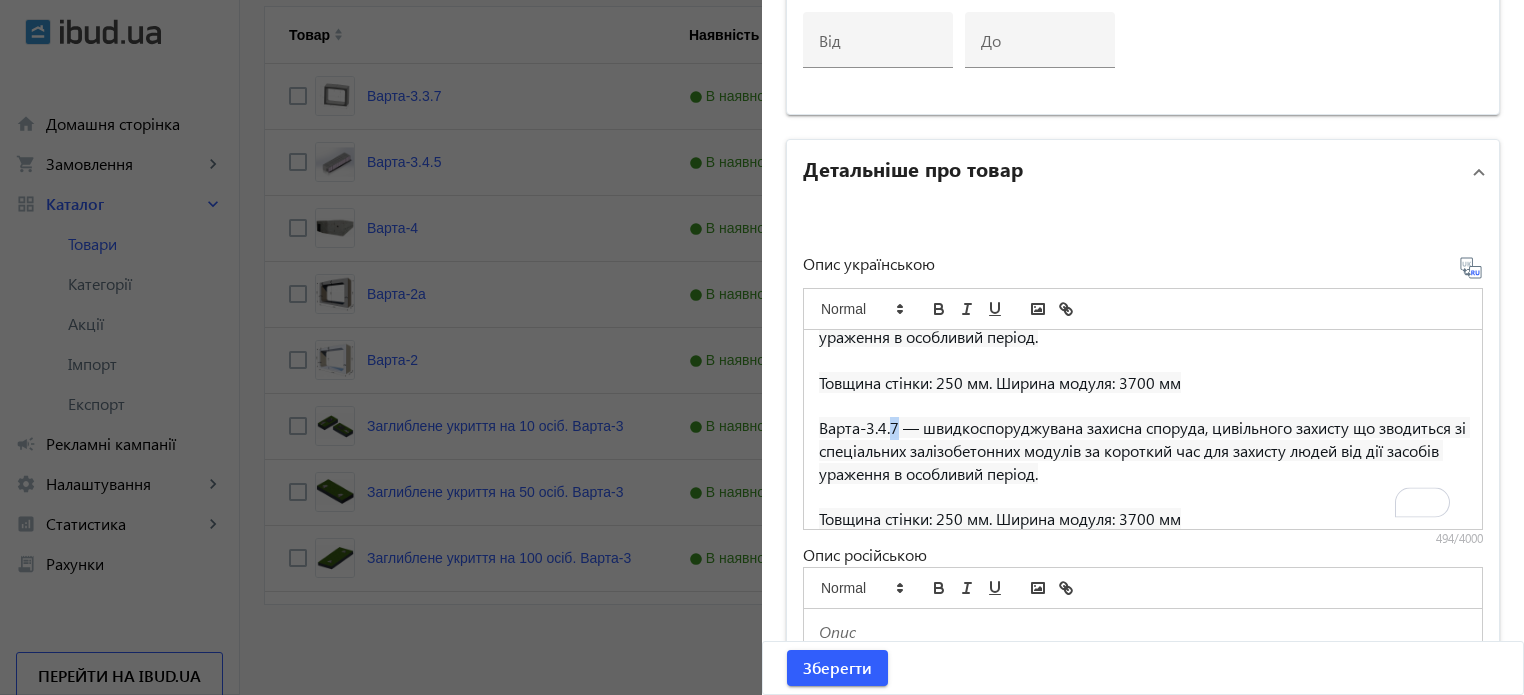 click on "Варта-3.4.7 — швидкоспоруджувана захисна споруда, цивільного захисту що зводиться зі спеціальних залізобетонних модулів за короткий час для захисту людей від дії засобів ураження в особливий період." at bounding box center [1144, 450] 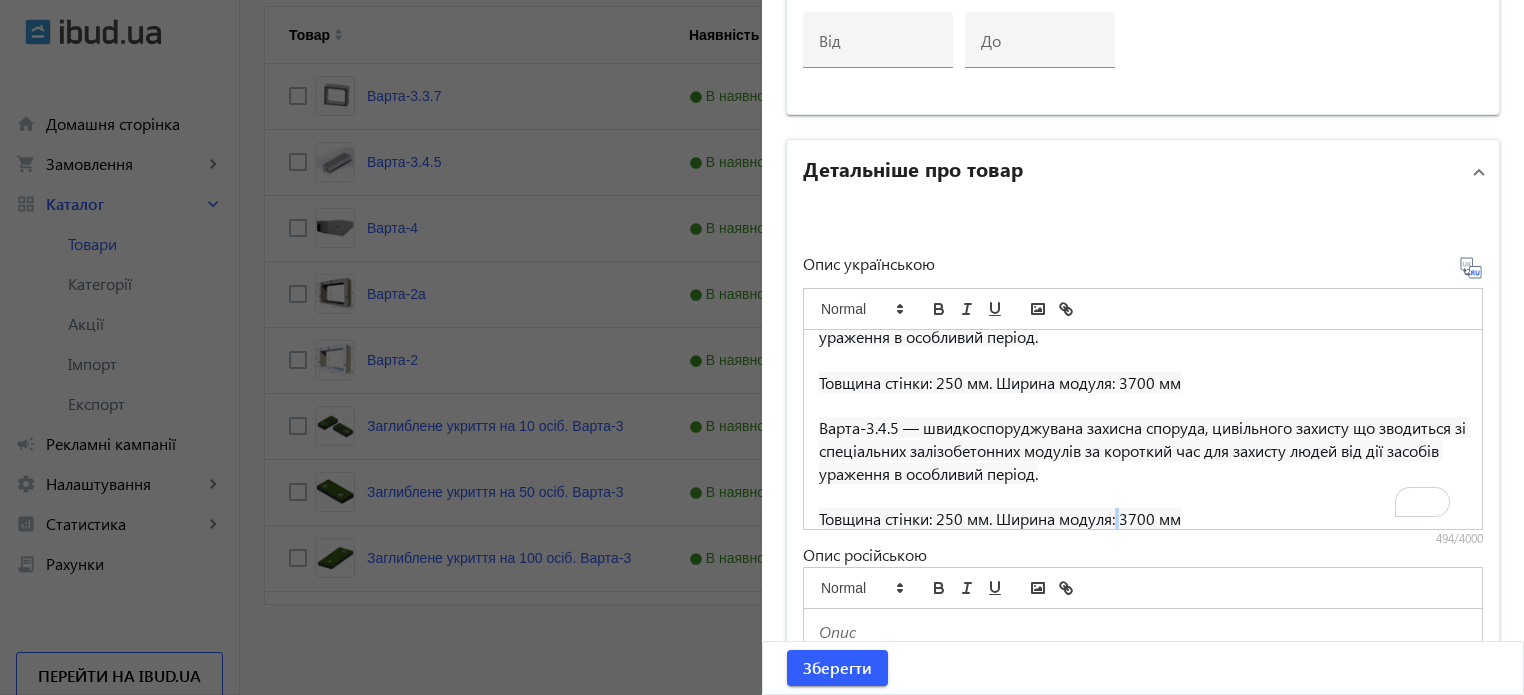 scroll, scrollTop: 74, scrollLeft: 0, axis: vertical 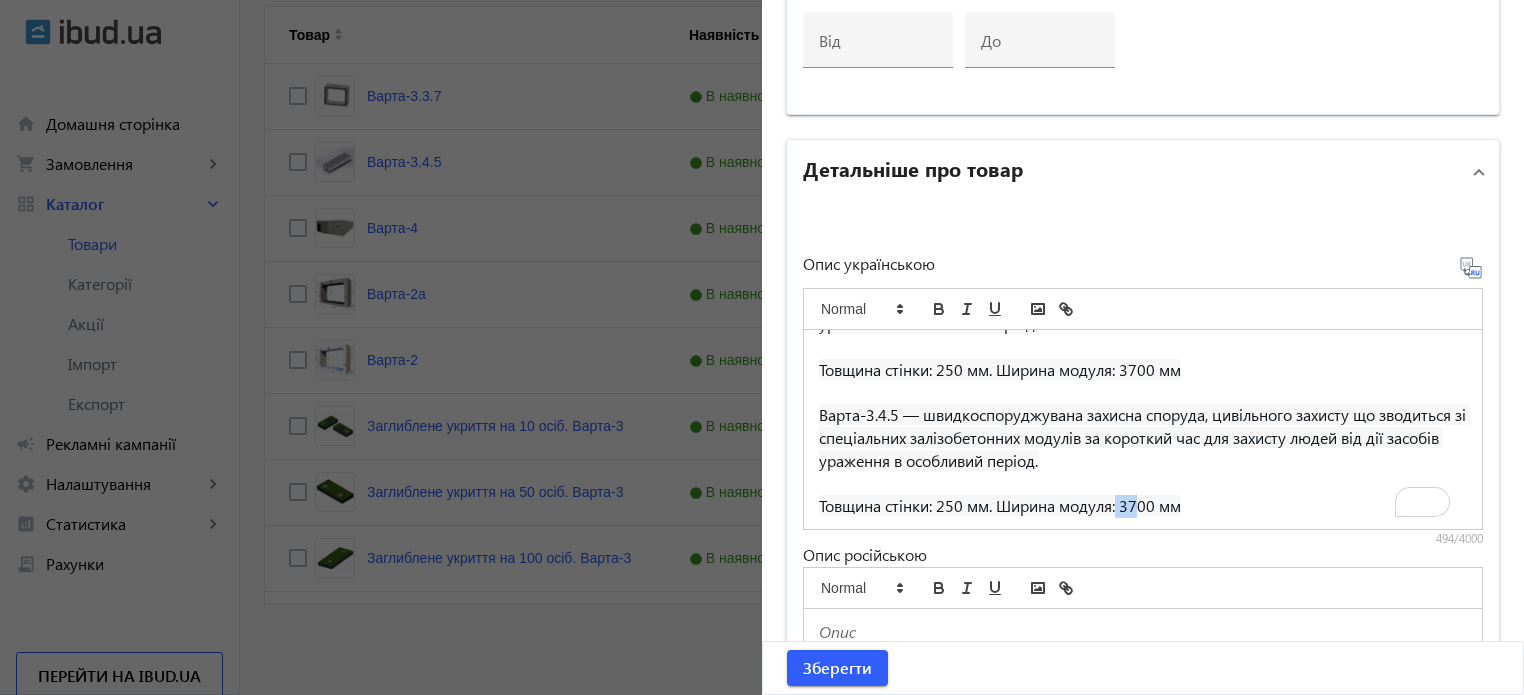 drag, startPoint x: 1113, startPoint y: 513, endPoint x: 1135, endPoint y: 508, distance: 22.561028 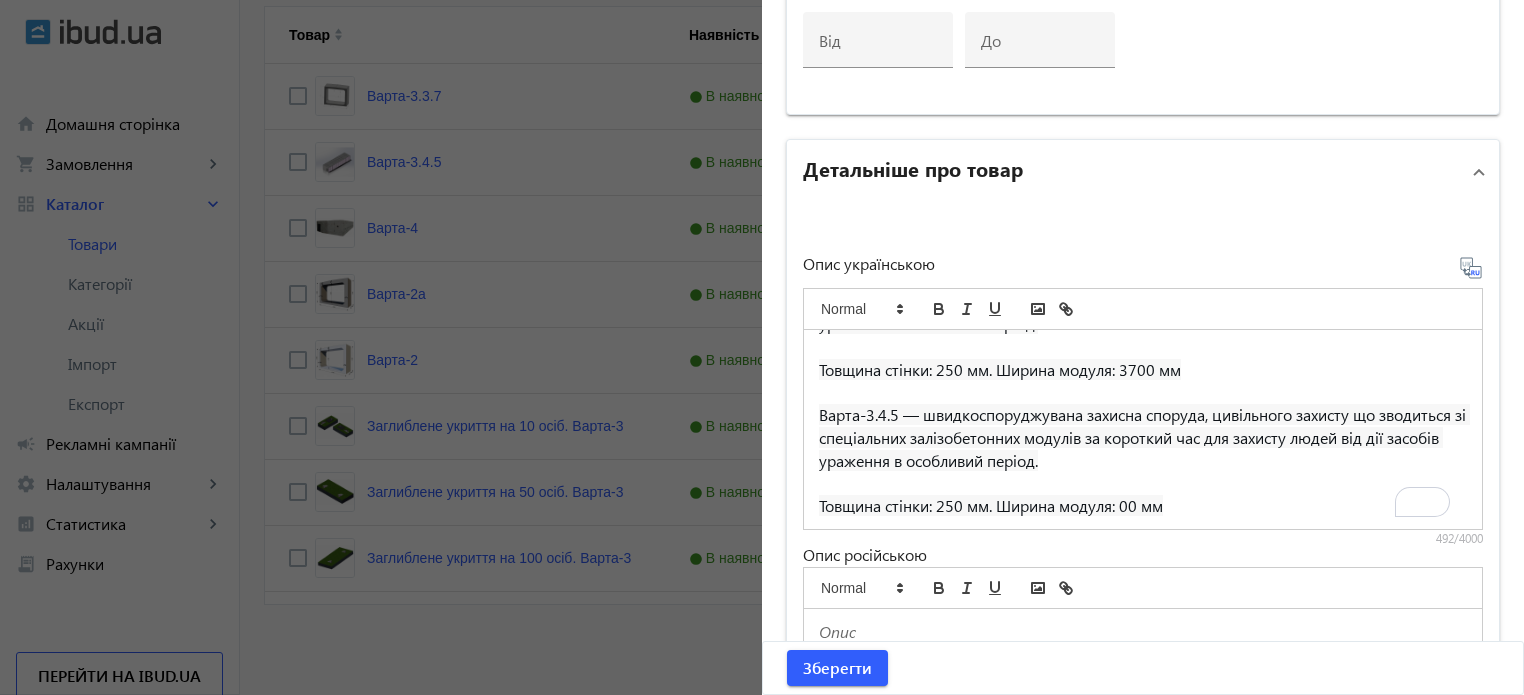 type 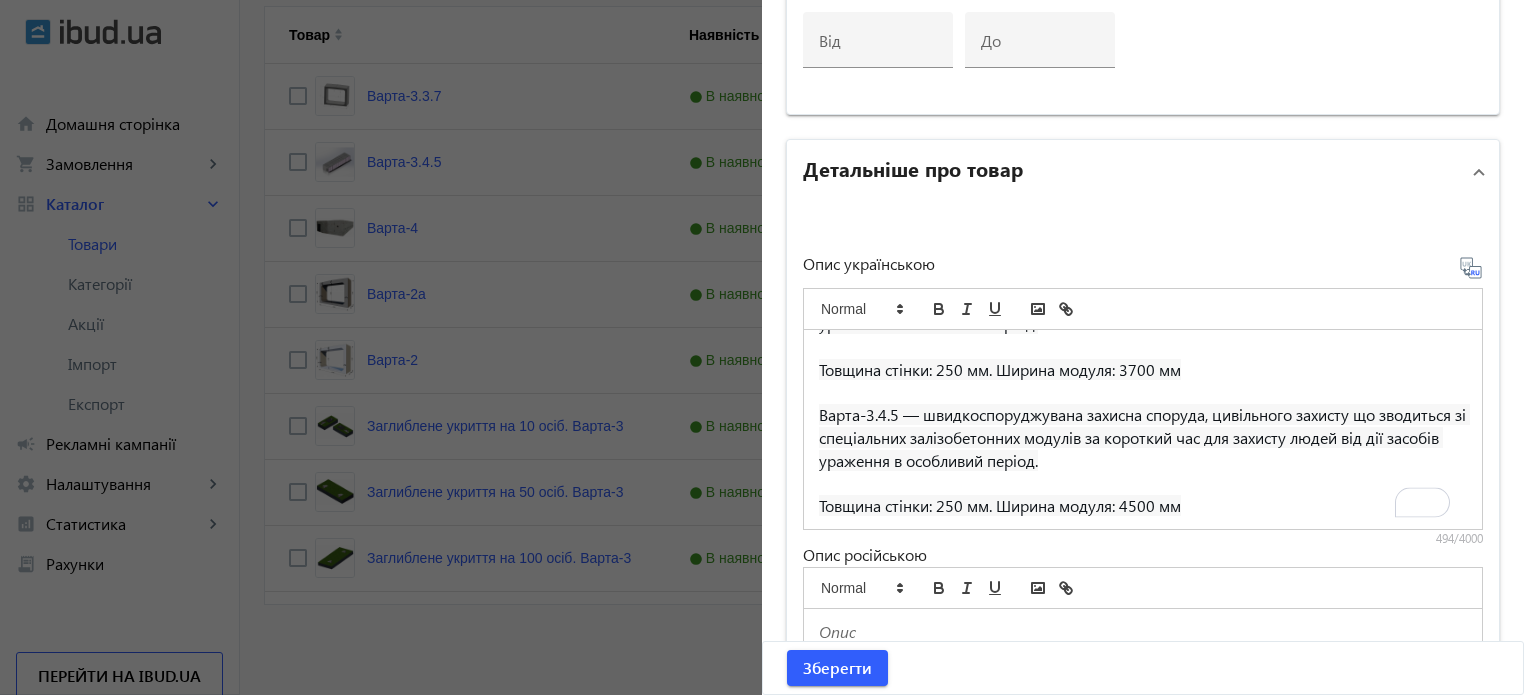 scroll, scrollTop: 45, scrollLeft: 0, axis: vertical 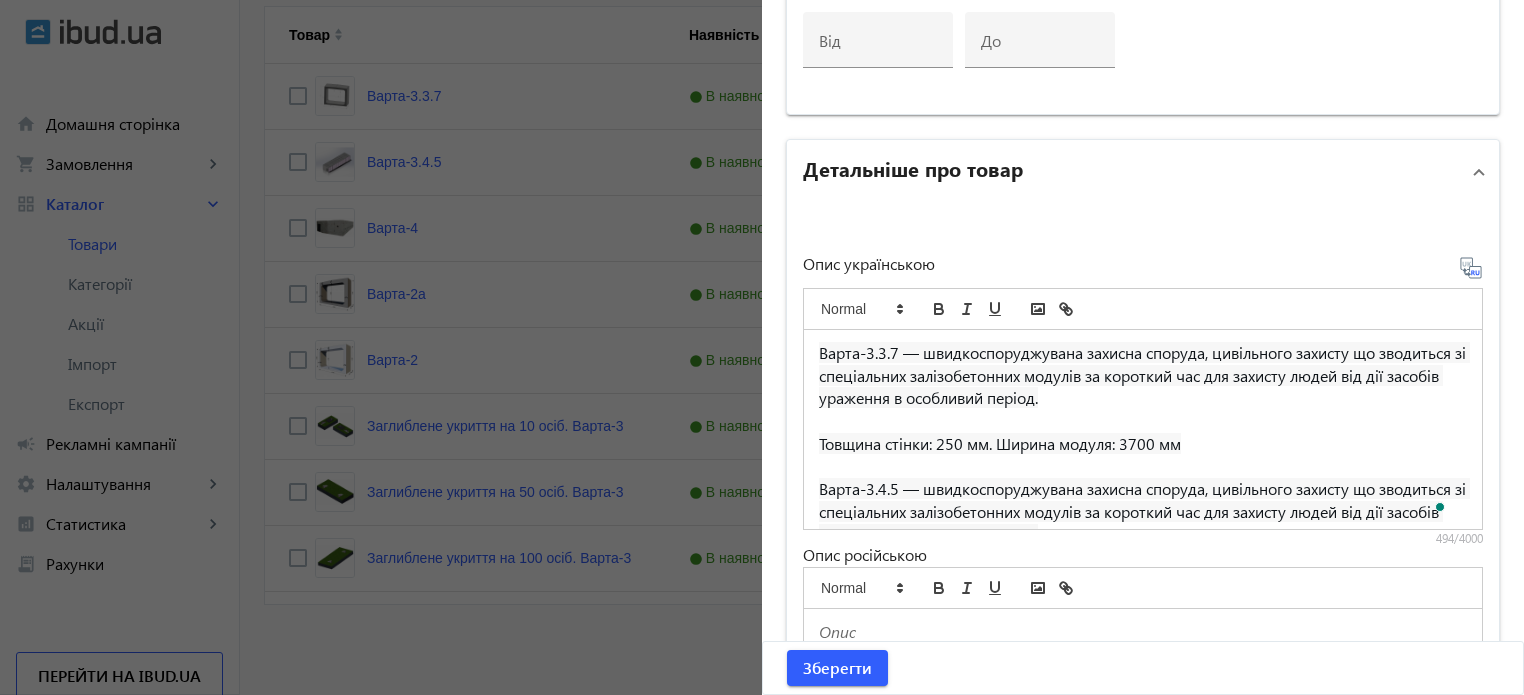 click on "Варта-3.3.7 — швидкоспоруджувана захисна споруда, цивільного захисту що зводиться зі спеціальних залізобетонних модулів за короткий час для захисту людей від дії засобів ураження в особливий період. Товщина стінки: 250 мм. Ширина модуля: 3700 мм Варта-3.4.5 — швидкоспоруджувана захисна споруда, цивільного захисту що зводиться зі спеціальних залізобетонних модулів за короткий час для захисту людей від дії засобів ураження в особливий період. Товщина стінки: 250 мм. Ширина модуля: 4500 мм" at bounding box center (1143, 429) 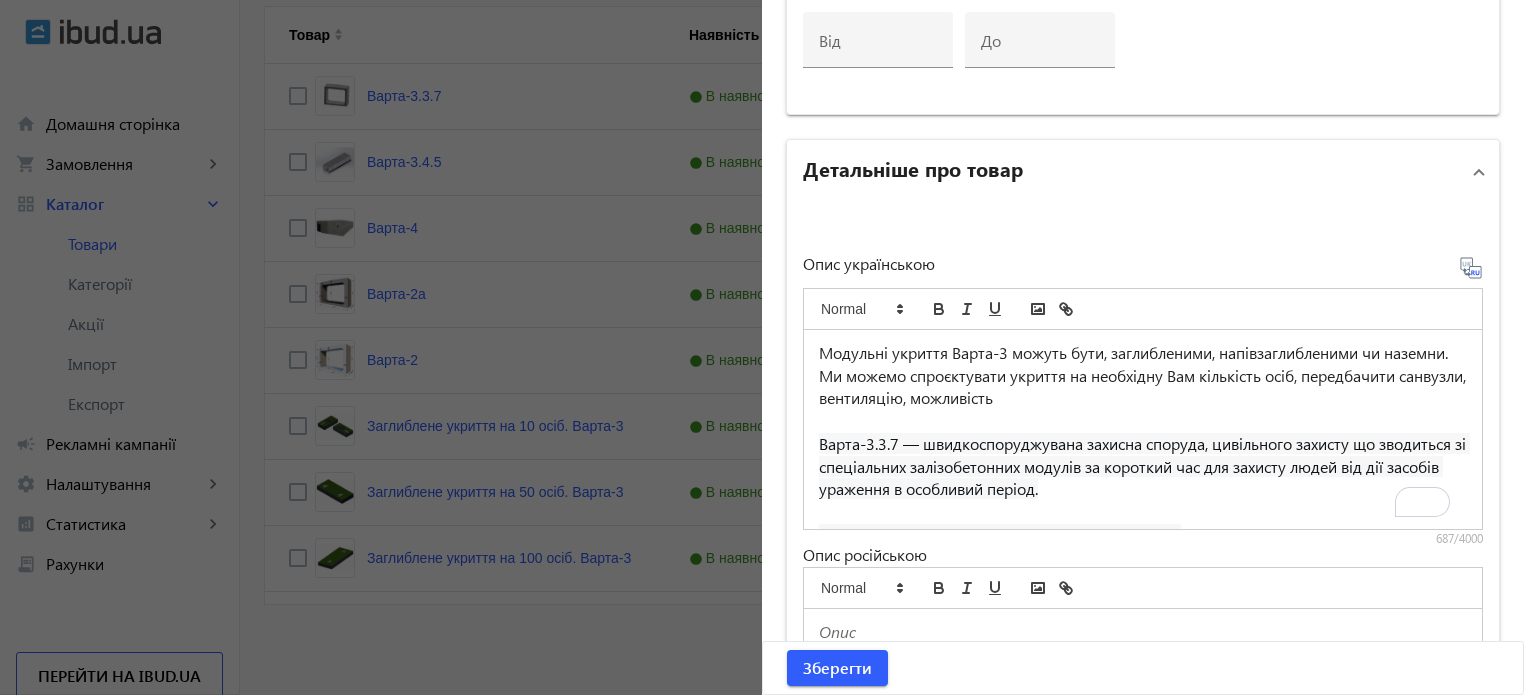 click on "Модульні укриття Варта-3 можуть бути, заглибленими, напівзаглибленими чи наземни. Ми можемо спроєктувати укриття на необхідну Вам кількість осіб, передбачити санвузли, вентиляцію, можливість" at bounding box center [1143, 376] 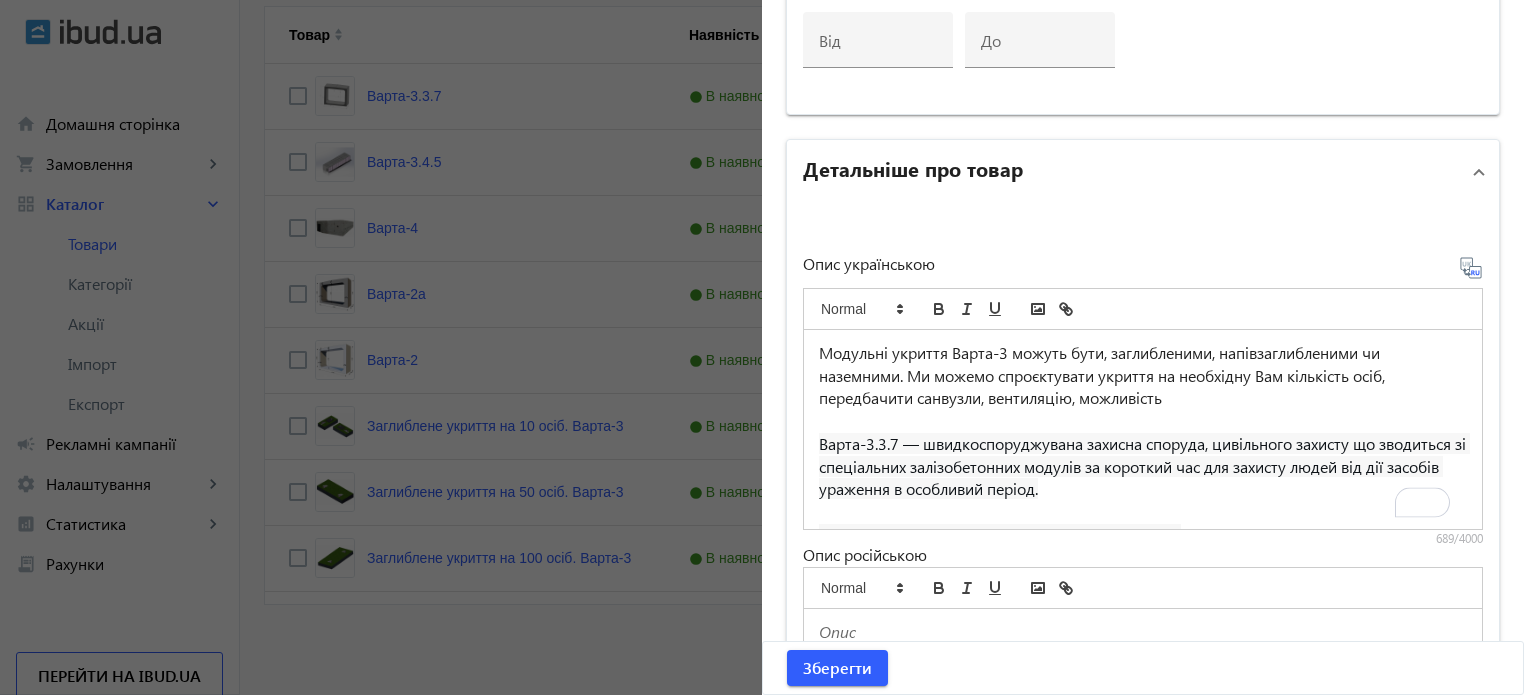 click on "Модульні укриття Варта-3 можуть бути, заглибленими, напівзаглибленими чи наземними. Ми можемо спроєктувати укриття на необхідну Вам кількість осіб, передбачити санвузли, вентиляцію, можливість" at bounding box center [1143, 376] 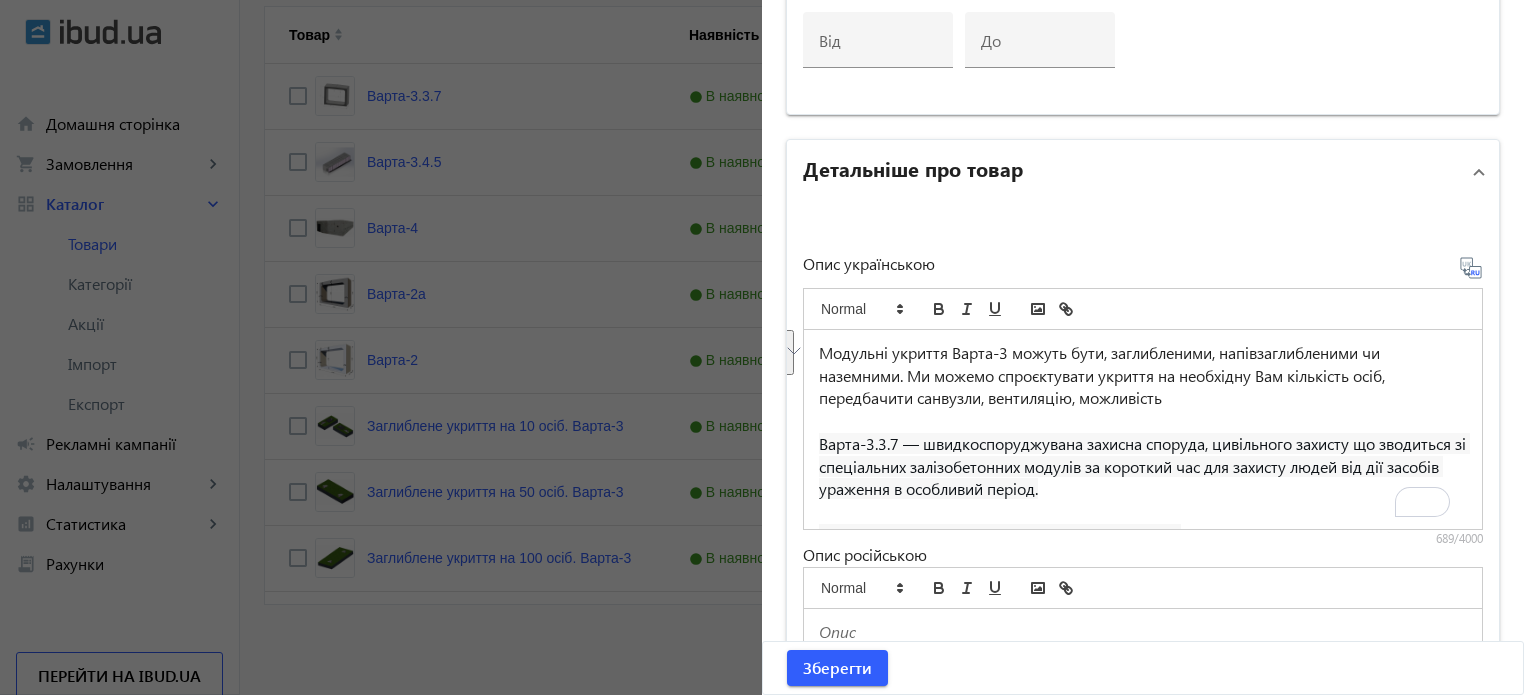 drag, startPoint x: 1223, startPoint y: 399, endPoint x: 907, endPoint y: 364, distance: 317.93237 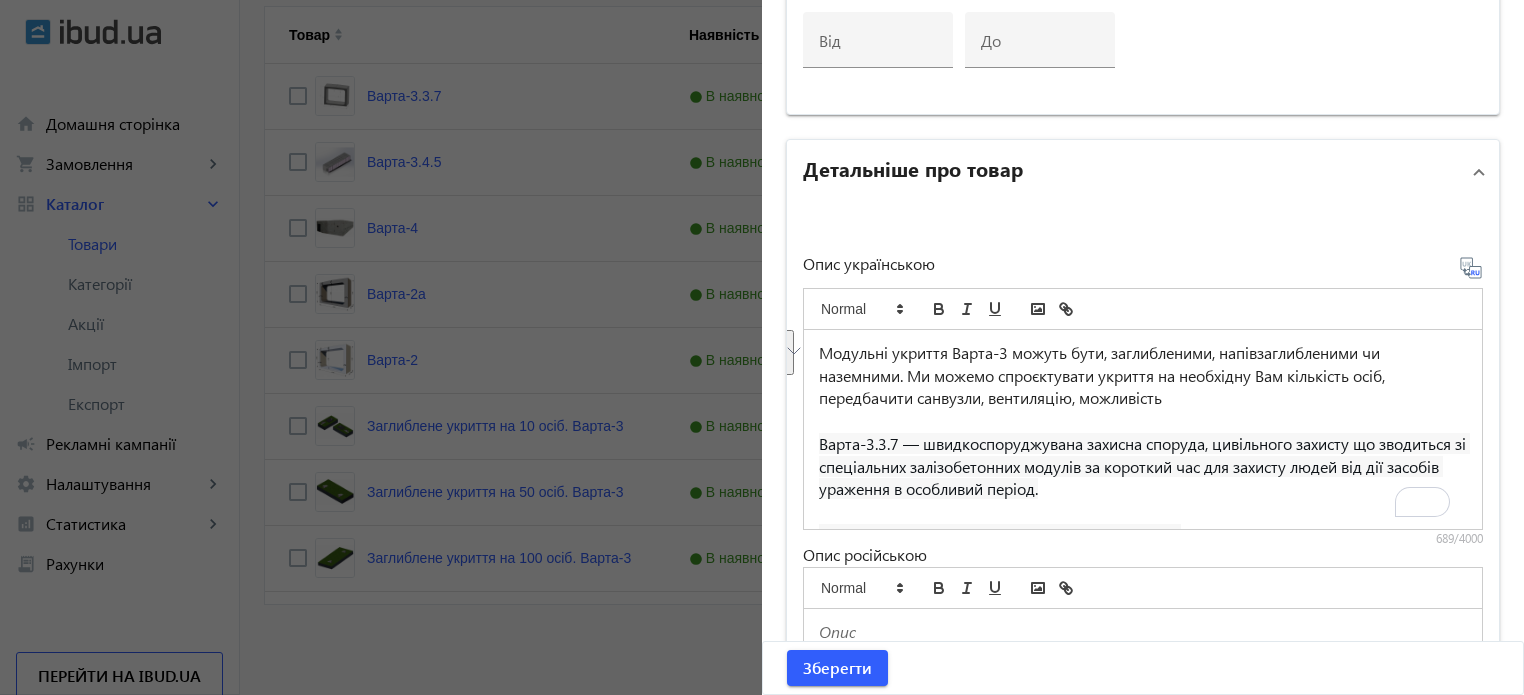 click on "Модульні укриття Варта-3 можуть бути, заглибленими, напівзаглибленими чи наземними. Ми можемо спроєктувати укриття на необхідну Вам кількість осіб, передбачити санвузли, вентиляцію, можливість" at bounding box center [1143, 376] 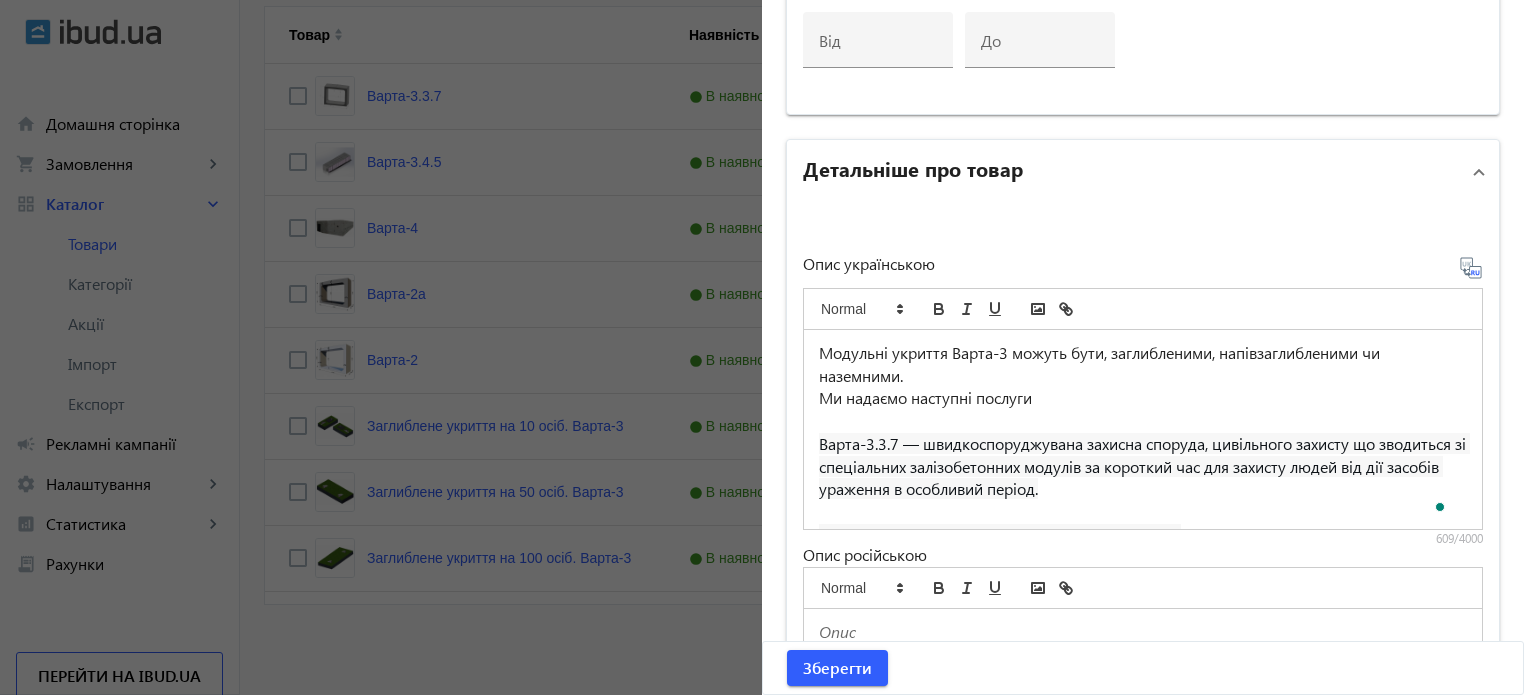 scroll, scrollTop: 84, scrollLeft: 0, axis: vertical 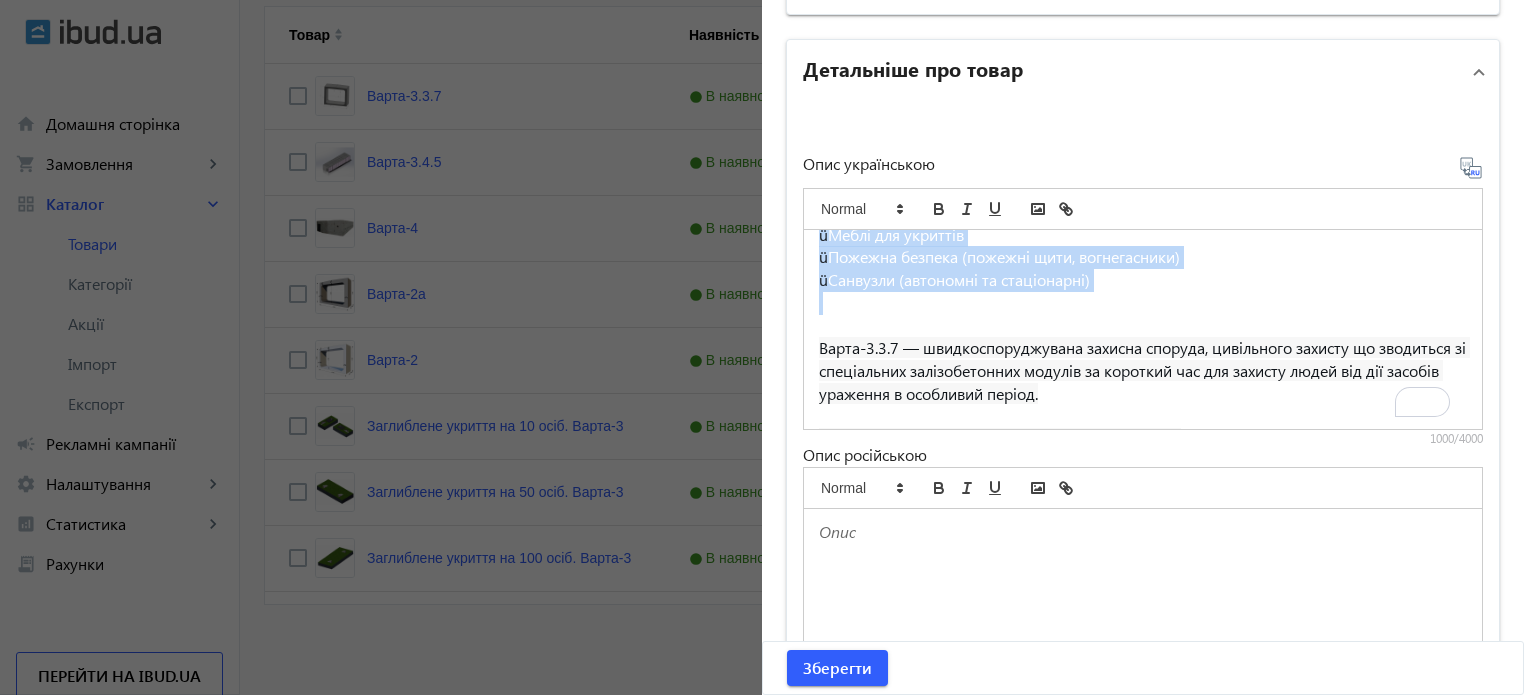 drag, startPoint x: 1056, startPoint y: 284, endPoint x: 1160, endPoint y: 294, distance: 104.47966 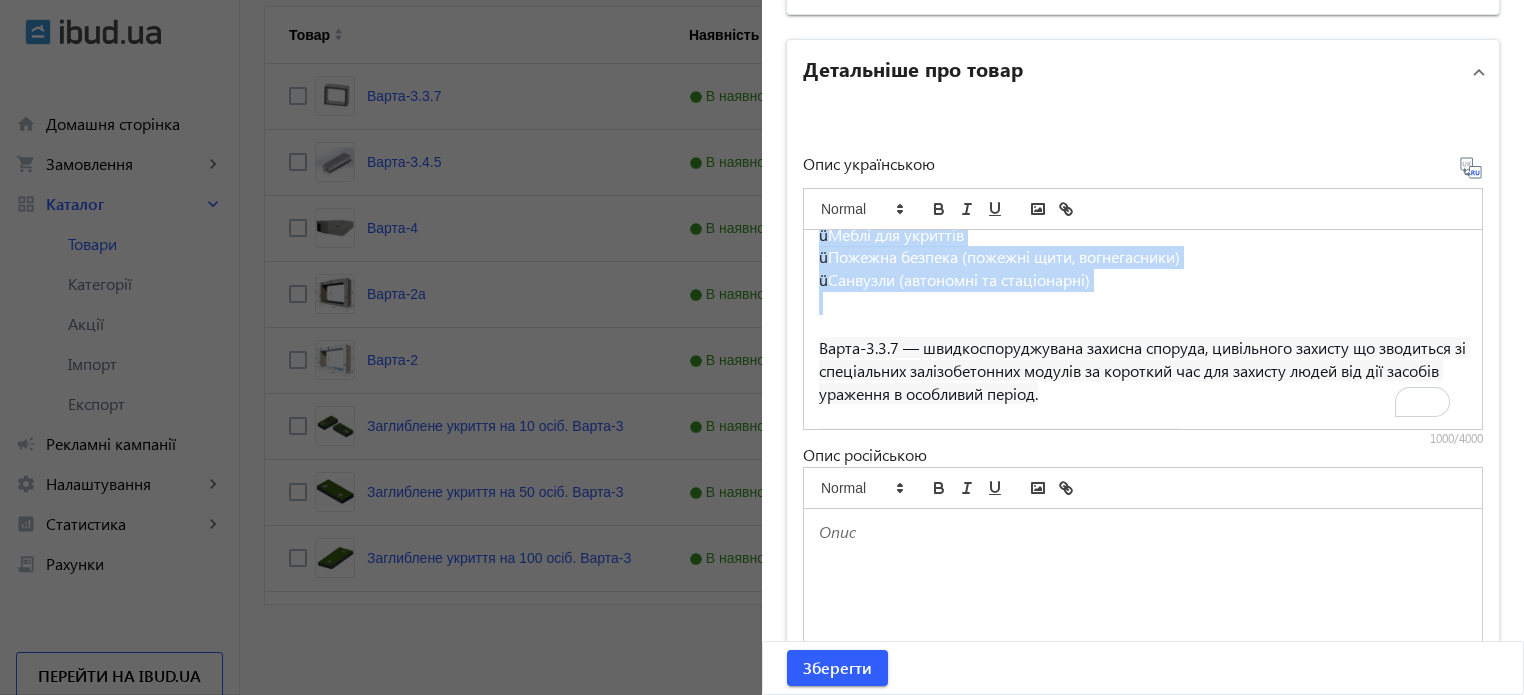 click on "Модульні укриття Варта-3 можуть бути, заглибленими, напівзаглибленими чи наземними.  Ми надаємо наступні послуги Ø Устаткування та комплектуючі для захисного укриття: ü Системи вентиляції повітря та обігріву приміщень ü Системи електропостачання  та резервного живлення ü Забезпечення доступності для маломобільних груп населення (тактильна та візуальна навігація, доступність для крісла колісного тощо)  ü Меблі для укриттів ü Пожежна безпека (пожежні щити, вогнегасники) ü Санвузли (автономні та стаціонарні) Товщина стінки: 250 мм. Ширина модуля: 3700 мм" at bounding box center (1143, 329) 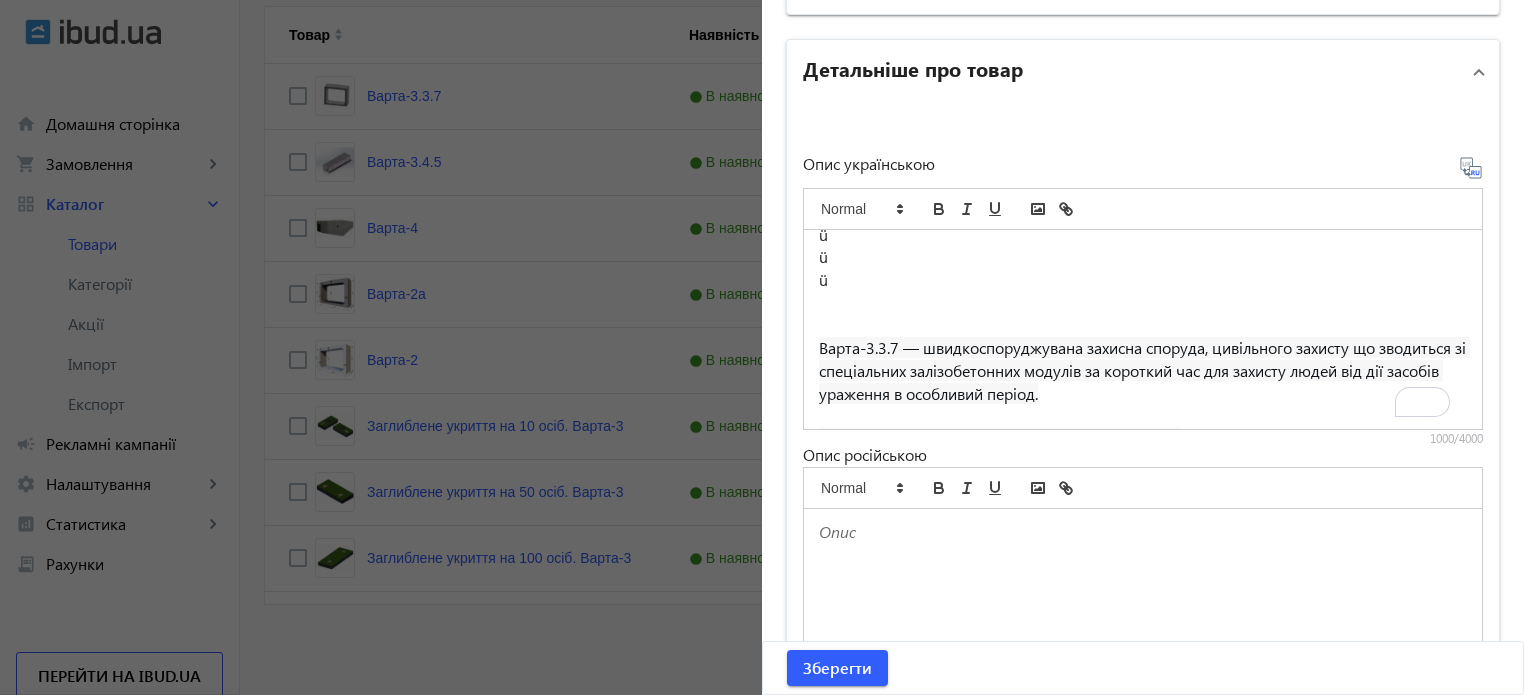 scroll, scrollTop: 0, scrollLeft: 0, axis: both 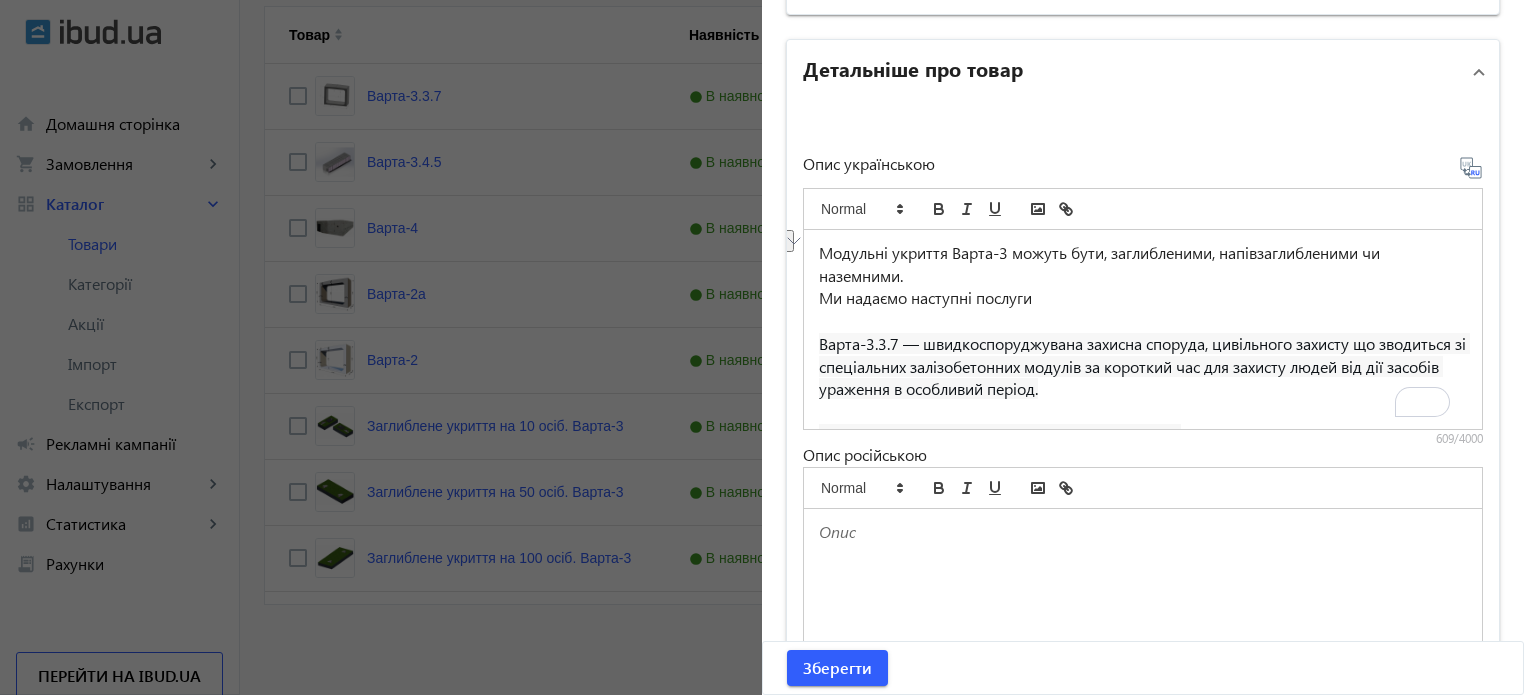 drag, startPoint x: 1067, startPoint y: 297, endPoint x: 796, endPoint y: 299, distance: 271.0074 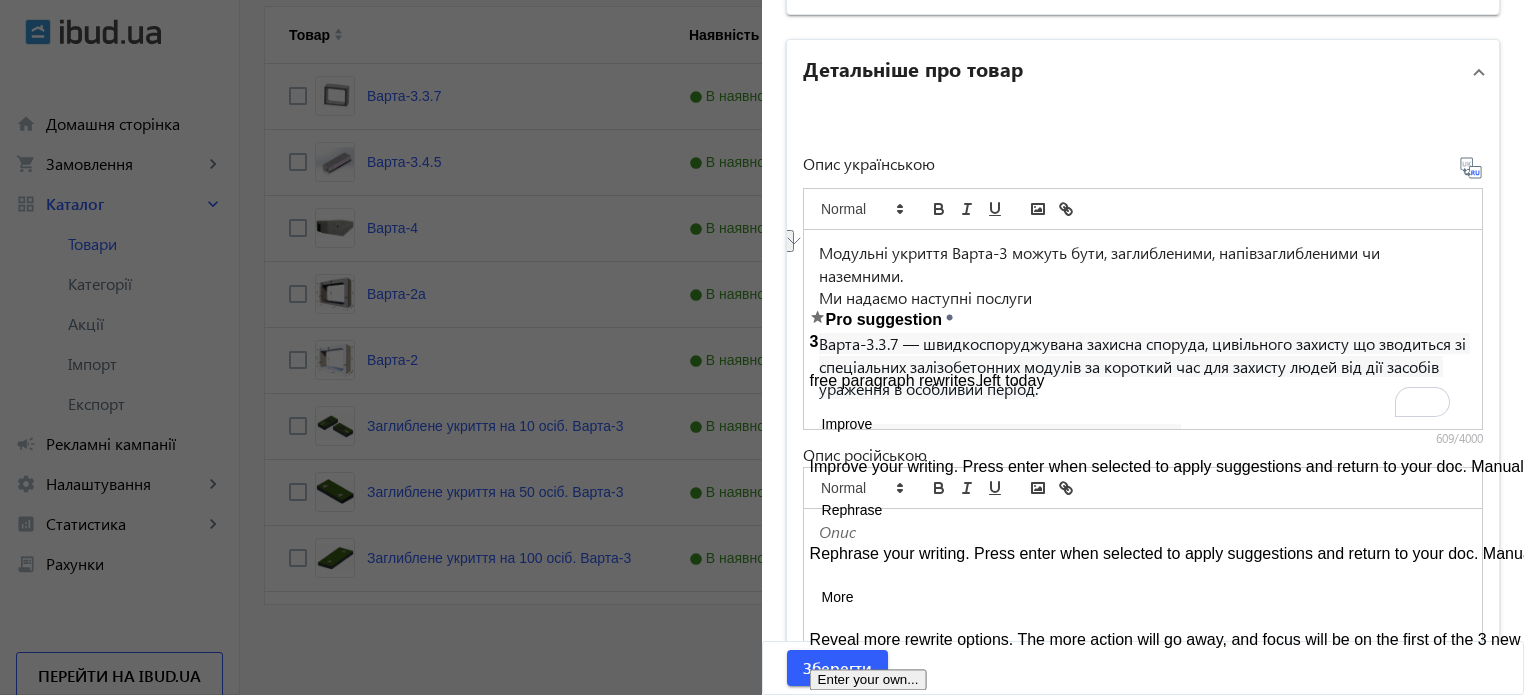 click on "Ми надаємо наступні послуги" at bounding box center (1143, 298) 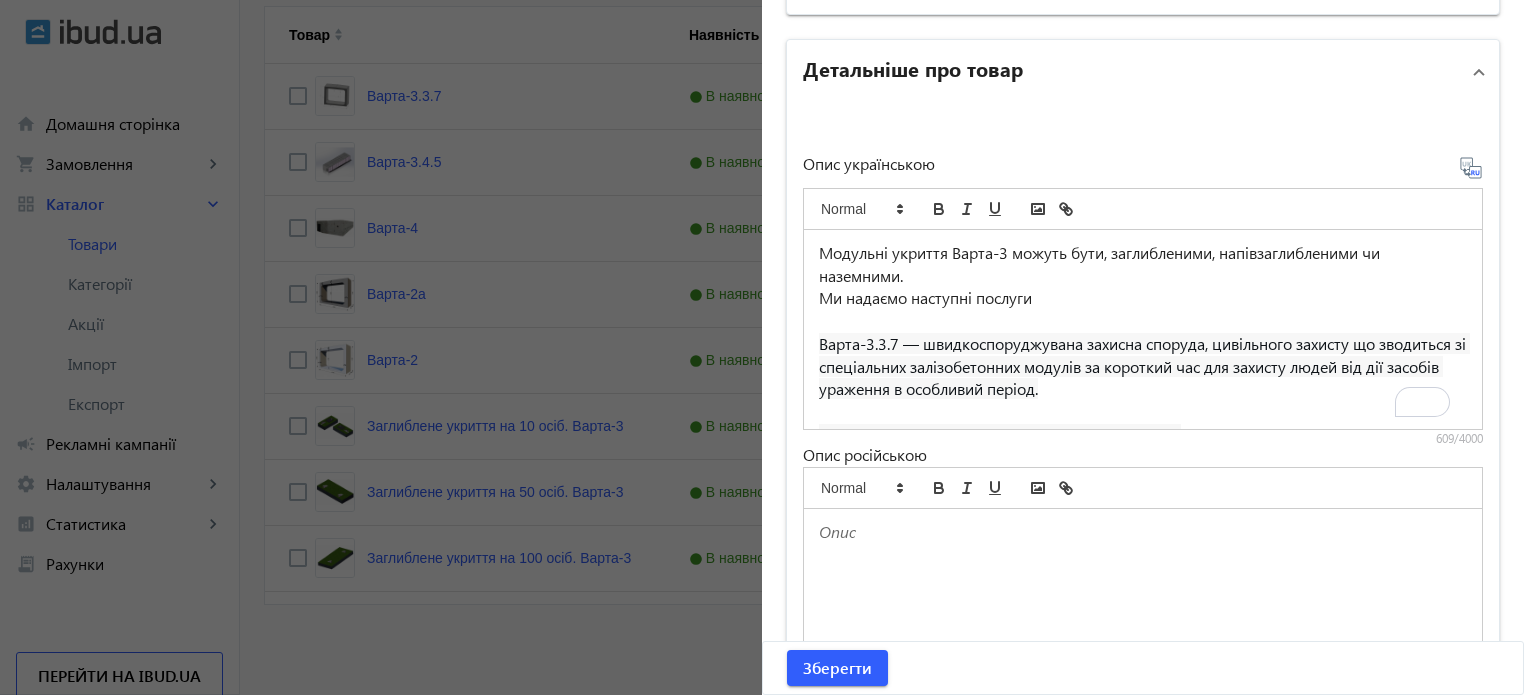drag, startPoint x: 1037, startPoint y: 292, endPoint x: 764, endPoint y: 284, distance: 273.1172 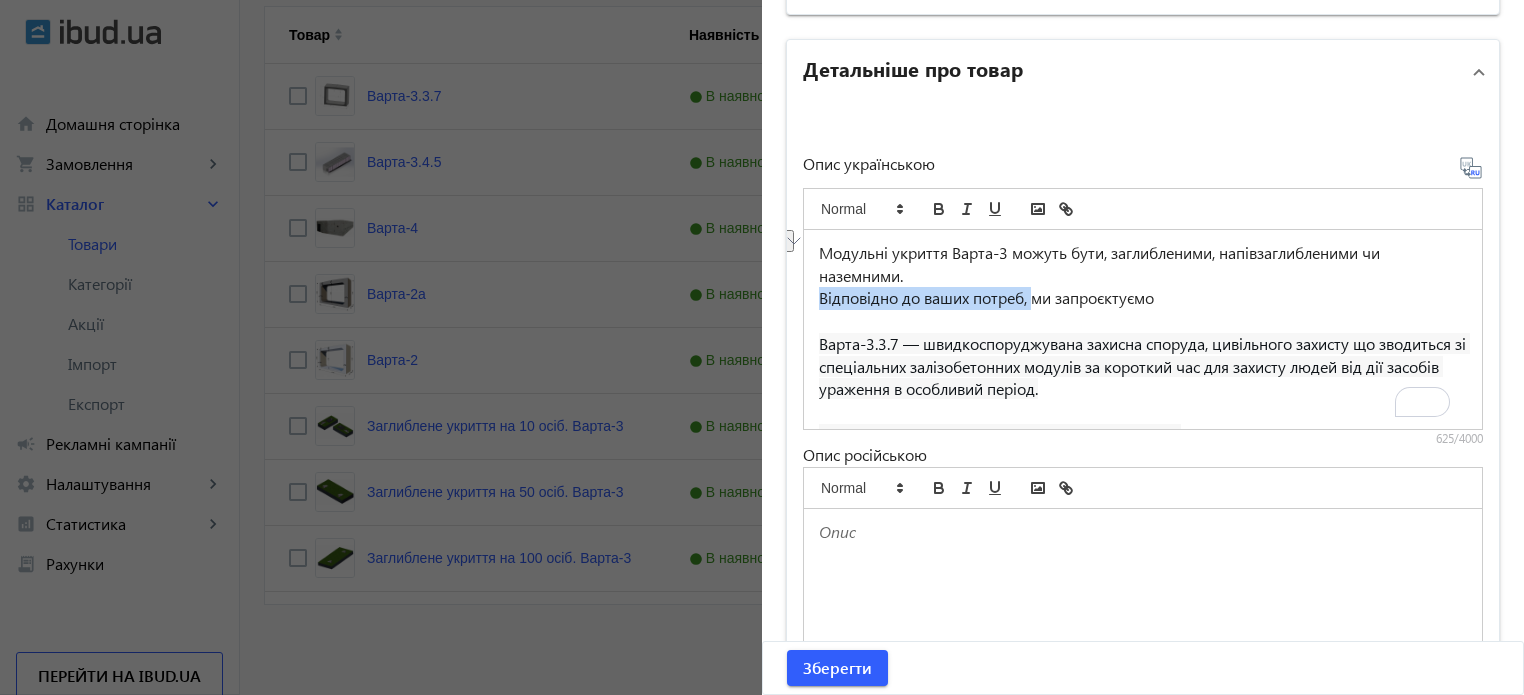 drag, startPoint x: 1034, startPoint y: 297, endPoint x: 784, endPoint y: 285, distance: 250.28784 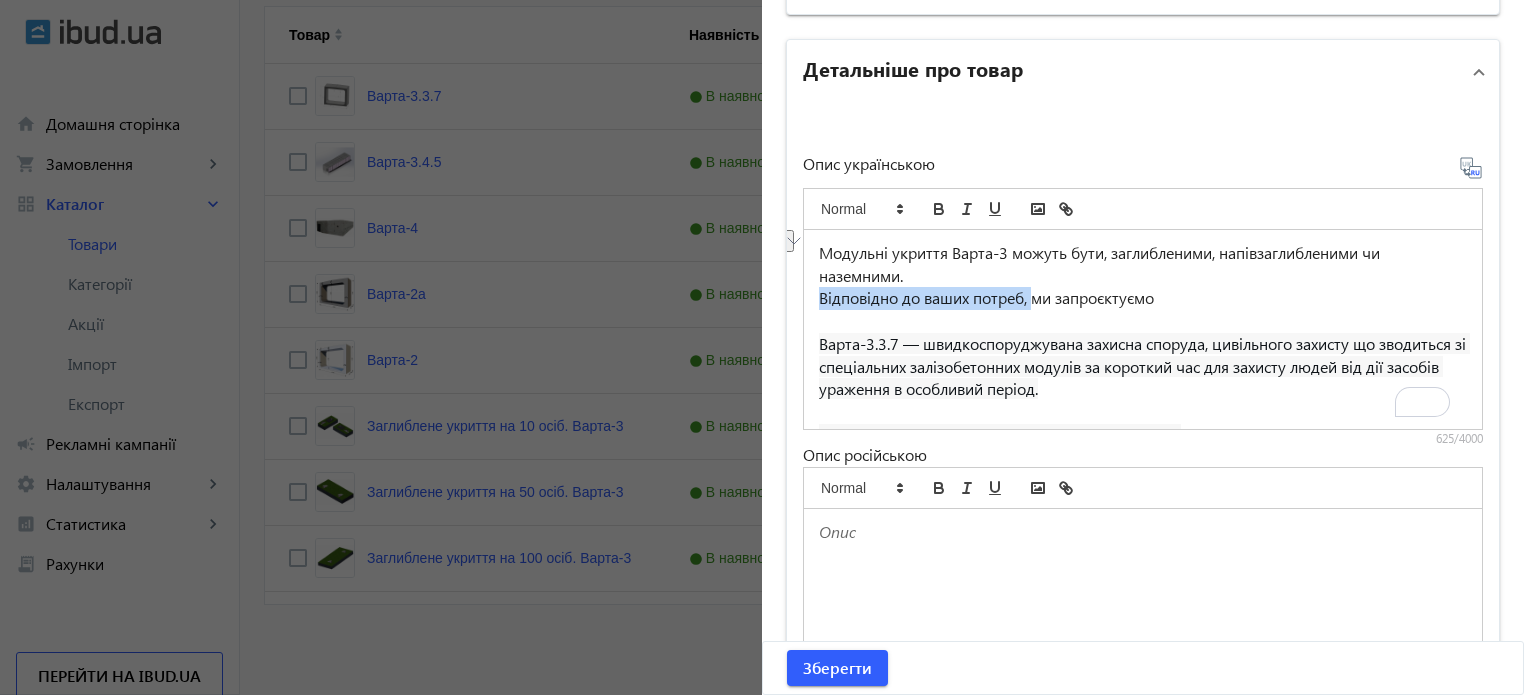click on "Опис українською Модульні укриття Варта-3 можуть бути, заглибленими, напівзаглибленими чи наземними.  Відповідно до ваших потреб, ми запроєктуємо  Варта-3.3.7 — швидкоспоруджувана захисна споруда, цивільного захисту що зводиться зі спеціальних залізобетонних модулів за короткий час для захисту людей від дії засобів ураження в особливий період. Товщина стінки: 250 мм. Ширина модуля: 3700 мм Товщина стінки: 250 мм. Ширина модуля: 4500 мм 625/4000 Опис російською 0/4000" at bounding box center (1143, 429) 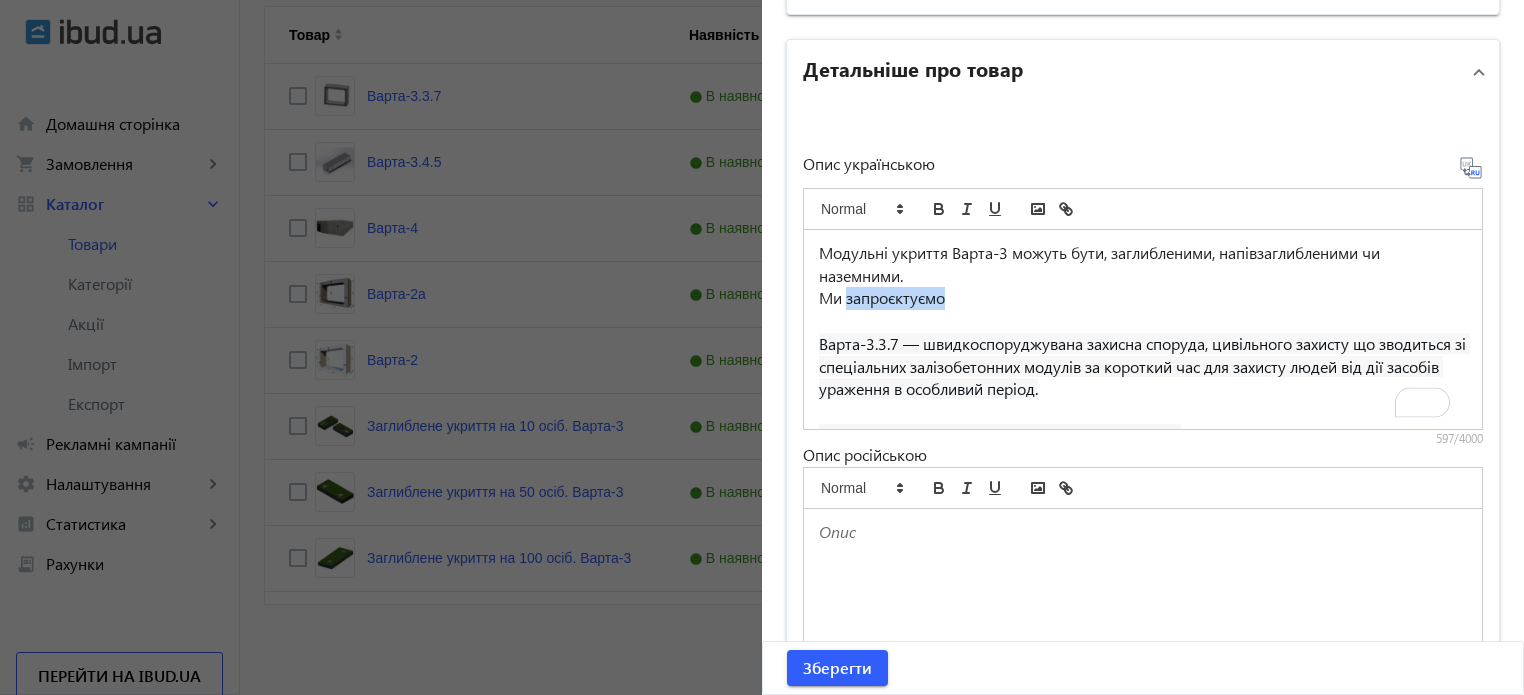 drag, startPoint x: 920, startPoint y: 293, endPoint x: 841, endPoint y: 298, distance: 79.15807 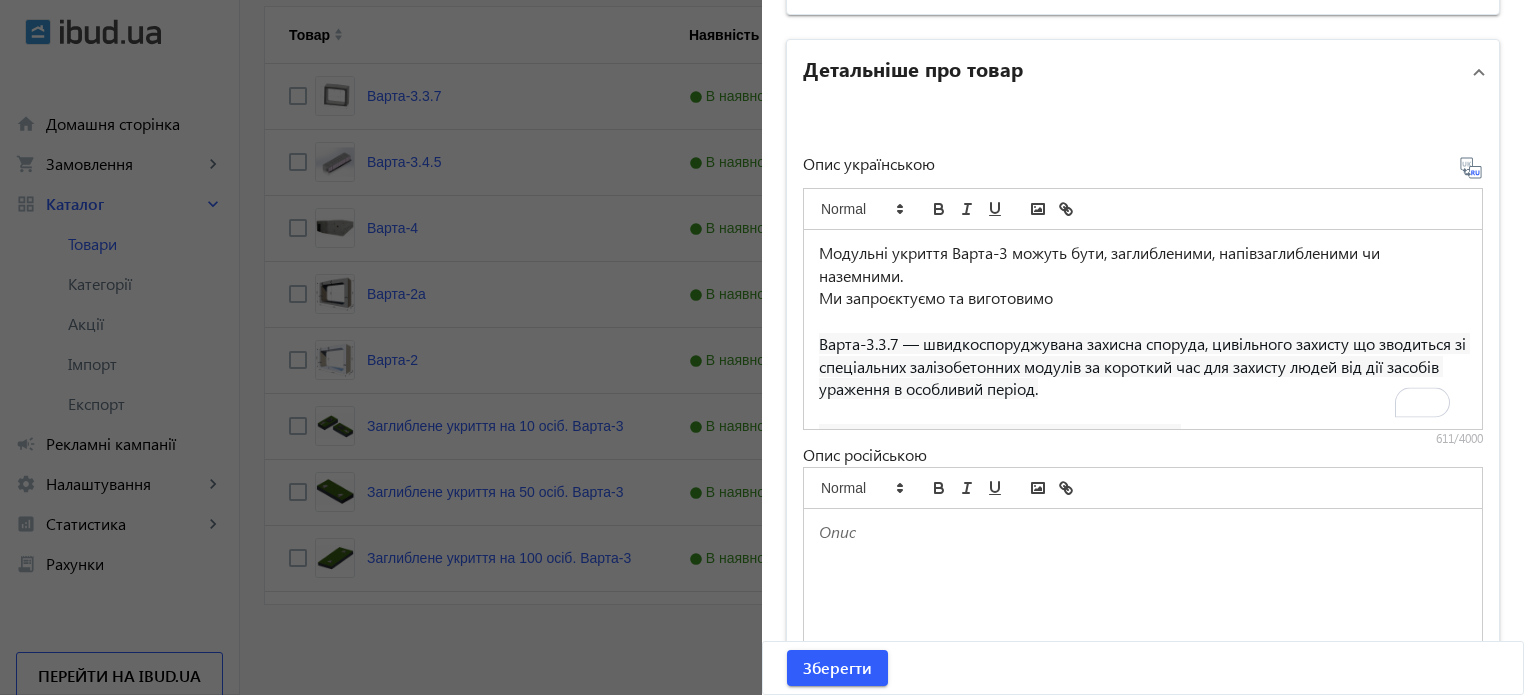 click on "Ми запроєктуємо та виготовимо" at bounding box center [1143, 298] 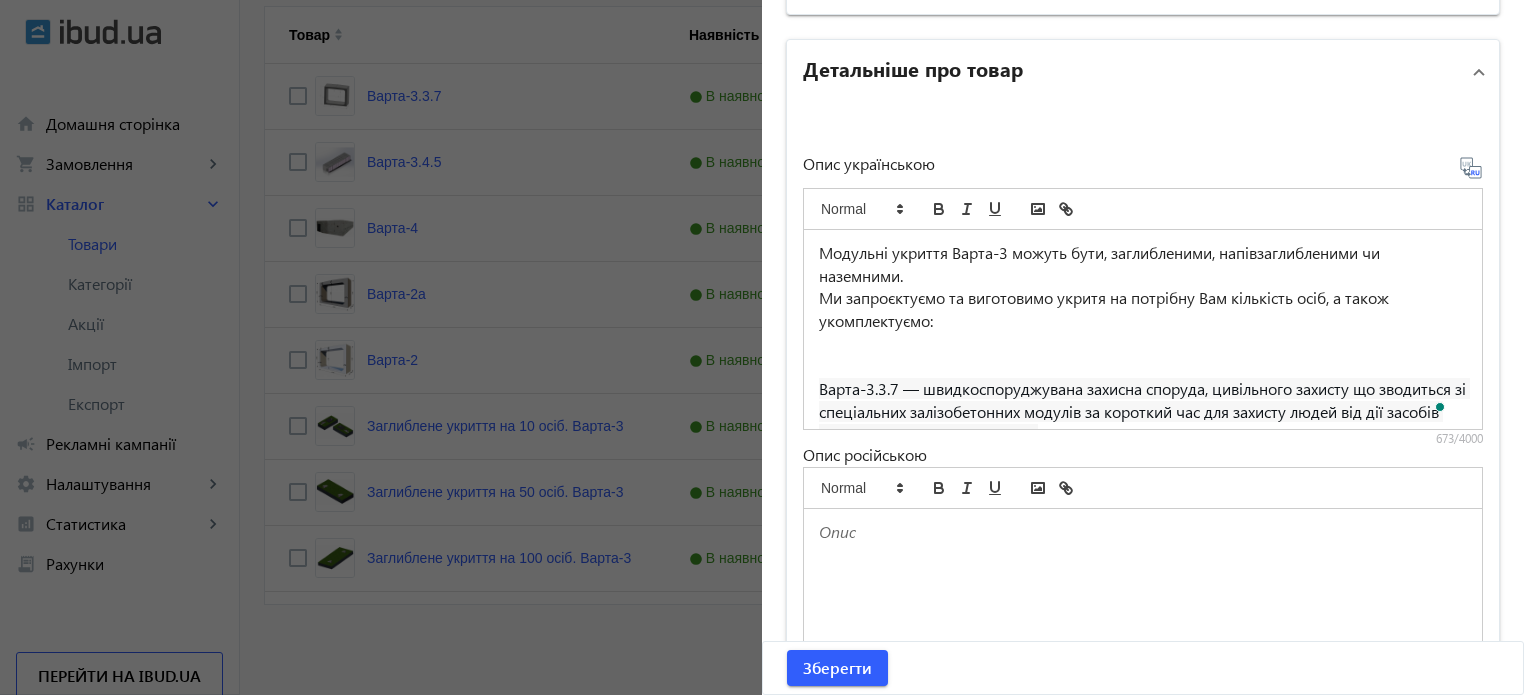scroll, scrollTop: 107, scrollLeft: 0, axis: vertical 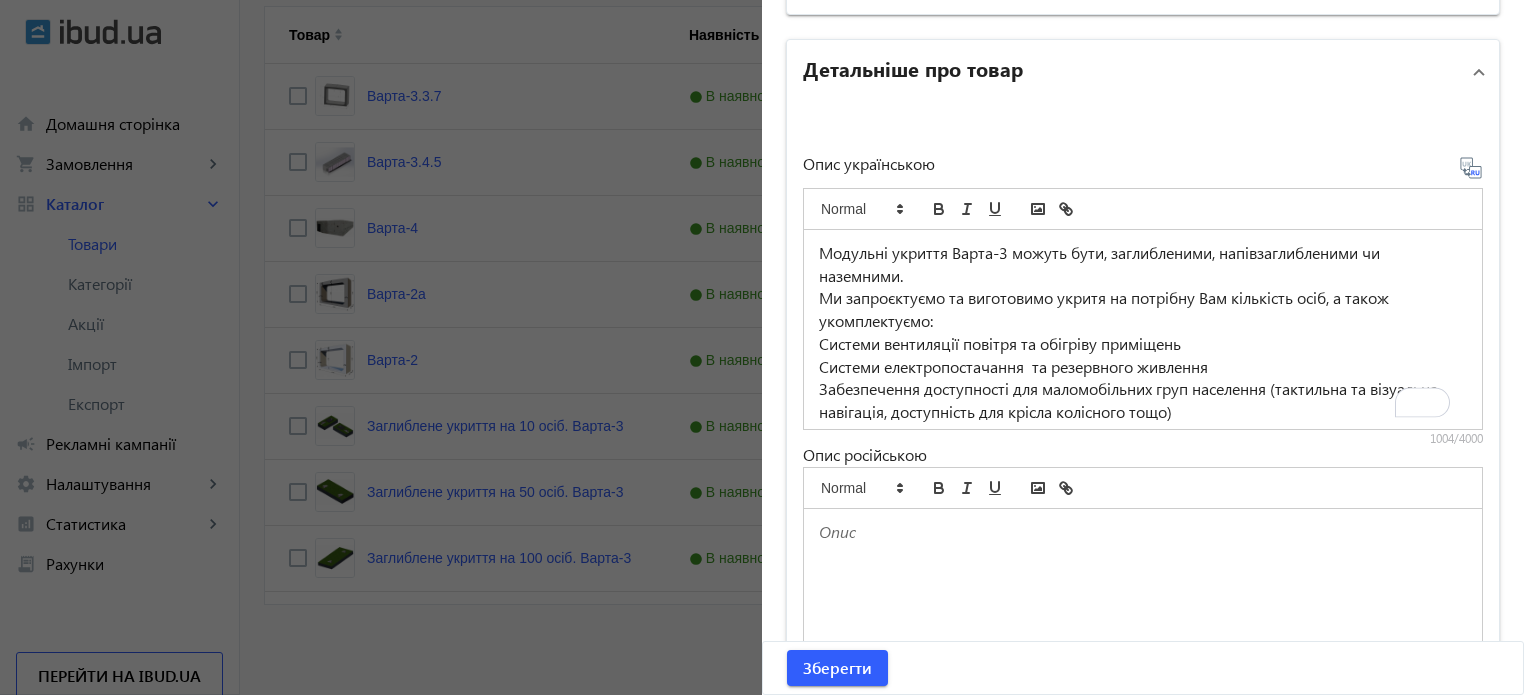 click on "Ми запроєктуємо та виготовимо укритя на потрібну Вам кількість осіб, а також укомплектуємо:" at bounding box center [1143, 309] 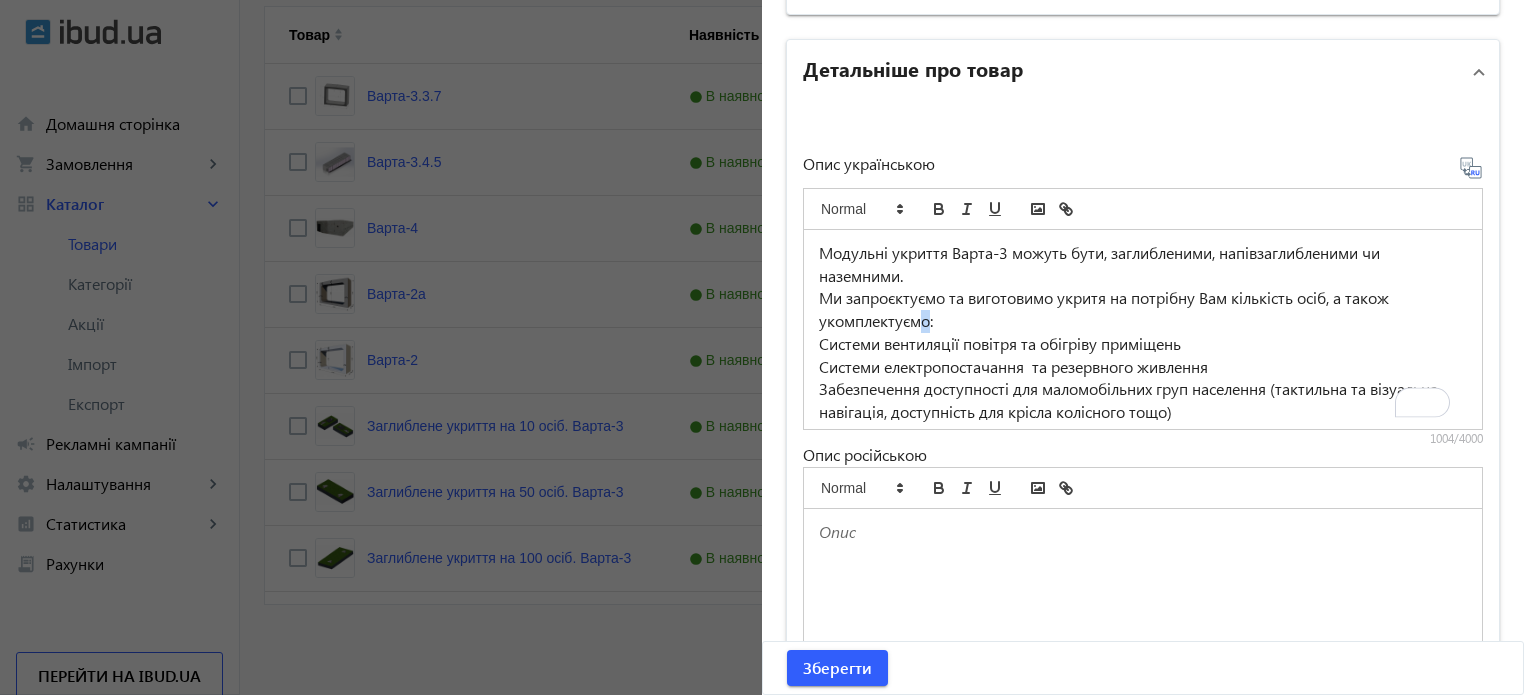 click on "Ми запроєктуємо та виготовимо укритя на потрібну Вам кількість осіб, а також укомплектуємо:" at bounding box center [1143, 309] 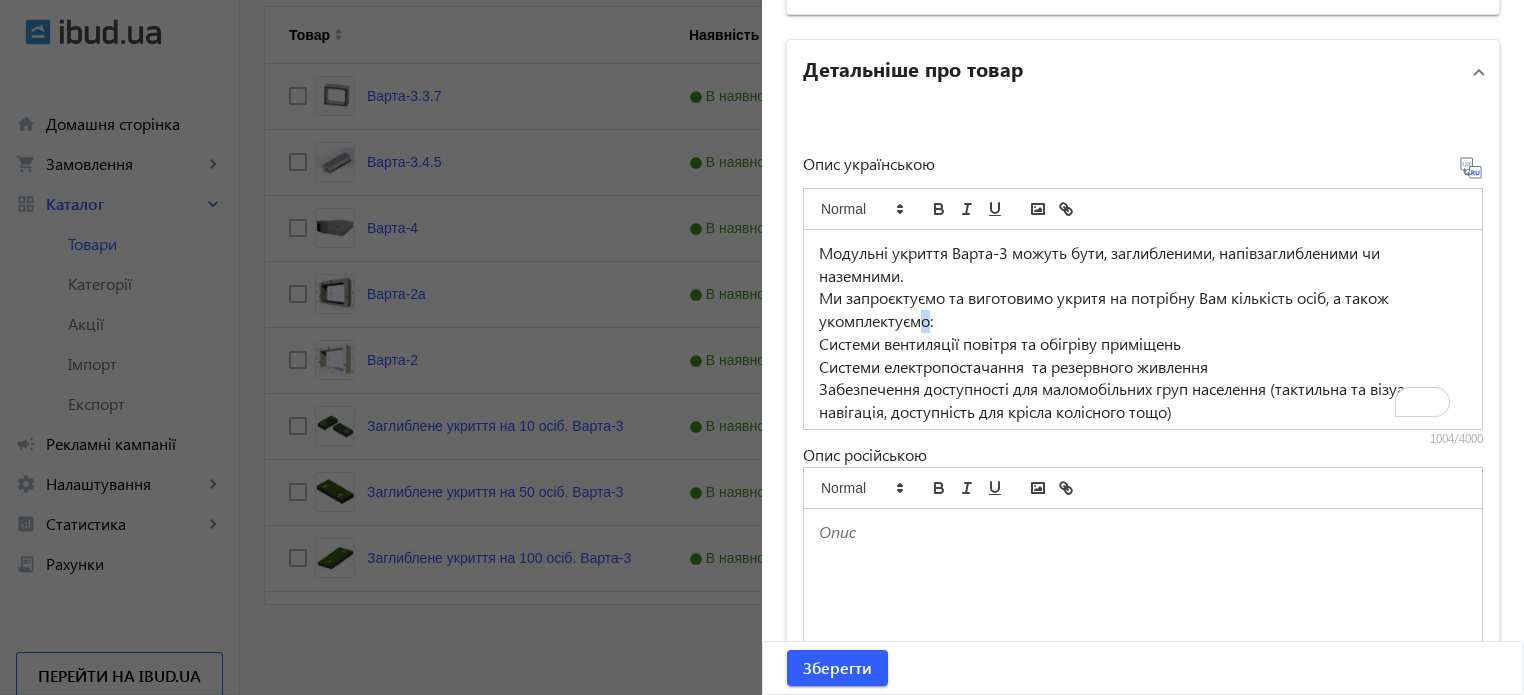 click on "Ми запроєктуємо та виготовимо укритя на потрібну Вам кількість осіб, а також укомплектуємо:" at bounding box center (1143, 309) 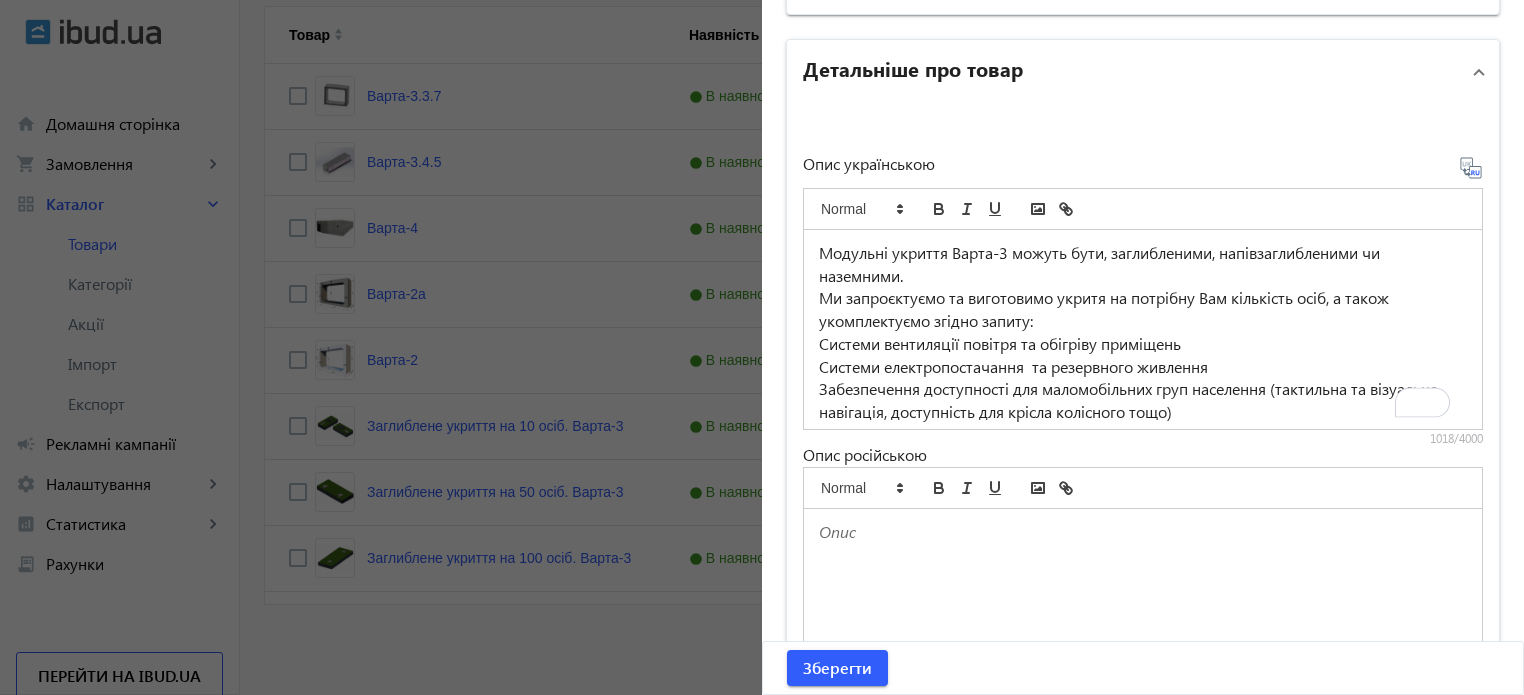 click on "Системи вентиляції повітря та обігріву приміщень" at bounding box center [1143, 344] 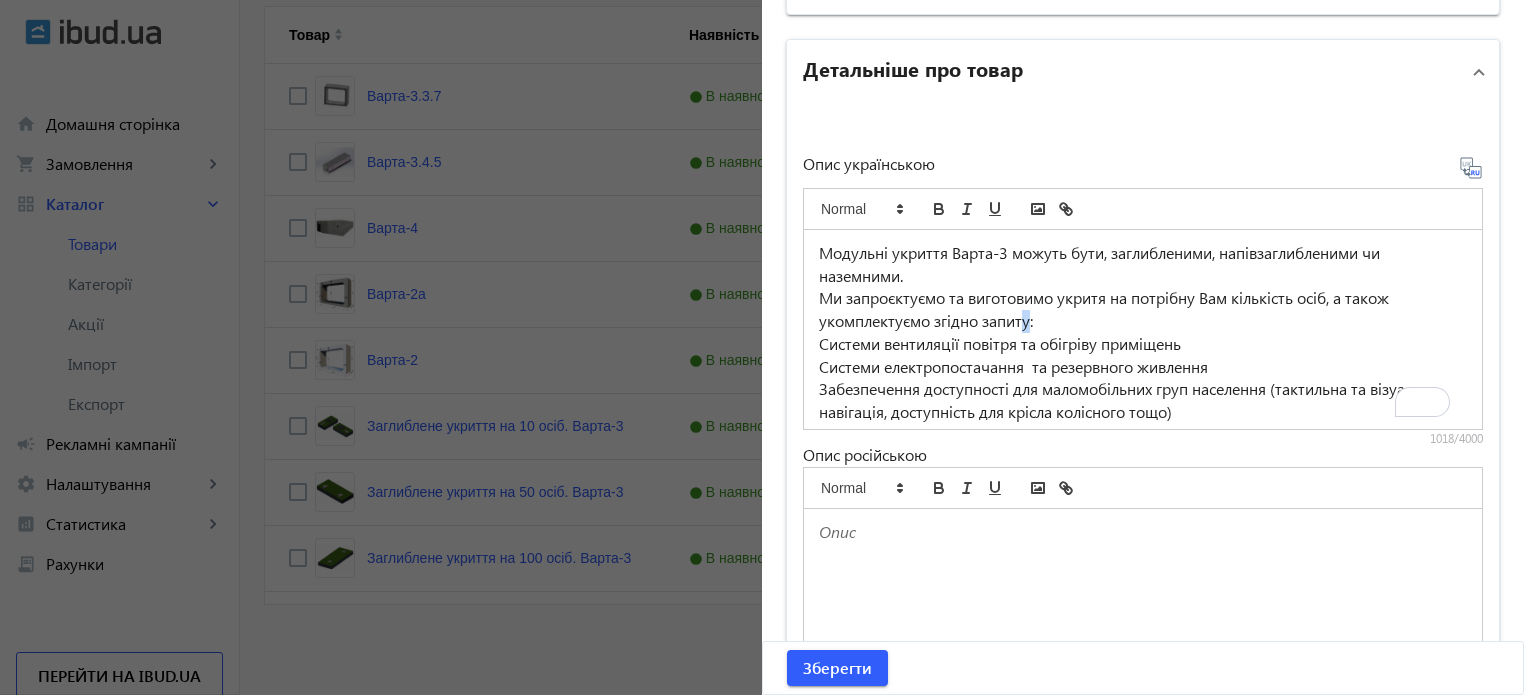 click on "Ми запроєктуємо та виготовимо укритя на потрібну Вам кількість осіб, а також укомплектуємо згідно запиту:" at bounding box center [1143, 309] 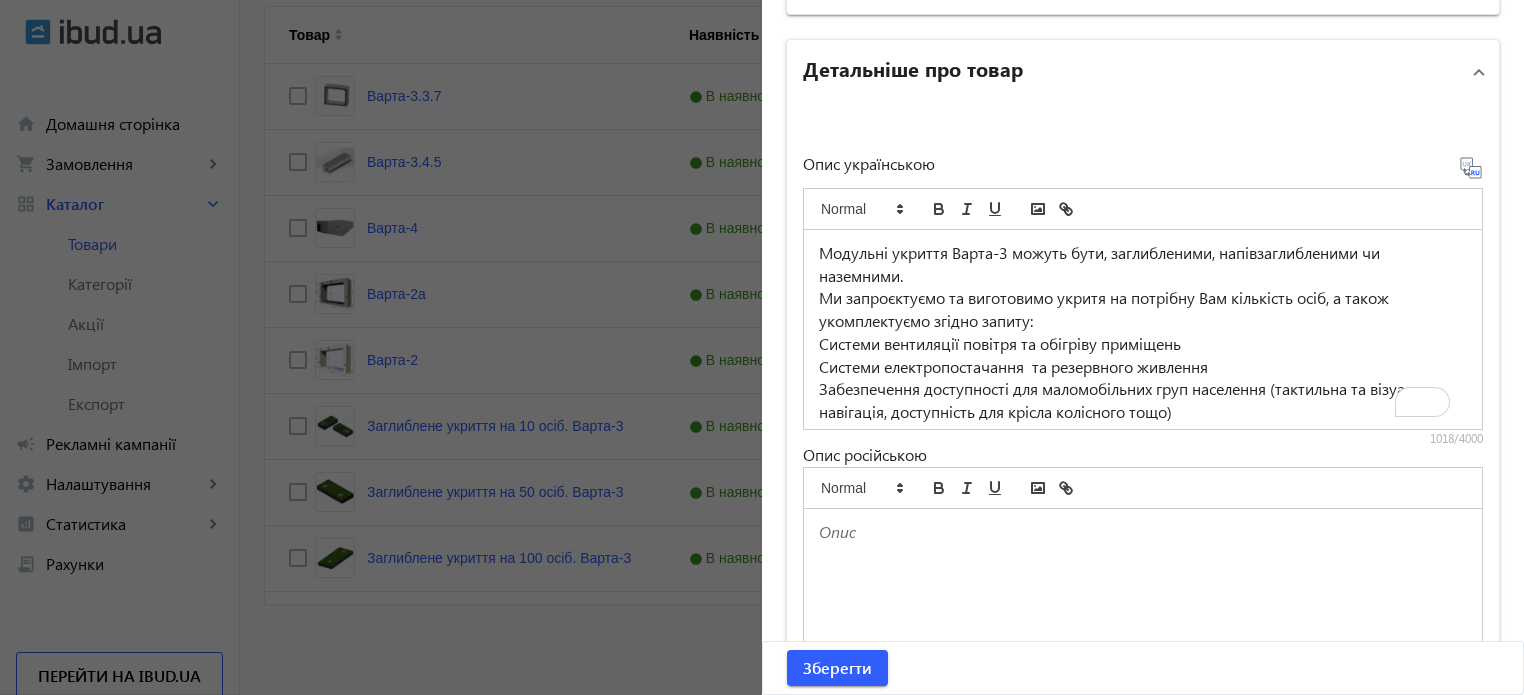 click on "Ми запроєктуємо та виготовимо укритя на потрібну Вам кількість осіб, а також укомплектуємо згідно запиту:" at bounding box center [1143, 309] 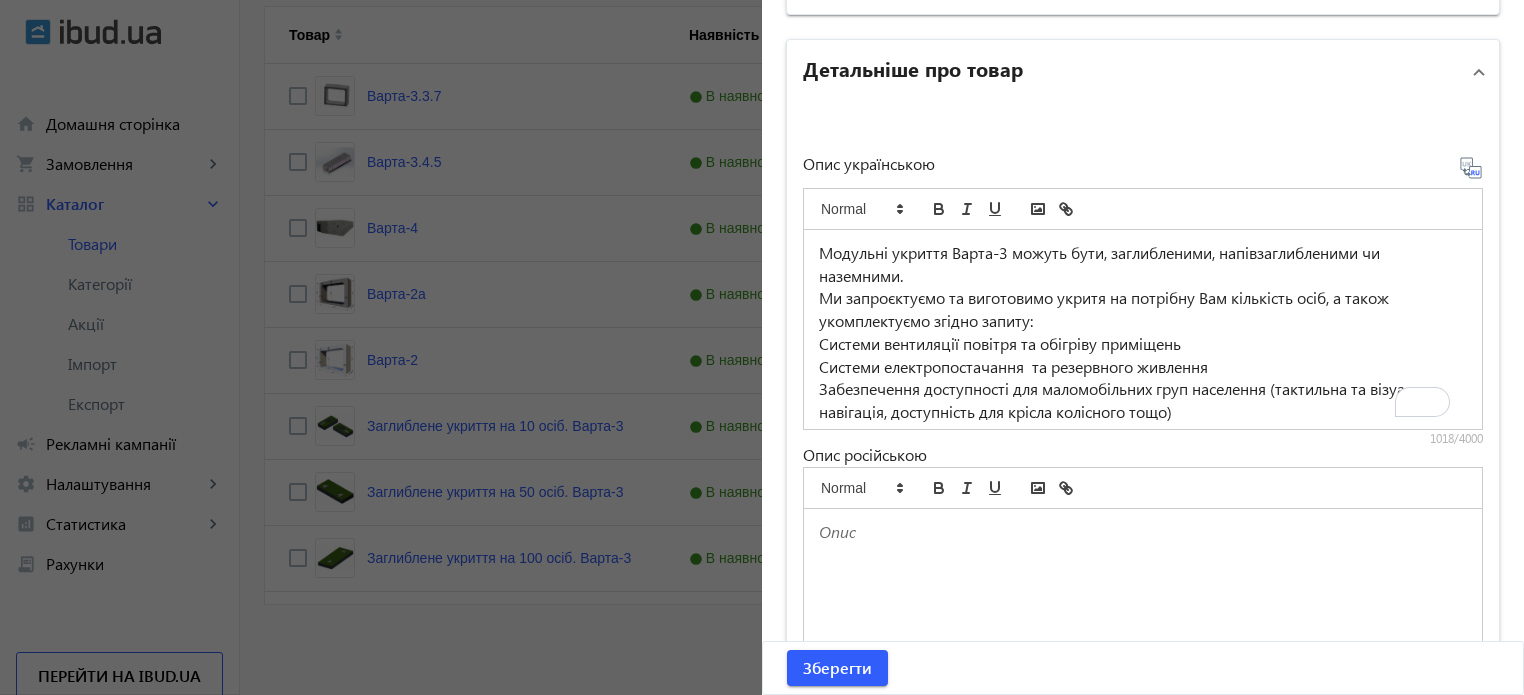 click on "з запитом" 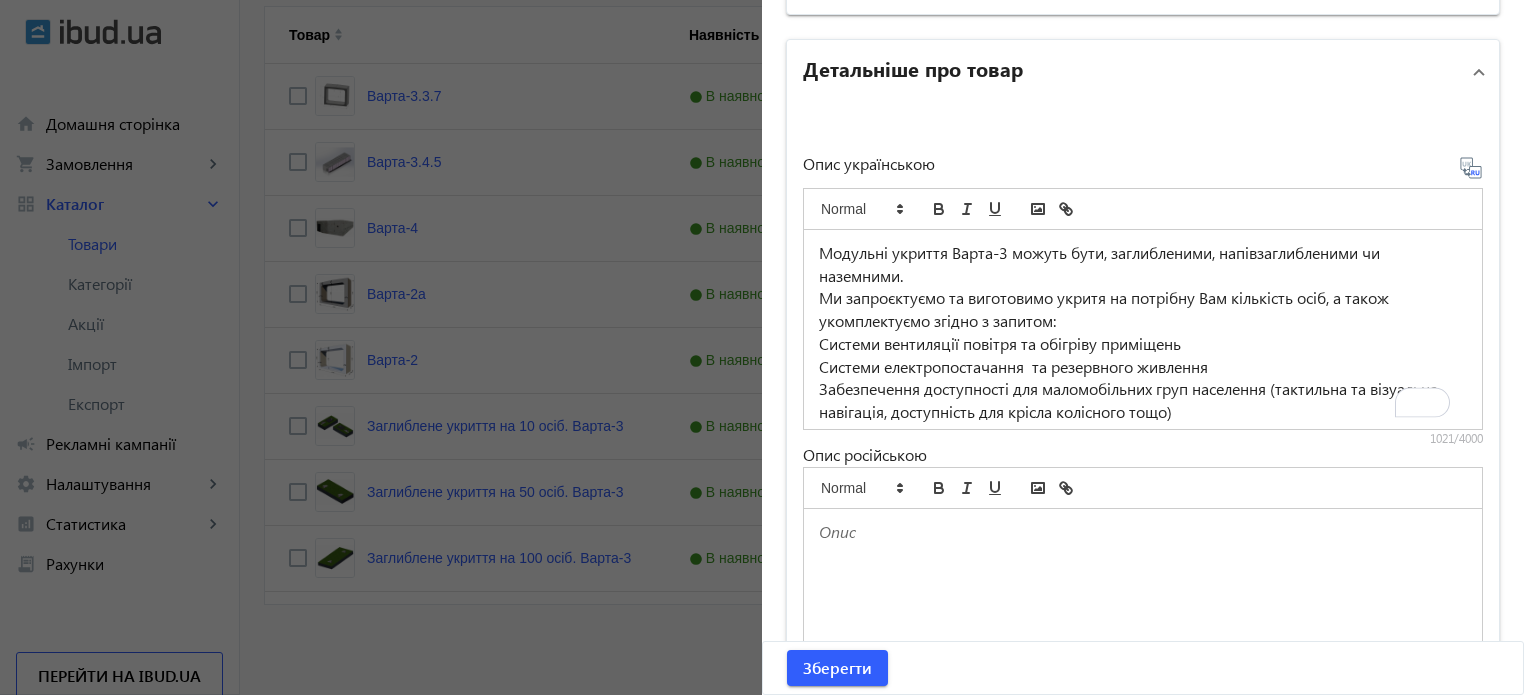 click on "Системи вентиляції повітря та обігріву приміщень" at bounding box center [1143, 344] 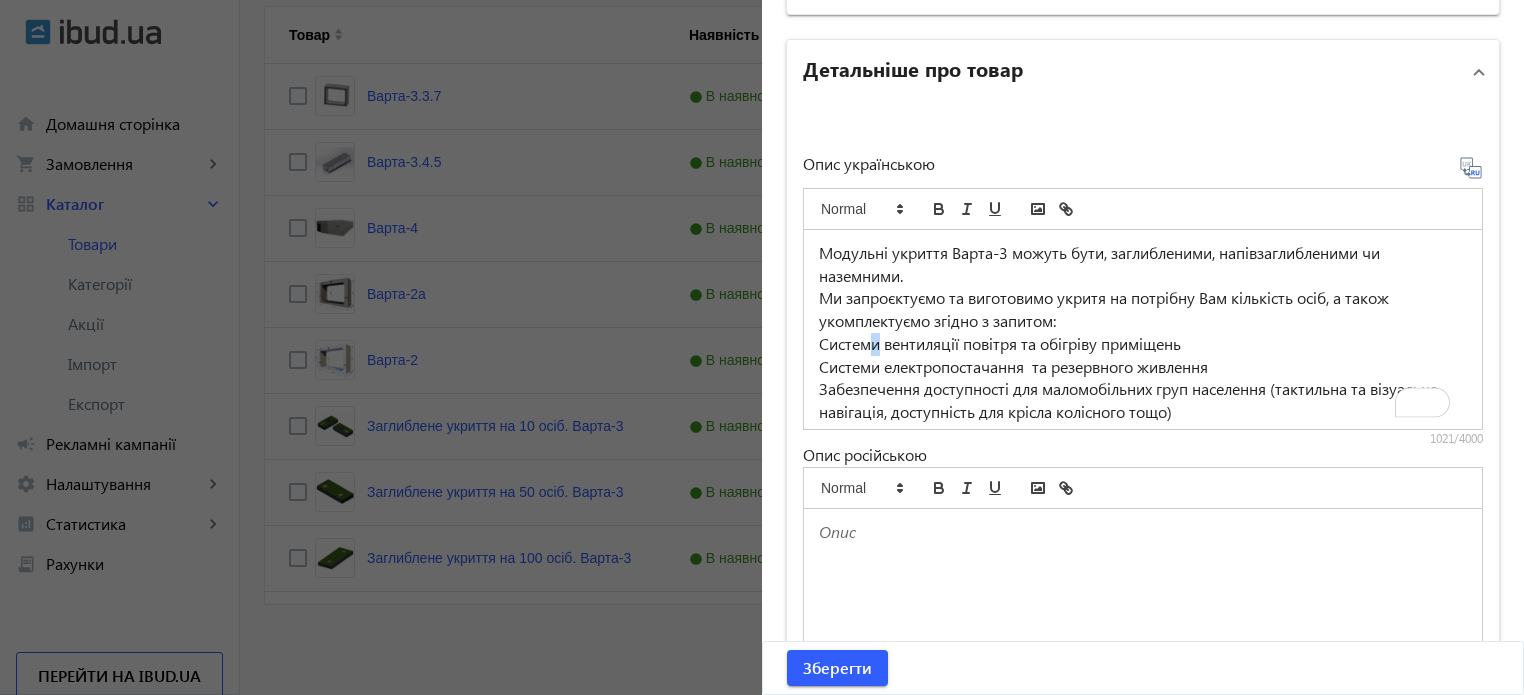 drag, startPoint x: 873, startPoint y: 344, endPoint x: 863, endPoint y: 354, distance: 14.142136 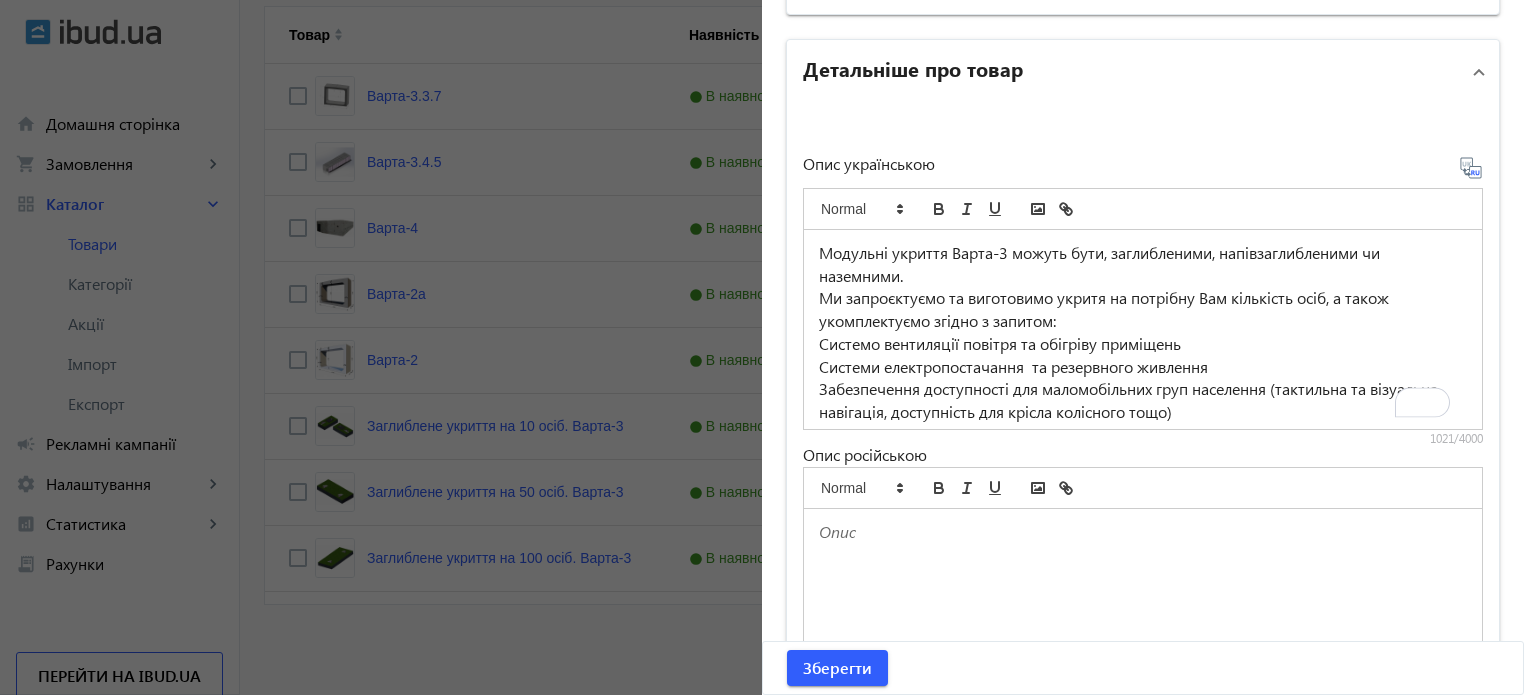 click on "Ми запроєктуємо та виготовимо укритя на потрібну Вам кількість осіб, а також укомплектуємо згідно з запитом:" at bounding box center (1143, 309) 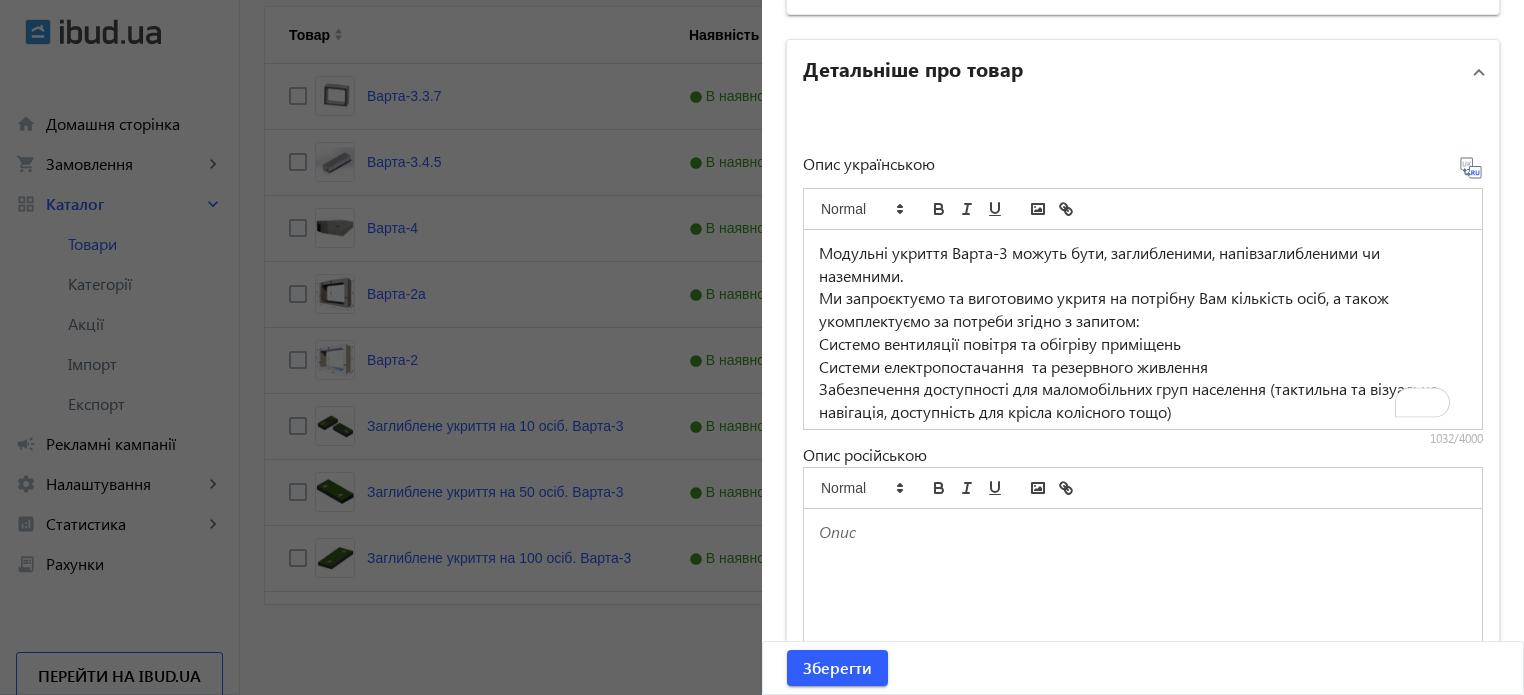 click on "Системо вентиляції повітря та обігріву приміщень" at bounding box center [1143, 344] 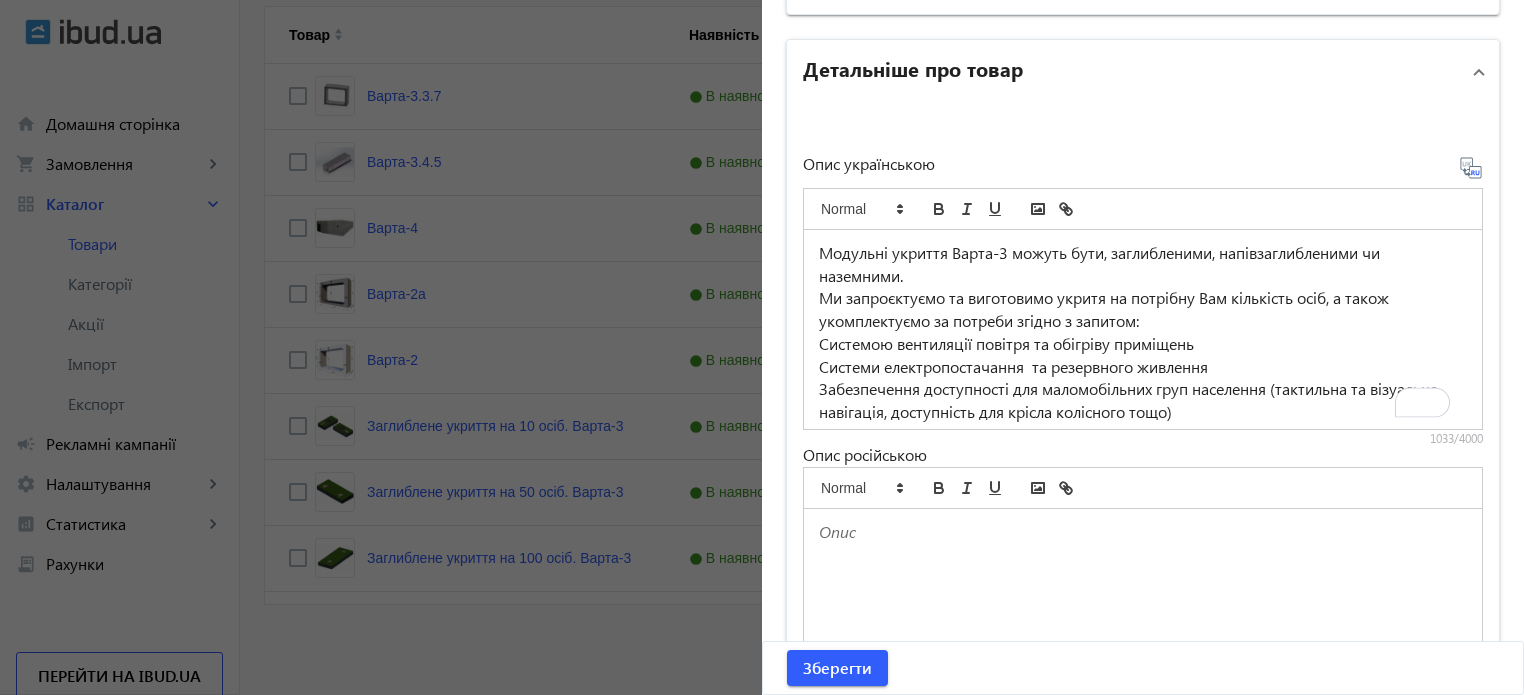drag, startPoint x: 808, startPoint y: 335, endPoint x: 822, endPoint y: 351, distance: 21.260292 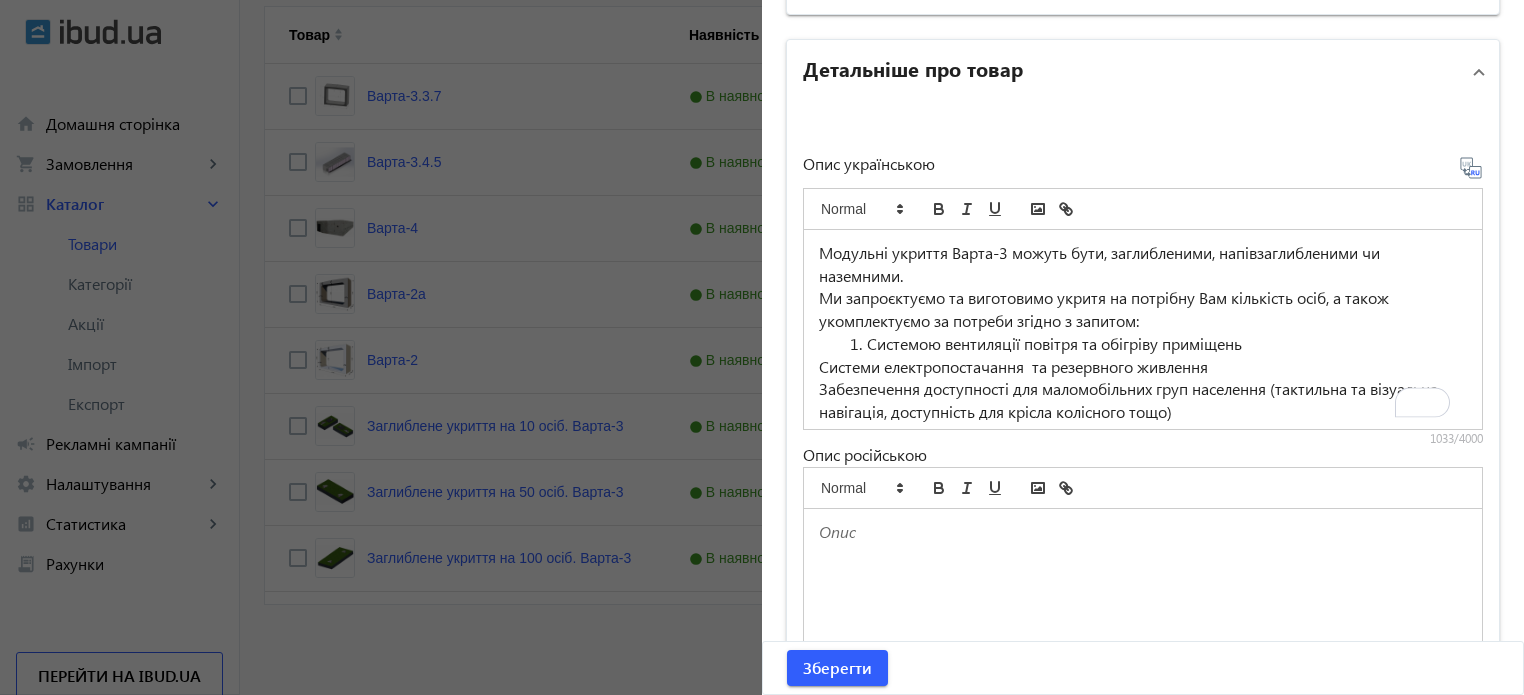 click on "Системи електропостачання  та резервного живлення" at bounding box center (1143, 367) 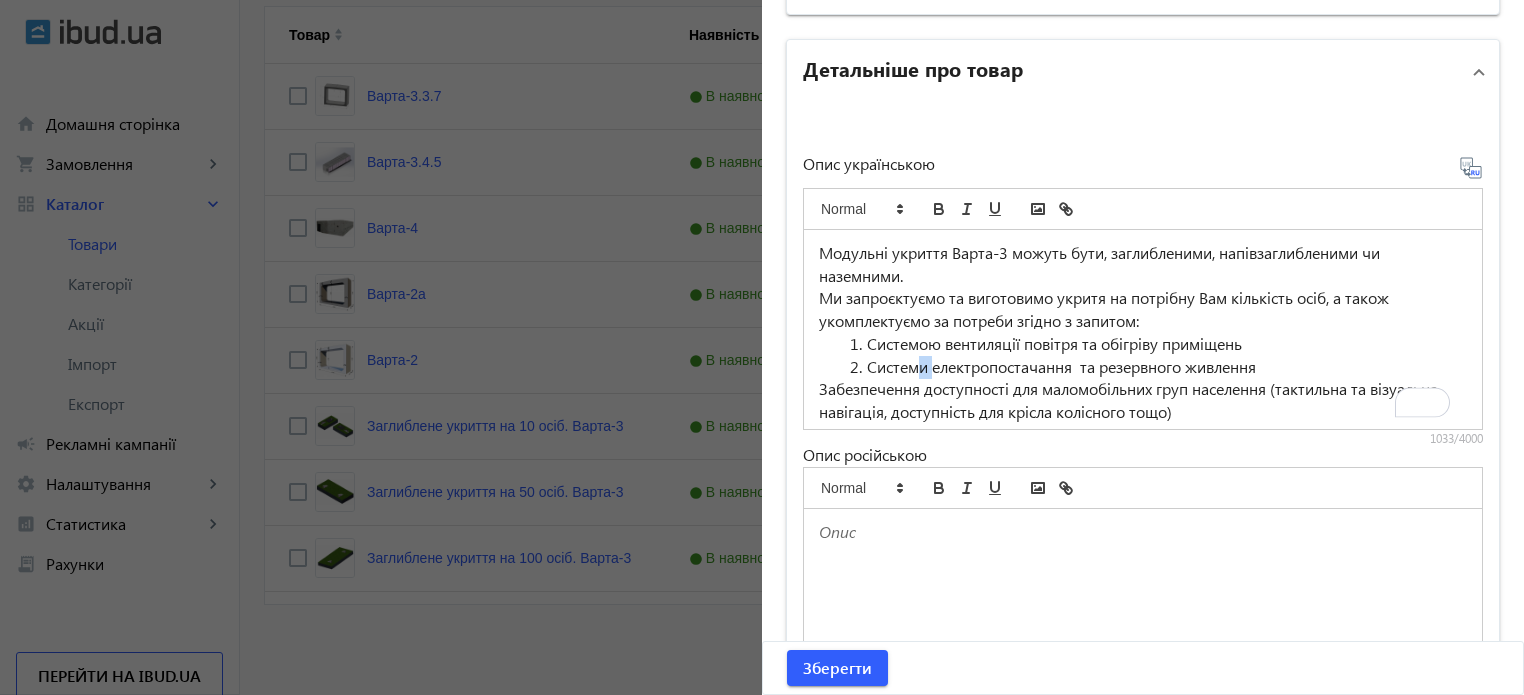 drag, startPoint x: 913, startPoint y: 359, endPoint x: 928, endPoint y: 366, distance: 16.552946 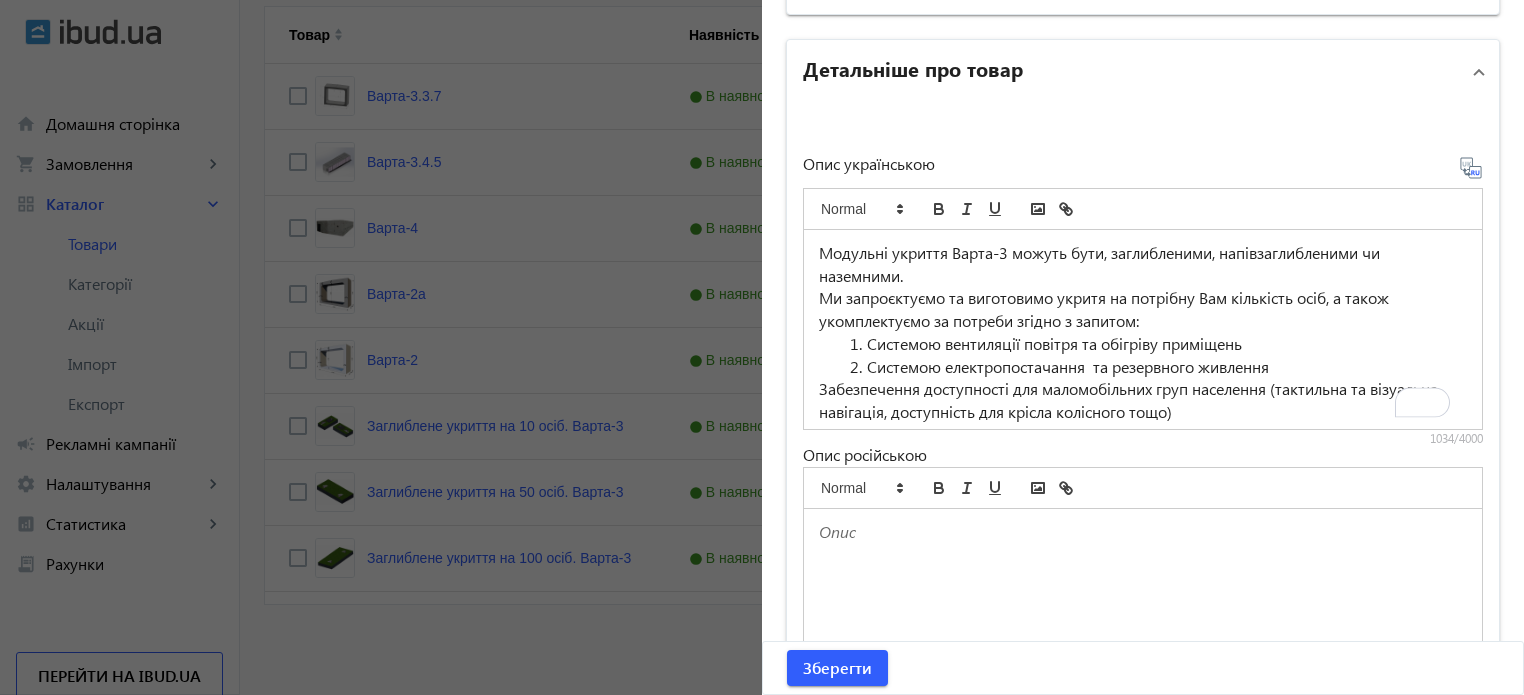 drag, startPoint x: 1092, startPoint y: 366, endPoint x: 1114, endPoint y: 379, distance: 25.553865 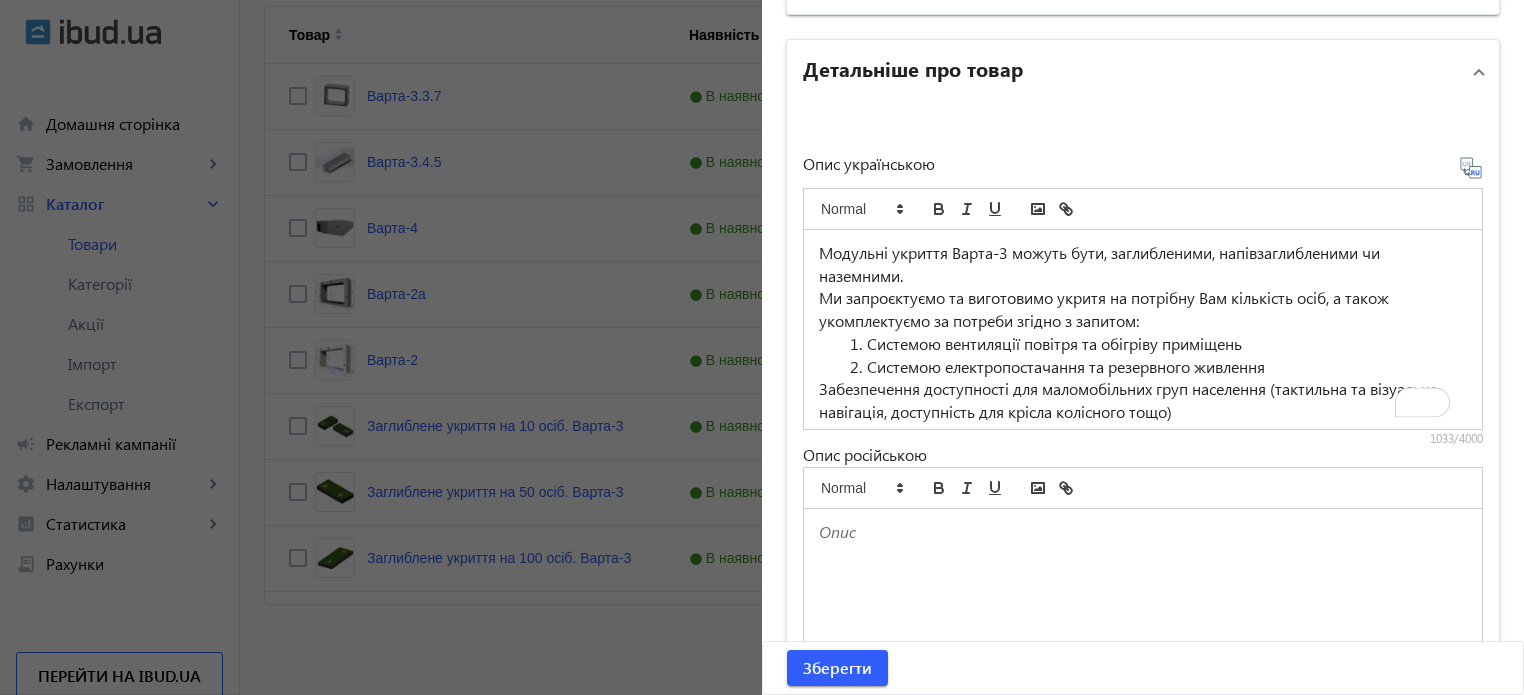 drag, startPoint x: 1271, startPoint y: 349, endPoint x: 1257, endPoint y: 351, distance: 14.142136 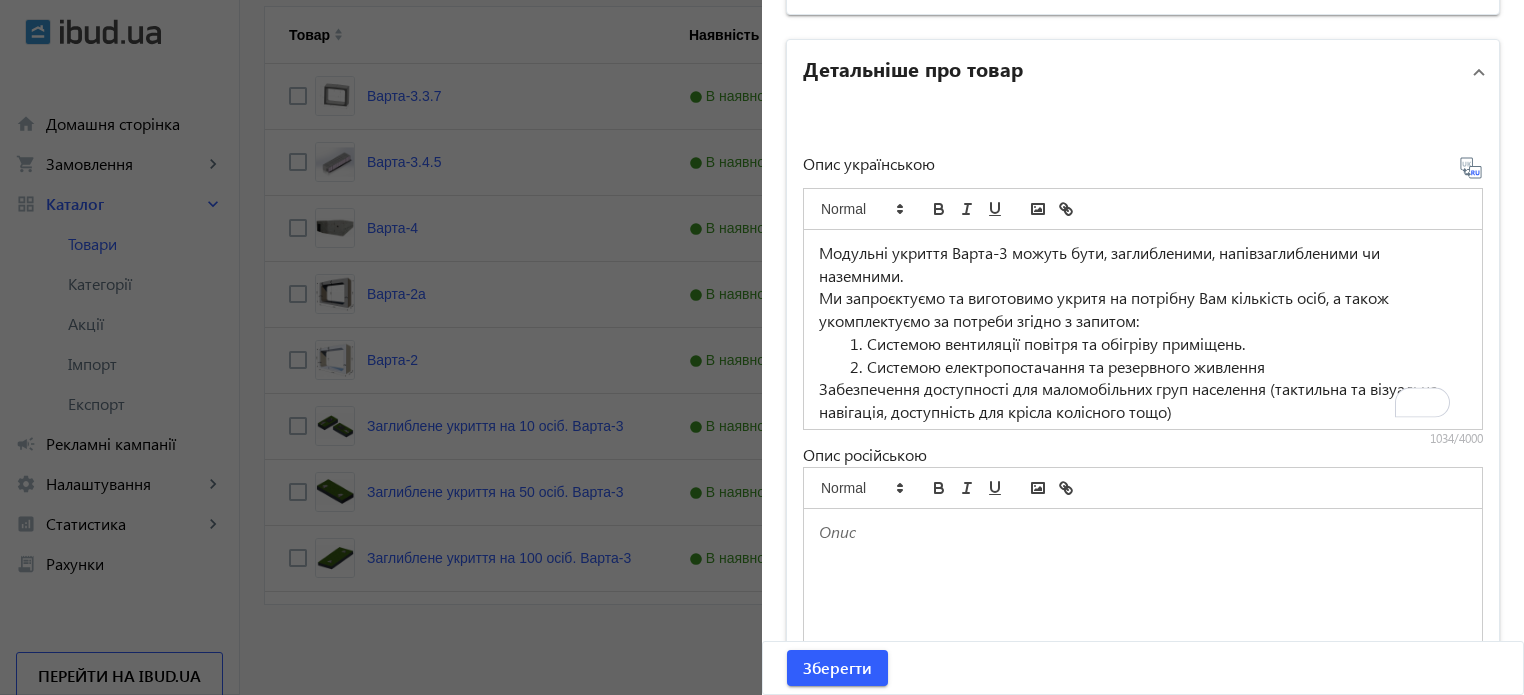 click on "Системою електропостачання та резервного живлення" at bounding box center [1155, 367] 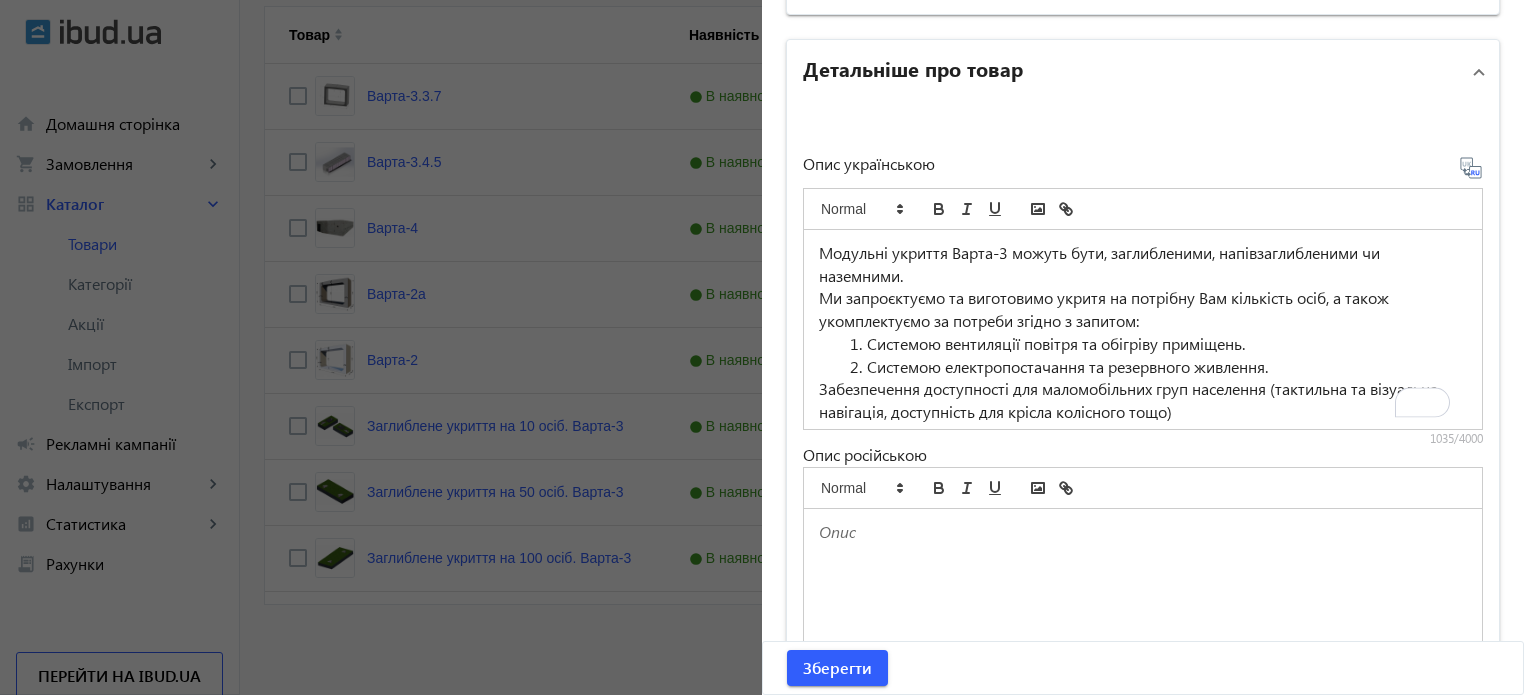 click on "Модульні укриття Варта-3 можуть бути, заглибленими, напівзаглибленими чи наземними.  Ми запроєктуємо та виготовимо укритя на потрібну Вам кількість осіб, а також укомплектуємо за потреби згідно з запитом: Системою вентиляції повітря та обігріву приміщень. Системою електропостачання та резервного живлення. Забезпечення доступності для маломобільних груп населення (тактильна та візуальна навігація, доступність для крісла колісного тощо)  Меблі для укриттів Пожежна безпека (пожежні щити, вогнегасники) Санвузли (автономні та стаціонарні)" at bounding box center (1143, 329) 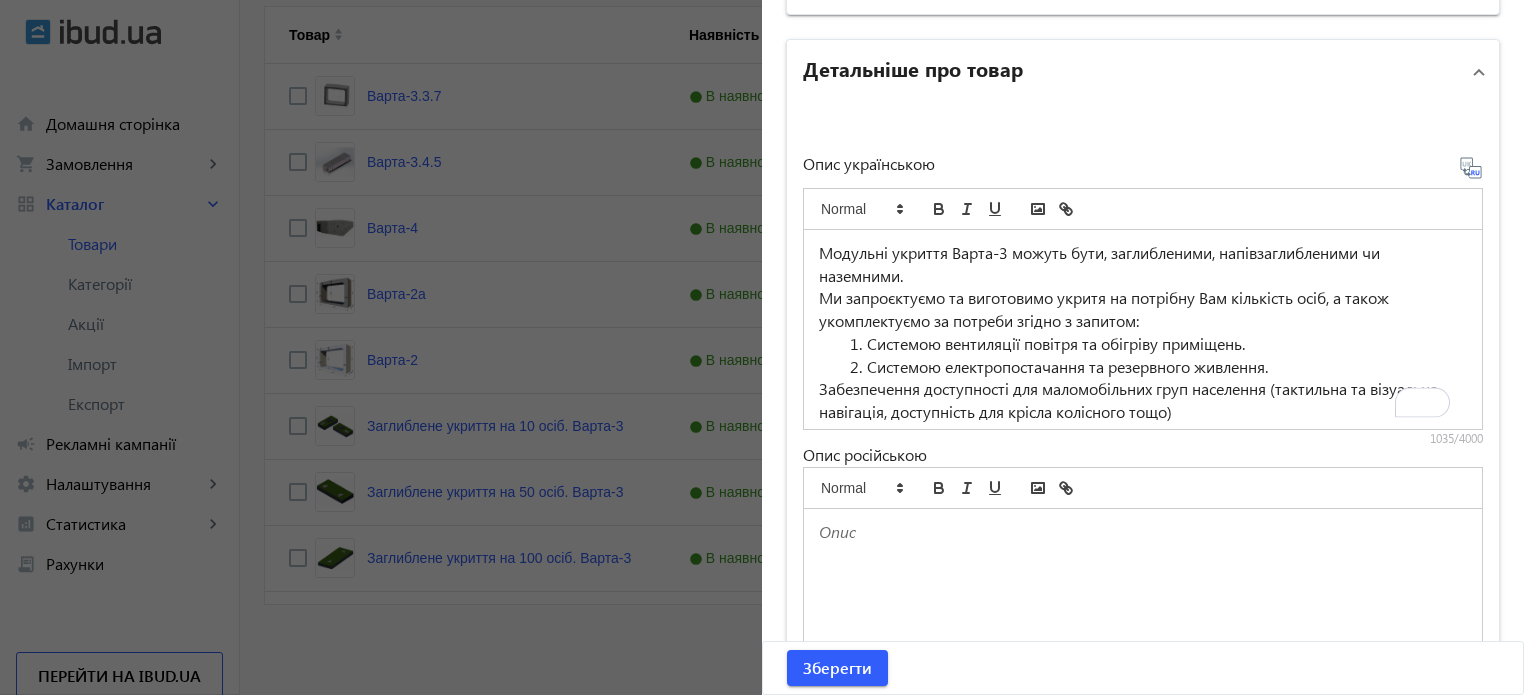 scroll, scrollTop: 37, scrollLeft: 0, axis: vertical 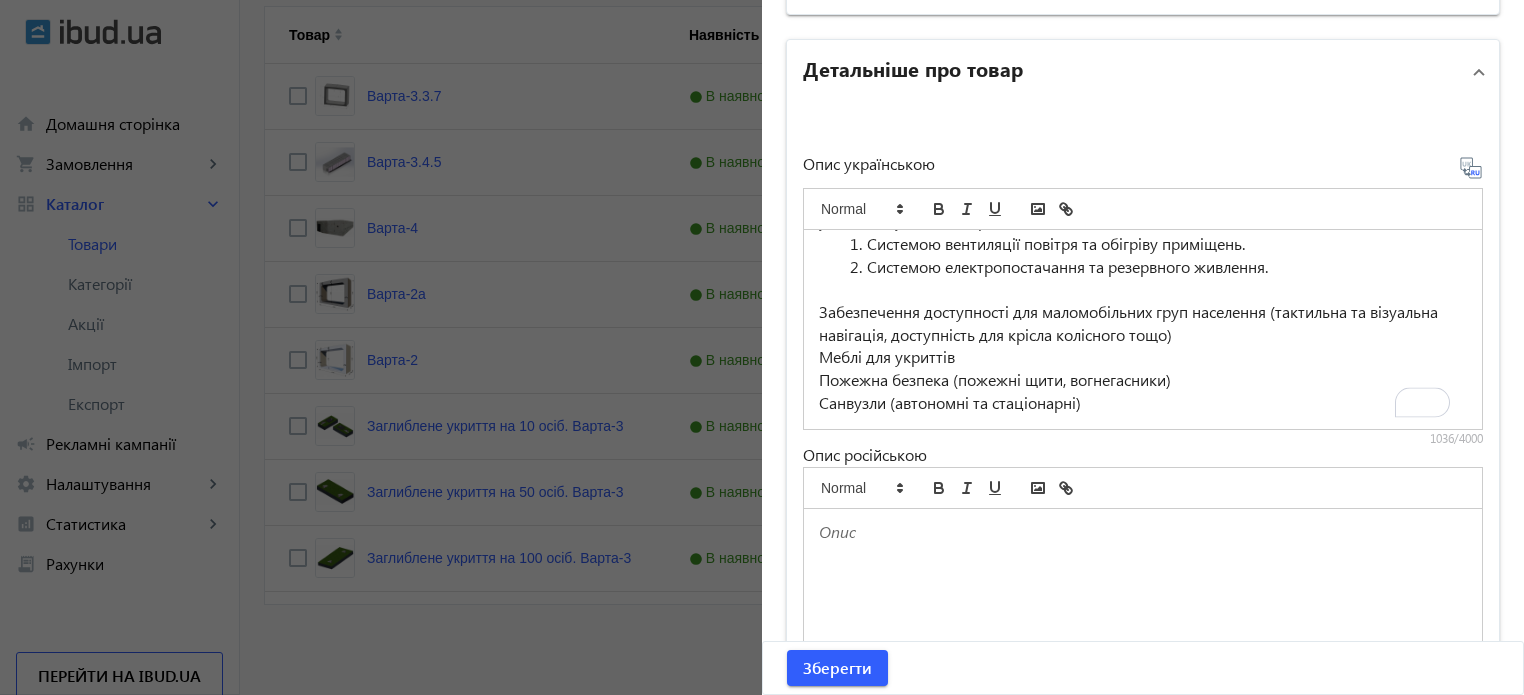 click on "Системою електропостачання та резервного живлення." at bounding box center [1155, 267] 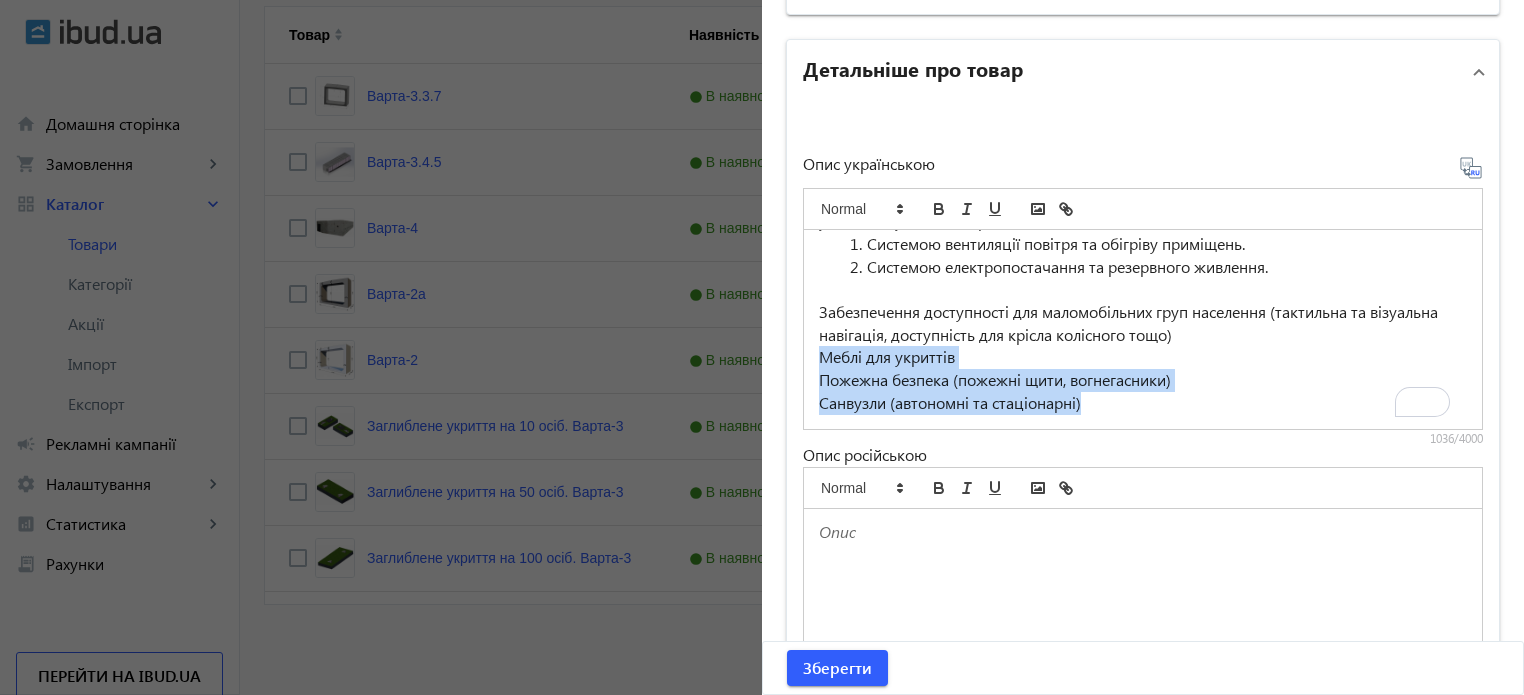 drag, startPoint x: 1103, startPoint y: 394, endPoint x: 810, endPoint y: 357, distance: 295.32693 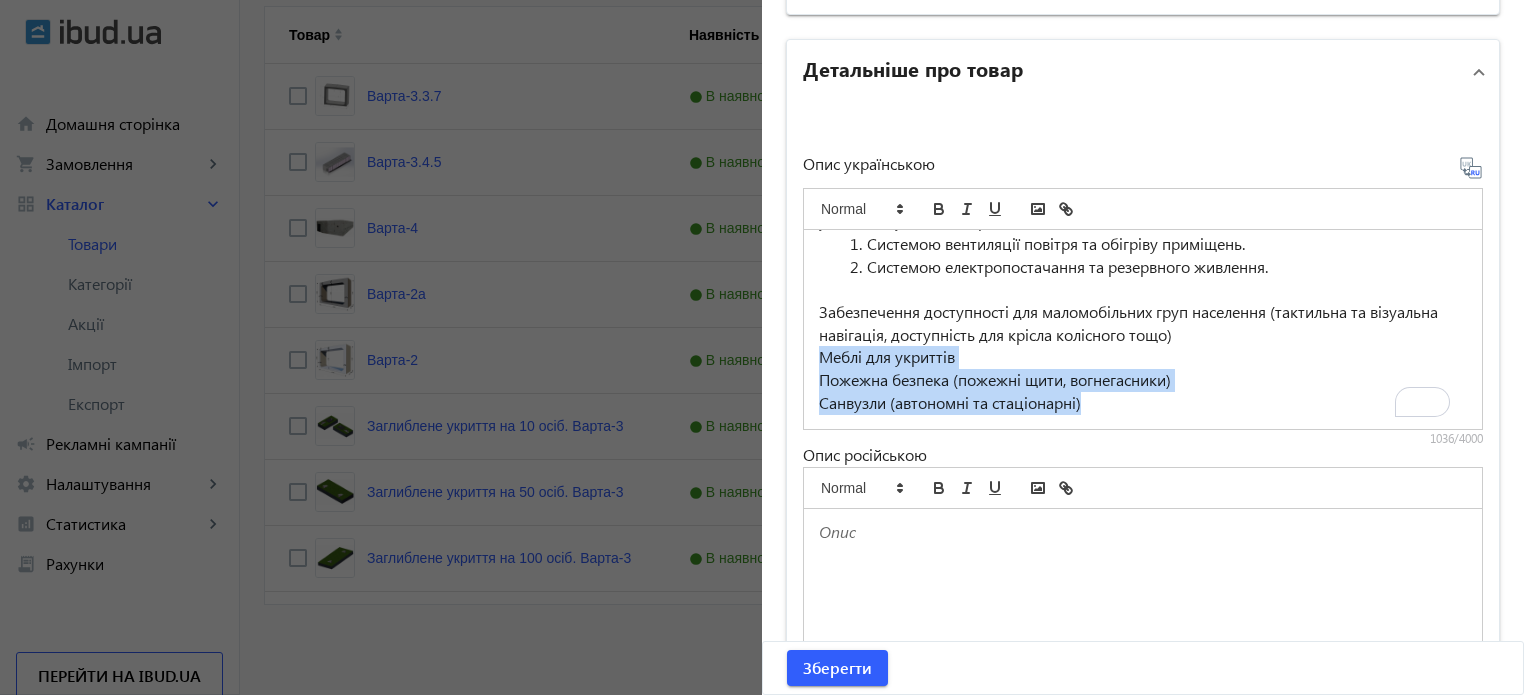 click on "Модульні укриття Варта-3 можуть бути, заглибленими, напівзаглибленими чи наземними.  Ми запроєктуємо та виготовимо укритя на потрібну Вам кількість осіб, а також укомплектуємо за потреби згідно з запитом: Системою вентиляції повітря та обігріву приміщень. Системою електропостачання та резервного живлення. Забезпечення доступності для маломобільних груп населення (тактильна та візуальна навігація, доступність для крісла колісного тощо)  Меблі для укриттів Пожежна безпека (пожежні щити, вогнегасники) Санвузли (автономні та стаціонарні)" at bounding box center (1143, 329) 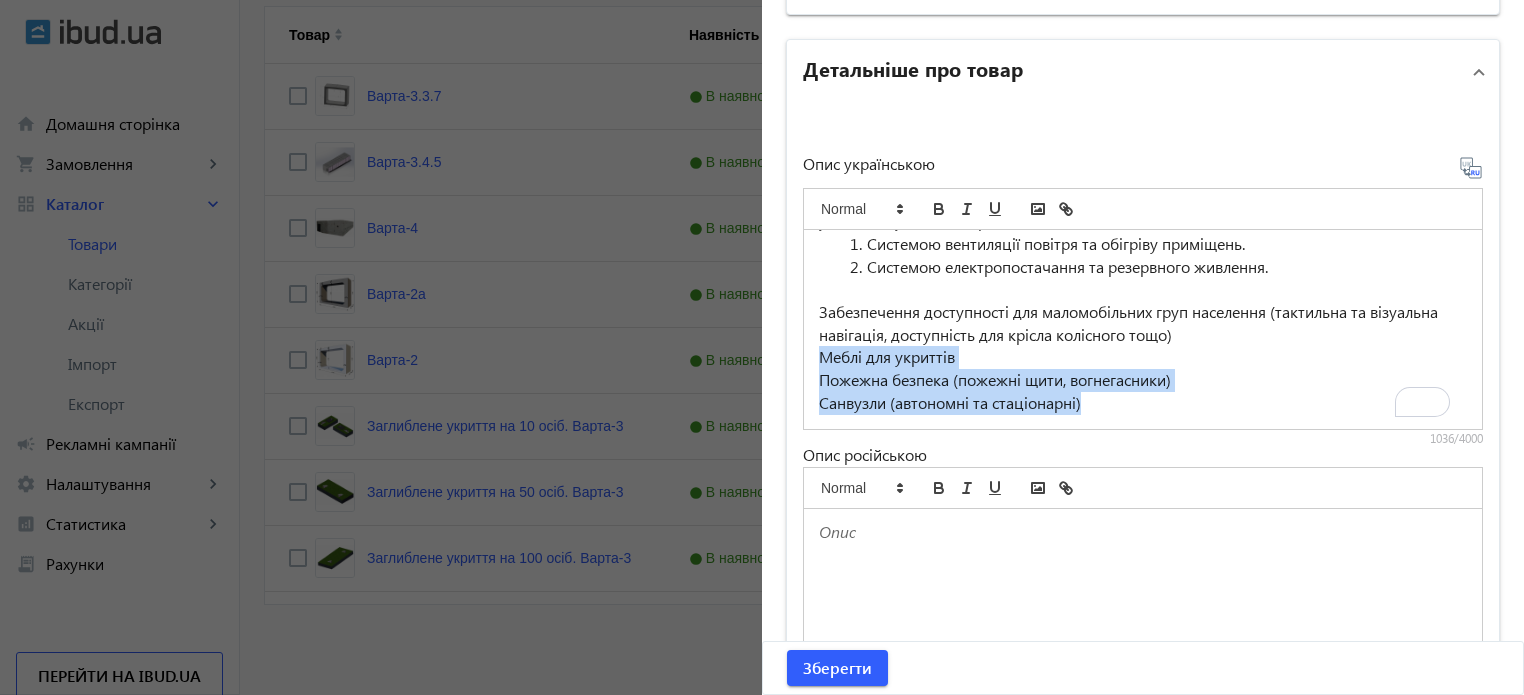 copy on "Меблі для укриттів Пожежна безпека (пожежні щити, вогнегасники) Санвузли (автономні та стаціонарні)" 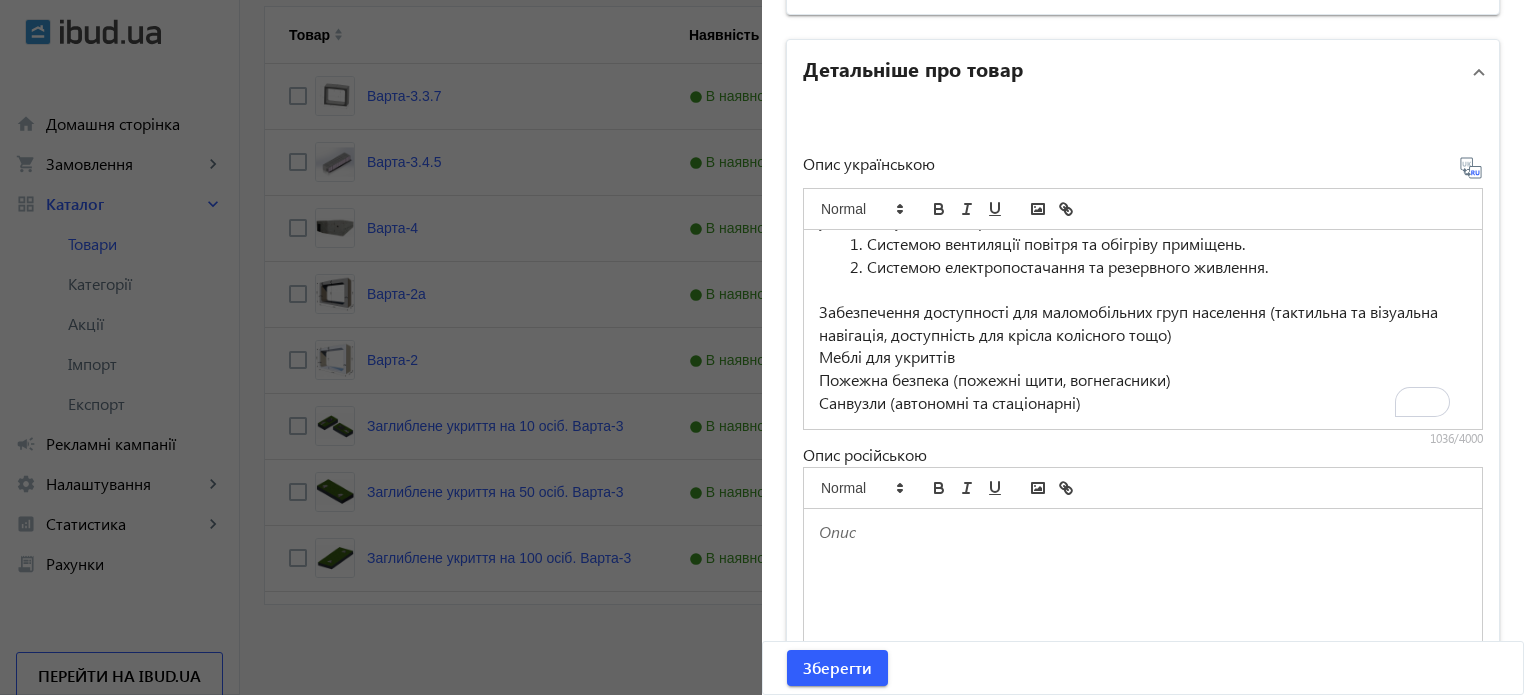 click at bounding box center (1143, 289) 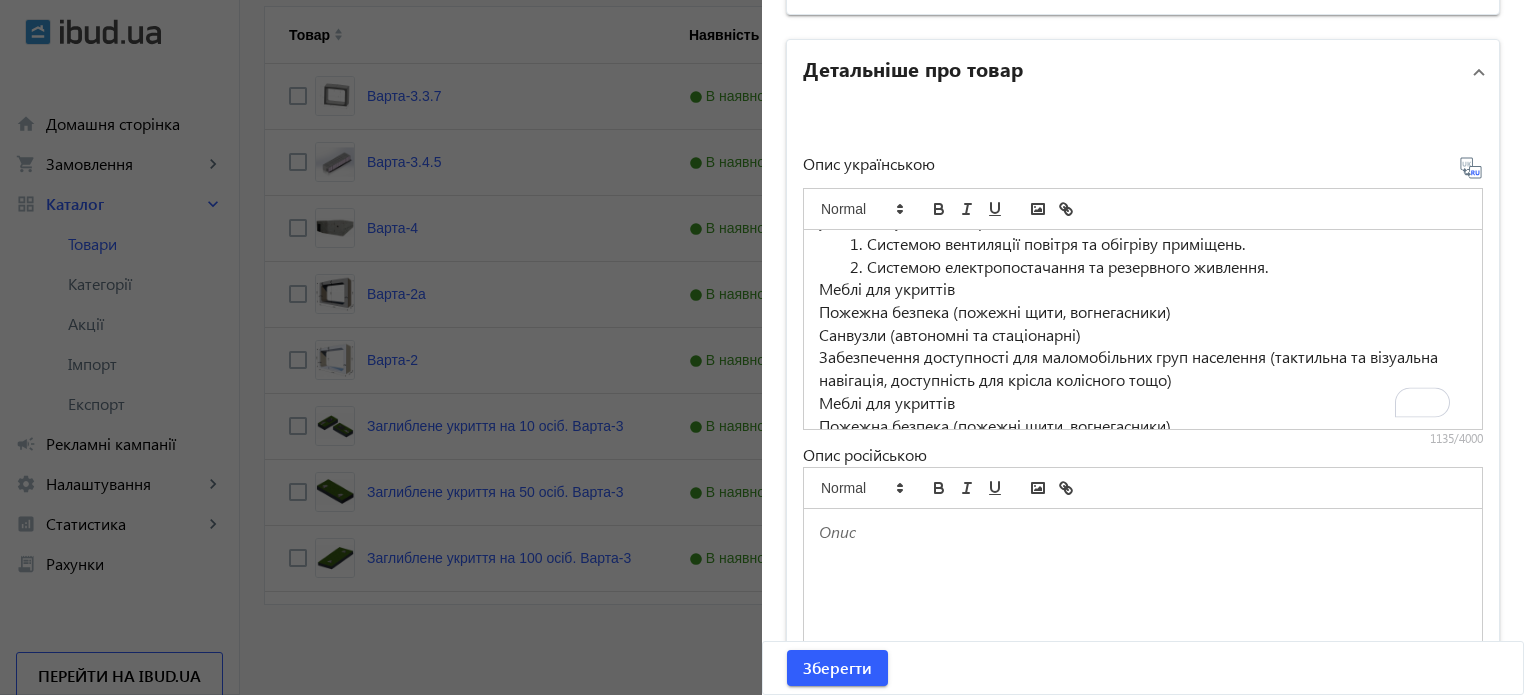 click on "Меблі для укриттів" at bounding box center [1143, 289] 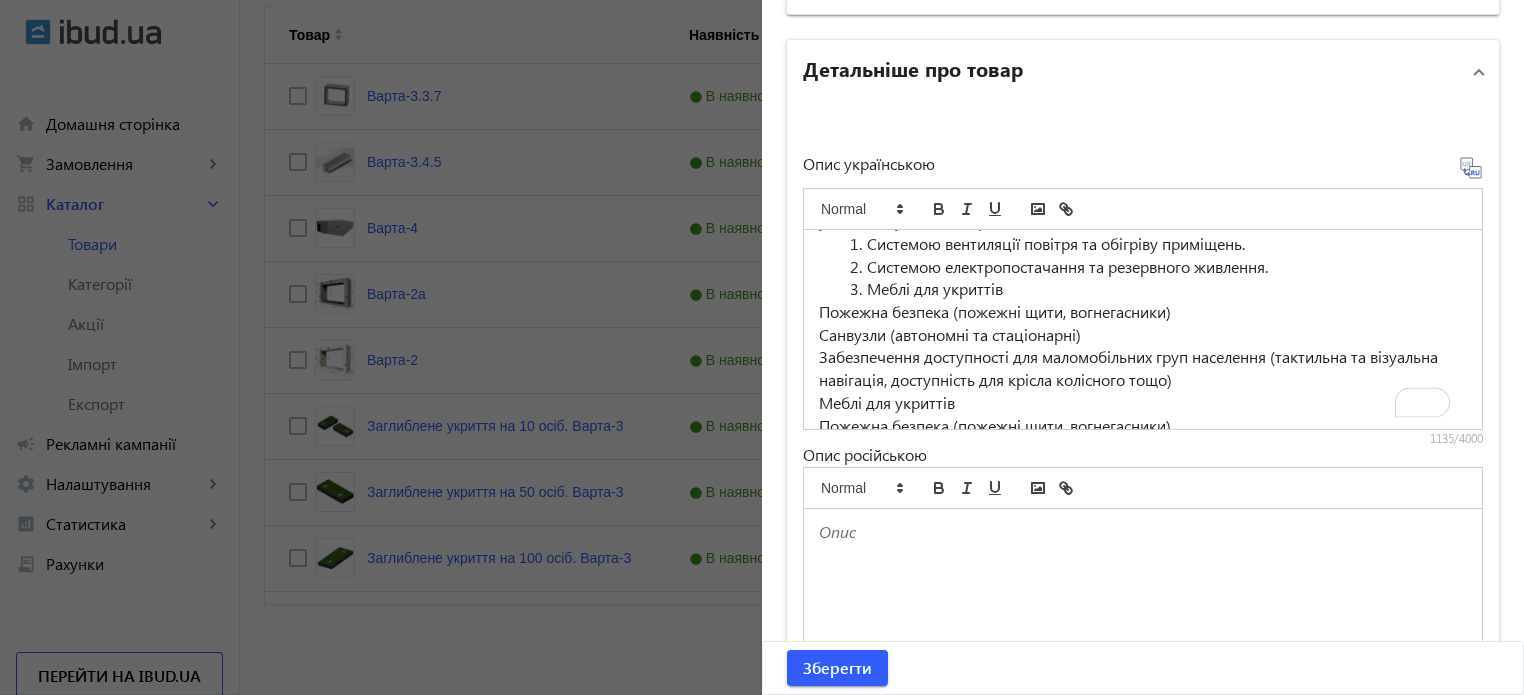 click on "Меблі для укриттів" at bounding box center [1155, 289] 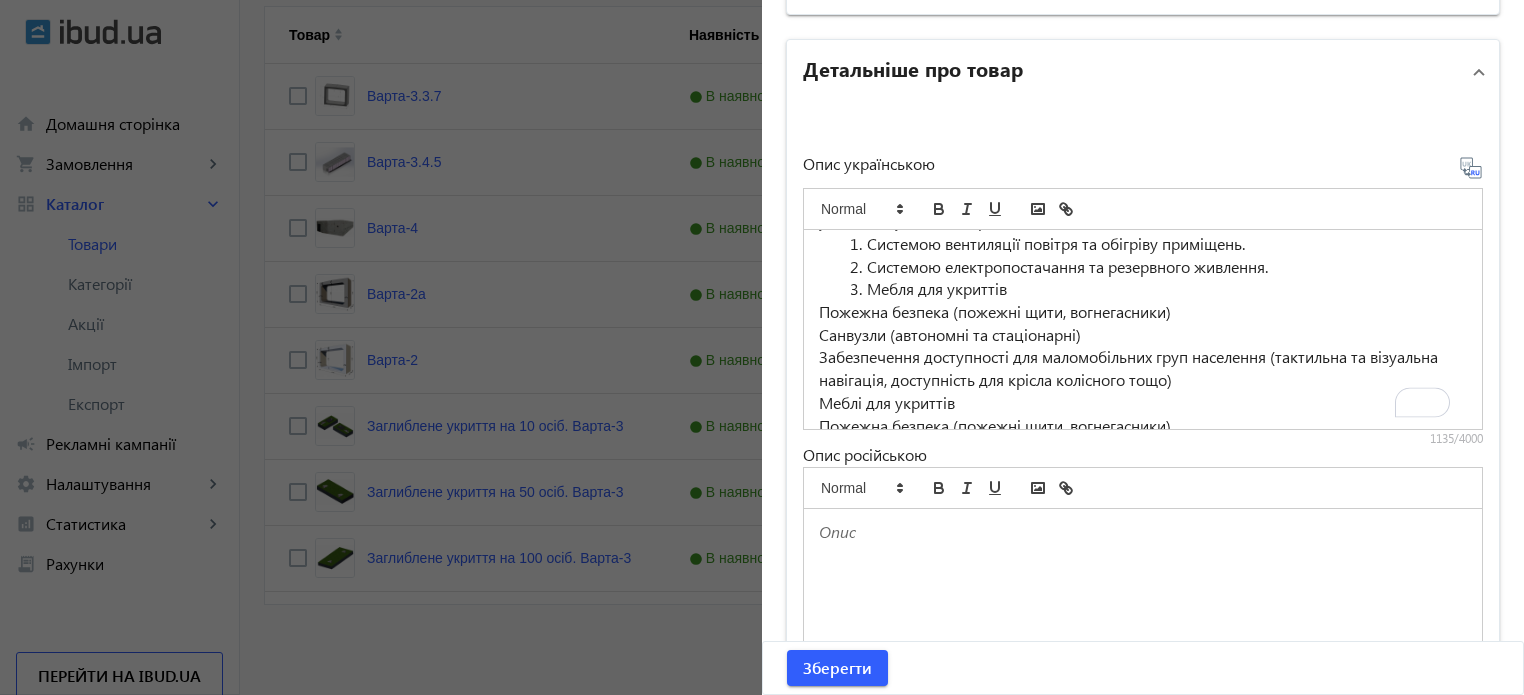 click on "Пожежна безпека (пожежні щити, вогнегасники)" at bounding box center [1143, 312] 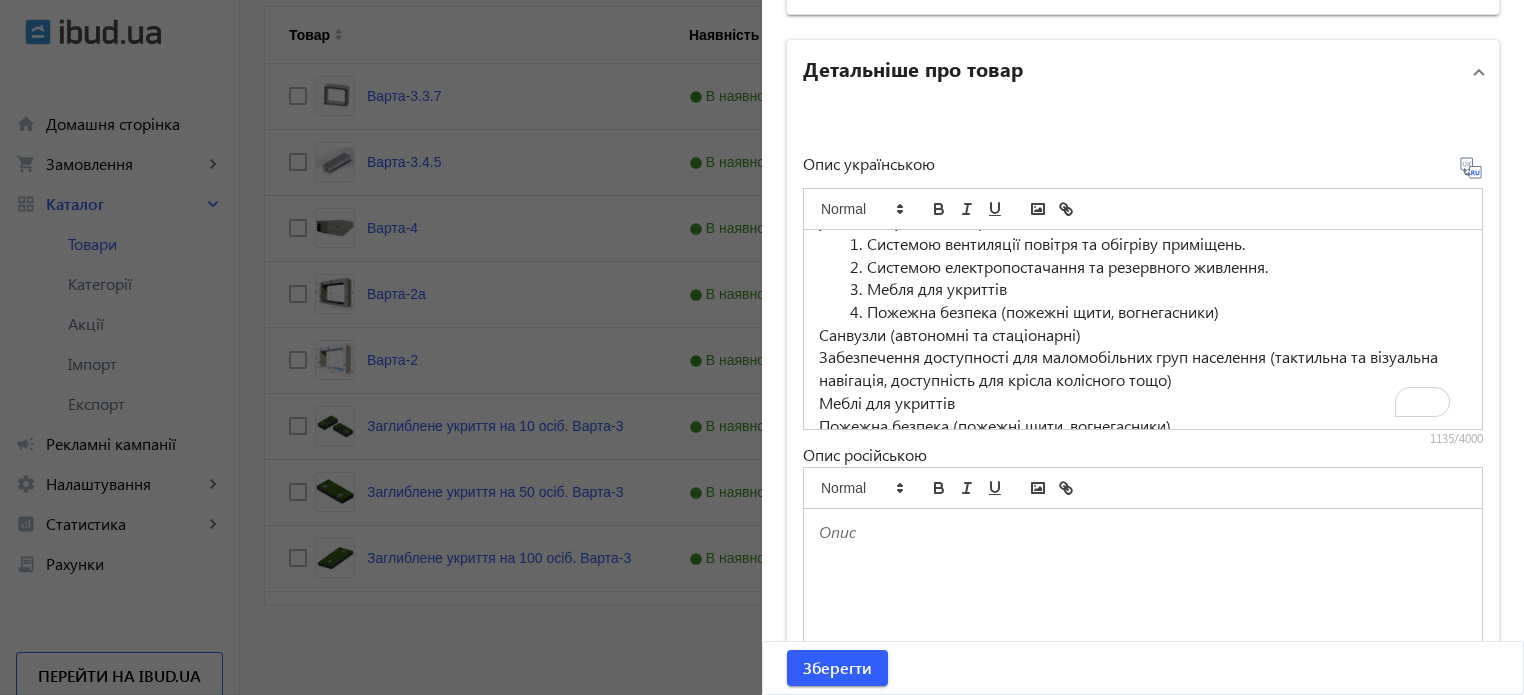click on "Пожежна безпека (пожежні щити, вогнегасники)" at bounding box center [1155, 312] 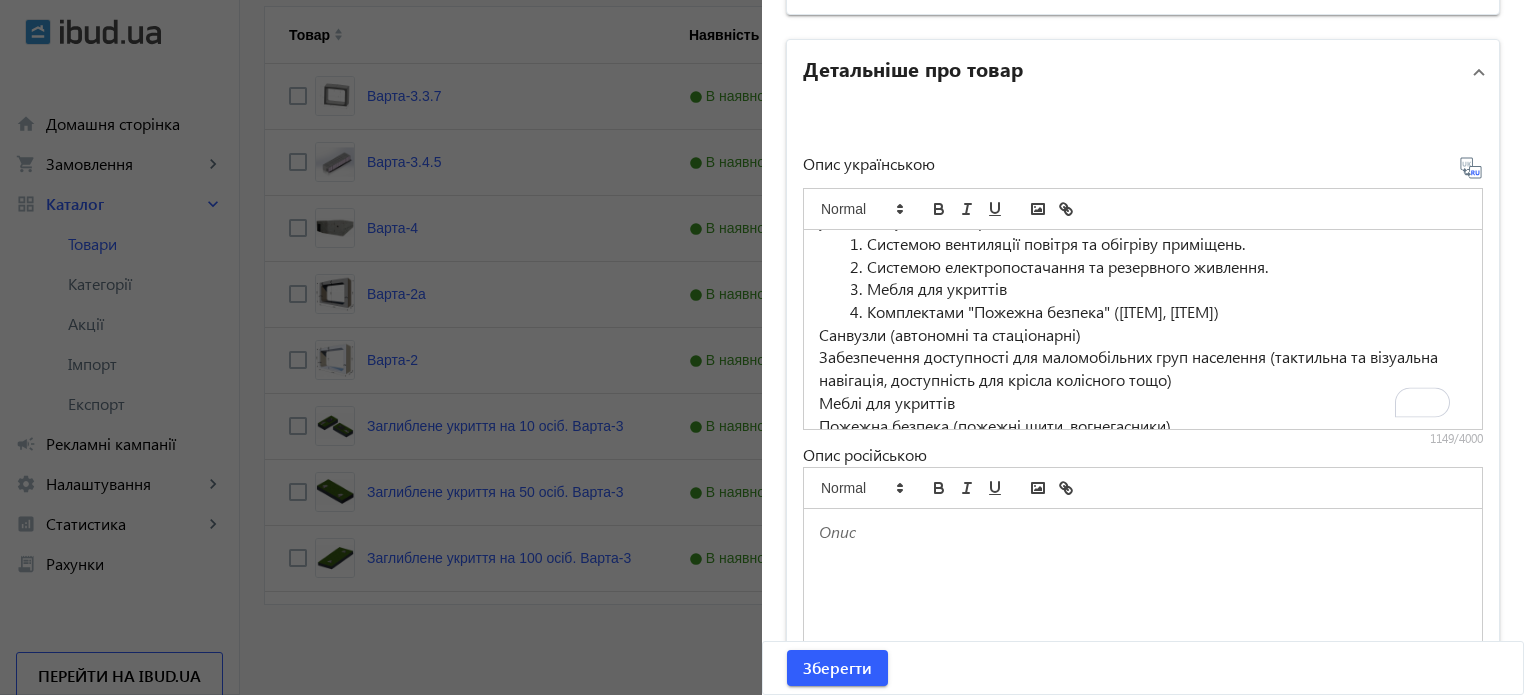 click on "Модульні укриття Варта-3 можуть бути, заглибленими, напівзаглибленими чи наземними.  Ми запроєктуємо та виготовимо укритя на потрібну Вам кількість осіб, а також укомплектуємо за потреби згідно з запитом: Системою вентиляції повітря та обігріву приміщень. Системою електропостачання та резервного живлення. Мебля для укриттів Комплектами "Пожежна безпека" (пожежні щити, вогнегасники) Санвузли (автономні та стаціонарні) Забезпечення доступності для маломобільних груп населення (тактильна та візуальна навігація, доступність для крісла колісного тощо)" at bounding box center [1143, 329] 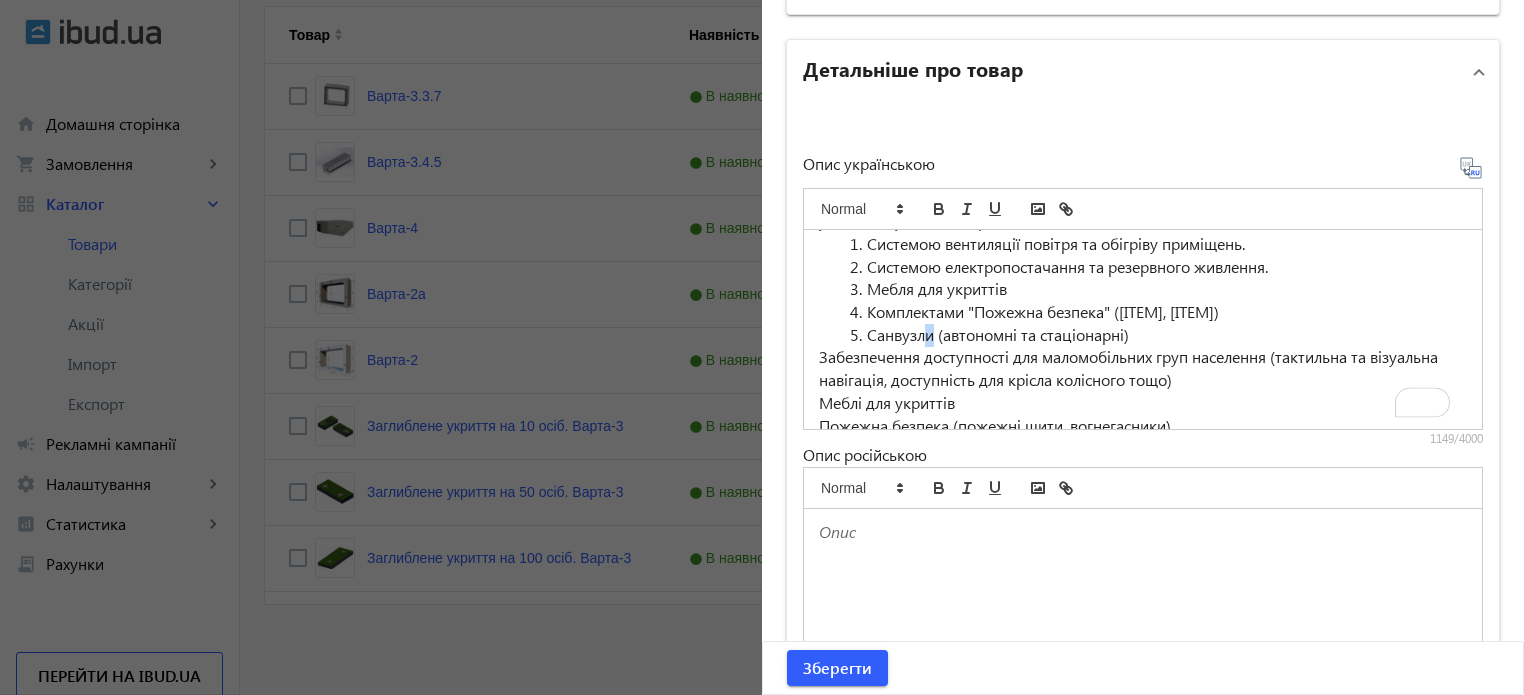 click on "Санвузли (автономні та стаціонарні)" at bounding box center [1155, 335] 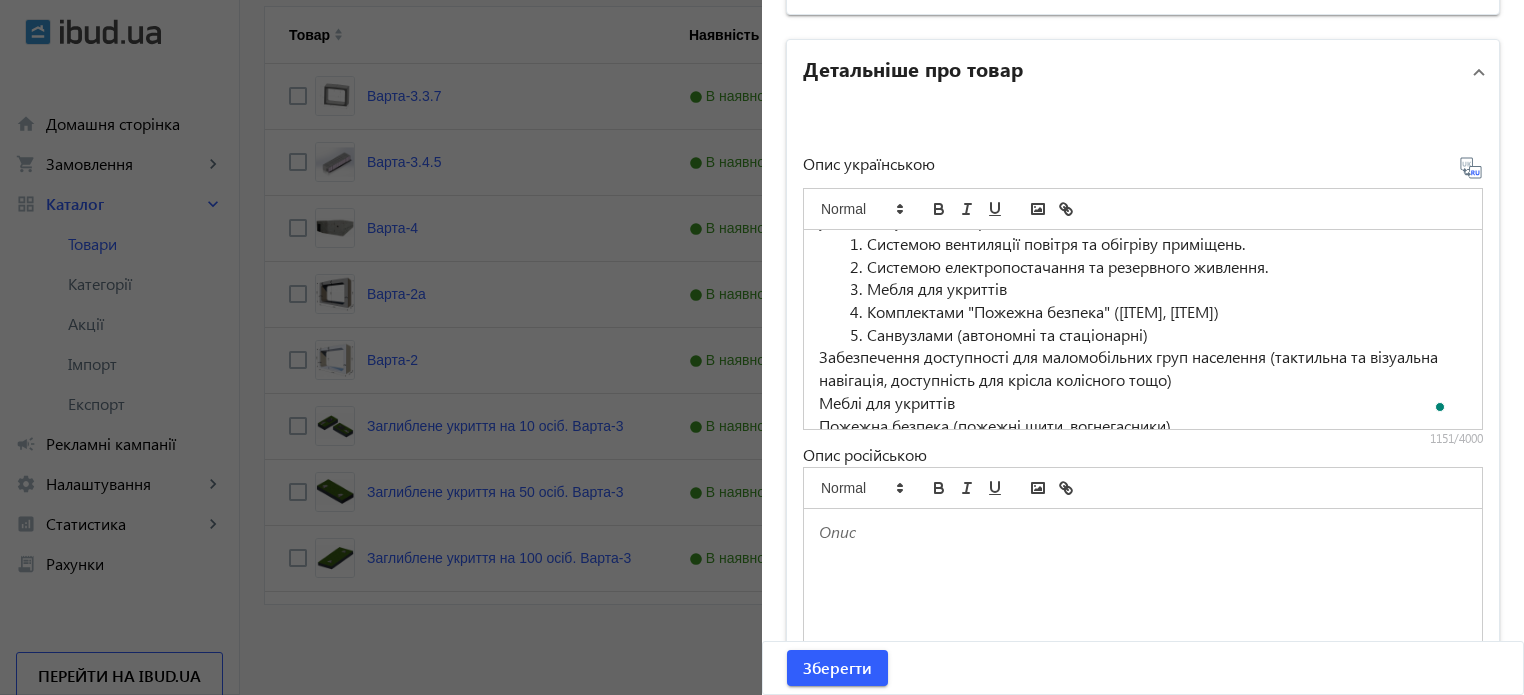 click on "Санвузлами (автономні та стаціонарні)" at bounding box center (1155, 335) 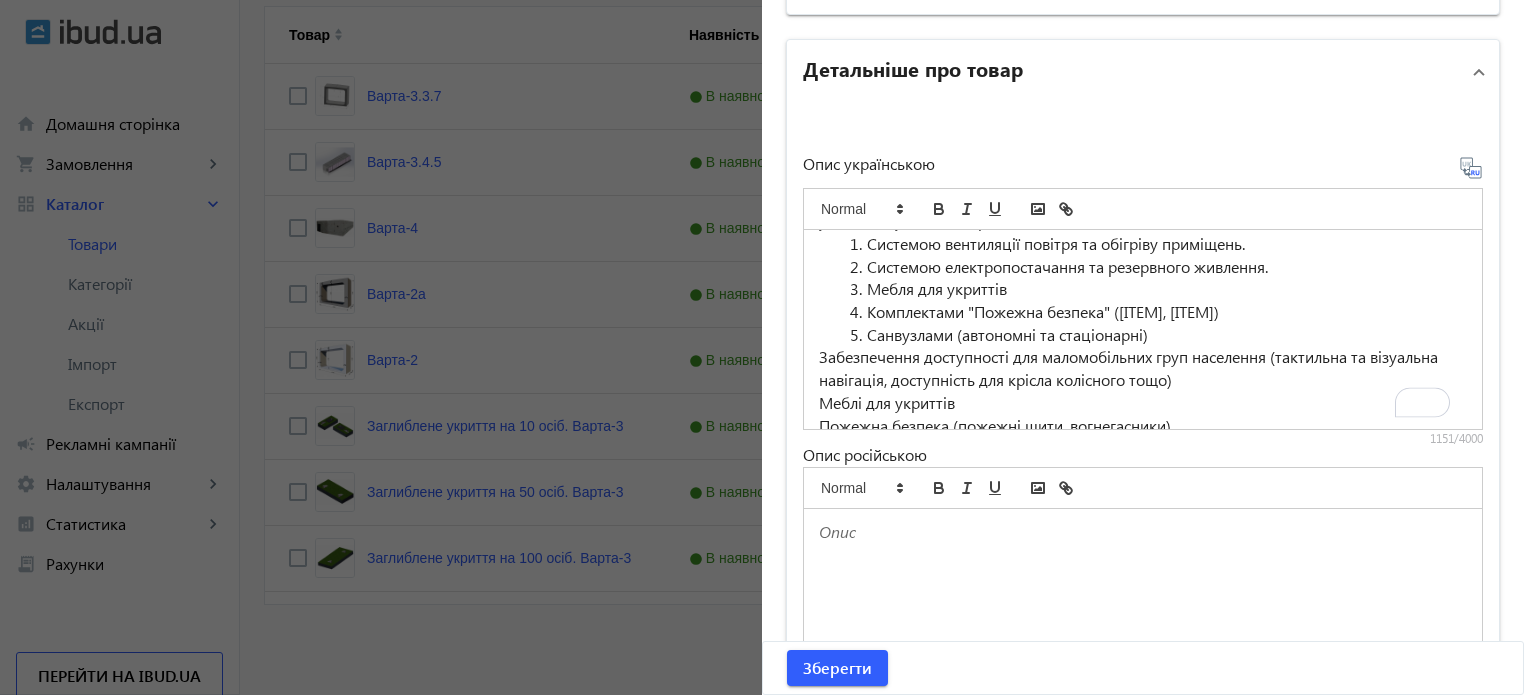 click on "Санвузлами (автономні та стаціонарні)" at bounding box center [1155, 335] 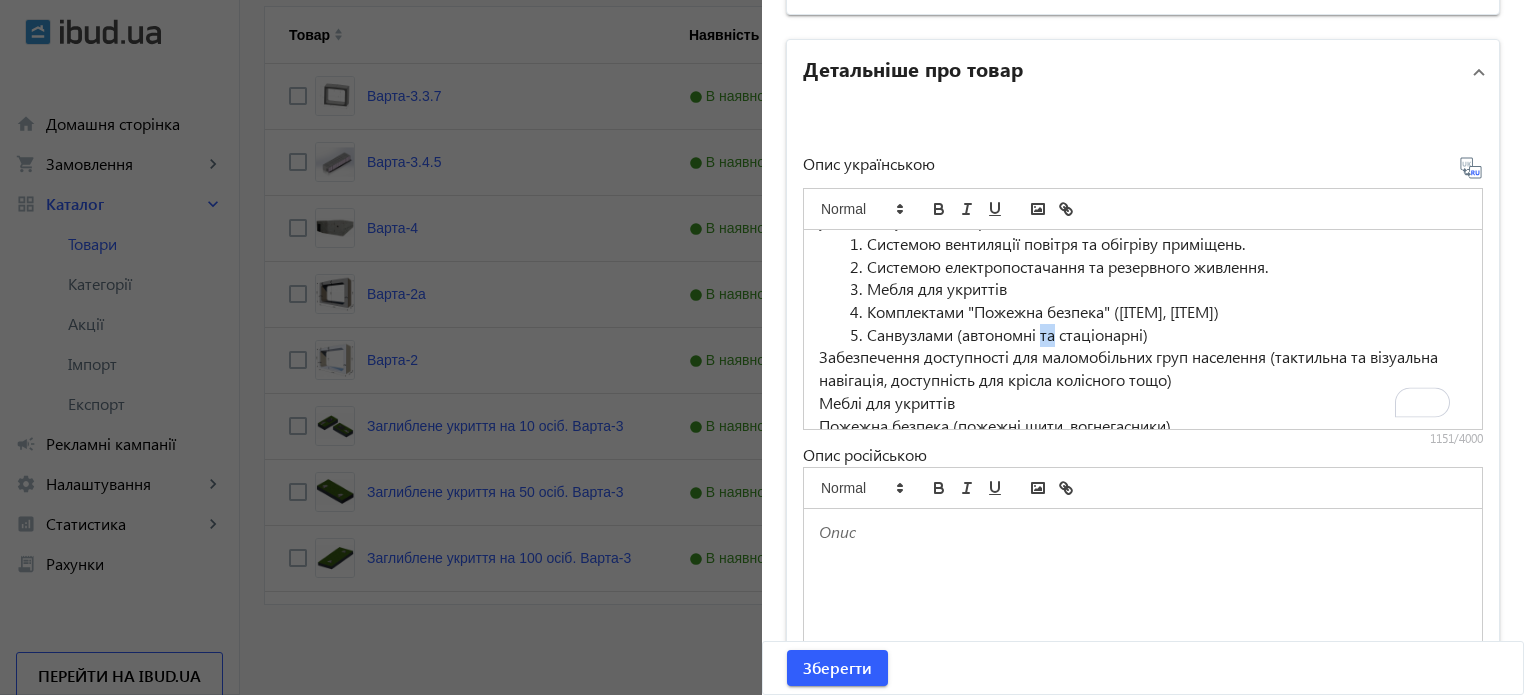 drag, startPoint x: 1052, startPoint y: 332, endPoint x: 1036, endPoint y: 339, distance: 17.464249 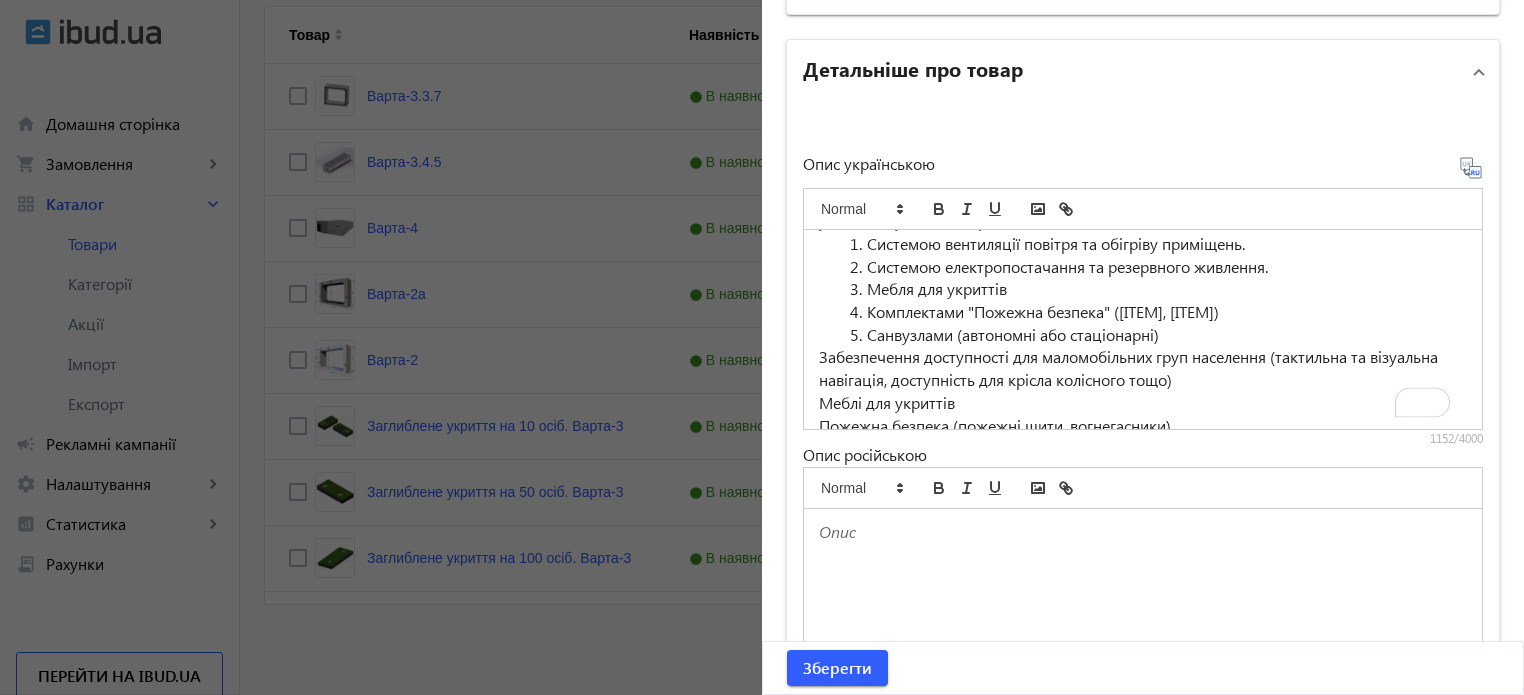 scroll, scrollTop: 63, scrollLeft: 0, axis: vertical 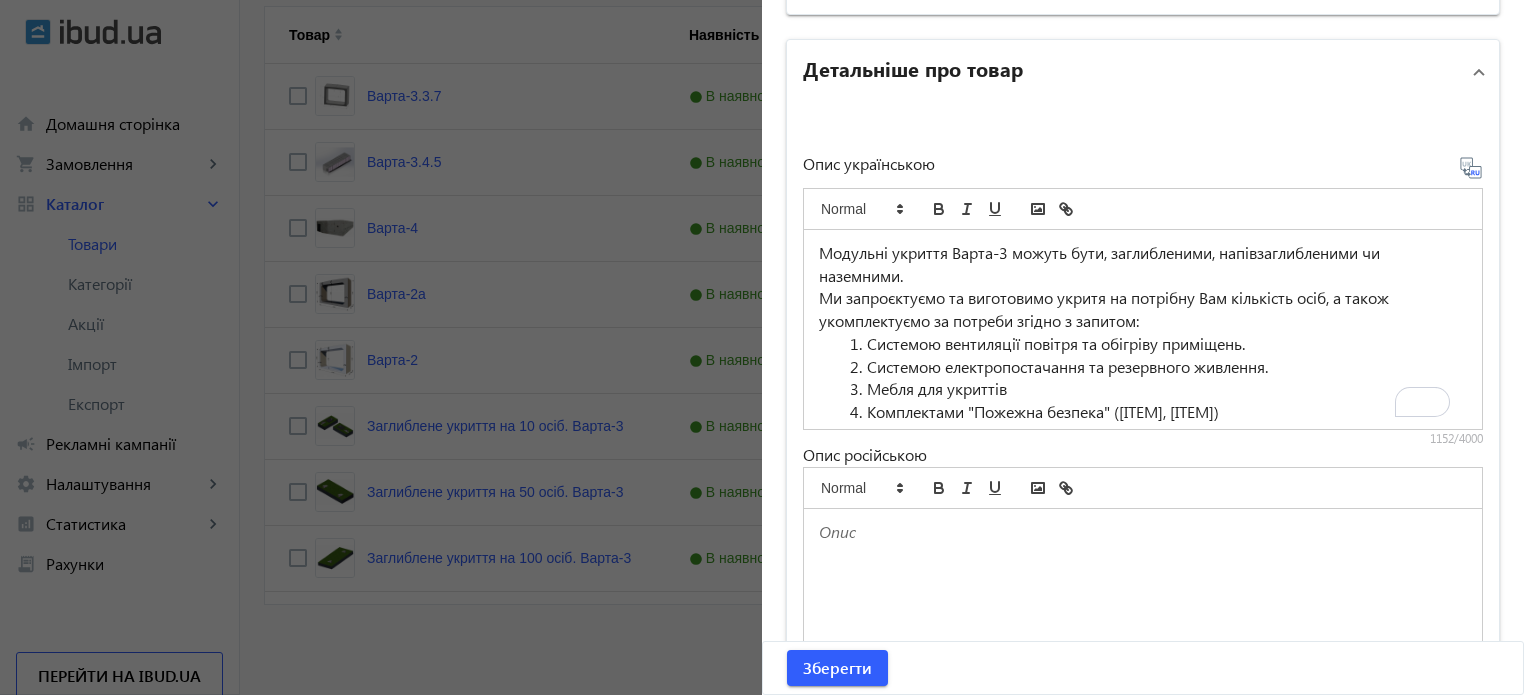 click on "Мебля для укриттів" at bounding box center [1155, 389] 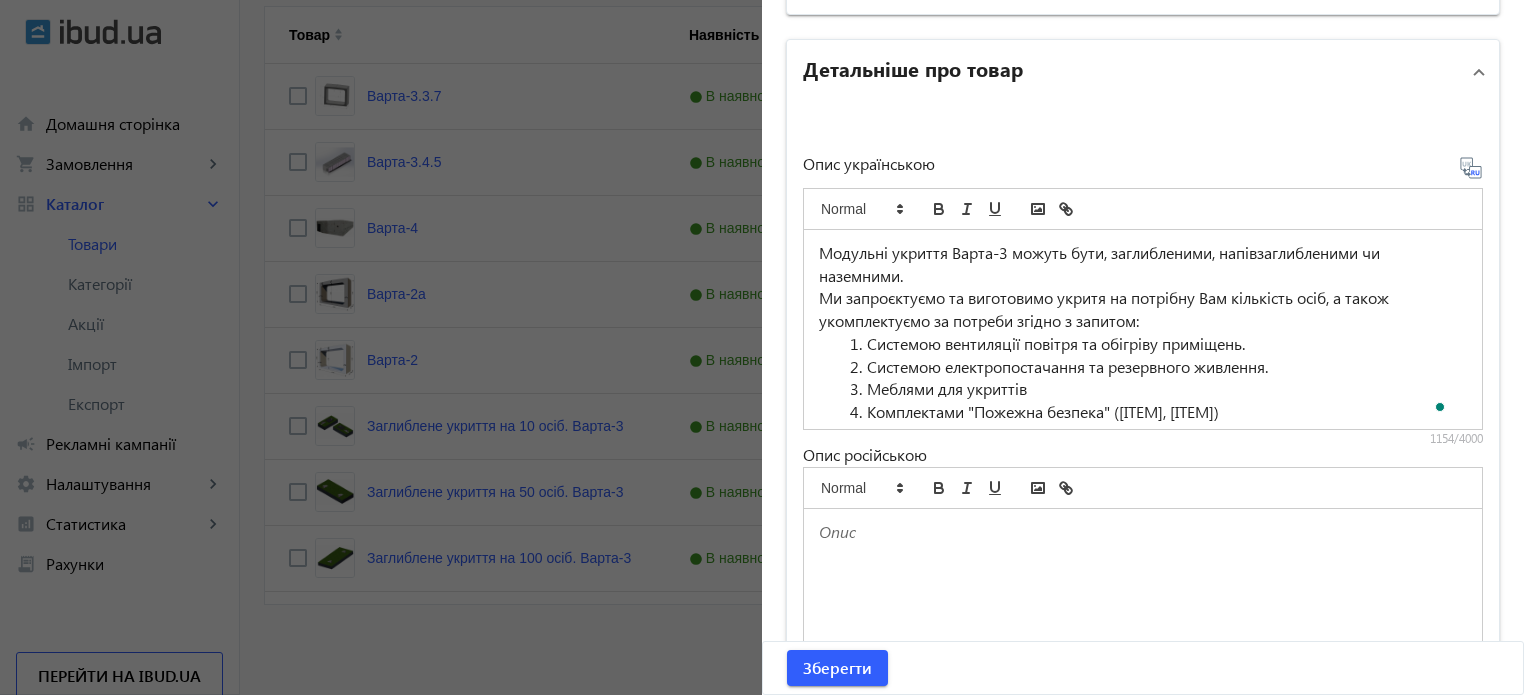 scroll, scrollTop: 39, scrollLeft: 0, axis: vertical 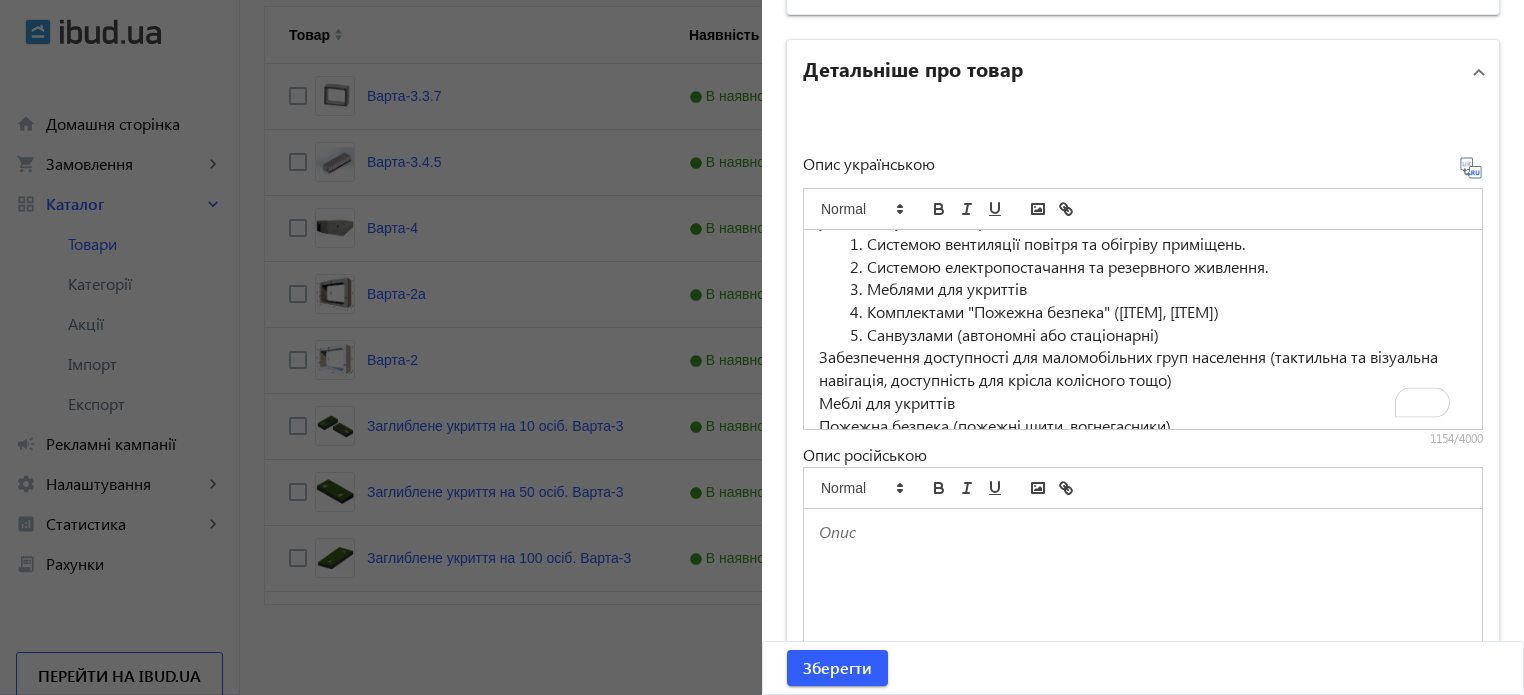 click on "Модульні укриття Варта-3 можуть бути, заглибленими, напівзаглибленими чи наземними.  Ми запроєктуємо та виготовимо укритя на потрібну Вам кількість осіб, а також укомплектуємо за потреби згідно з запитом: Системою вентиляції повітря та обігріву приміщень. Системою електропостачання та резервного живлення. Меблями для укриттів Комплектами "Пожежна безпека" (пожежні щити, вогнегасники) Санвузлами (автономні або стаціонарні) Меблі для укриттів Пожежна безпека (пожежні щити, вогнегасники) Санвузли (автономні та стаціонарні)" at bounding box center (1143, 329) 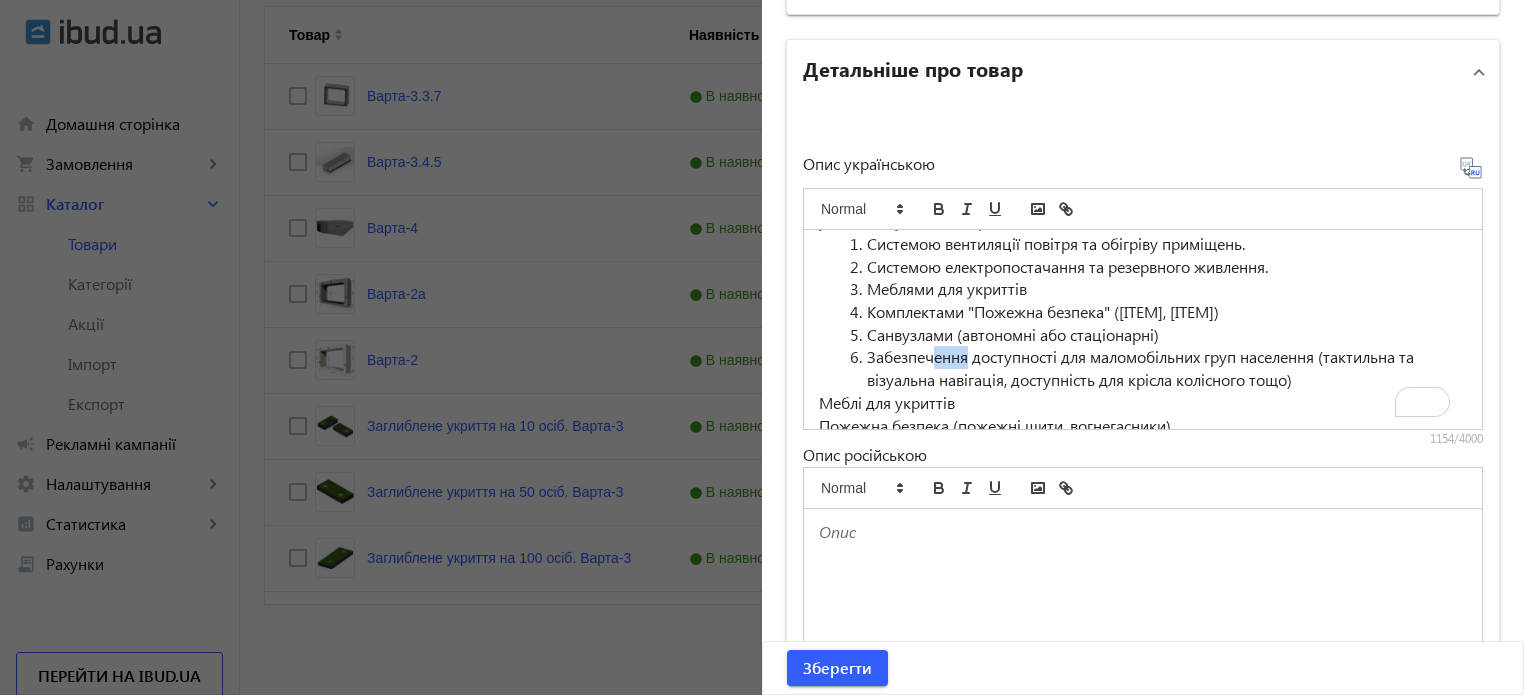 drag, startPoint x: 964, startPoint y: 356, endPoint x: 930, endPoint y: 355, distance: 34.0147 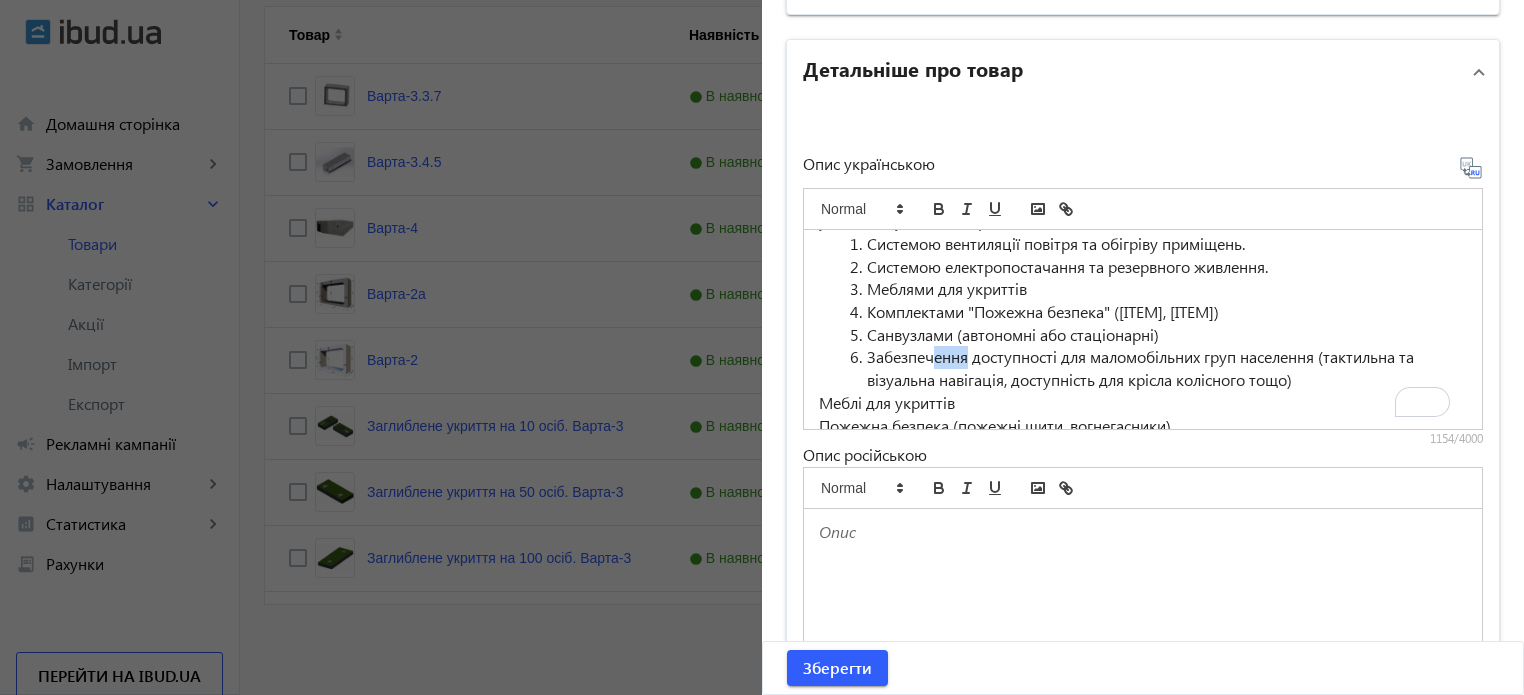 click on "Забезпечення доступності для маломобільних груп населення (тактильна та візуальна навігація, доступність для крісла колісного тощо)" at bounding box center [1155, 368] 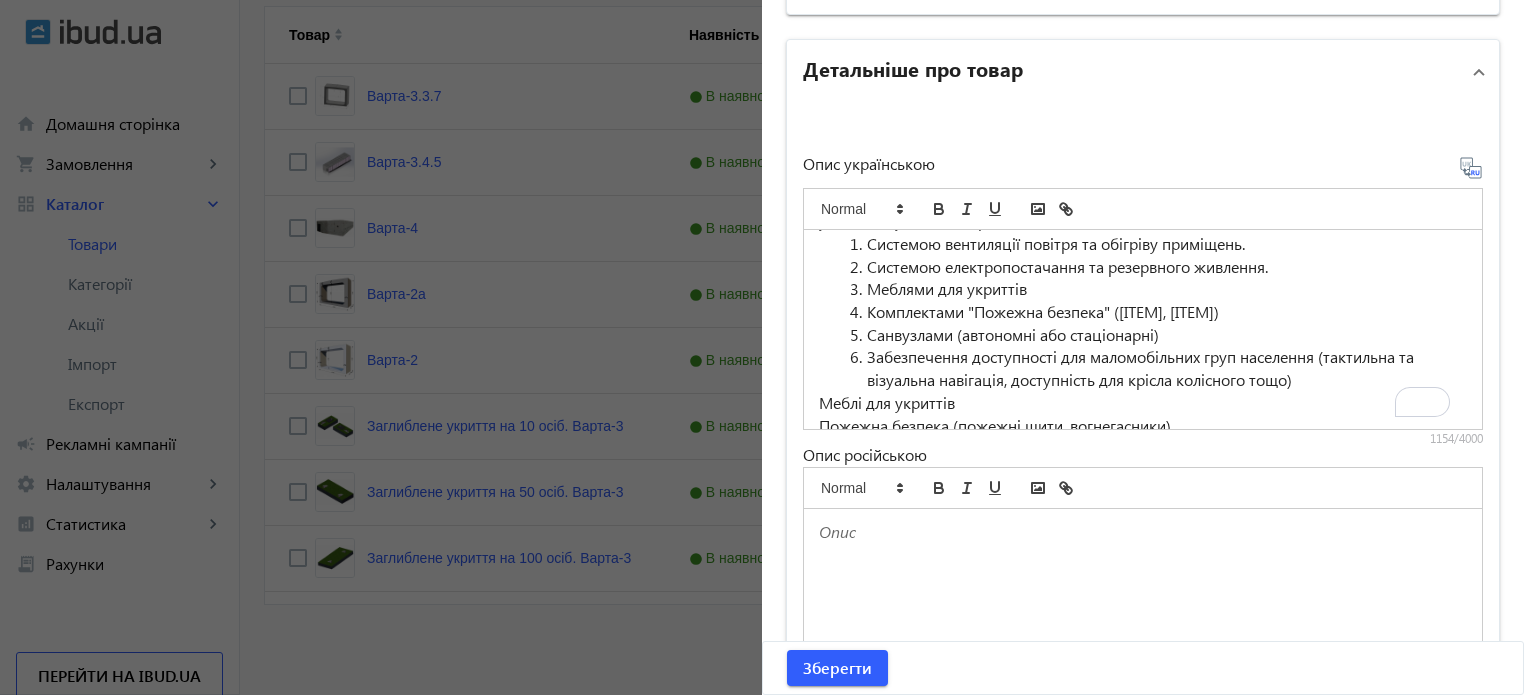 click on "Забезпечення доступності для маломобільних груп населення (тактильна та візуальна навігація, доступність для крісла колісного тощо)" at bounding box center (1155, 368) 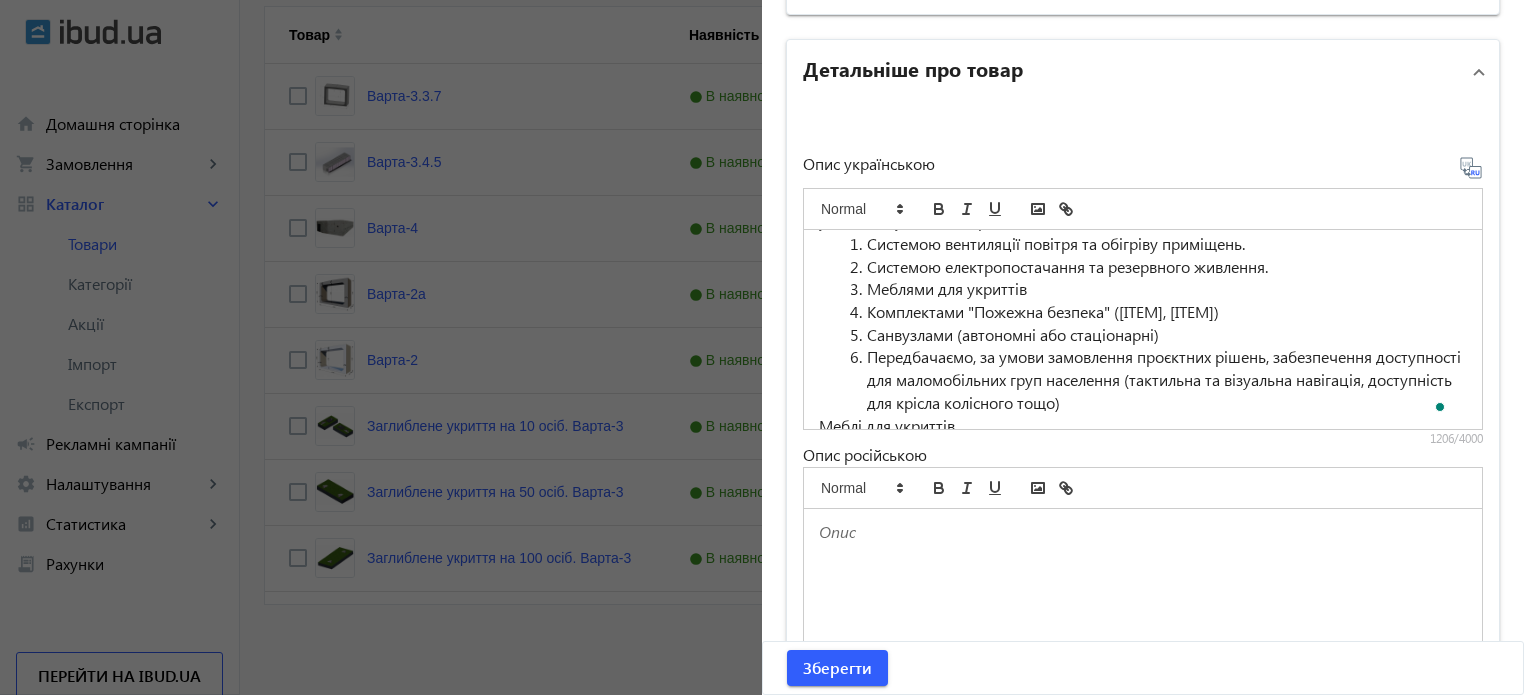 click on "Передбачаємо, за умови замовлення проєктних рішень, забезпечення доступності для маломобільних груп населення (тактильна та візуальна навігація, доступність для крісла колісного тощо)" at bounding box center [1155, 380] 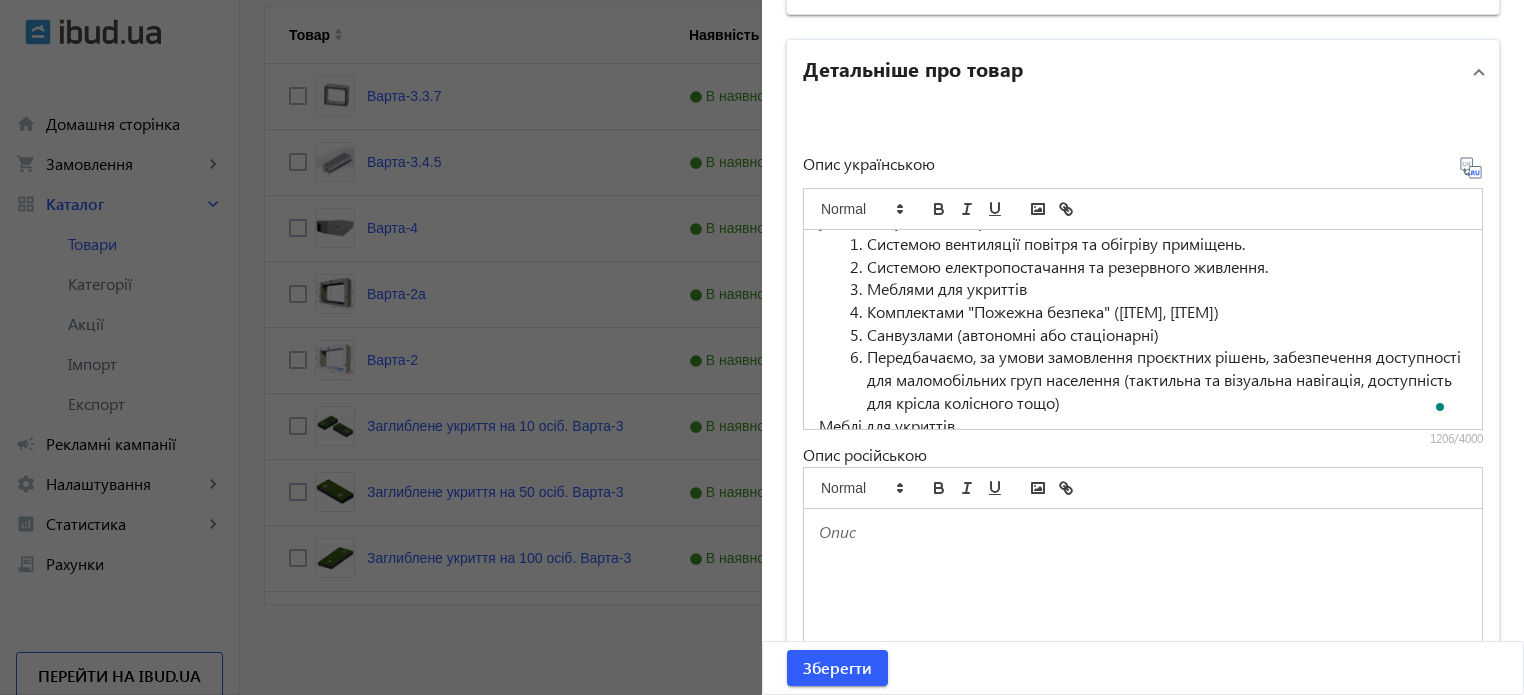 scroll, scrollTop: 6, scrollLeft: 0, axis: vertical 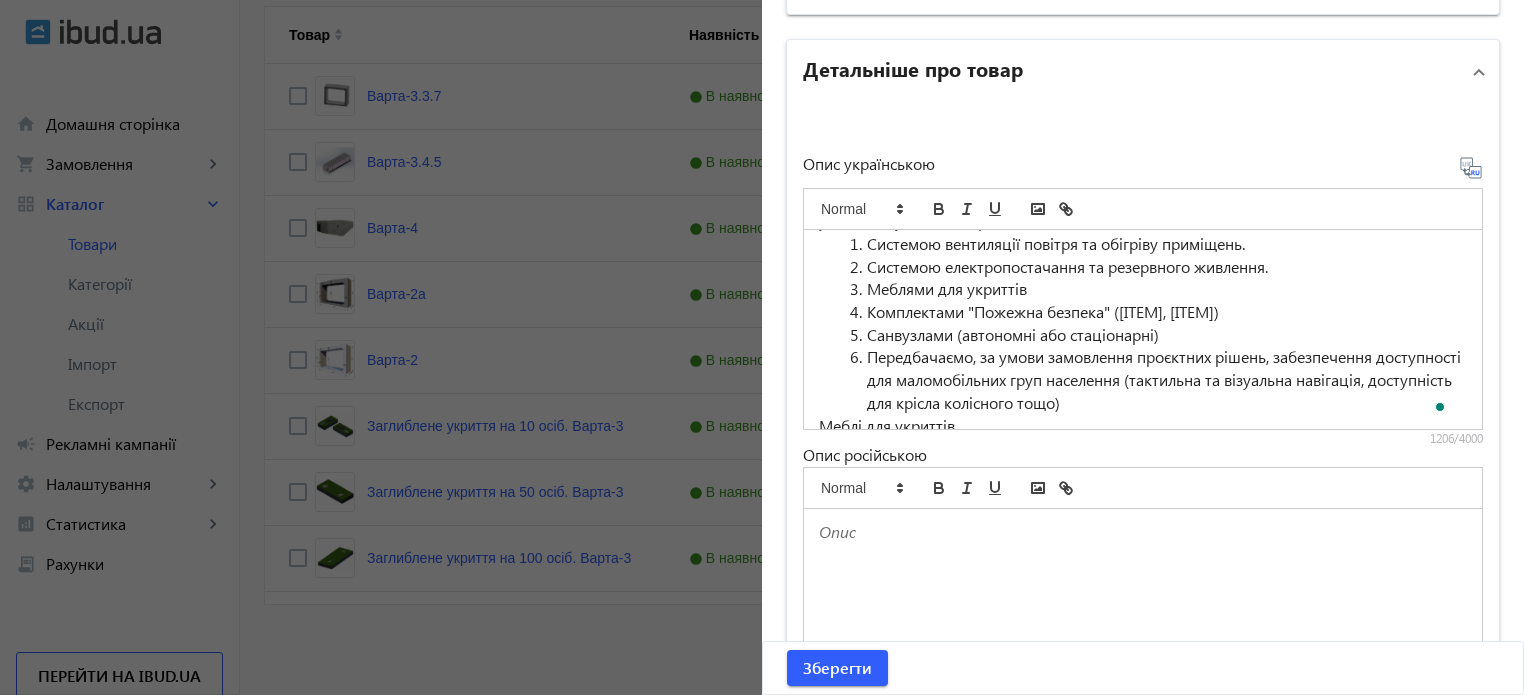 click on "Системою вентиляції повітря та обігріву приміщень. Системою електропостачання та резервного живлення. Меблями для укриттів Комплектами "Пожежна безпека" (пожежні щити, вогнегасники) Санвузлами (автономні або стаціонарні) Передбачаємо, за умови замовлення проєктних рішень, забезпечення доступності для маломобільних груп населення (тактильна та візуальна навігація, доступність для крісла колісного тощо)" at bounding box center [1143, 324] 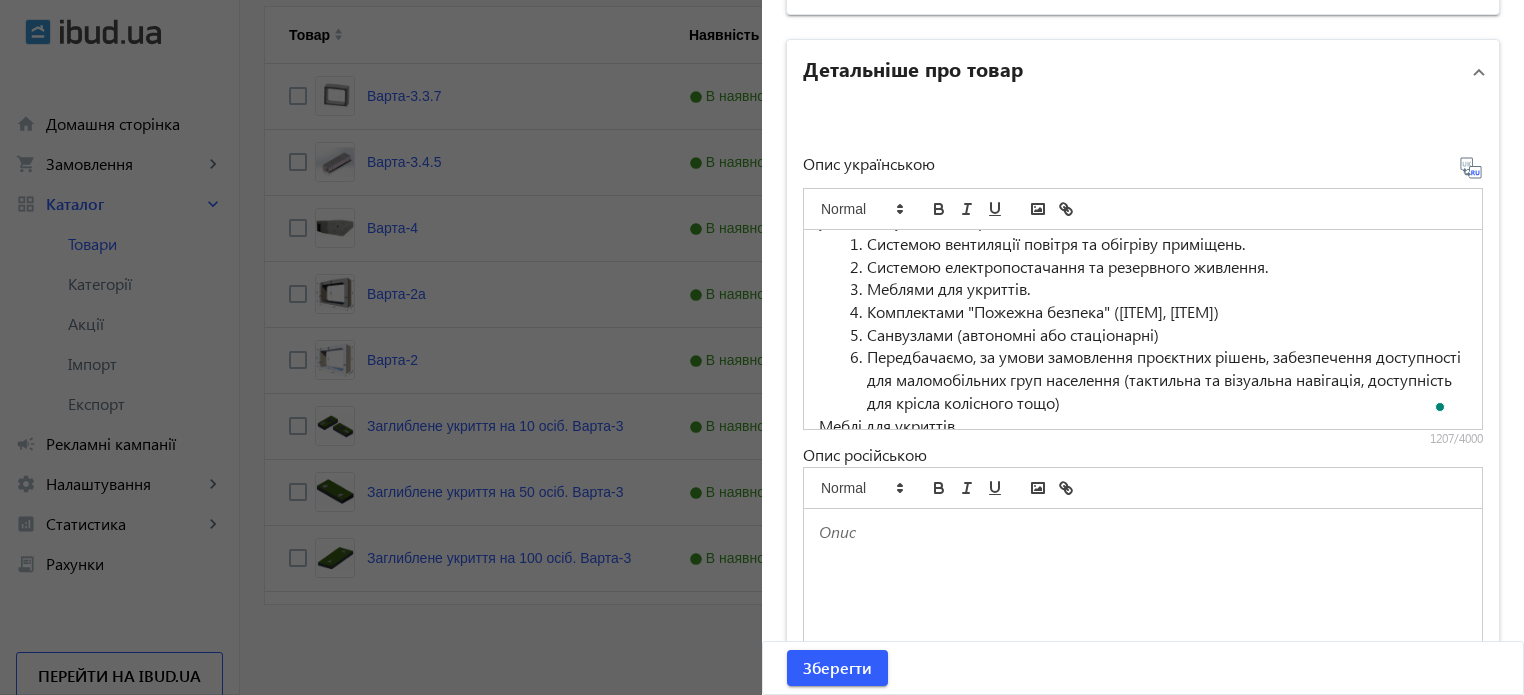 click on "Санвузлами (автономні або стаціонарні)" at bounding box center (1155, 335) 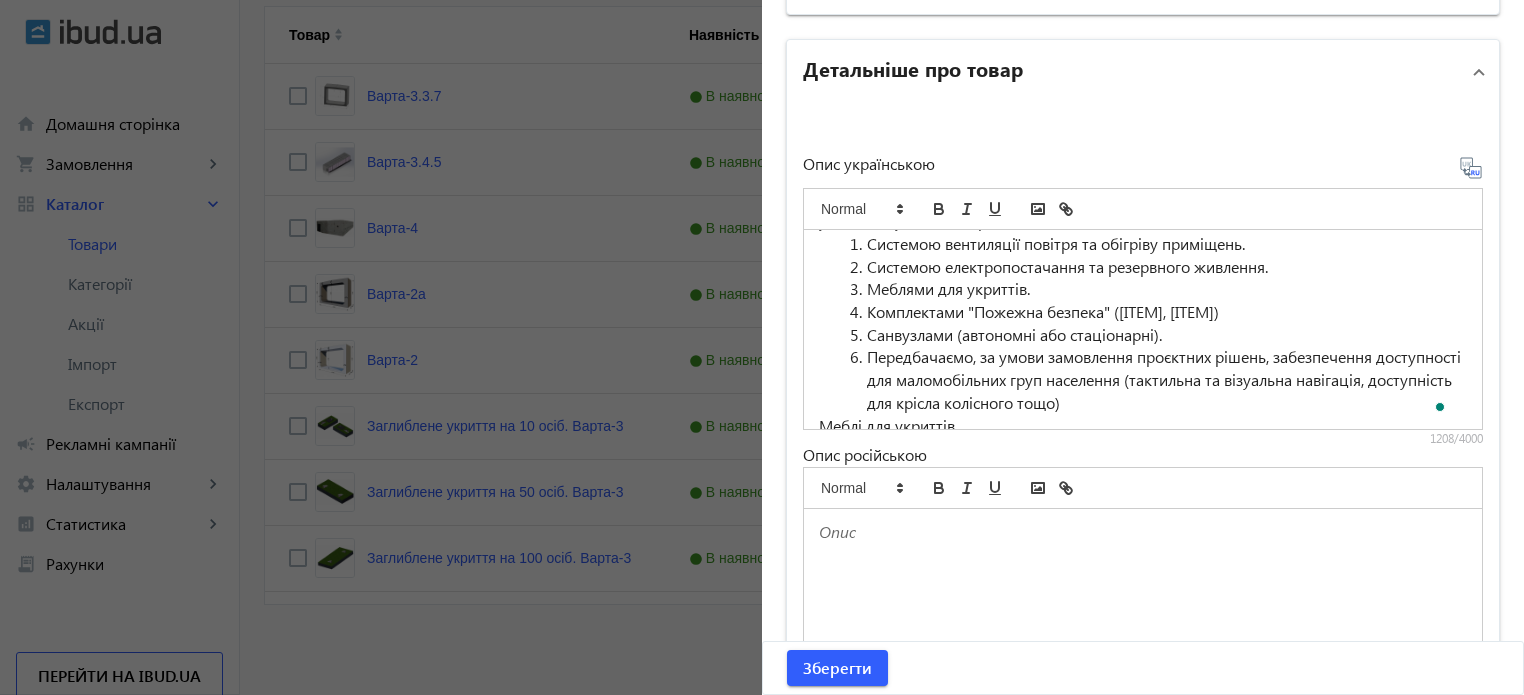 click on "Комплектами "Пожежна безпека" (пожежні щити, вогнегасники)" at bounding box center [1155, 312] 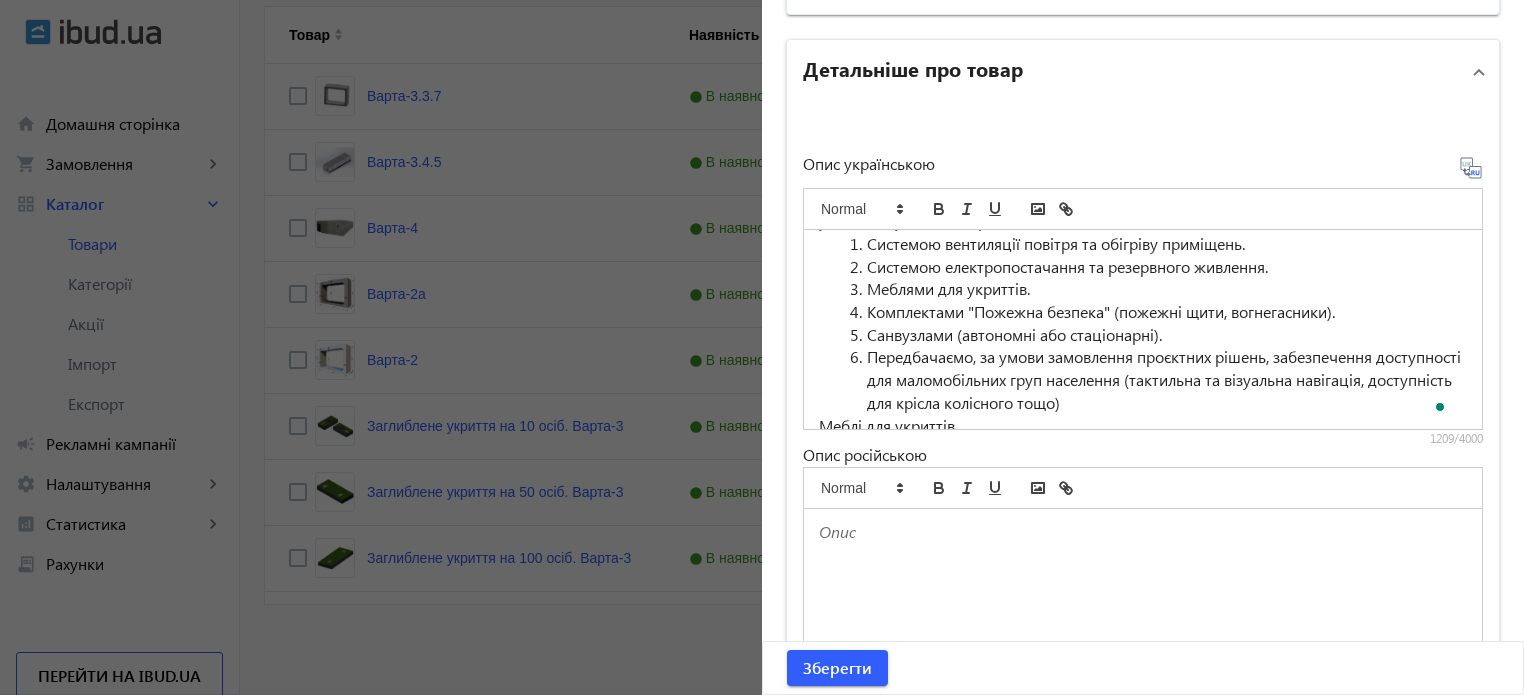 click on "Передбачаємо, за умови замовлення проєктних рішень, забезпечення доступності для маломобільних груп населення (тактильна та візуальна навігація, доступність для крісла колісного тощо)" at bounding box center (1155, 380) 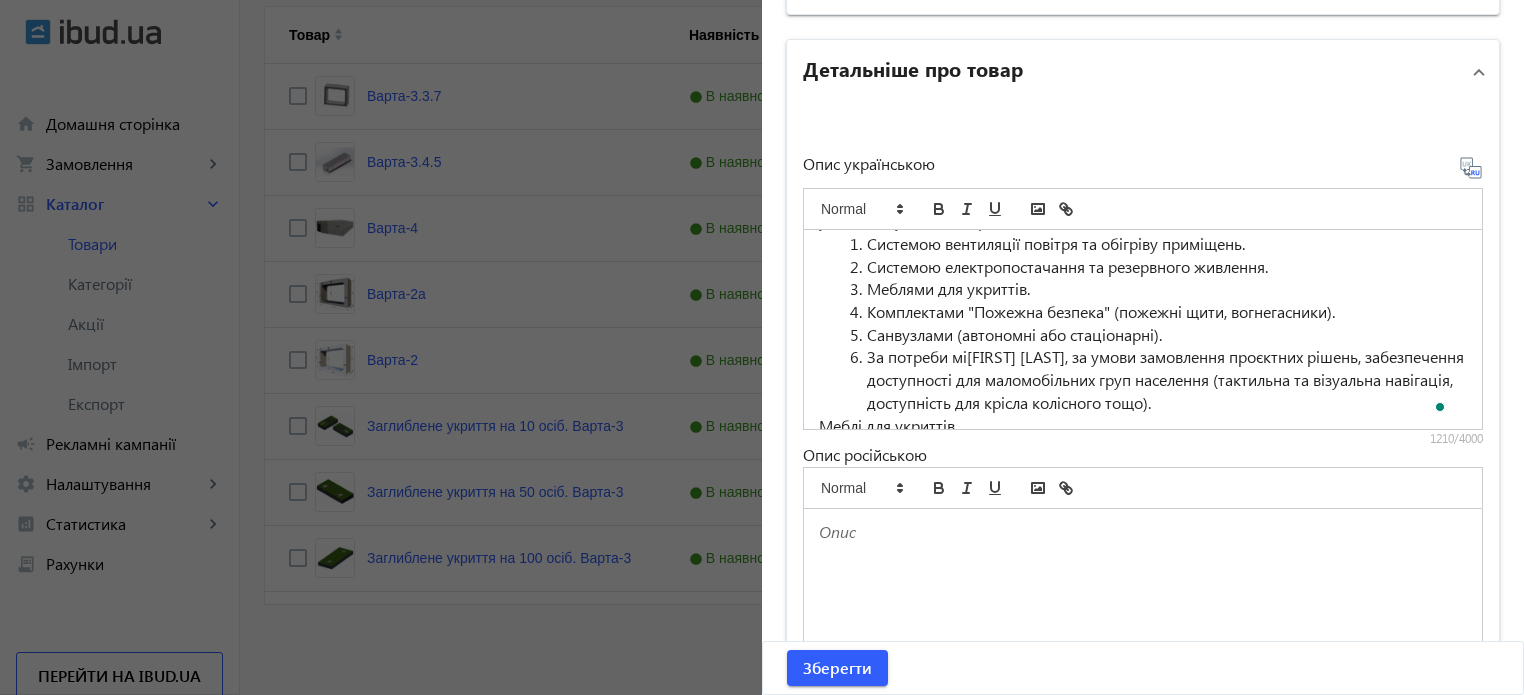 scroll, scrollTop: 194, scrollLeft: 0, axis: vertical 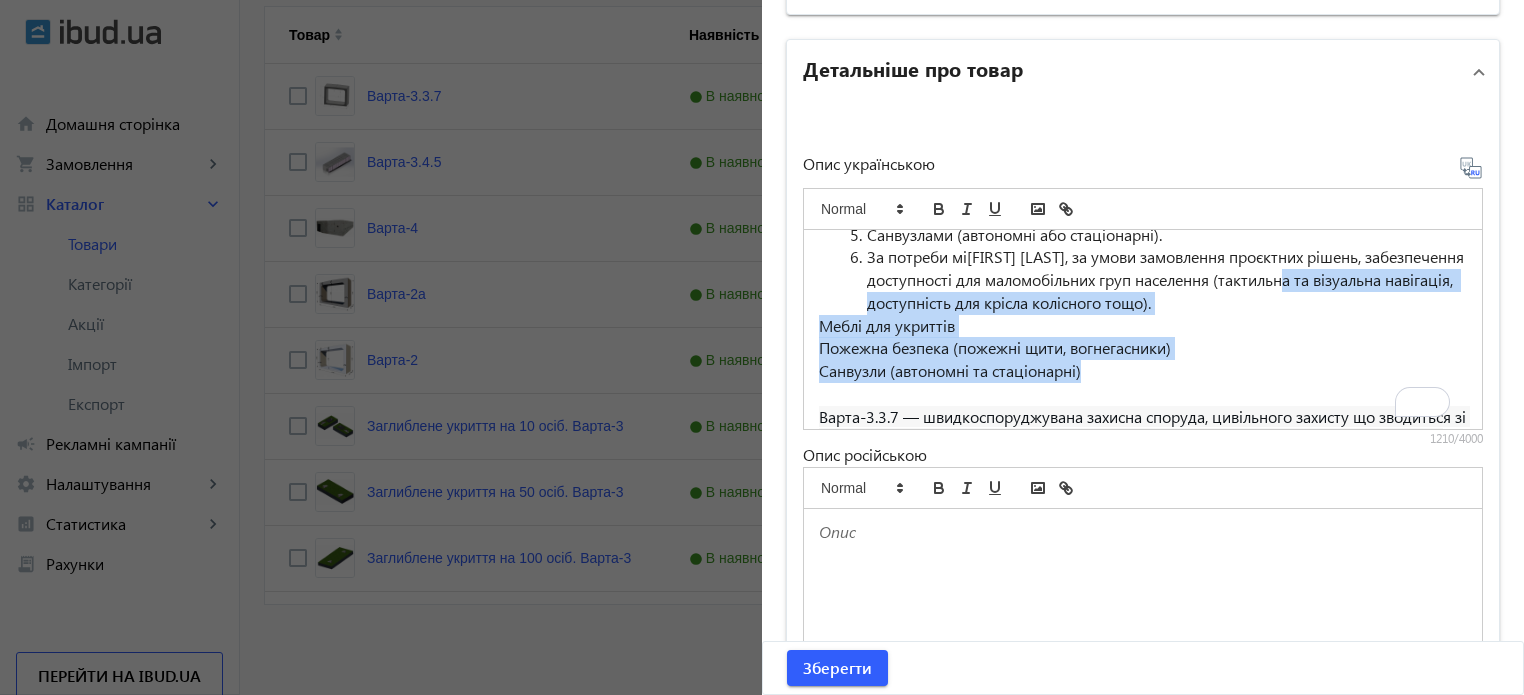 drag, startPoint x: 944, startPoint y: 346, endPoint x: 762, endPoint y: 308, distance: 185.92471 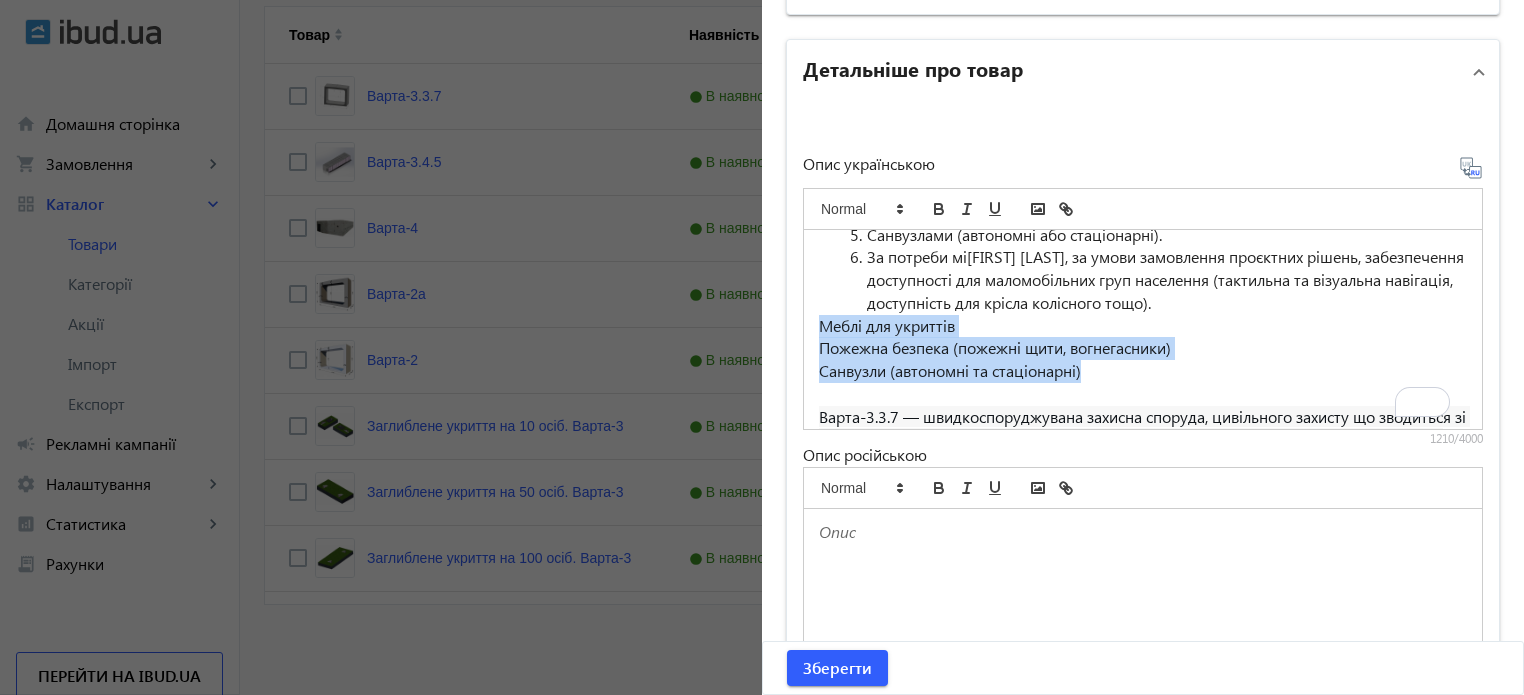drag, startPoint x: 1094, startPoint y: 372, endPoint x: 809, endPoint y: 315, distance: 290.6441 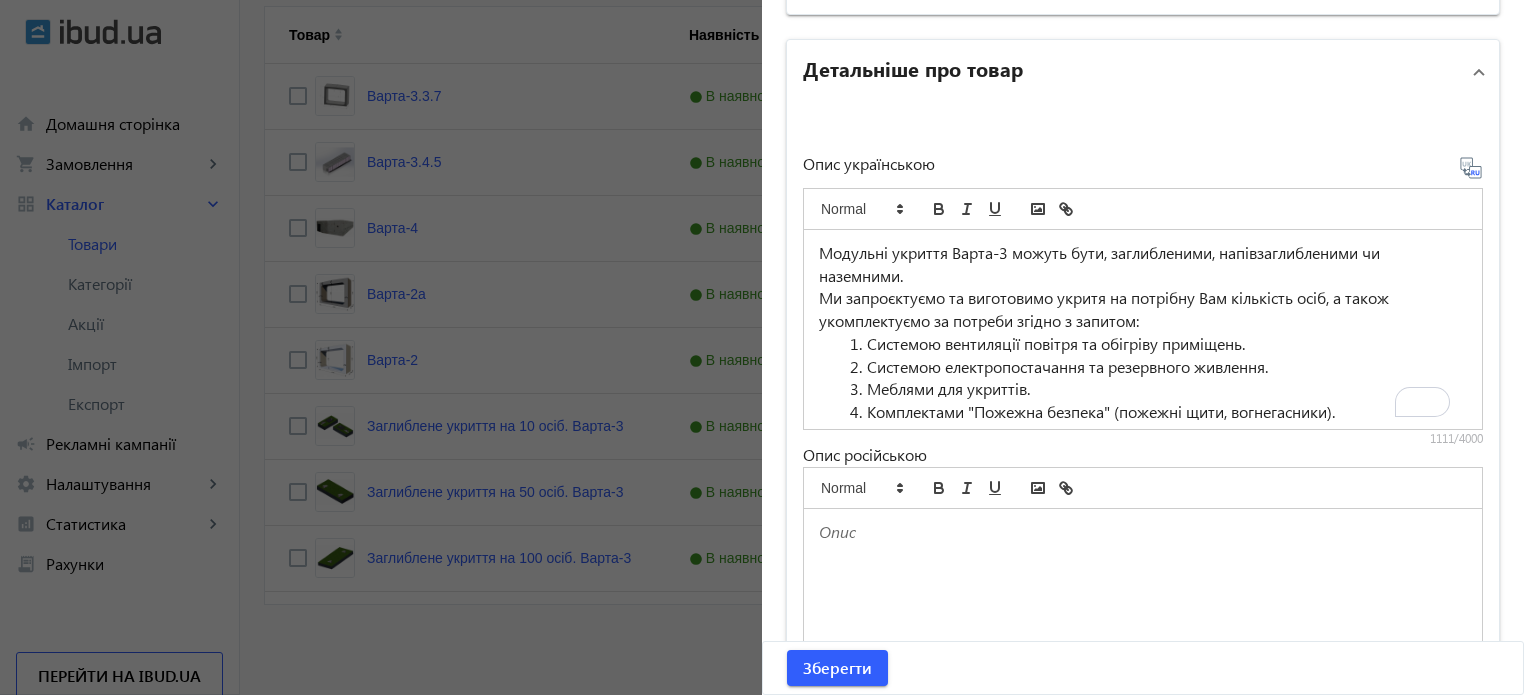 click on "Ми запроєктуємо та виготовимо укритя на потрібну Вам кількість осіб, а також укомплектуємо за потреби згідно з запитом:" at bounding box center [1143, 309] 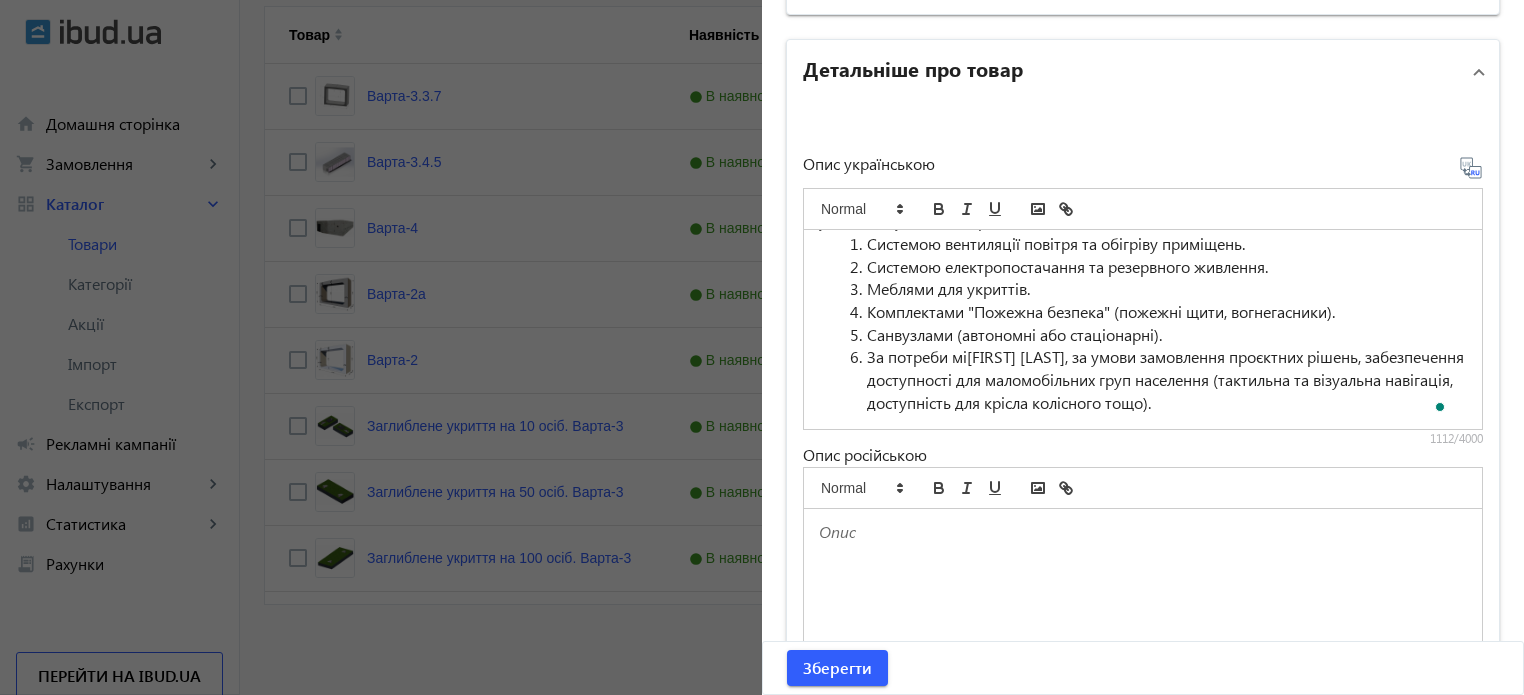 click on "Передбачаємо, за умови замовлення проєктних рішень, забезпечення доступності для маломобільних груп населення (тактильна та візуальна навігація, доступність для крісла колісного тощо)." at bounding box center [1155, 380] 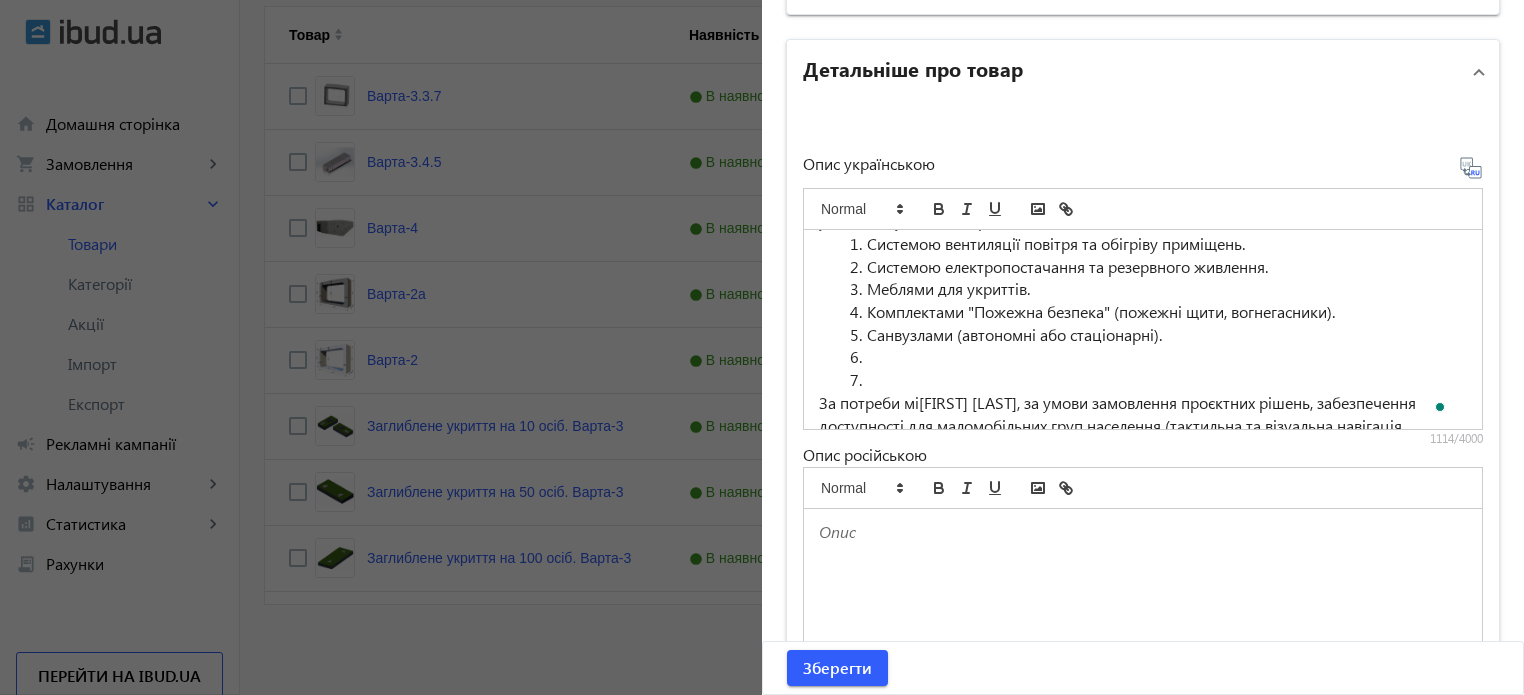 click at bounding box center (1155, 380) 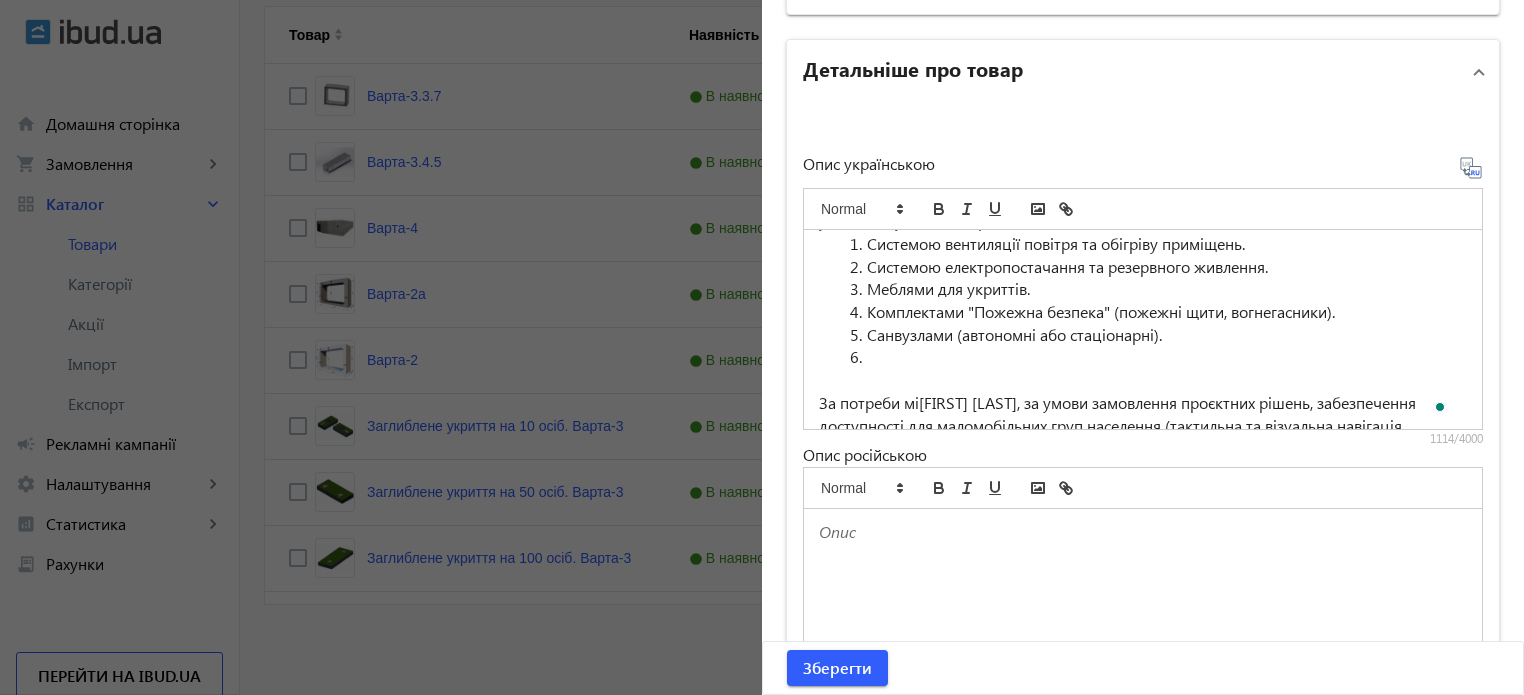 click at bounding box center (1155, 357) 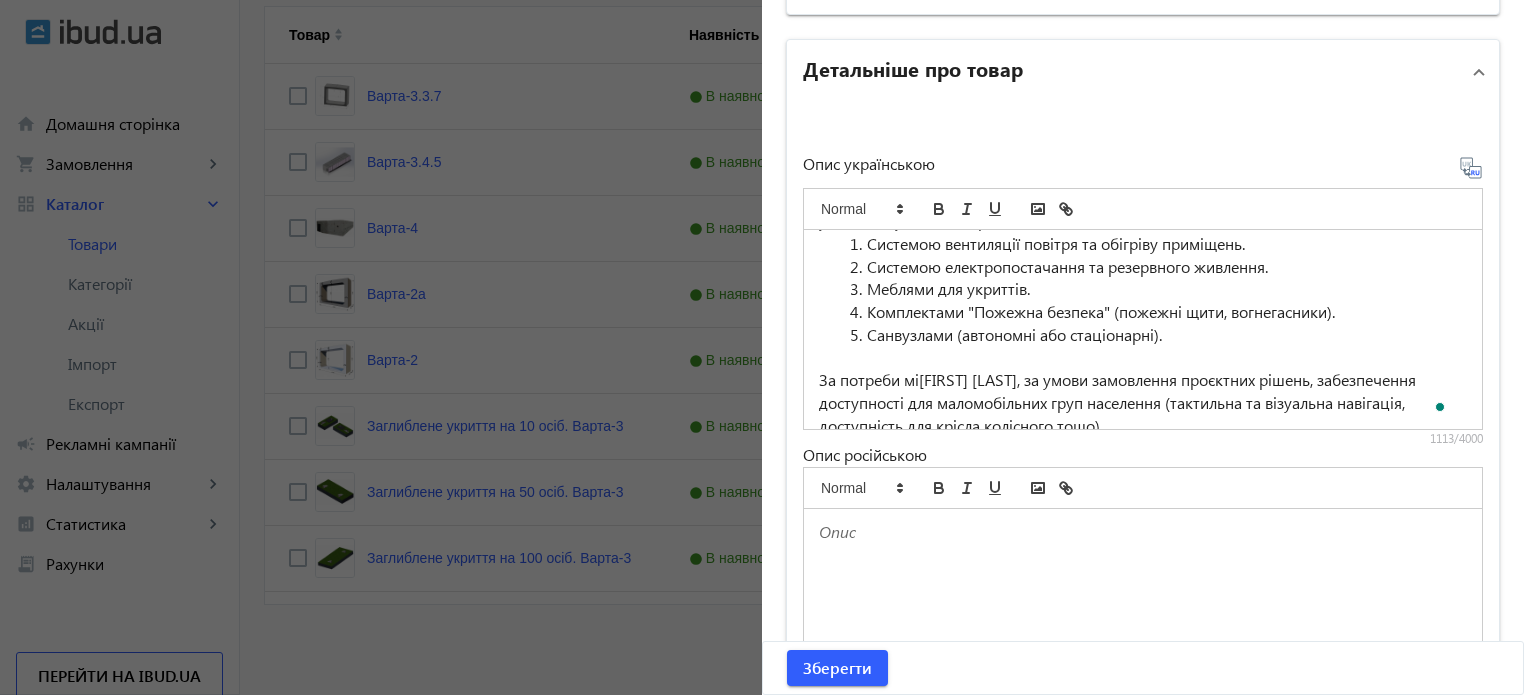 drag, startPoint x: 811, startPoint y: 368, endPoint x: 820, endPoint y: 383, distance: 17.492855 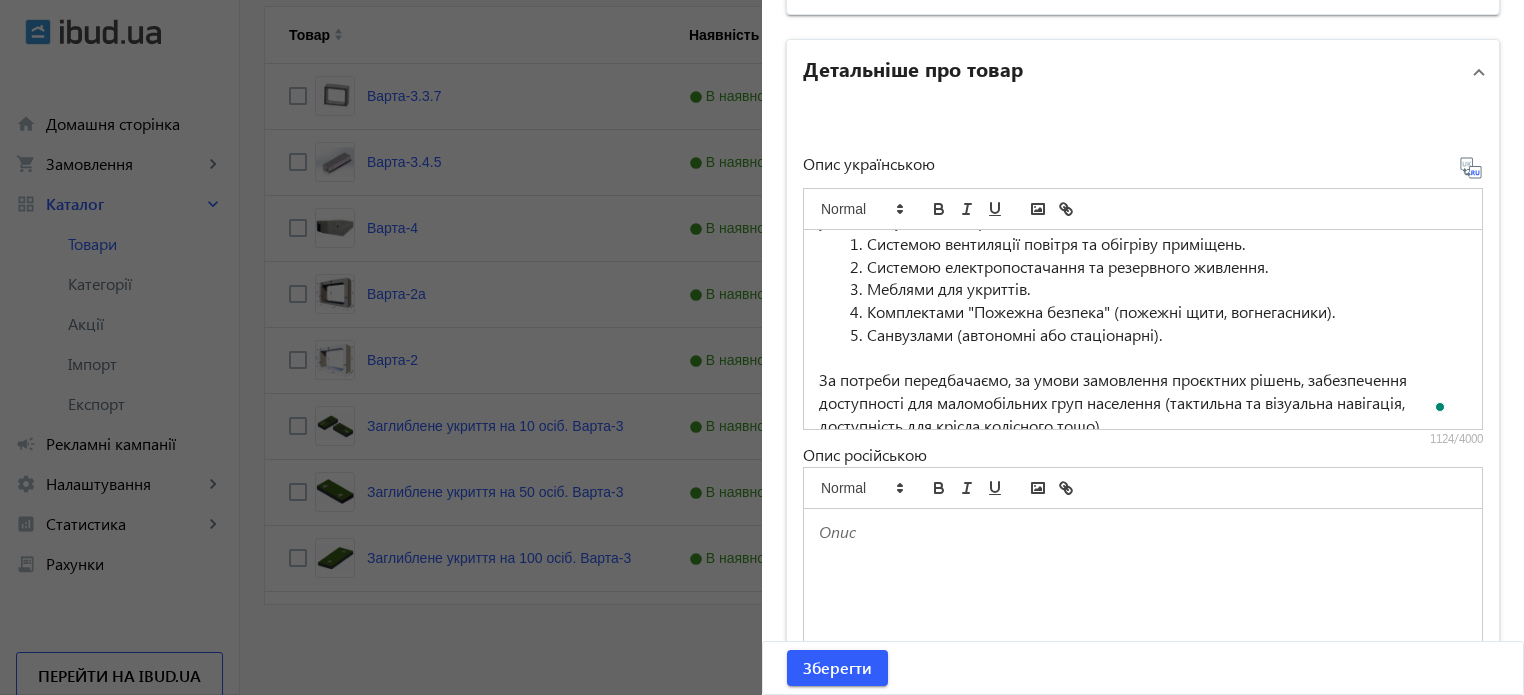 click on "За потреби передбачаємо, за умови замовлення проєктних рішень, забезпечення доступності для маломобільних груп населення (тактильна та візуальна навігація, доступність для крісла колісного тощо)." at bounding box center [1143, 403] 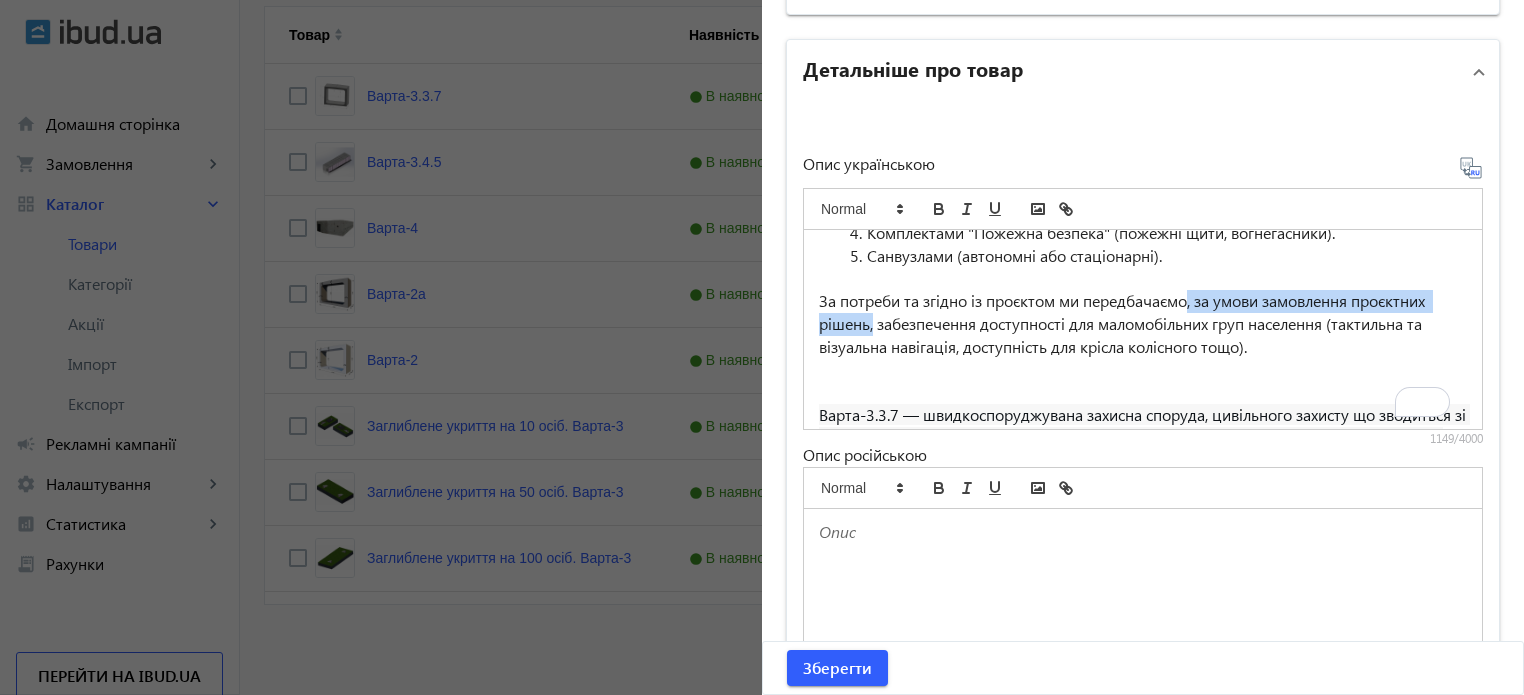 drag, startPoint x: 1189, startPoint y: 373, endPoint x: 868, endPoint y: 328, distance: 324.13885 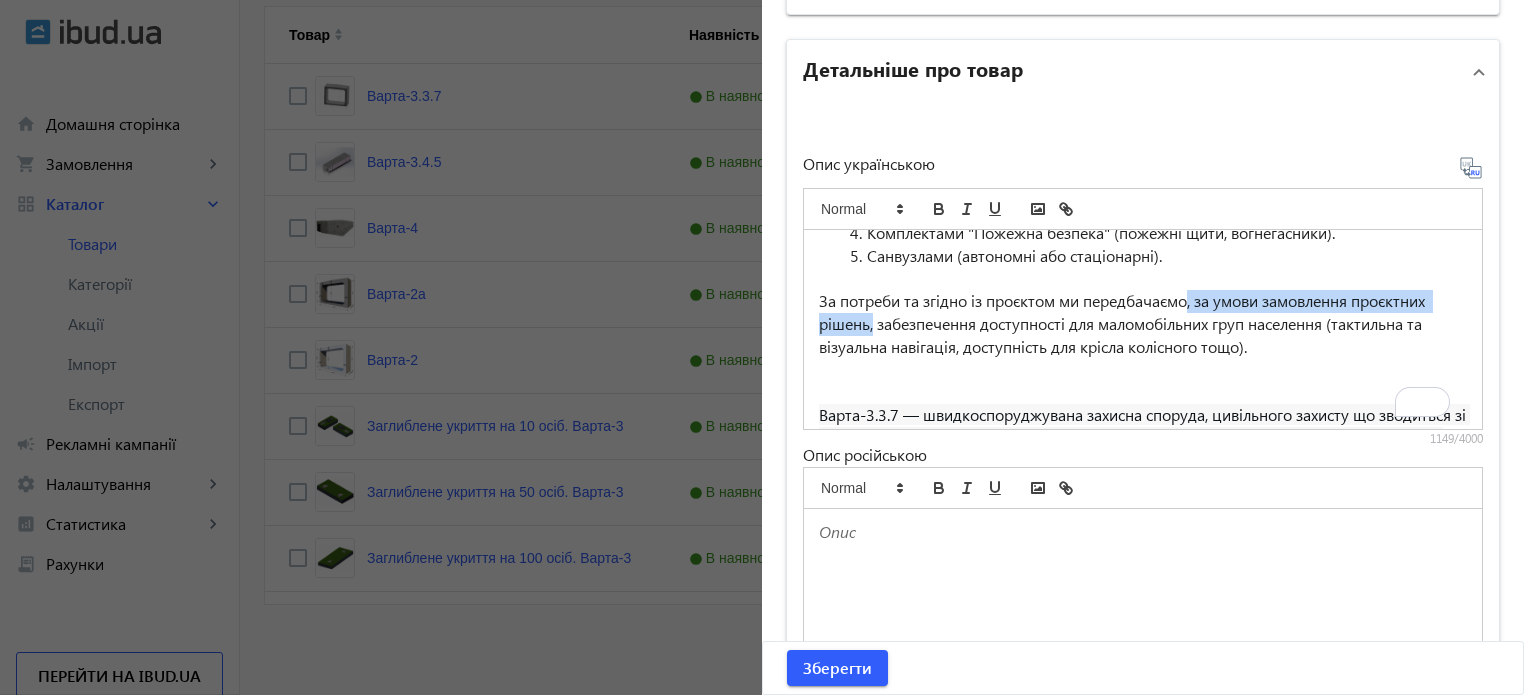 click on "За потреби та згідно із проєктом ми передбачаємо, за умови замовлення проєктних рішень, забезпечення доступності для маломобільних груп населення (тактильна та візуальна навігація, доступність для крісла колісного тощо)." at bounding box center (1143, 324) 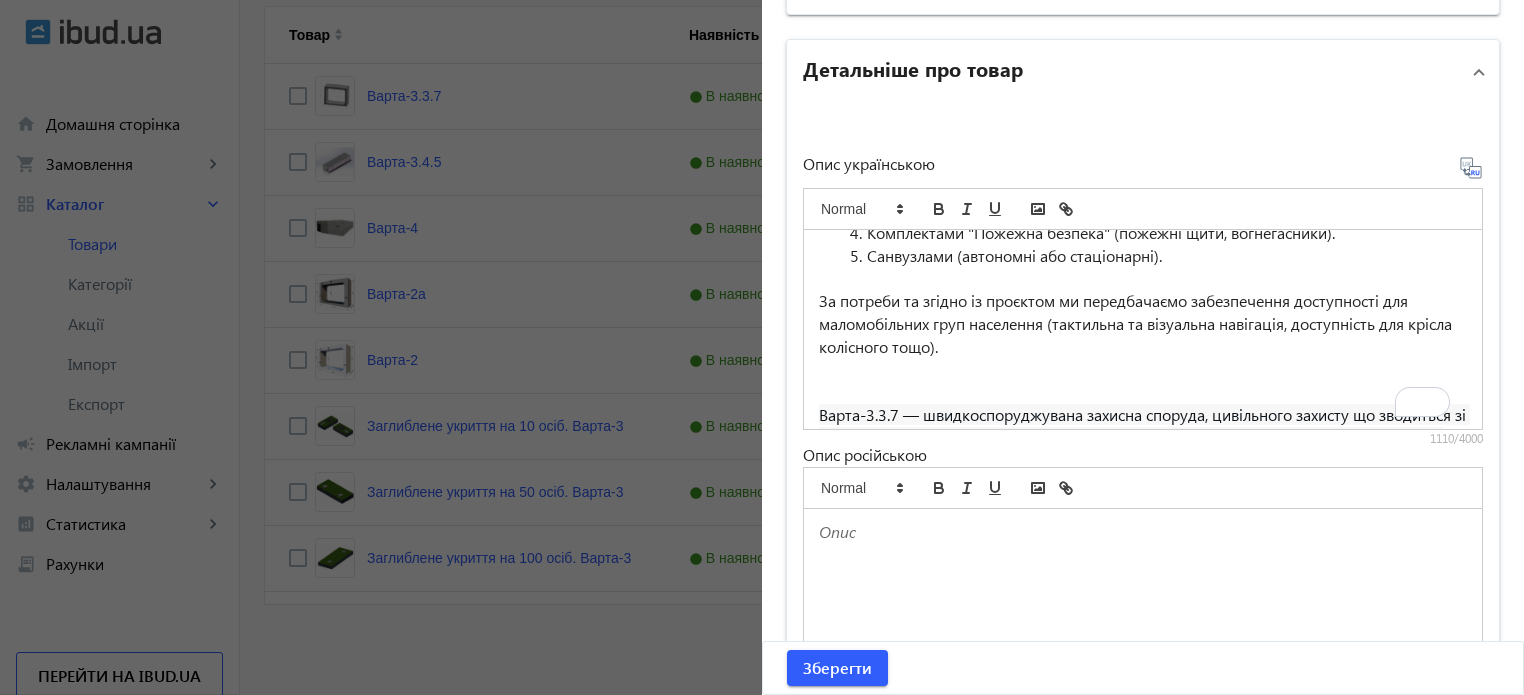 click on "За потреби та згідно із проєктом ми передбачаємо забезпечення доступності для маломобільних груп населення (тактильна та візуальна навігація, доступність для крісла колісного тощо)." at bounding box center (1143, 324) 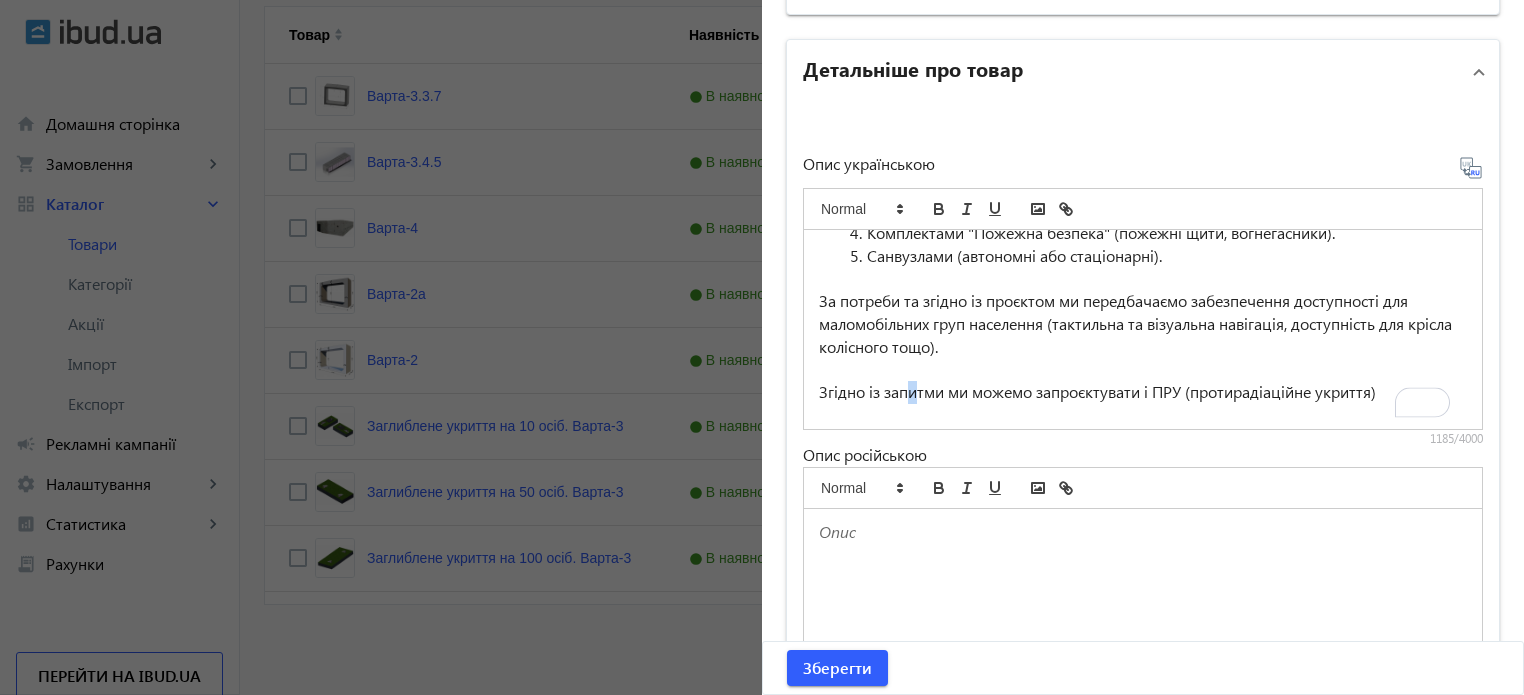 click on "Згідно із запитми ми можемо запроєктувати і ПРУ (протирадіаційне укриття)" at bounding box center [1143, 392] 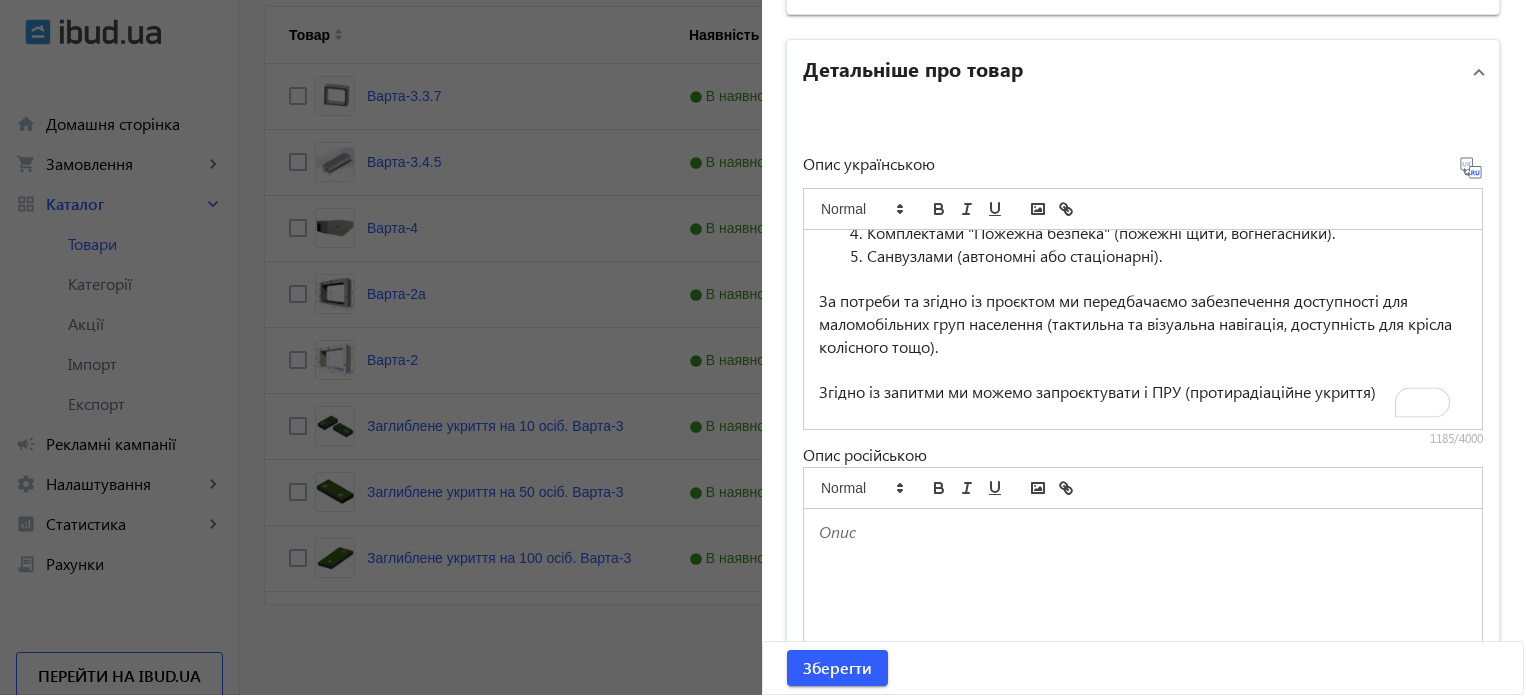 click on "Згідно із запитми ми можемо запроєктувати і ПРУ (протирадіаційне укриття)" at bounding box center [1143, 392] 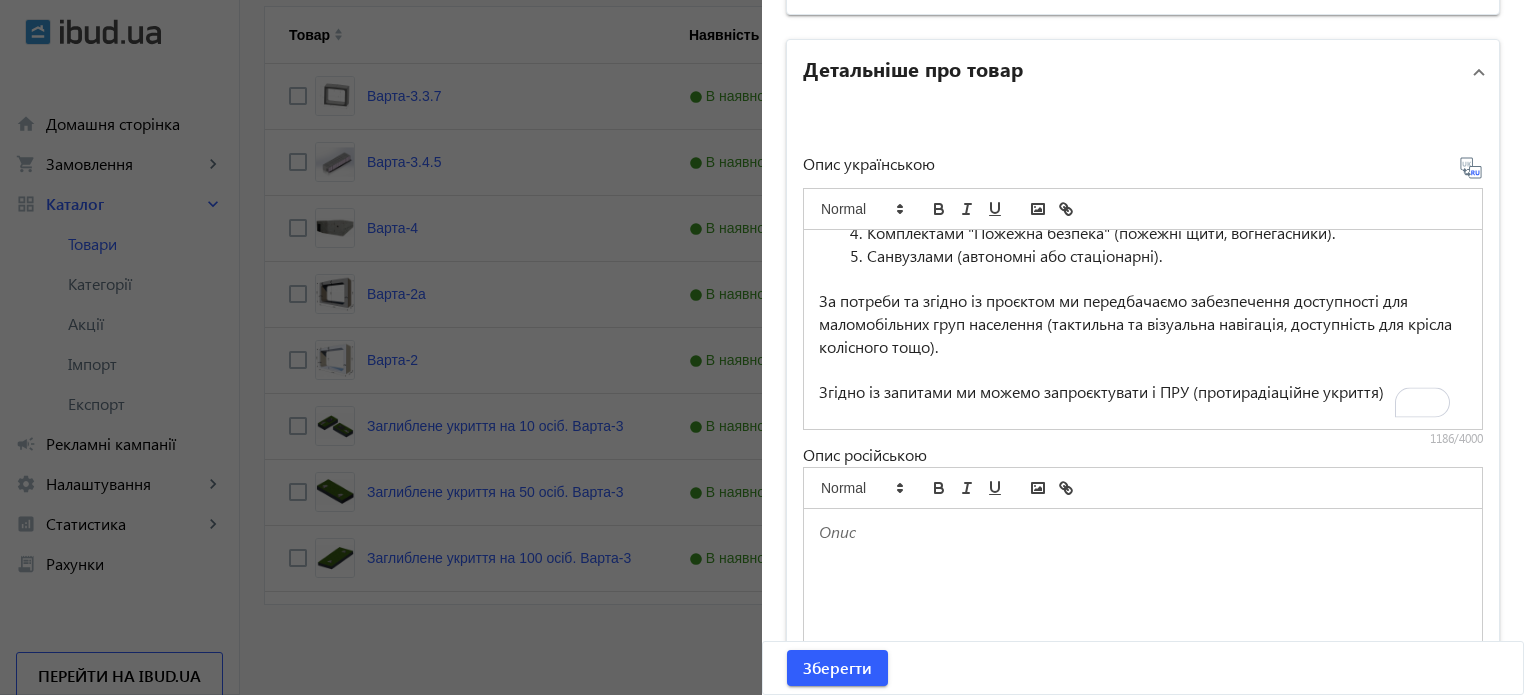 scroll, scrollTop: 273, scrollLeft: 0, axis: vertical 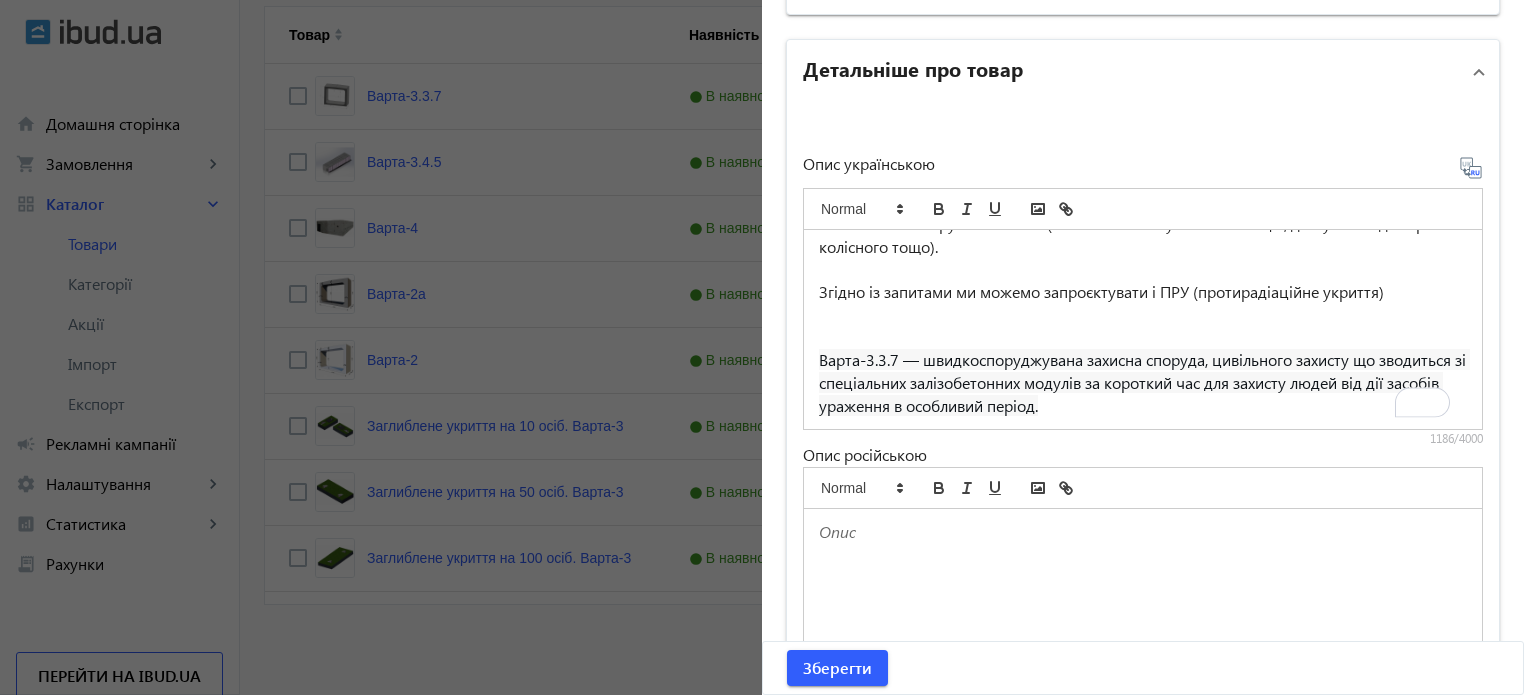 click at bounding box center (1143, 315) 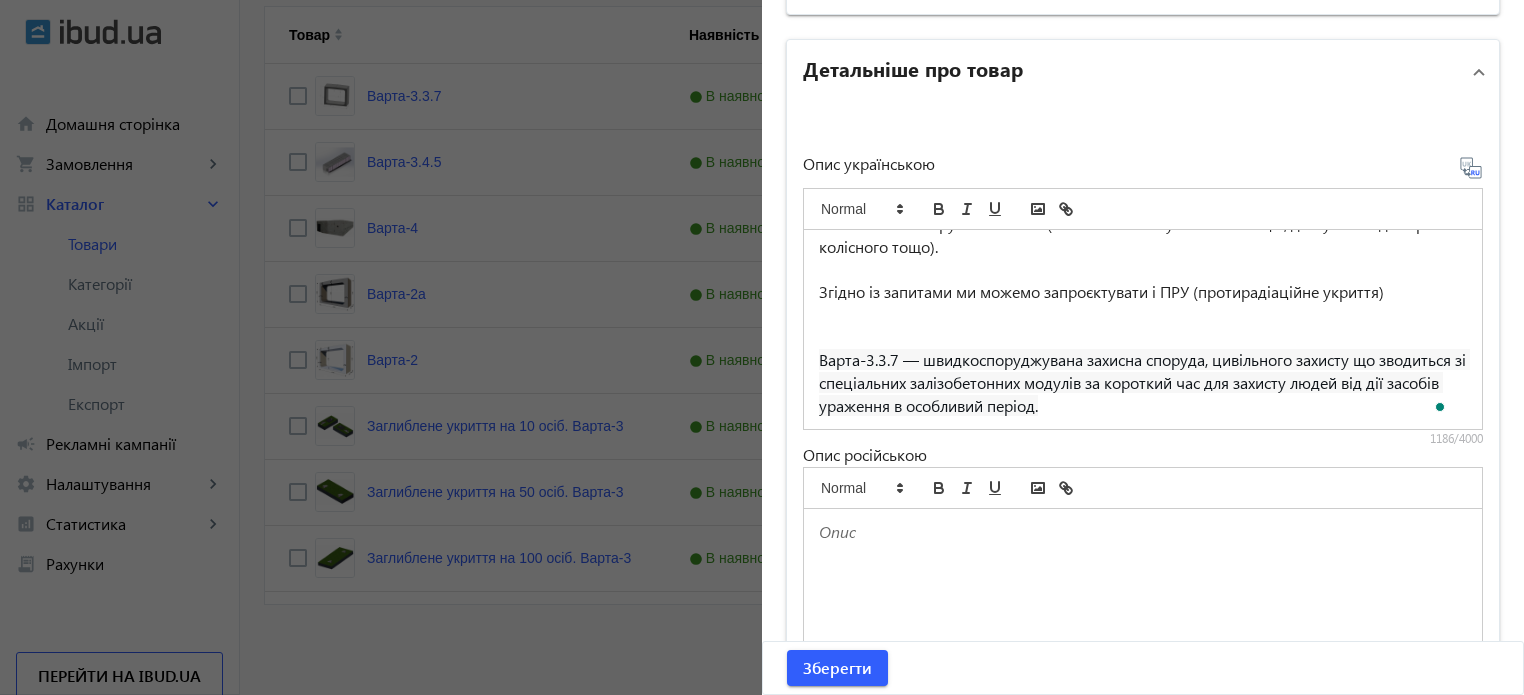scroll, scrollTop: 240, scrollLeft: 0, axis: vertical 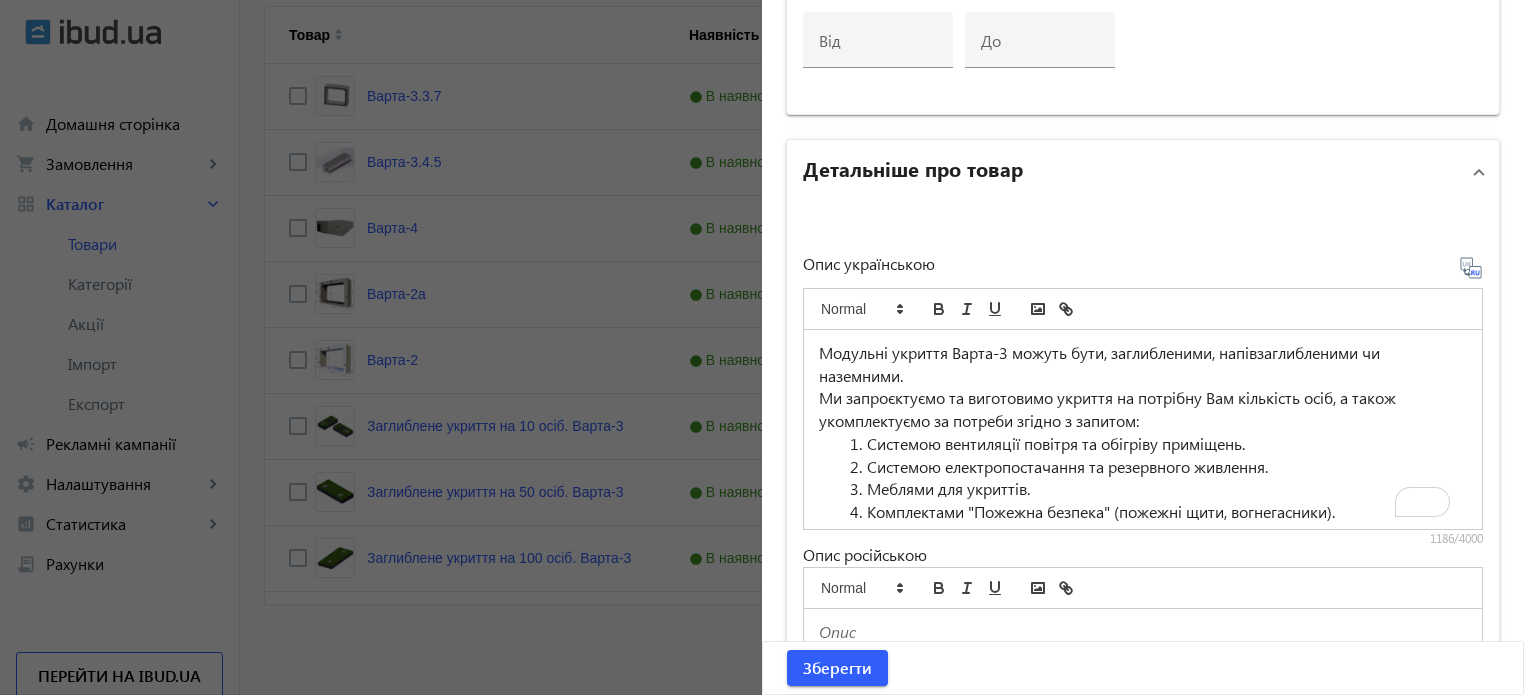 click on "Ми запроєктуємо та виготовимо укриття на потрібну Вам кількість осіб, а також укомплектуємо за потреби згідно з запитом:" at bounding box center [1143, 409] 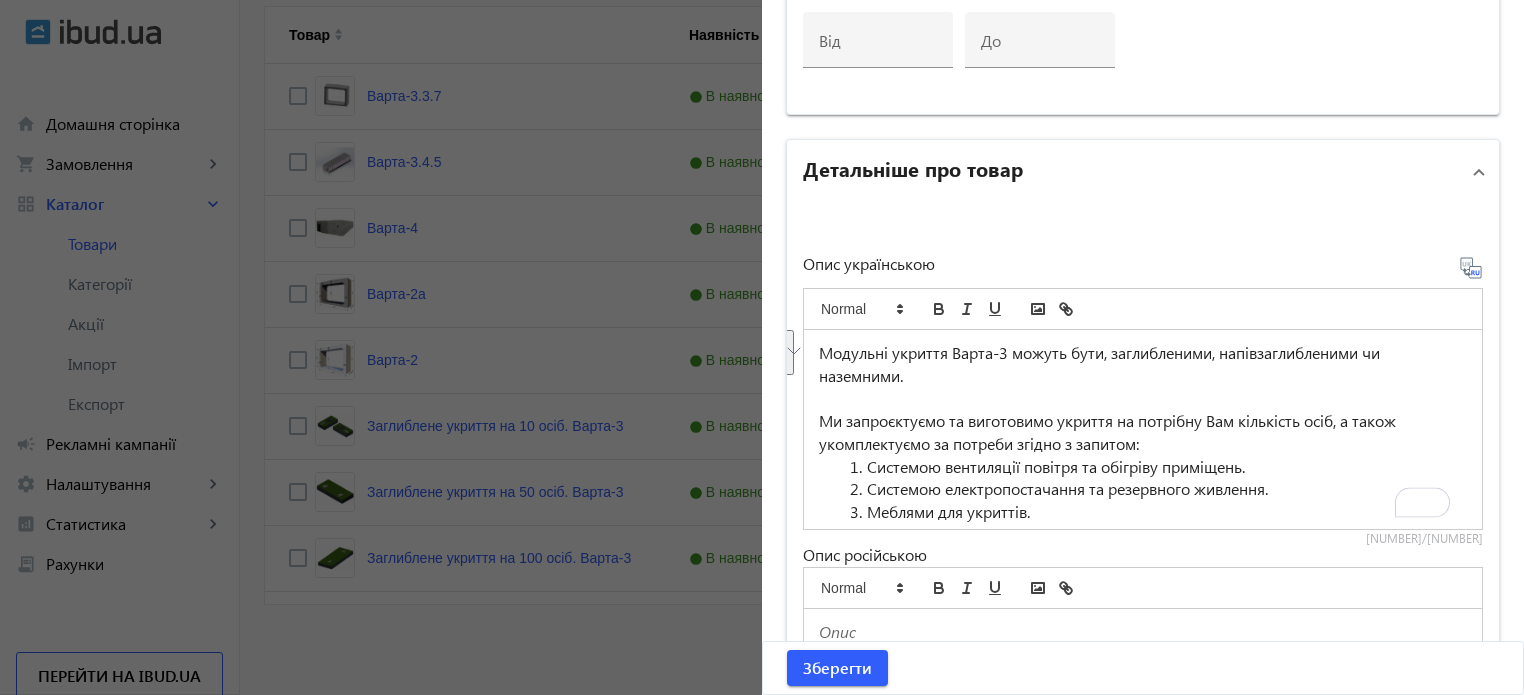 drag, startPoint x: 908, startPoint y: 372, endPoint x: 792, endPoint y: 347, distance: 118.66339 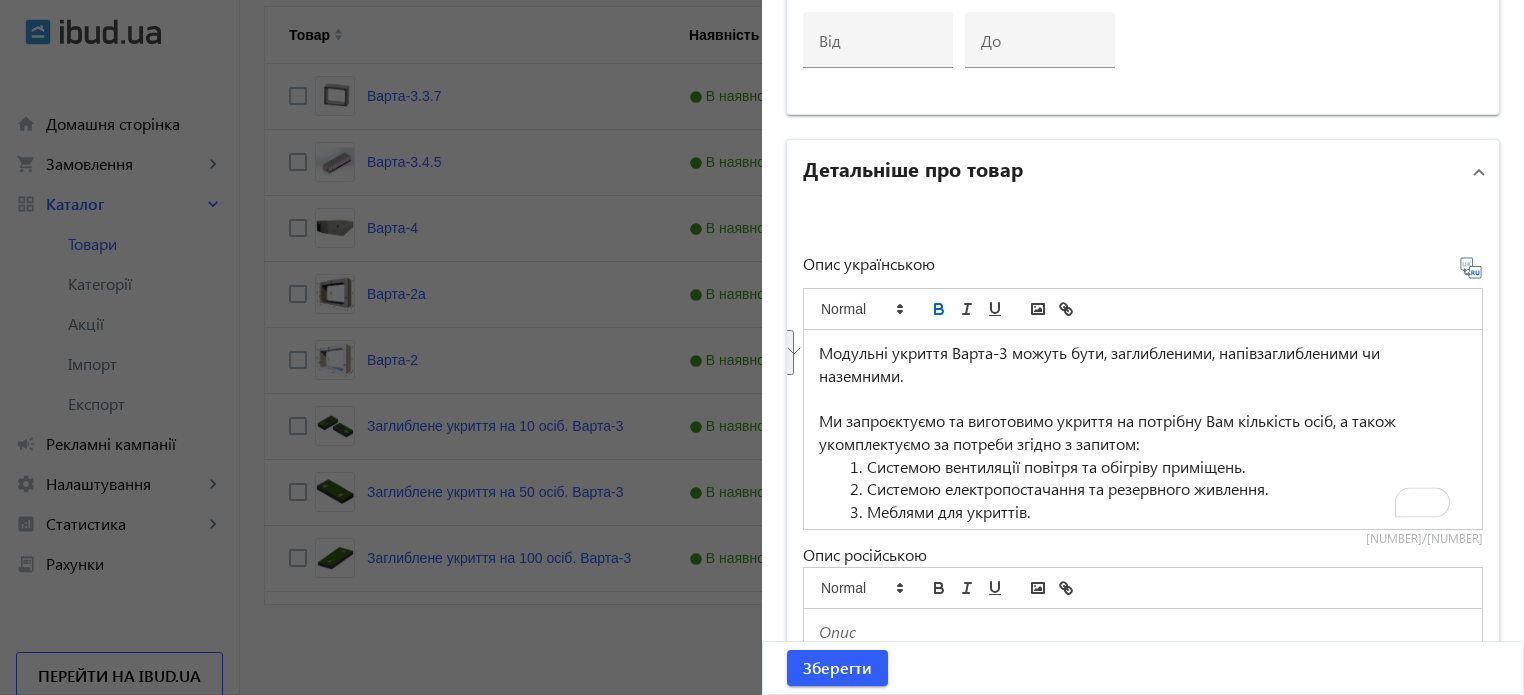 drag, startPoint x: 928, startPoint y: 305, endPoint x: 916, endPoint y: 316, distance: 16.27882 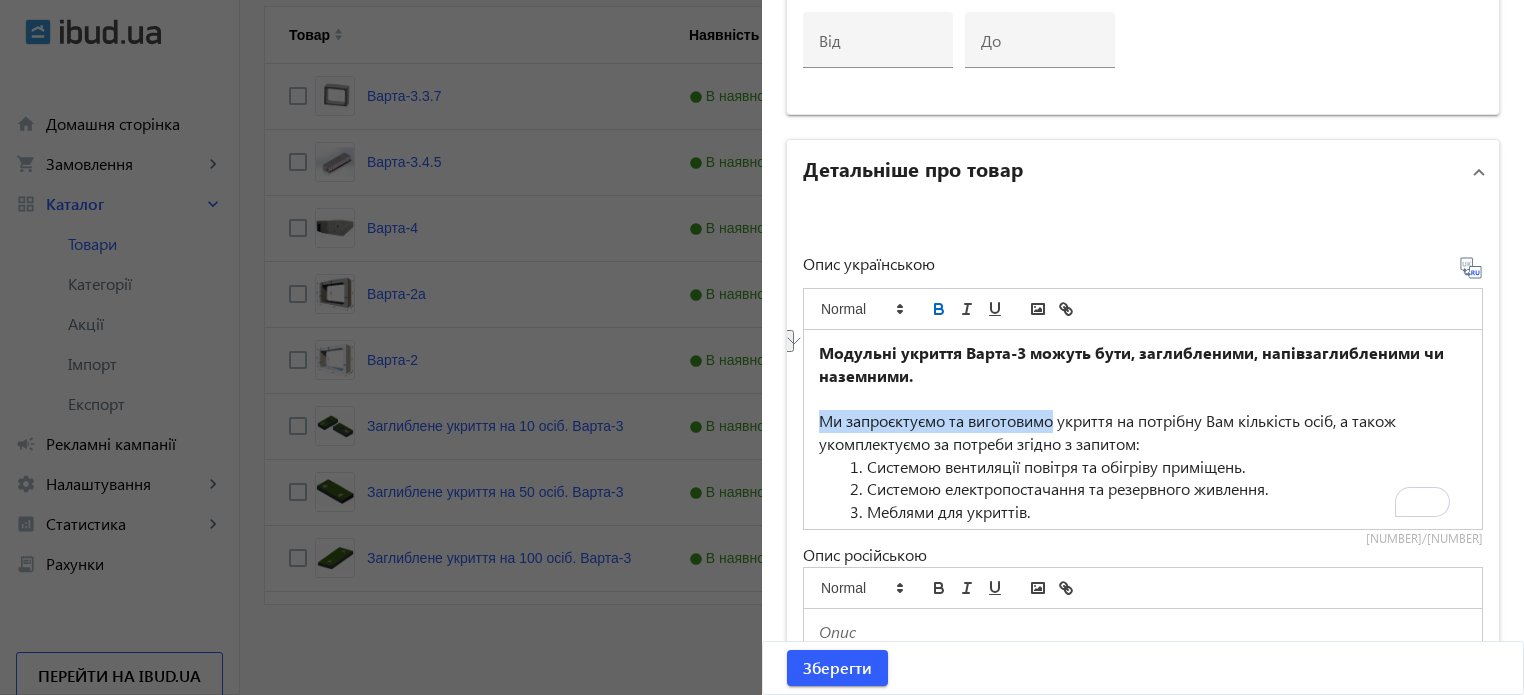 drag, startPoint x: 812, startPoint y: 415, endPoint x: 1051, endPoint y: 407, distance: 239.13385 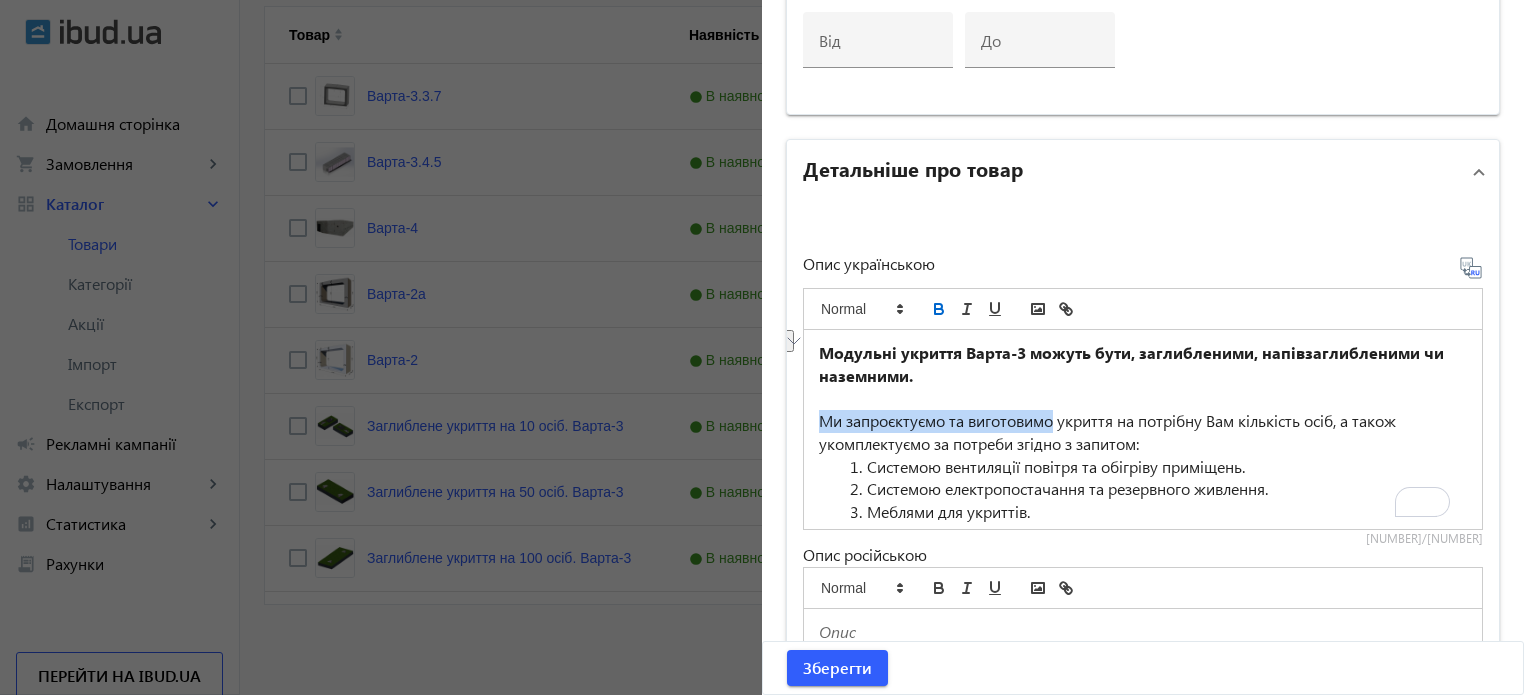click on "Ми запроєктуємо та виготовимо укриття на потрібну Вам кількість осіб, а також укомплектуємо за потреби згідно з запитом:" at bounding box center (1143, 432) 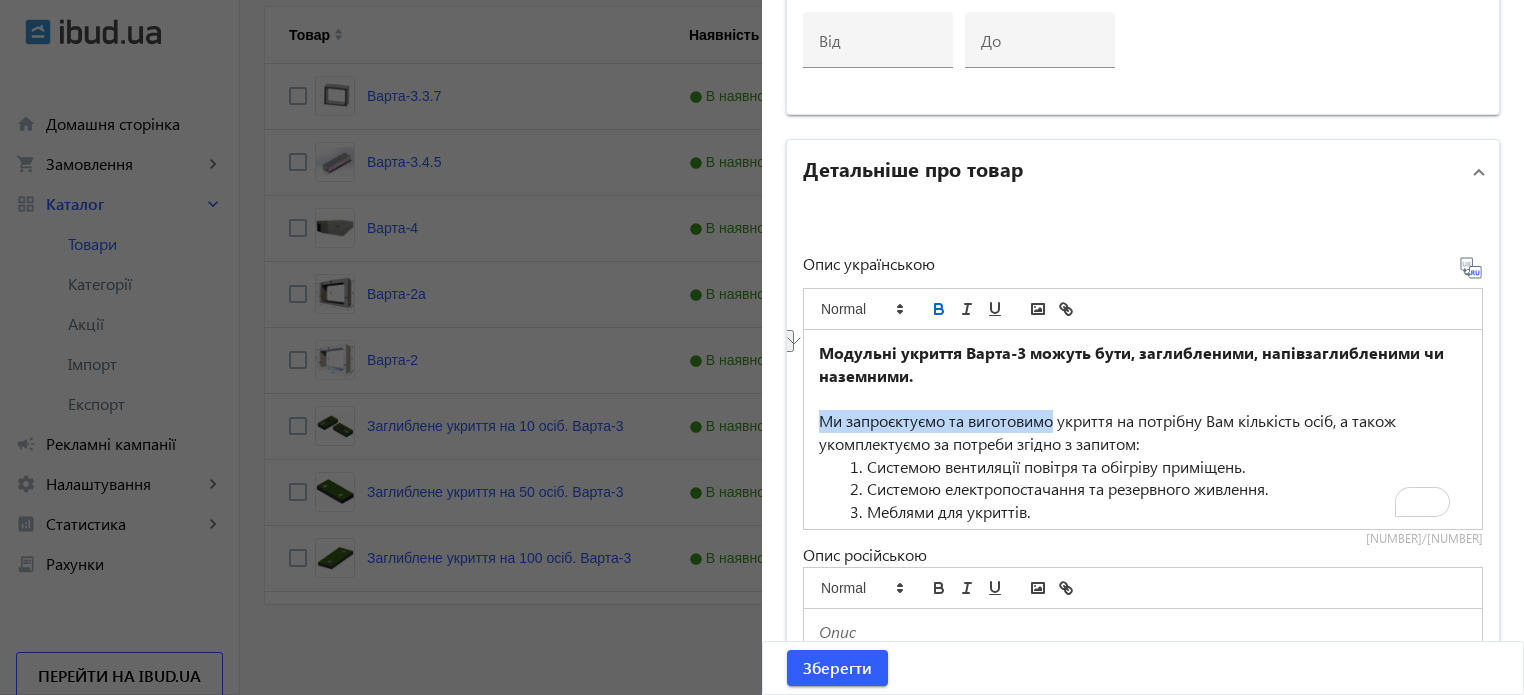 click 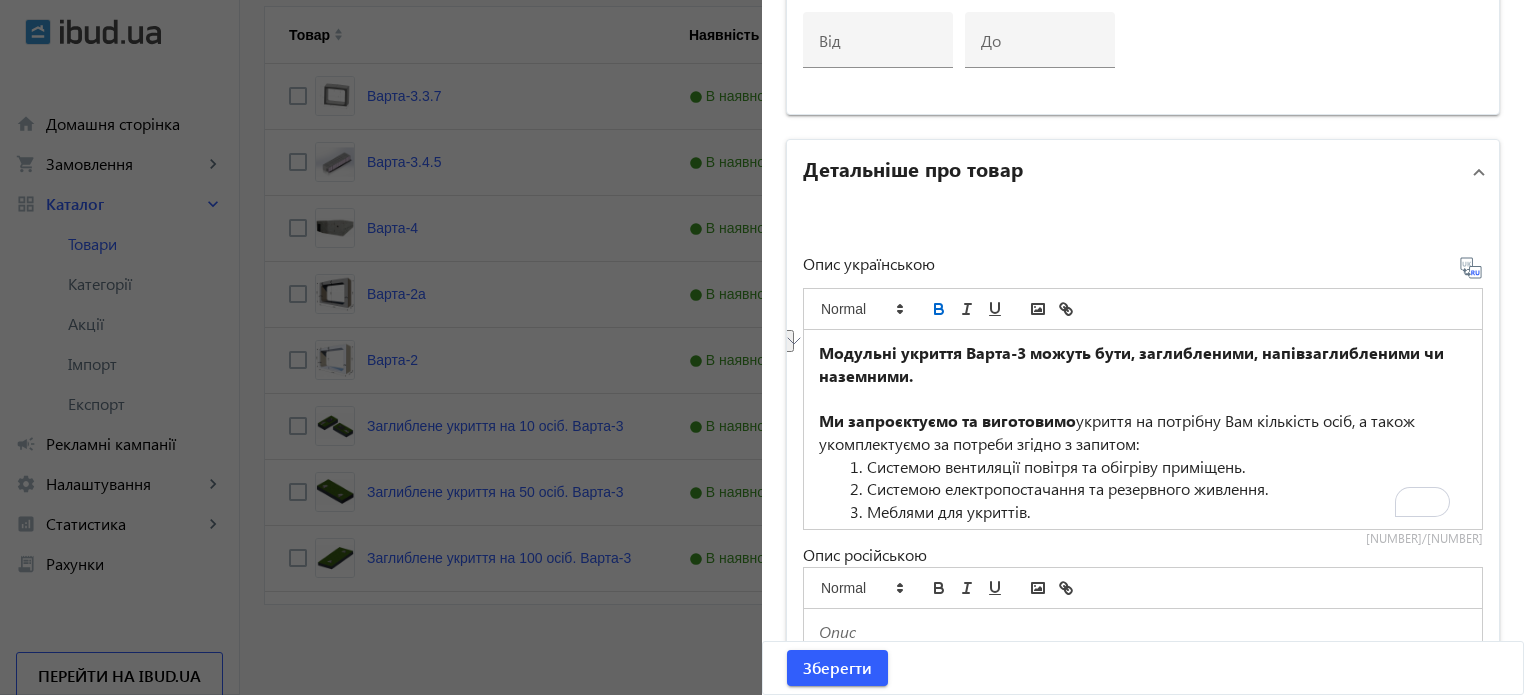 scroll, scrollTop: 37, scrollLeft: 0, axis: vertical 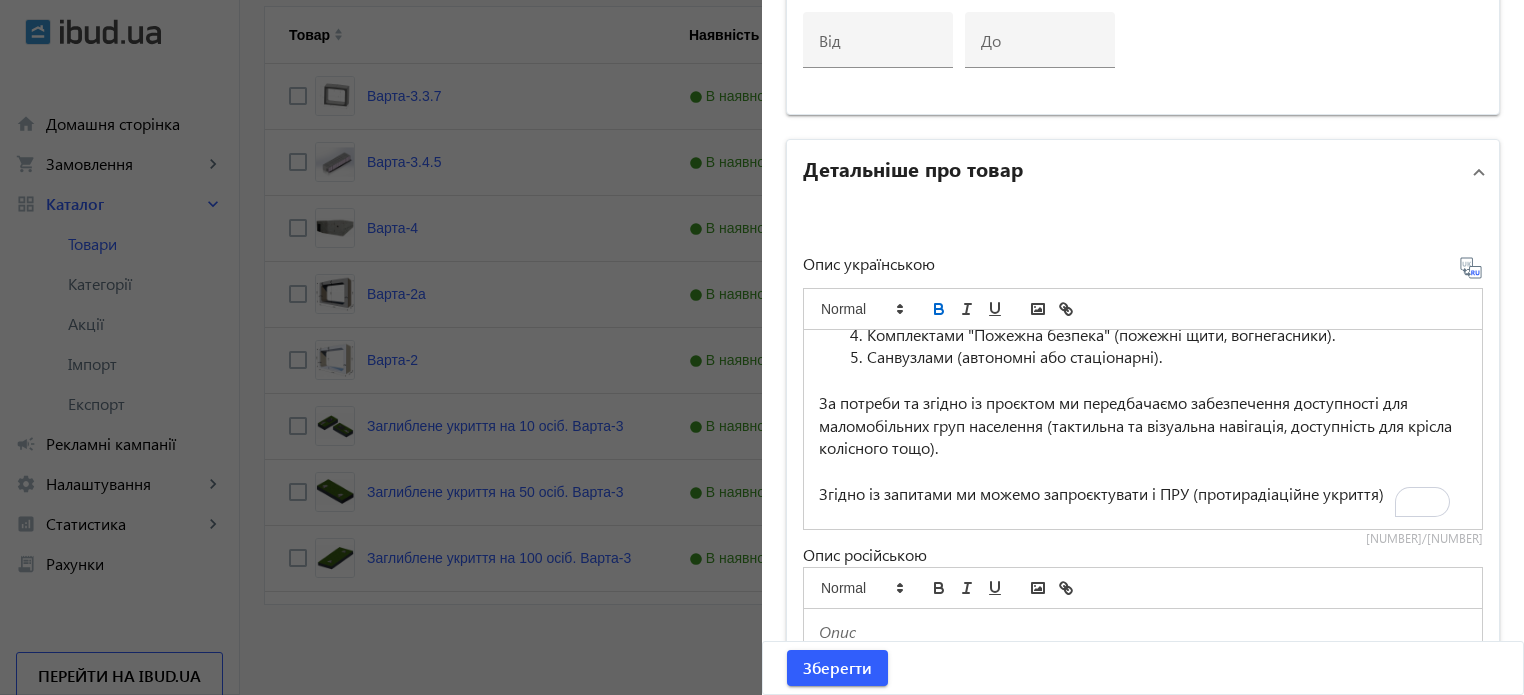 drag, startPoint x: 981, startPoint y: 431, endPoint x: 835, endPoint y: 387, distance: 152.48607 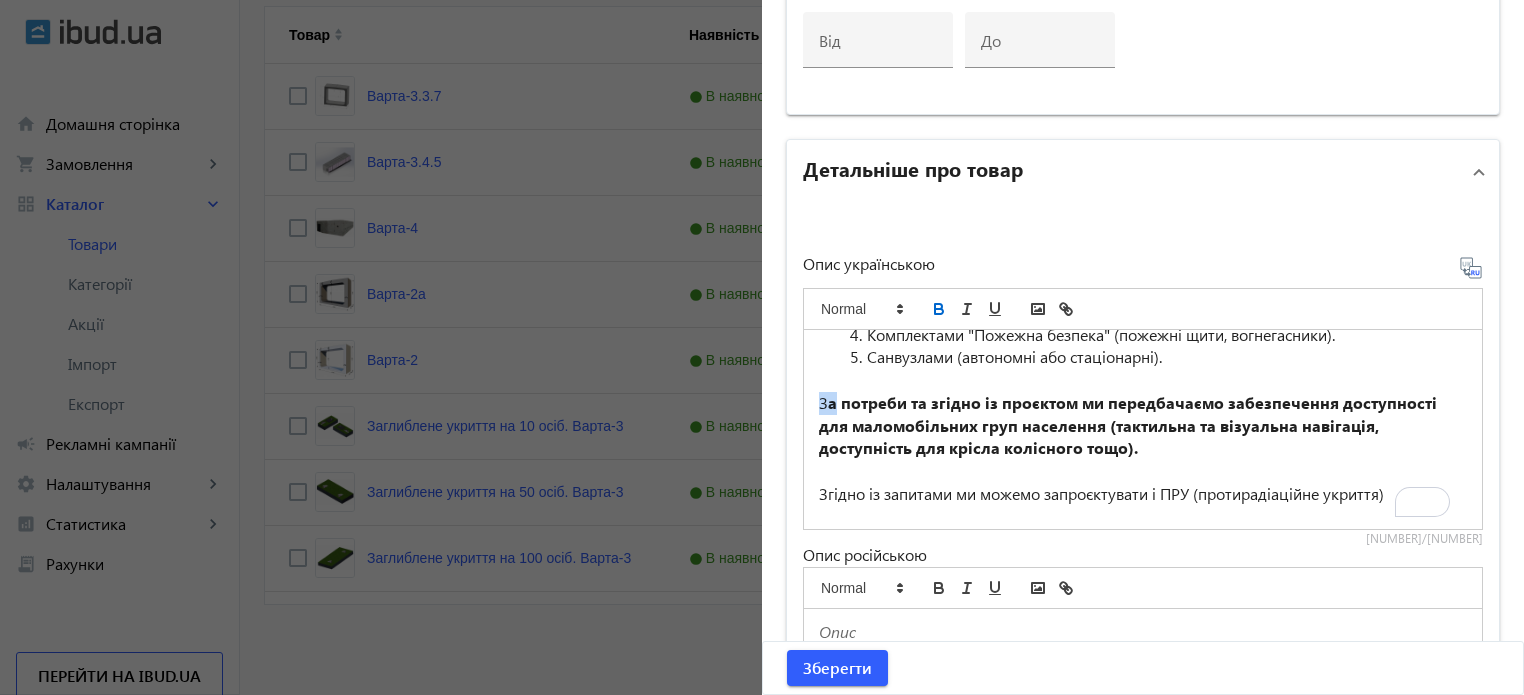 drag, startPoint x: 812, startPoint y: 398, endPoint x: 825, endPoint y: 399, distance: 13.038404 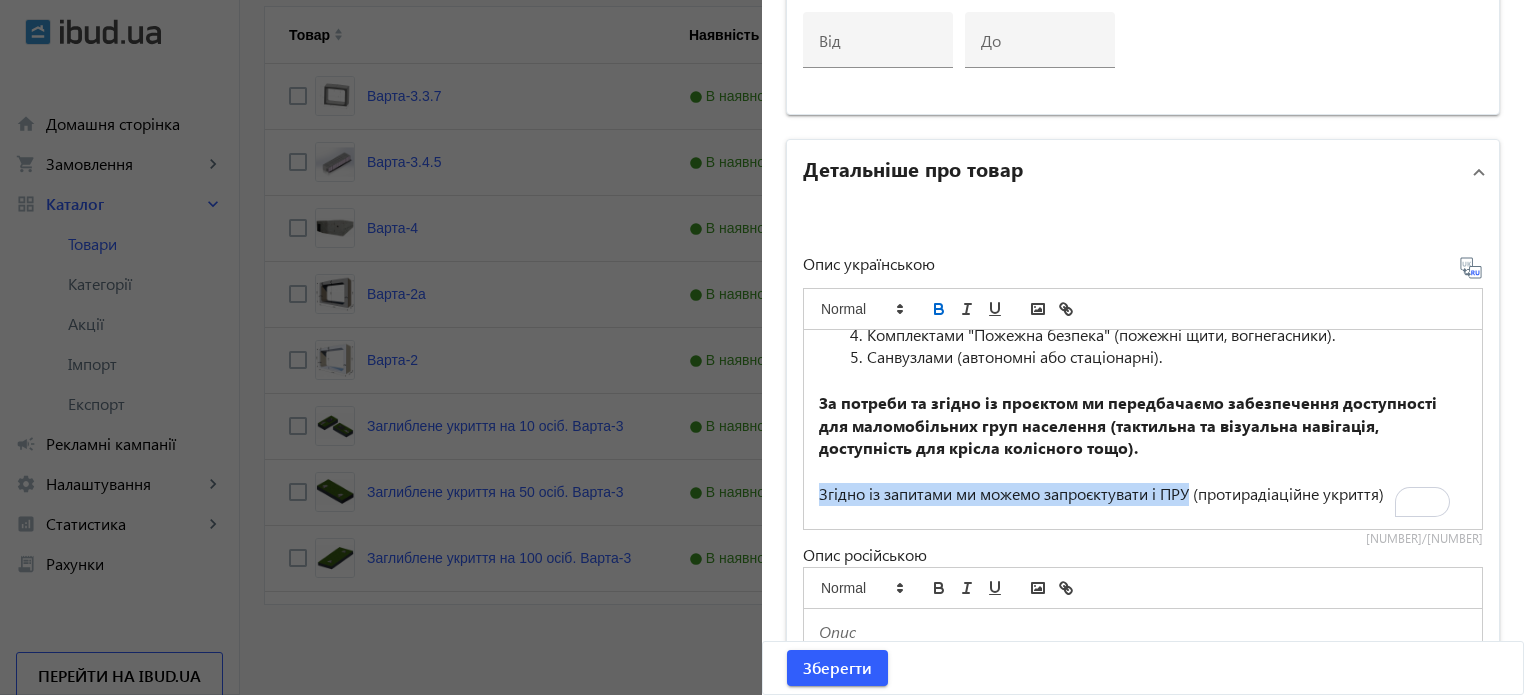 drag, startPoint x: 808, startPoint y: 488, endPoint x: 1185, endPoint y: 486, distance: 377.0053 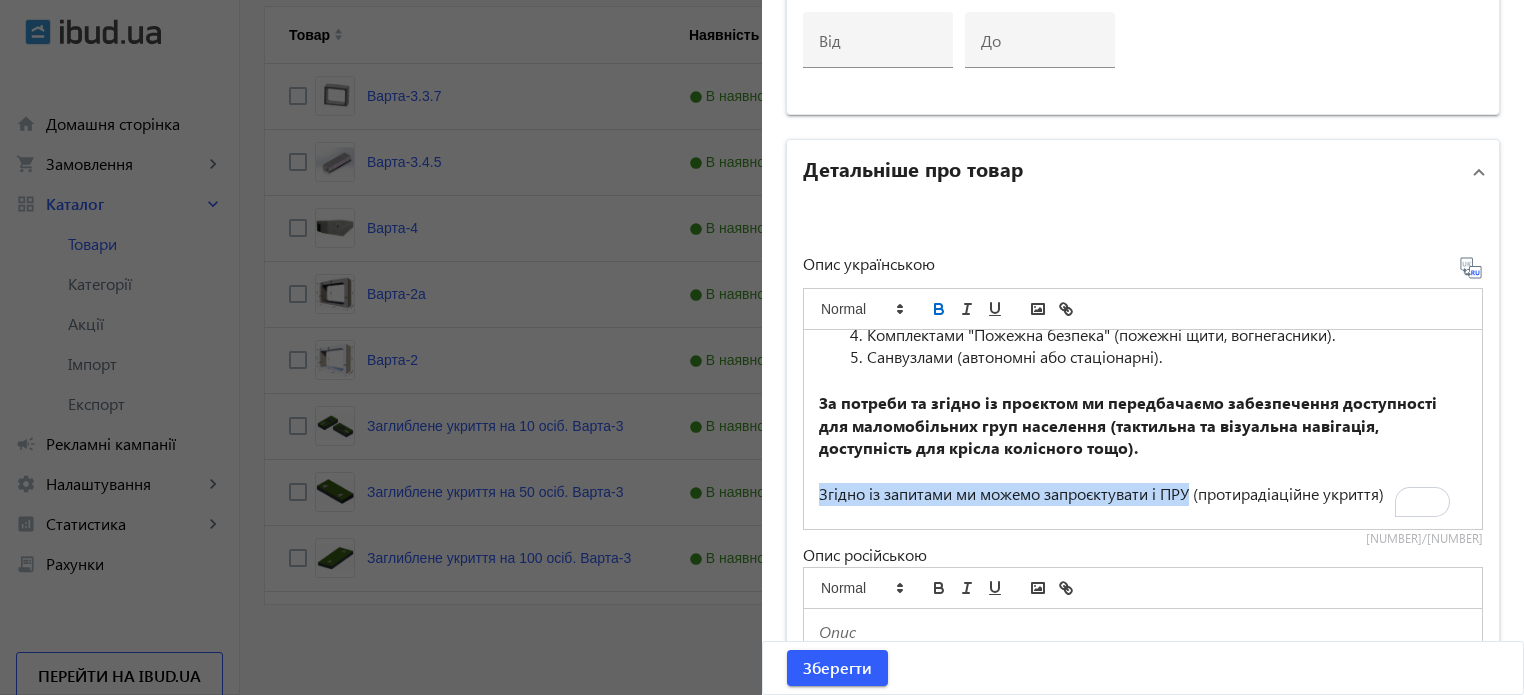 click on "Модульні укриття Варта-3 можуть бути, заглибленими, напівзаглибленими чи наземними.  Ми запроєктуємо та виготовимо  укриття на потрібну Вам кількість осіб, а також укомплектуємо за потреби згідно з запитом: Системою вентиляції повітря та обігріву приміщень. Системою електропостачання та резервного живлення. Меблями для укриттів. Комплектами "Пожежна безпека" (пожежні щити, вогнегасники). Санвузлами (автономні або стаціонарні). Згідно із запитами ми можемо запроєктувати і ПРУ (протирадіаційне укриття) Товщина стінки: 250 мм. Ширина модуля: 3700 мм" at bounding box center (1143, 429) 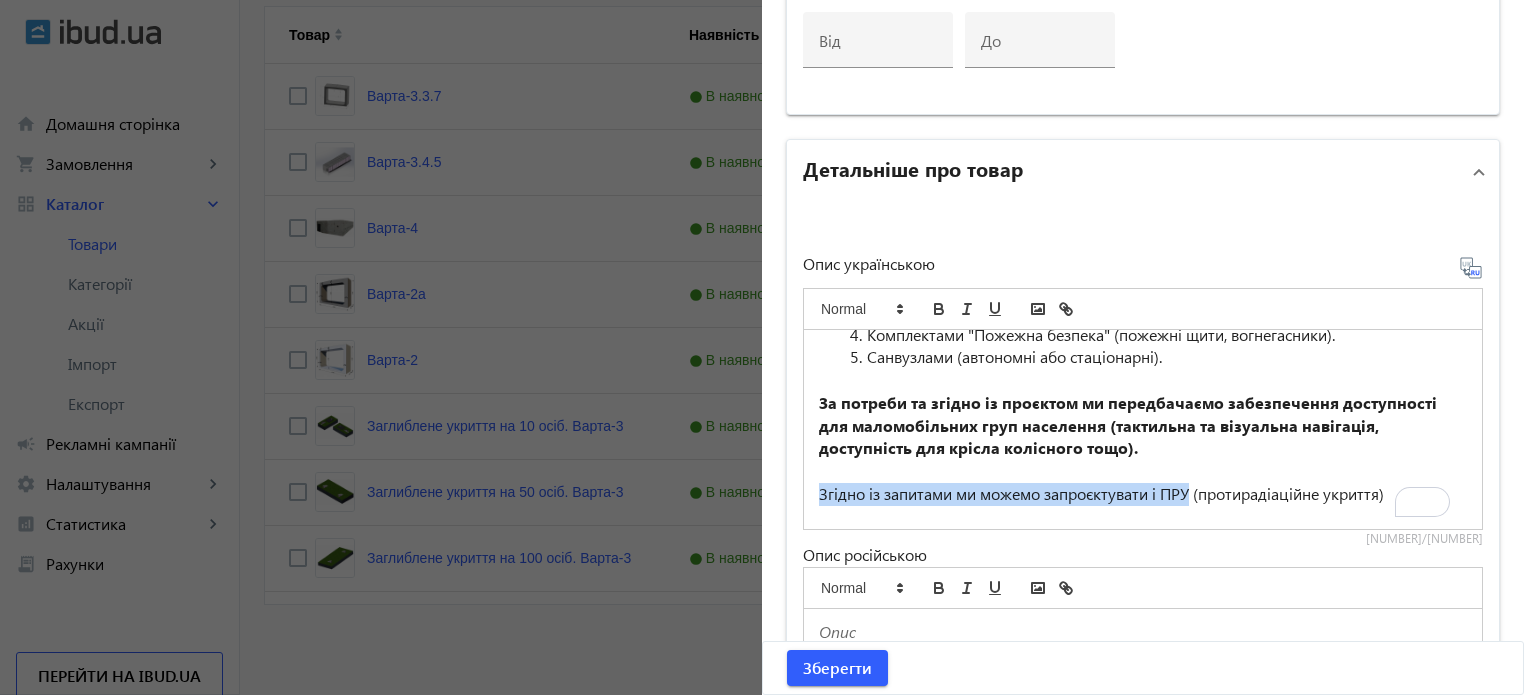 click on "Згідно із запитами ми можемо запроєктувати і ПРУ (протирадіаційне укриття)" at bounding box center [1143, 494] 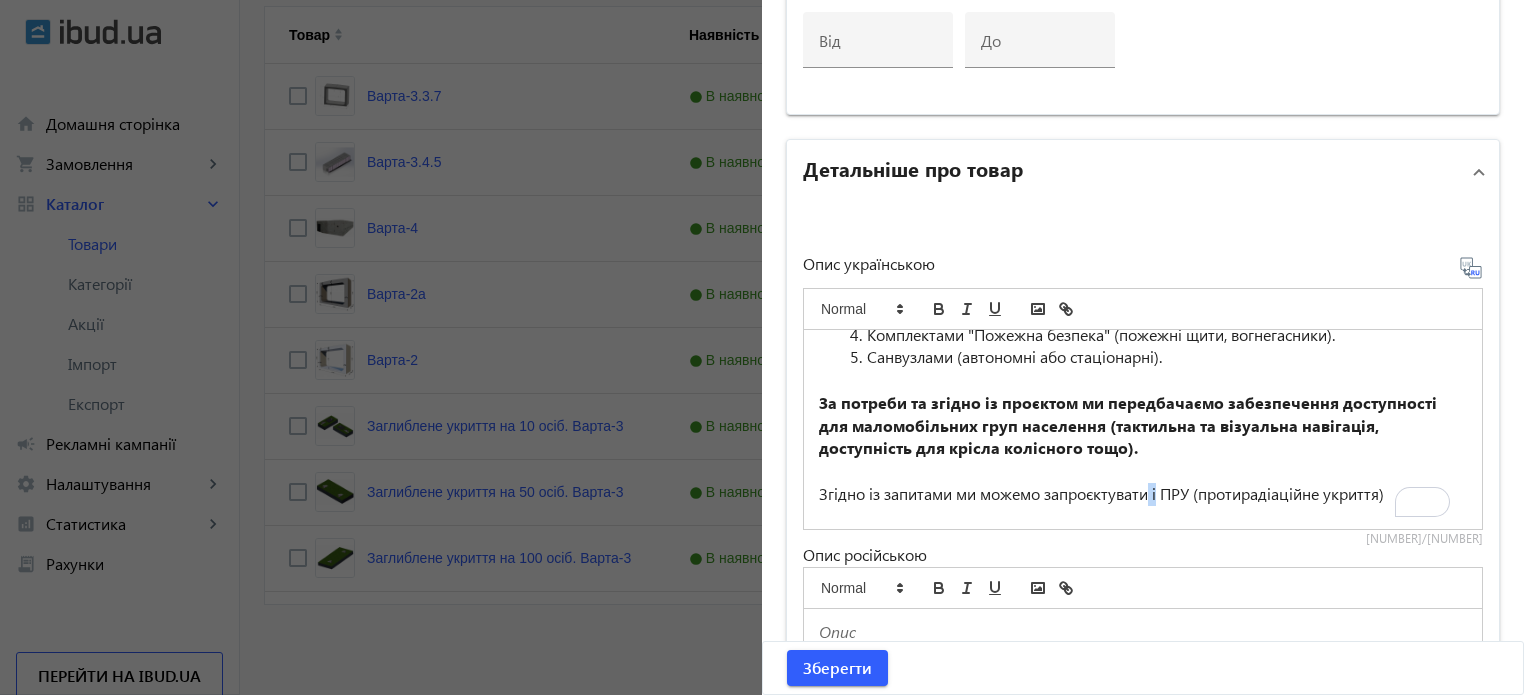 drag, startPoint x: 1156, startPoint y: 487, endPoint x: 1143, endPoint y: 489, distance: 13.152946 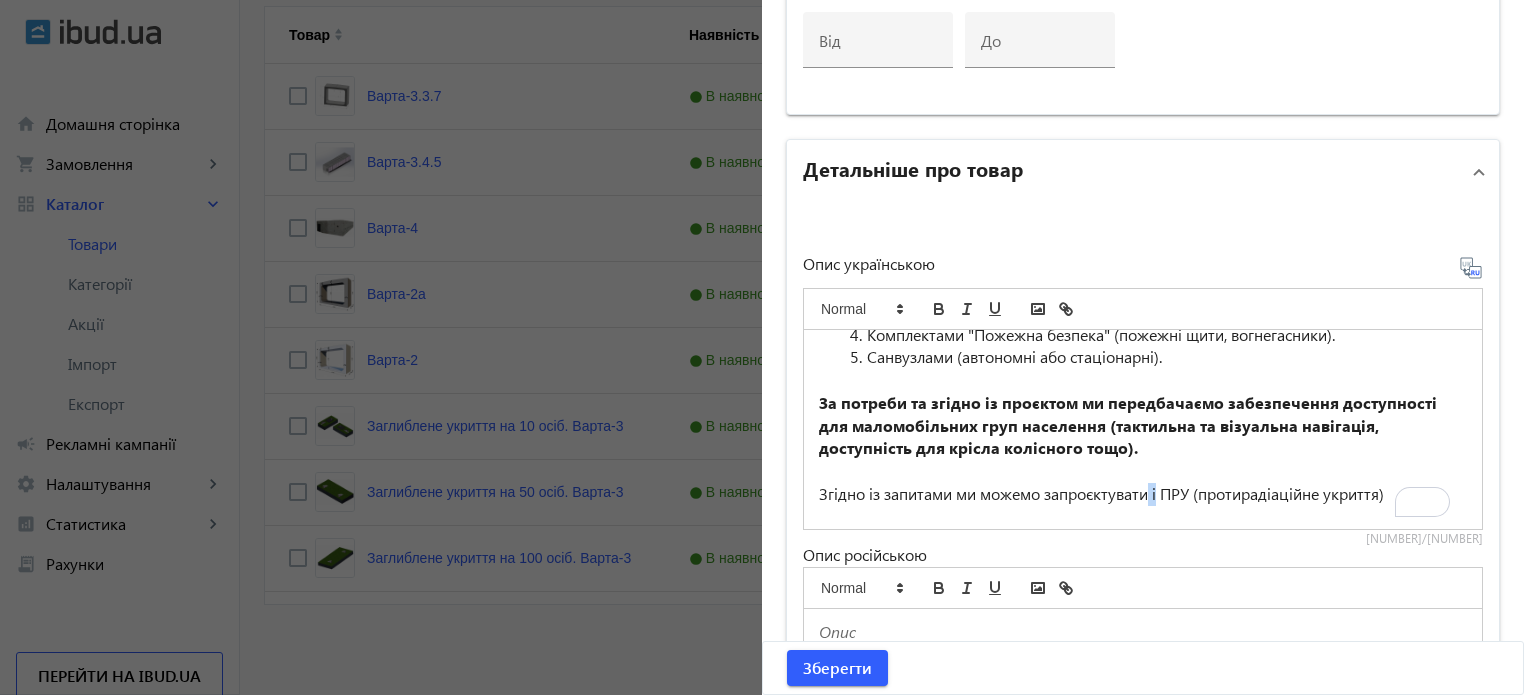click on "Згідно із запитами ми можемо запроєктувати і ПРУ (протирадіаційне укриття)" at bounding box center [1143, 494] 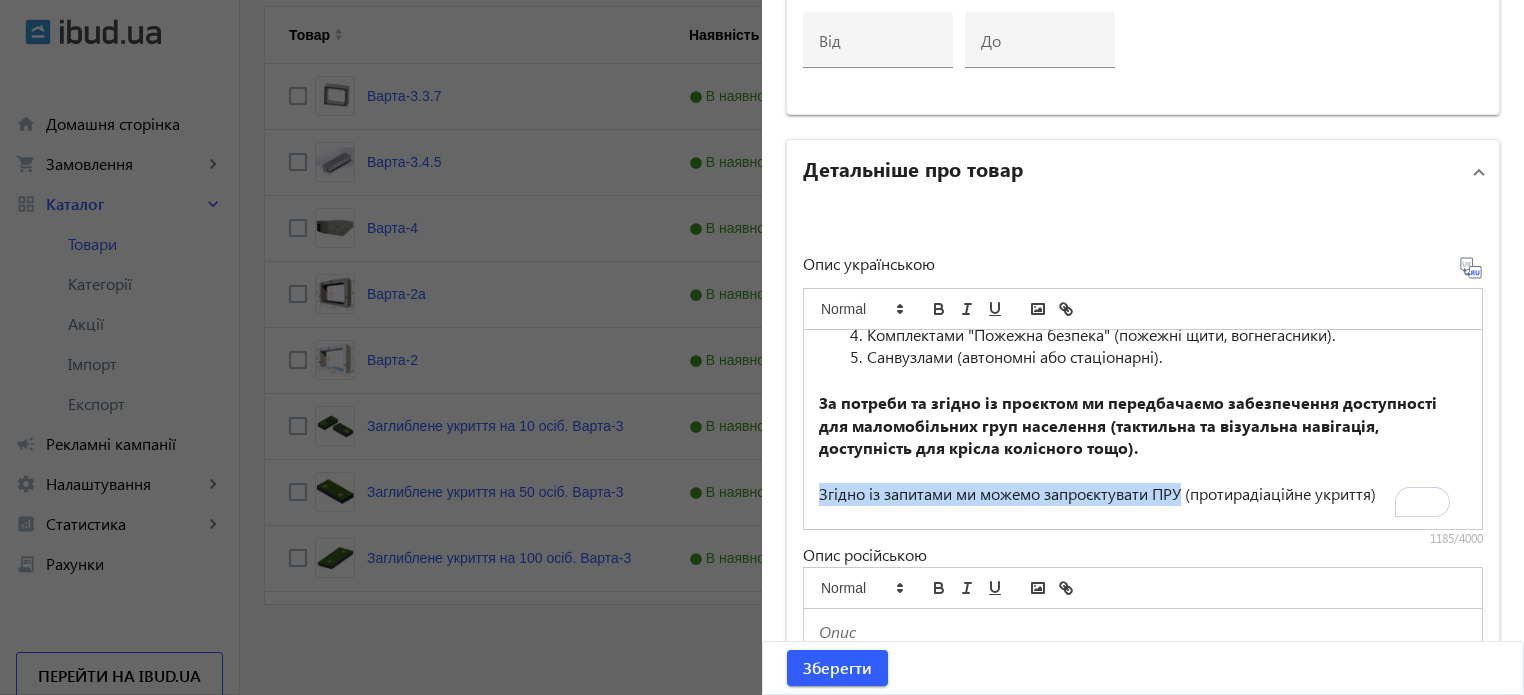 drag, startPoint x: 1181, startPoint y: 488, endPoint x: 809, endPoint y: 479, distance: 372.10886 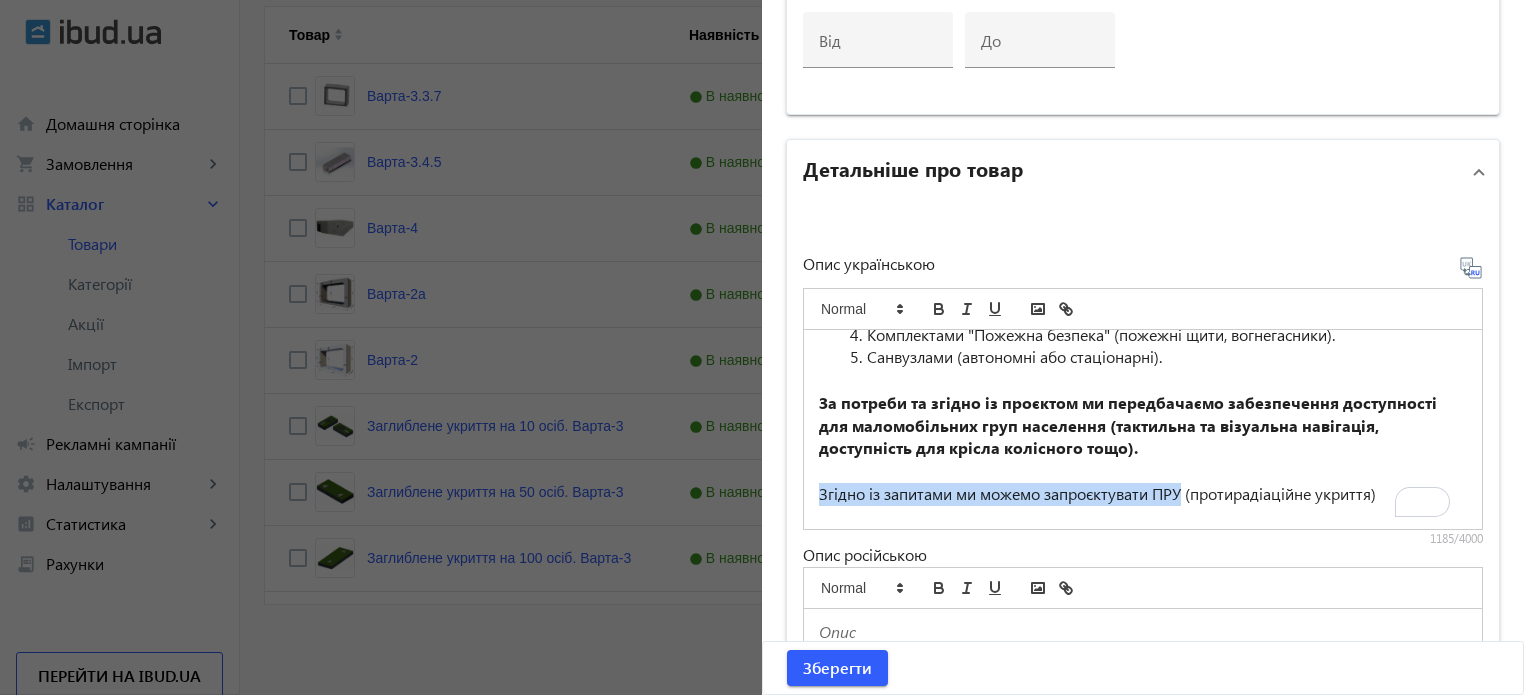 click on "Модульні укриття Варта-3 можуть бути, заглибленими, напівзаглибленими чи наземними.  Ми запроєктуємо та виготовимо  укриття на потрібну Вам кількість осіб, а також укомплектуємо за потреби згідно з запитом: Системою вентиляції повітря та обігріву приміщень. Системою електропостачання та резервного живлення. Меблями для укриттів. Комплектами "Пожежна безпека" (пожежні щити, вогнегасники). Санвузлами (автономні або стаціонарні). Згідно із запитами ми можемо запроєктувати ПРУ (протирадіаційне укриття) Товщина стінки: 250 мм. Ширина модуля: 3700 мм" at bounding box center (1143, 429) 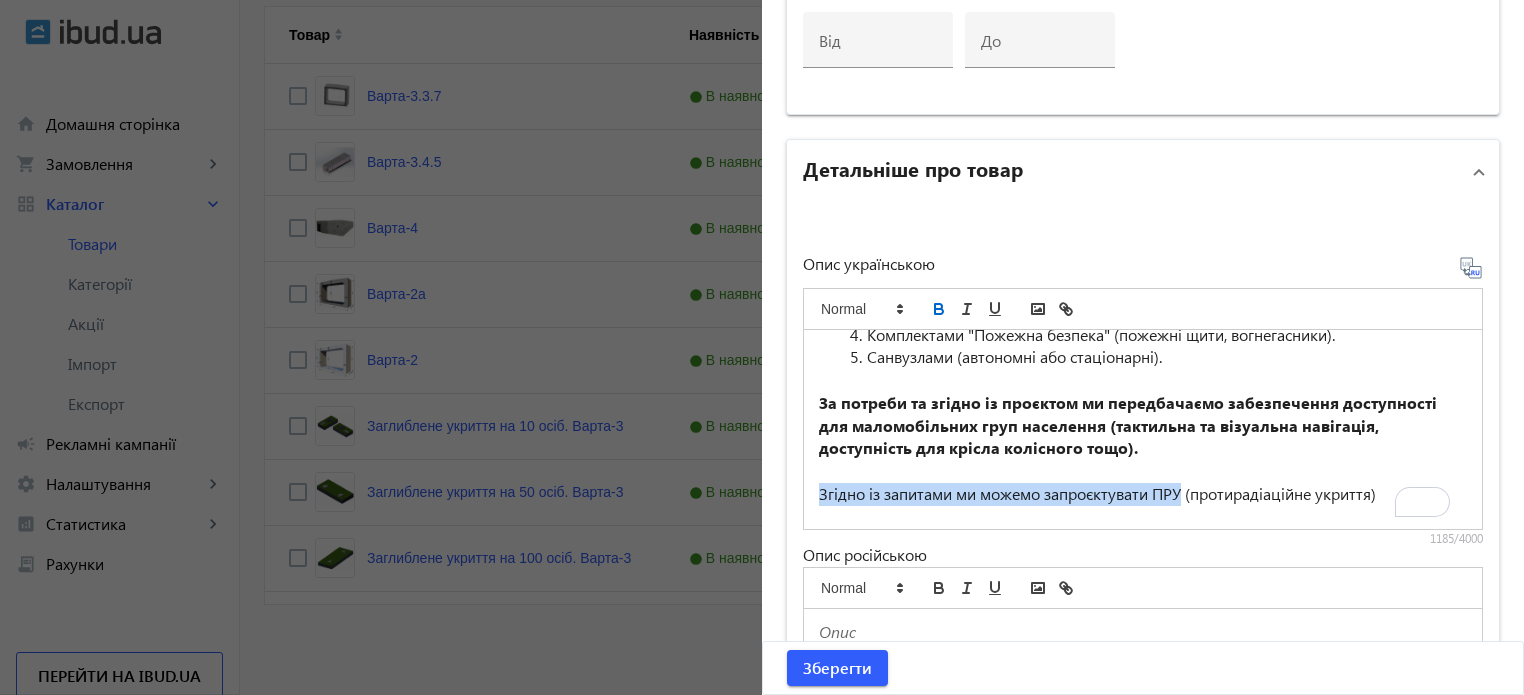 click 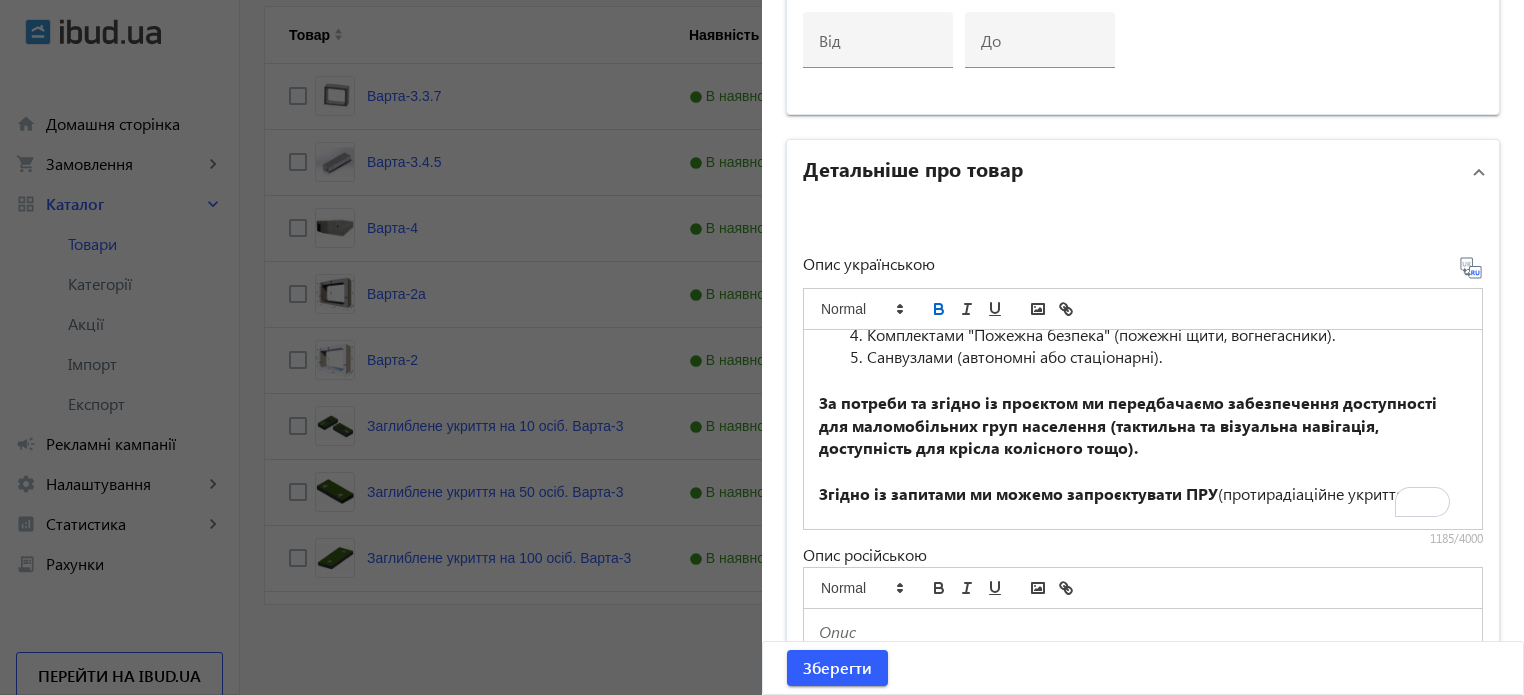 click on "Згідно із запитами ми можемо запроєктувати ПРУ  (протирадіаційне укриття)" at bounding box center [1143, 494] 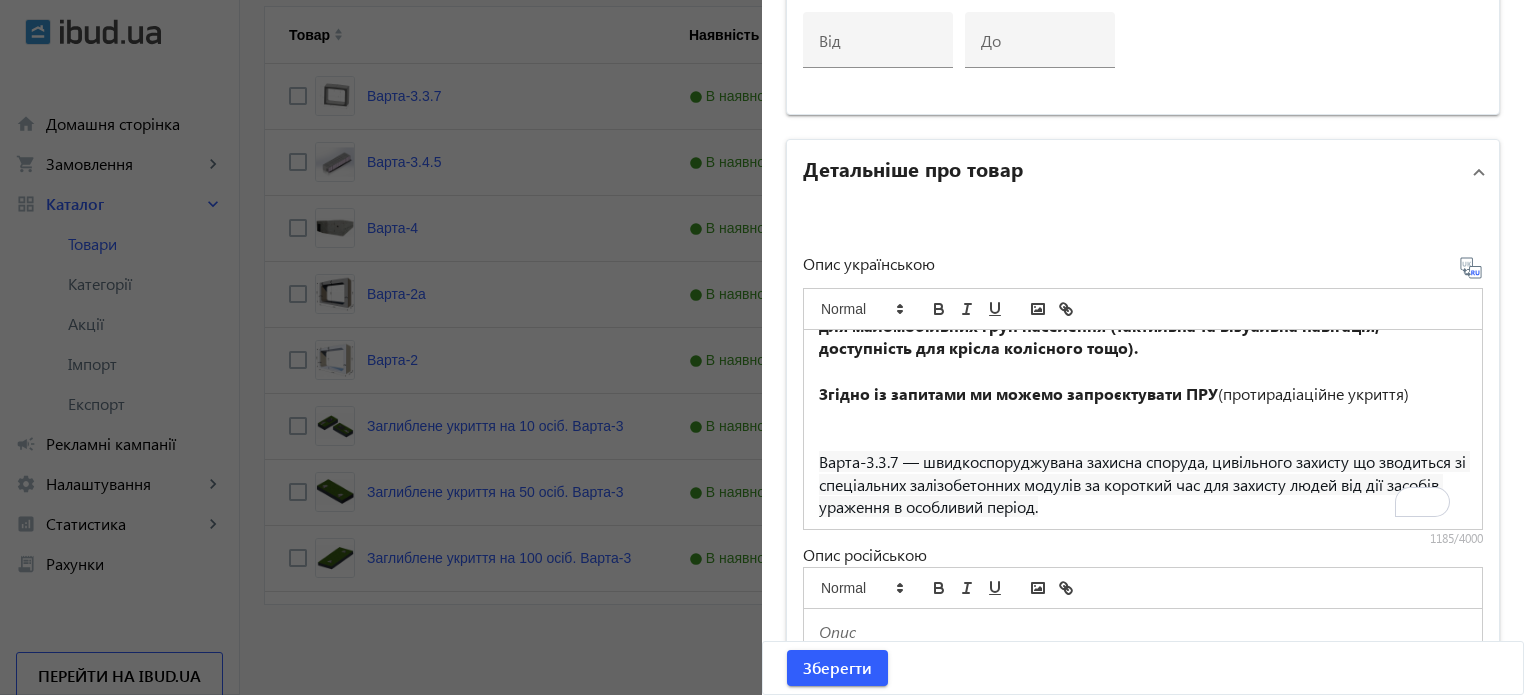 click at bounding box center [1143, 417] 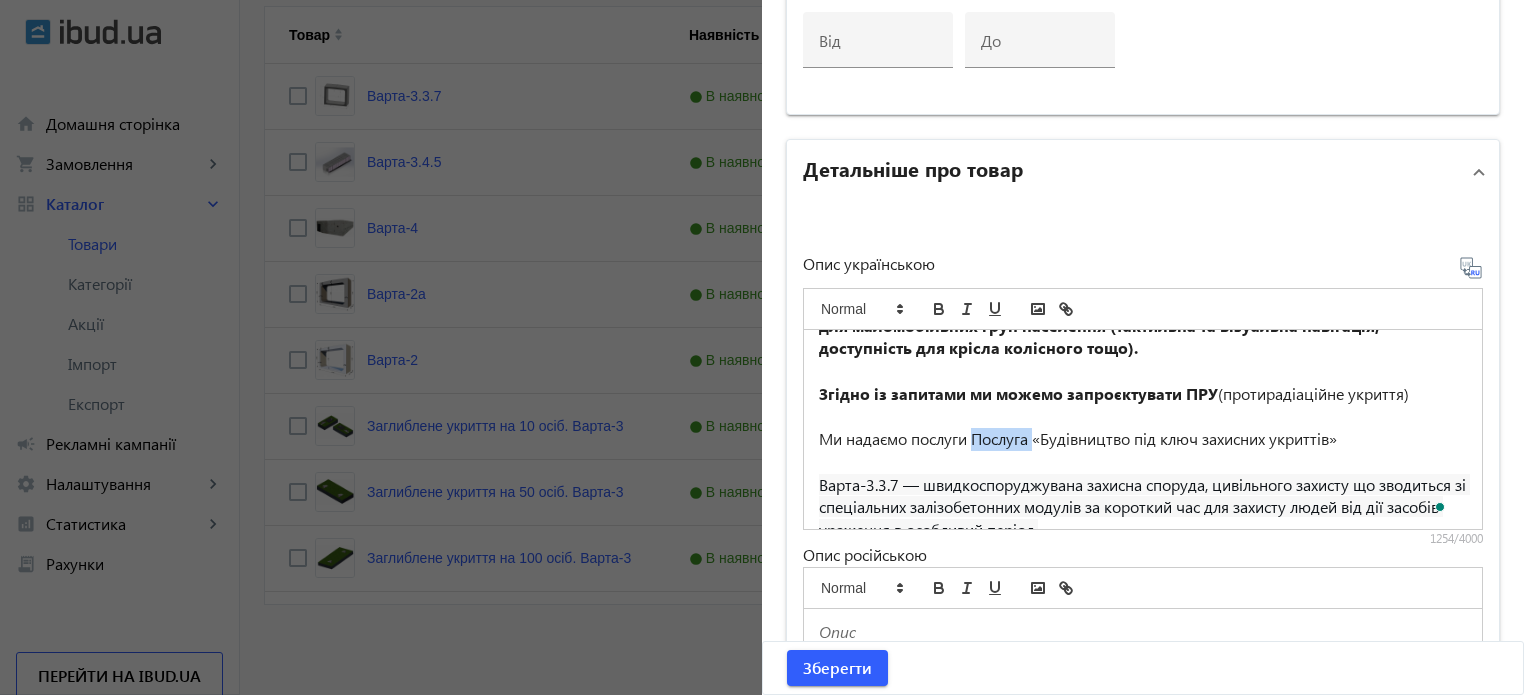 drag, startPoint x: 1034, startPoint y: 432, endPoint x: 969, endPoint y: 437, distance: 65.192024 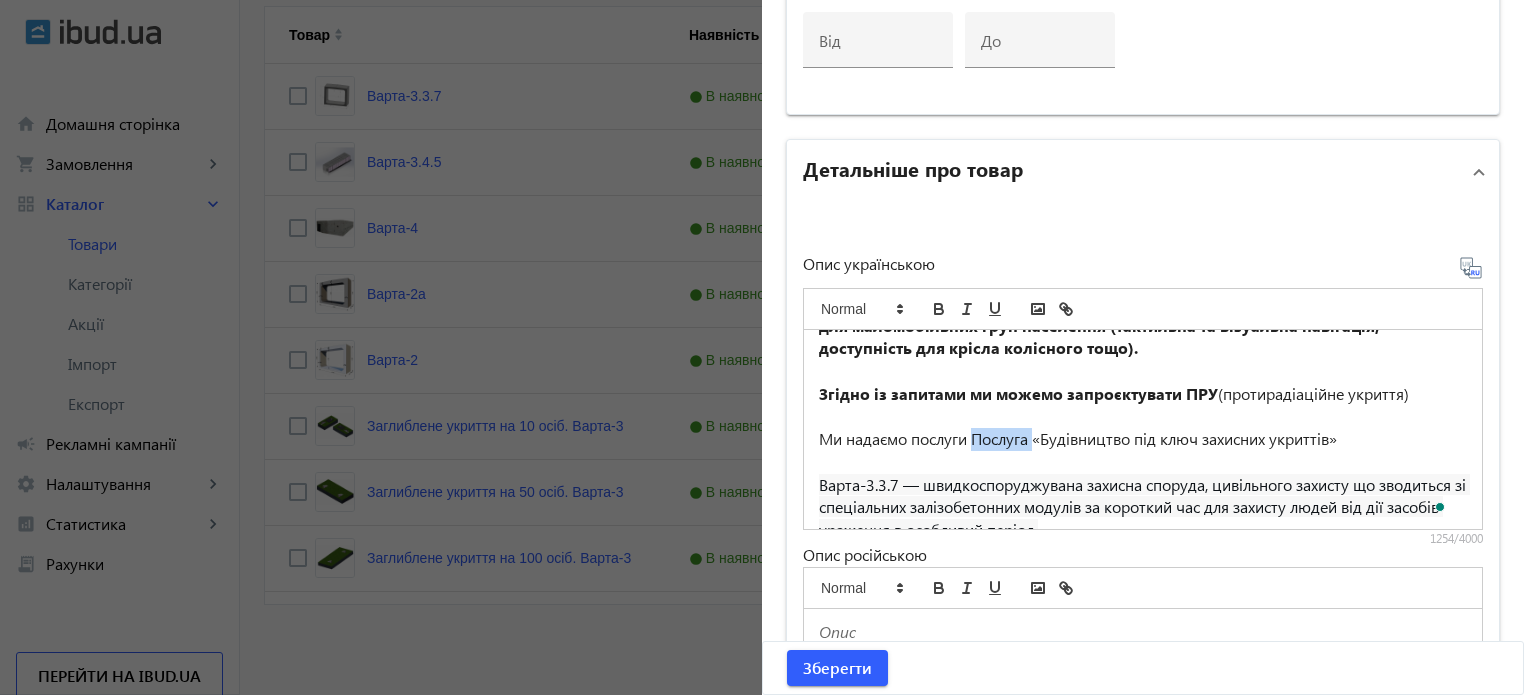 click on "Ми надаємо послуги Послуга «Будівництво під ключ захисних укриттів»" at bounding box center [1143, 439] 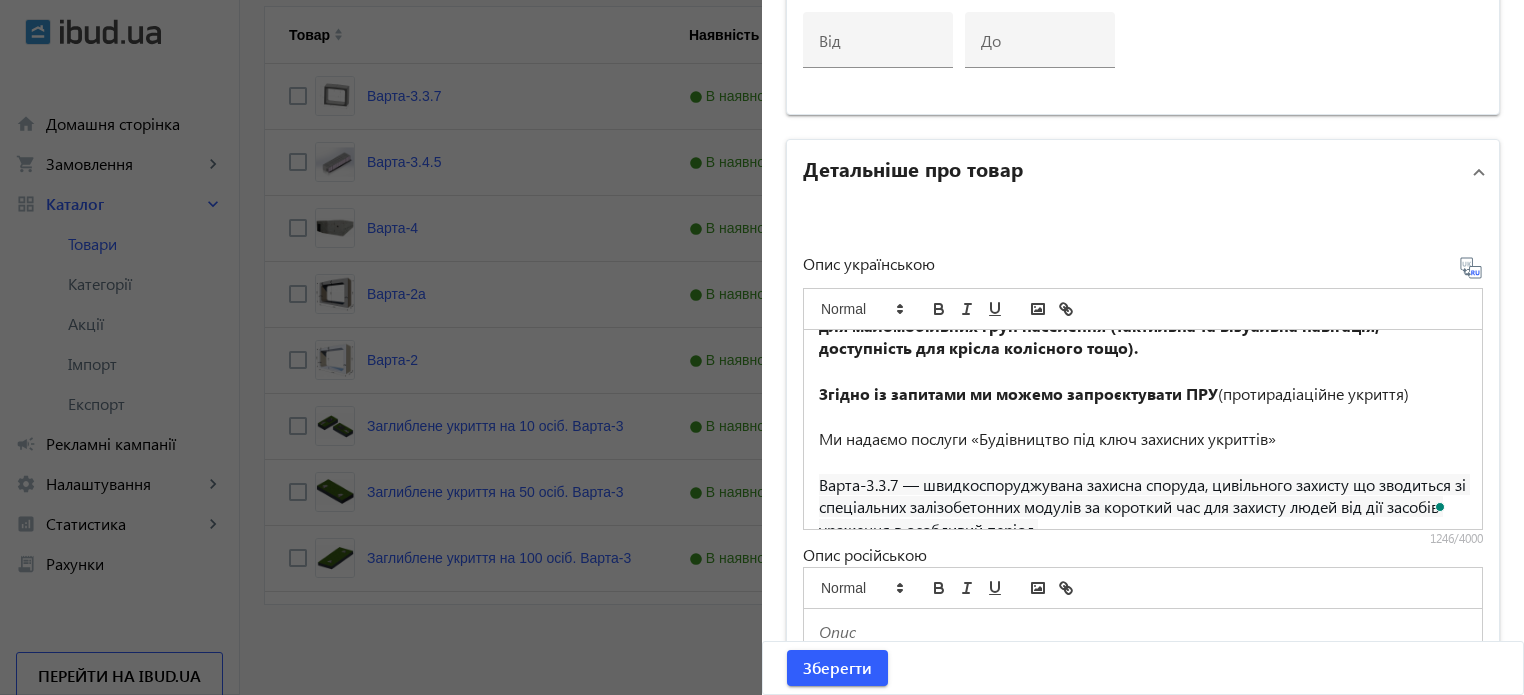 click on "Ми надаємо послуги «Будівництво під ключ захисних укриттів»" at bounding box center [1143, 439] 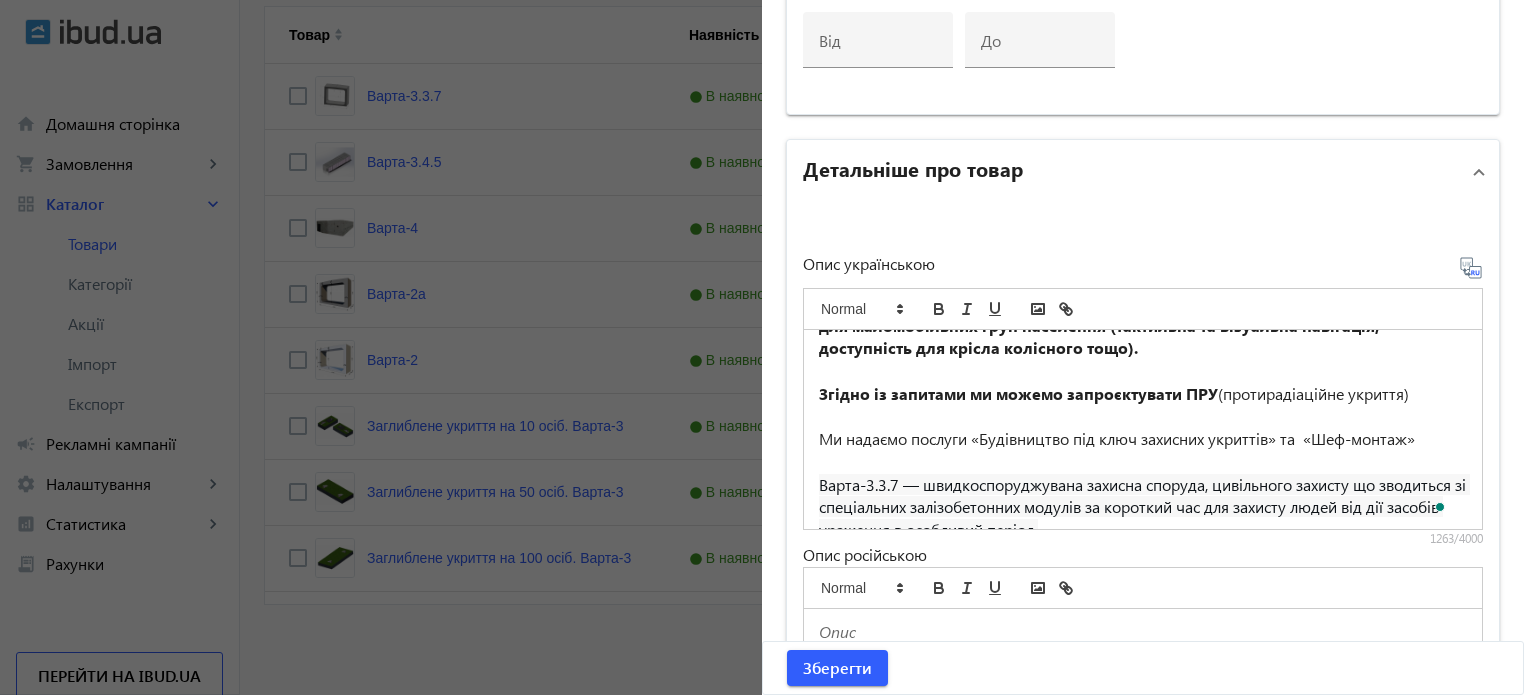 click on "Ми надаємо послуги «Будівництво під ключ захисних укриттів» та  «Шеф-монтаж»" at bounding box center [1143, 439] 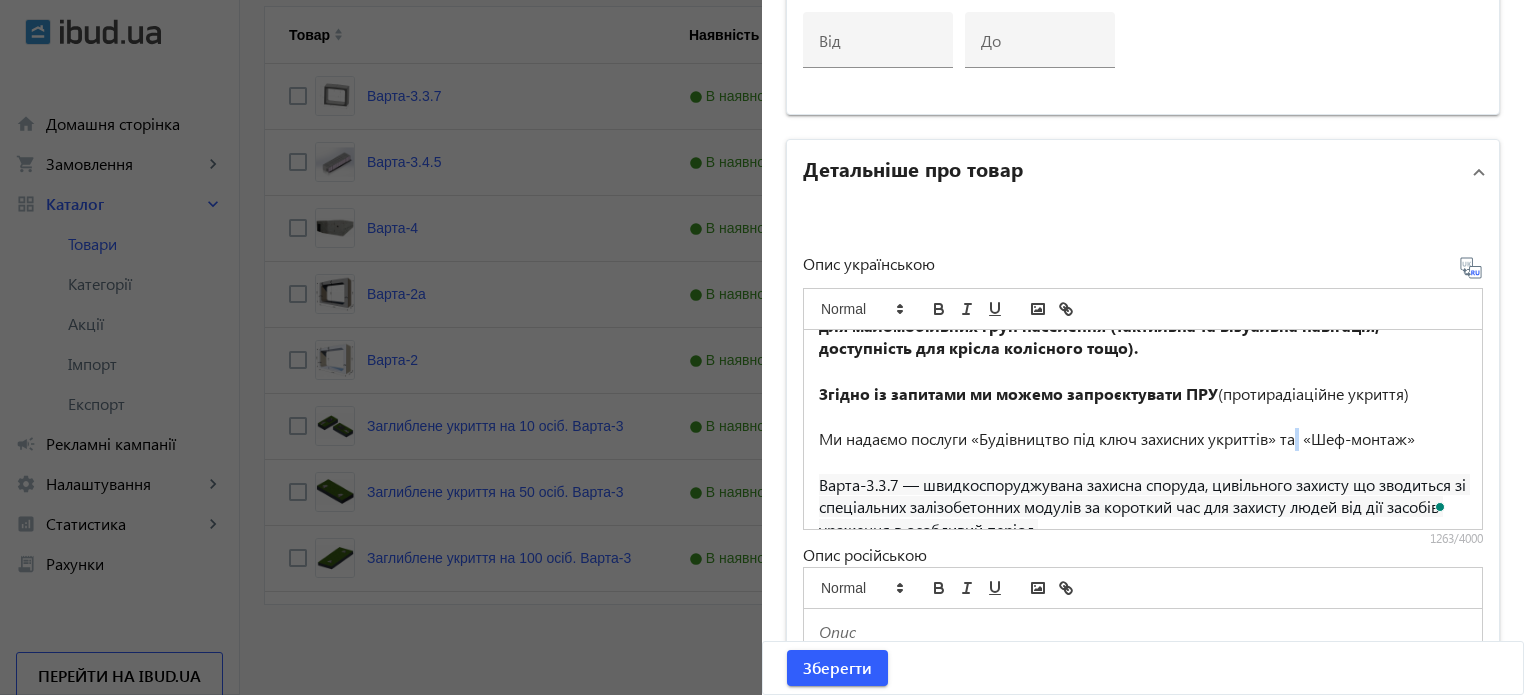 click on "Ми надаємо послуги «Будівництво під ключ захисних укриттів» та  «Шеф-монтаж»" at bounding box center (1143, 439) 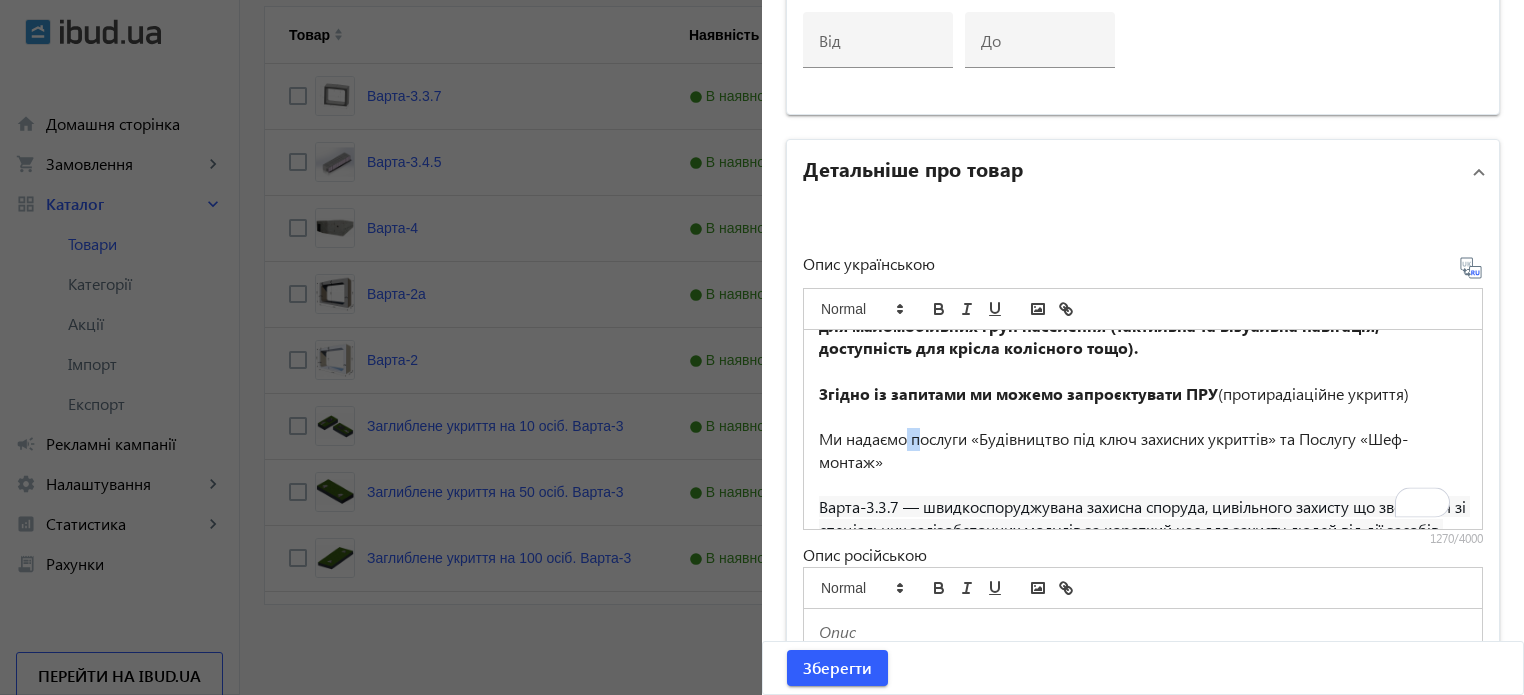 click on "Ми надаємо послуги «Будівництво під ключ захисних укриттів» та Послугу «Шеф-монтаж»" at bounding box center (1143, 450) 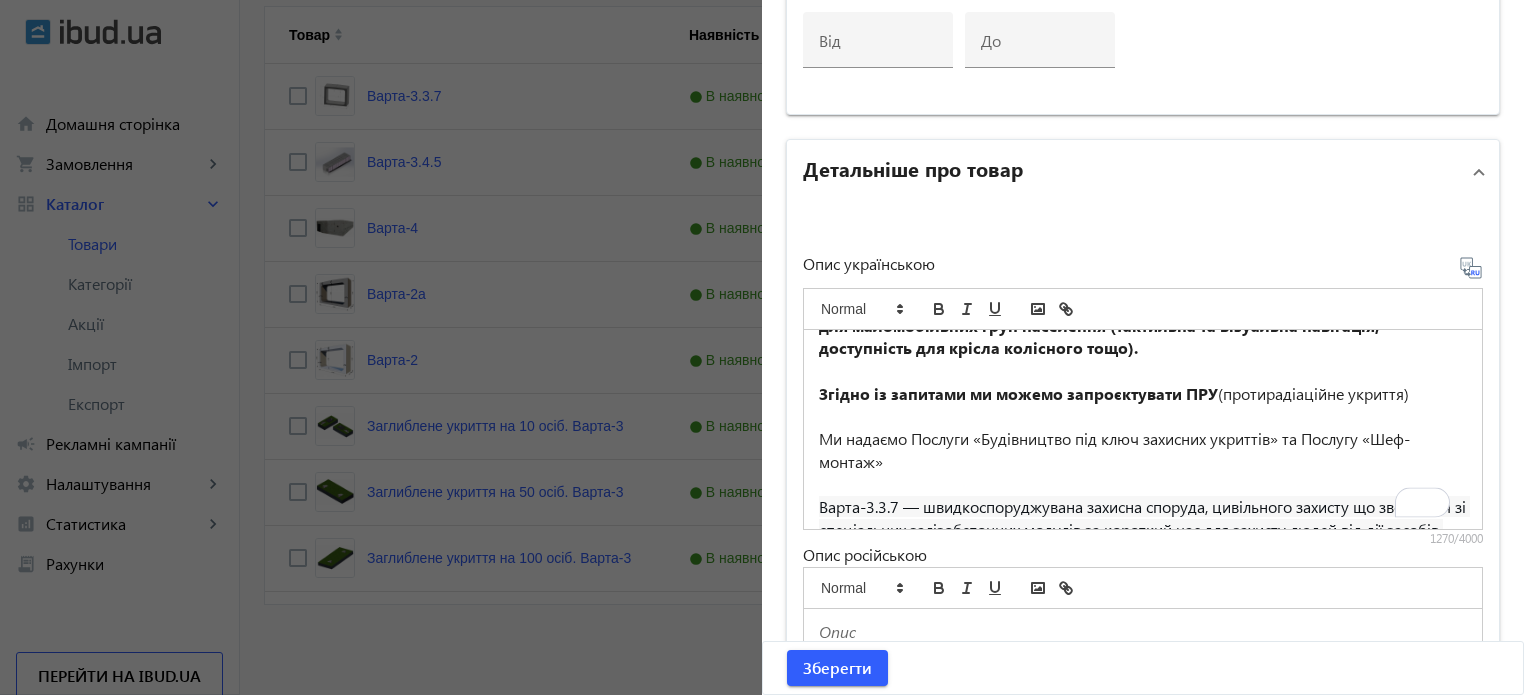 click on "Ми надаємо Послуги «Будівництво під ключ захисних укриттів» та Послугу «Шеф-монтаж»" at bounding box center (1143, 450) 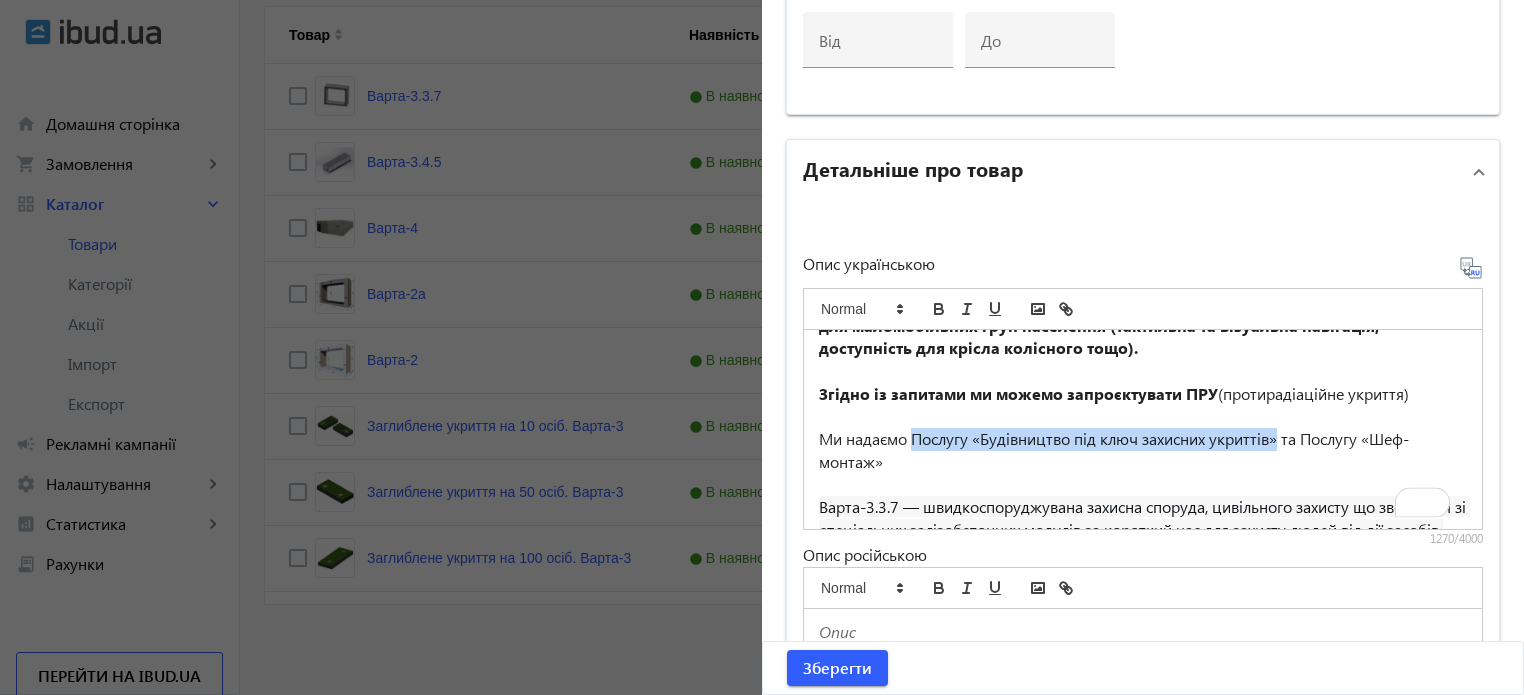 drag, startPoint x: 909, startPoint y: 428, endPoint x: 1278, endPoint y: 438, distance: 369.13547 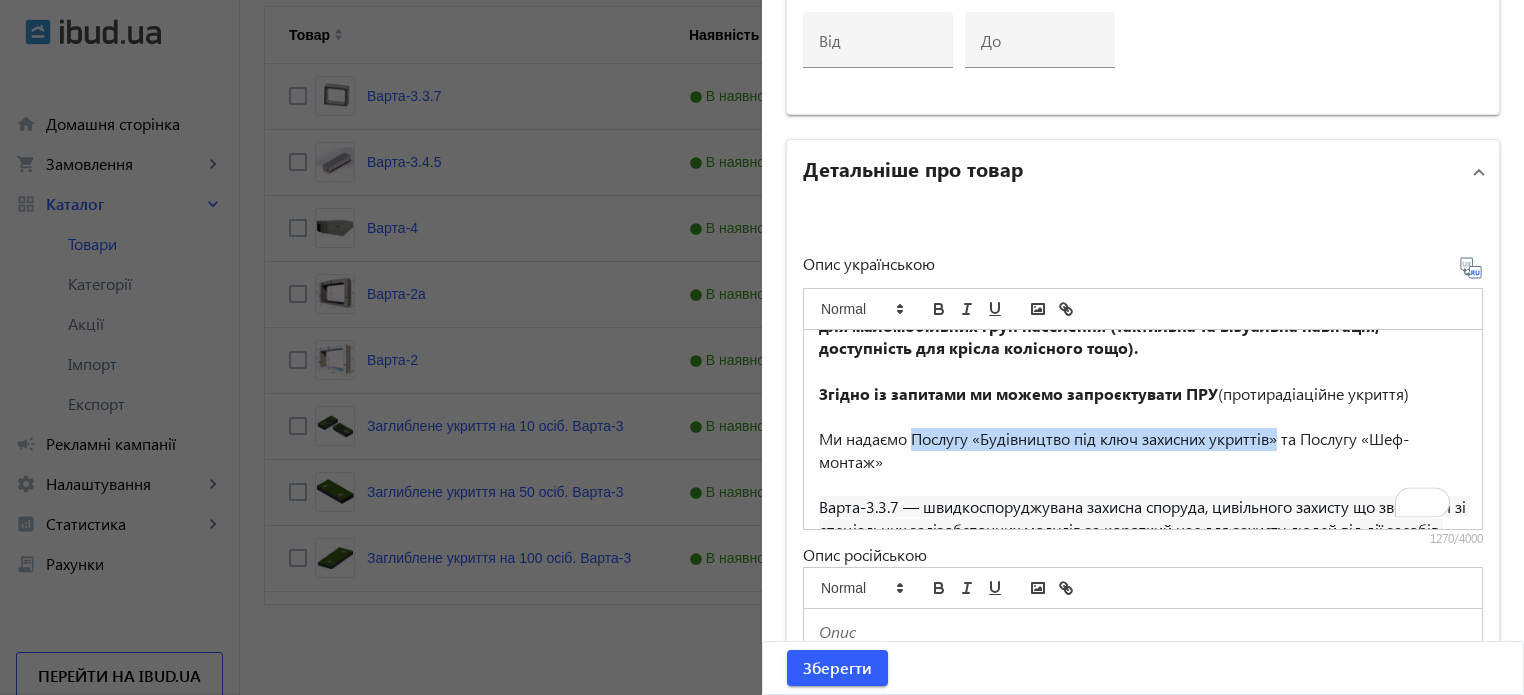 click on "Ми надаємо Послугу «Будівництво під ключ захисних укриттів» та Послугу «Шеф-монтаж»" at bounding box center [1143, 450] 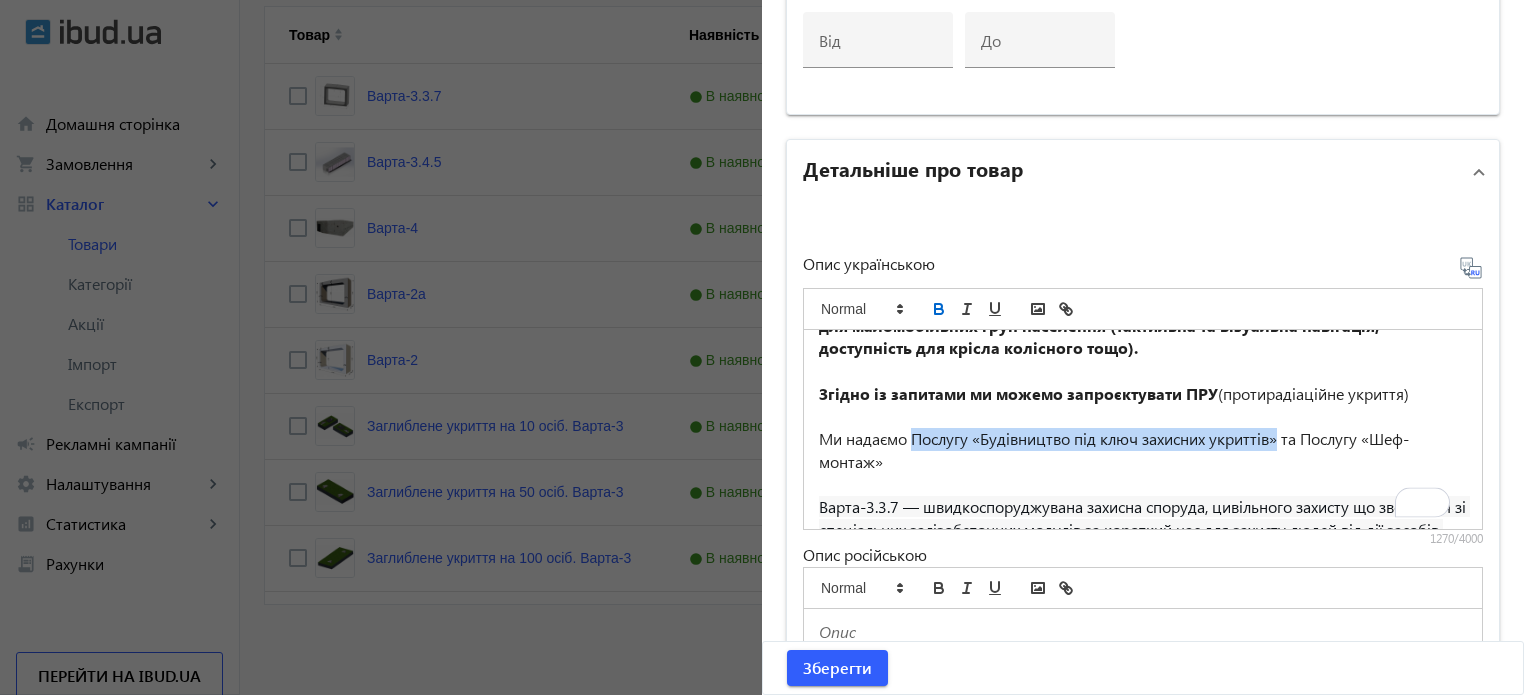 click 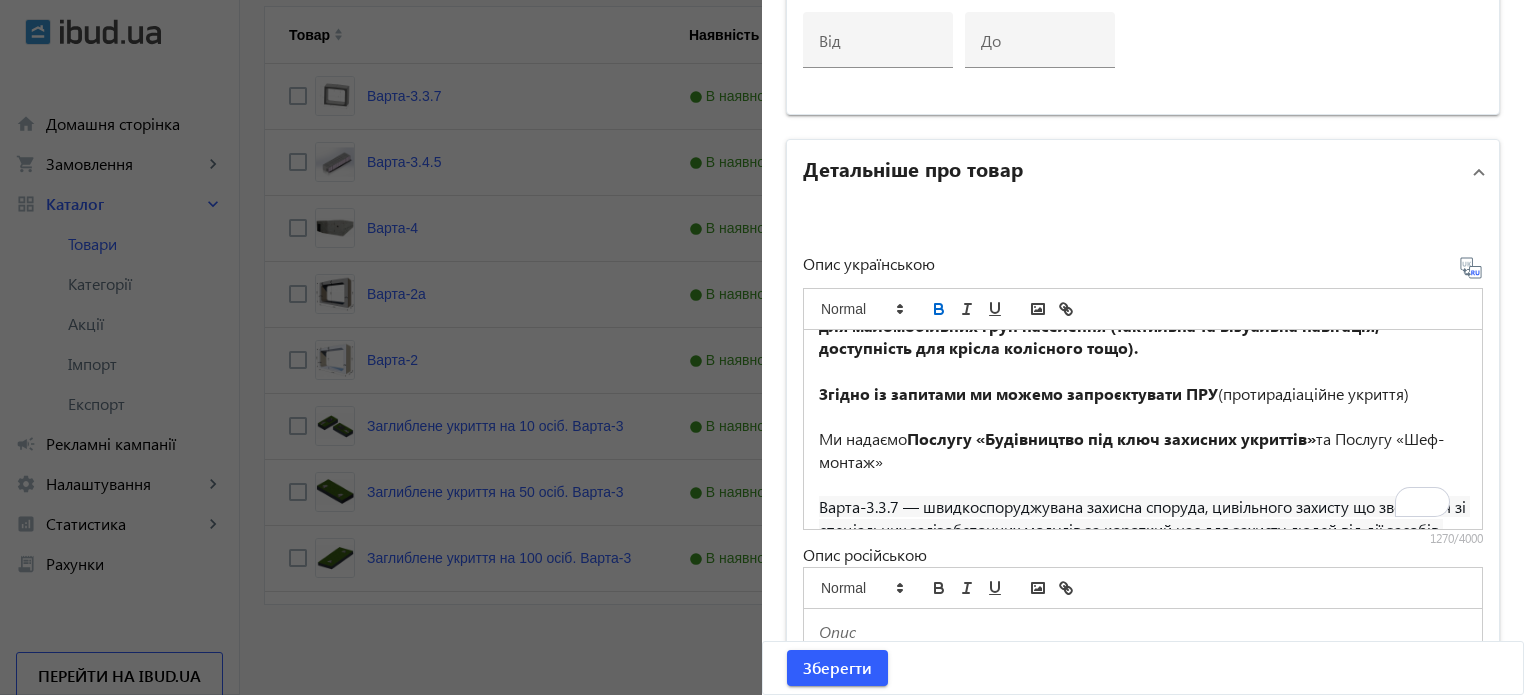 drag, startPoint x: 1337, startPoint y: 431, endPoint x: 1007, endPoint y: 463, distance: 331.54788 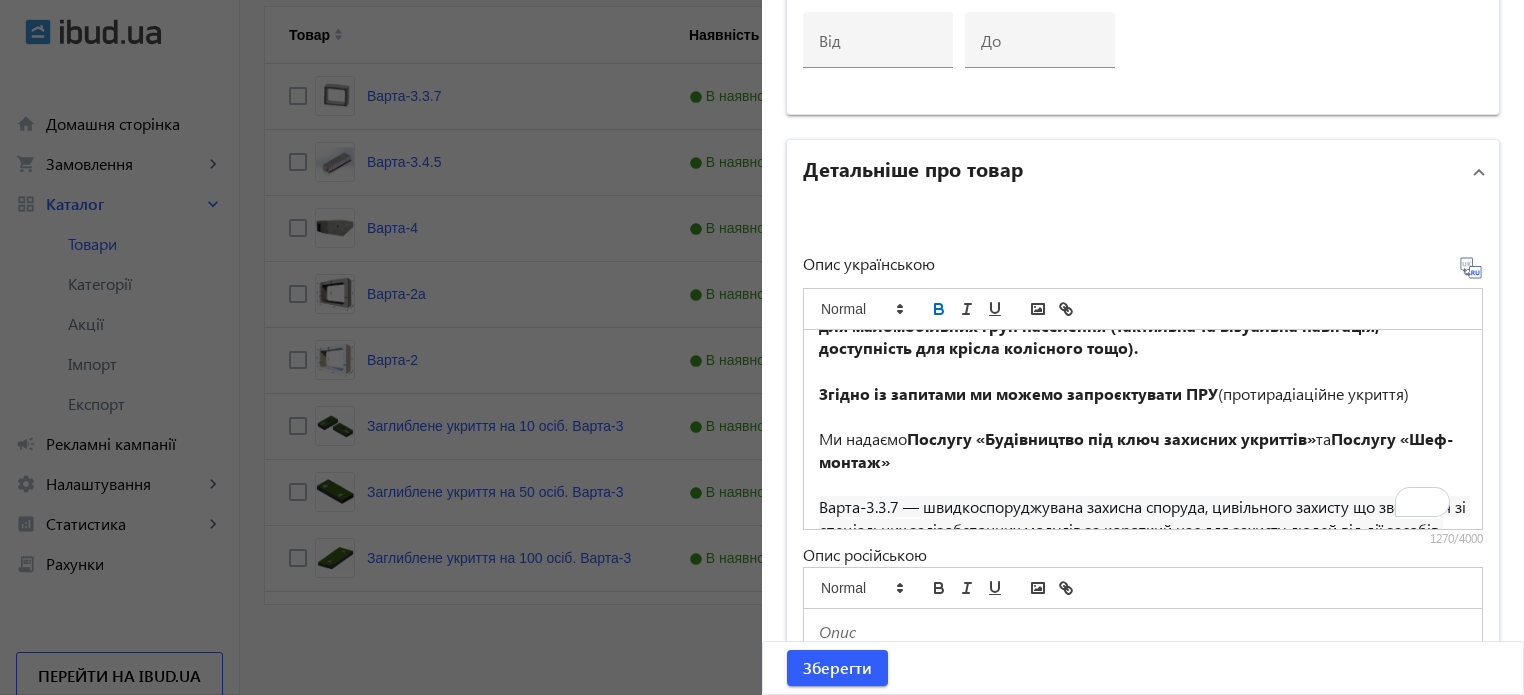 click on "Ми надаємо  Послугу «Будівництво під ключ захисних укриттів»  та  Послугу «Шеф-монтаж»" at bounding box center [1143, 450] 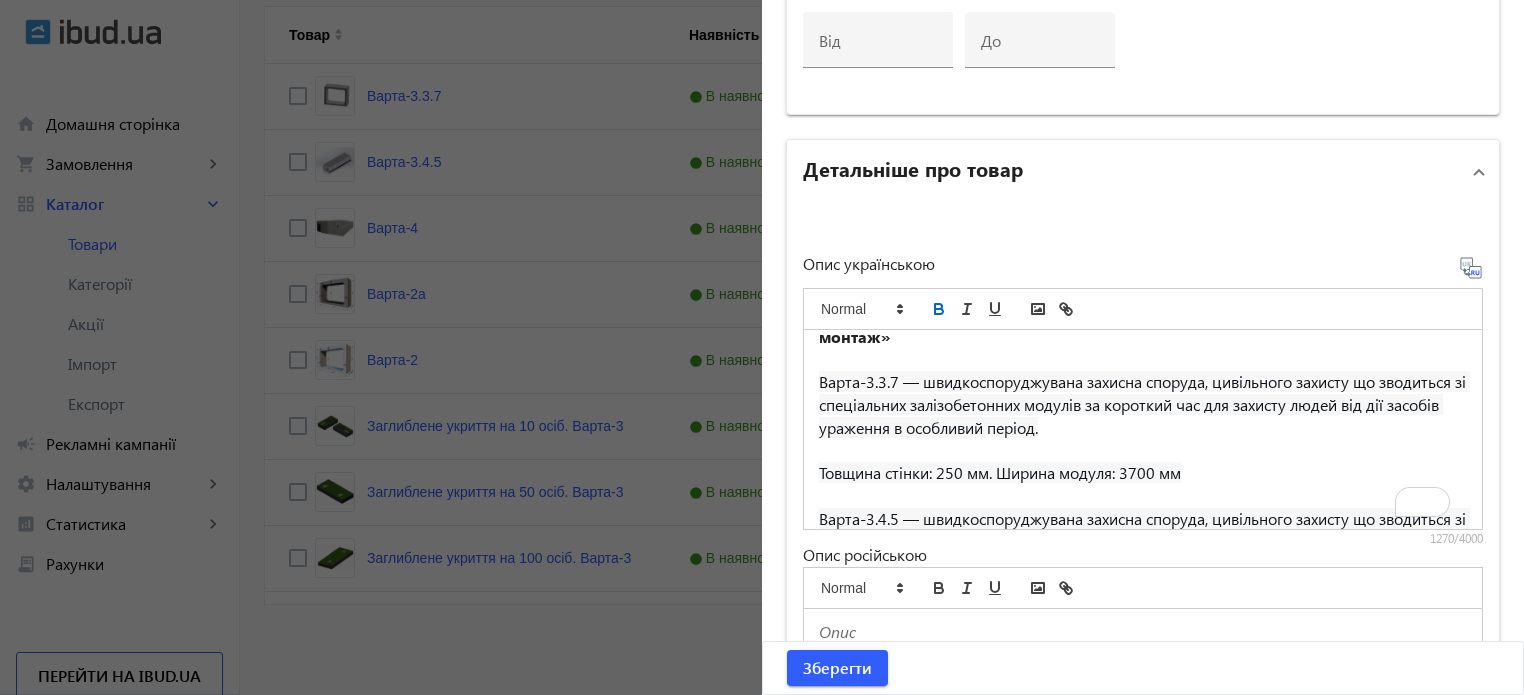 scroll, scrollTop: 500, scrollLeft: 0, axis: vertical 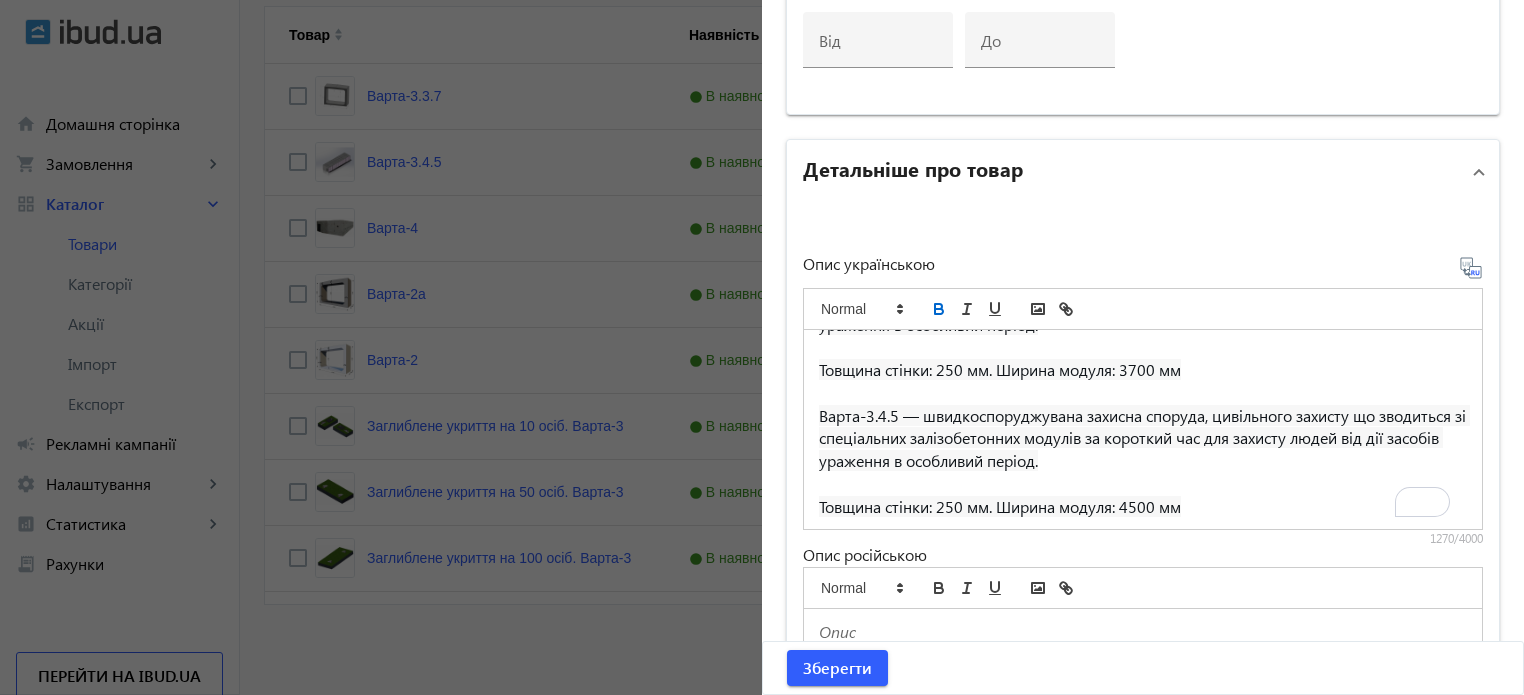 click on "Модульні укриття Варта-3 можуть бути, заглибленими, напівзаглибленими чи наземними.  Ми запроєктуємо та виготовимо  укриття на потрібну Вам кількість осіб, а також укомплектуємо за потреби згідно з запитом: Системою вентиляції повітря та обігріву приміщень. Системою електропостачання та резервного живлення. Меблями для укриттів. Комплектами "Пожежна безпека" (пожежні щити, вогнегасники). Санвузлами (автономні або стаціонарні). Згідно із запитами ми можемо запроєктувати ПРУ  (протирадіаційне укриття) Ми надаємо   та  Послугу «Шеф-монтаж»" at bounding box center [1143, 429] 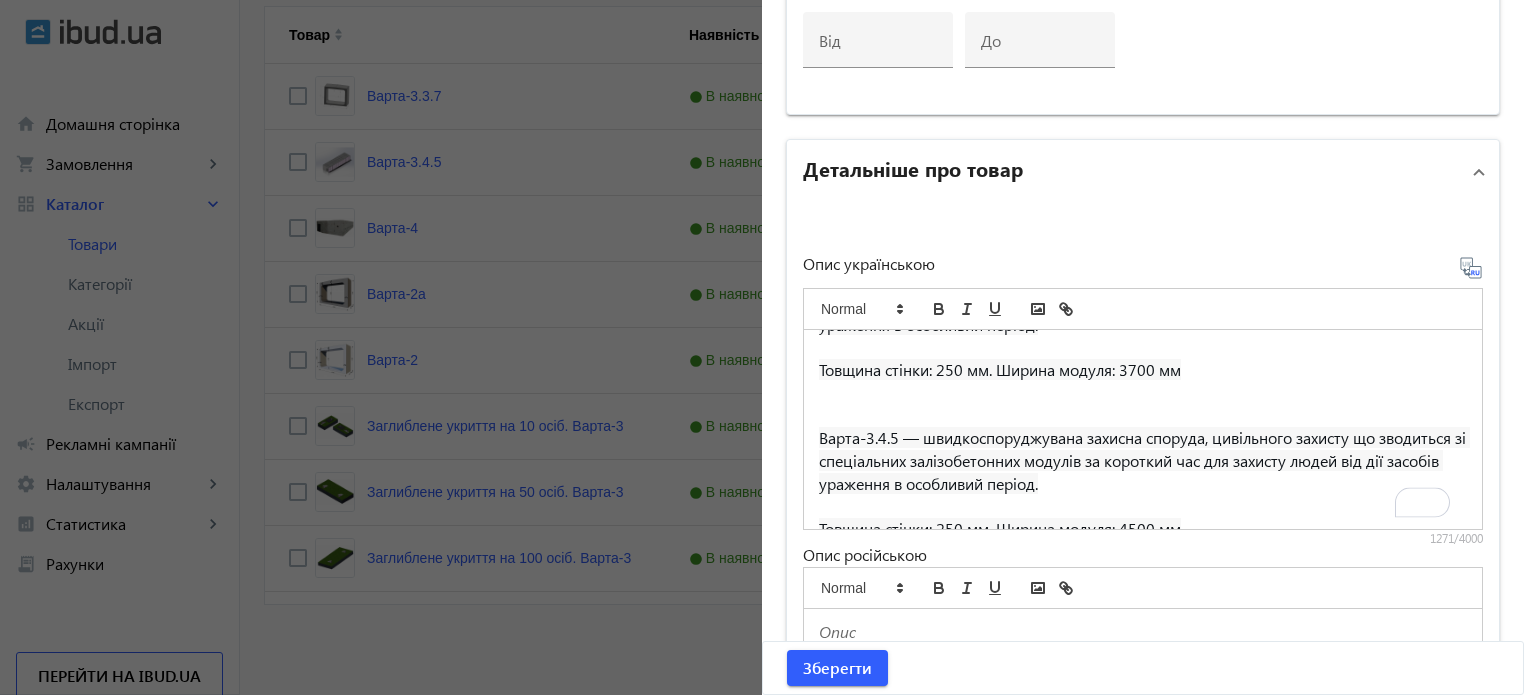 scroll, scrollTop: 491, scrollLeft: 0, axis: vertical 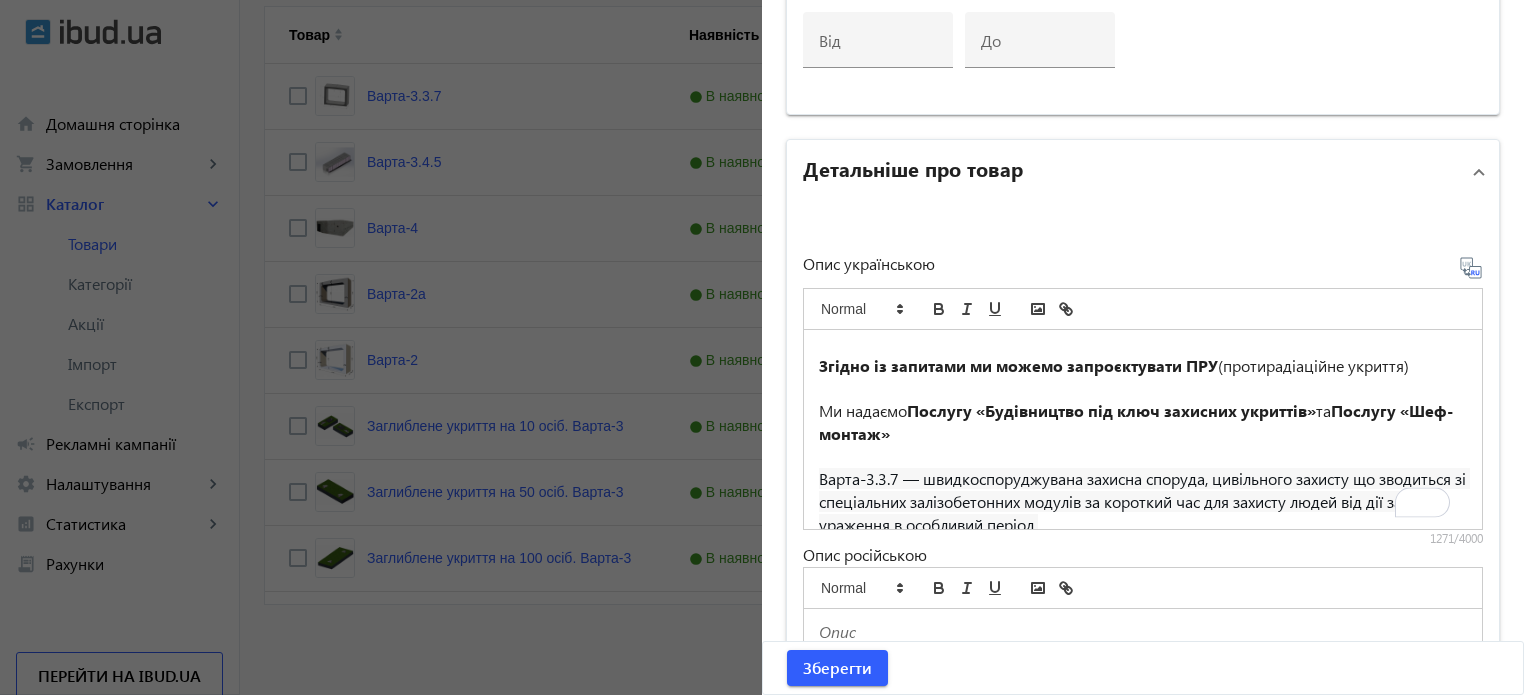 click on "Ми надаємо  Послугу «Будівництво під ключ захисних укриттів»  та  Послугу «Шеф-монтаж»" at bounding box center [1143, 422] 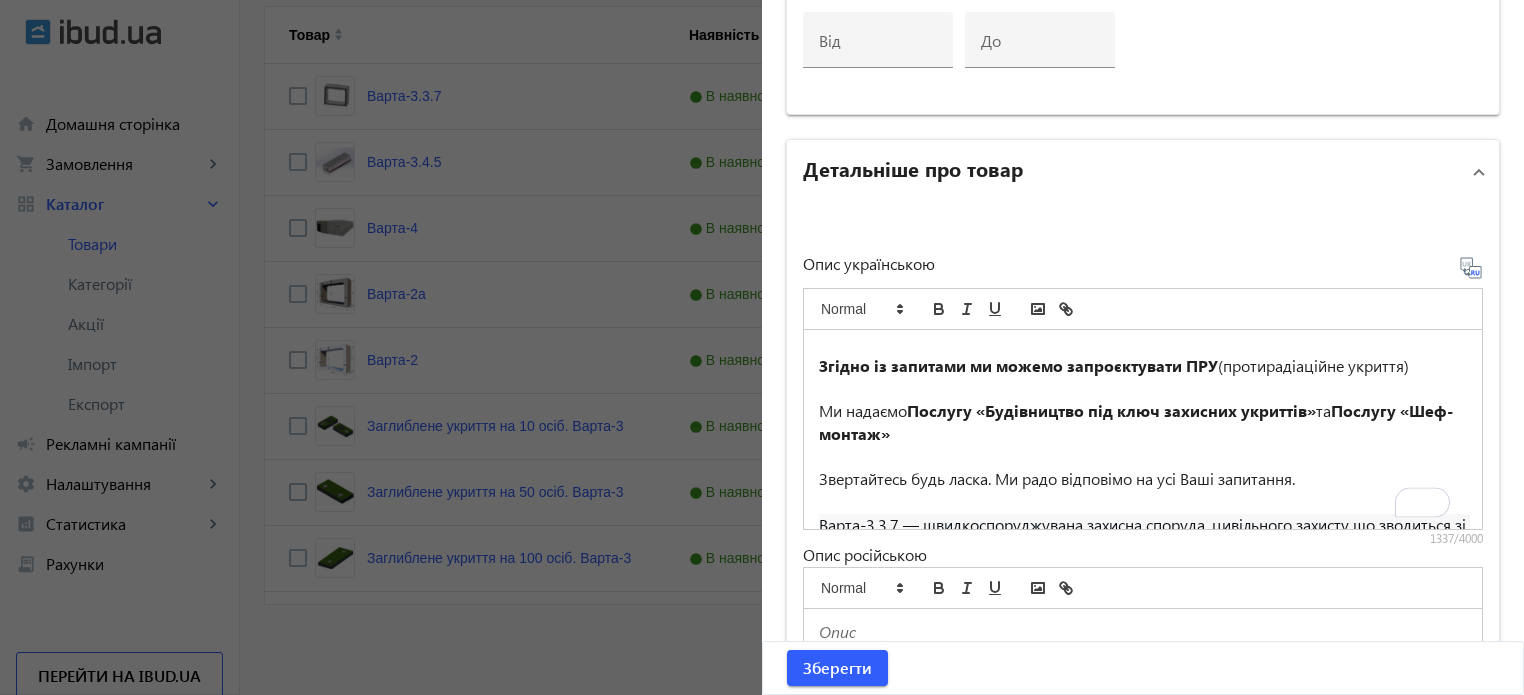 click on "Звертайтесь будь ласка. Ми радо відповімо на усі Ваші запитання." at bounding box center [1143, 479] 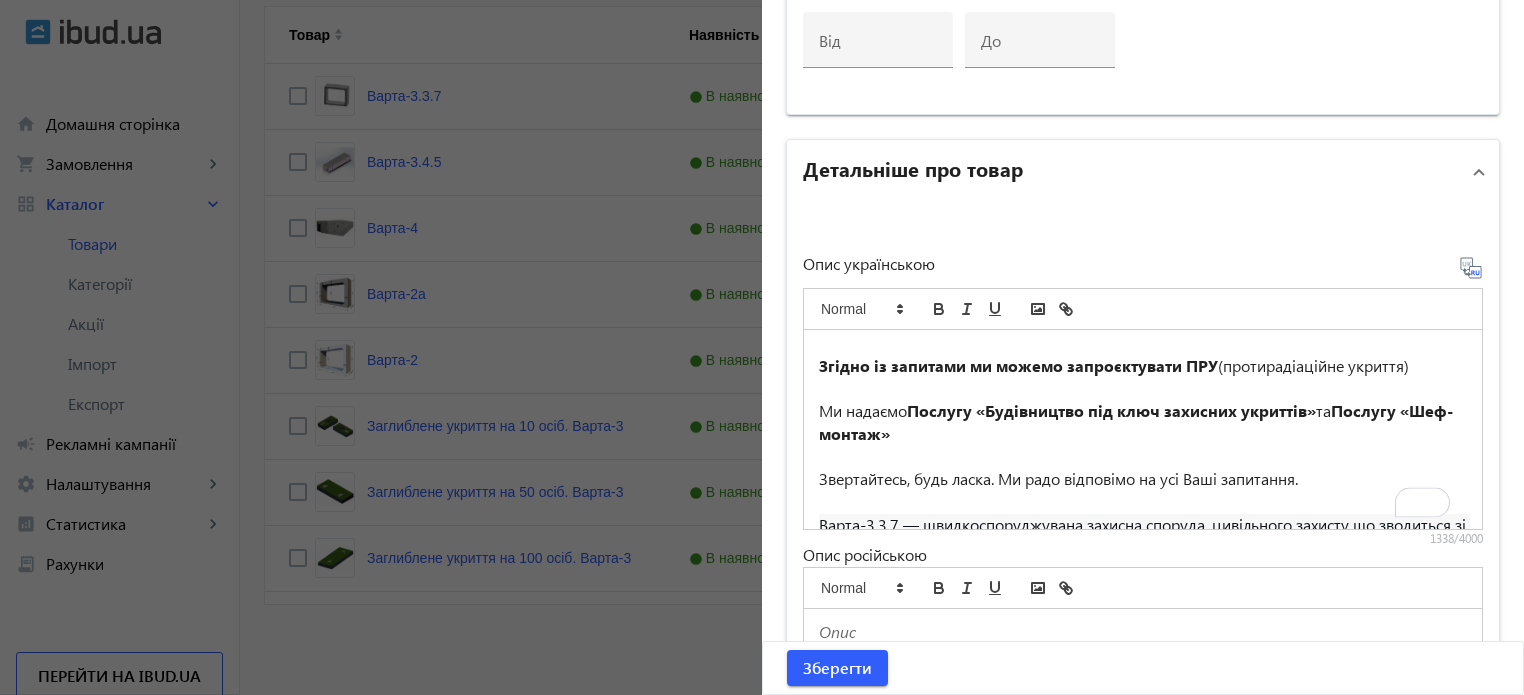 scroll, scrollTop: 421, scrollLeft: 0, axis: vertical 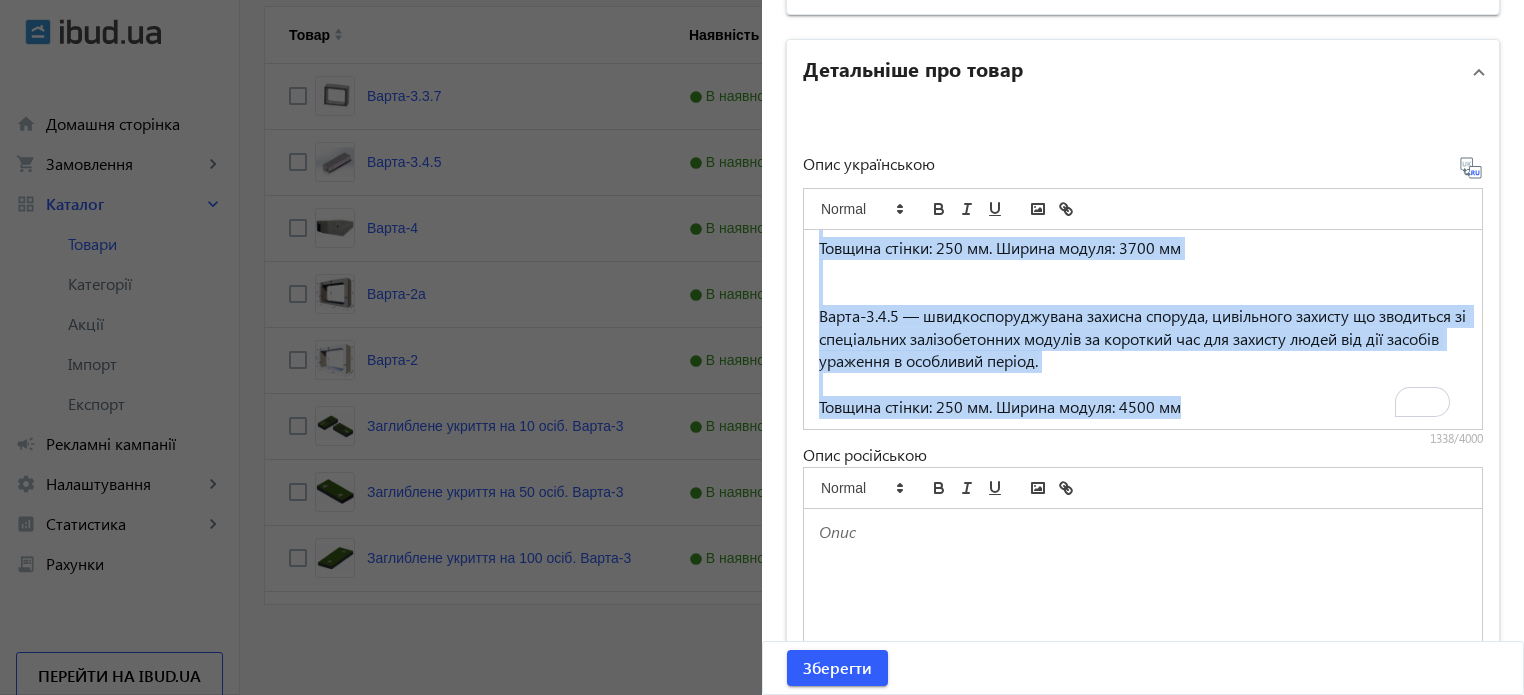 drag, startPoint x: 815, startPoint y: 414, endPoint x: 1241, endPoint y: 410, distance: 426.01877 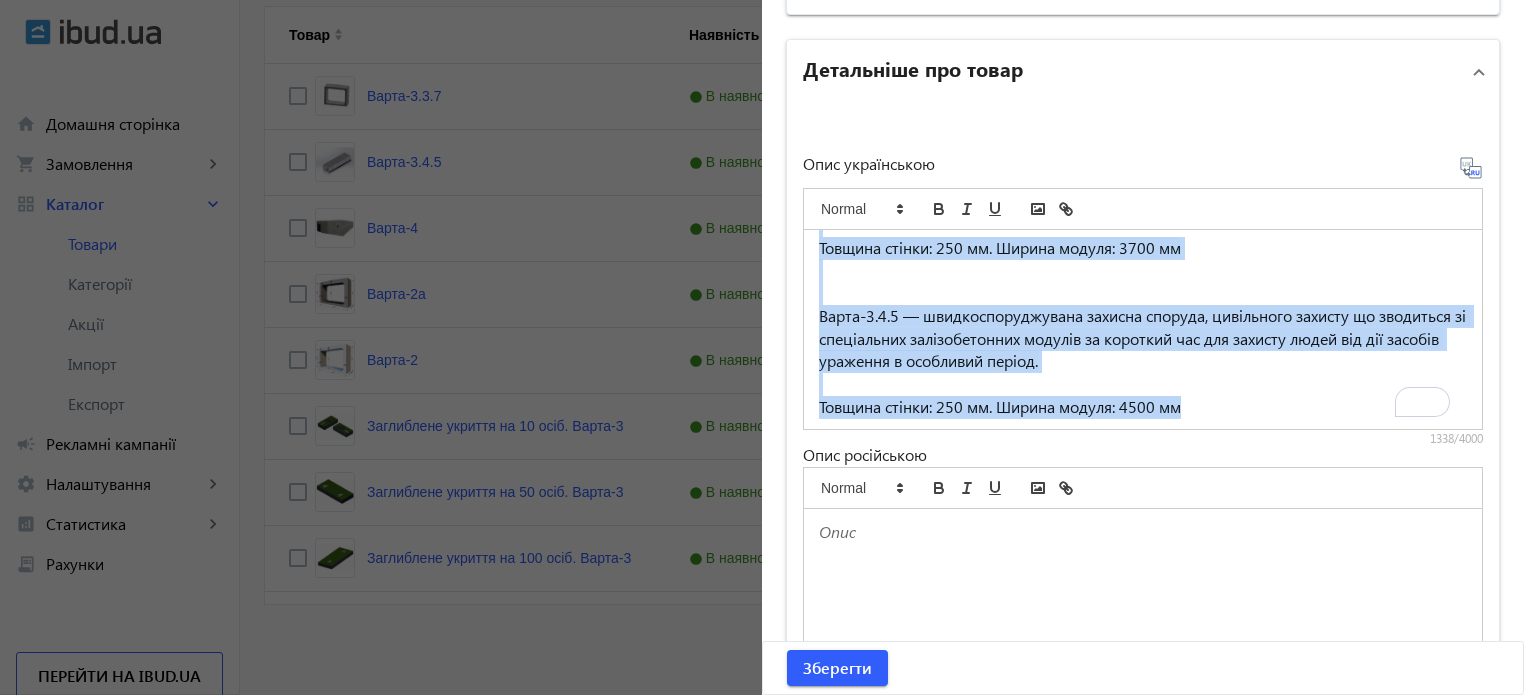 click on "Модульні укриття Варта-3 можуть бути, заглибленими, напівзаглибленими чи наземними.  Ми запроєктуємо та виготовимо  укриття на потрібну Вам кількість осіб, а також укомплектуємо за потреби згідно з запитом: Системою вентиляції повітря та обігріву приміщень. Системою електропостачання та резервного живлення. Меблями для укриттів. Комплектами "Пожежна безпека" (пожежні щити, вогнегасники). Санвузлами (автономні або стаціонарні). Згідно із запитами ми можемо запроєктувати ПРУ  (протирадіаційне укриття) Ми надаємо   та  Послугу «Шеф-монтаж»" at bounding box center [1143, 329] 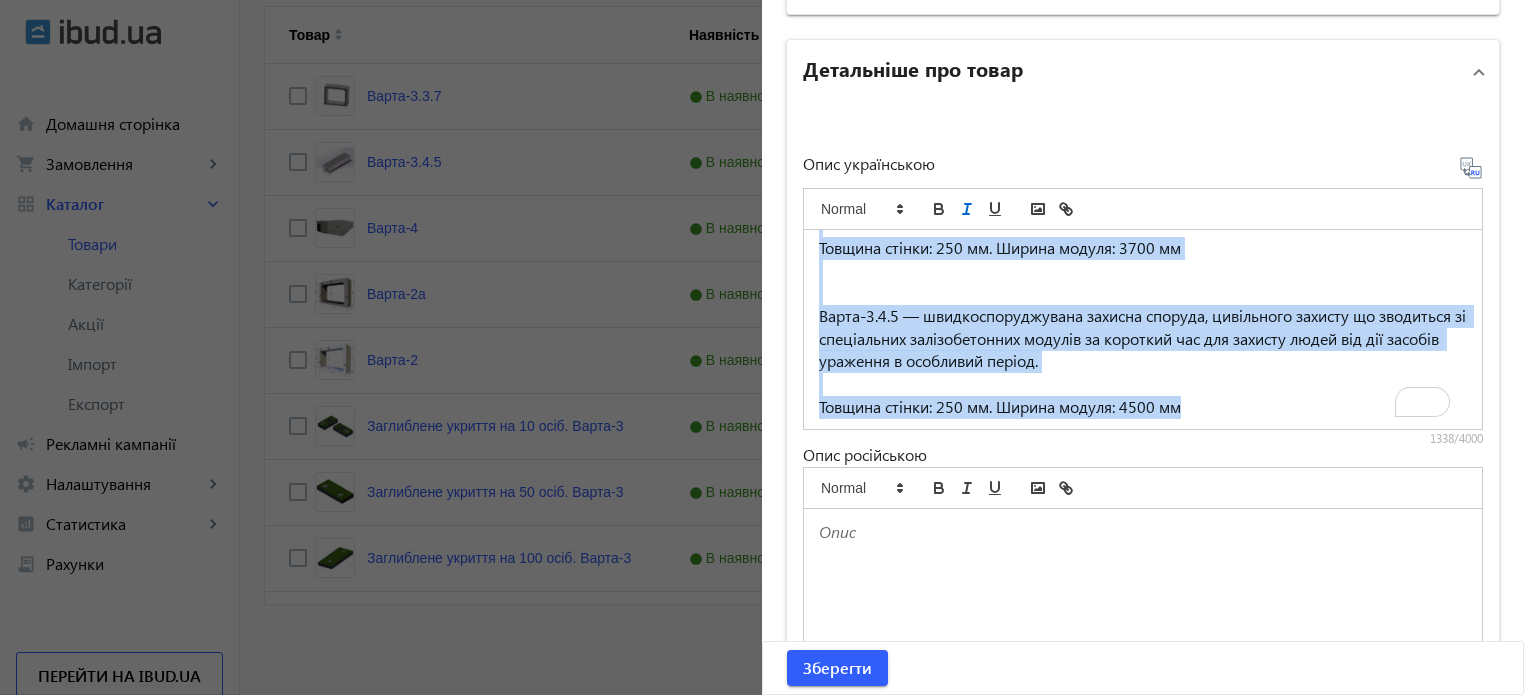 click 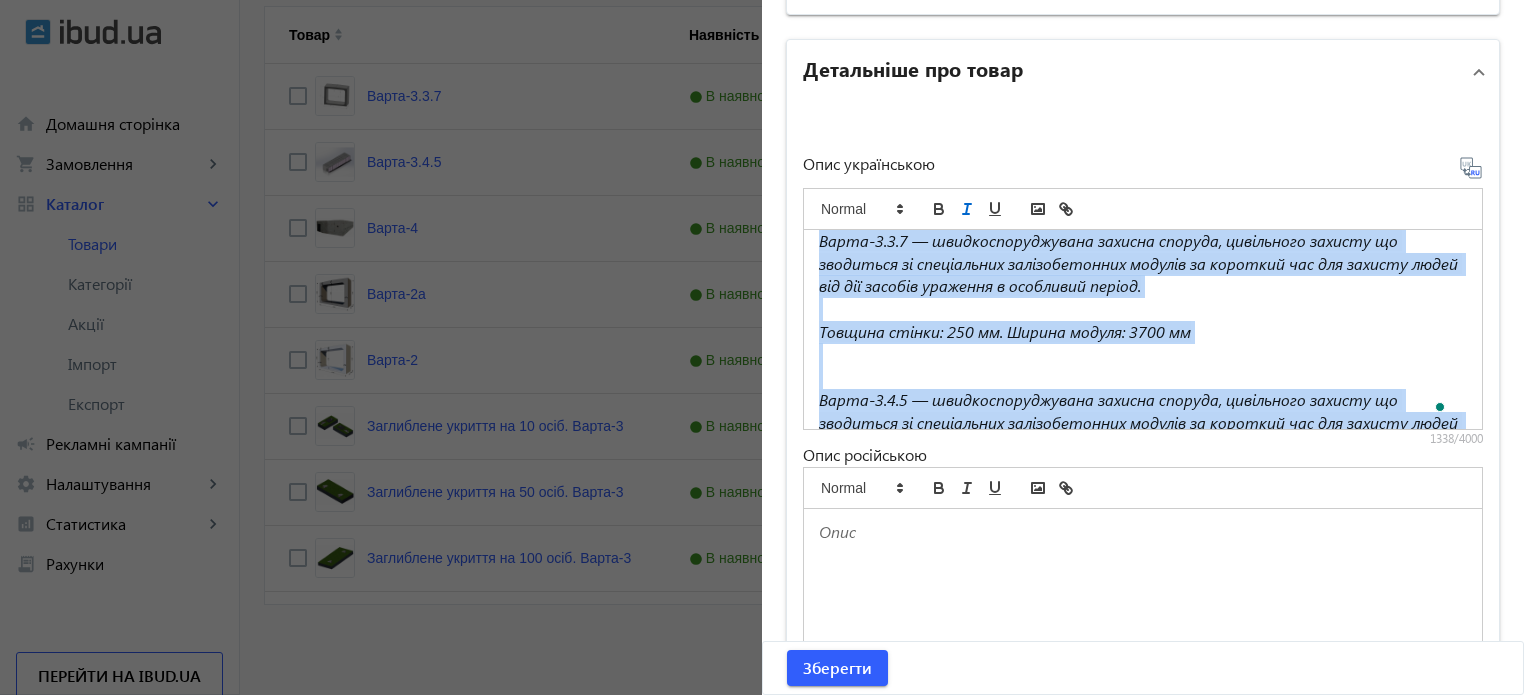 click on "Товщина стінки: 250 мм. Ширина модуля: 3700 мм" at bounding box center (1005, 331) 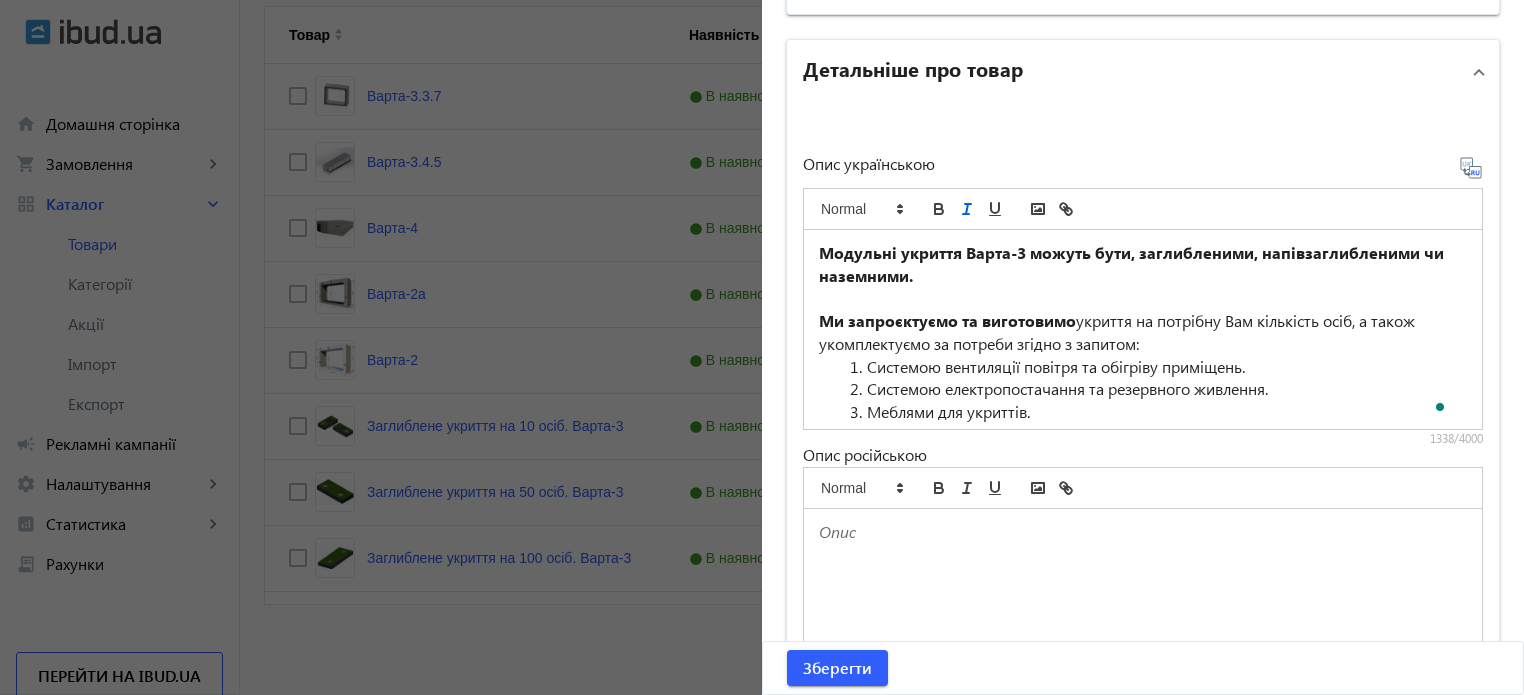 click on "Ми запроєктуємо та виготовимо  укриття на потрібну Вам кількість осіб, а також укомплектуємо за потреби згідно з запитом:" at bounding box center (1143, 332) 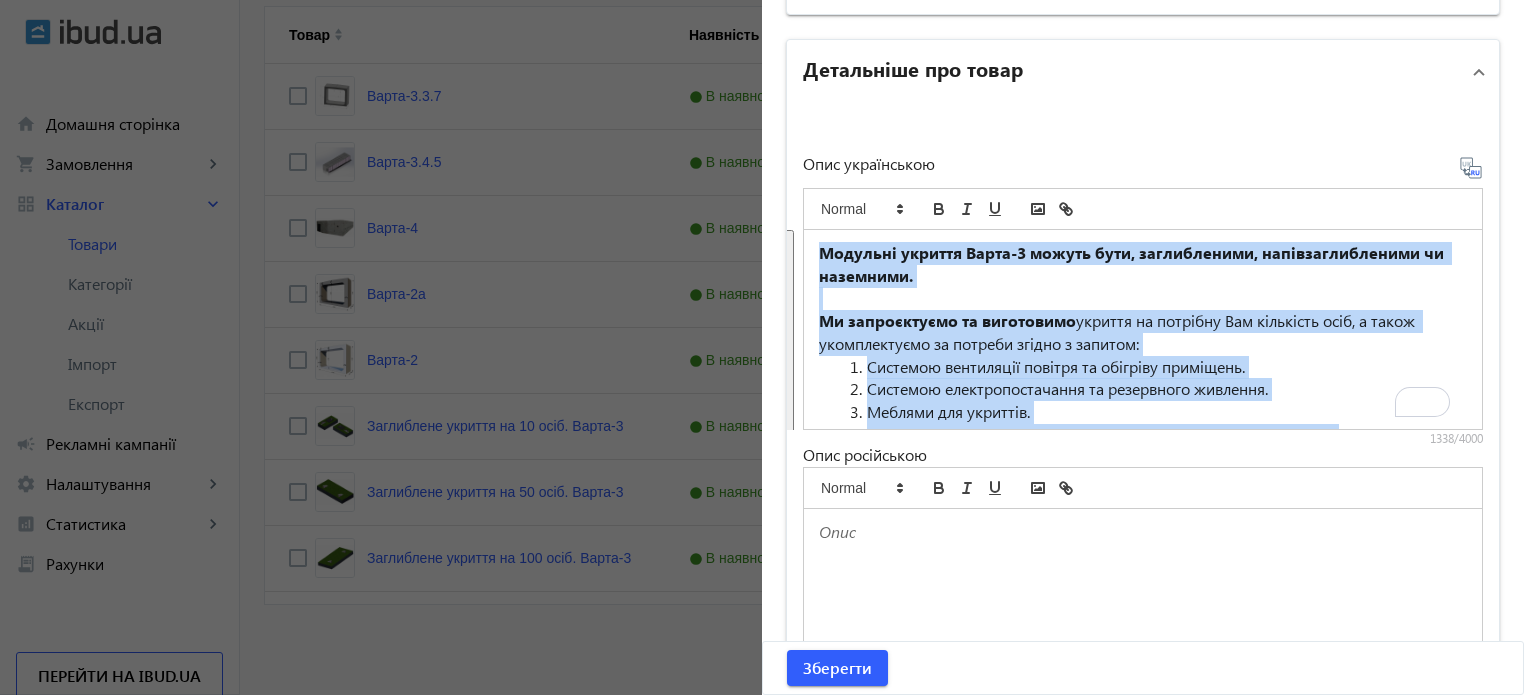 copy on "Модульні укриття Варта-3 можуть бути, заглибленими, напівзаглибленими чи наземними.  Ми запроєктуємо та виготовимо  укриття на потрібну Вам кількість осіб, а також укомплектуємо за потреби згідно з запитом: Системою вентиляції повітря та обігріву приміщень. Системою електропостачання та резервного живлення. Меблями для укриттів. Комплектами "Пожежна безпека" (пожежні щити, вогнегасники). Санвузлами (автономні або стаціонарні). За потреби та згідно із проєктом ми передбачаємо забезпечення доступності для маломобільних груп населення (тактильна та візуальна навігація, доступність для крісла колісного тощо).  Згідно із запитами ми можемо запроєктувати ПРУ  (протирадіаційне укриття) Ми надаємо  Послугу «Будівництво під ключ захисних укриттів»  та  Послугу «Шеф-монтаж»  Звертайтесь, будь ласка. Ми радо відповімо на усі Ваші запитання. Варта-3.3.7 — швидкоспоруджувана захисна споруда, цивільного захисту що зводиться зі спеціальних залізобетонних модулів за короткий час для захисту людей від дії засобів ураження ..." 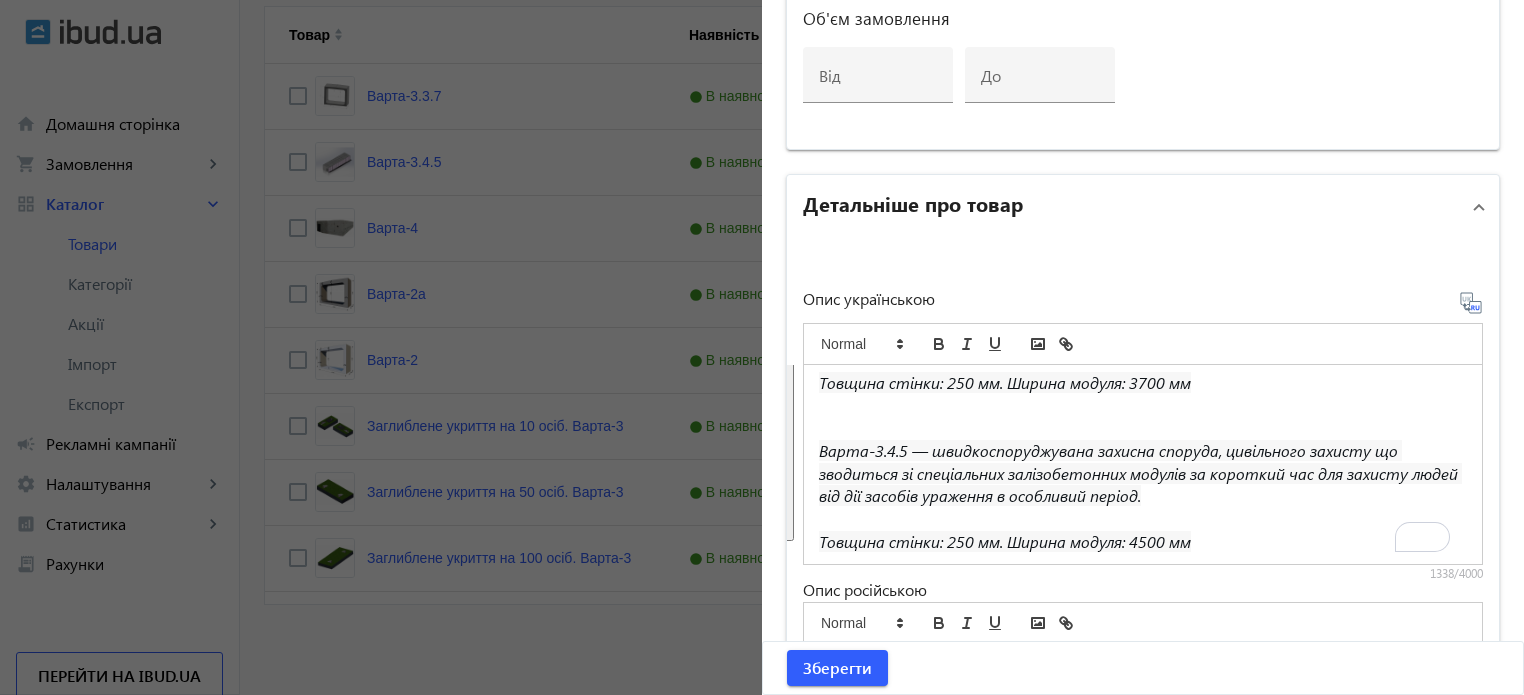 click 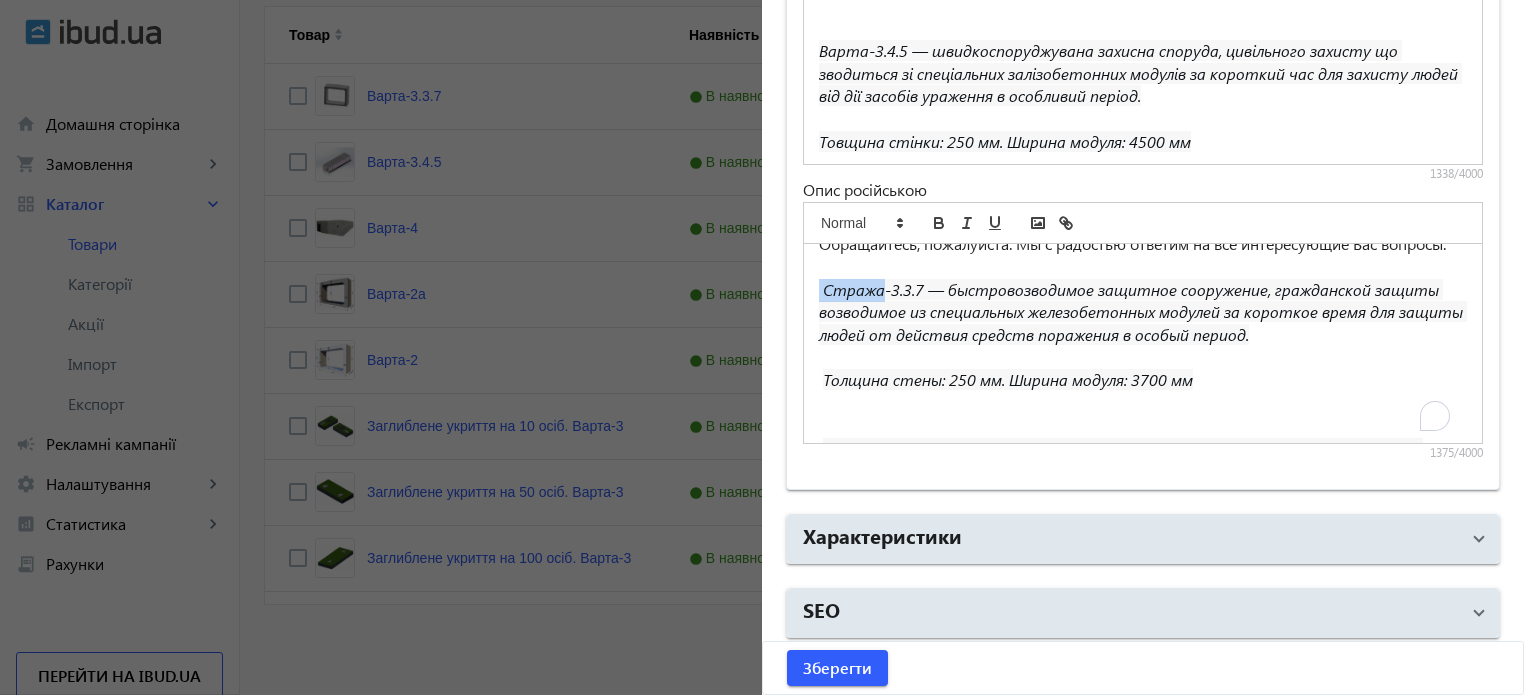 drag, startPoint x: 879, startPoint y: 309, endPoint x: 762, endPoint y: 307, distance: 117.01709 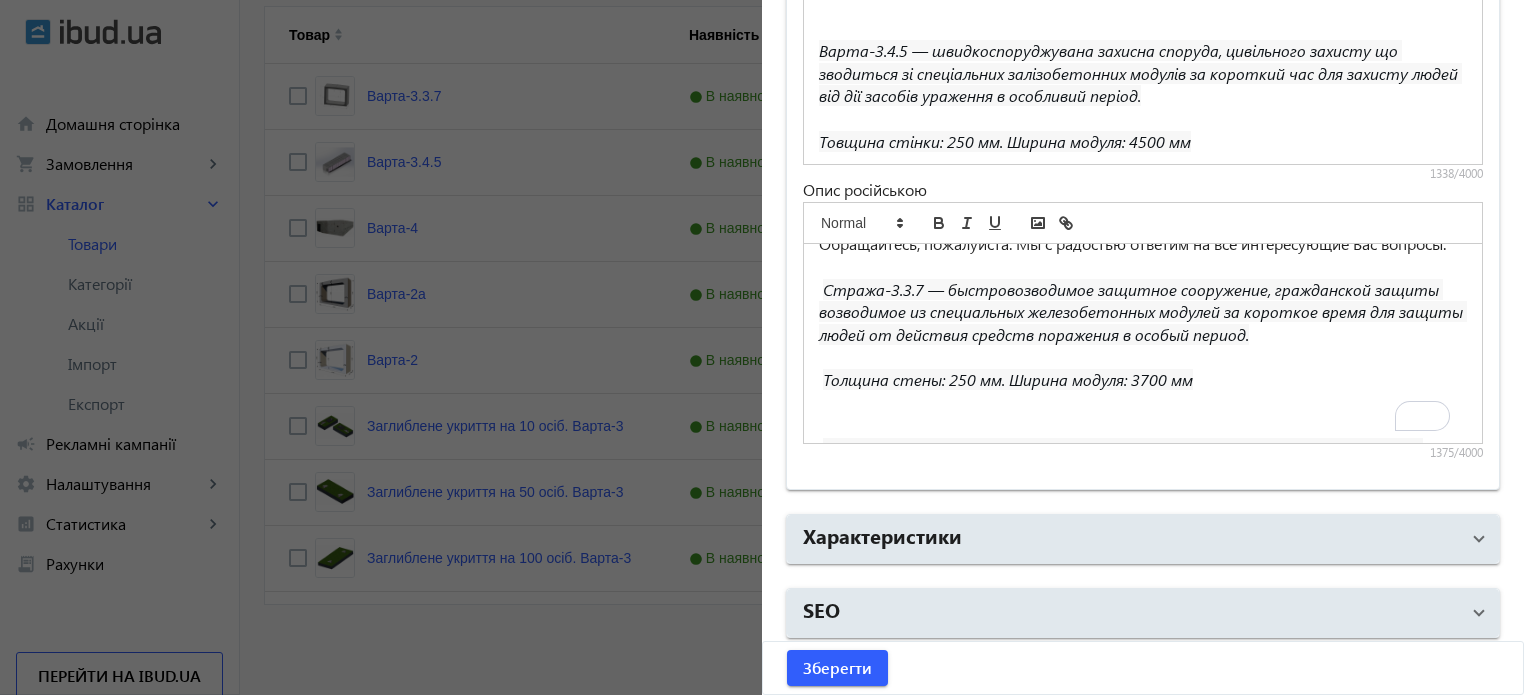 type 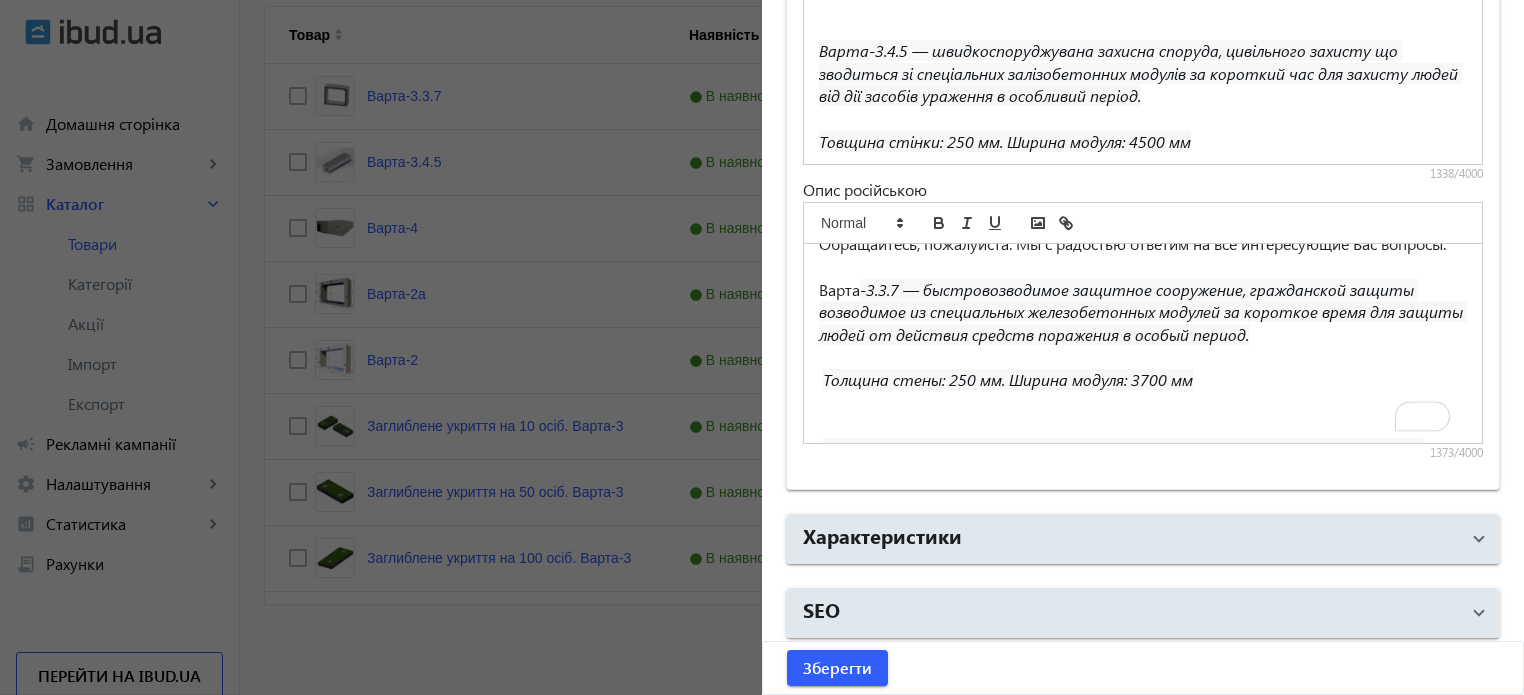 click on "-3.3.7 — быстровозводимое защитное сооружение, гражданской защиты возводимое из специальных железобетонных модулей за короткое время для защиты людей от действия средств поражения в особый период." at bounding box center [1143, 312] 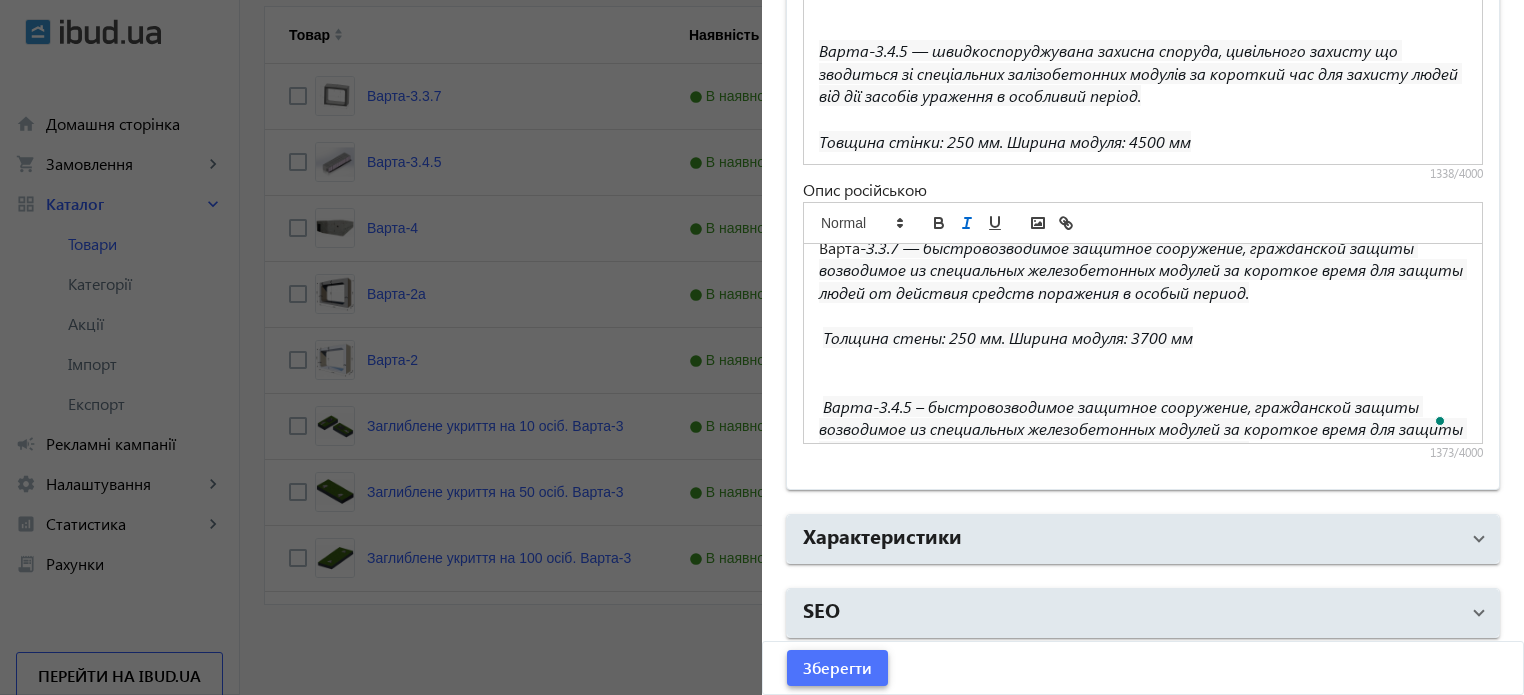 click on "Зберегти" 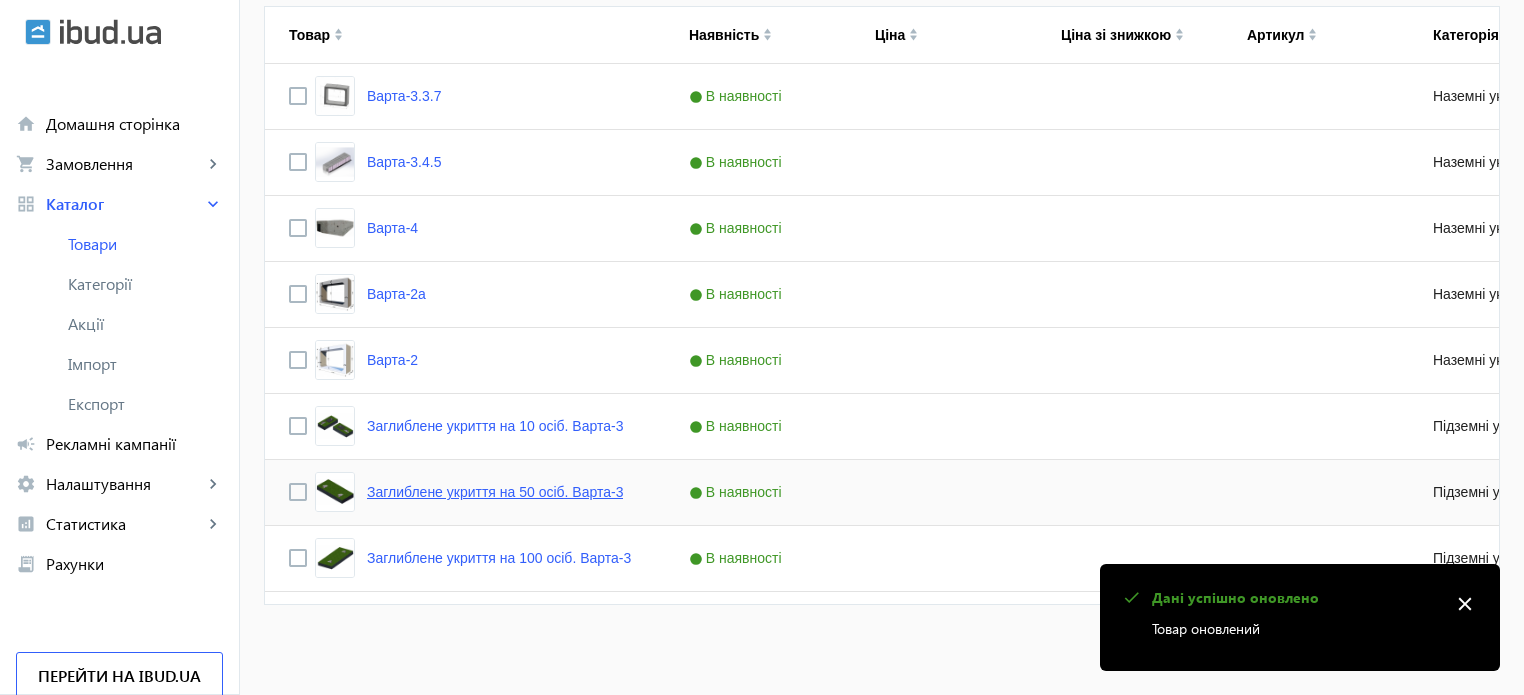 click on "Заглиблене укриття на 50 осіб. Варта-3" 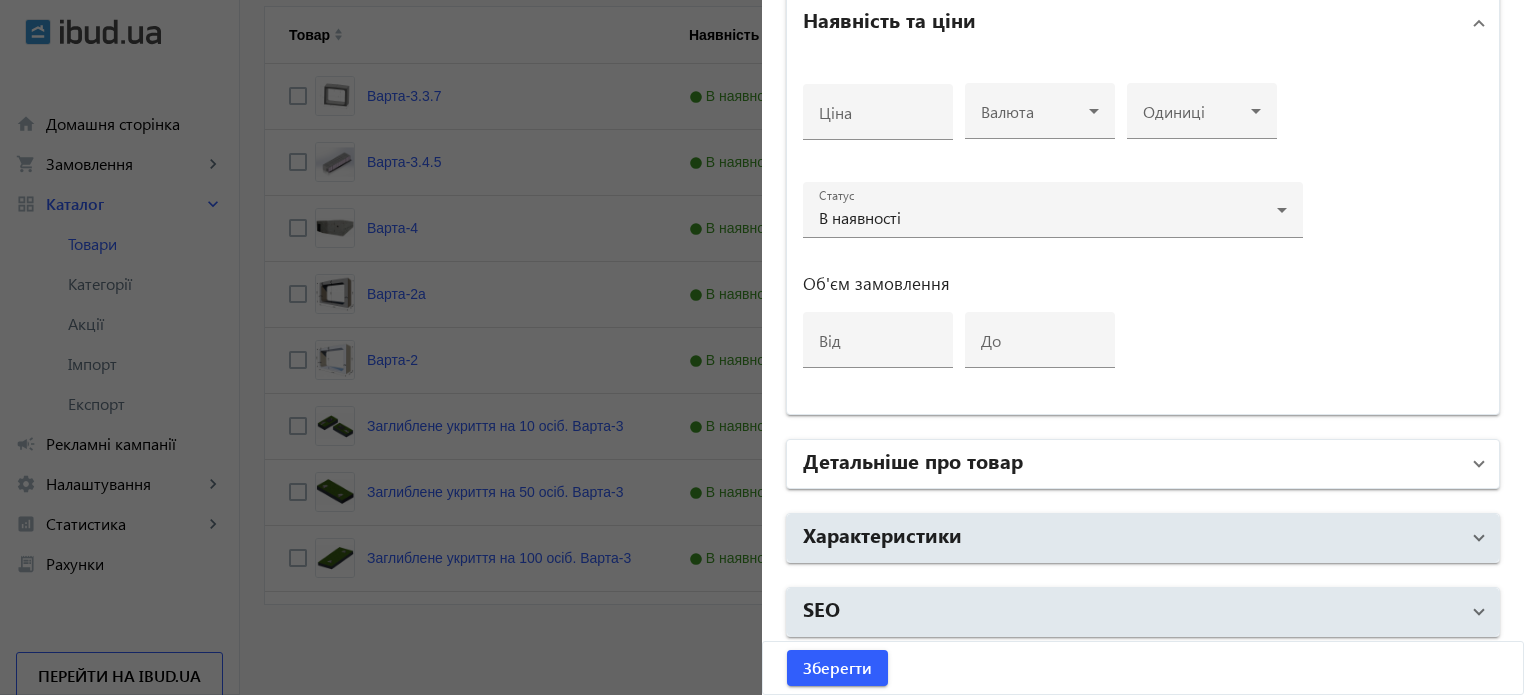 click on "Детальніше про товар" at bounding box center [913, 460] 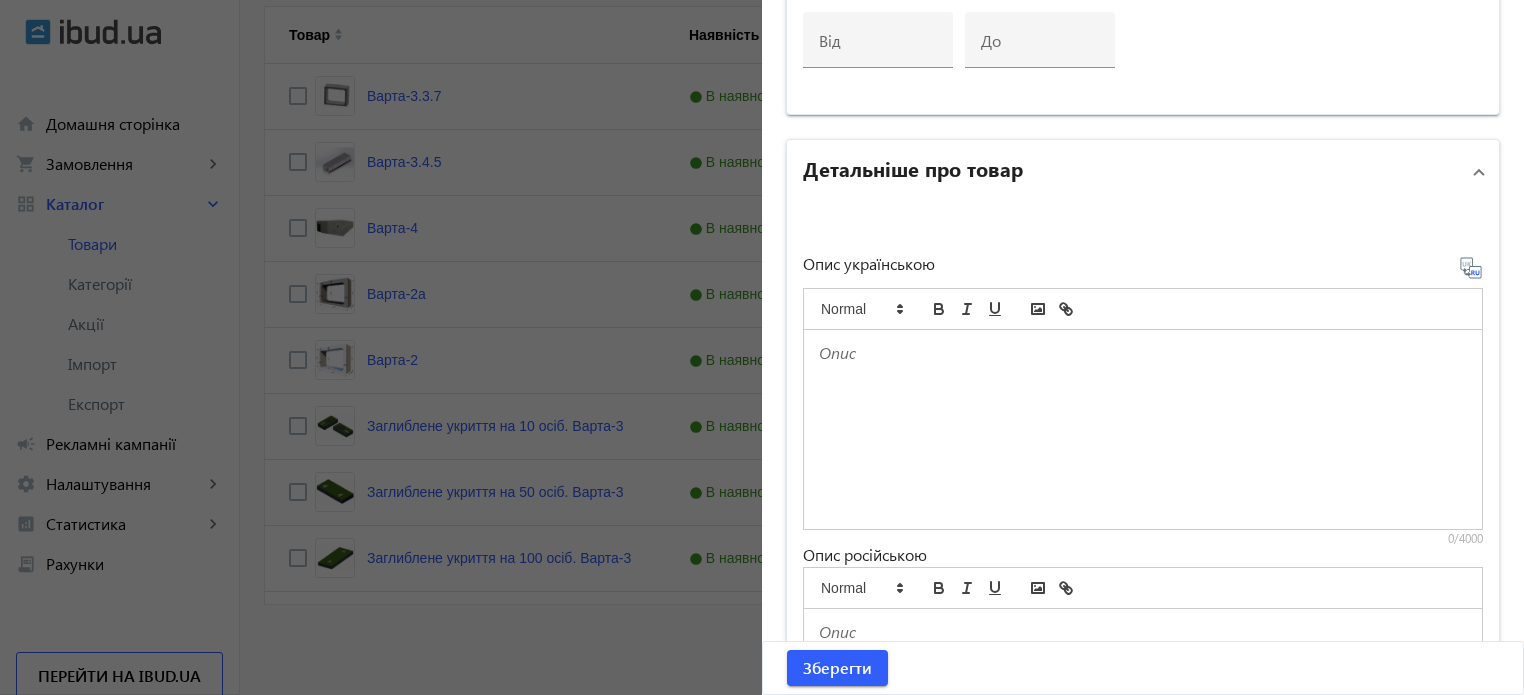 click at bounding box center [1143, 429] 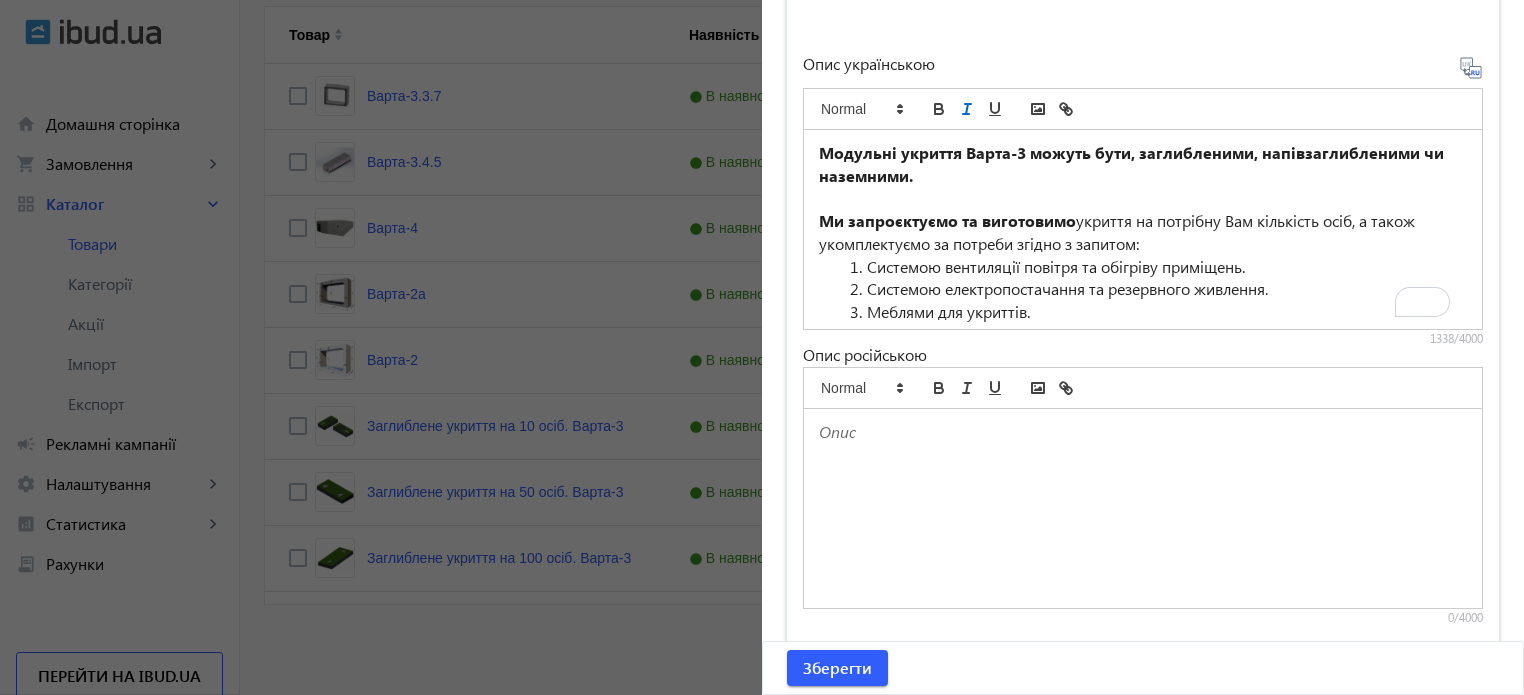 click 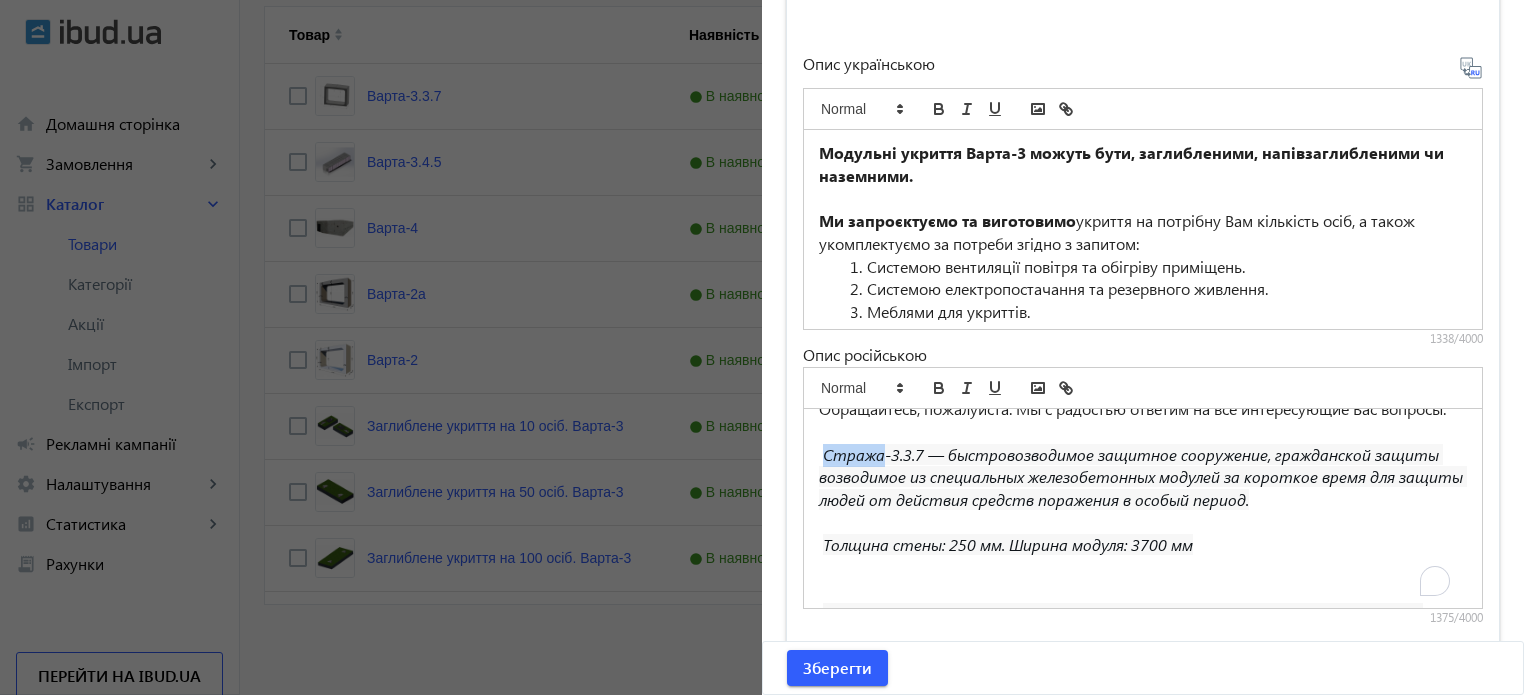 drag, startPoint x: 876, startPoint y: 476, endPoint x: 831, endPoint y: 463, distance: 46.840153 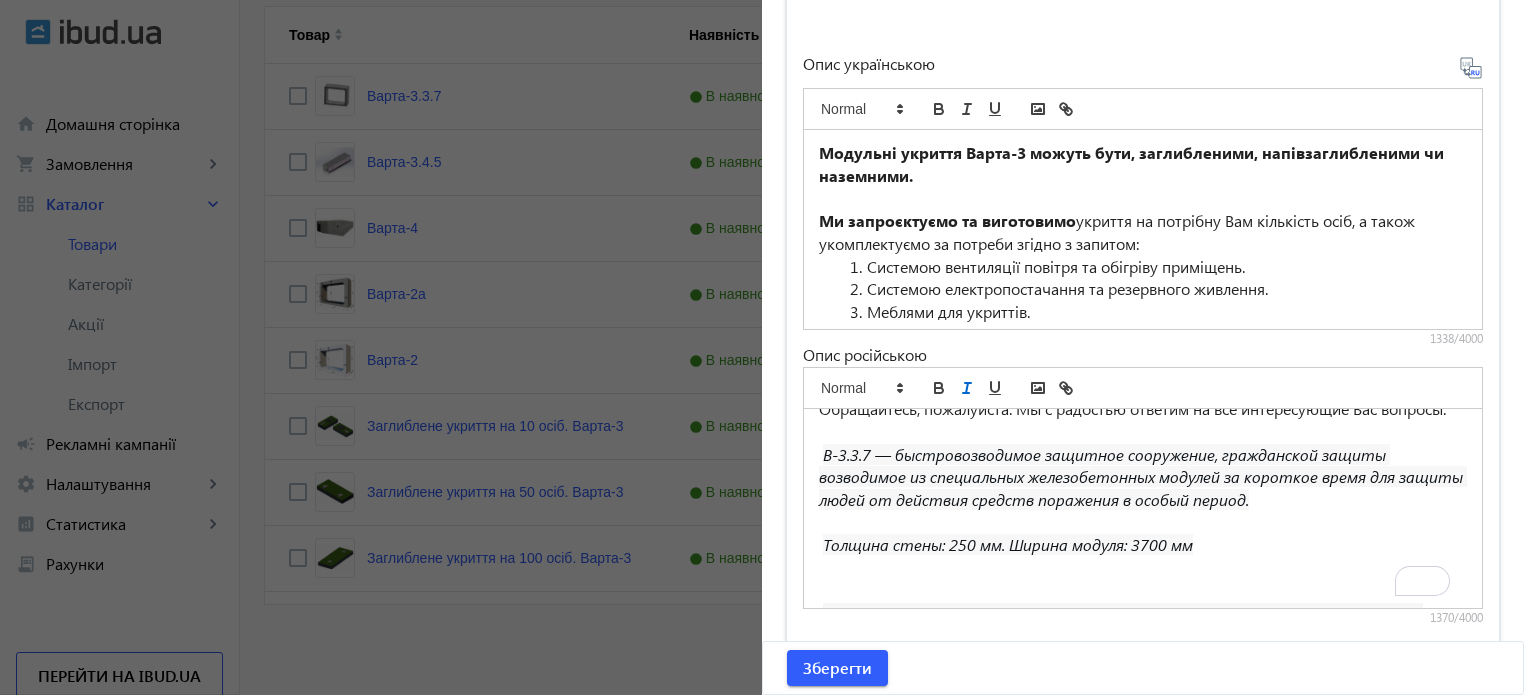 type 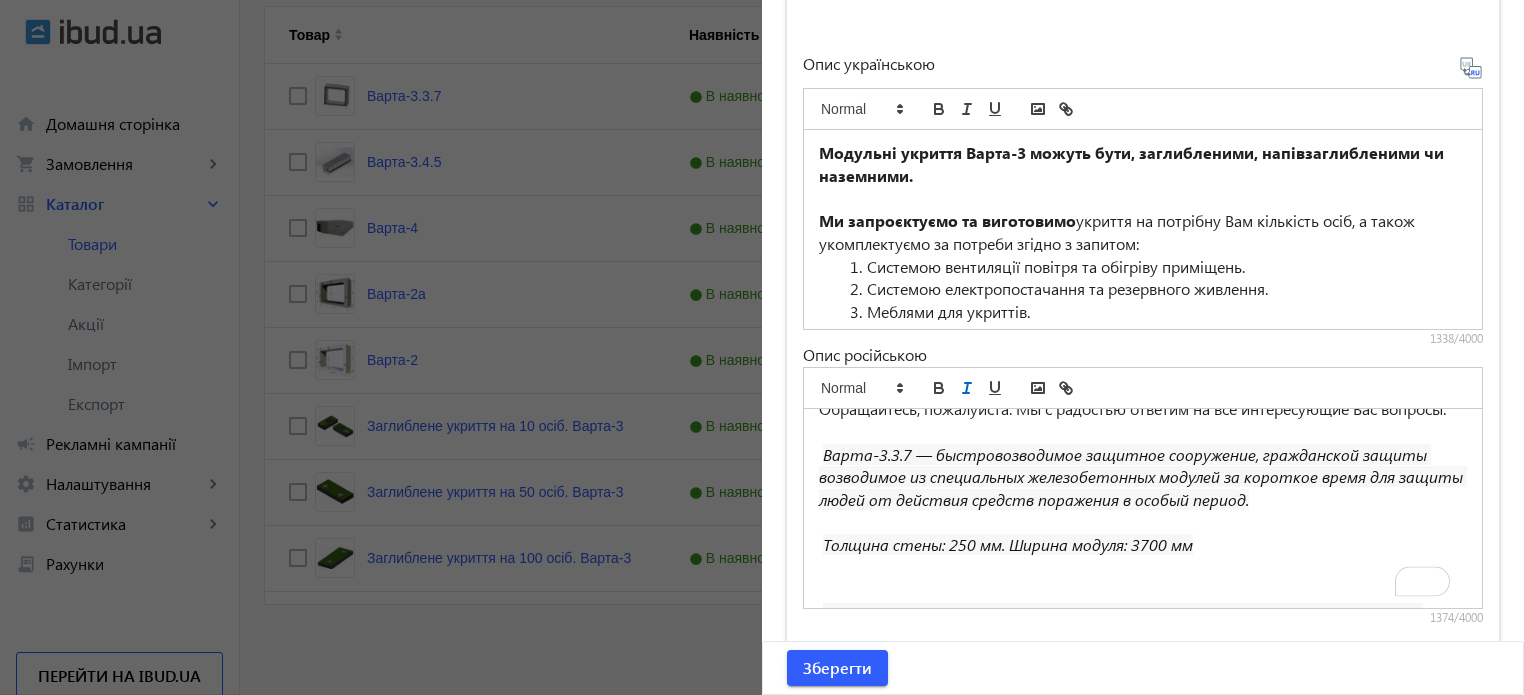 click on "Варта-3.3.7 — быстровозводимое защитное сооружение, гражданской защиты возводимое из специальных железобетонных модулей за короткое время для защиты людей от действия средств поражения в особый период." at bounding box center [1143, 477] 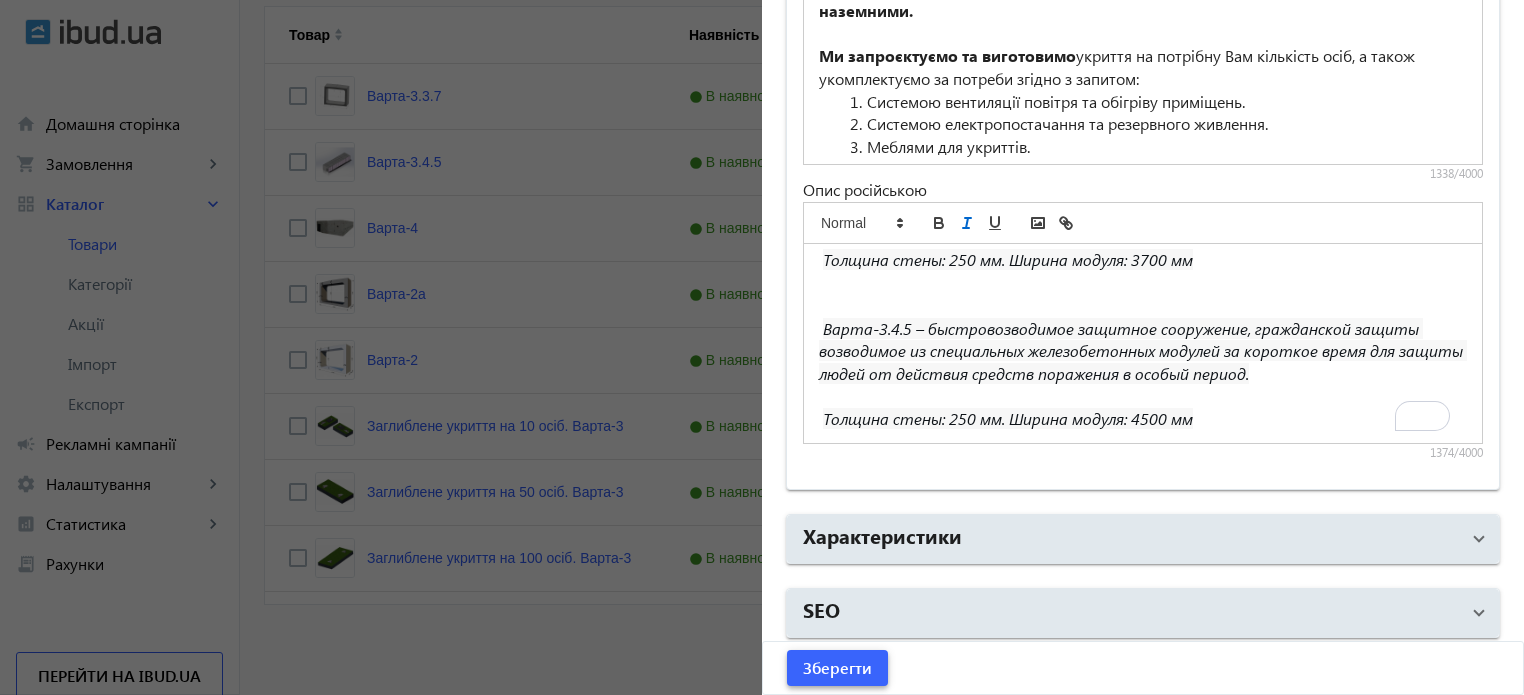 click on "Зберегти" 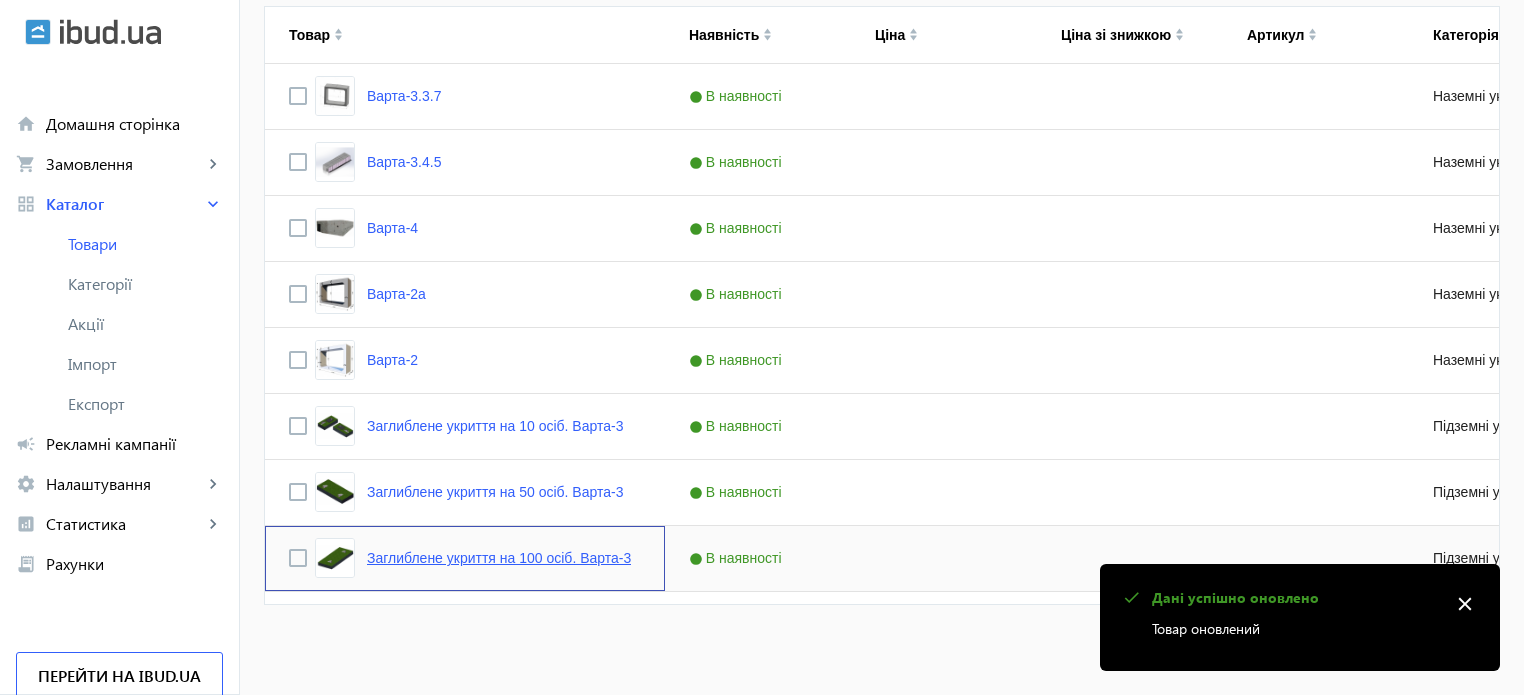 click on "Заглиблене укриття на 100 осіб. Варта-3" 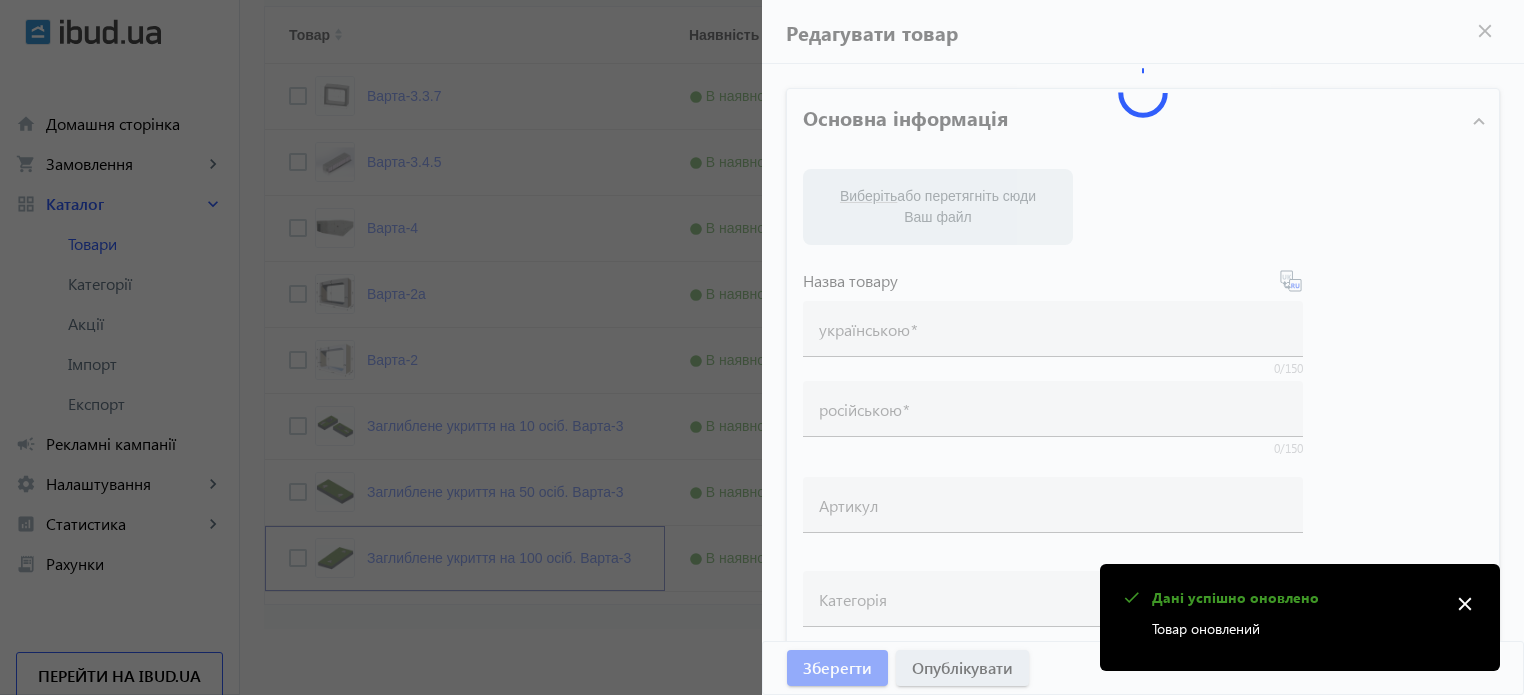 type on "Заглиблене укриття на 100 осіб. Варта-3" 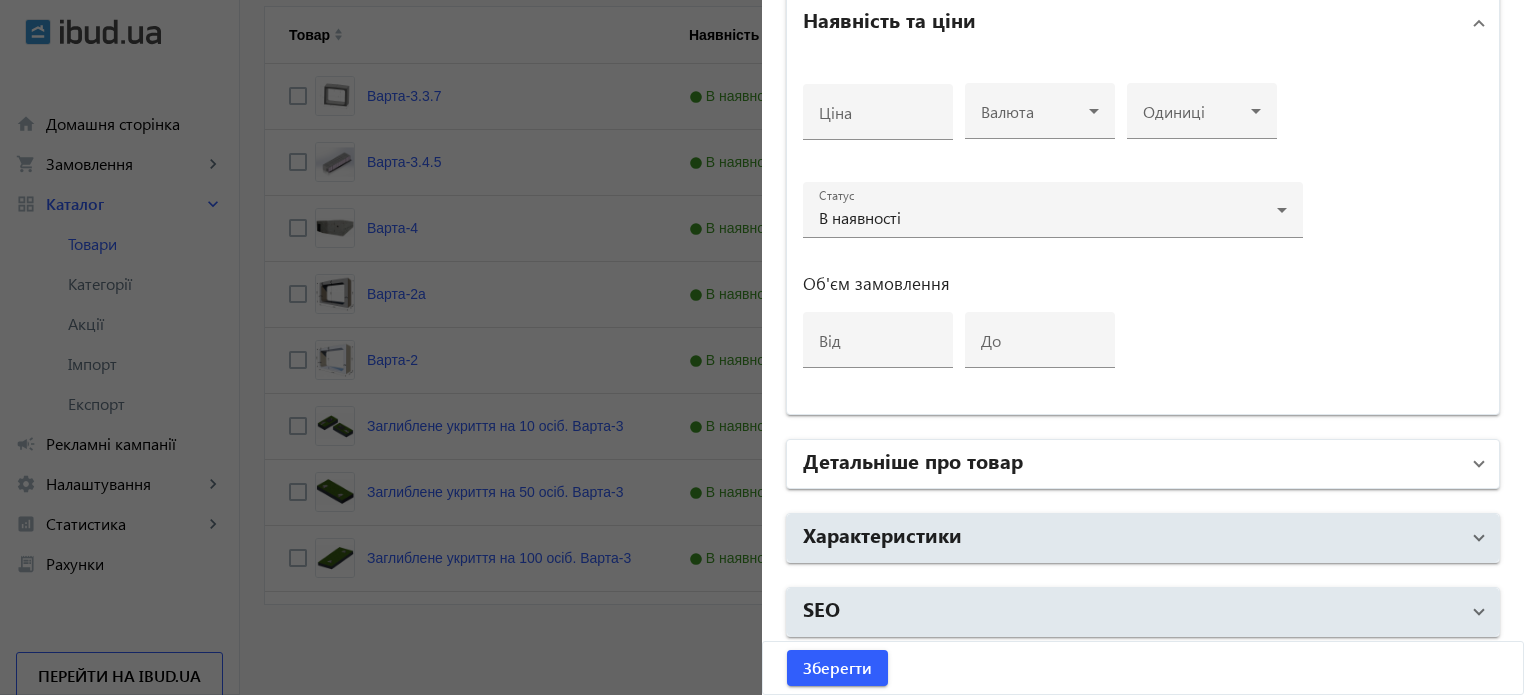 click on "Детальніше про товар" at bounding box center [913, 460] 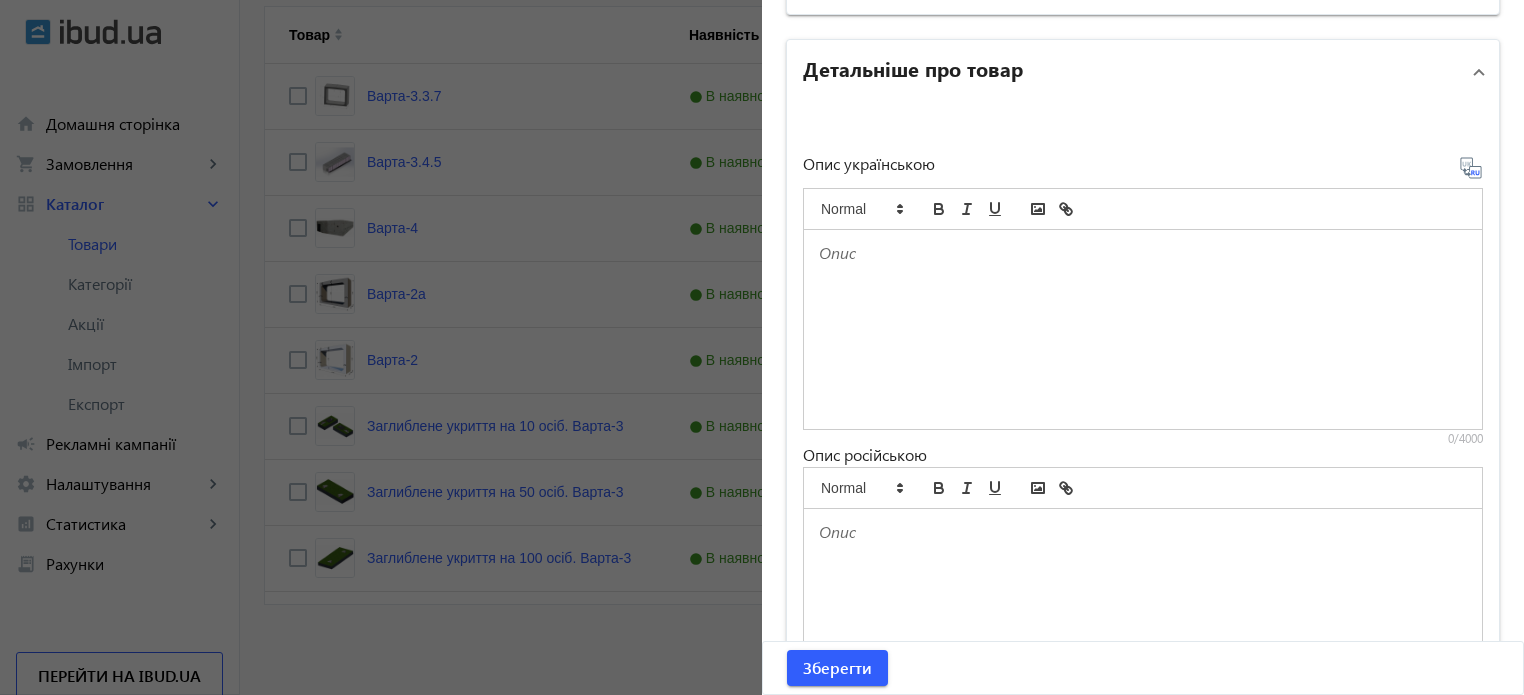 click at bounding box center (1143, 329) 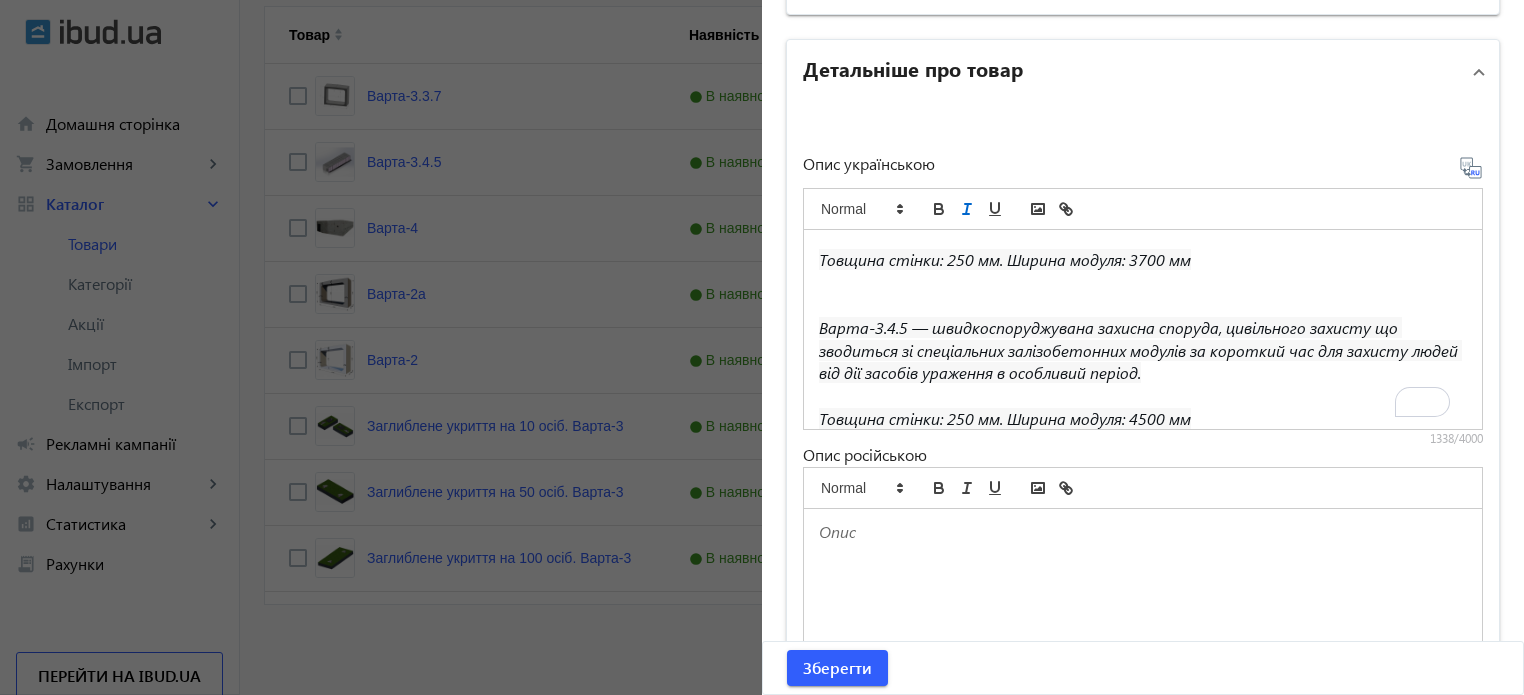 click 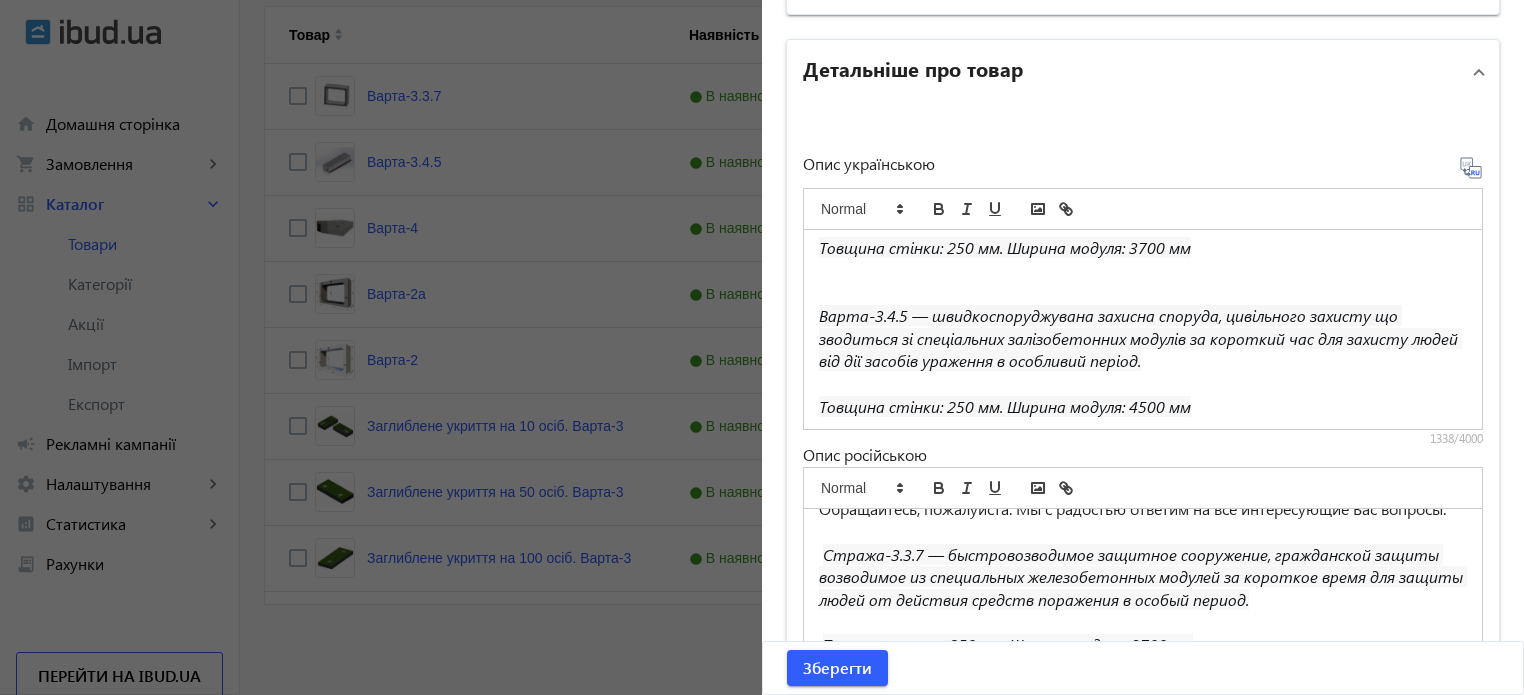 click on "Стража-3.3.7 — быстровозводимое защитное сооружение, гражданской защиты возводимое из специальных железобетонных модулей за короткое время для защиты людей от действия средств поражения в особый период." at bounding box center [1143, 577] 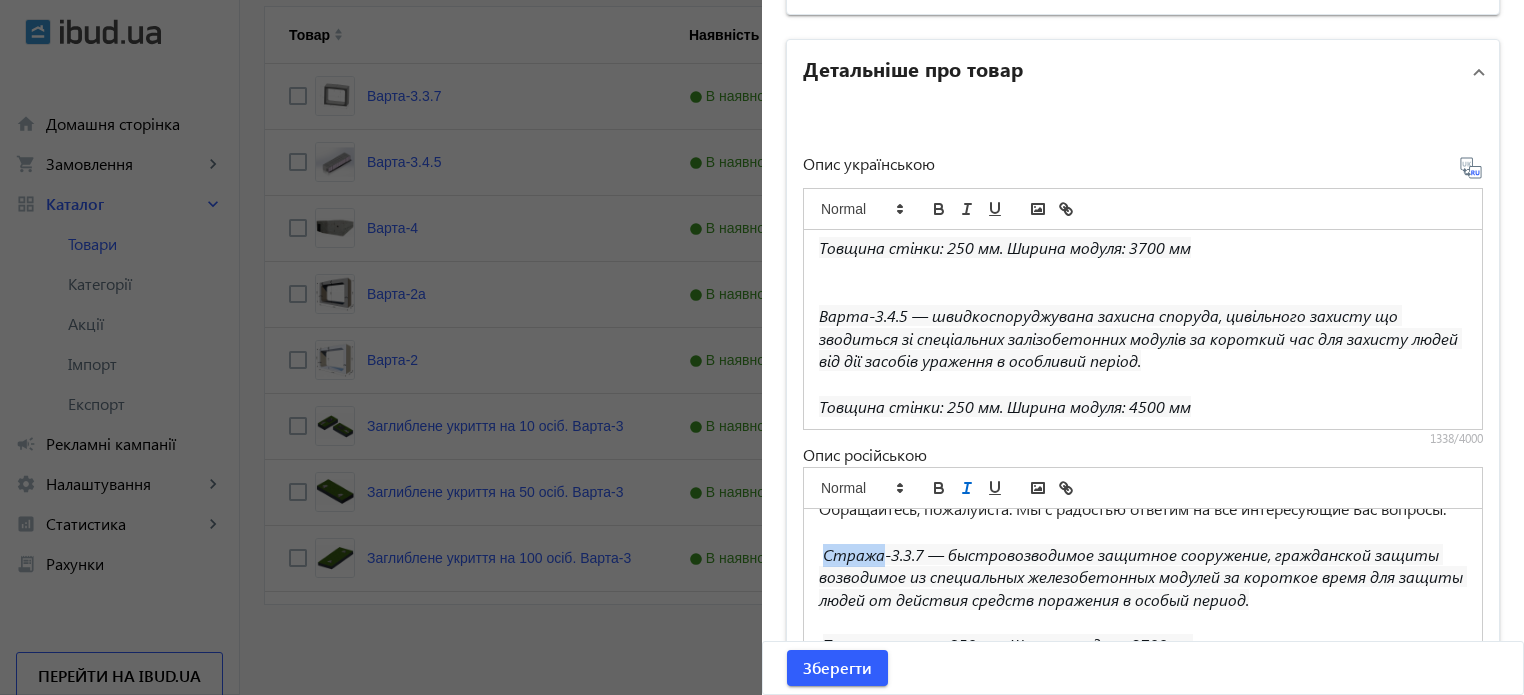 drag, startPoint x: 876, startPoint y: 570, endPoint x: 820, endPoint y: 573, distance: 56.0803 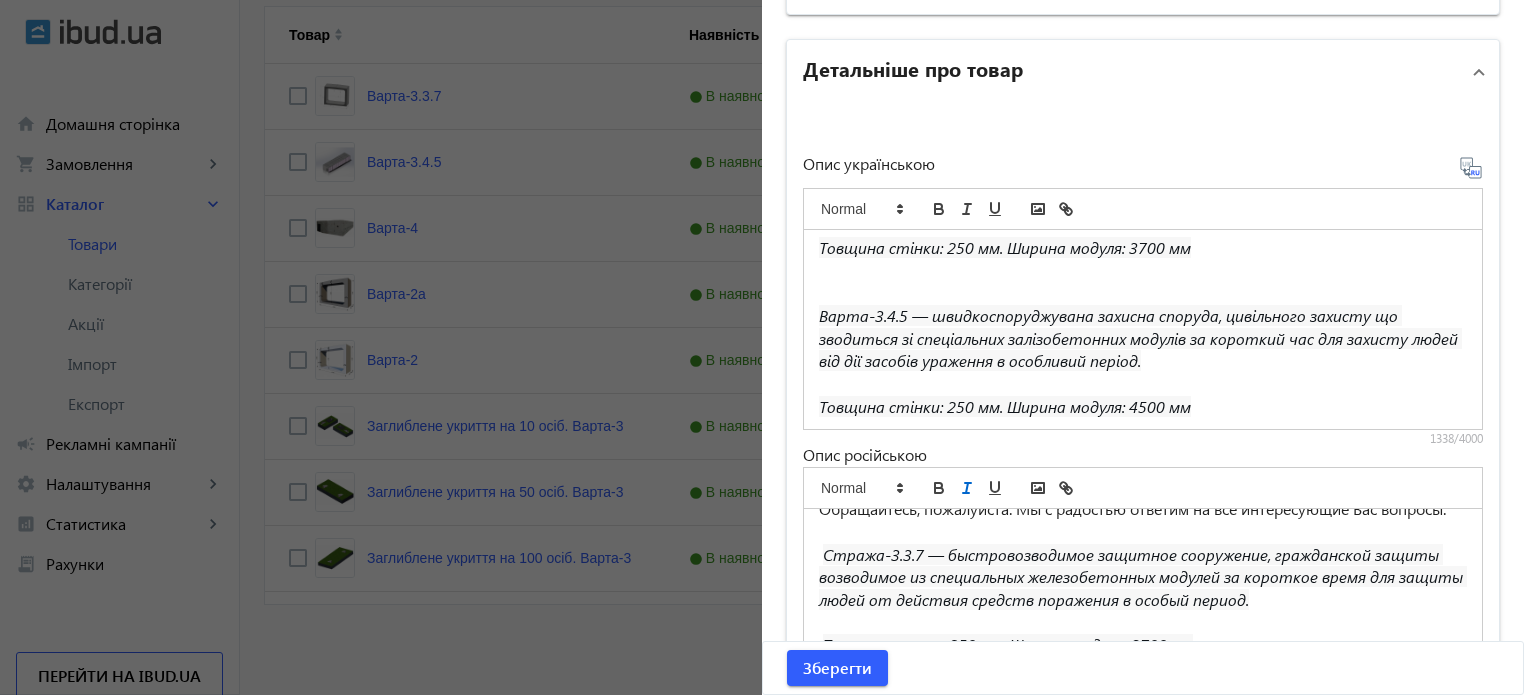 type 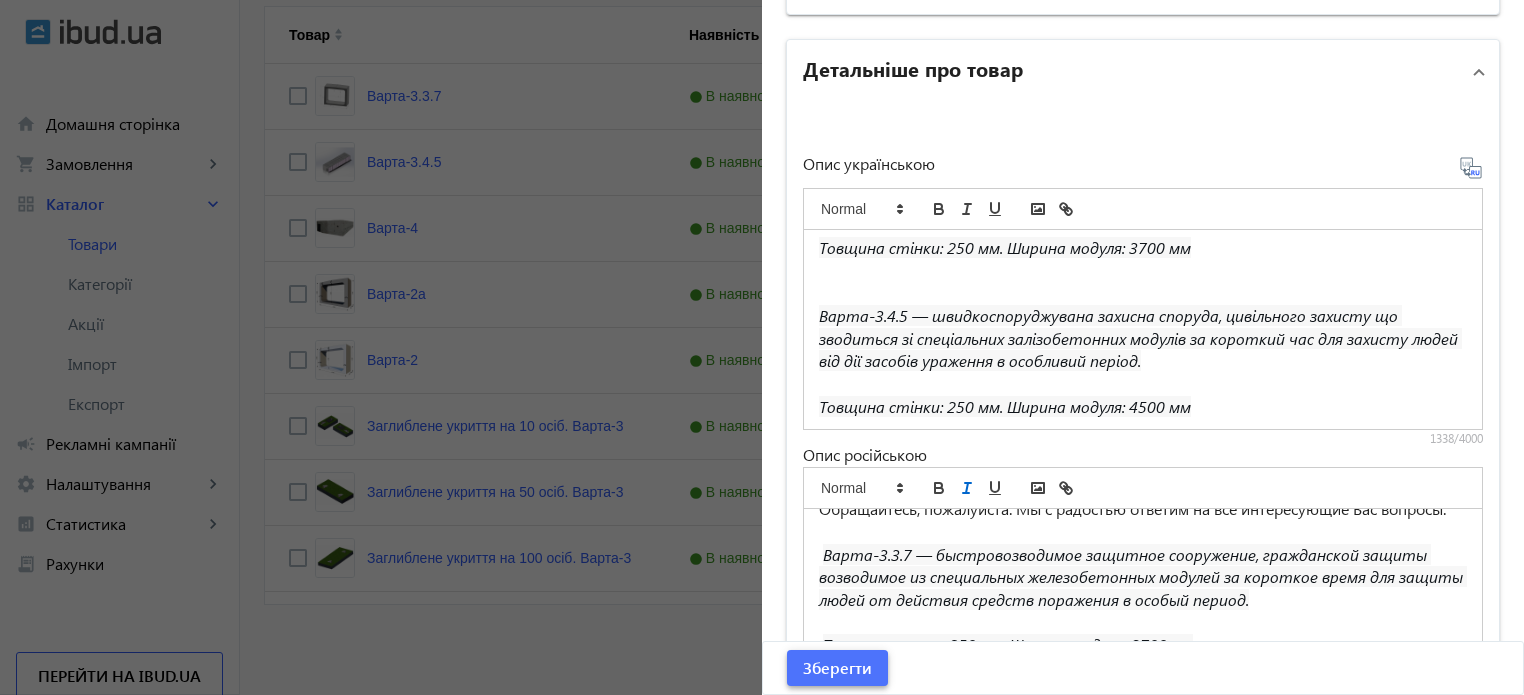 click on "Зберегти" 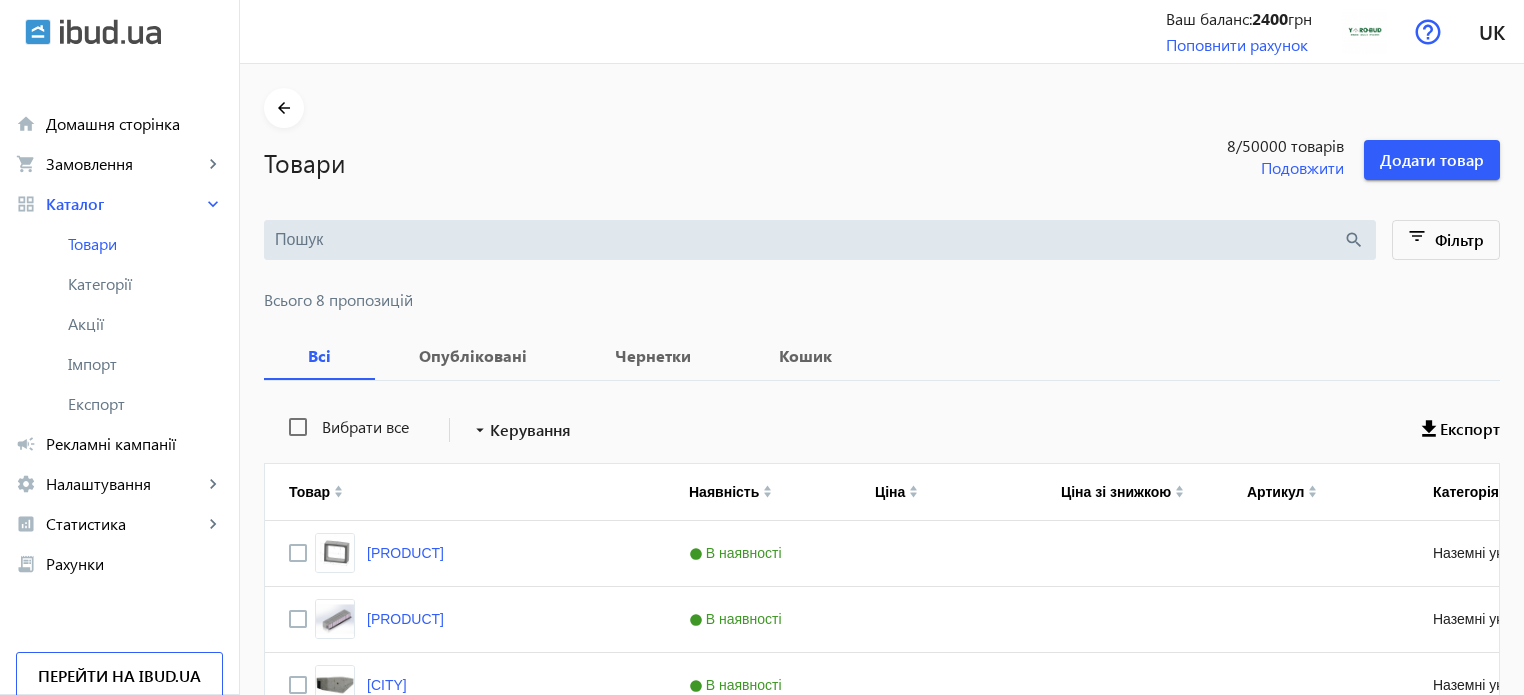 scroll, scrollTop: 0, scrollLeft: 0, axis: both 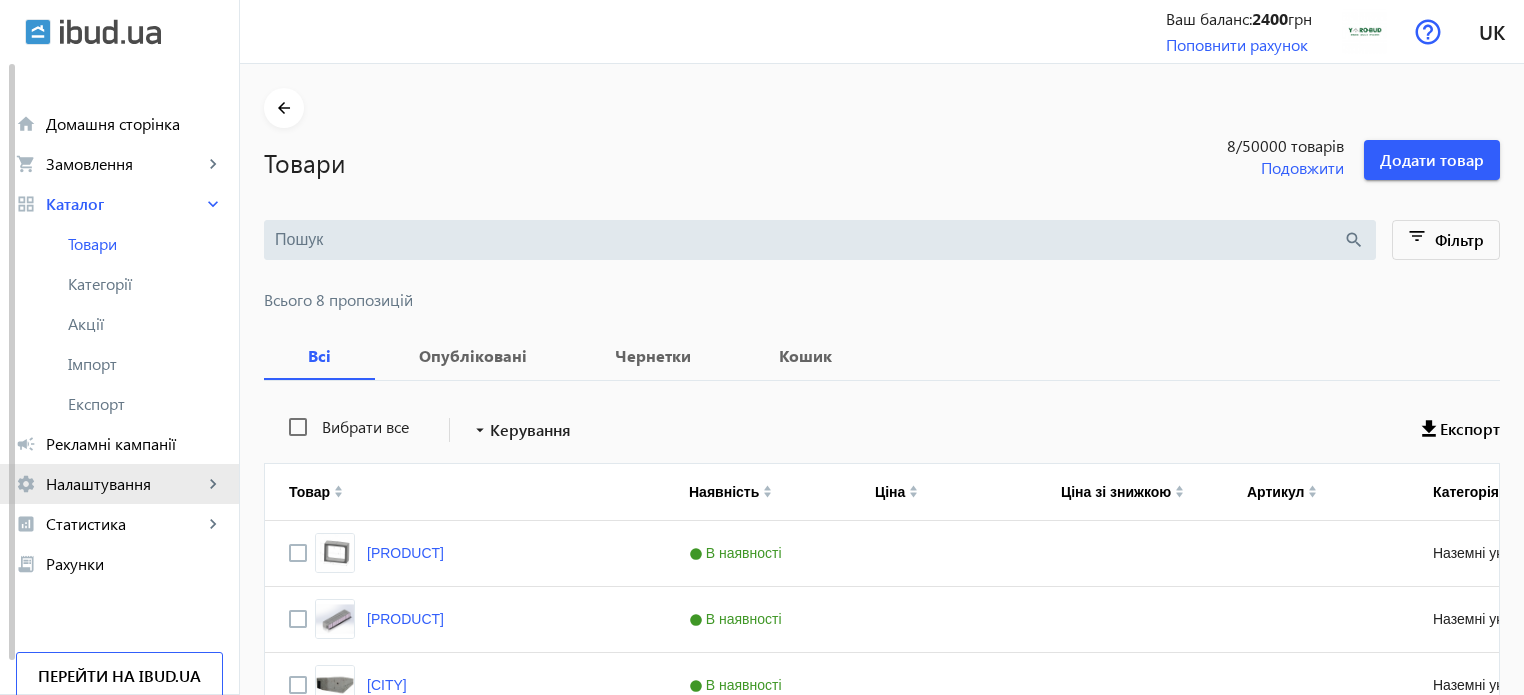 click on "settings Налаштування keyboard_arrow_right" 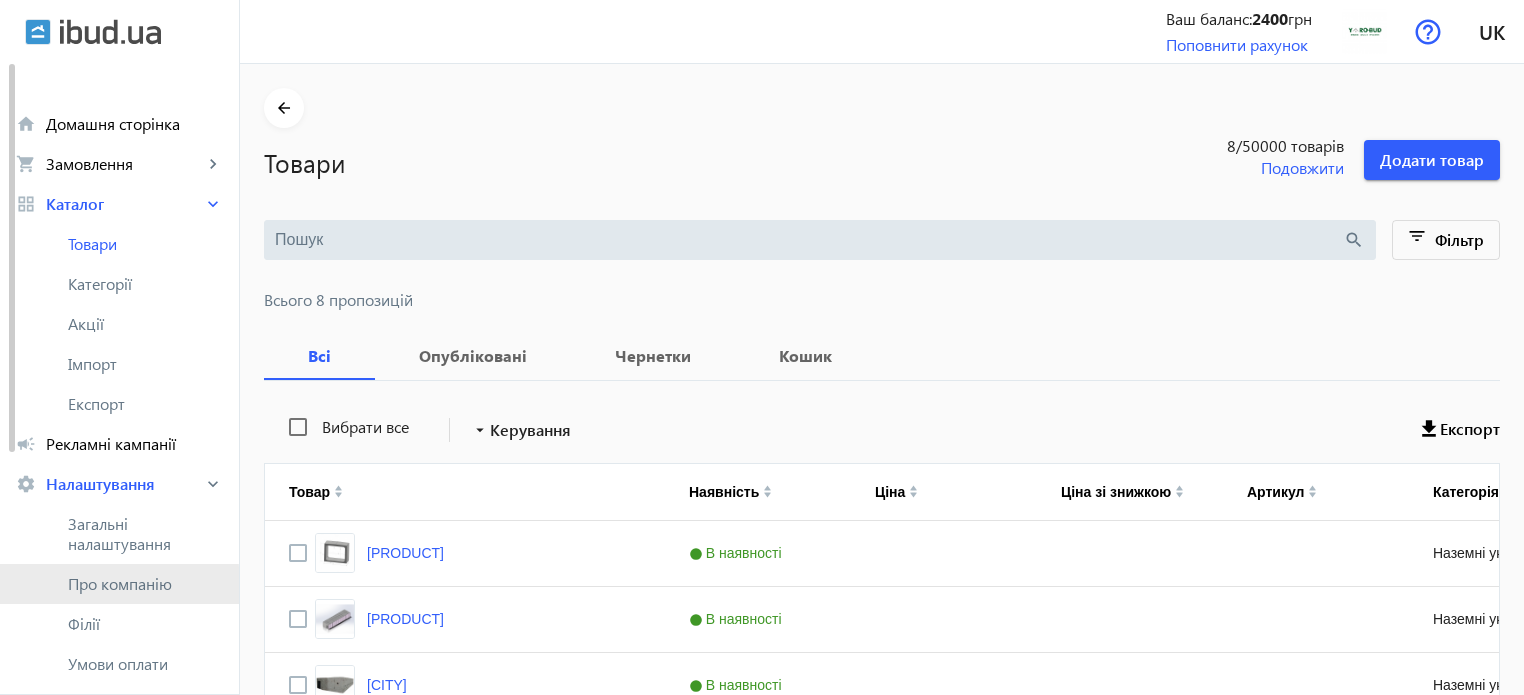 click on "Про компанію" 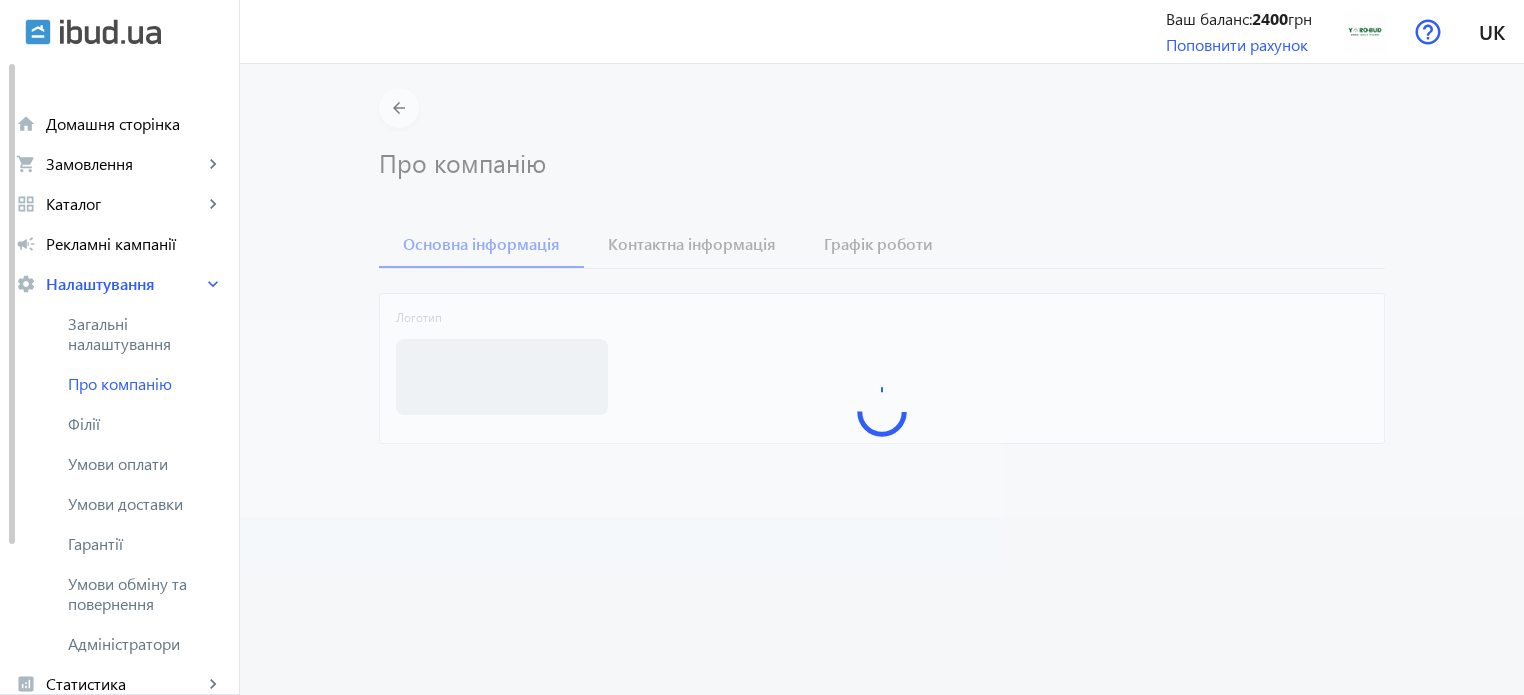 type on "[STREET]" 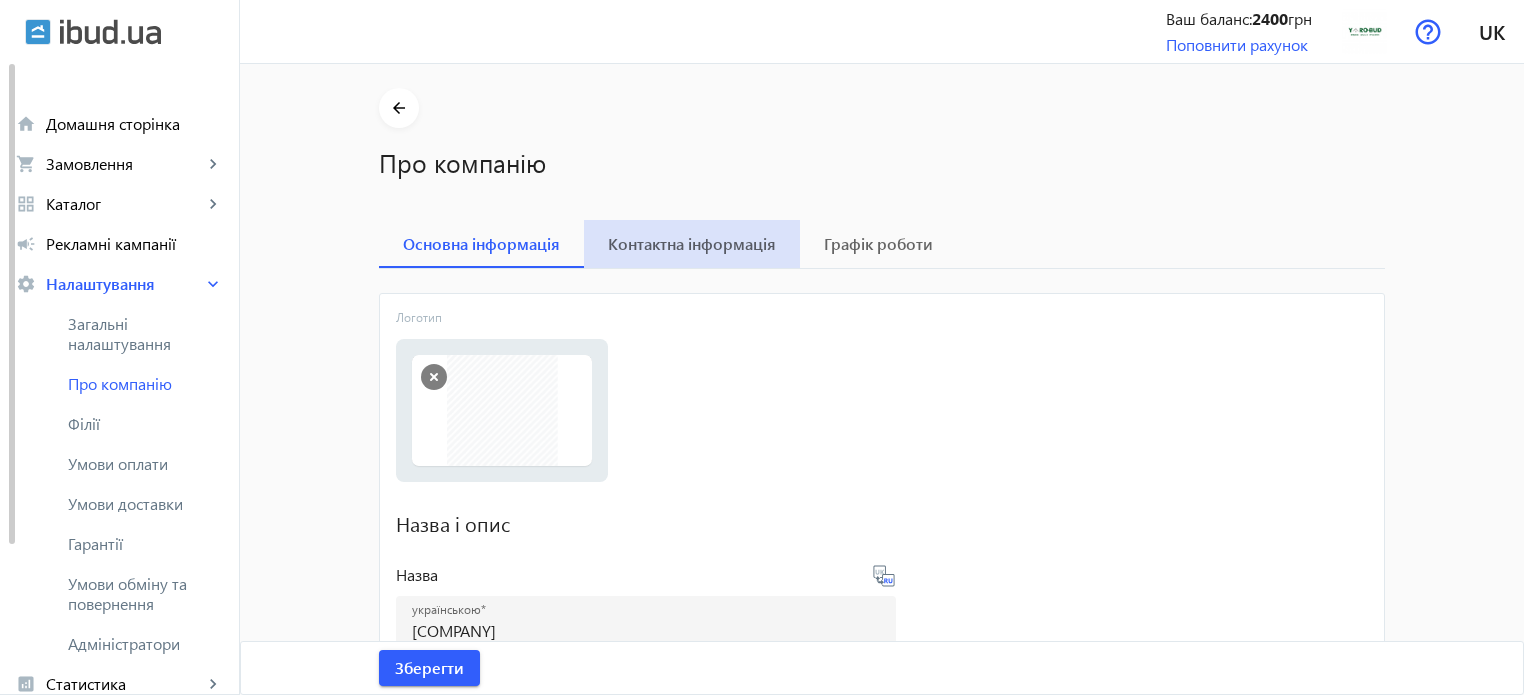 click on "Контактна інформація" at bounding box center (692, 244) 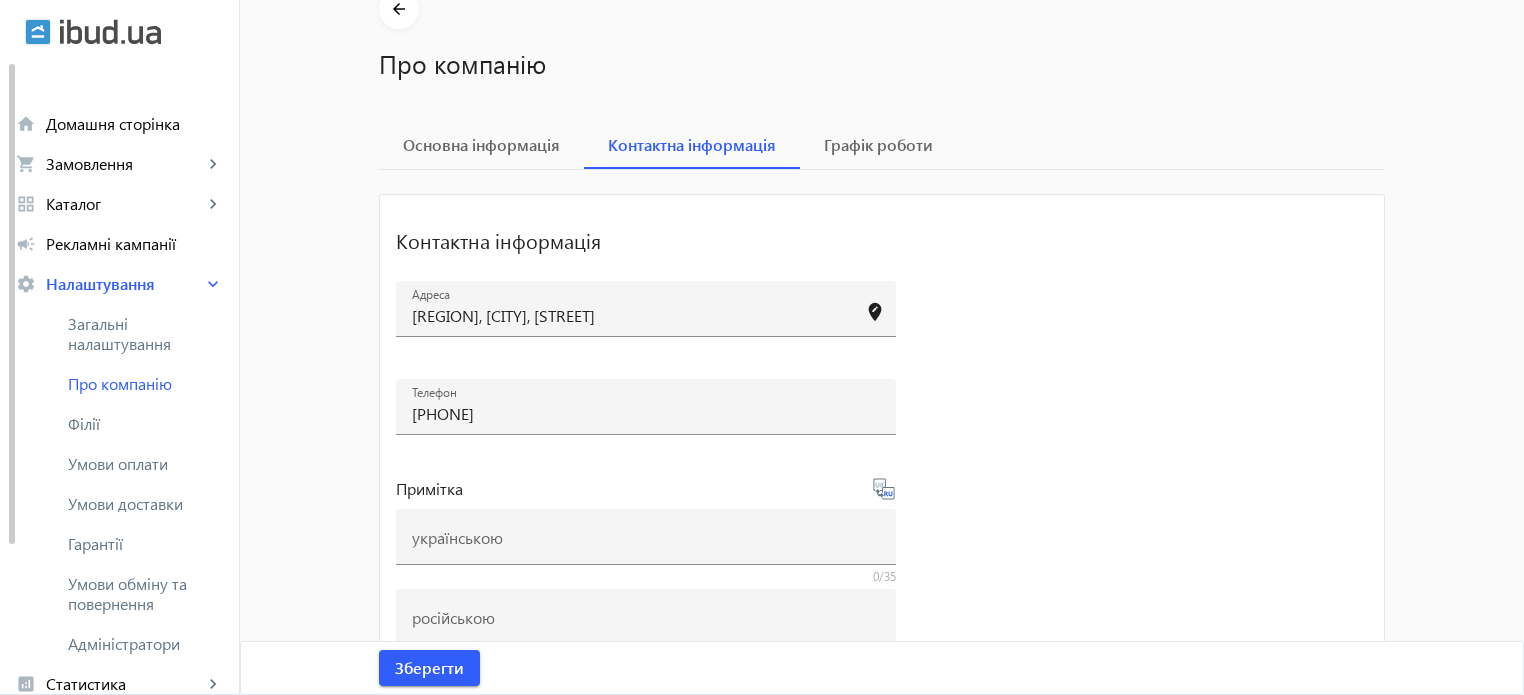 scroll, scrollTop: 100, scrollLeft: 0, axis: vertical 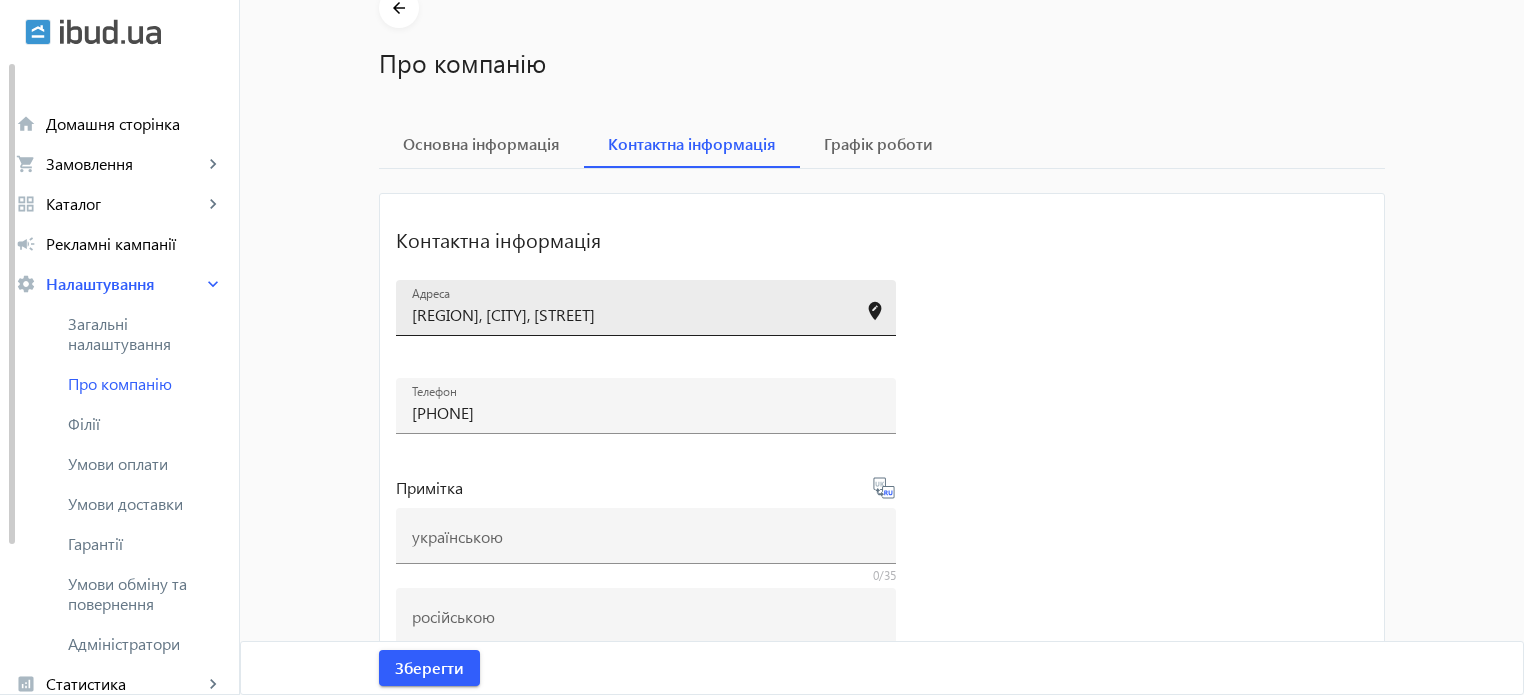 click on "Львівська область, Львів, вул. Залізнична, 45" at bounding box center (628, 314) 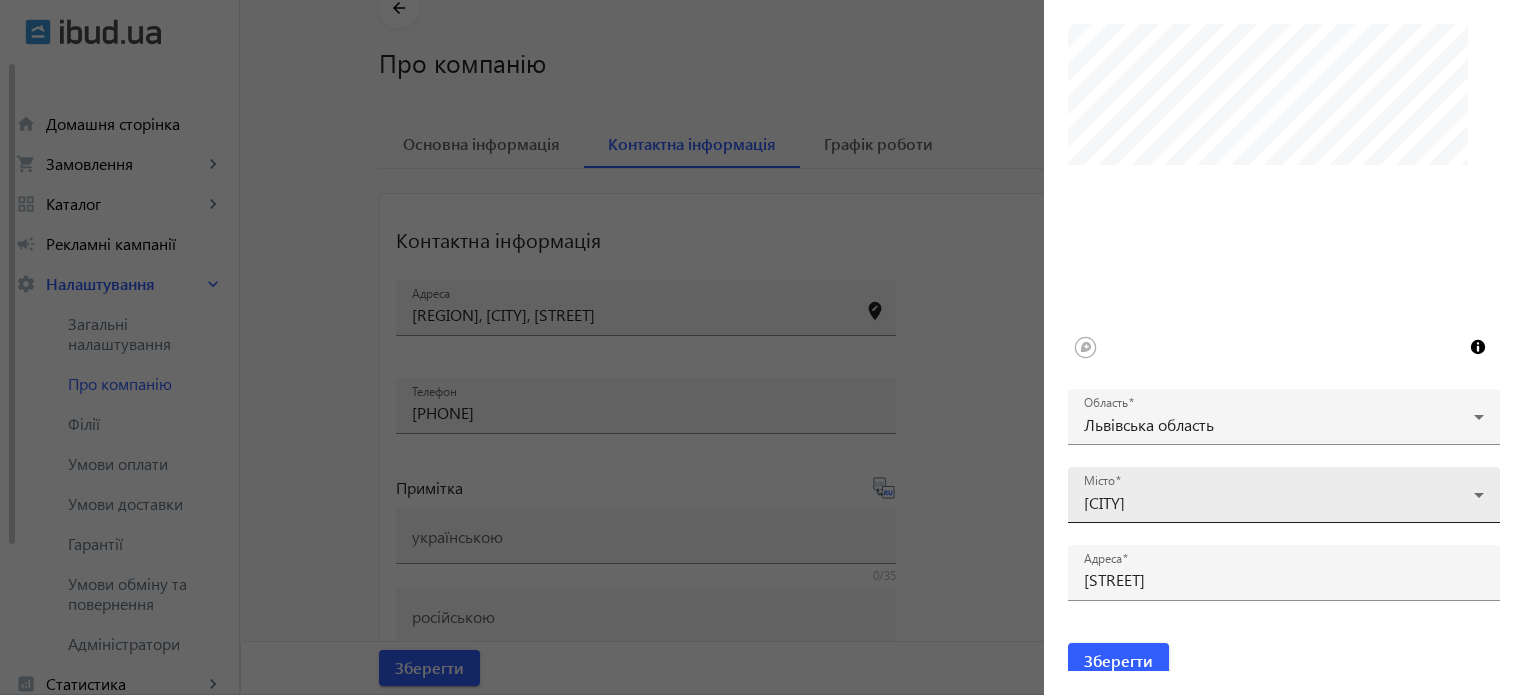 scroll, scrollTop: 243, scrollLeft: 0, axis: vertical 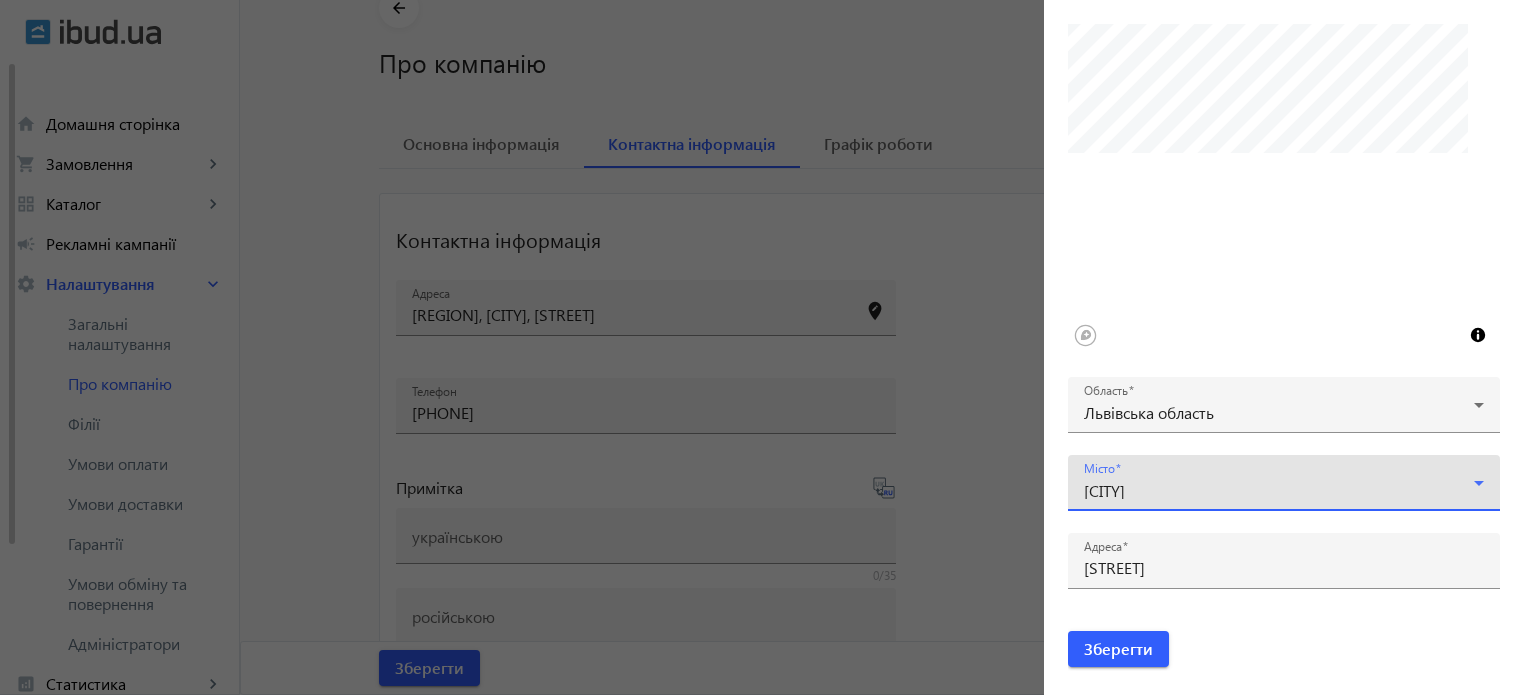click on "[CITY]" at bounding box center [1279, 491] 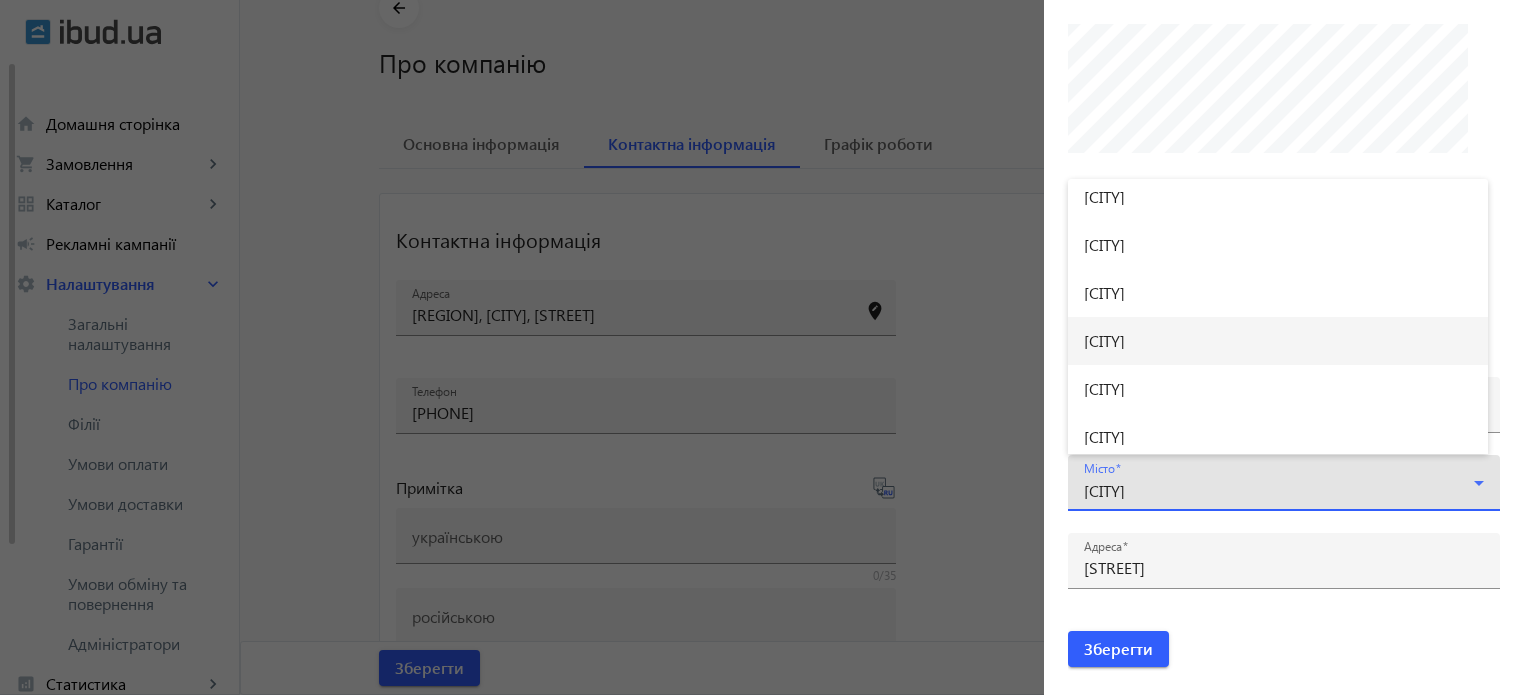 scroll, scrollTop: 1276, scrollLeft: 0, axis: vertical 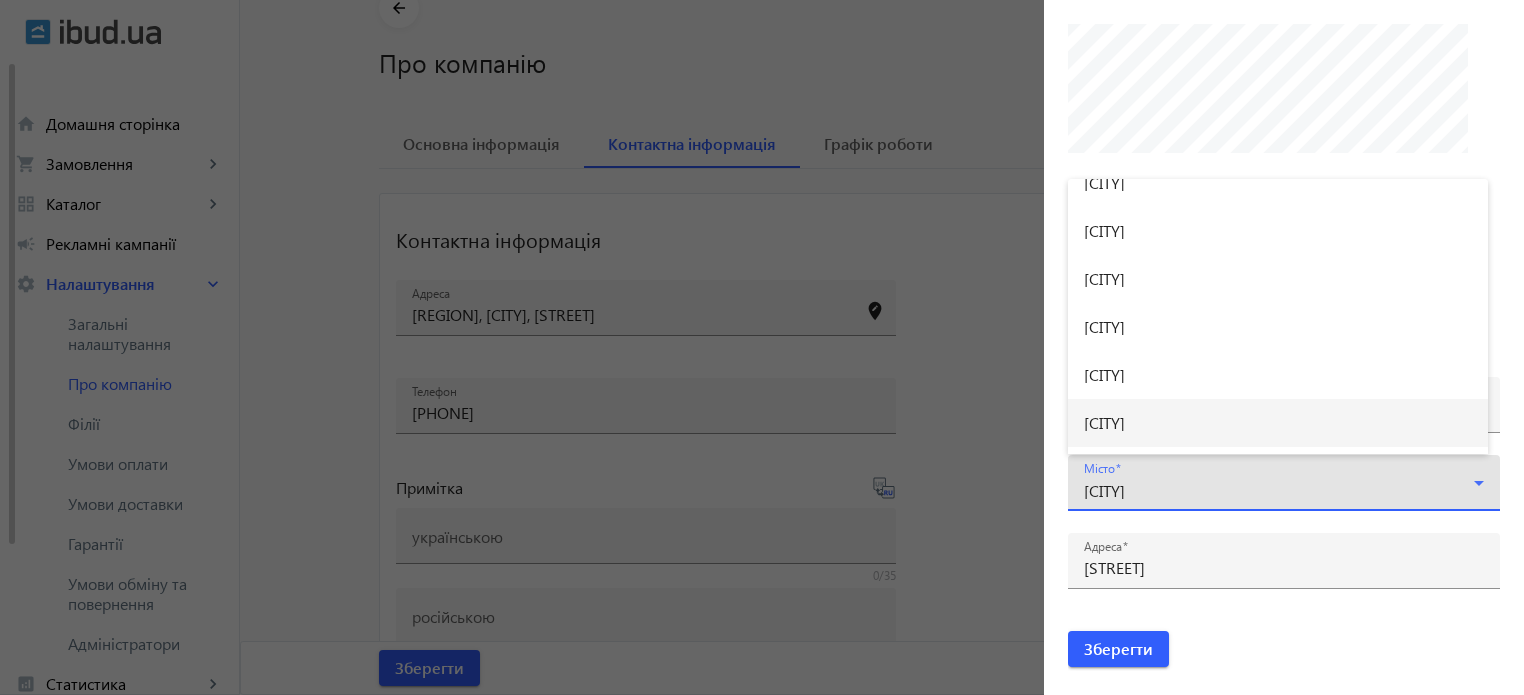 click on "[CITY]" at bounding box center [1278, 423] 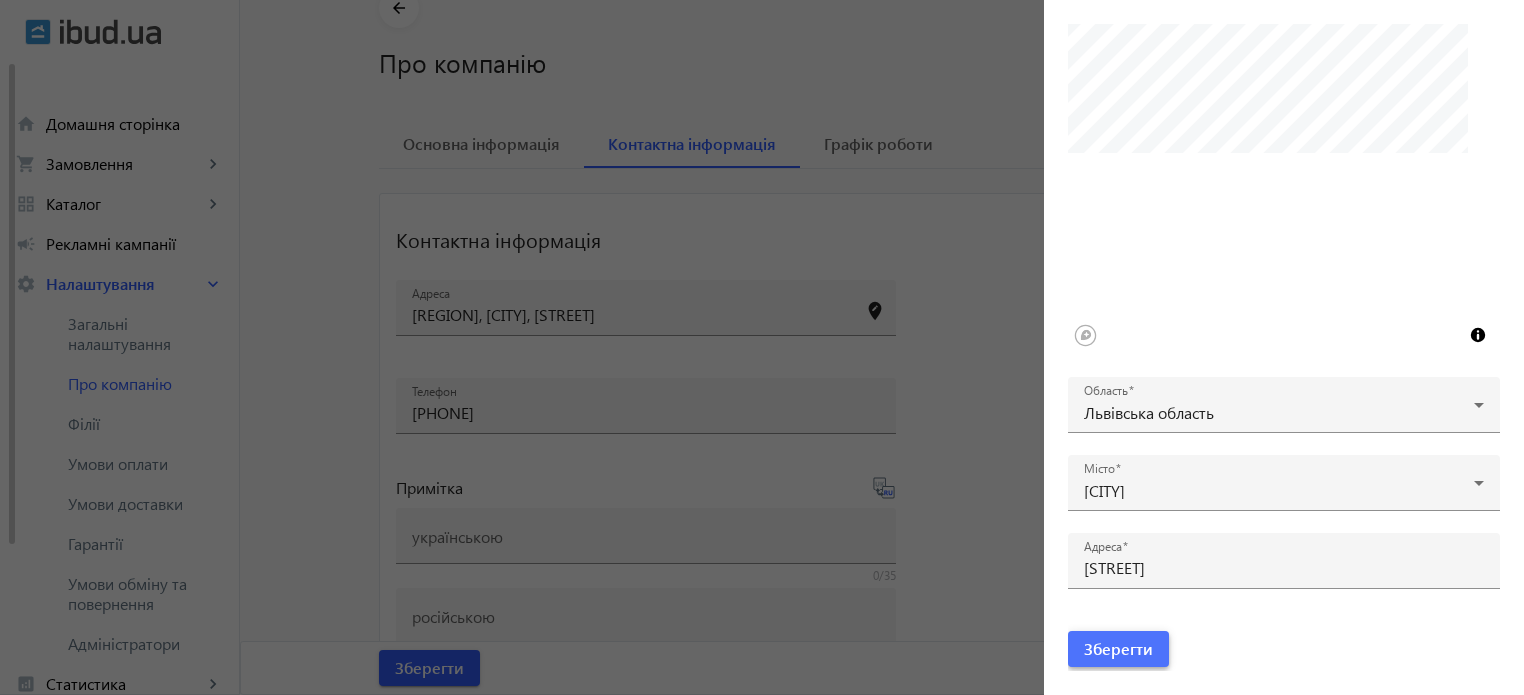 click on "Зберегти" 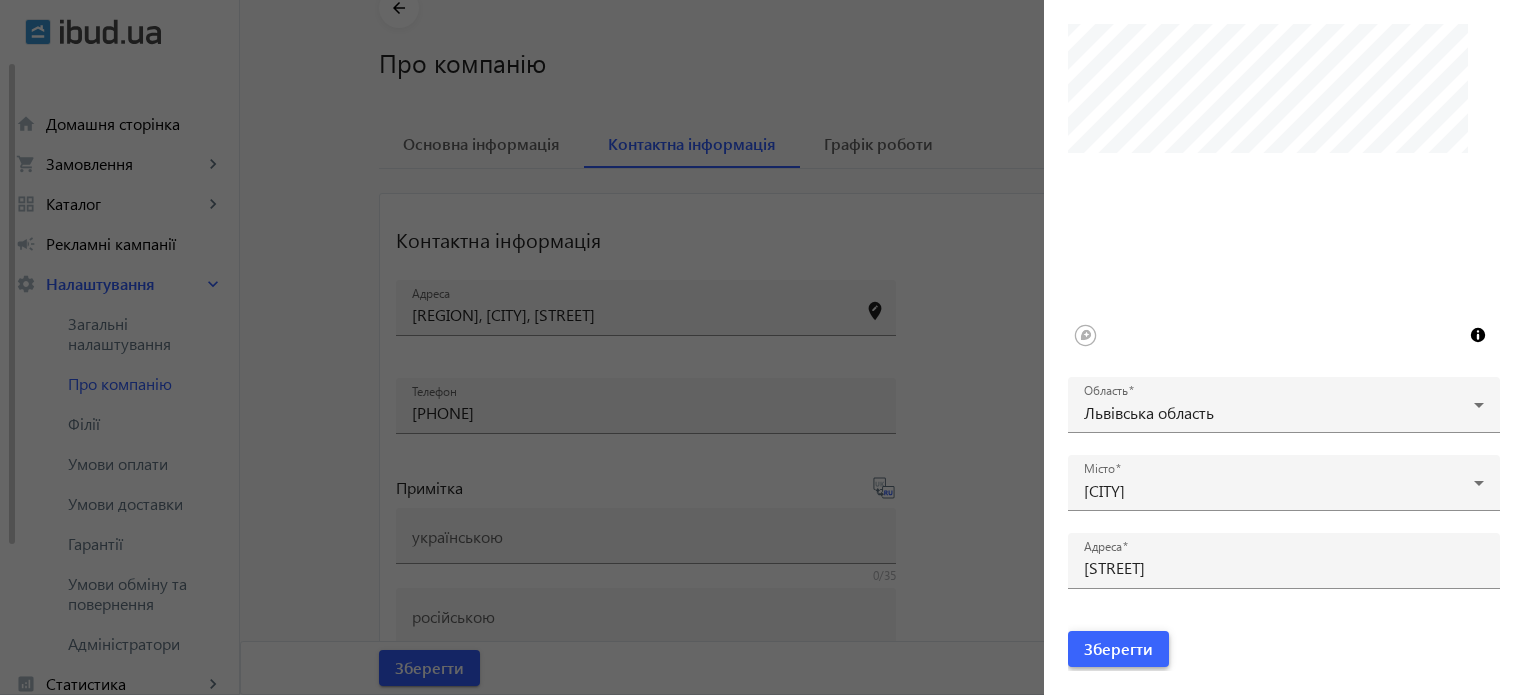 click on "Зберегти" 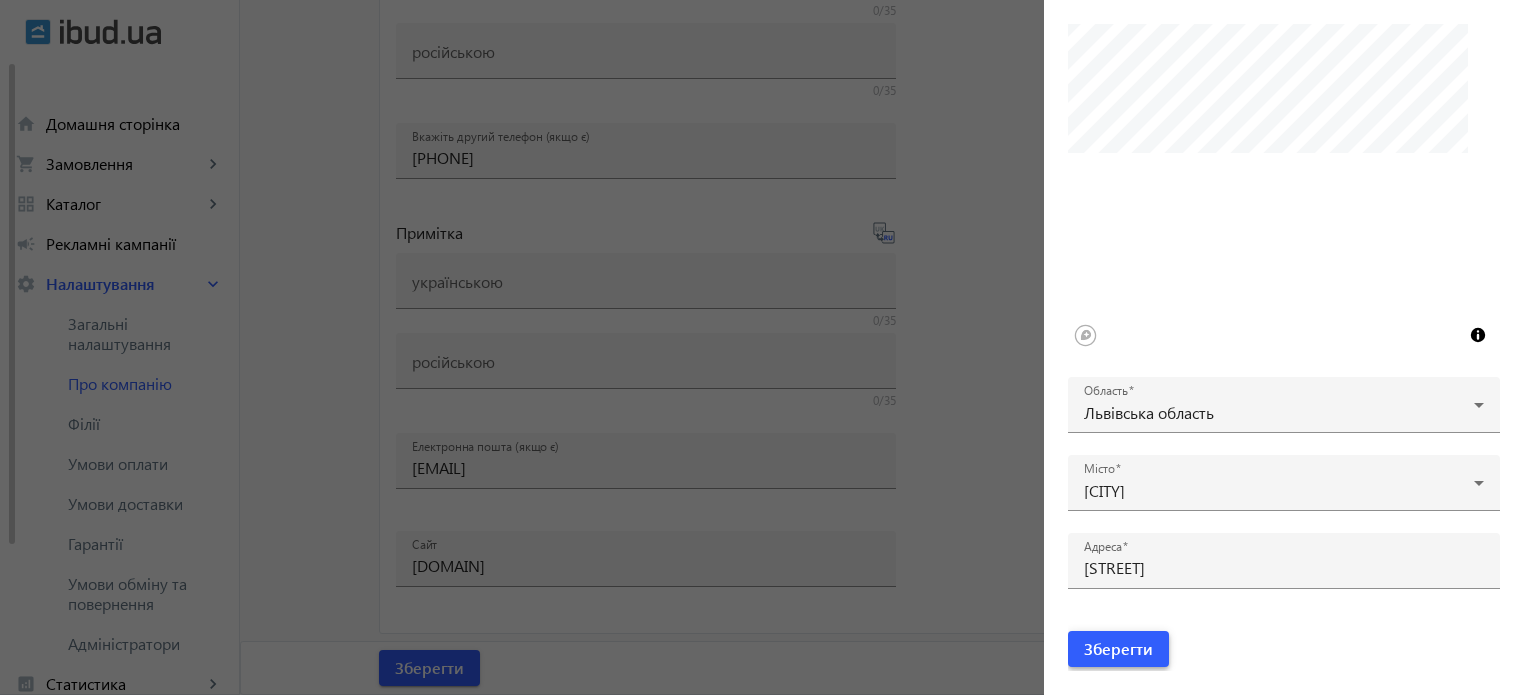 scroll, scrollTop: 672, scrollLeft: 0, axis: vertical 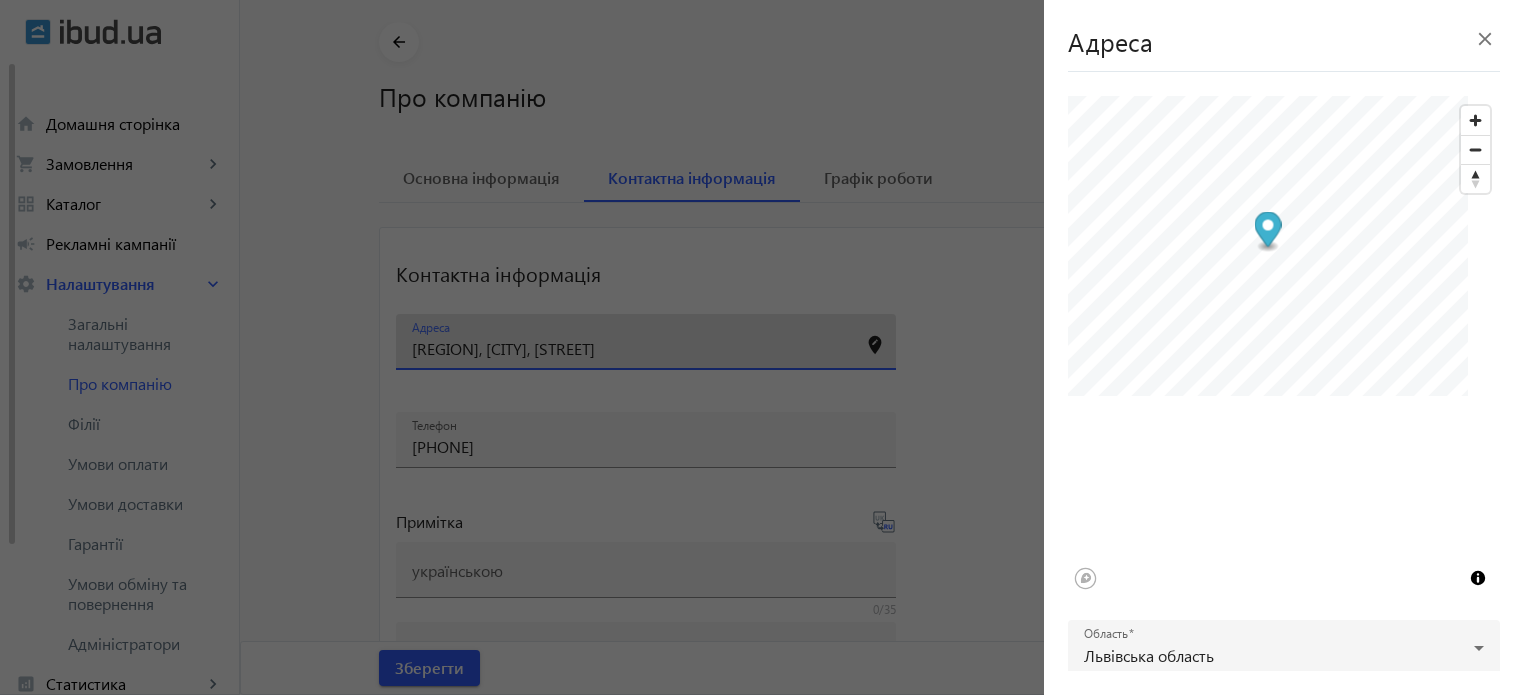 type on "Львівська область, Миколаїв, вул. Залізнична, 45" 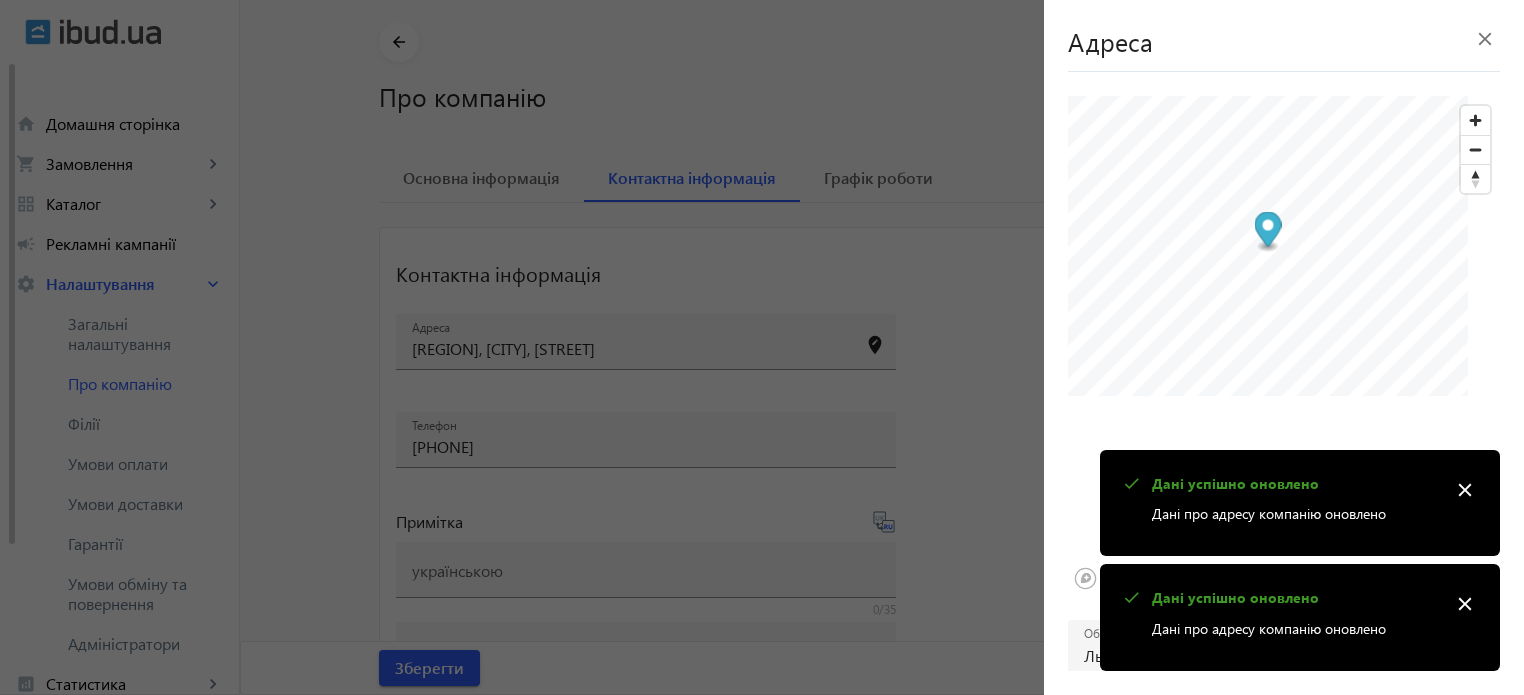 click 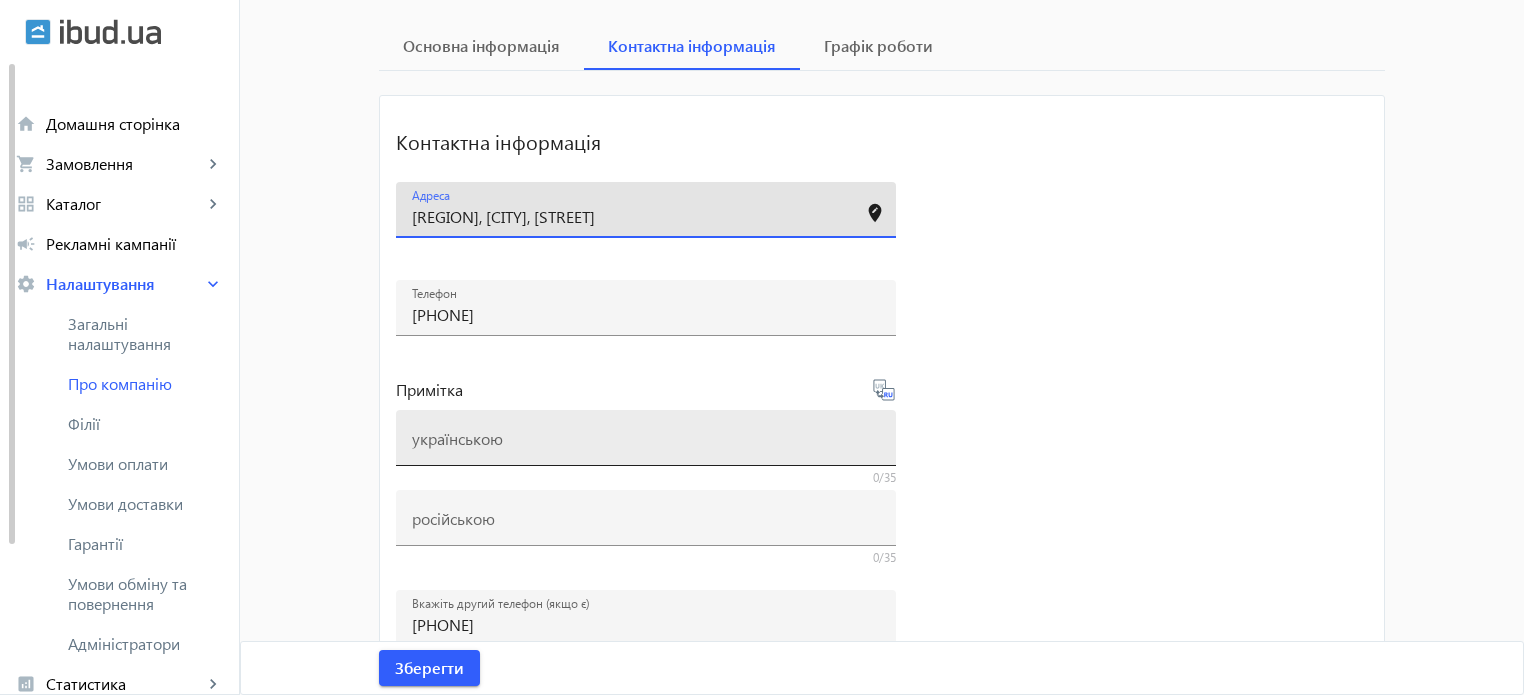 scroll, scrollTop: 172, scrollLeft: 0, axis: vertical 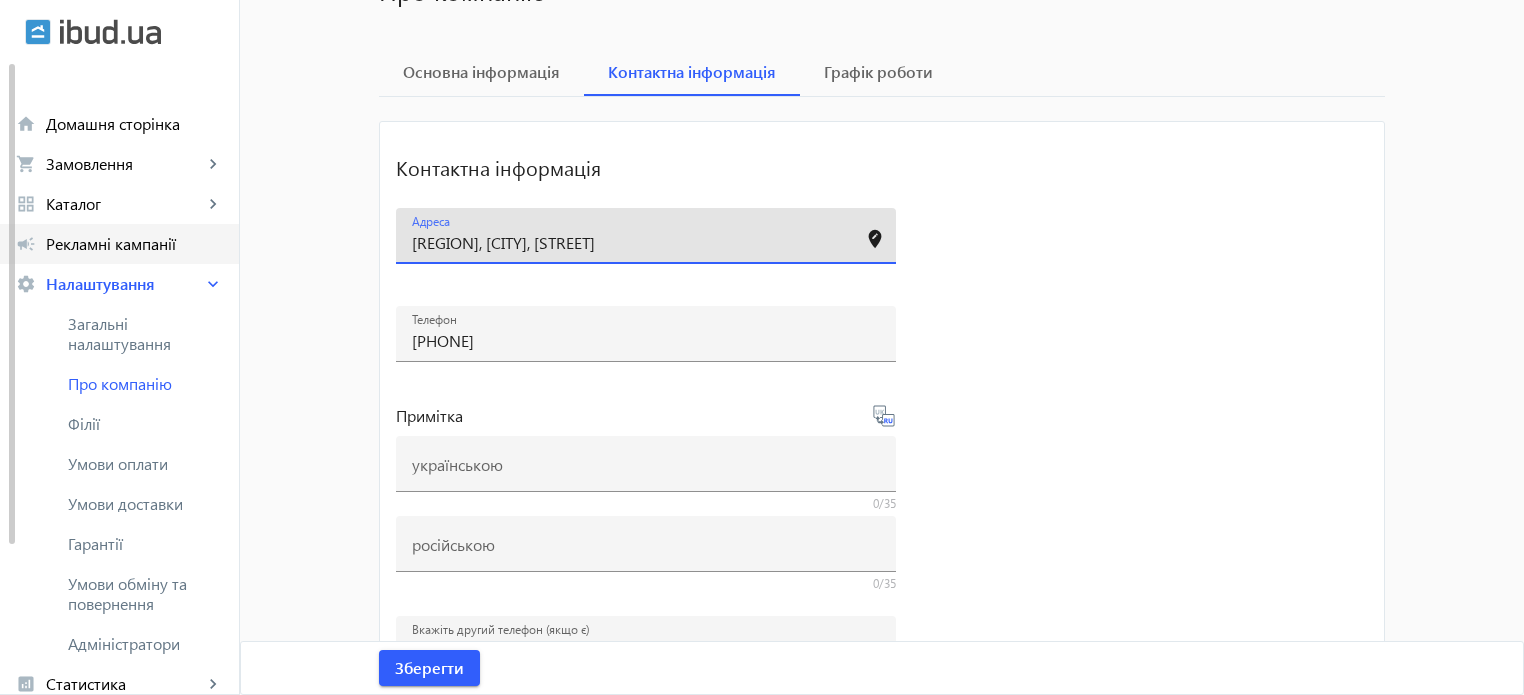 click on "Рекламні кампанії" 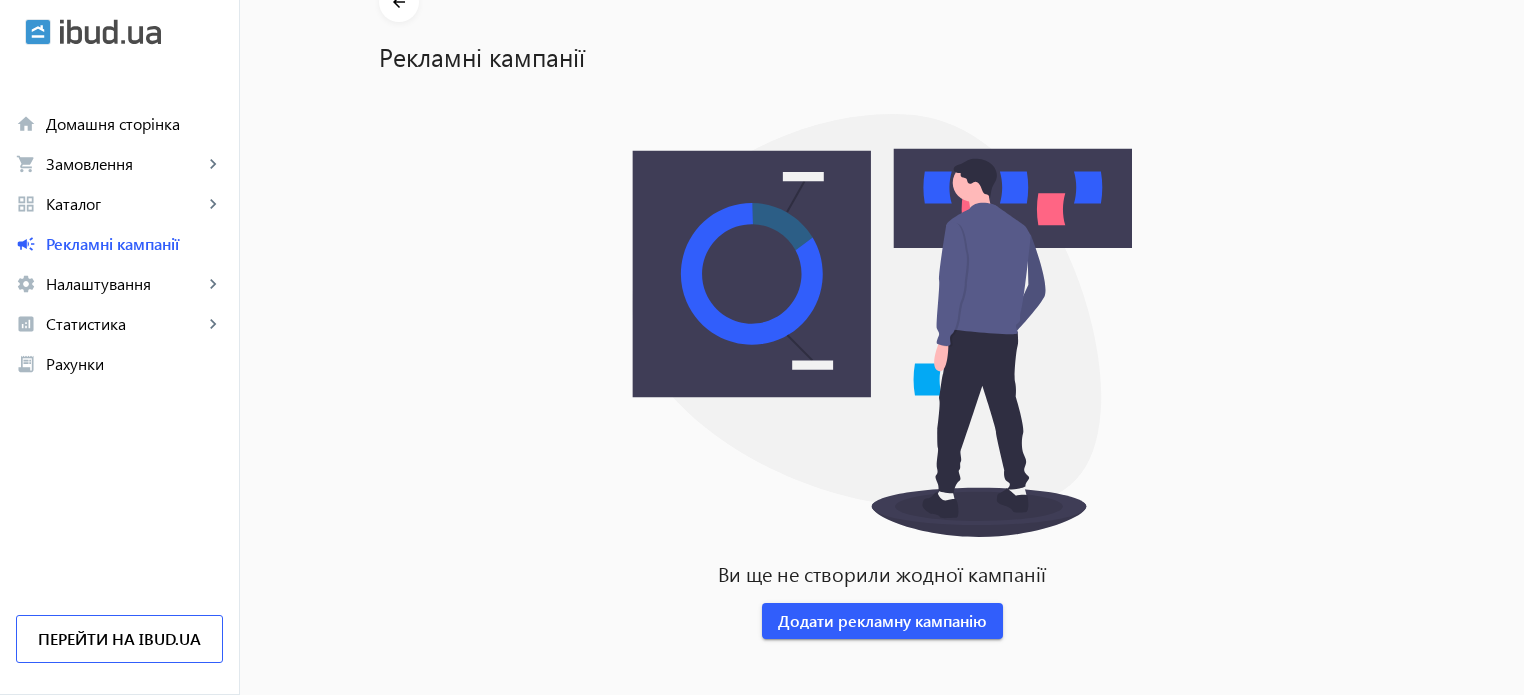 scroll, scrollTop: 0, scrollLeft: 0, axis: both 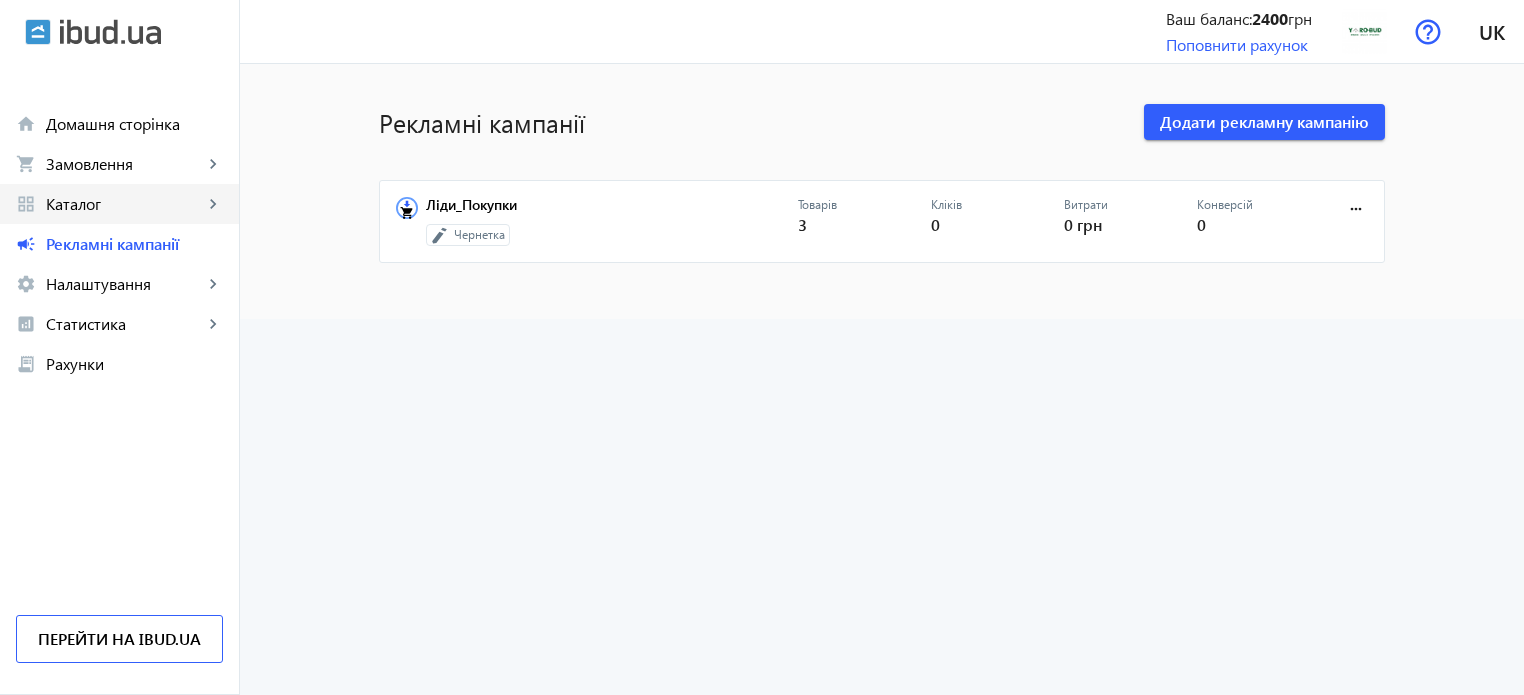 click on "grid_view Каталог keyboard_arrow_right" 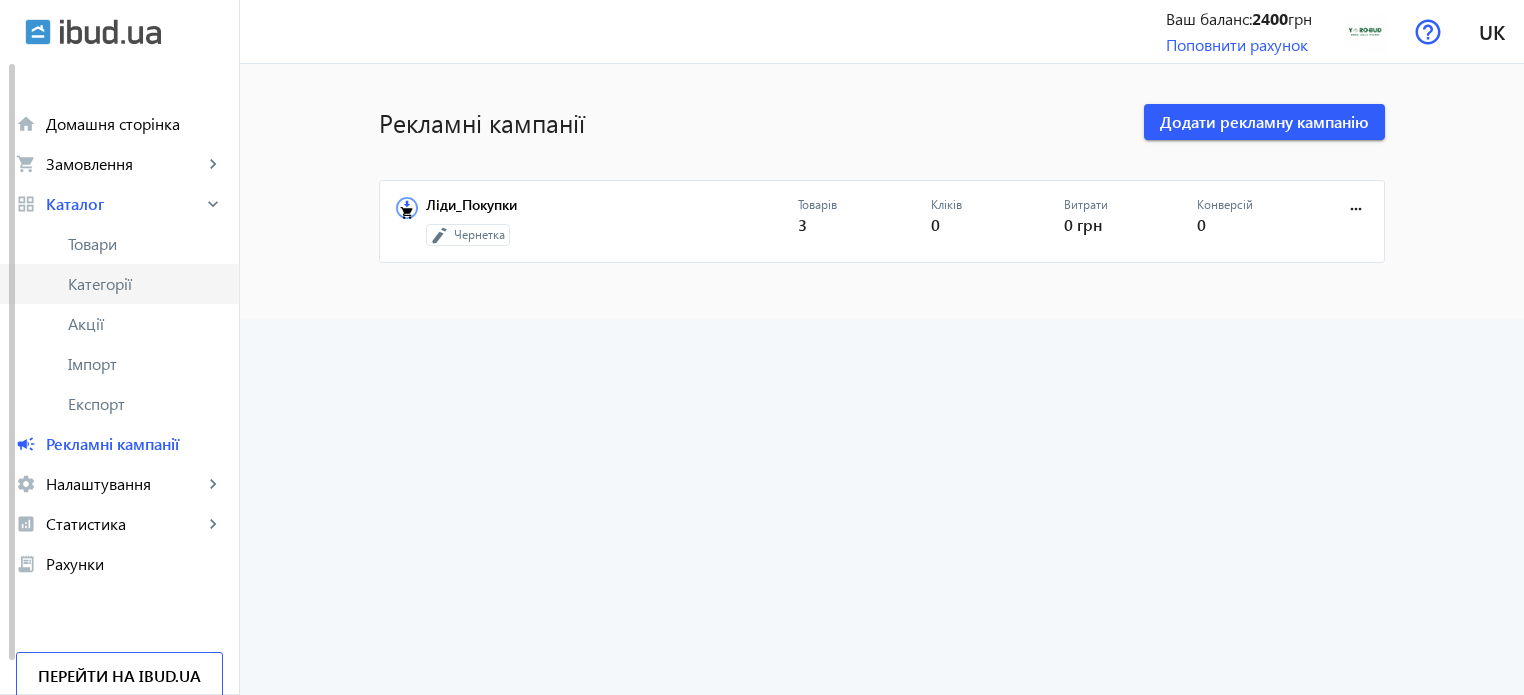 click on "Категорії" 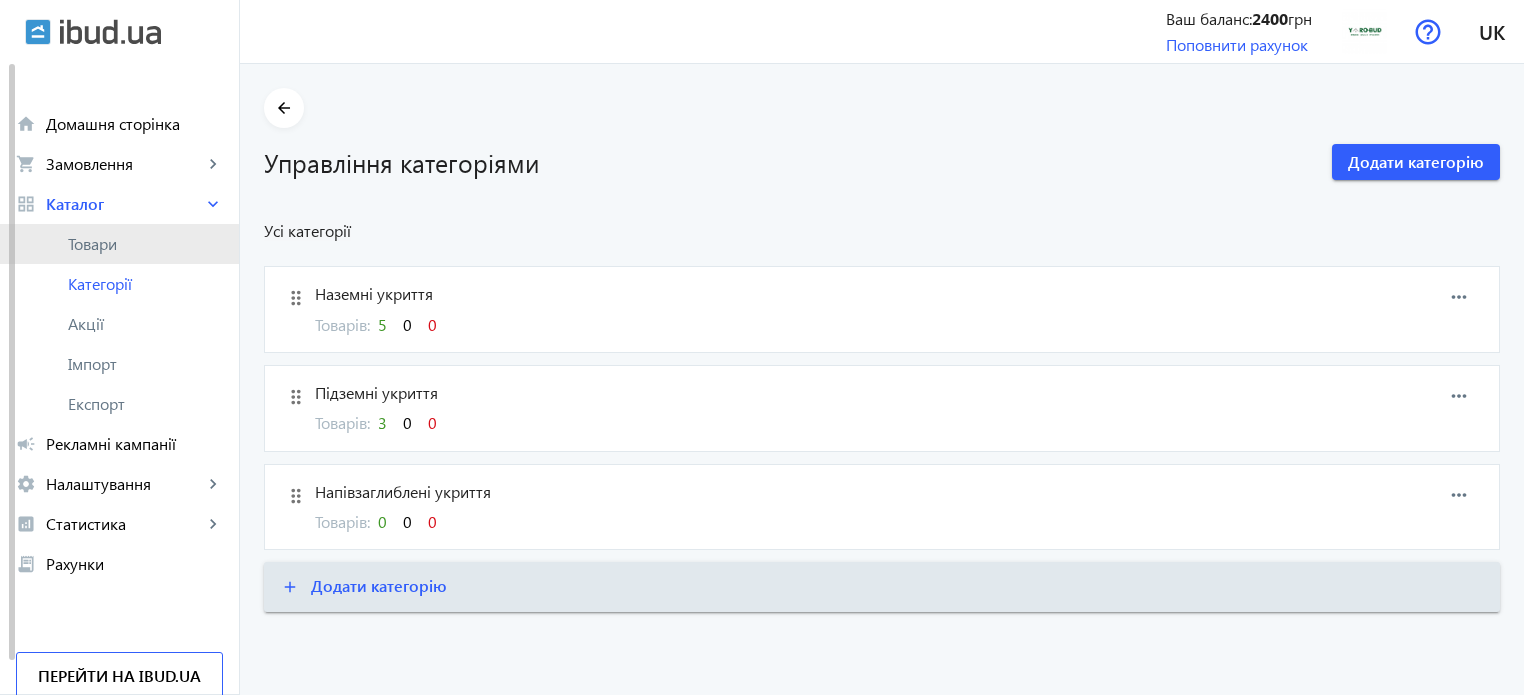 click on "Товари" 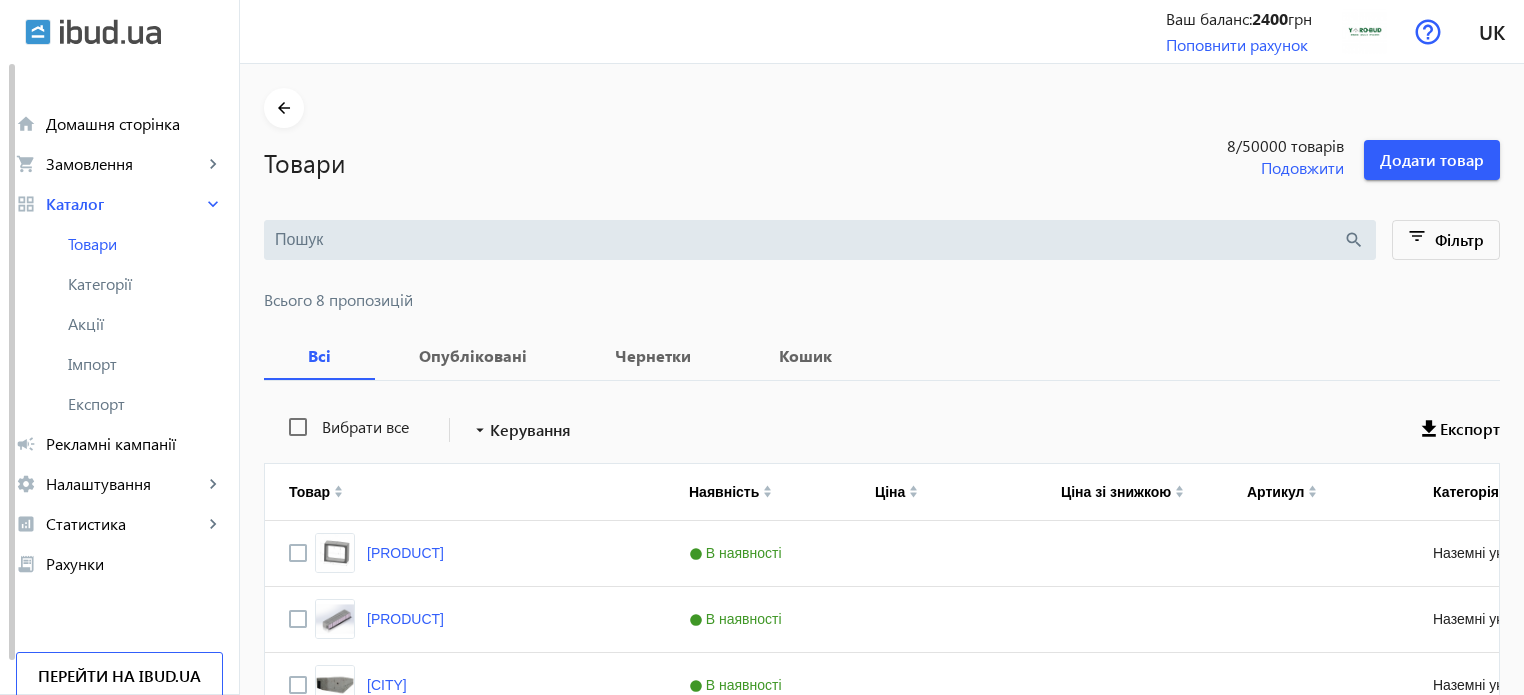 type 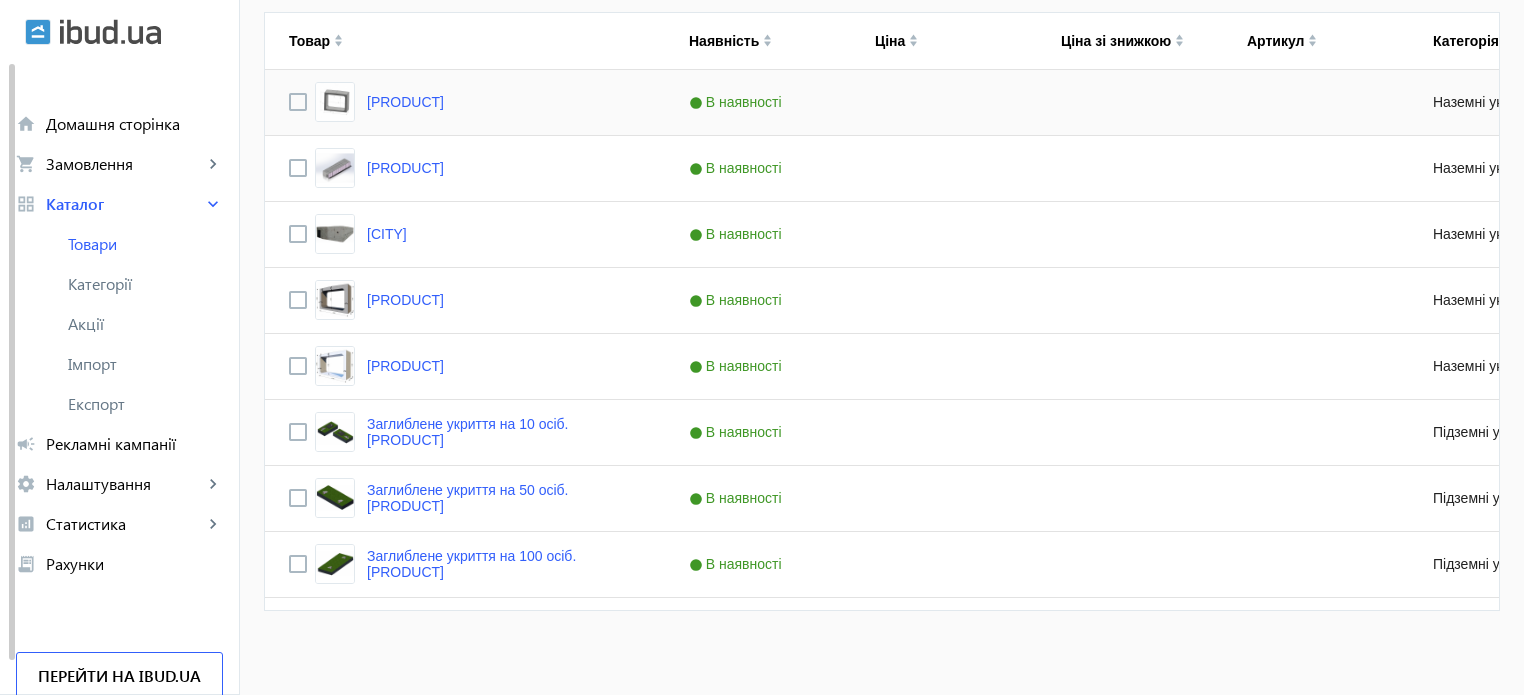 scroll, scrollTop: 457, scrollLeft: 0, axis: vertical 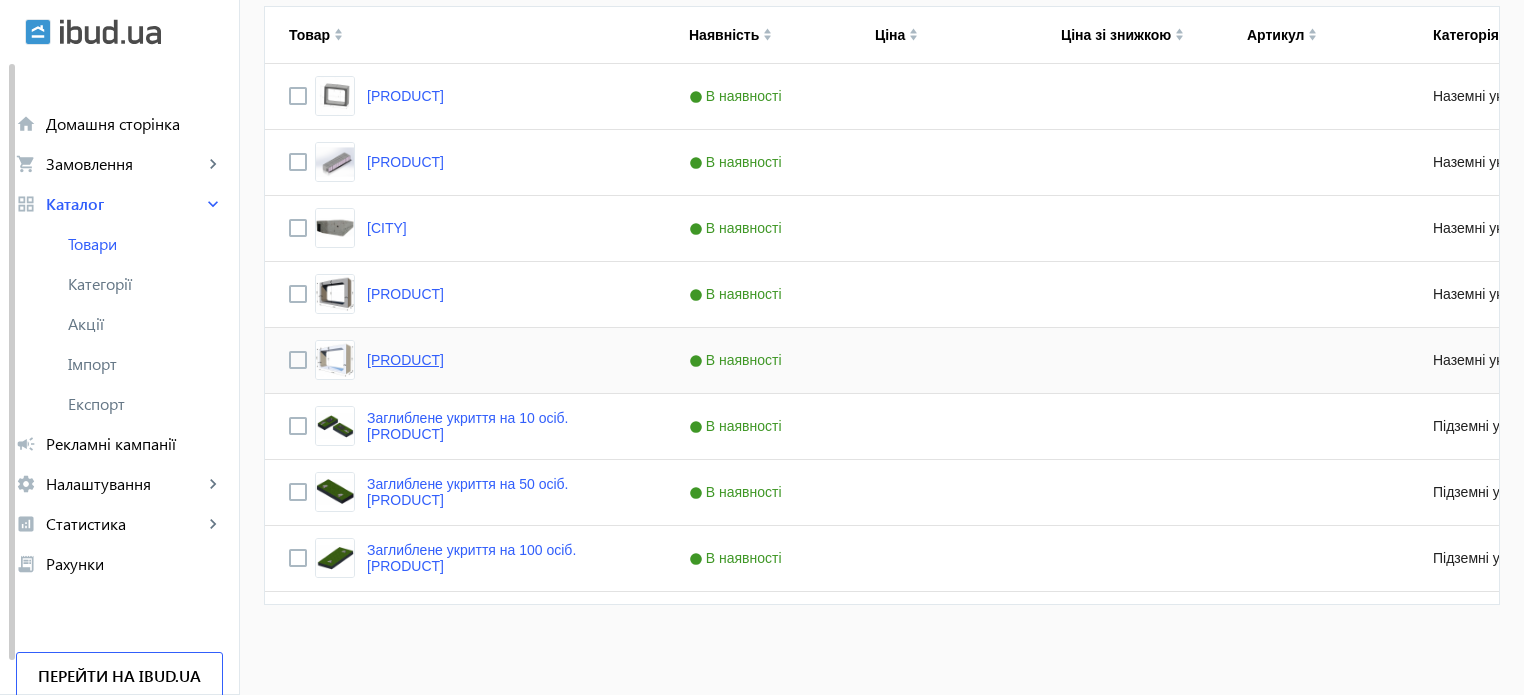 click on "Варта-2" 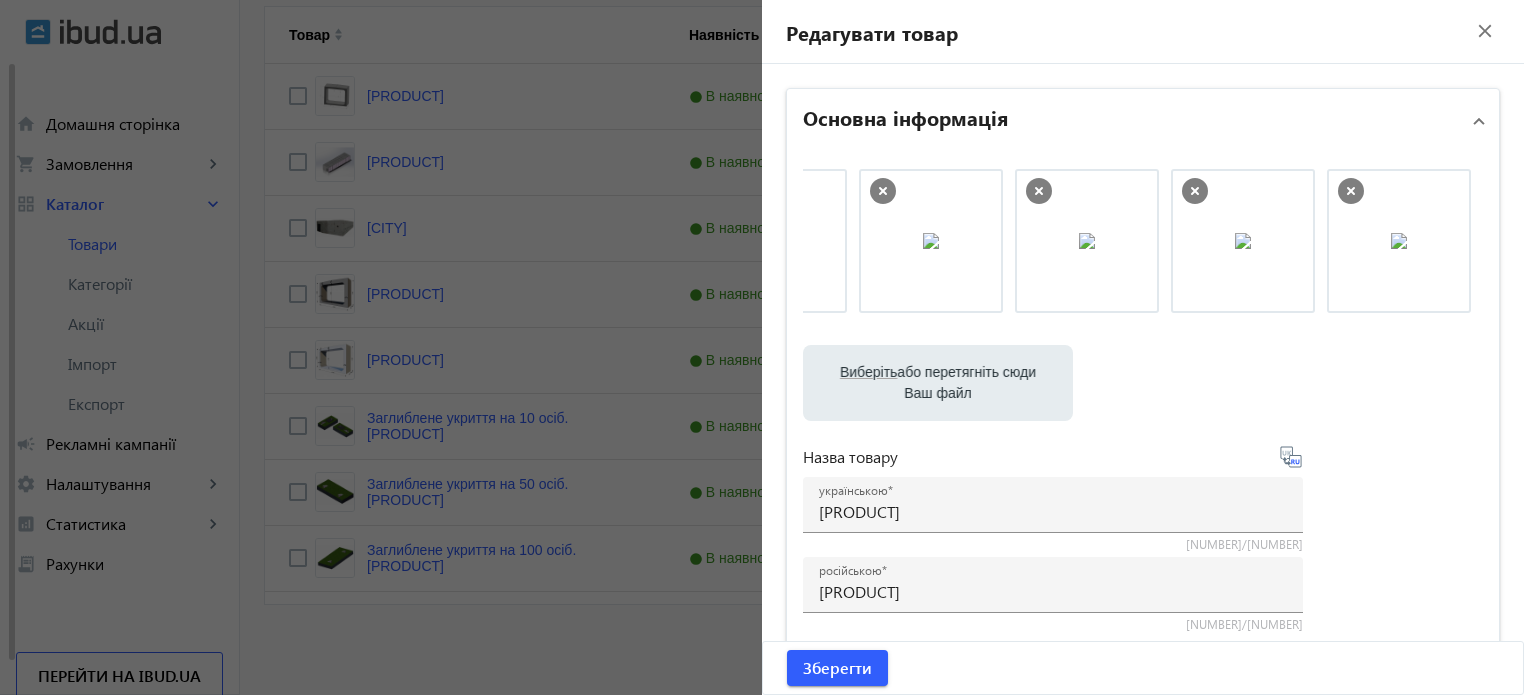 scroll, scrollTop: 0, scrollLeft: 0, axis: both 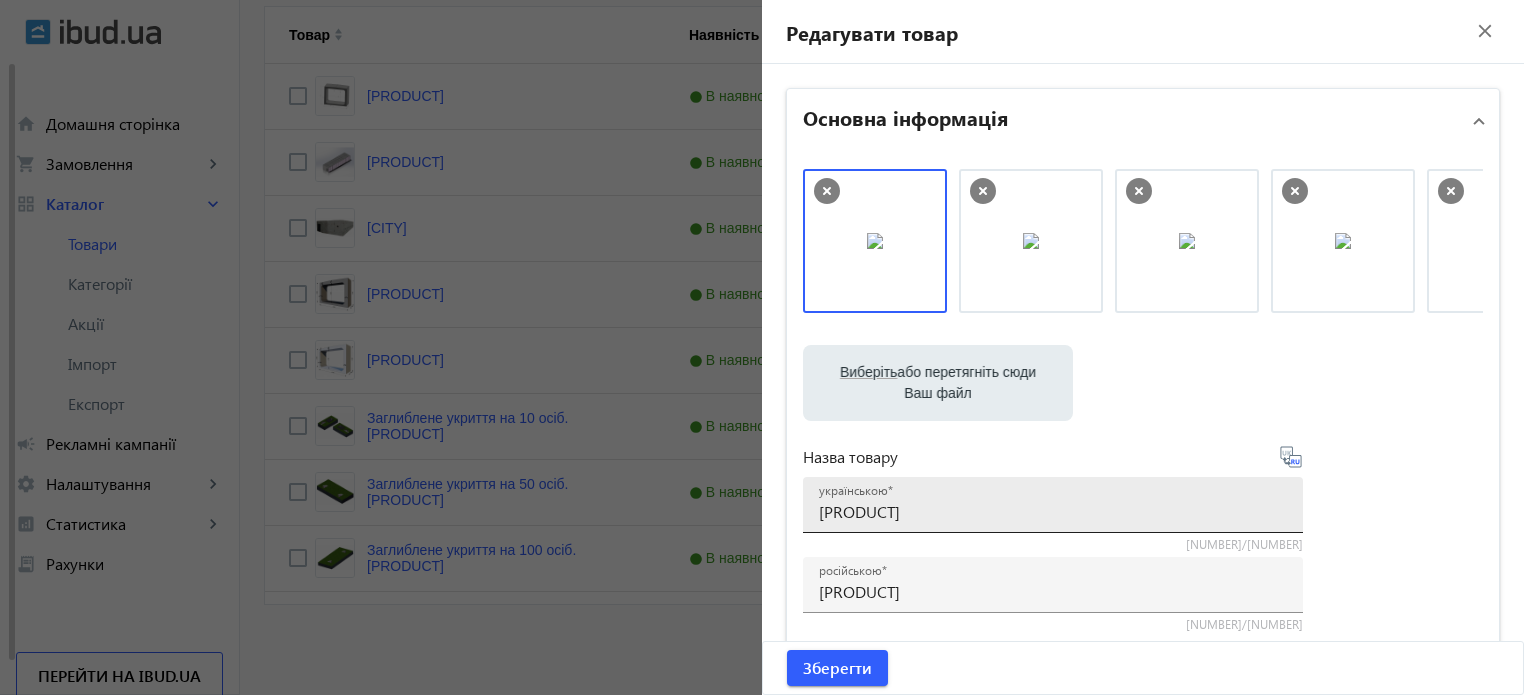 click on "Варта-2" at bounding box center (1053, 511) 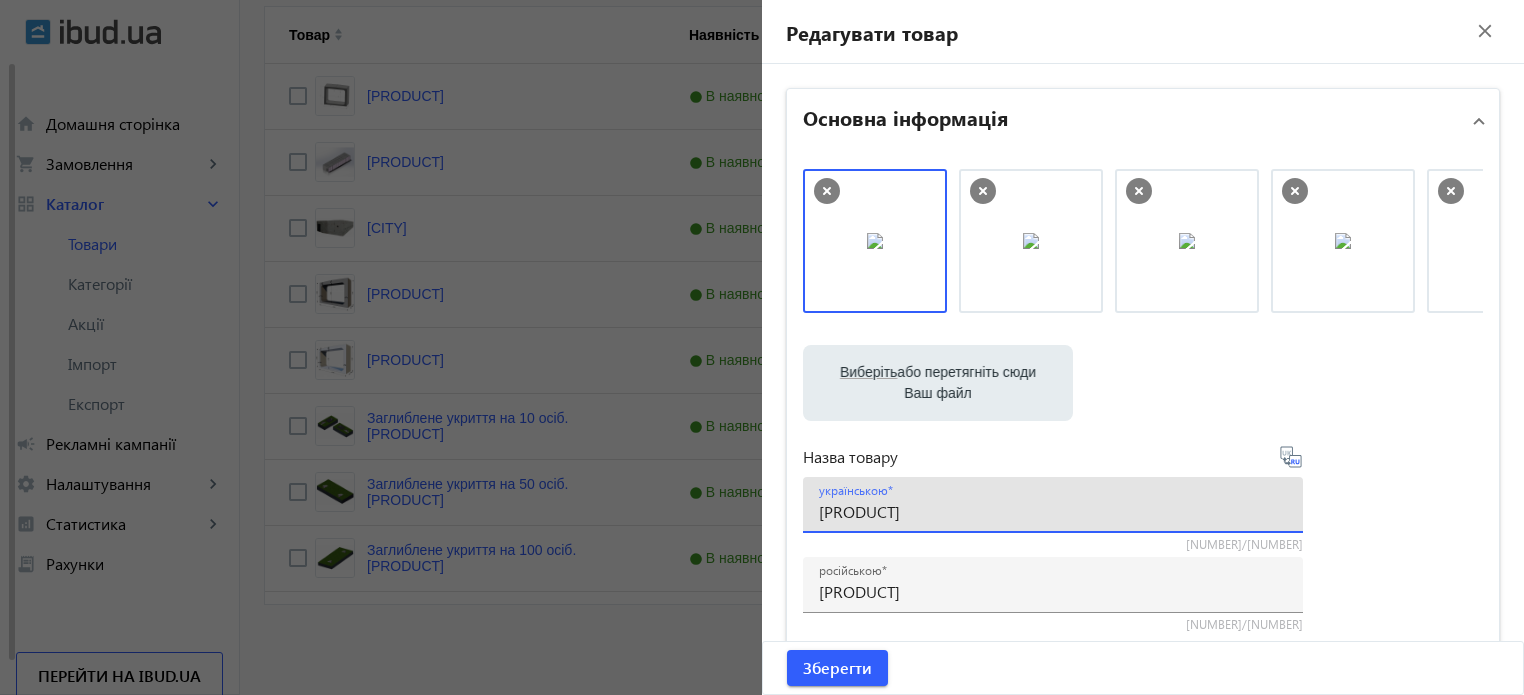 click on "Варта-2" at bounding box center [1053, 511] 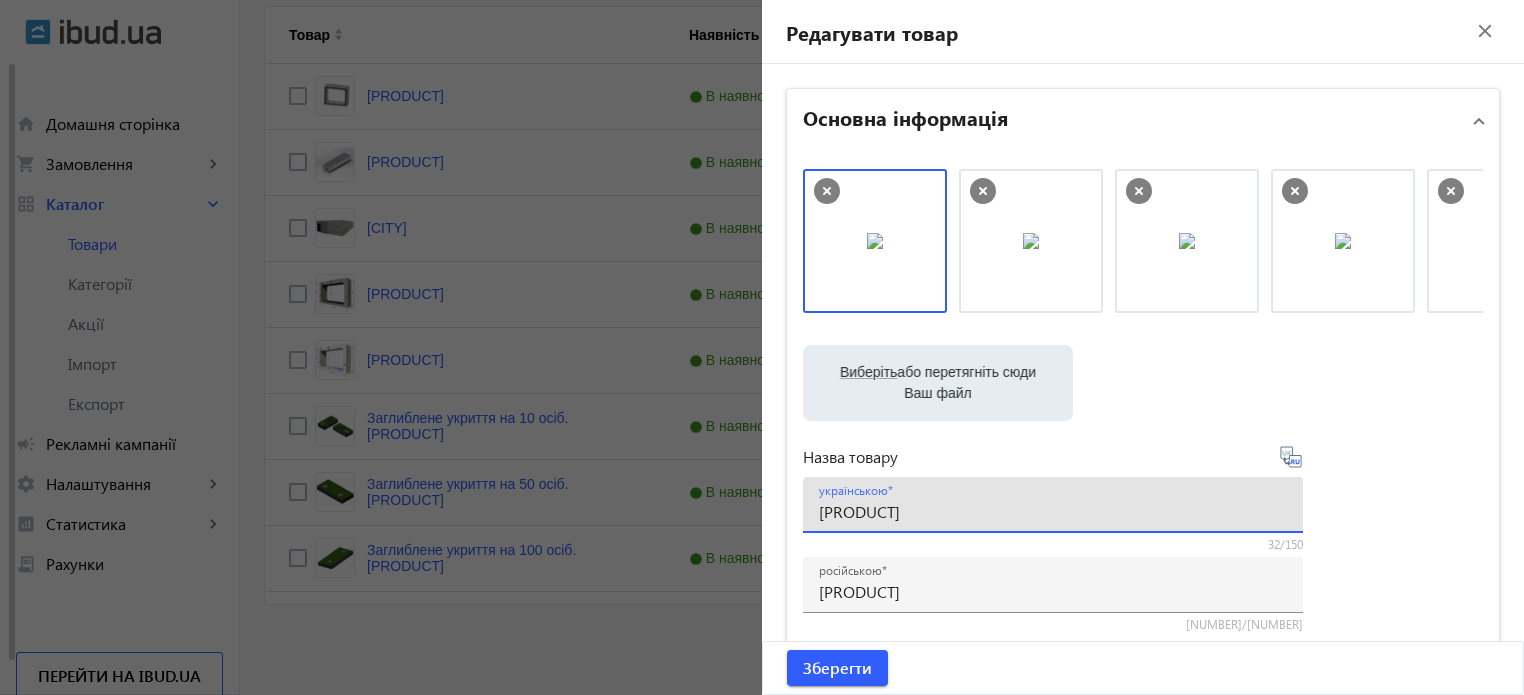 type on "Комплект модулів та плит Варта-2" 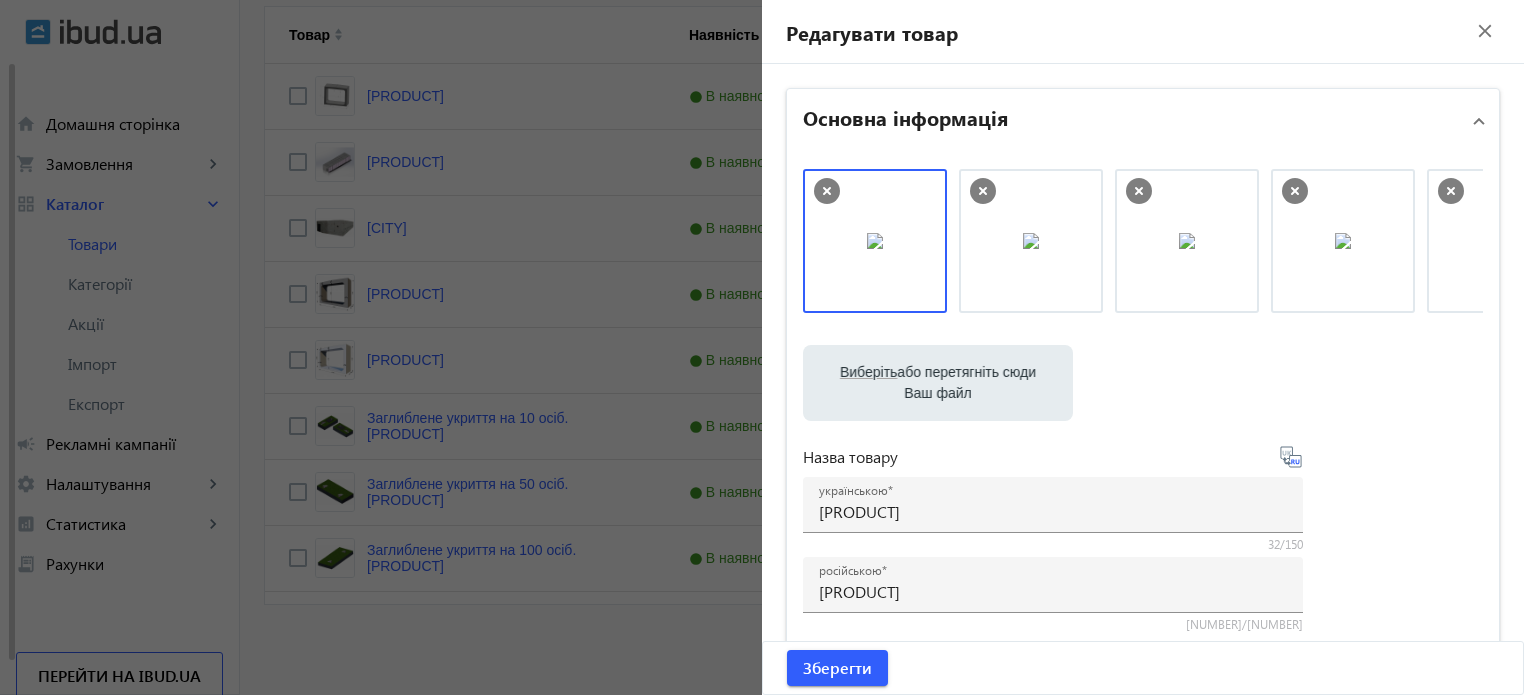 click 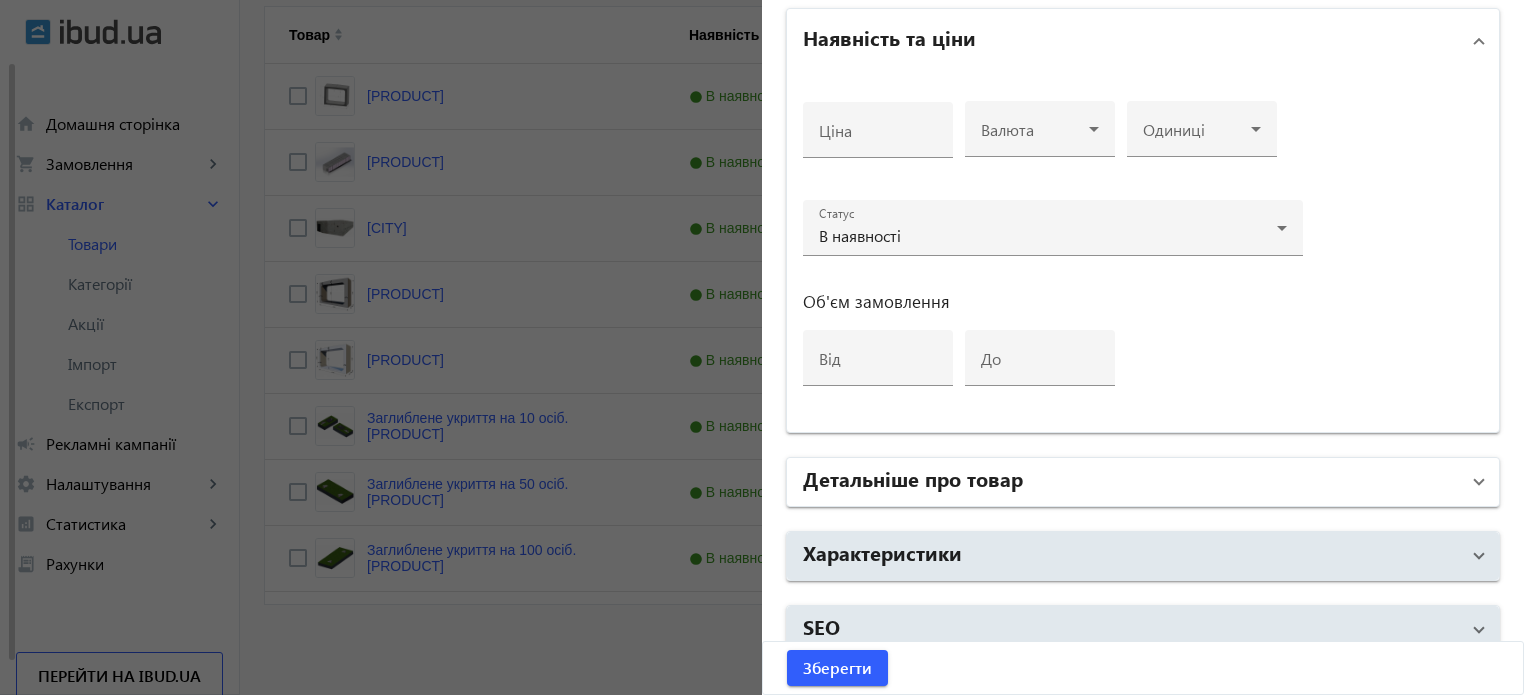 scroll, scrollTop: 968, scrollLeft: 0, axis: vertical 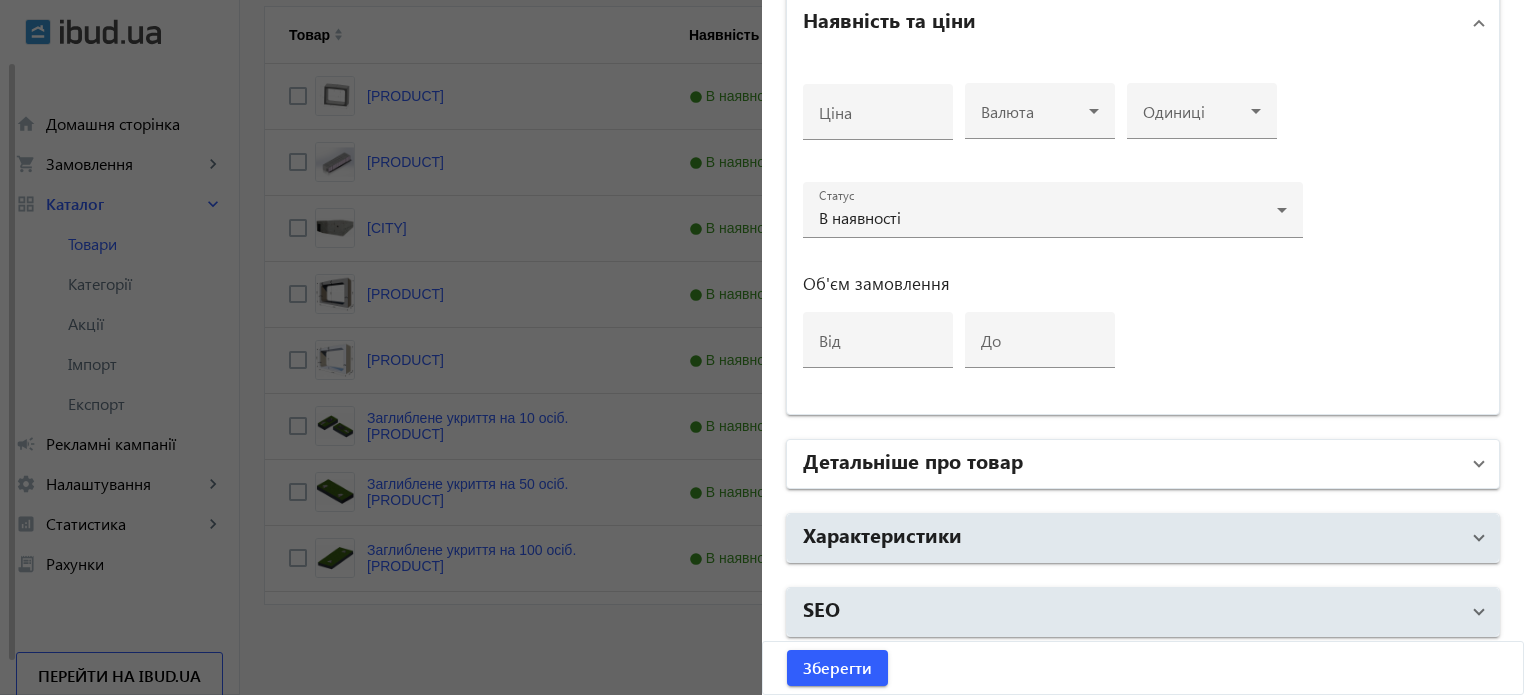 click on "Детальніше про товар" at bounding box center [1143, 464] 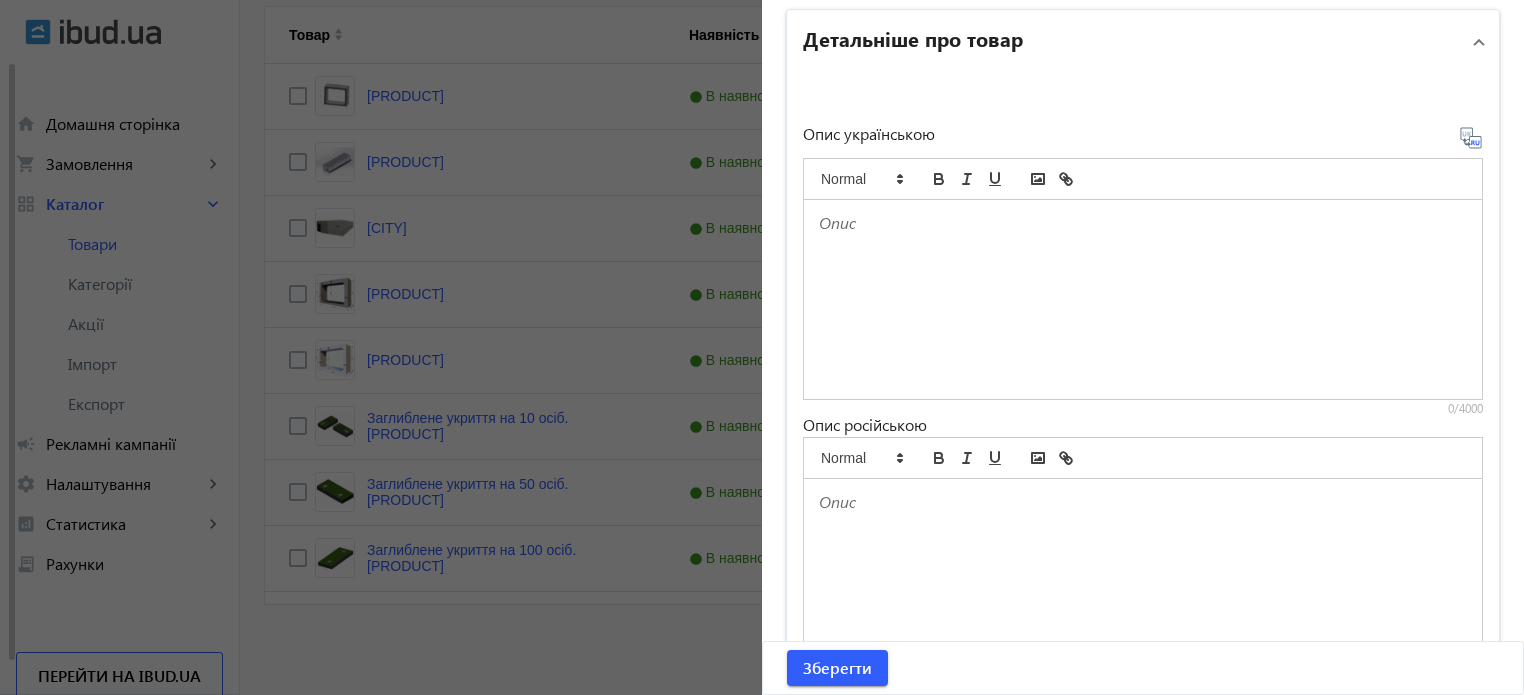 scroll, scrollTop: 1633, scrollLeft: 0, axis: vertical 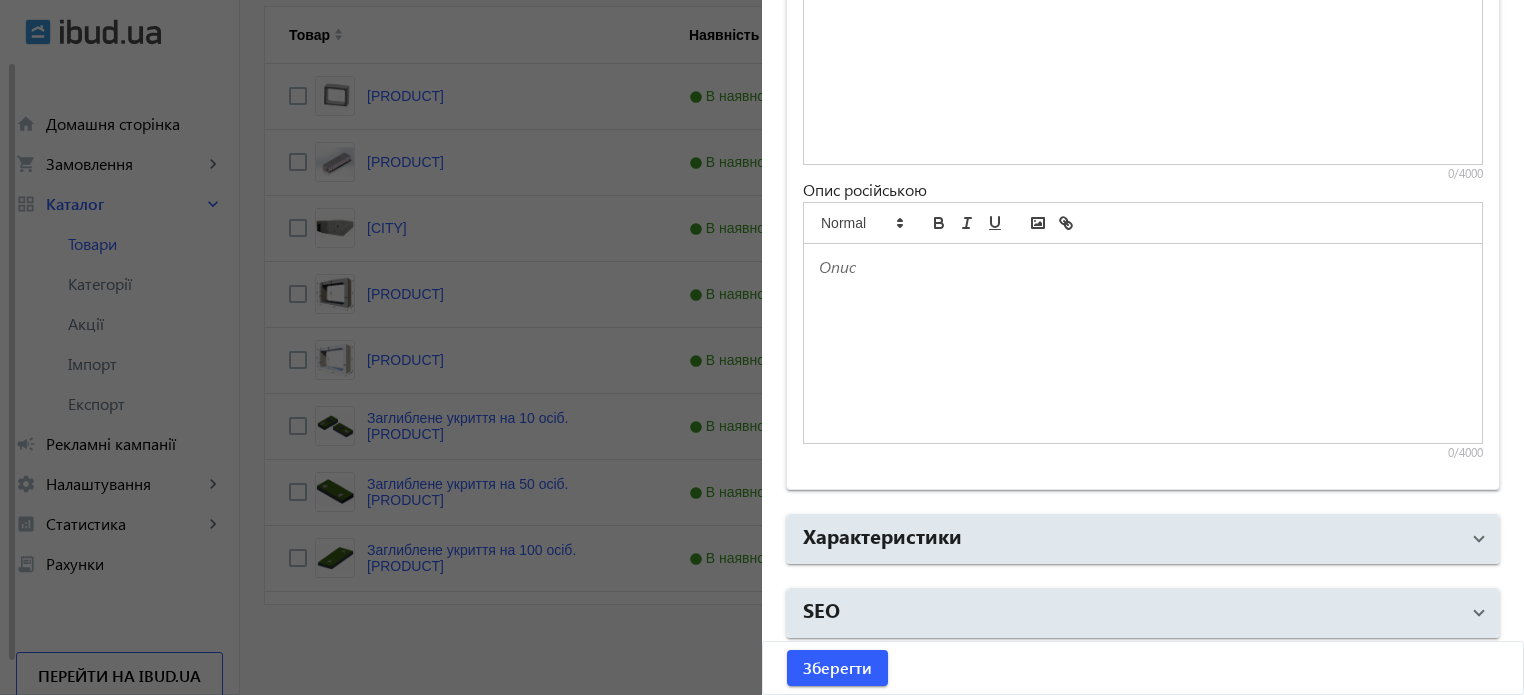 drag, startPoint x: 964, startPoint y: 394, endPoint x: 945, endPoint y: 380, distance: 23.600847 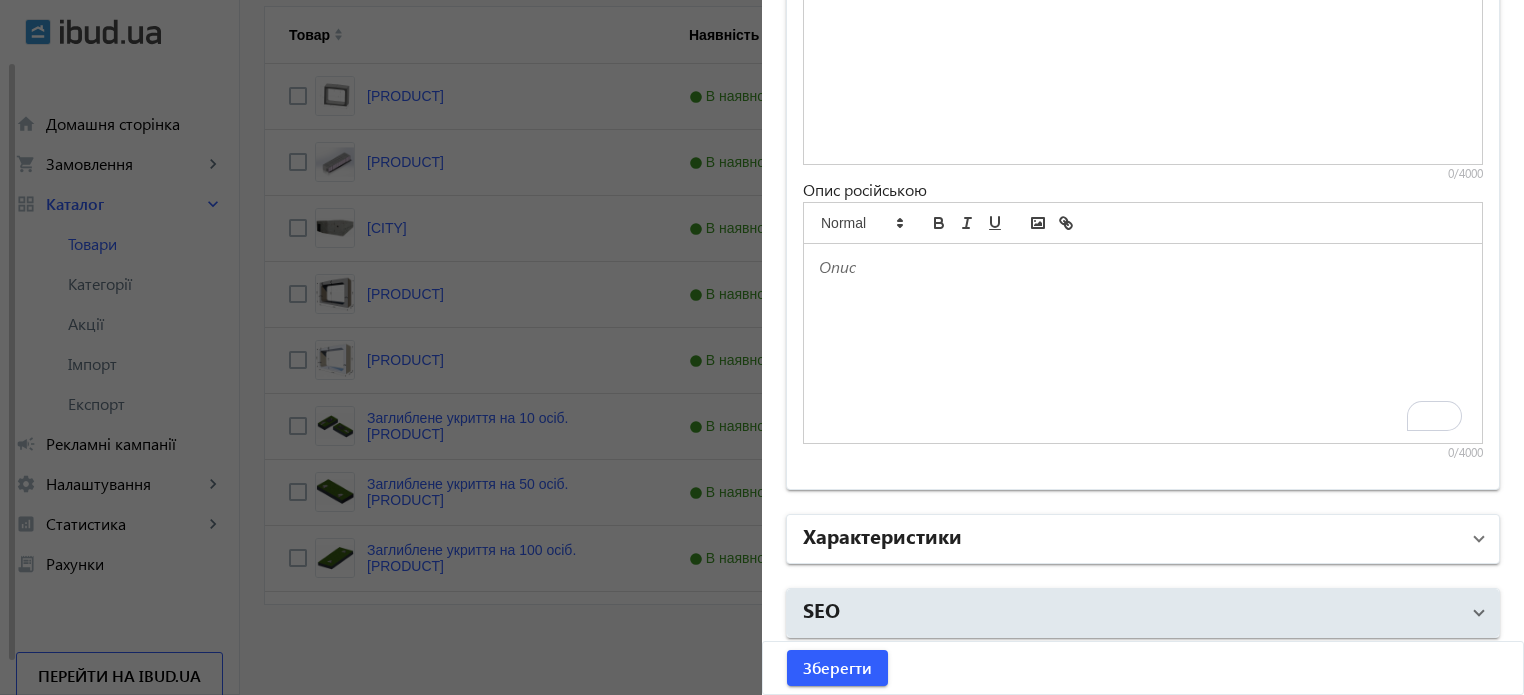 click on "Характеристики" at bounding box center [1131, 539] 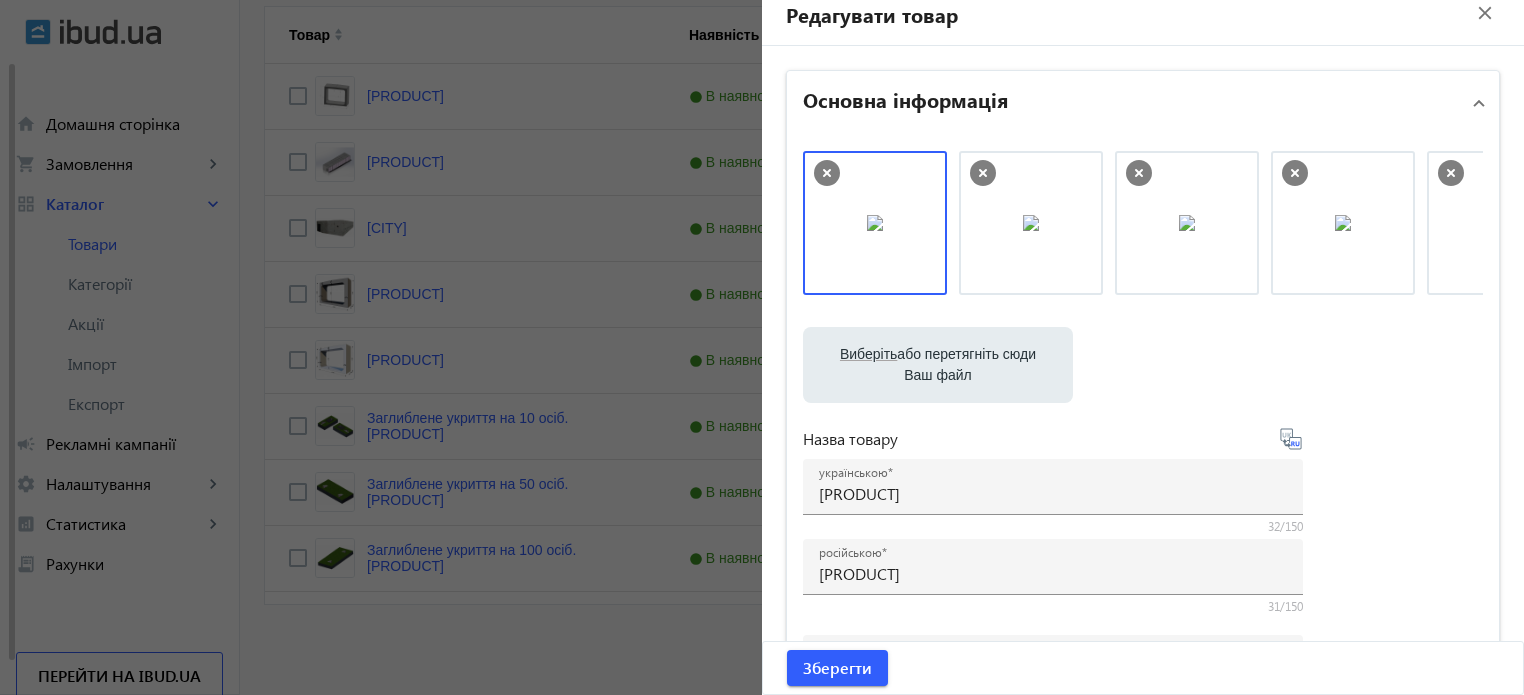 scroll, scrollTop: 0, scrollLeft: 0, axis: both 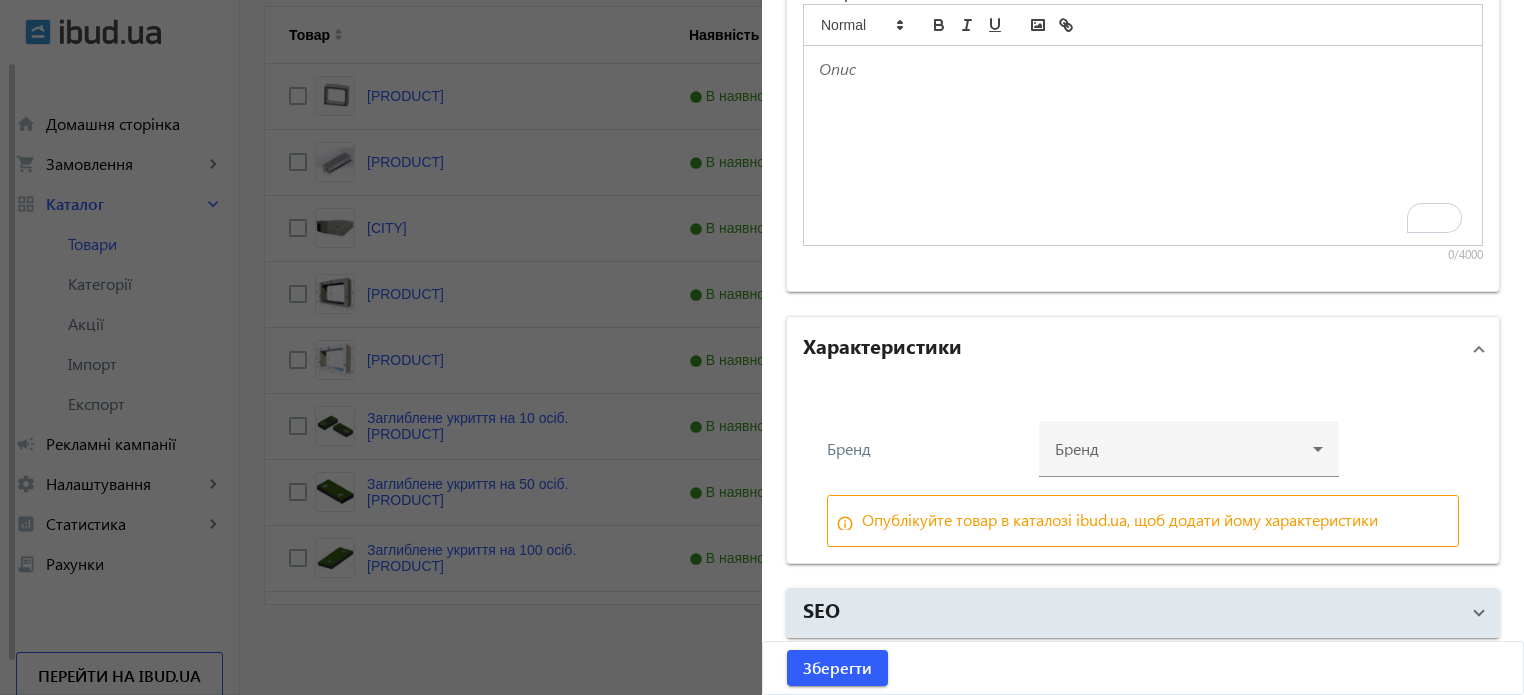 click on "0/4000" at bounding box center (1143, 255) 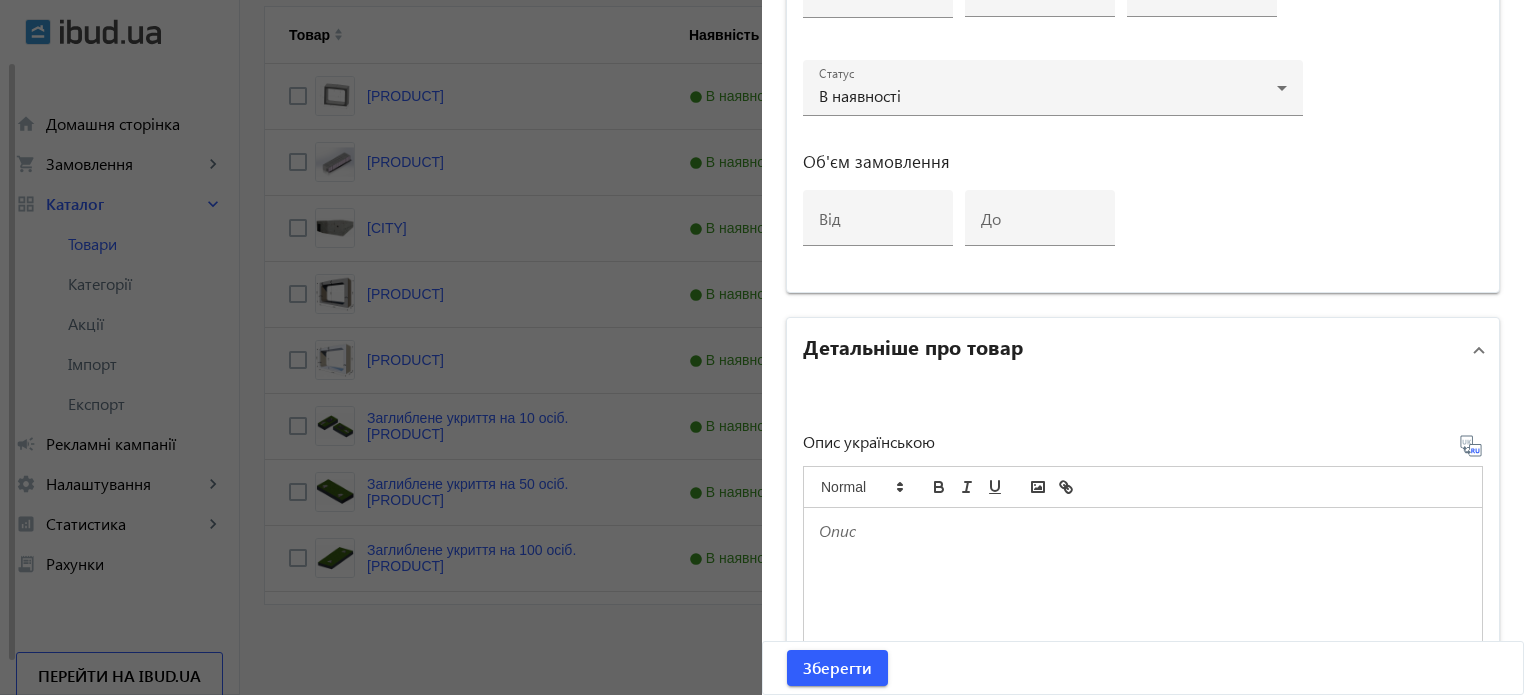 scroll, scrollTop: 931, scrollLeft: 0, axis: vertical 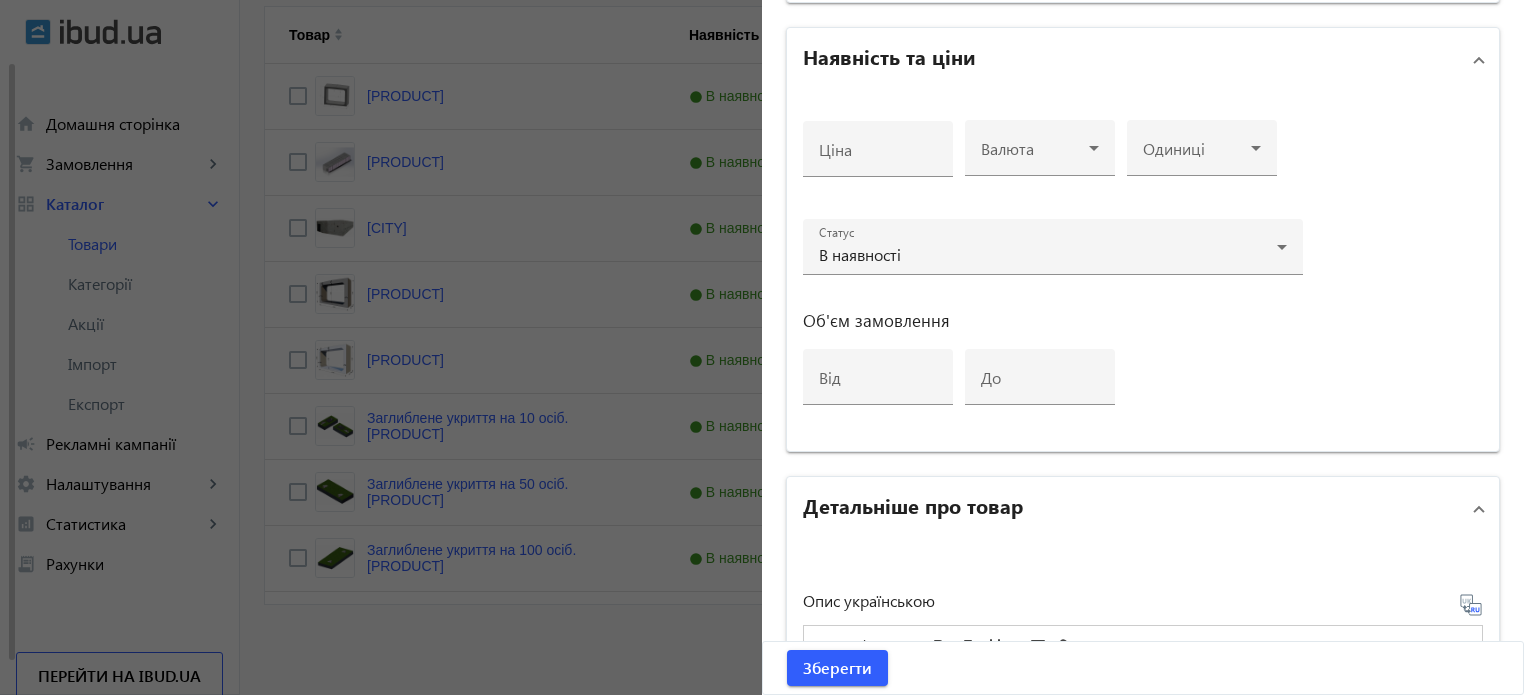 click 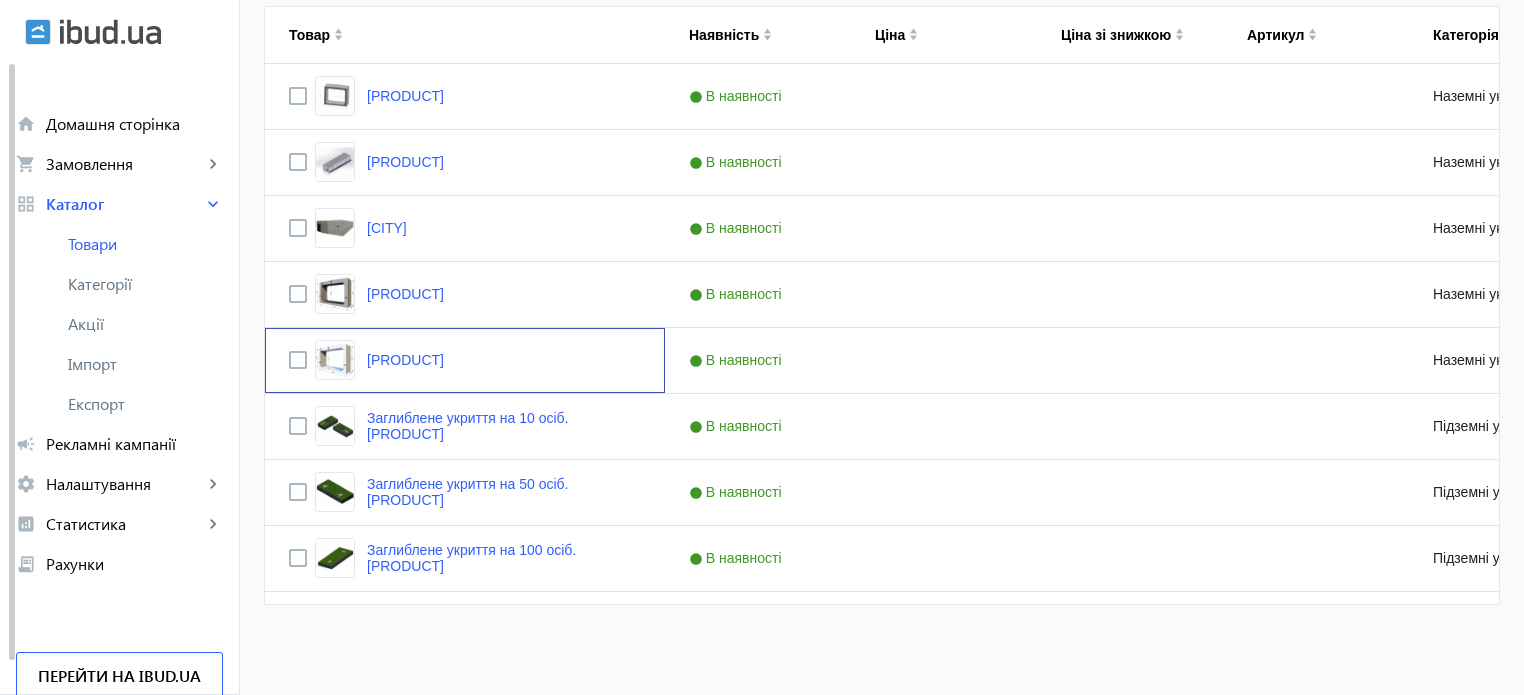 scroll, scrollTop: 0, scrollLeft: 0, axis: both 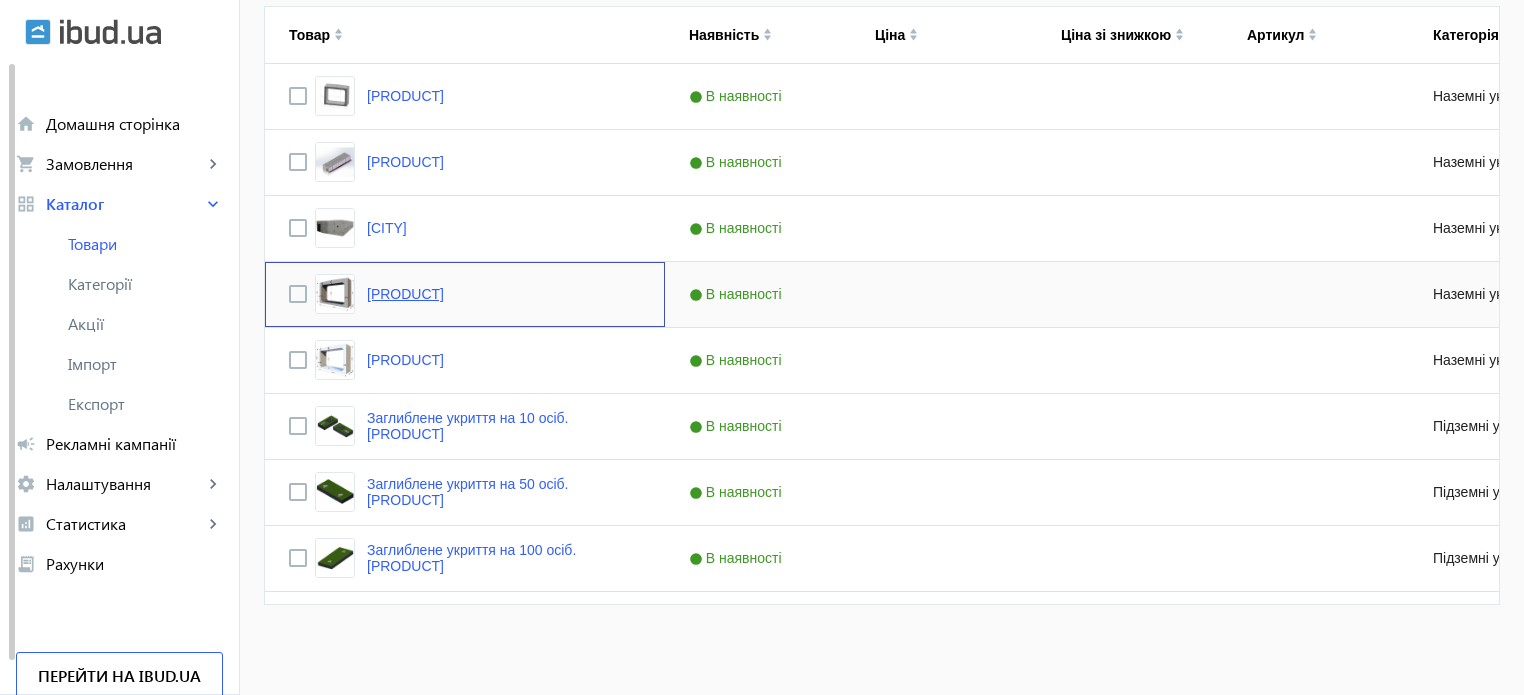 click on "Варта-2а" 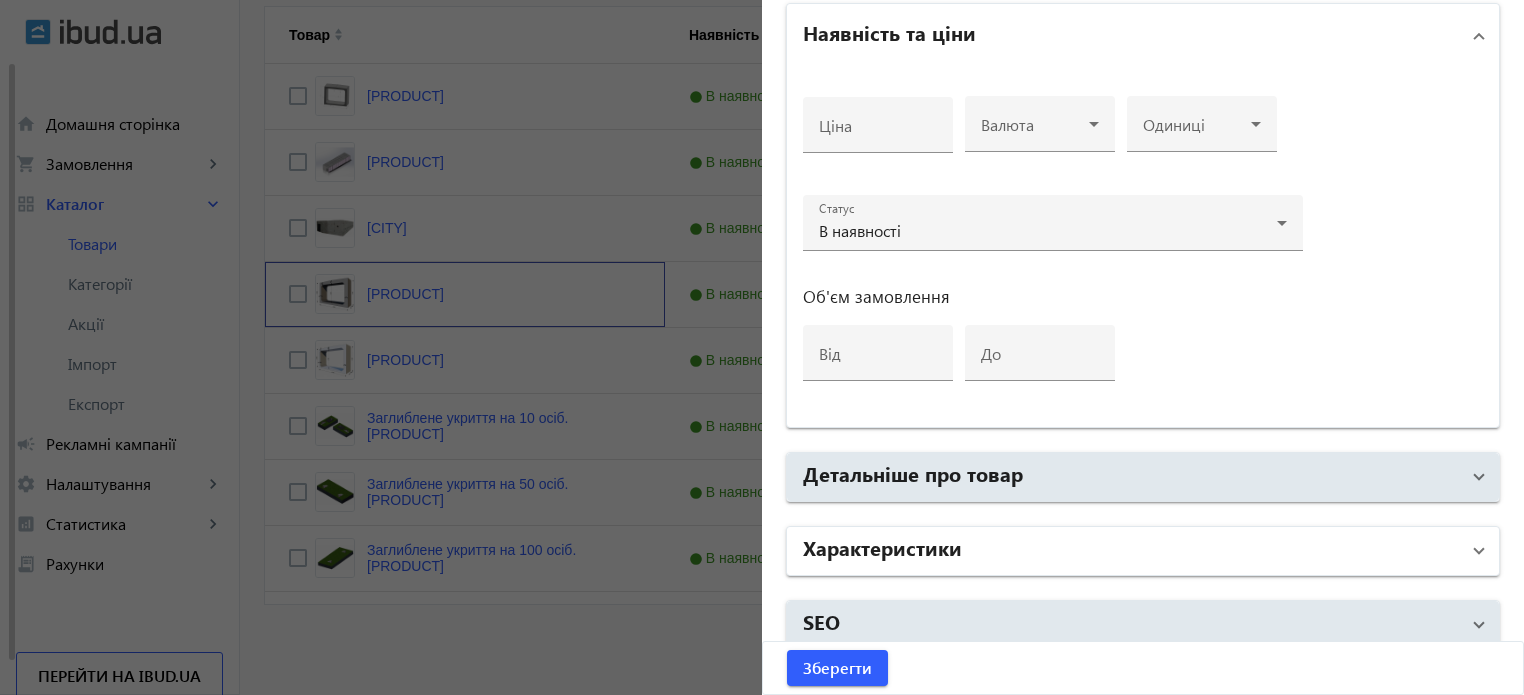 scroll, scrollTop: 968, scrollLeft: 0, axis: vertical 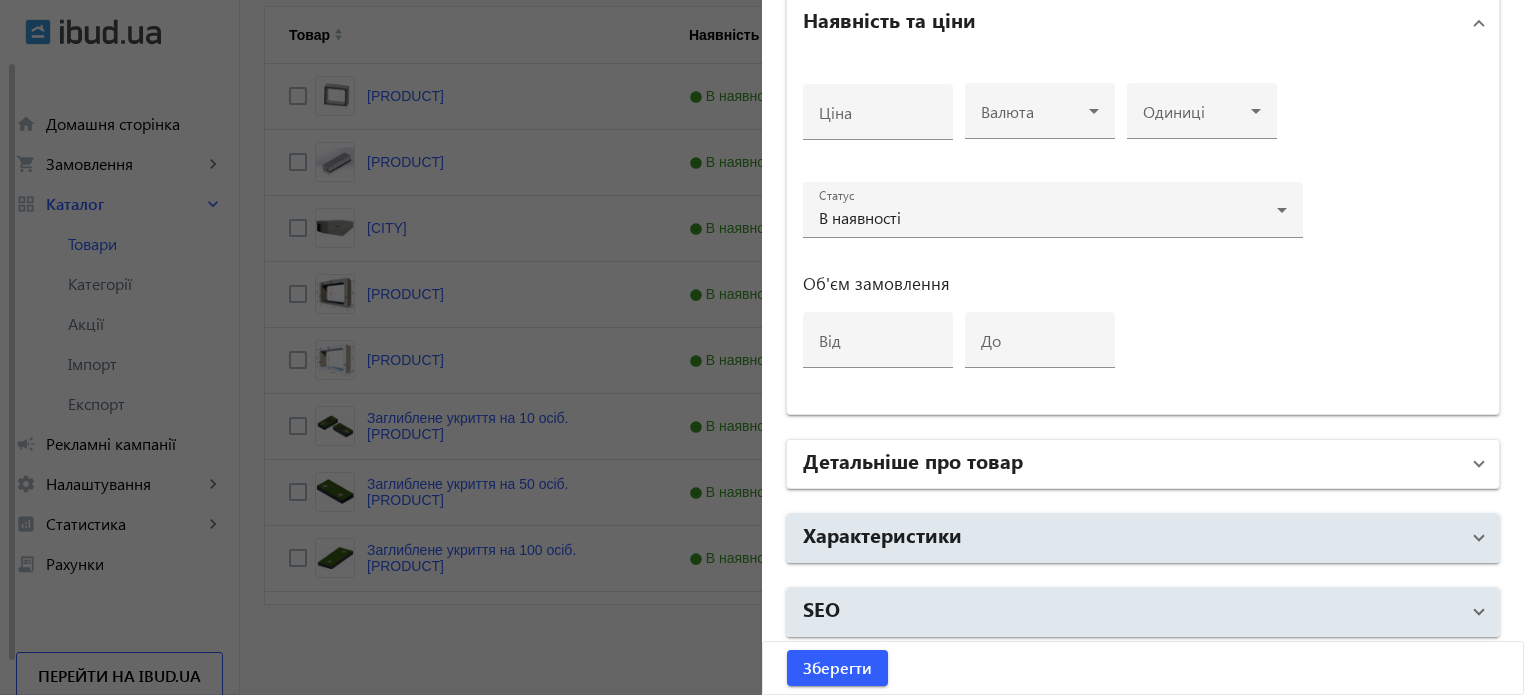 click on "Детальніше про товар" at bounding box center (913, 460) 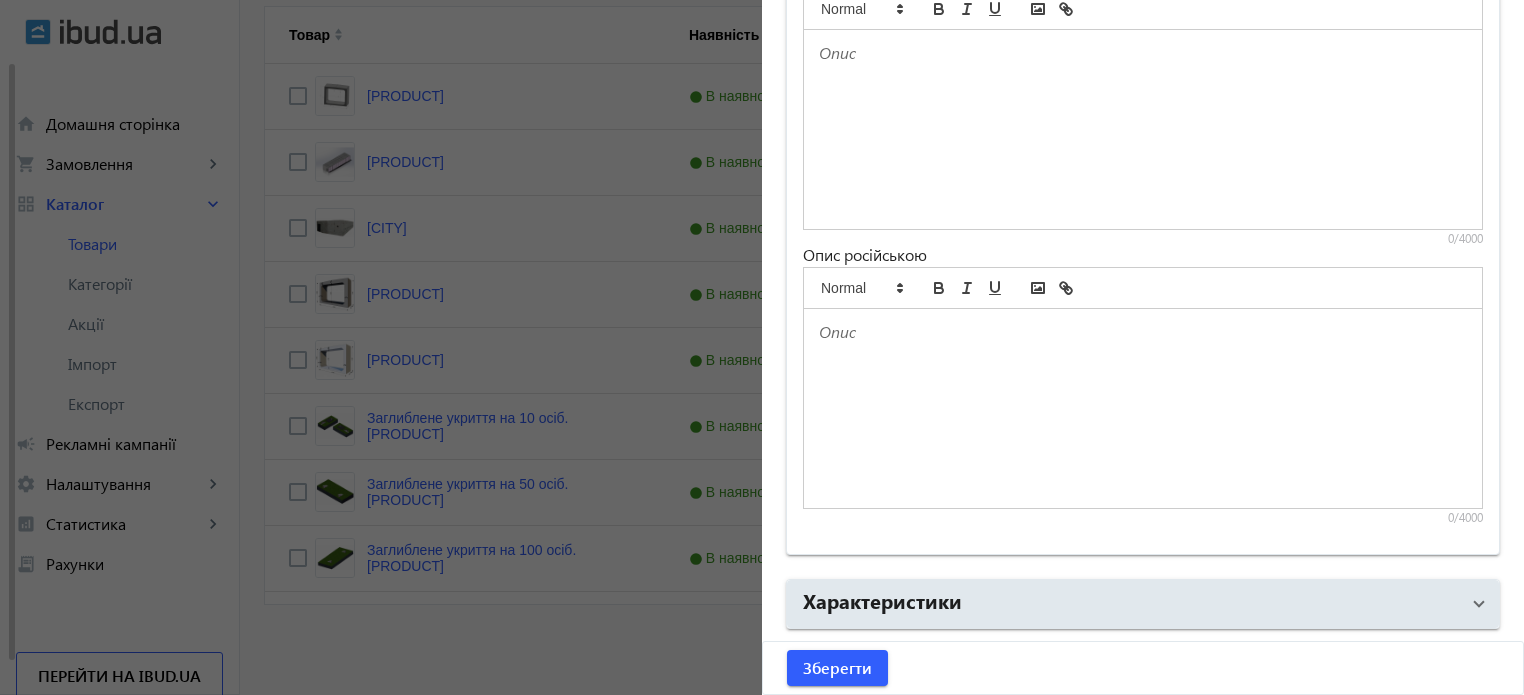 scroll, scrollTop: 1333, scrollLeft: 0, axis: vertical 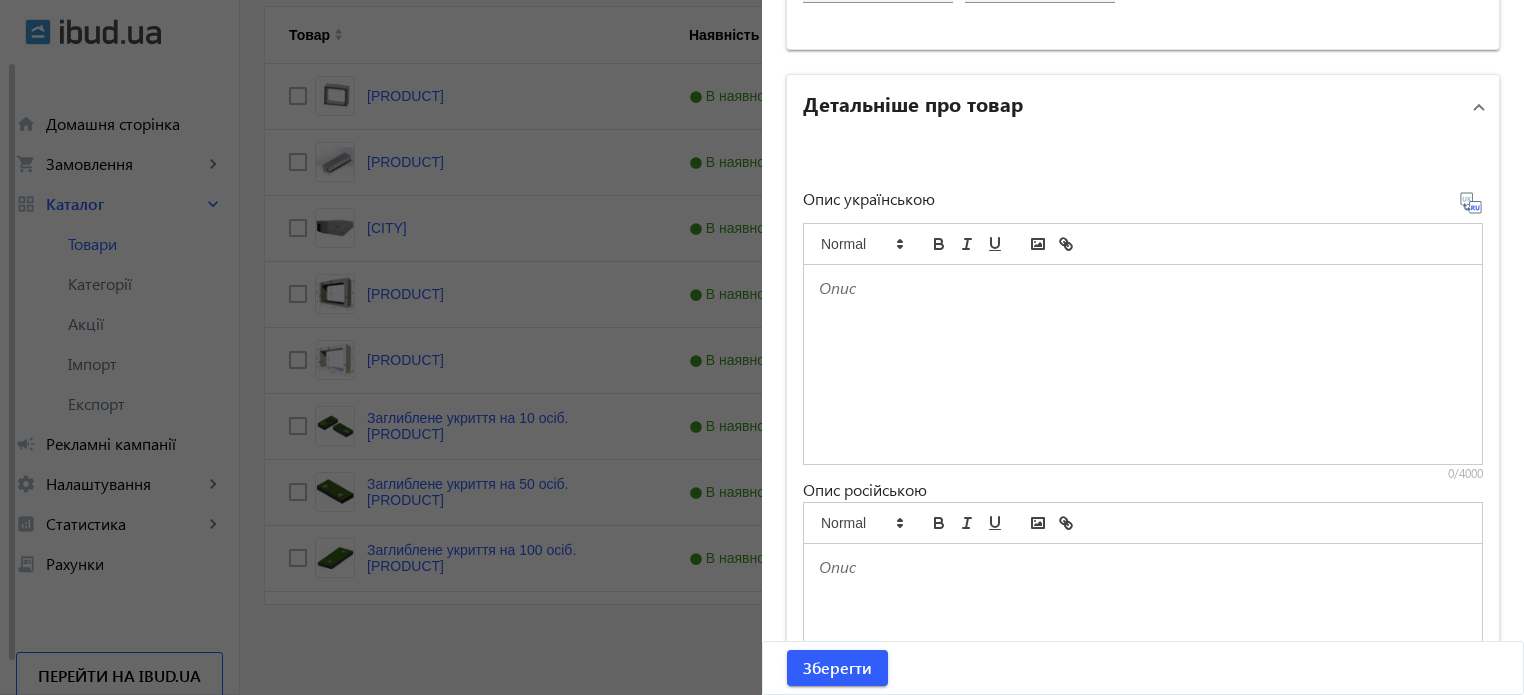 click 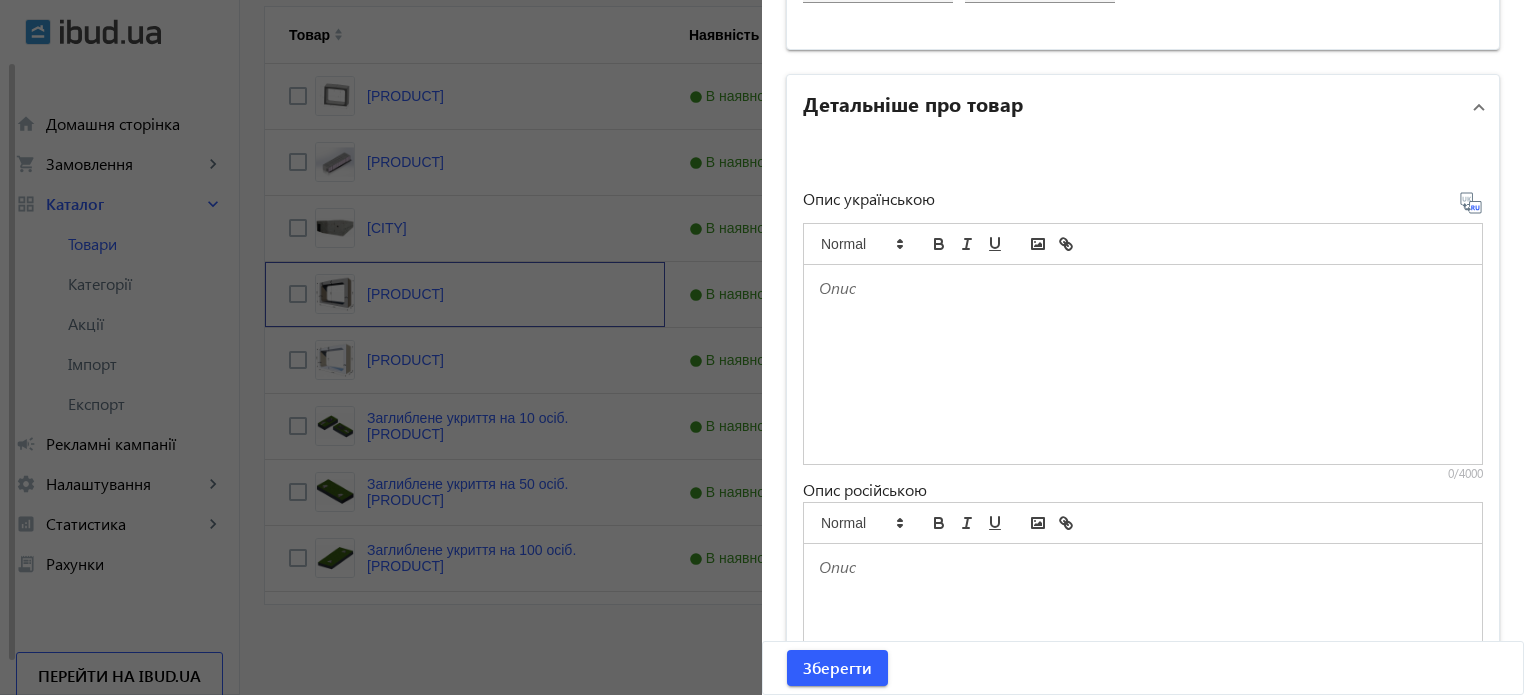 scroll, scrollTop: 0, scrollLeft: 0, axis: both 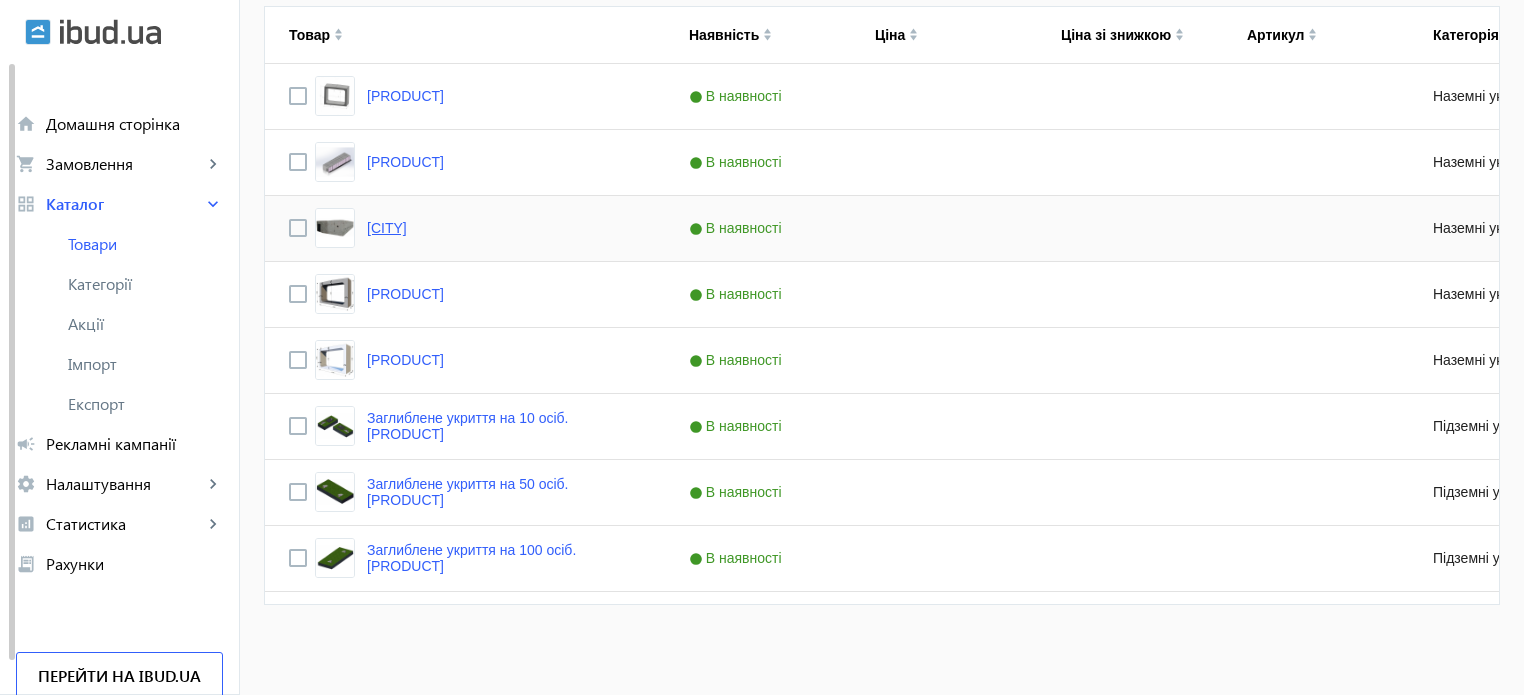 click on "Варта-4" 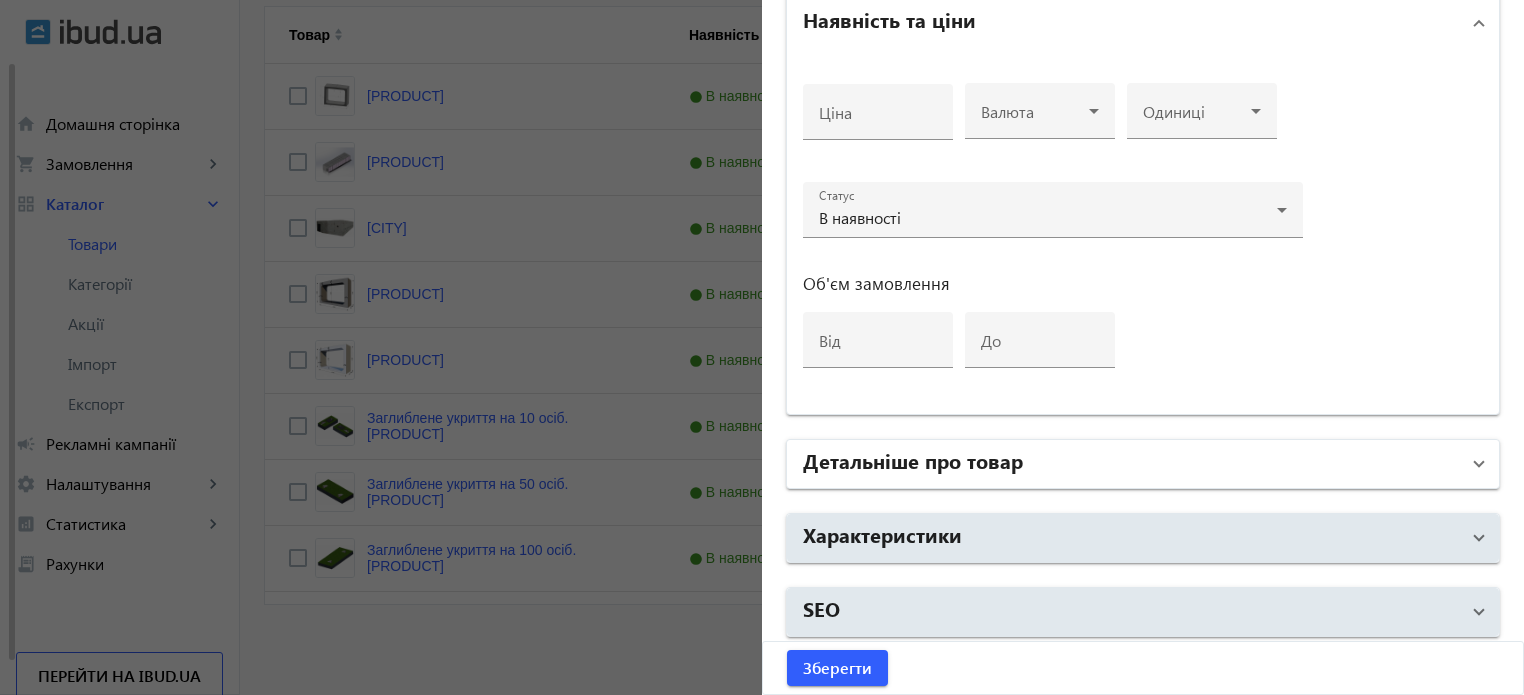 click on "Детальніше про товар" at bounding box center (913, 460) 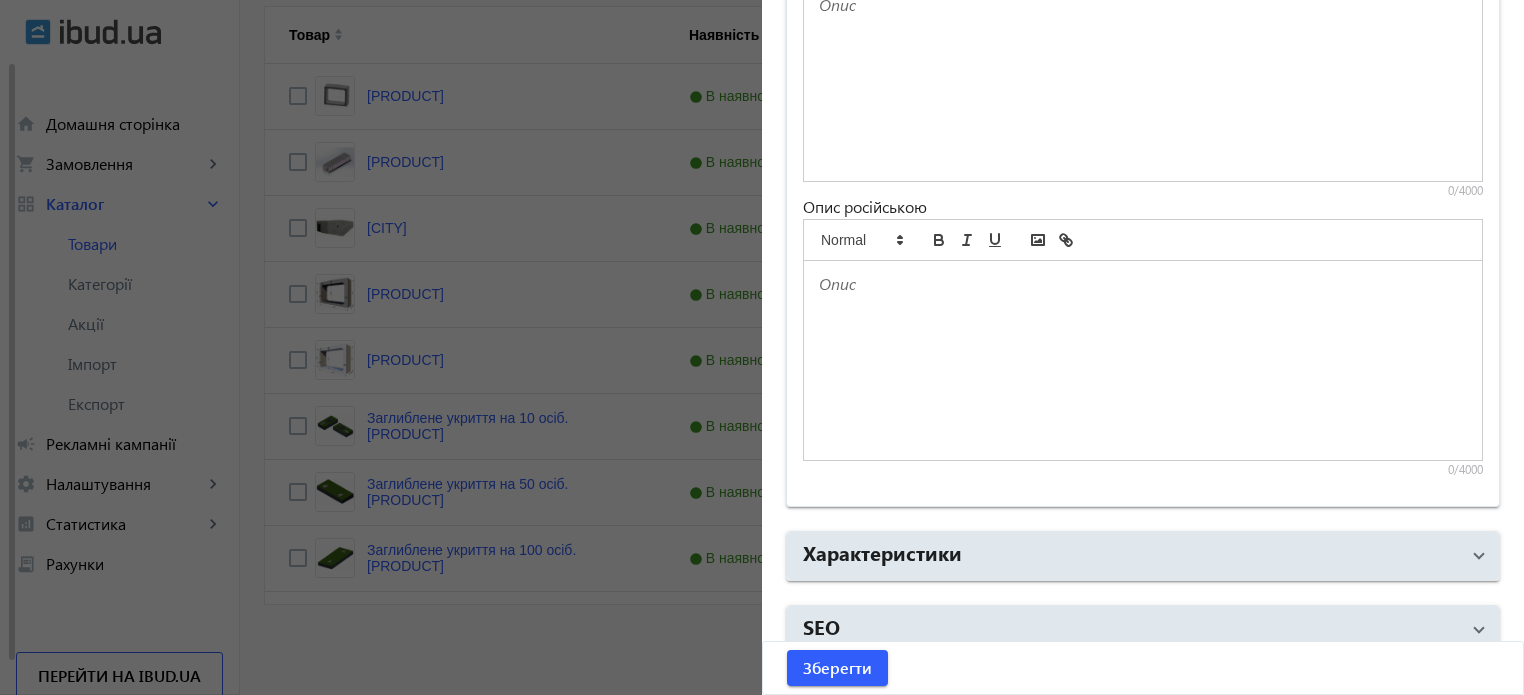 scroll, scrollTop: 1633, scrollLeft: 0, axis: vertical 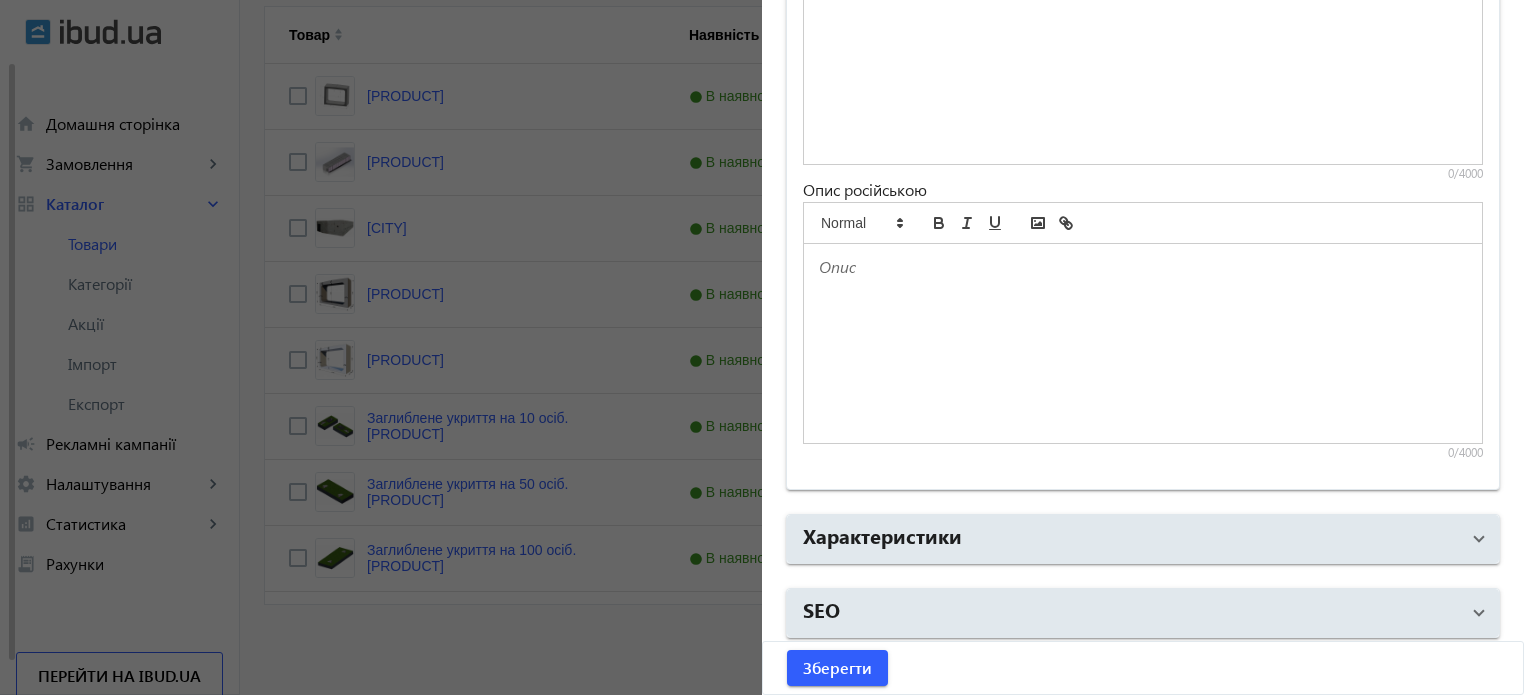 click 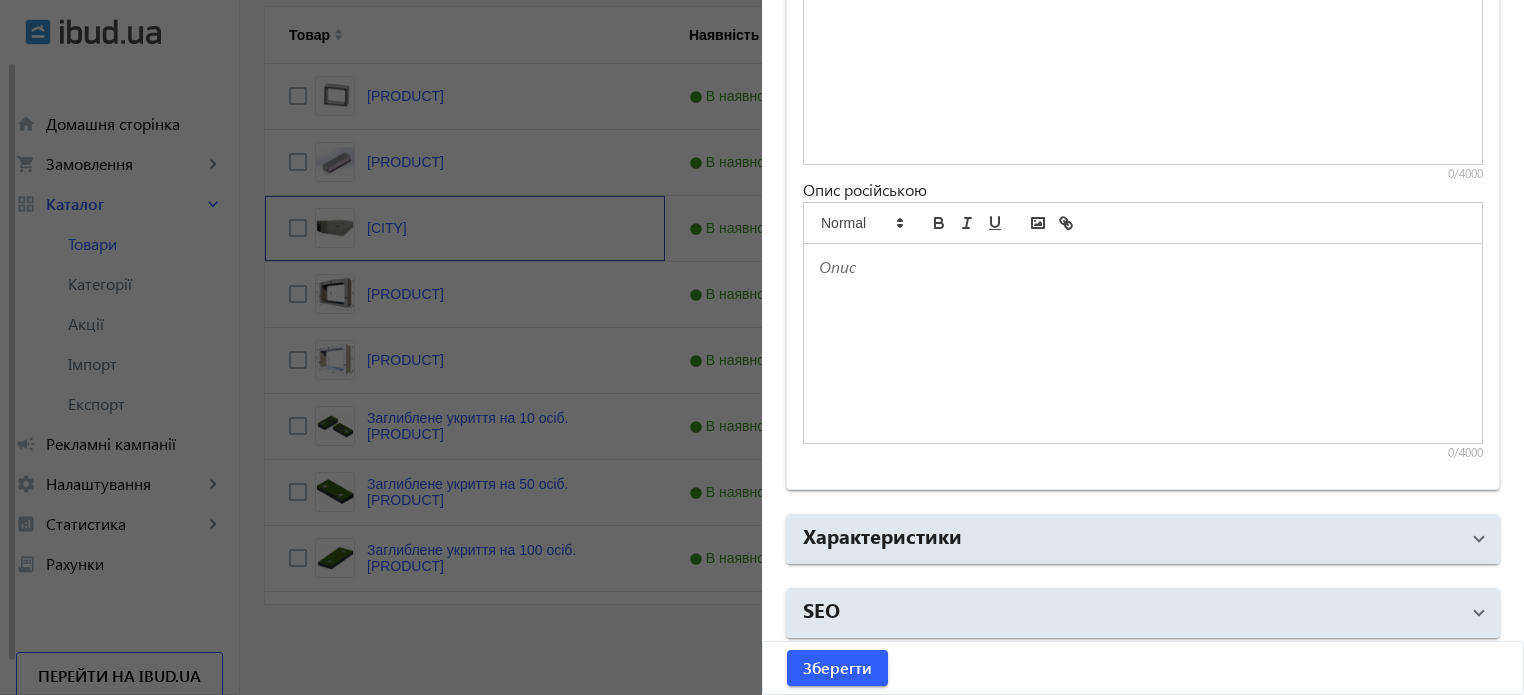 scroll, scrollTop: 0, scrollLeft: 0, axis: both 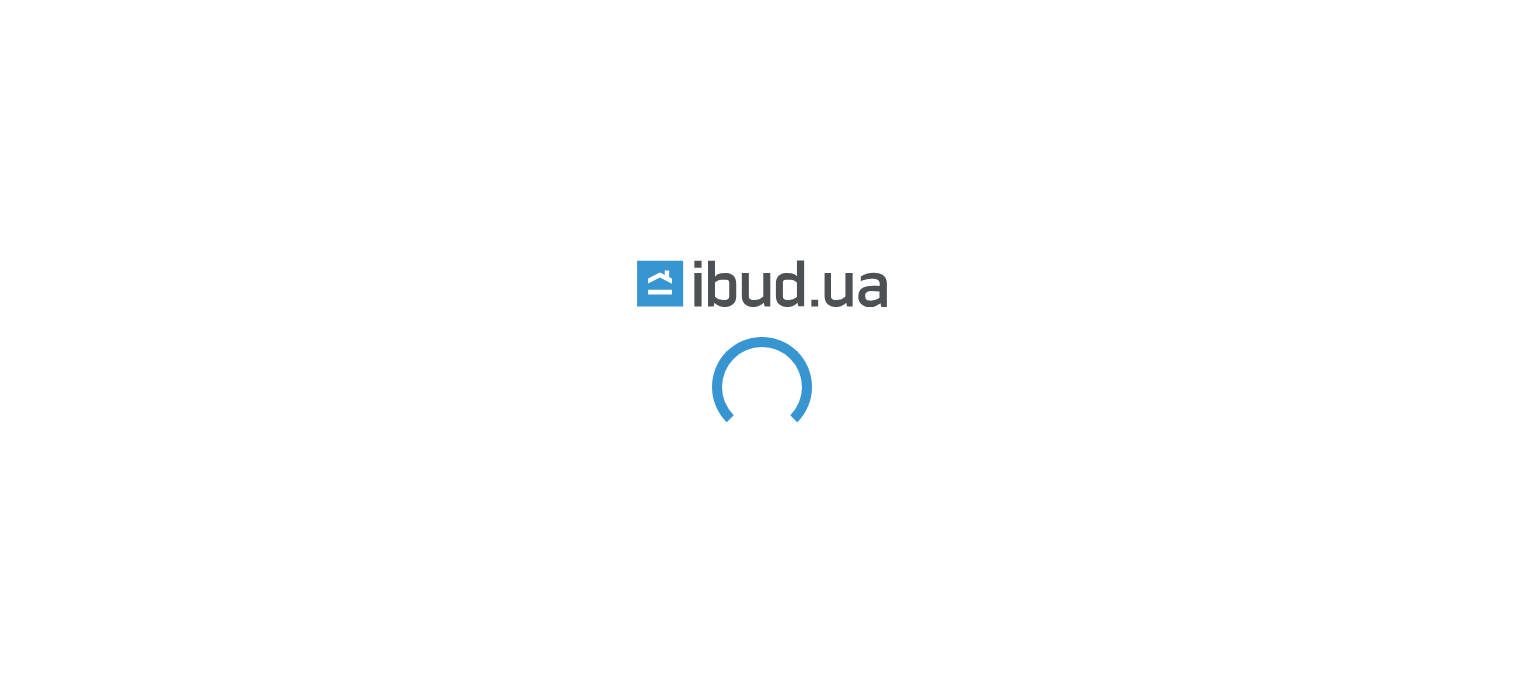 type 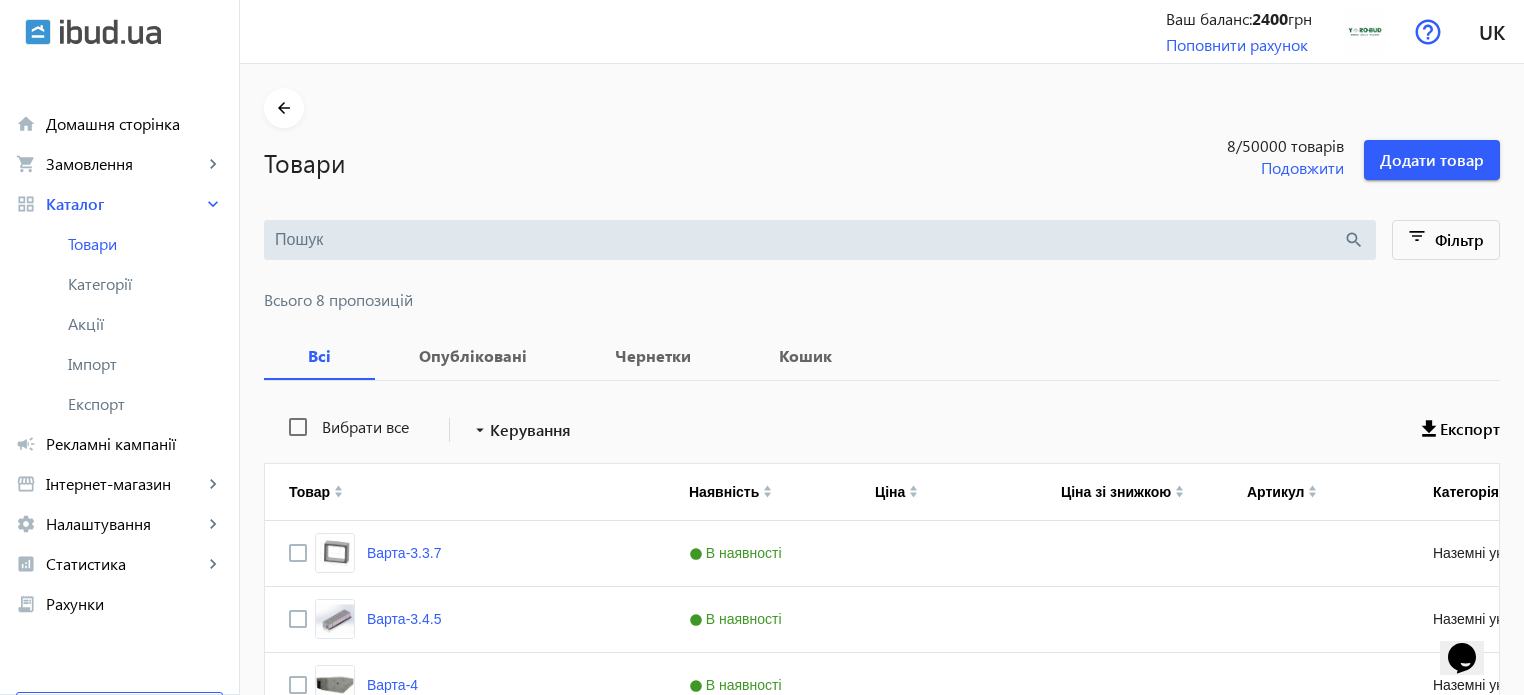 scroll, scrollTop: 0, scrollLeft: 0, axis: both 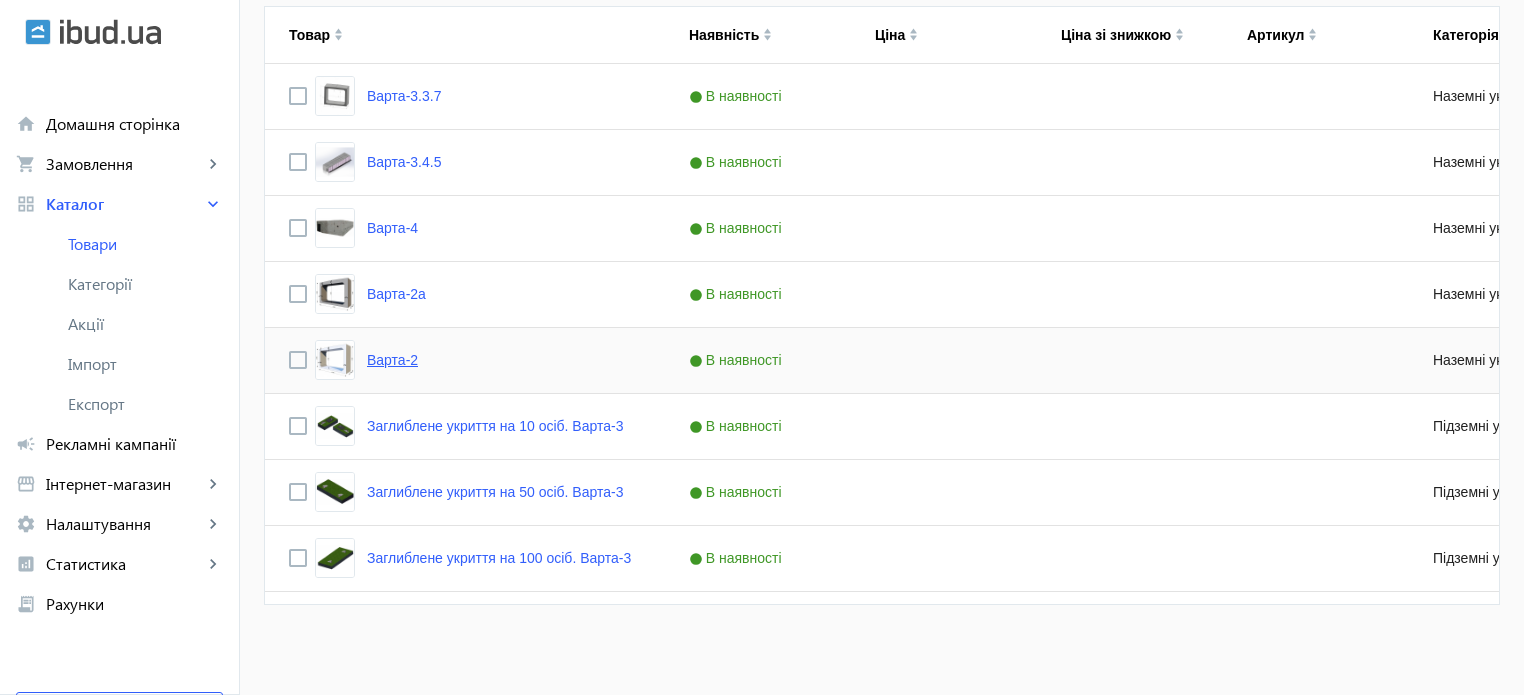 click on "Варта-2" 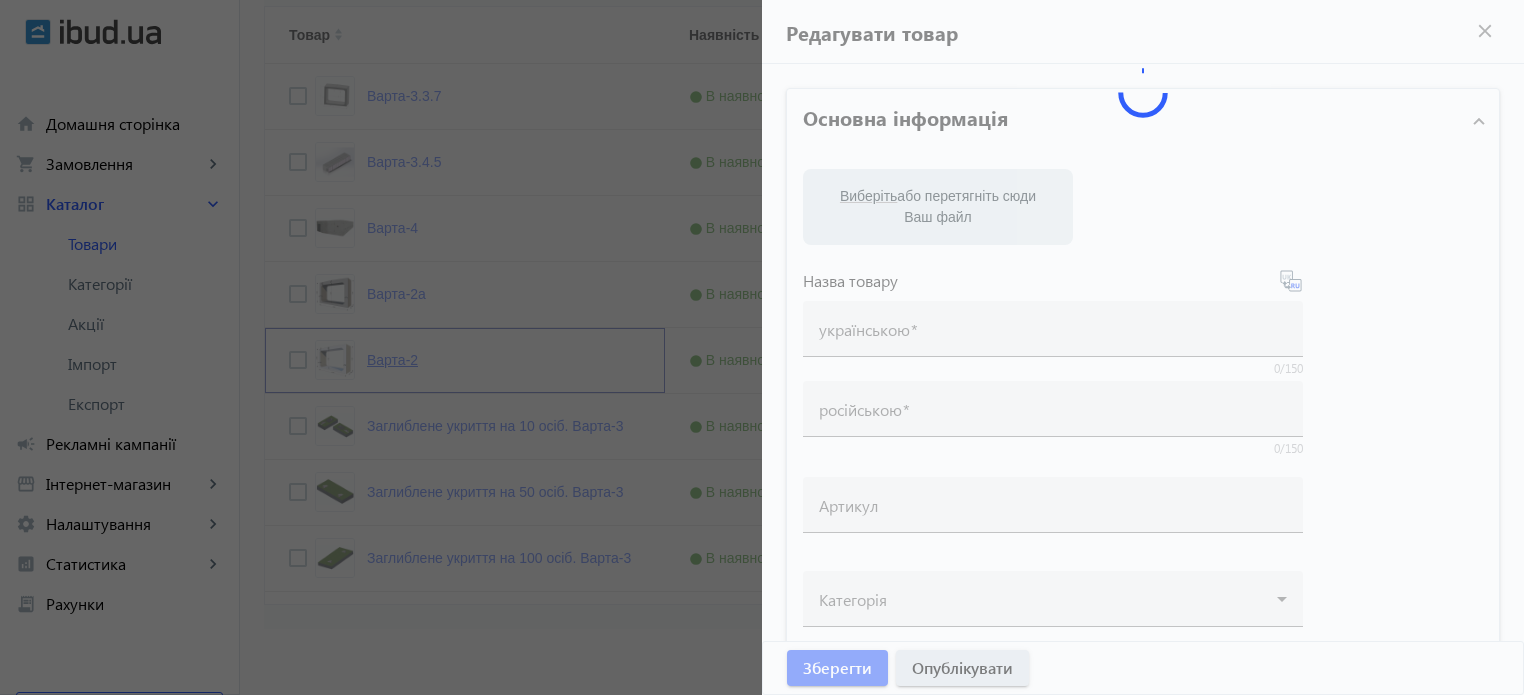type on "Варта-2" 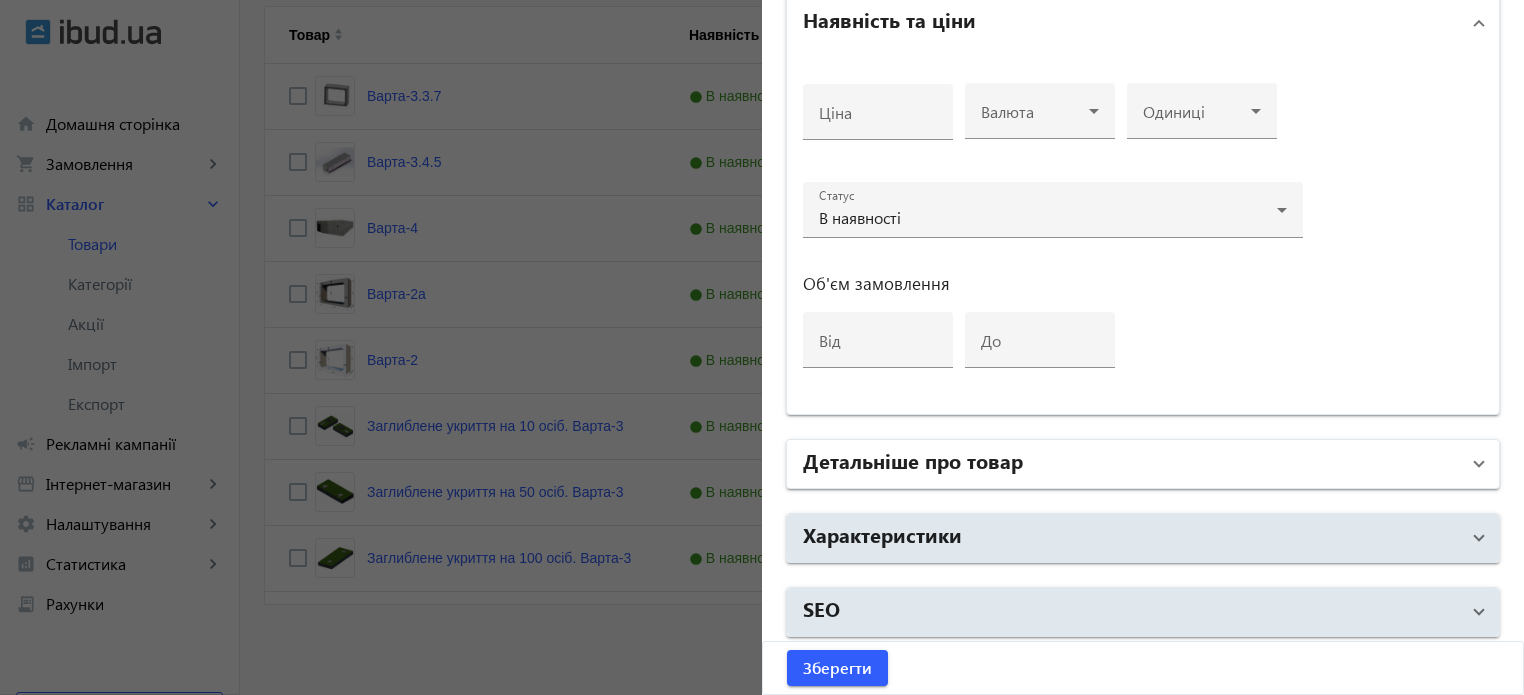 click on "Детальніше про товар" at bounding box center [913, 460] 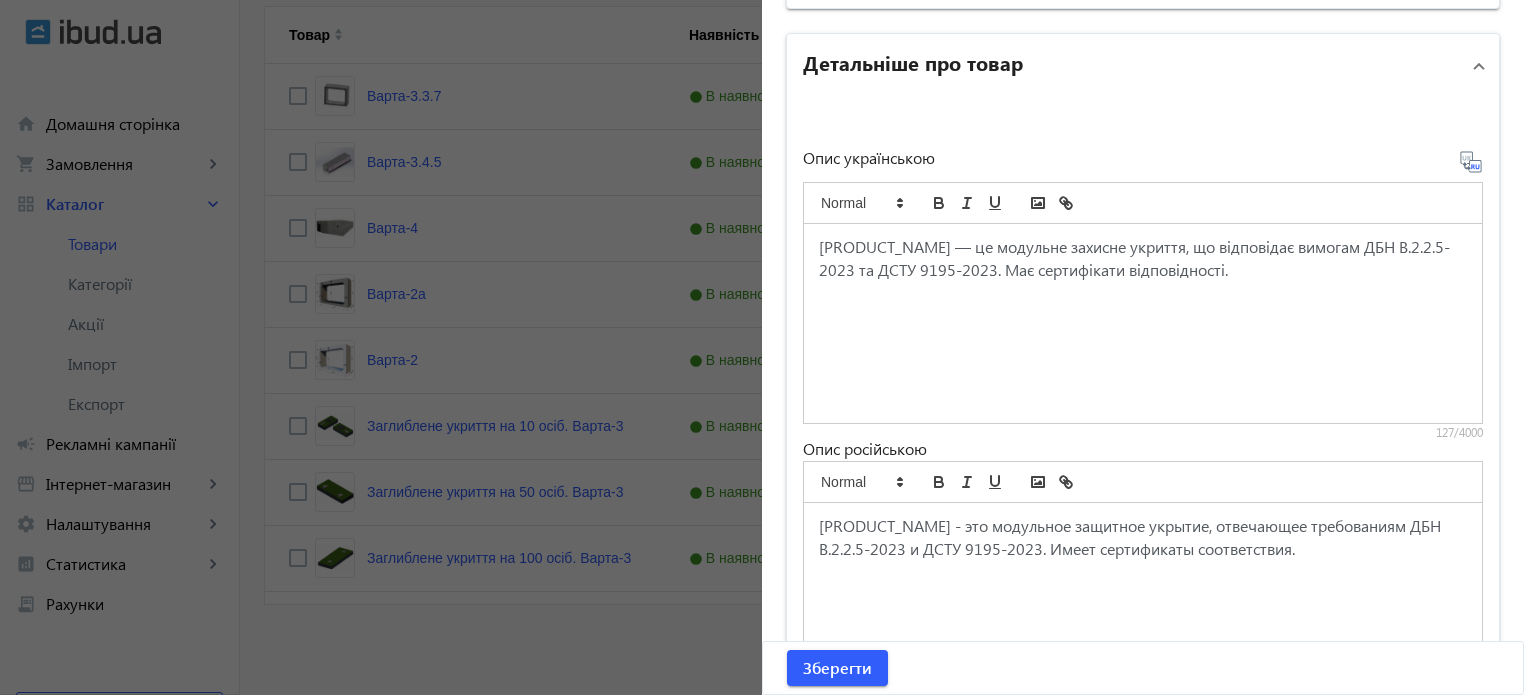 scroll, scrollTop: 1368, scrollLeft: 0, axis: vertical 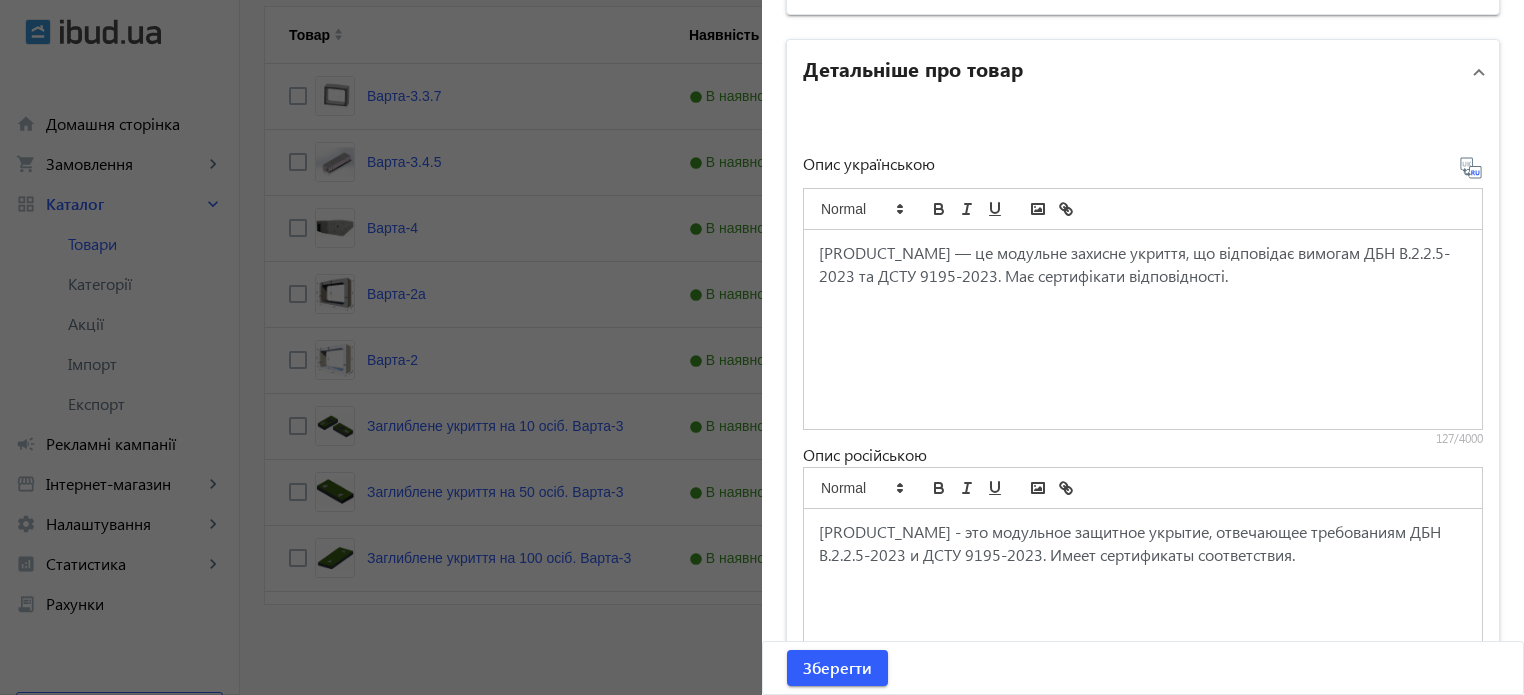 click on "[PRODUCT_NAME] — це модульне захисне укриття, що відповідає вимогам ДБН В.2.2.5-2023 та ДСТУ 9195-2023. Має сертифікати відповідності." at bounding box center (1143, 329) 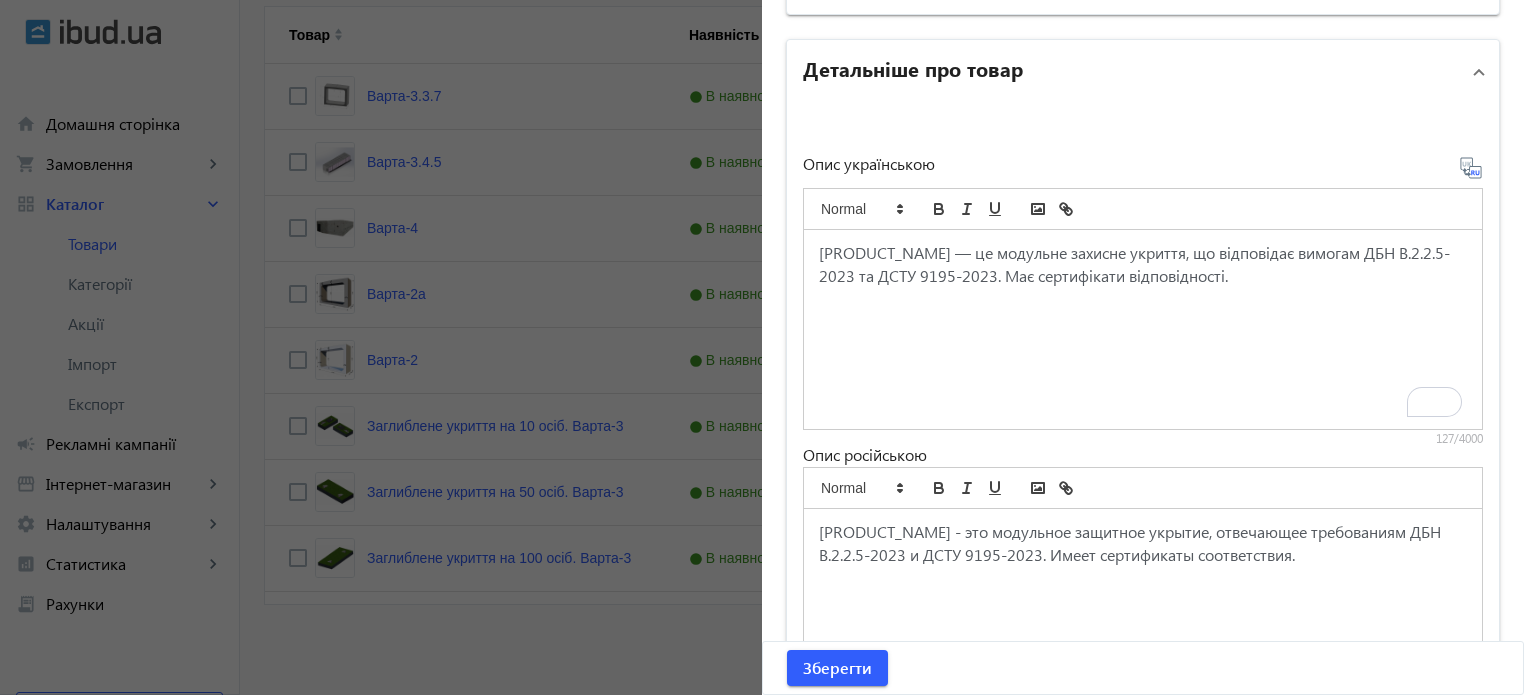 click on "[PRODUCT_NAME] — це модульне захисне укриття, що відповідає вимогам ДБН В.2.2.5-2023 та ДСТУ 9195-2023. Має сертифікати відповідності." at bounding box center (1143, 329) 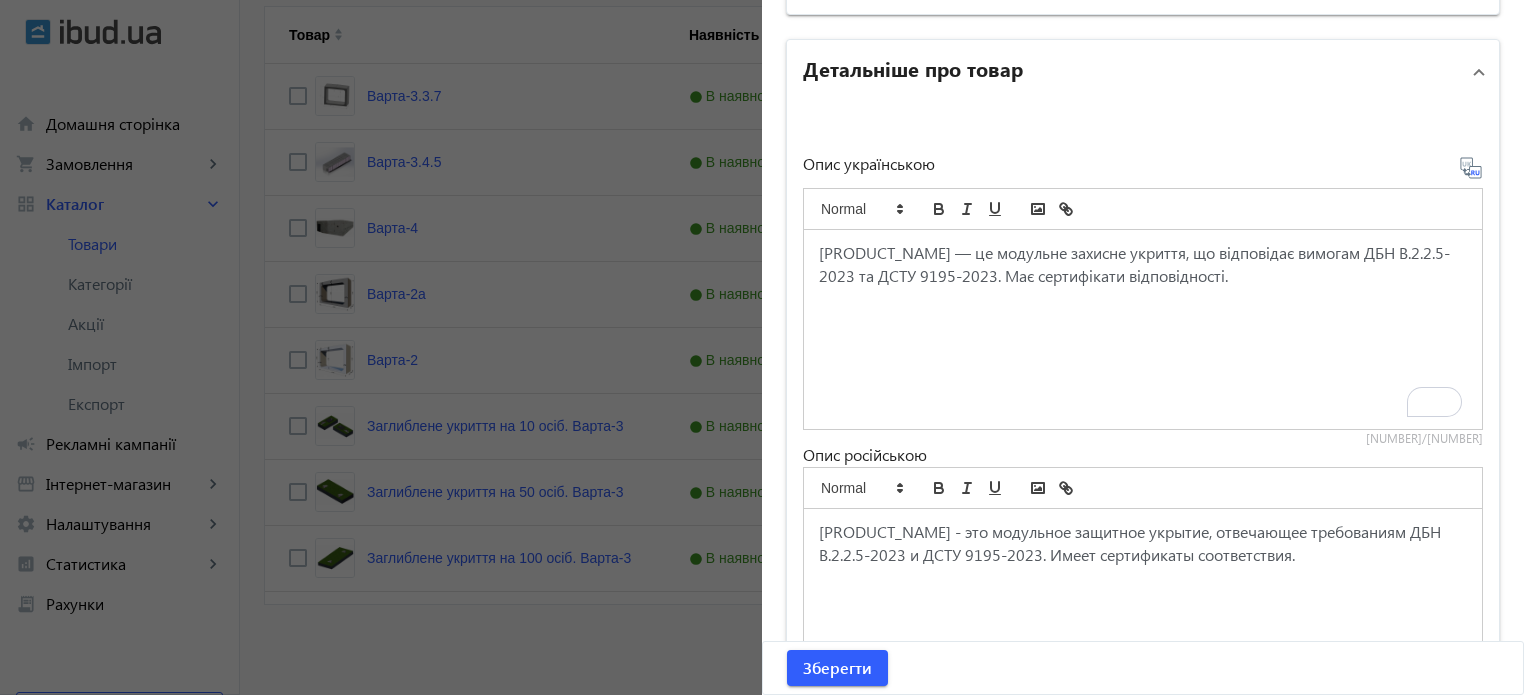 scroll, scrollTop: 311, scrollLeft: 0, axis: vertical 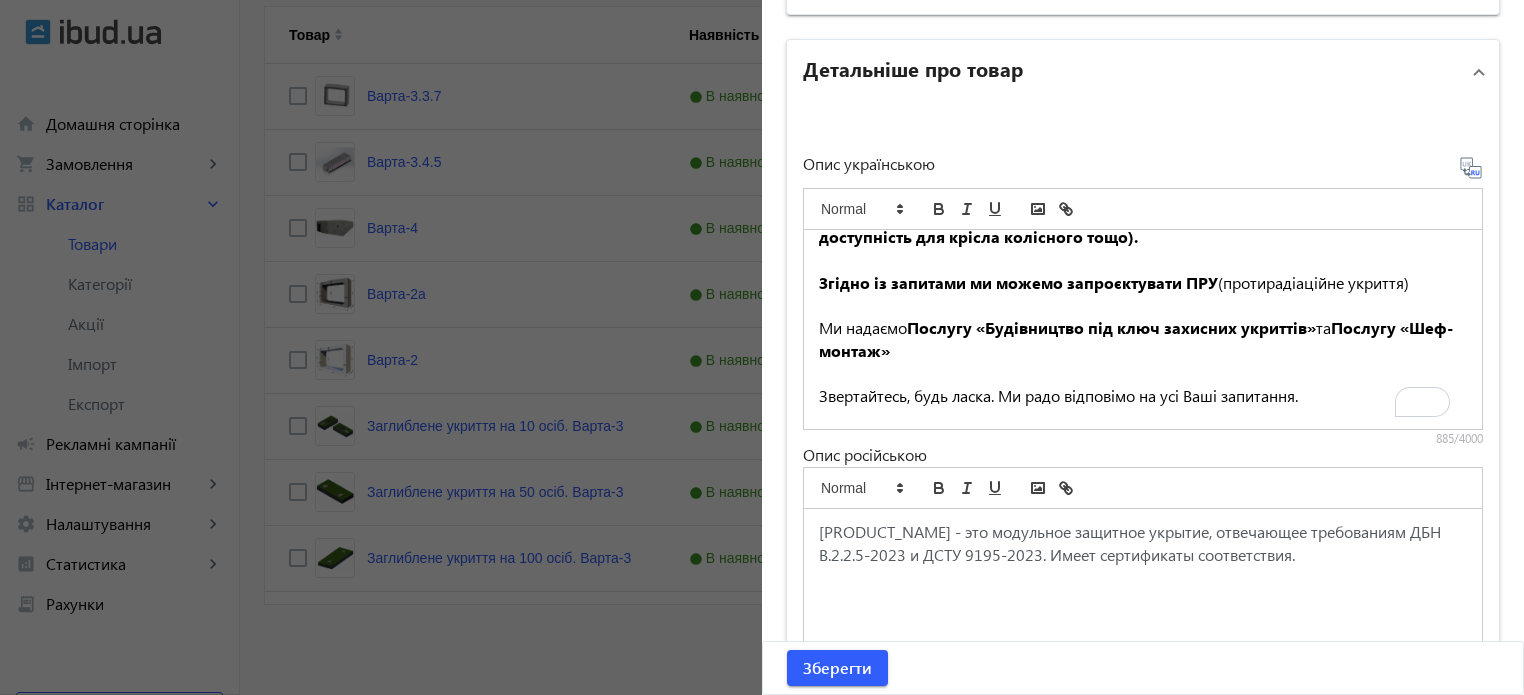 click 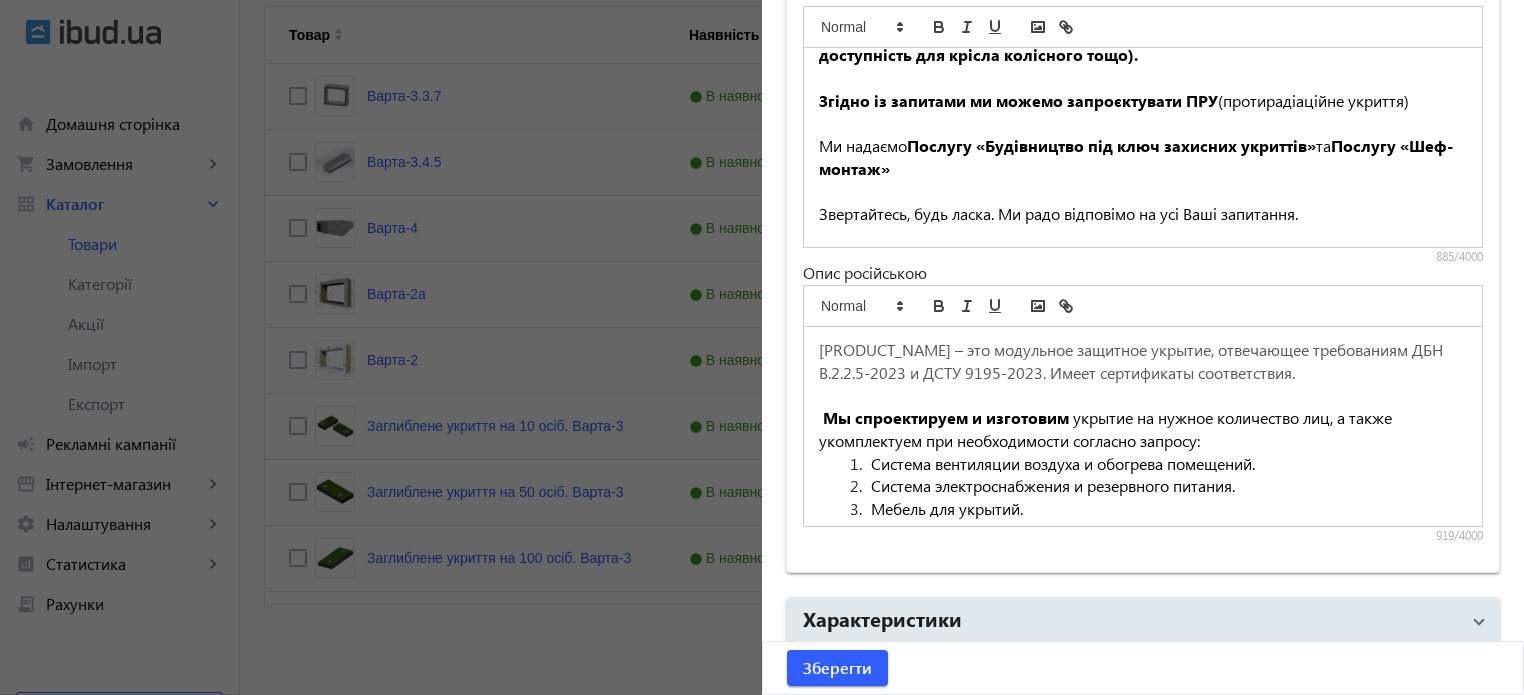 scroll, scrollTop: 1568, scrollLeft: 0, axis: vertical 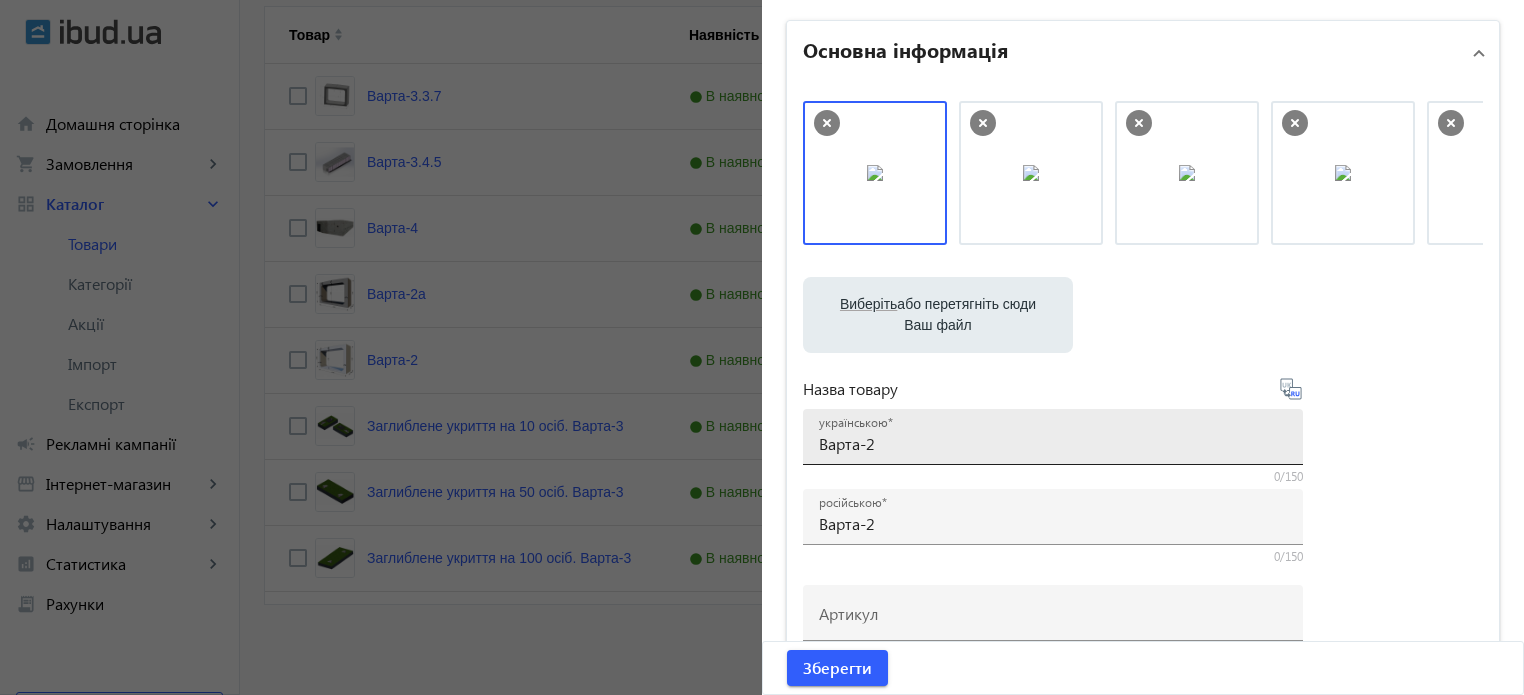 click on "українською [PRODUCT]" at bounding box center [1053, 437] 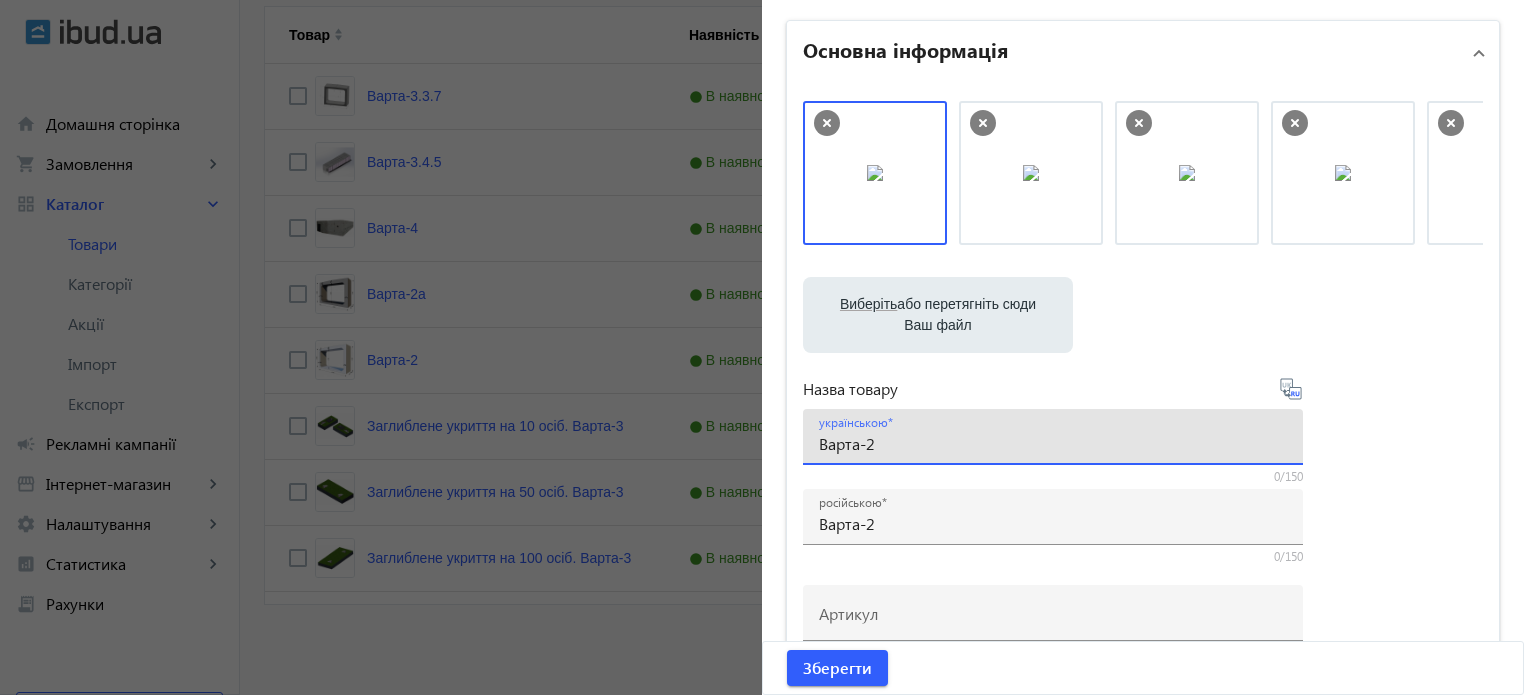 click on "Варта-2" at bounding box center [1053, 443] 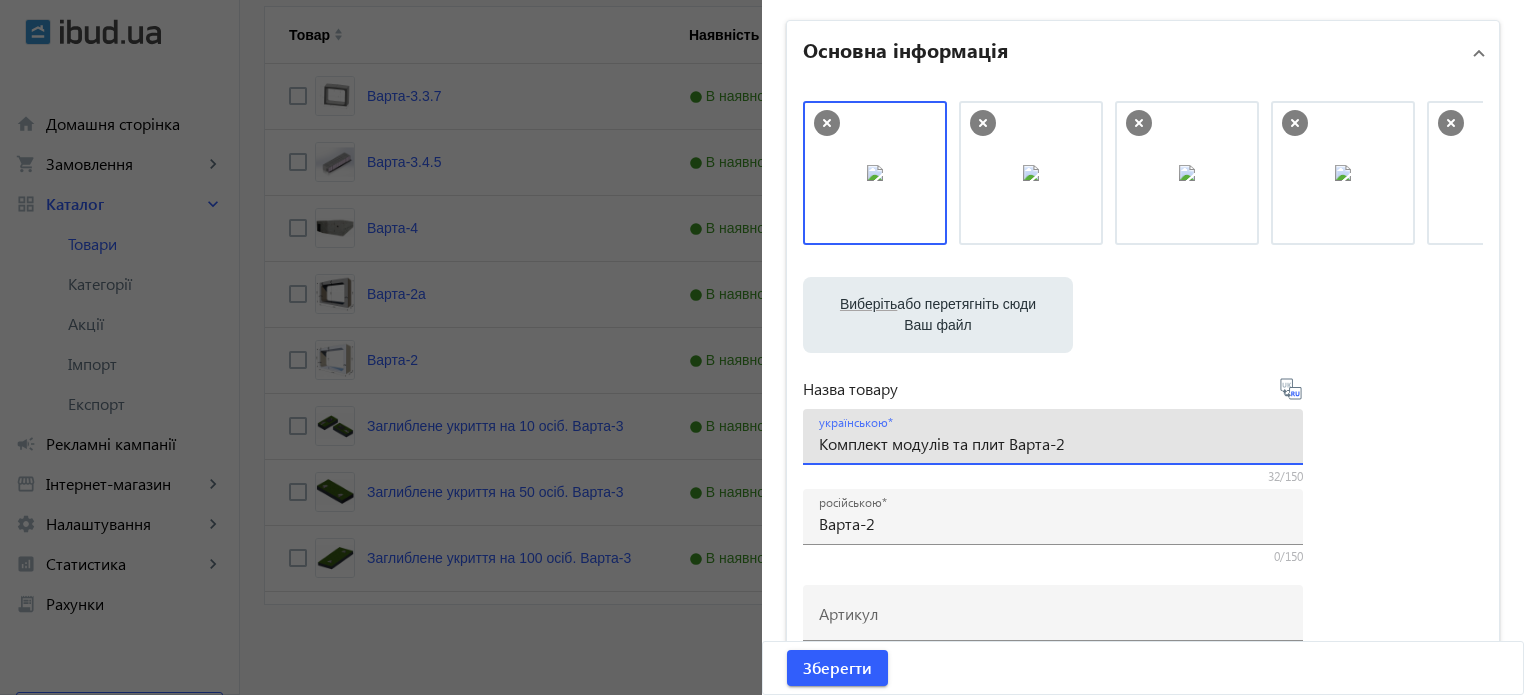 type on "Комплект модулів та плит Варта-2" 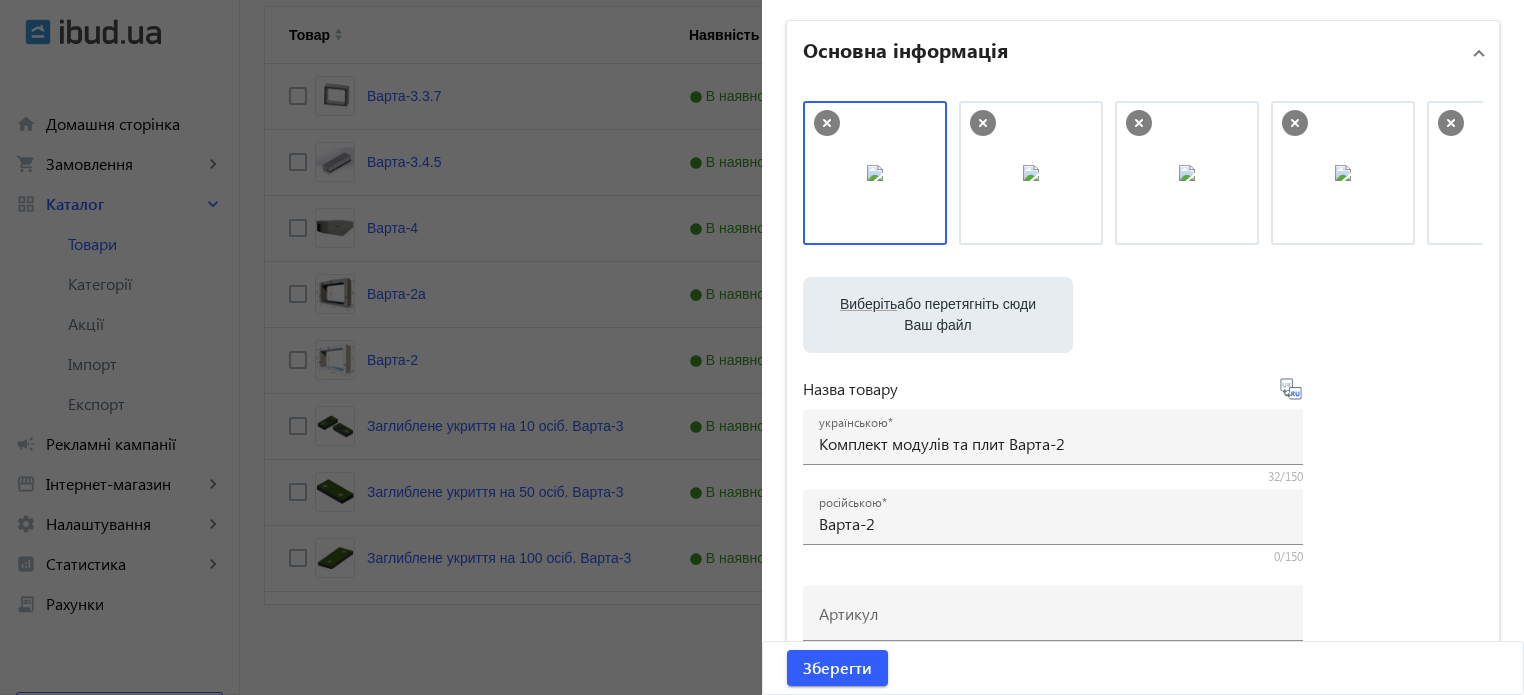 click 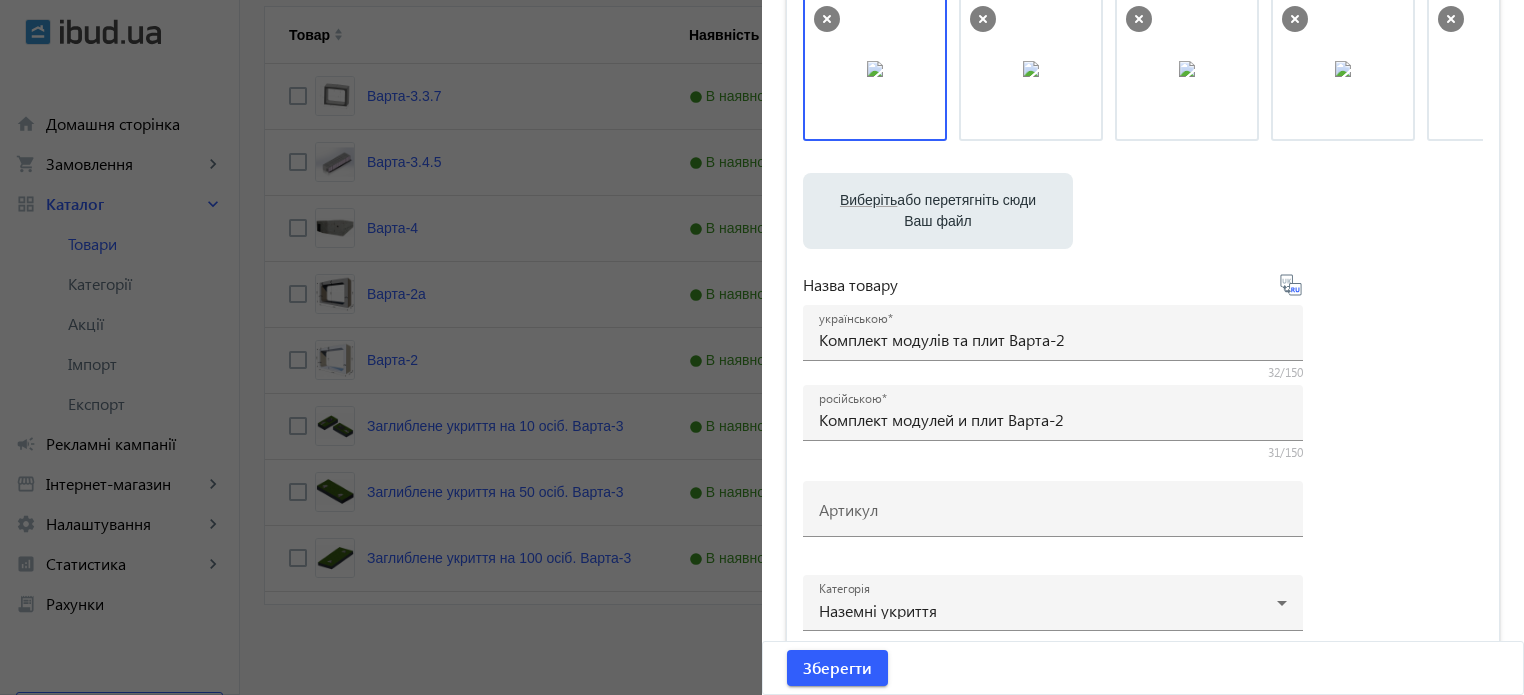 scroll, scrollTop: 168, scrollLeft: 0, axis: vertical 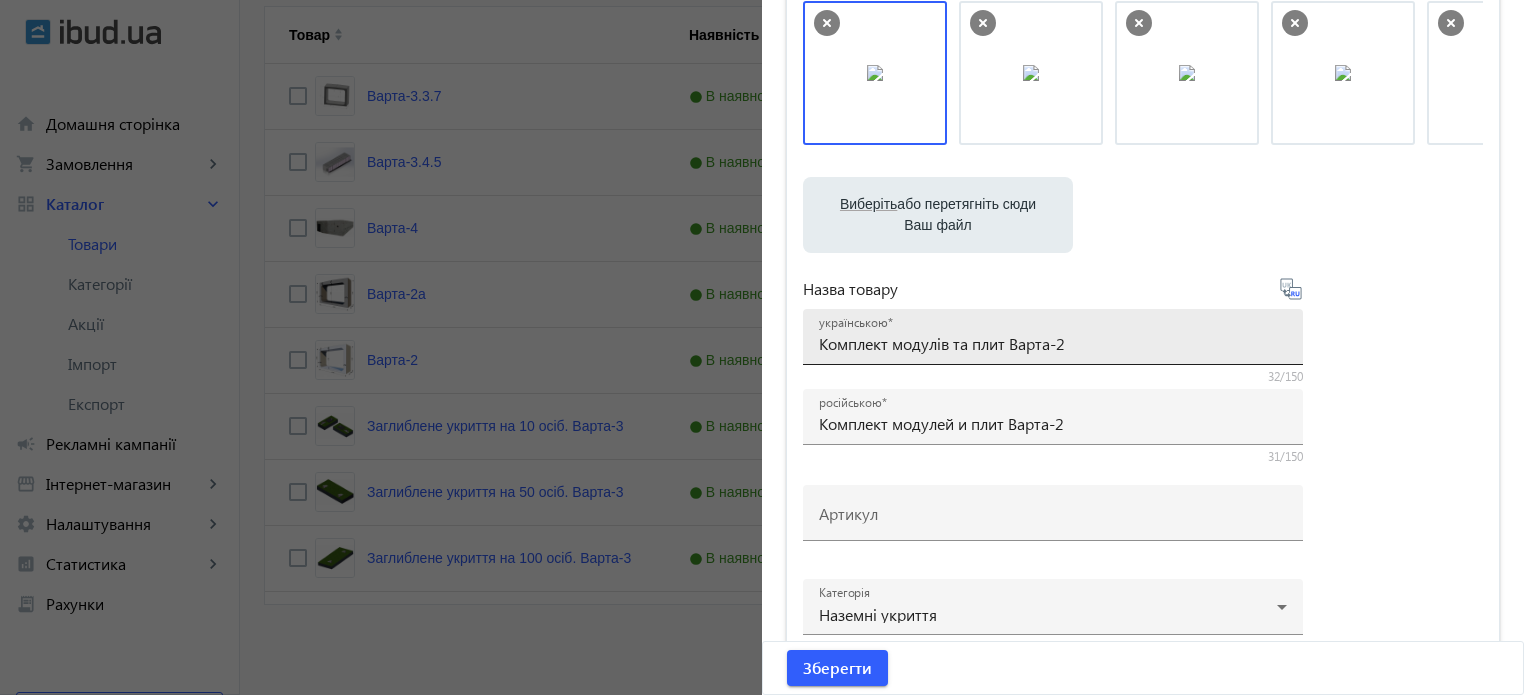 click on "Комплект модулів та плит Варта-2" at bounding box center [1053, 343] 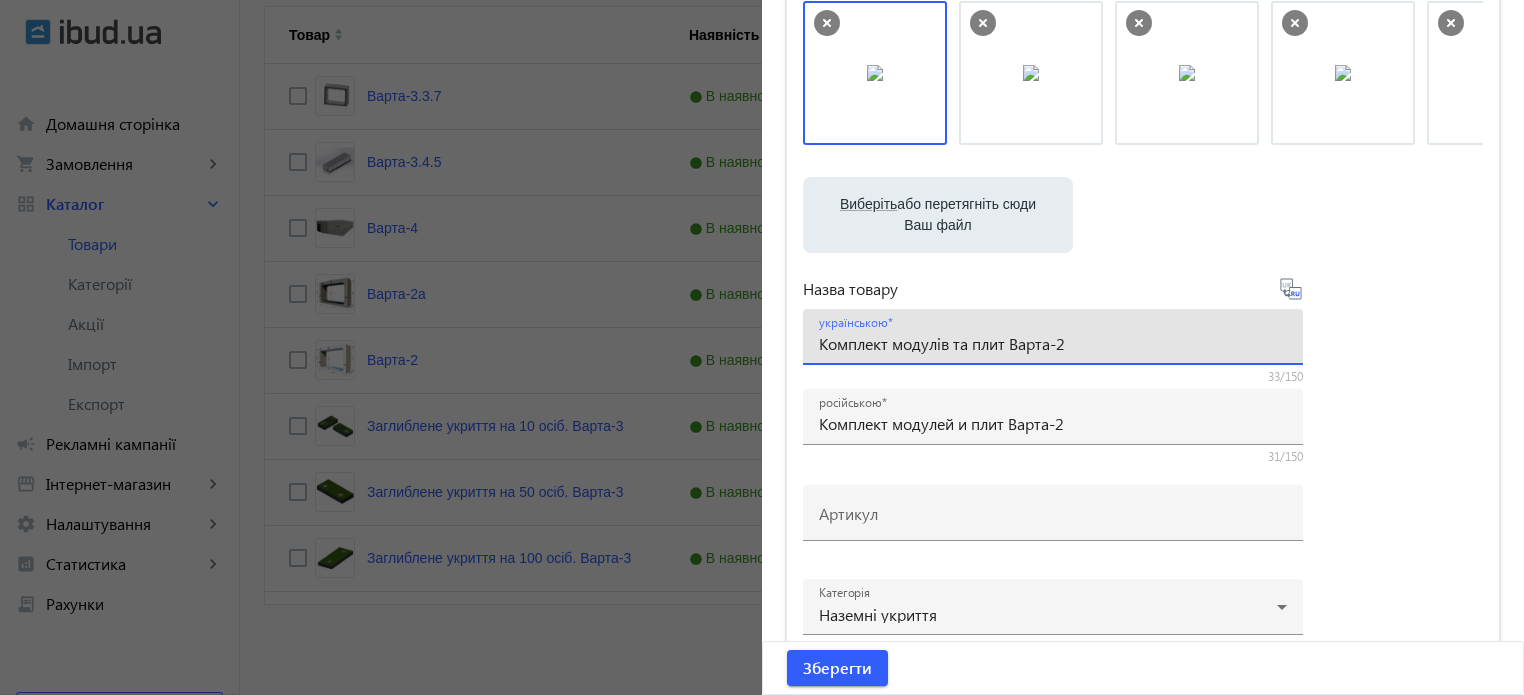 type on "Комплект модулів та плит Варта-2" 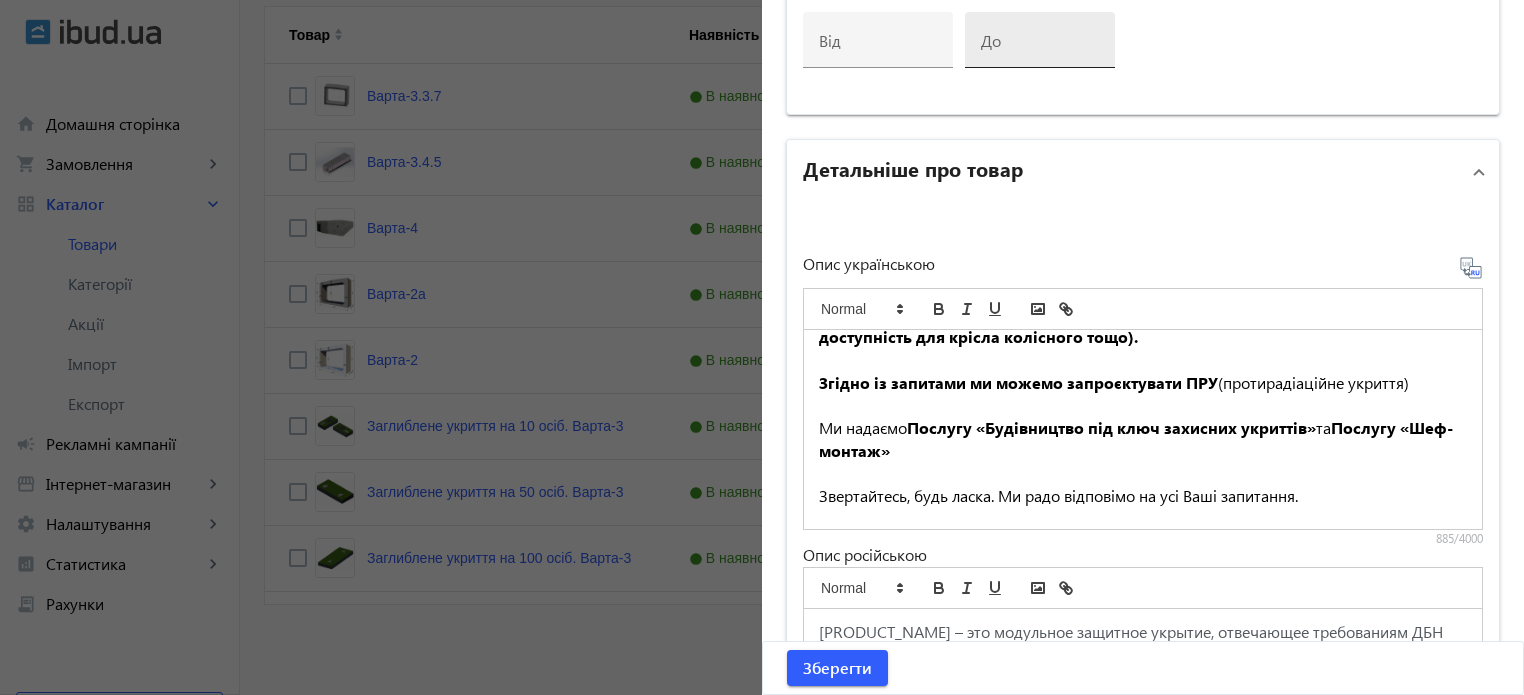 scroll, scrollTop: 1268, scrollLeft: 0, axis: vertical 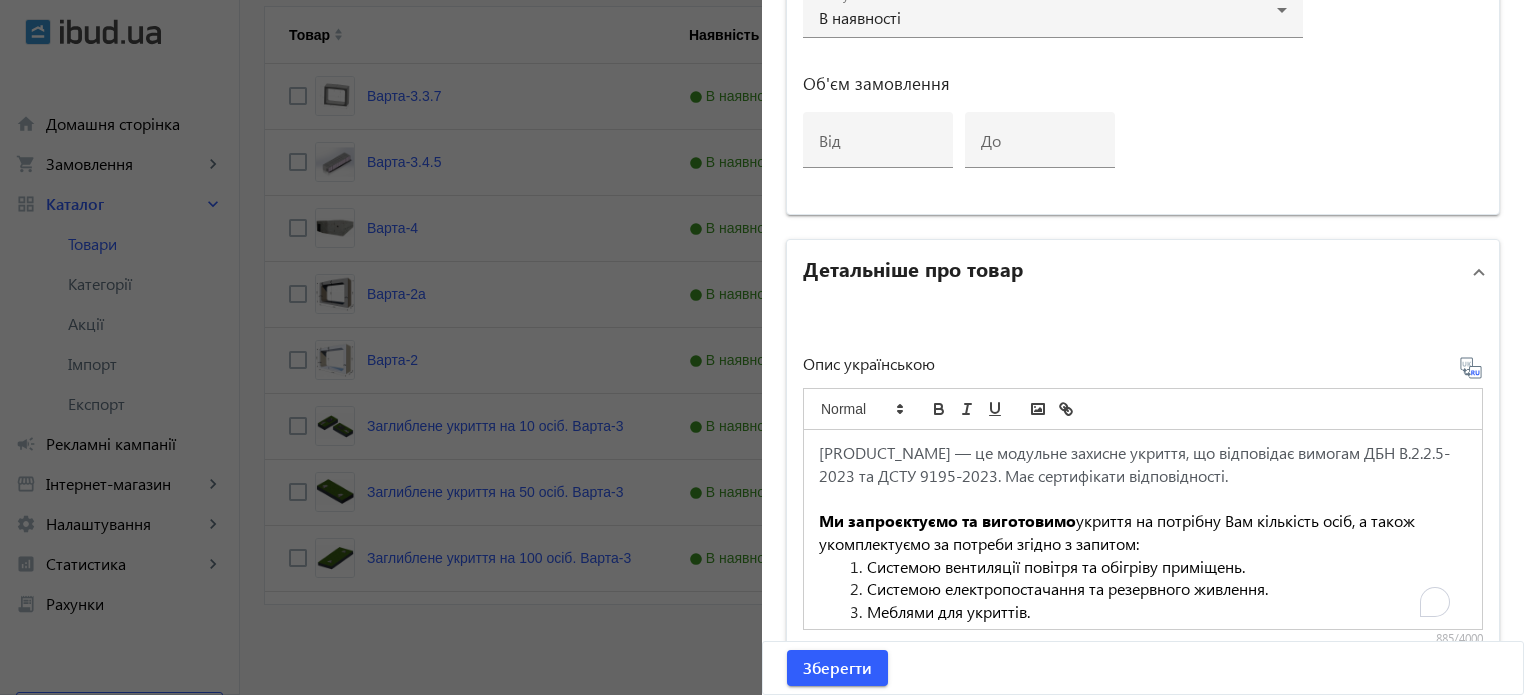 click at bounding box center [1143, 498] 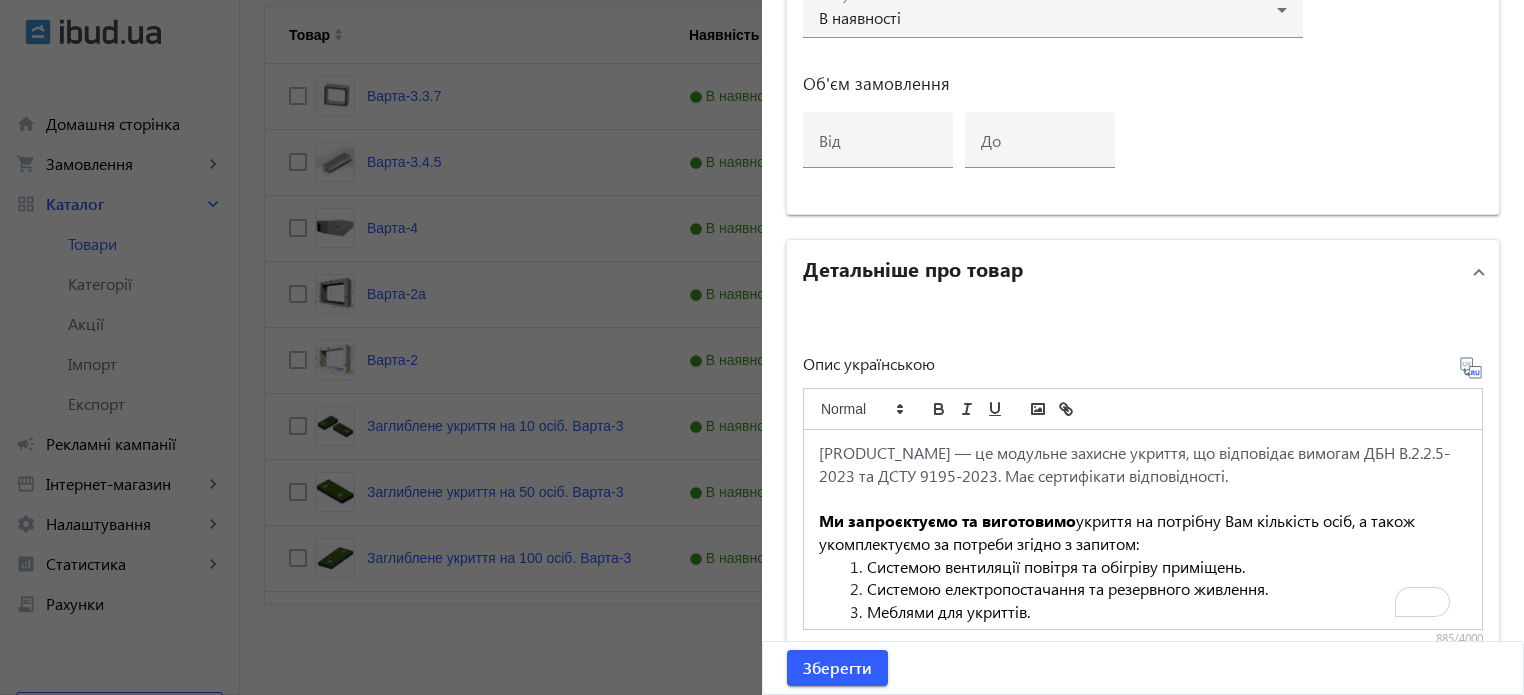 type 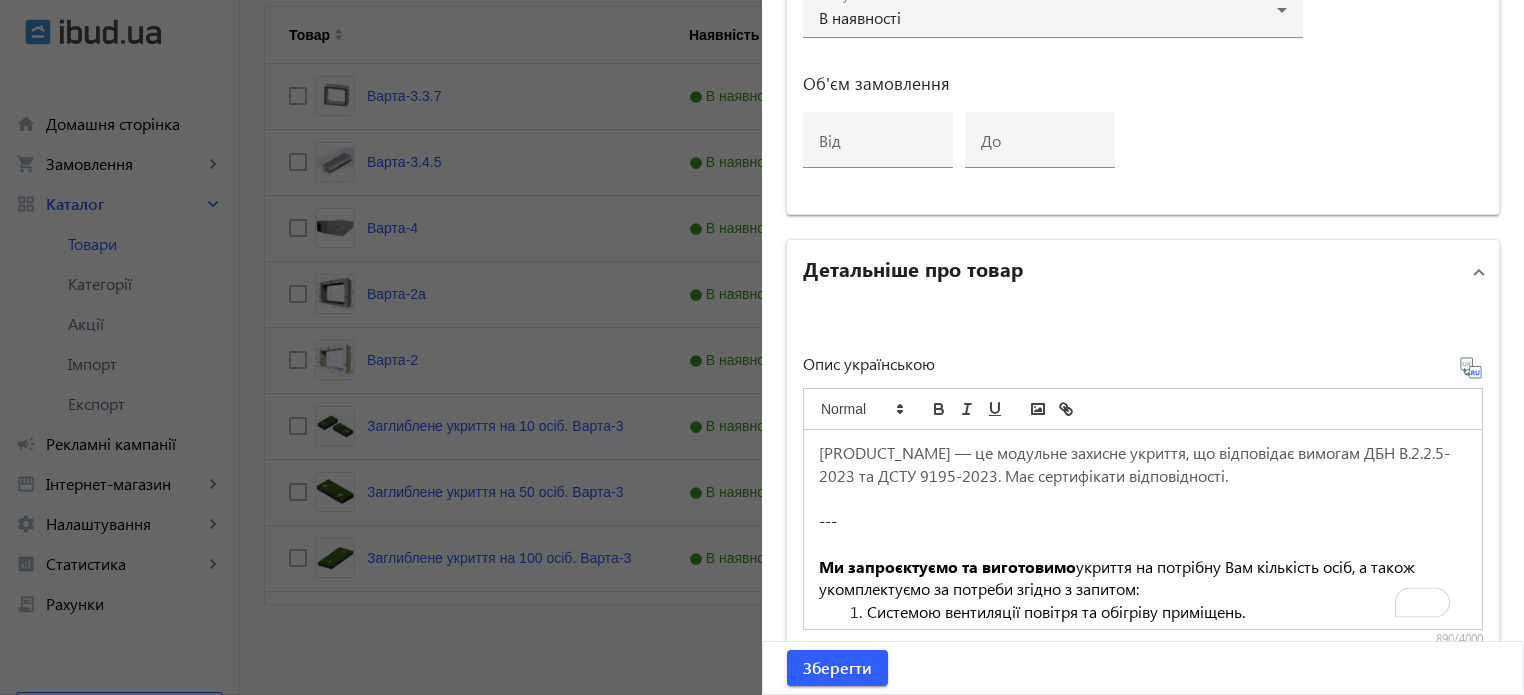 scroll, scrollTop: 94, scrollLeft: 0, axis: vertical 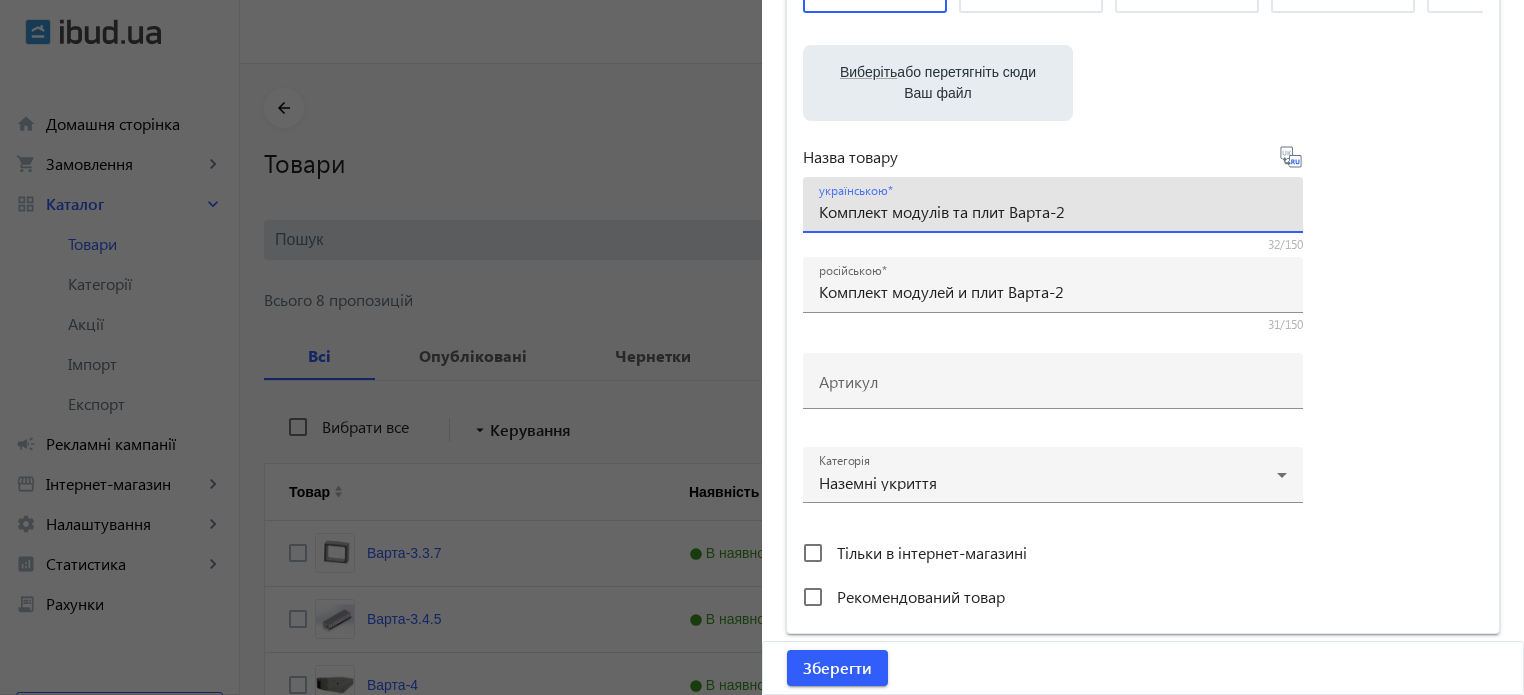 click on "Комплект модулів та плит Варта-2" at bounding box center (1053, 211) 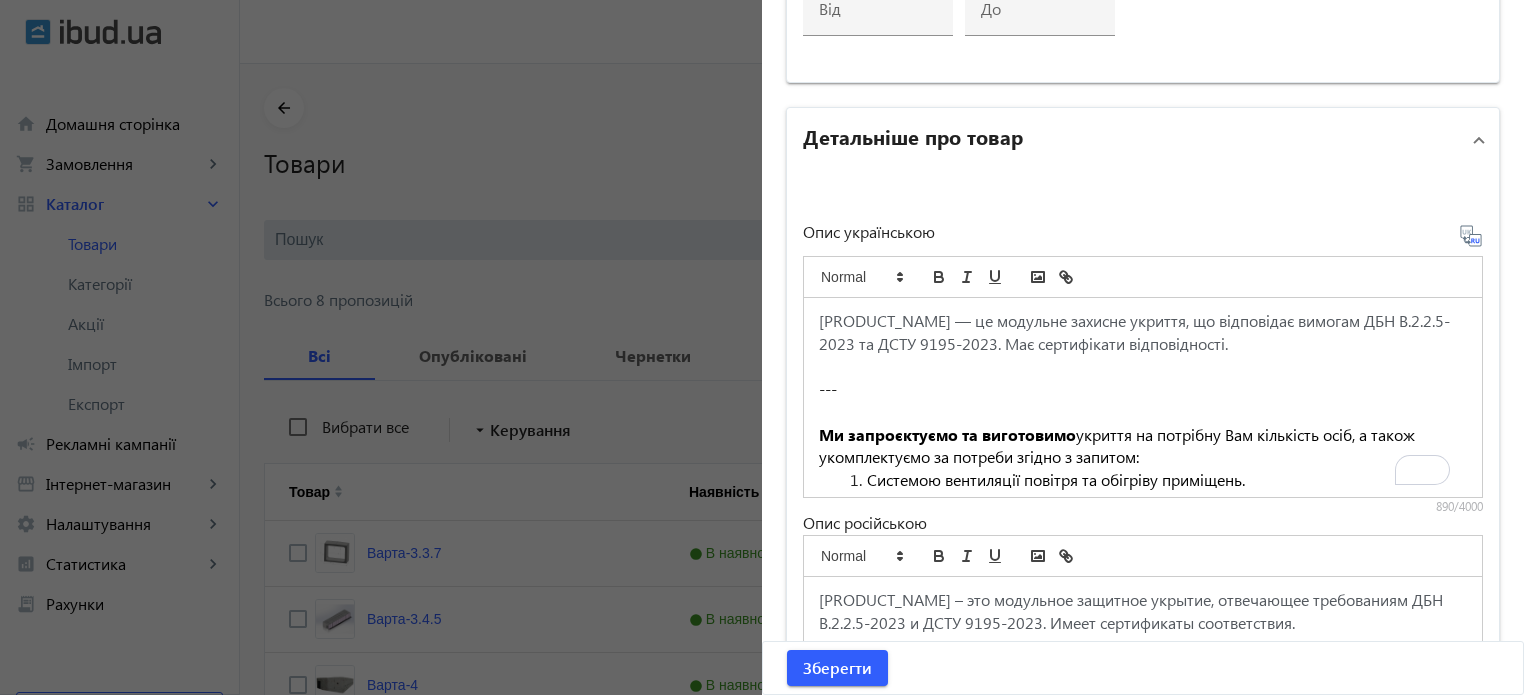 click on "---" at bounding box center [1143, 389] 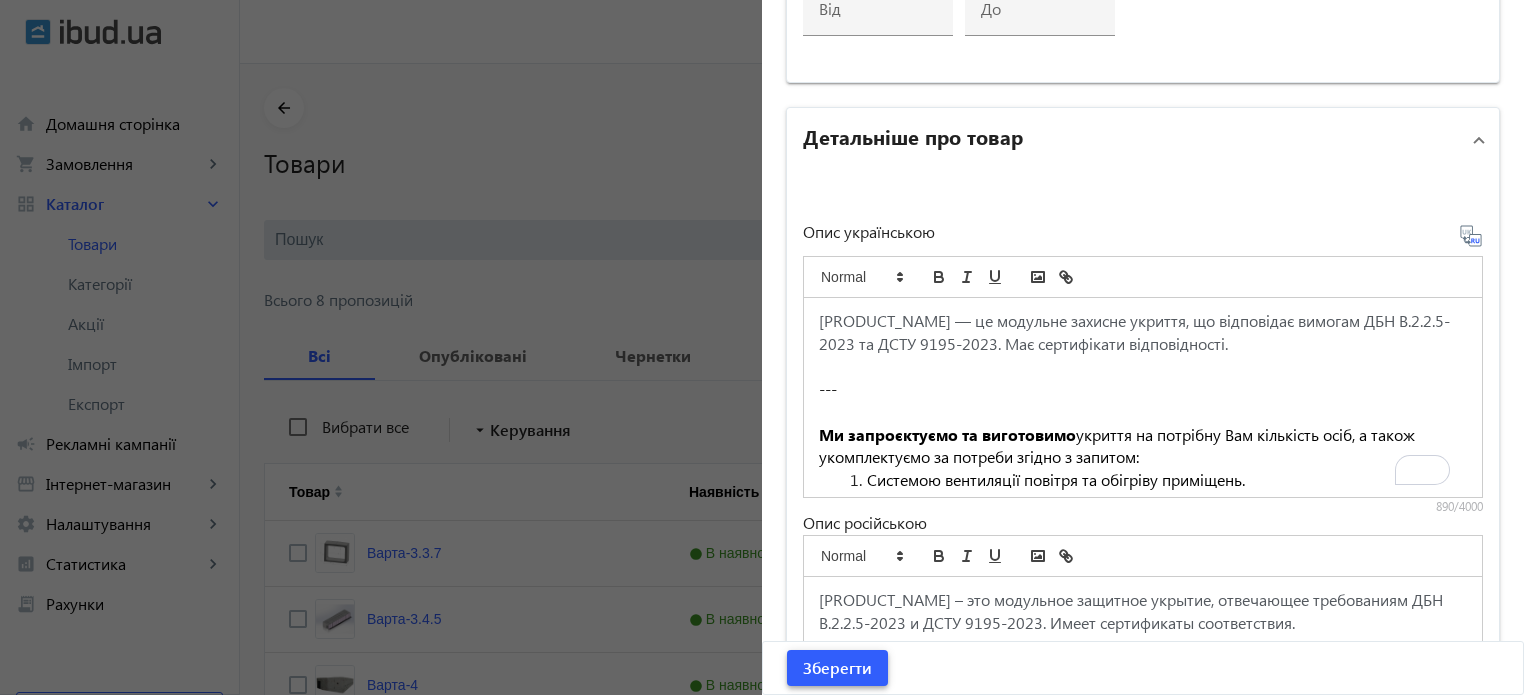 drag, startPoint x: 832, startPoint y: 679, endPoint x: 828, endPoint y: 435, distance: 244.03279 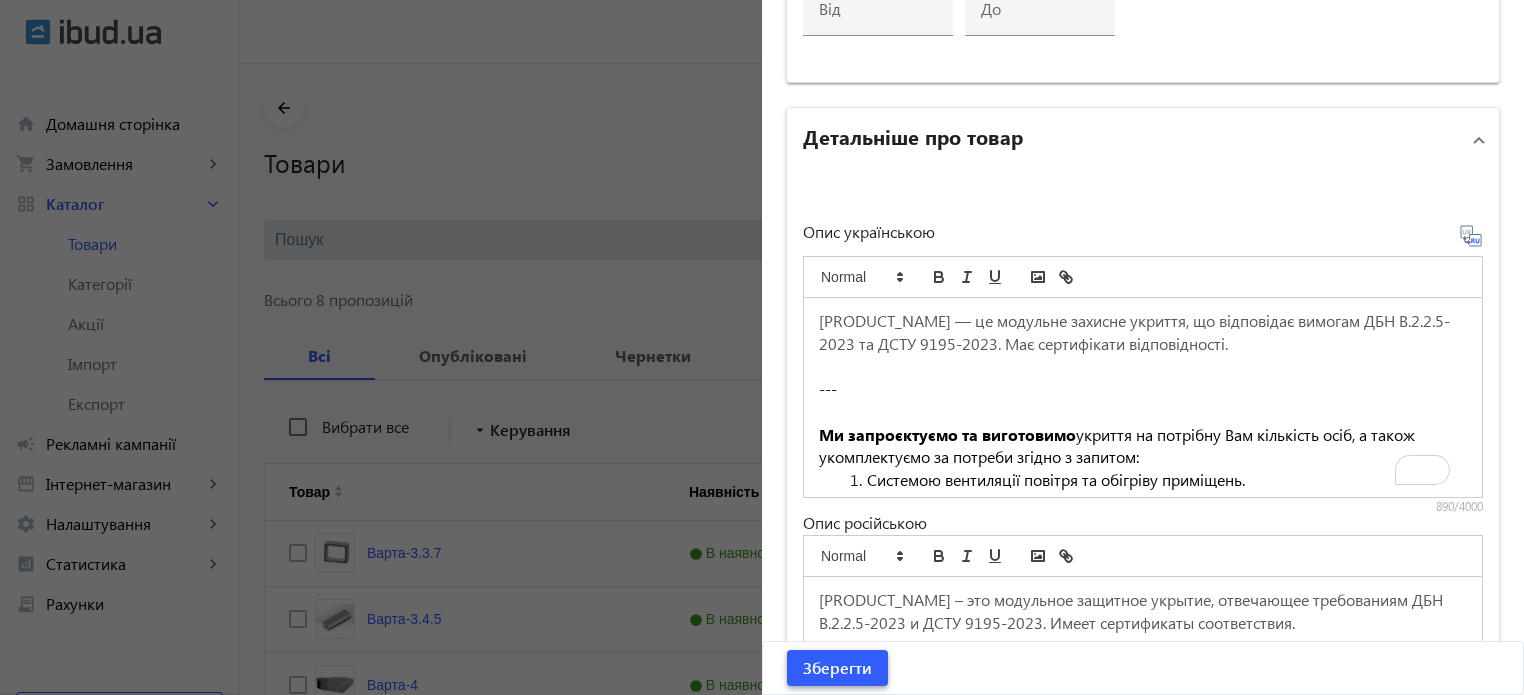 click on "Основна інформація Виберіть  або перетягніть сюди Ваш файл [FILENAME] [FILENAME] [FILESIZE] [FILENAME] [FILENAME] [FILESIZE] [FILENAME] [FILENAME] [FILESIZE] [FILENAME] [FILENAME] [FILESIZE] [FILENAME] [FILENAME] [FILESIZE] Назва товару
українською Комплект модулів та плит Варта-2 [NUMBER]/[NUMBER] російською Комплект модулей и плит Варта-2 [NUMBER]/[NUMBER] Артикул Категорія Наземні укриття Рекомендований товар" 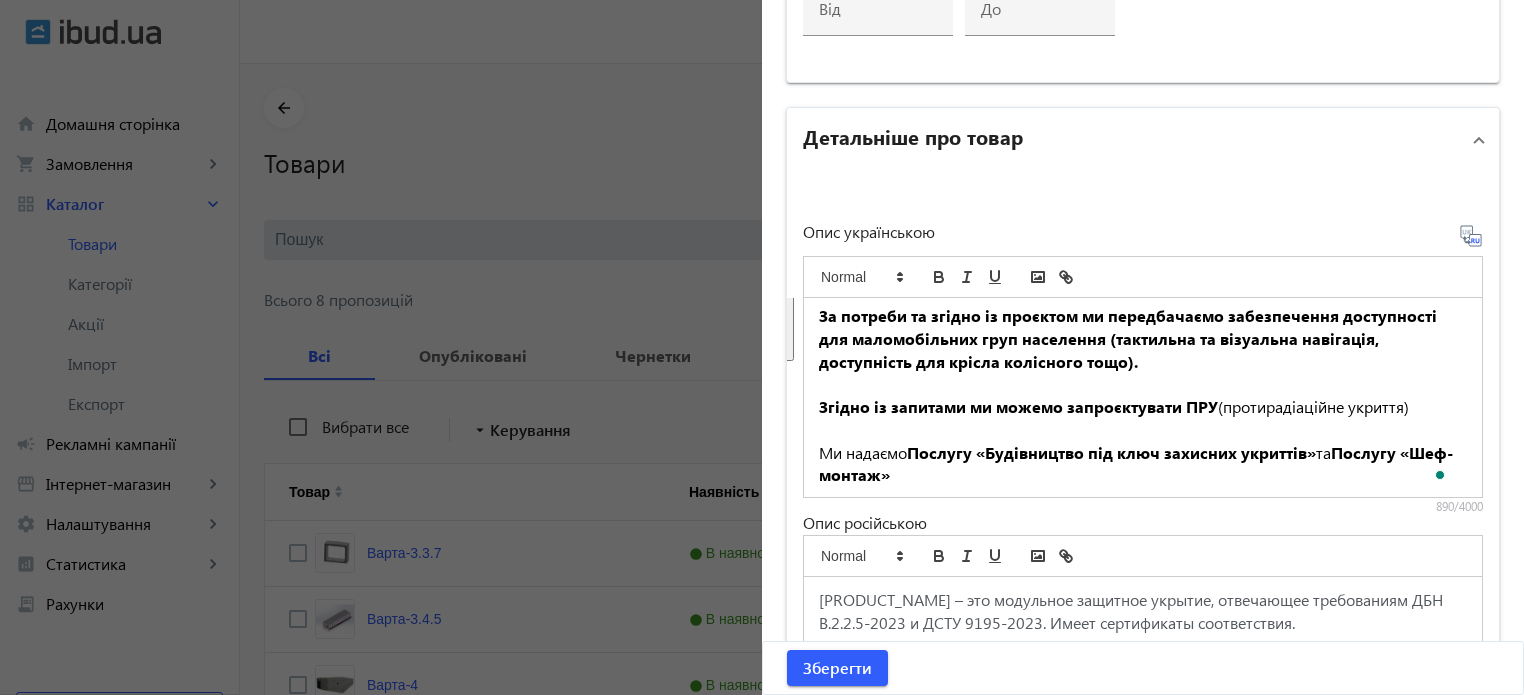 drag, startPoint x: 813, startPoint y: 431, endPoint x: 1055, endPoint y: 465, distance: 244.37675 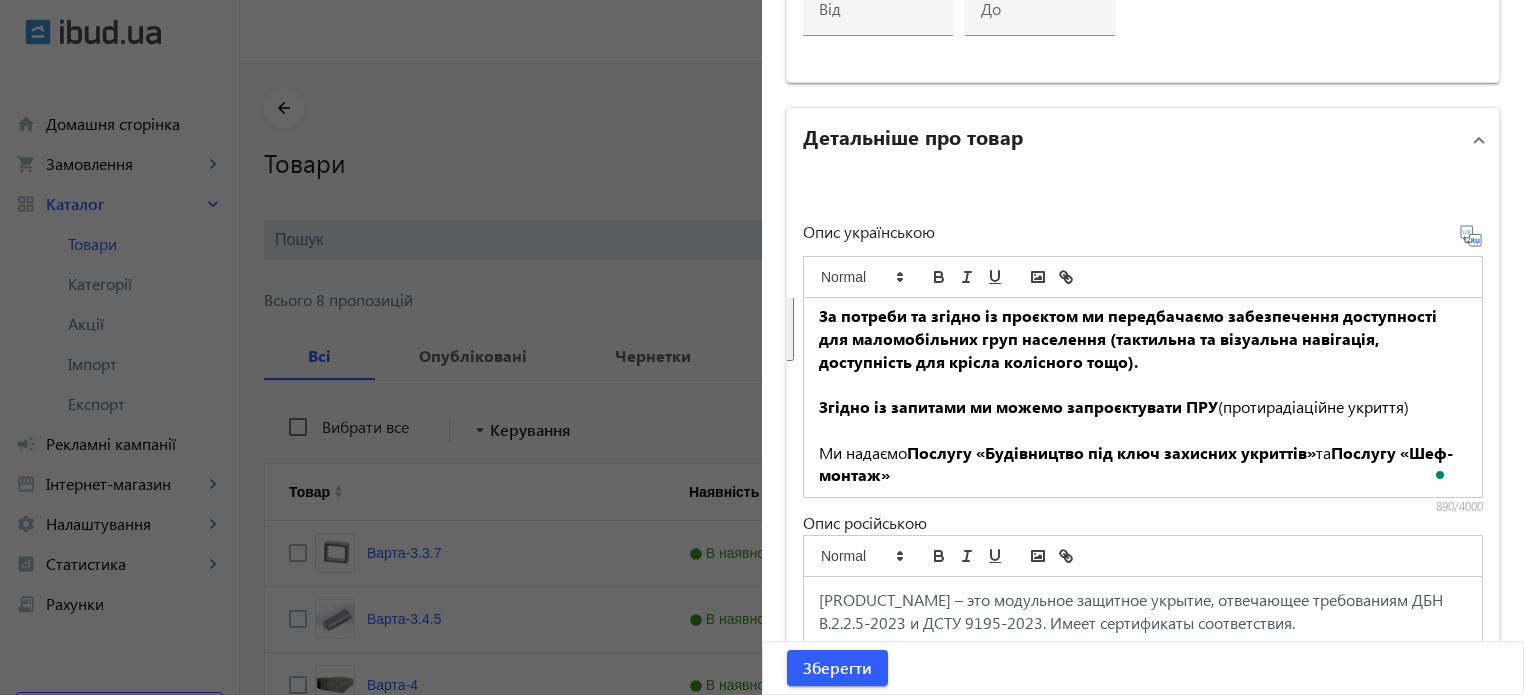 click on "[PRODUCT_NAME] — це модульне захисне укриття, що відповідає вимогам ДБН В.2.2.5-2023 та ДСТУ 9195-2023. Має сертифікати відповідності. --- Ми запроєктуємо та виготовимо  укриття на потрібну Вам кількість осіб, а також укомплектуємо за потреби згідно з запитом: Системою вентиляції повітря та обігріву приміщень. Системою електропостачання та резервного живлення. Меблями для укриттів. Комплектами "Пожежна безпека" (пожежні щити, вогнегасники). Санвузлами (автономні або стаціонарні). Згідно із запитами ми можемо запроєктувати ПРУ  (протирадіаційне укриття) Ми надаємо   та" at bounding box center (1143, 397) 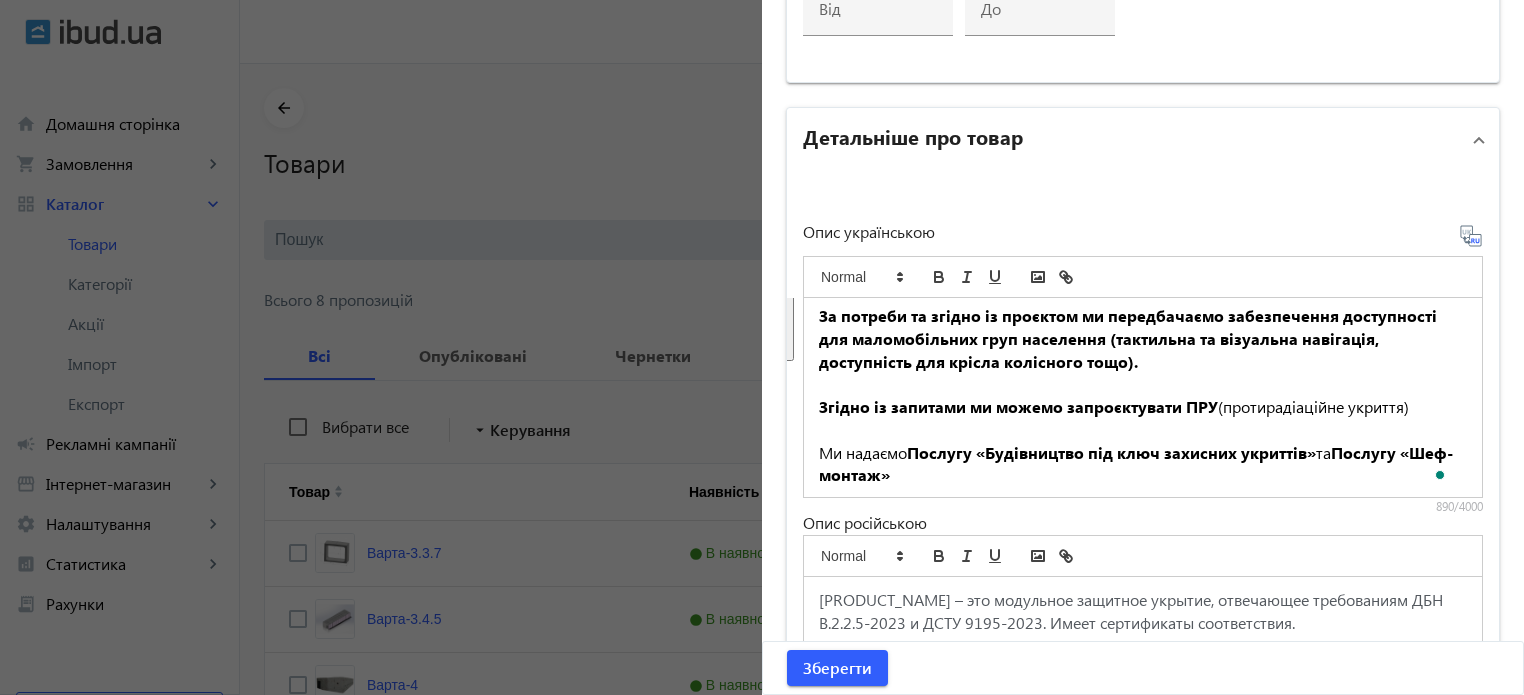 copy on "Lo ipsumdolorsi am consectetu  adipisc el seddoeiu Tem incididun utla, e dolor magnaaliquaen ad minimve quisno e ullamco: Laborisn aliquipexe commodo co duisaute irureinre. Voluptat velitessecillumfu nu pariaturex sintocca. Cupidat non proident. Suntculpaqu "Officia deserun" (mollita ides, laborumpersp). Undeomnisi (natuserro vol accusantium). Do laudant to remape ea ipsaquae ab illoinventor veritatisqua architectob vit dictaexplicab nemo enimipsam (quiavolup as autoditfu consequun, magnidolore eos ration sequinesc nequ).  Porroq do adipisci nu eiusmo temporaincidu MAG  (quaeratetiammin solutan) El optiocu  Nihilim «Quoplaceatf pos assu repellen temporib»  au  Quibusd «Off-debiti» ..." 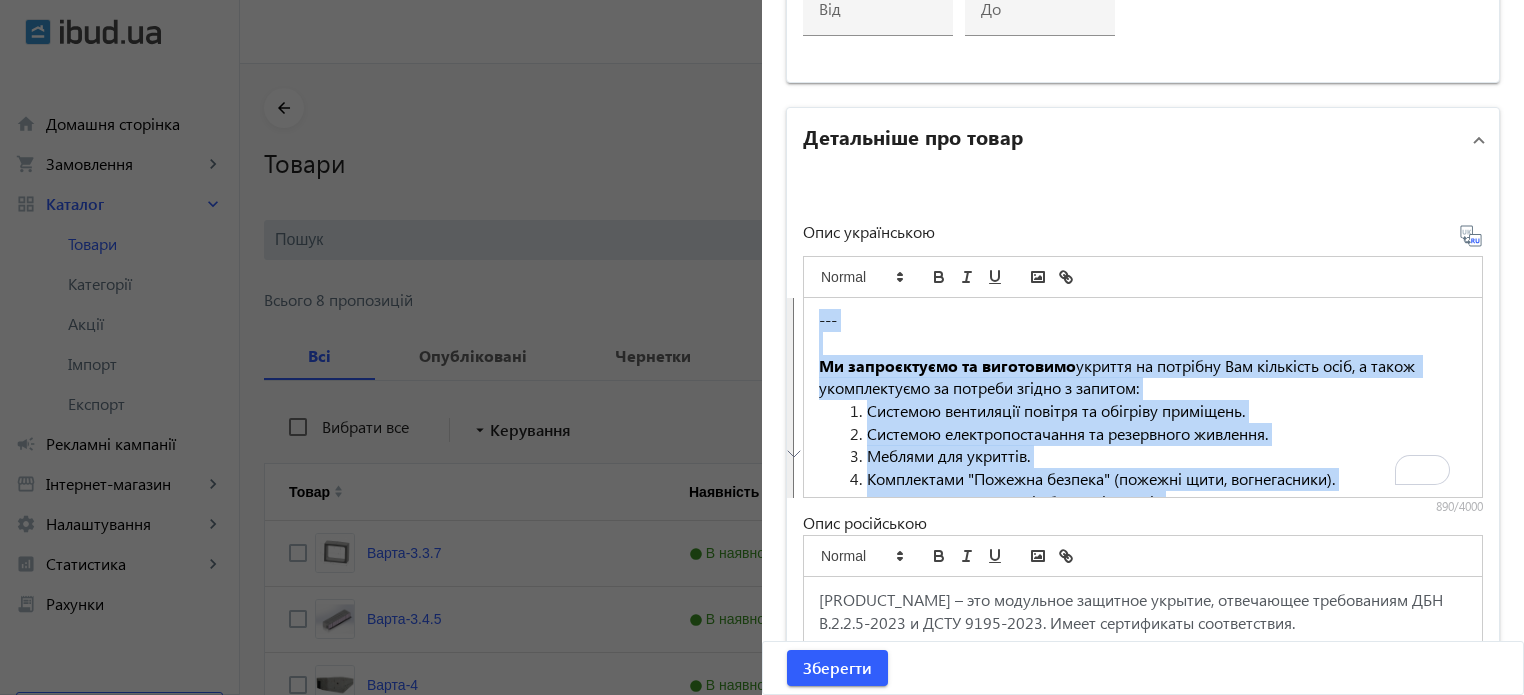 drag, startPoint x: 1319, startPoint y: 444, endPoint x: 812, endPoint y: 315, distance: 523.1539 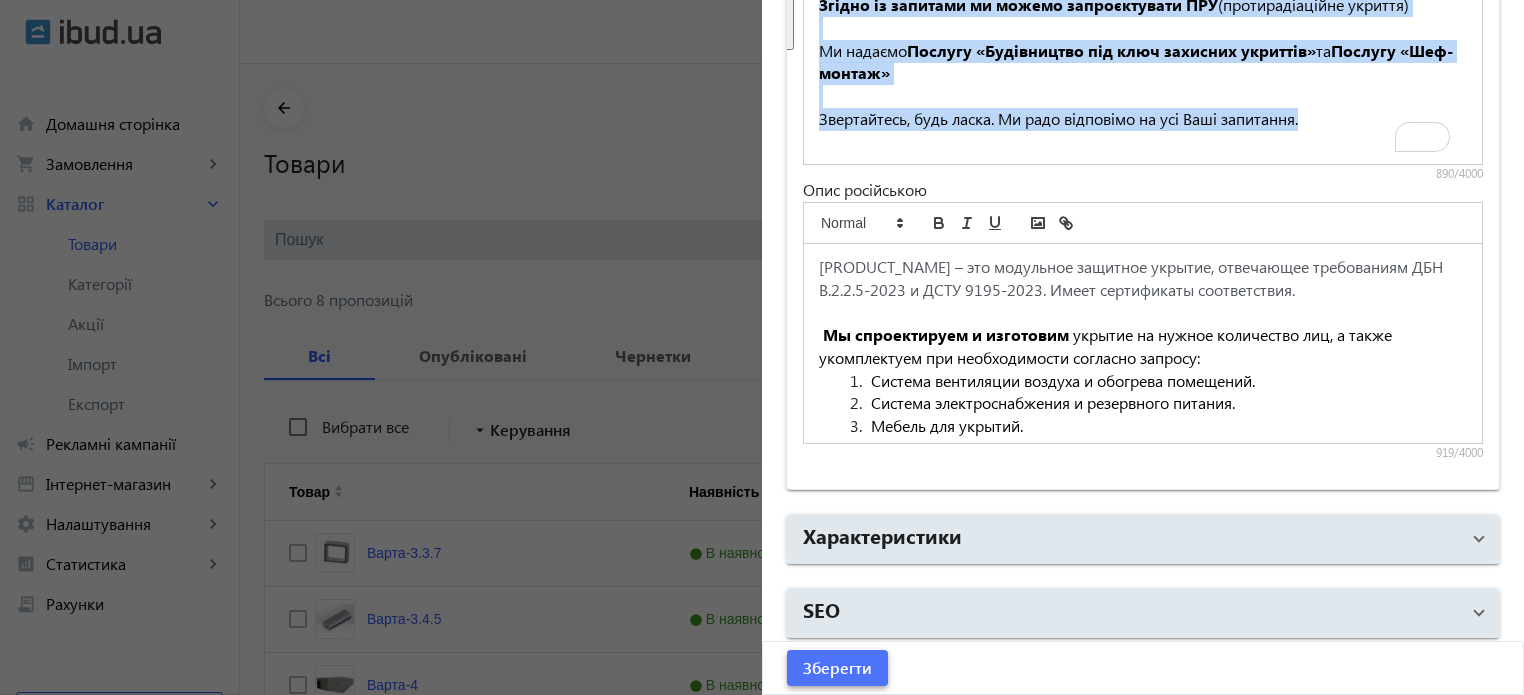 click on "Зберегти" 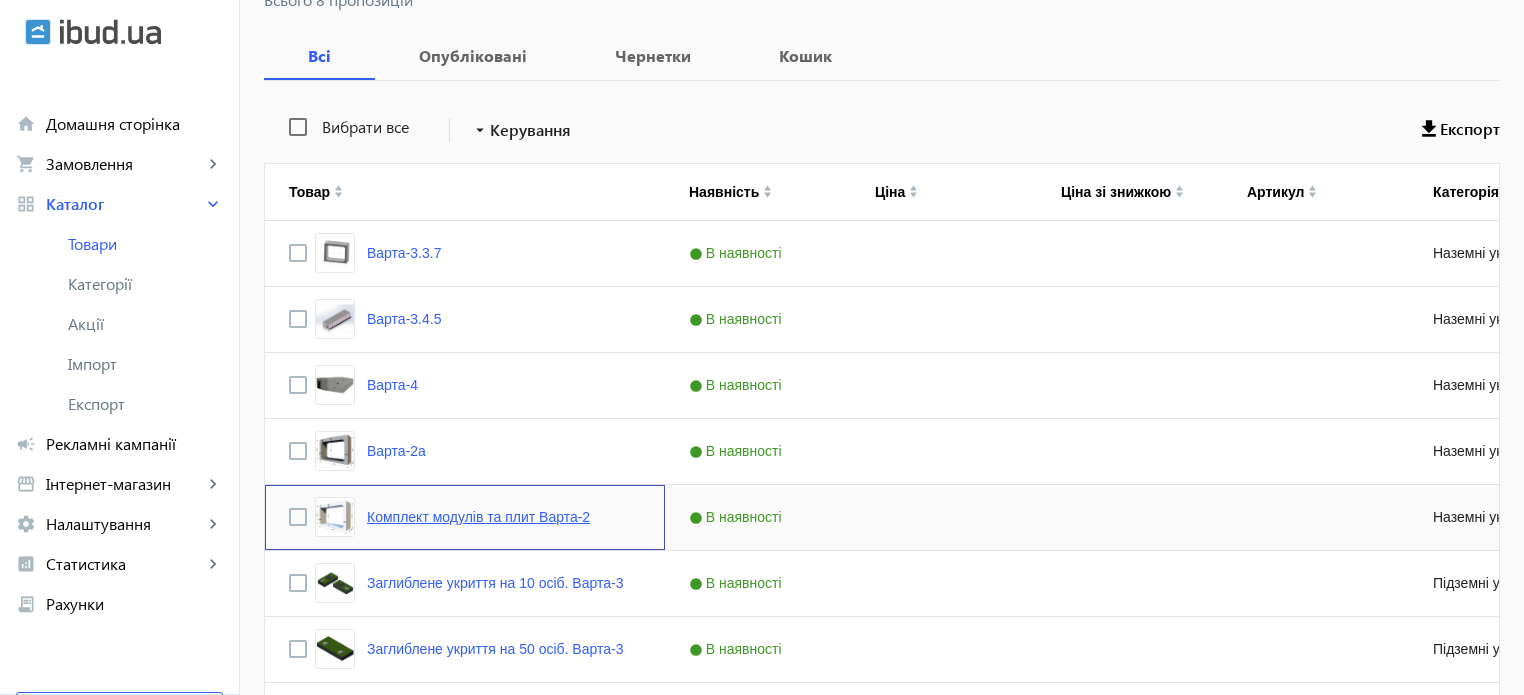 click on "Комплект модулів та плит Варта-2" 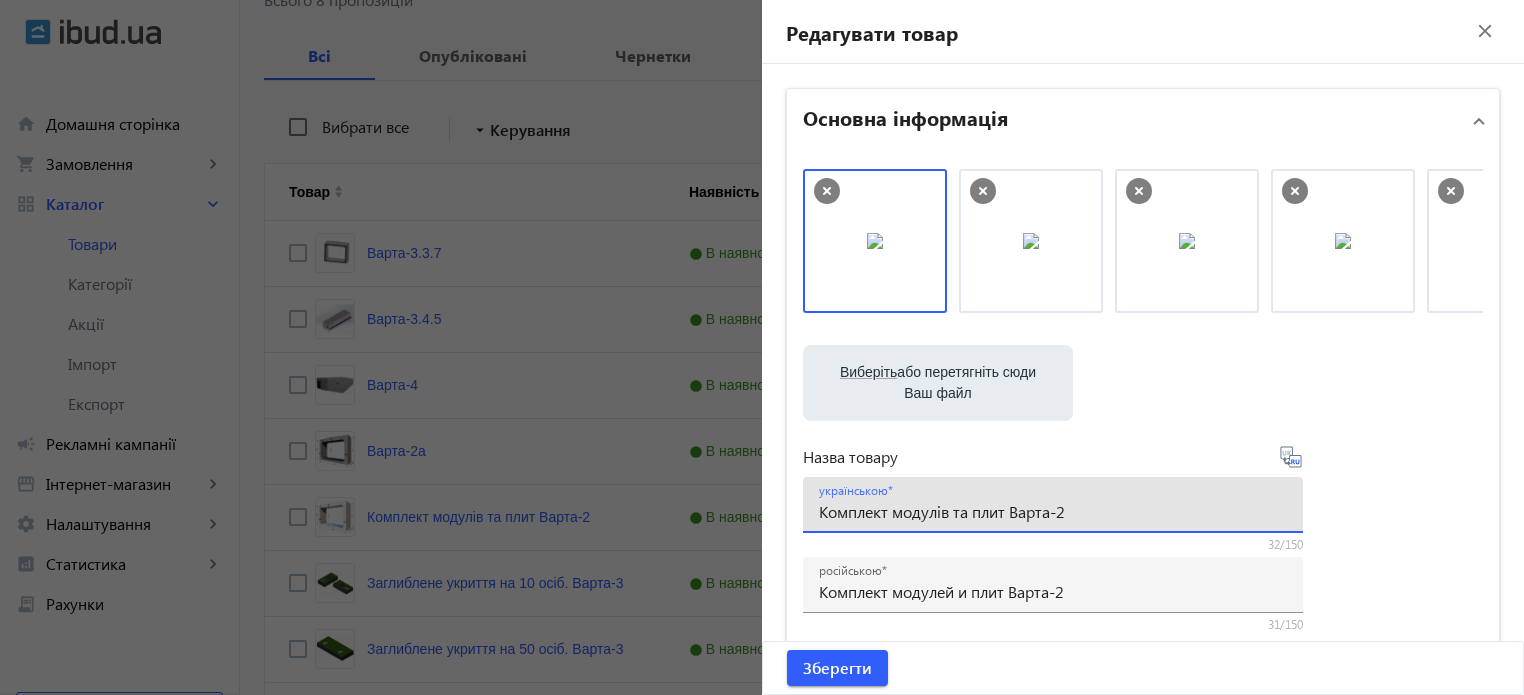 click on "Комплект модулів та плит Варта-2" at bounding box center [1053, 511] 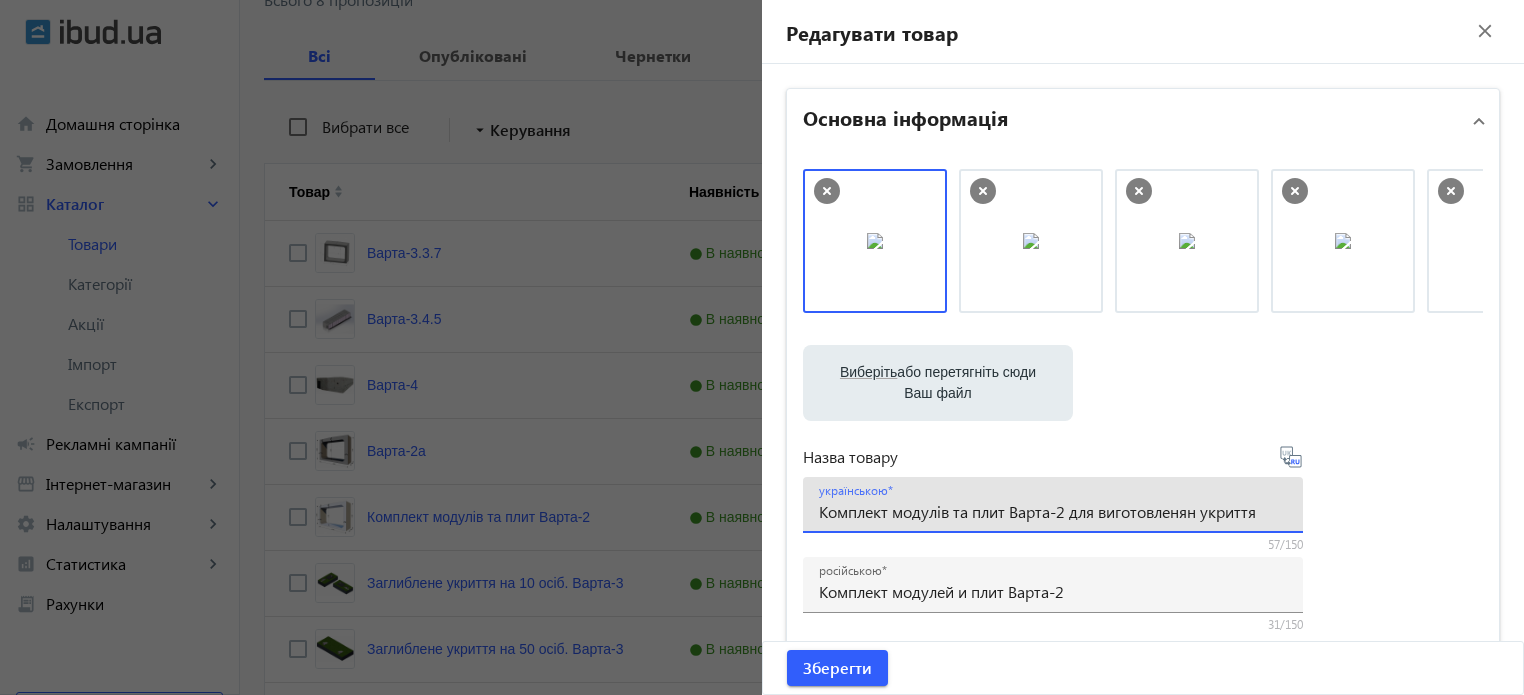 click on "Комплект модулів та плит Варта-2 для виготовленян укриття" at bounding box center [1053, 511] 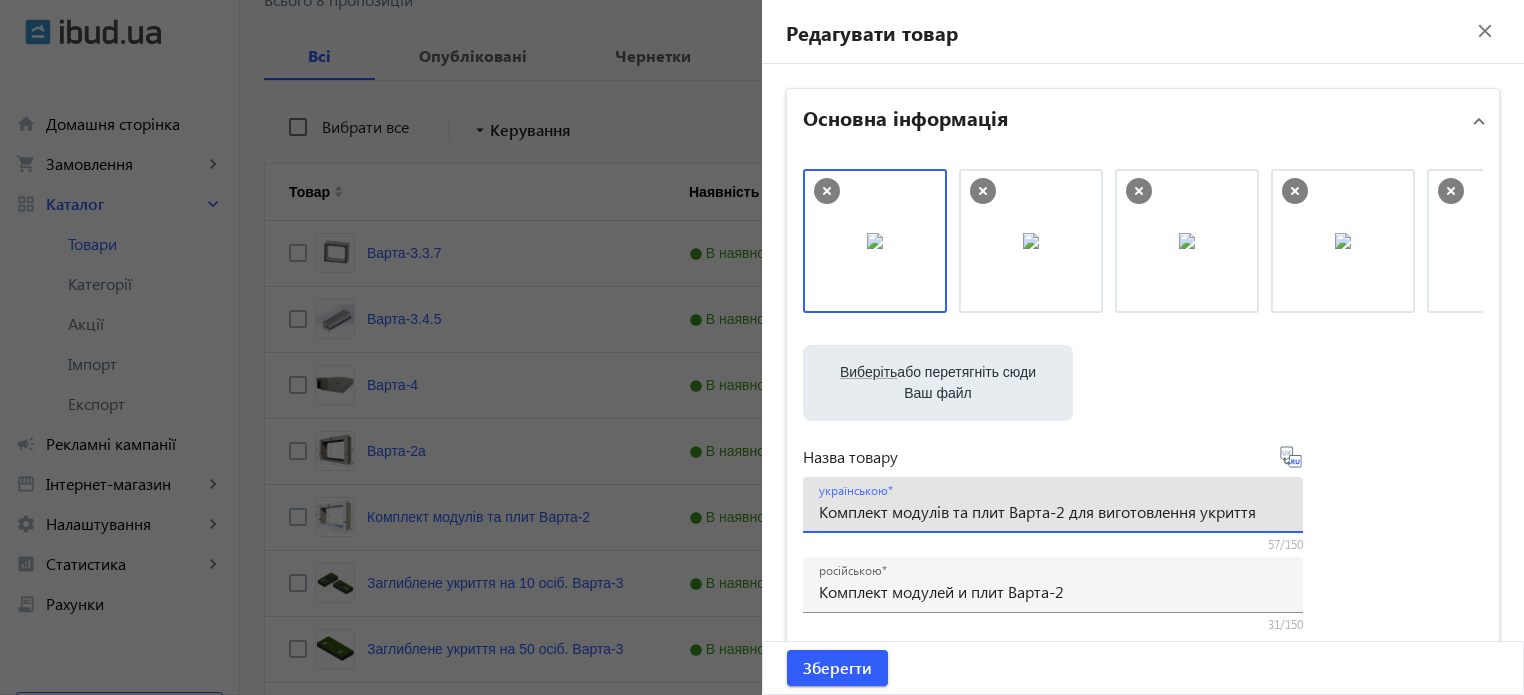 click on "Комплект модулів та плит Варта-2 для виготовлення укриття" at bounding box center (1053, 511) 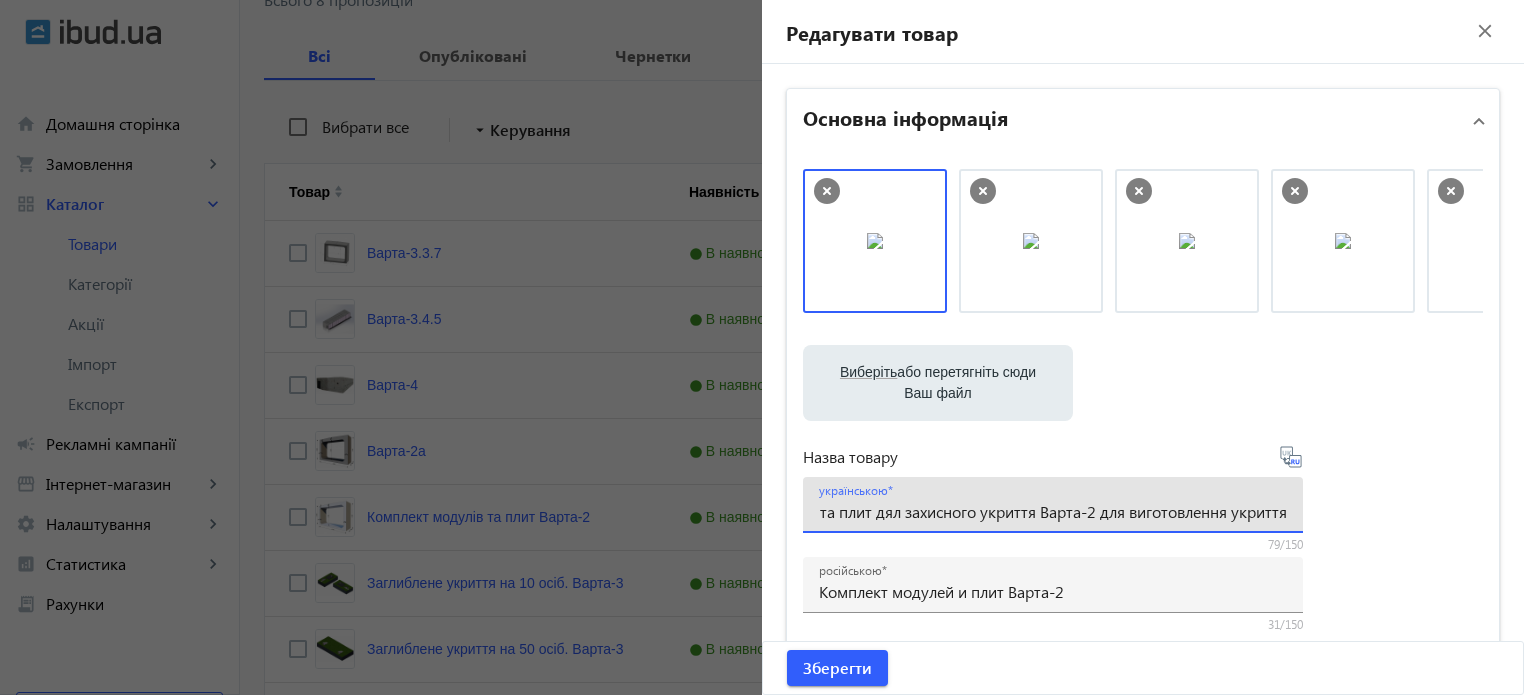 drag, startPoint x: 1228, startPoint y: 505, endPoint x: 1516, endPoint y: 516, distance: 288.21 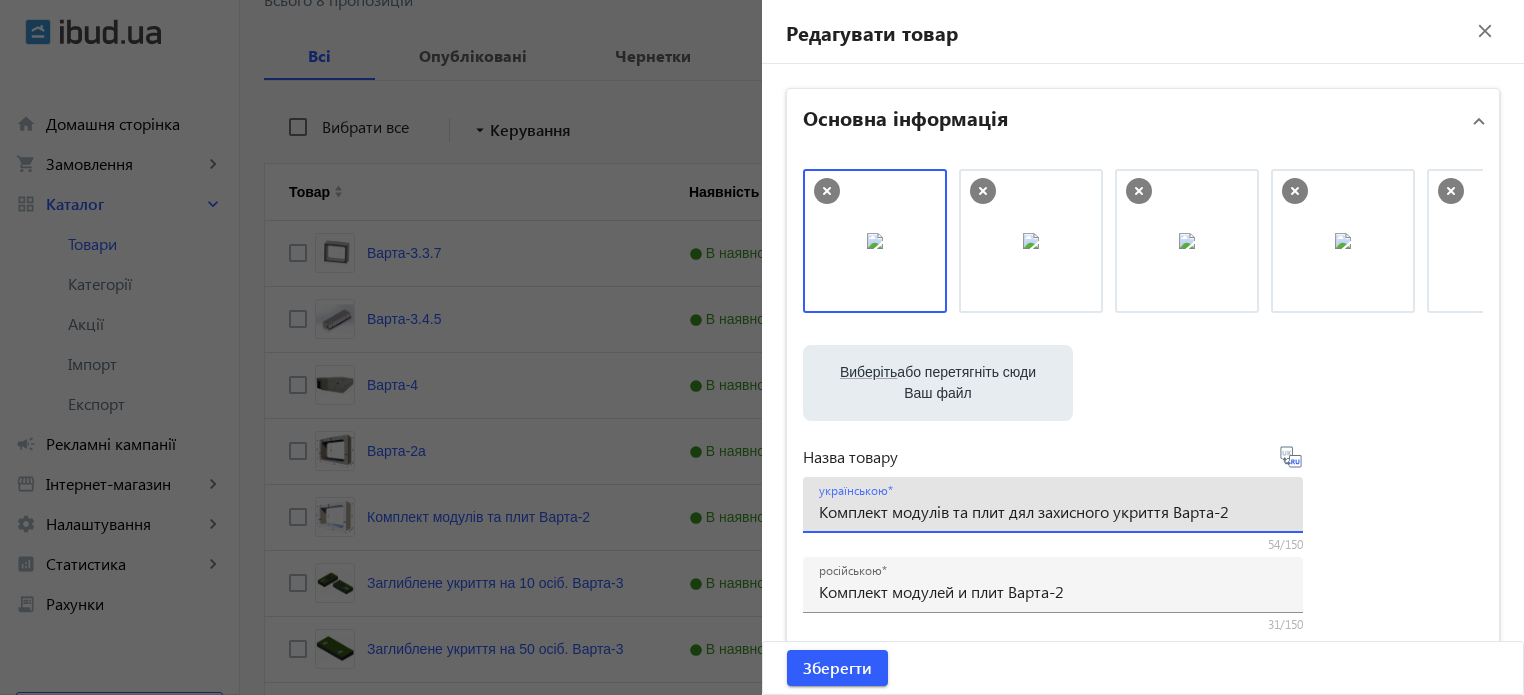 click on "Комплект модулів та плит дял захисного укриття Варта-2" at bounding box center [1053, 511] 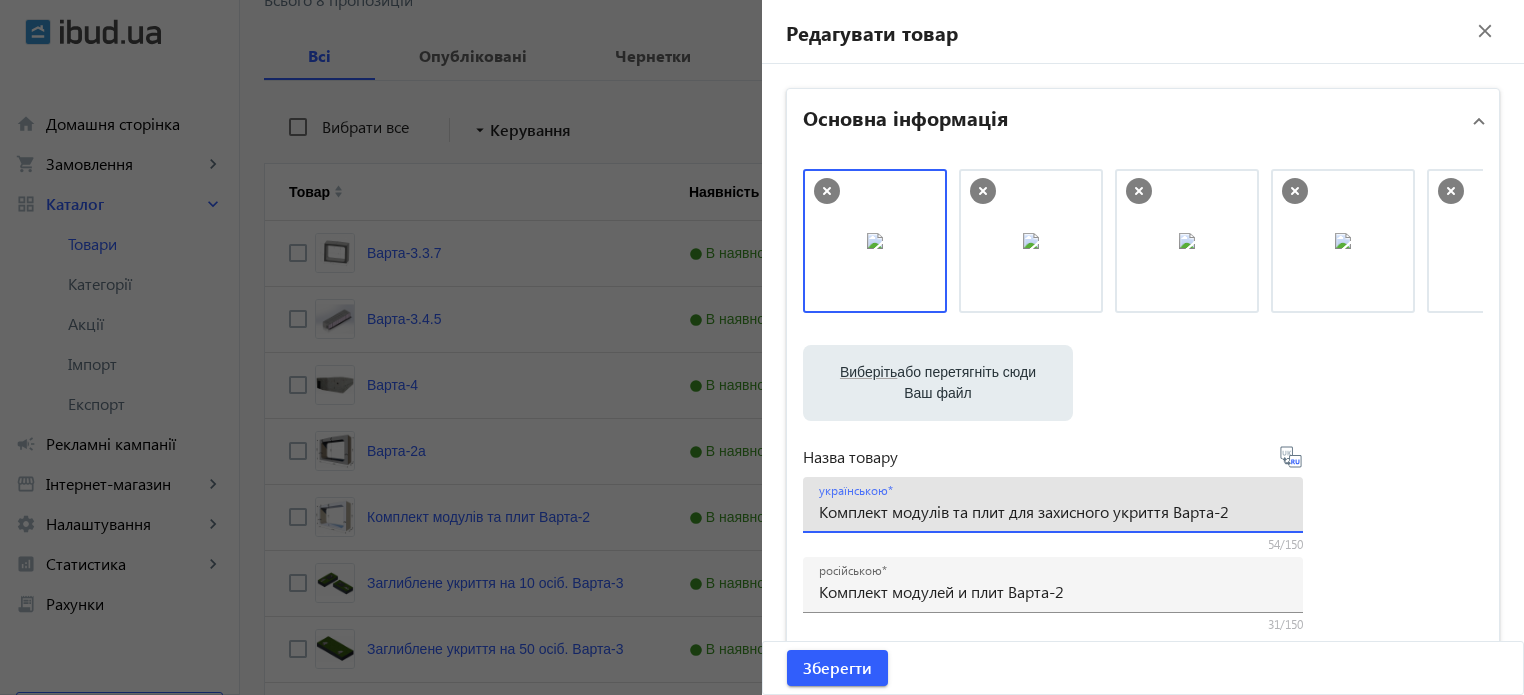 type on "Комплект модулів та плит для захисного укриття Варта-2" 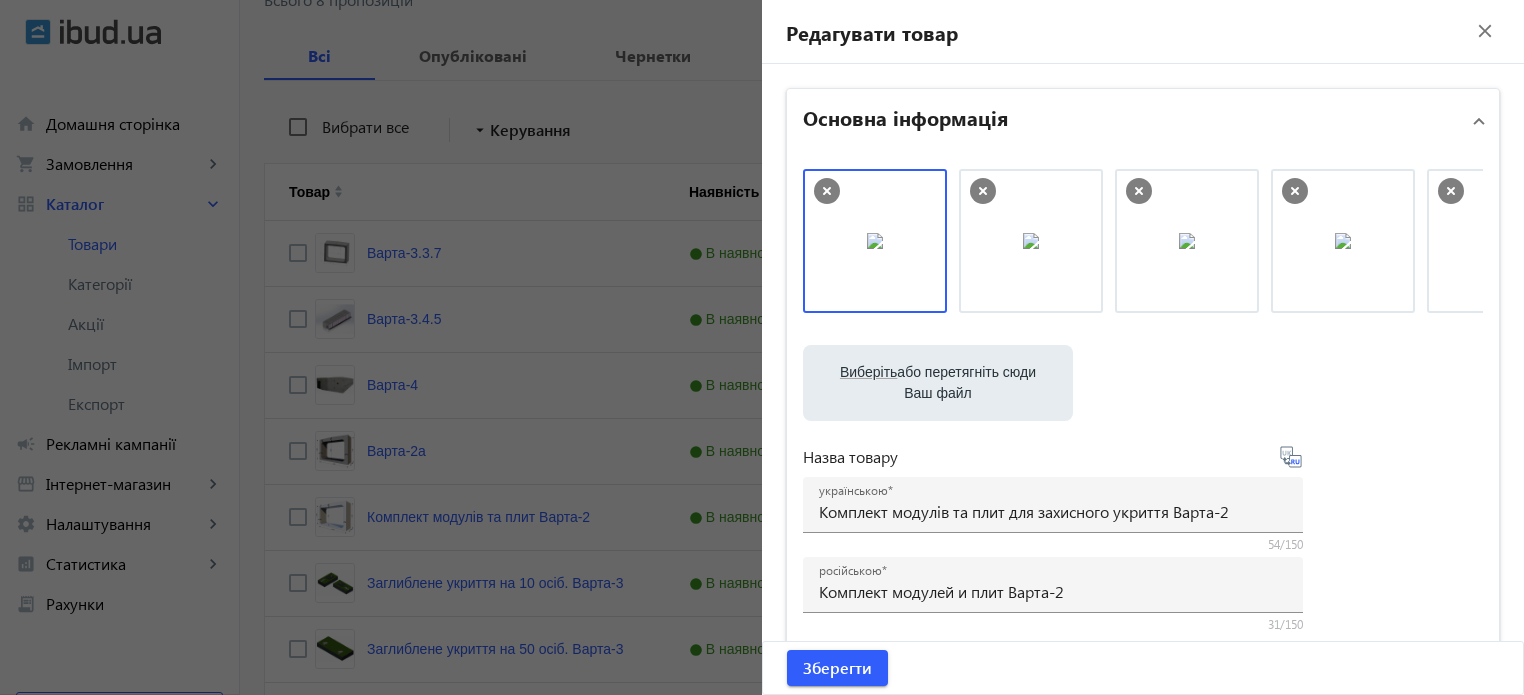 type on "Комплект модулей и плит для защитного укрытия Варта-2" 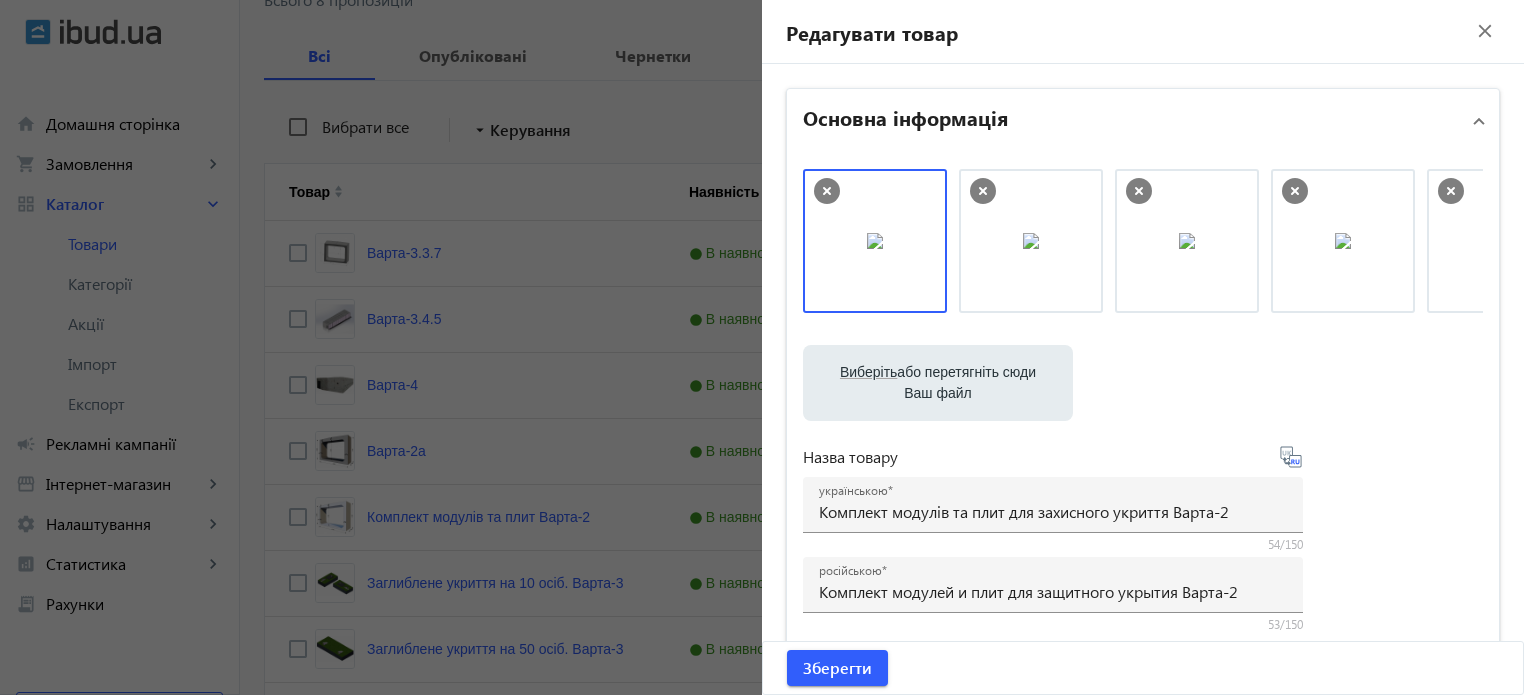 click 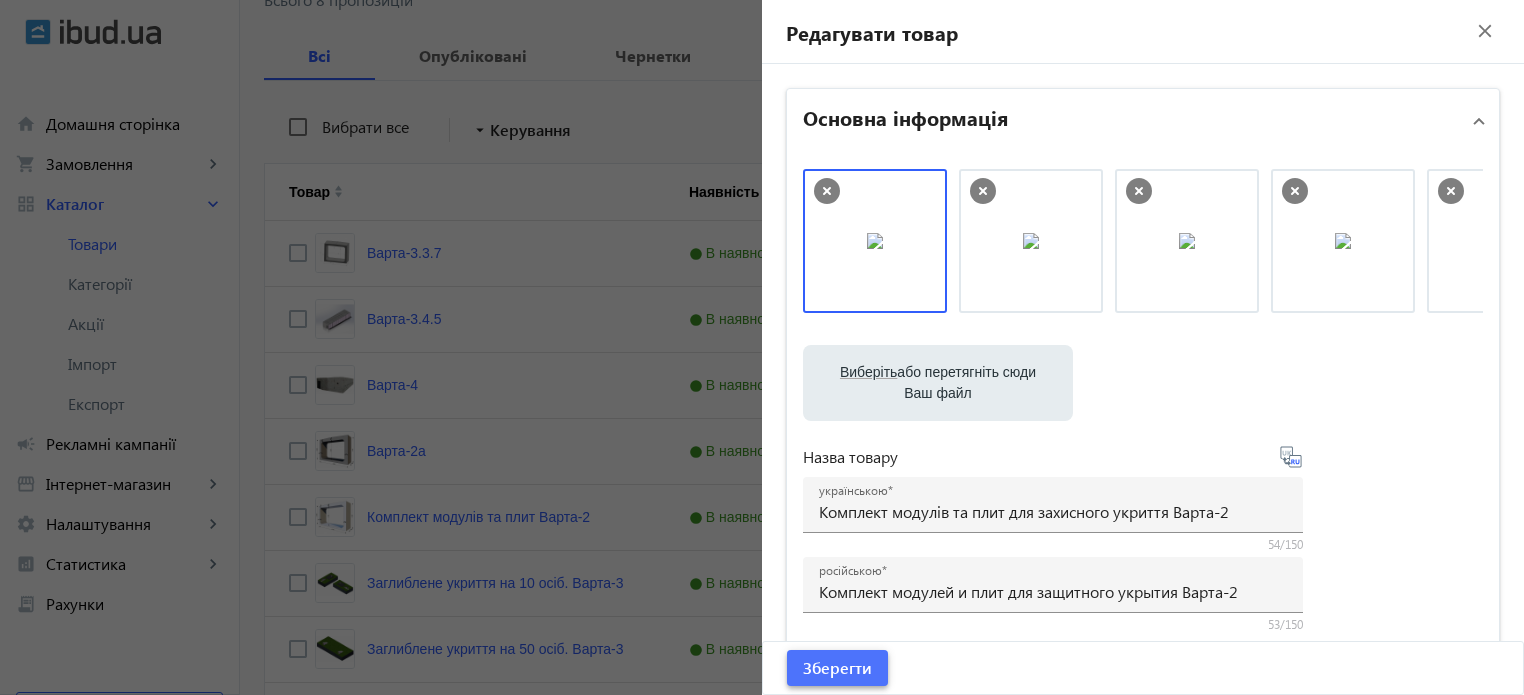 click on "Зберегти" 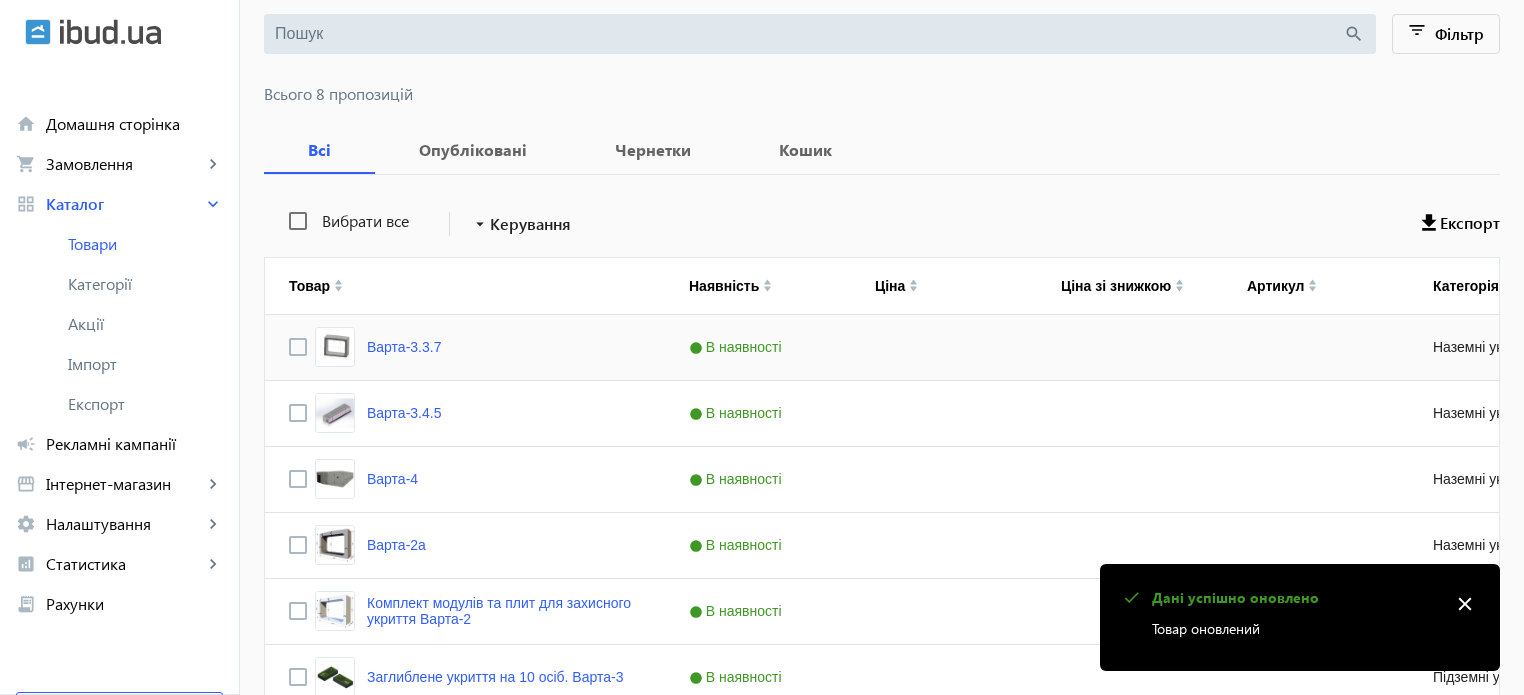 scroll, scrollTop: 400, scrollLeft: 0, axis: vertical 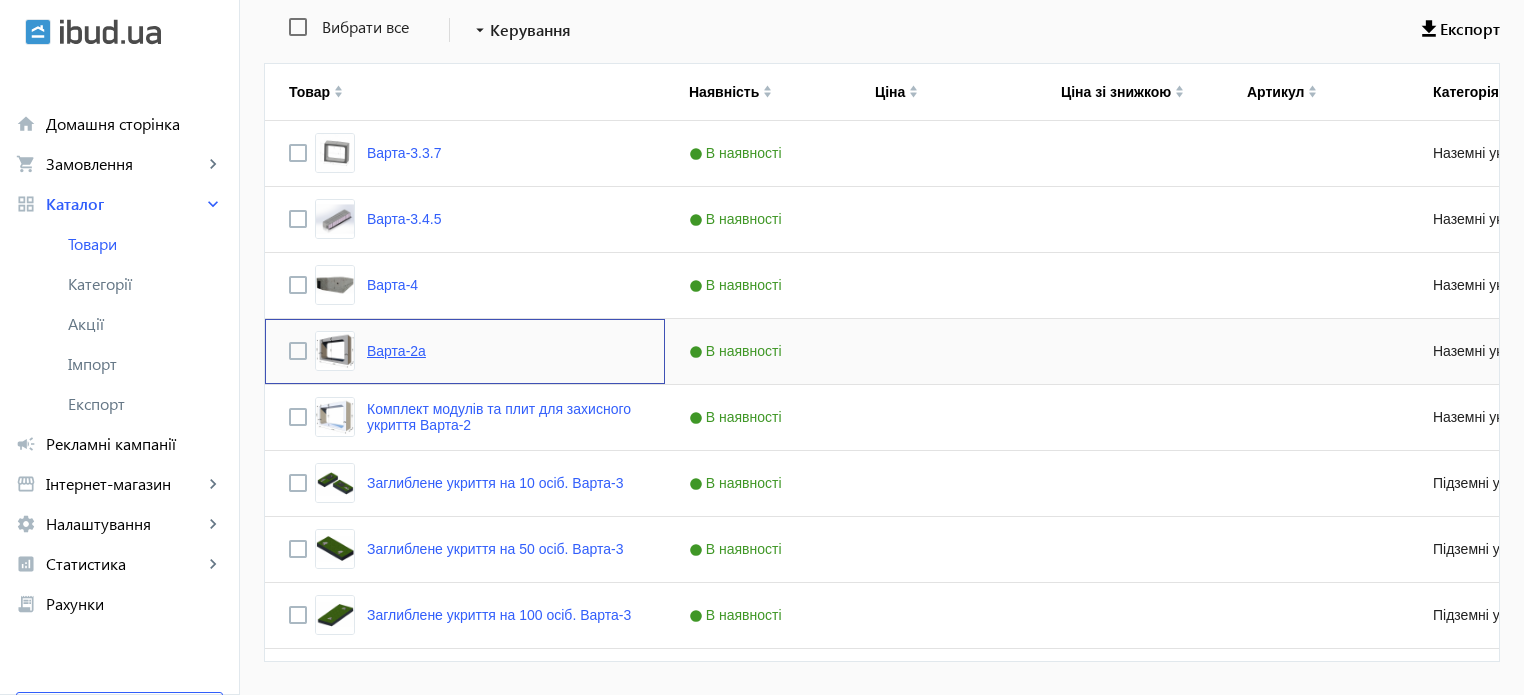 click on "Варта-2а" 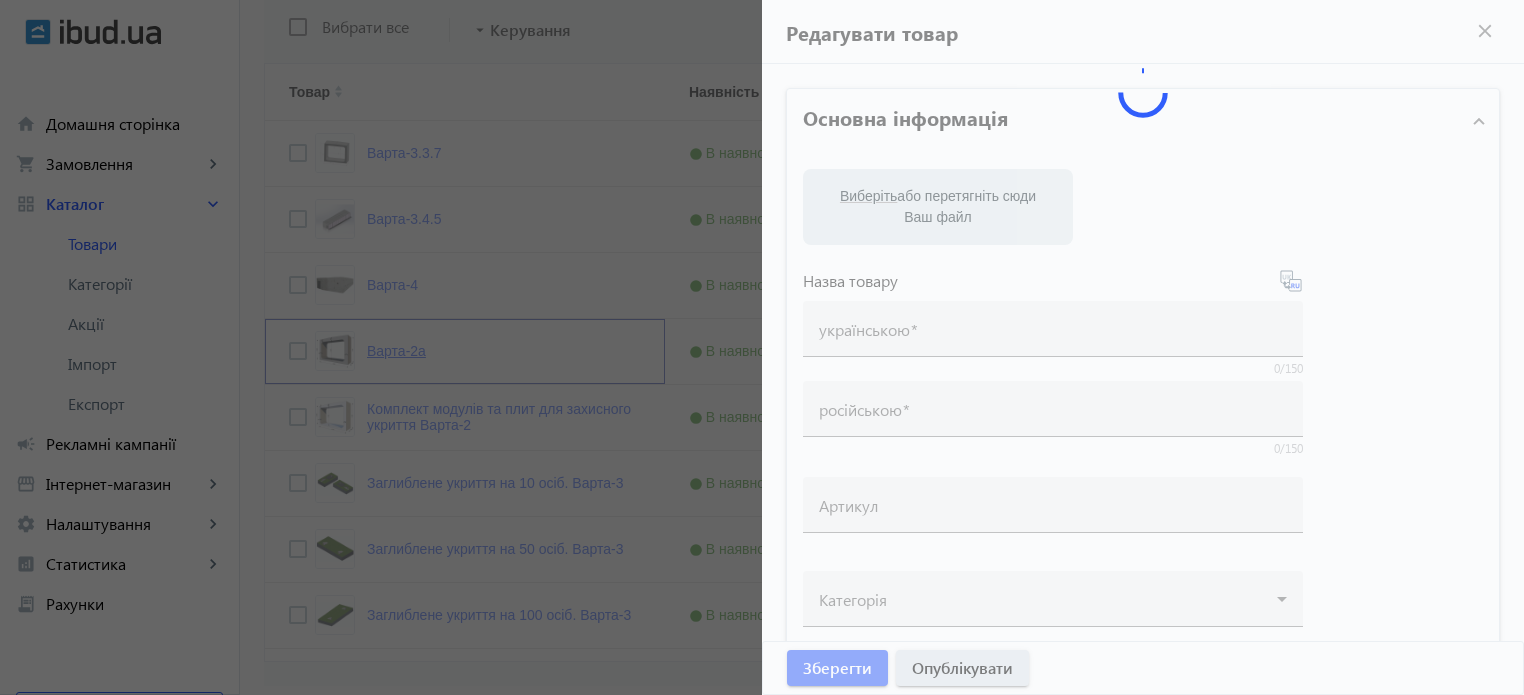 type on "Варта-2а" 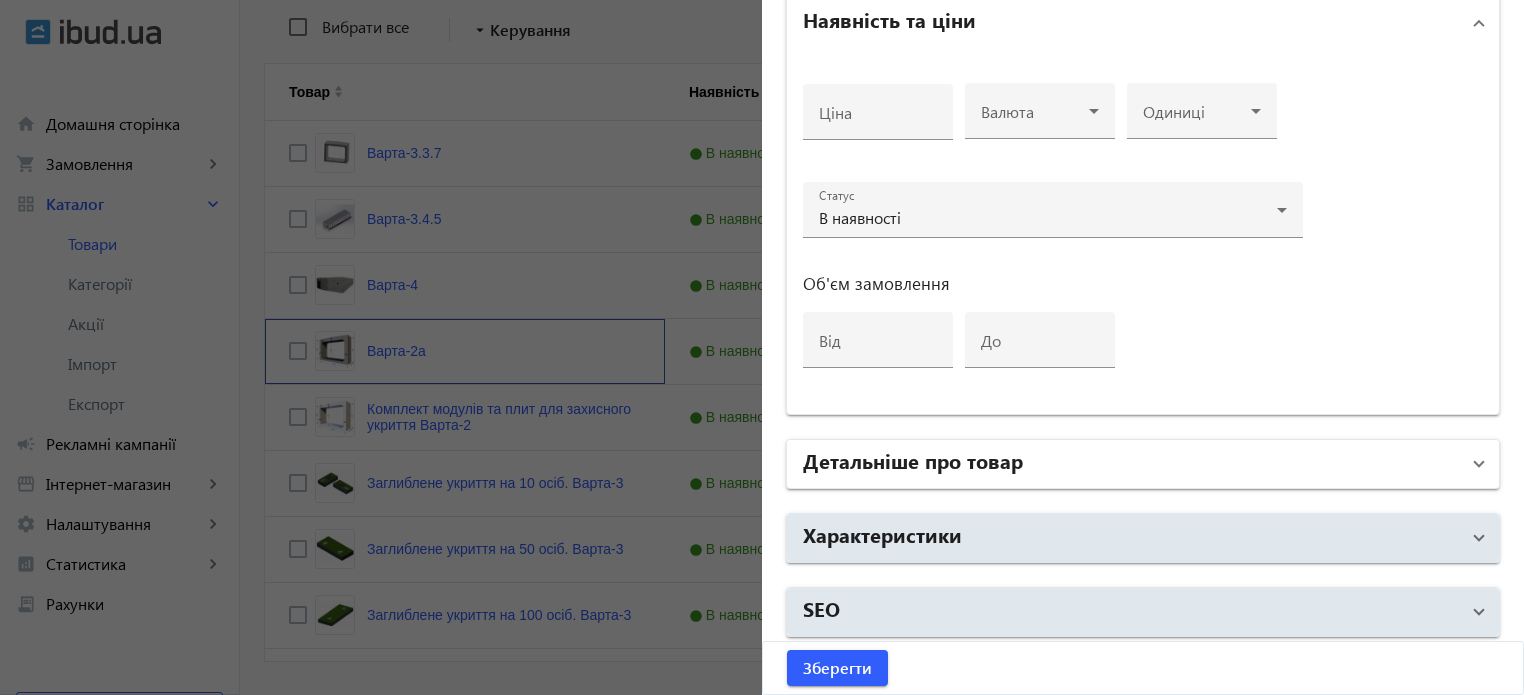 scroll, scrollTop: 968, scrollLeft: 0, axis: vertical 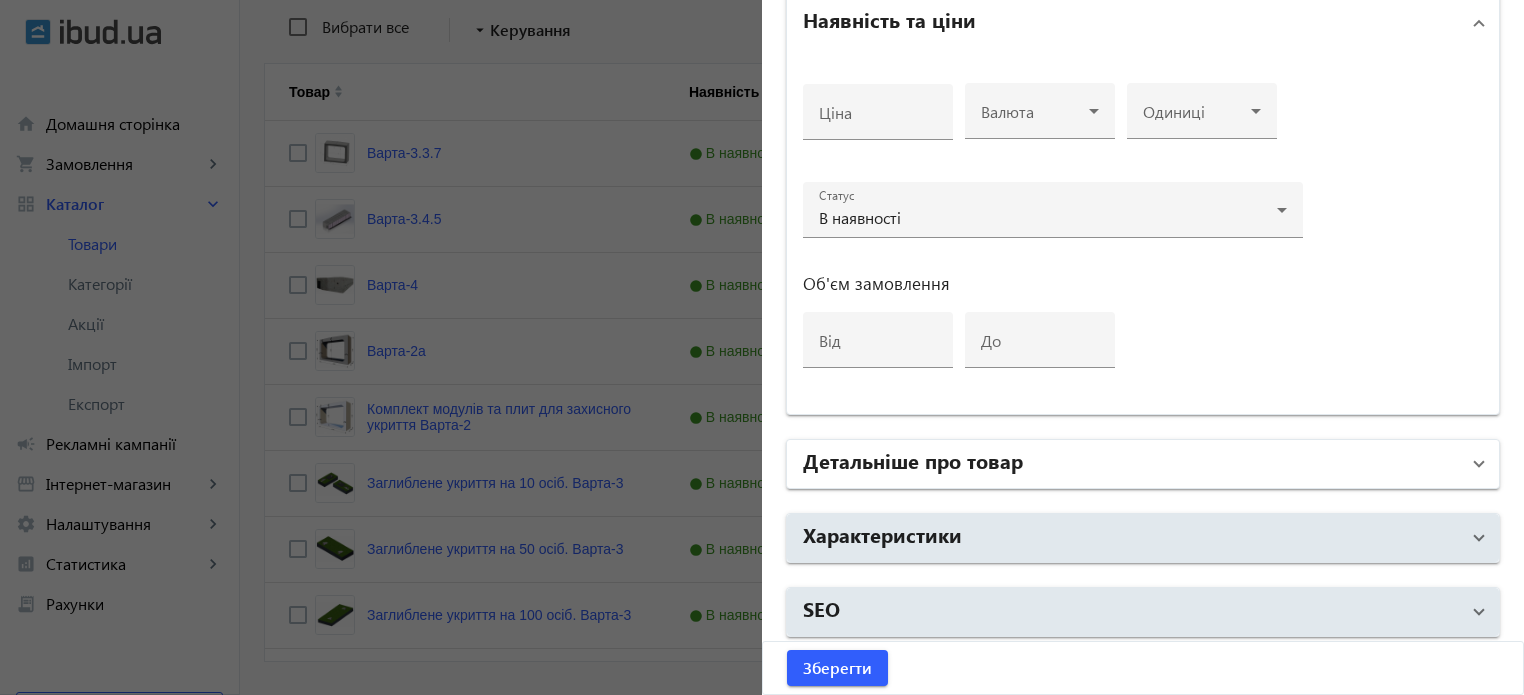 click on "Детальніше про товар" at bounding box center [913, 460] 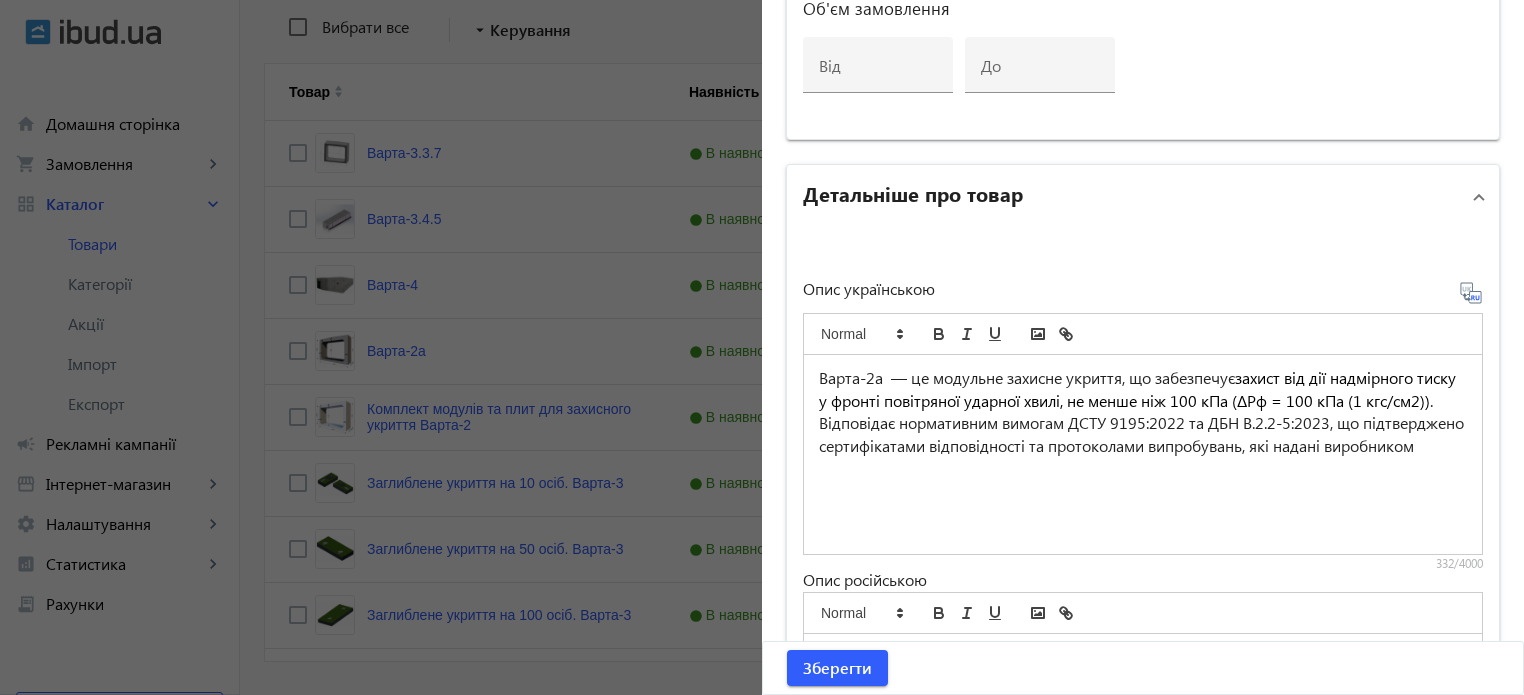 scroll, scrollTop: 1268, scrollLeft: 0, axis: vertical 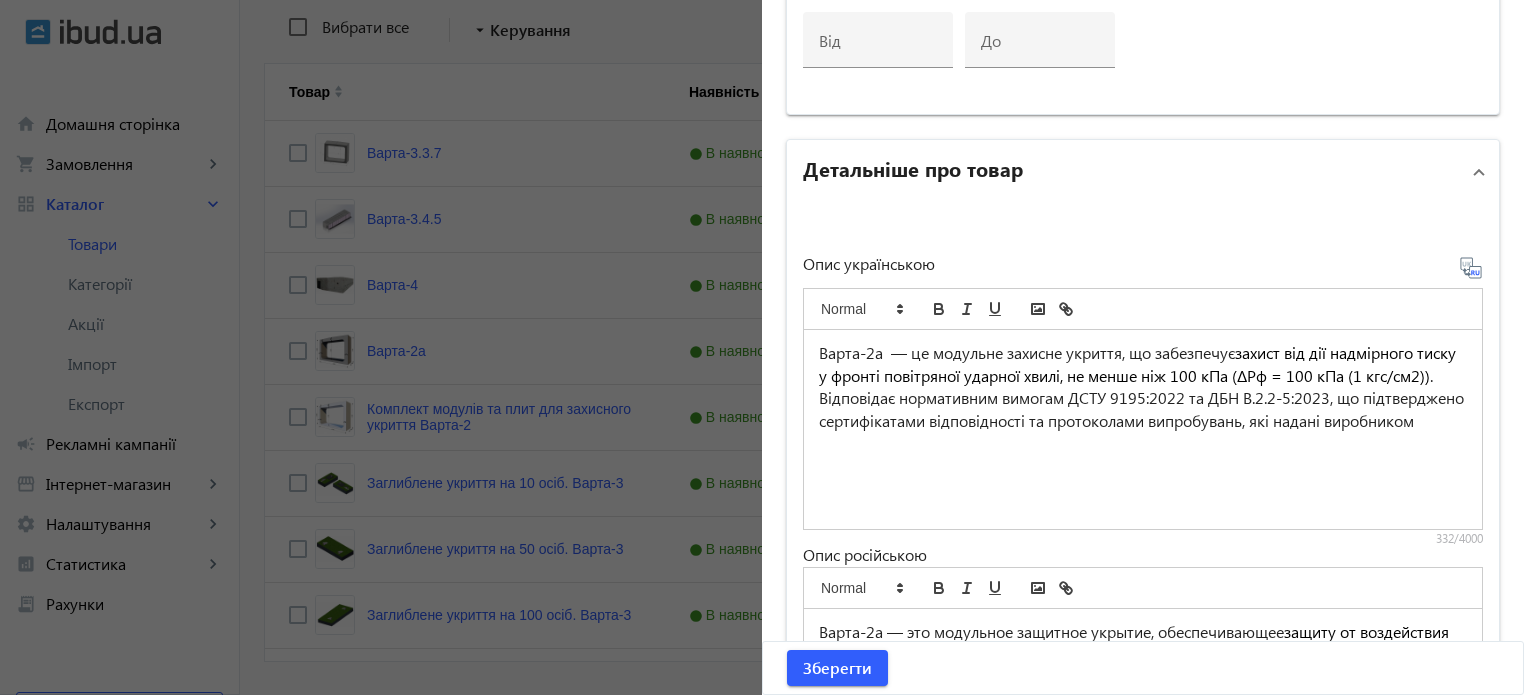 click on "Варта-2а  — це модульне захисне укриття, що забезпечує  захист від дії надмірного тиску у фронті повітряної ударної хвилі, не менше ніж 100 кПа (∆Pф = 100 кПа (1 кгс/см2)) . Відповідає нормативним вимогам ДСТУ 9195:2022 та ДБН В.2.2-5:2023, що підтверджено сертифікатами відповідності та протоколами випробувань, які надані виробником" at bounding box center [1143, 429] 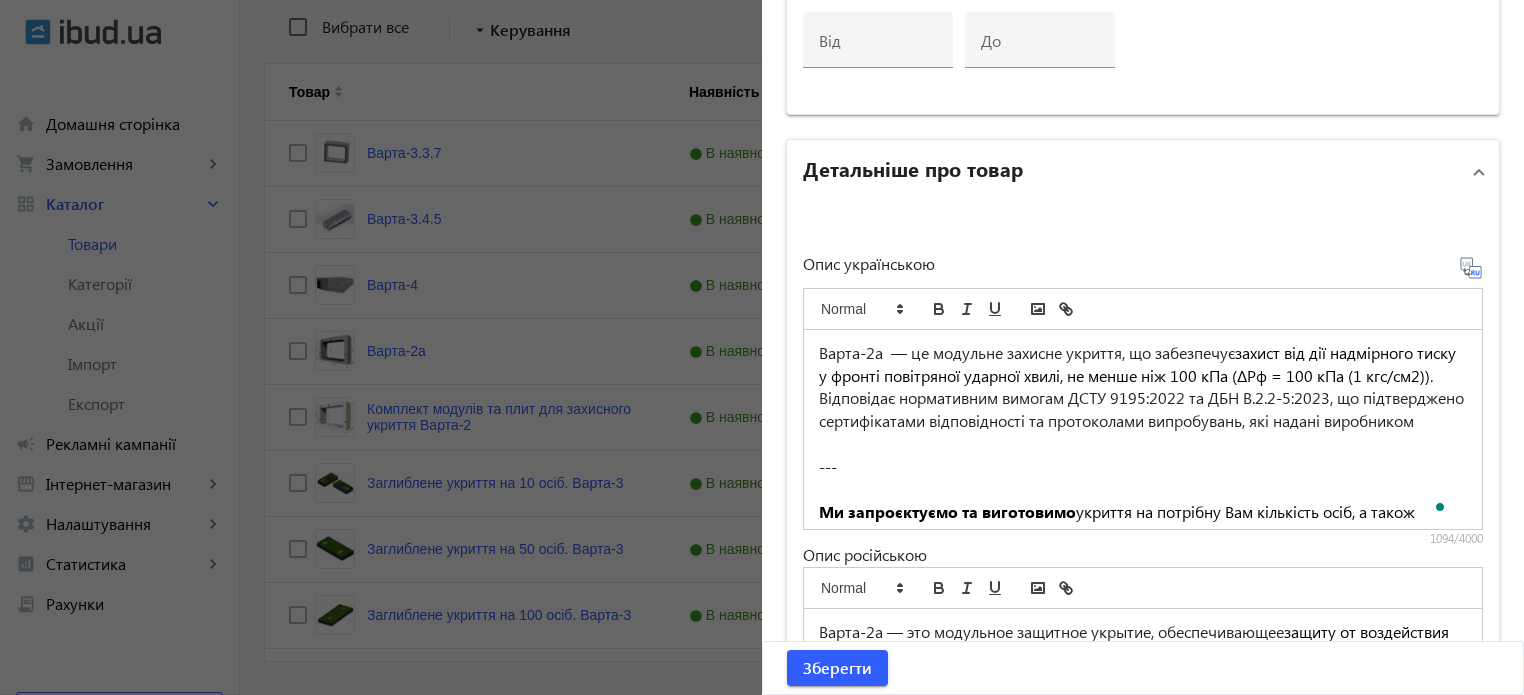 scroll, scrollTop: 402, scrollLeft: 0, axis: vertical 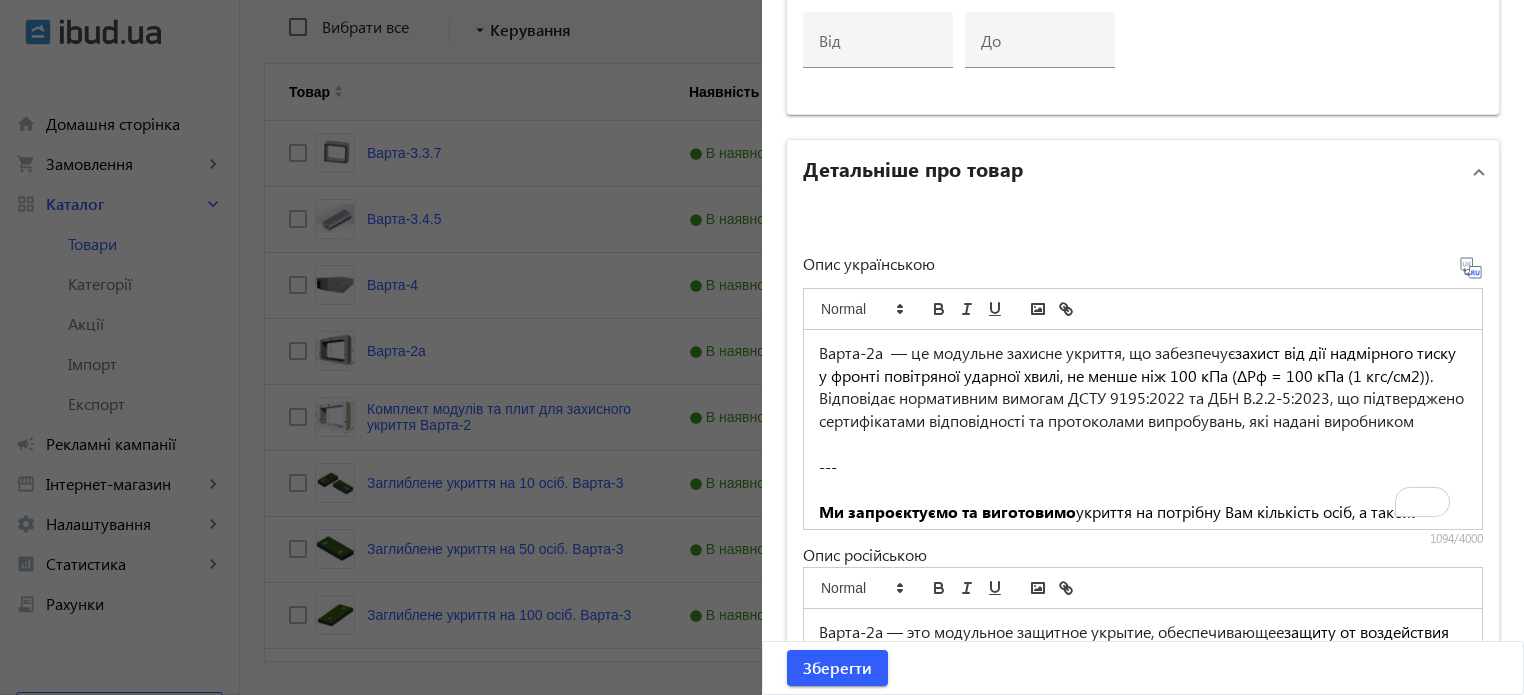 click 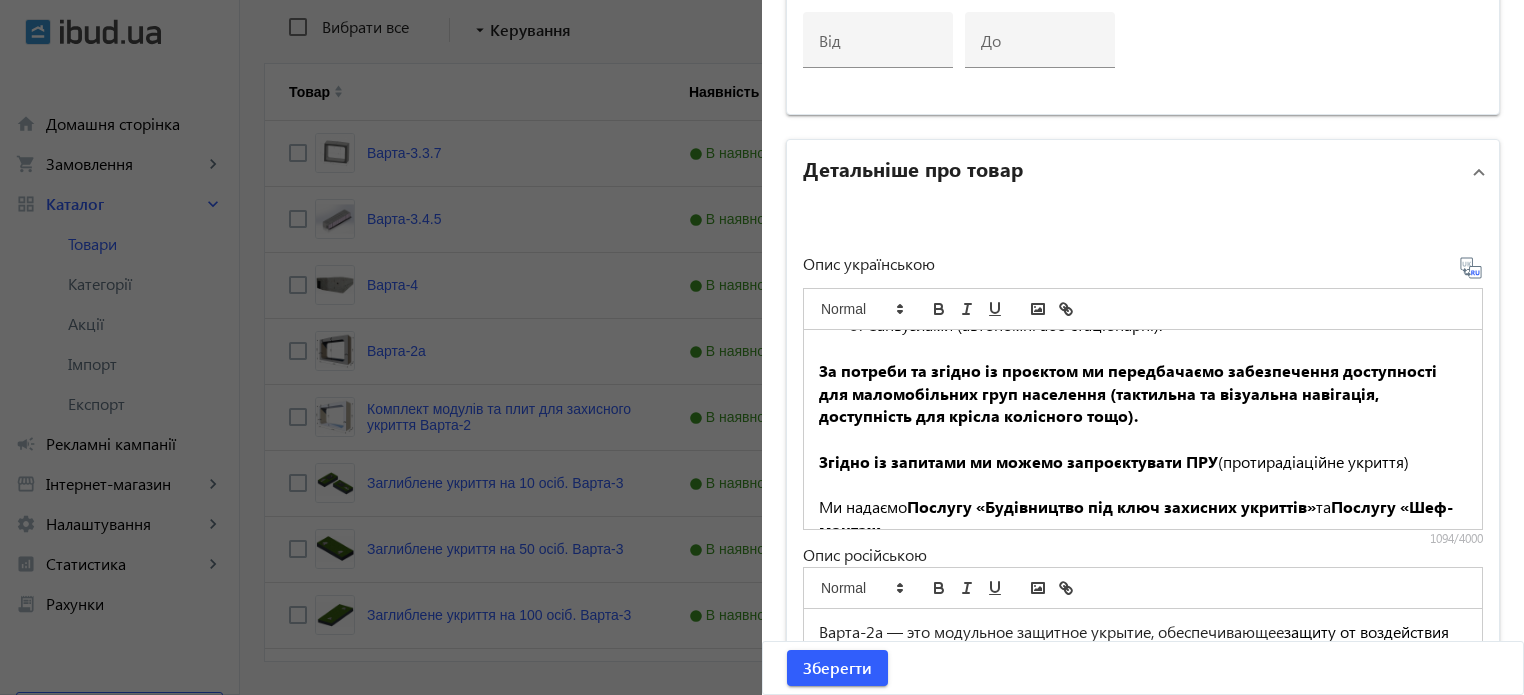 scroll, scrollTop: 415, scrollLeft: 0, axis: vertical 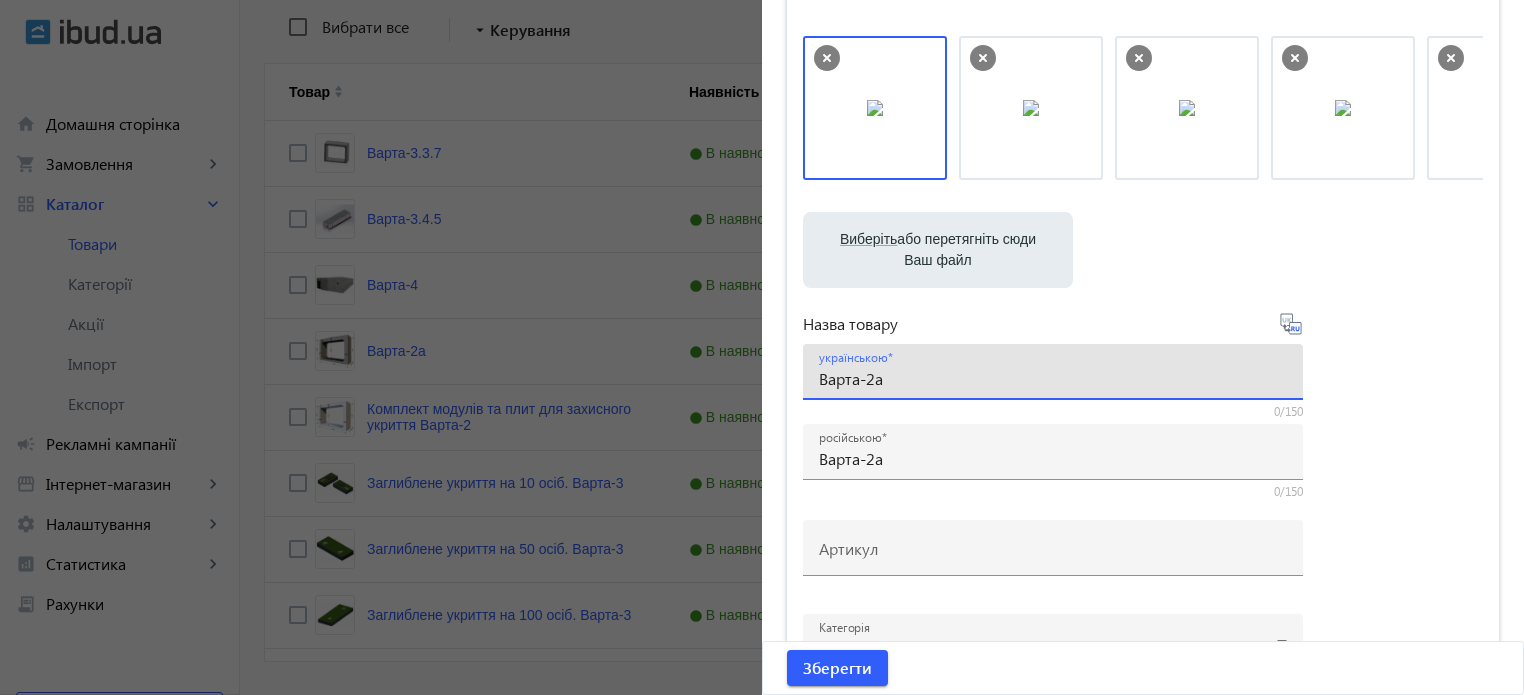 click on "Варта-2а" at bounding box center [1053, 378] 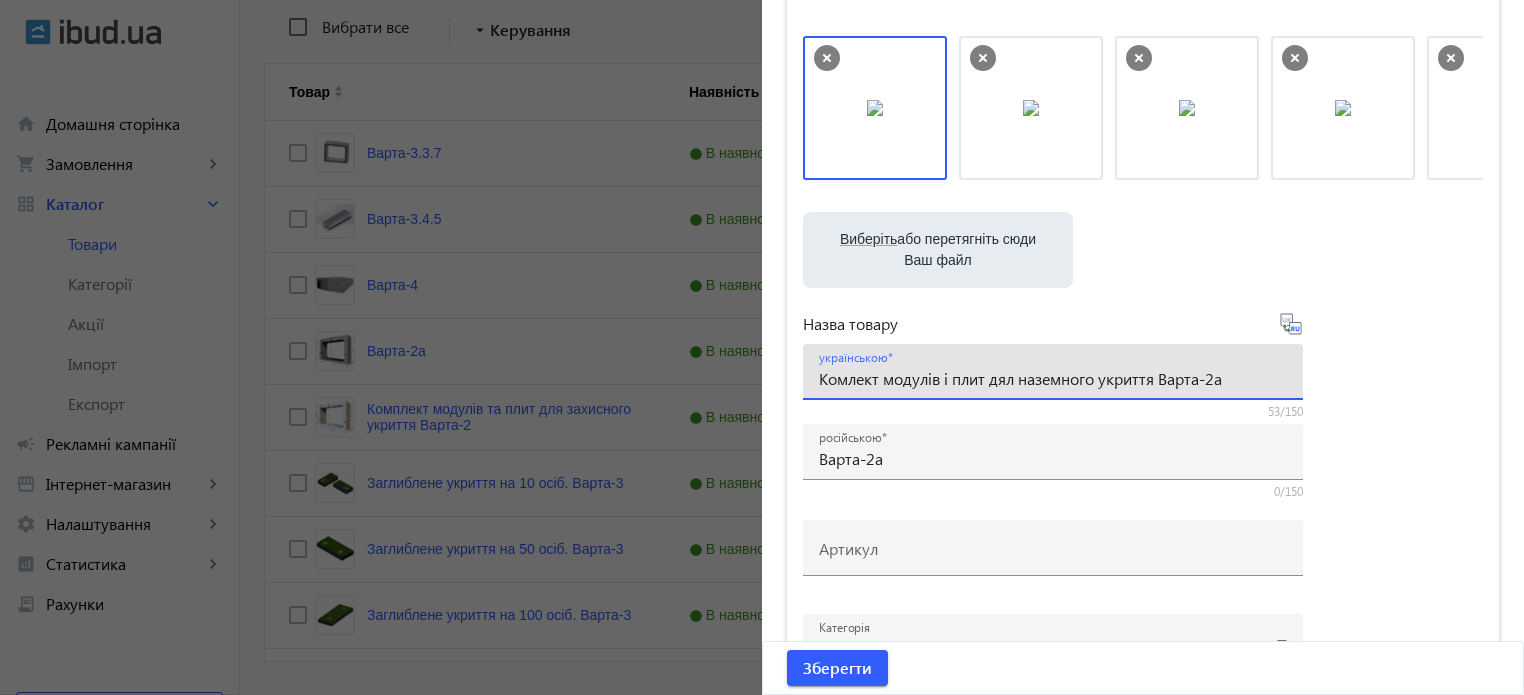 click on "Комлект модулів і плит дял наземного укриття Варта-2а" at bounding box center (1053, 378) 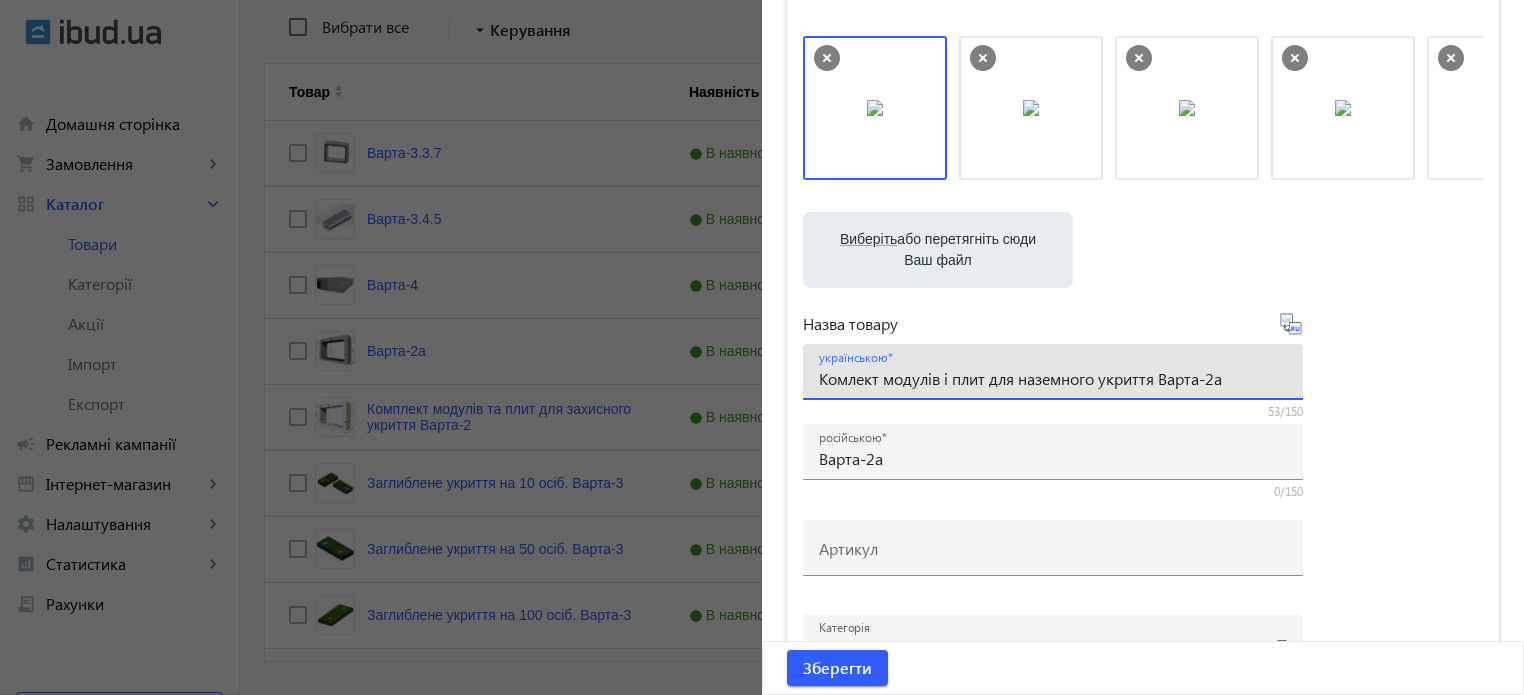 type on "Комлект модулів і плит для наземного укриття Варта-2а" 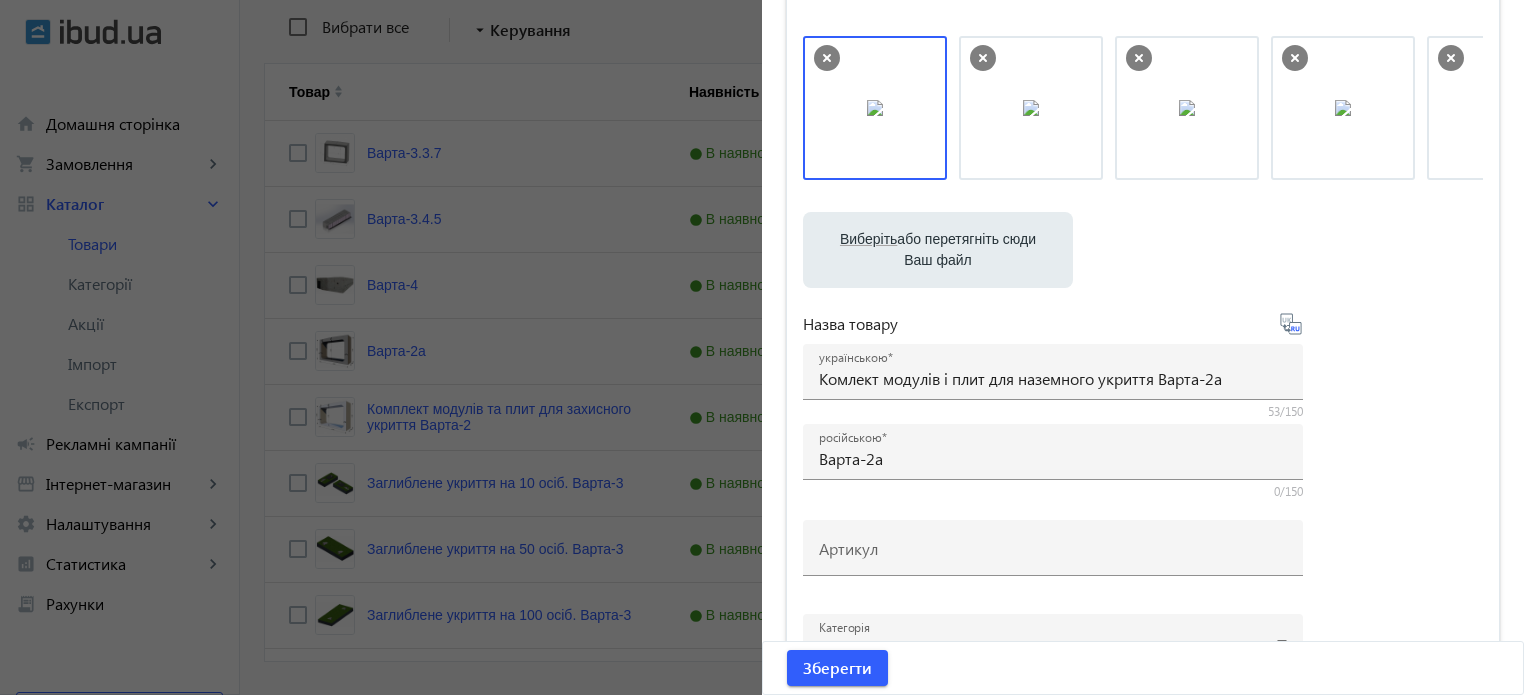 click 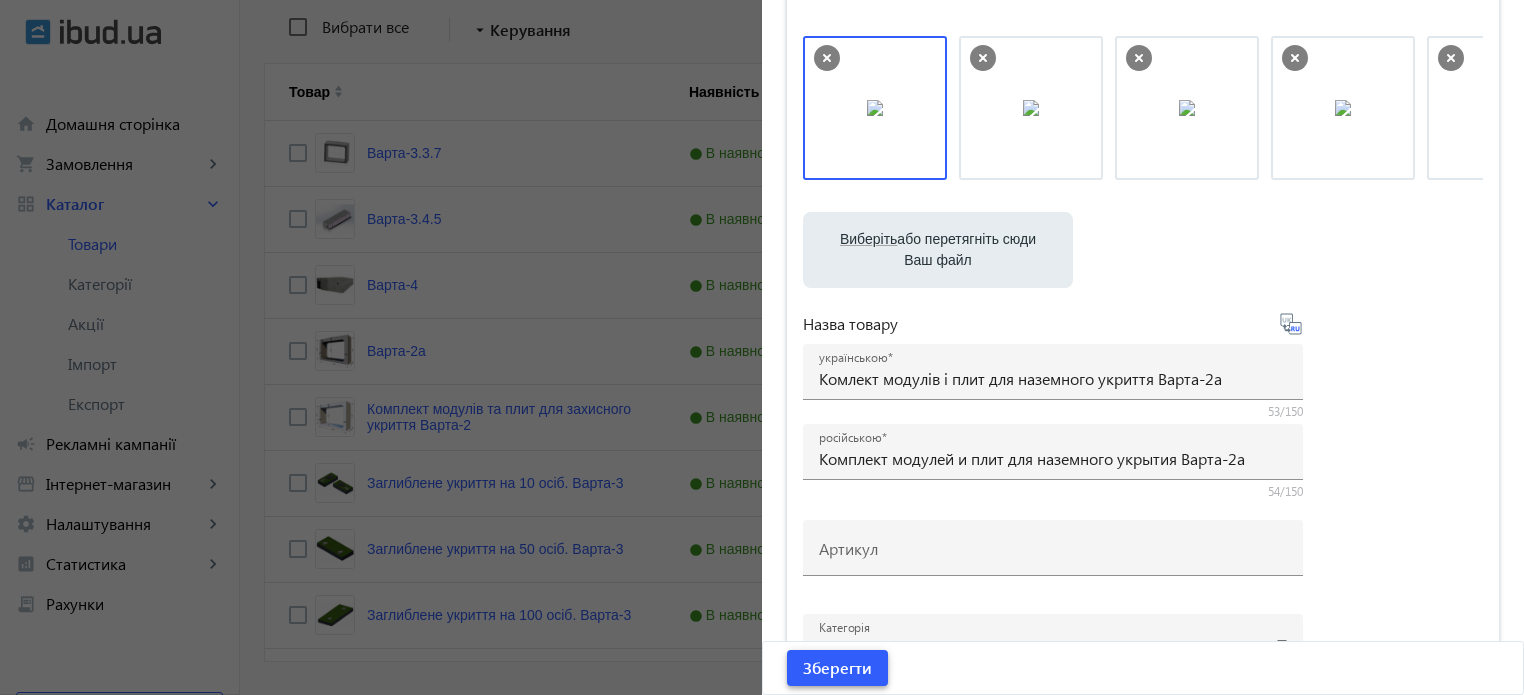 drag, startPoint x: 839, startPoint y: 679, endPoint x: 1400, endPoint y: 597, distance: 566.9612 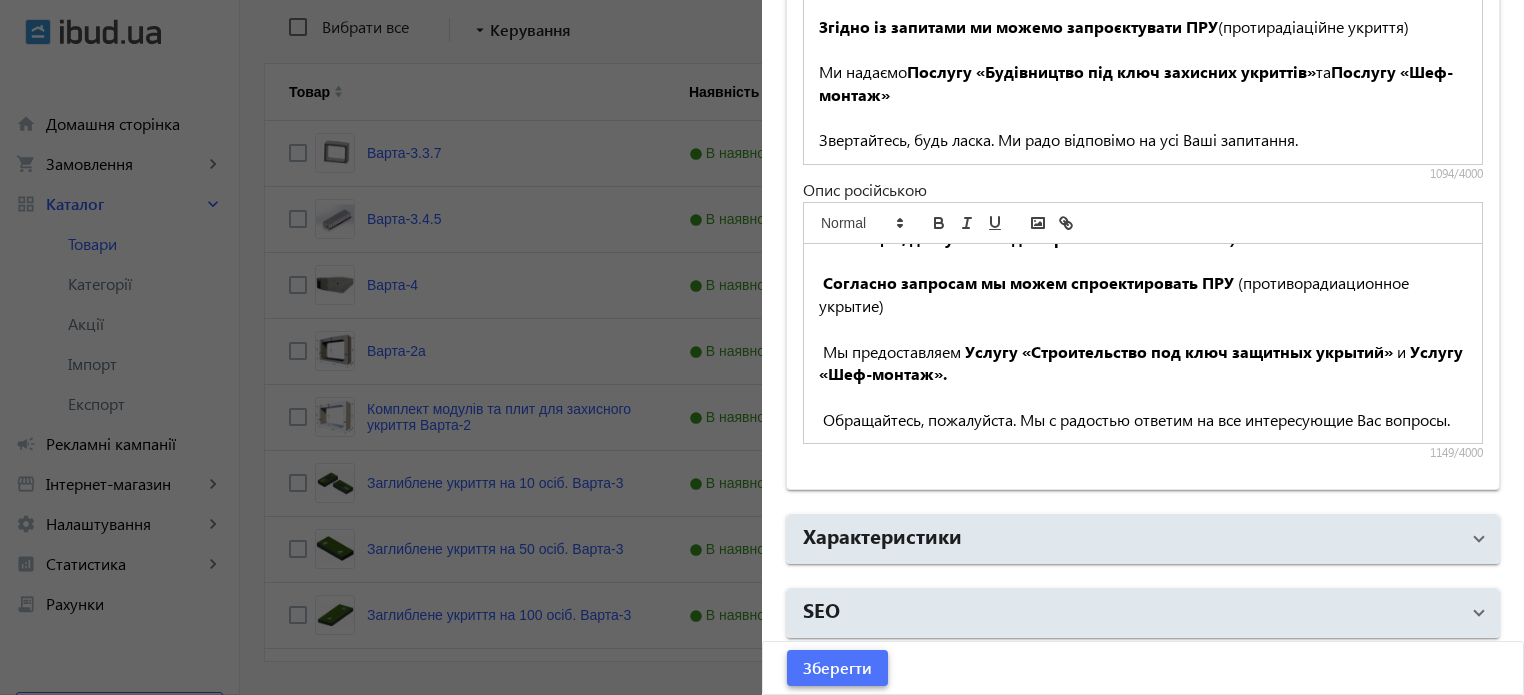 click on "Зберегти" 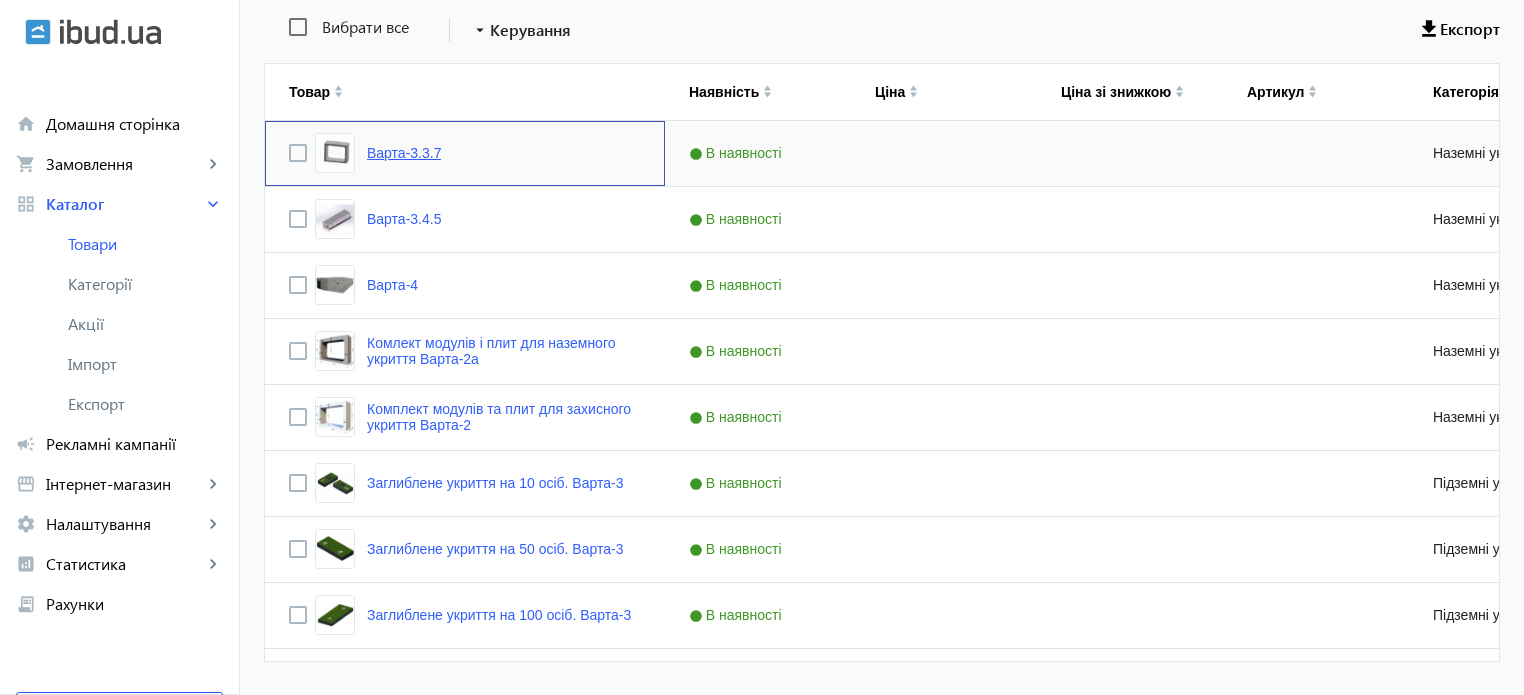 click on "Варта-3.3.7" 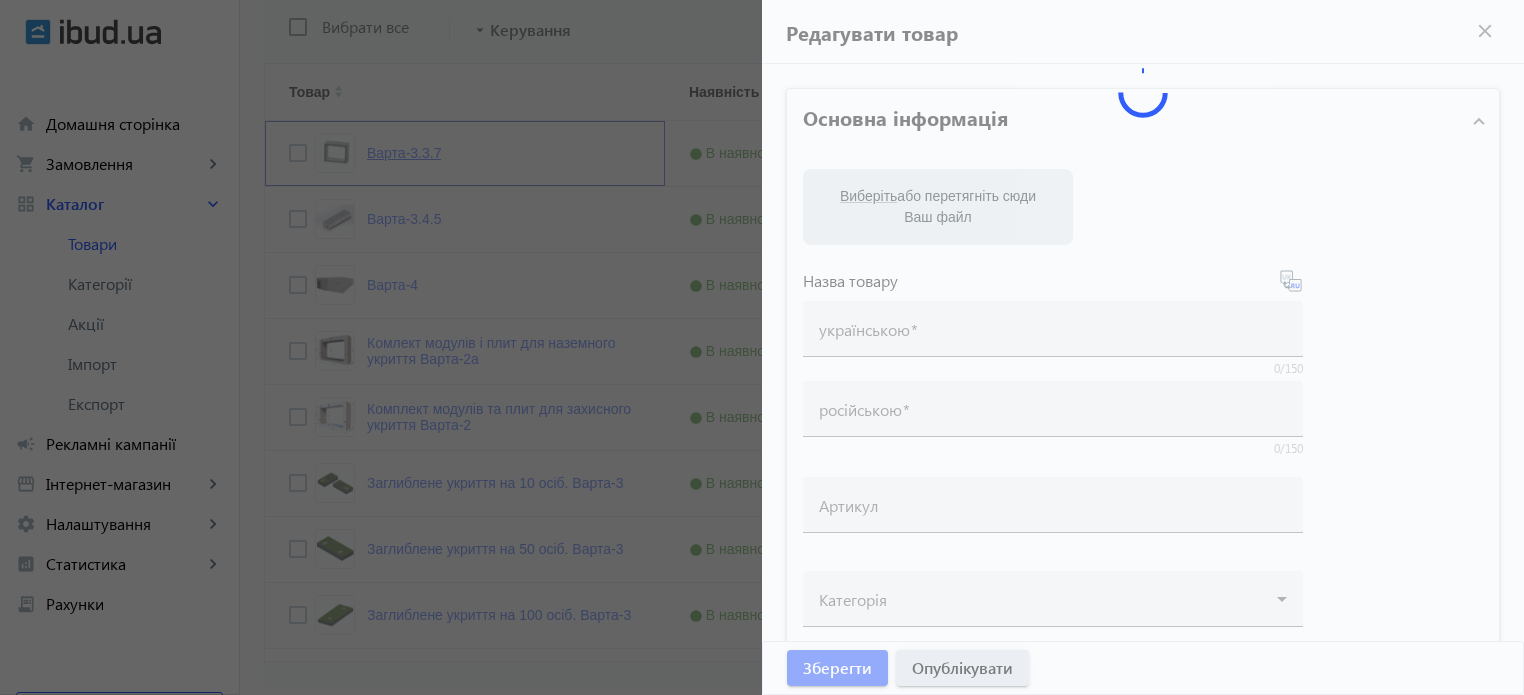 type on "Варта-3.3.7" 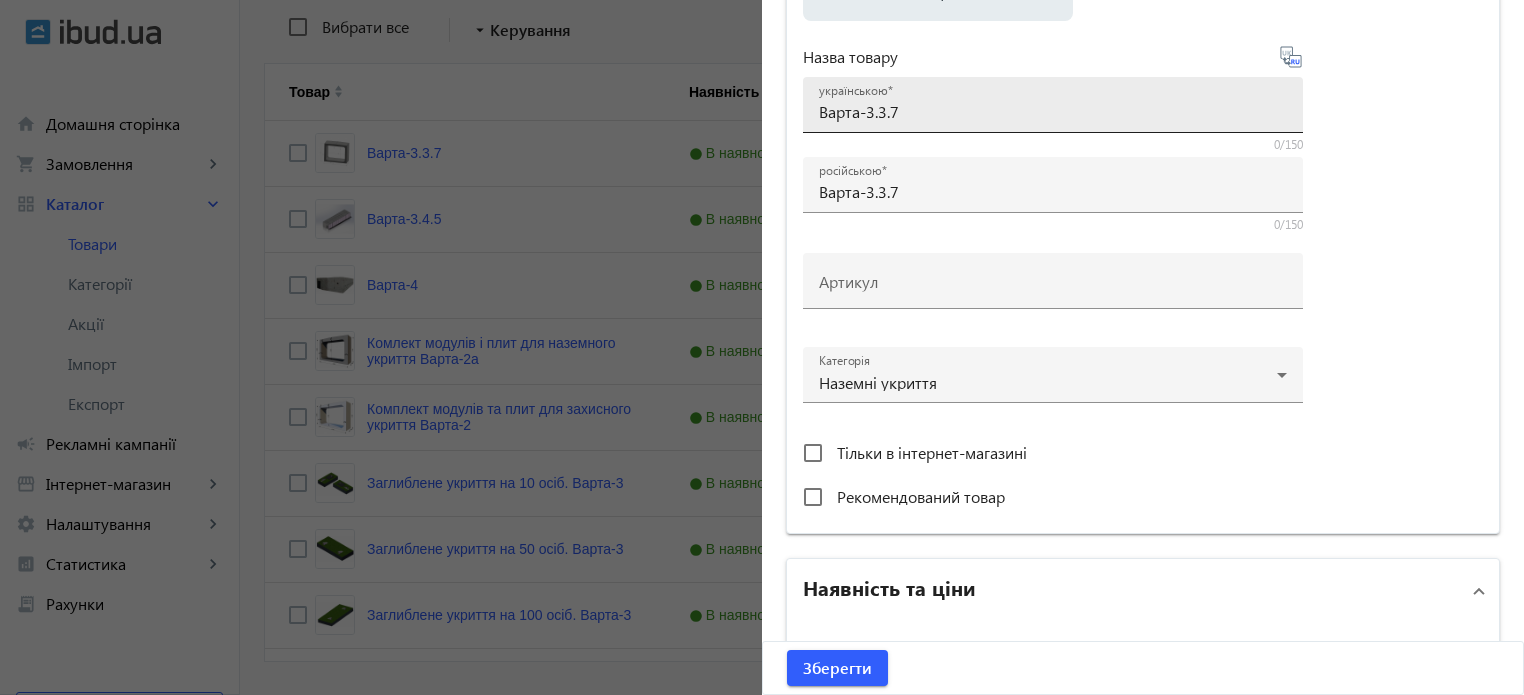 click on "українською Варта-3.3.7" at bounding box center (1053, 105) 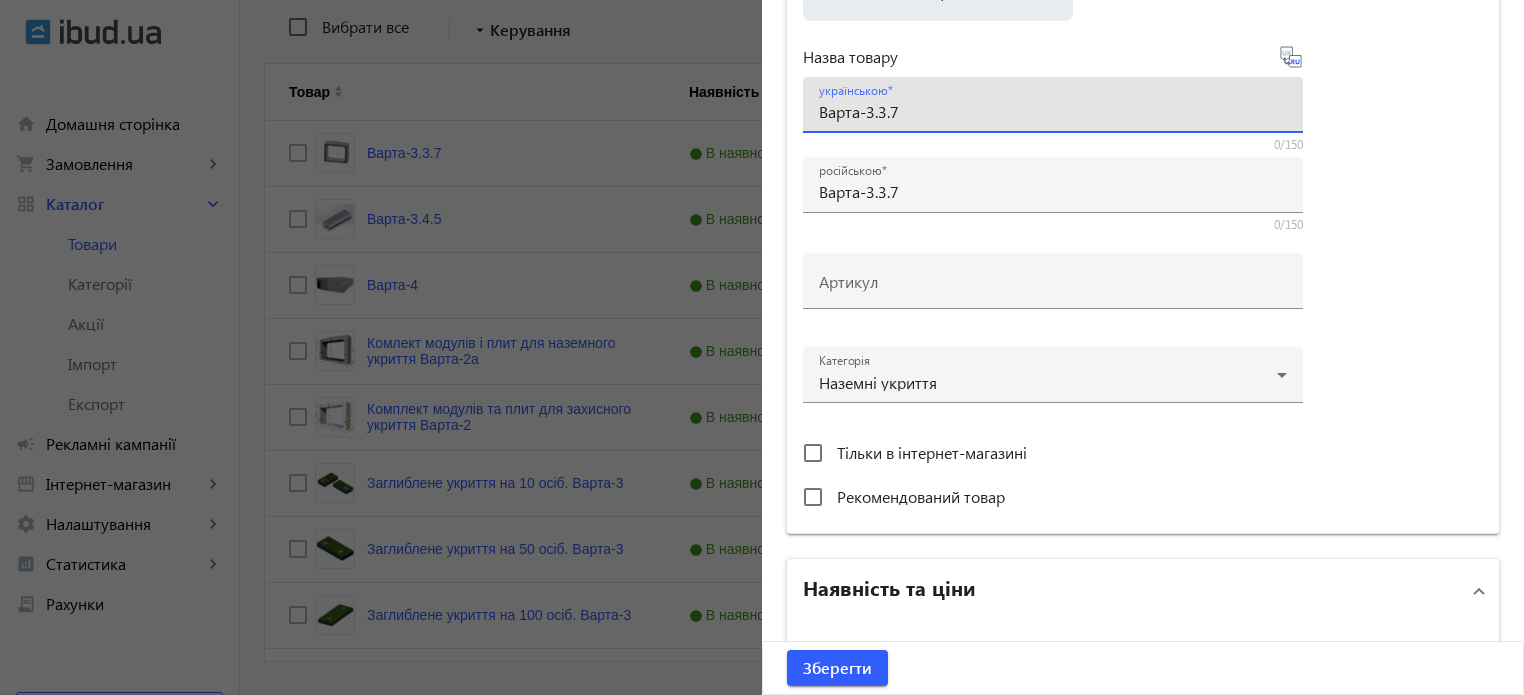 click on "Варта-3.3.7" at bounding box center [1053, 111] 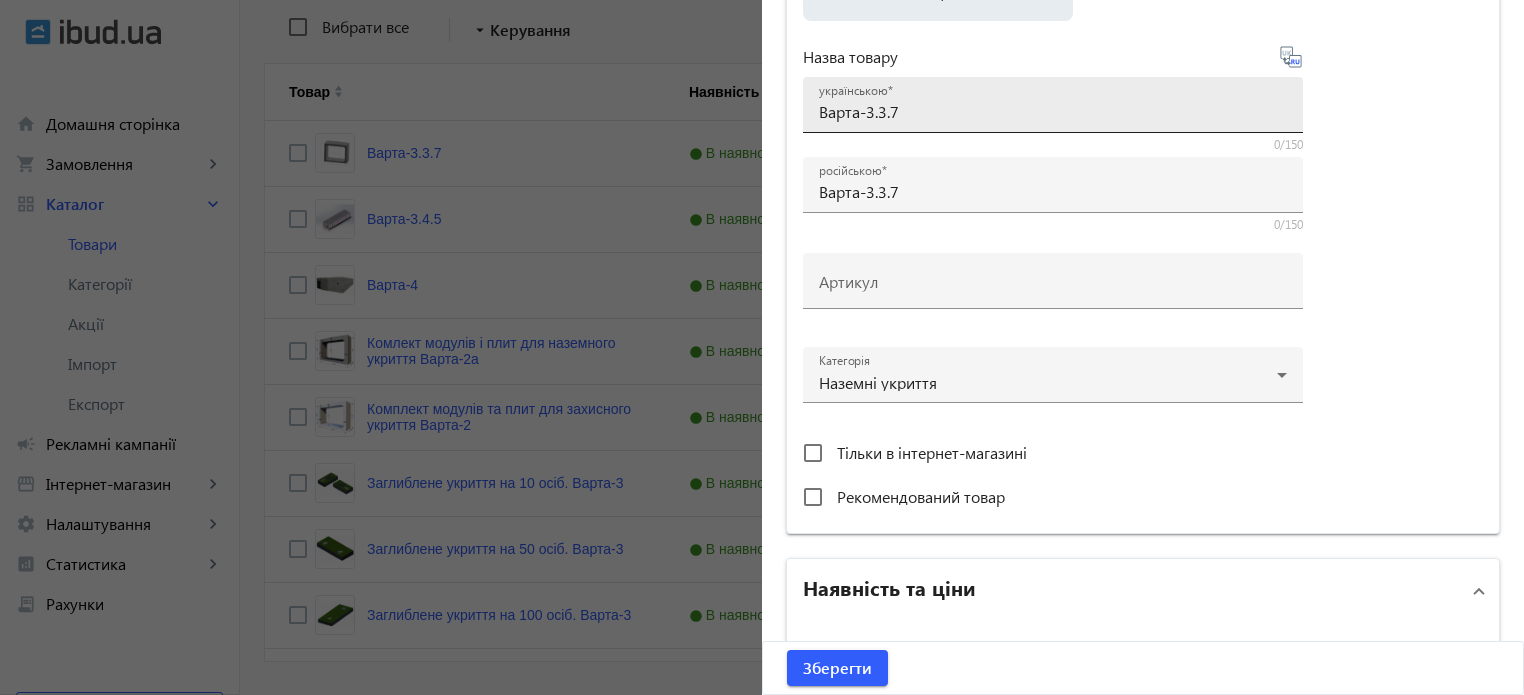 click on "українською Варта-3.3.7" at bounding box center (1053, 105) 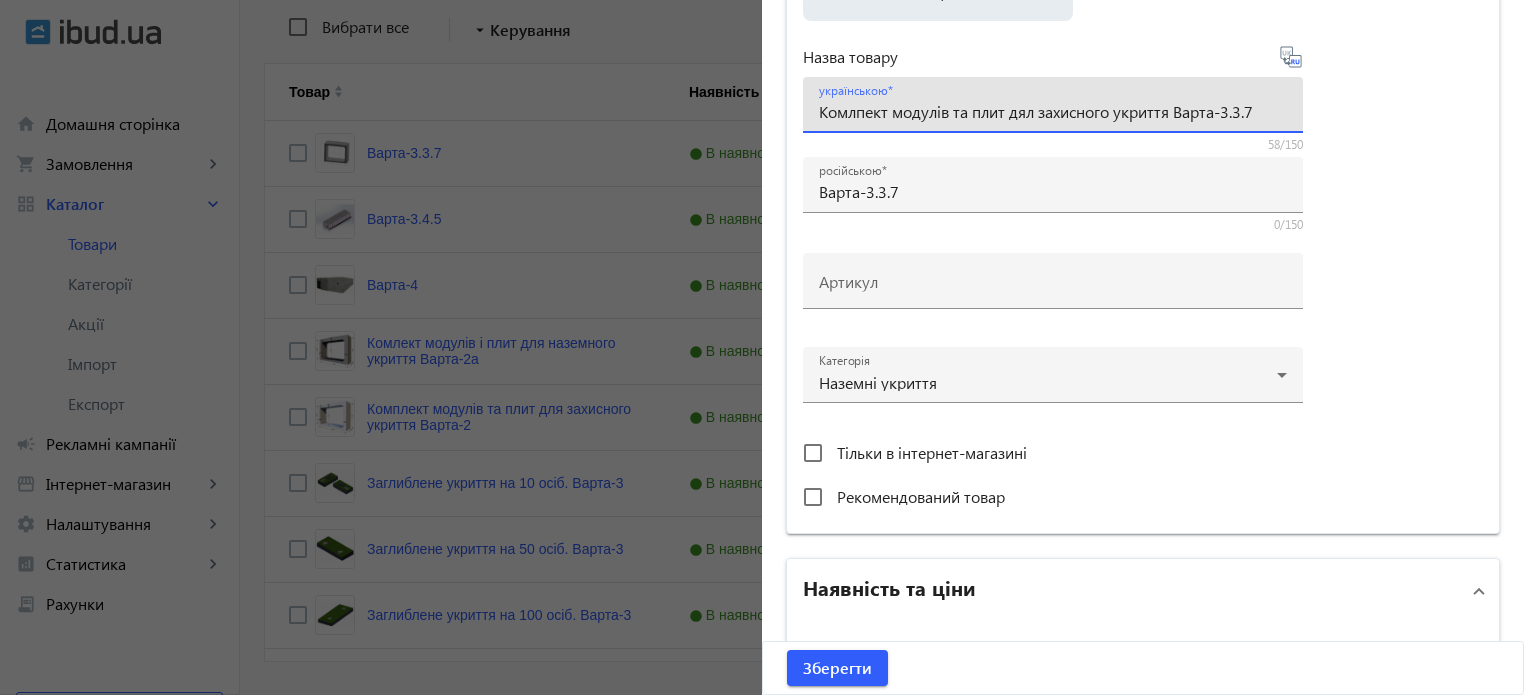 click on "Комлпект модулів та плит дял захисного укриття Варта-3.3.7" at bounding box center (1053, 111) 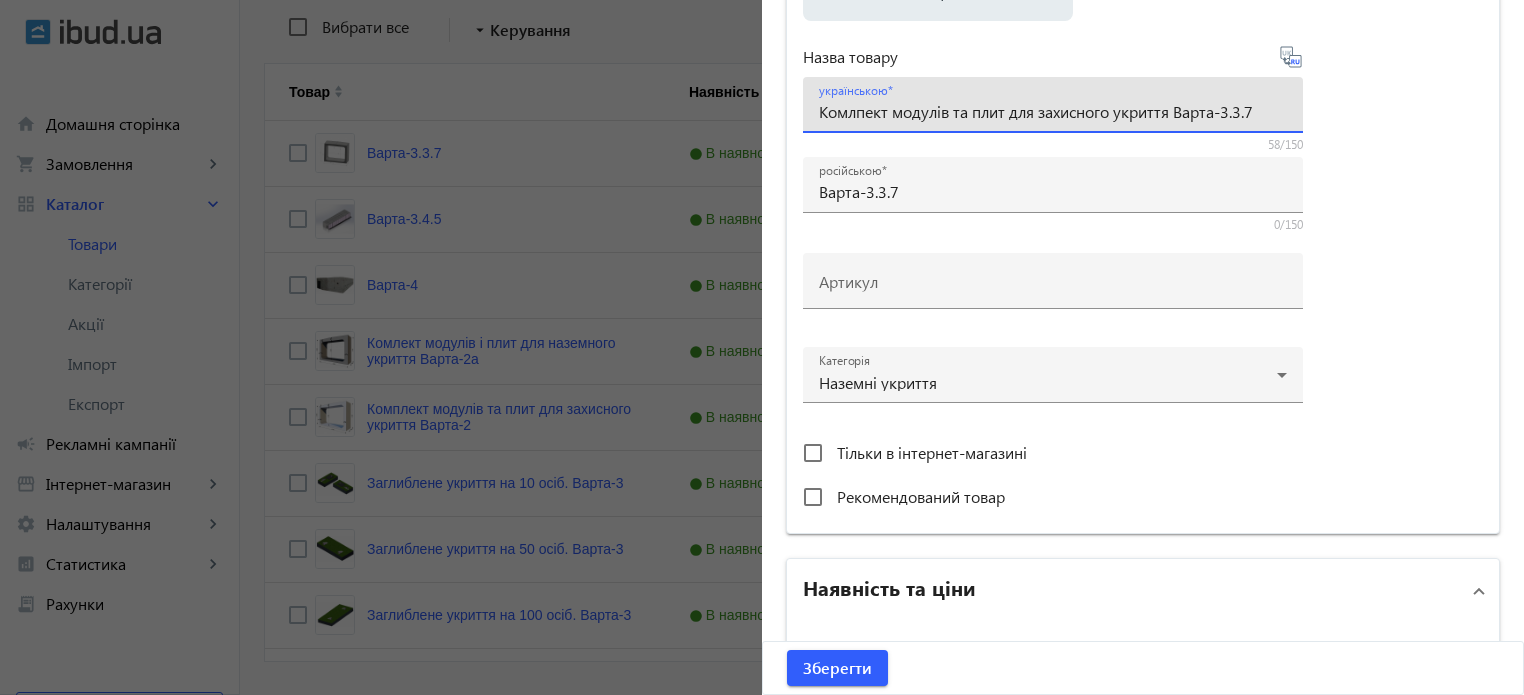 click on "Комлпект модулів та плит для захисного укриття Варта-3.3.7" at bounding box center [1053, 111] 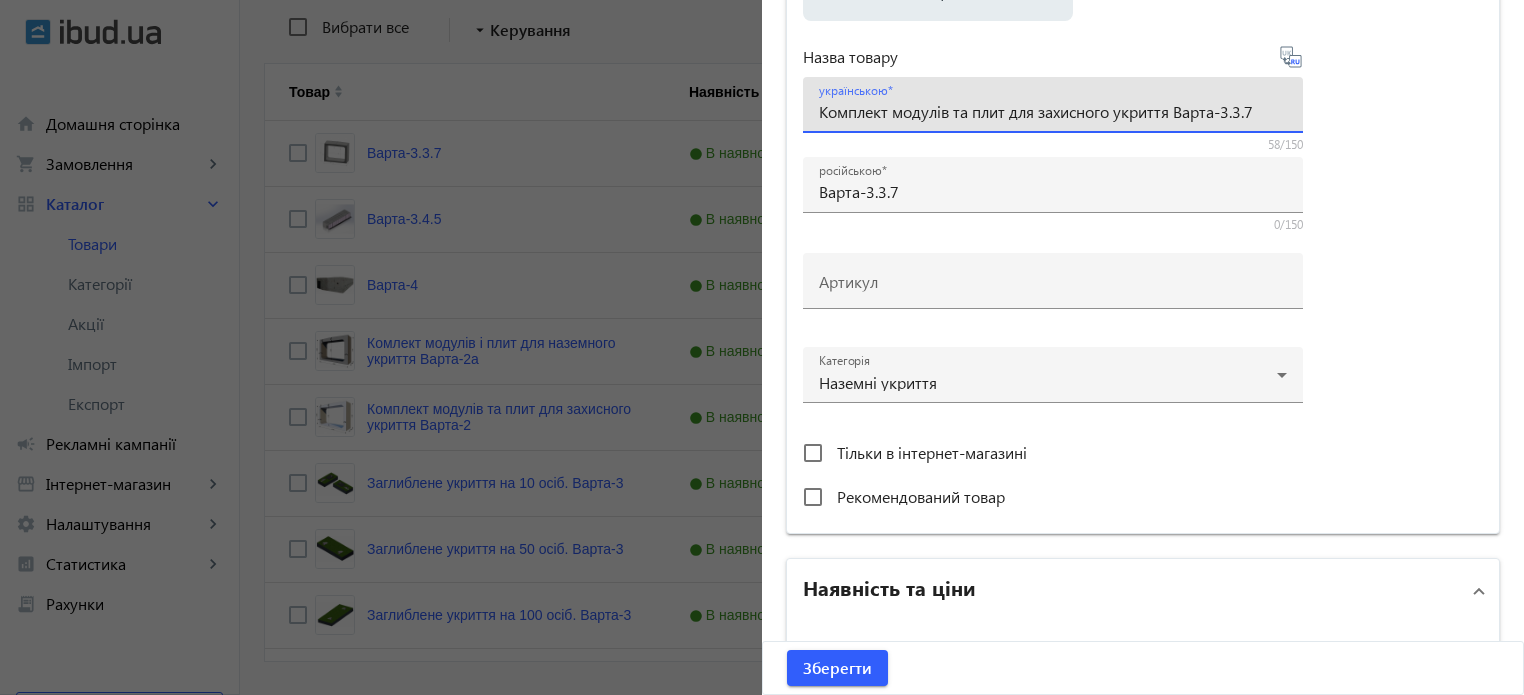 type on "Комплект модулів та плит для захисного укриття Варта-3.3.7" 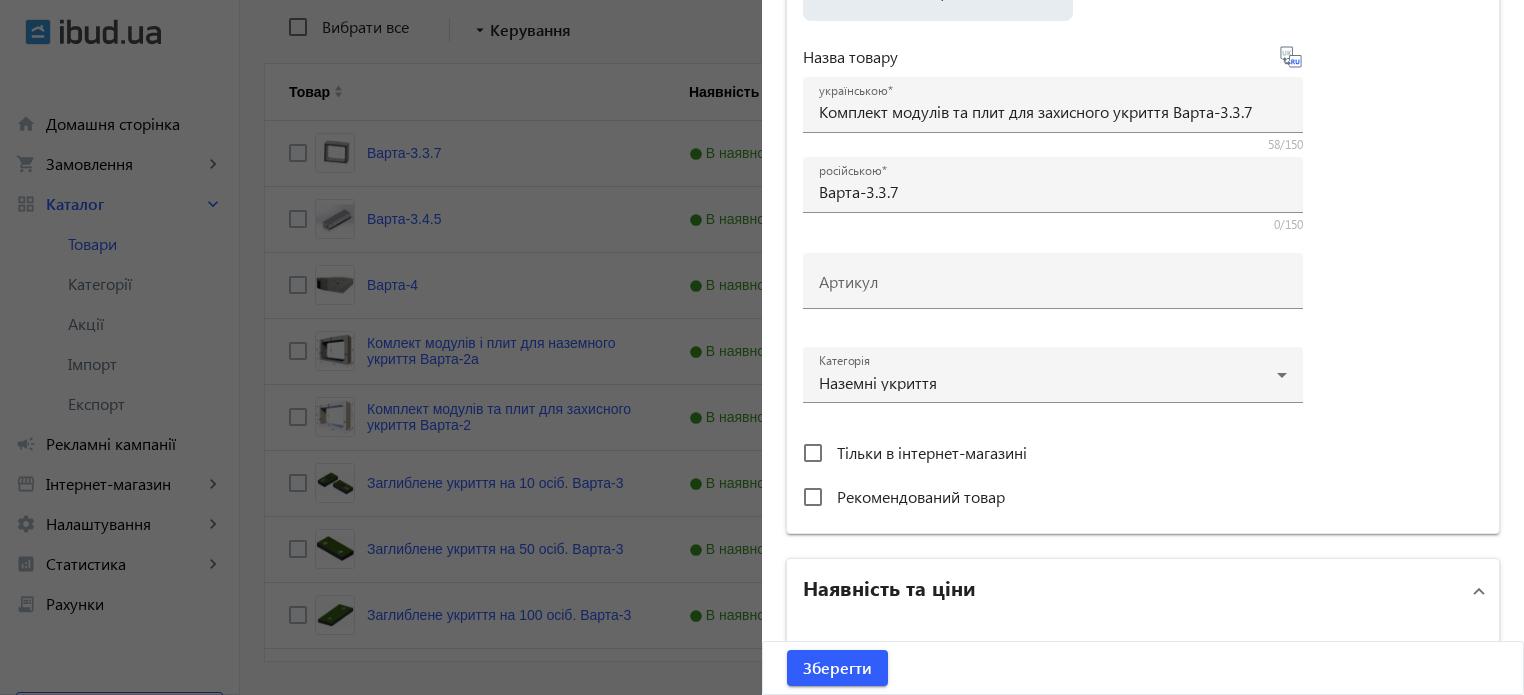 click 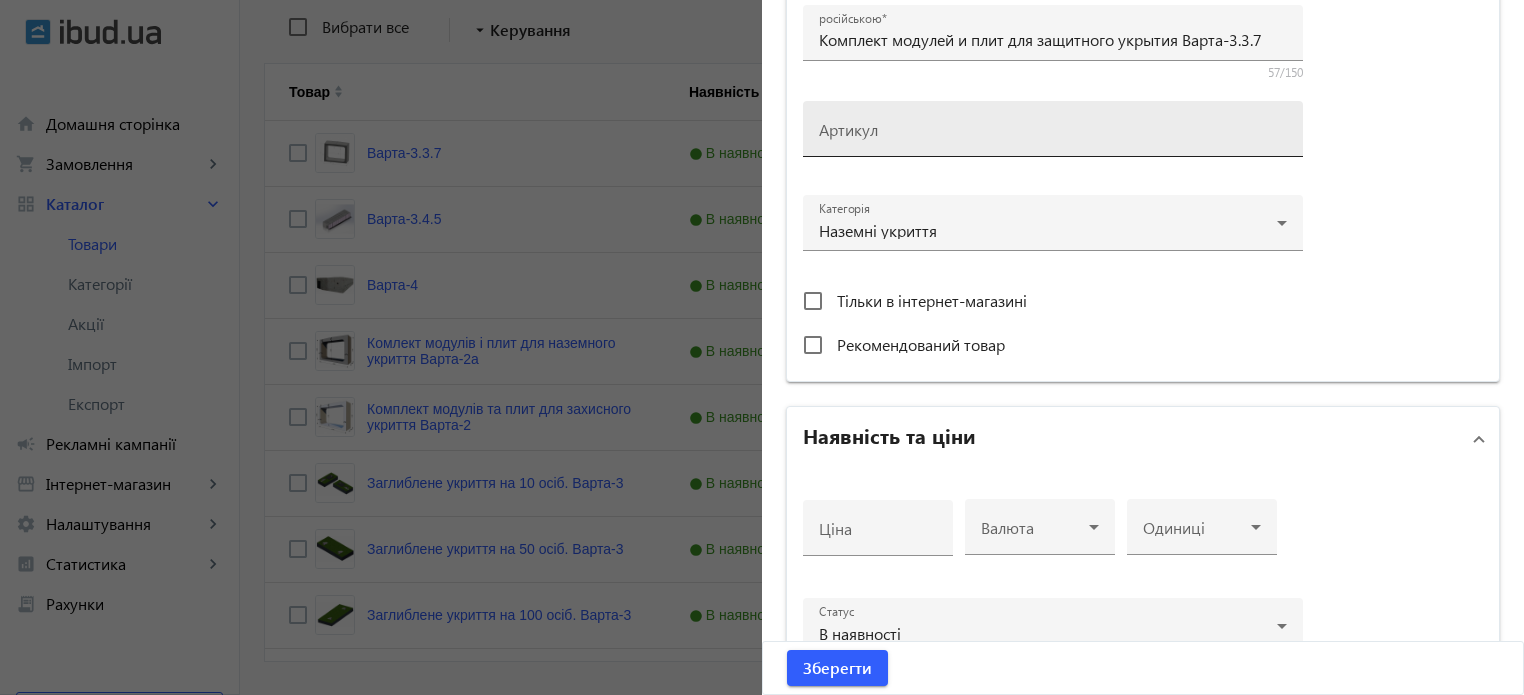 scroll, scrollTop: 900, scrollLeft: 0, axis: vertical 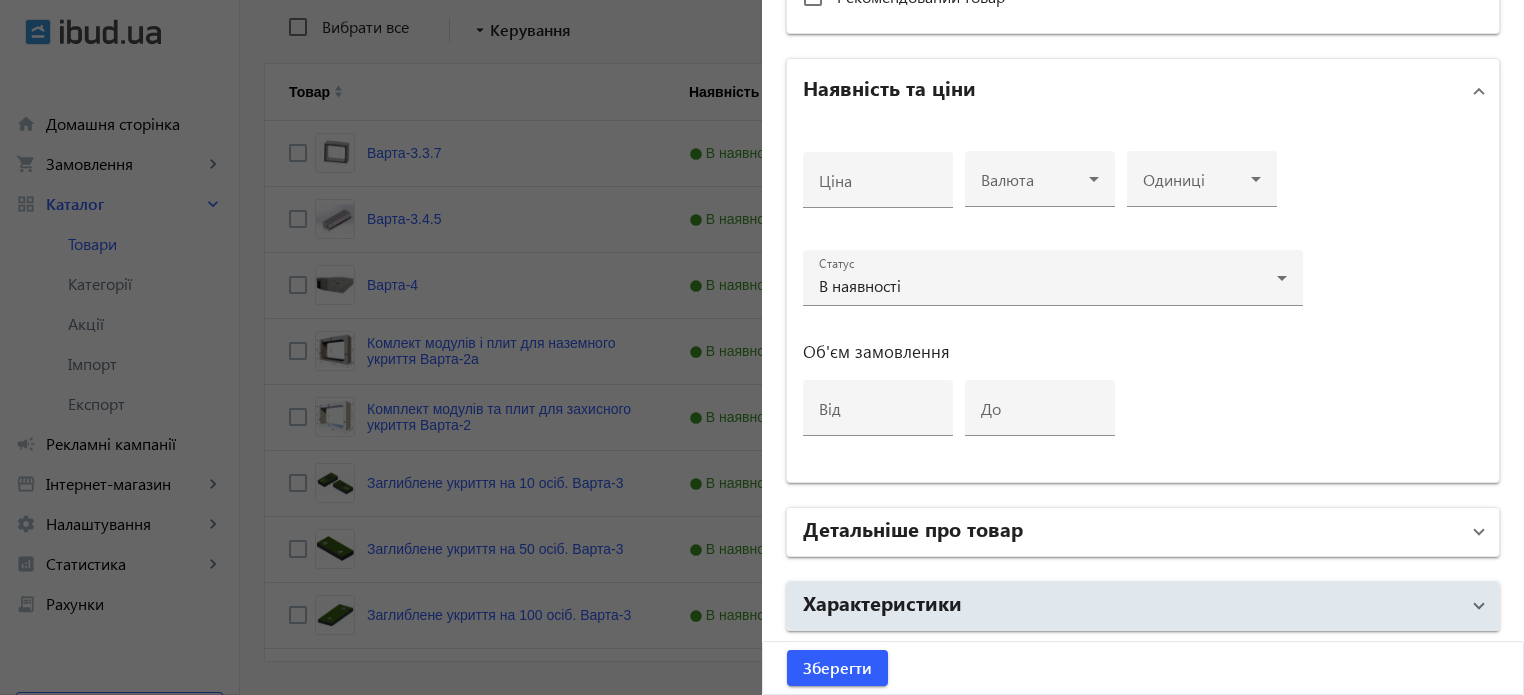 click on "Детальніше про товар" at bounding box center [913, 528] 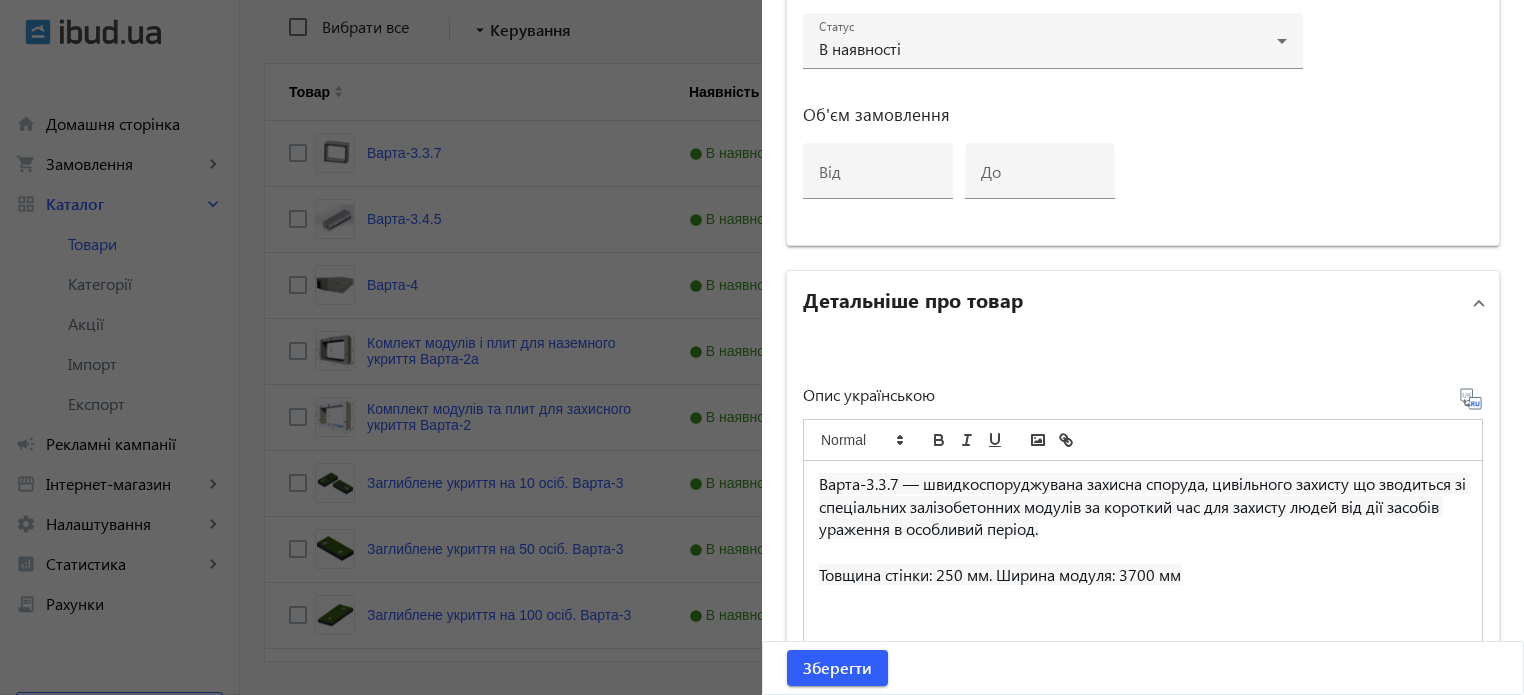 scroll, scrollTop: 1200, scrollLeft: 0, axis: vertical 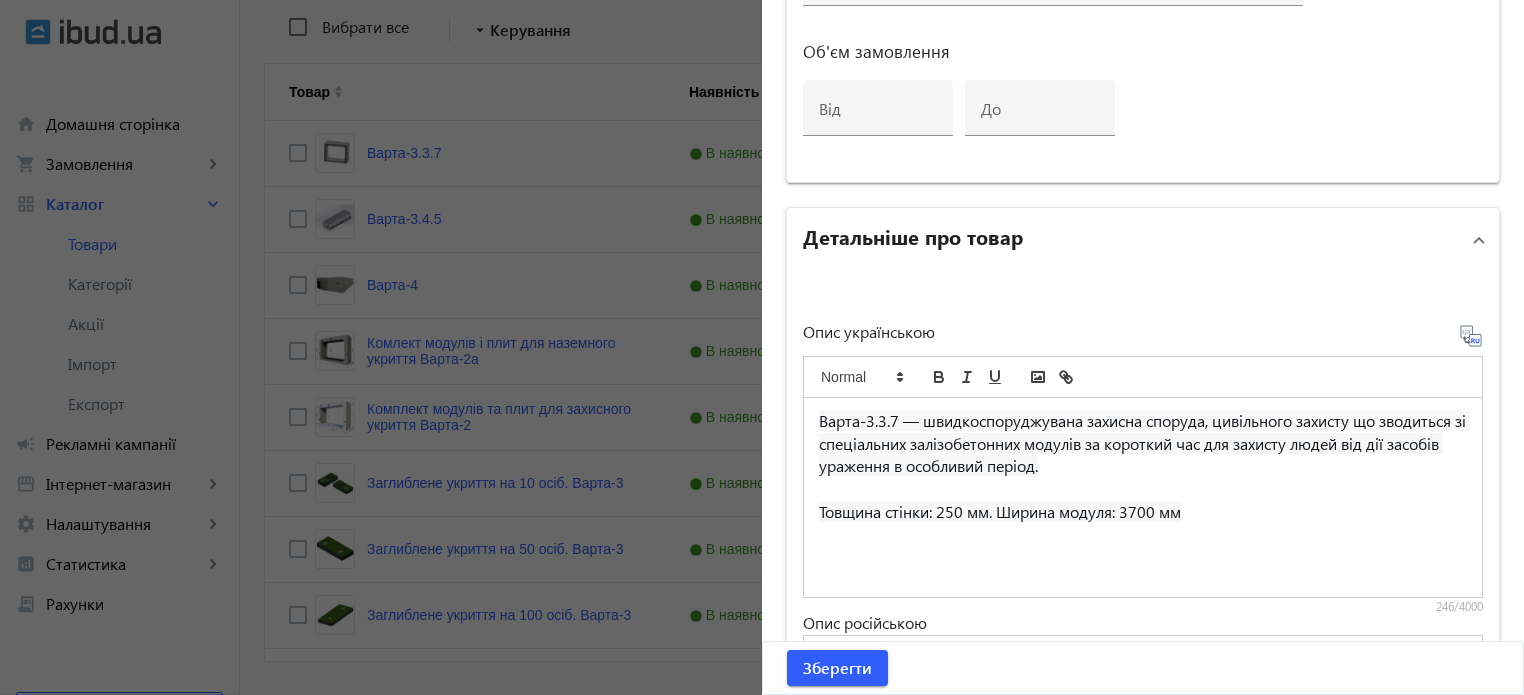 click on "Варта-3.3.7 — швидкоспоруджувана захисна споруда, цивільного захисту що зводиться зі спеціальних залізобетонних модулів за короткий час для захисту людей від дії засобів ураження в особливий період. Товщина стінки: 250 мм. Ширина модуля: 3700 мм" at bounding box center [1143, 497] 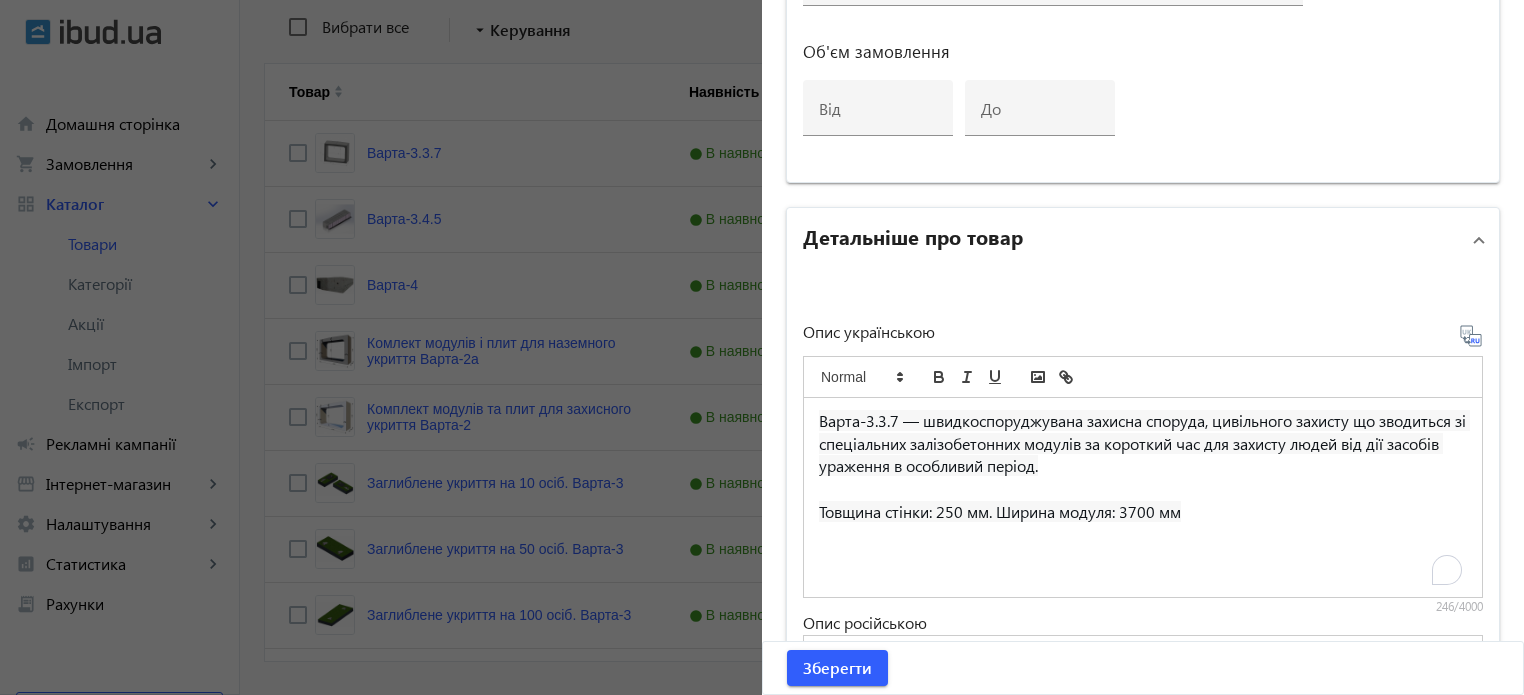 click on "Варта-3.3.7 — швидкоспоруджувана захисна споруда, цивільного захисту що зводиться зі спеціальних залізобетонних модулів за короткий час для захисту людей від дії засобів ураження в особливий період. Товщина стінки: 250 мм. Ширина модуля: 3700 мм" at bounding box center [1143, 497] 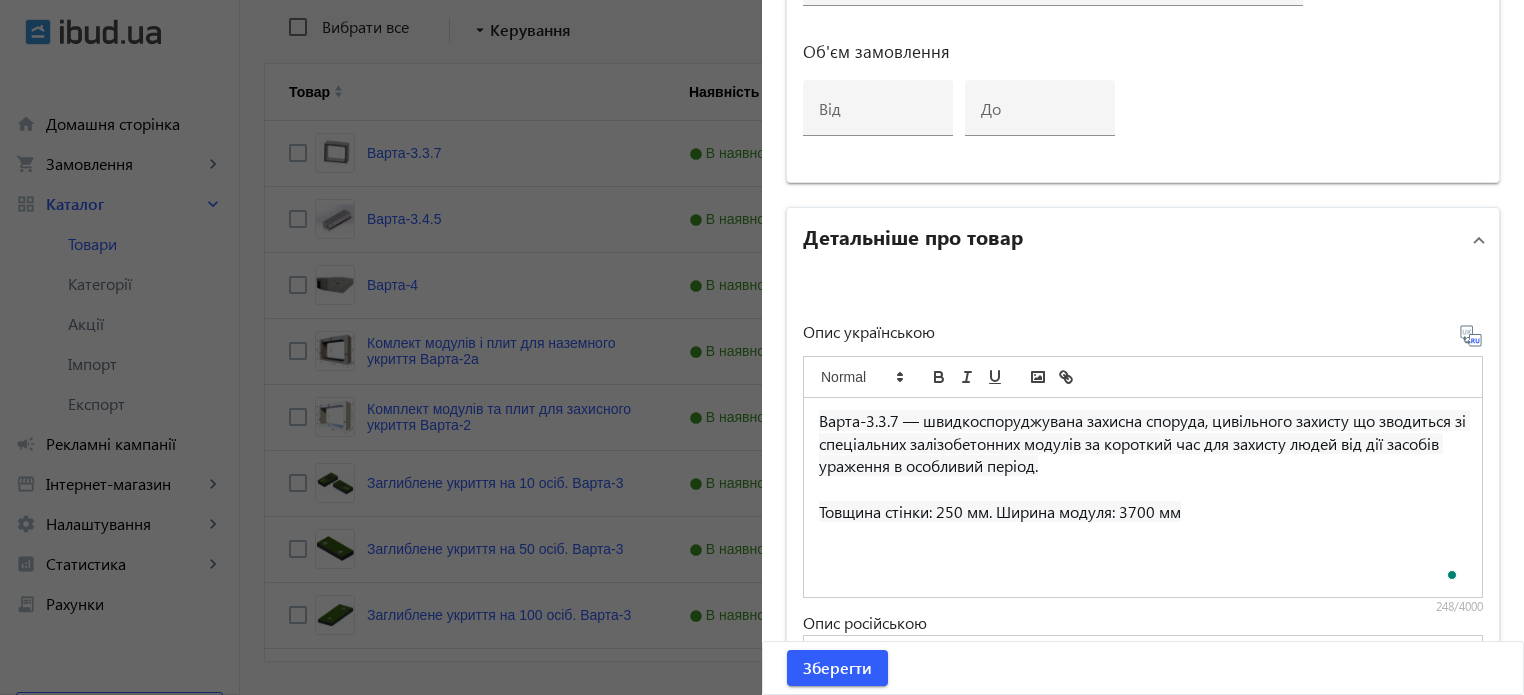 scroll, scrollTop: 402, scrollLeft: 0, axis: vertical 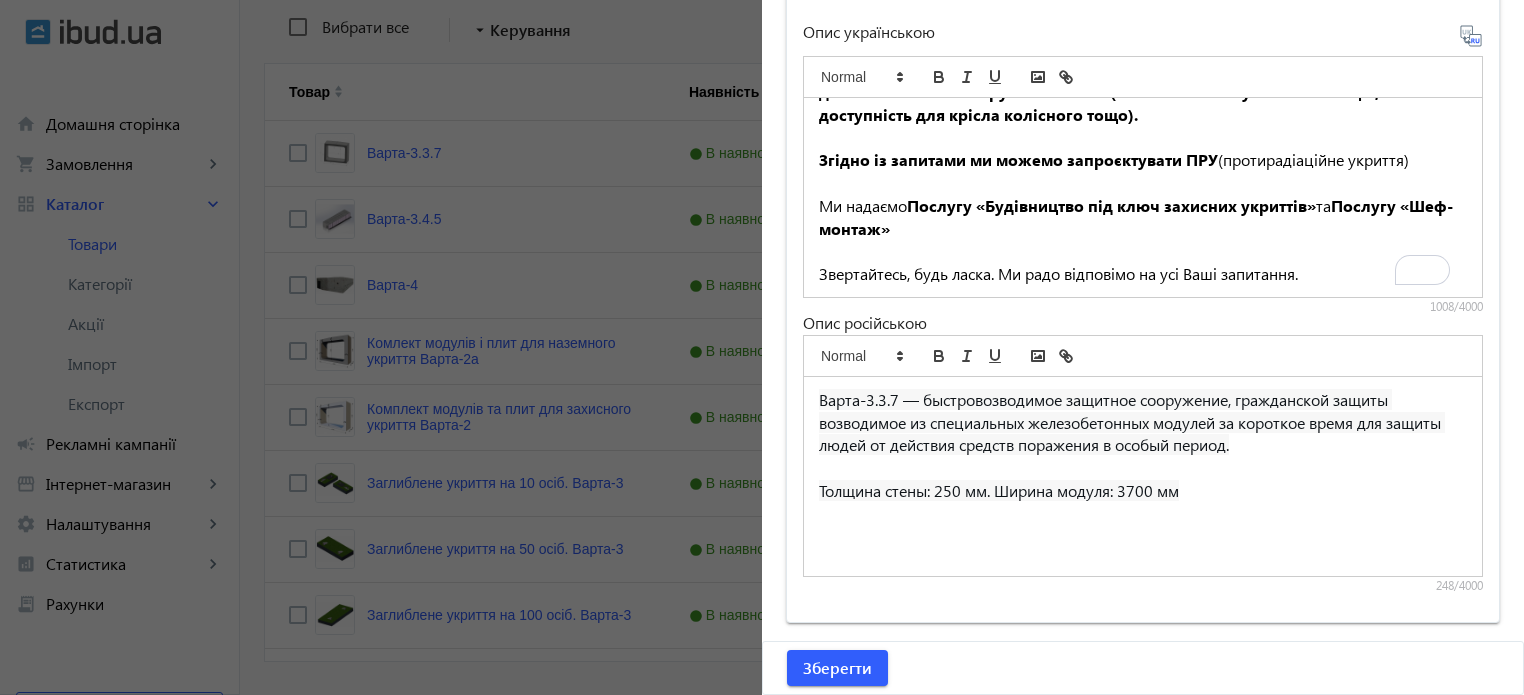 click 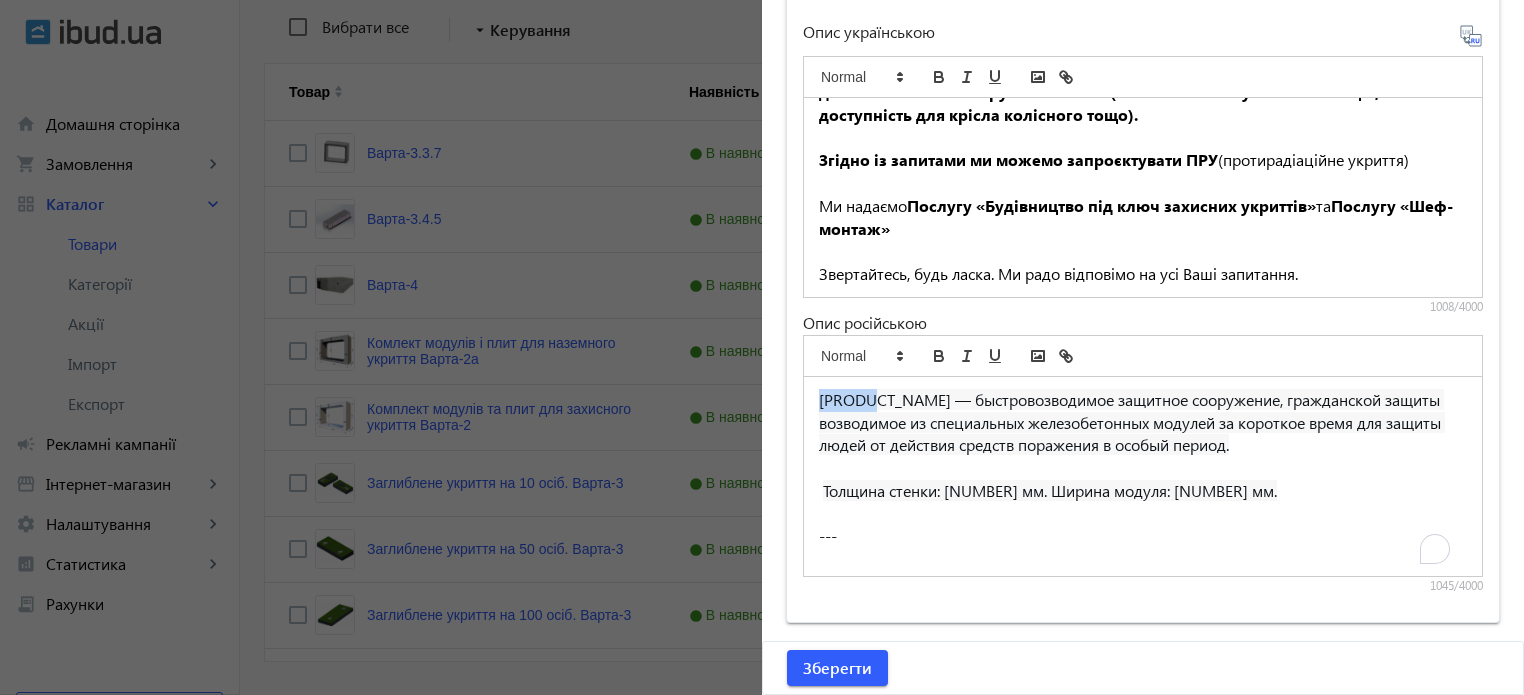 drag, startPoint x: 866, startPoint y: 393, endPoint x: 786, endPoint y: 395, distance: 80.024994 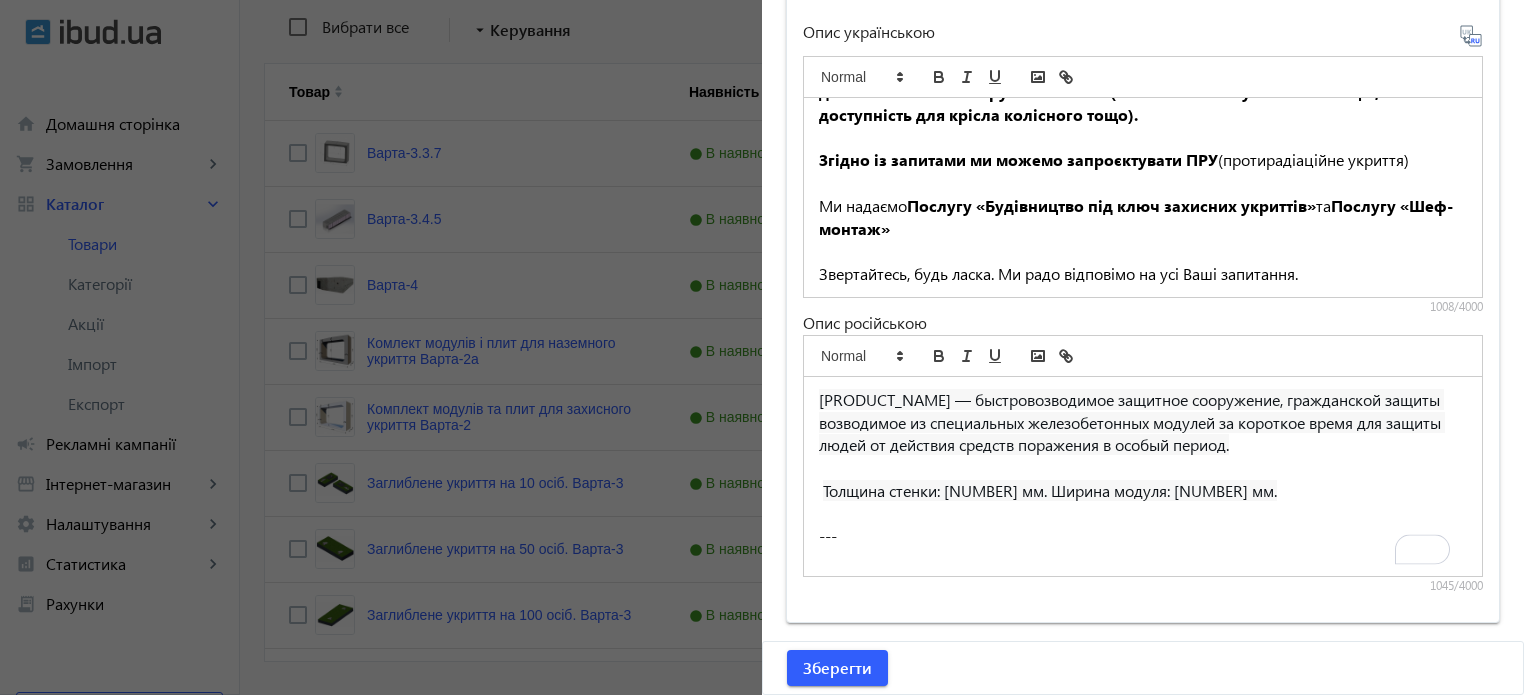 type 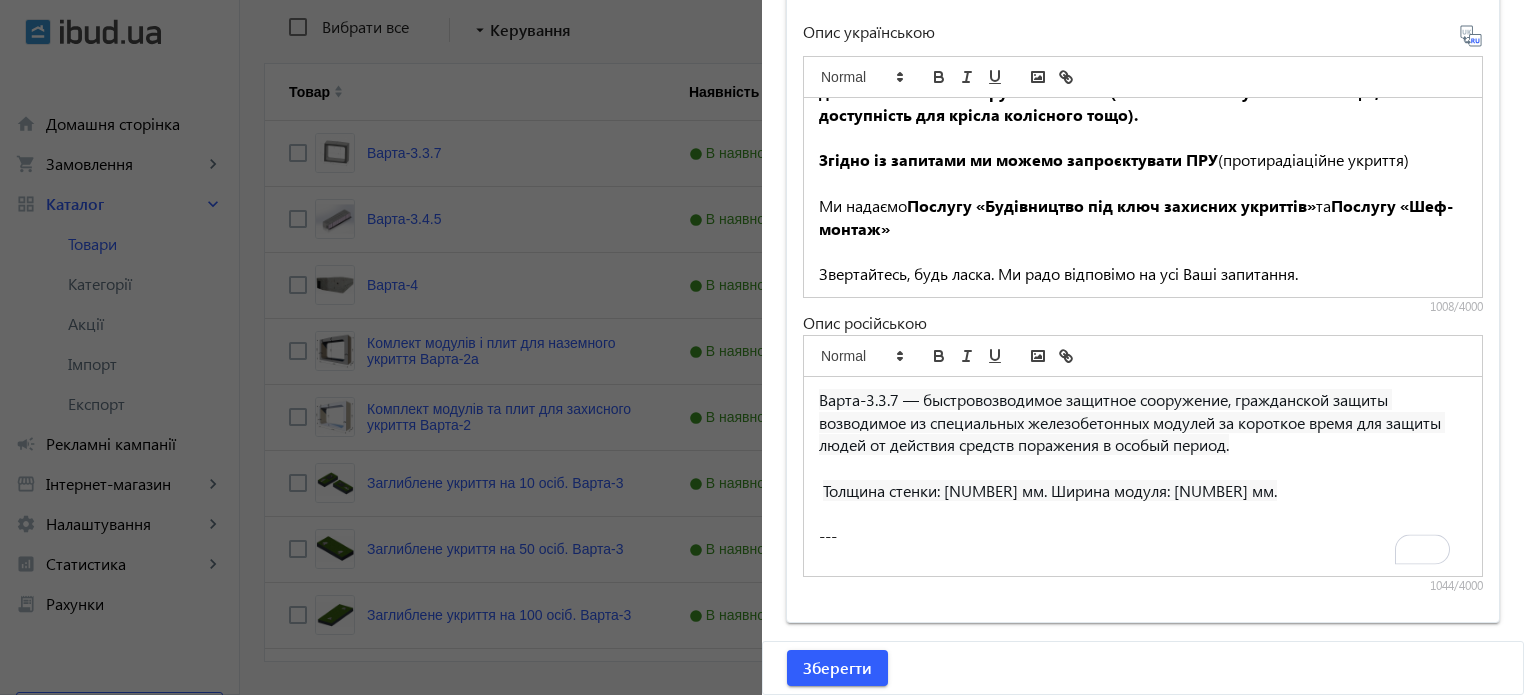 click on "Варта-3.3.7 — быстровозводимое защитное сооружение, гражданской защиты возводимое из специальных железобетонных модулей за короткое время для защиты людей от действия средств поражения в особый период." at bounding box center (1132, 422) 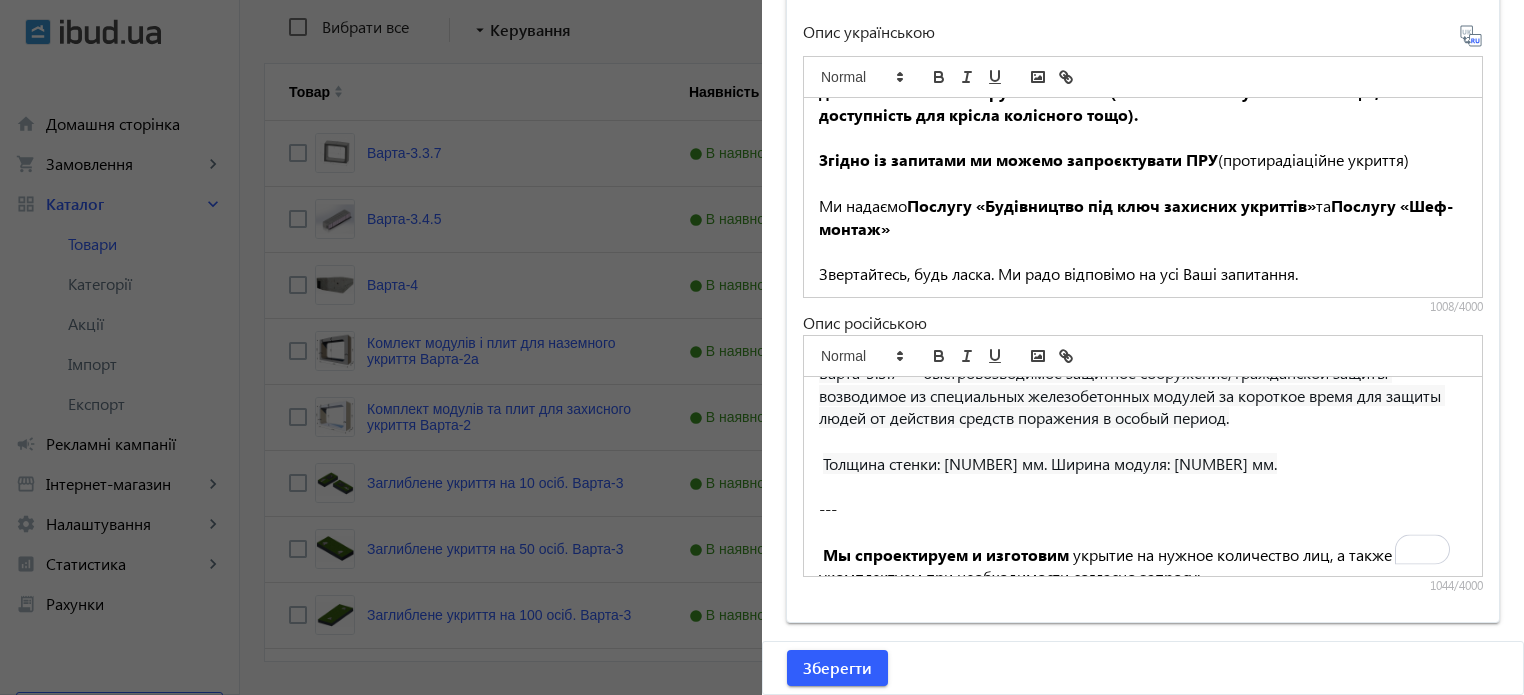 scroll, scrollTop: 126, scrollLeft: 0, axis: vertical 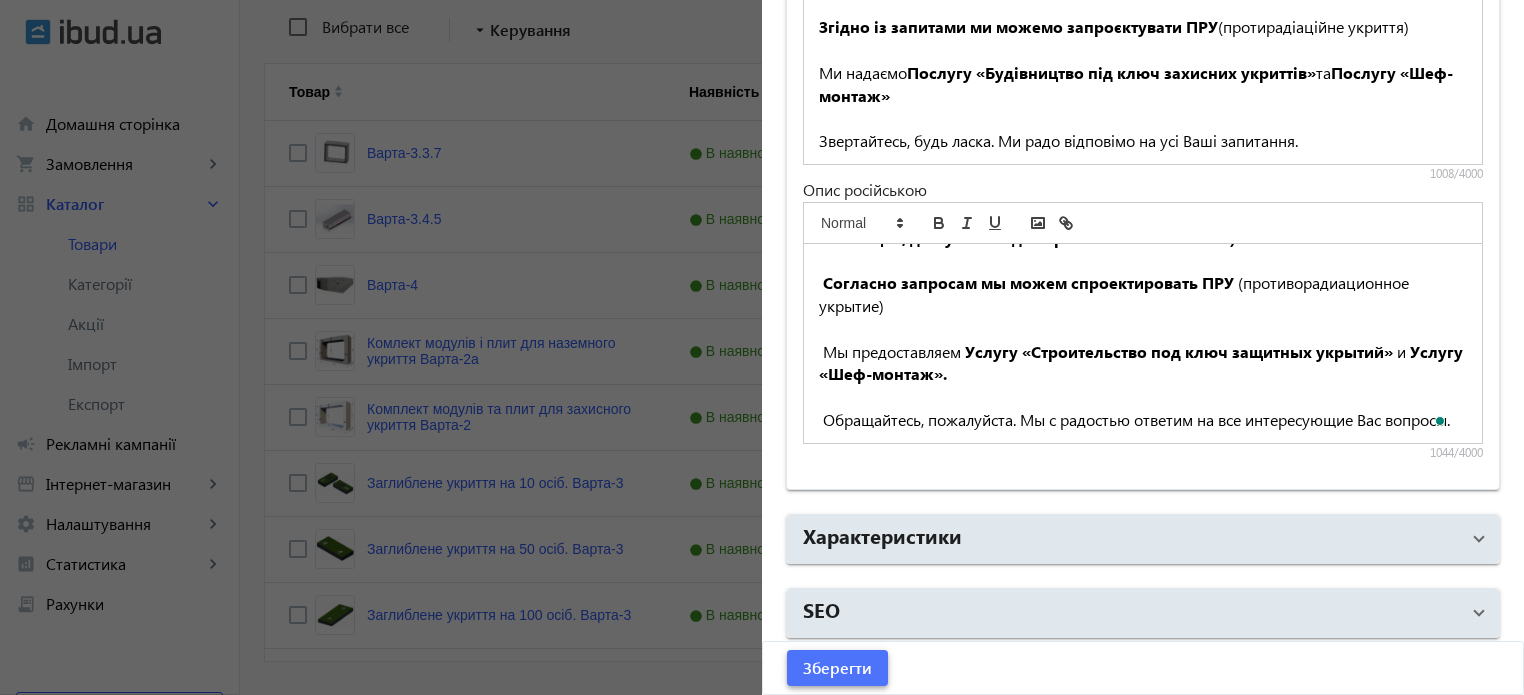 click on "Зберегти" 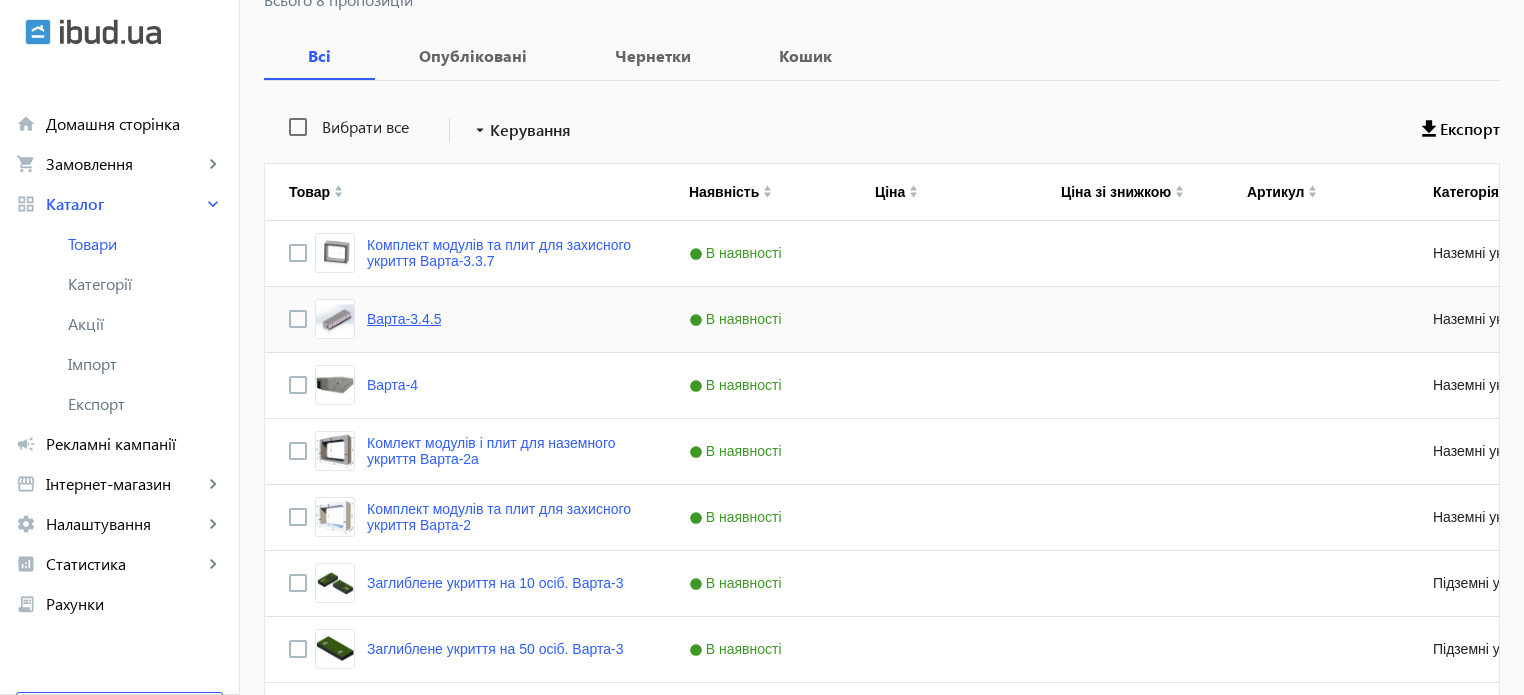 click on "Варта-3.4.5" 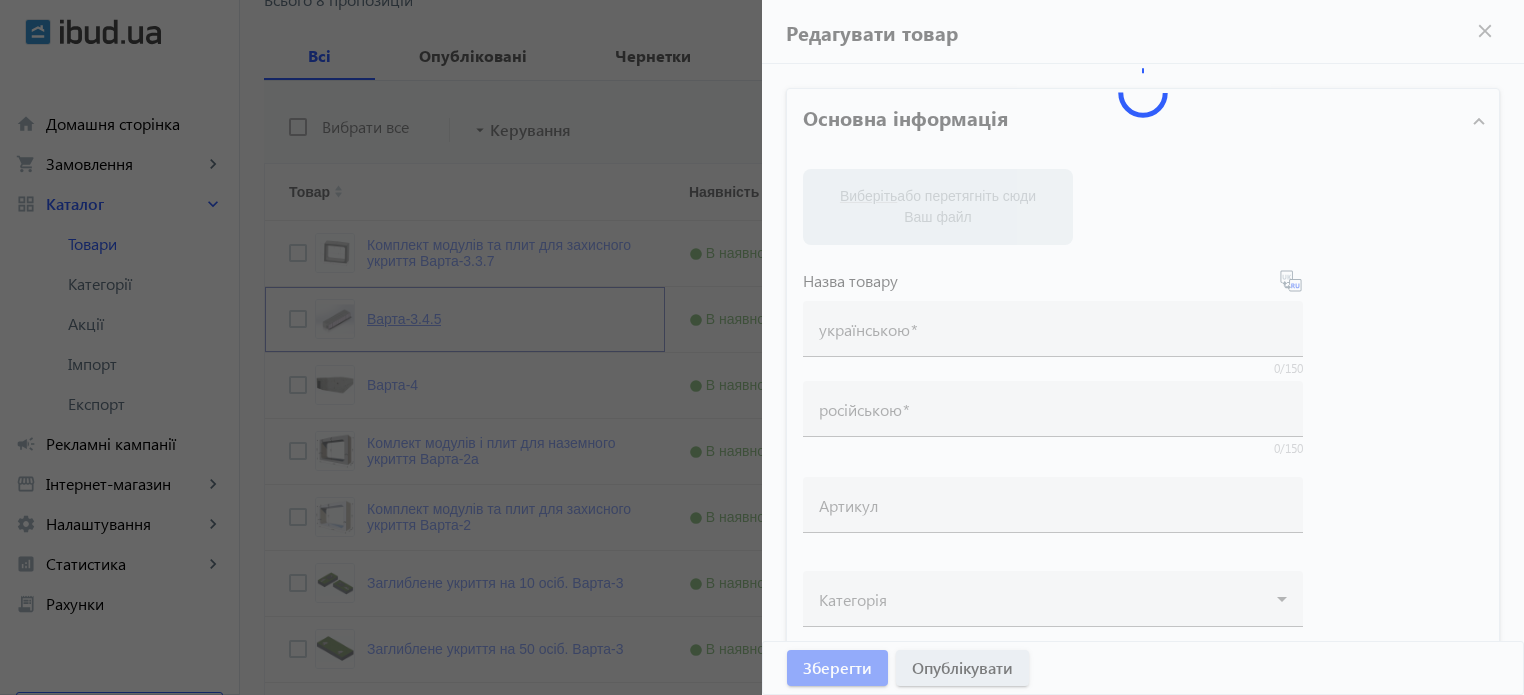 type on "Варта-3.4.5" 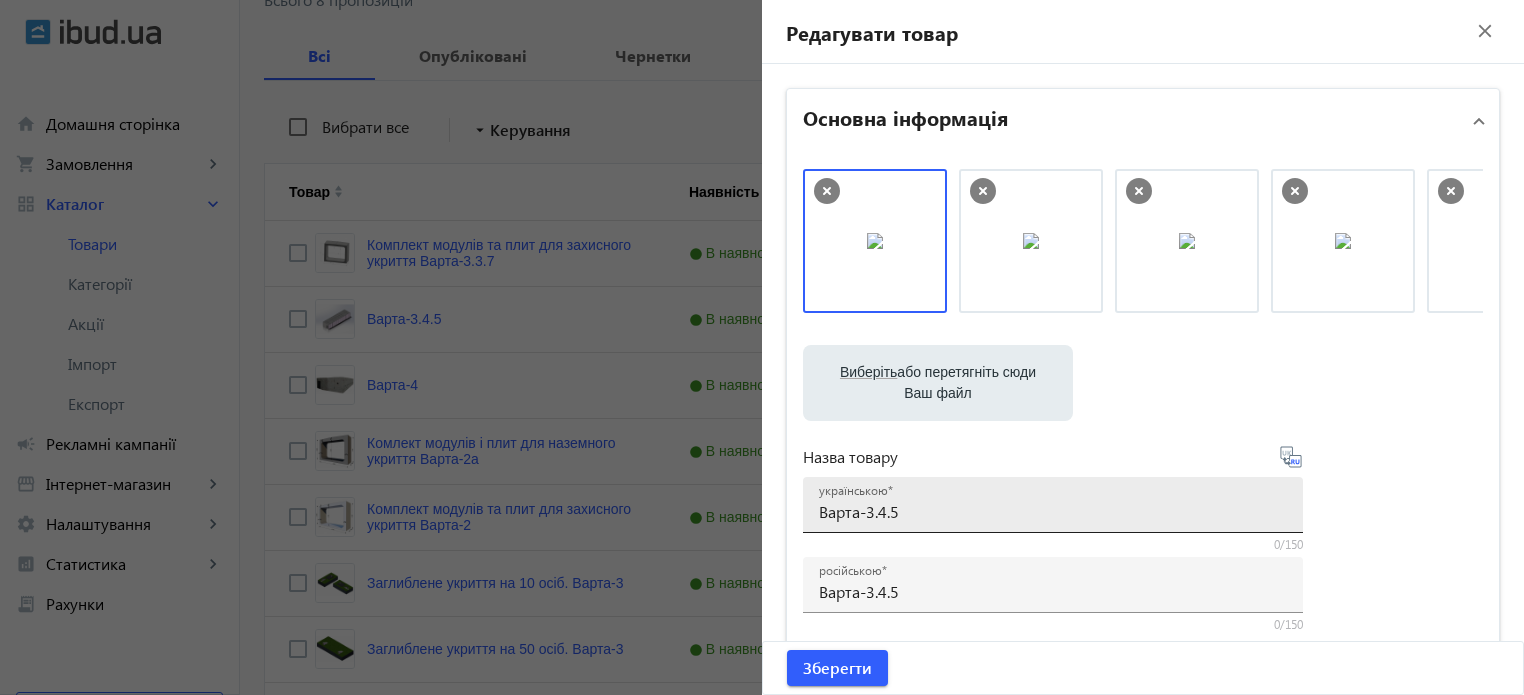 click on "українською Варта-3.4.5" at bounding box center [1053, 505] 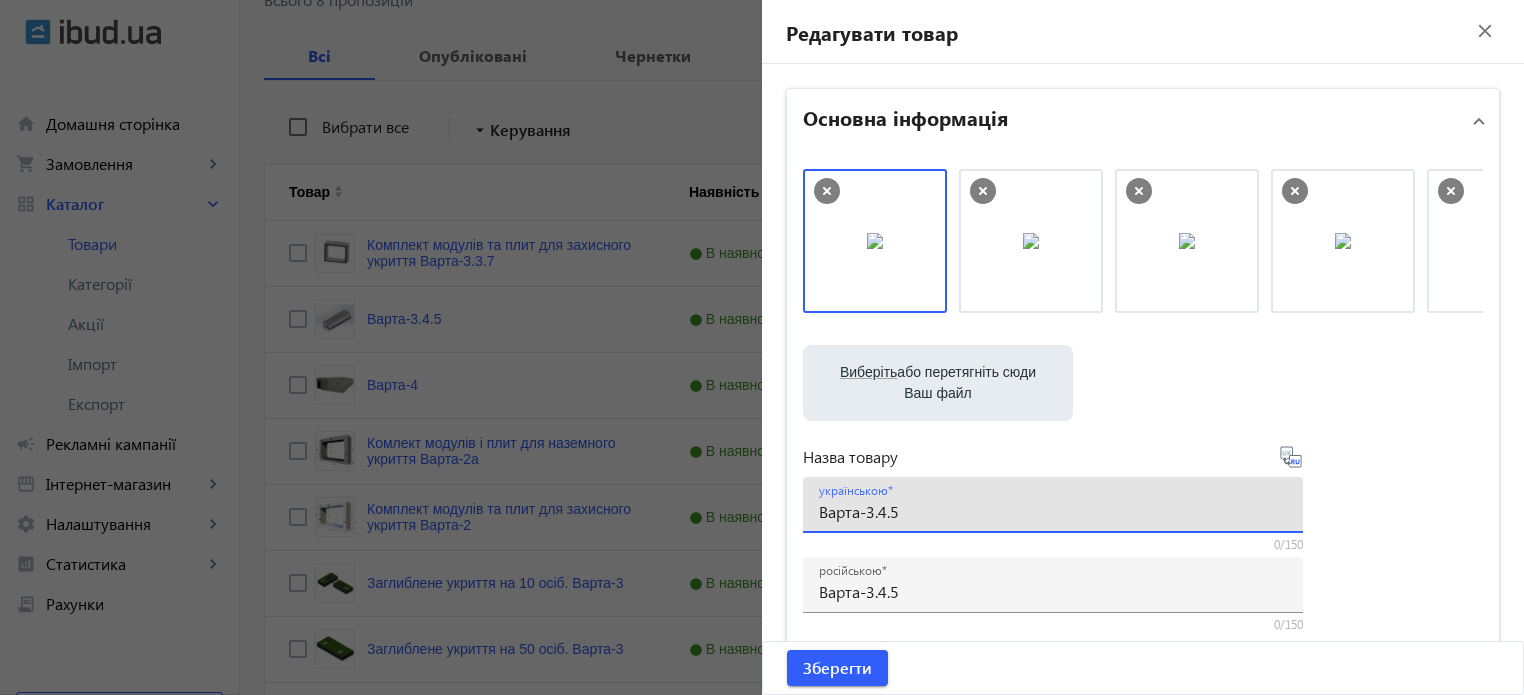 click on "Варта-3.4.5" at bounding box center (1053, 511) 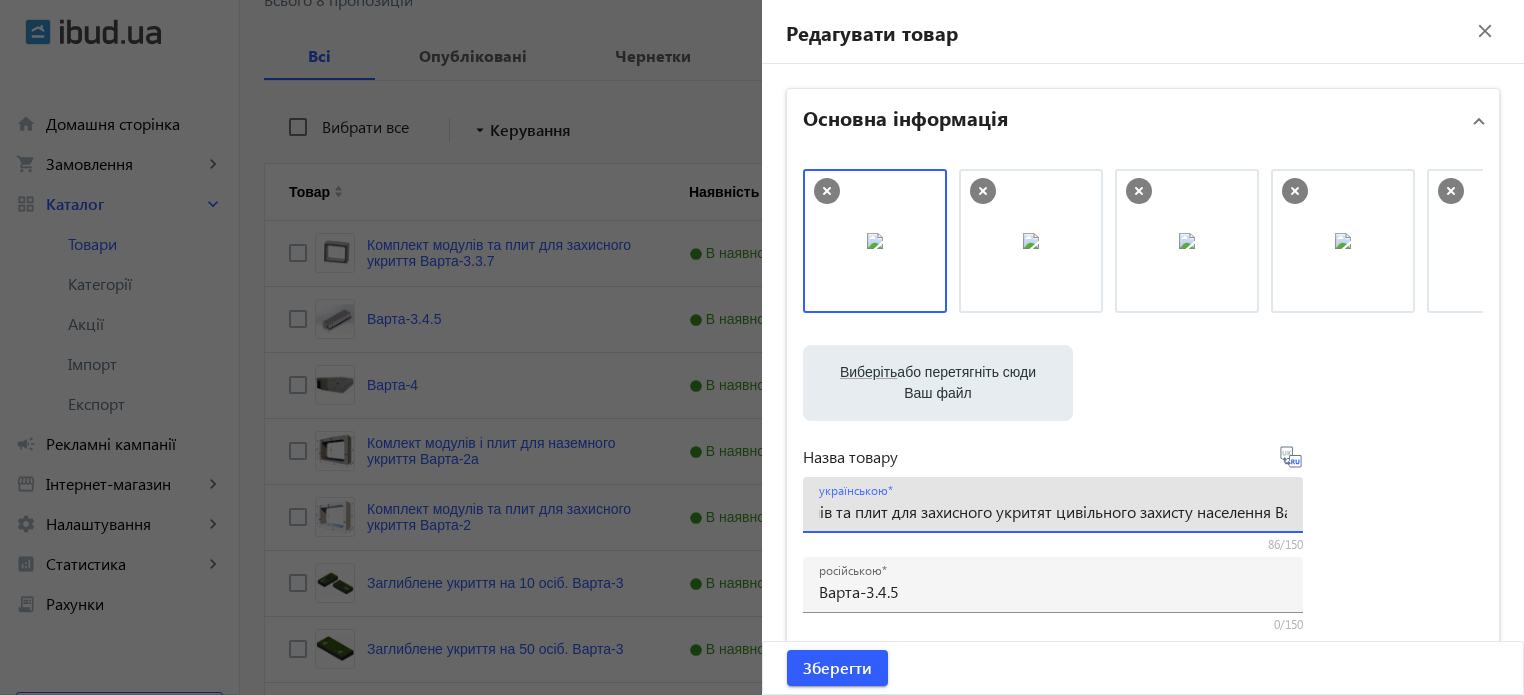click on "Комлект модулів та плит для захисного укритят цивільного захисту населення Варта-3.4.5" at bounding box center [1053, 511] 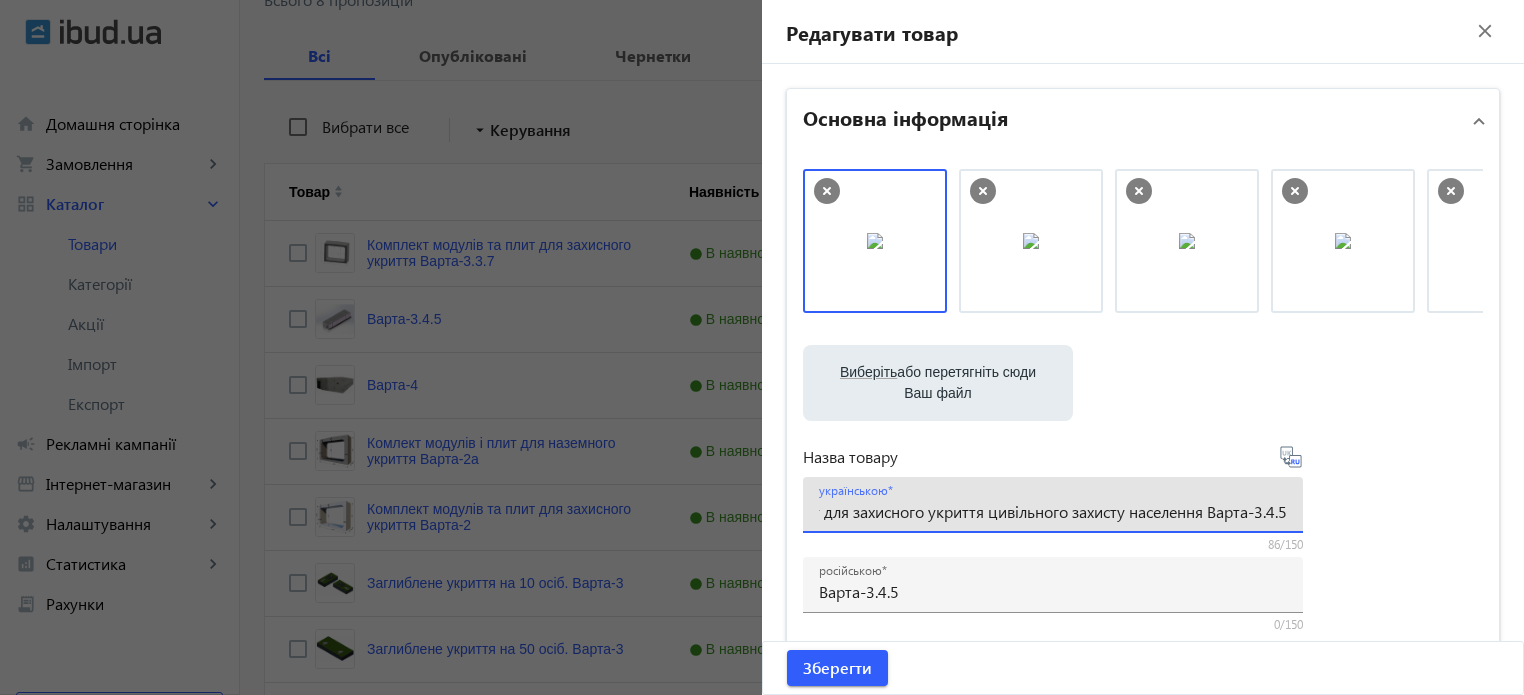 type on "Комлект модулів та плит для захисного укриття цивільного захисту населення Варта-3.4.5" 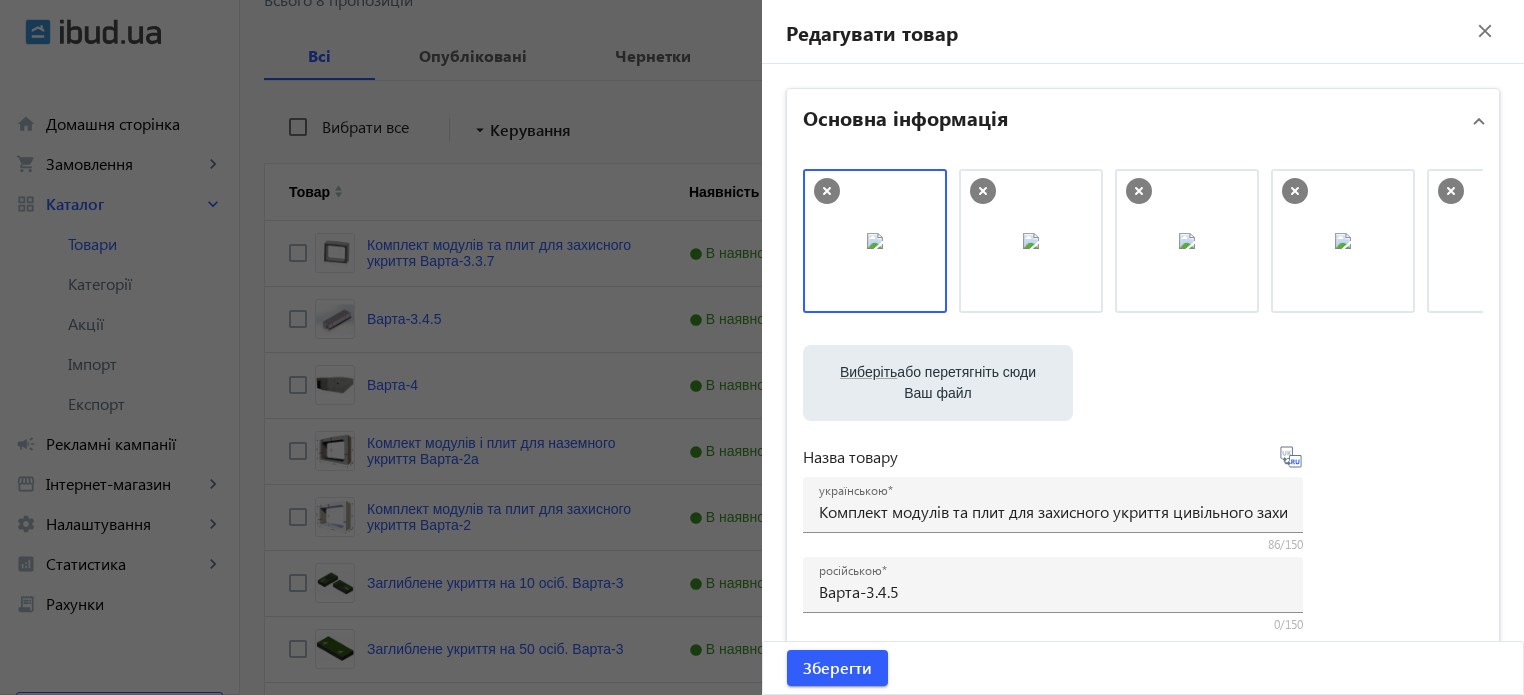 click 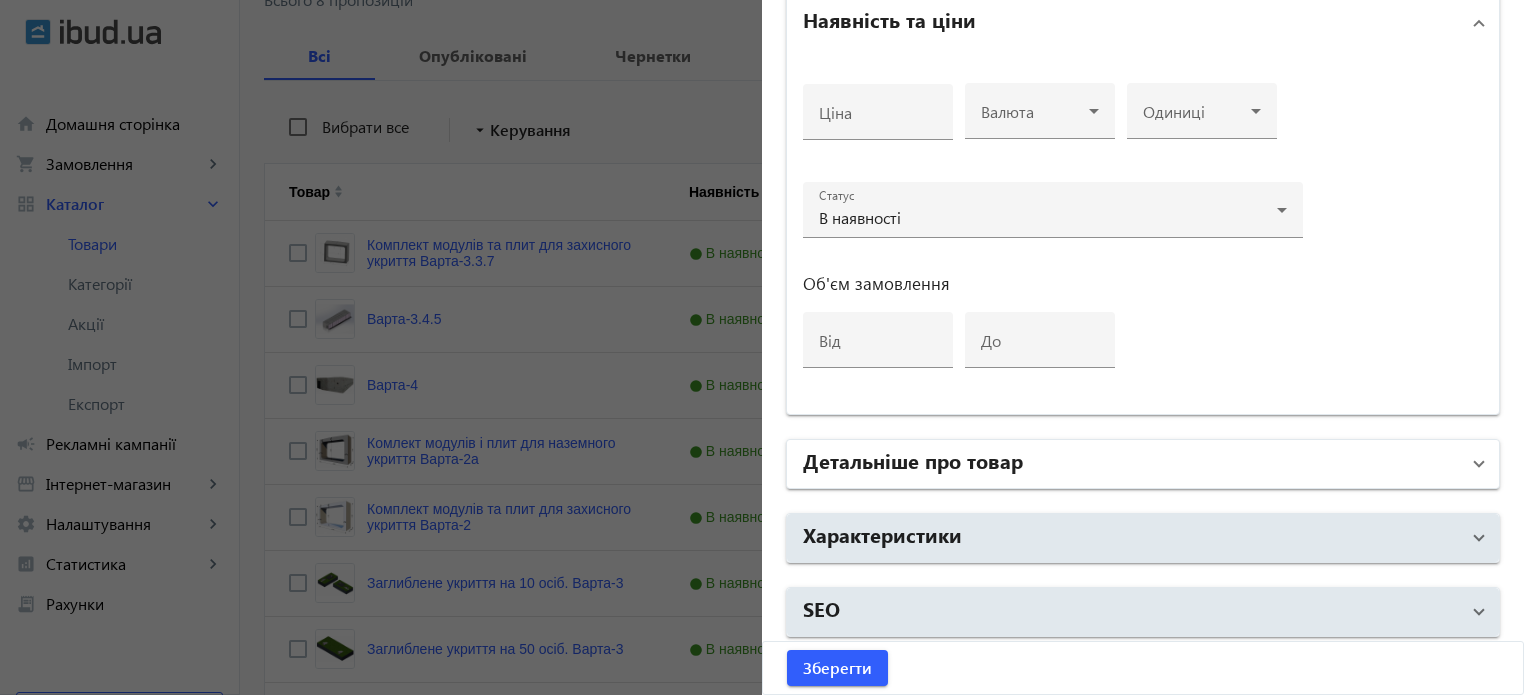 click on "Детальніше про товар" at bounding box center (1143, 464) 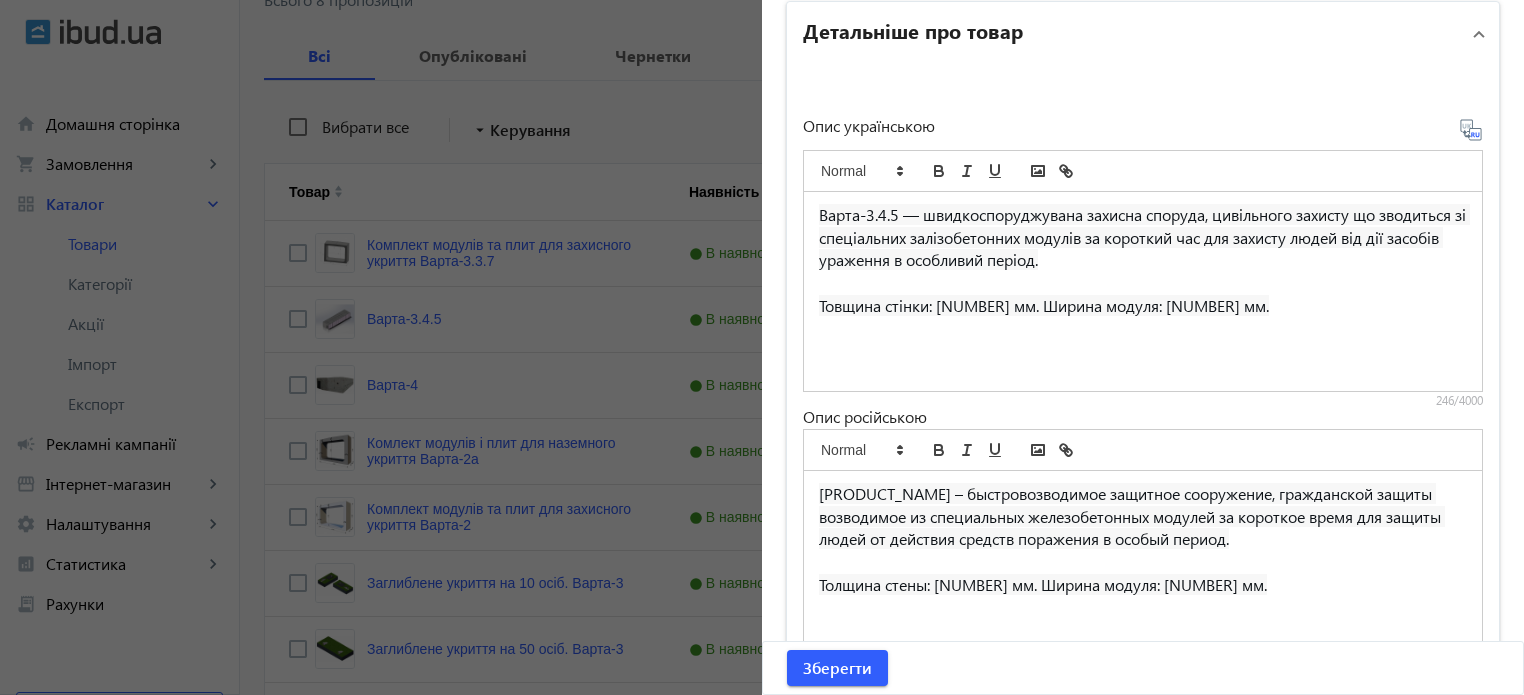 scroll, scrollTop: 1468, scrollLeft: 0, axis: vertical 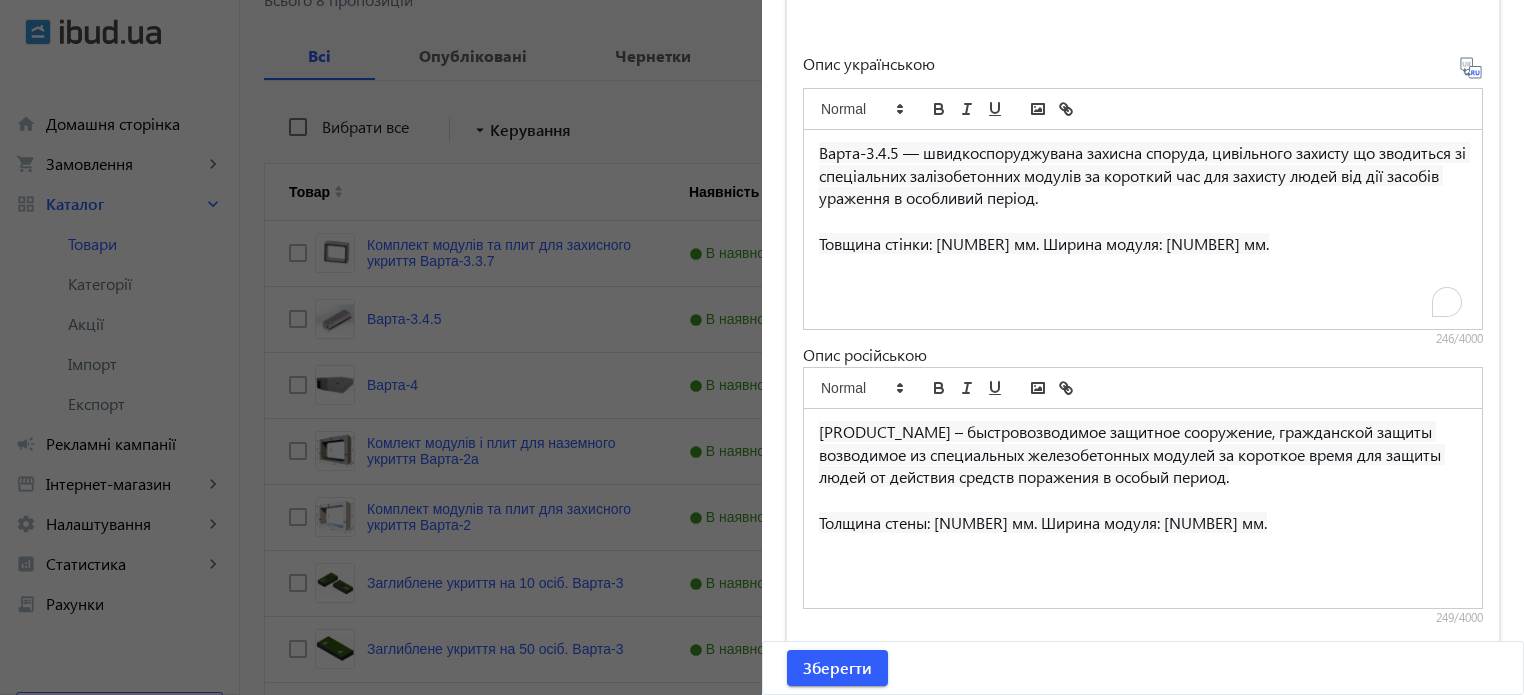 click on "Варта-3.4.5 — швидкоспоруджувана захисна споруда, цивільного захисту що зводиться зі спеціальних залізобетонних модулів за короткий час для захисту людей від дії засобів ураження в особливий період. Товщина стінки: 250 мм. Ширина модуля: 4500 мм" at bounding box center [1143, 229] 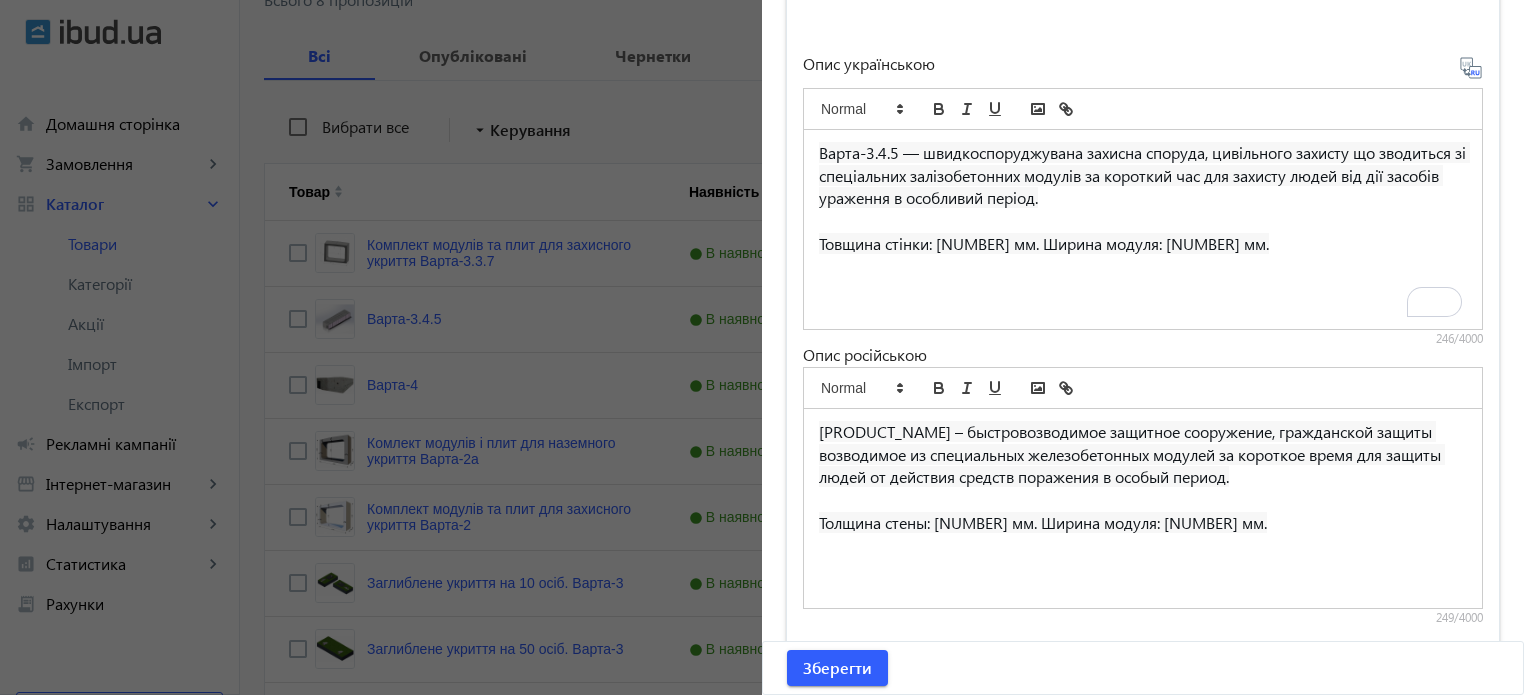 click on "Варта-3.4.5 — швидкоспоруджувана захисна споруда, цивільного захисту що зводиться зі спеціальних залізобетонних модулів за короткий час для захисту людей від дії засобів ураження в особливий період. Товщина стінки: 250 мм. Ширина модуля: 4500 мм" at bounding box center (1143, 229) 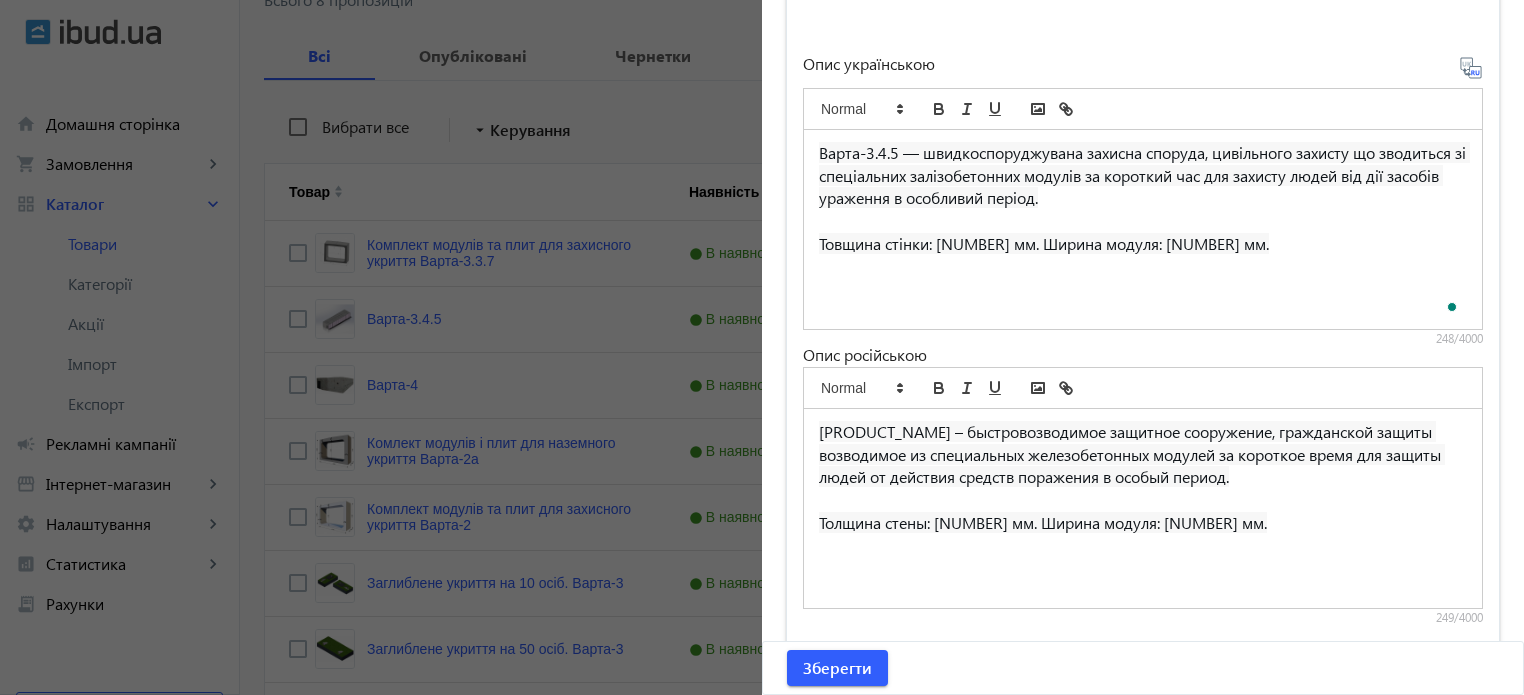 scroll, scrollTop: 402, scrollLeft: 0, axis: vertical 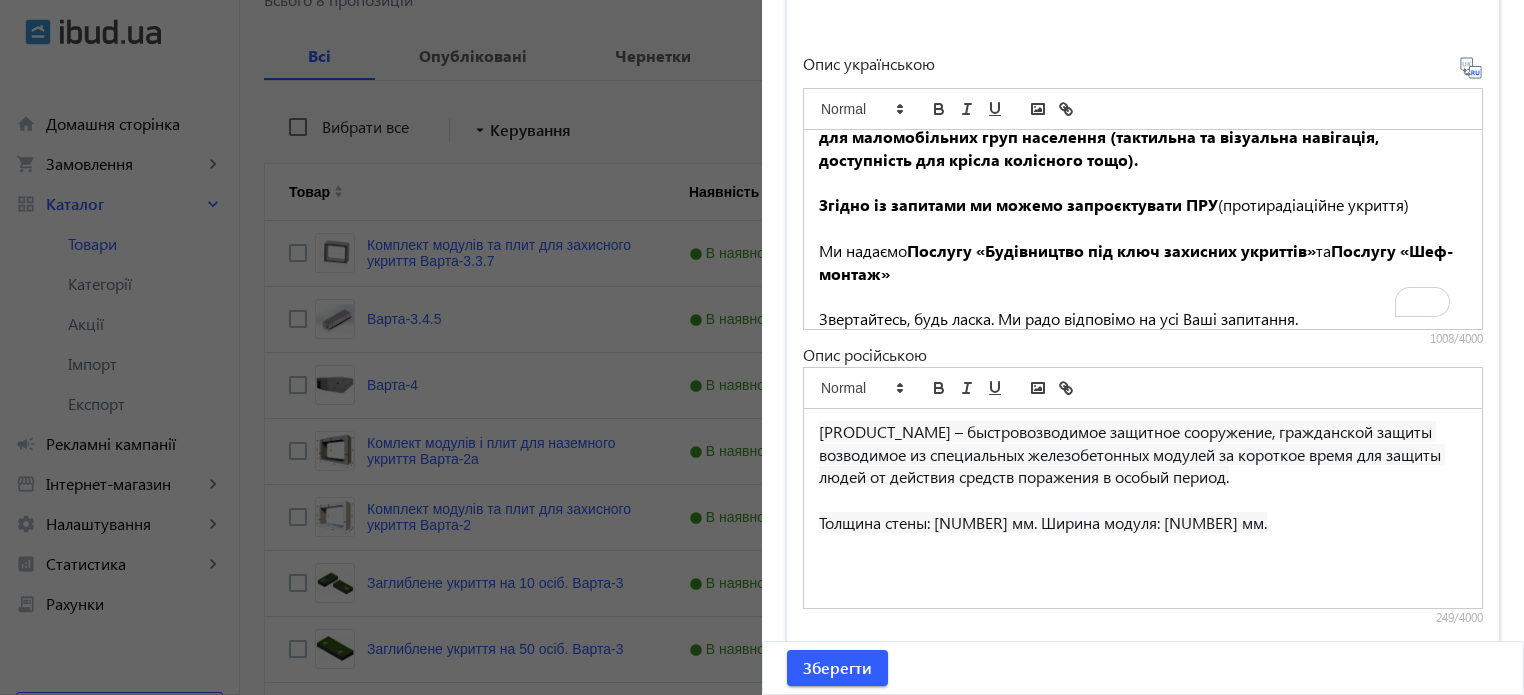 click 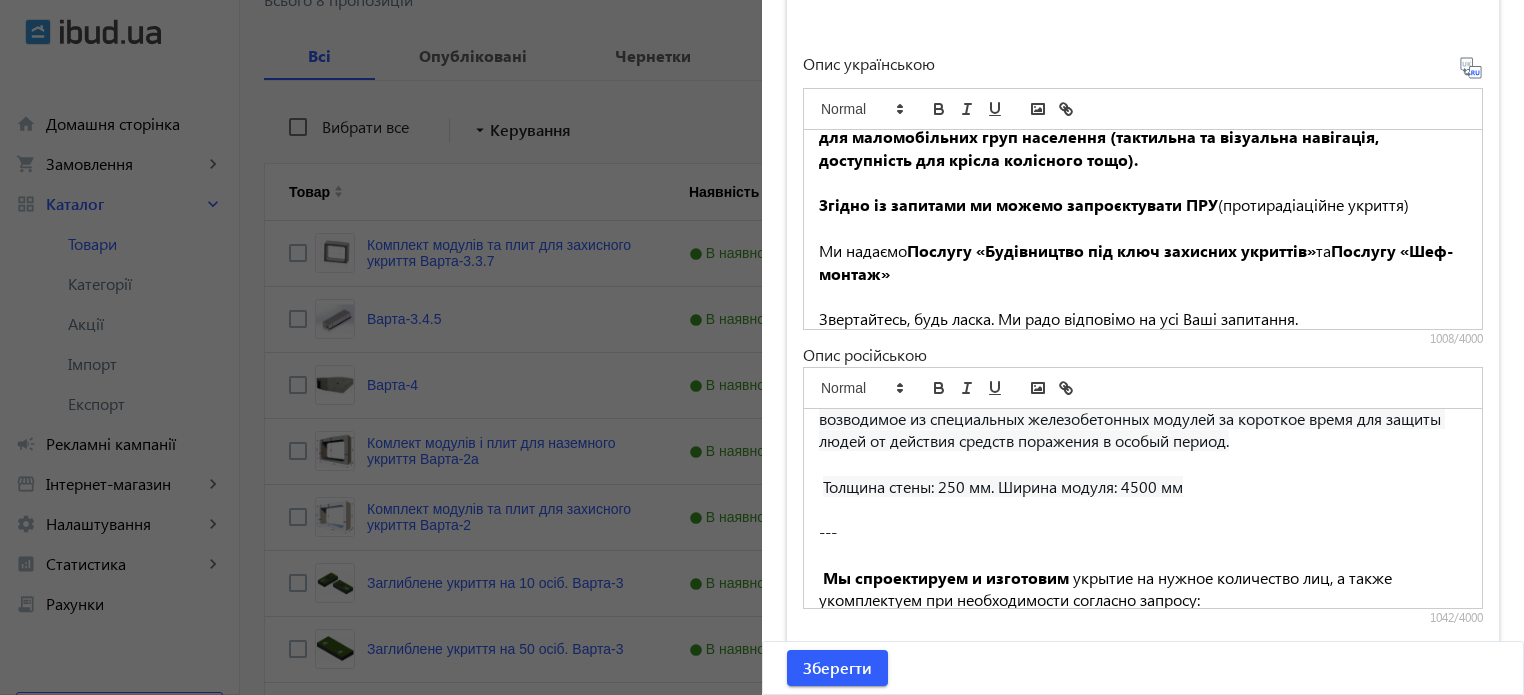 scroll, scrollTop: 0, scrollLeft: 0, axis: both 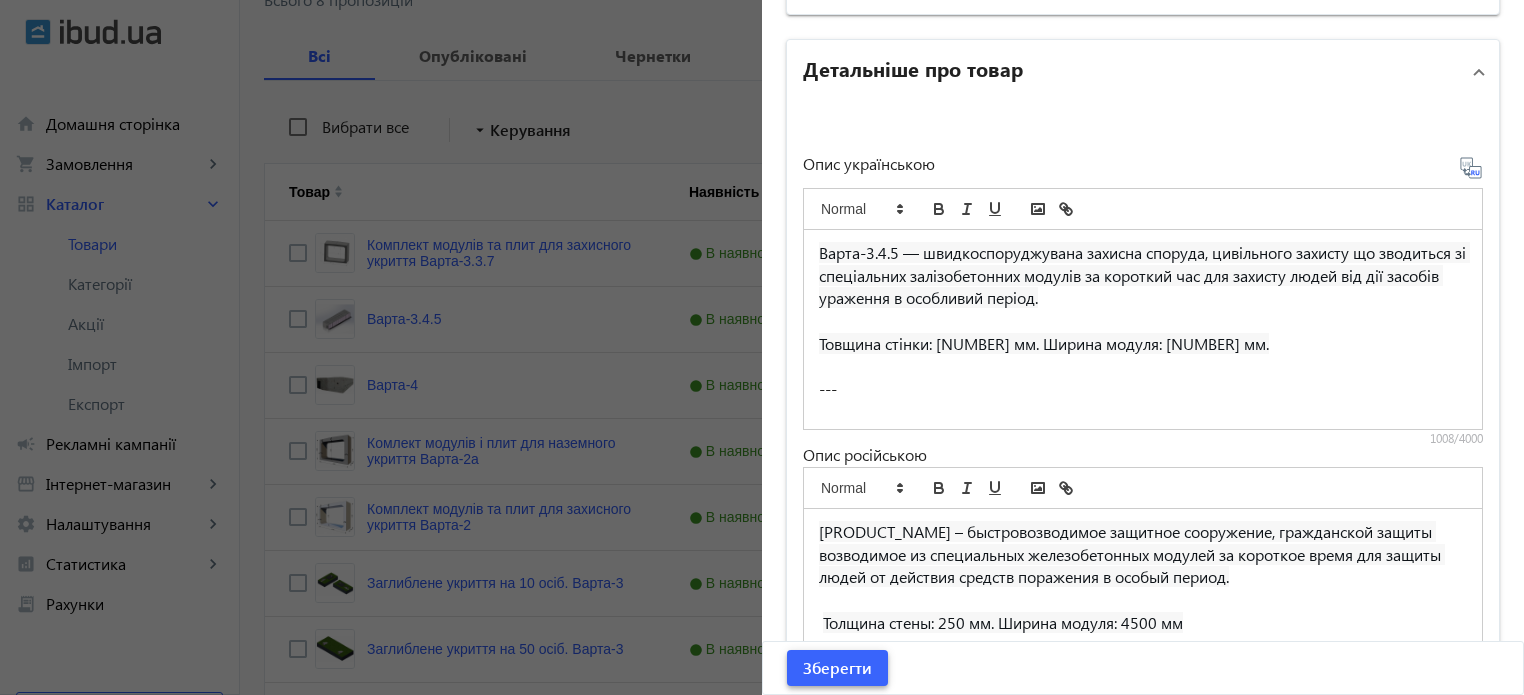 click on "Зберегти" 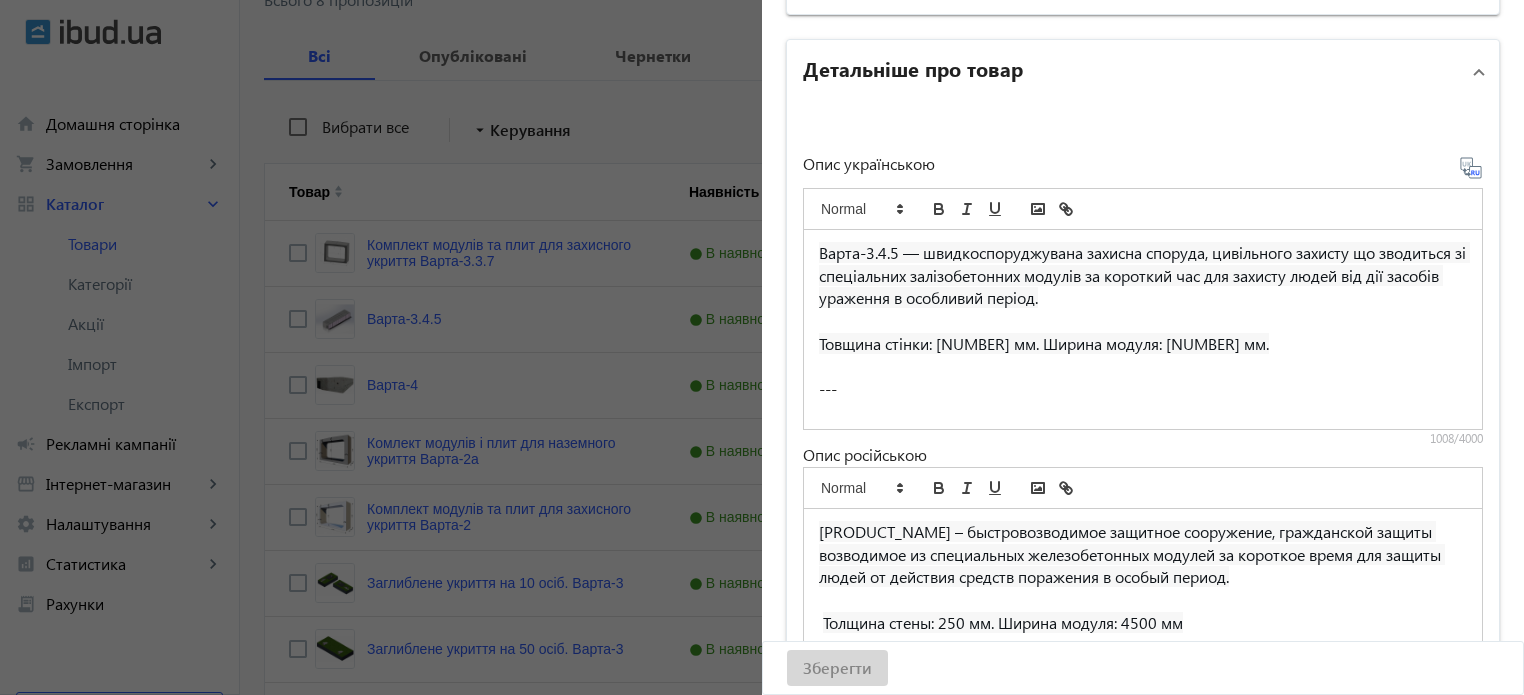 scroll, scrollTop: 0, scrollLeft: 0, axis: both 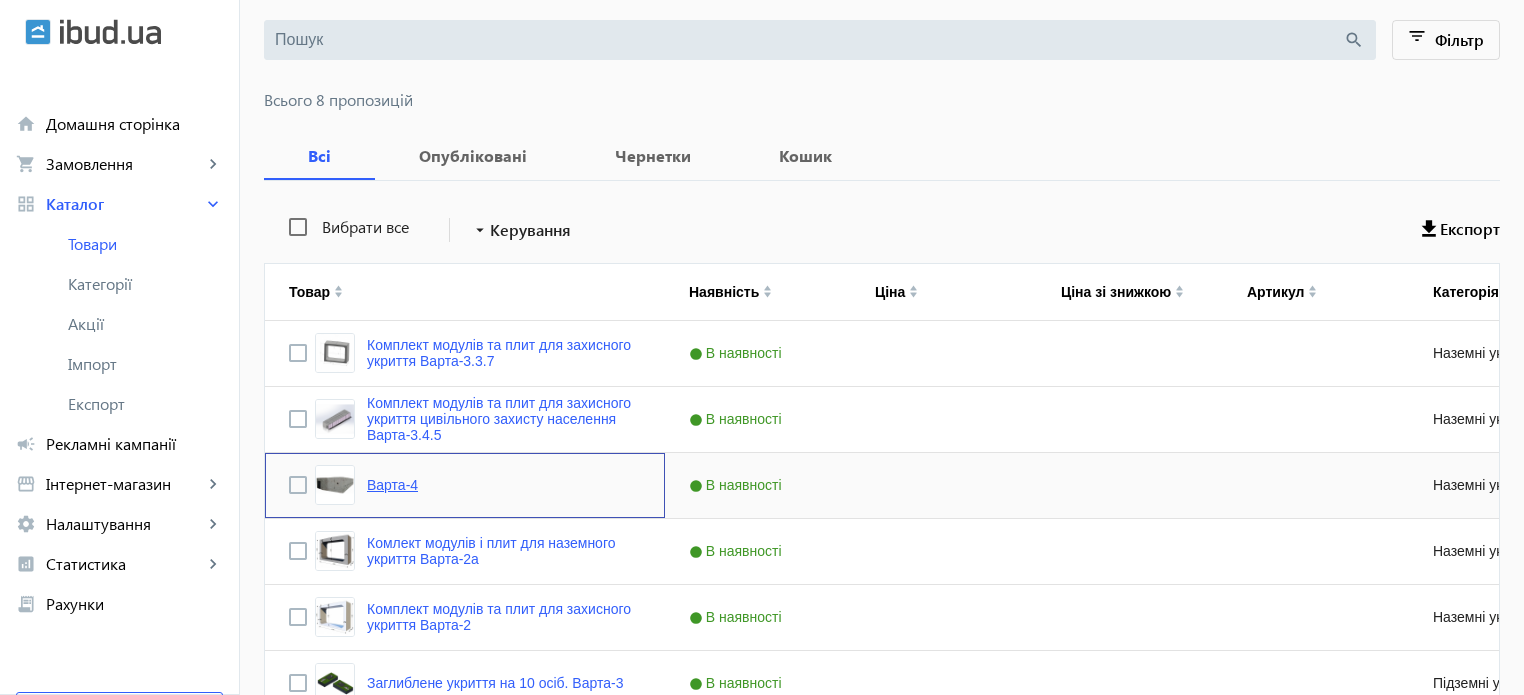 click on "Варта-4" 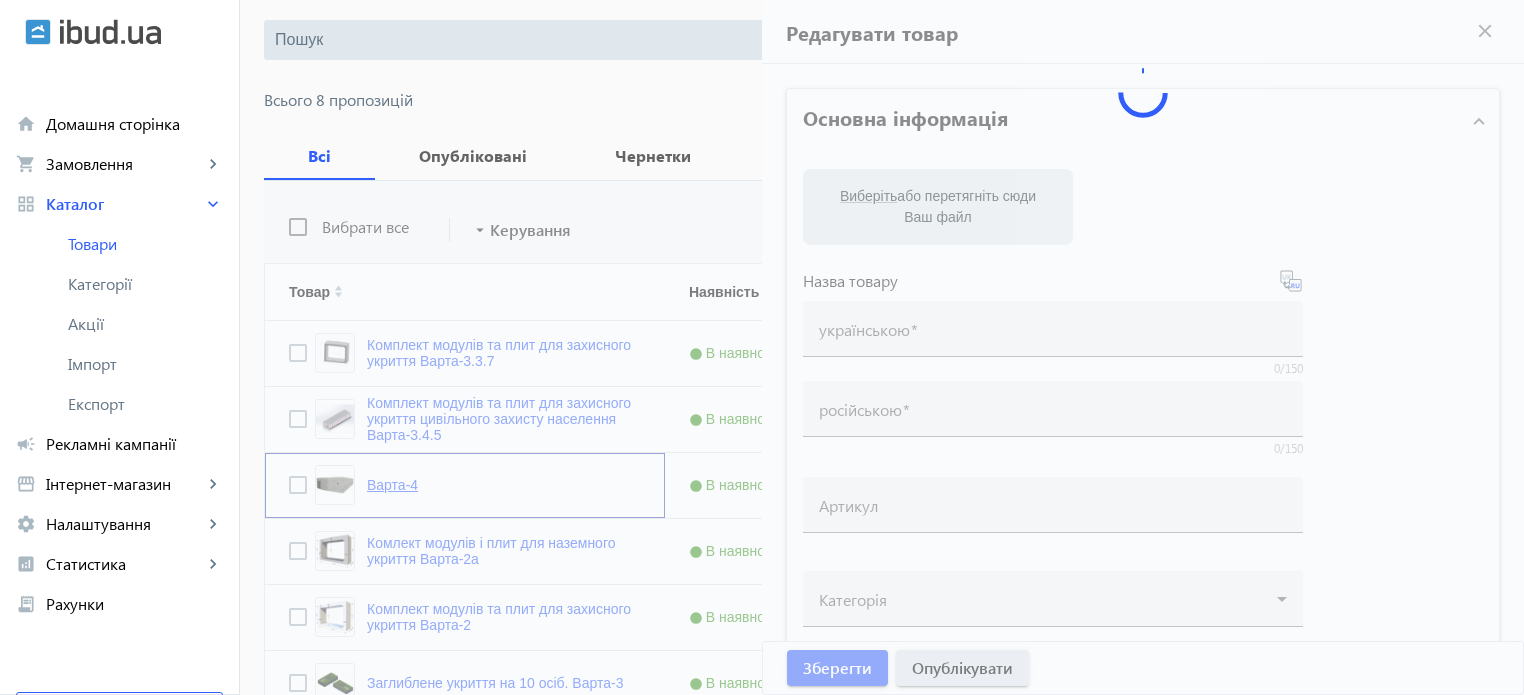 type on "Варта-4" 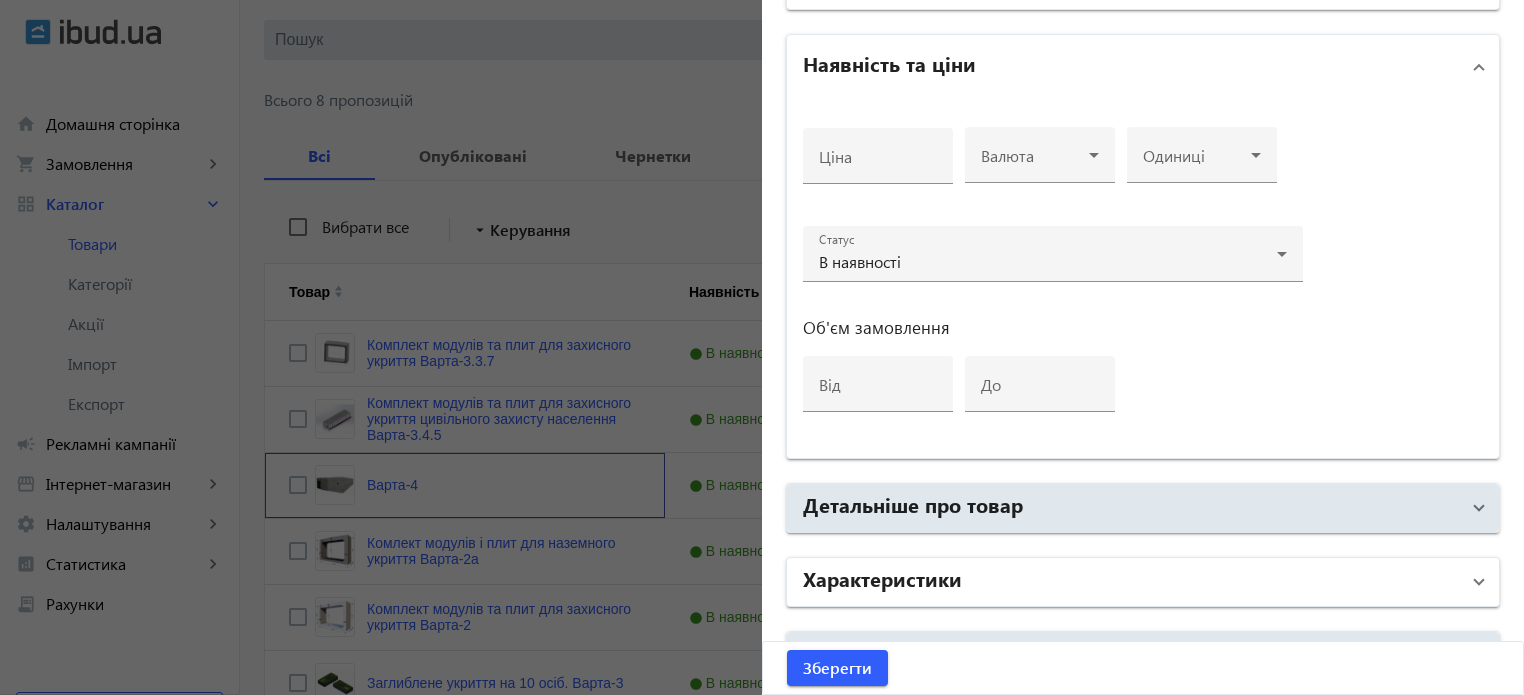 scroll, scrollTop: 968, scrollLeft: 0, axis: vertical 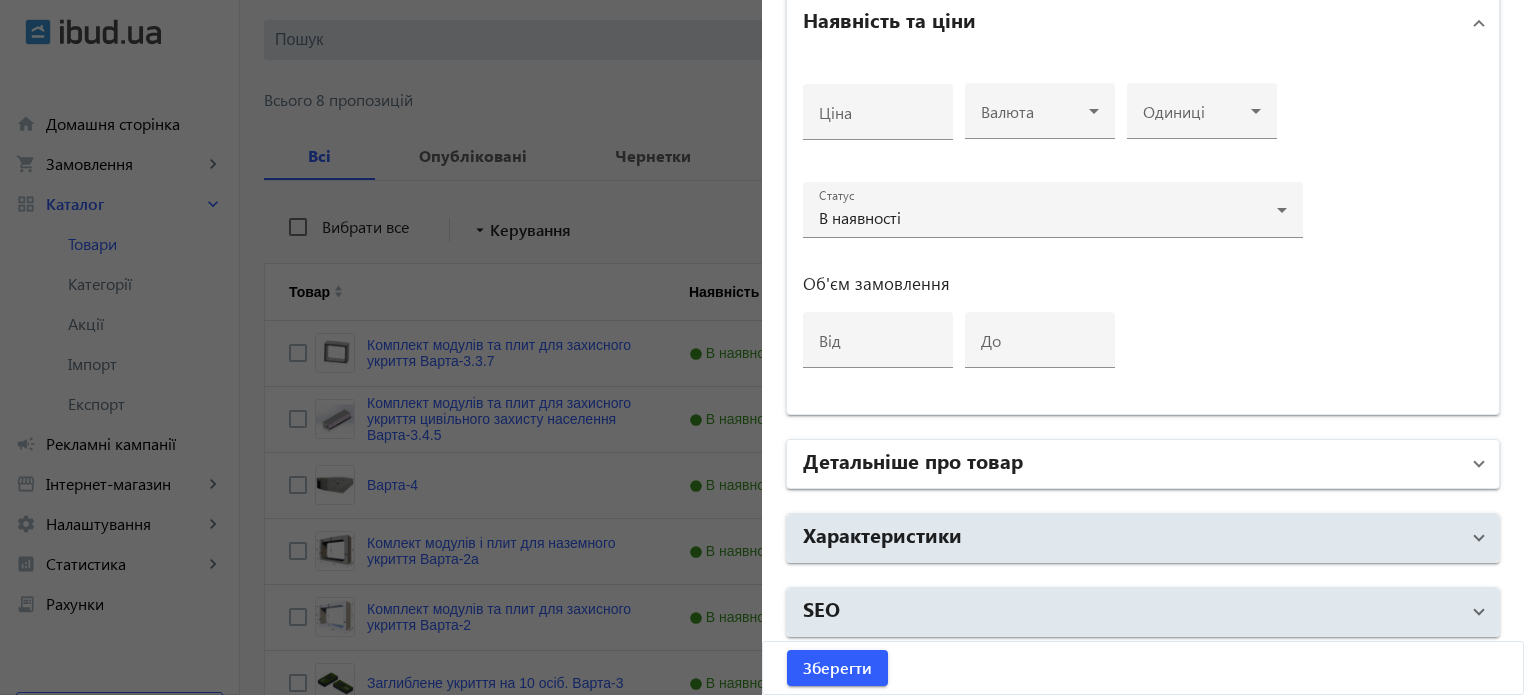 click on "Детальніше про товар" at bounding box center [913, 460] 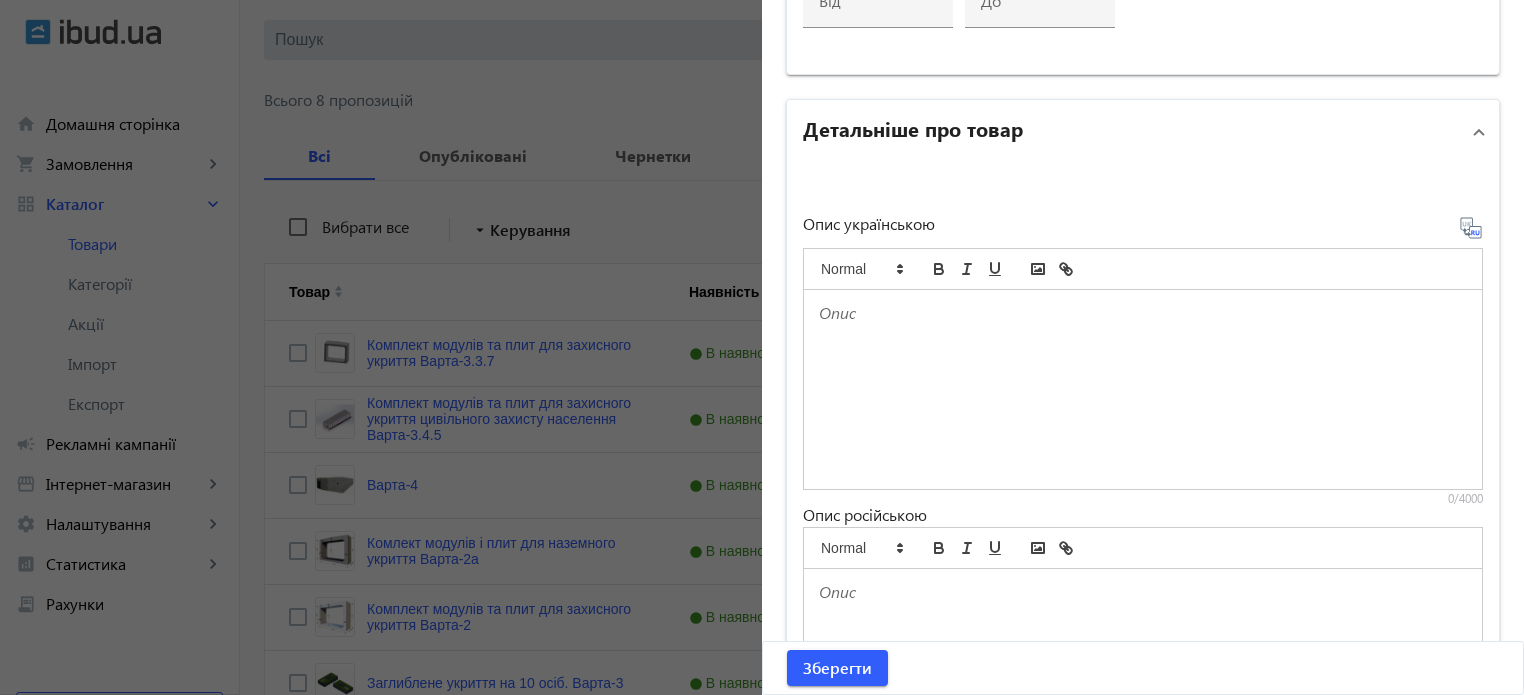 scroll, scrollTop: 1368, scrollLeft: 0, axis: vertical 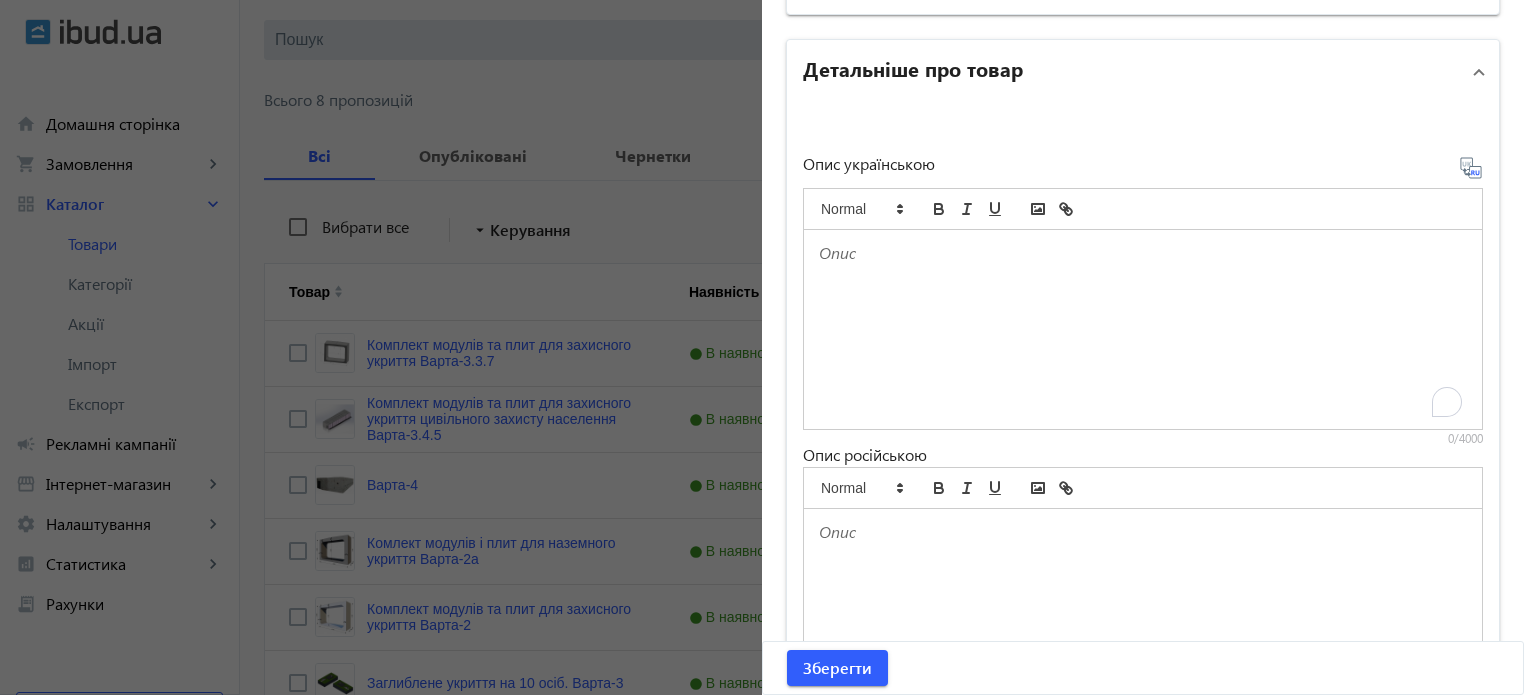 click at bounding box center [1143, 329] 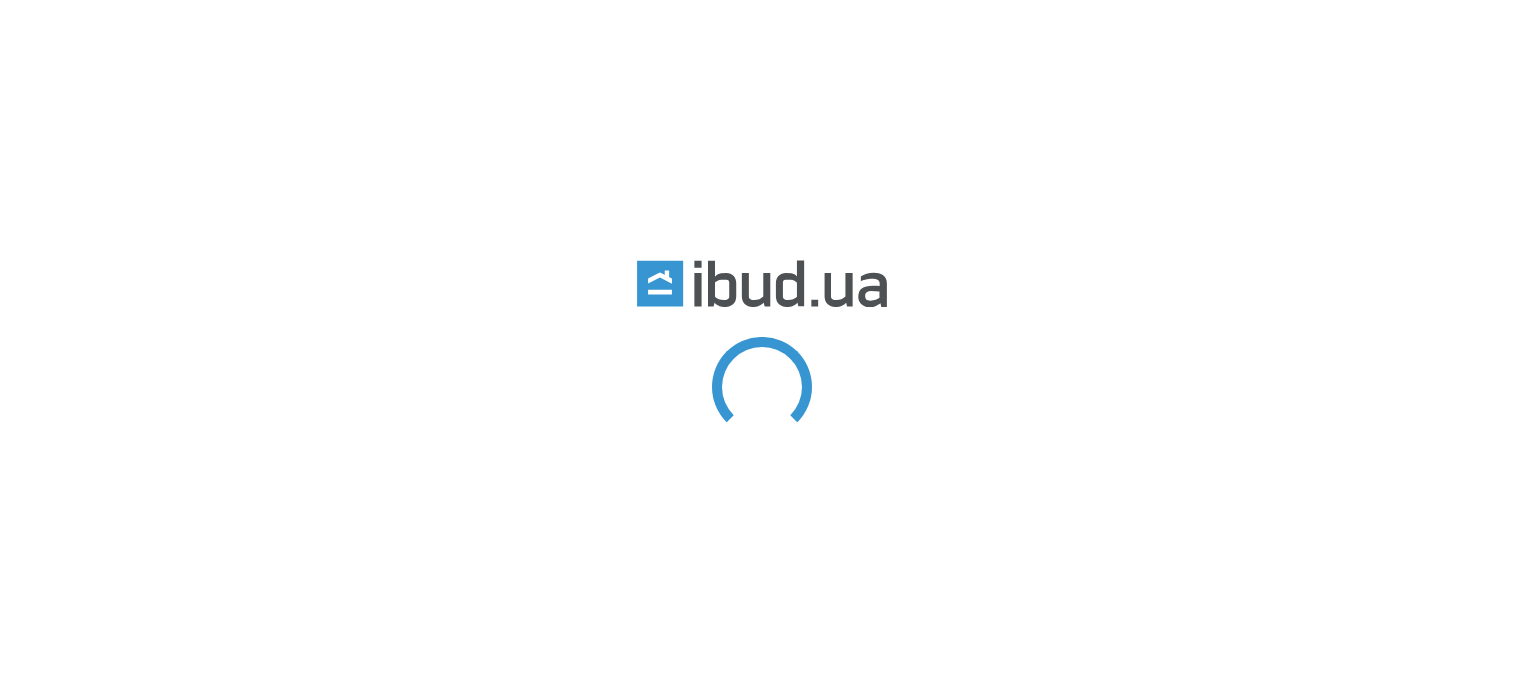 scroll, scrollTop: 0, scrollLeft: 0, axis: both 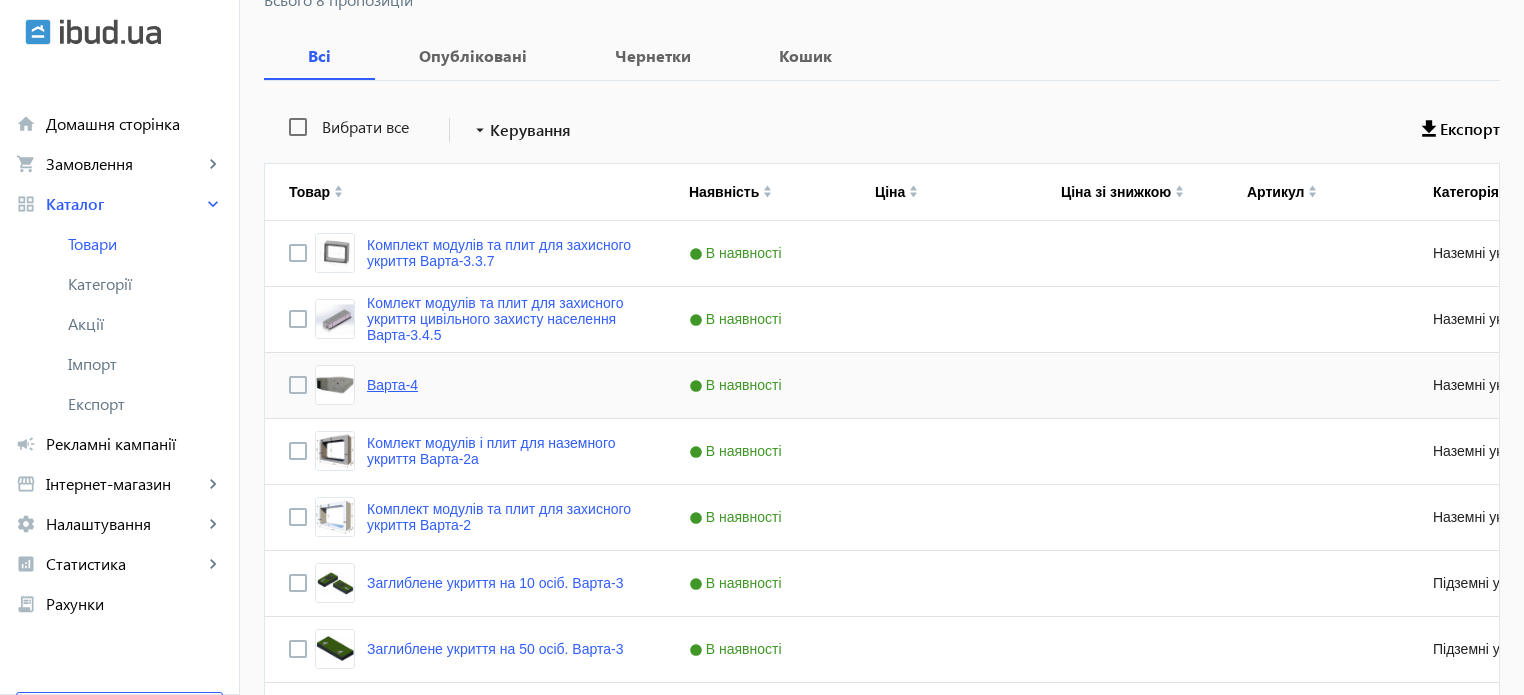 click on "Варта-4" 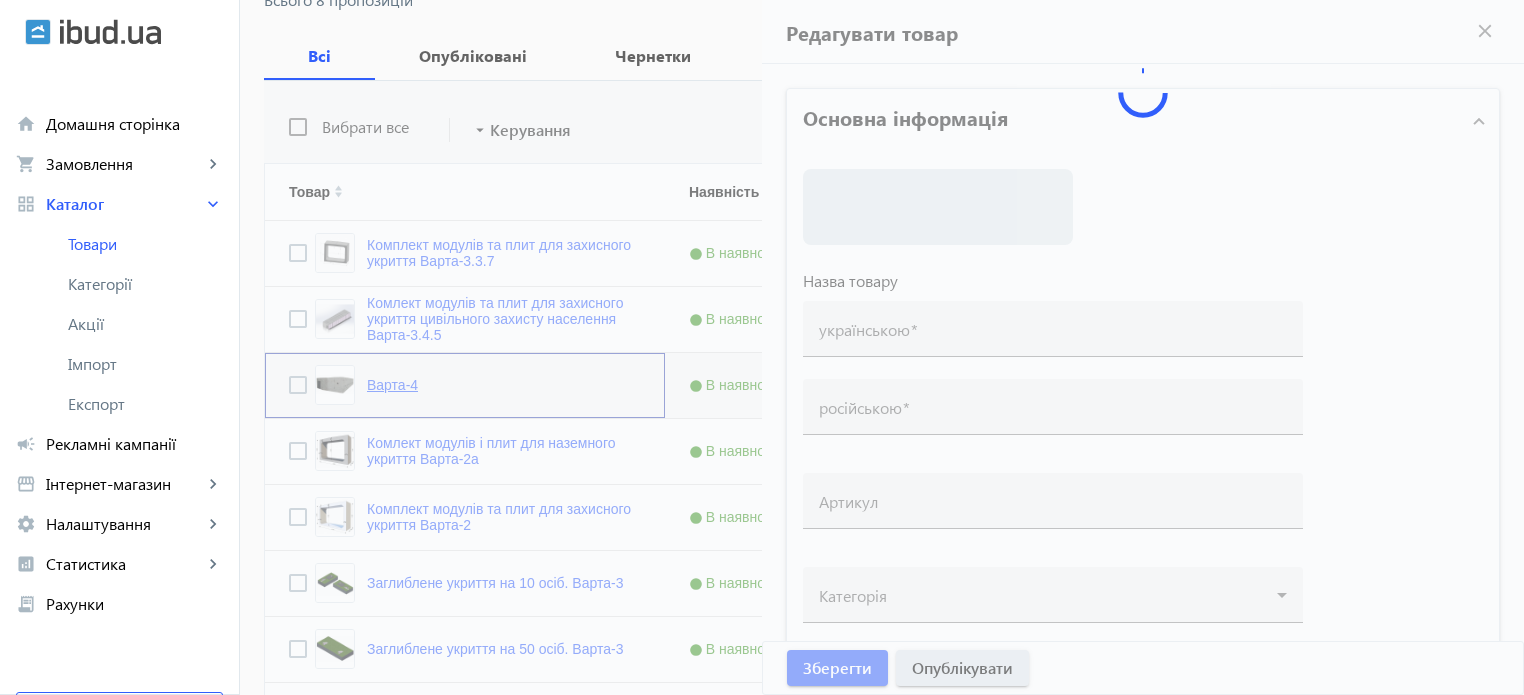 type on "Варта-4" 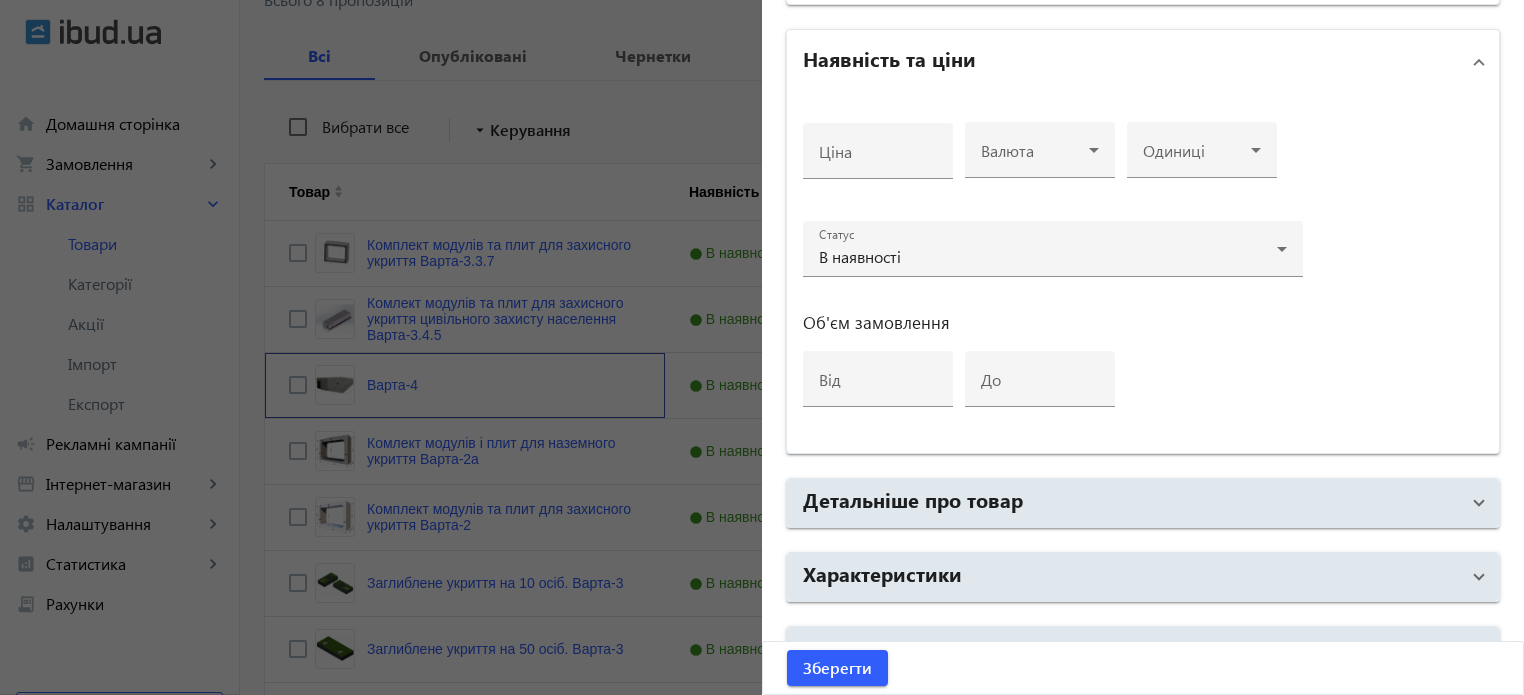 scroll, scrollTop: 968, scrollLeft: 0, axis: vertical 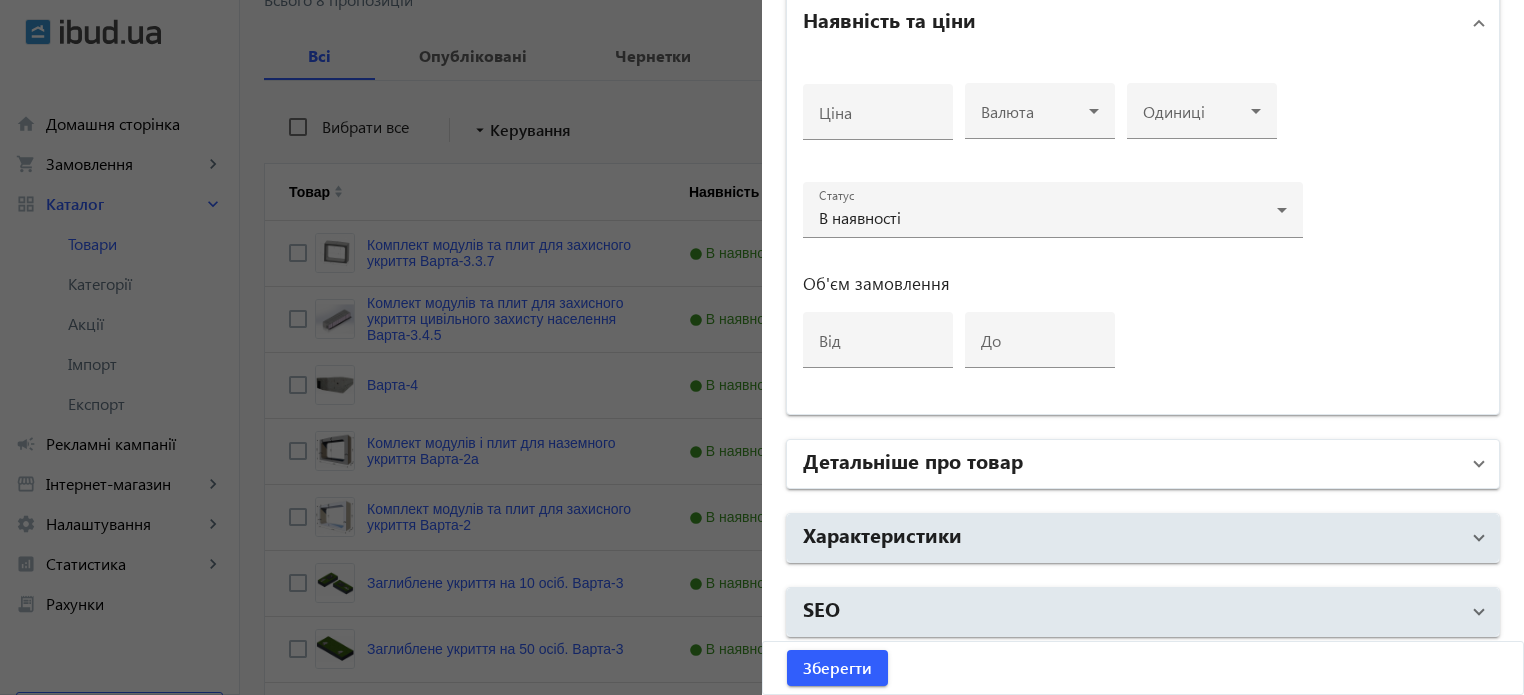 click on "Детальніше про товар" at bounding box center (913, 460) 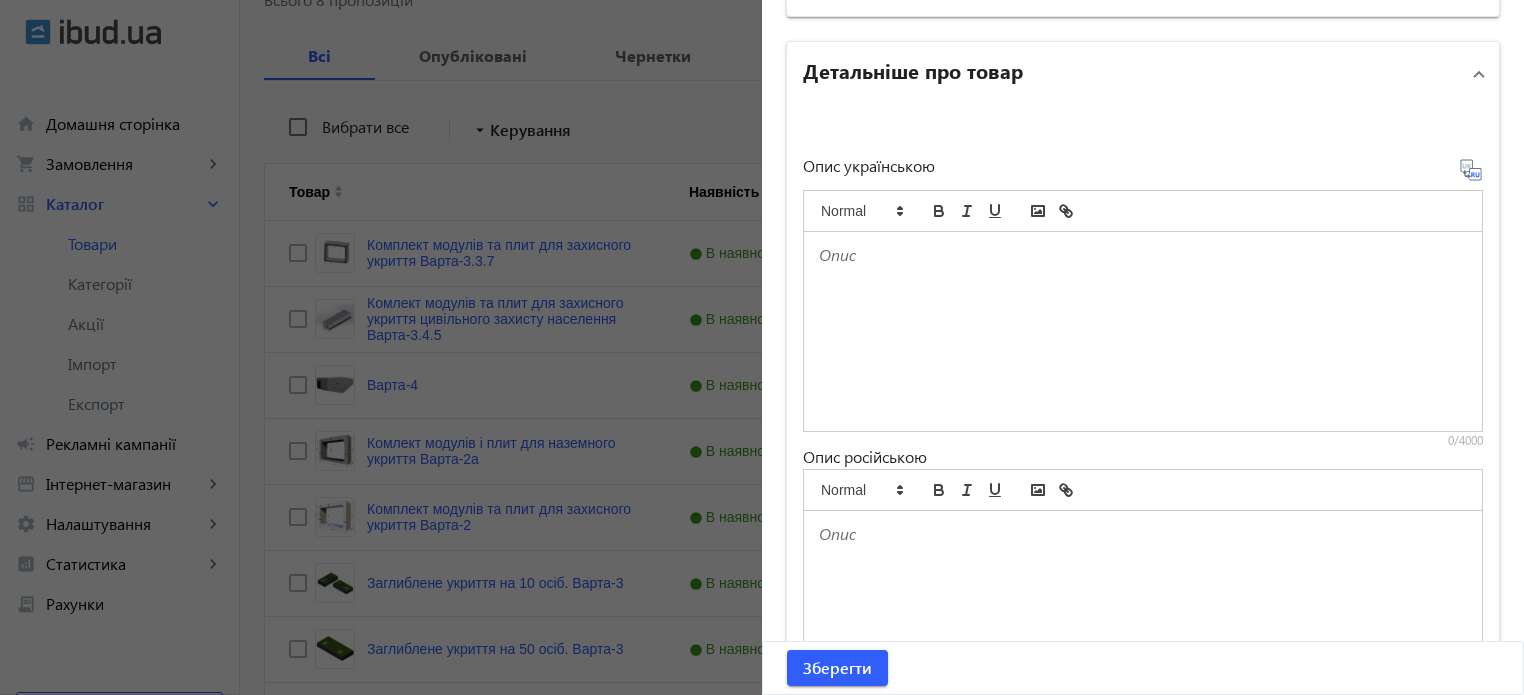 scroll, scrollTop: 1368, scrollLeft: 0, axis: vertical 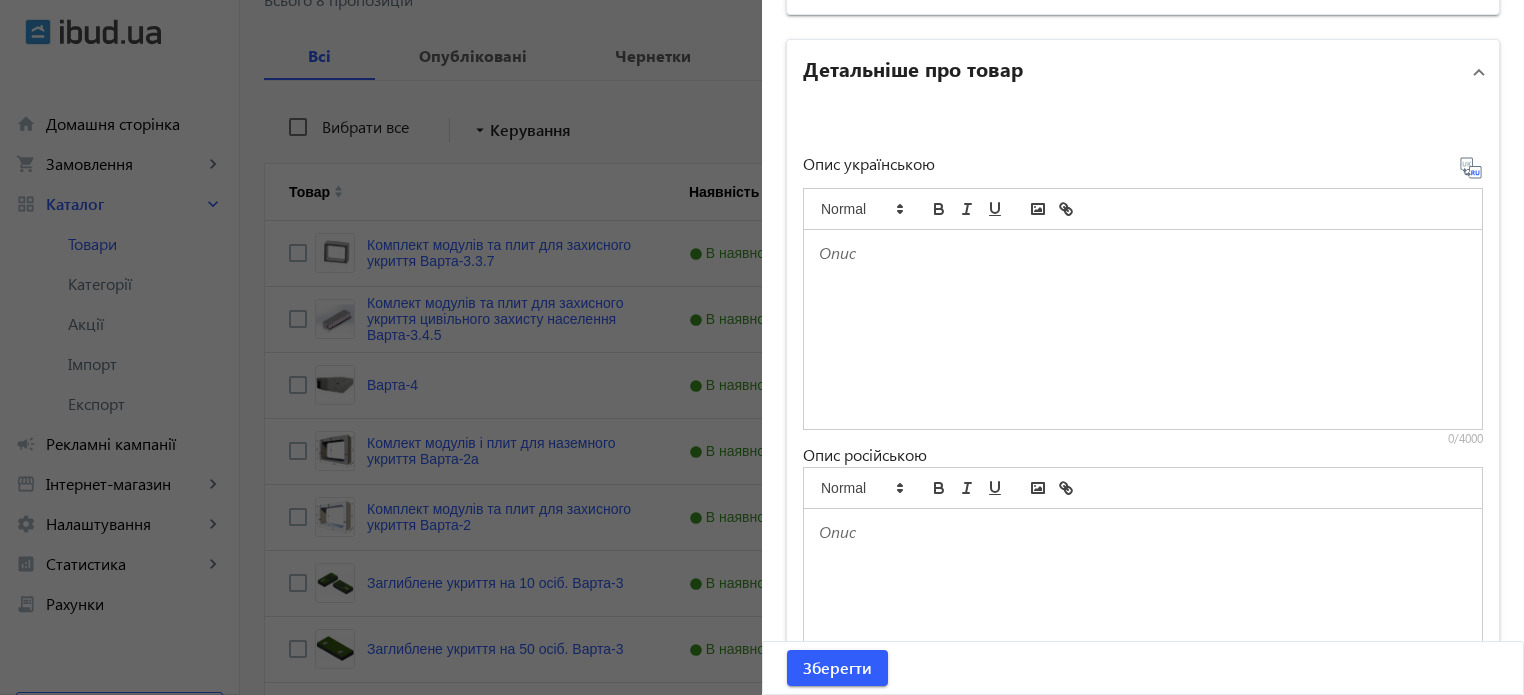 click at bounding box center (1143, 329) 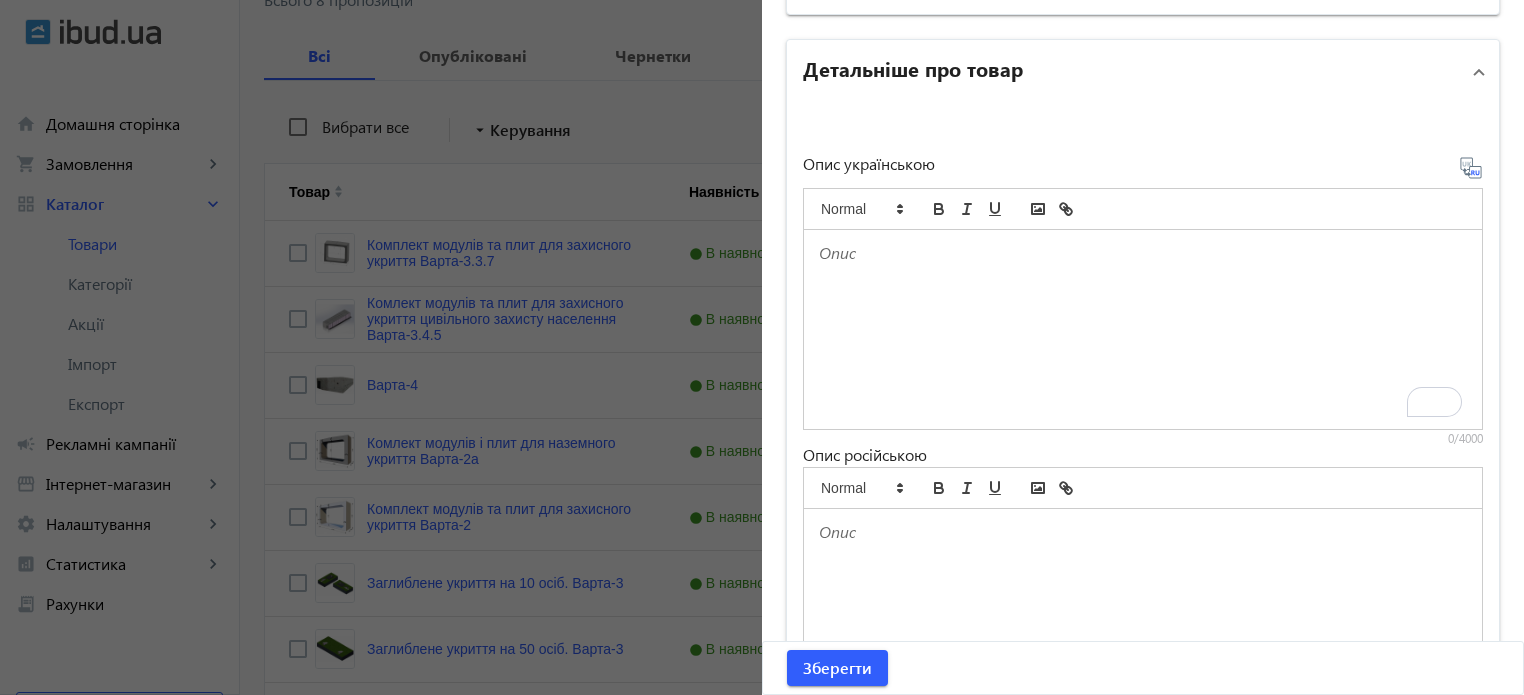 click at bounding box center [1143, 329] 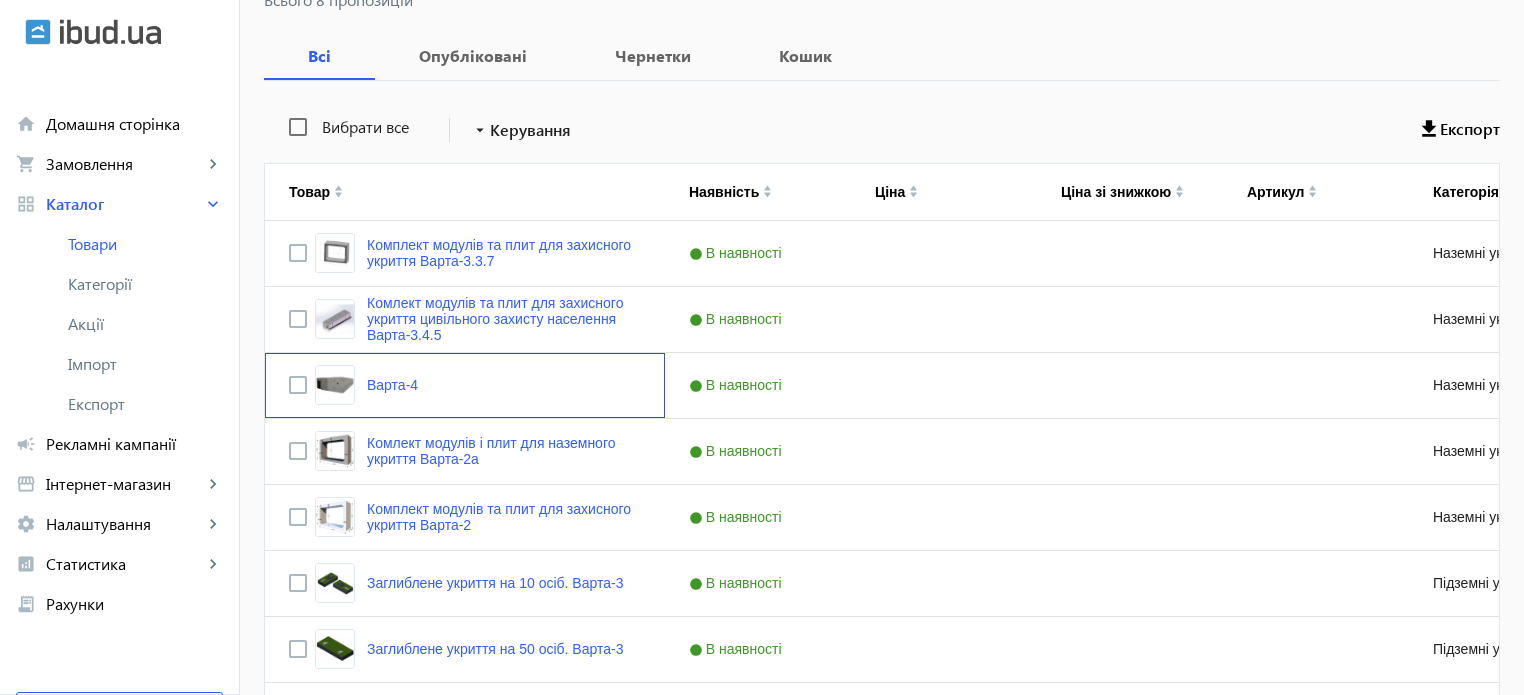 scroll, scrollTop: 0, scrollLeft: 0, axis: both 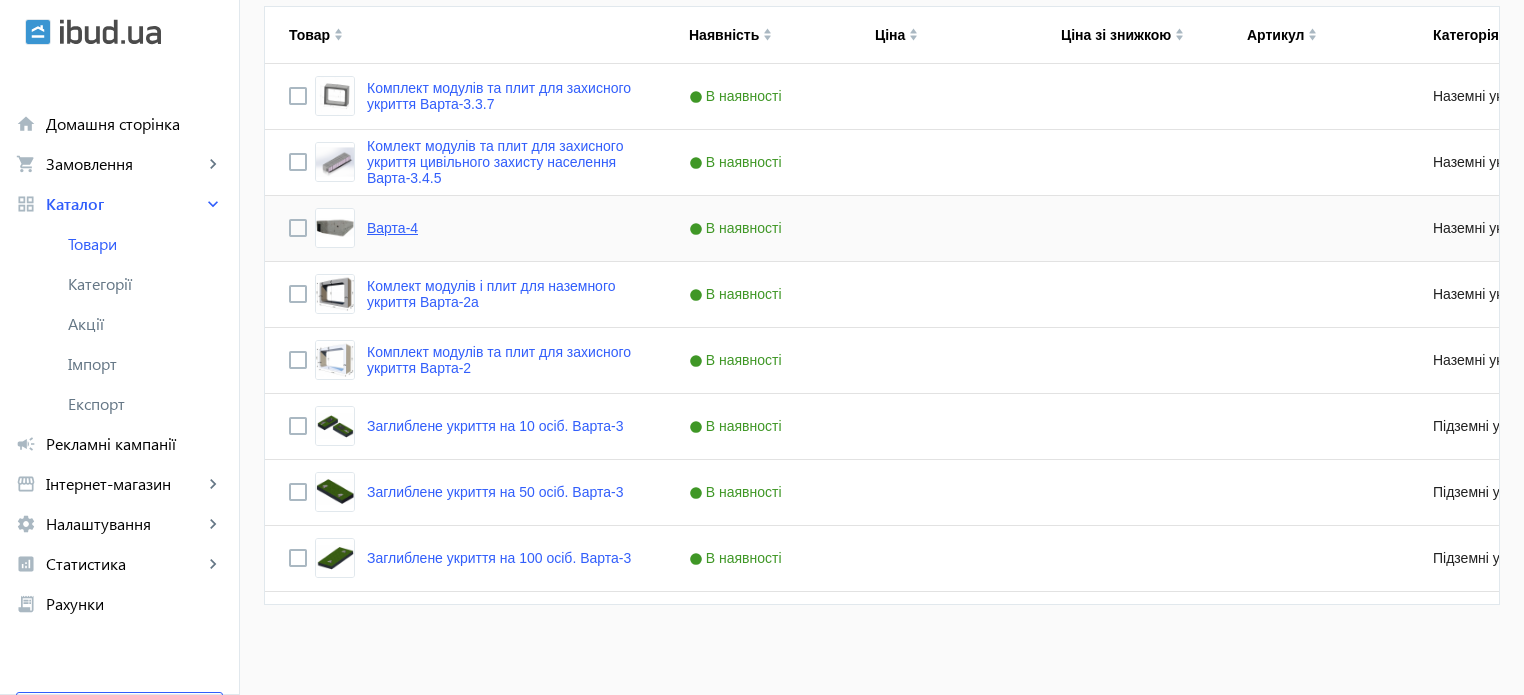 click on "Варта-4" 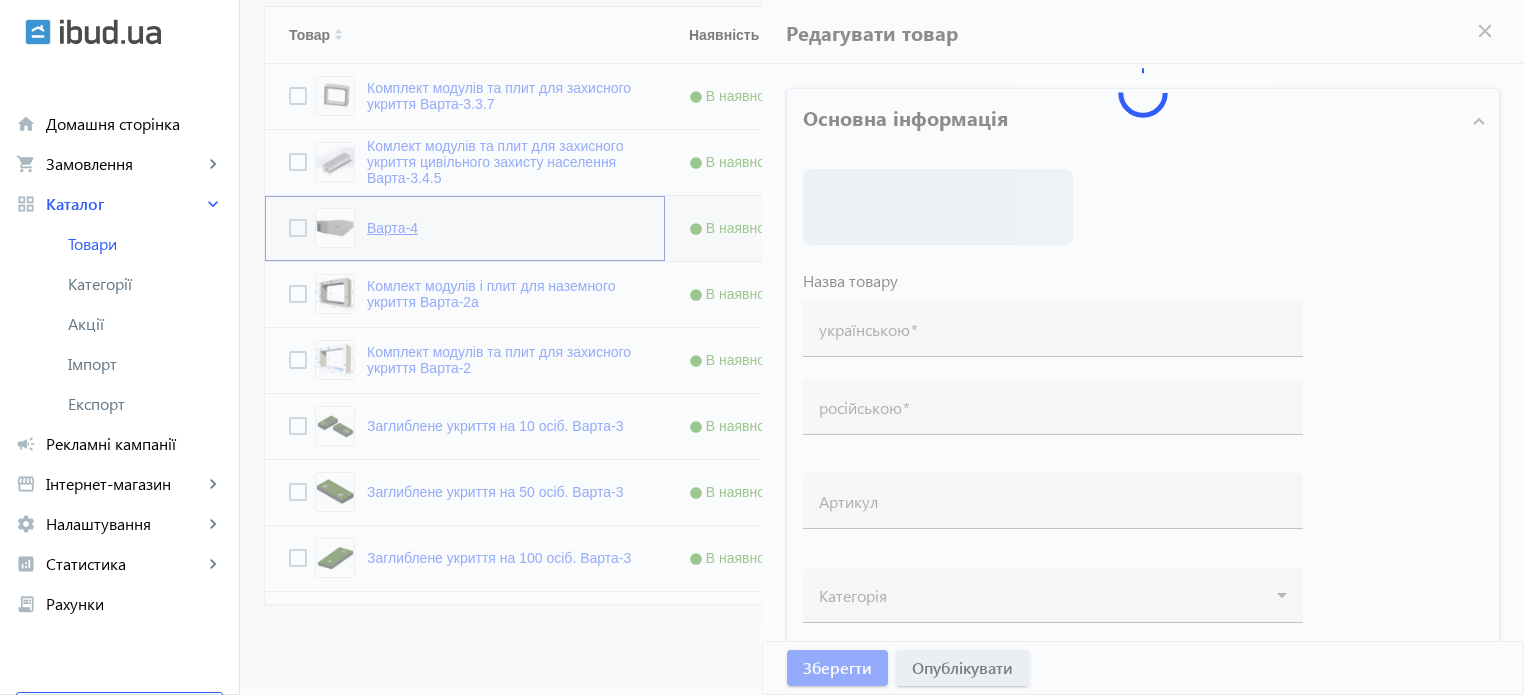 type on "Варта-4" 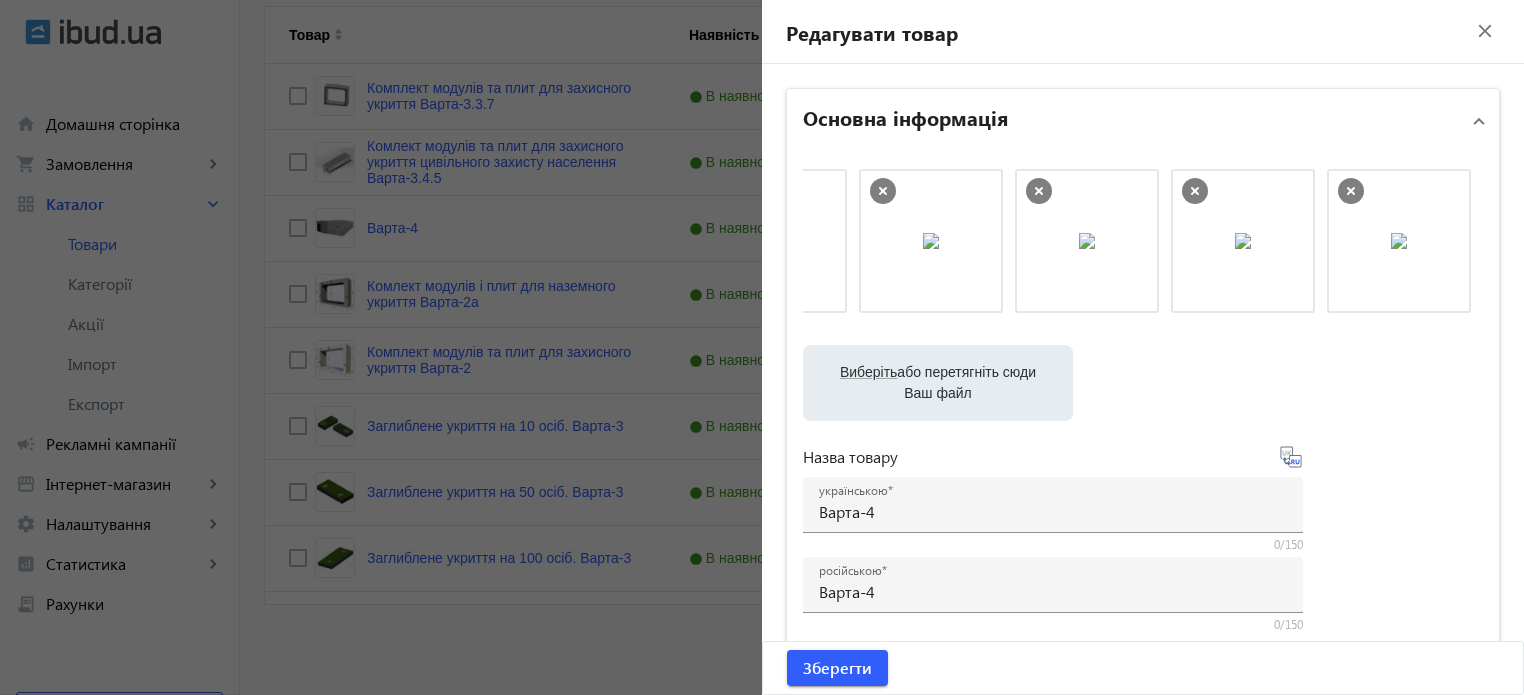 scroll, scrollTop: 0, scrollLeft: 0, axis: both 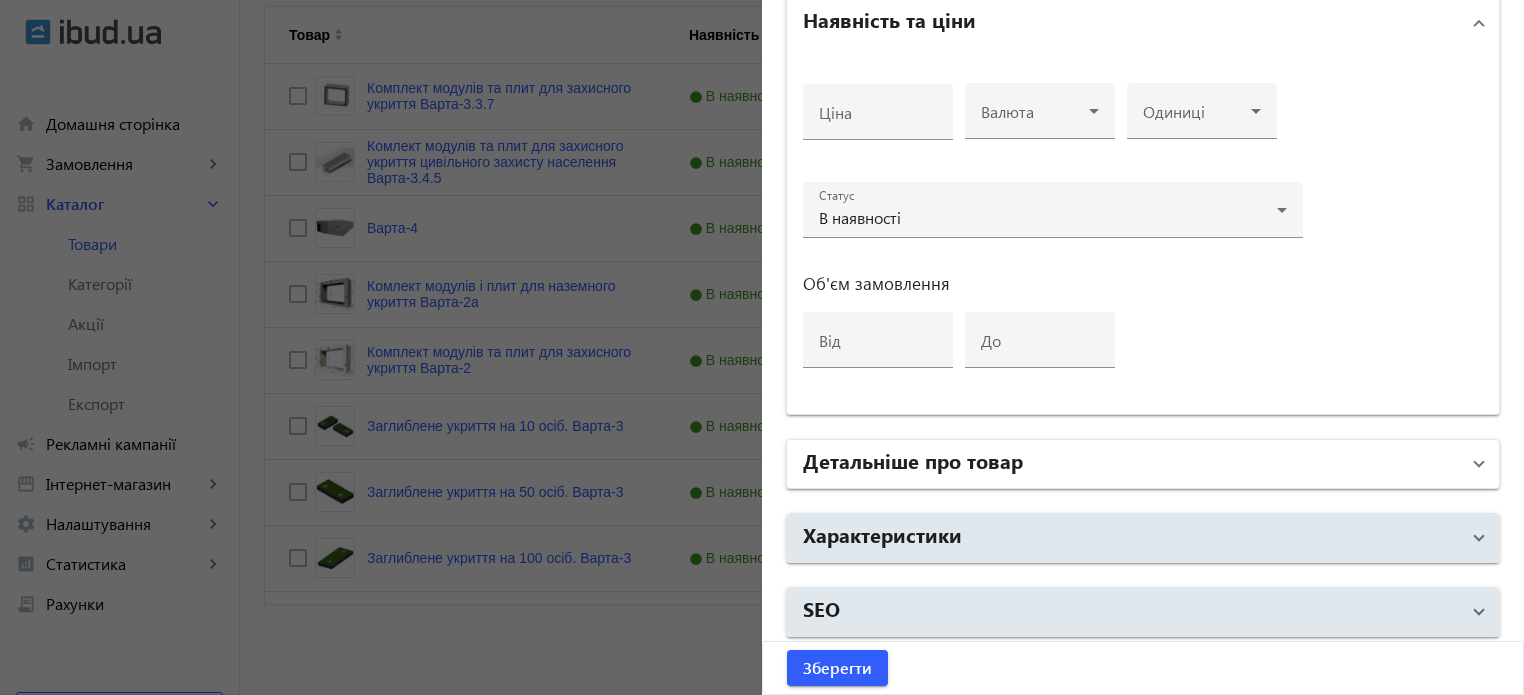 click on "Детальніше про товар" at bounding box center (913, 460) 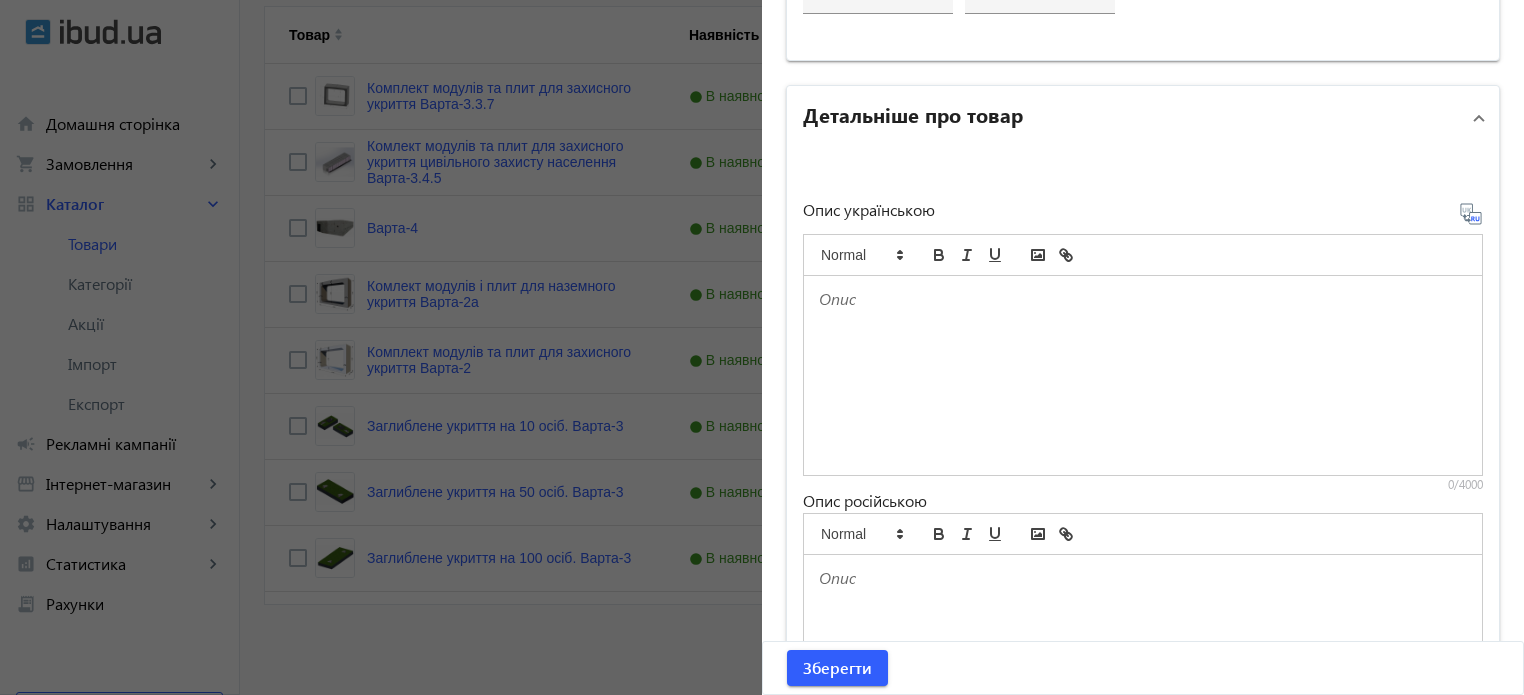 scroll, scrollTop: 1368, scrollLeft: 0, axis: vertical 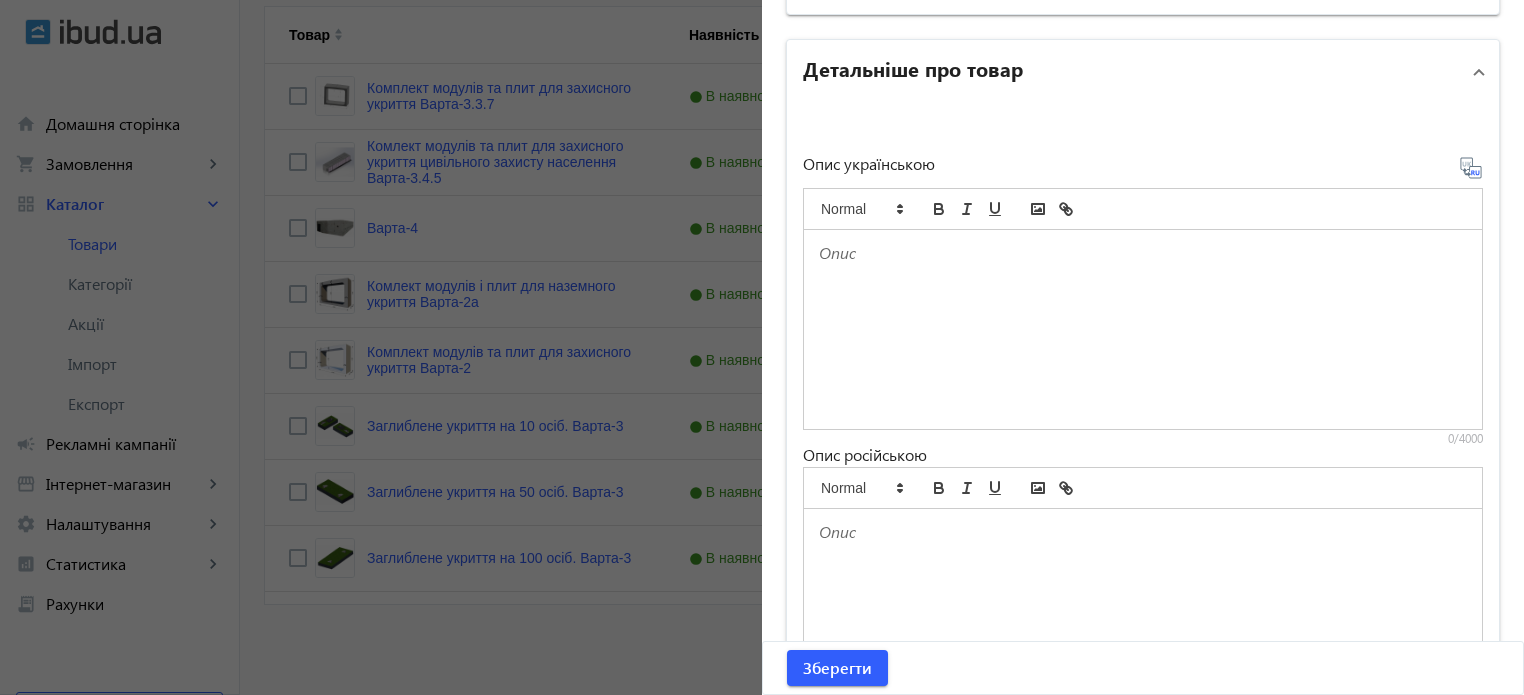 click at bounding box center (1143, 329) 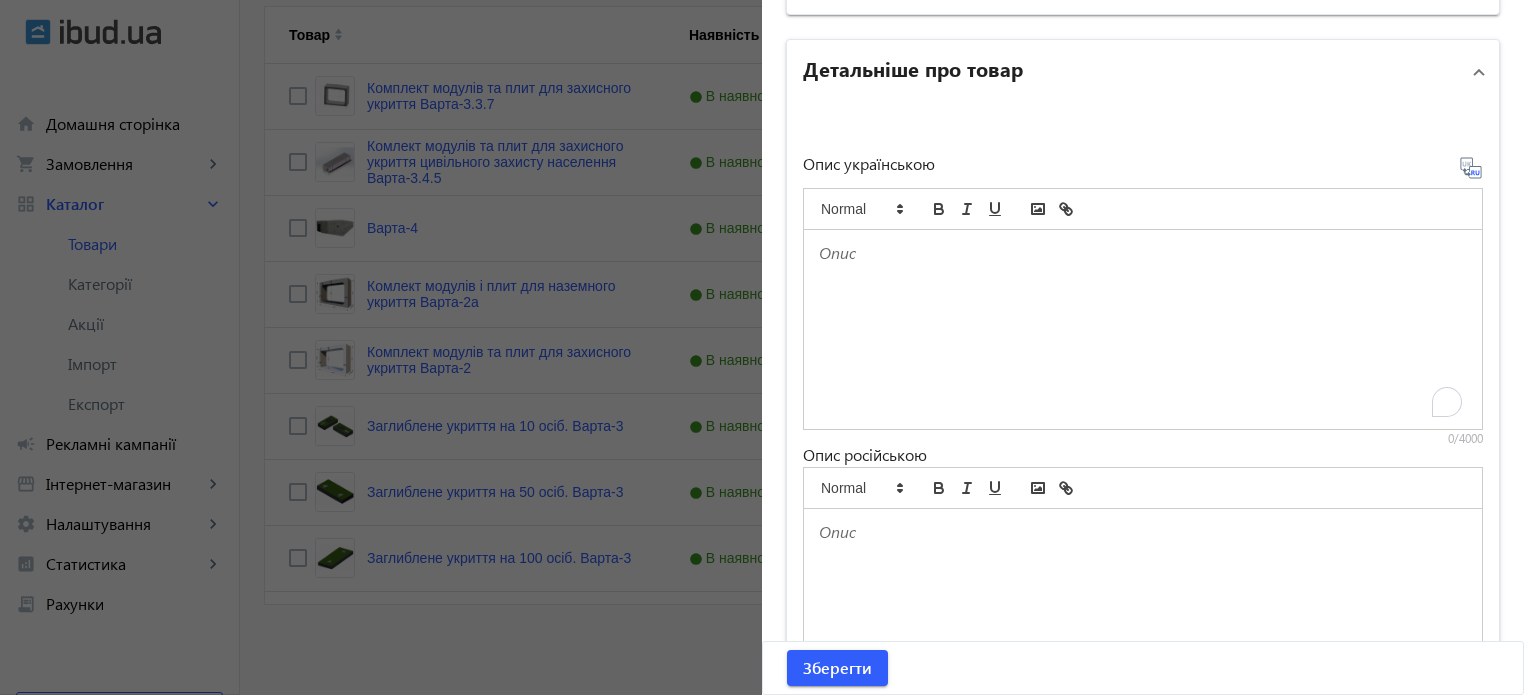 click at bounding box center [1143, 329] 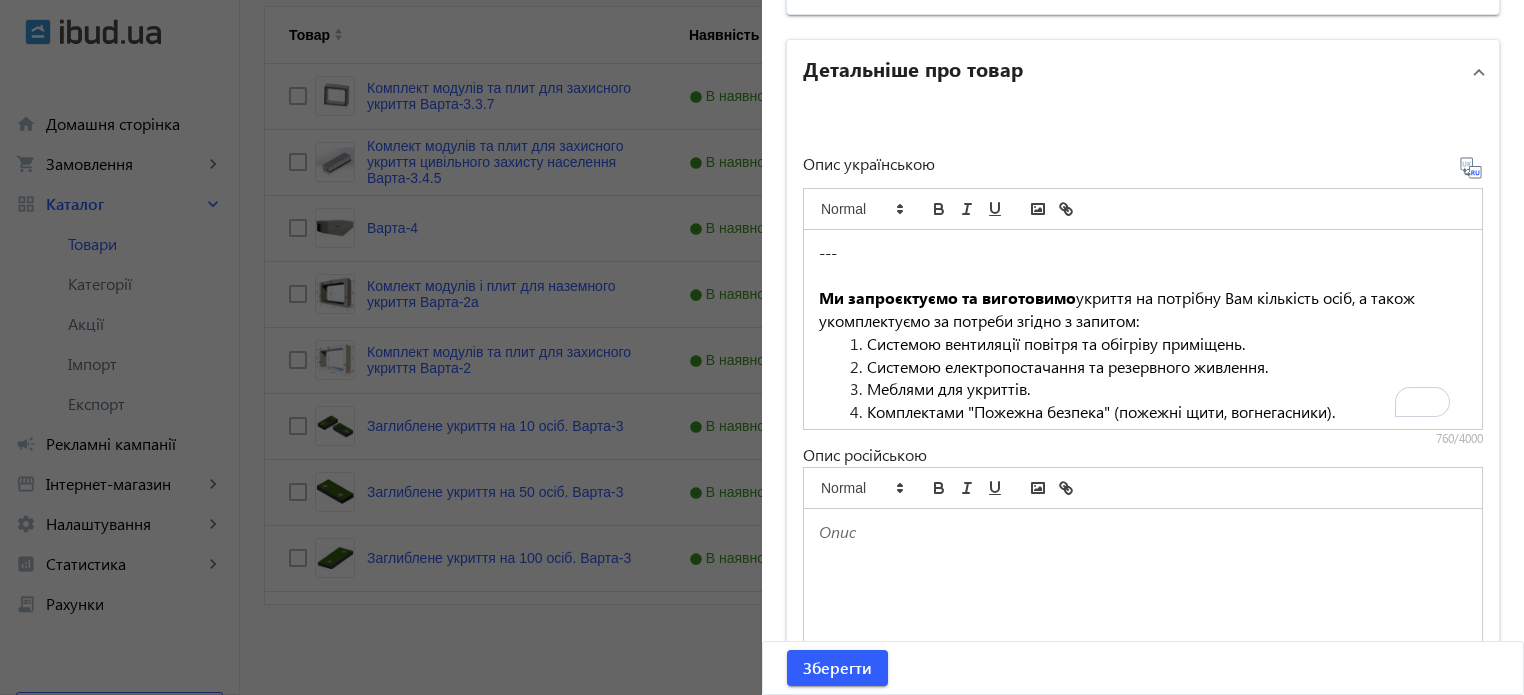 scroll, scrollTop: 265, scrollLeft: 0, axis: vertical 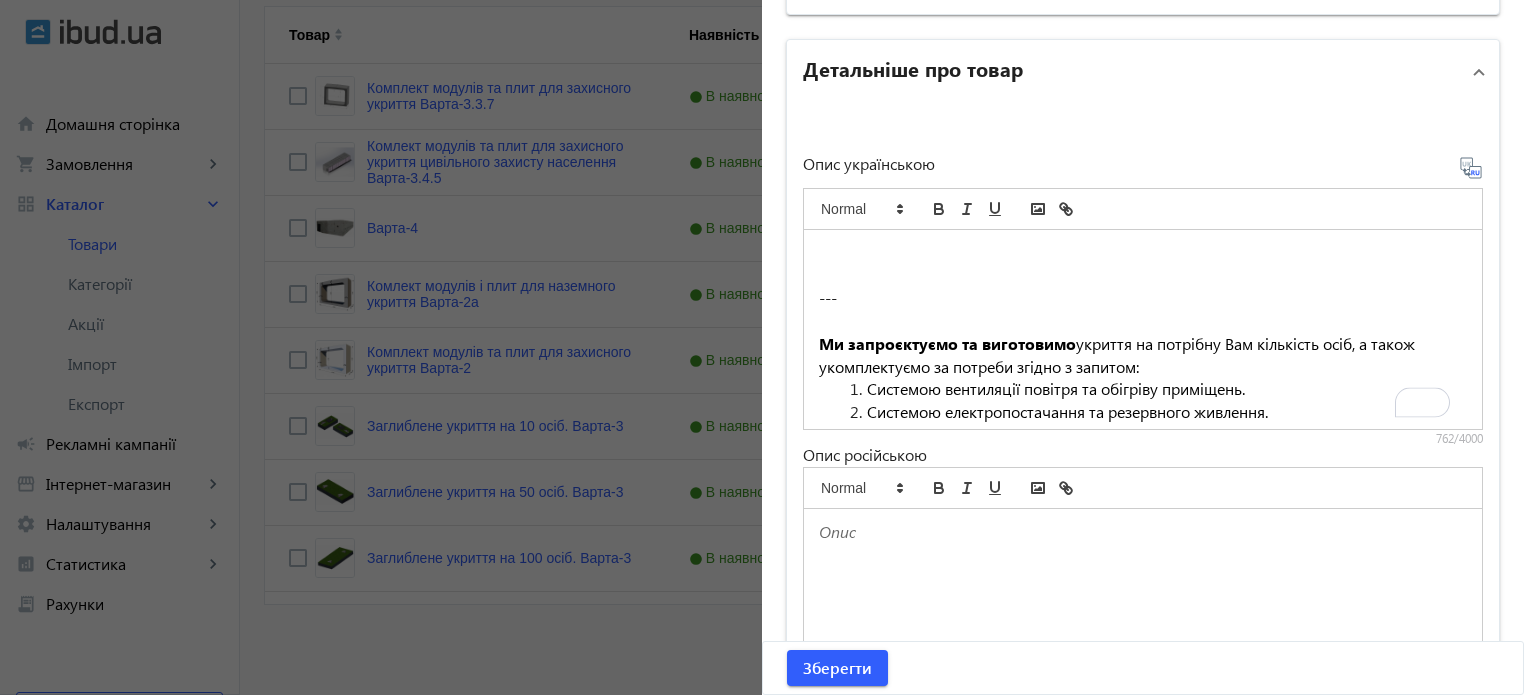 click at bounding box center [1143, 253] 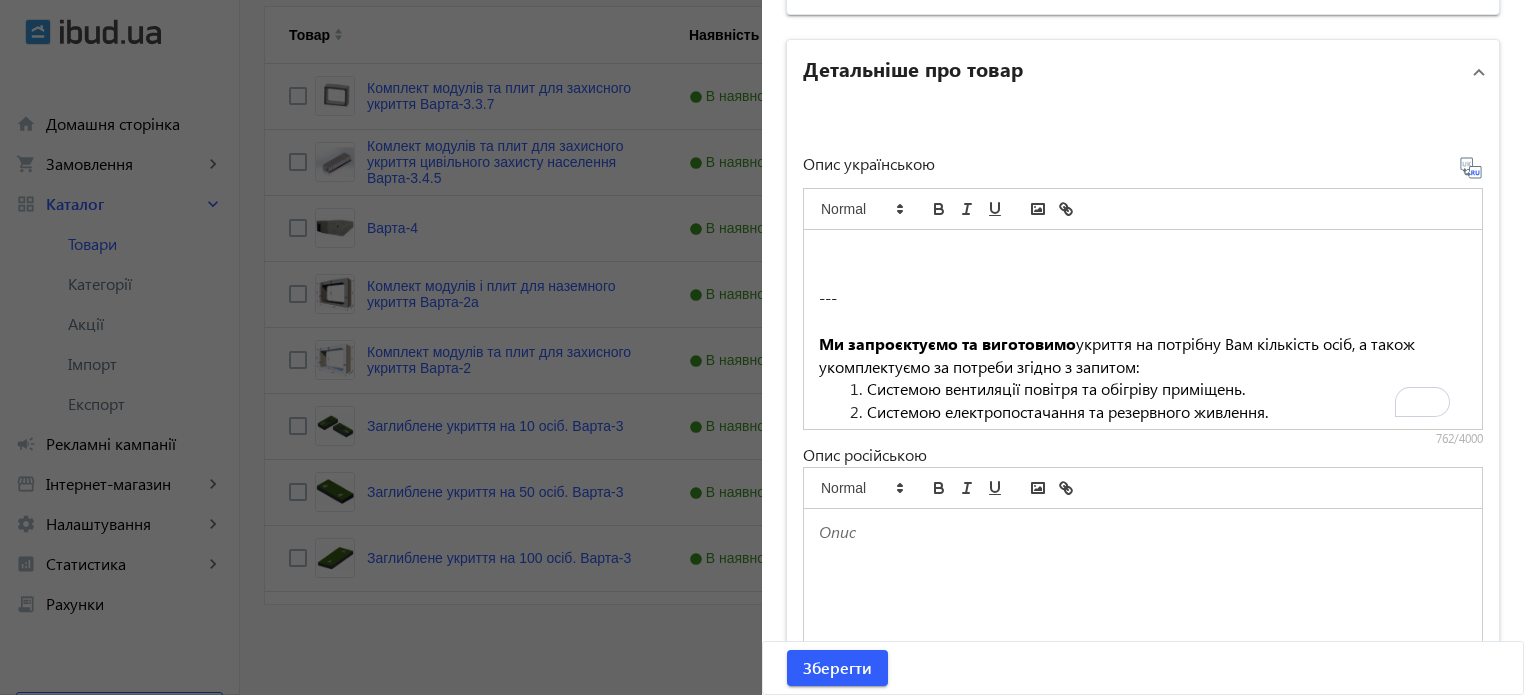 drag, startPoint x: 864, startPoint y: 238, endPoint x: 846, endPoint y: 235, distance: 18.248287 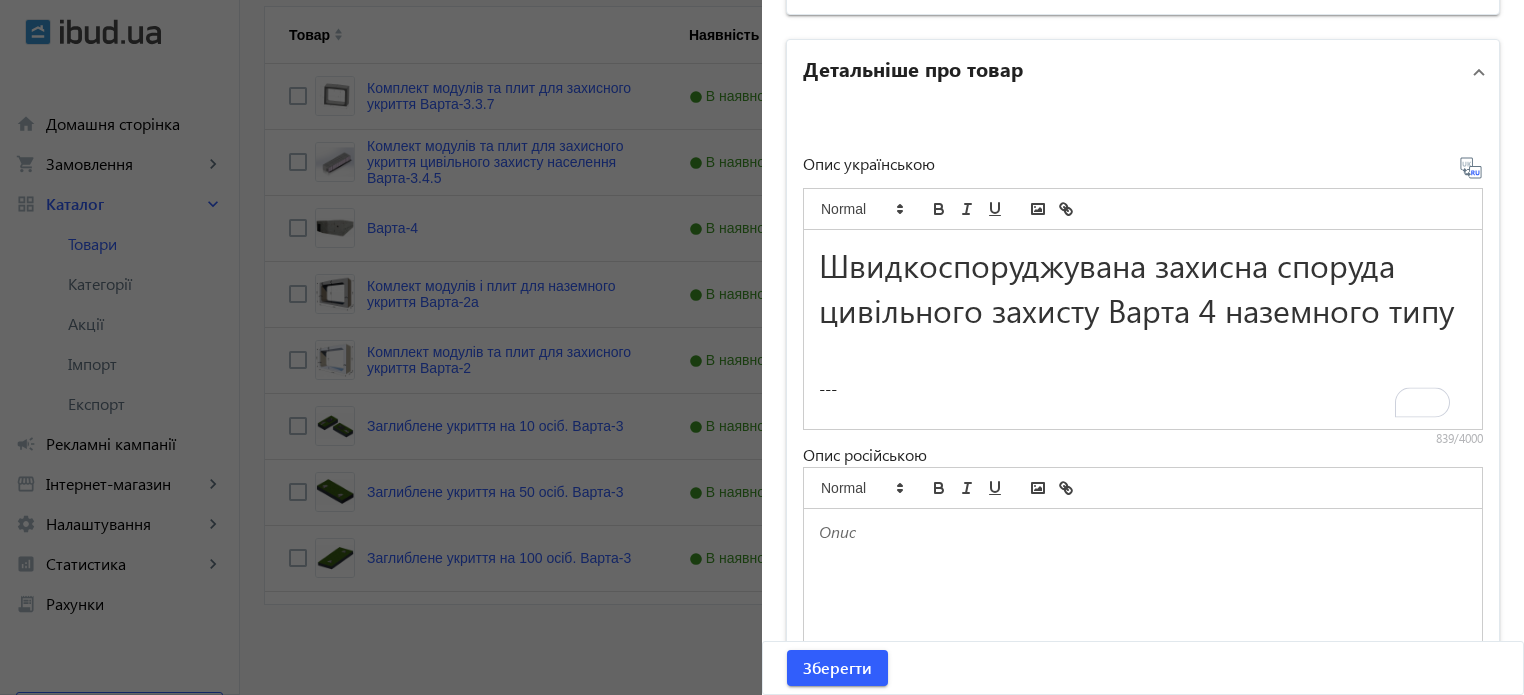 click on "Швидкоспоруджувана захисна споруда цивільного захисту Варта 4 наземного типу" at bounding box center (1136, 287) 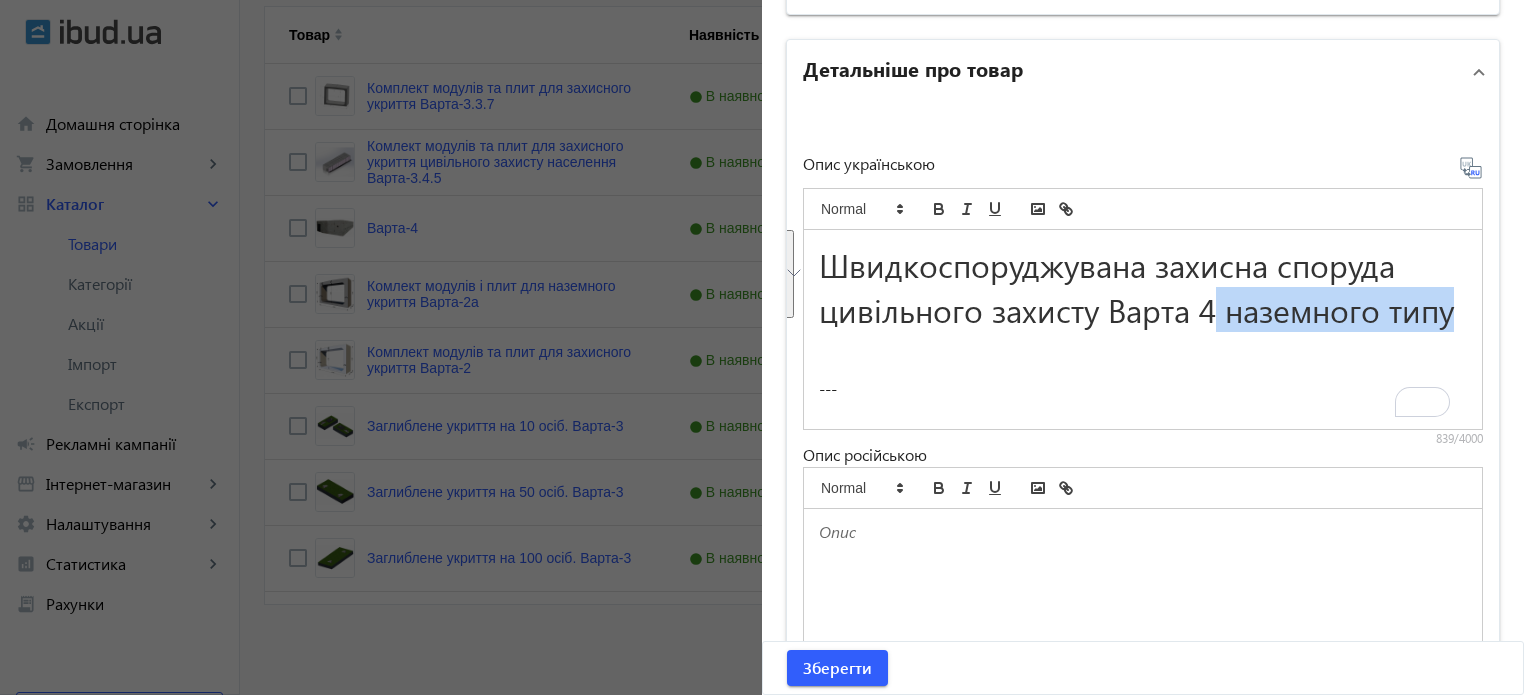 drag, startPoint x: 913, startPoint y: 347, endPoint x: 1193, endPoint y: 289, distance: 285.94406 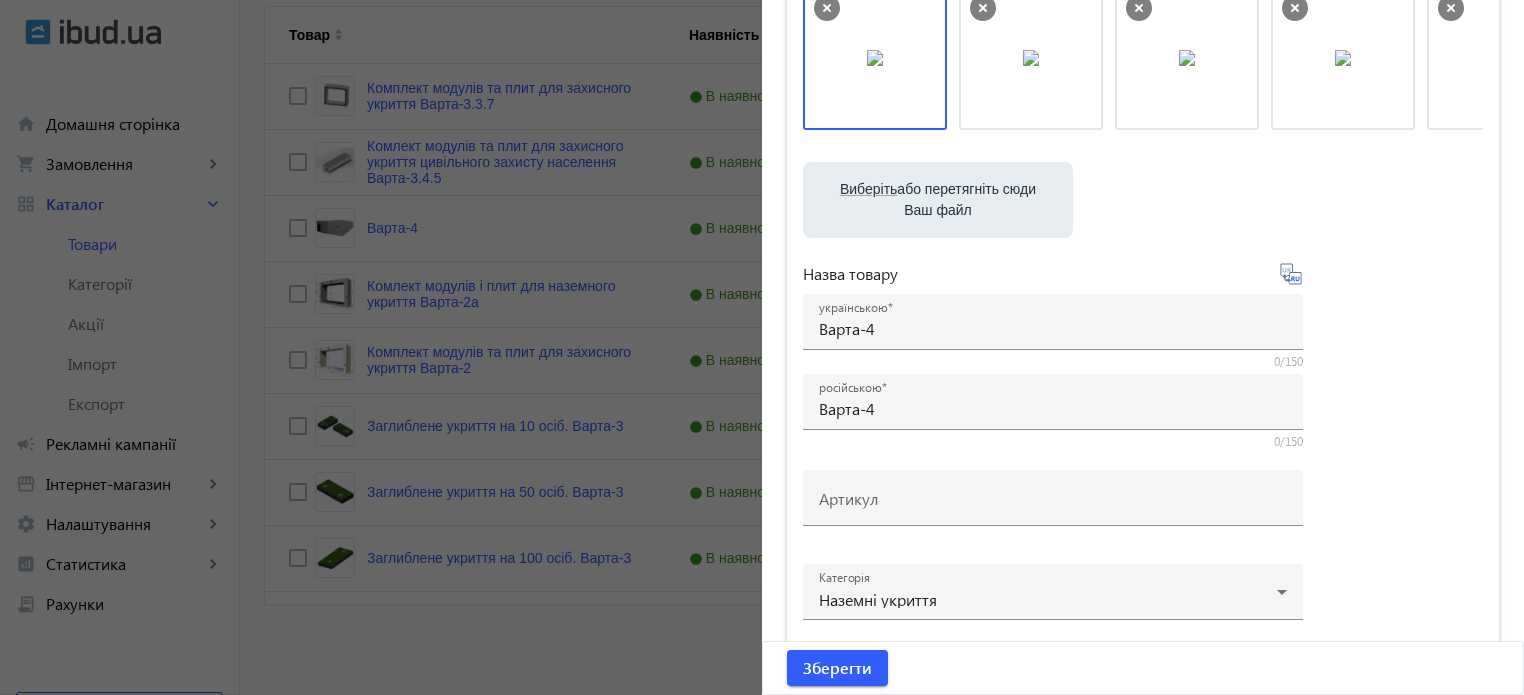 scroll, scrollTop: 168, scrollLeft: 0, axis: vertical 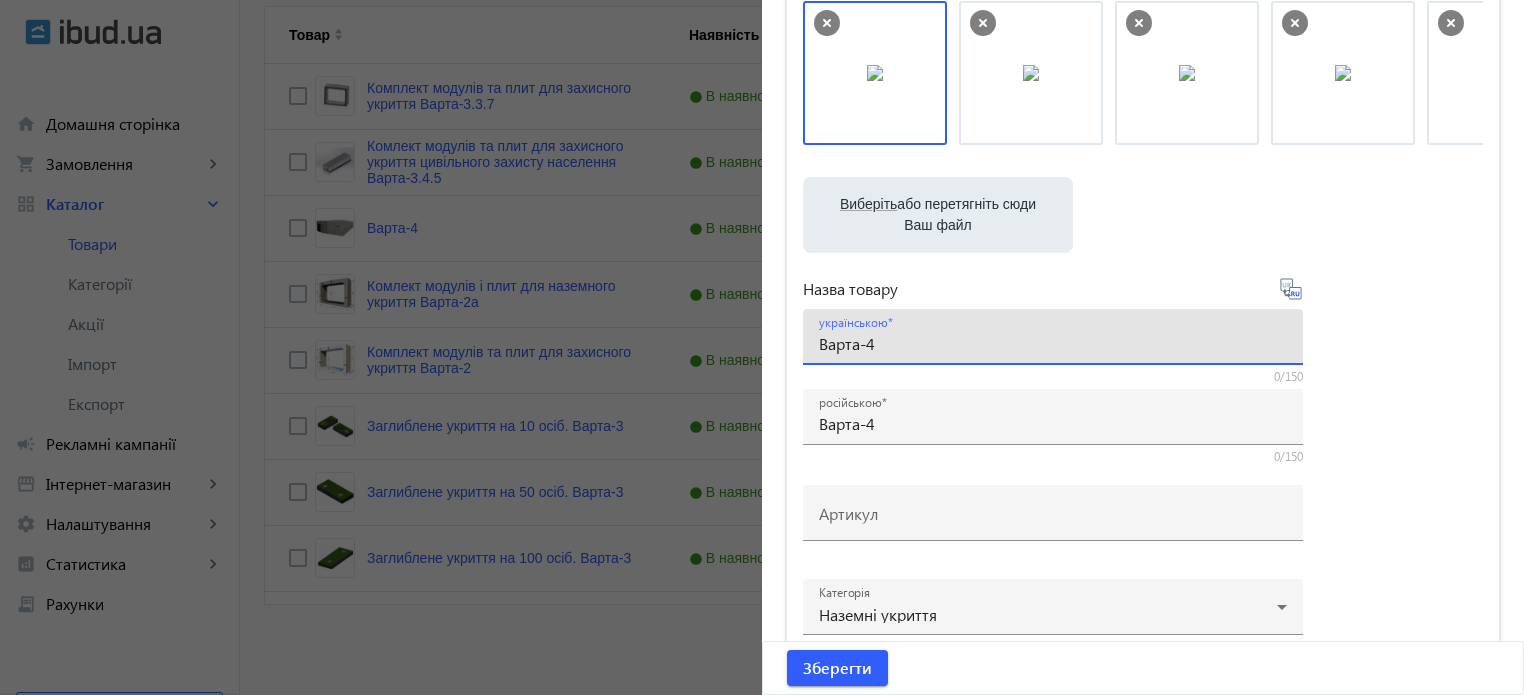 drag, startPoint x: 878, startPoint y: 342, endPoint x: 759, endPoint y: 339, distance: 119.03781 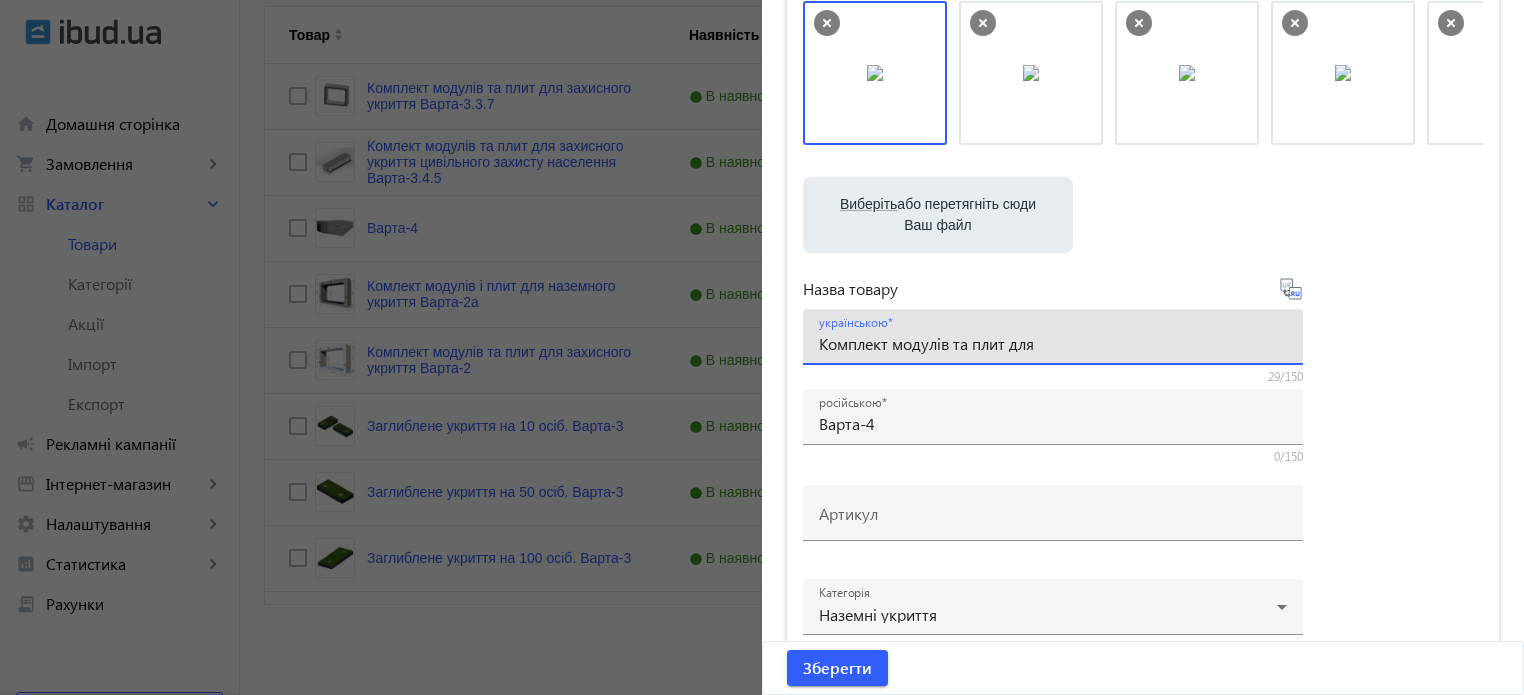 paste on "Швидкоспоруджувана захисна споруда цивільного захисту Варта 4 наземного типу" 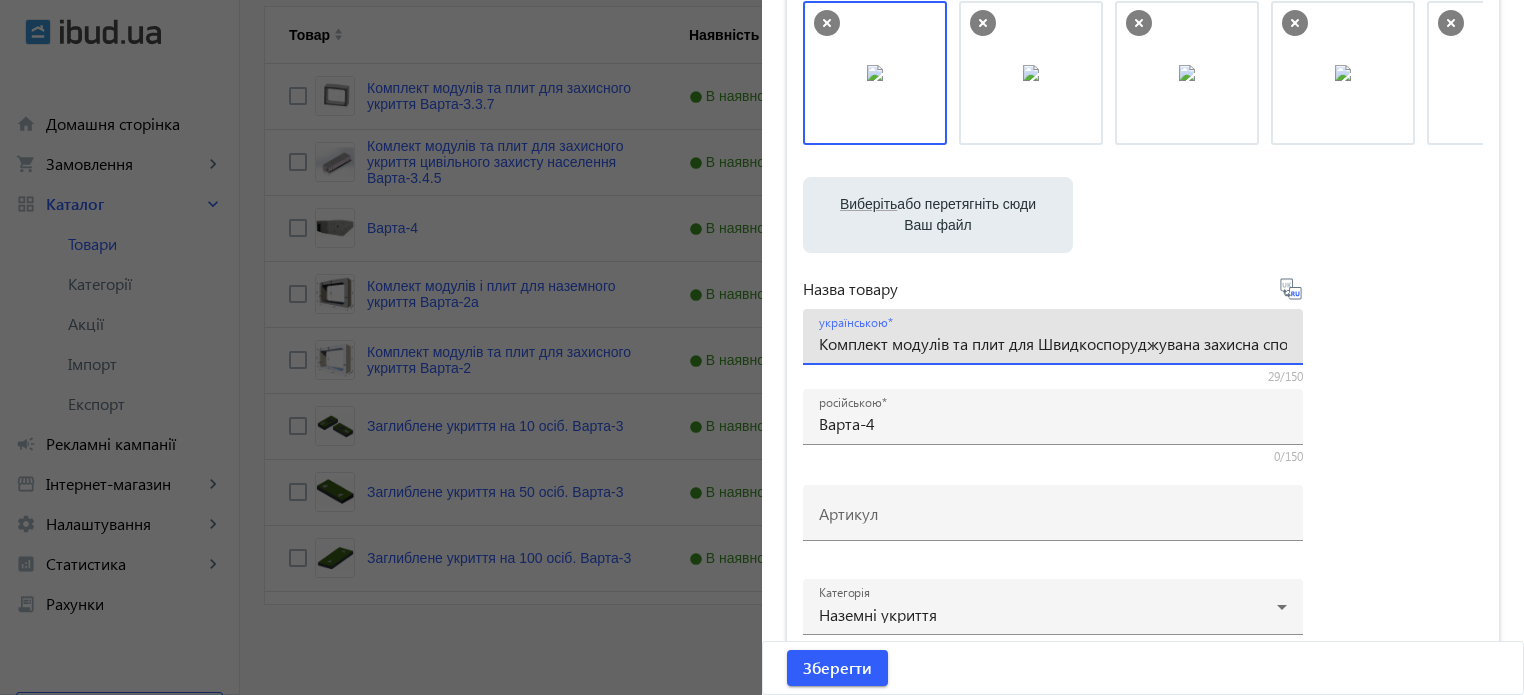 scroll, scrollTop: 0, scrollLeft: 364, axis: horizontal 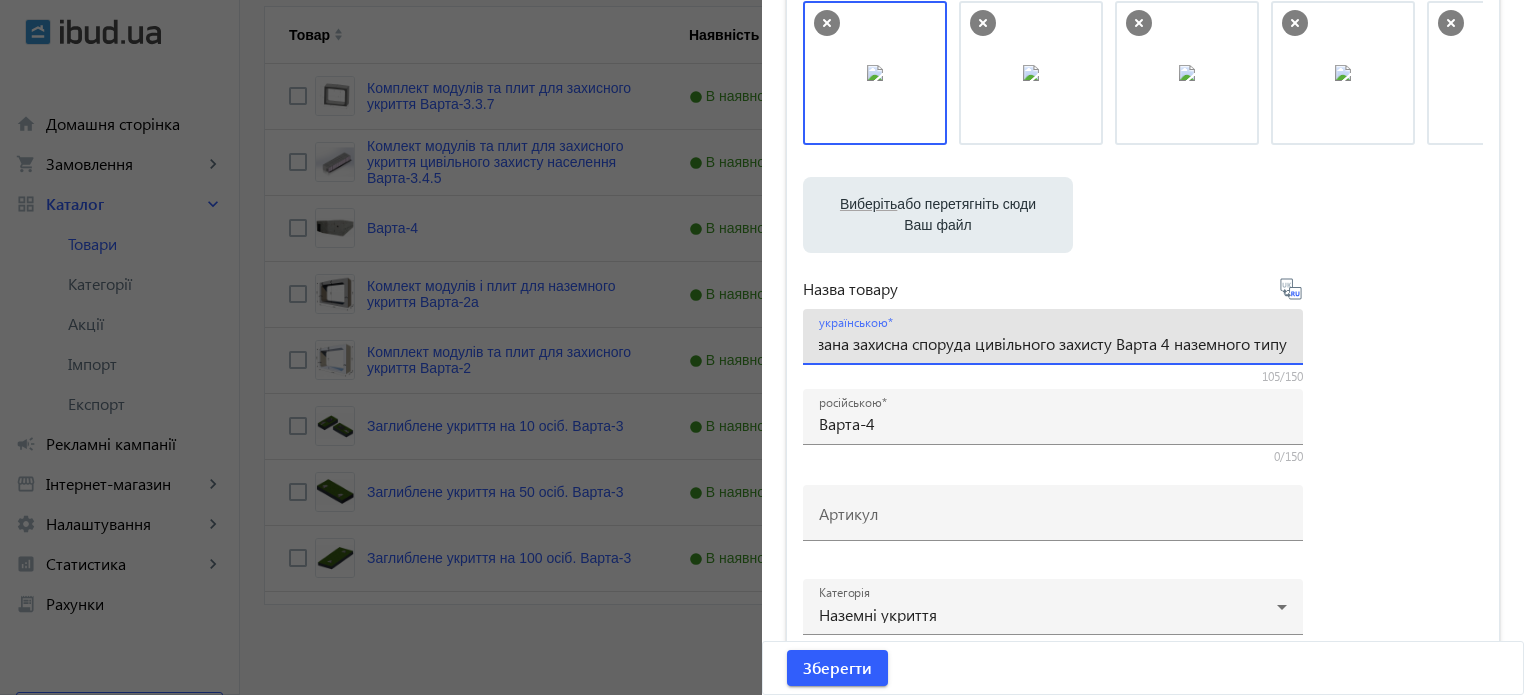 drag, startPoint x: 1168, startPoint y: 347, endPoint x: 1304, endPoint y: 343, distance: 136.0588 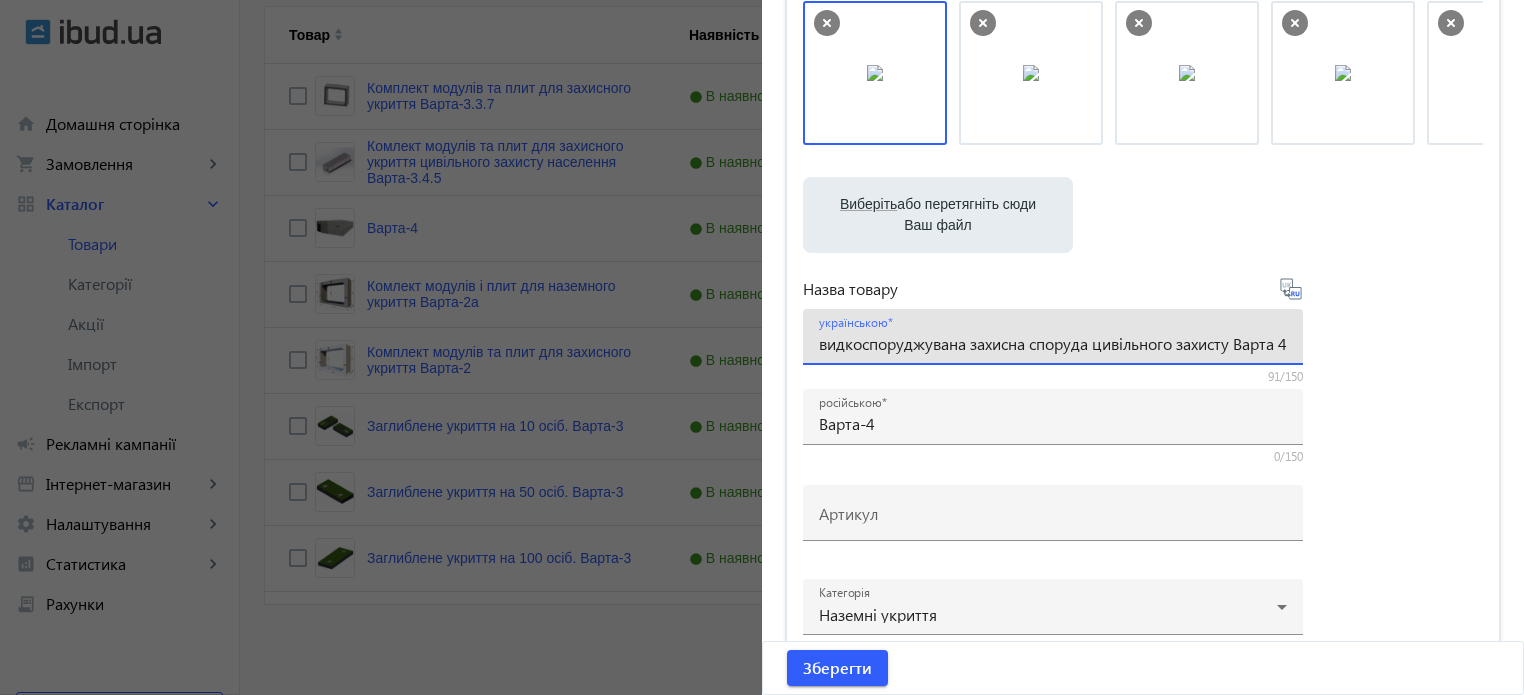scroll, scrollTop: 0, scrollLeft: 245, axis: horizontal 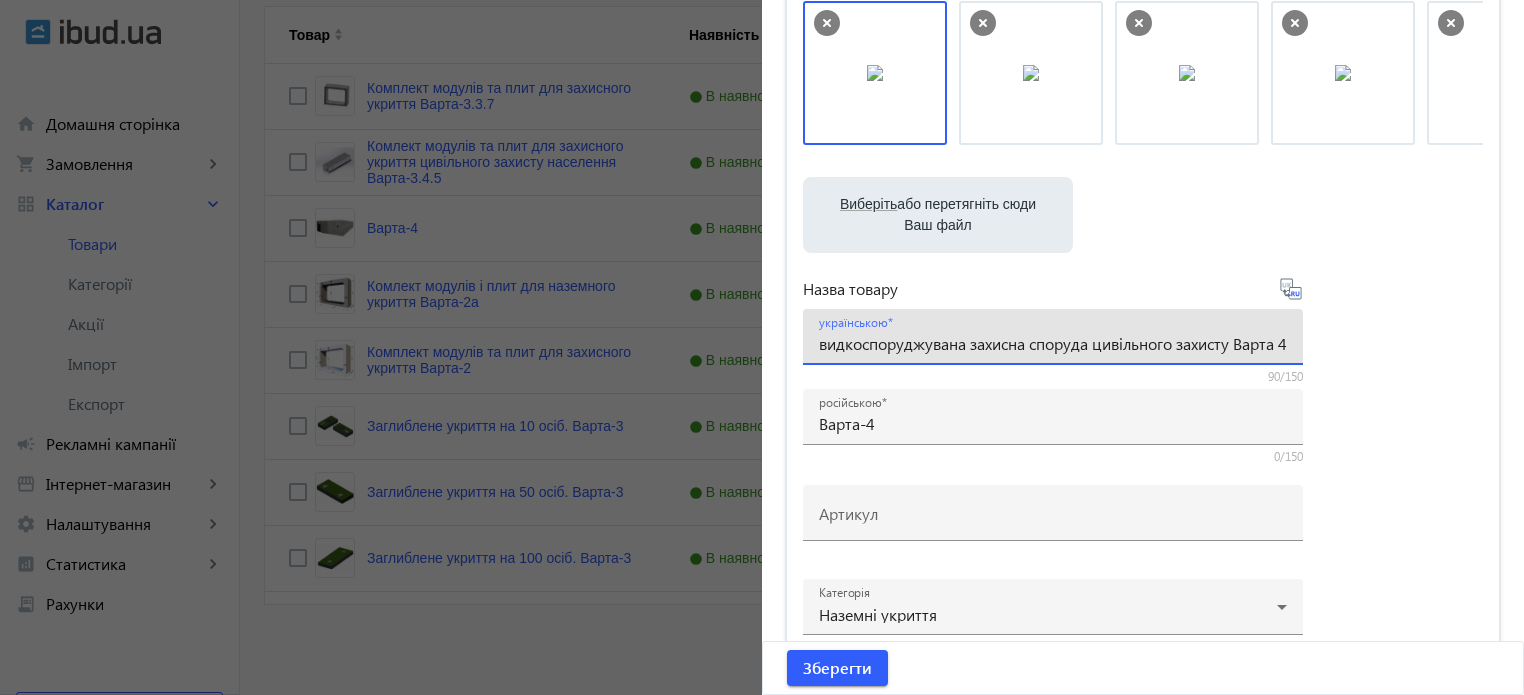 drag, startPoint x: 956, startPoint y: 347, endPoint x: 940, endPoint y: 347, distance: 16 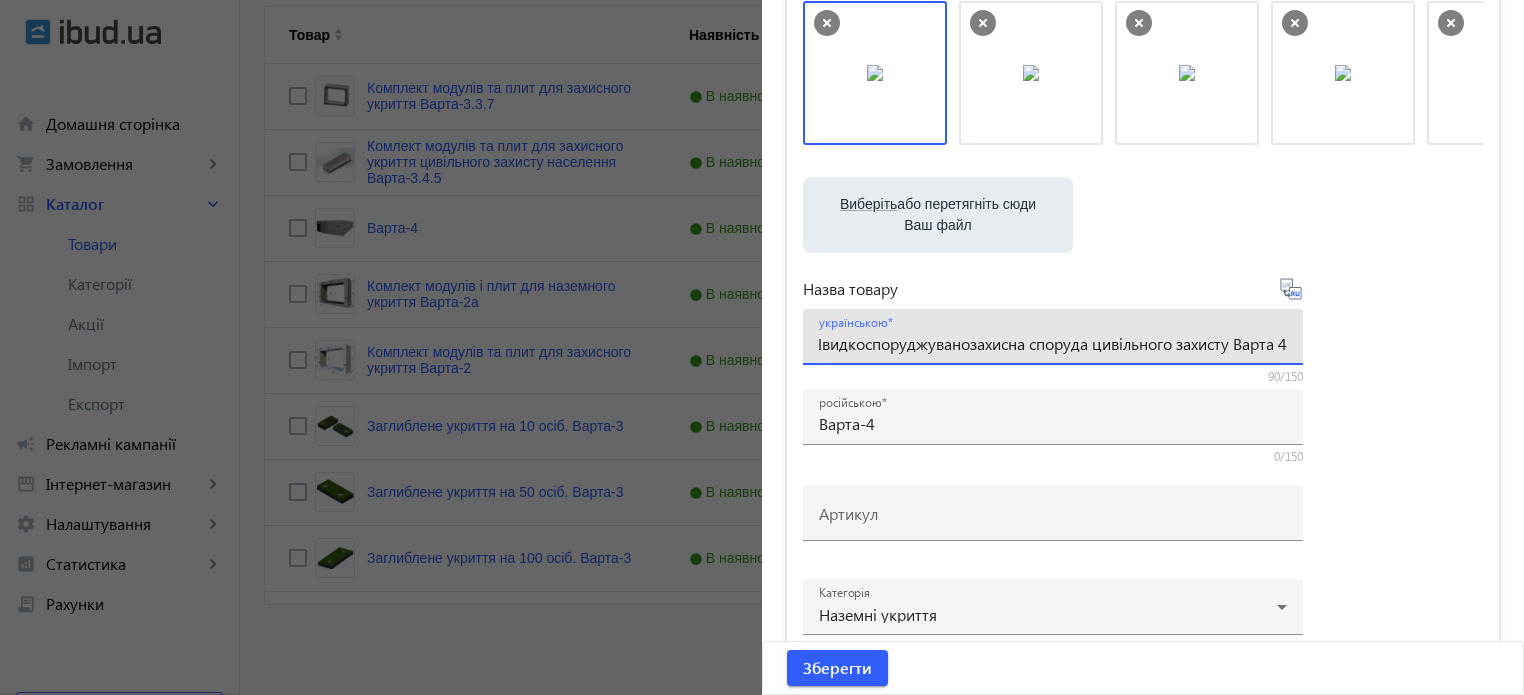 scroll, scrollTop: 0, scrollLeft: 242, axis: horizontal 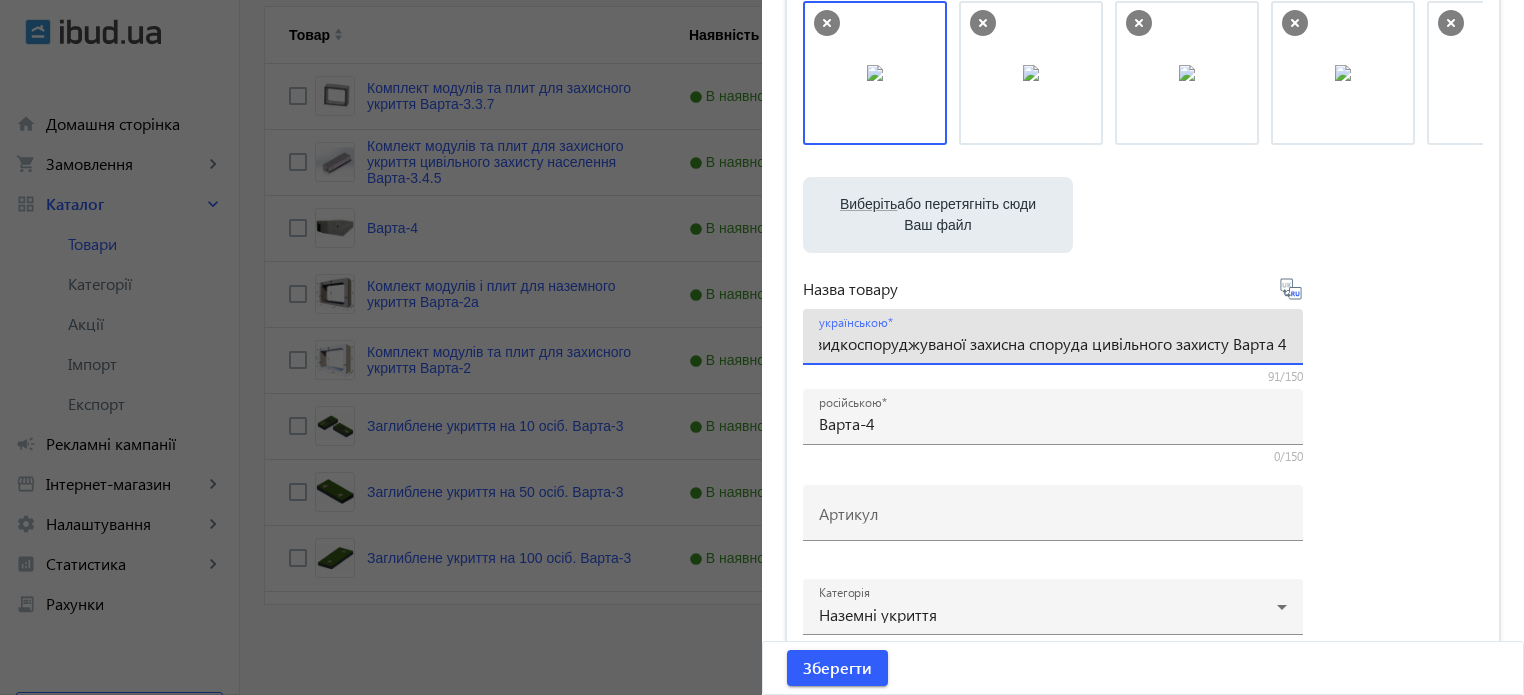 click on "Комплект модулів та плит для Швидкоспоруджуваної захисна споруда цивільного захисту Варта 4" at bounding box center (1053, 343) 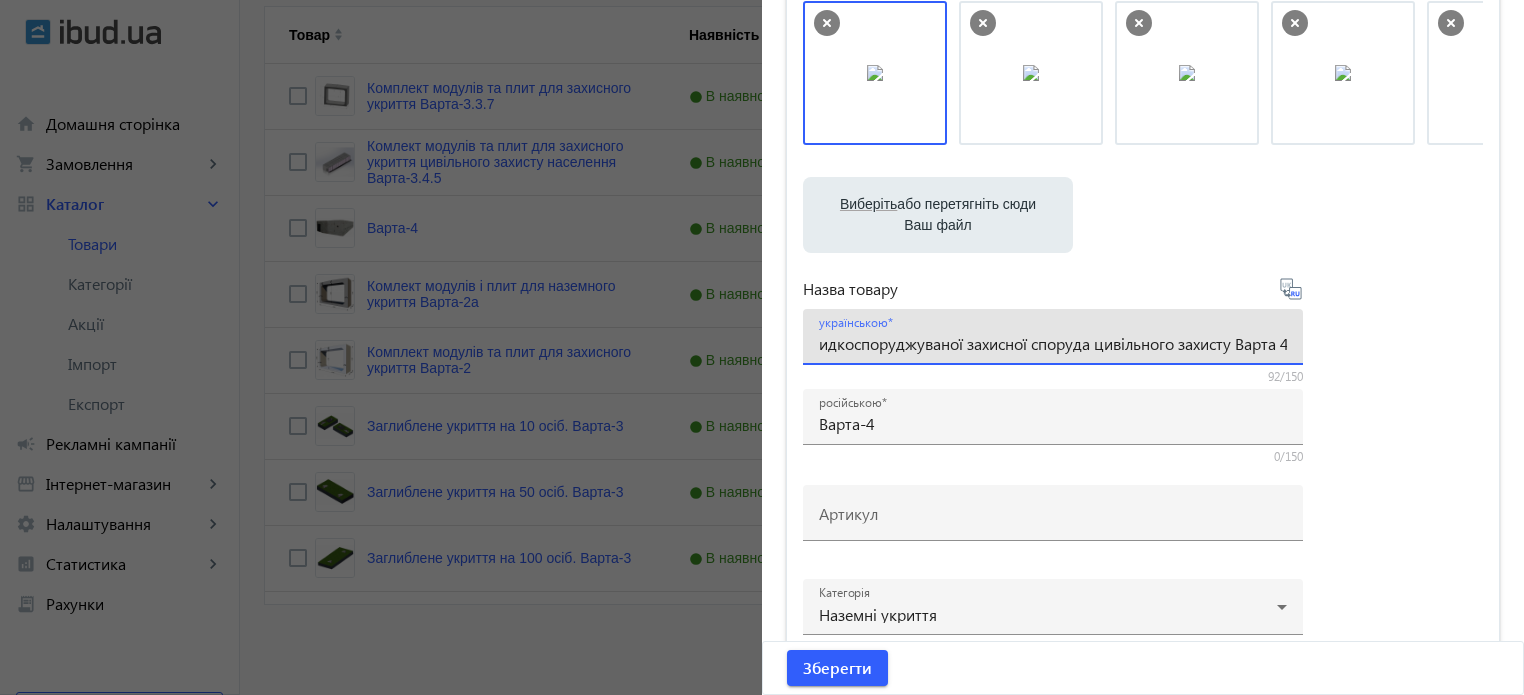 click on "Комплект модулів та плит для Швидкоспоруджуваної захисної споруда цивільного захисту Варта 4" at bounding box center [1053, 343] 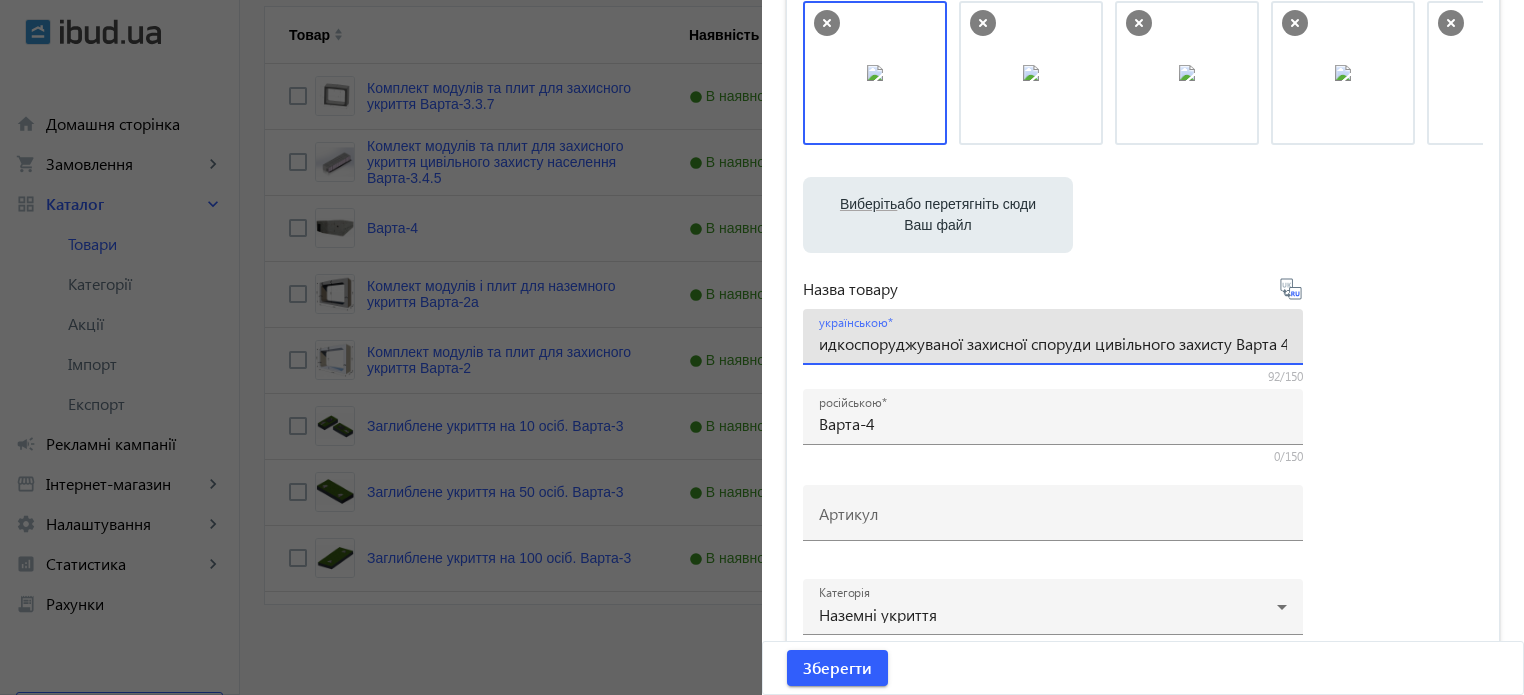 scroll, scrollTop: 0, scrollLeft: 256, axis: horizontal 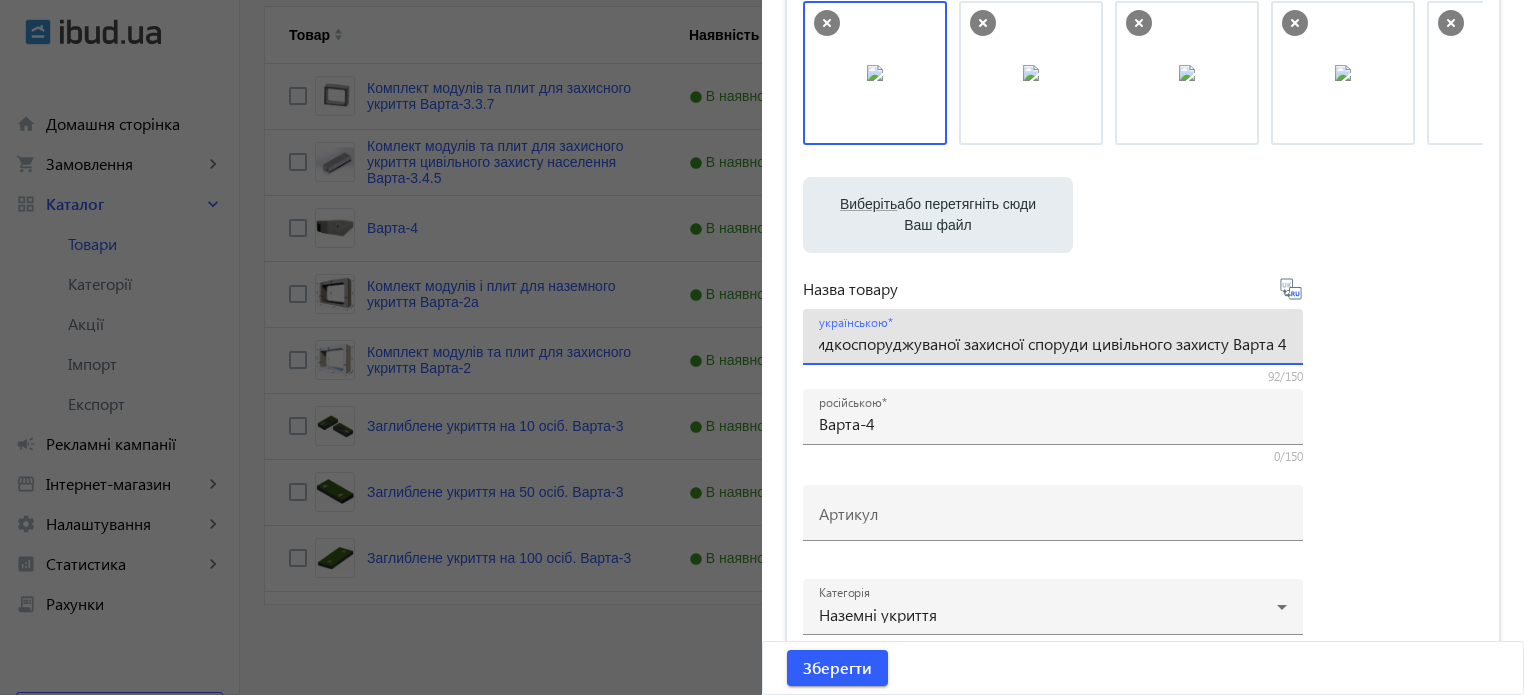 drag, startPoint x: 1204, startPoint y: 343, endPoint x: 1173, endPoint y: 346, distance: 31.144823 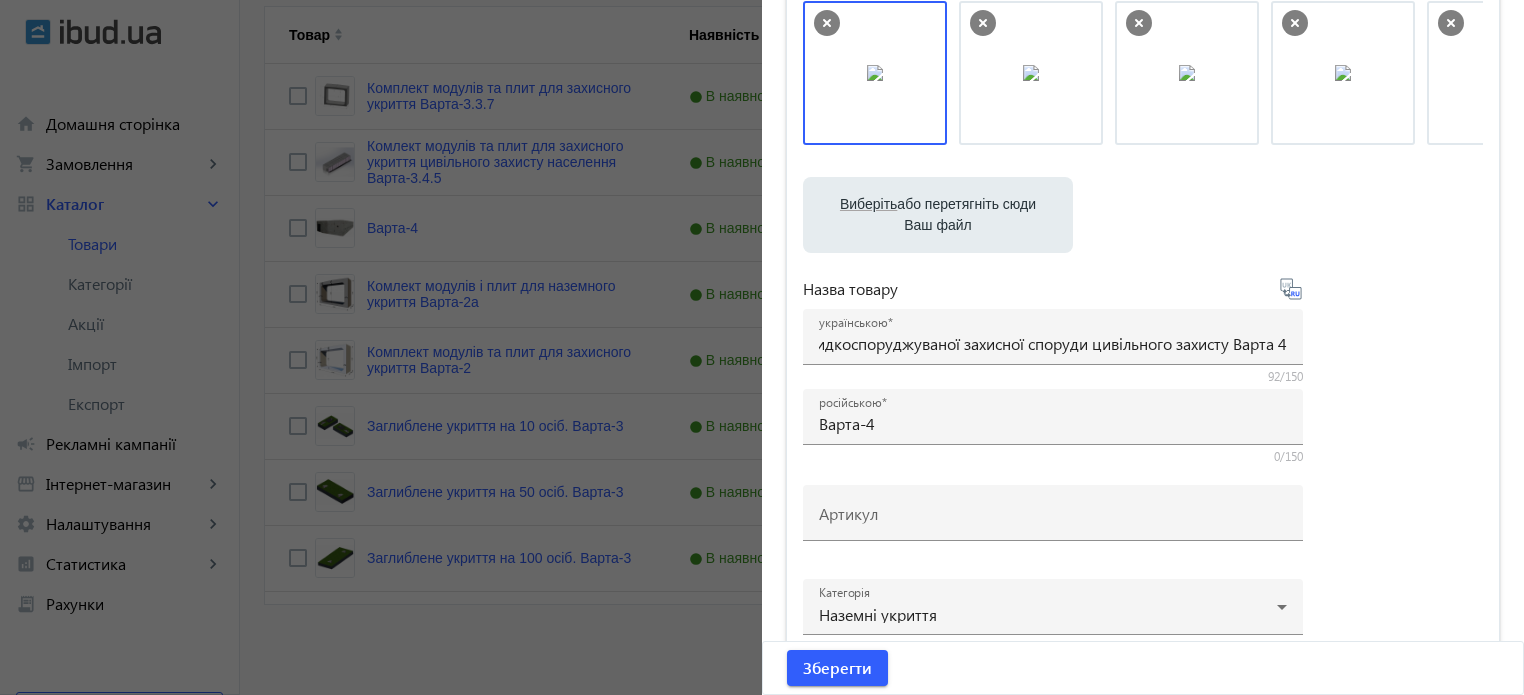 scroll, scrollTop: 0, scrollLeft: 0, axis: both 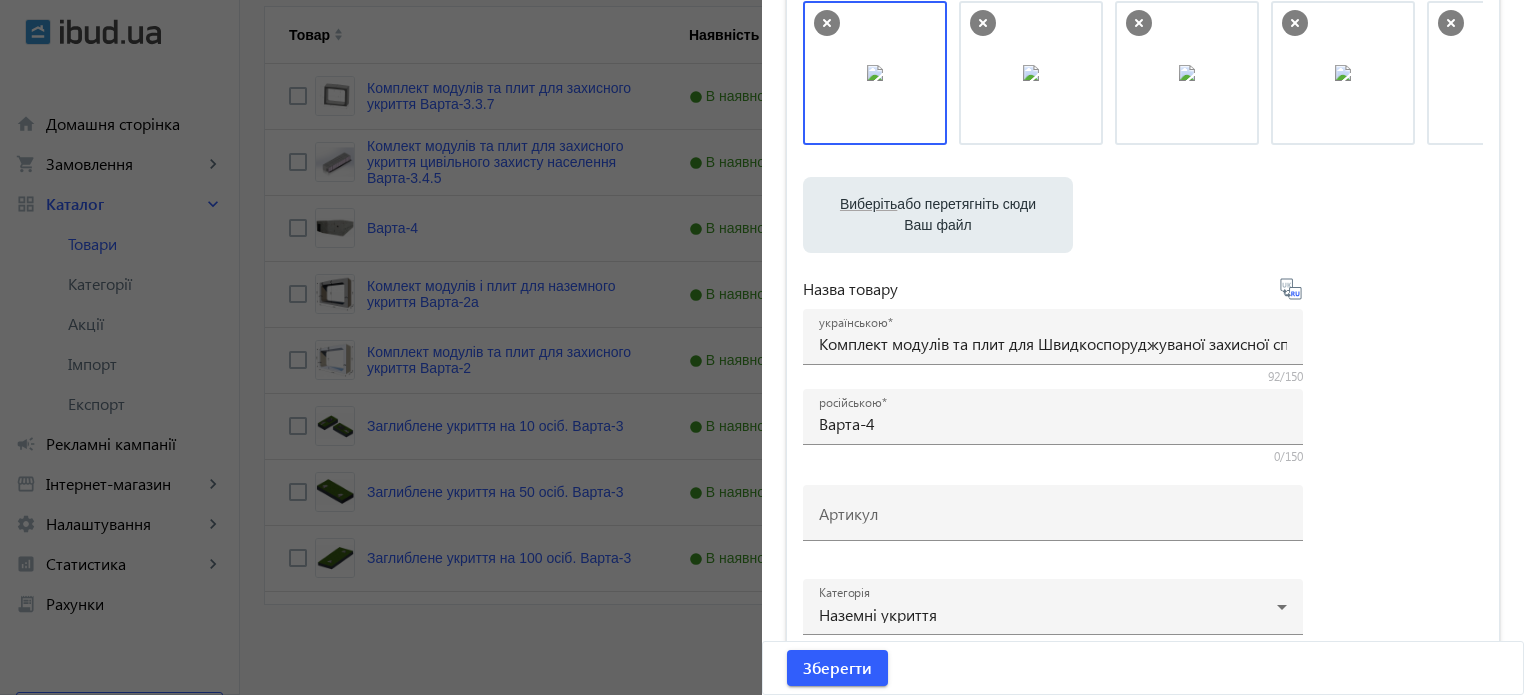 click 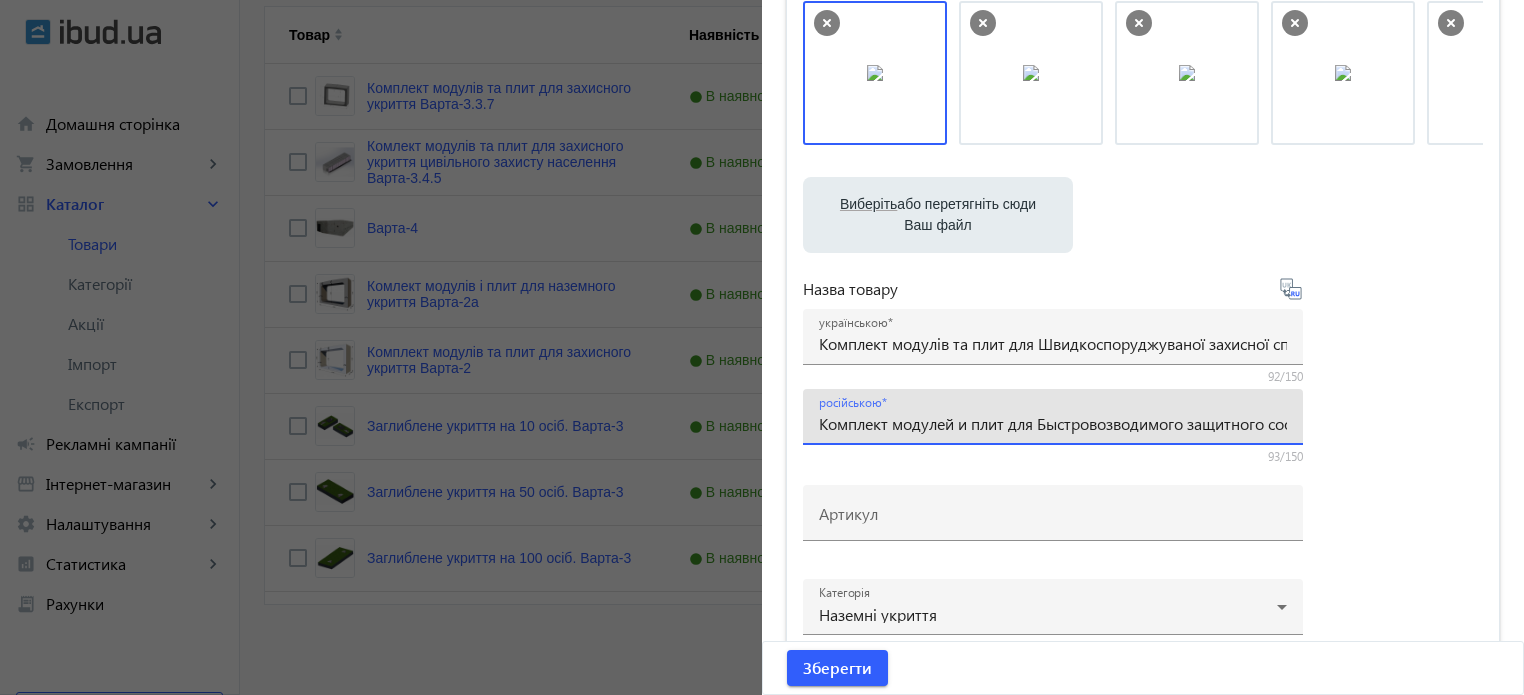 drag, startPoint x: 1144, startPoint y: 417, endPoint x: 1084, endPoint y: 411, distance: 60.299255 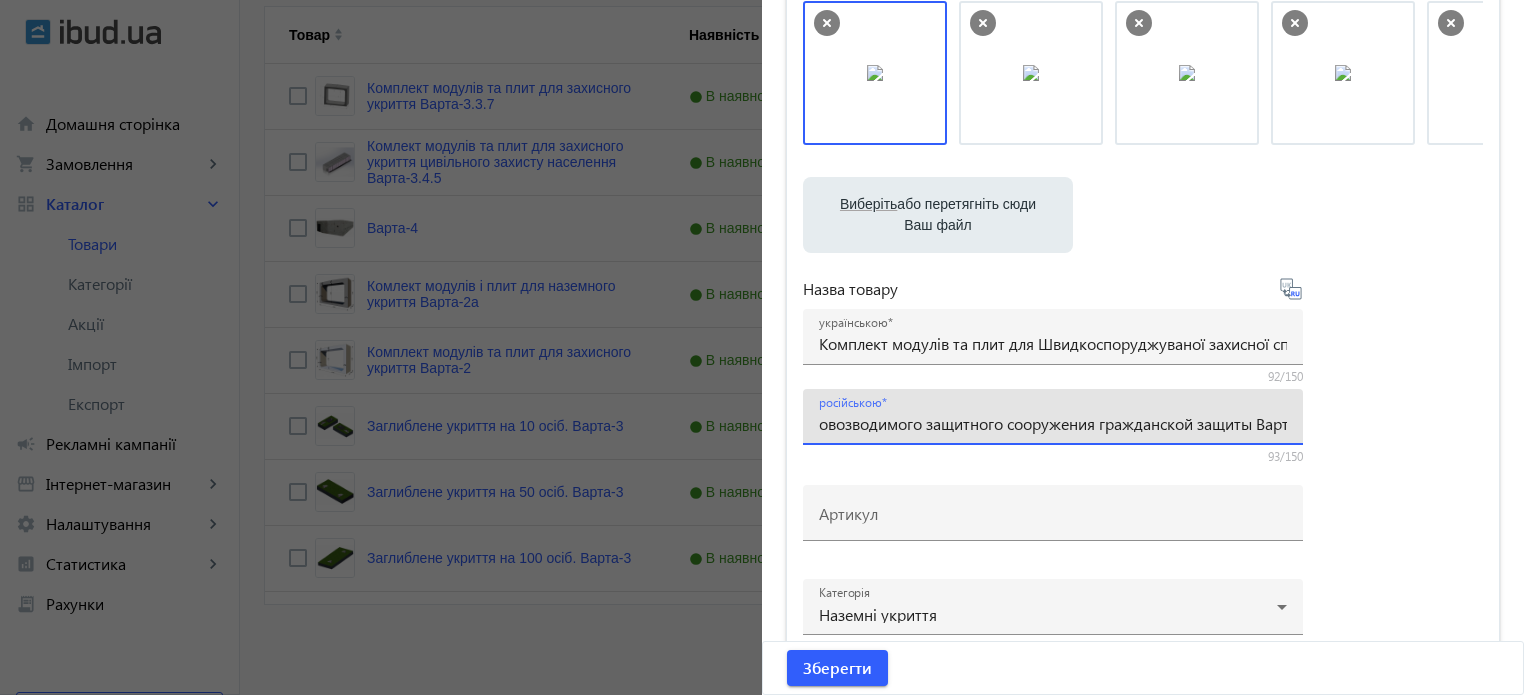 scroll, scrollTop: 0, scrollLeft: 299, axis: horizontal 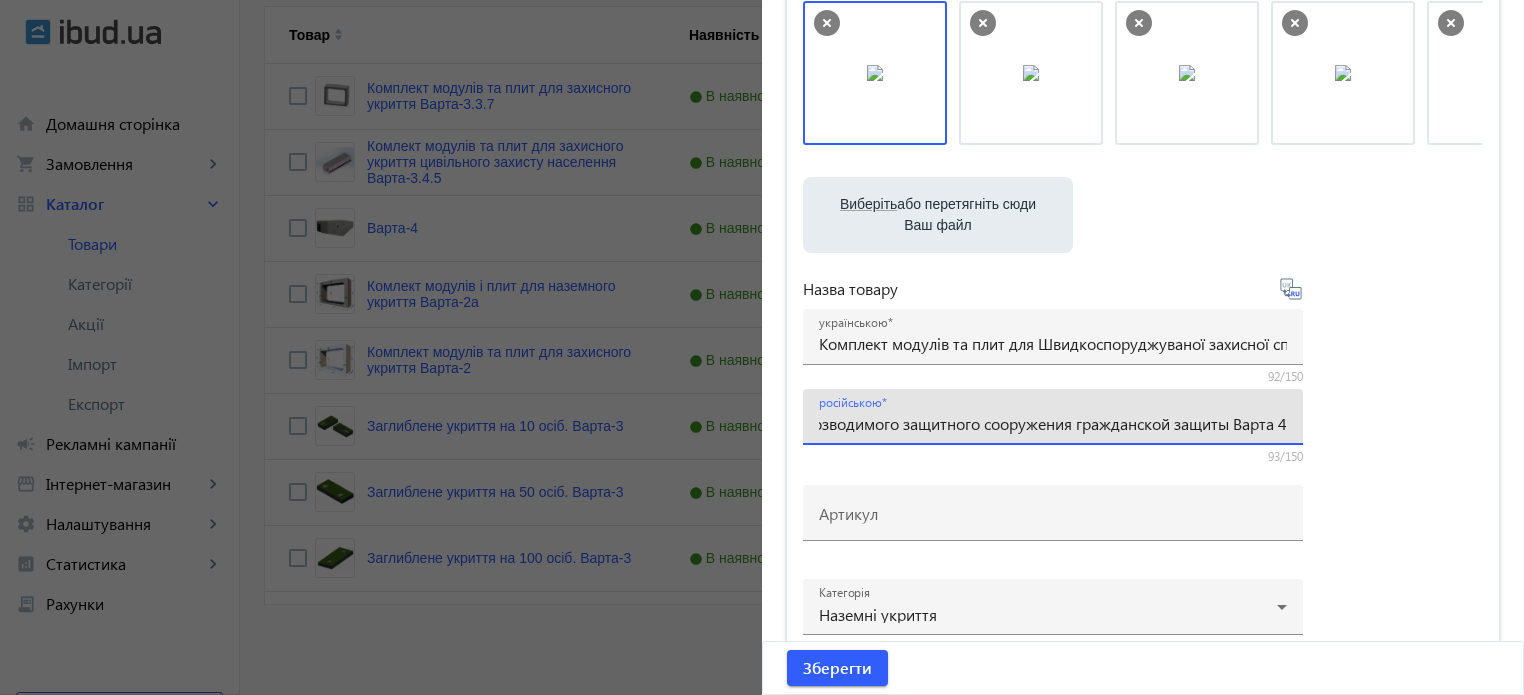 drag, startPoint x: 1167, startPoint y: 425, endPoint x: 1304, endPoint y: 405, distance: 138.45216 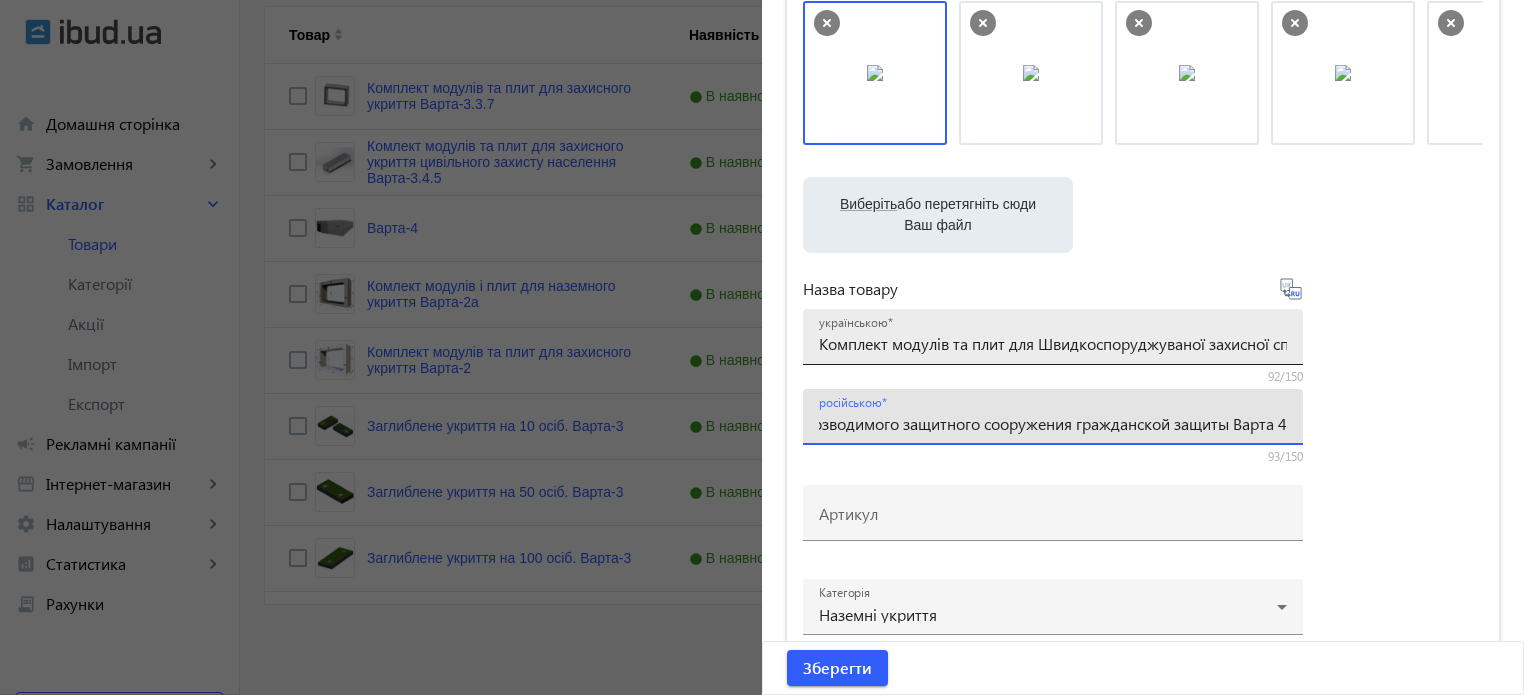 scroll, scrollTop: 0, scrollLeft: 0, axis: both 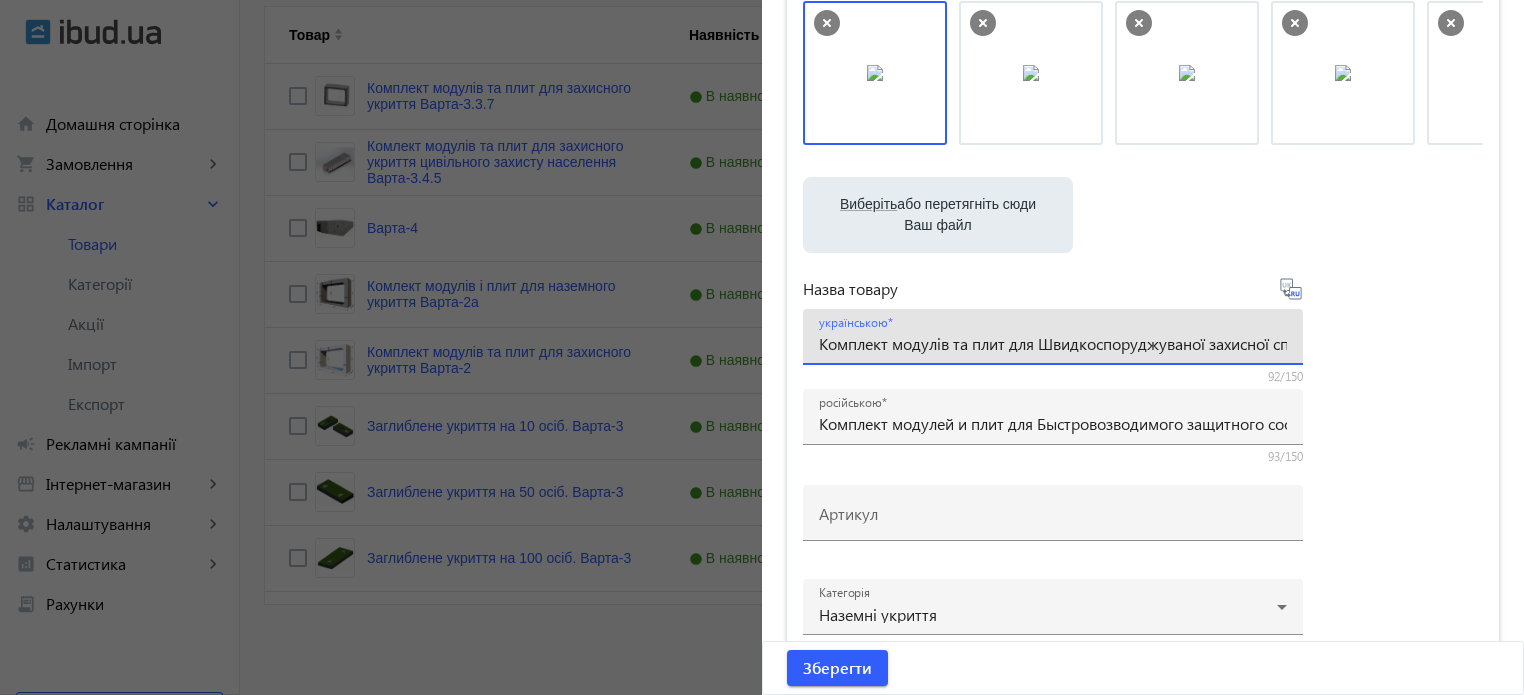 drag, startPoint x: 1166, startPoint y: 343, endPoint x: 1033, endPoint y: 348, distance: 133.09395 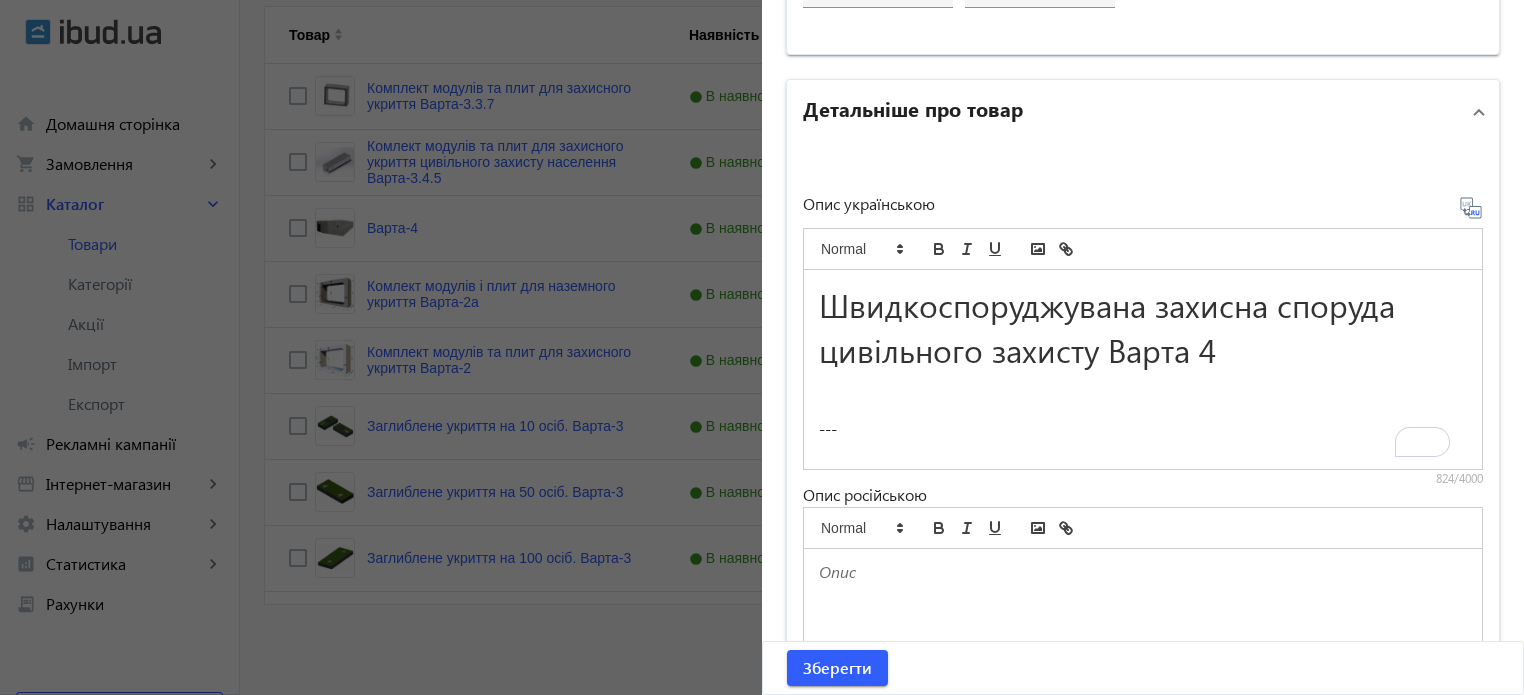 scroll, scrollTop: 1468, scrollLeft: 0, axis: vertical 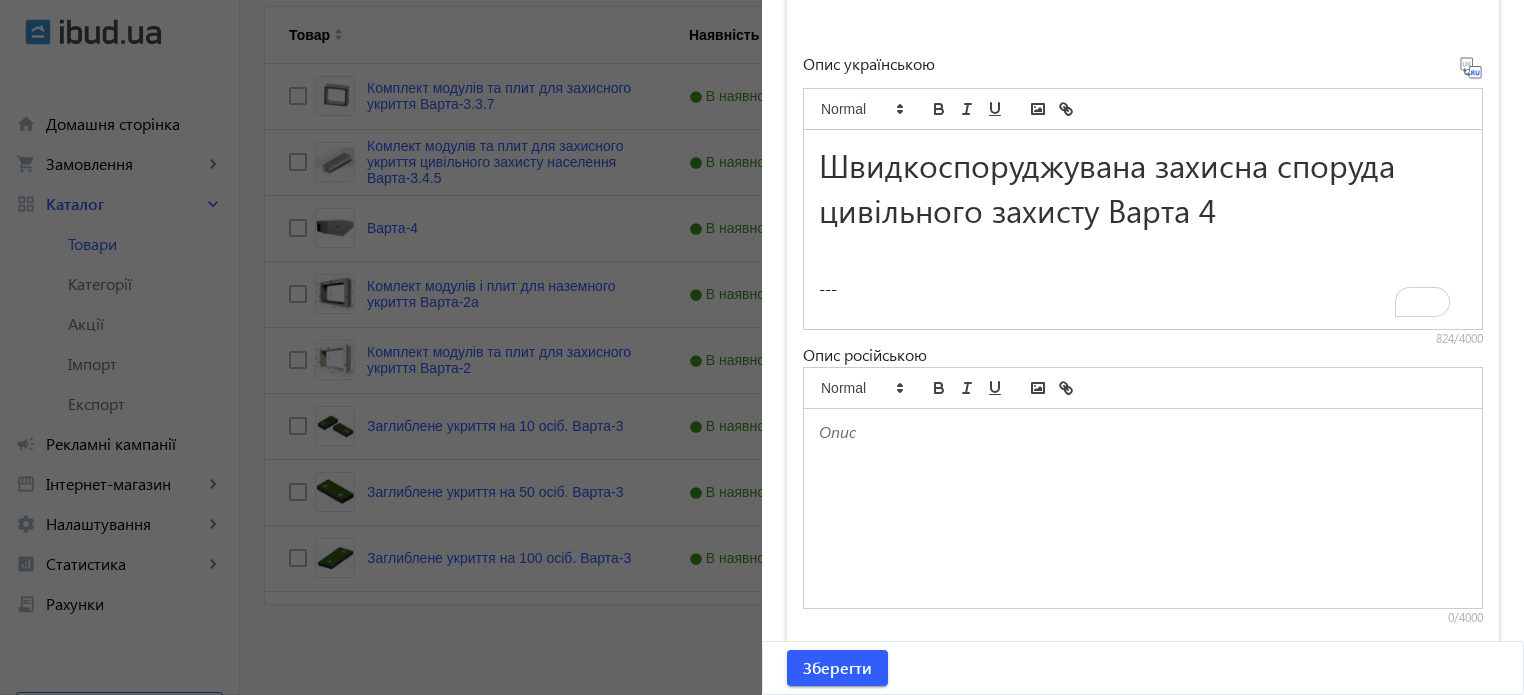 click at bounding box center [1143, 244] 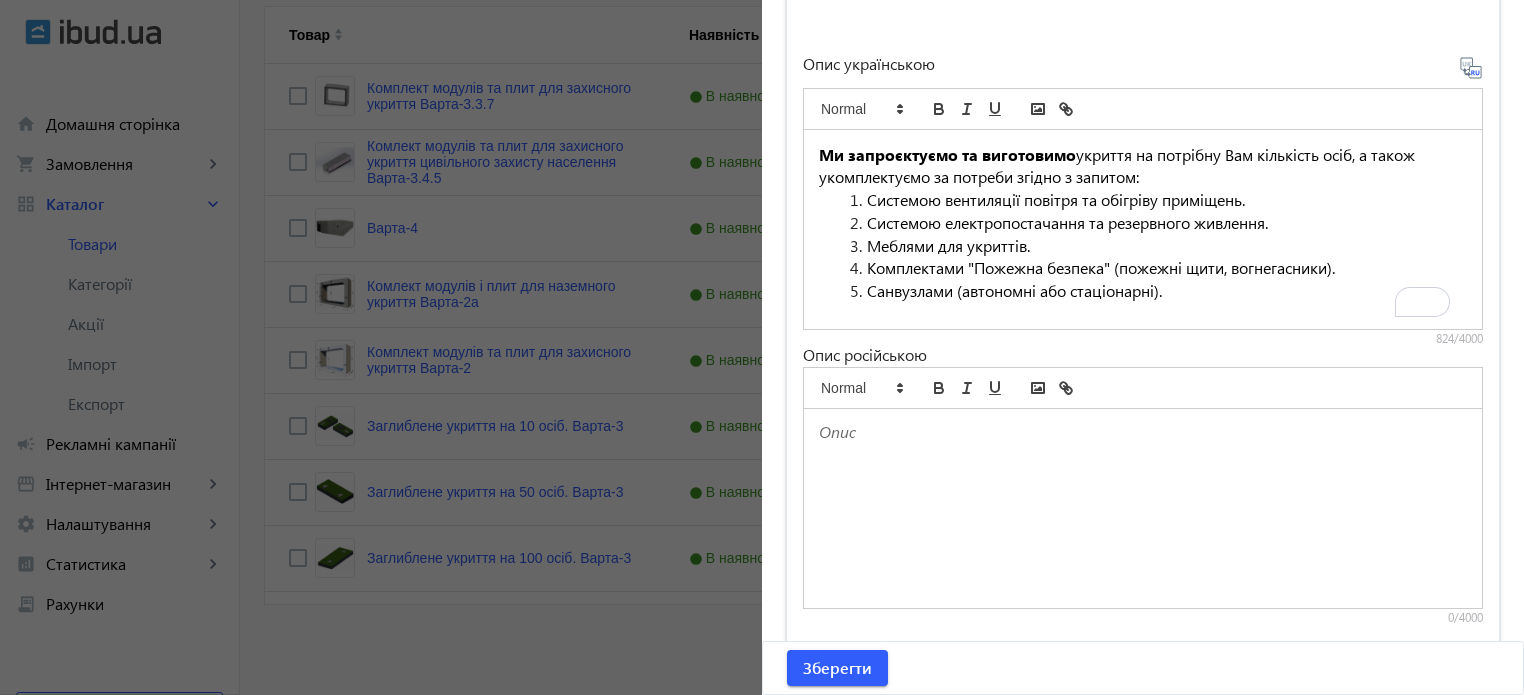 scroll, scrollTop: 200, scrollLeft: 0, axis: vertical 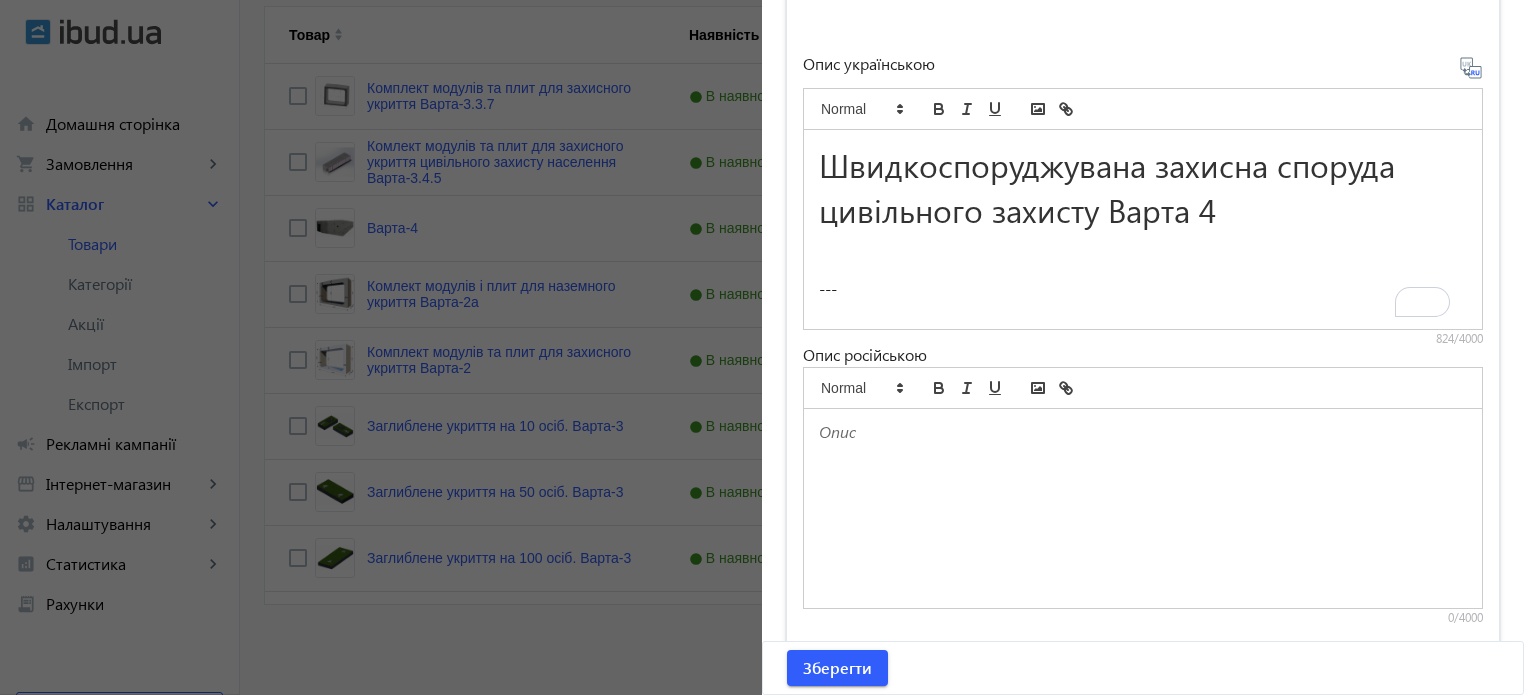 click at bounding box center [1143, 244] 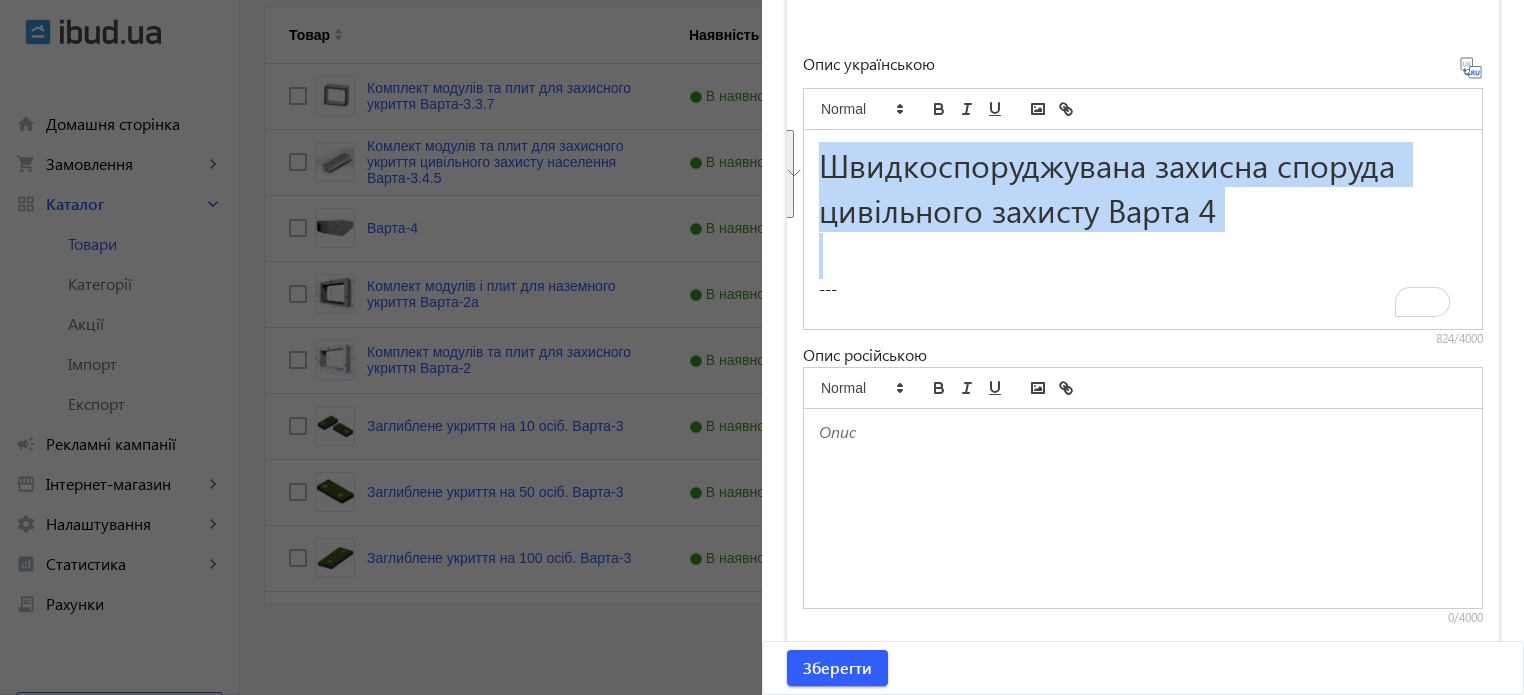drag, startPoint x: 834, startPoint y: 237, endPoint x: 773, endPoint y: 139, distance: 115.43397 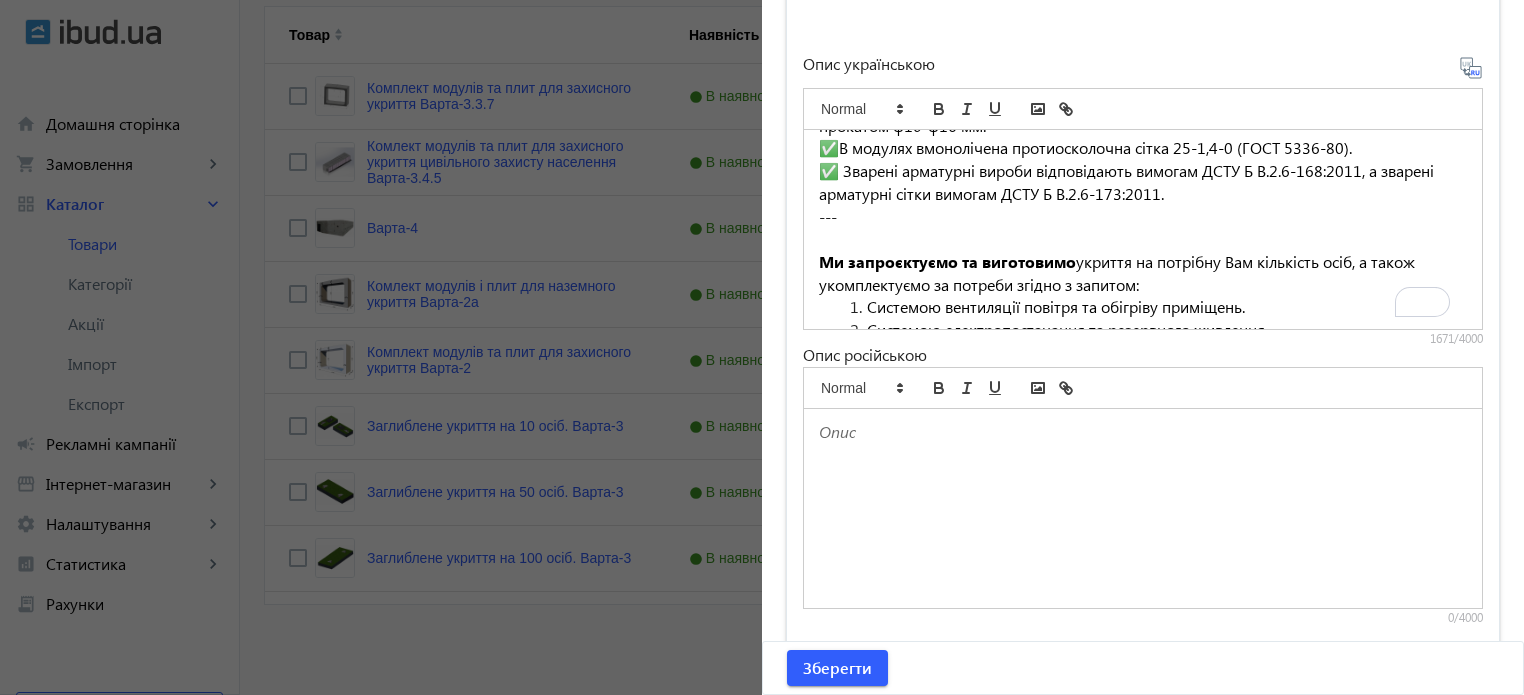 click 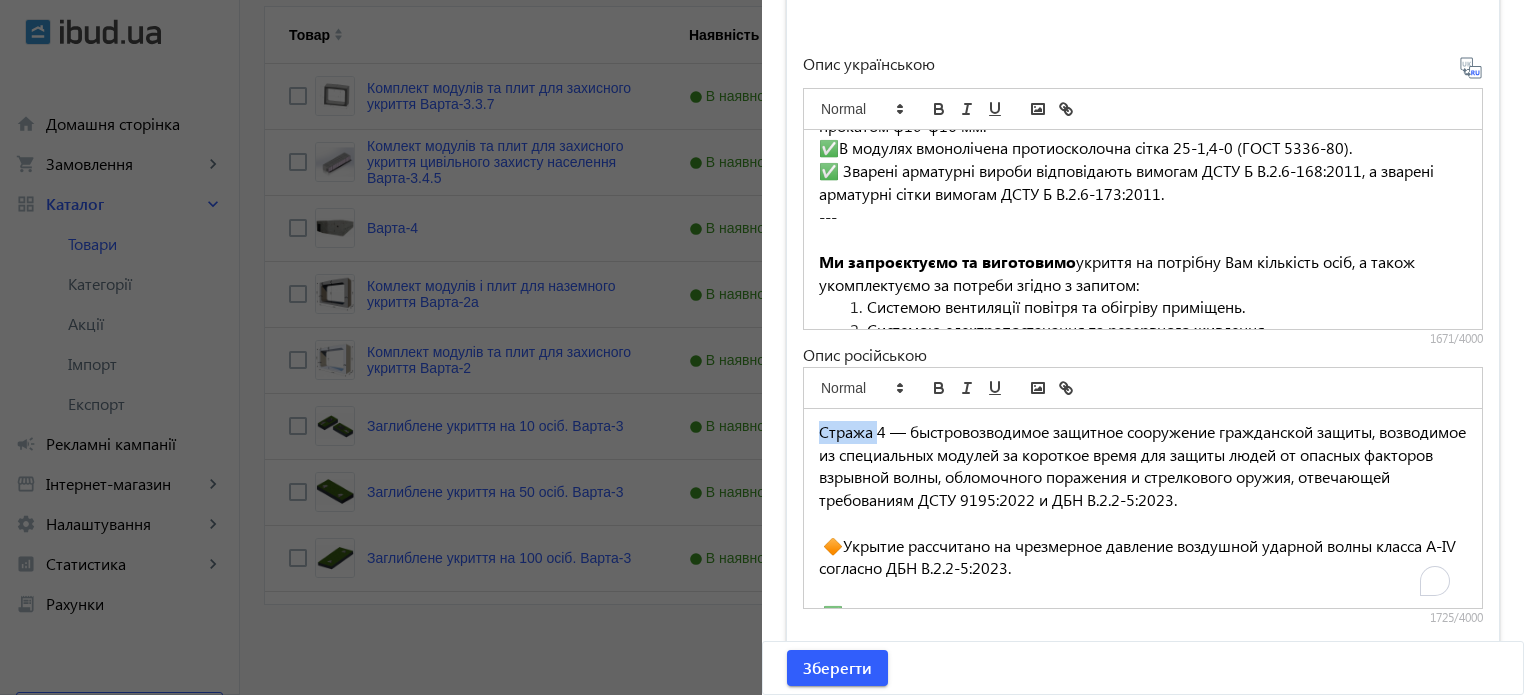 drag, startPoint x: 870, startPoint y: 426, endPoint x: 766, endPoint y: 427, distance: 104.00481 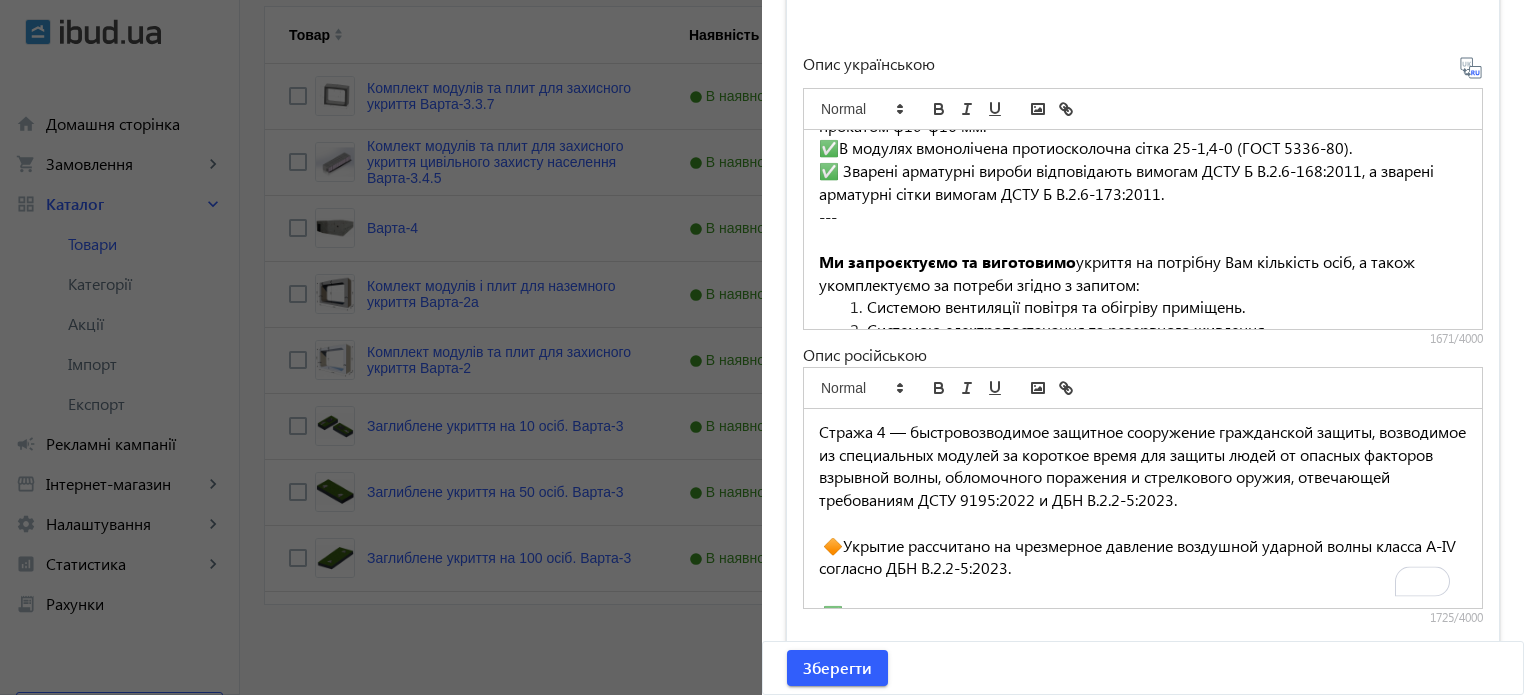 type 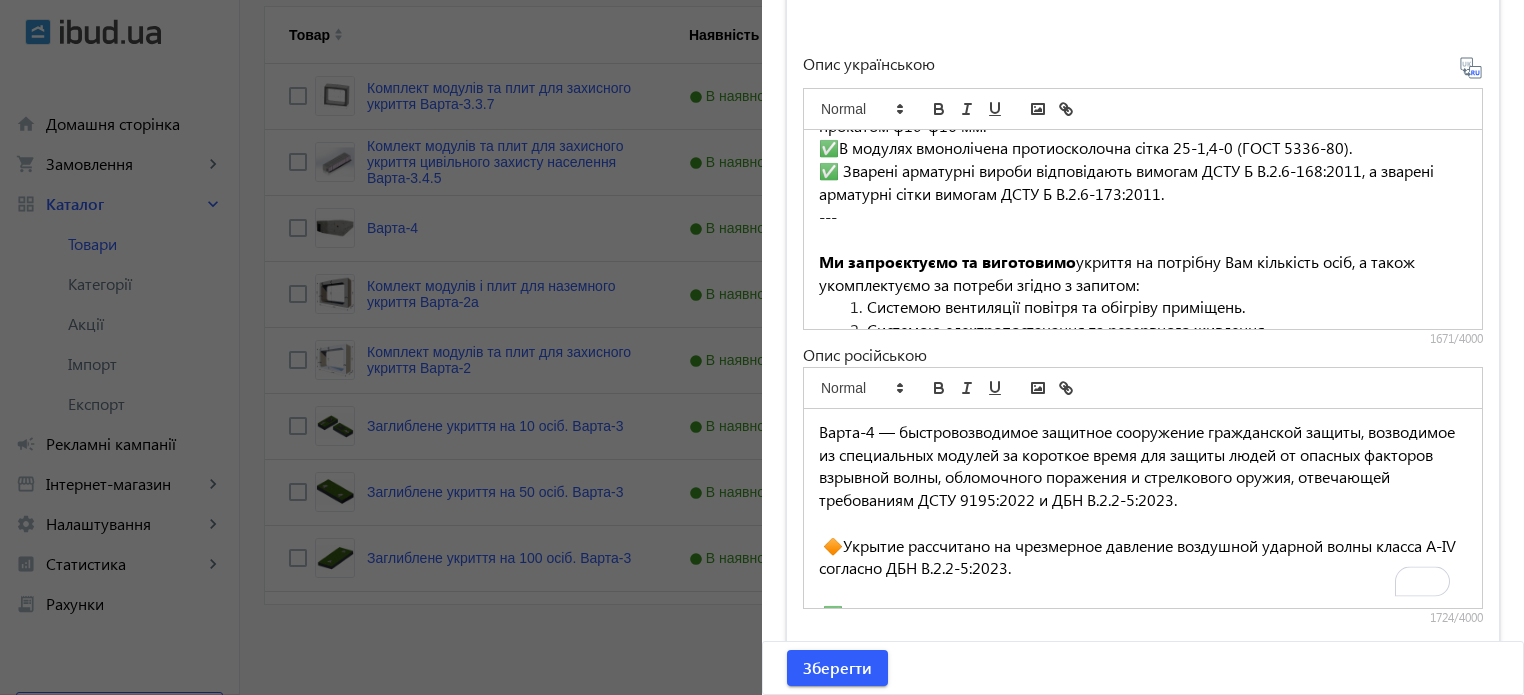 click on "Варта-4 — быстровозводимое защитное сооружение гражданской защиты, возводимое из специальных модулей за короткое время для защиты людей от опасных факторов взрывной волны, обломочного поражения и стрелкового оружия, отвечающей требованиям ДСТУ 9195:2022 и ДБН В.2.2-5:2023." at bounding box center (1139, 465) 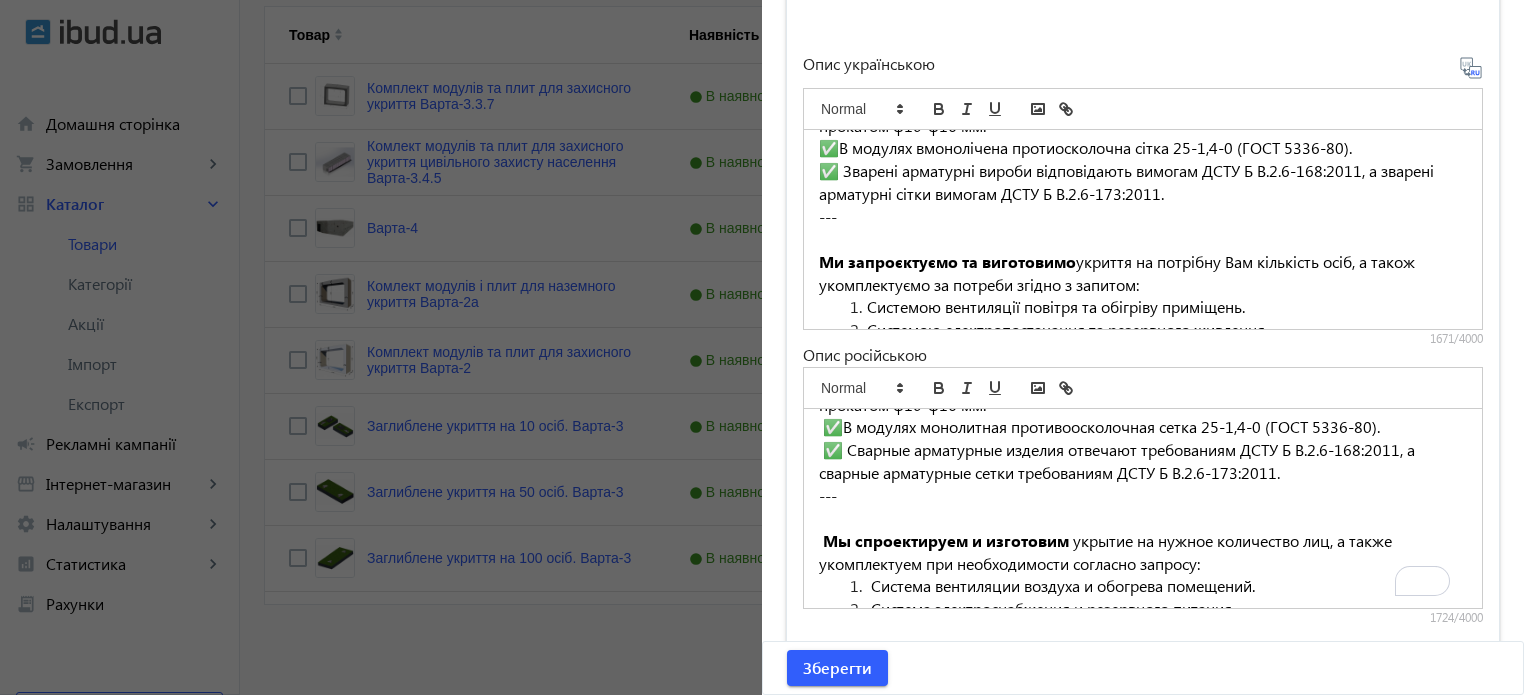click on "✅В модулях монолитная противоосколочная сетка 25-1,4-0 (ГОСТ 5336-80)." at bounding box center [1101, 426] 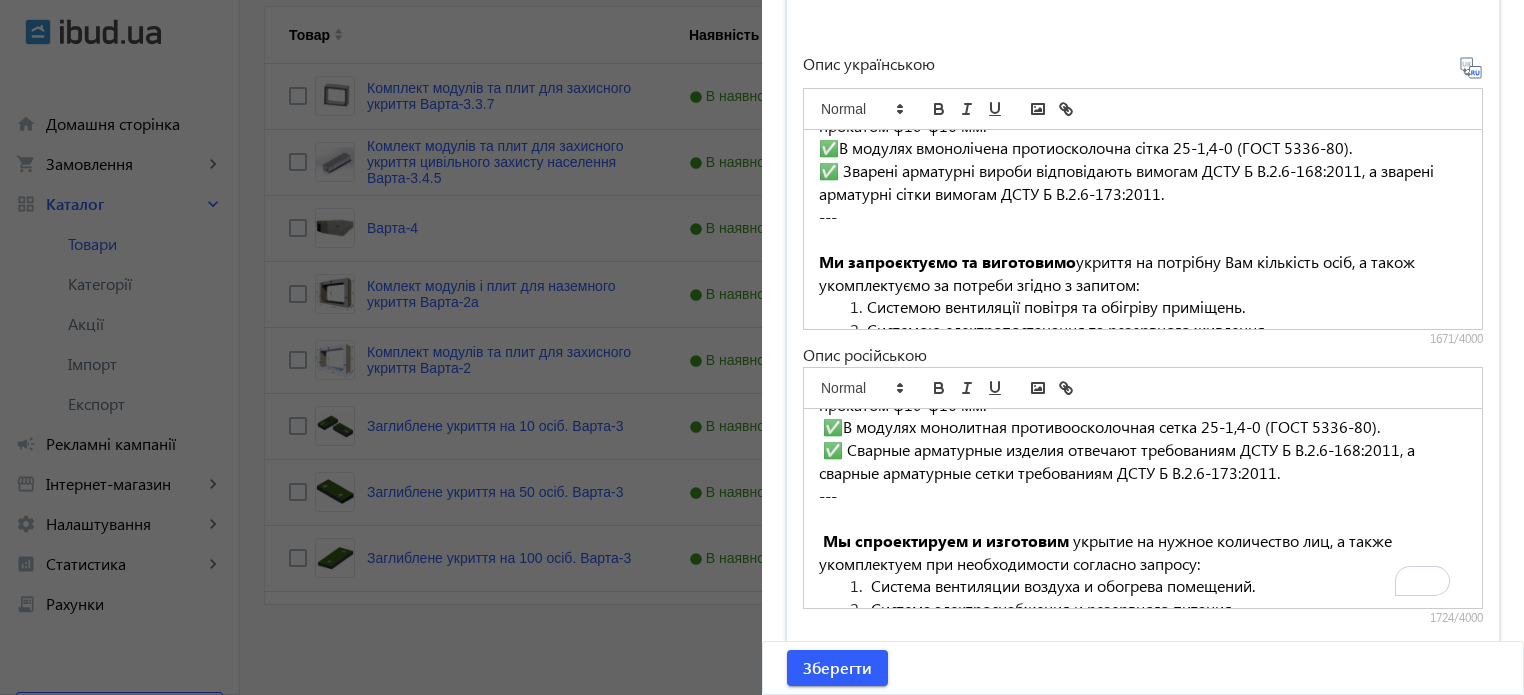 click on "✅ Сварные арматурные изделия отвечают требованиям ДСТУ Б В.2.6-168:2011, а сварные арматурные сетки требованиям ДСТУ Б В.2.6-173:2011." at bounding box center (1119, 461) 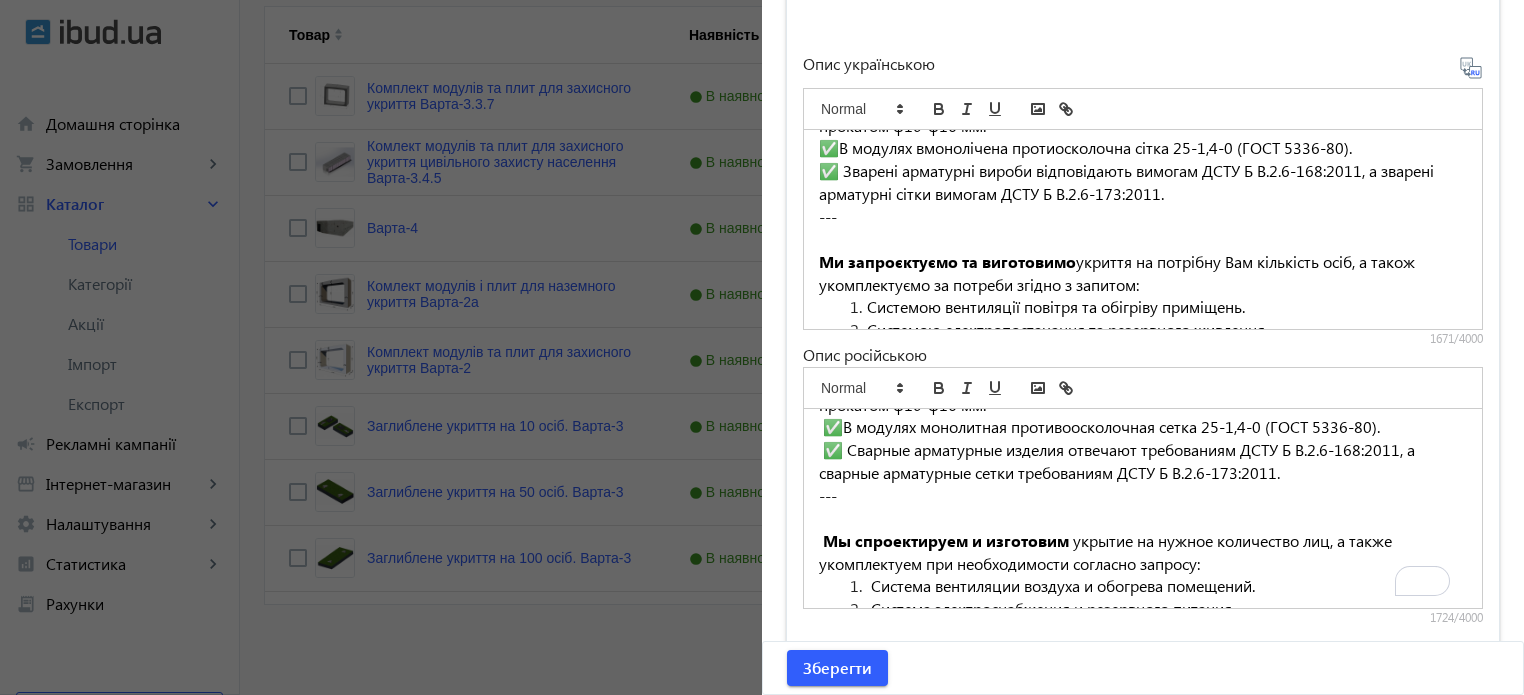 click on "✅ Сварные арматурные изделия отвечают требованиям ДСТУ Б В.2.6-168:2011, а сварные арматурные сетки требованиям ДСТУ Б В.2.6-173:2011." at bounding box center (1119, 461) 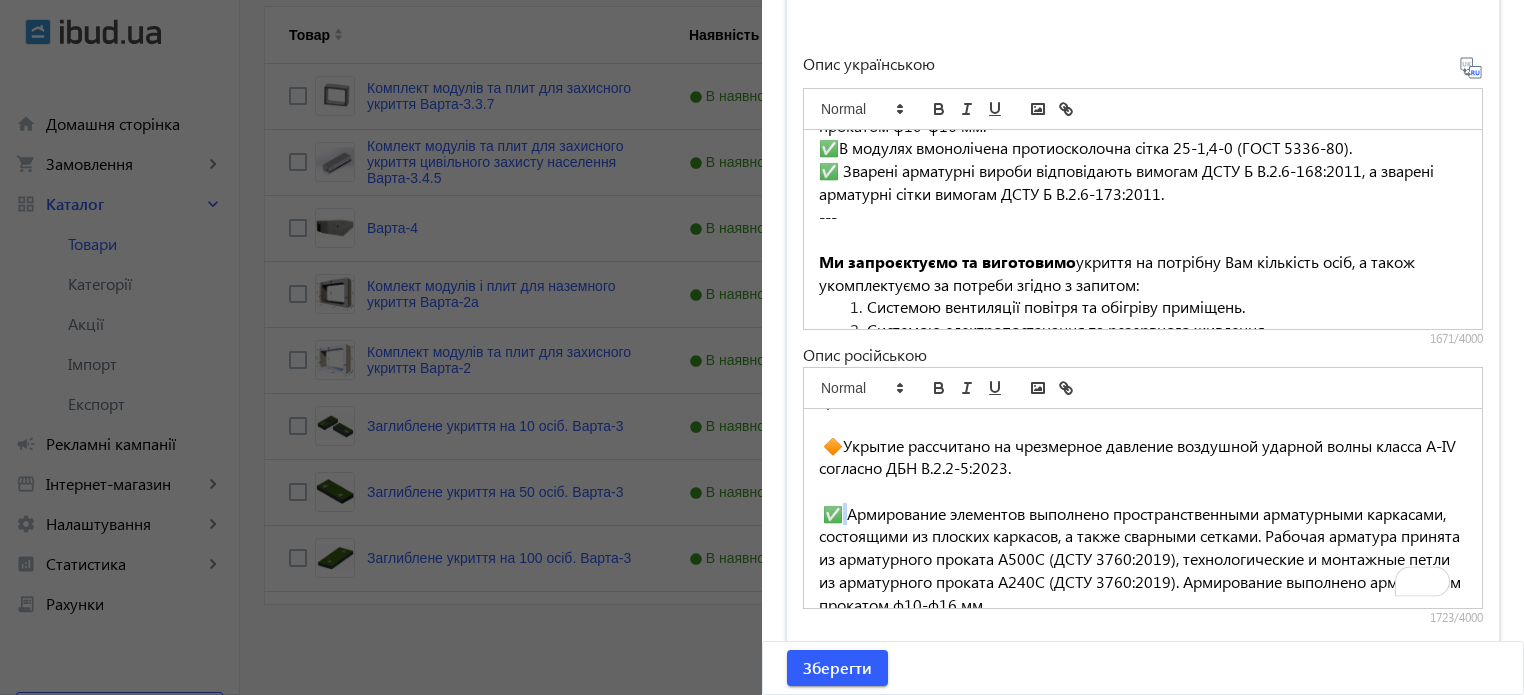 click on "✅ Армирование элементов выполнено пространственными арматурными каркасами, состоящими из плоских каркасов, а также сварными сетками. Рабочая арматура принята из арматурного проката А500С (ДСТУ 3760:2019), технологические и монтажные петли из арматурного проката А240С (ДСТУ 3760:2019). Армирование выполнено арматурным прокатом ф10-ф16 мм." at bounding box center (1142, 559) 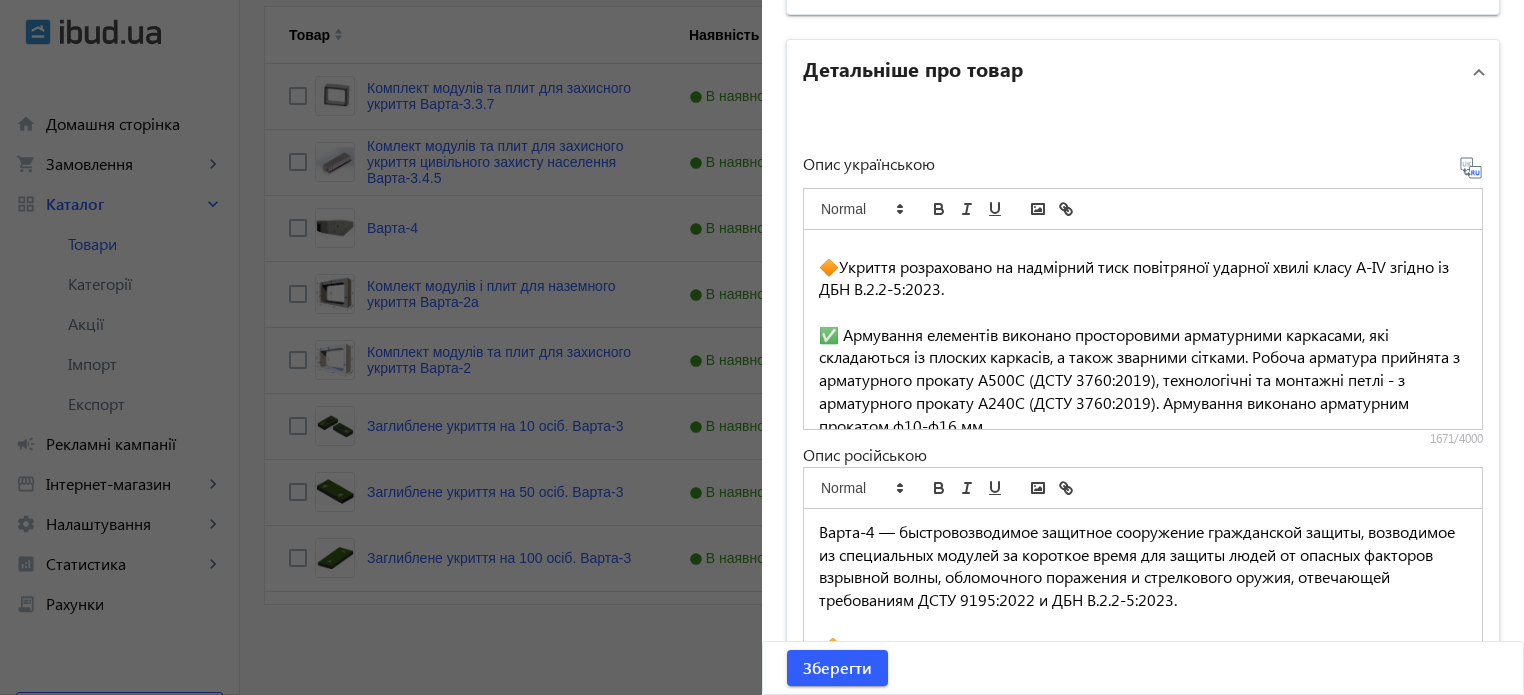 click on "✅ Армування елементів виконано просторовими арматурними каркасами, які складаються із плоских каркасів, а також зварними сітками. Робоча арматура прийнята з арматурного прокату А500С (ДСТУ 3760:2019), технологічні та монтажні петлі - з арматурного прокату А240С (ДСТУ 3760:2019). Армування виконано арматурним прокатом ф10-ф16 мм." at bounding box center [1141, 380] 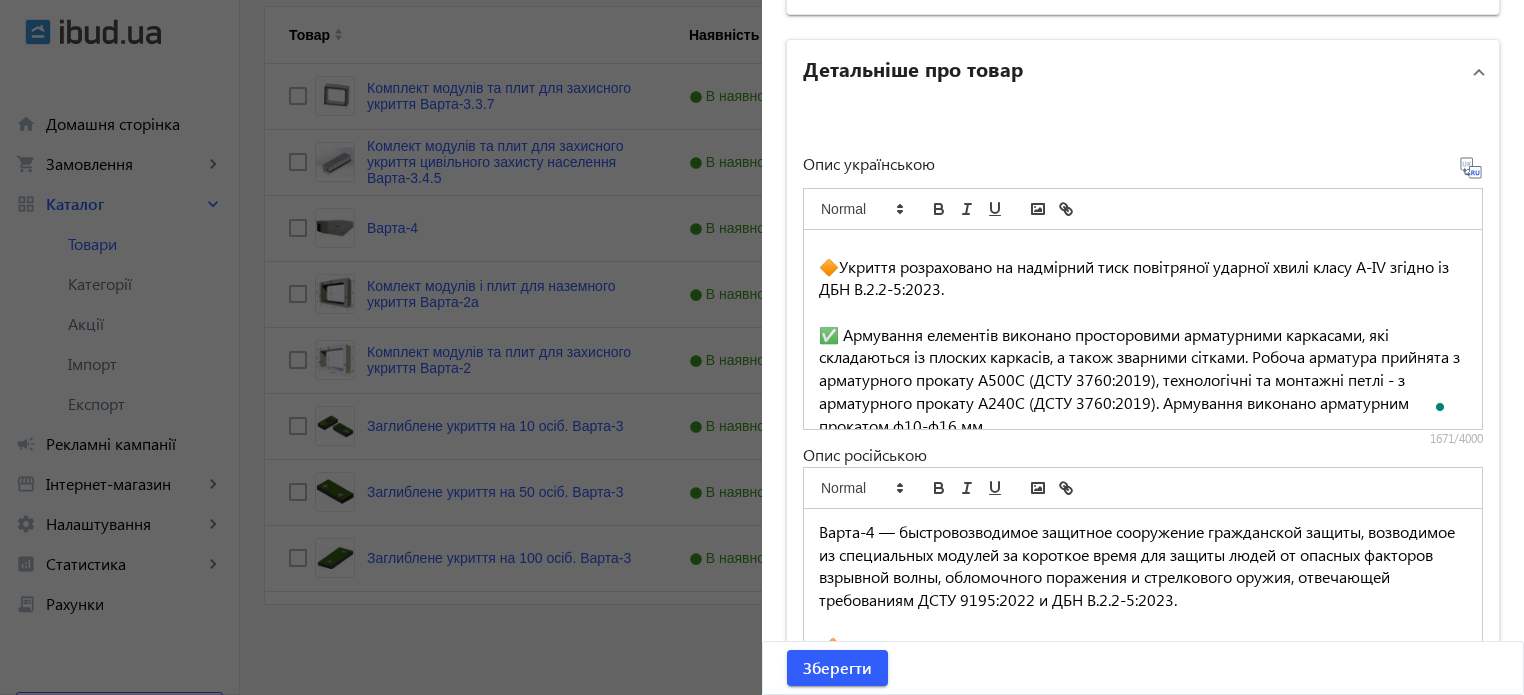type 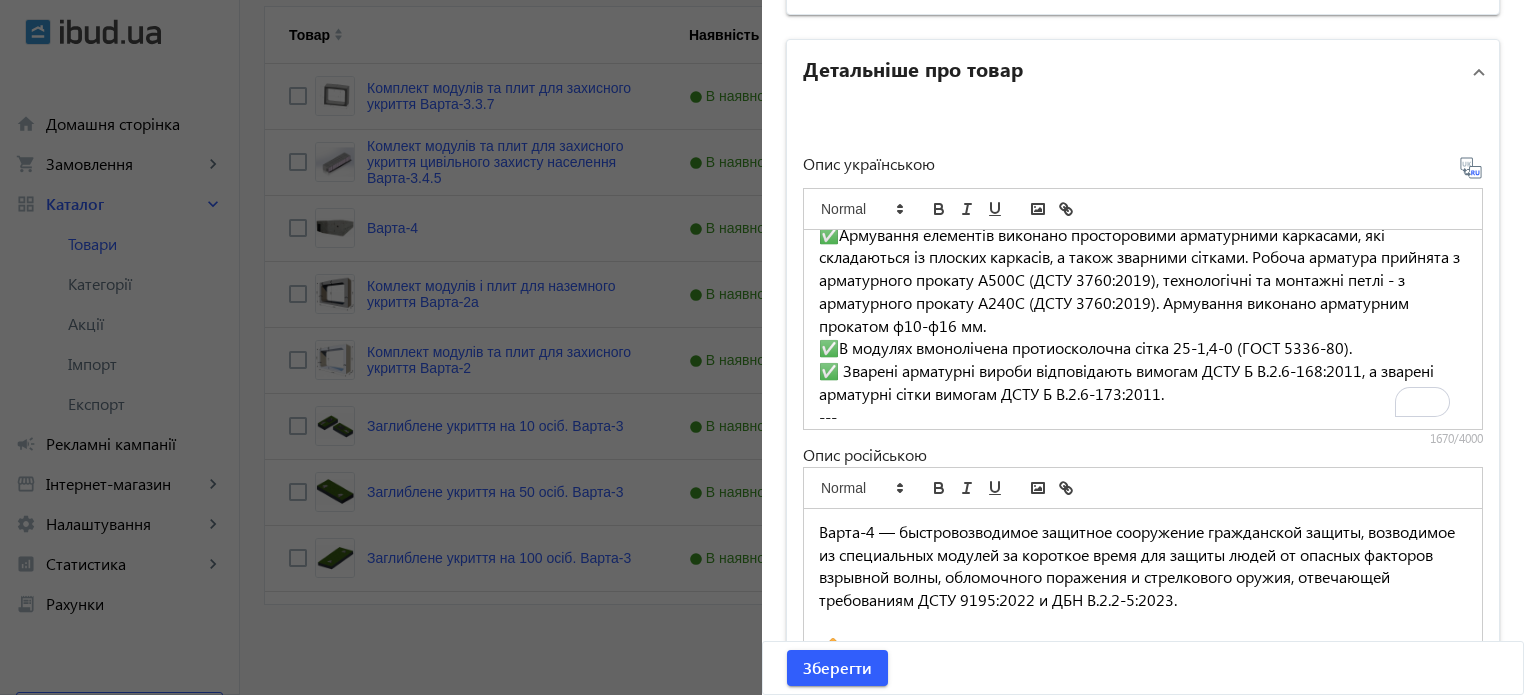 click on "✅ Зварені арматурні вироби відповідають вимогам ДСТУ Б В.2.6-168:2011, а зварені арматурні сітки вимогам ДСТУ Б В.2.6-173:2011." at bounding box center (1128, 382) 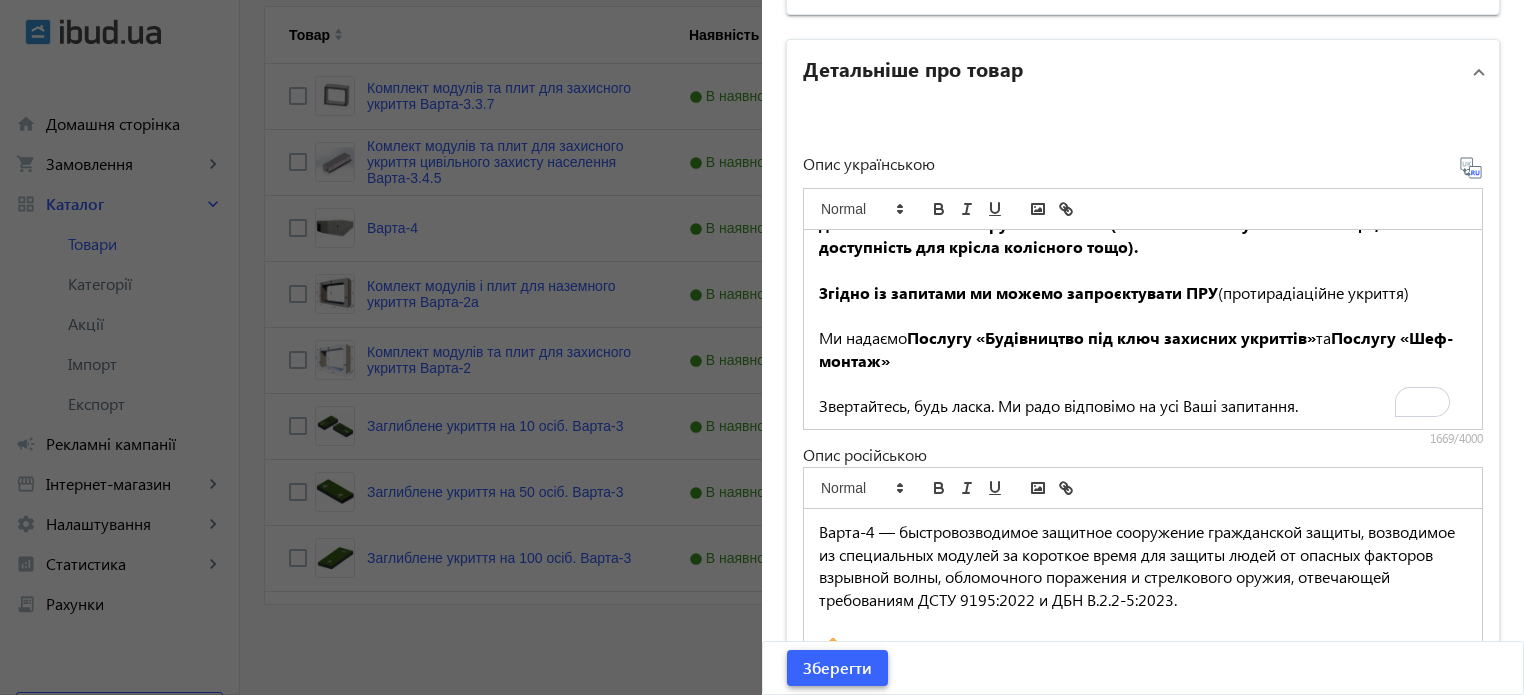 click on "Зберегти" 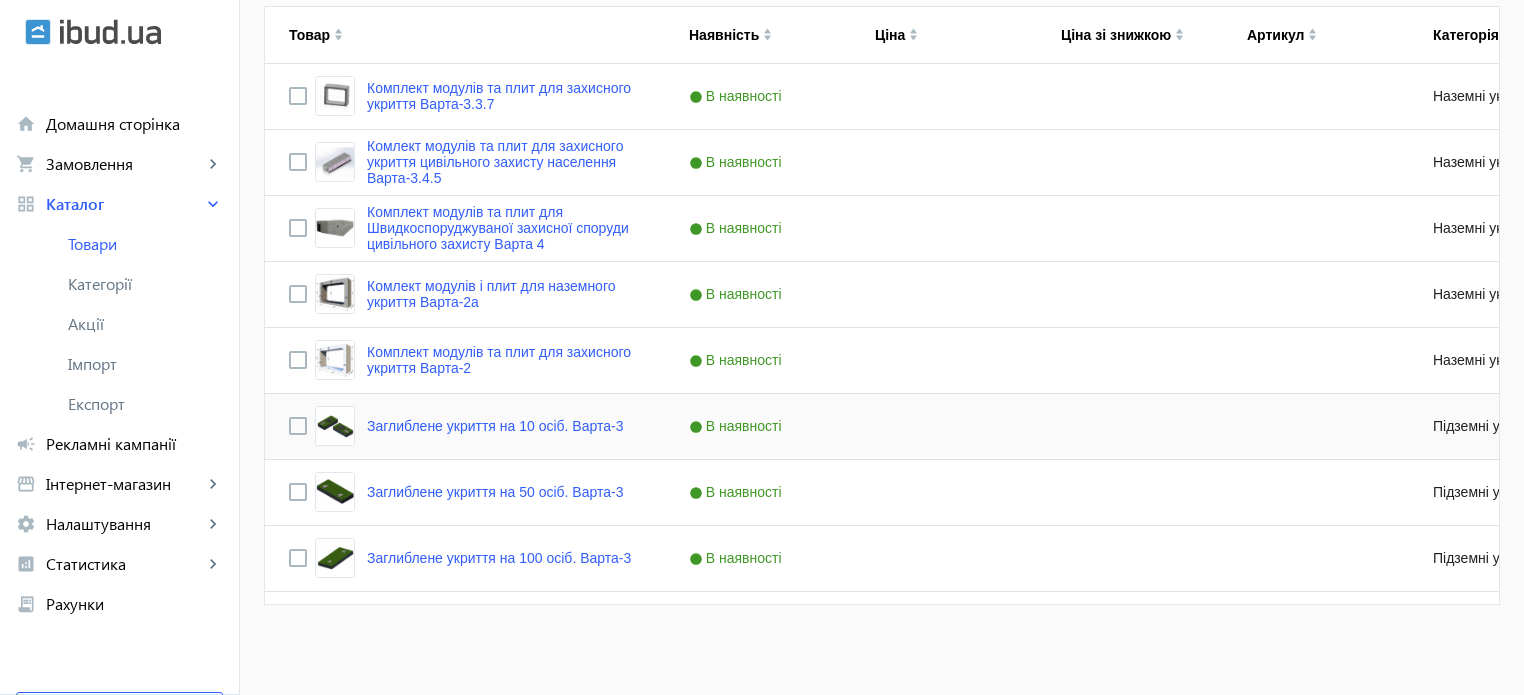 scroll, scrollTop: 0, scrollLeft: 0, axis: both 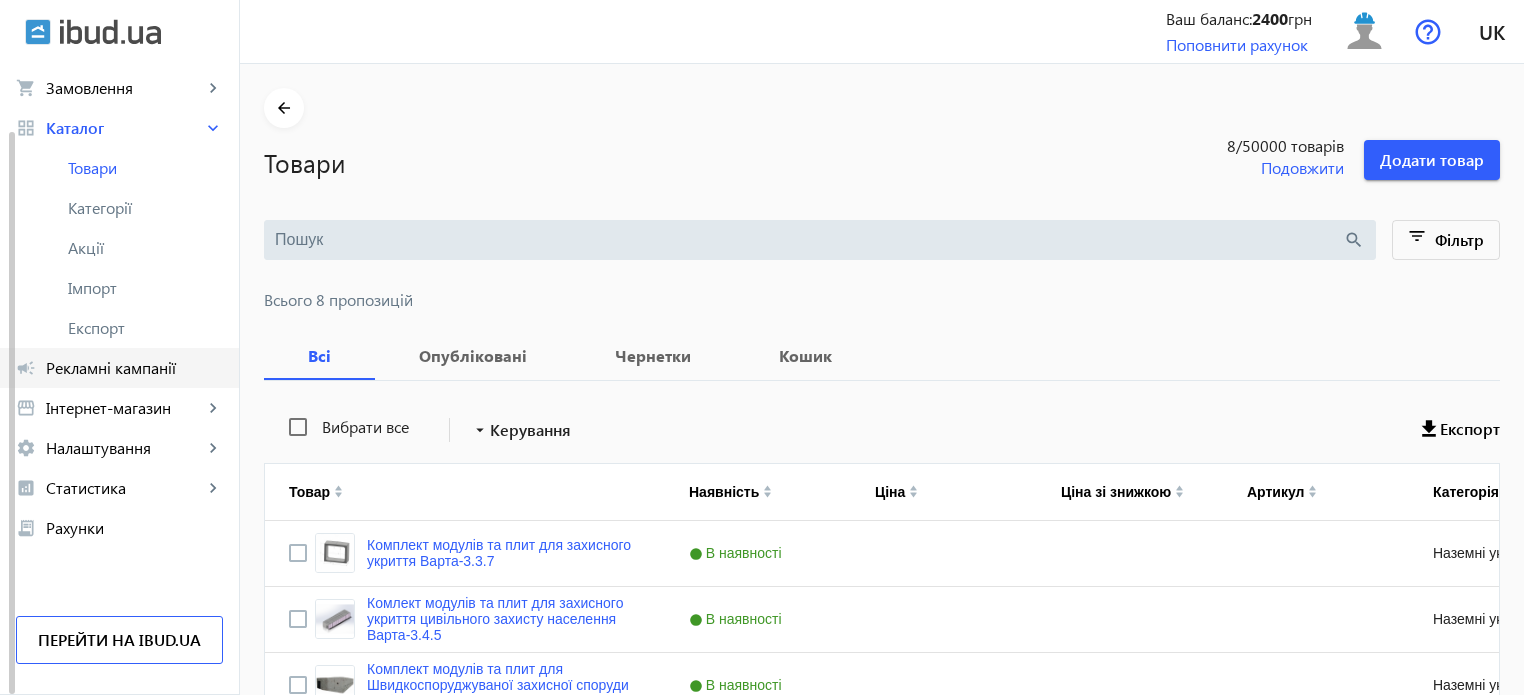 click on "Рекламні кампанії" 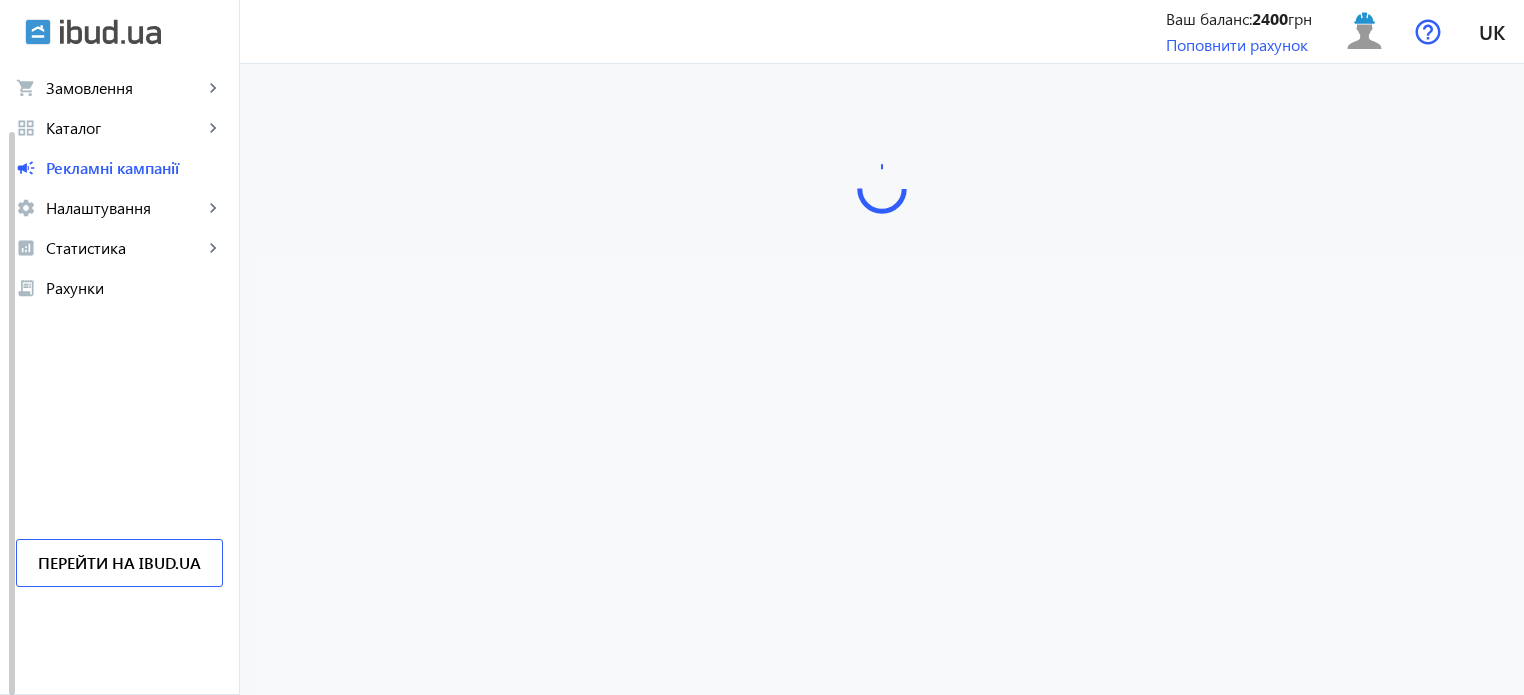 scroll, scrollTop: 0, scrollLeft: 0, axis: both 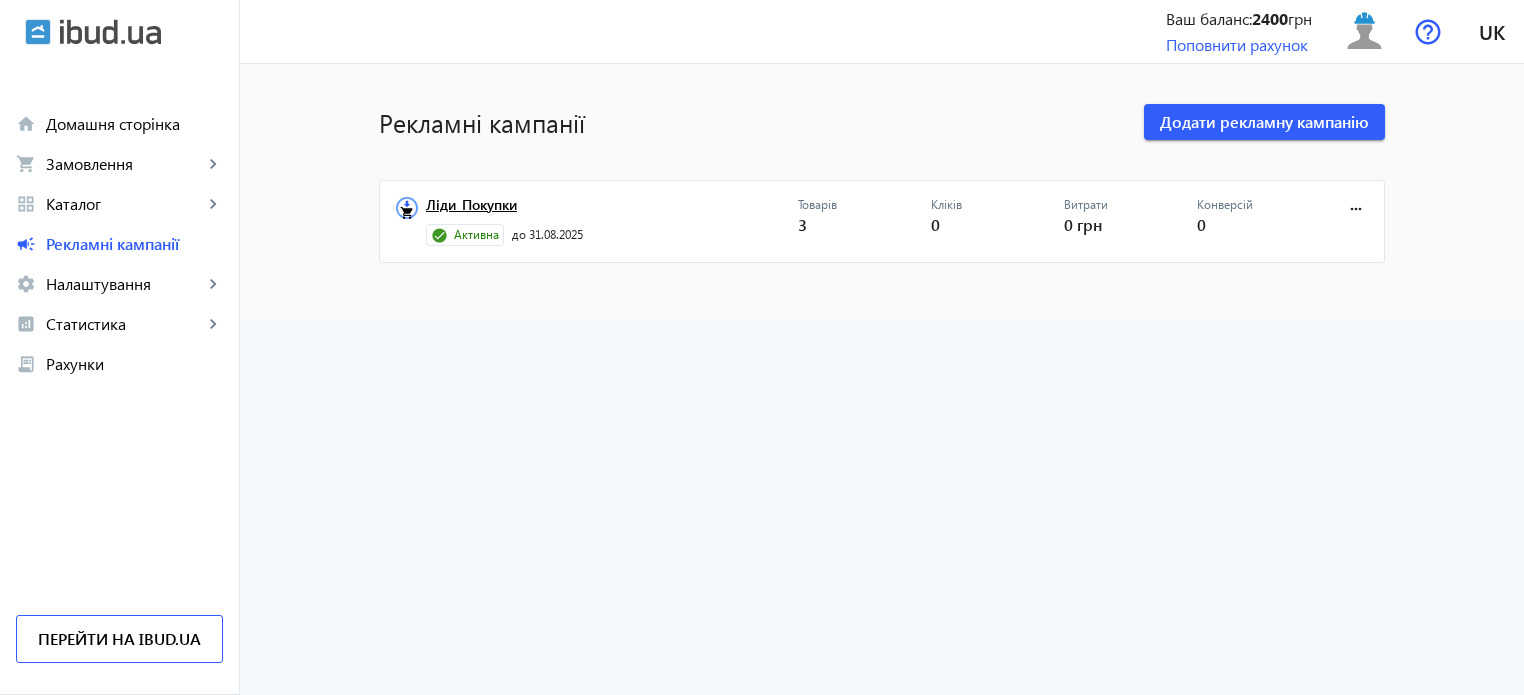 click on "Ліди_Покупки" at bounding box center (612, 211) 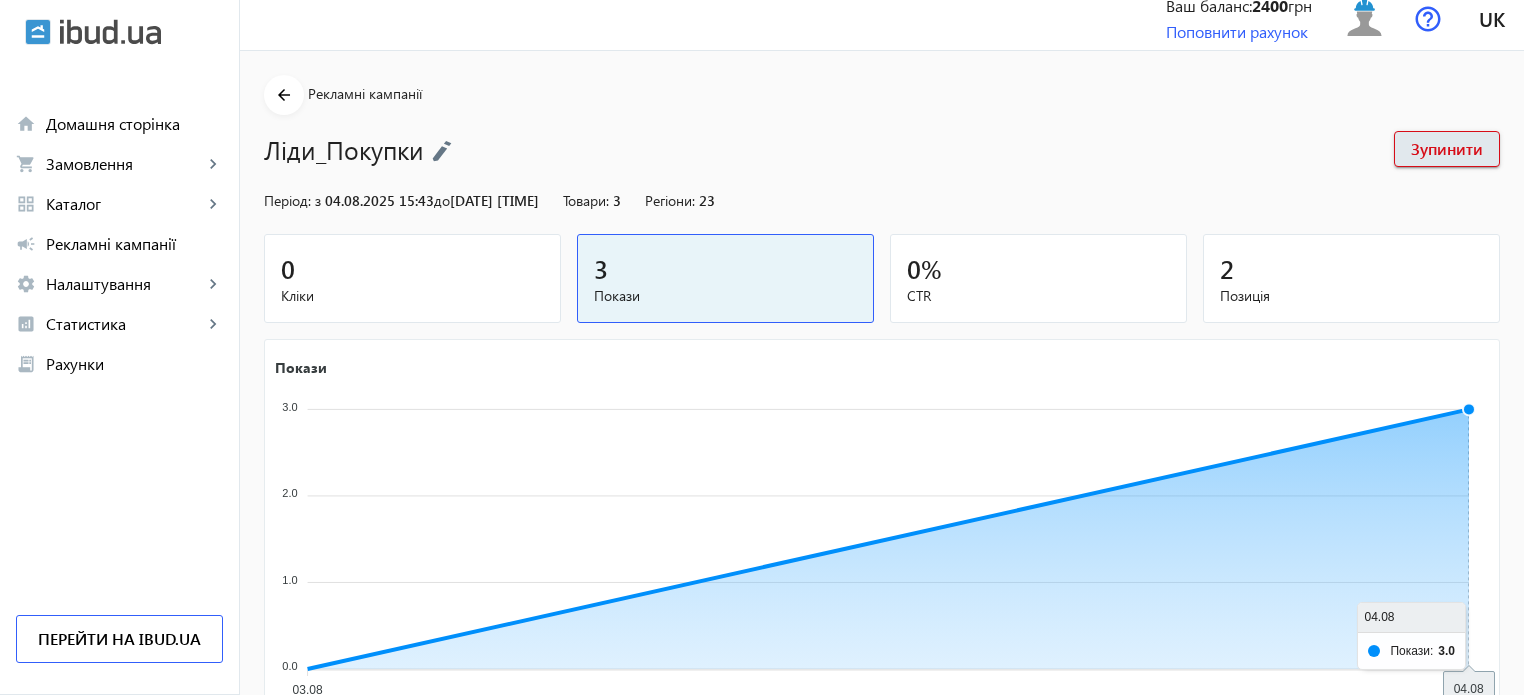 scroll, scrollTop: 0, scrollLeft: 0, axis: both 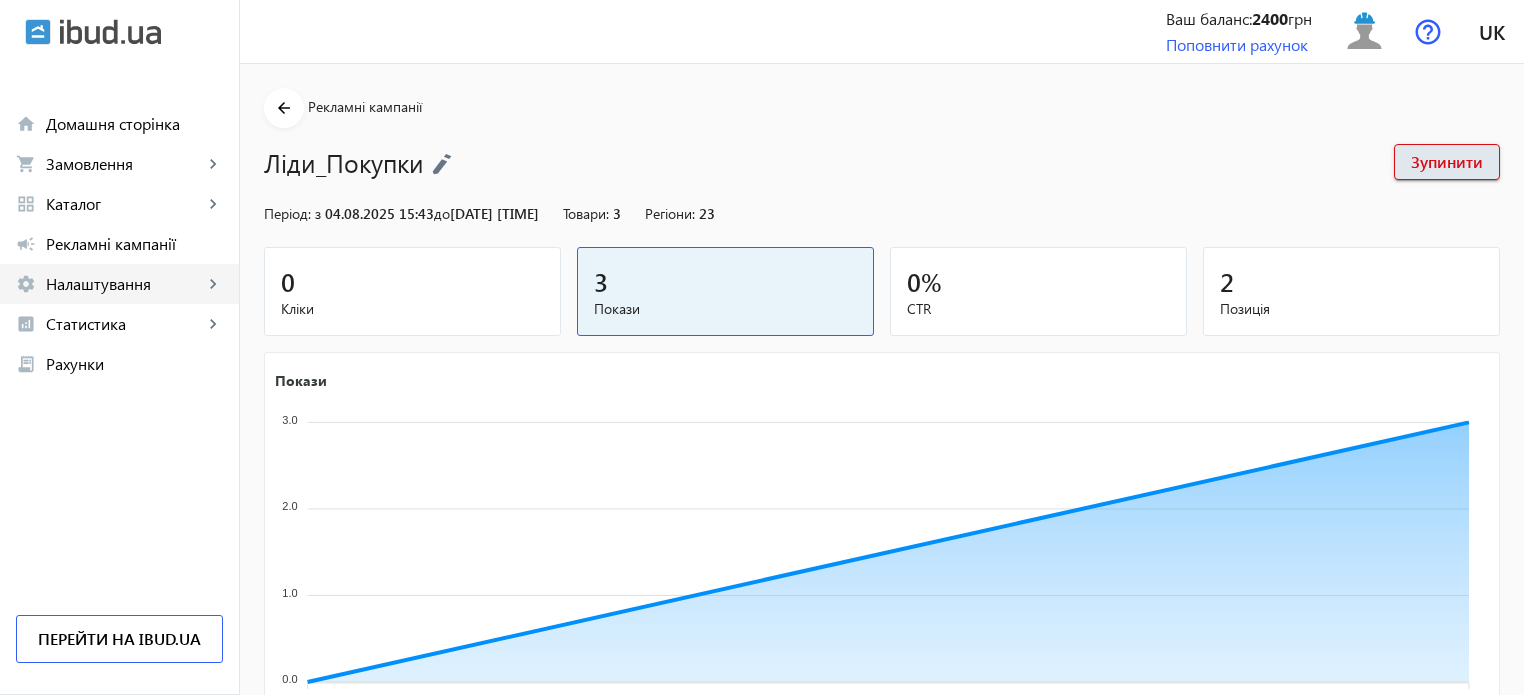 click on "settings Налаштування keyboard_arrow_right" 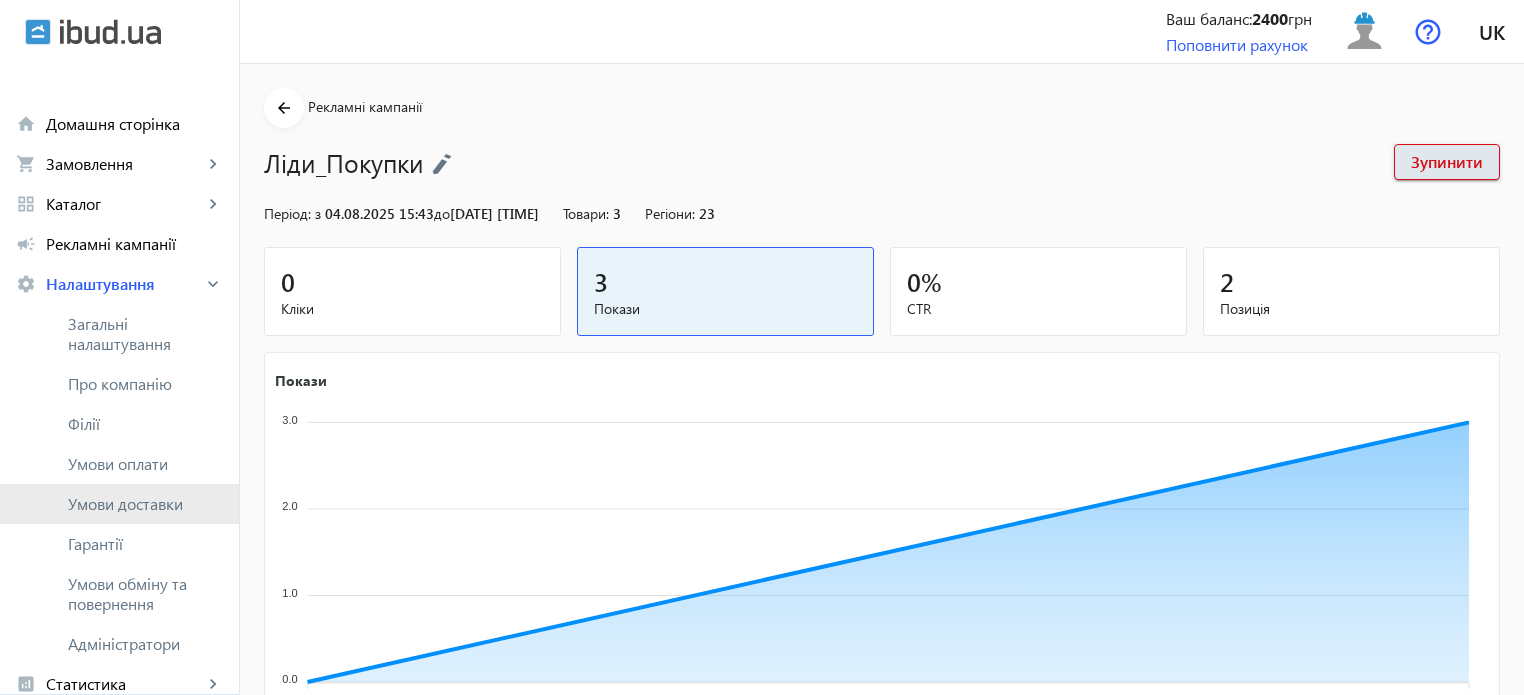 click on "Умови доставки" 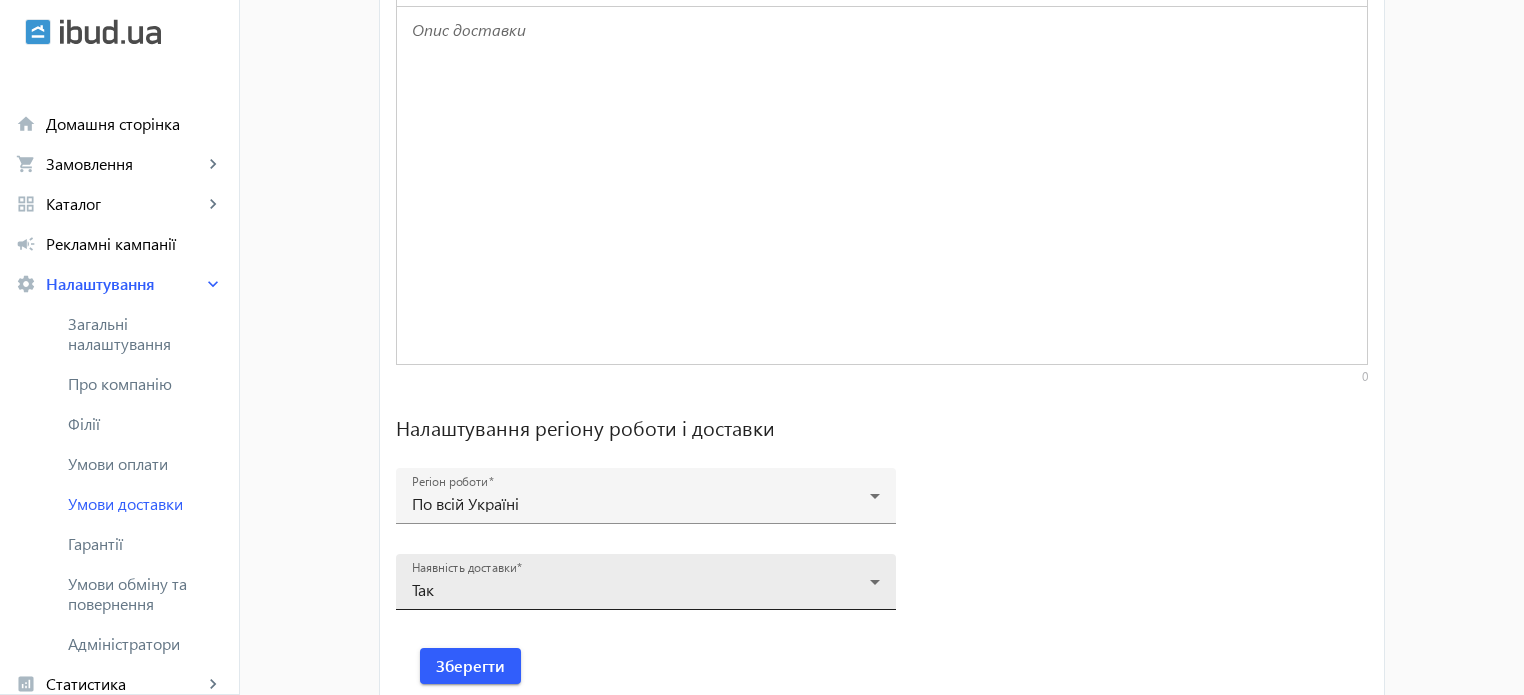 scroll, scrollTop: 1400, scrollLeft: 0, axis: vertical 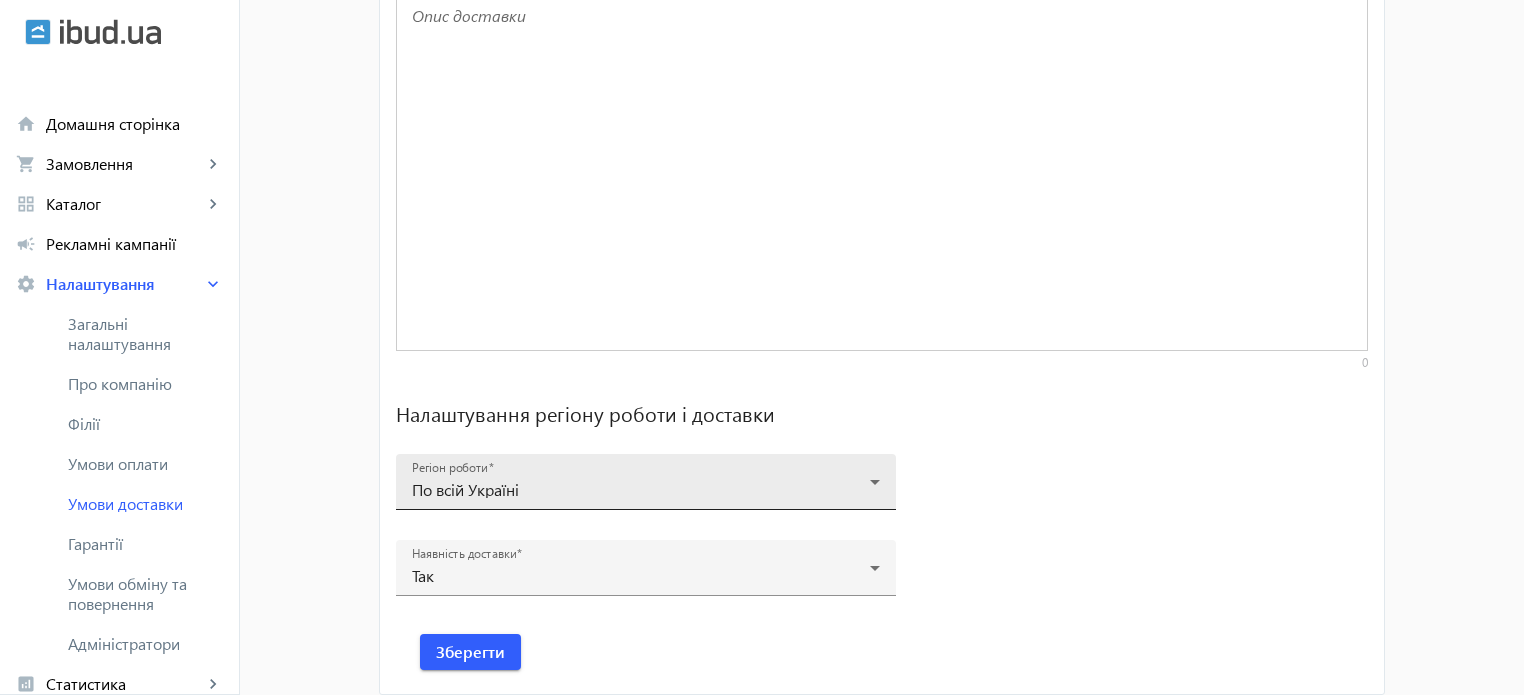 click on "По всій Україні" at bounding box center [641, 490] 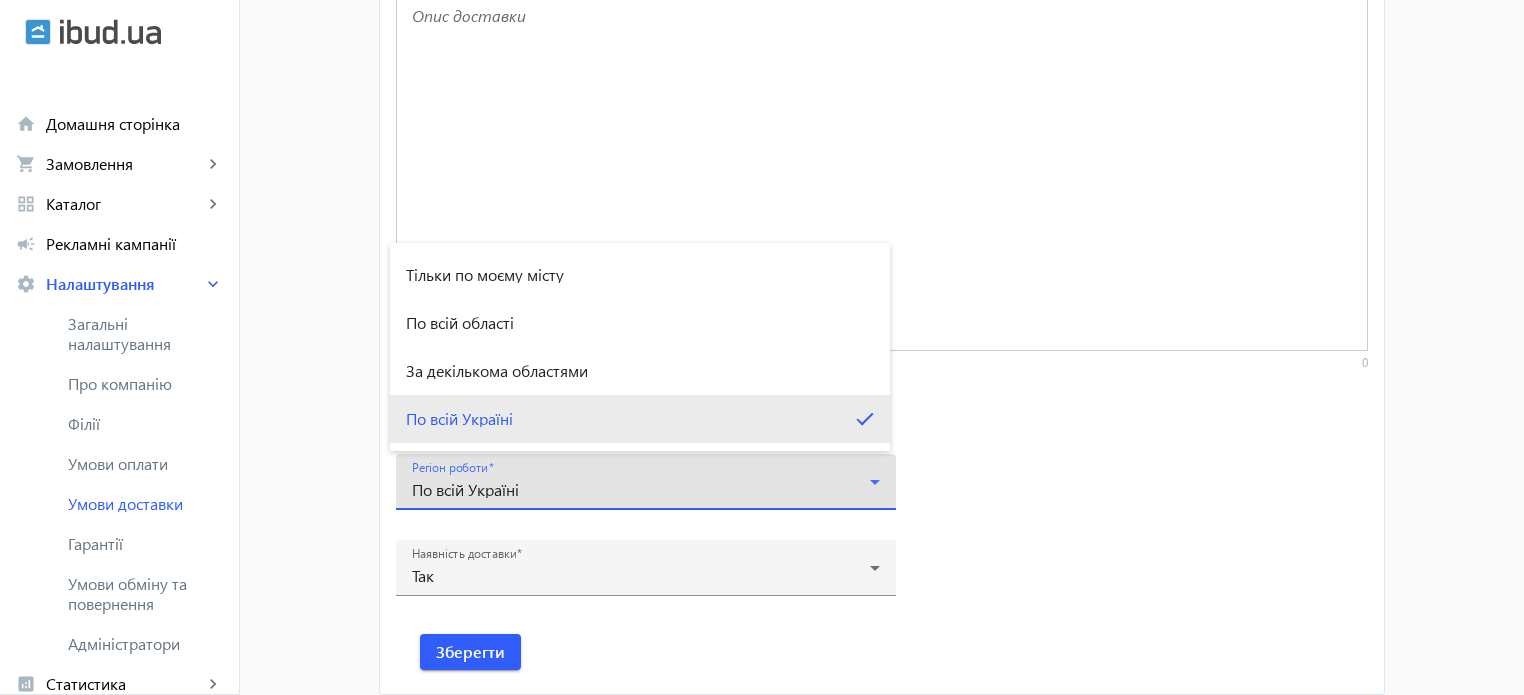 click on "По всій Україні" at bounding box center (459, 419) 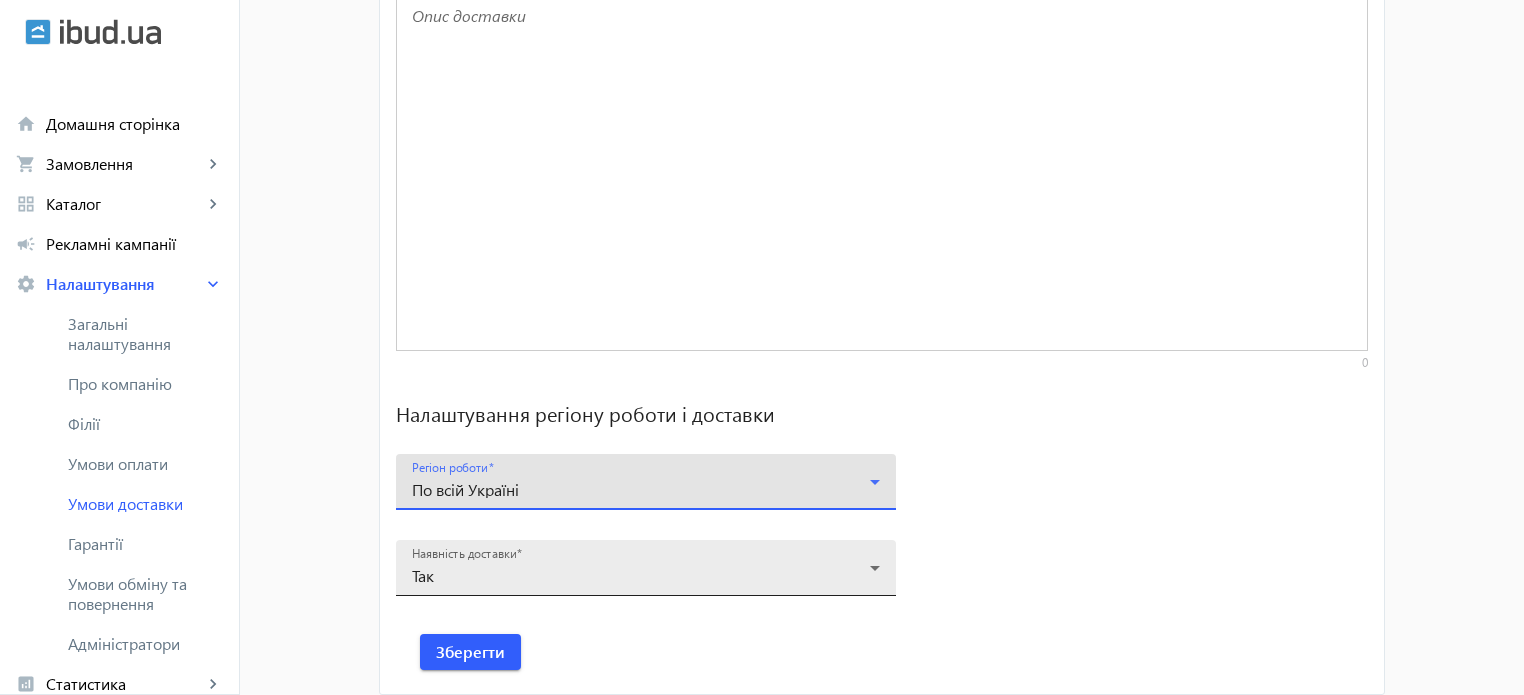 click on "Так" at bounding box center (641, 576) 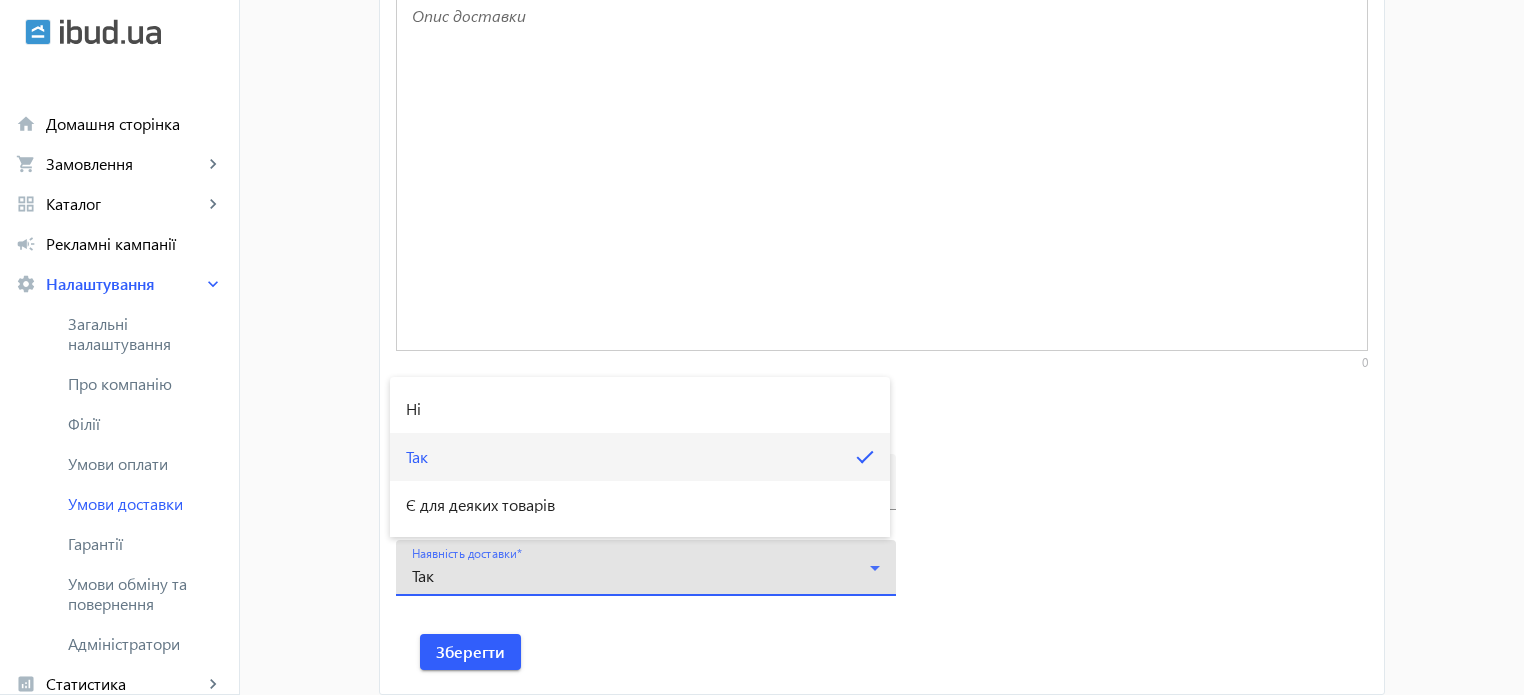 click at bounding box center (762, 347) 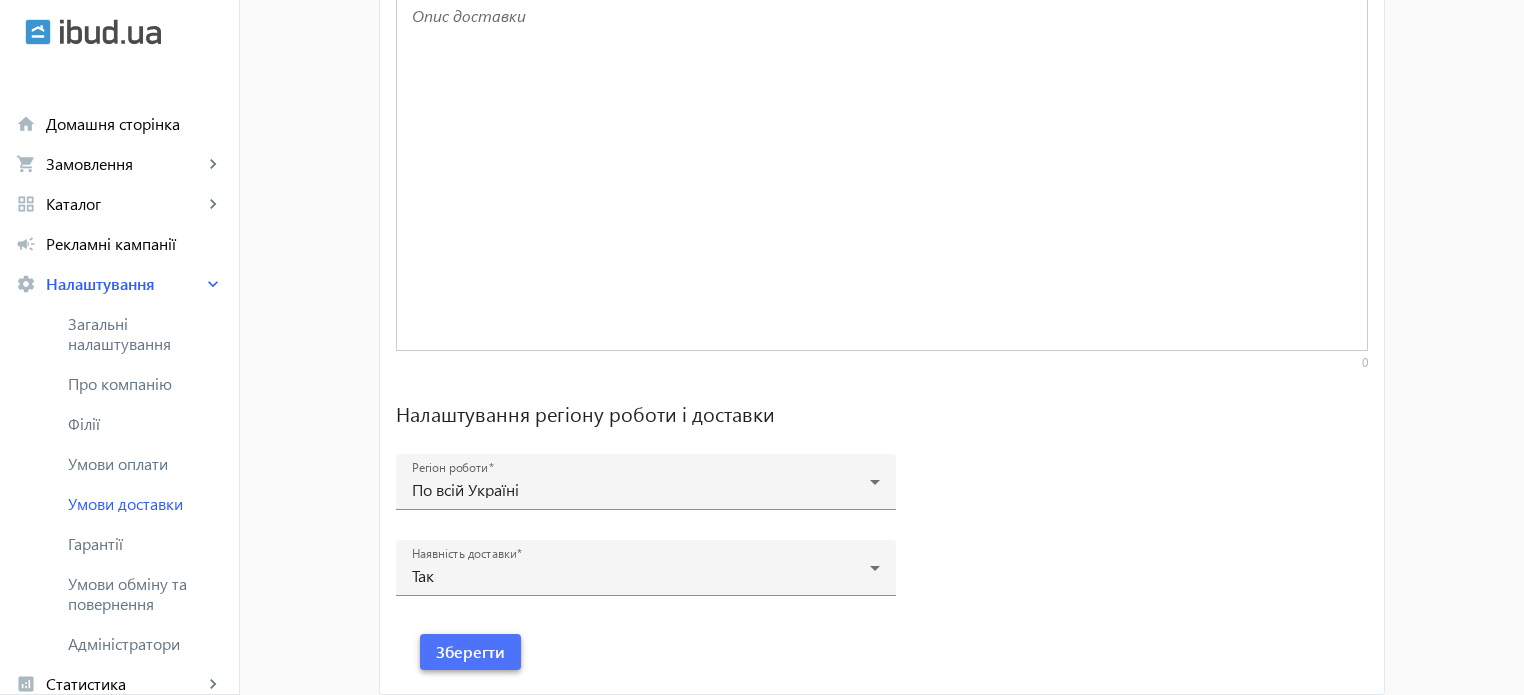 click on "Зберегти" 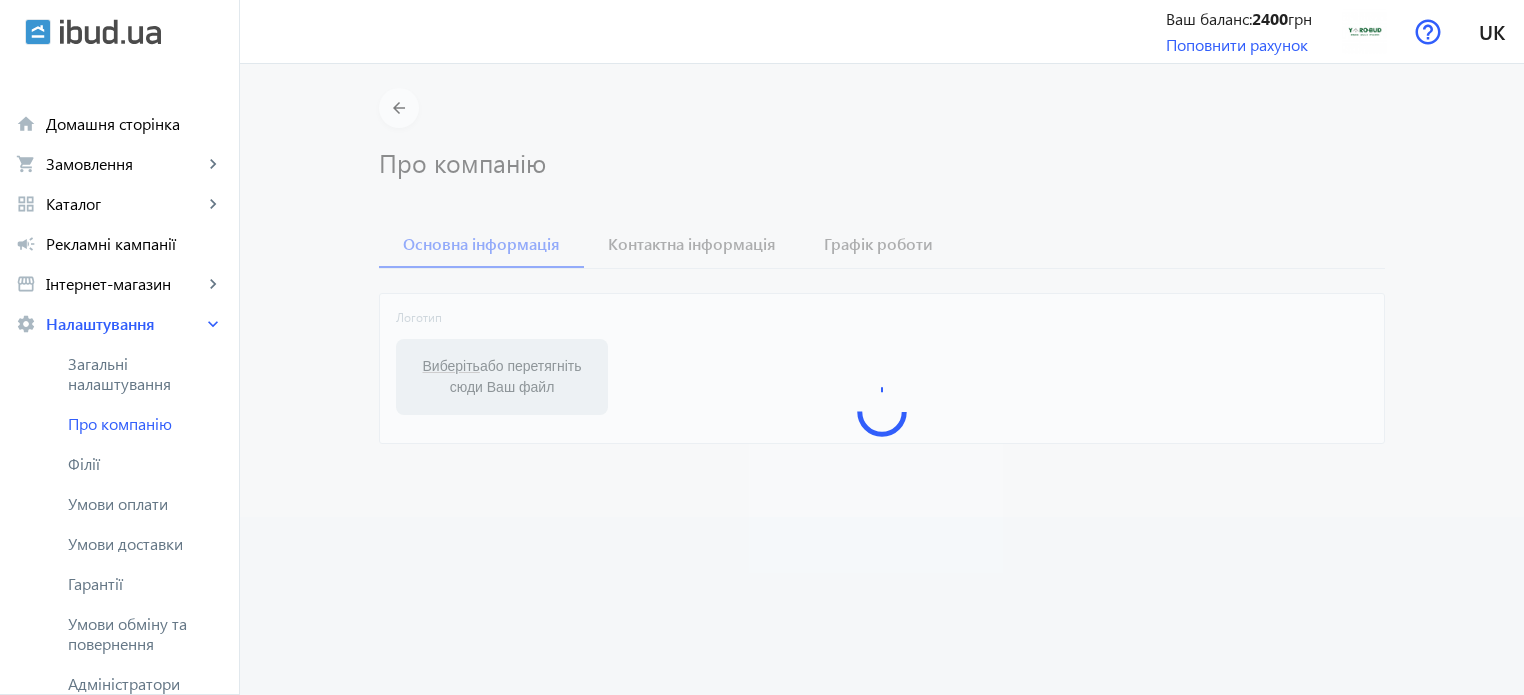 scroll, scrollTop: 0, scrollLeft: 0, axis: both 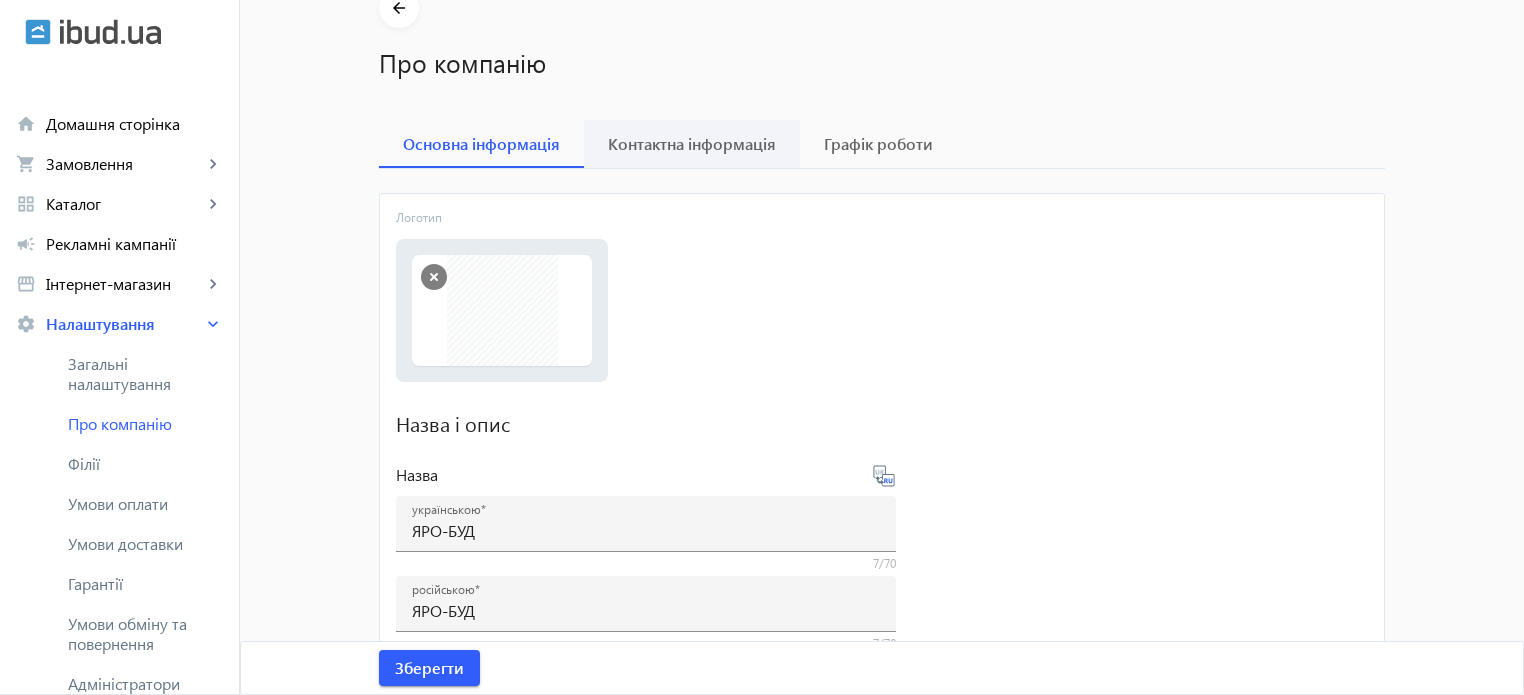 click on "Контактна інформація" at bounding box center [692, 144] 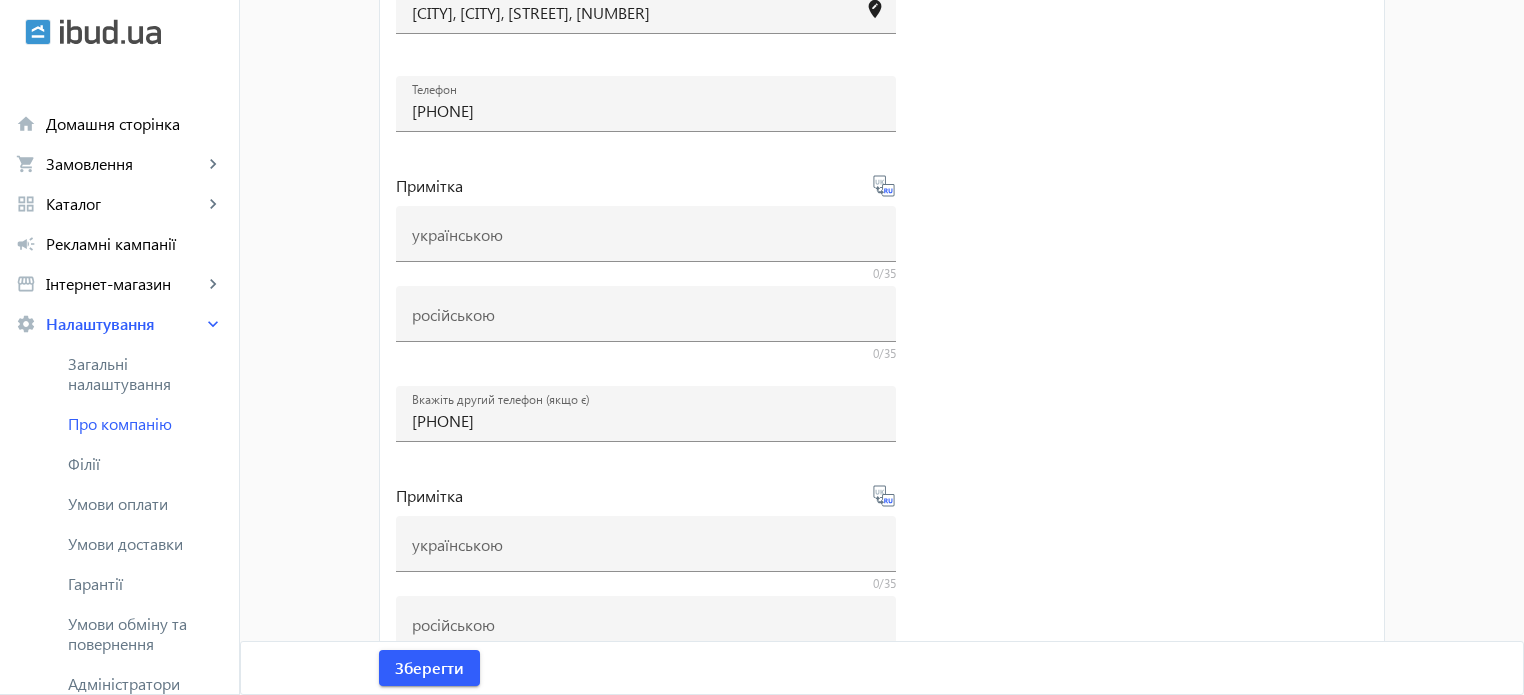 scroll, scrollTop: 0, scrollLeft: 0, axis: both 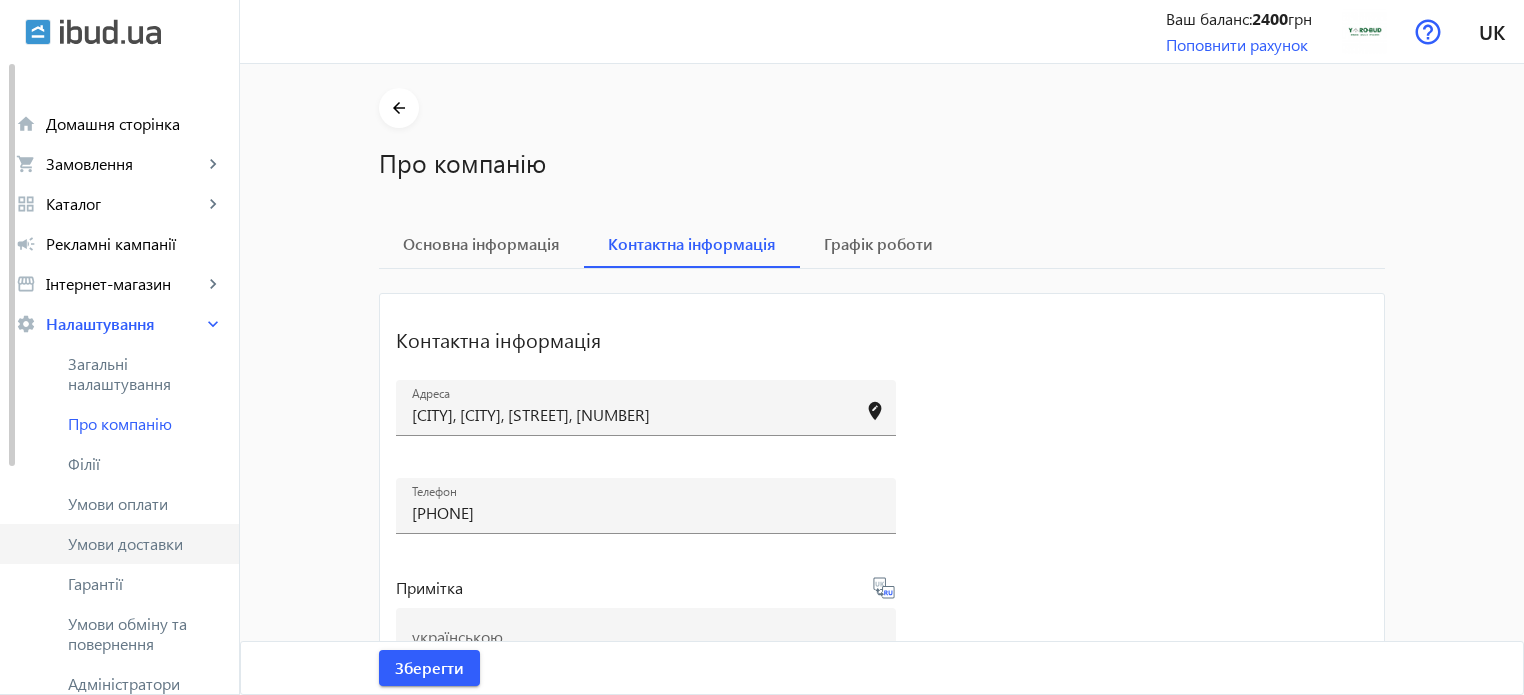 click on "Умови доставки" 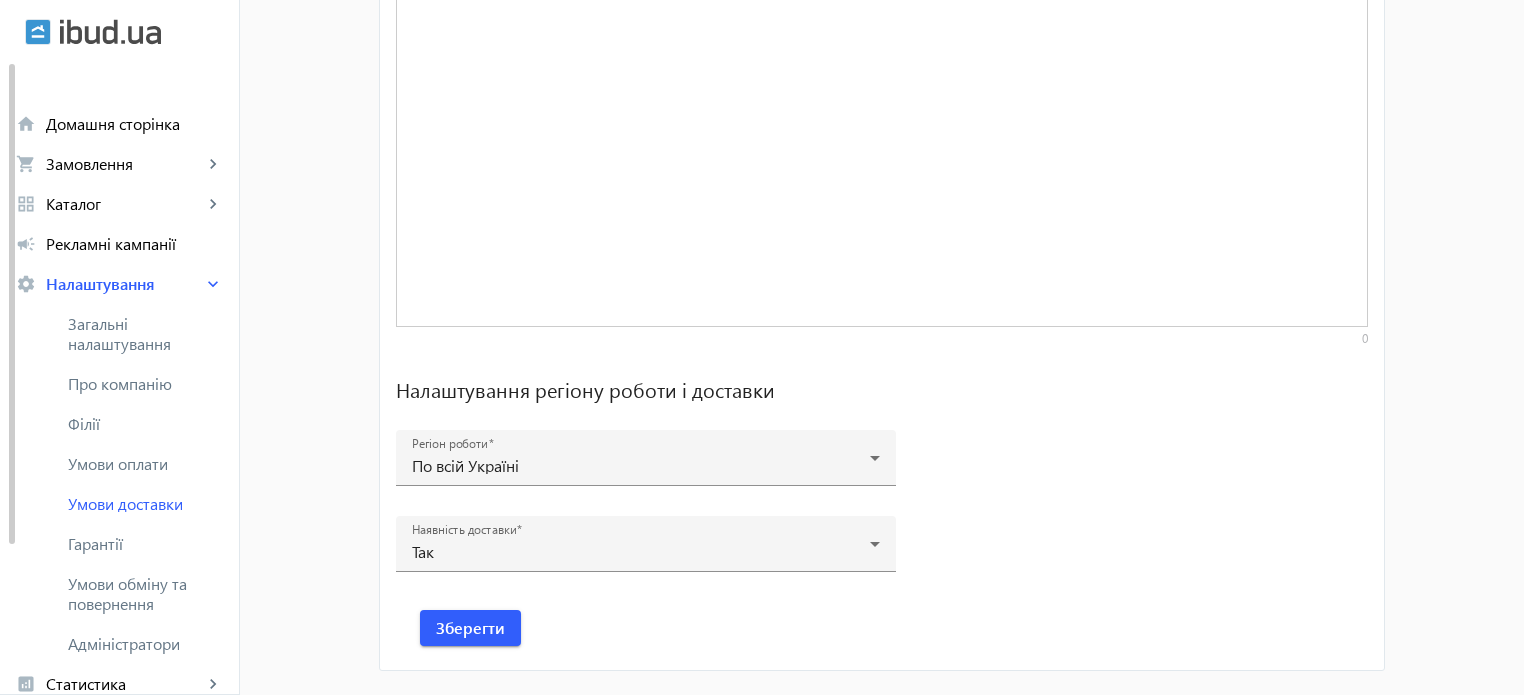 scroll, scrollTop: 1468, scrollLeft: 0, axis: vertical 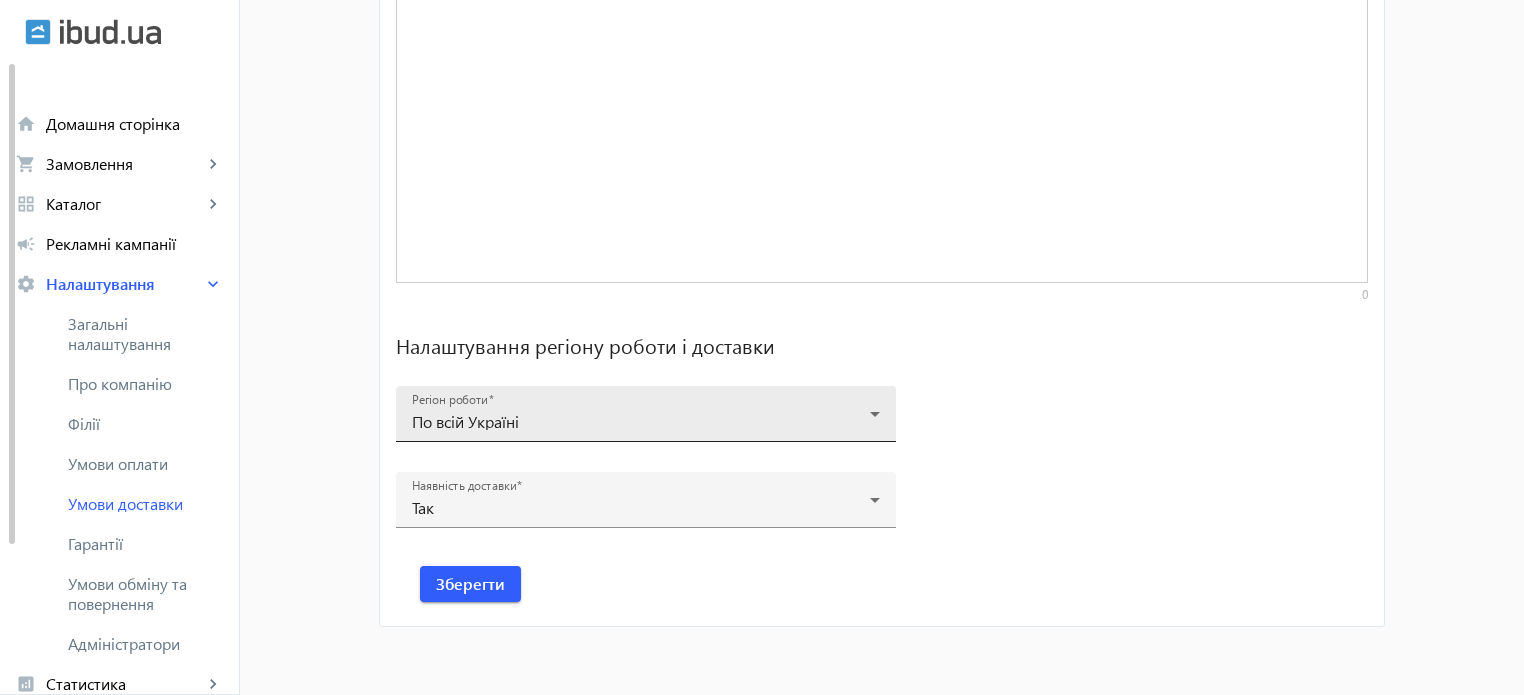 click on "По всій Україні" at bounding box center [465, 421] 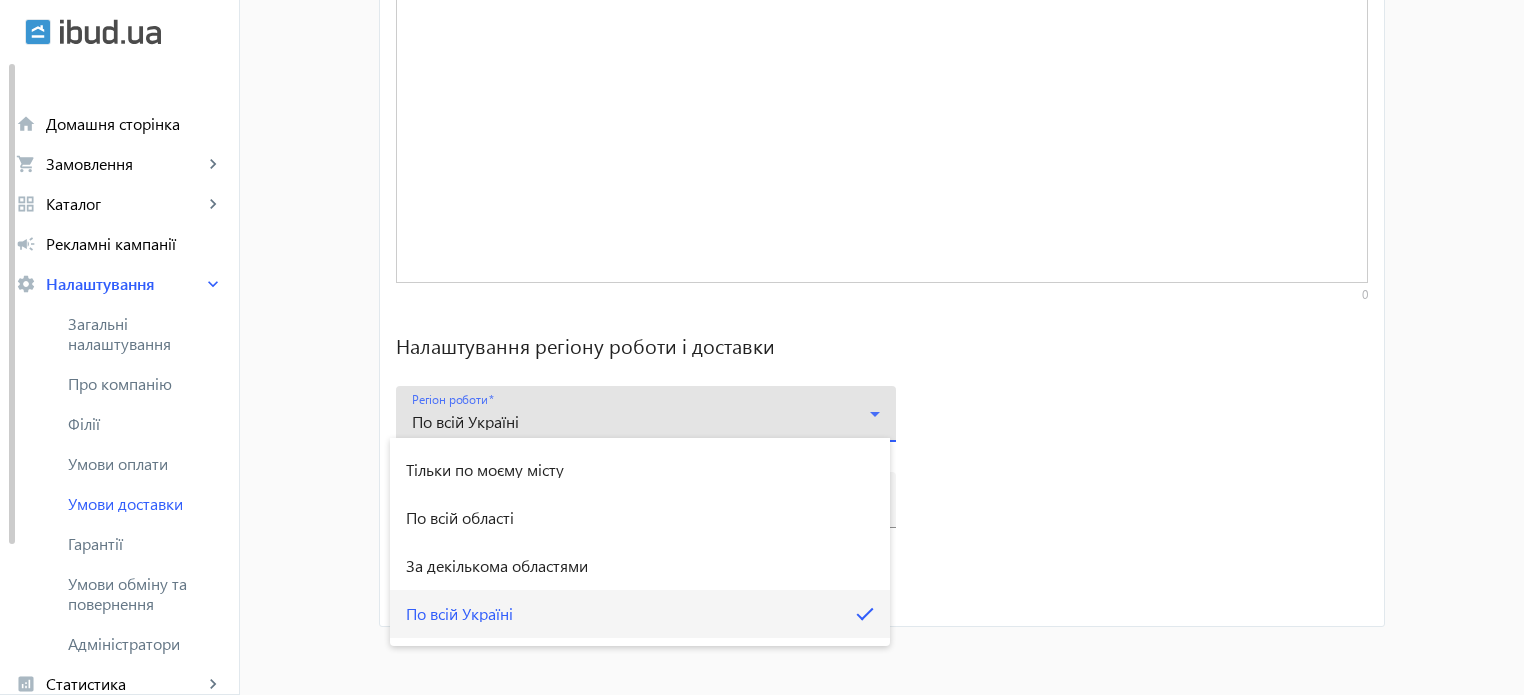 click at bounding box center [762, 347] 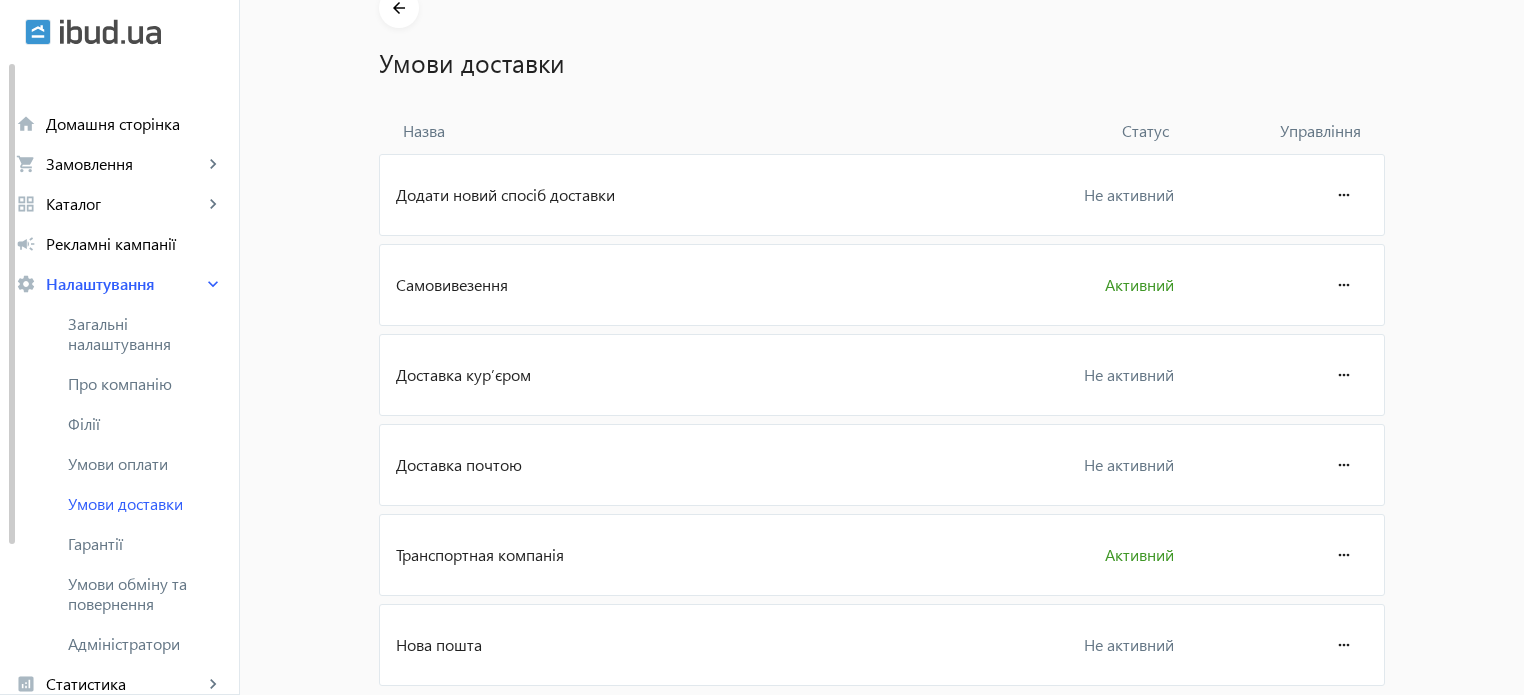 scroll, scrollTop: 0, scrollLeft: 0, axis: both 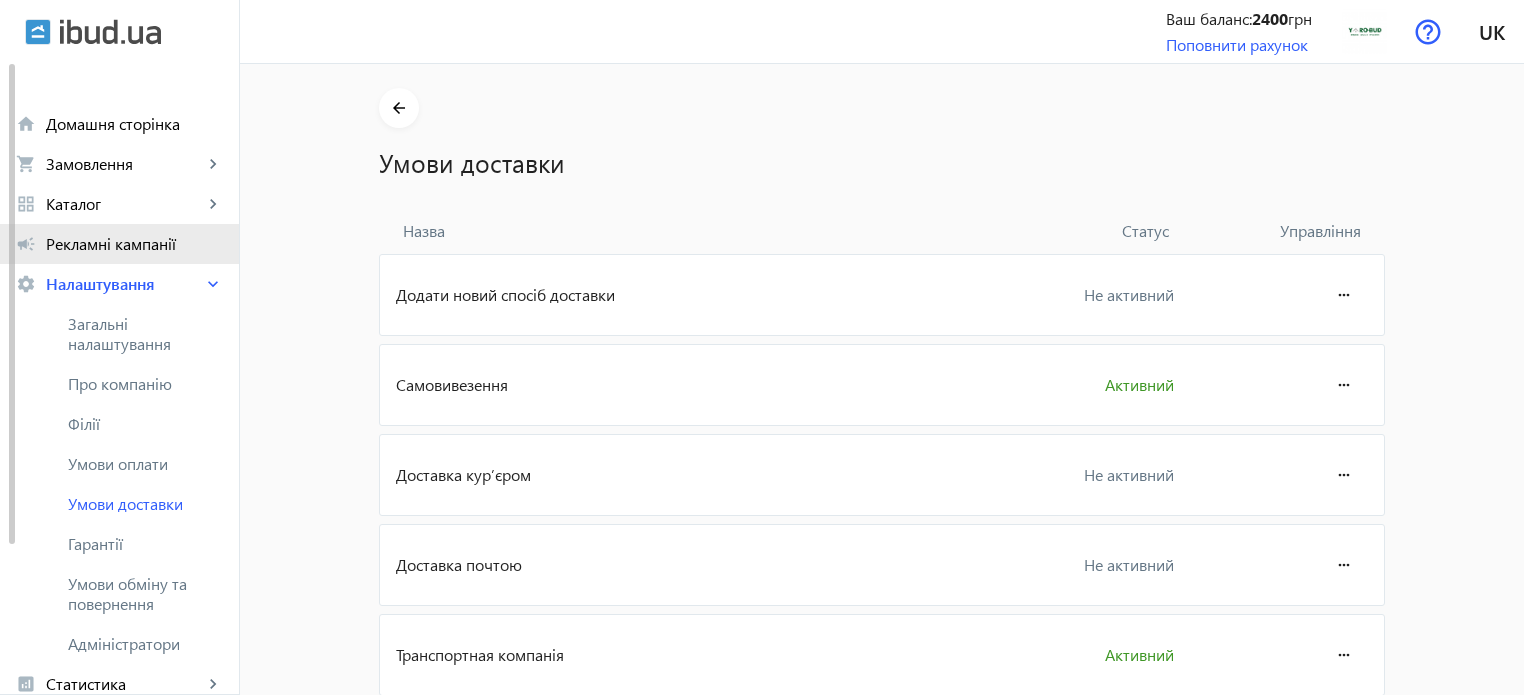click on "Рекламні кампанії" 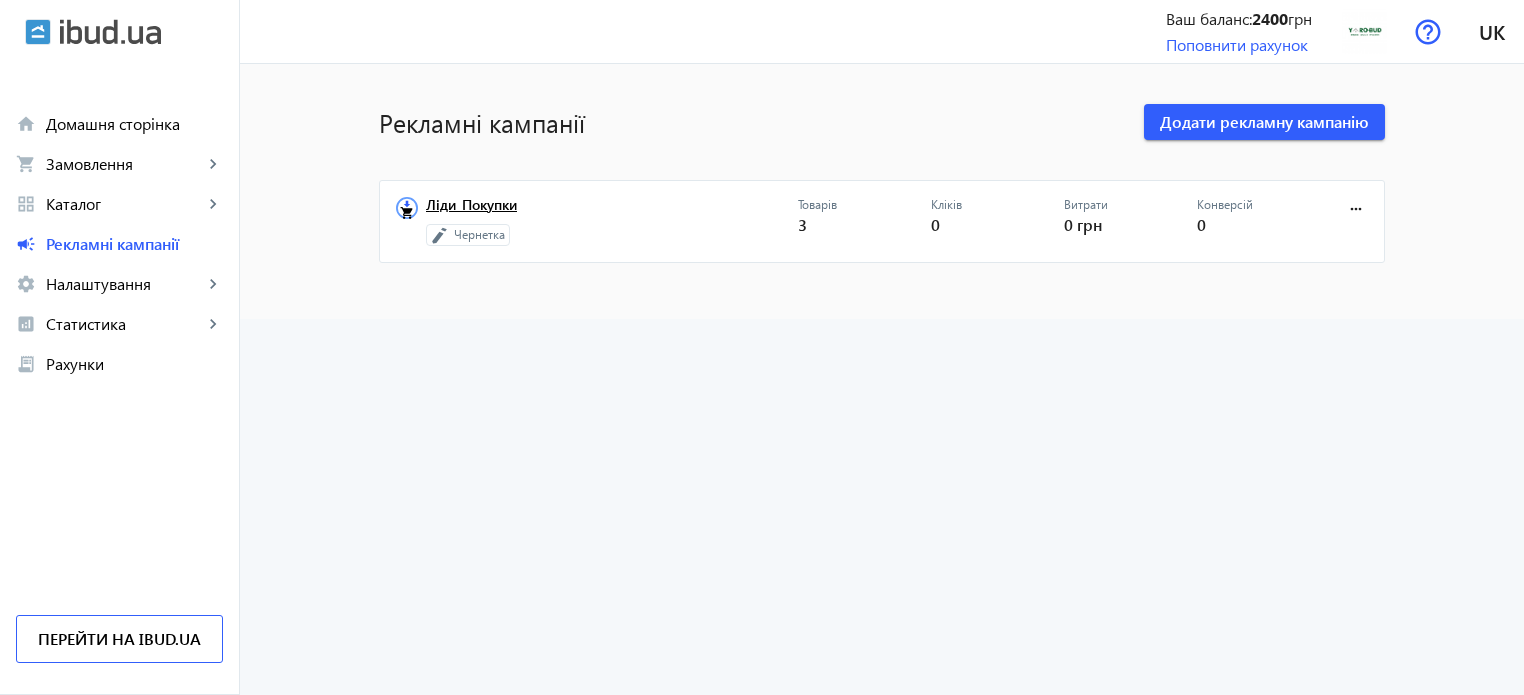 click on "Ліди_Покупки" at bounding box center [612, 211] 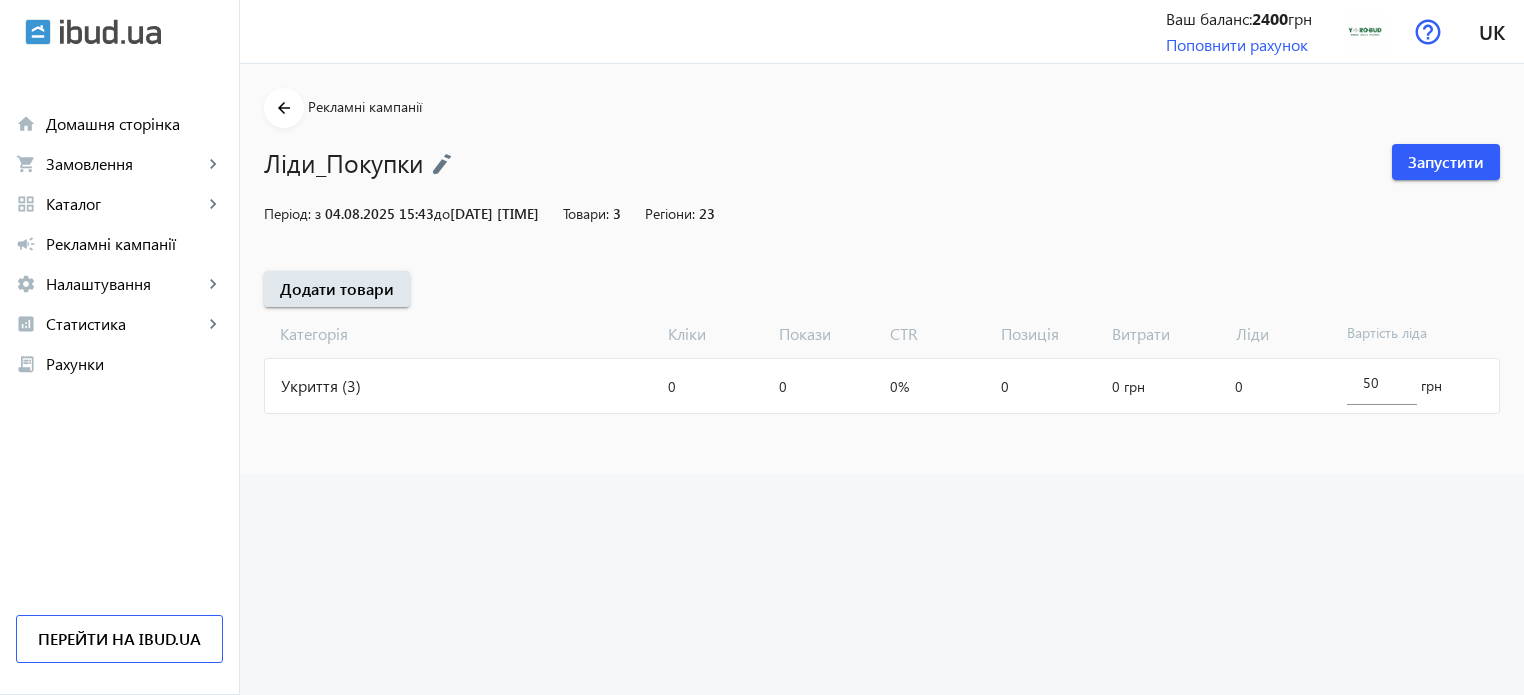 click 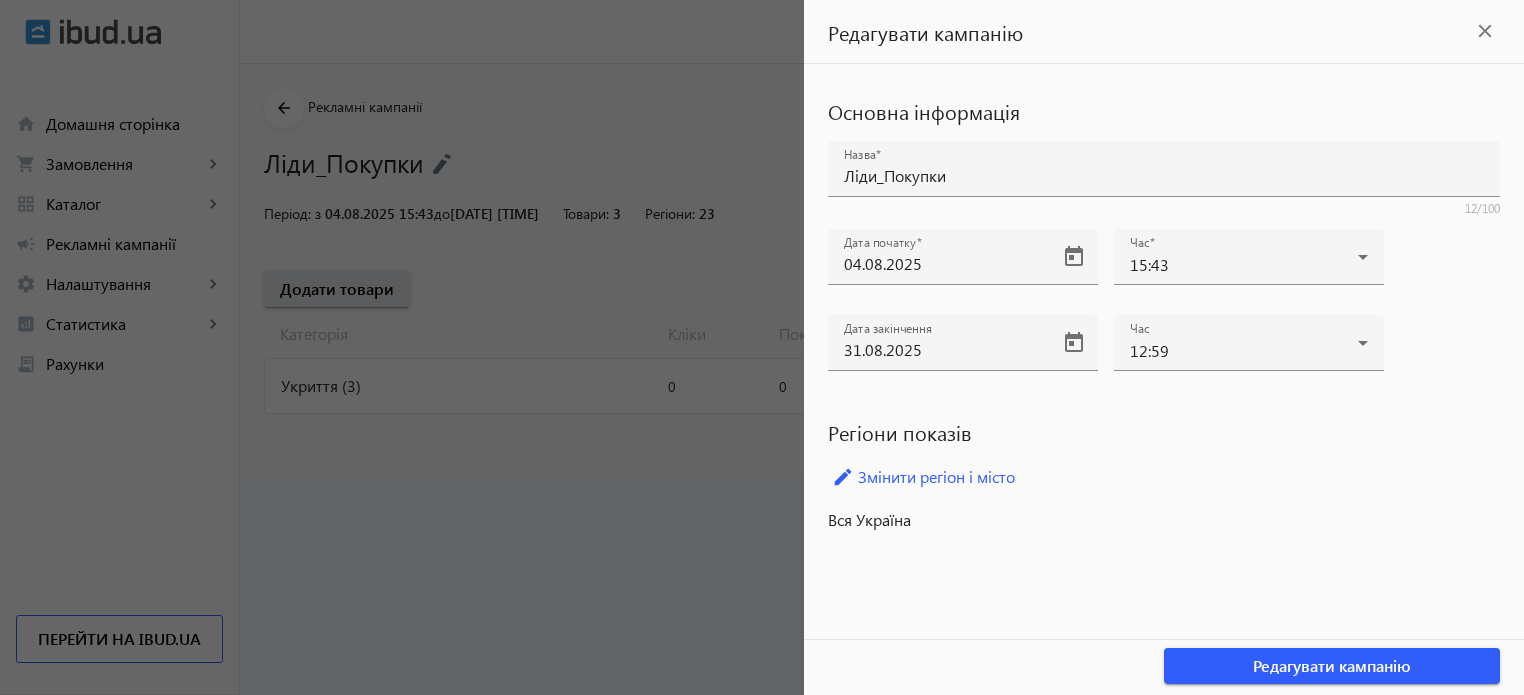 click on "Вся Україна" 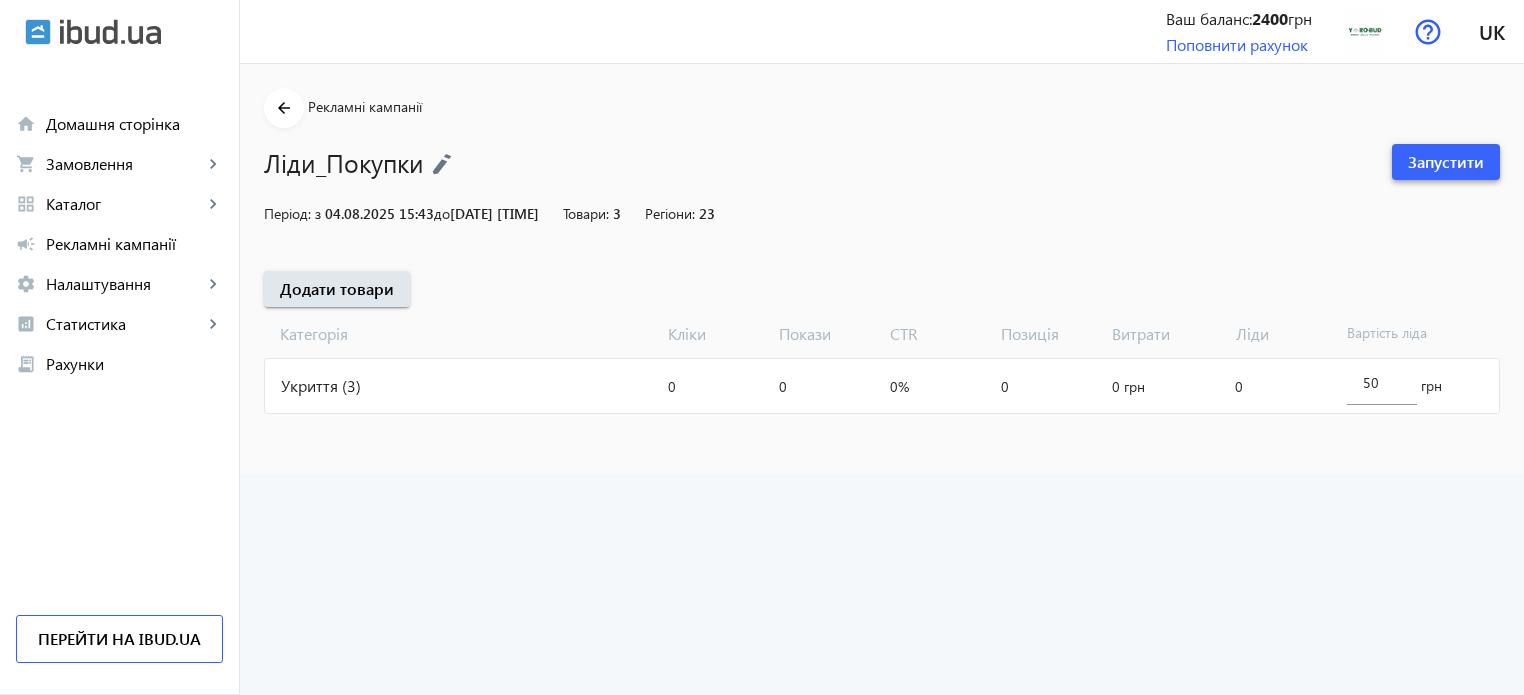 click on "Запустити" 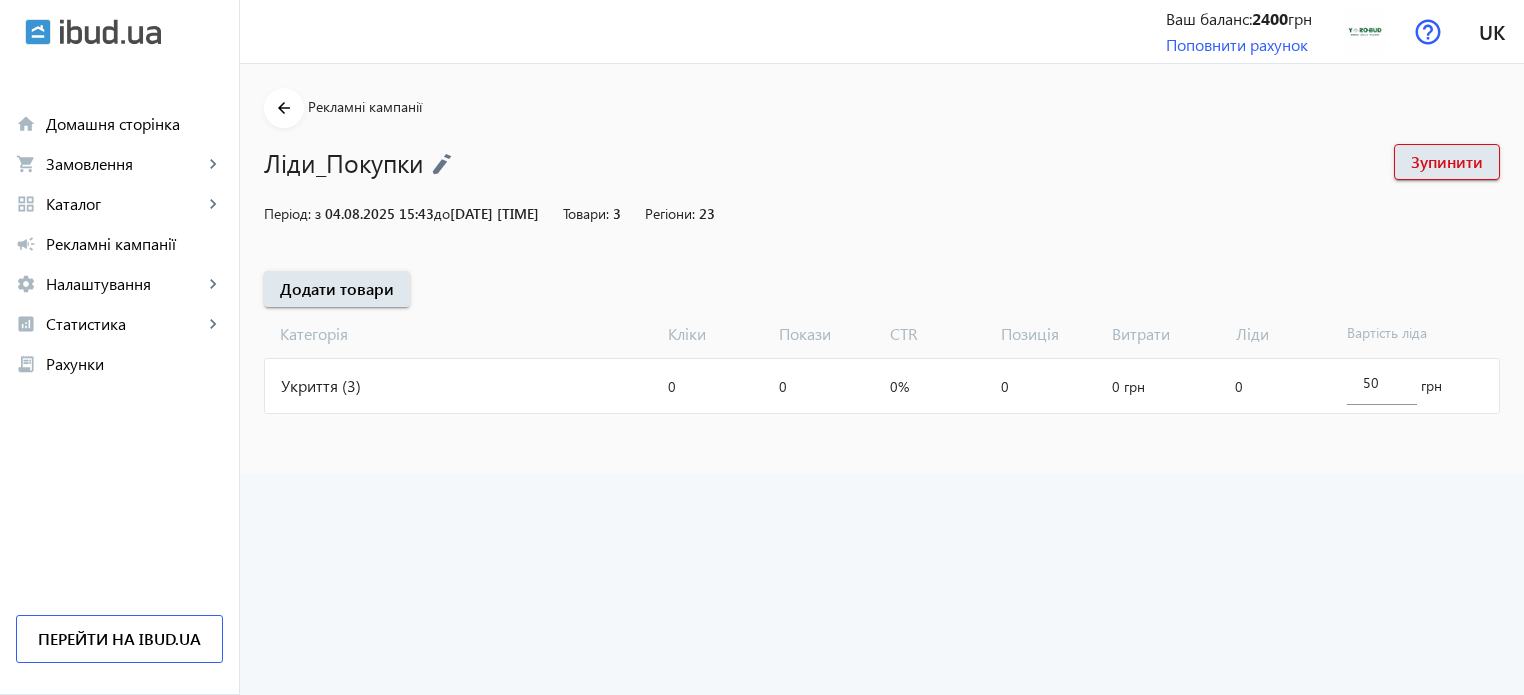 click on "Укриття (3)" 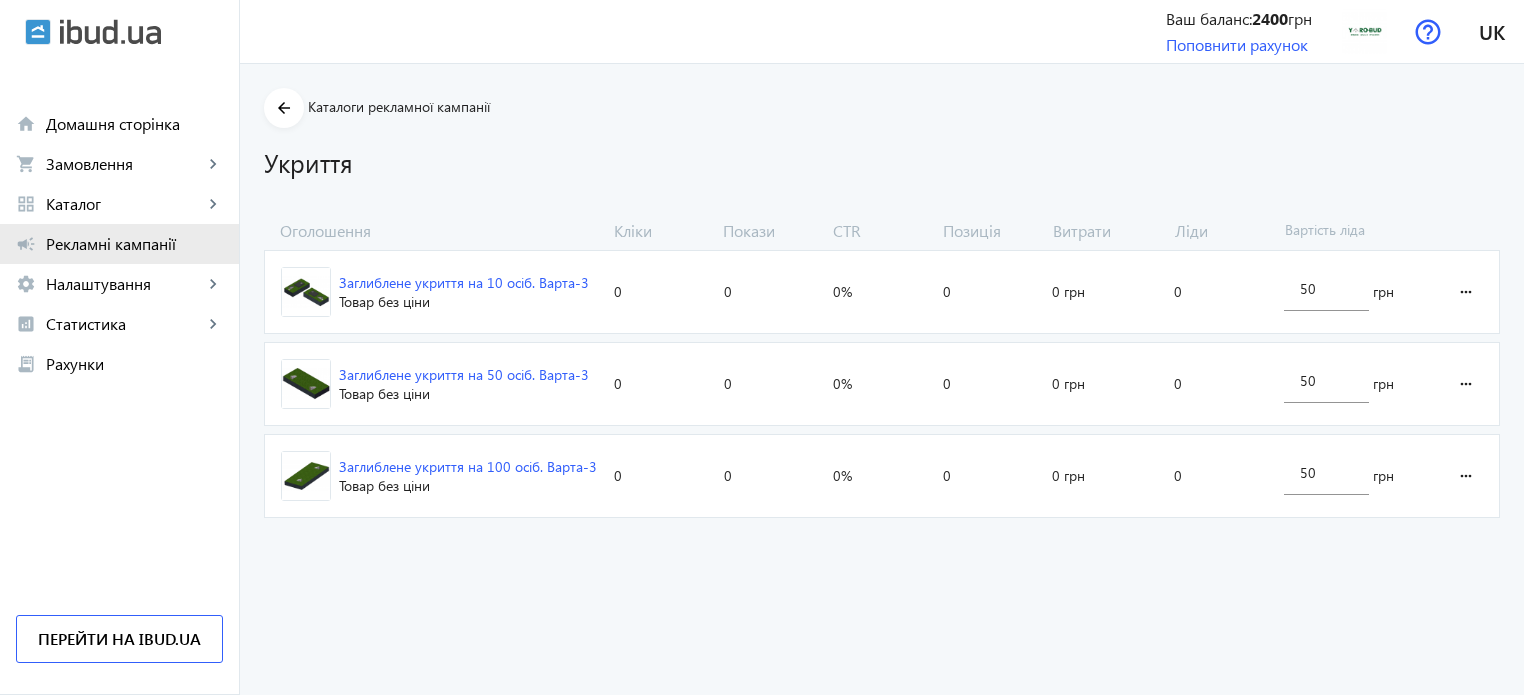 click on "Рекламні кампанії" 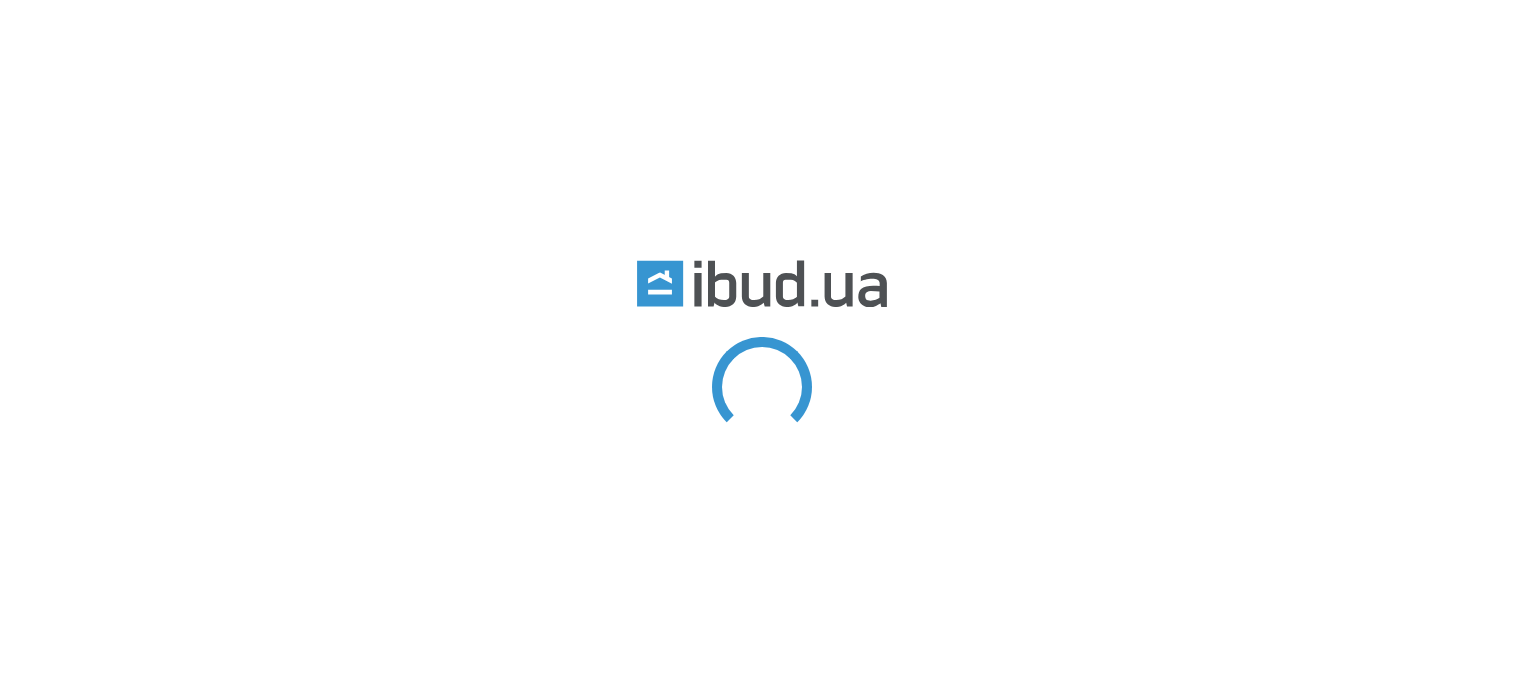 scroll, scrollTop: 0, scrollLeft: 0, axis: both 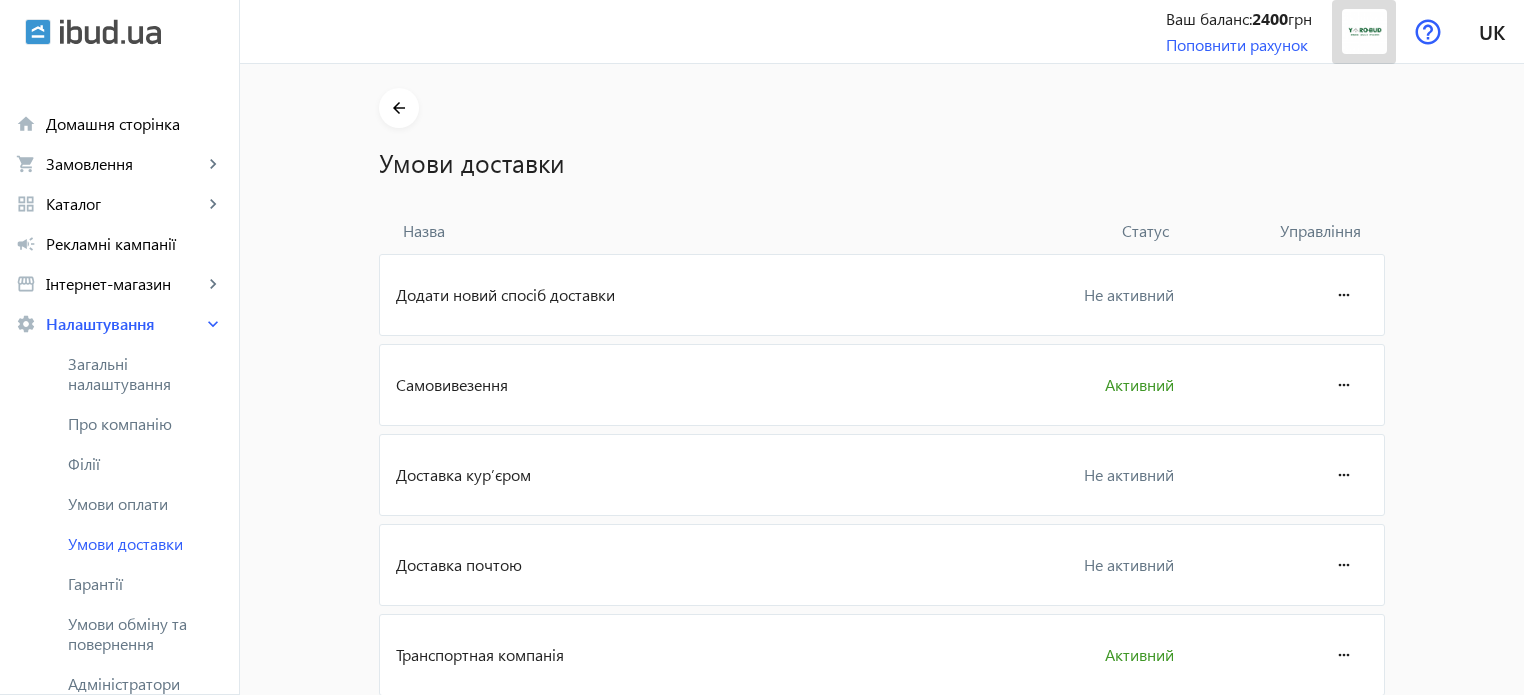 click 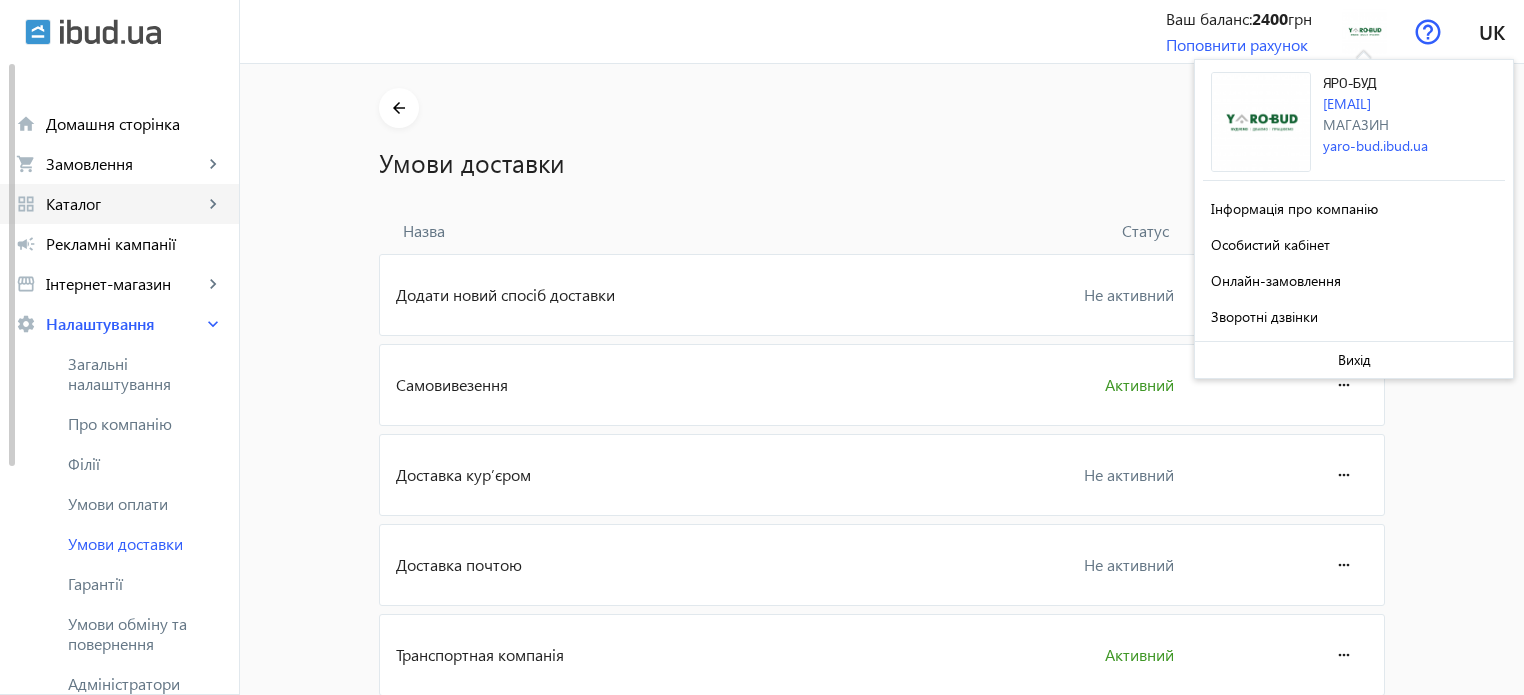 click on "Каталог" 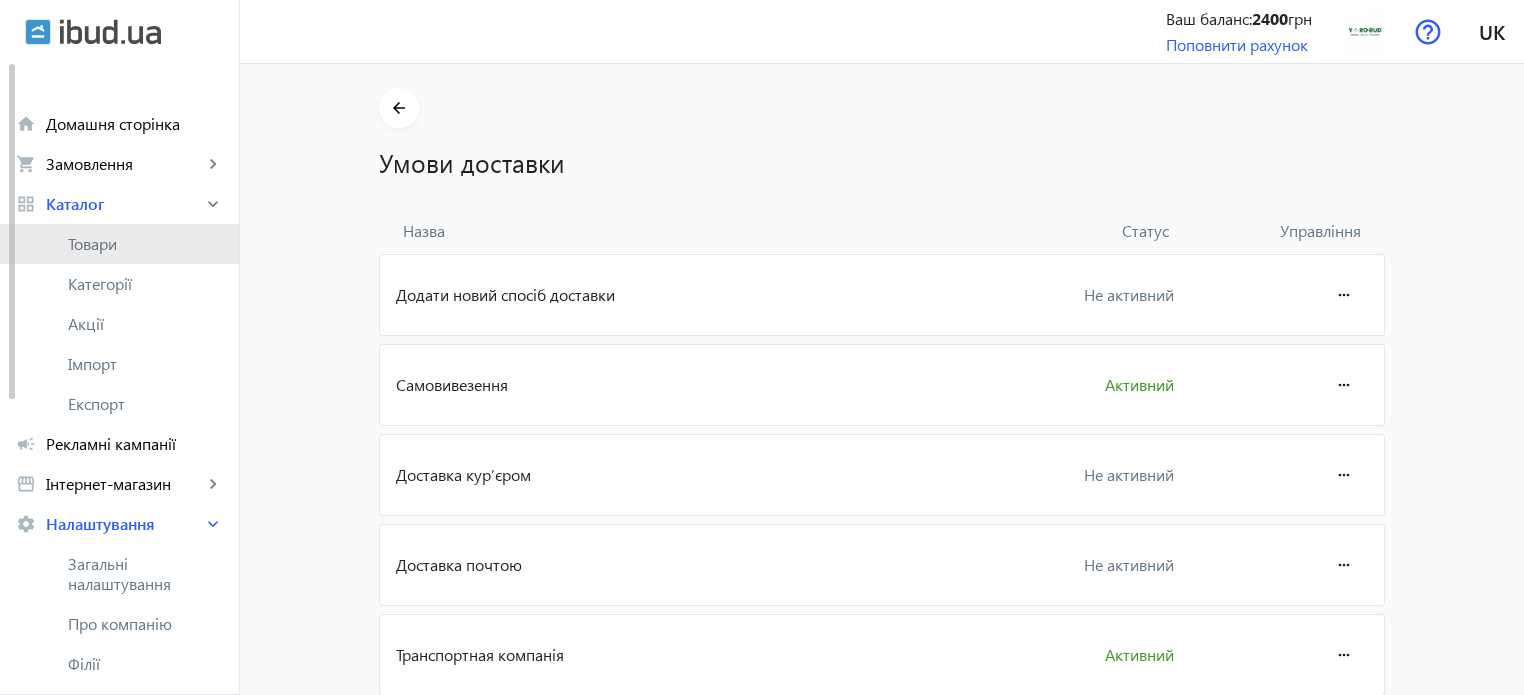 click on "Товари" 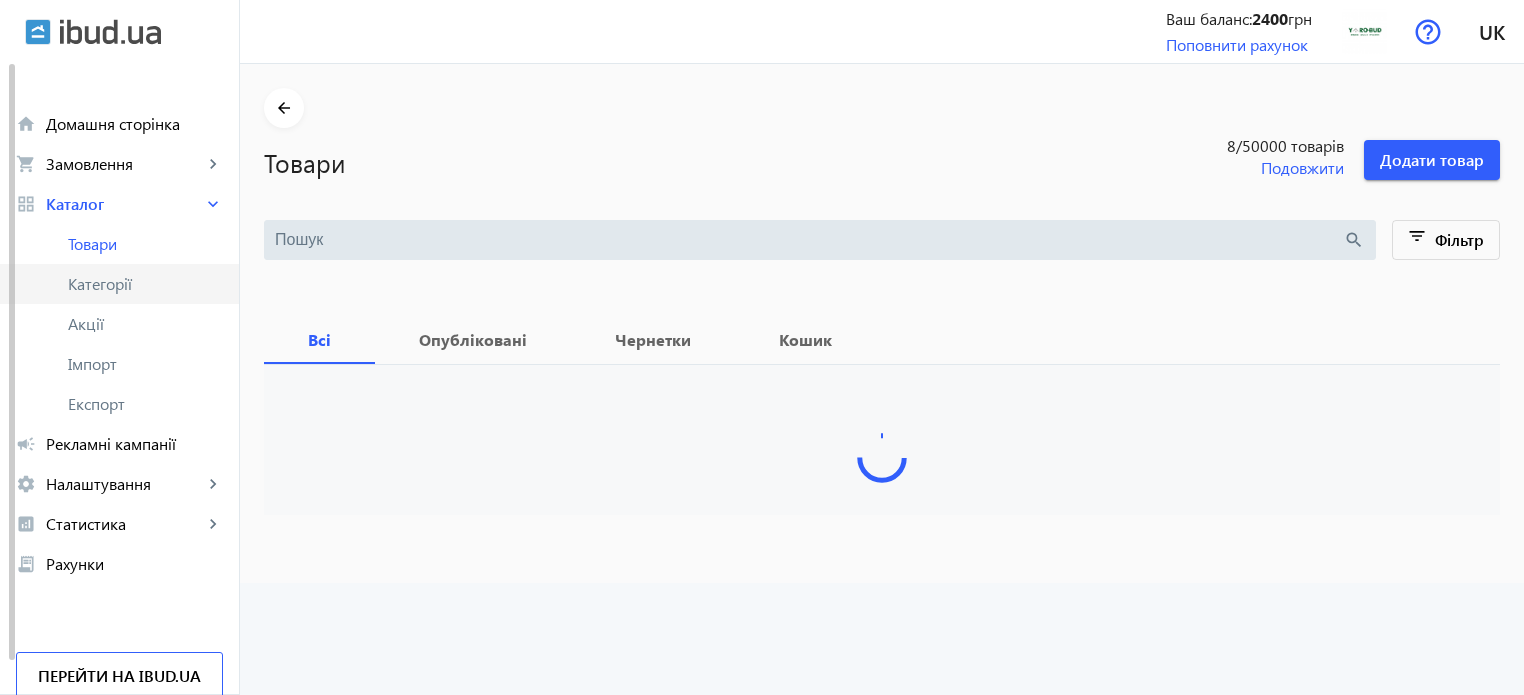 type 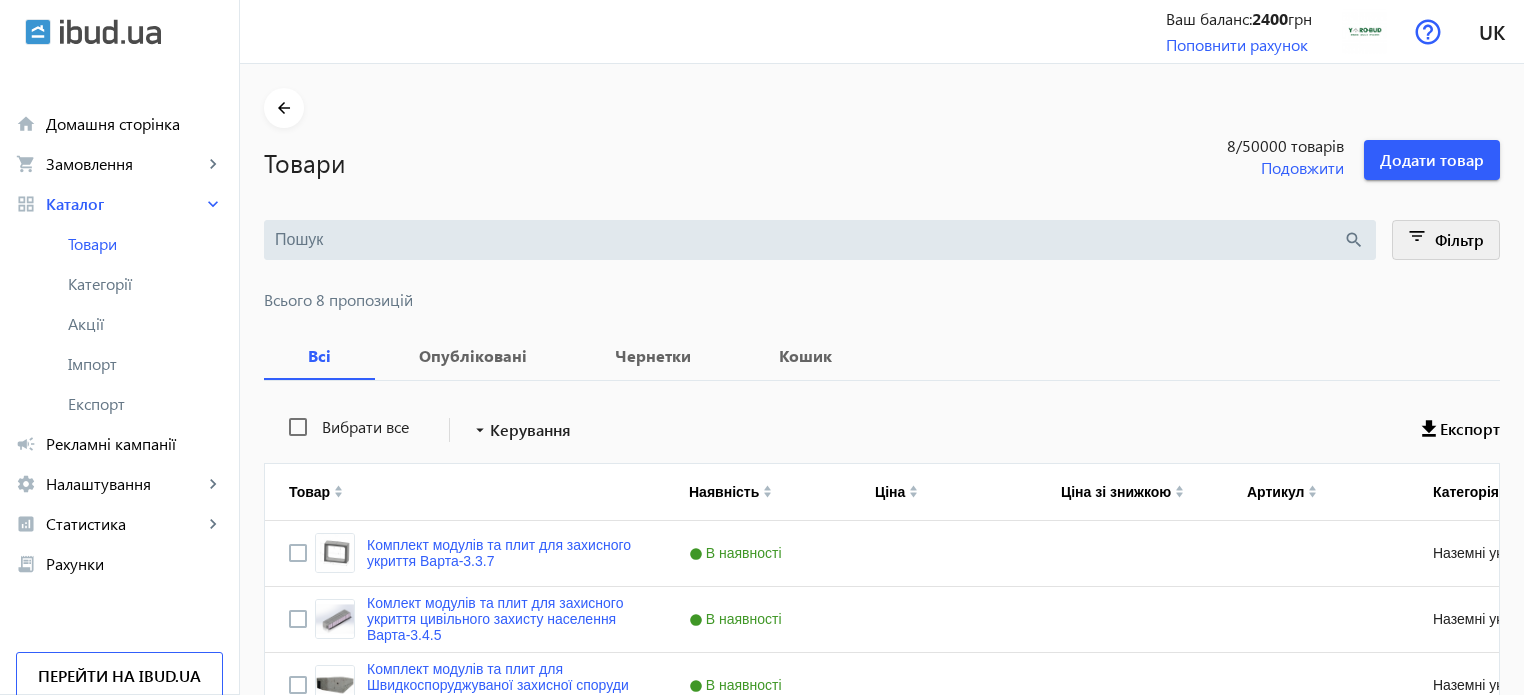 click 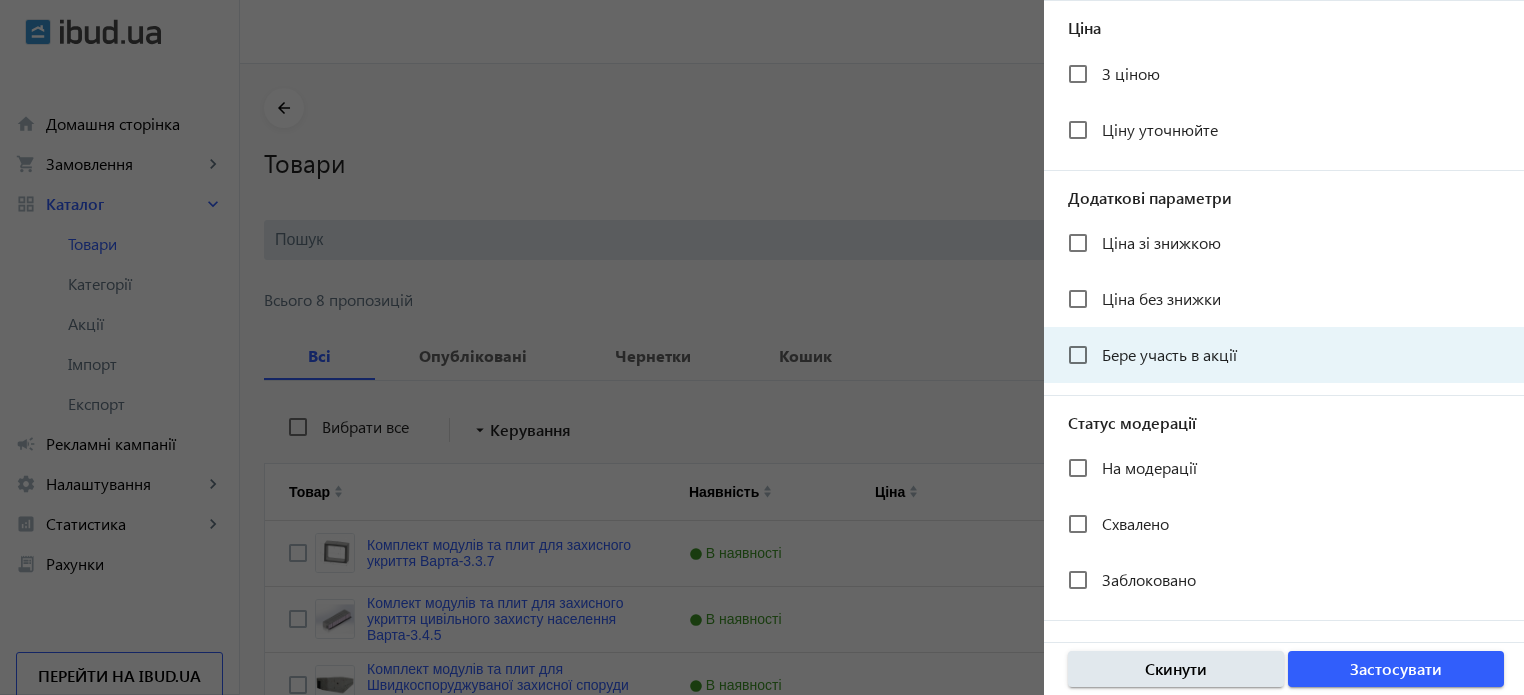 scroll, scrollTop: 401, scrollLeft: 0, axis: vertical 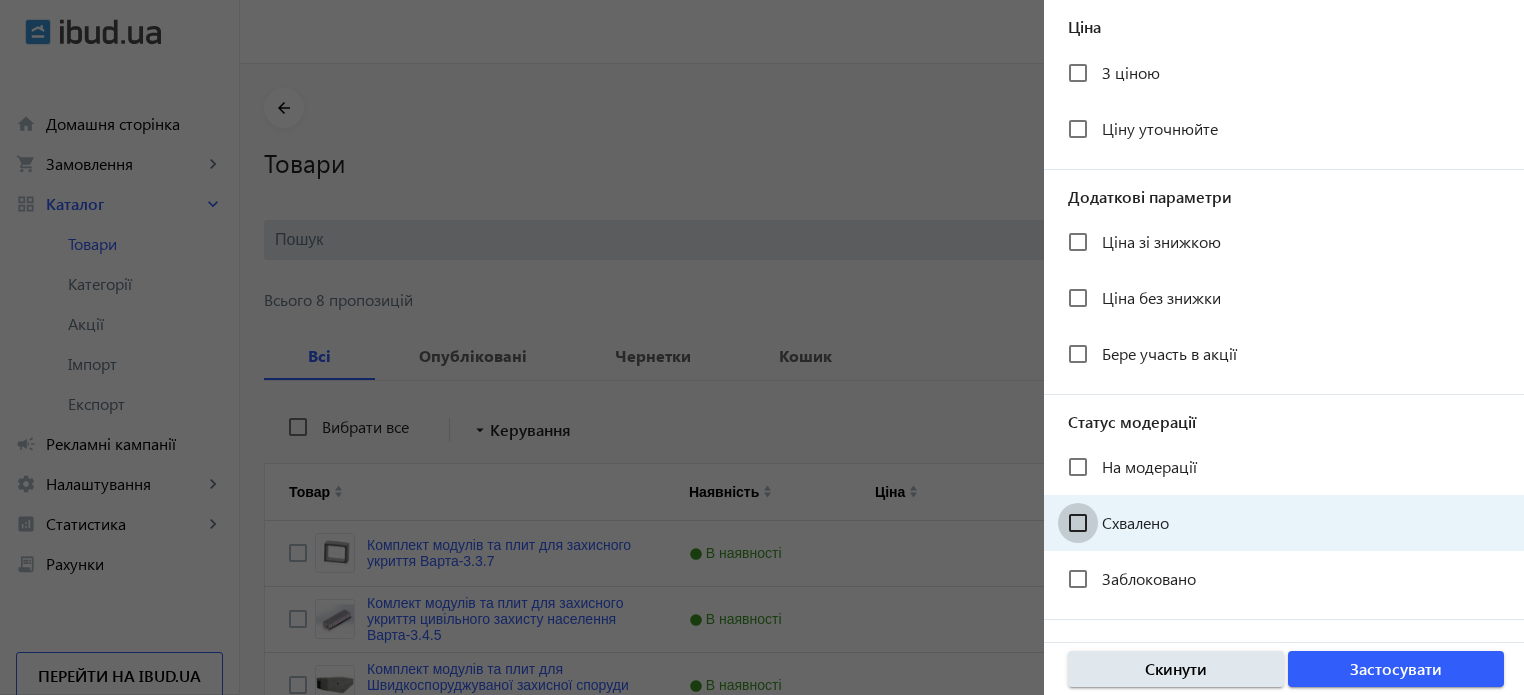 click on "Схвалено" at bounding box center (1078, 523) 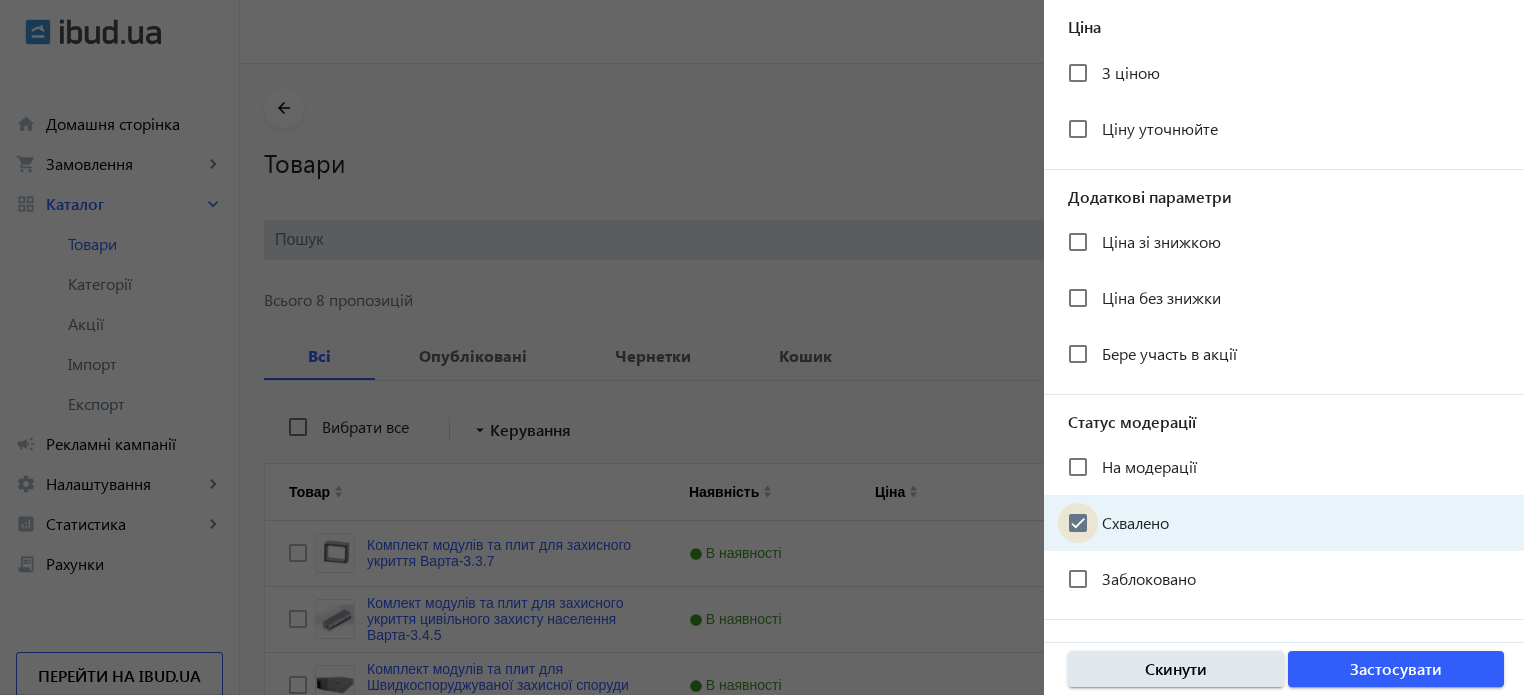 checkbox on "true" 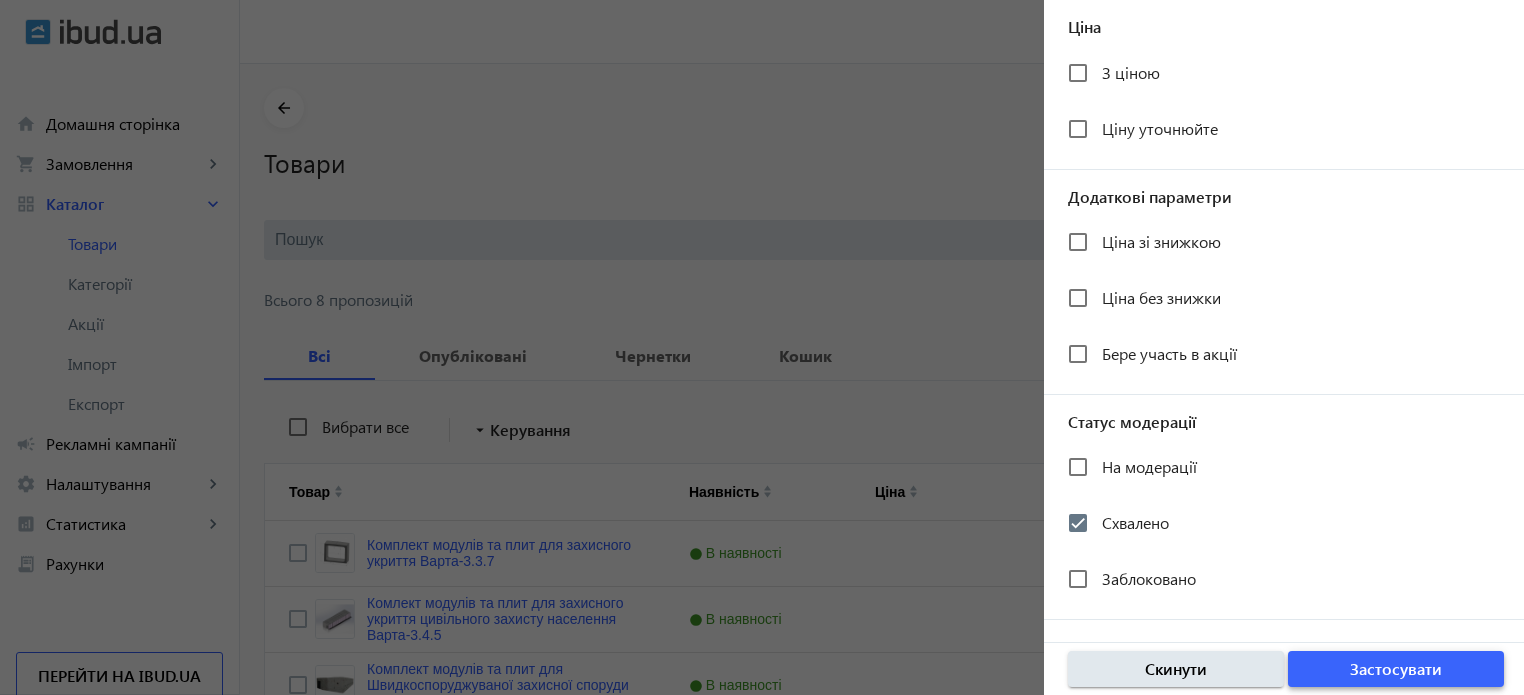 click on "Застосувати" 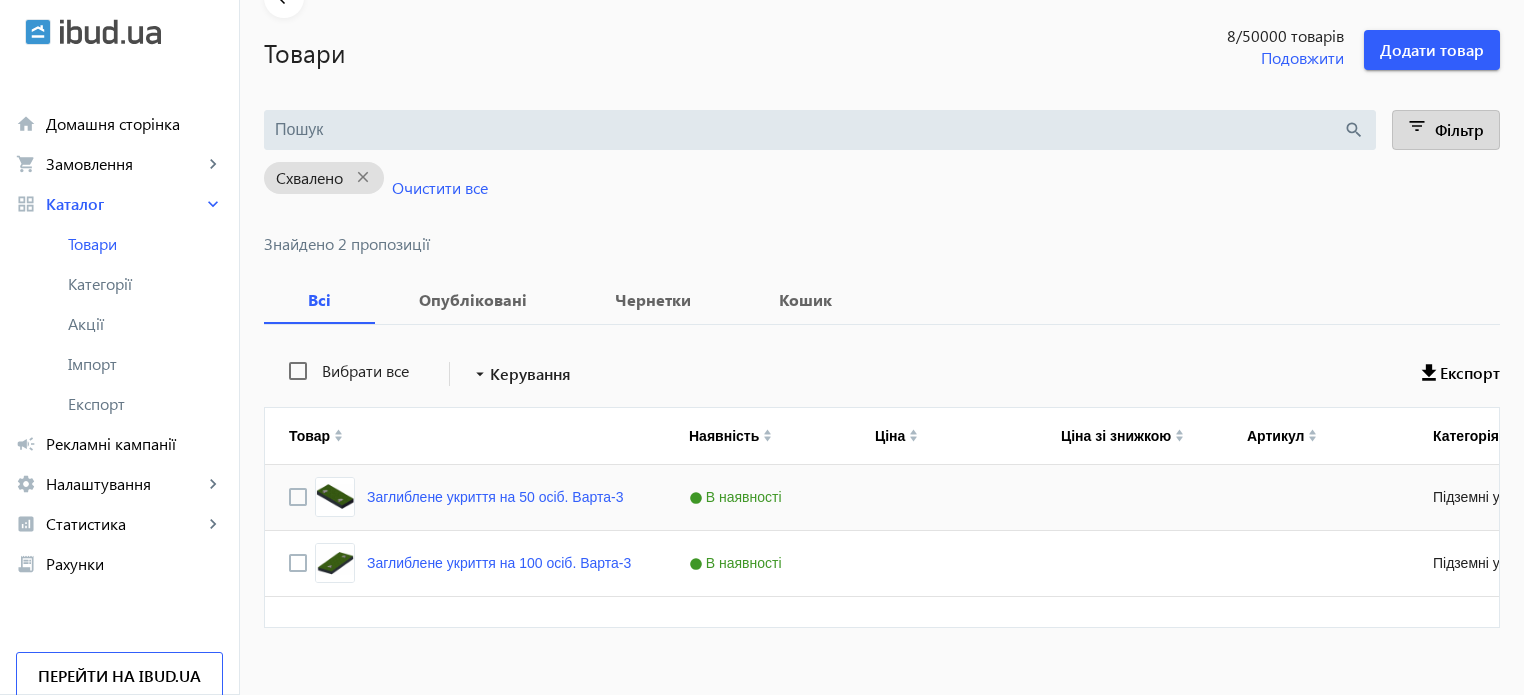 scroll, scrollTop: 133, scrollLeft: 0, axis: vertical 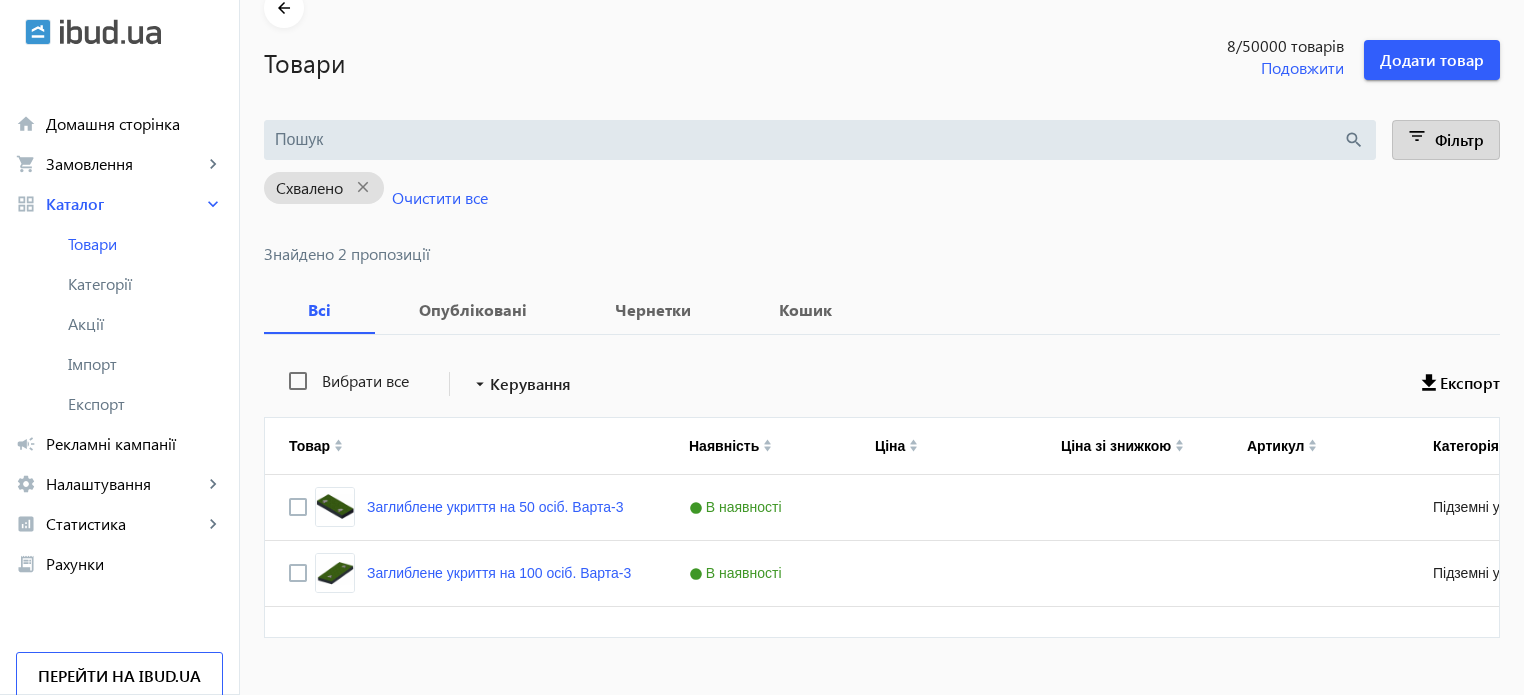click 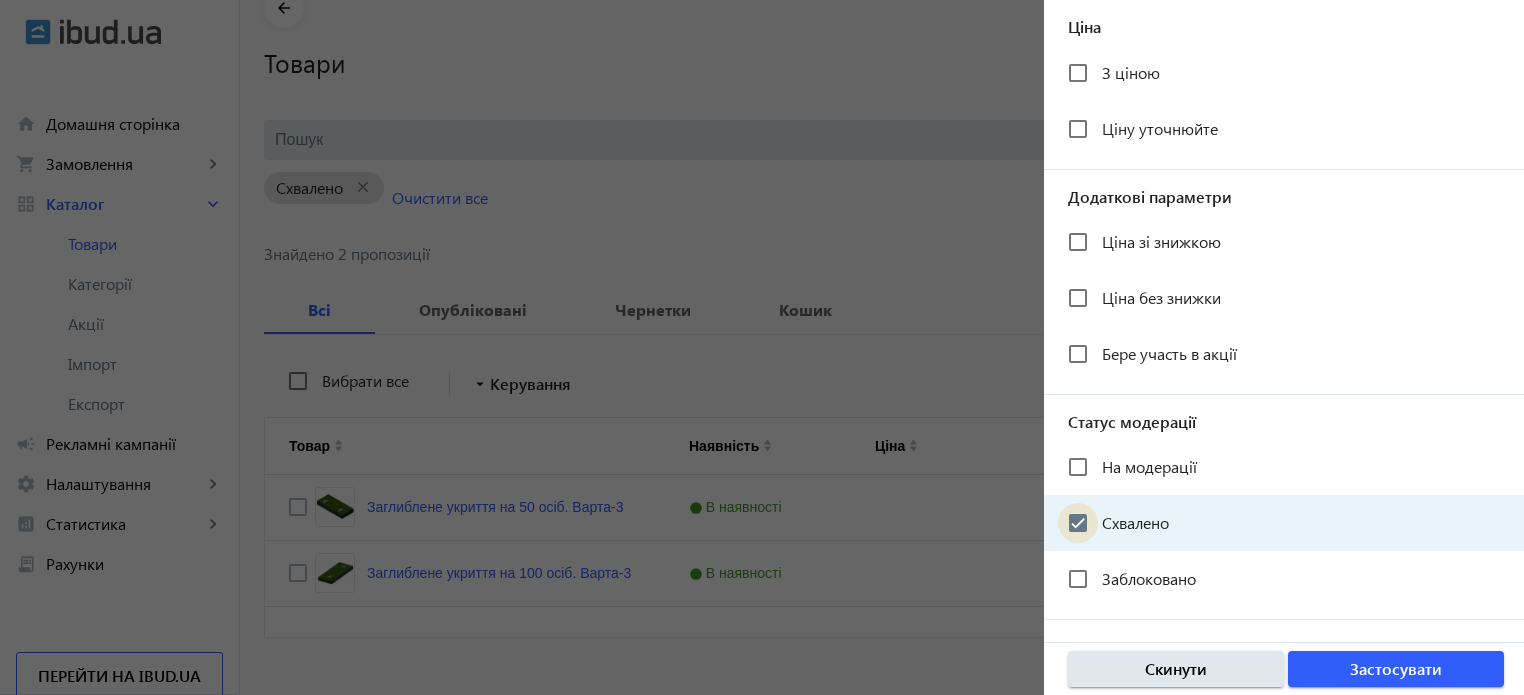 click on "Схвалено" at bounding box center [1078, 523] 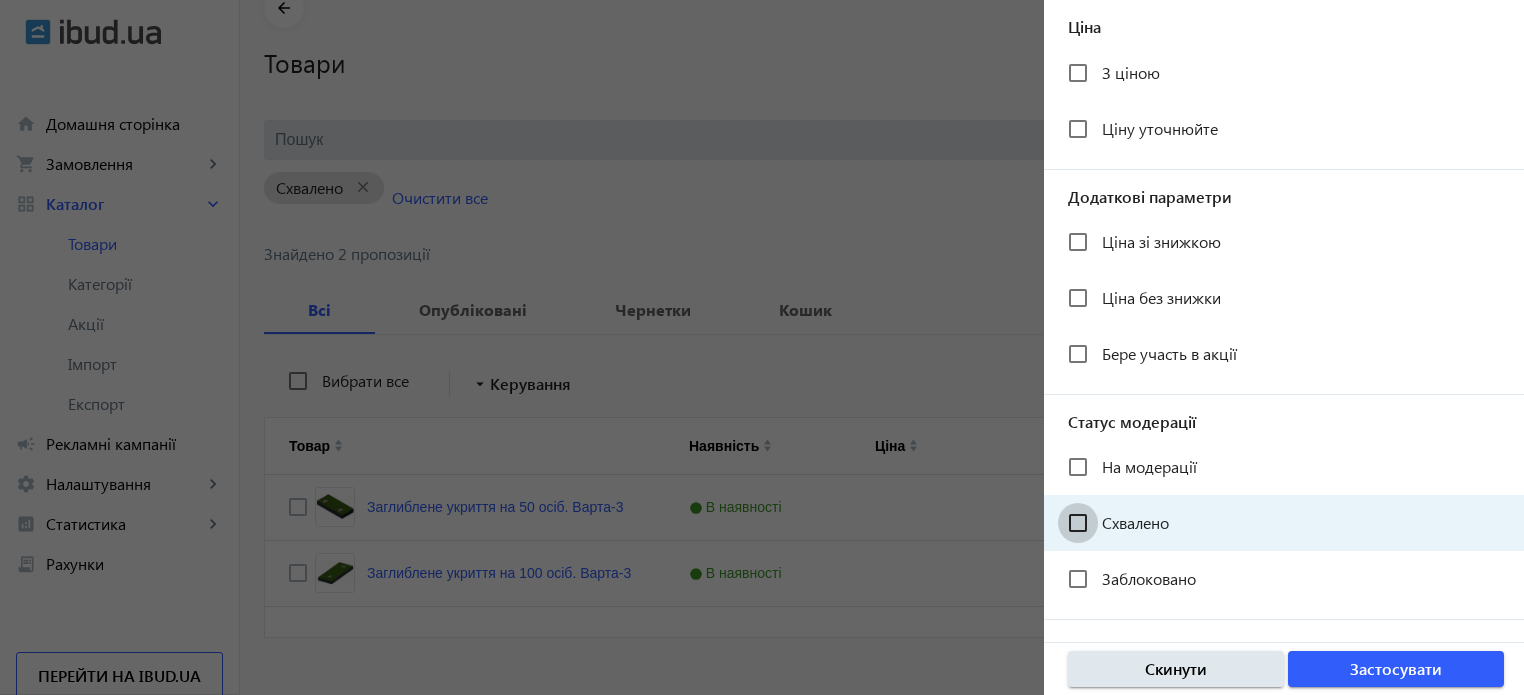 checkbox on "false" 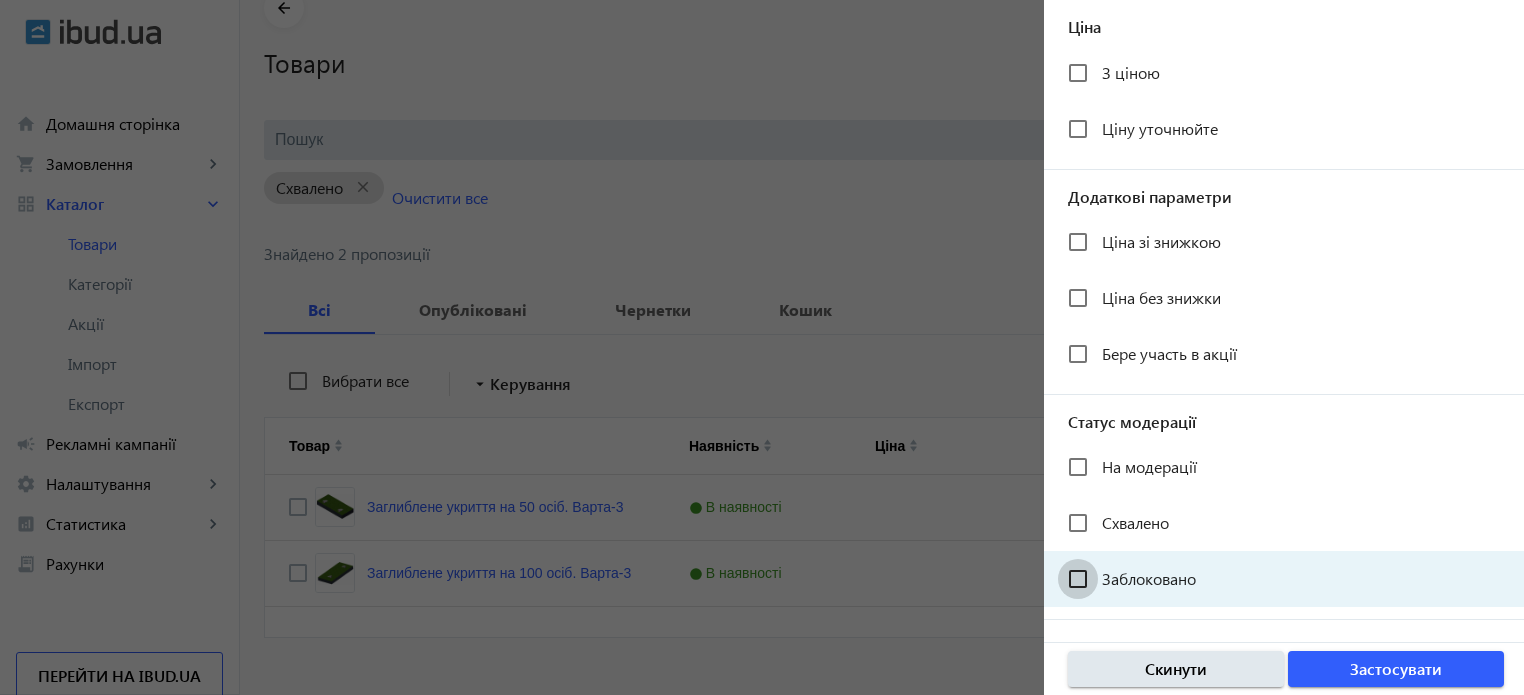 click on "Заблоковано" at bounding box center [1078, 579] 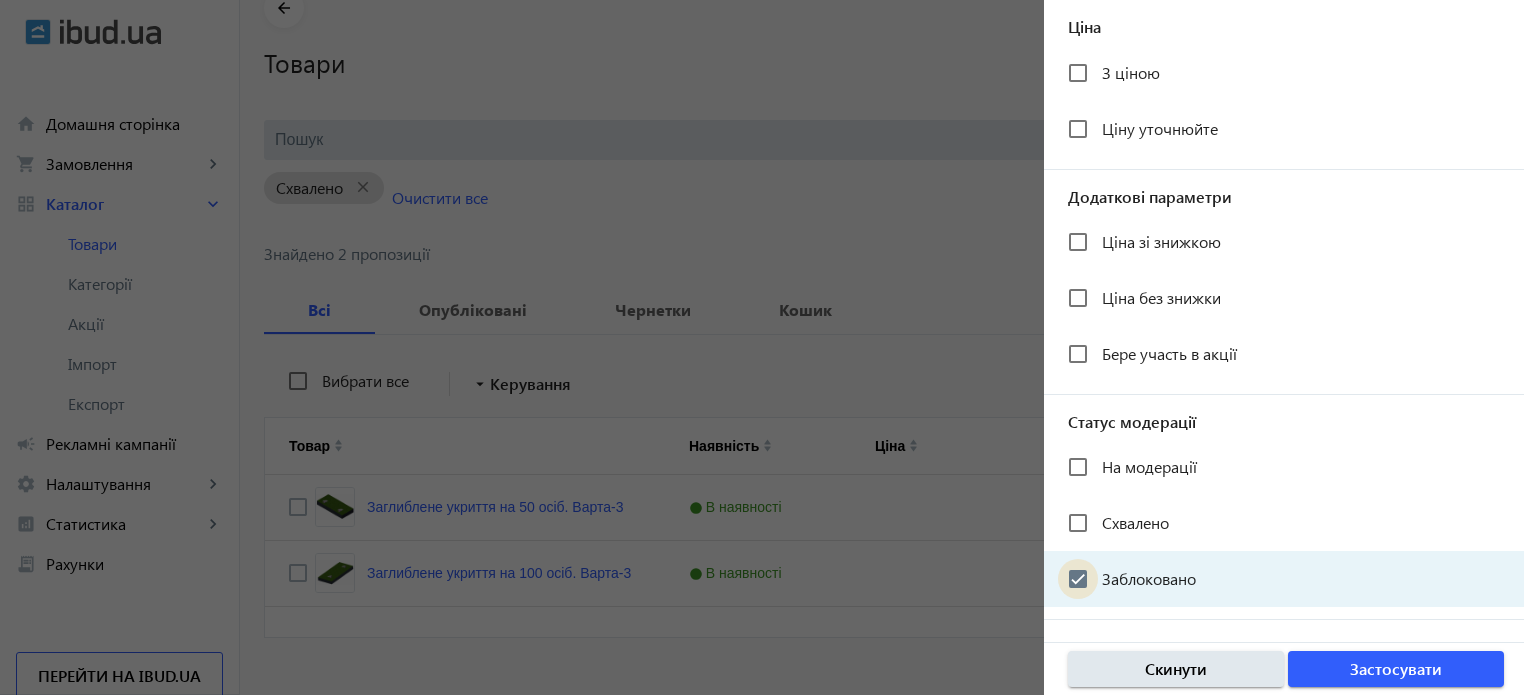 checkbox on "true" 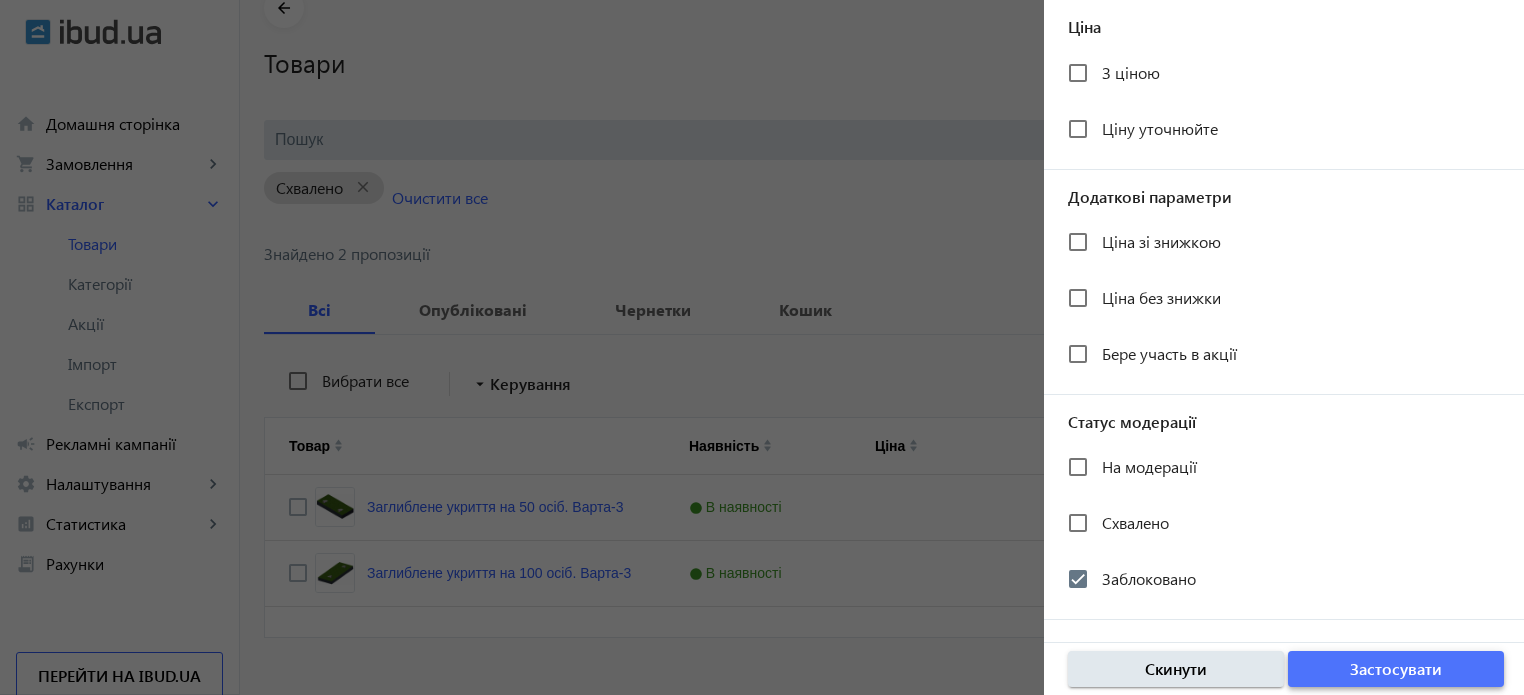 click on "Застосувати" 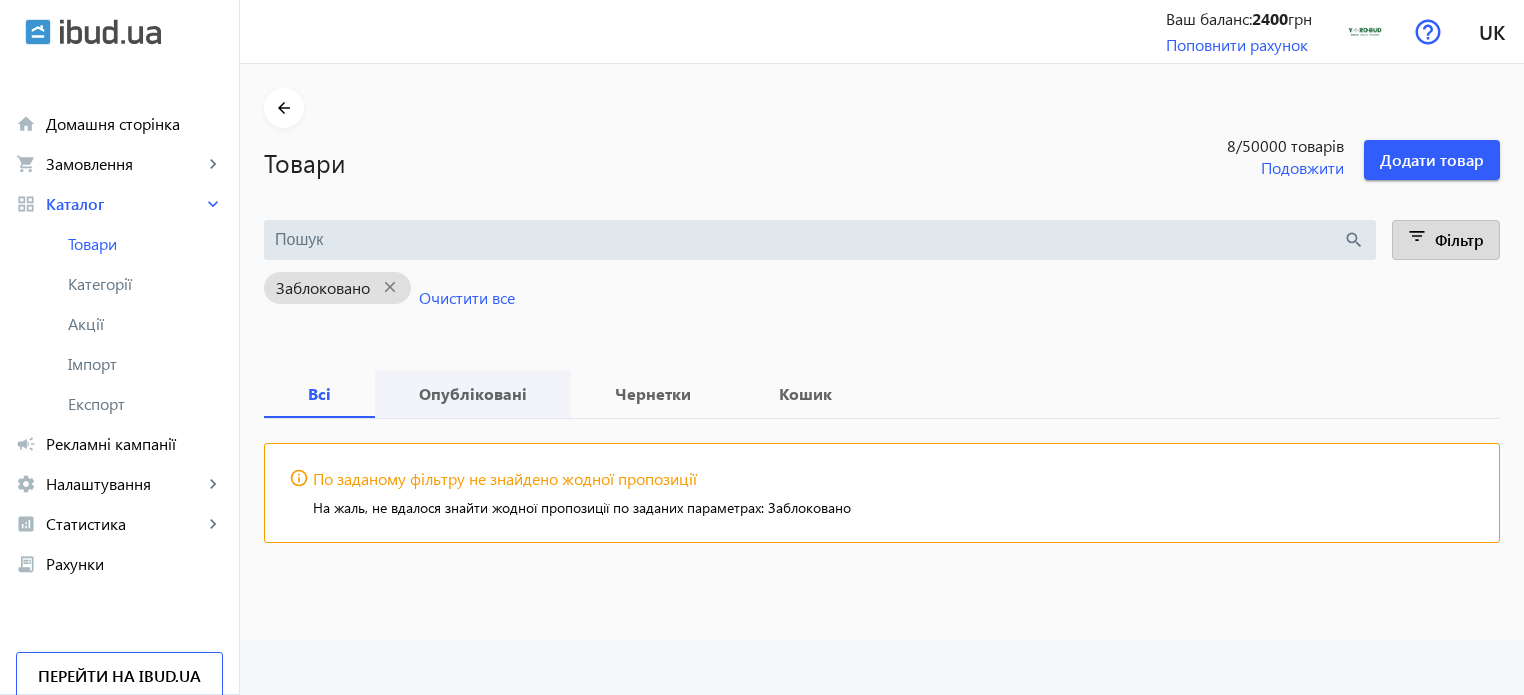 click on "Опубліковані" at bounding box center [473, 394] 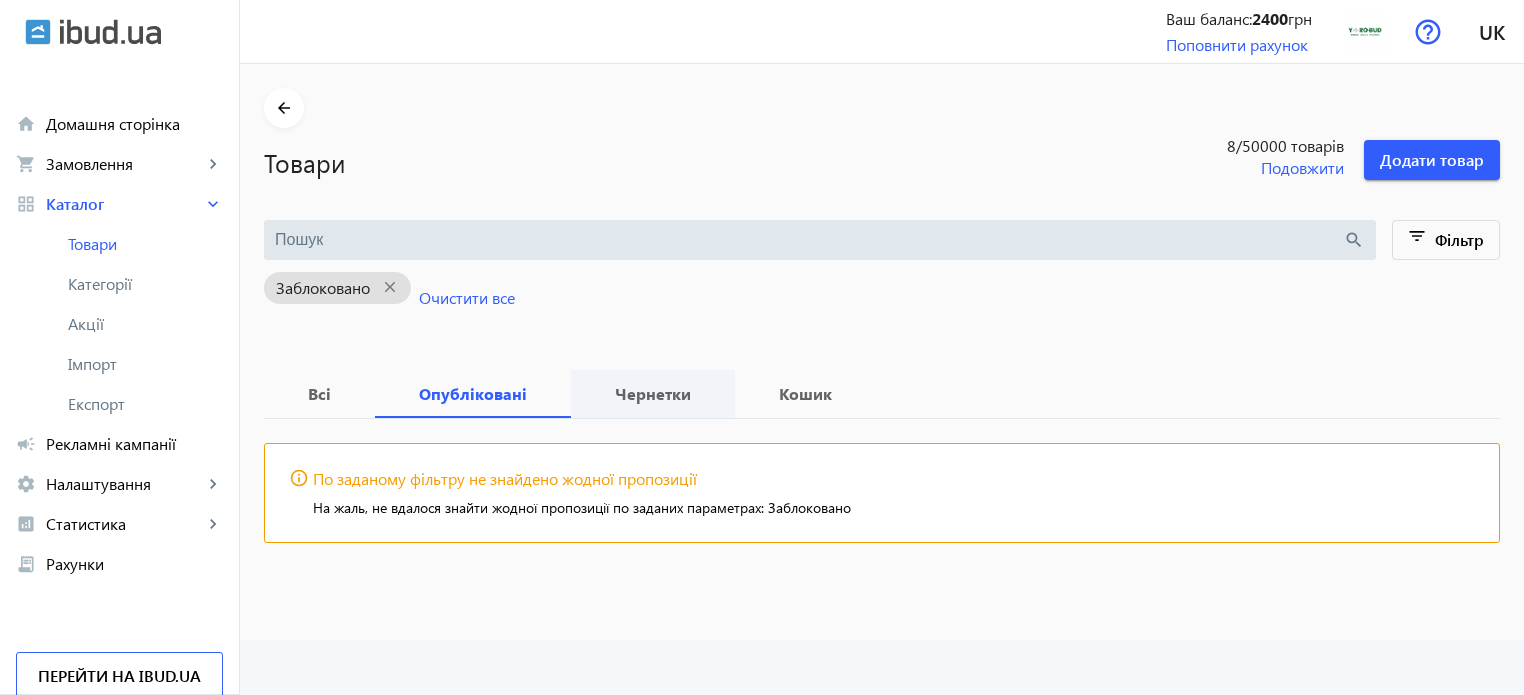 click on "Чернетки" at bounding box center (653, 394) 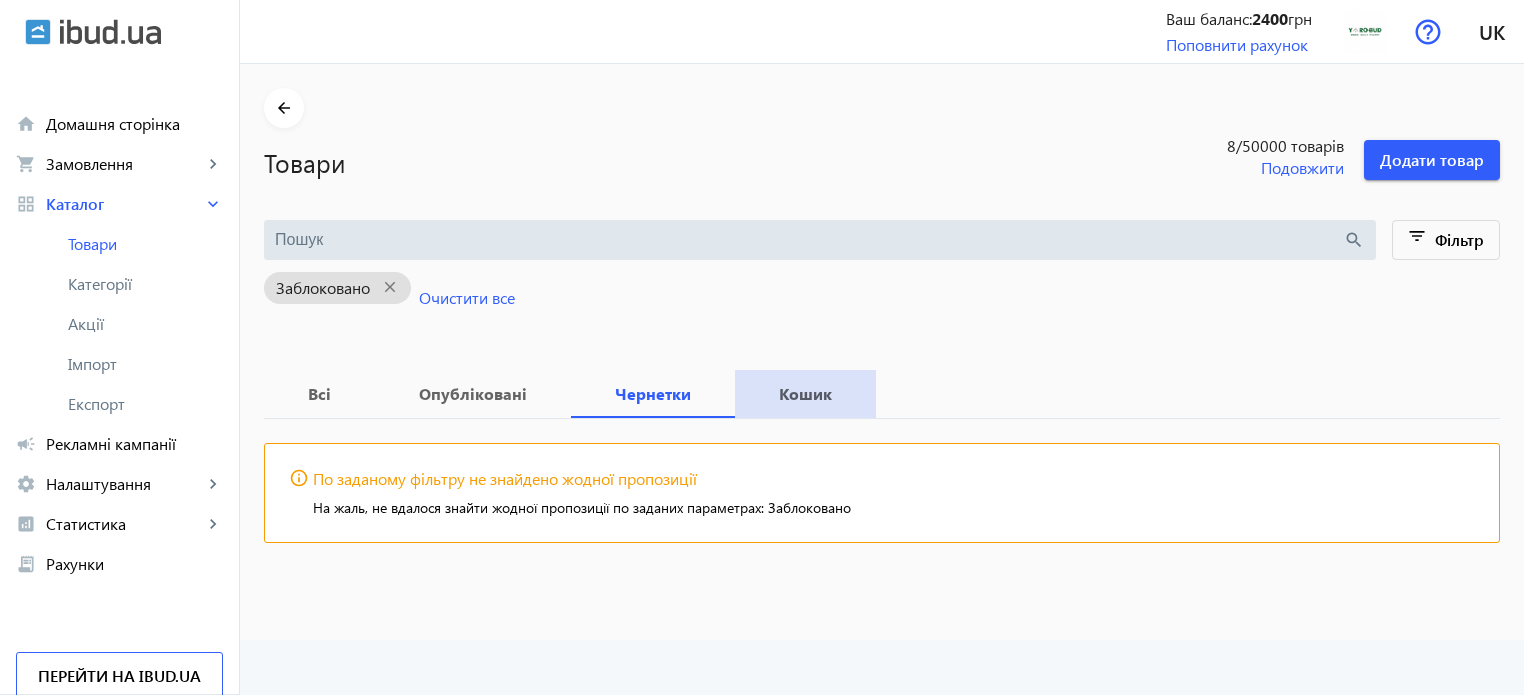 click on "Кошик" at bounding box center (805, 394) 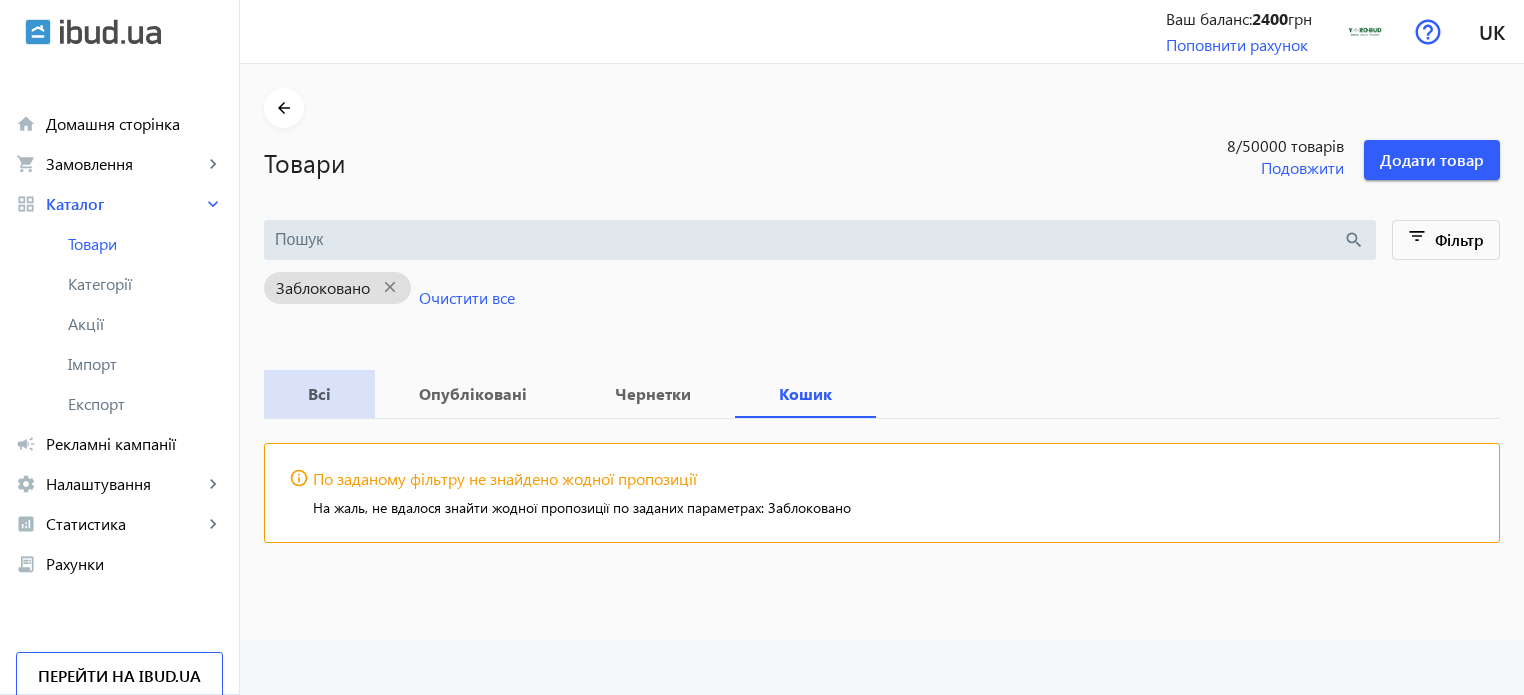 click on "Всі" at bounding box center [319, 394] 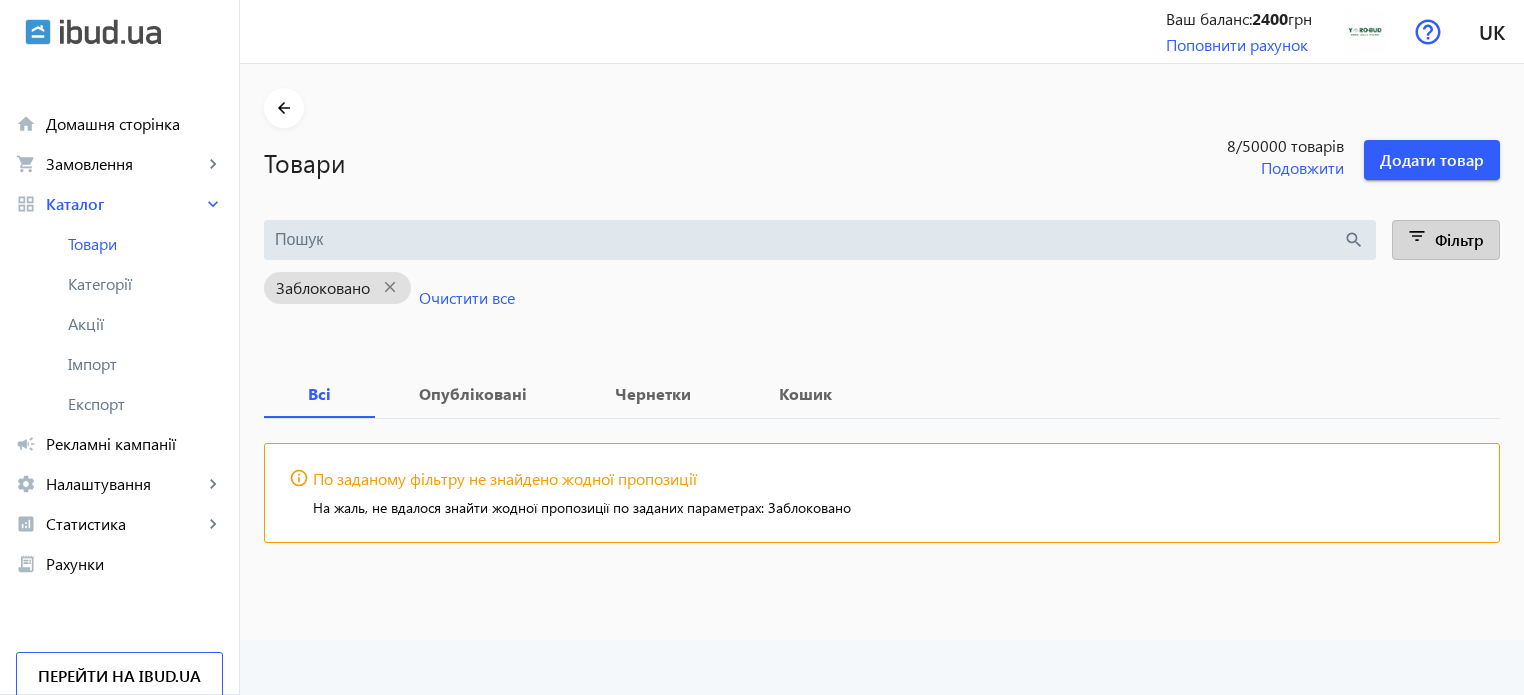 click on "Фільтр" 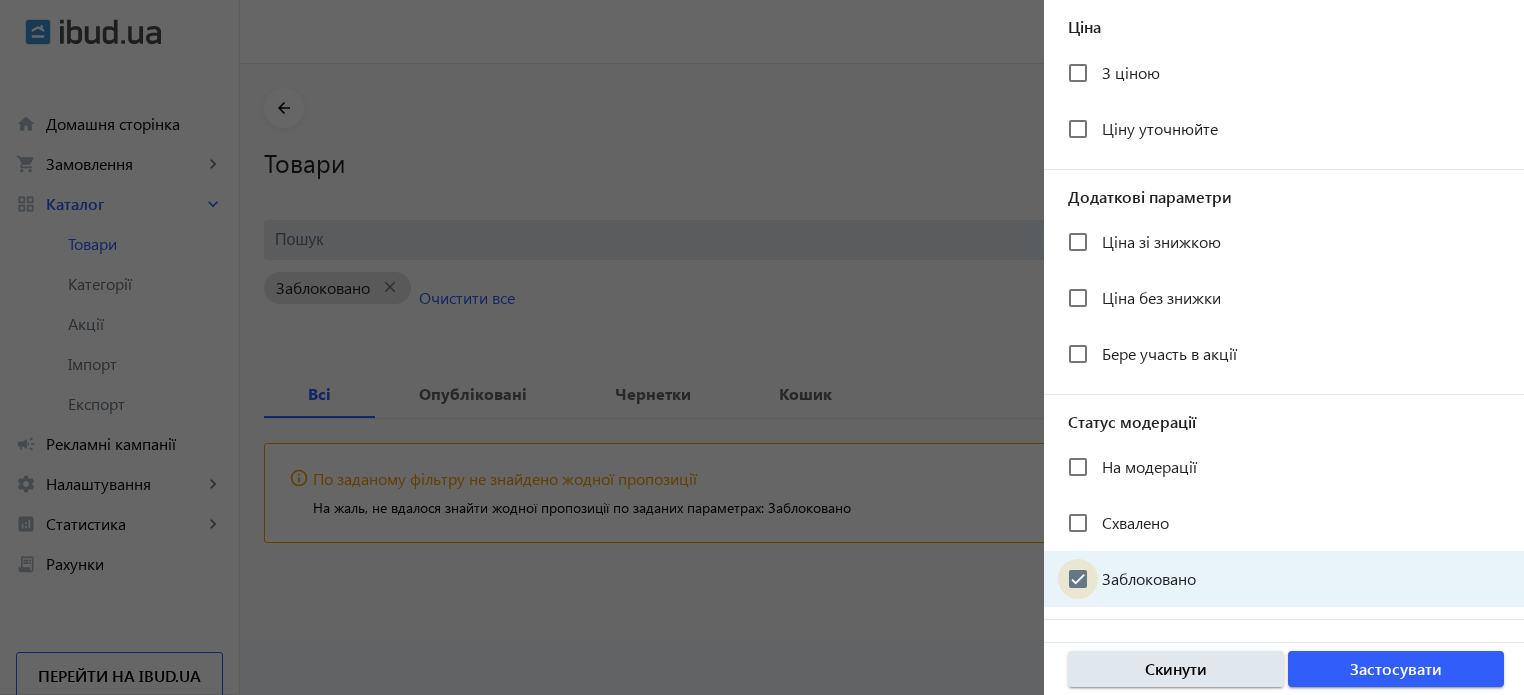 click on "Заблоковано" at bounding box center (1078, 579) 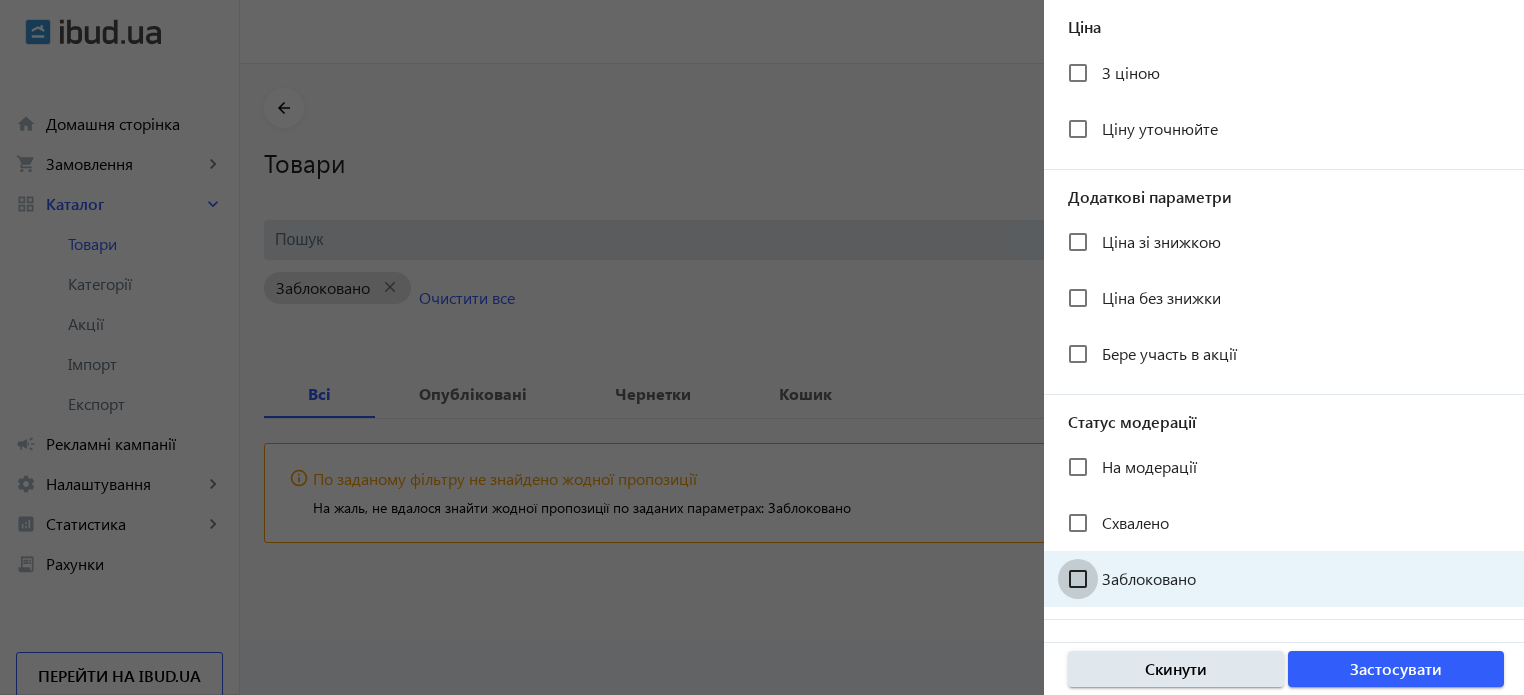checkbox on "false" 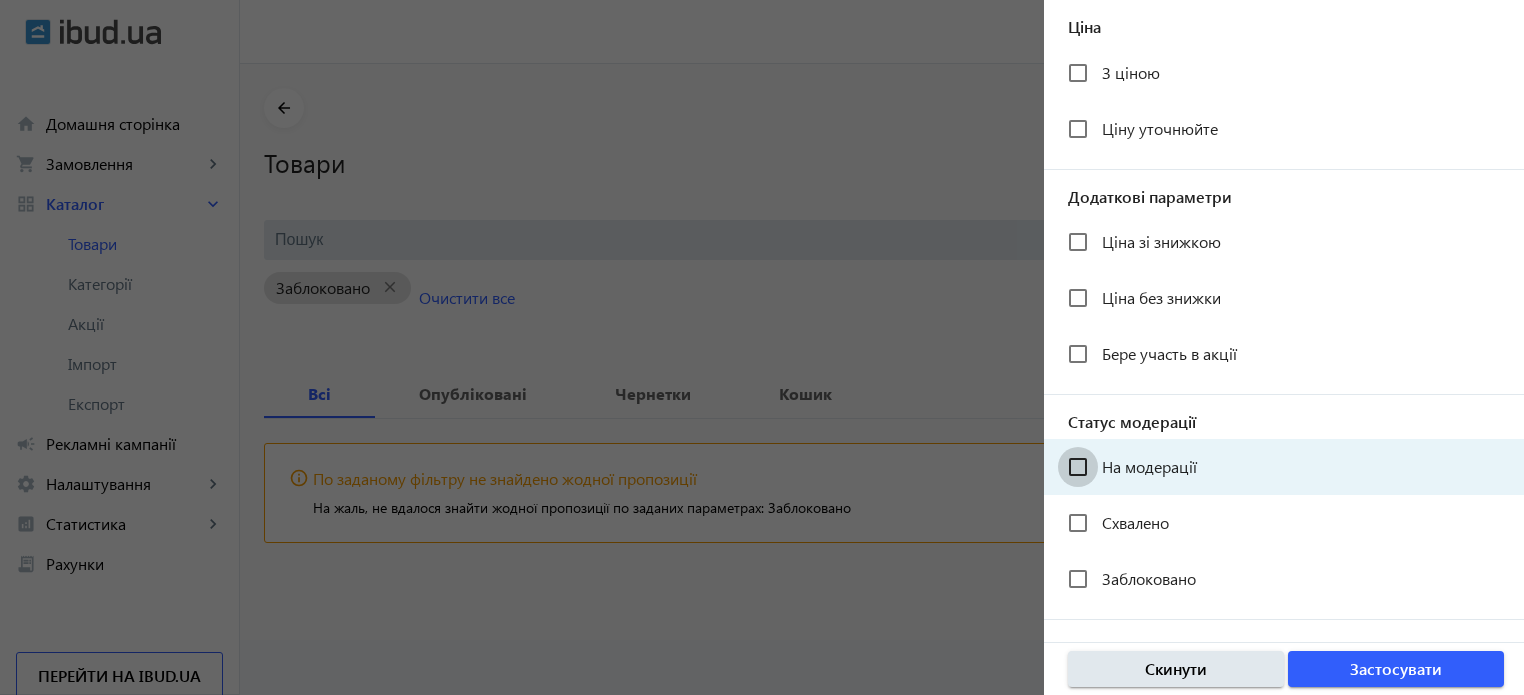 click on "На модерації" at bounding box center (1078, 467) 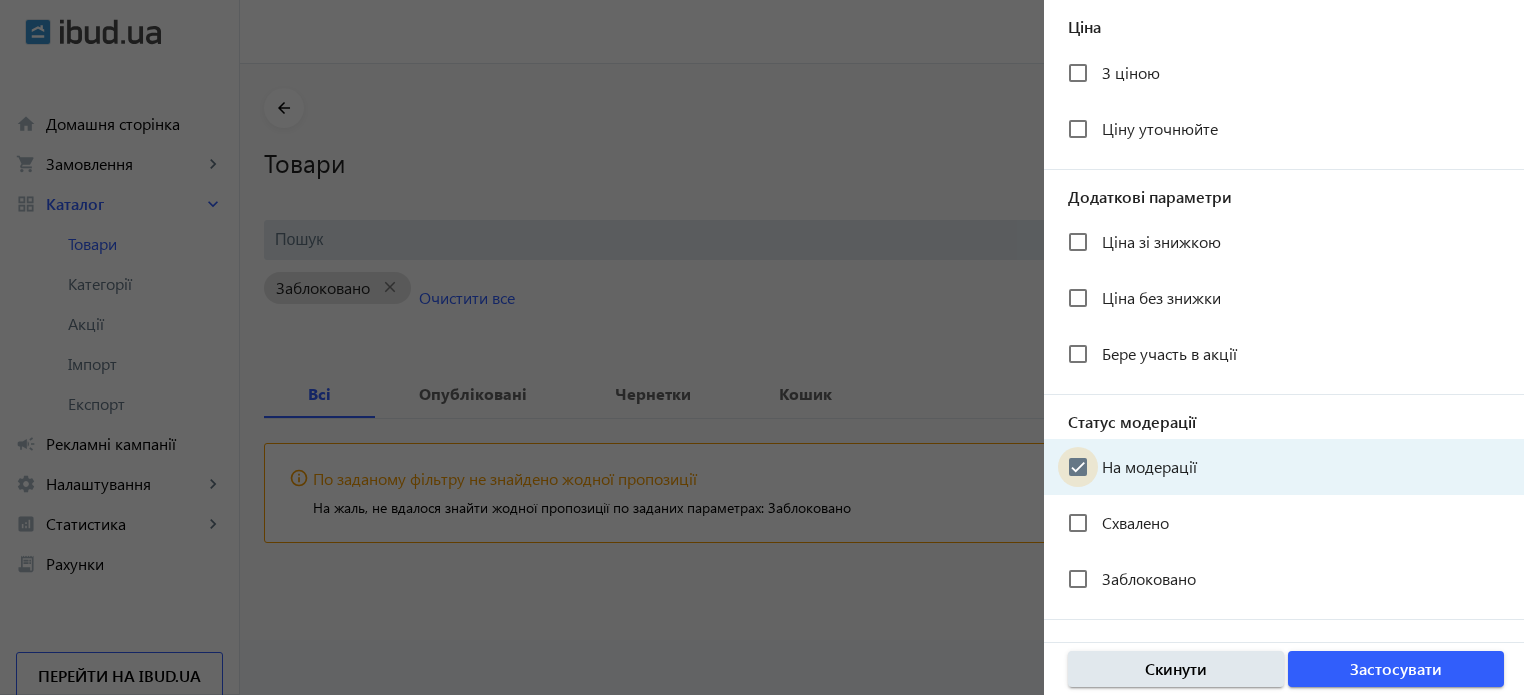 checkbox on "true" 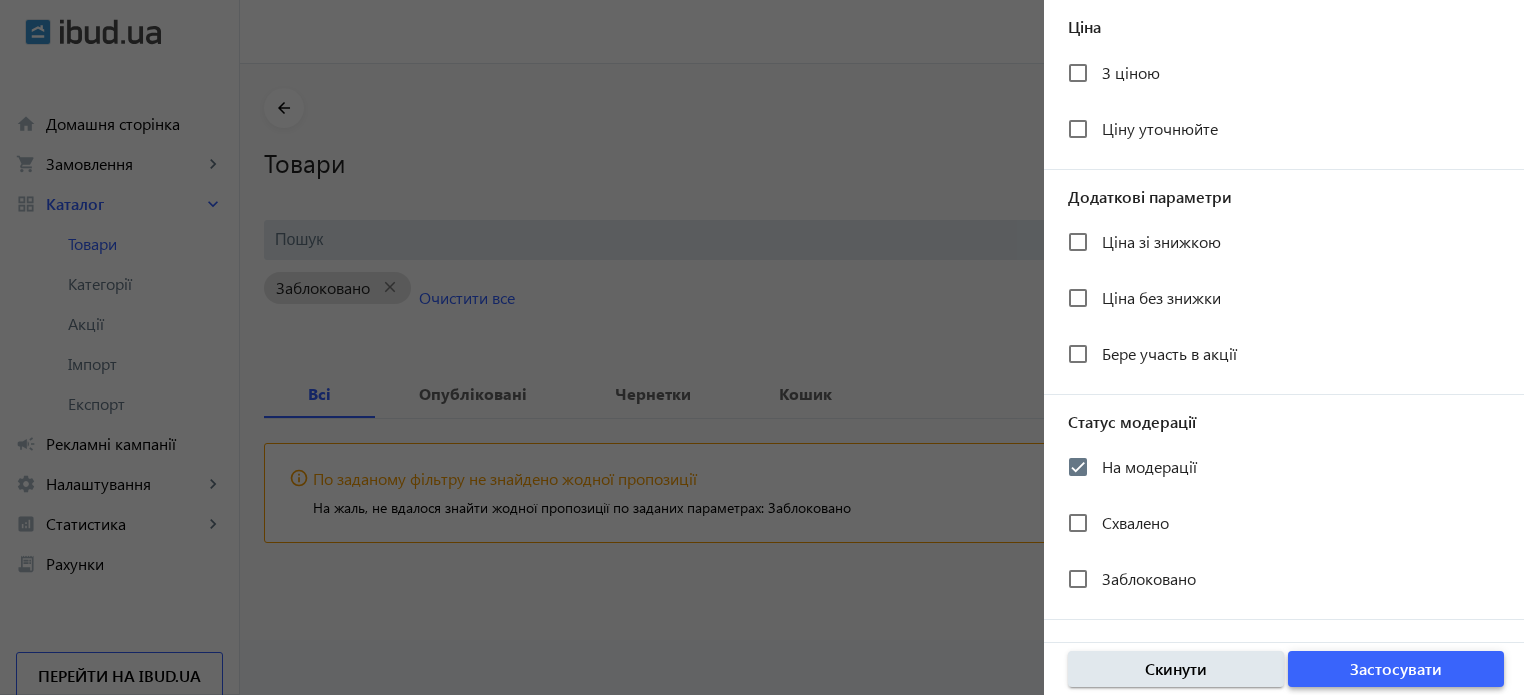 click on "Застосувати" 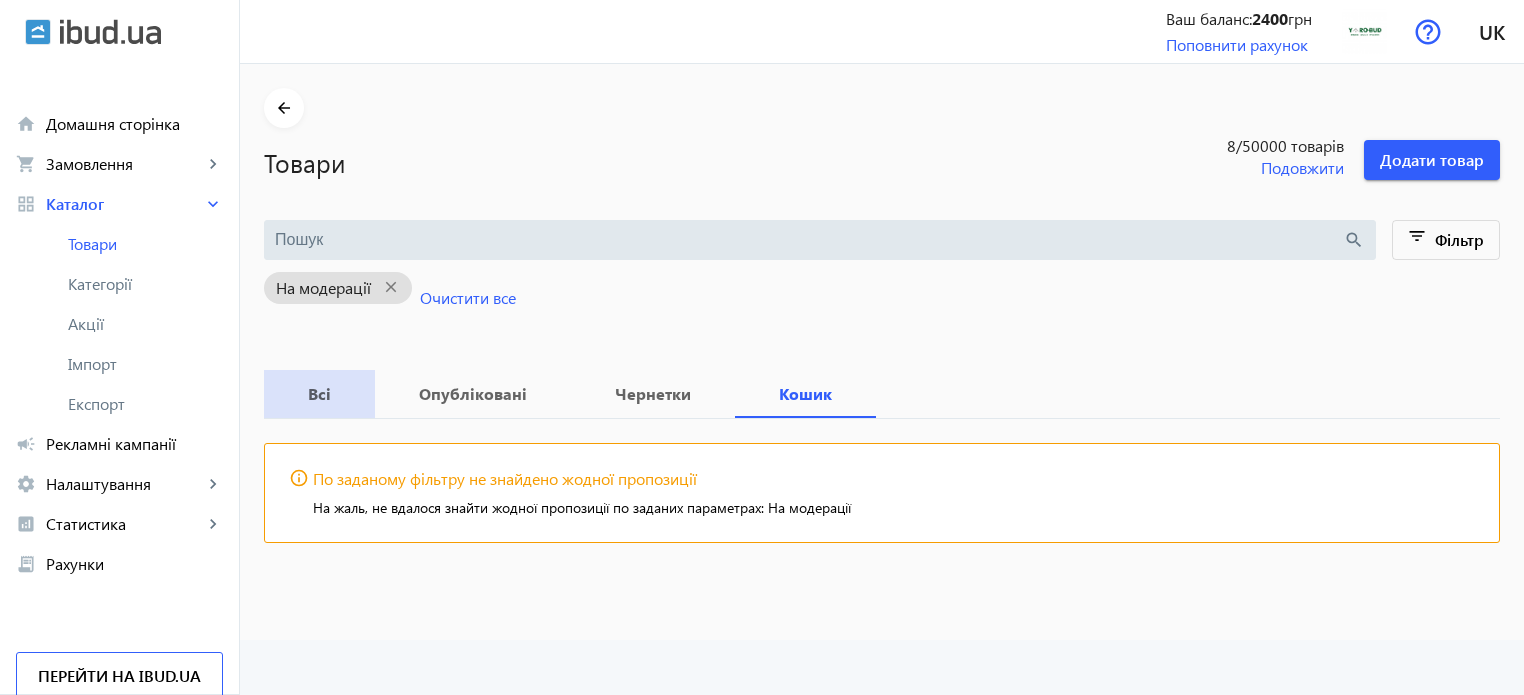 click on "Всі" at bounding box center [319, 394] 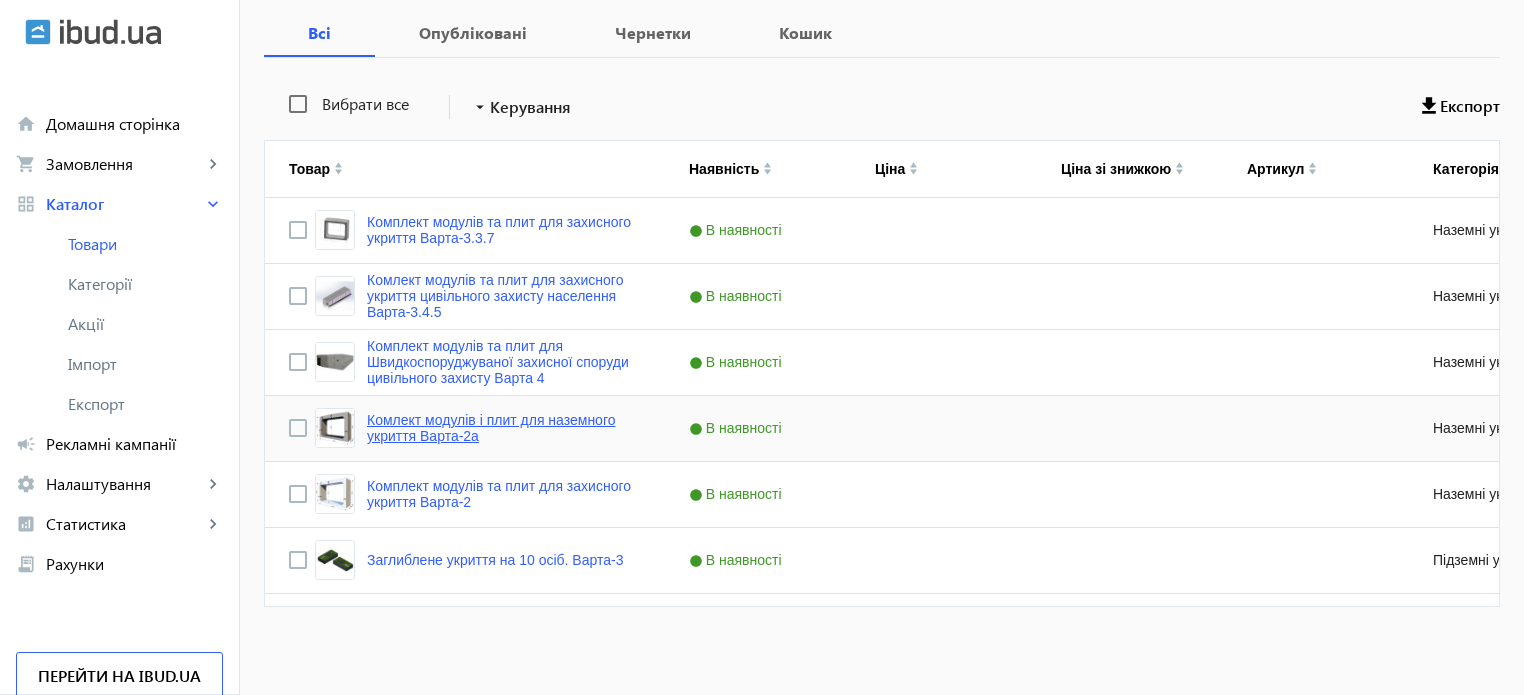 scroll, scrollTop: 380, scrollLeft: 0, axis: vertical 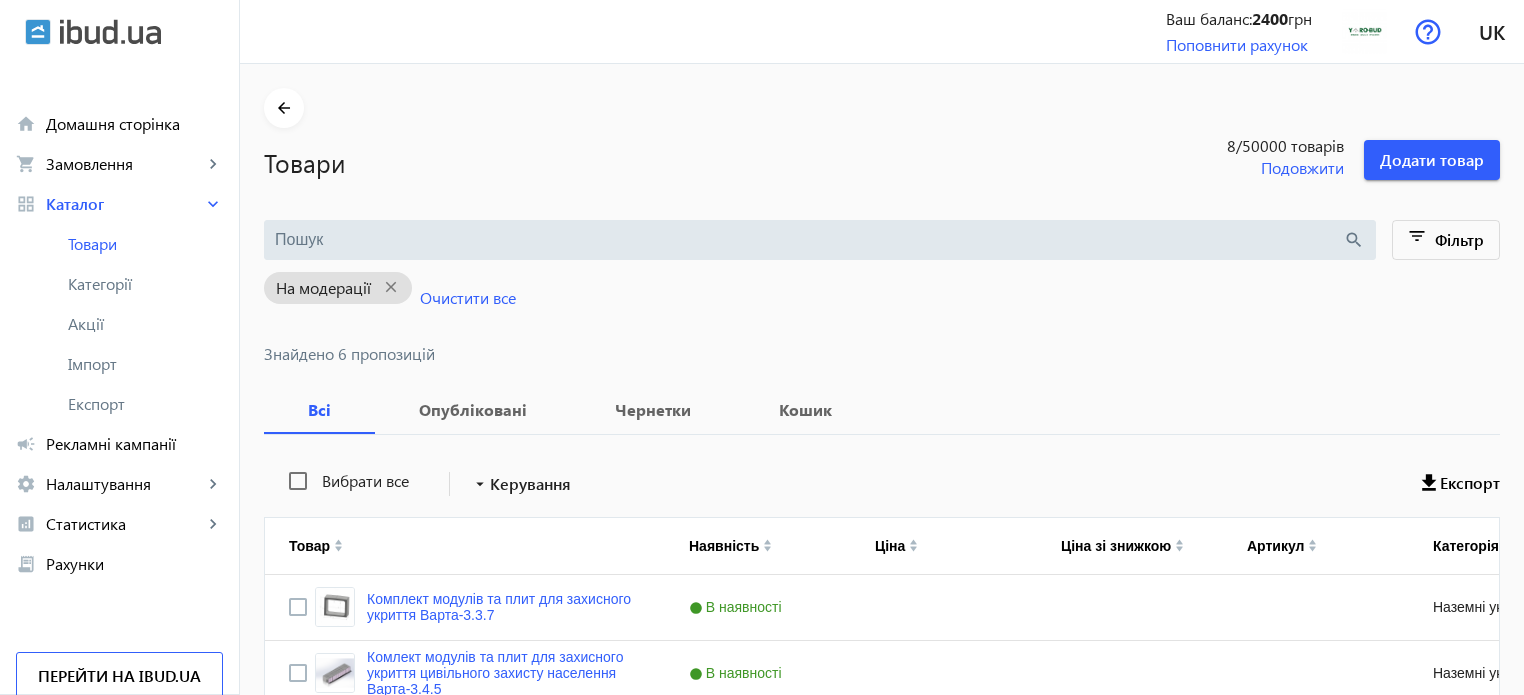 click on "Фільтр" 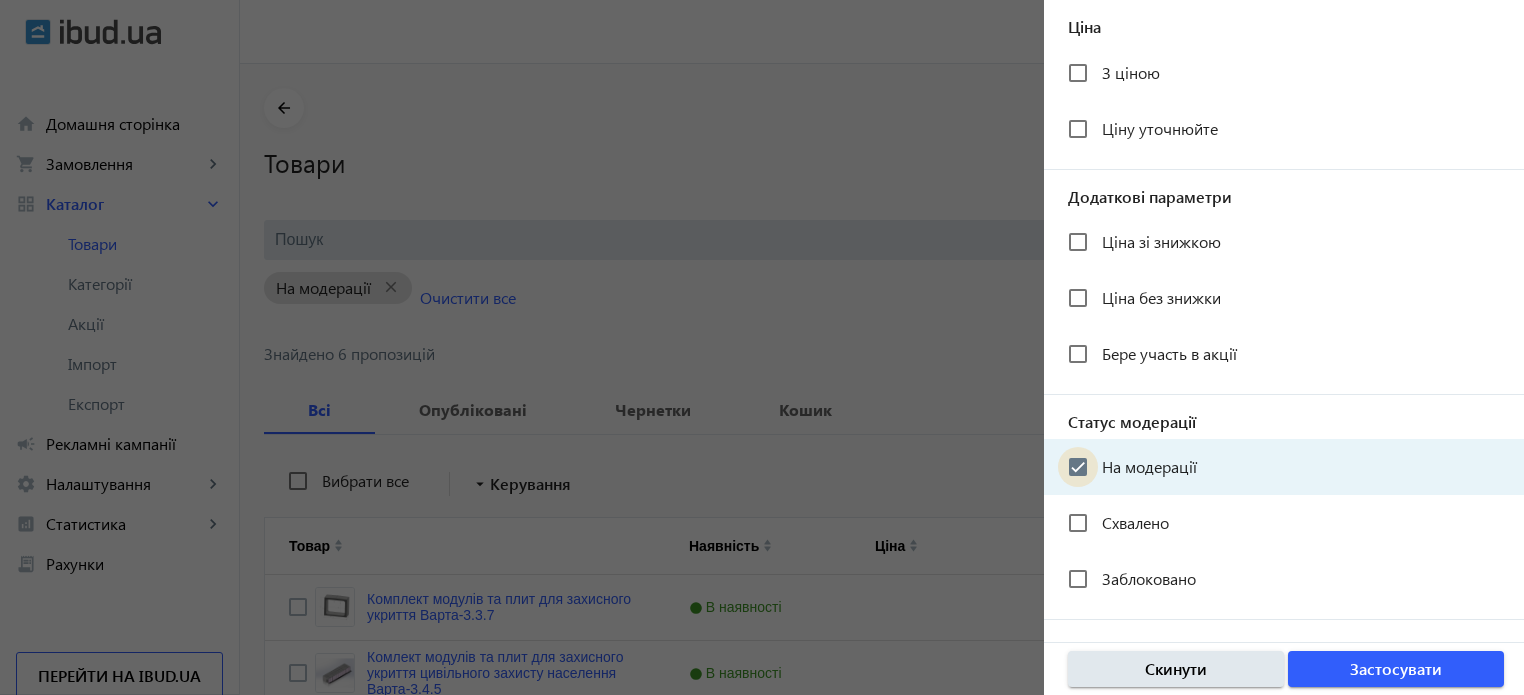 click on "На модерації" at bounding box center [1078, 467] 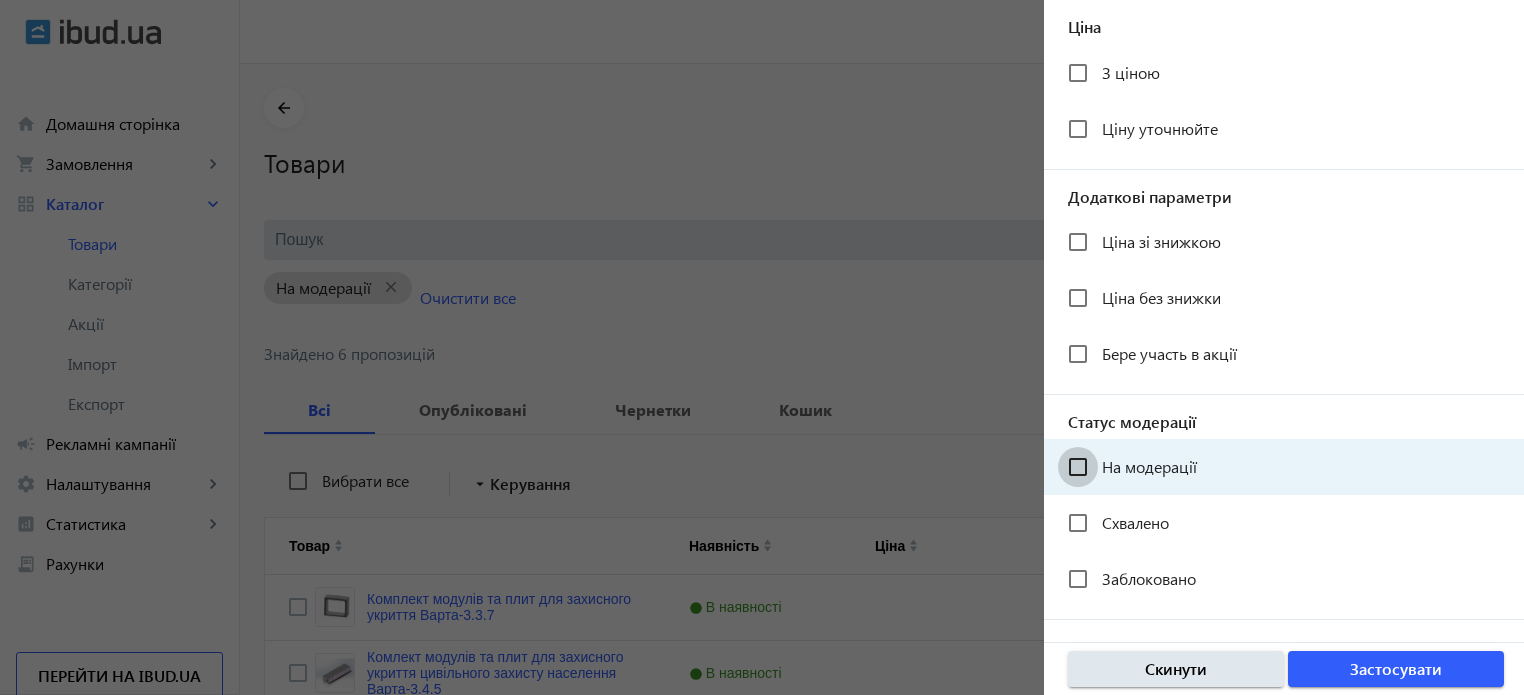 checkbox on "false" 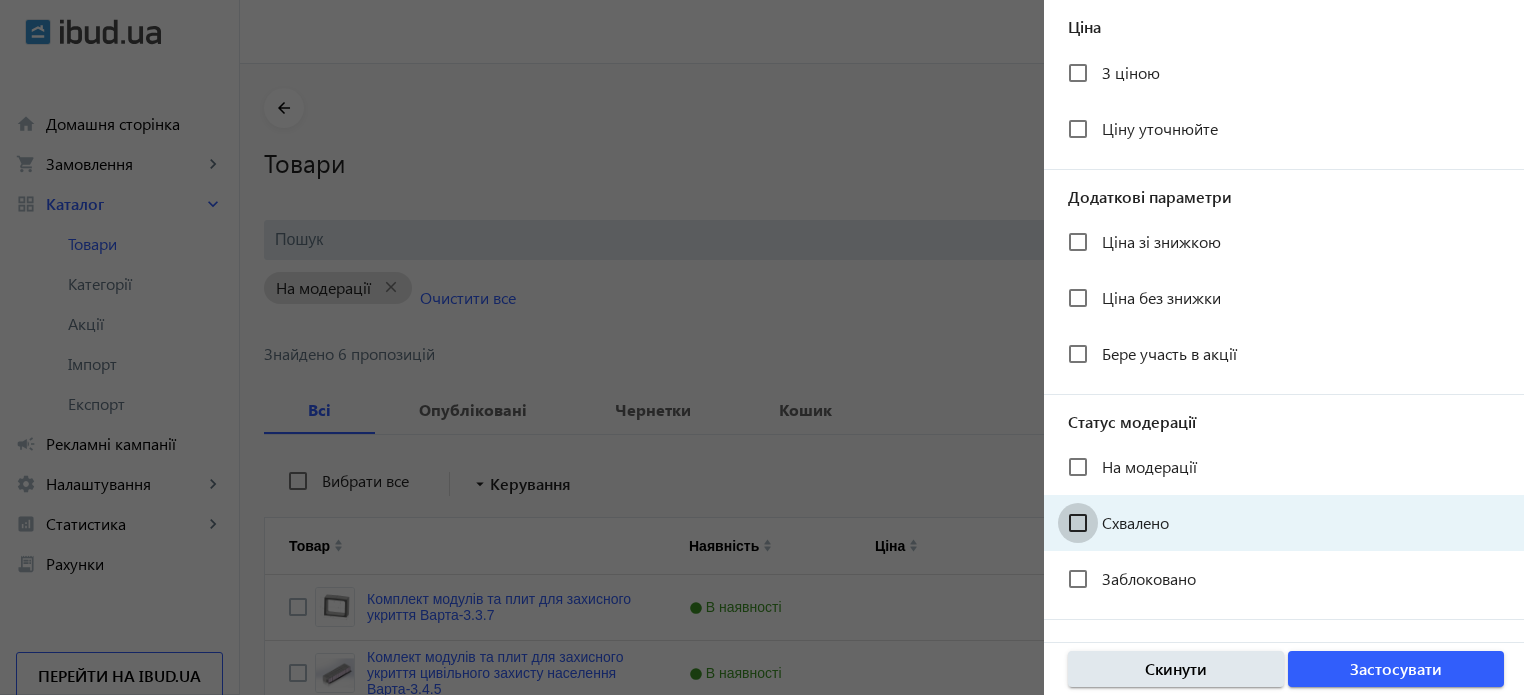 click on "Схвалено" at bounding box center (1078, 523) 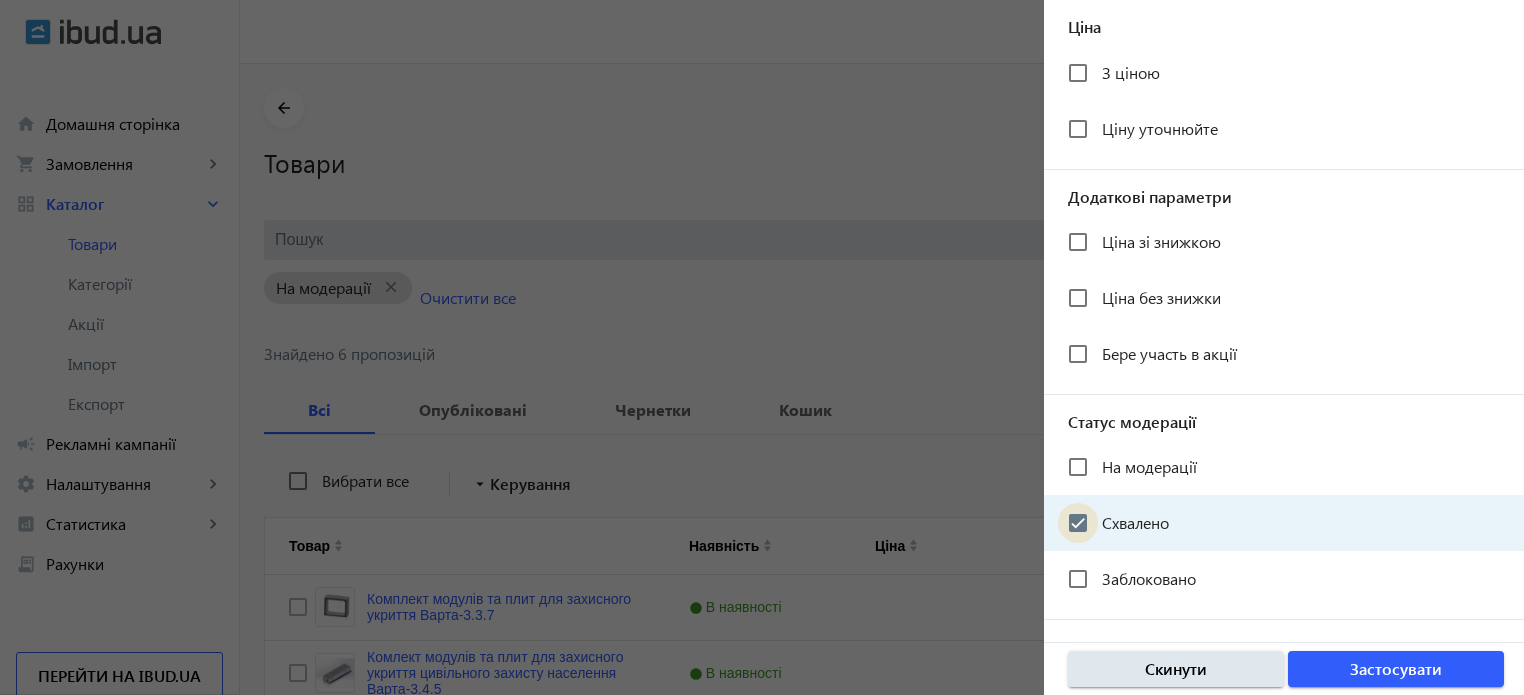 checkbox on "true" 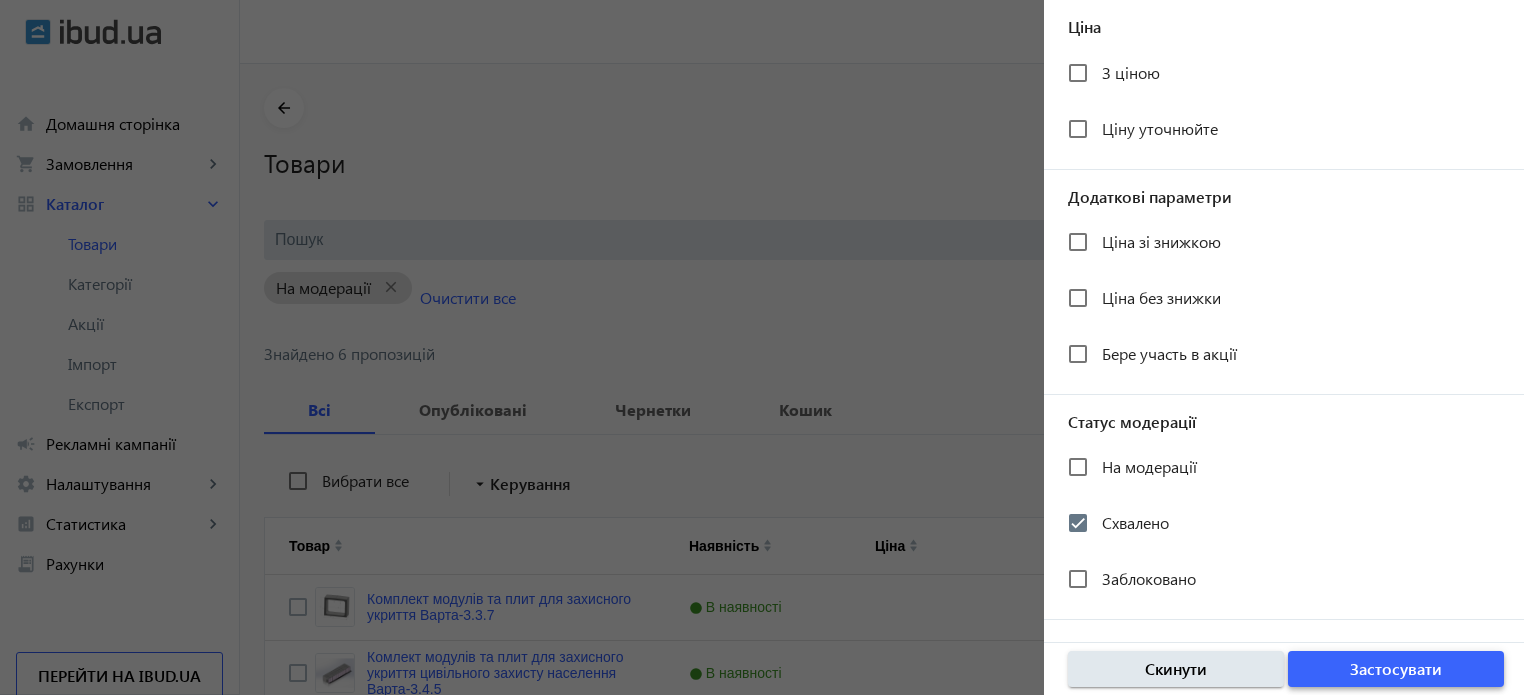 click on "Застосувати" 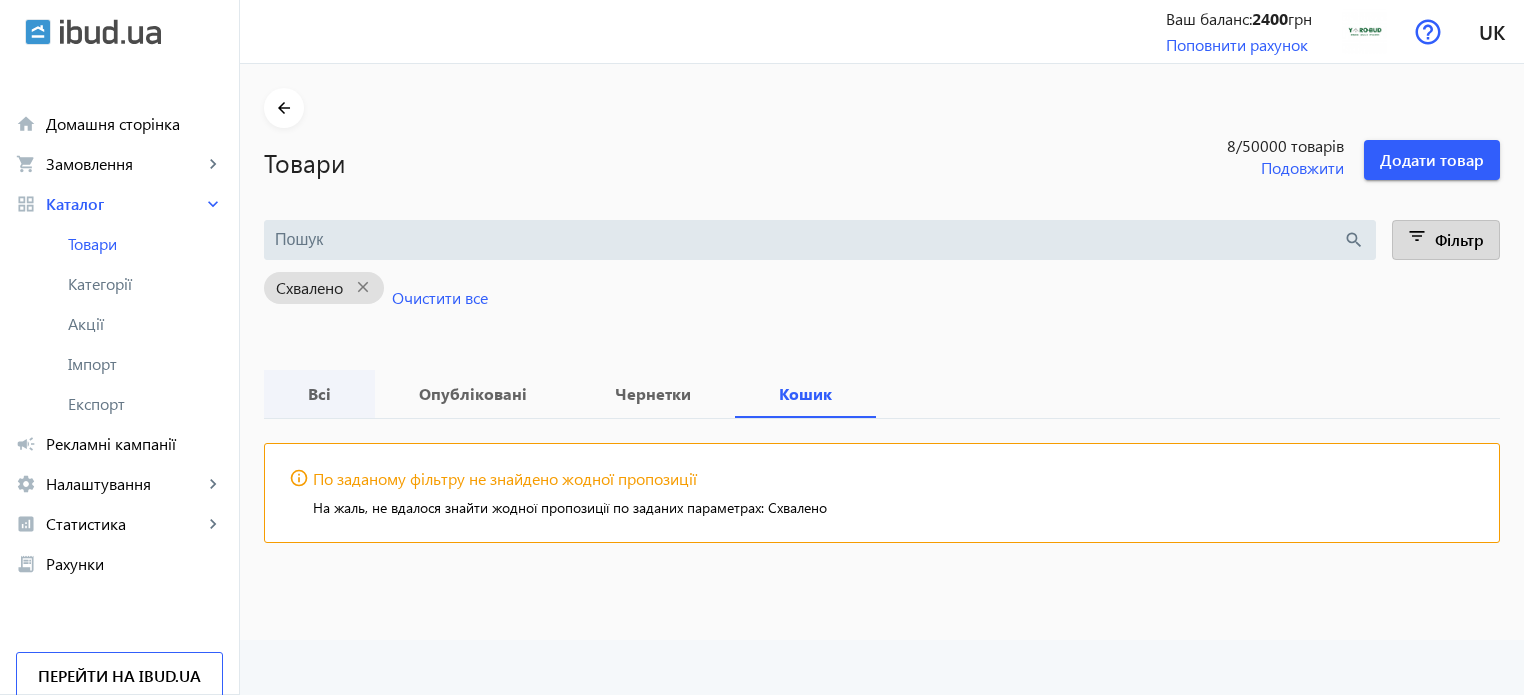 click on "Всі" at bounding box center (319, 394) 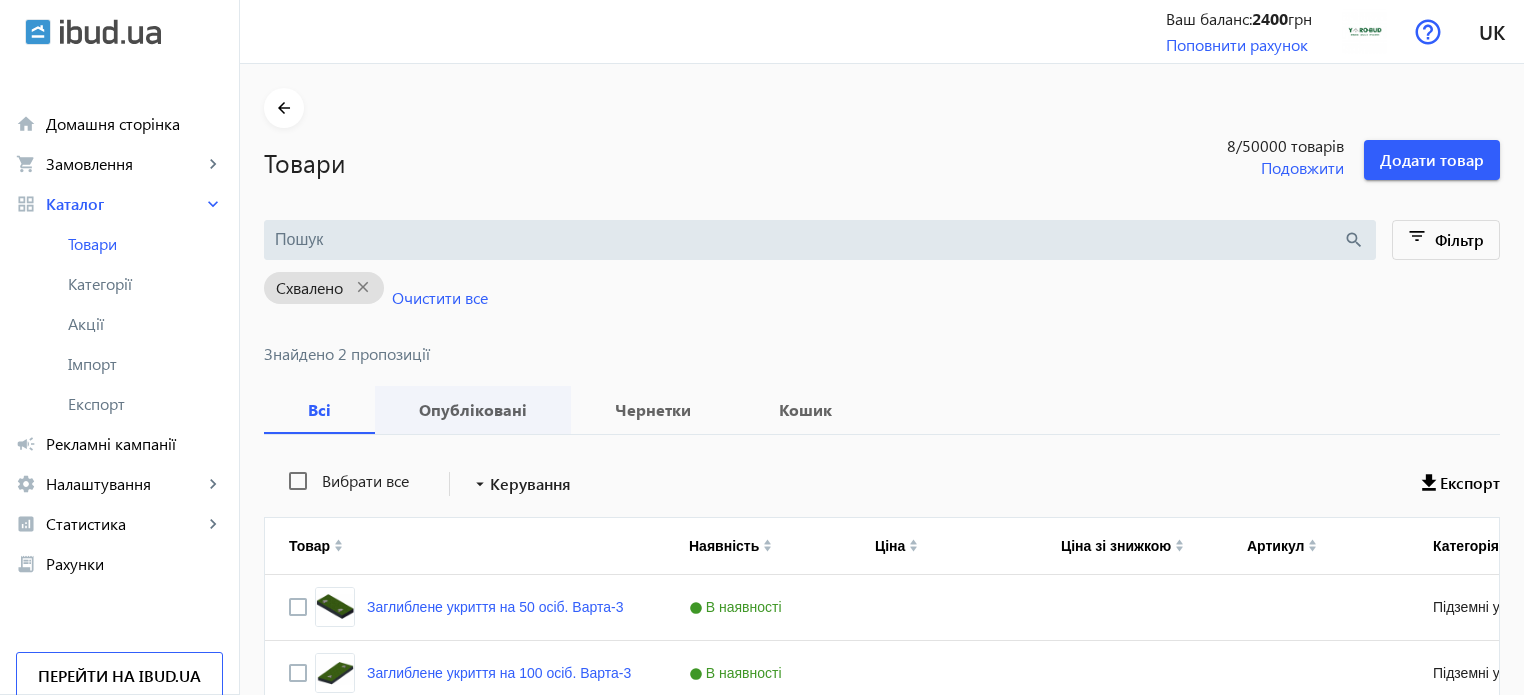 click on "Опубліковані" at bounding box center [473, 410] 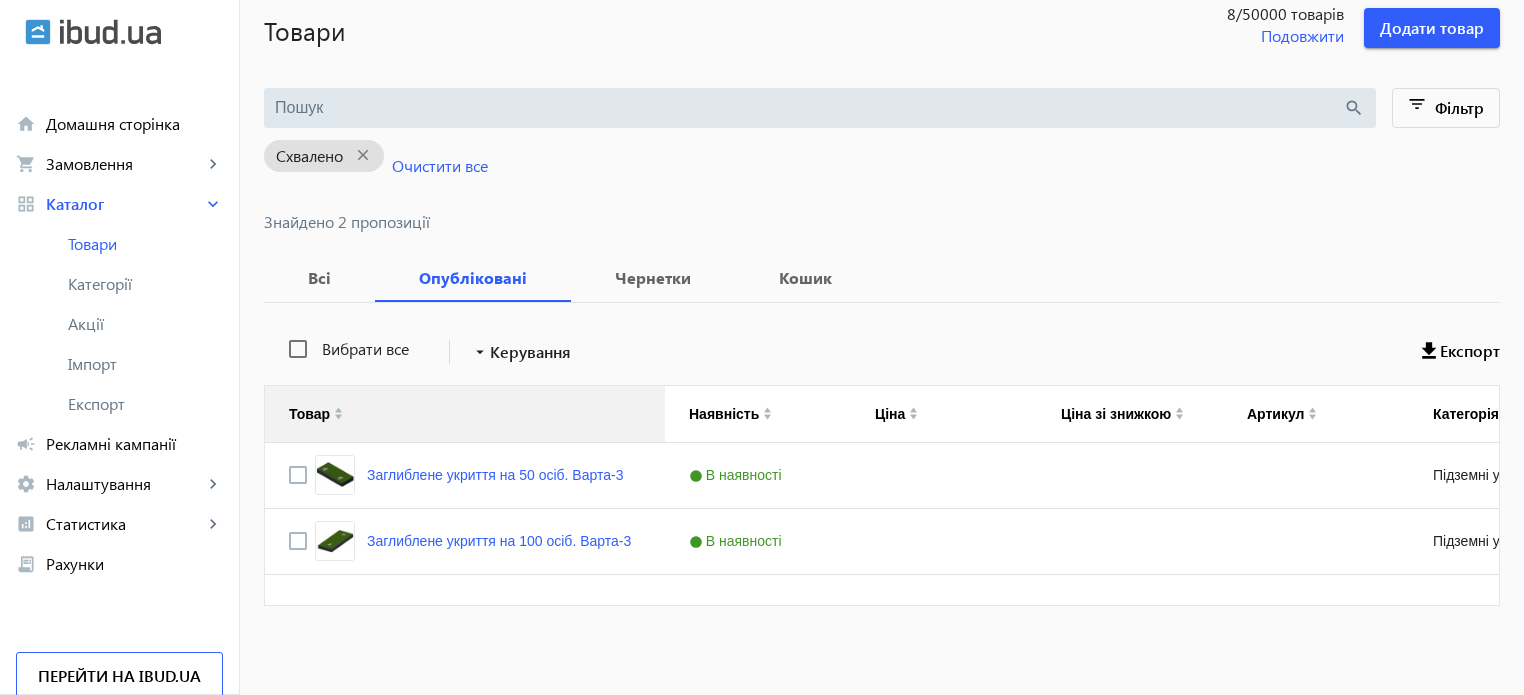 scroll, scrollTop: 133, scrollLeft: 0, axis: vertical 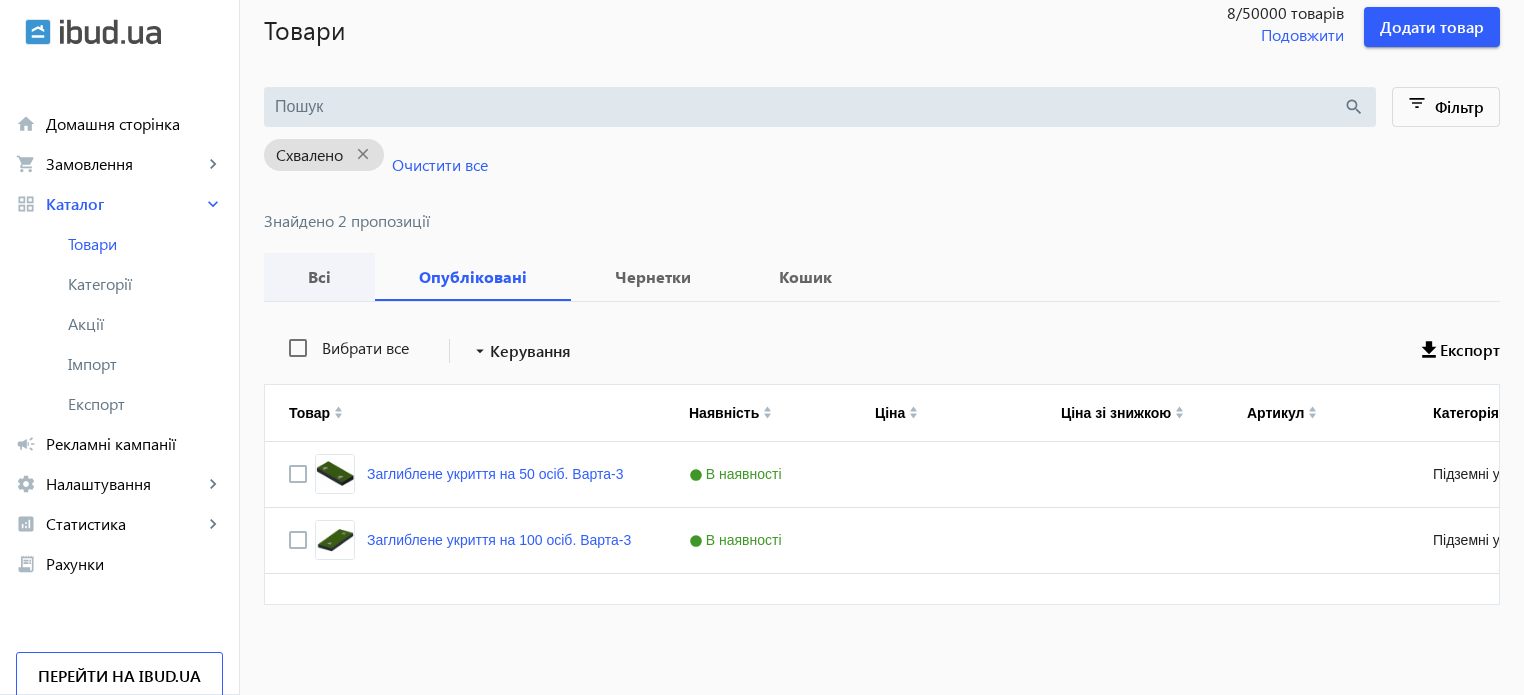 click on "Всі" at bounding box center (319, 277) 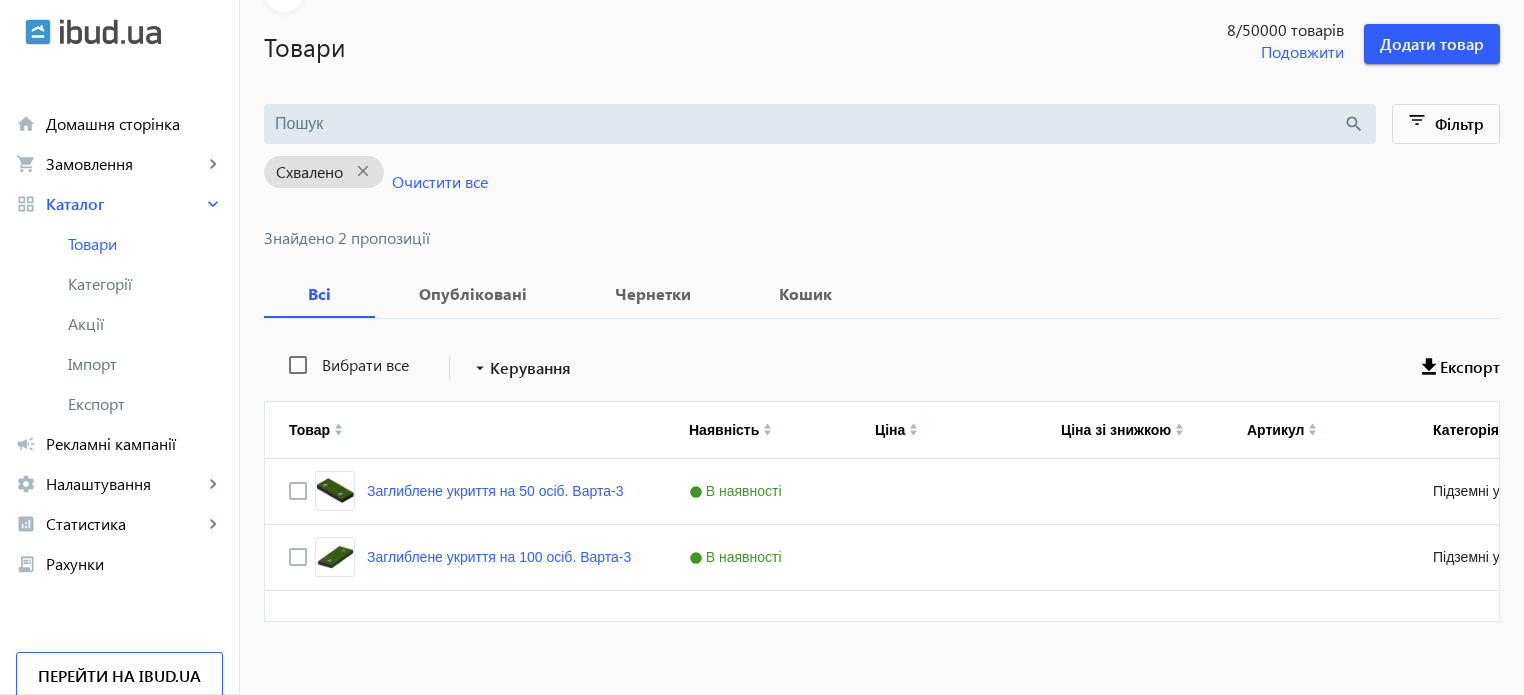 scroll, scrollTop: 133, scrollLeft: 0, axis: vertical 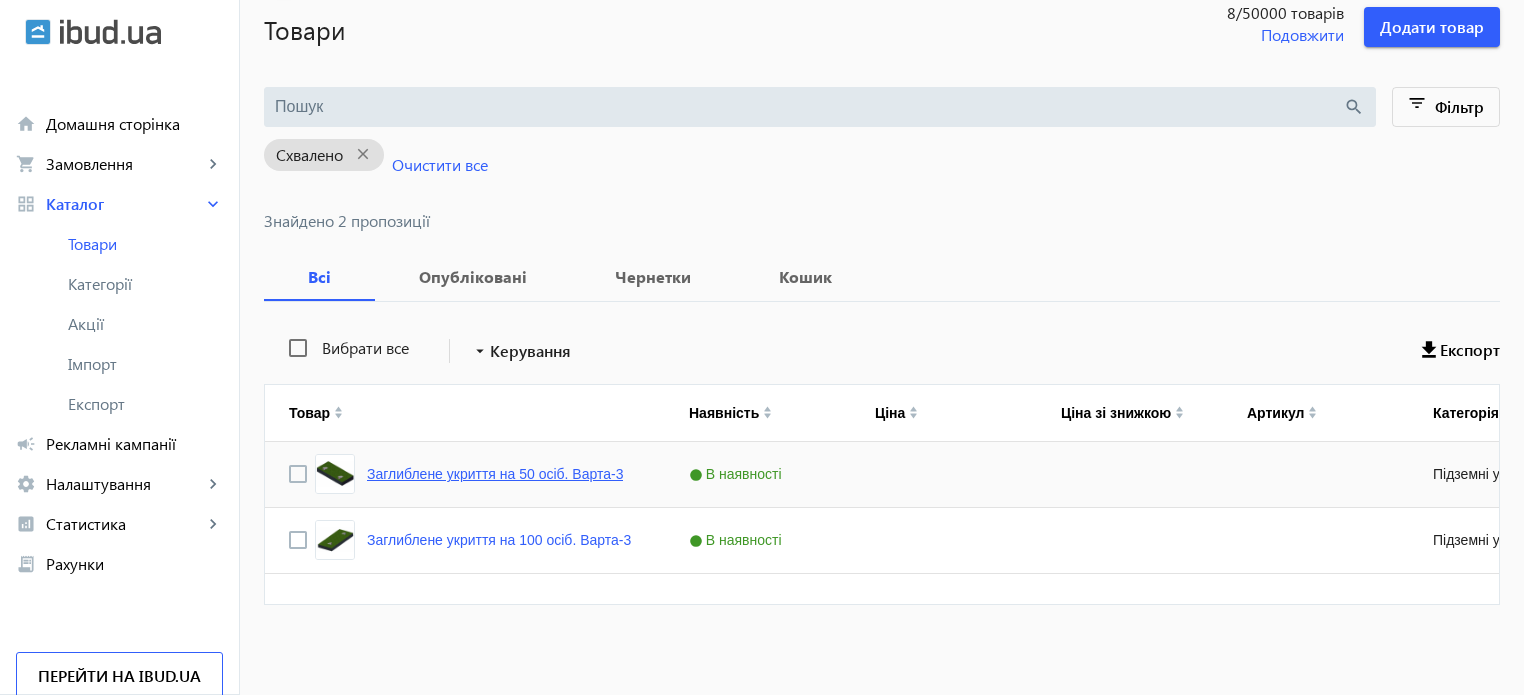 click on "Заглиблене укриття на 50 осіб. Варта-3" 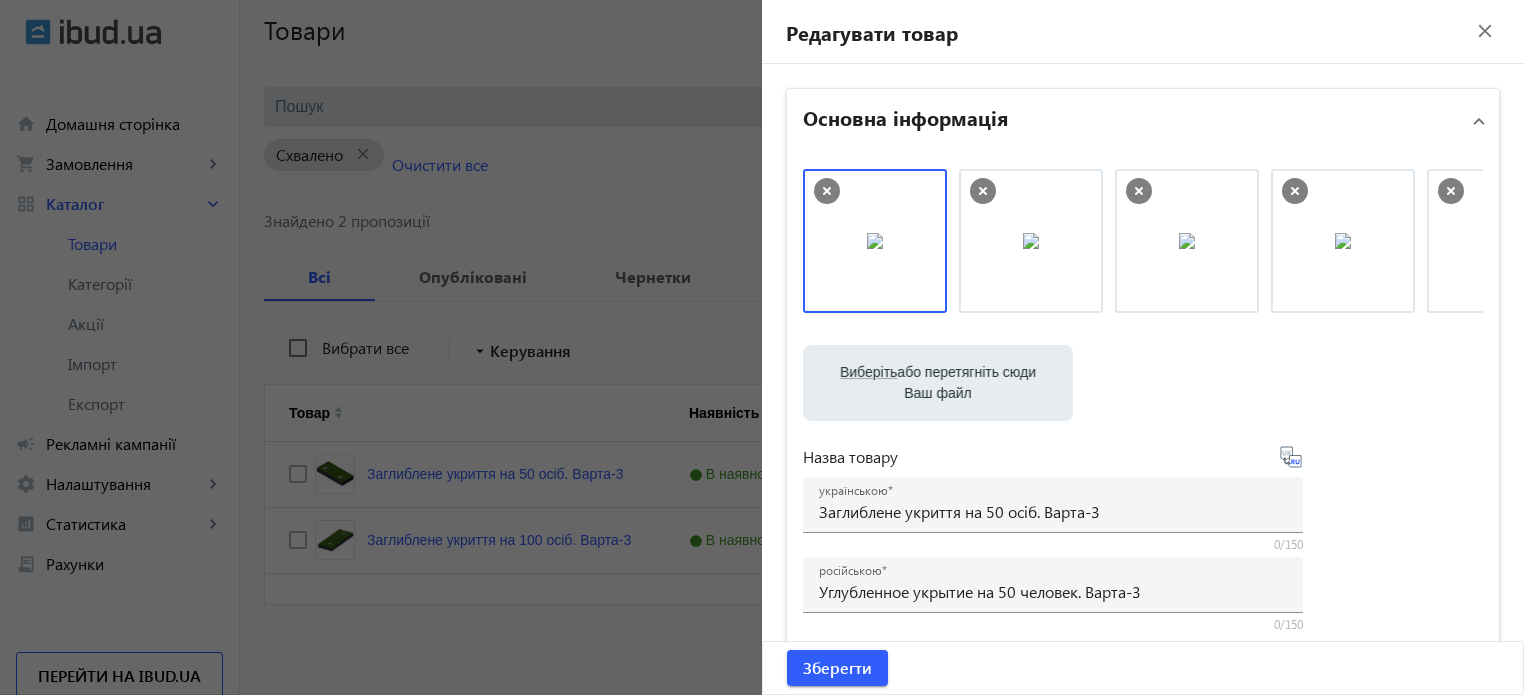 drag, startPoint x: 1478, startPoint y: 34, endPoint x: 1459, endPoint y: 40, distance: 19.924858 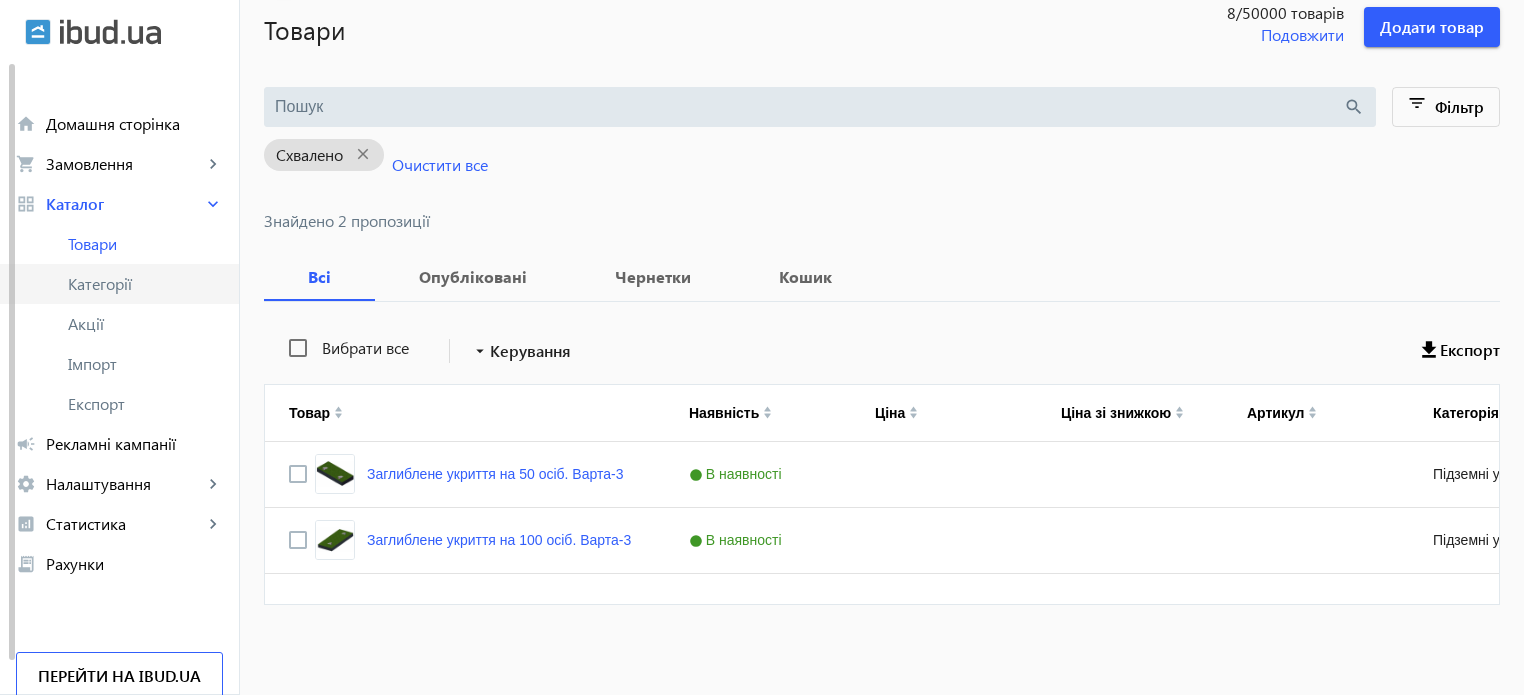click on "Категорії" 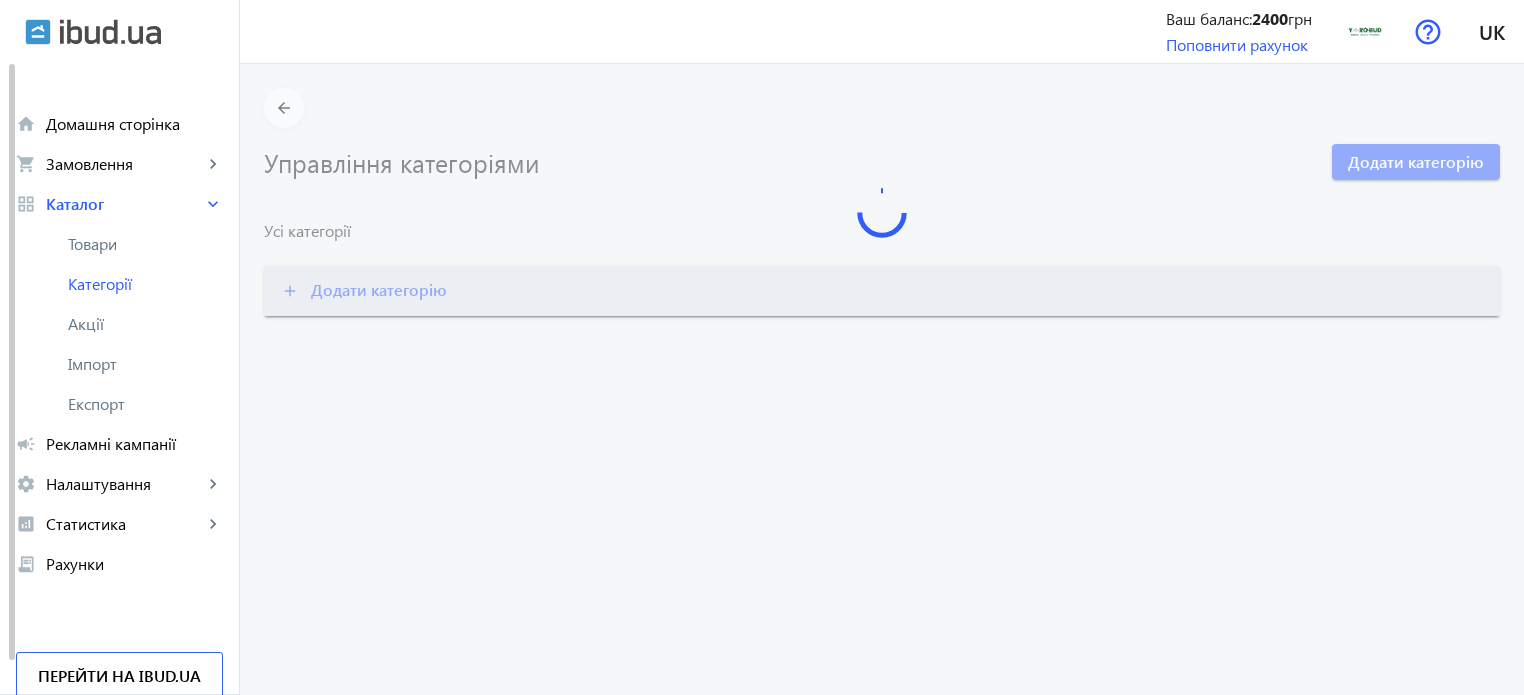 scroll, scrollTop: 0, scrollLeft: 0, axis: both 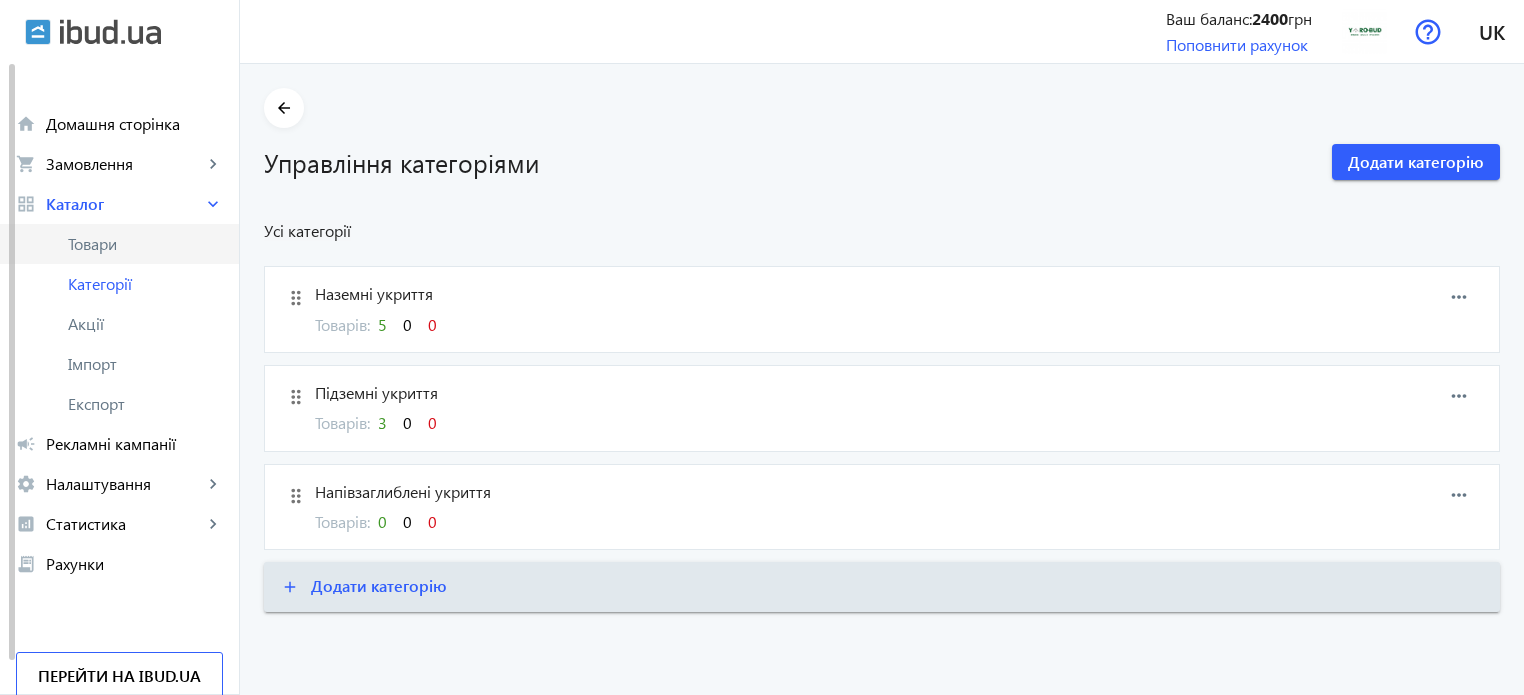 click on "Товари" 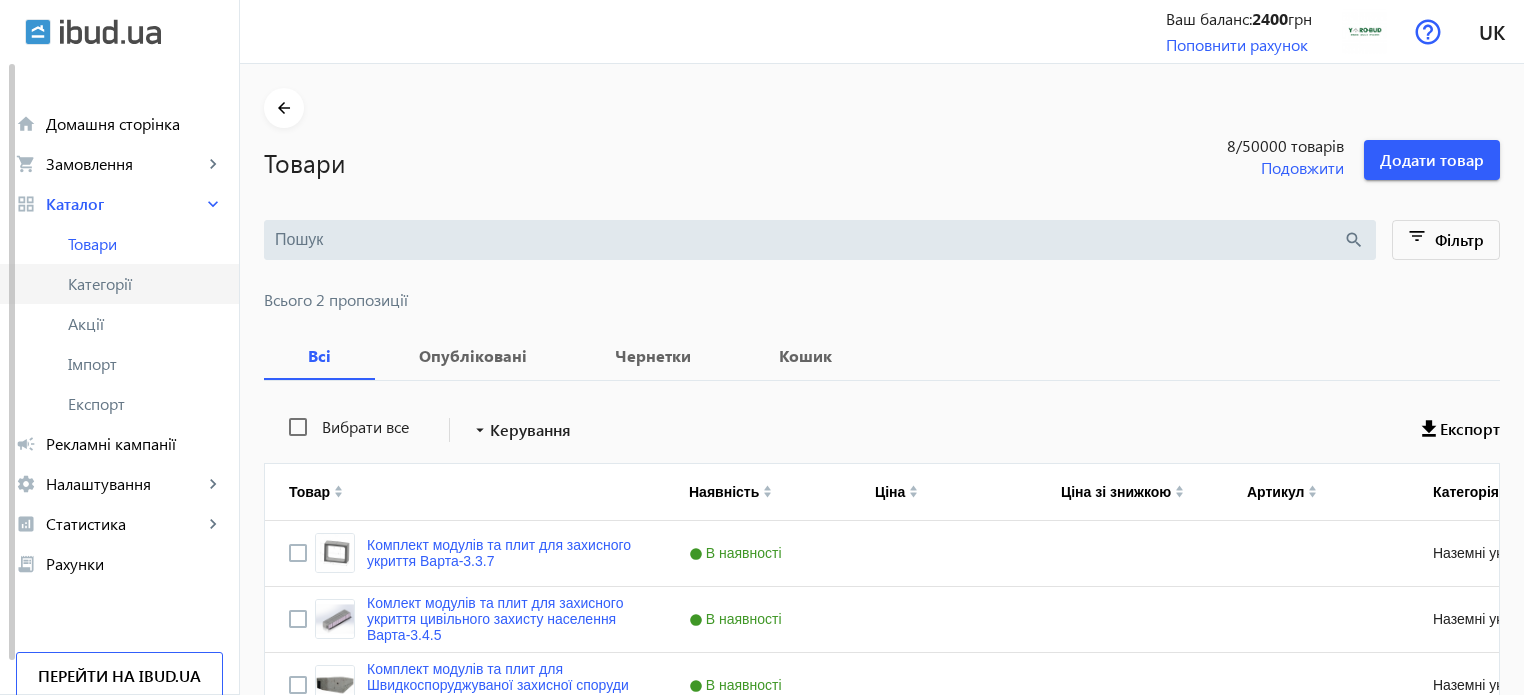 type 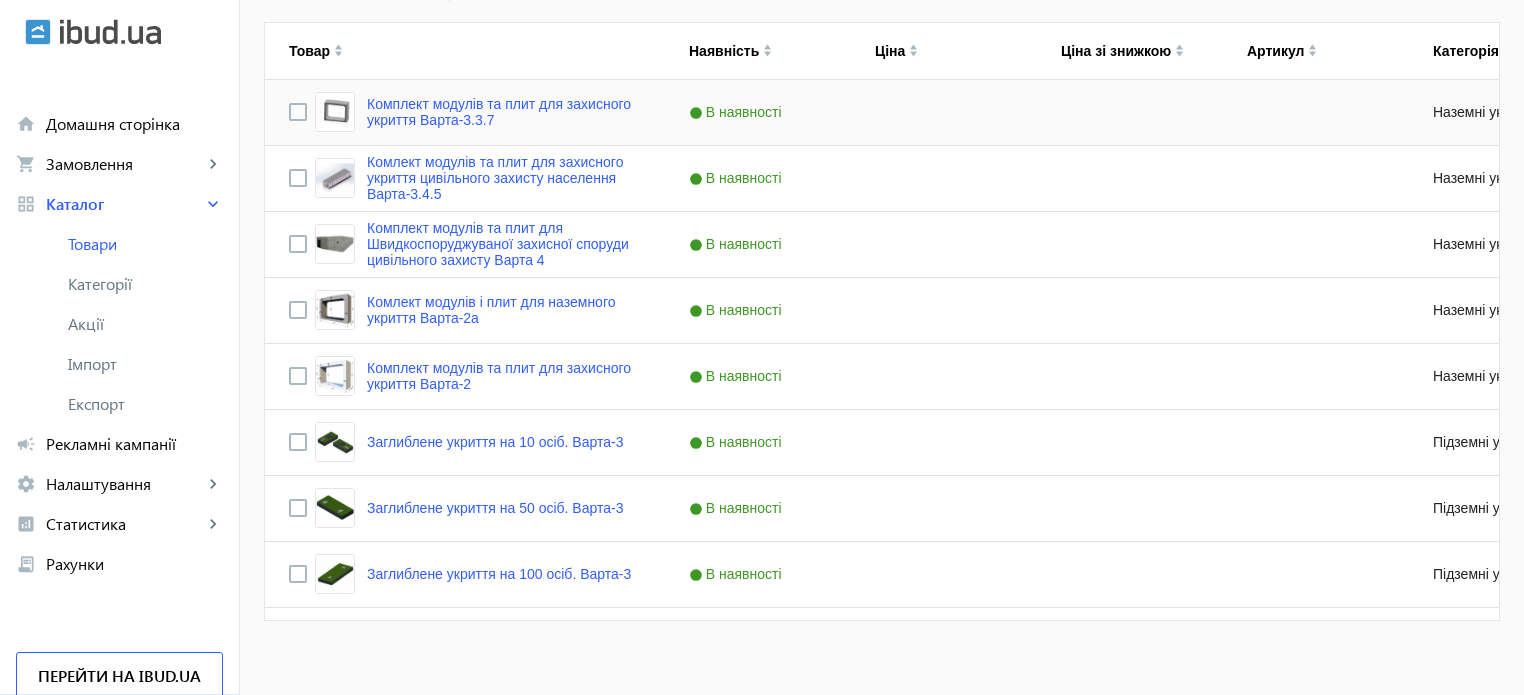 scroll, scrollTop: 457, scrollLeft: 0, axis: vertical 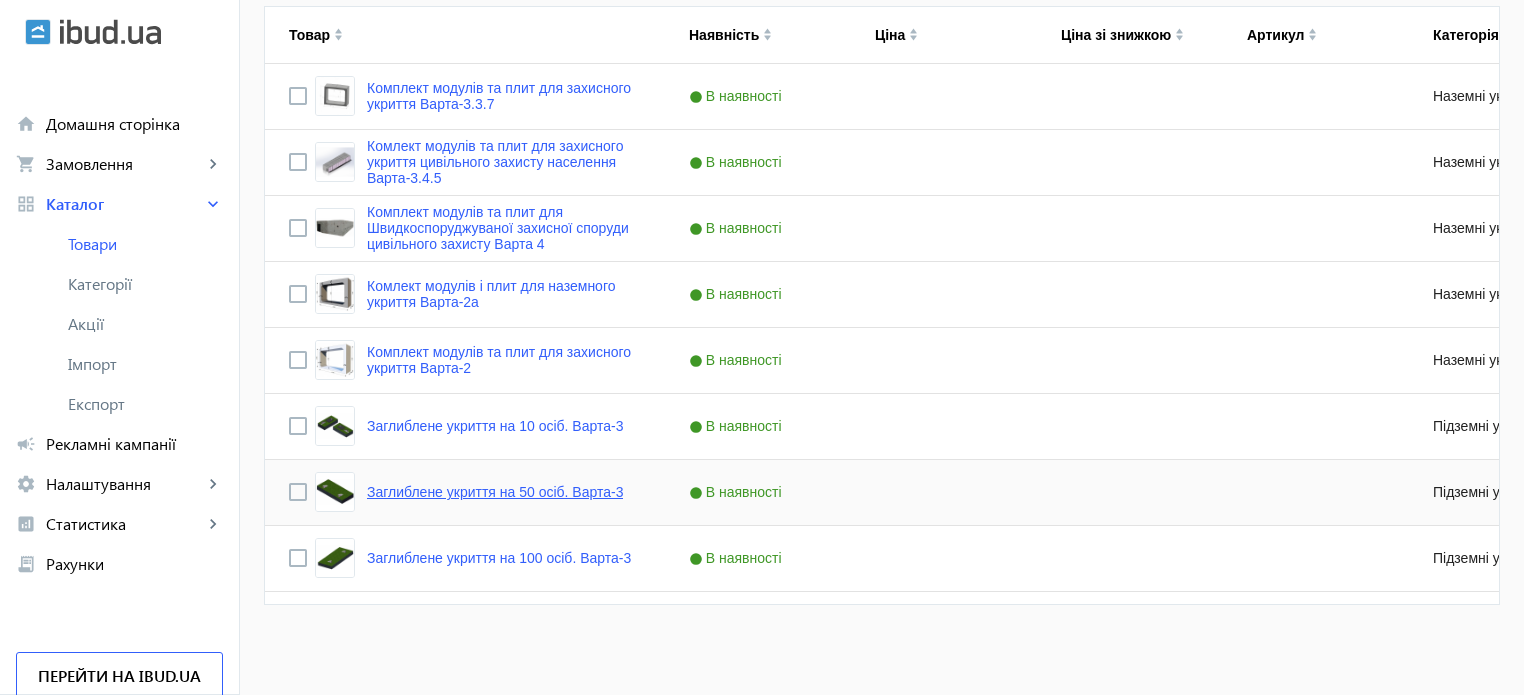 click on "Заглиблене укриття на 50 осіб. Варта-3" 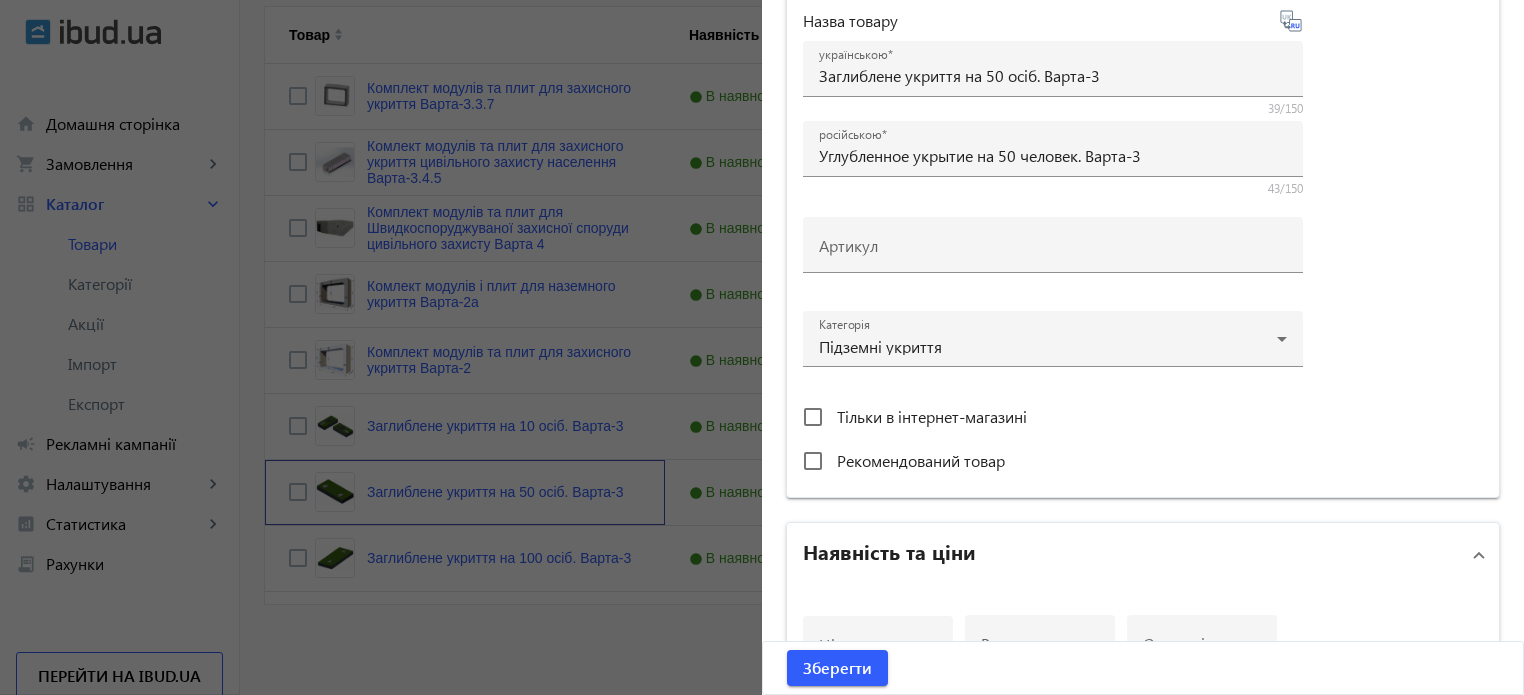 scroll, scrollTop: 0, scrollLeft: 0, axis: both 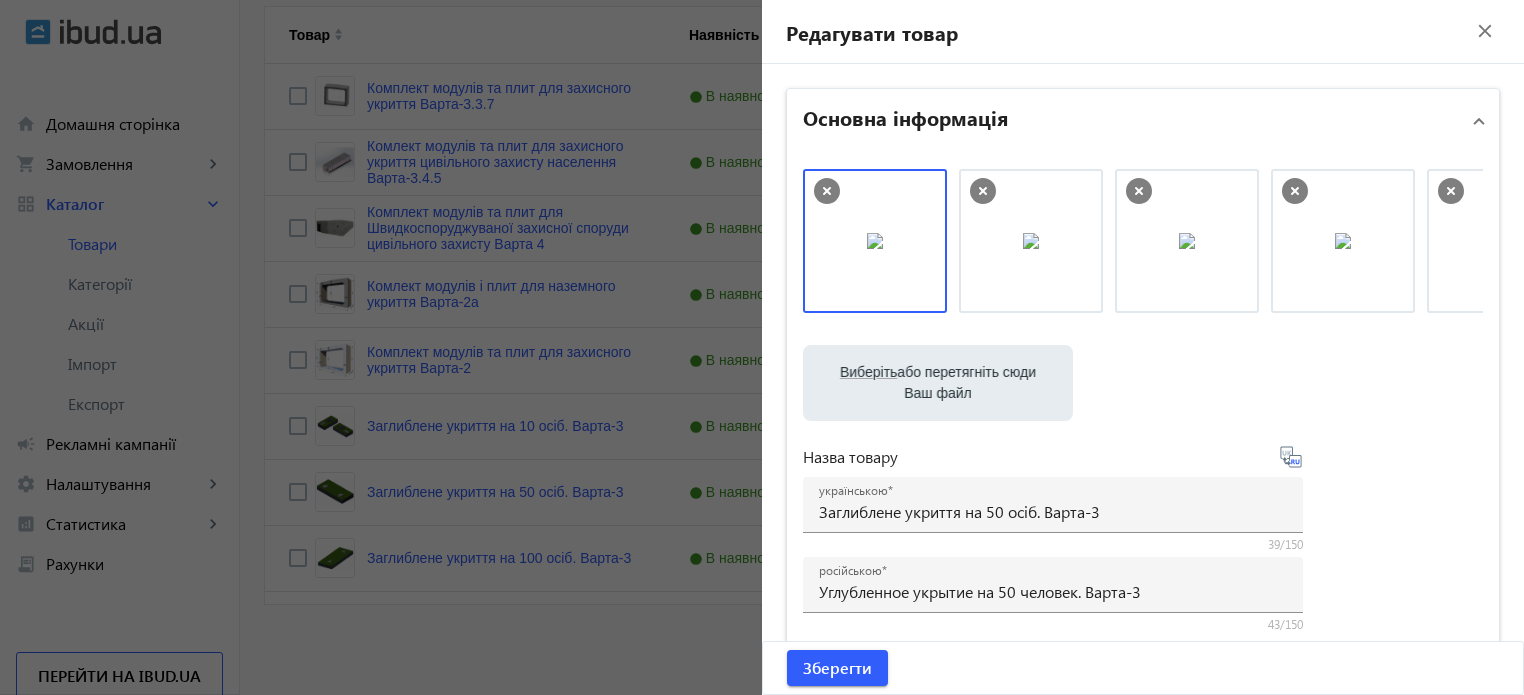 click on "close" 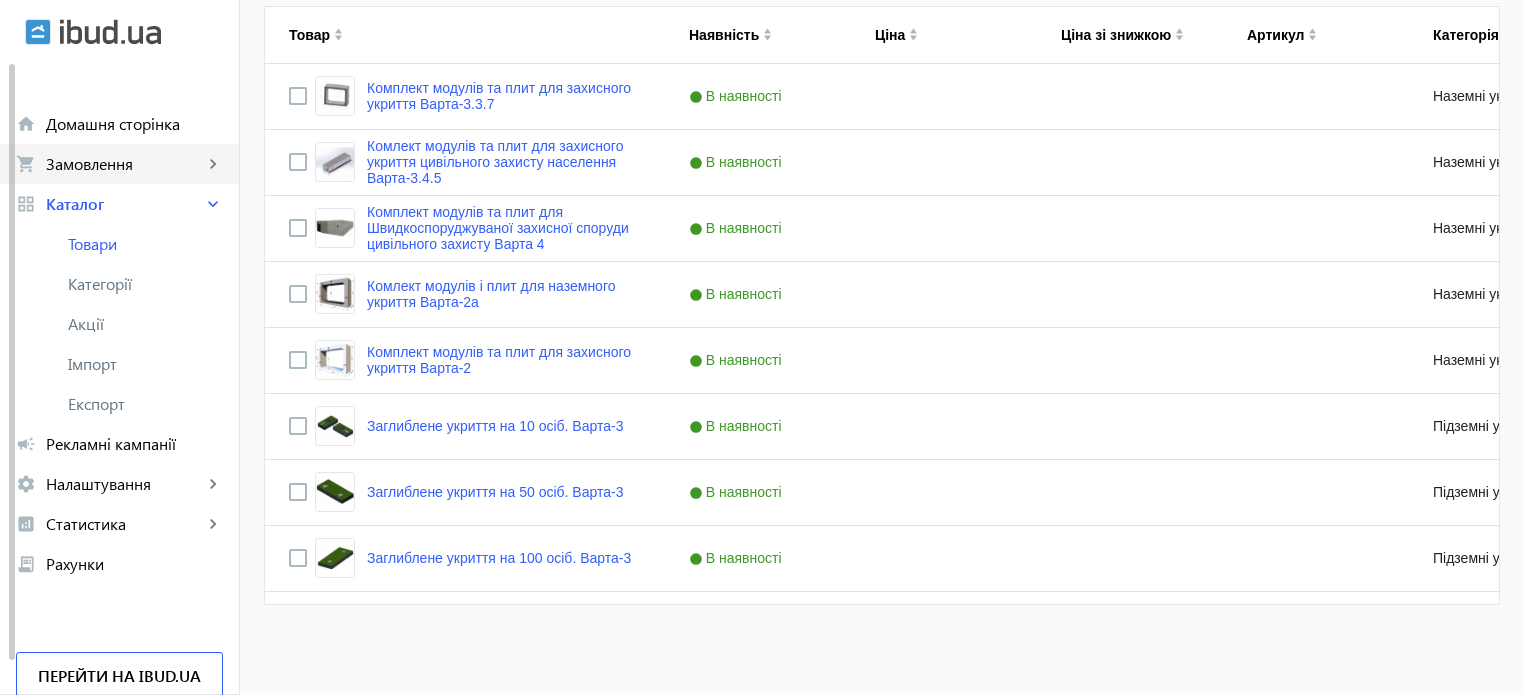 click on "Замовлення" 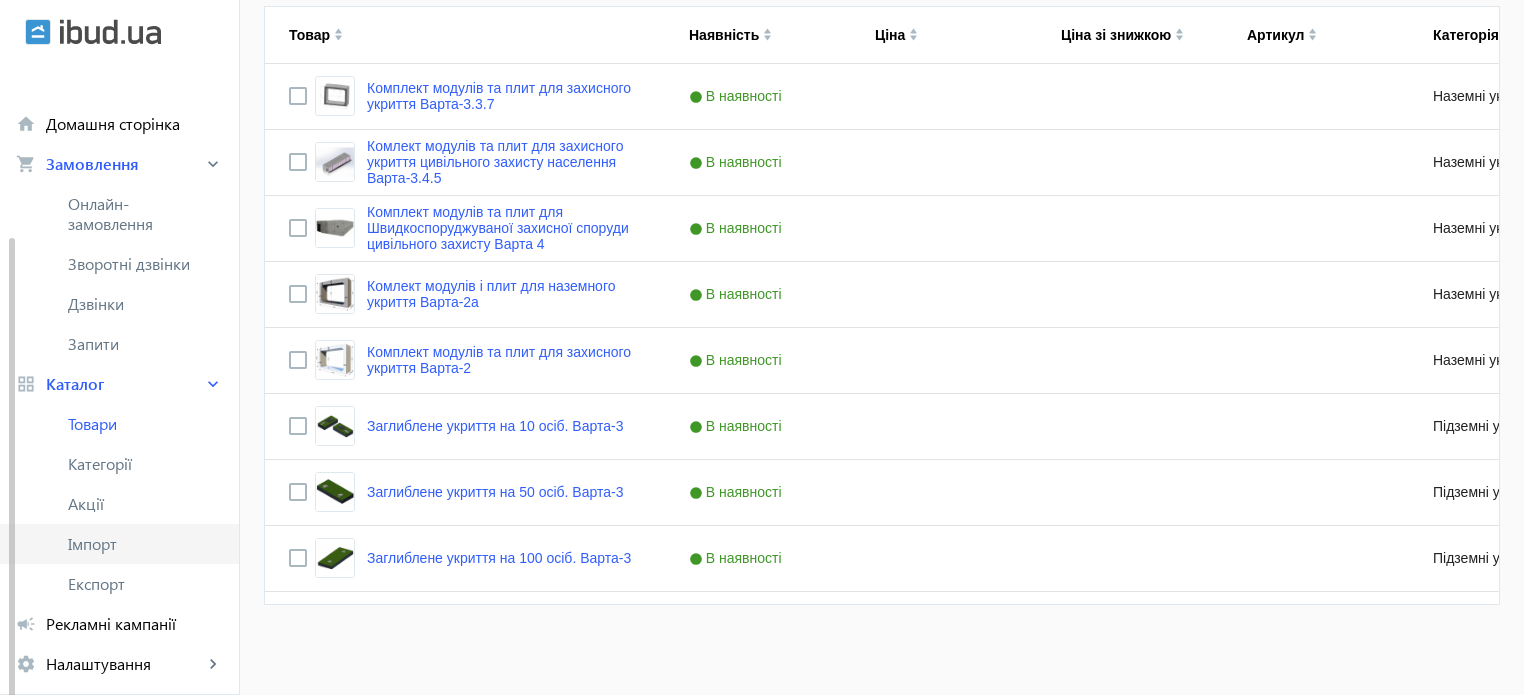 scroll, scrollTop: 100, scrollLeft: 0, axis: vertical 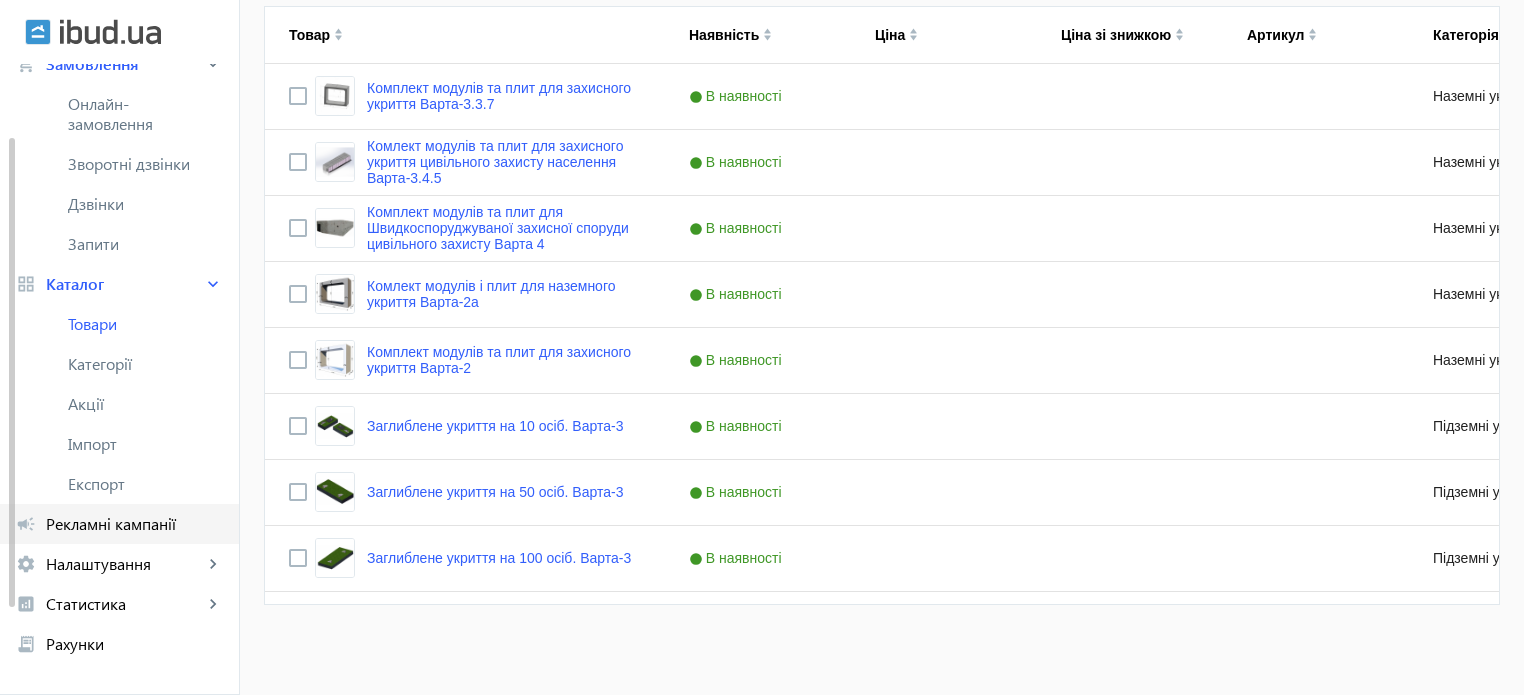 click on "Рекламні кампанії" 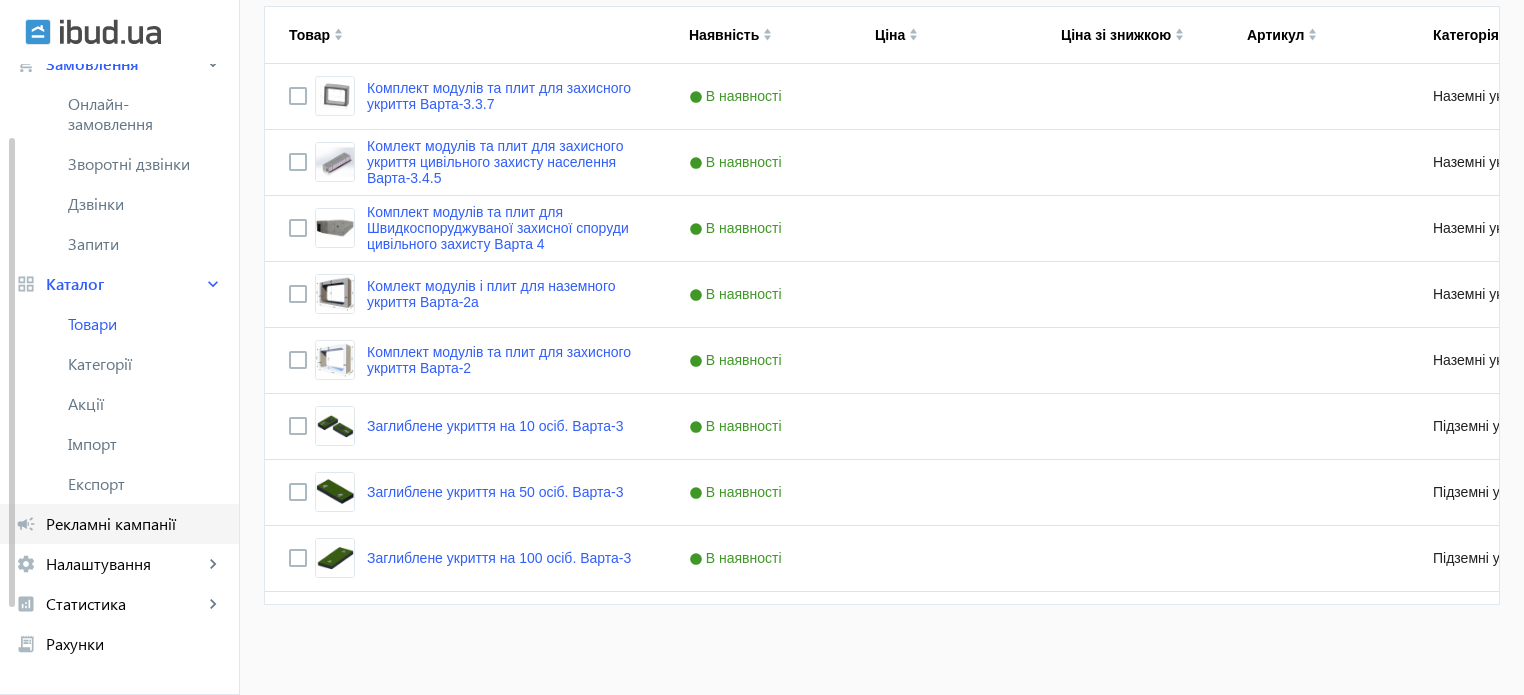 scroll, scrollTop: 0, scrollLeft: 0, axis: both 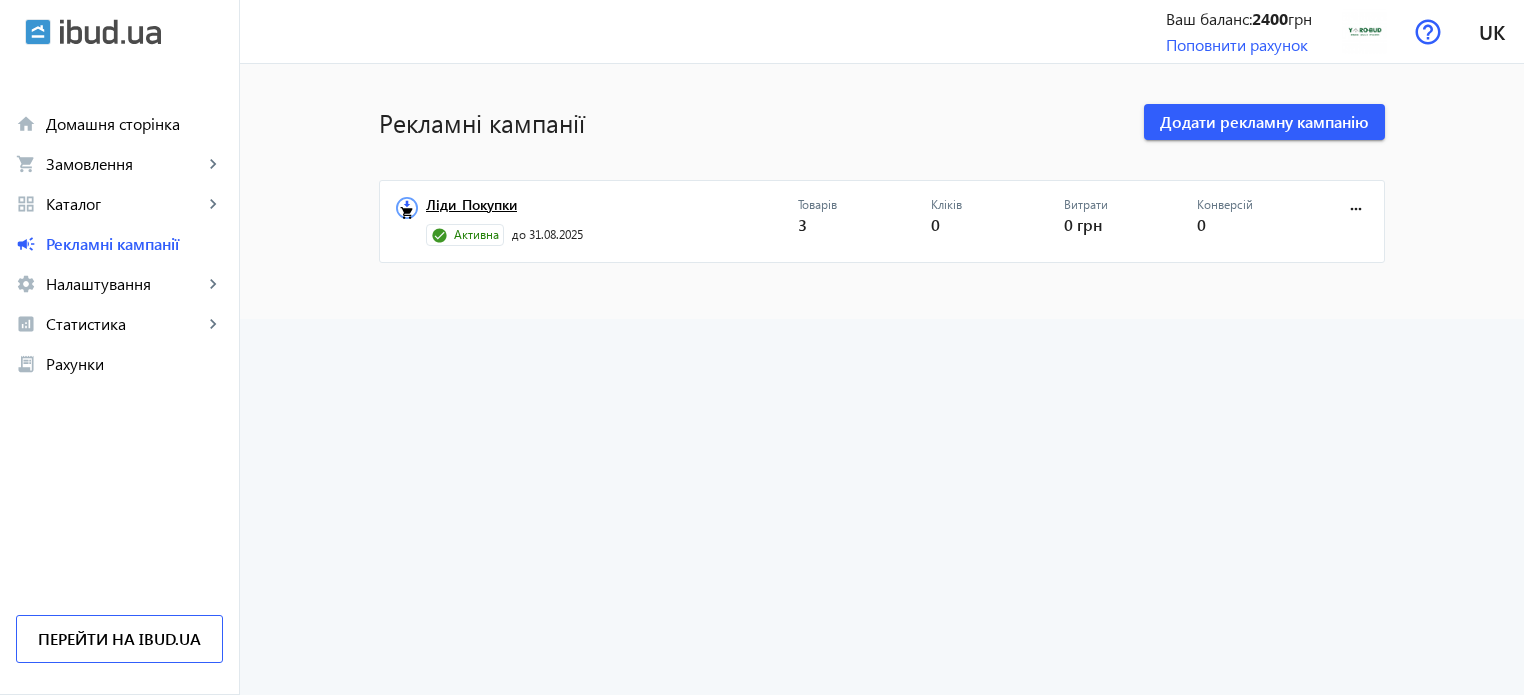 click on "Ліди_Покупки" at bounding box center [612, 211] 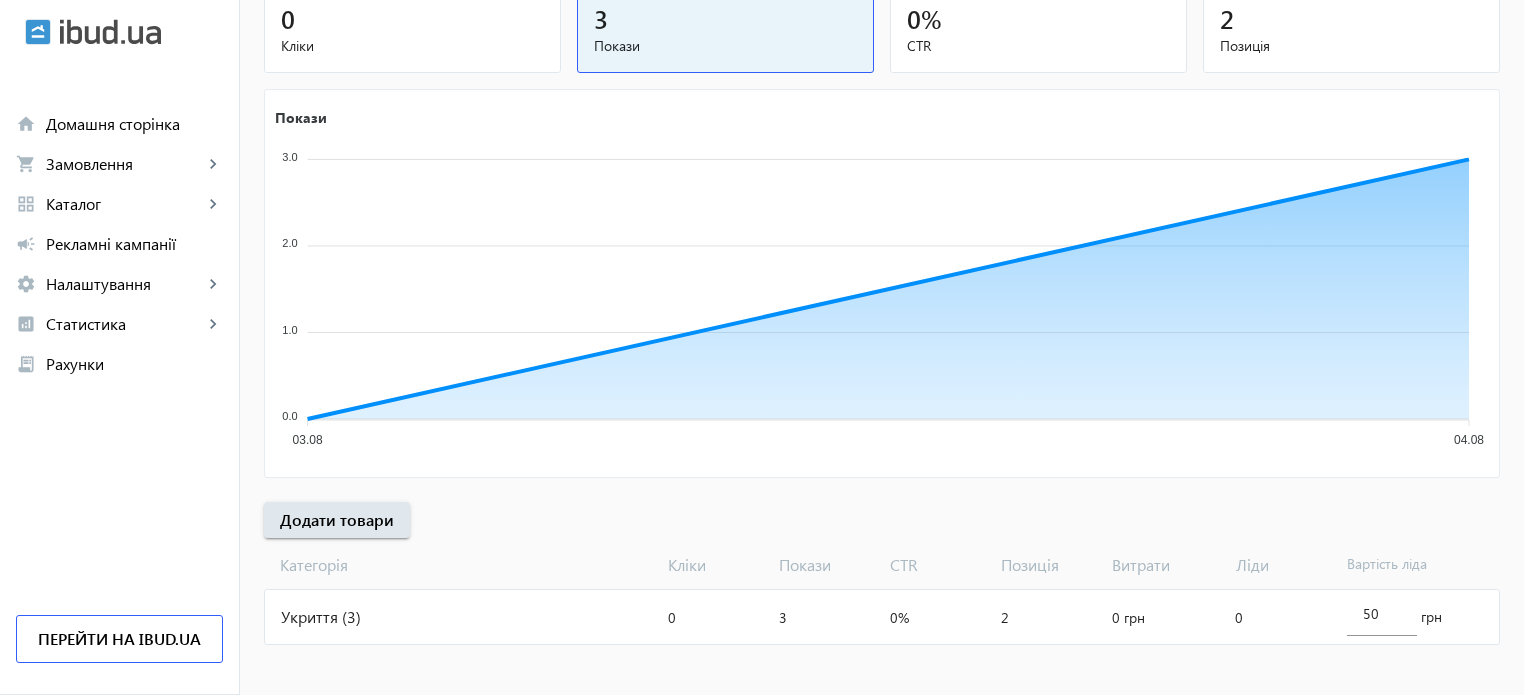 scroll, scrollTop: 271, scrollLeft: 0, axis: vertical 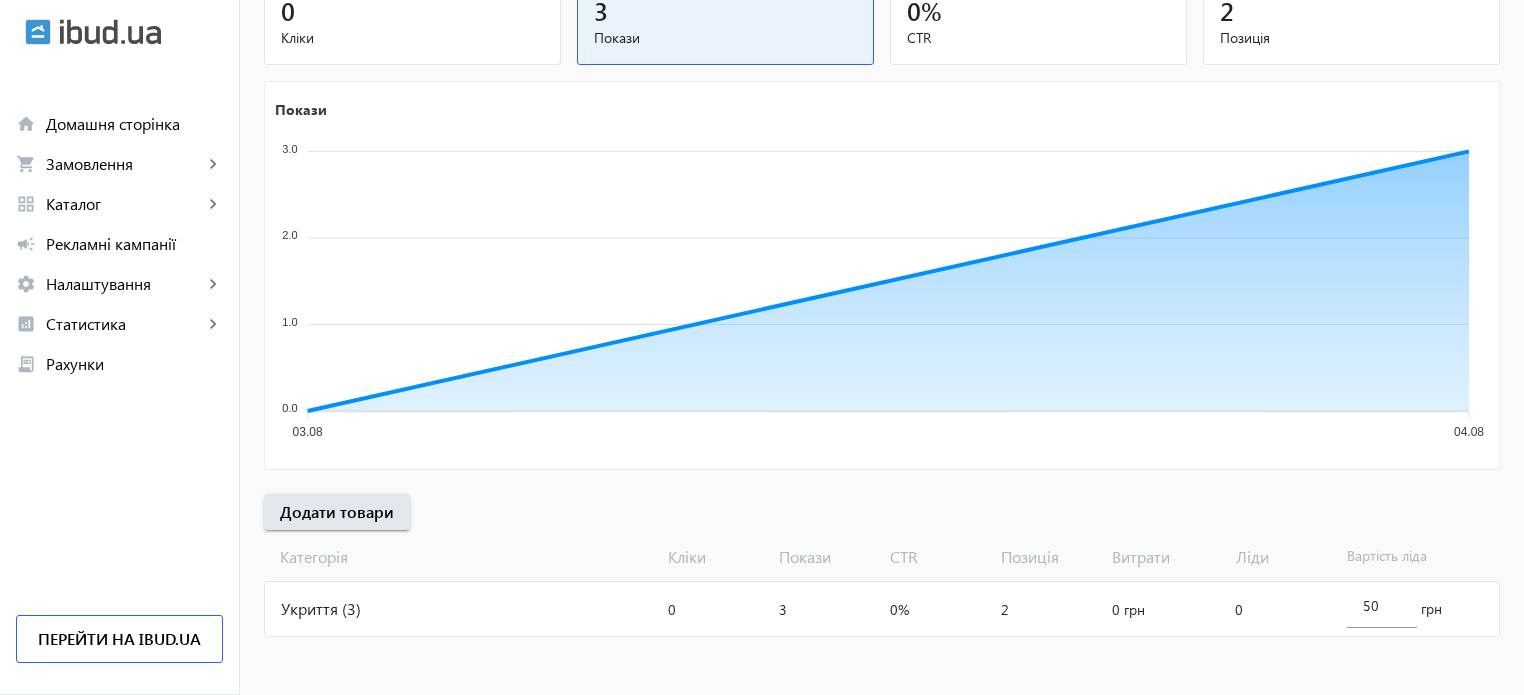 click on "Укриття (3)" 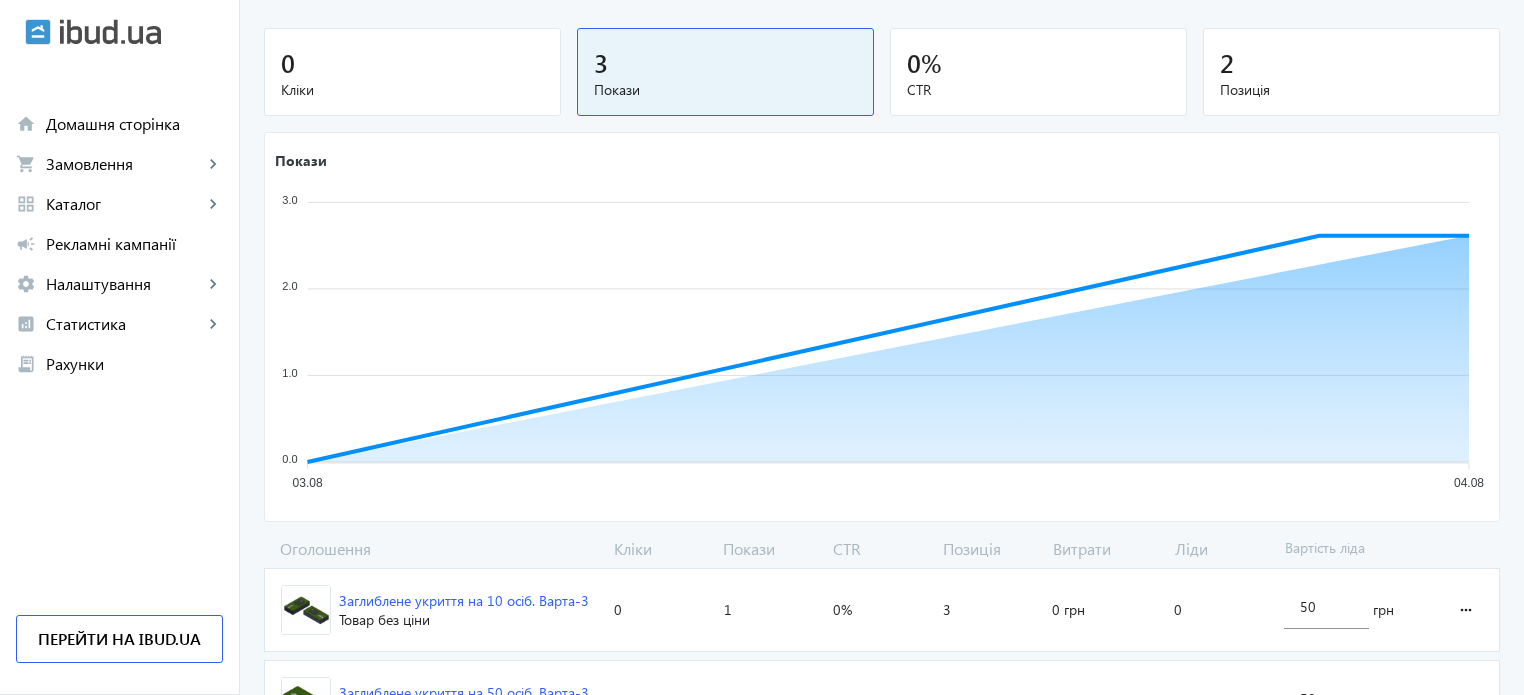 scroll, scrollTop: 394, scrollLeft: 0, axis: vertical 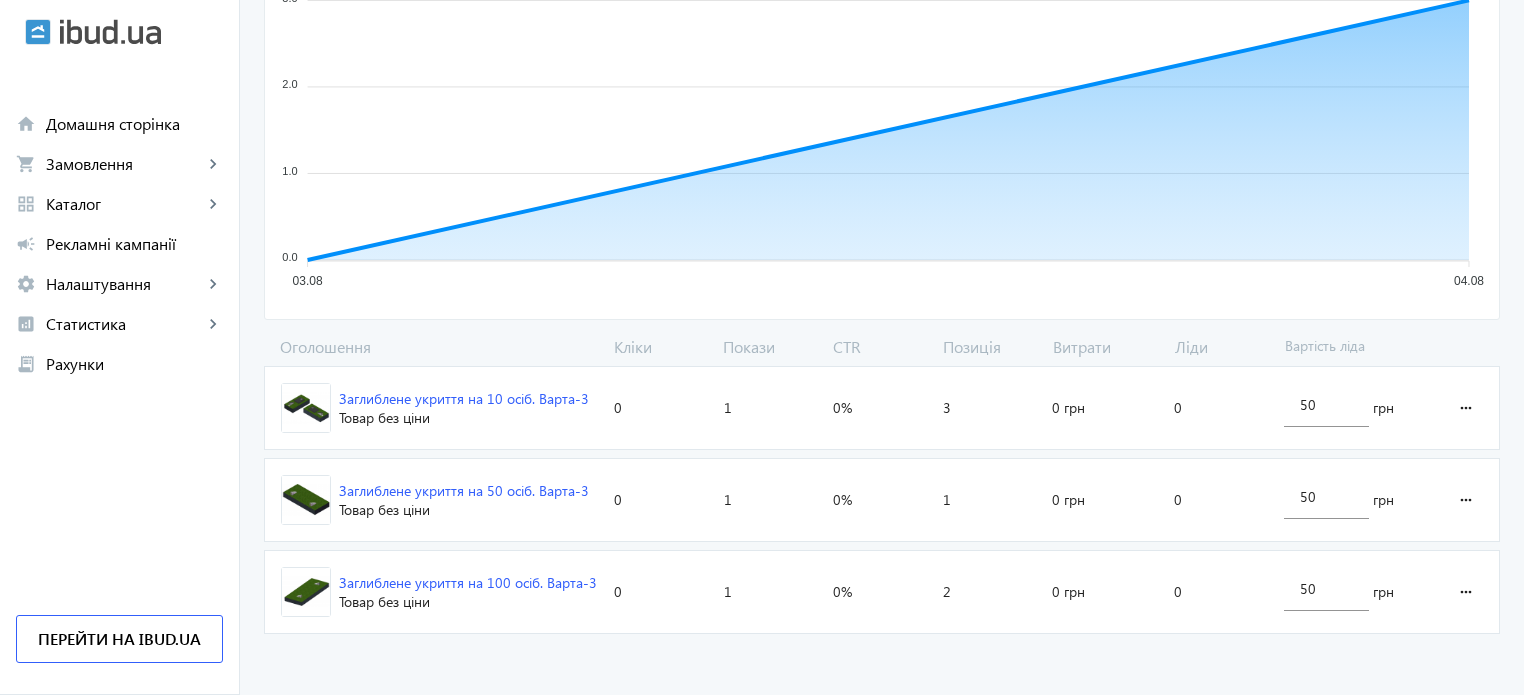 click on "Заглиблене укриття на 10 осіб. Варта-3" 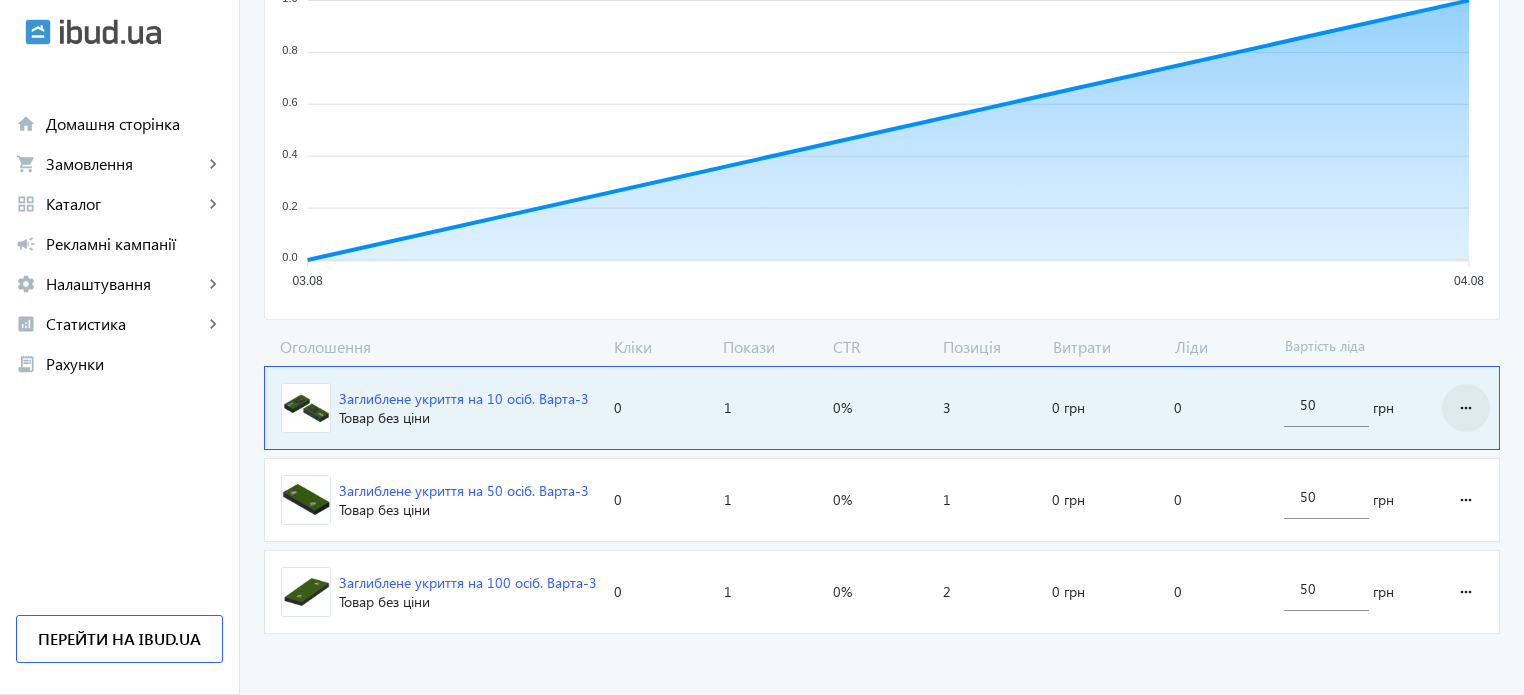 click 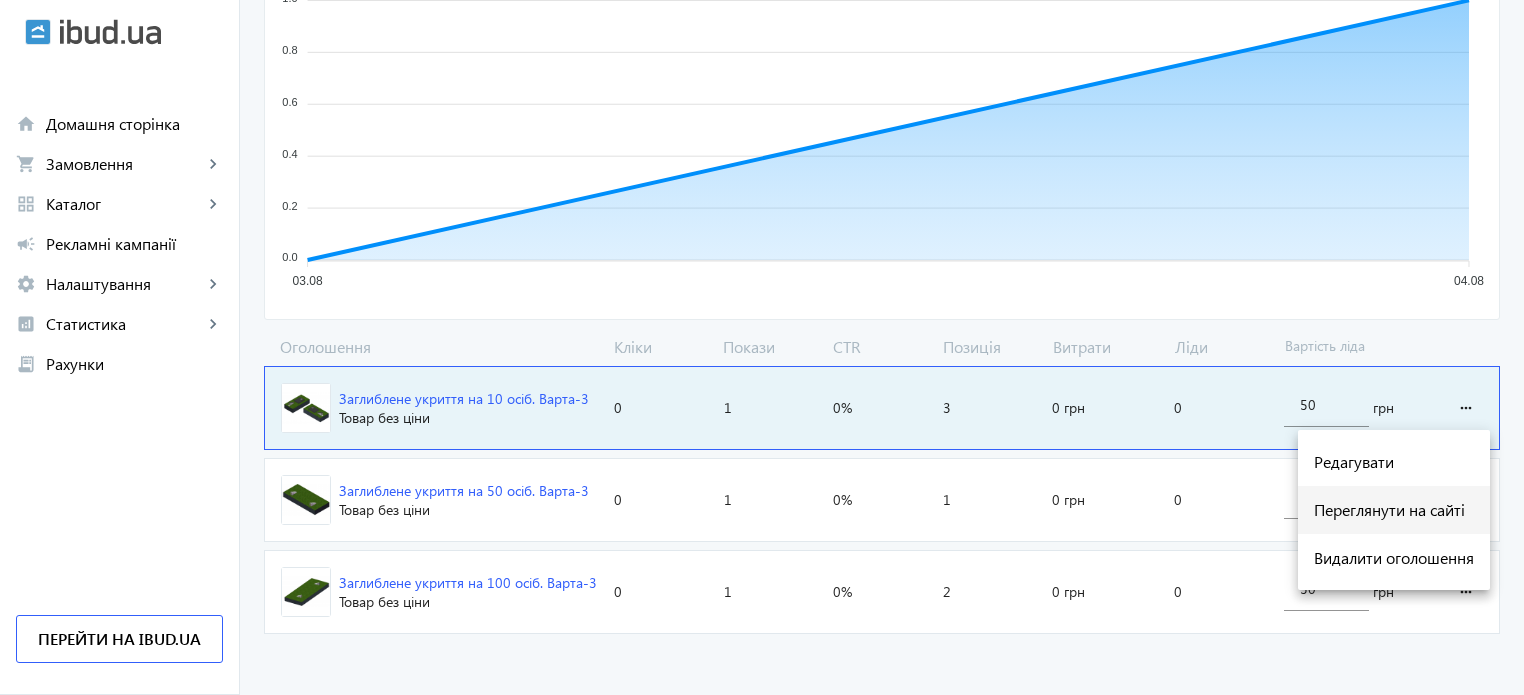 click on "Переглянути на сайті" at bounding box center [1394, 510] 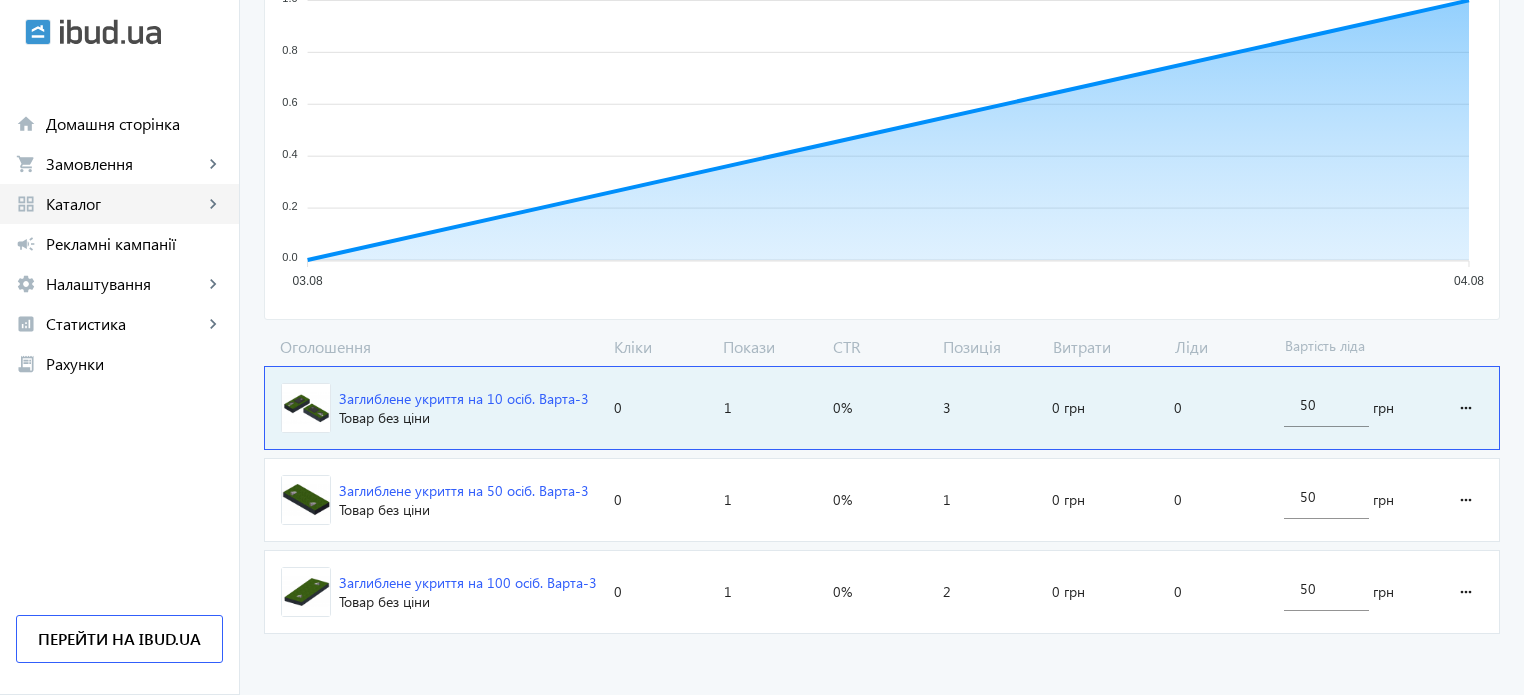 click on "Каталог" 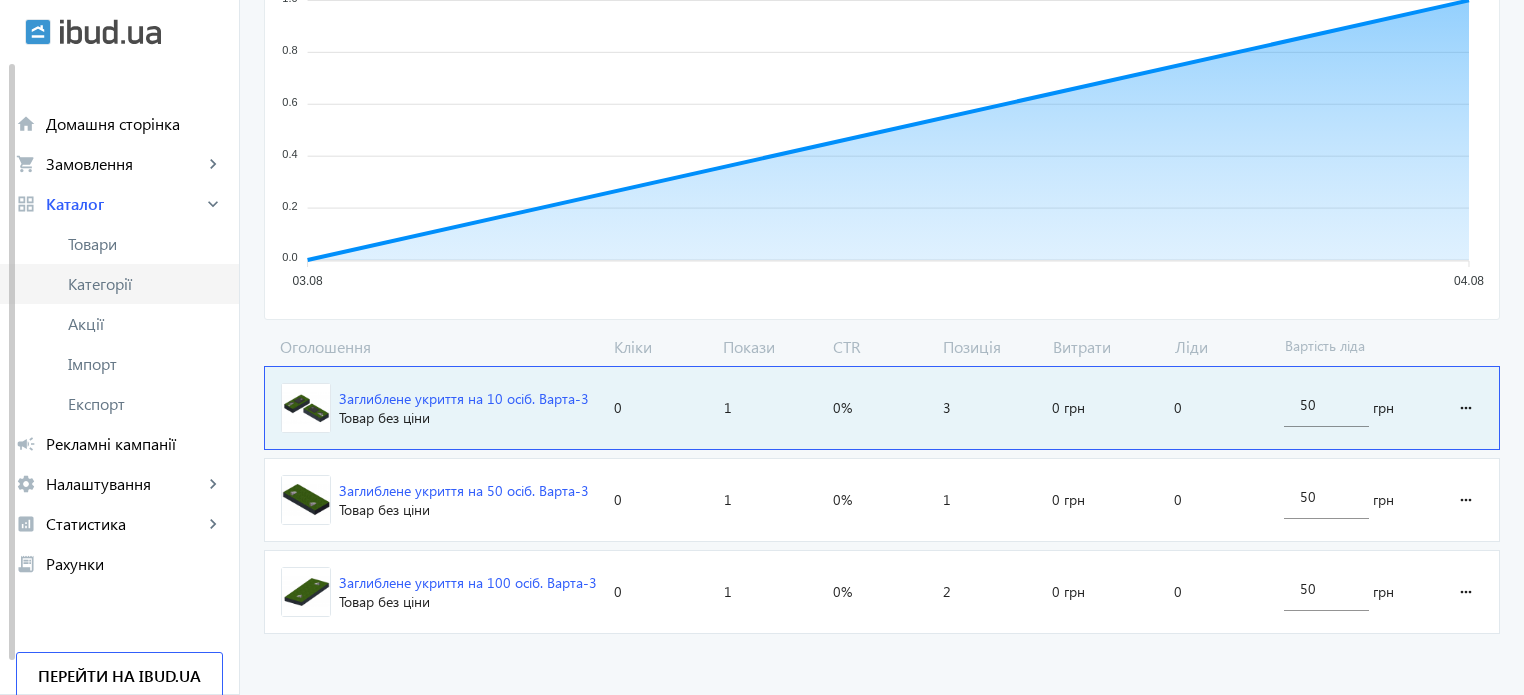 click on "Категорії" 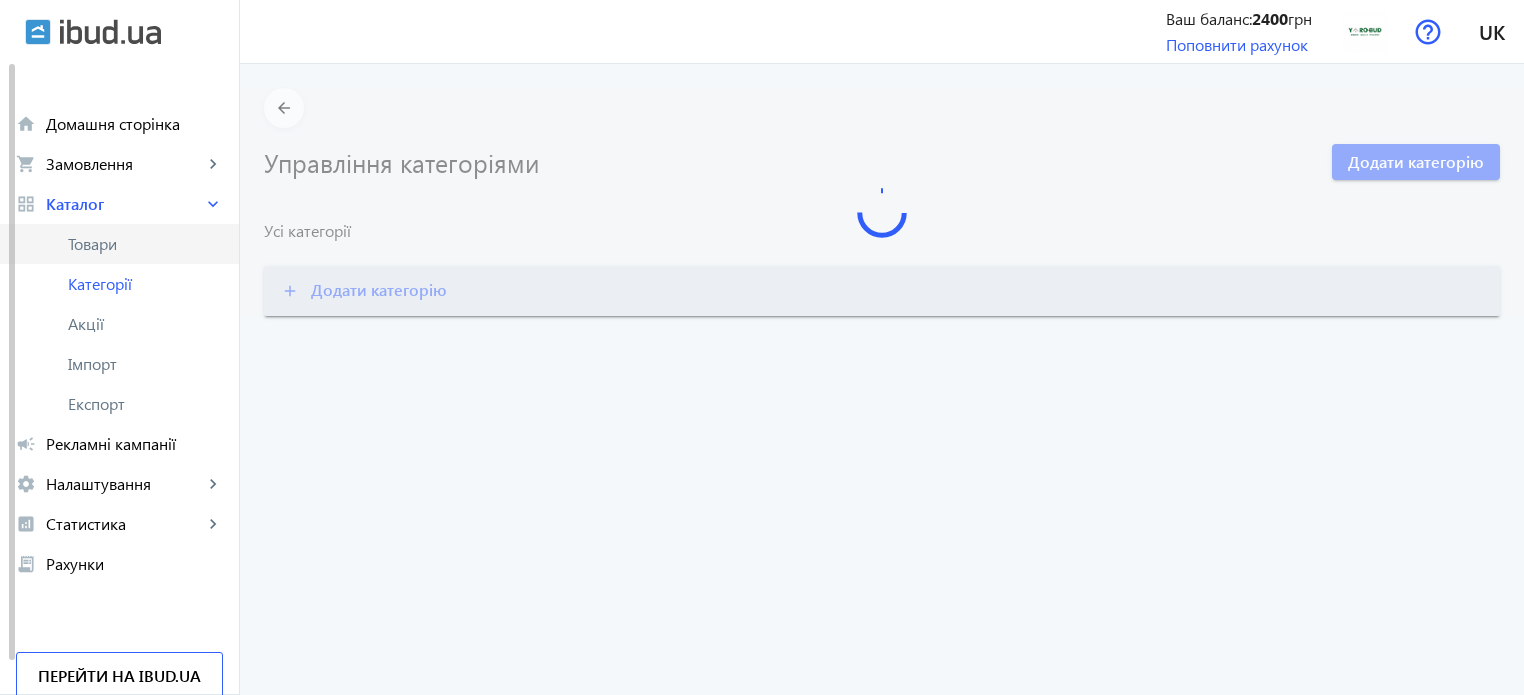 scroll, scrollTop: 0, scrollLeft: 0, axis: both 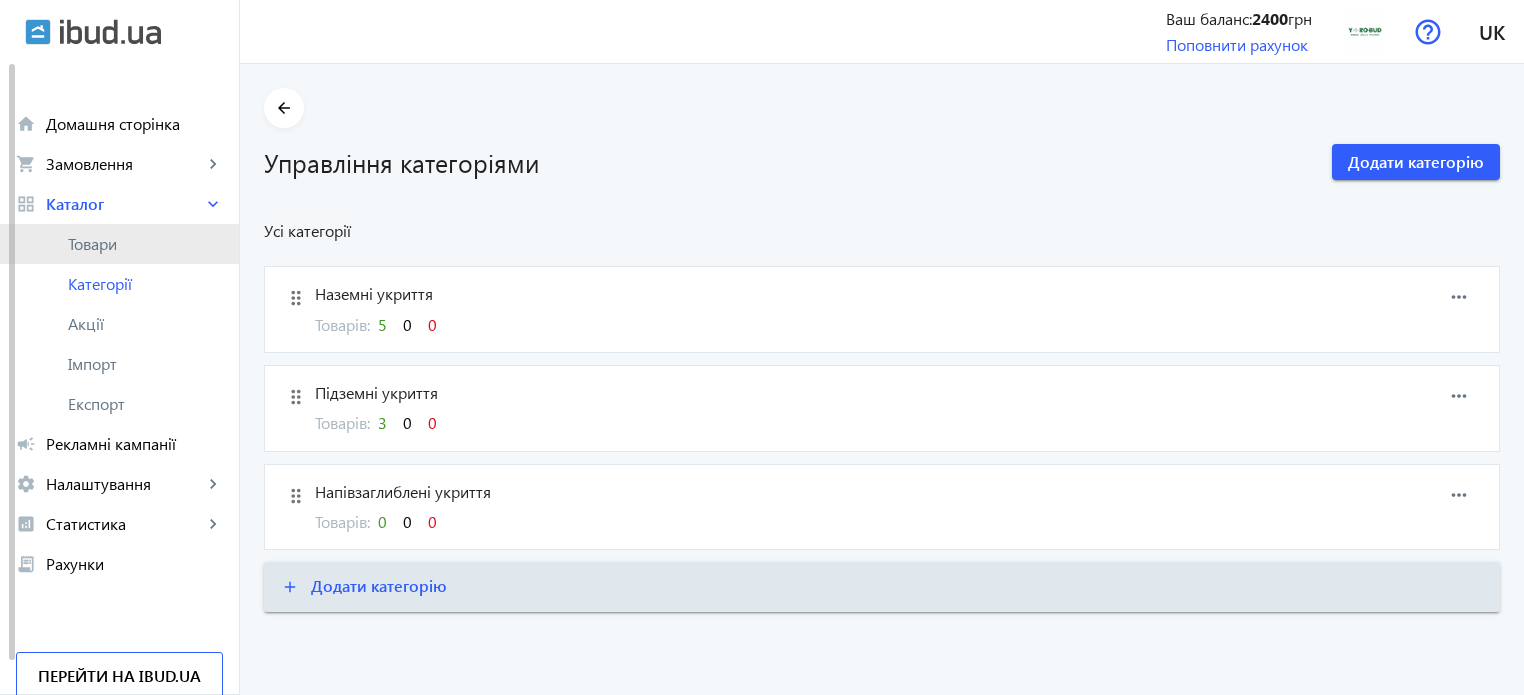 click on "Товари" 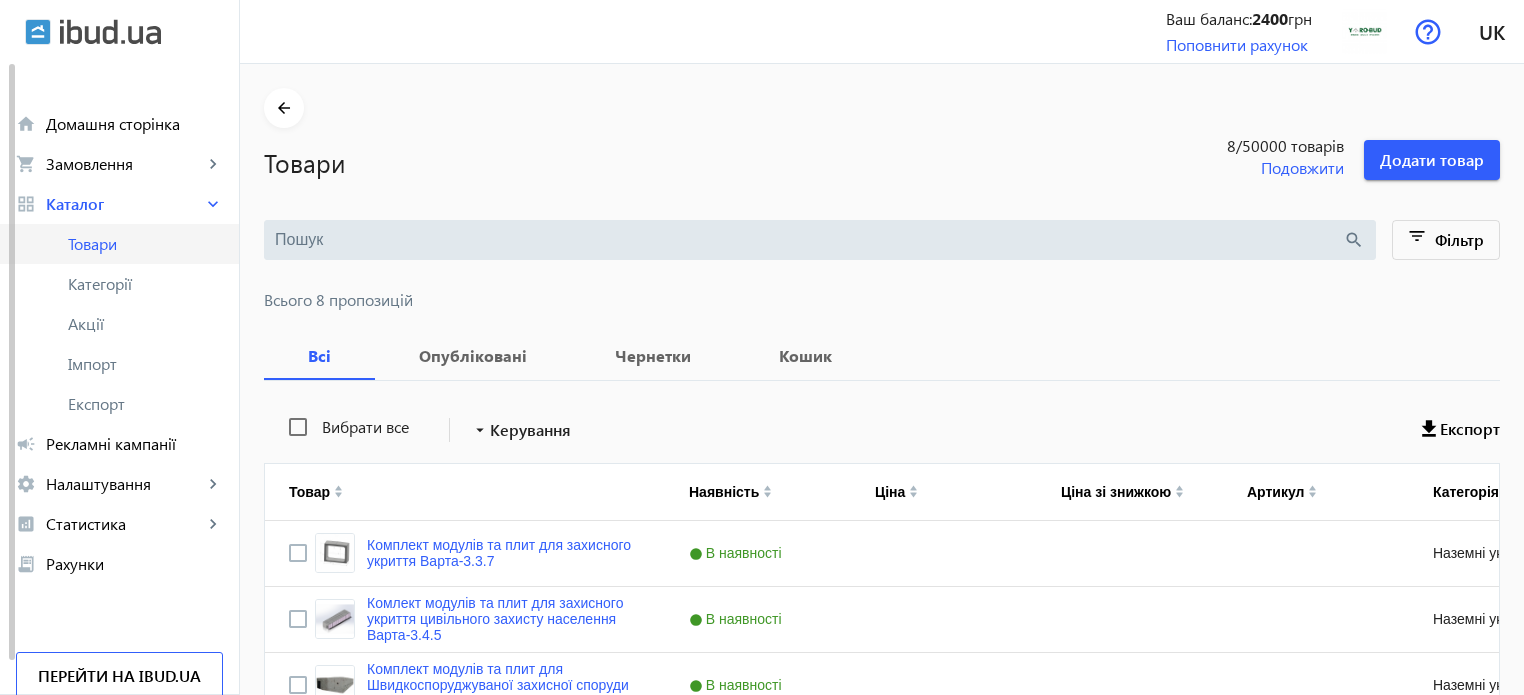 type 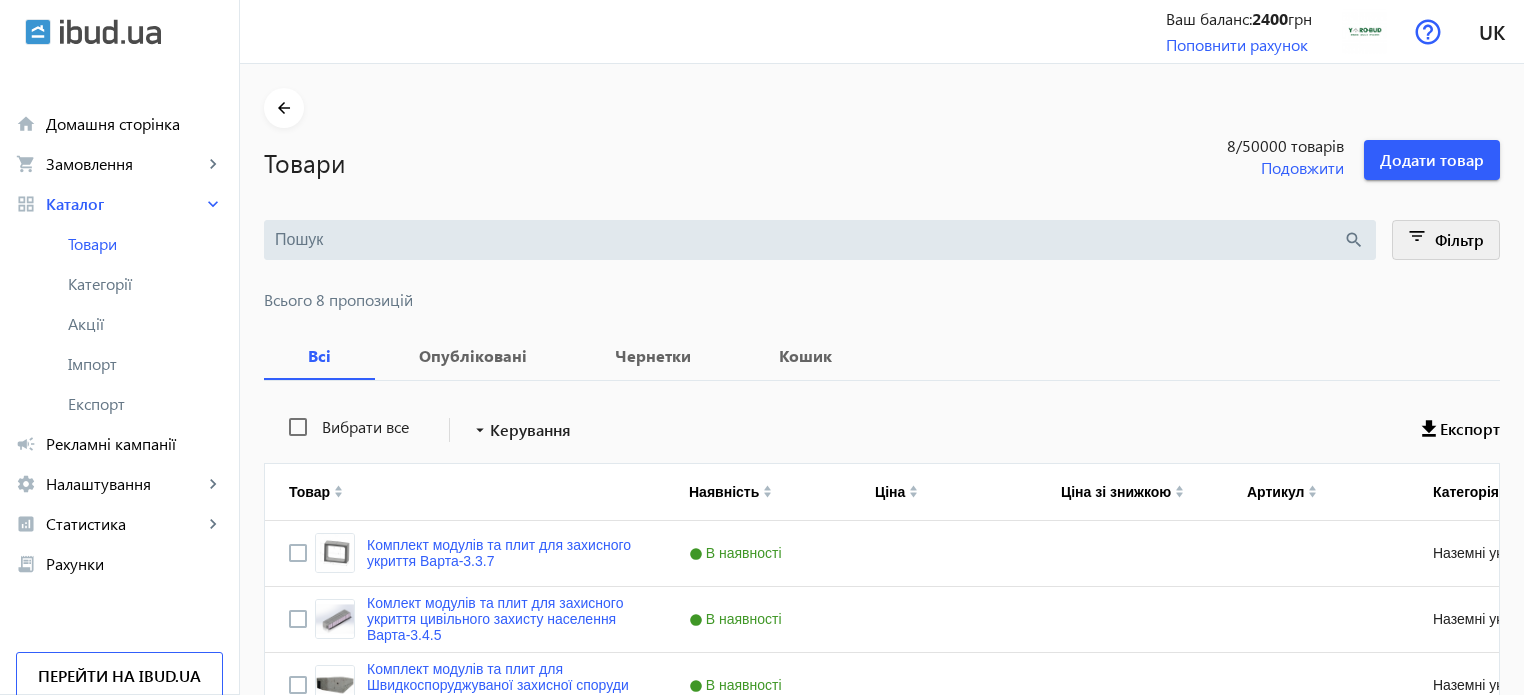 click on "Фільтр" 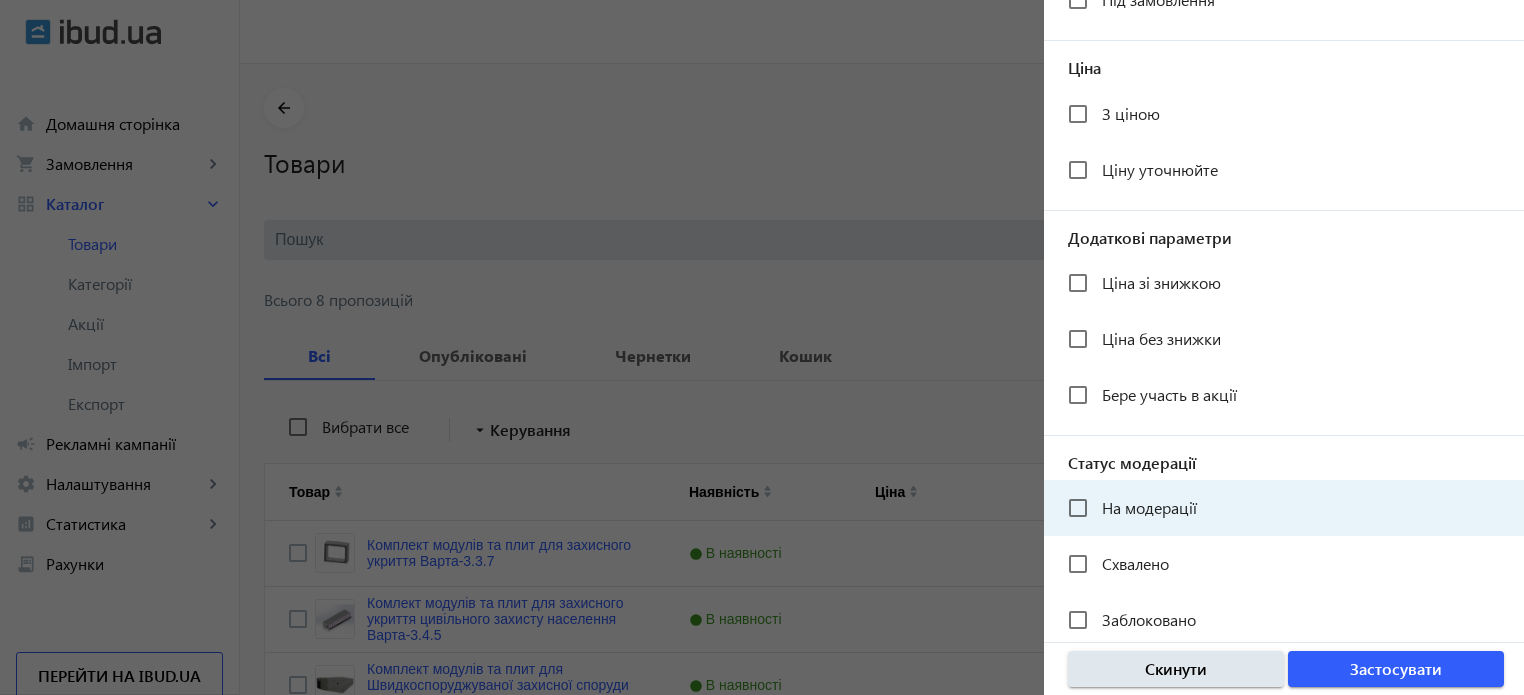 scroll, scrollTop: 401, scrollLeft: 0, axis: vertical 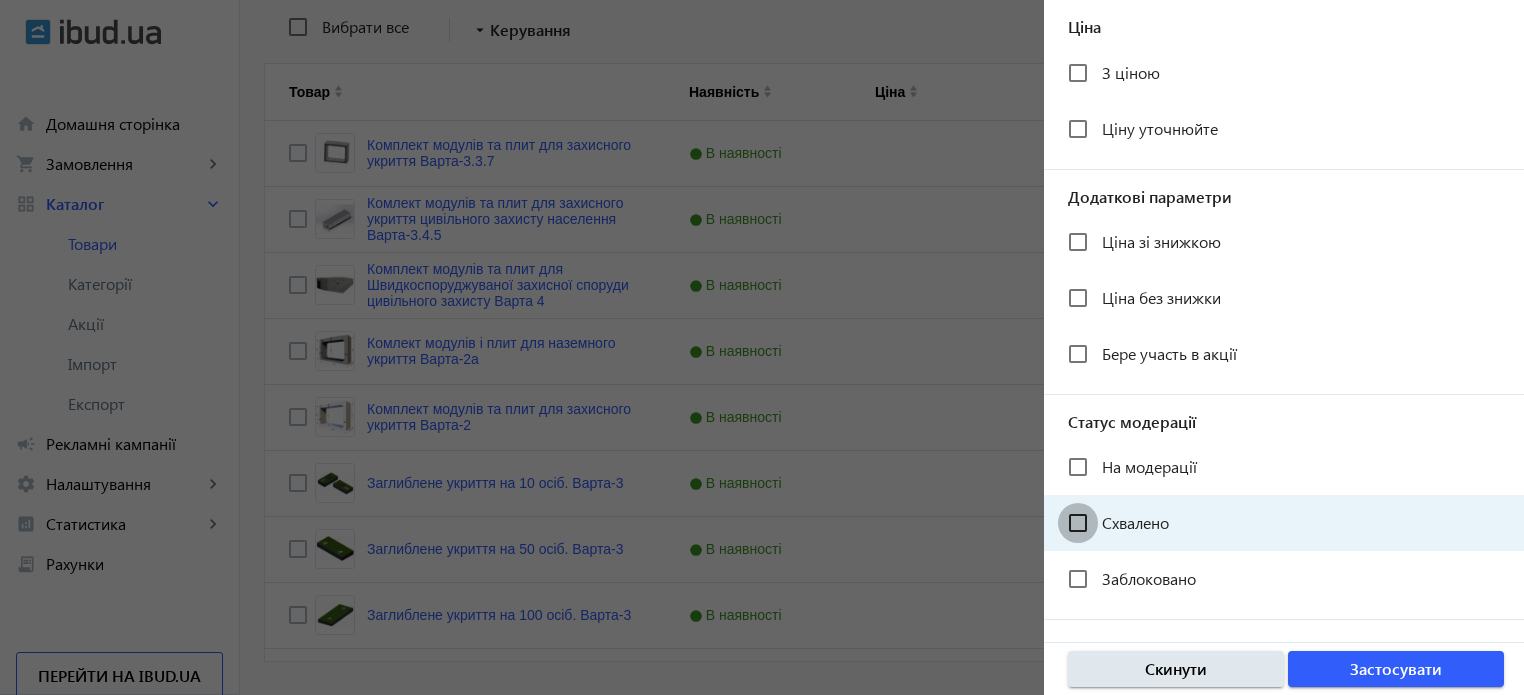 click on "Схвалено" at bounding box center [1078, 523] 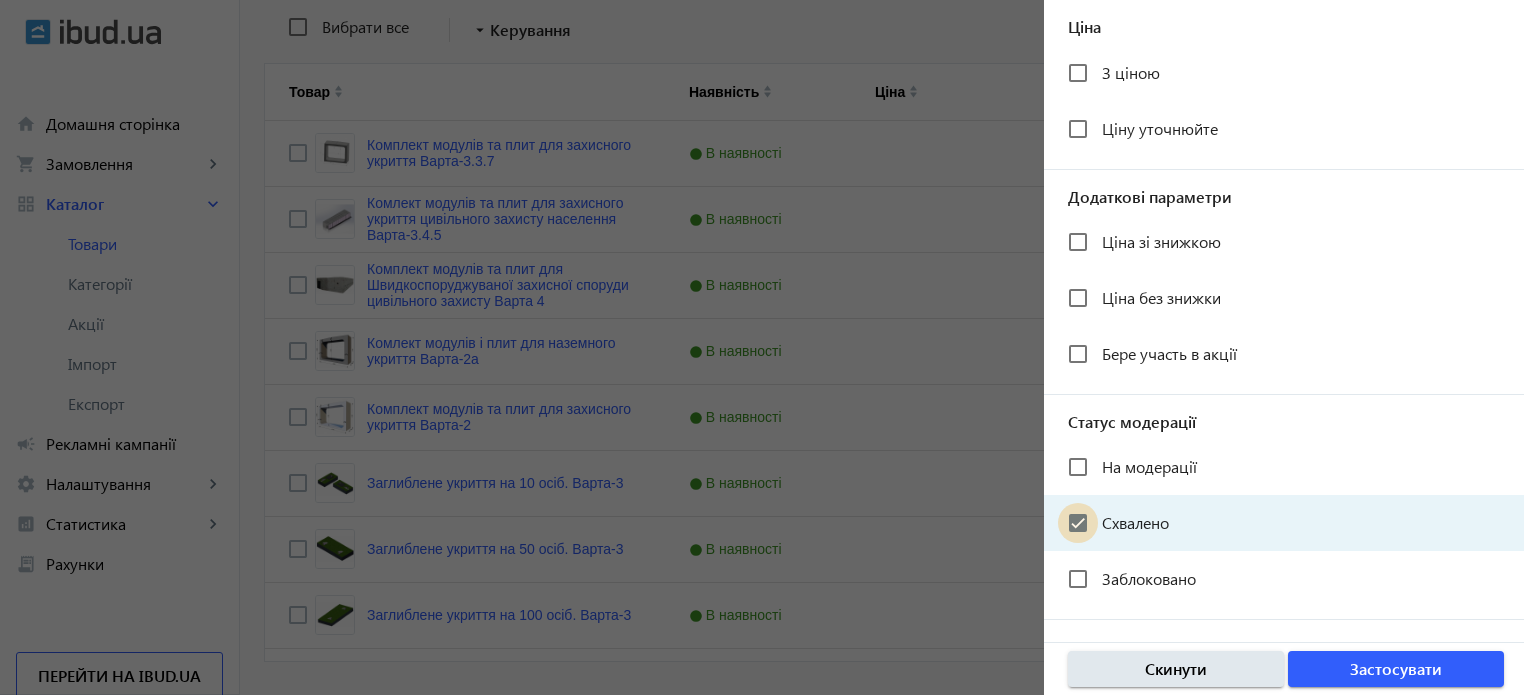 checkbox on "true" 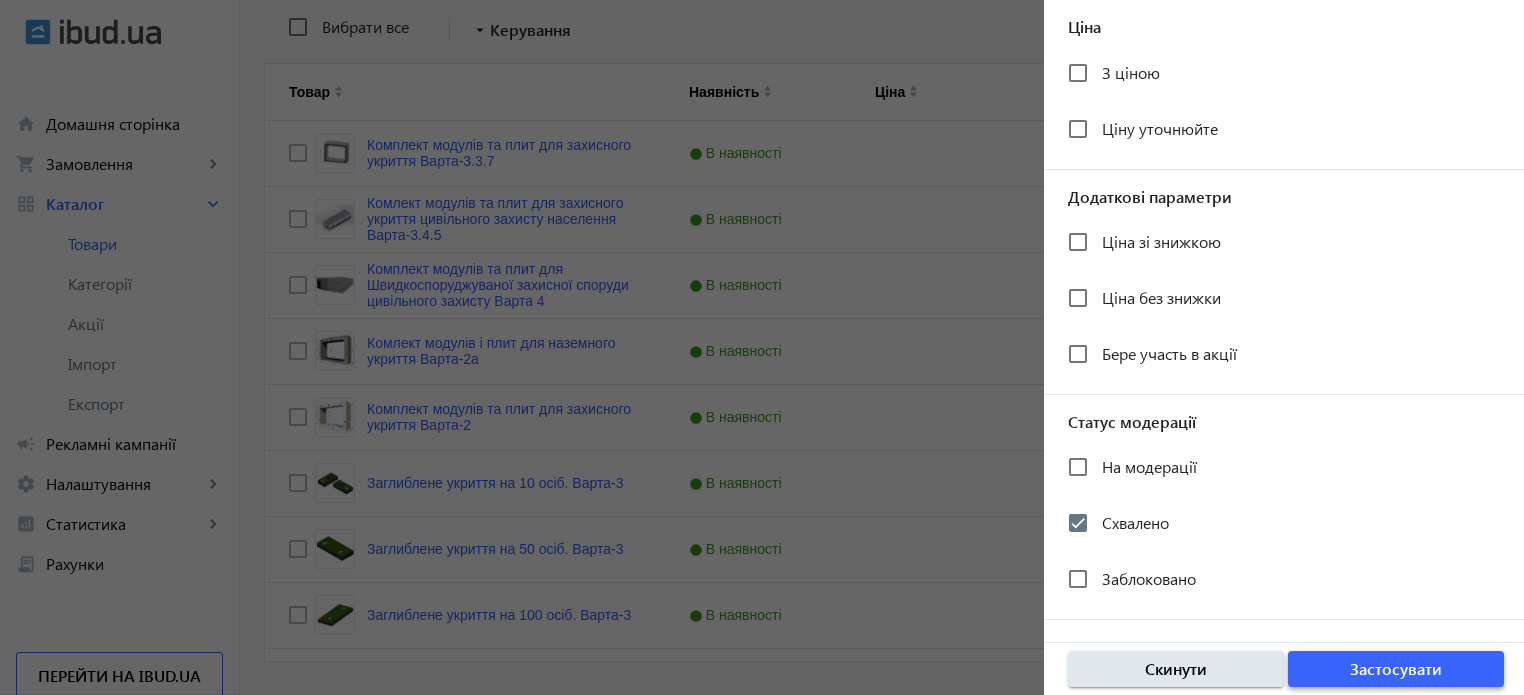 click on "Застосувати" 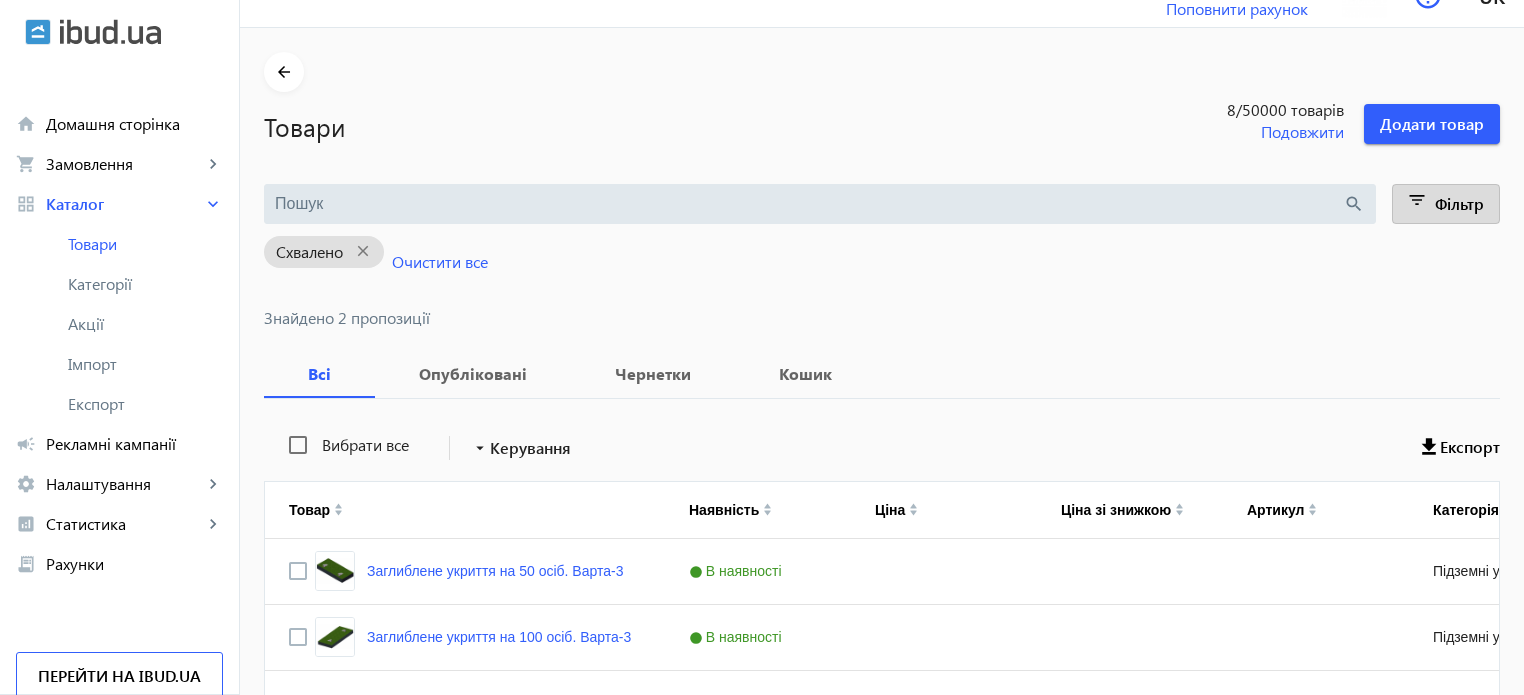 scroll, scrollTop: 133, scrollLeft: 0, axis: vertical 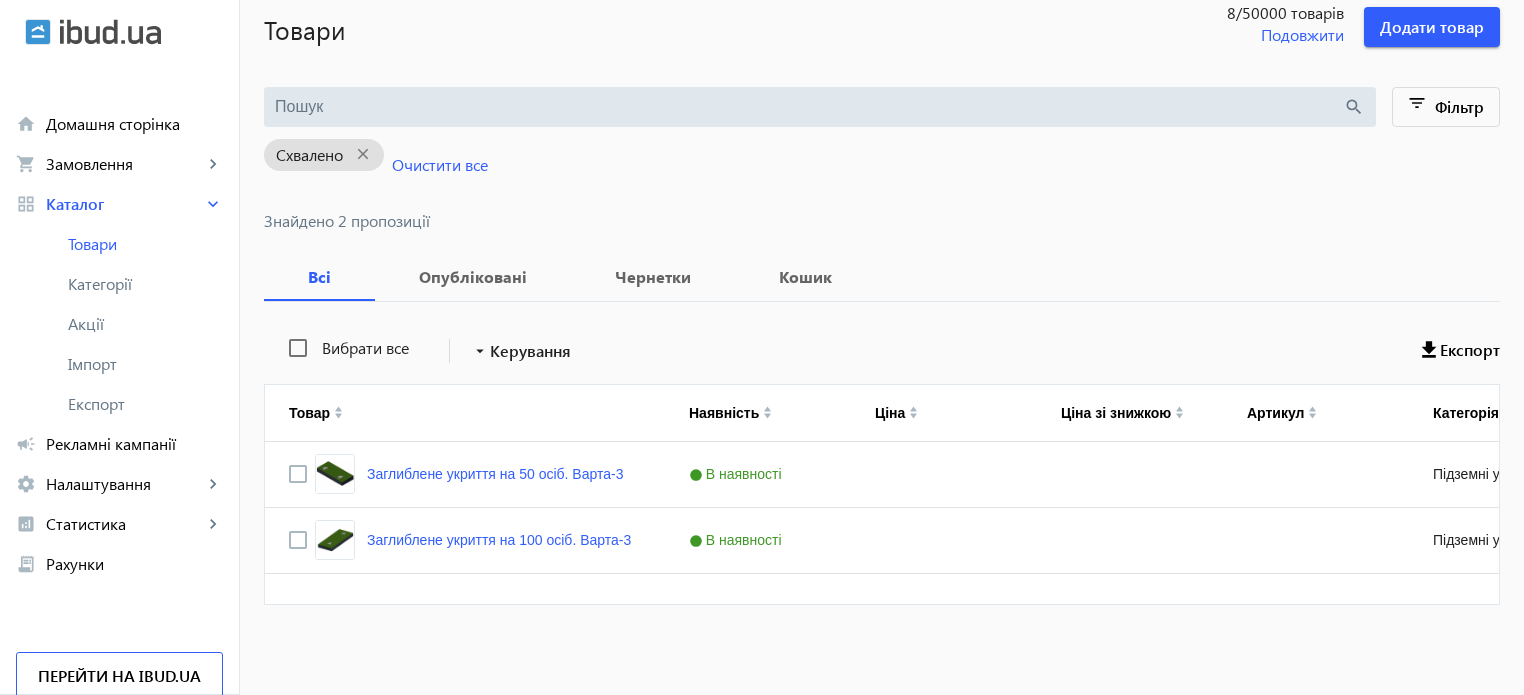 drag, startPoint x: 829, startPoint y: 584, endPoint x: 1130, endPoint y: 580, distance: 301.02658 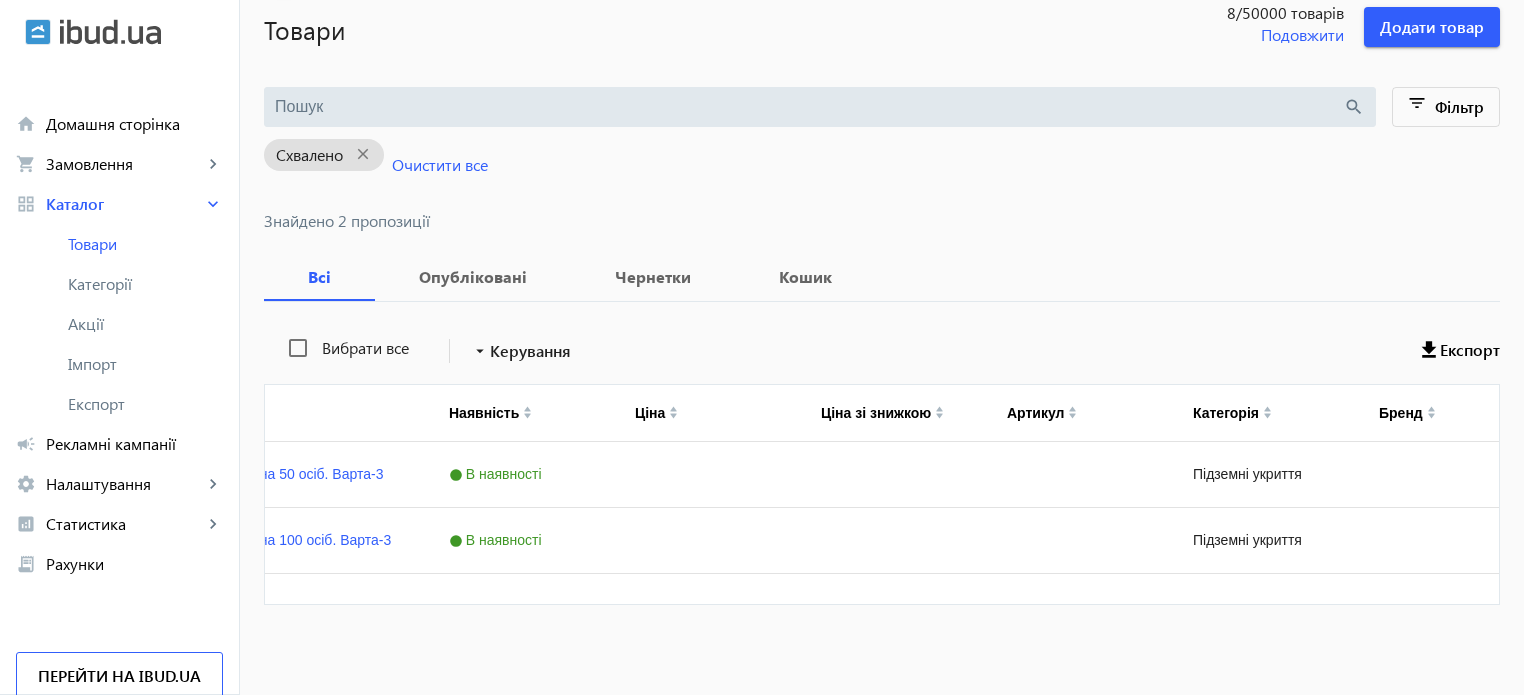 scroll, scrollTop: 0, scrollLeft: 384, axis: horizontal 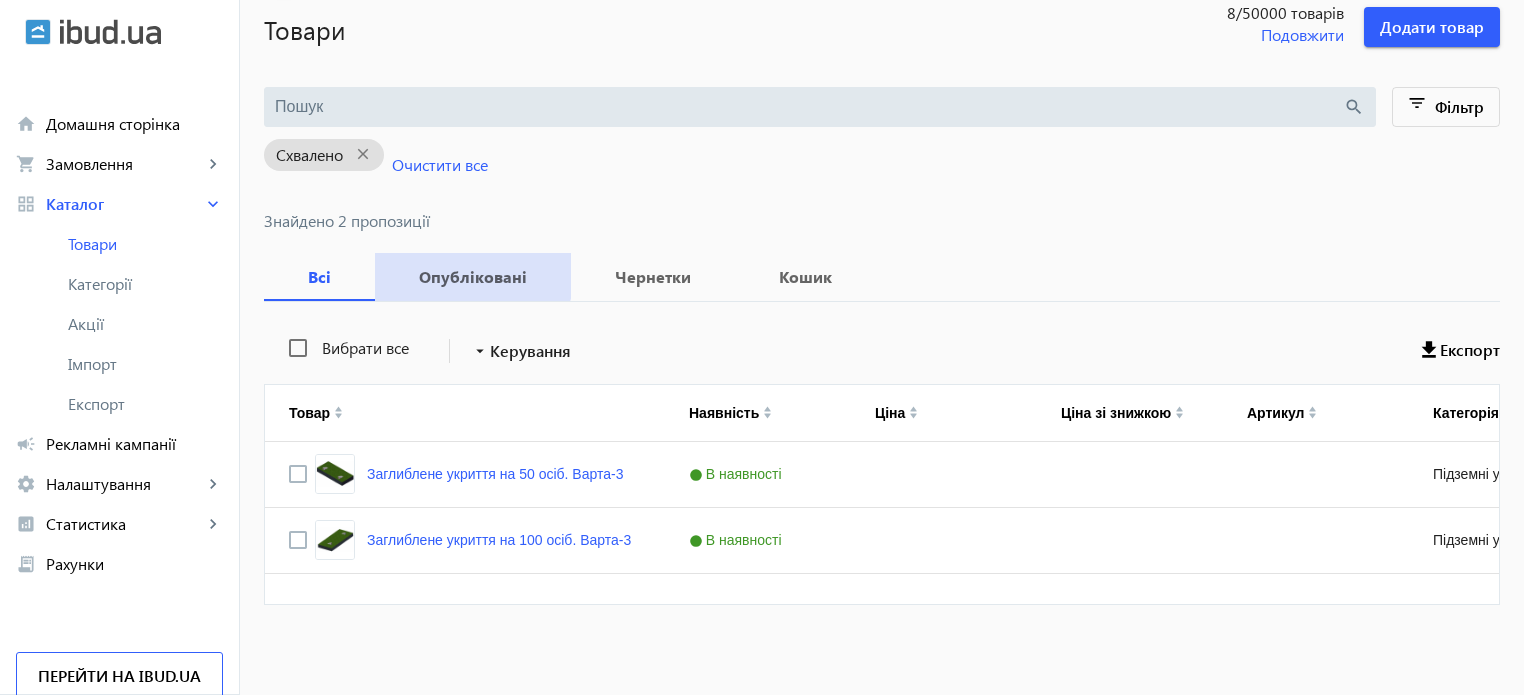 click on "Опубліковані" at bounding box center (473, 277) 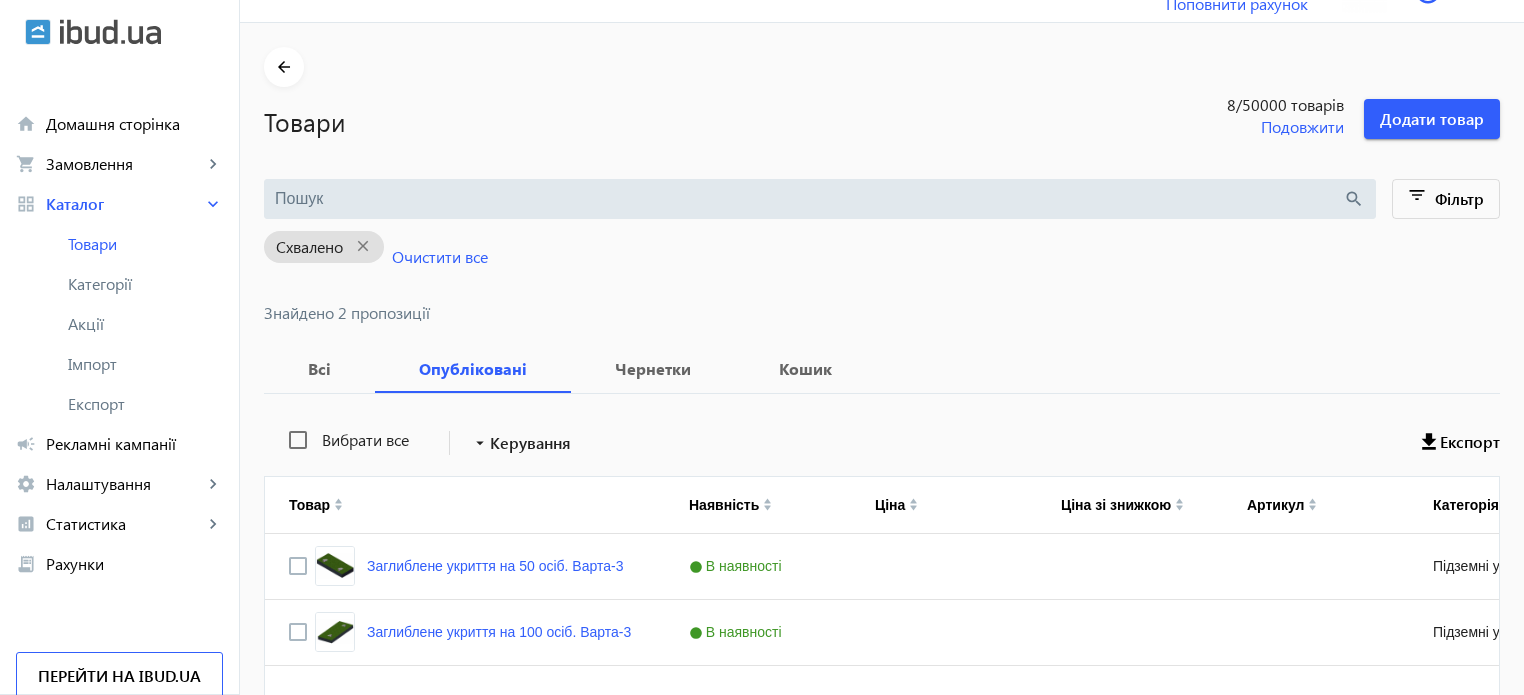 scroll, scrollTop: 133, scrollLeft: 0, axis: vertical 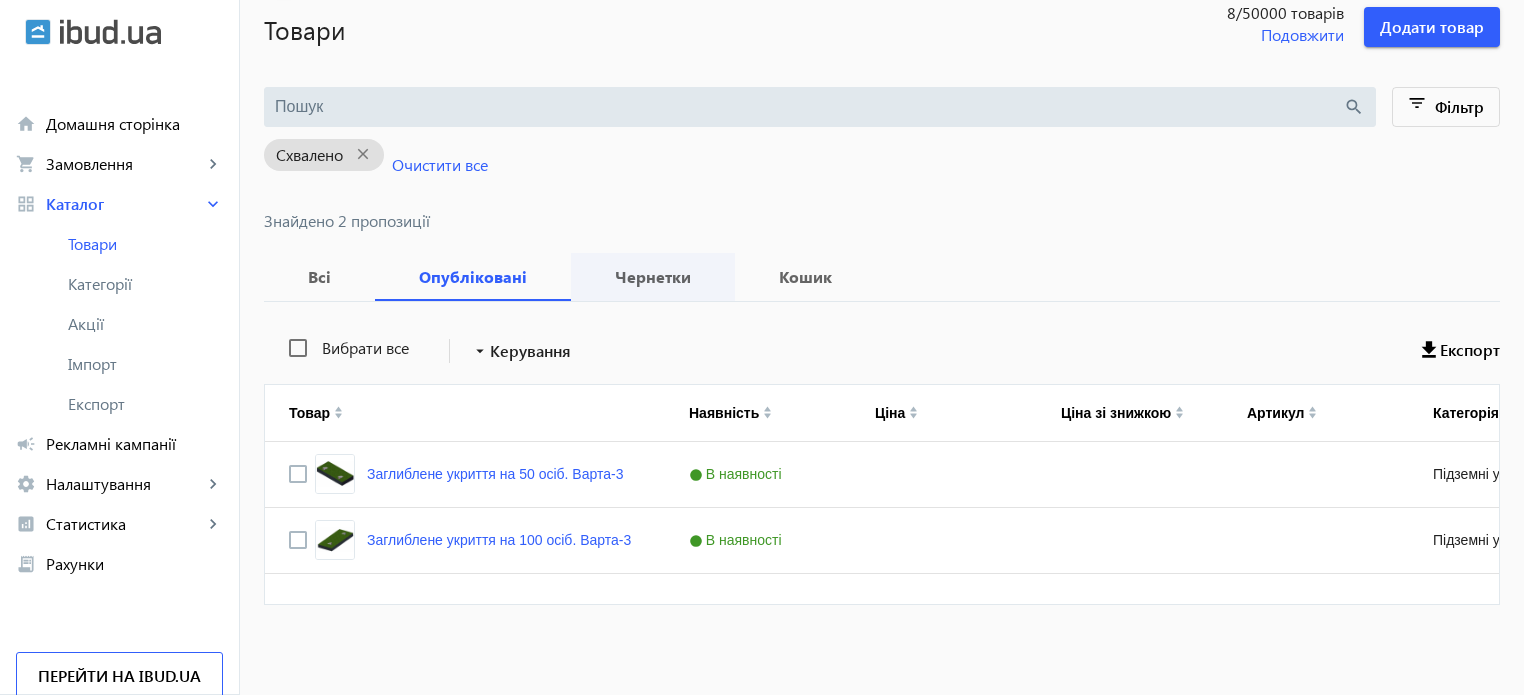 click on "Чернетки" at bounding box center [653, 277] 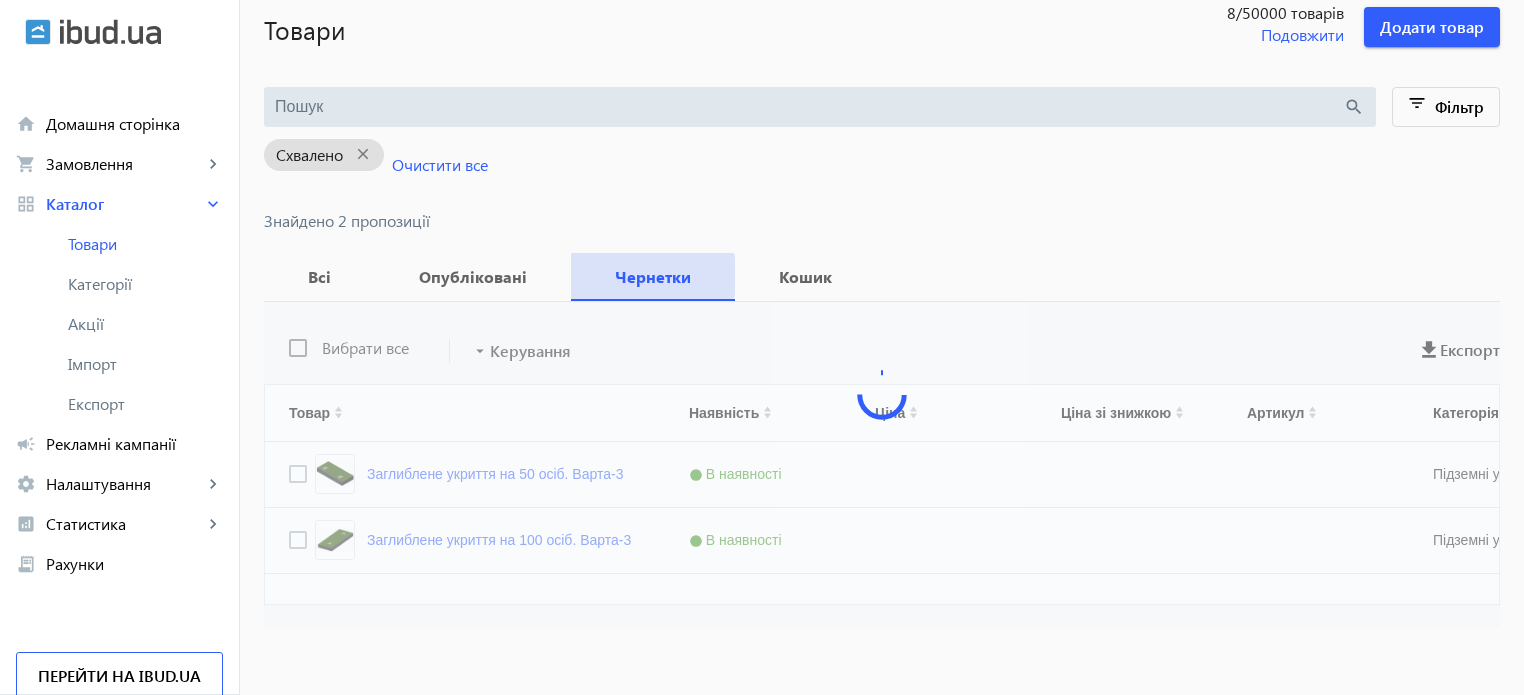 scroll, scrollTop: 0, scrollLeft: 0, axis: both 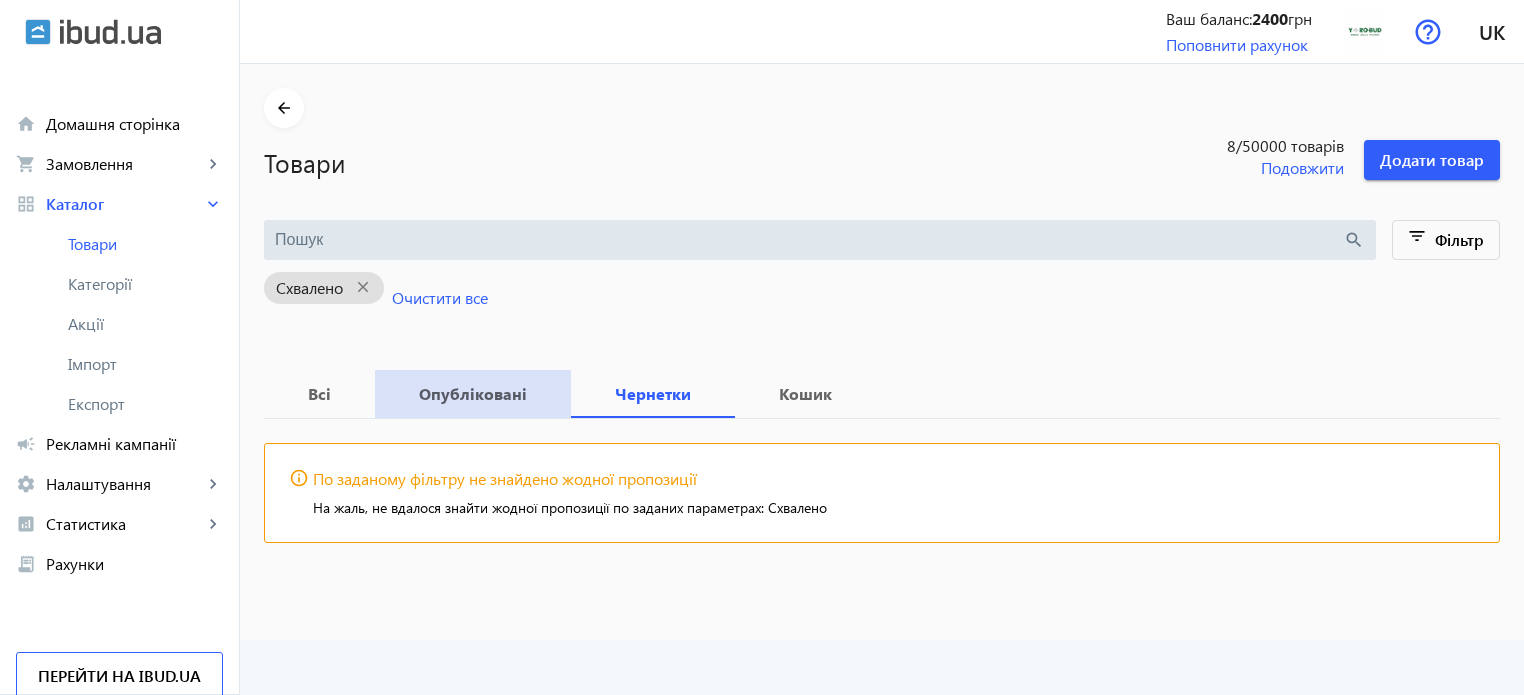 click on "Опубліковані" at bounding box center (473, 394) 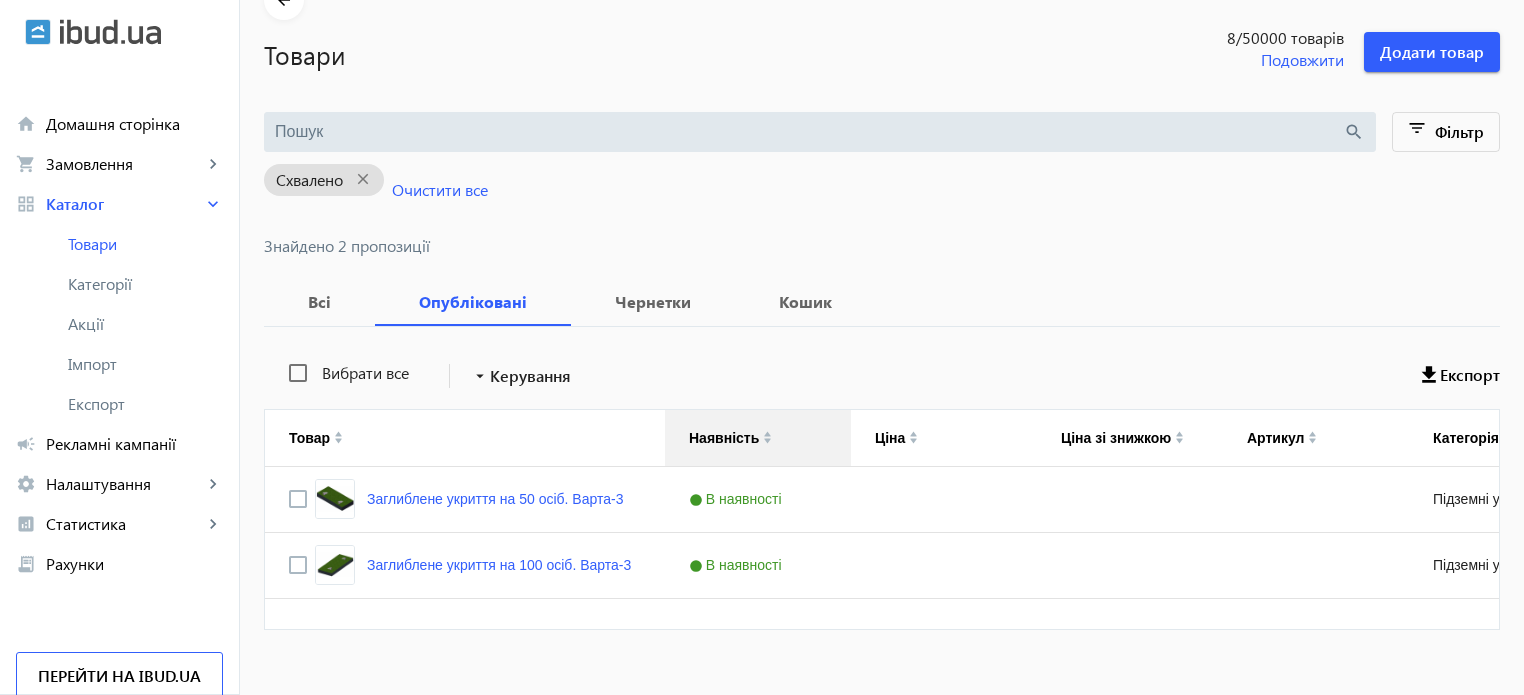 scroll, scrollTop: 133, scrollLeft: 0, axis: vertical 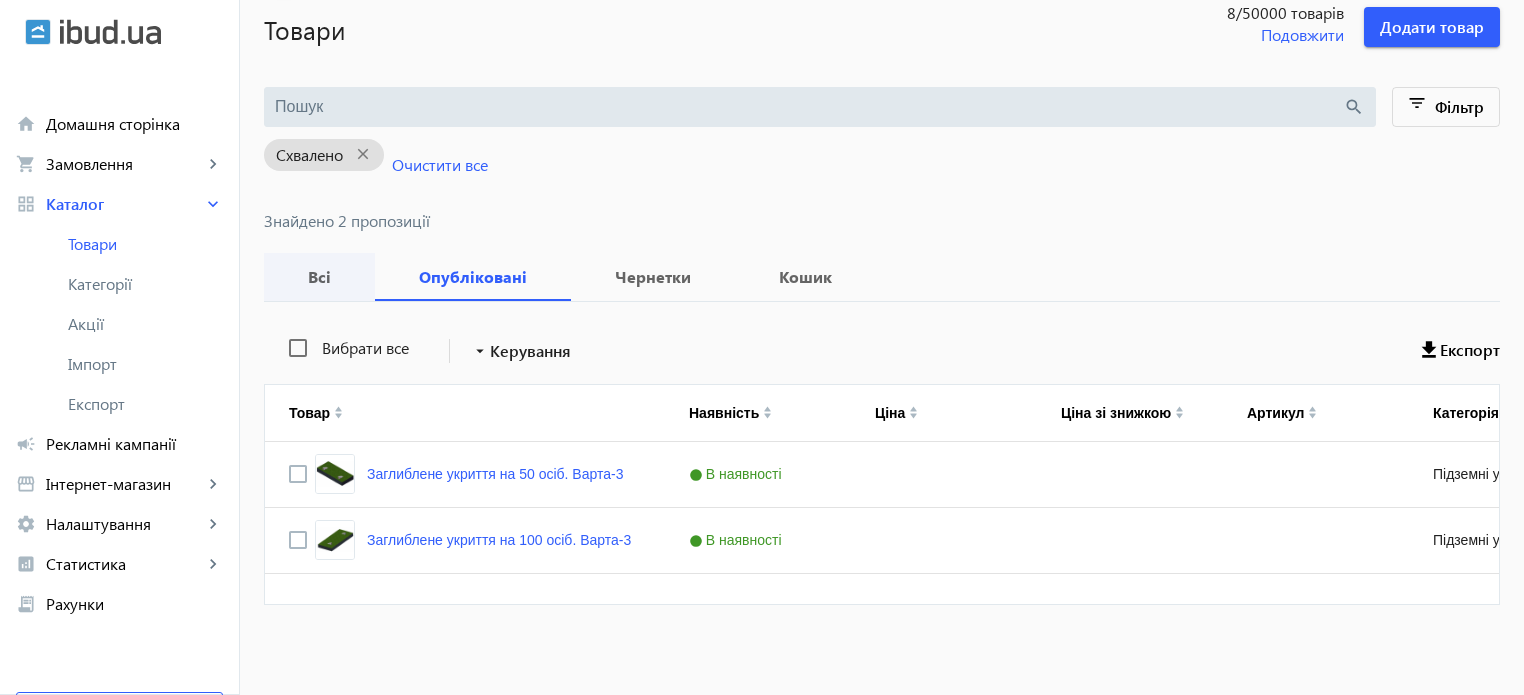 click on "Всі" at bounding box center [319, 277] 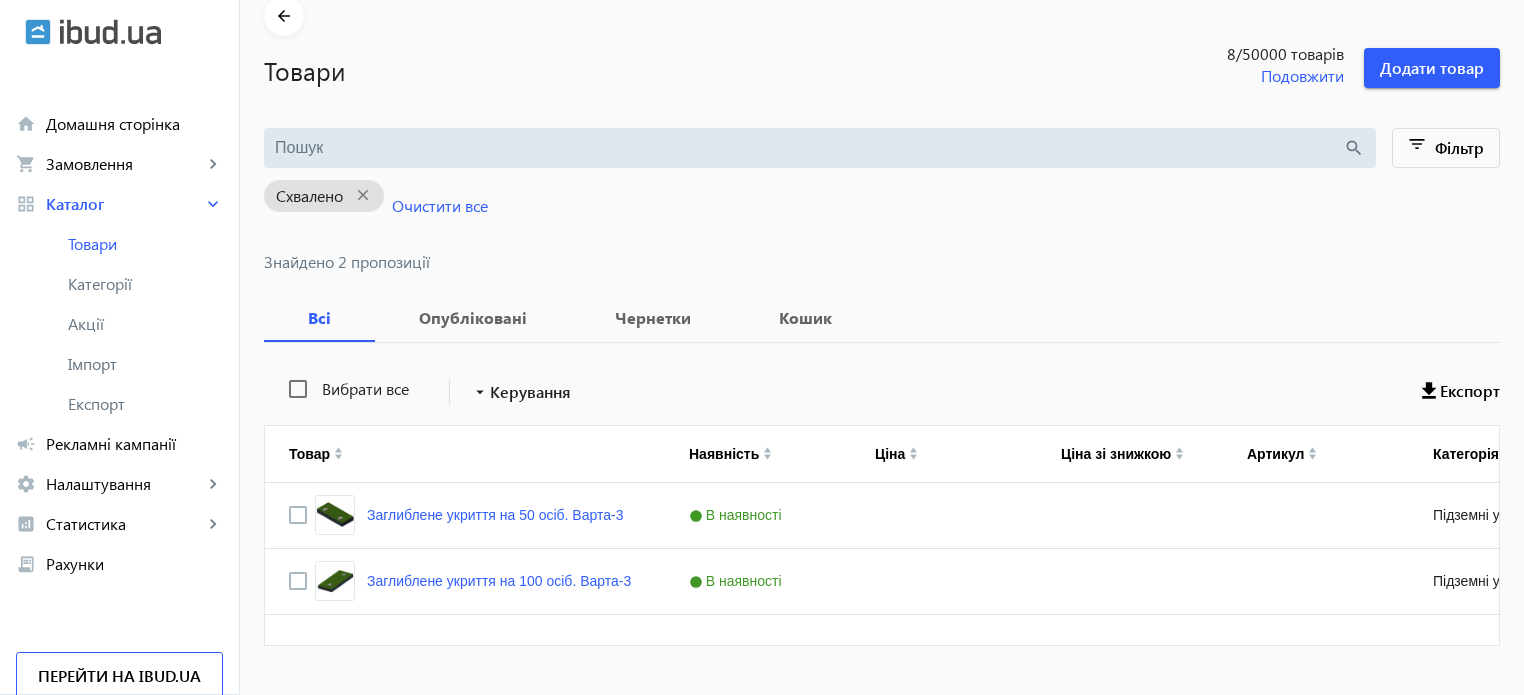 scroll, scrollTop: 100, scrollLeft: 0, axis: vertical 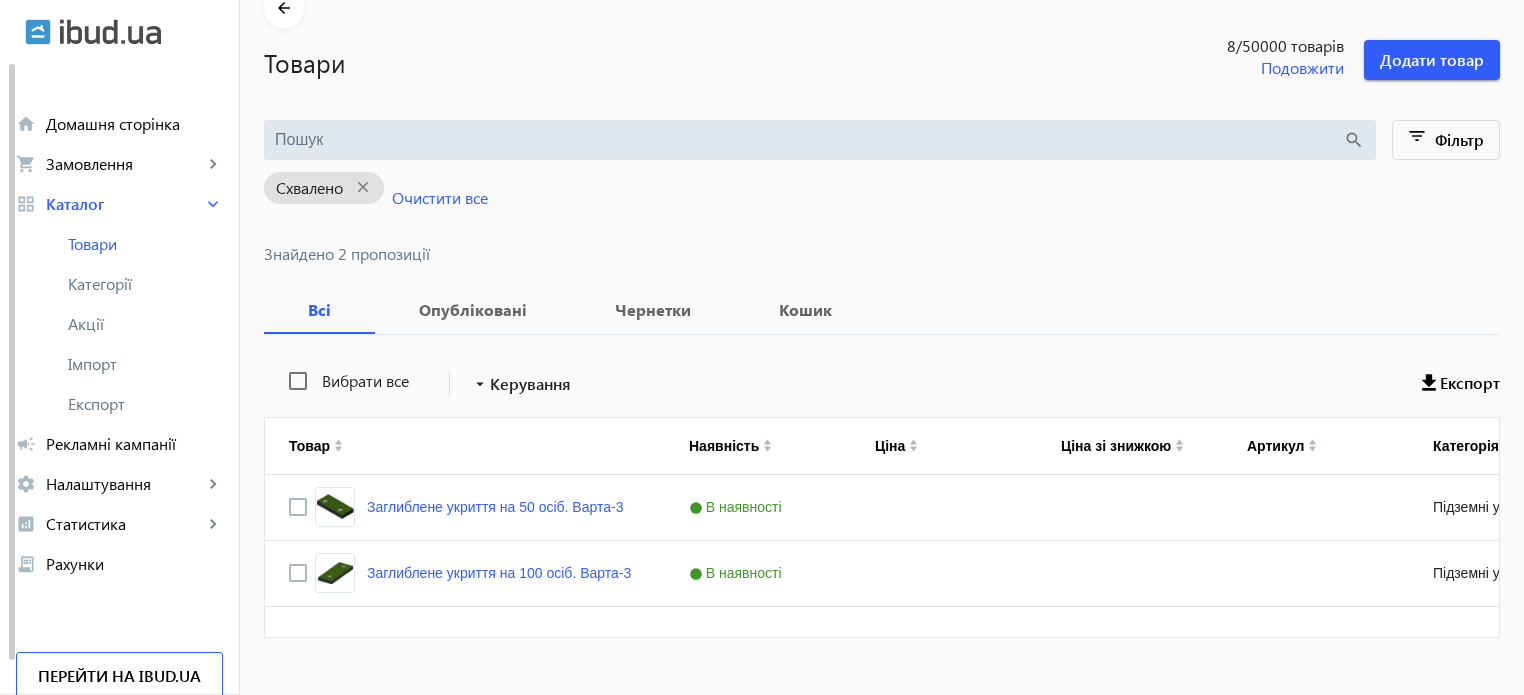 click on "Рекламні кампанії" 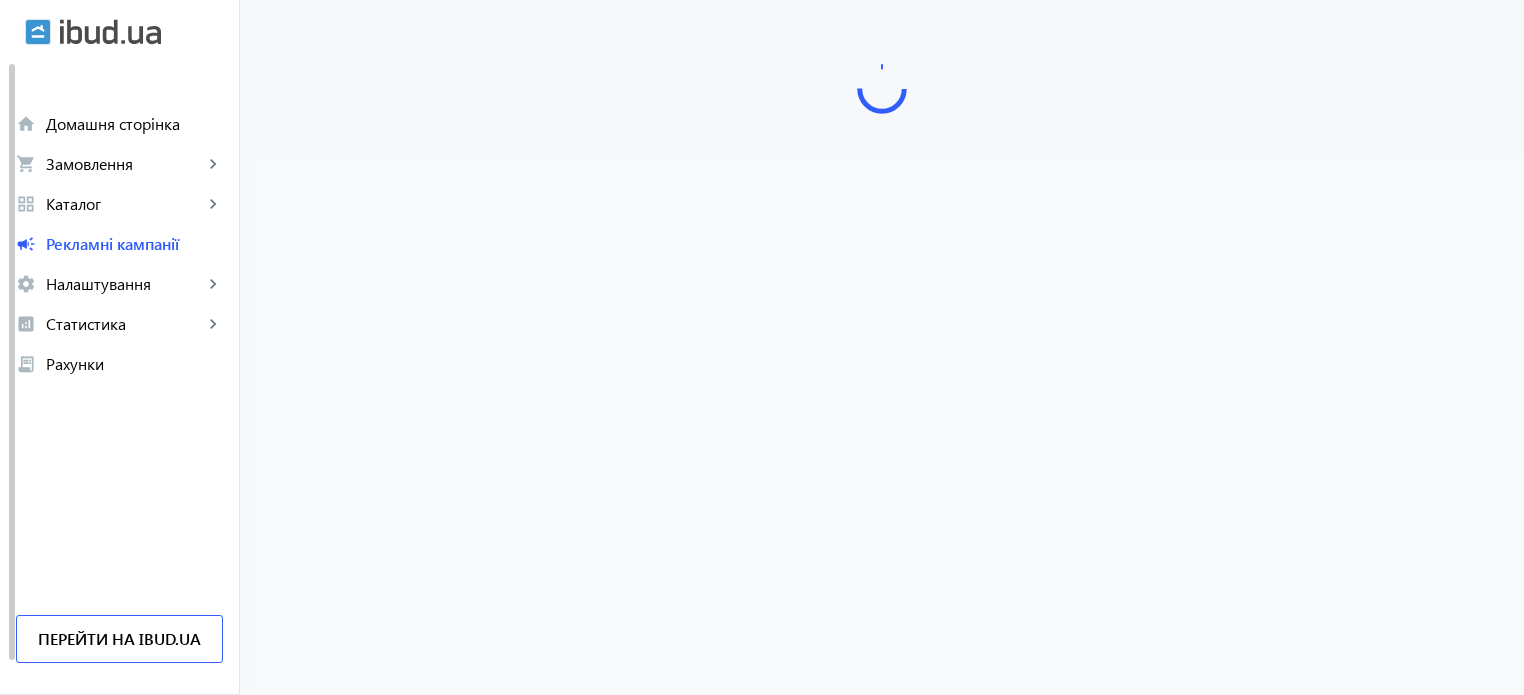 scroll, scrollTop: 0, scrollLeft: 0, axis: both 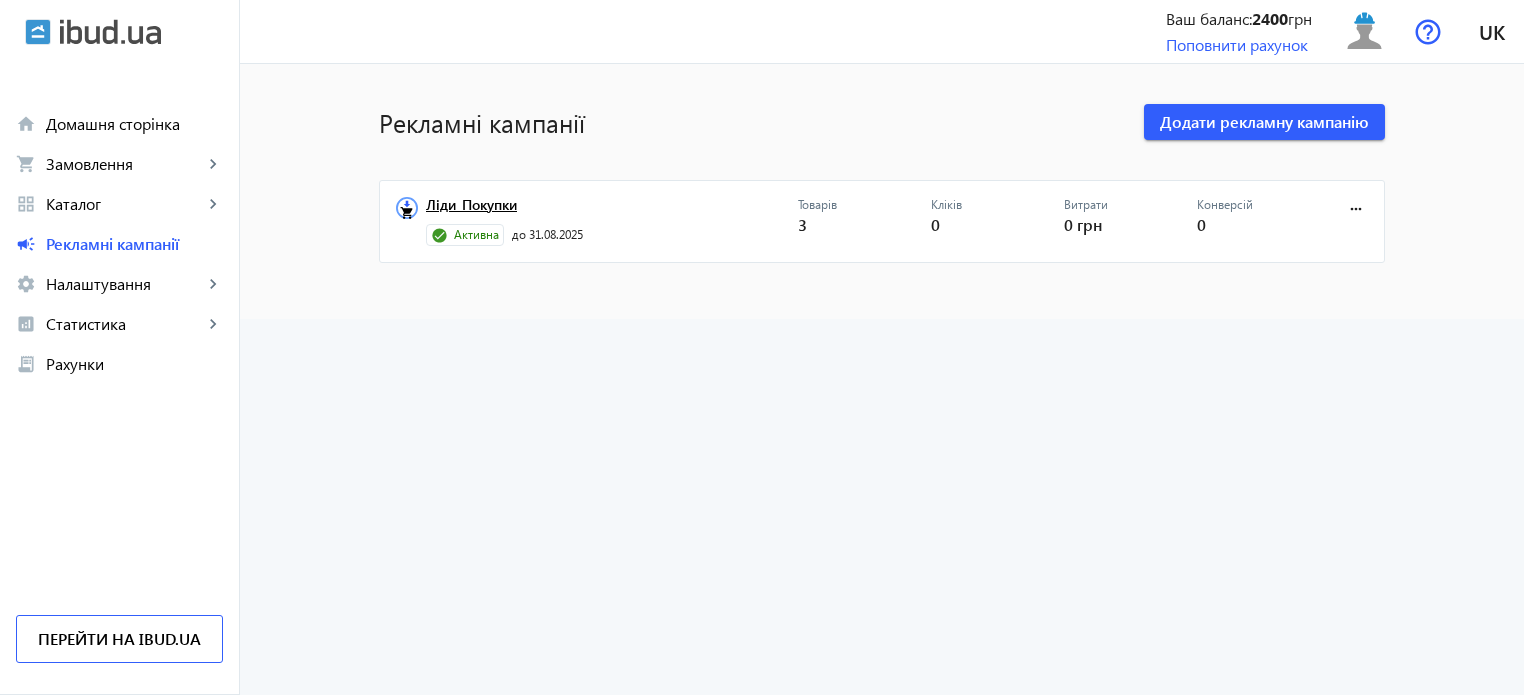 click on "Ліди_Покупки" at bounding box center (612, 211) 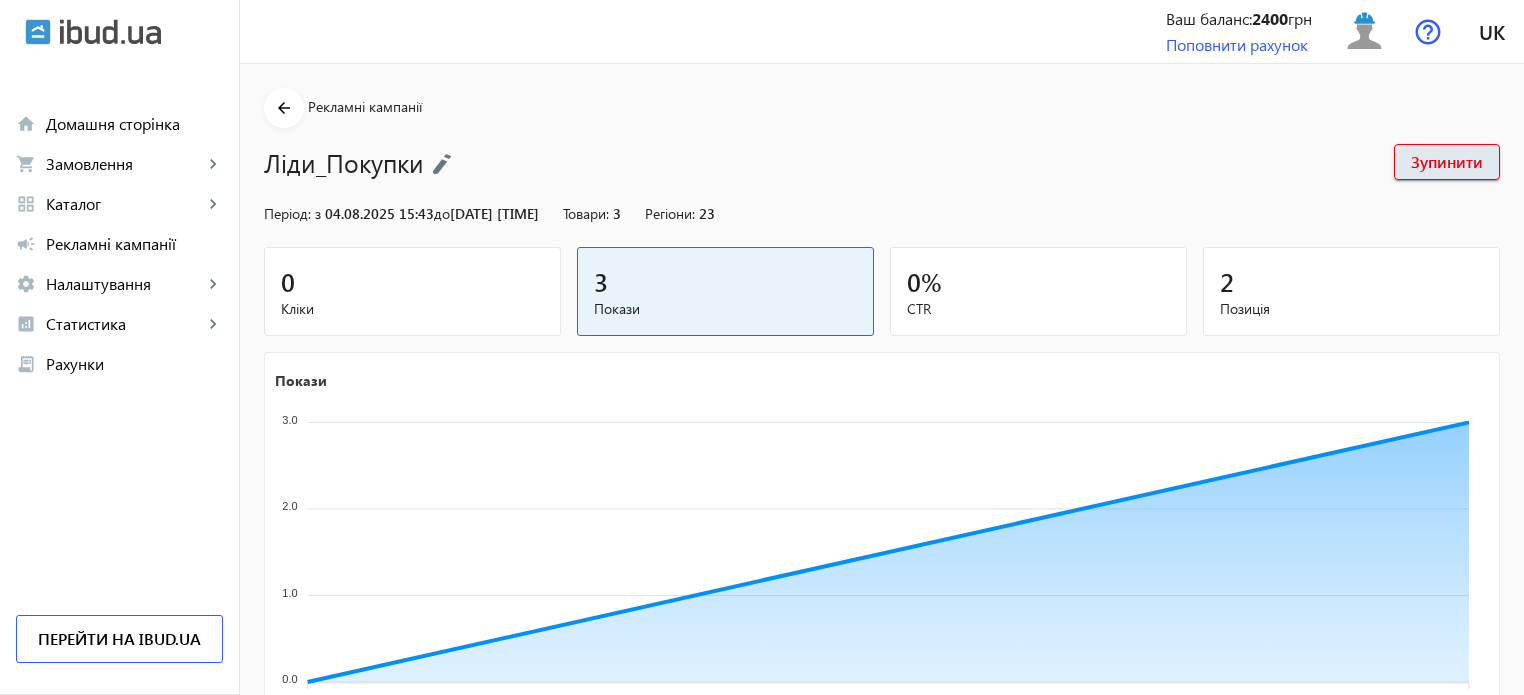 click on "Товари:" 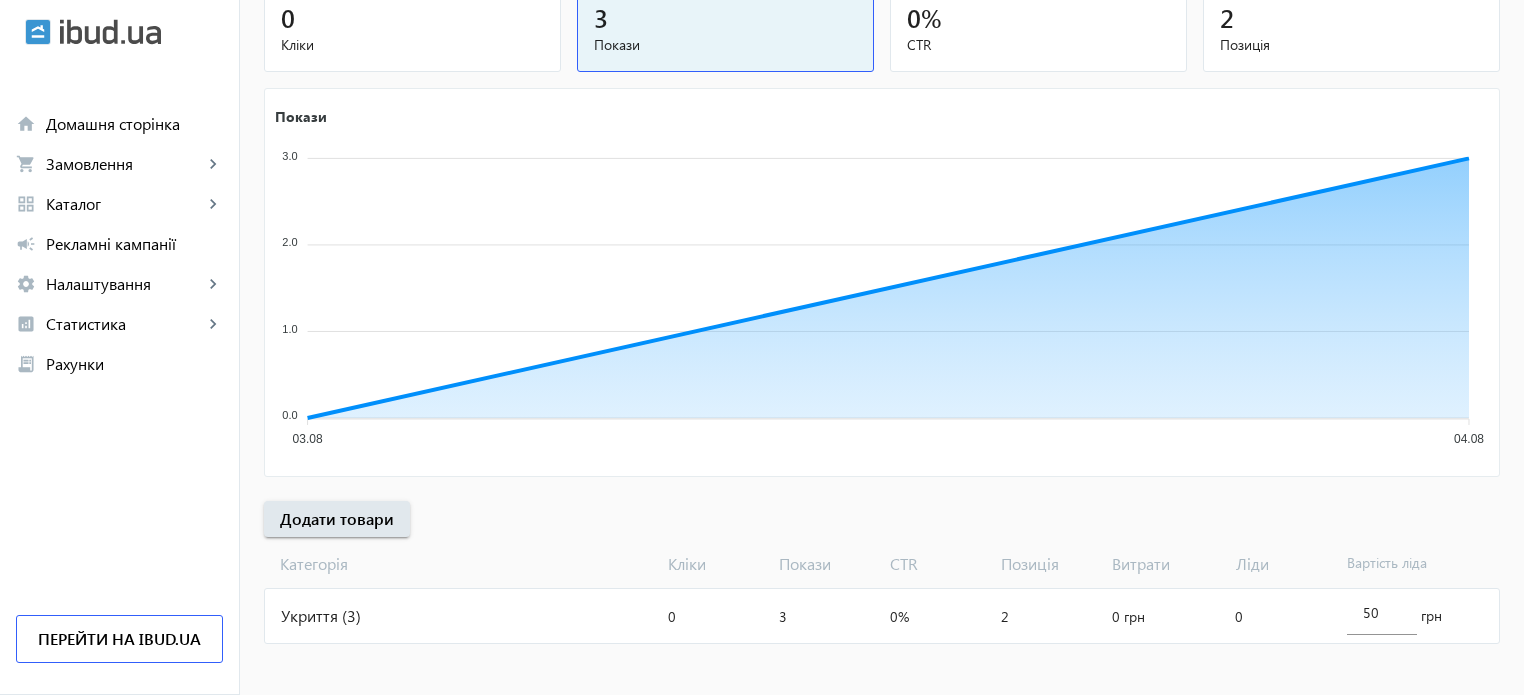 scroll, scrollTop: 271, scrollLeft: 0, axis: vertical 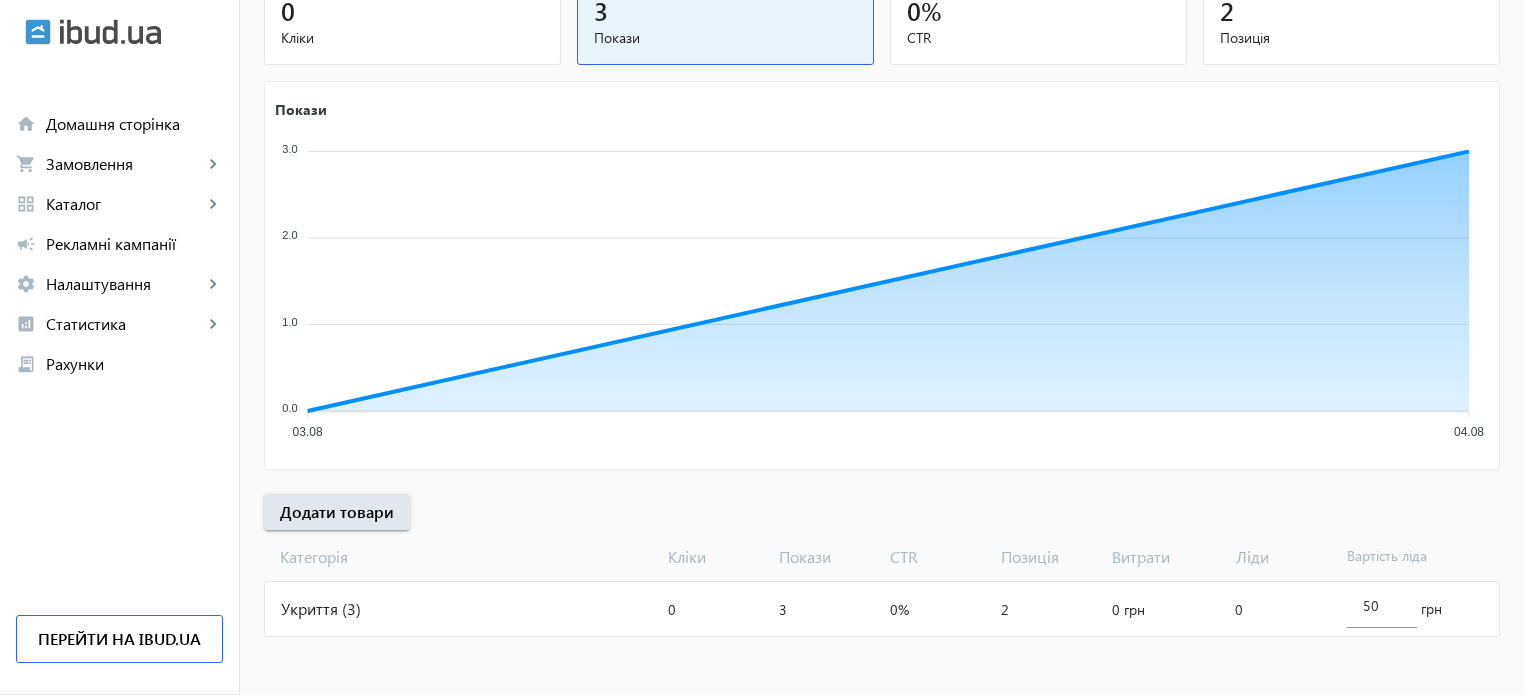 click on "Укриття (3)" 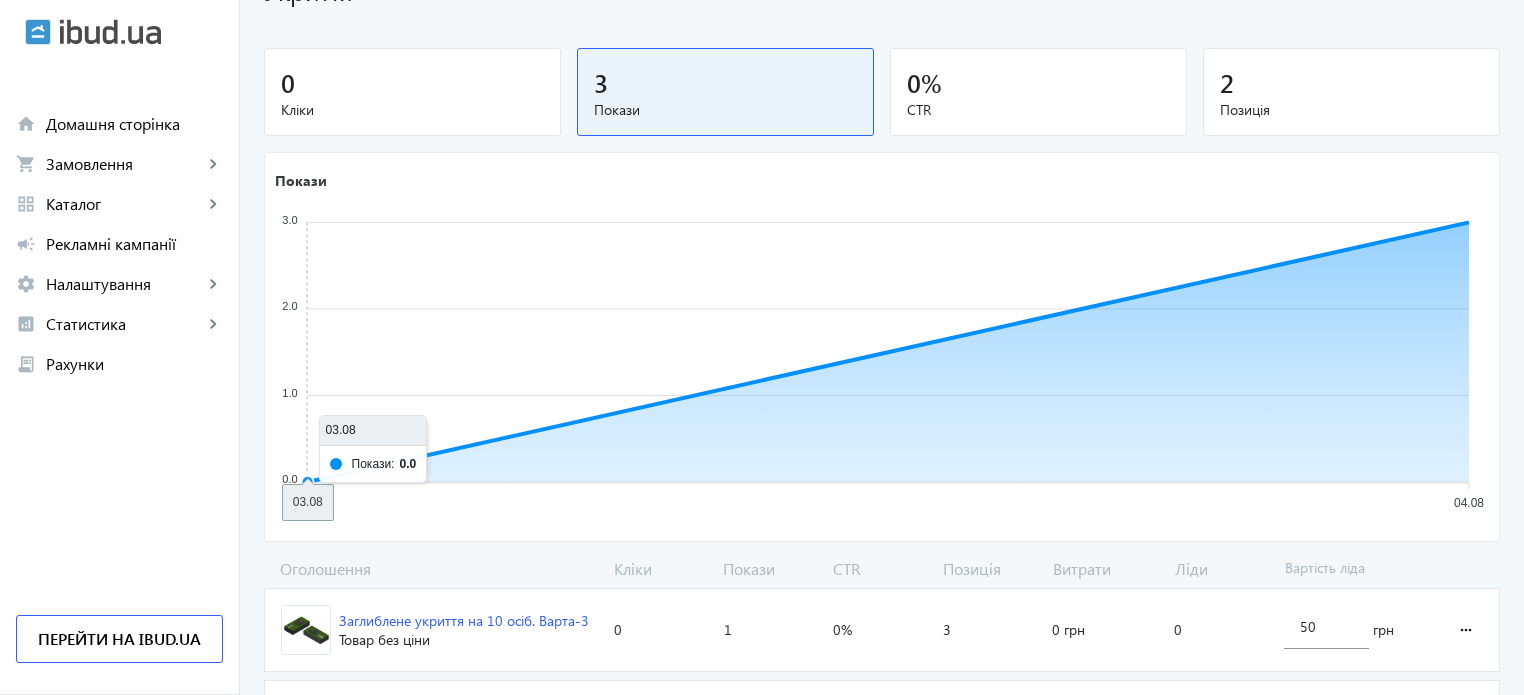 scroll, scrollTop: 394, scrollLeft: 0, axis: vertical 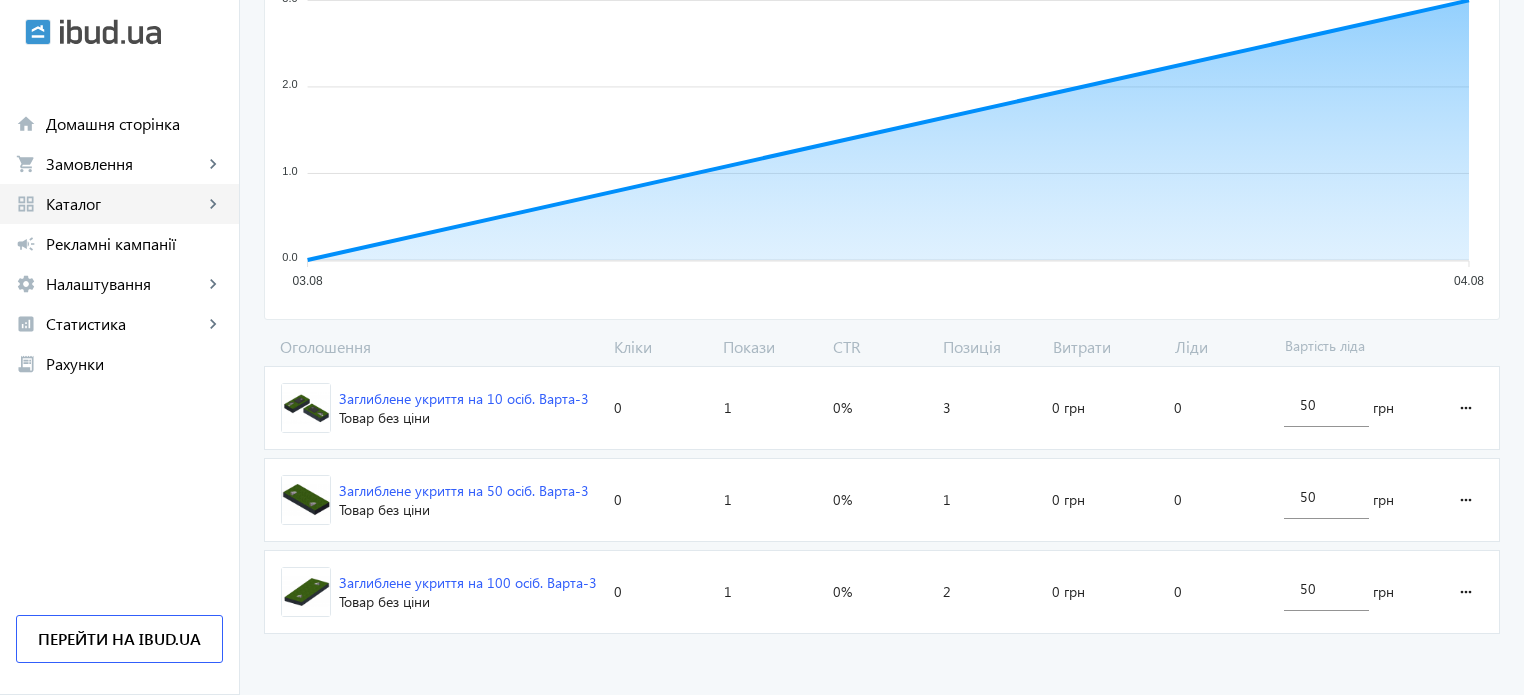 click on "grid_view Каталог keyboard_arrow_right" 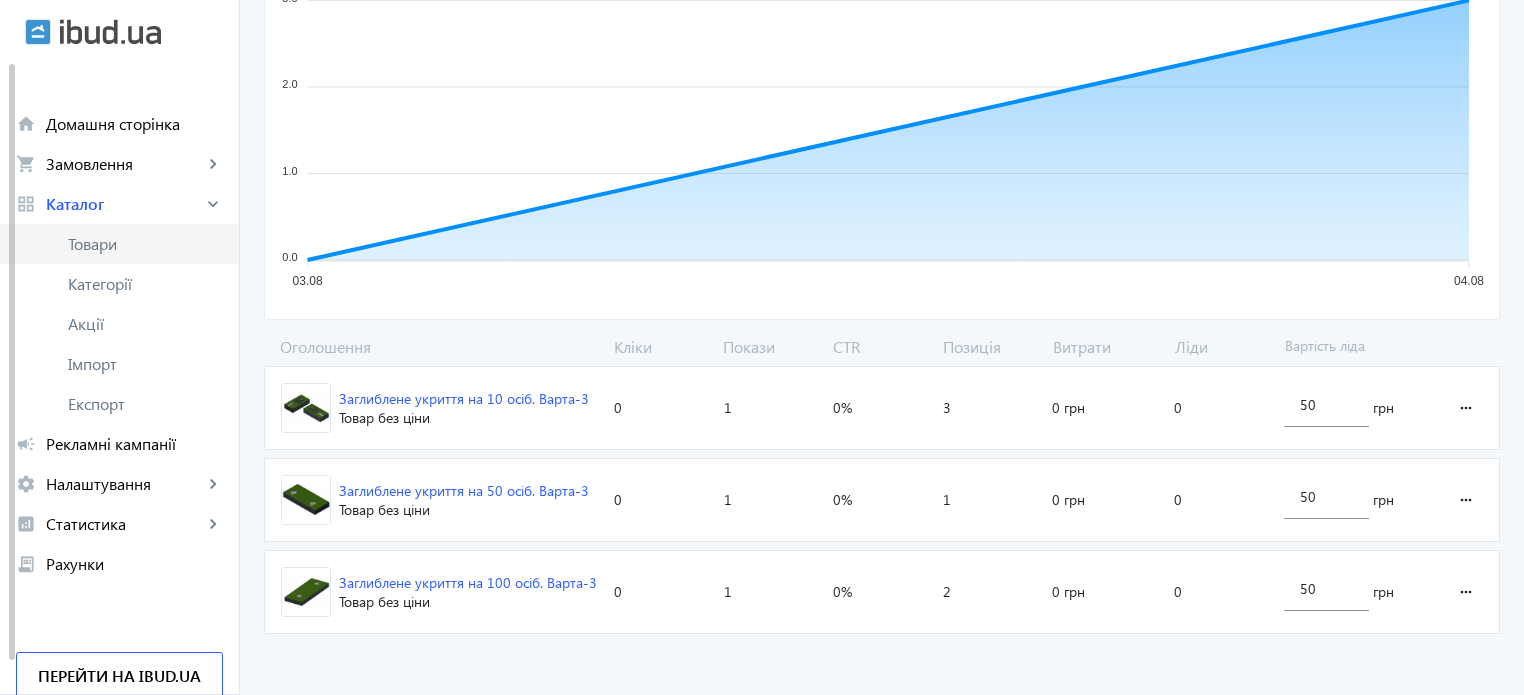 click on "Товари" 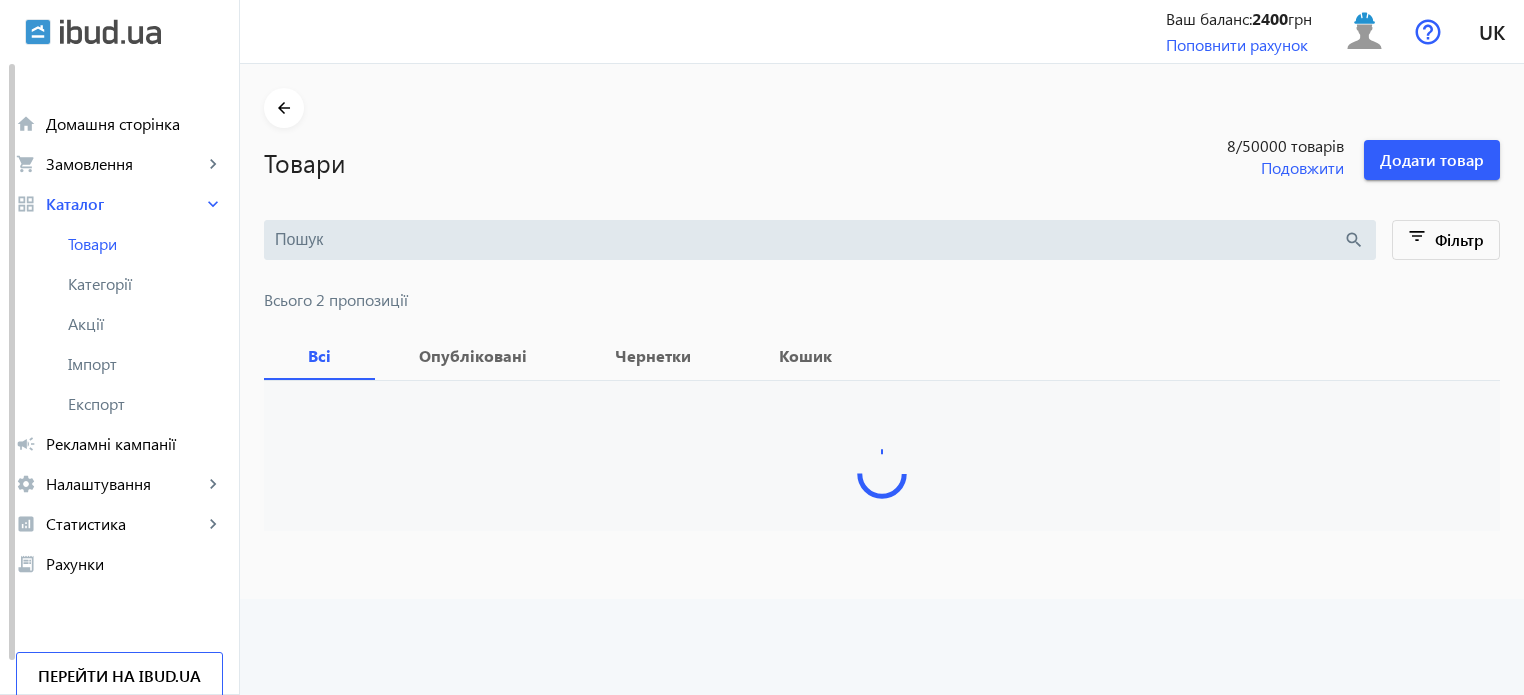 scroll, scrollTop: 0, scrollLeft: 0, axis: both 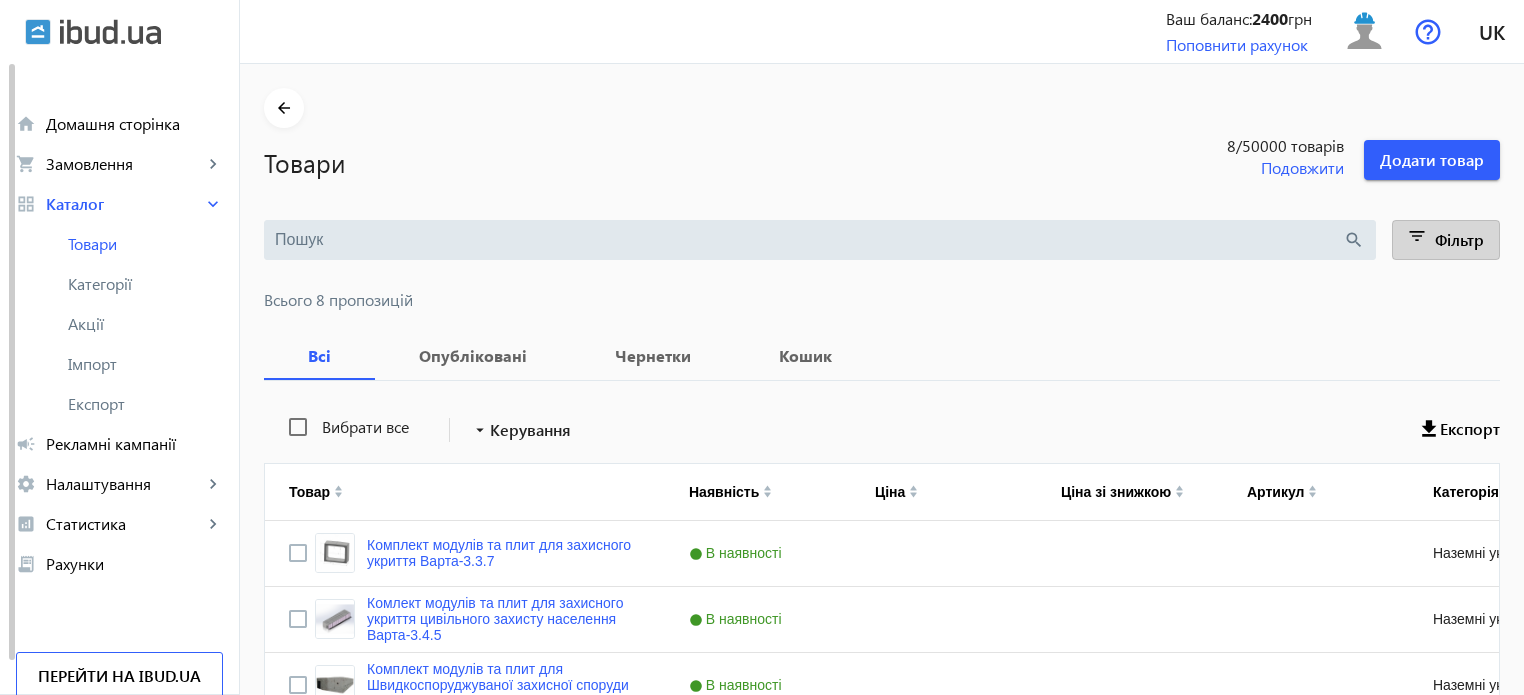 click 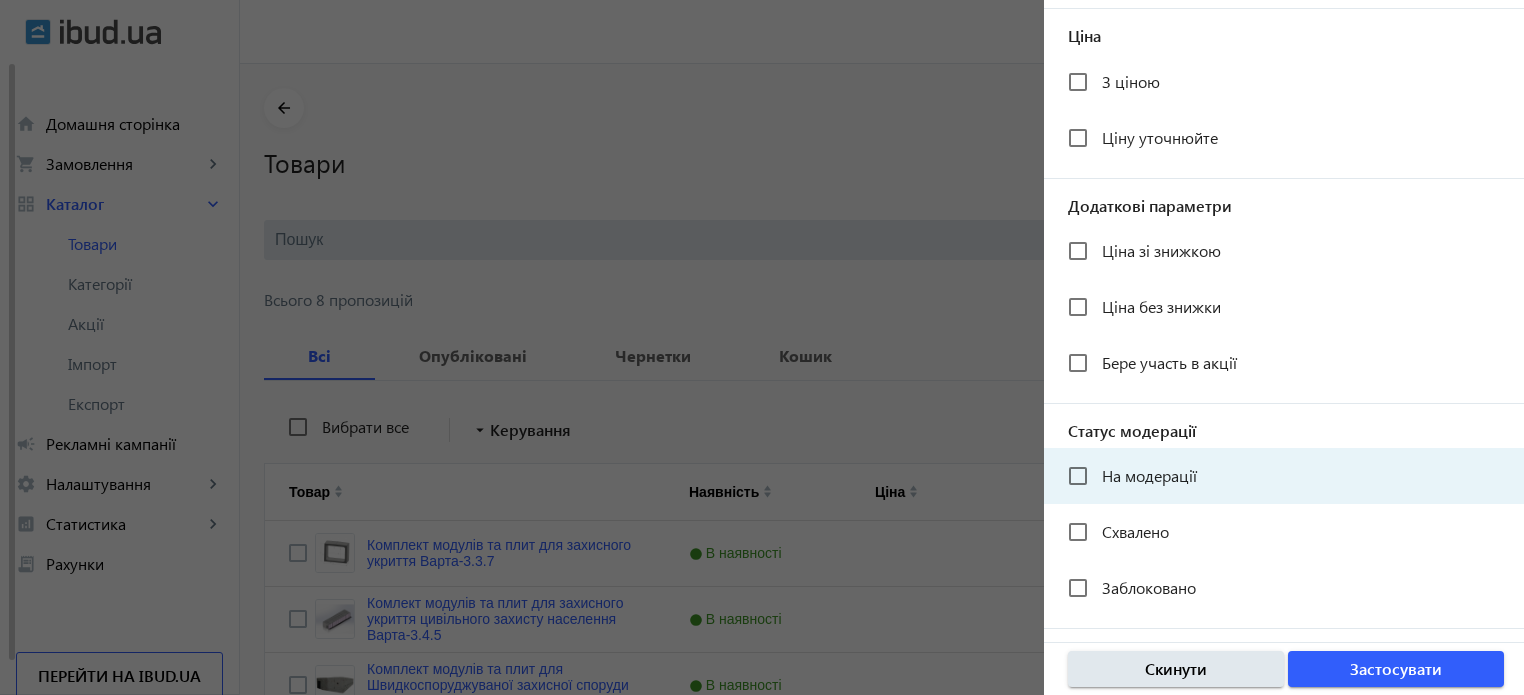scroll, scrollTop: 401, scrollLeft: 0, axis: vertical 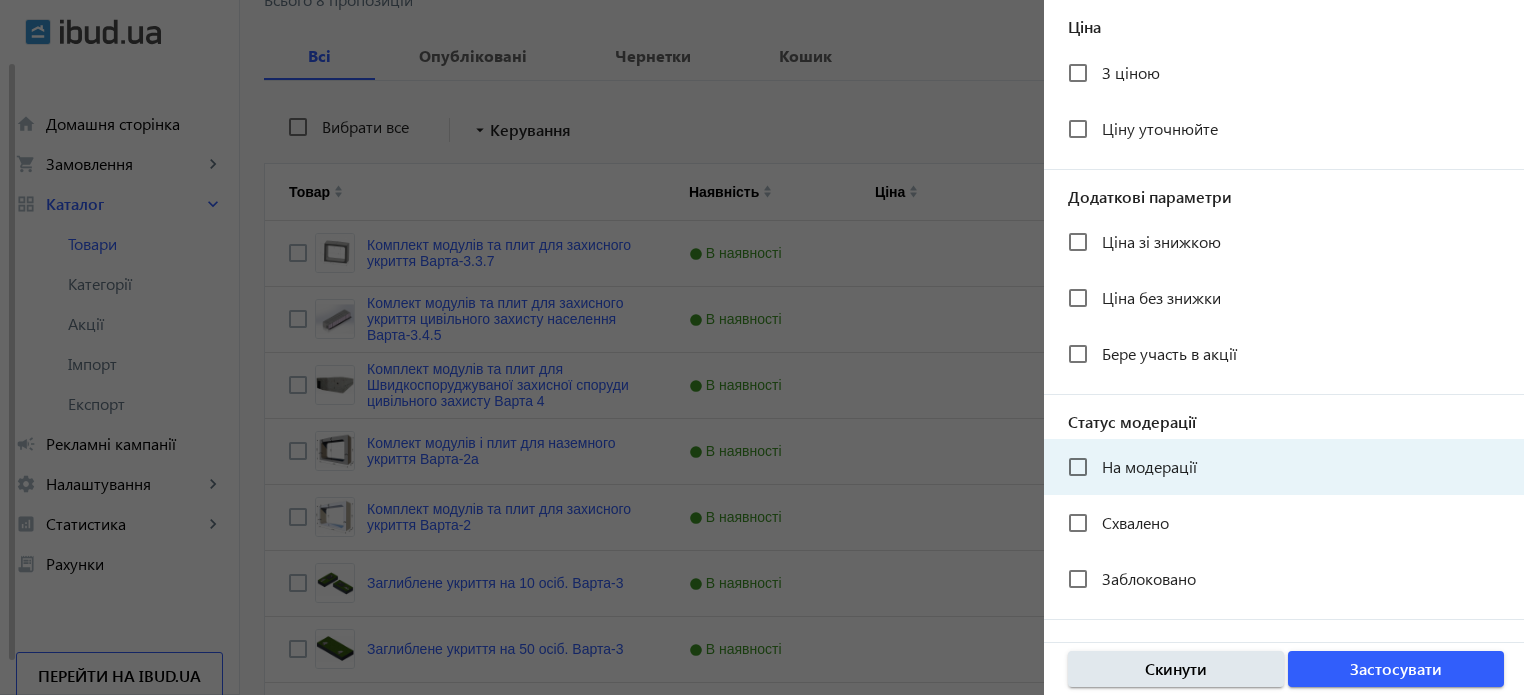 click on "На модерації" at bounding box center (1149, 466) 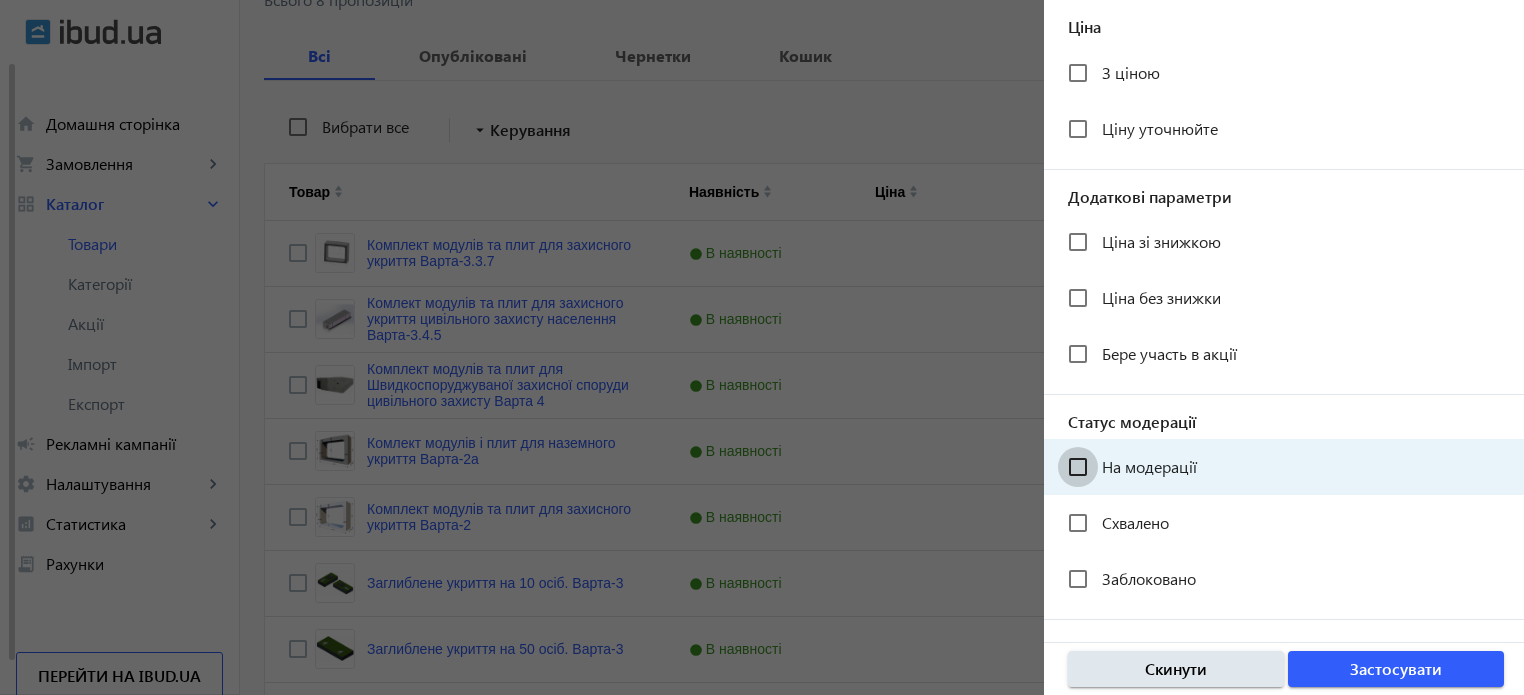 click on "На модерації" at bounding box center (1078, 467) 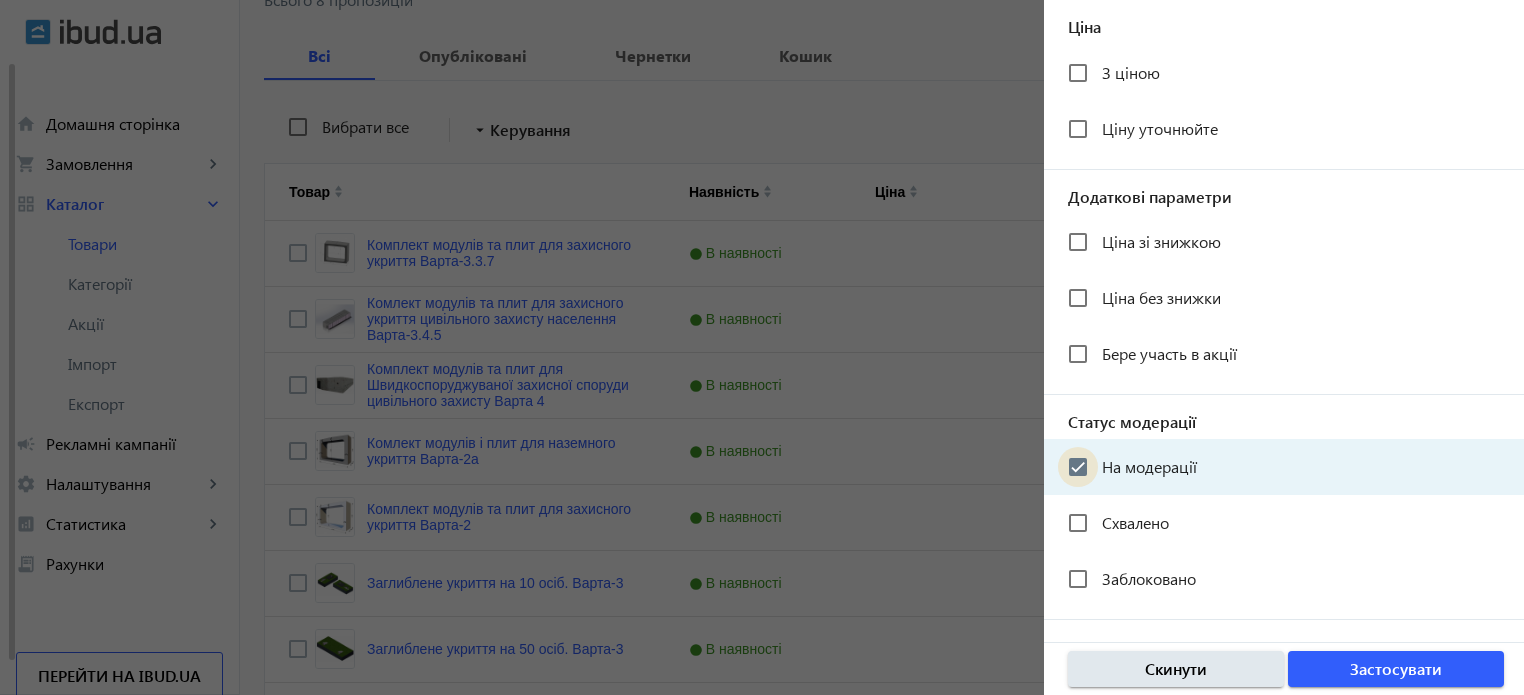 checkbox on "true" 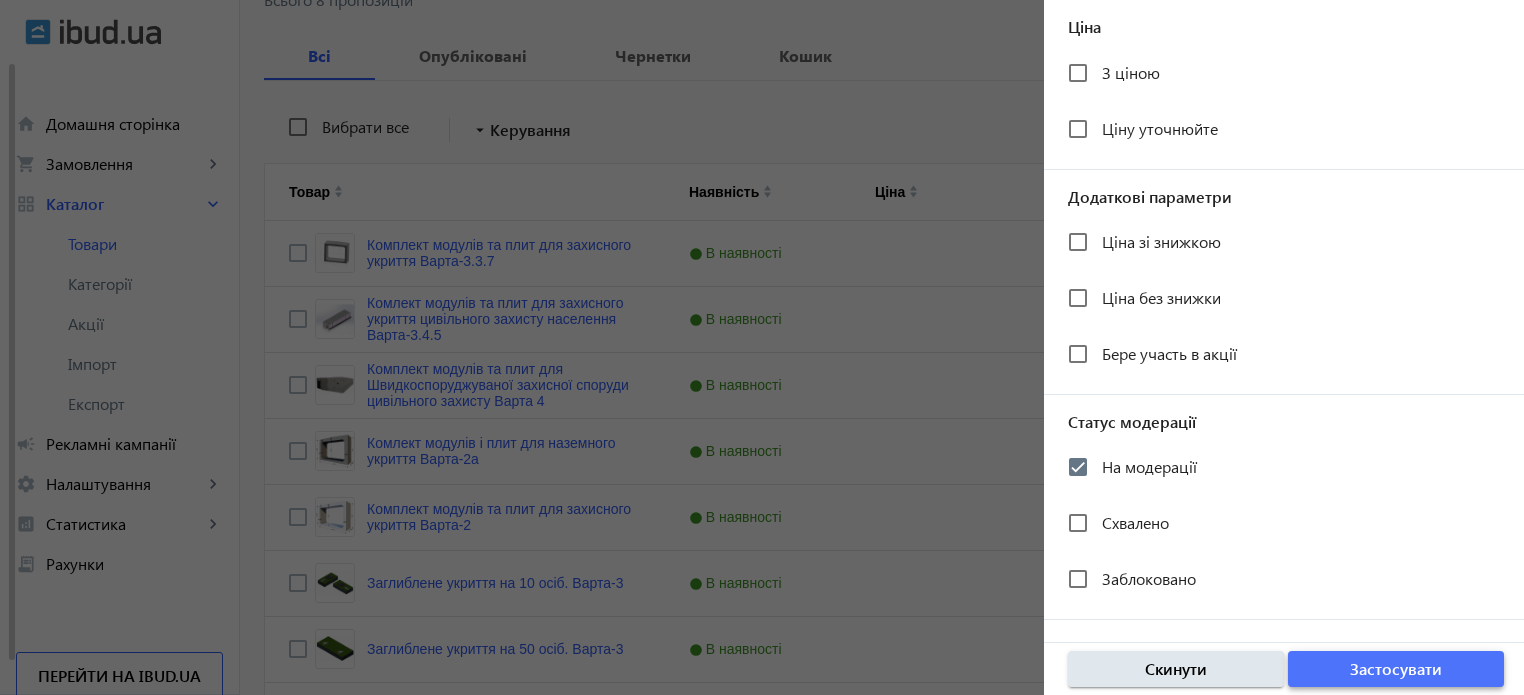 click on "Застосувати" 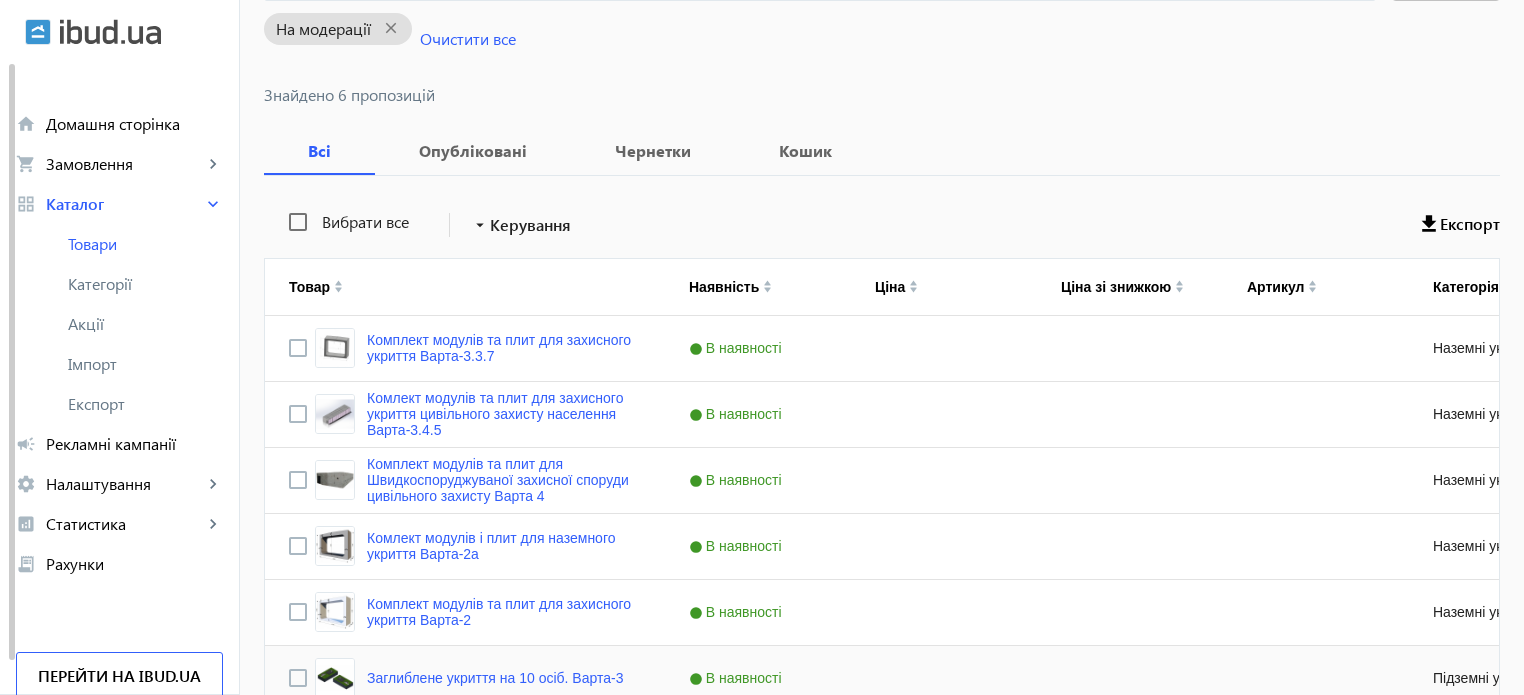 scroll, scrollTop: 380, scrollLeft: 0, axis: vertical 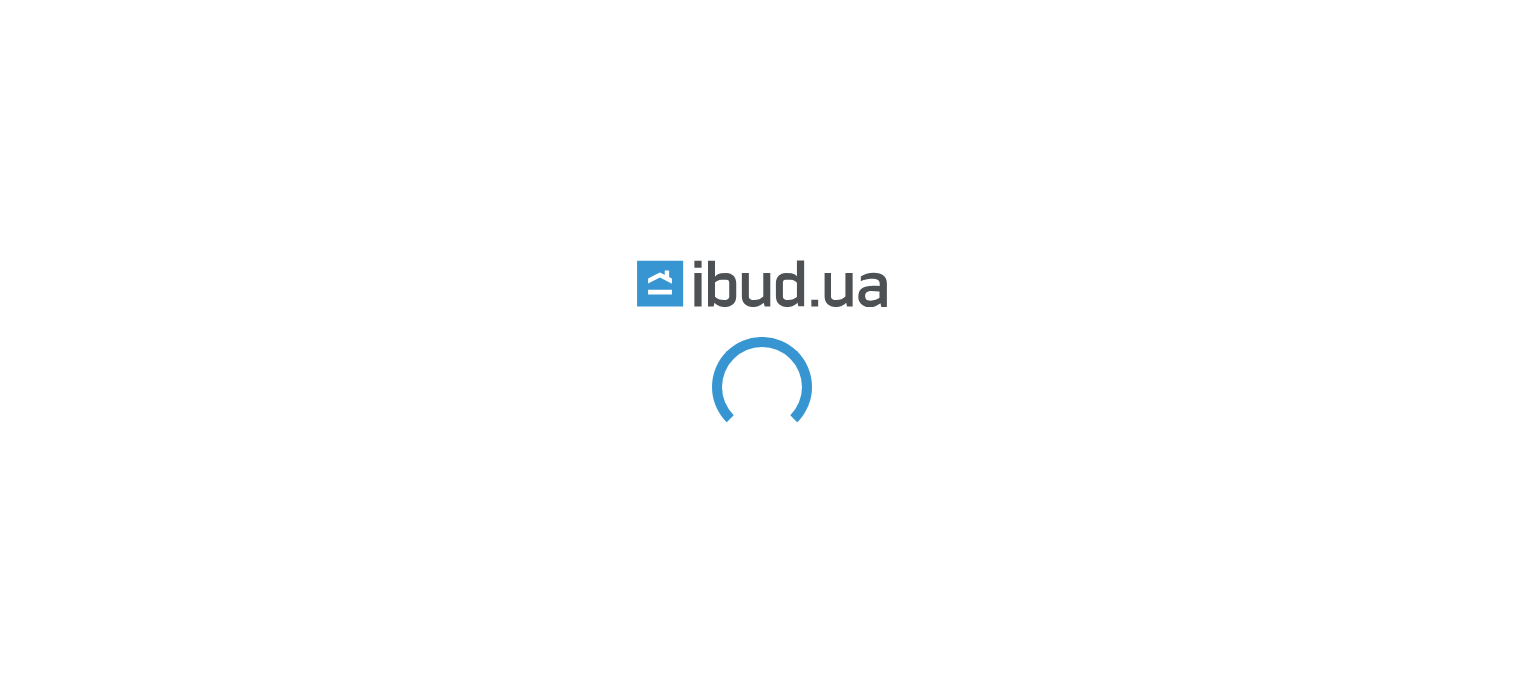 type 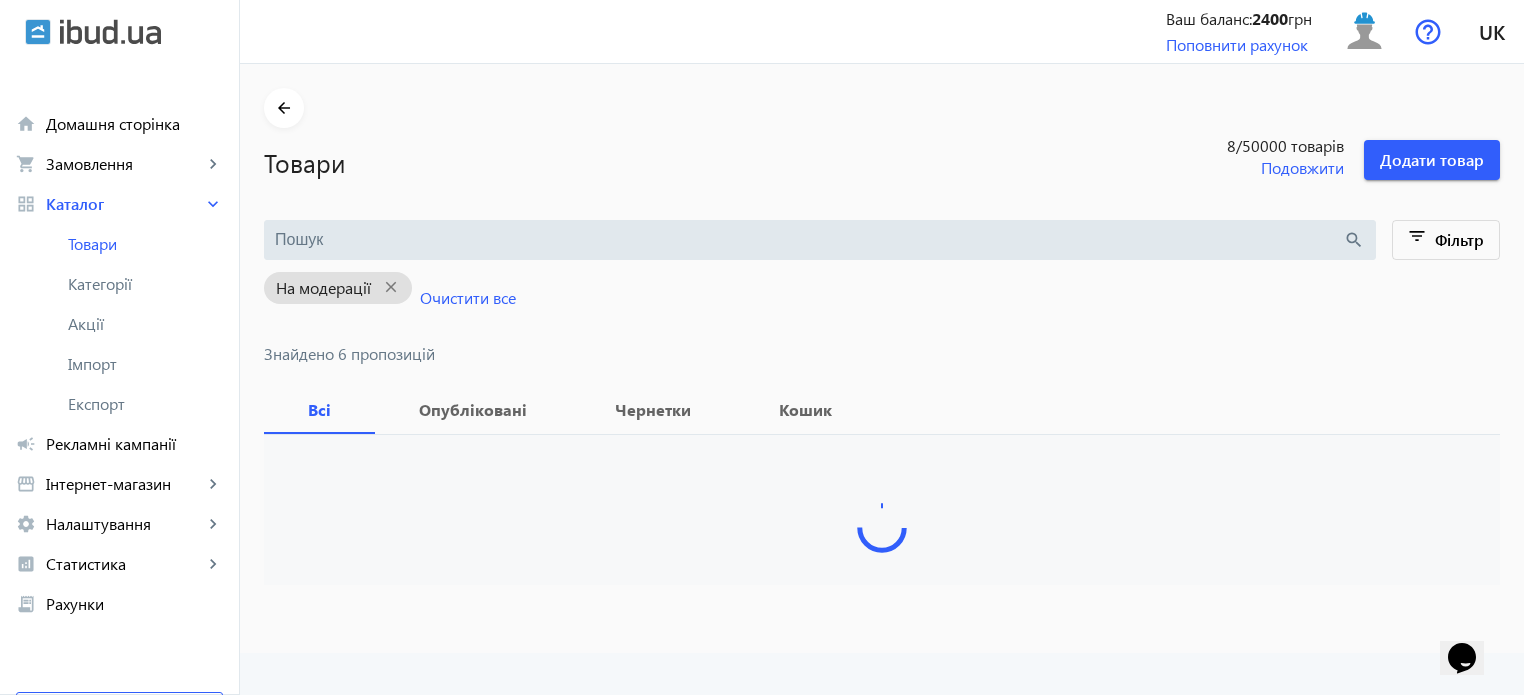 scroll, scrollTop: 0, scrollLeft: 0, axis: both 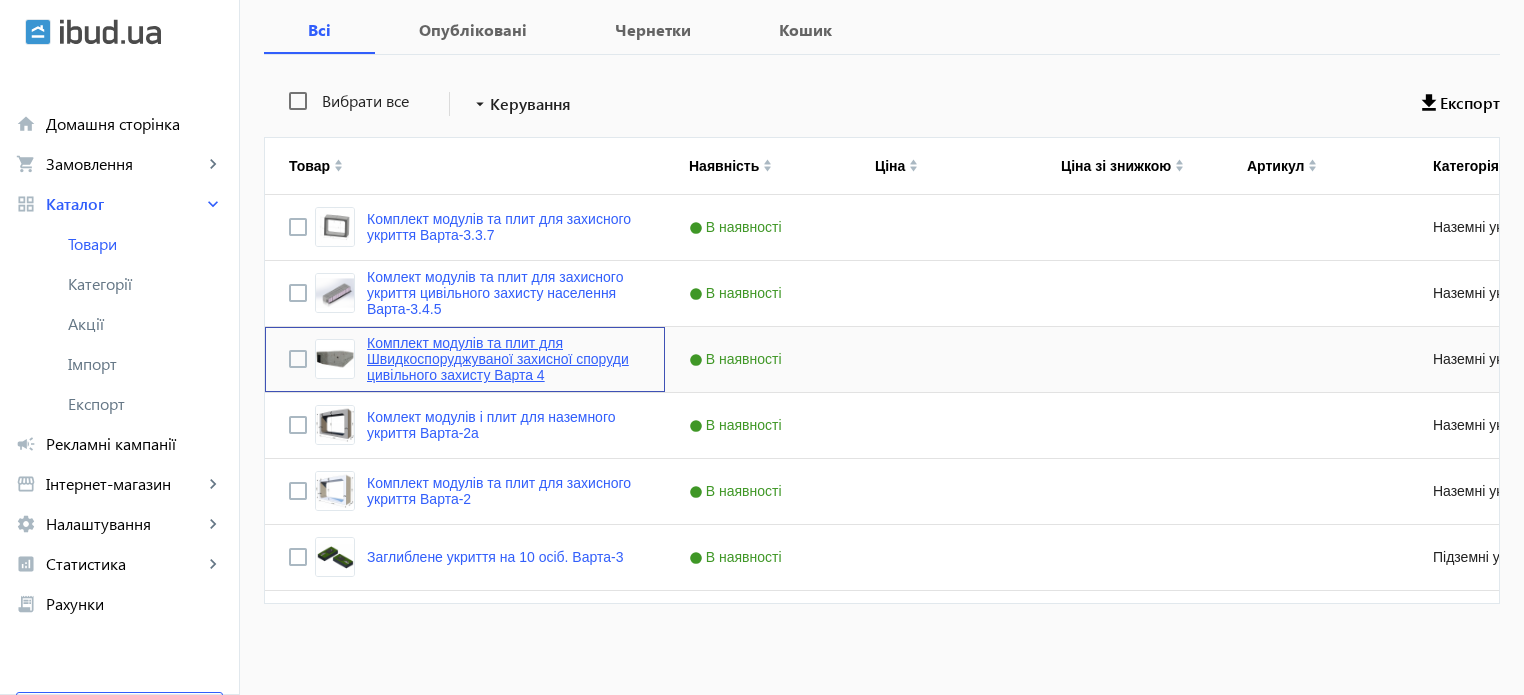 click on "Комплект модулів та плит для Швидкоспоруджуваної захисної споруди цивільного захисту Варта 4" 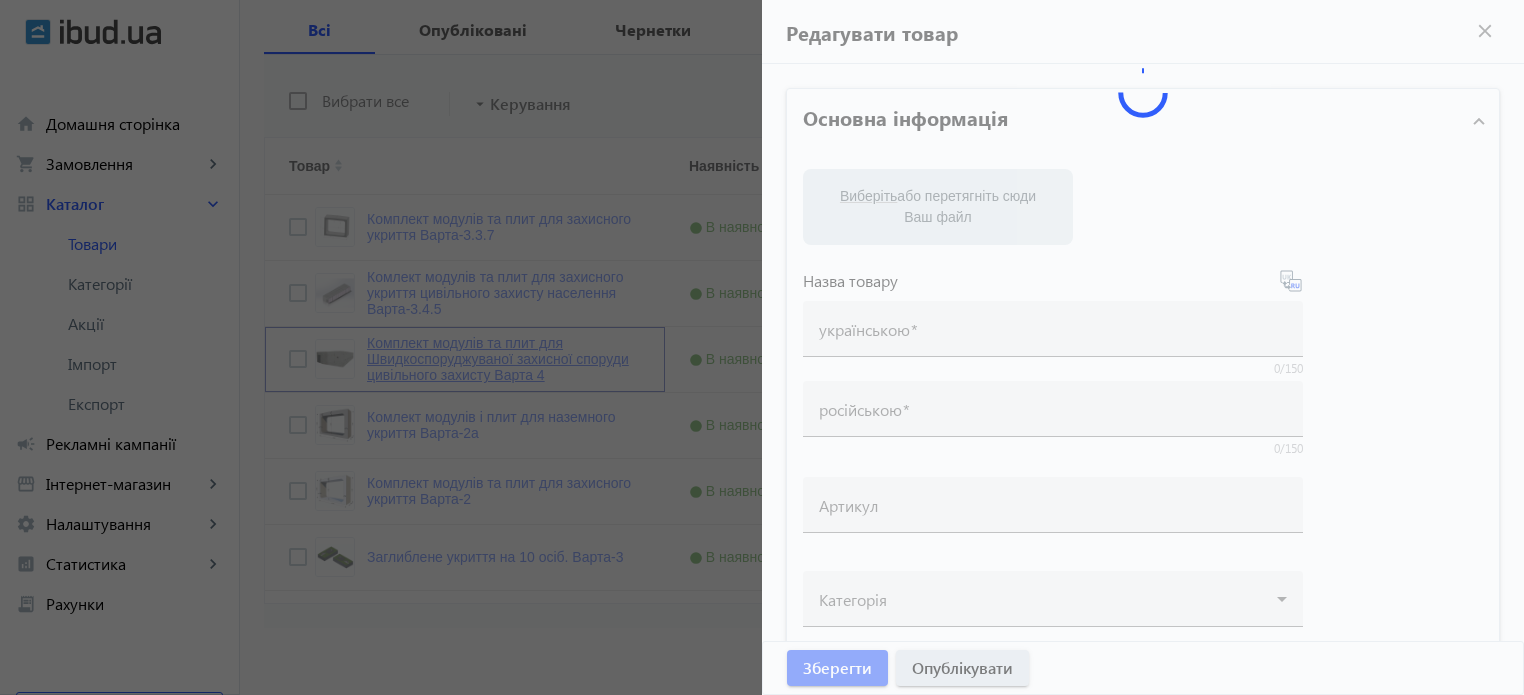 type on "Комплект модулів та плит для Швидкоспоруджуваної захисної споруди цивільного захисту Варта 4" 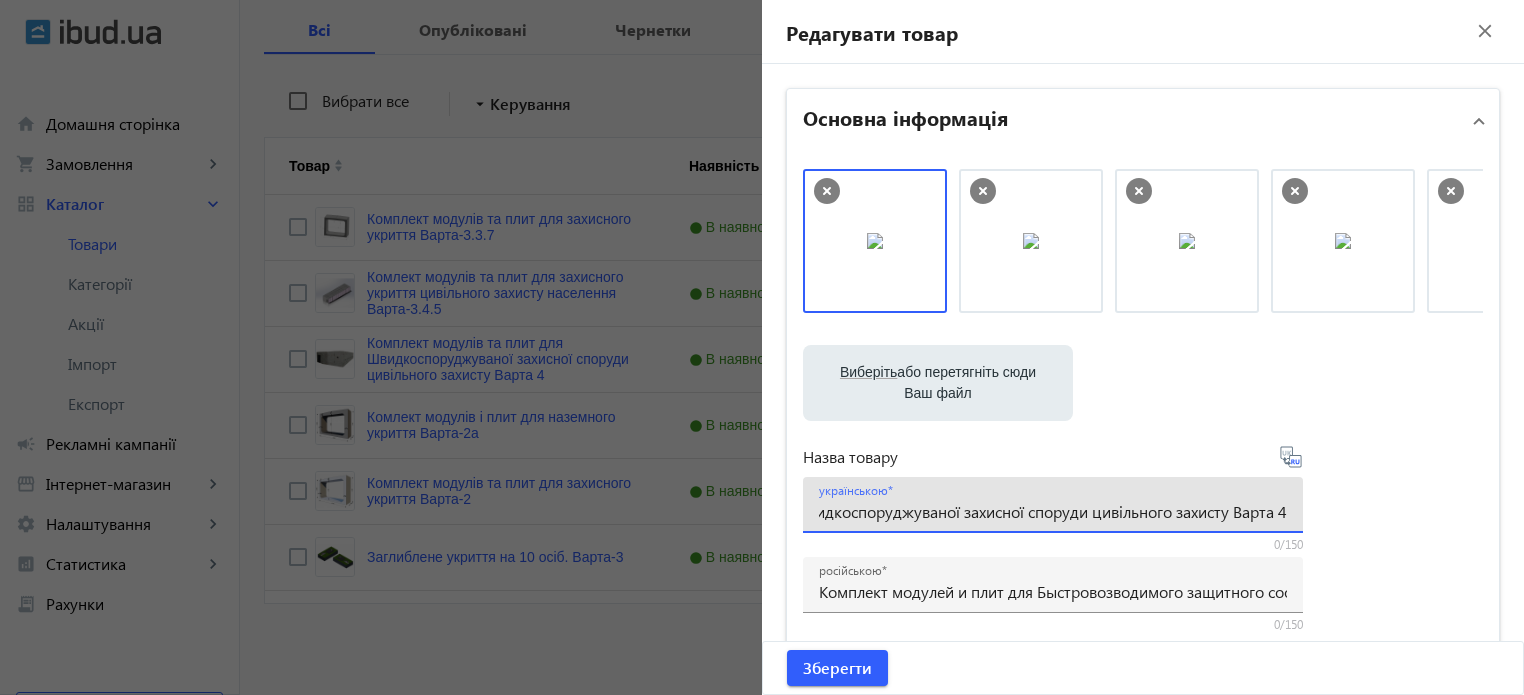 drag, startPoint x: 1180, startPoint y: 510, endPoint x: 1304, endPoint y: 503, distance: 124.197426 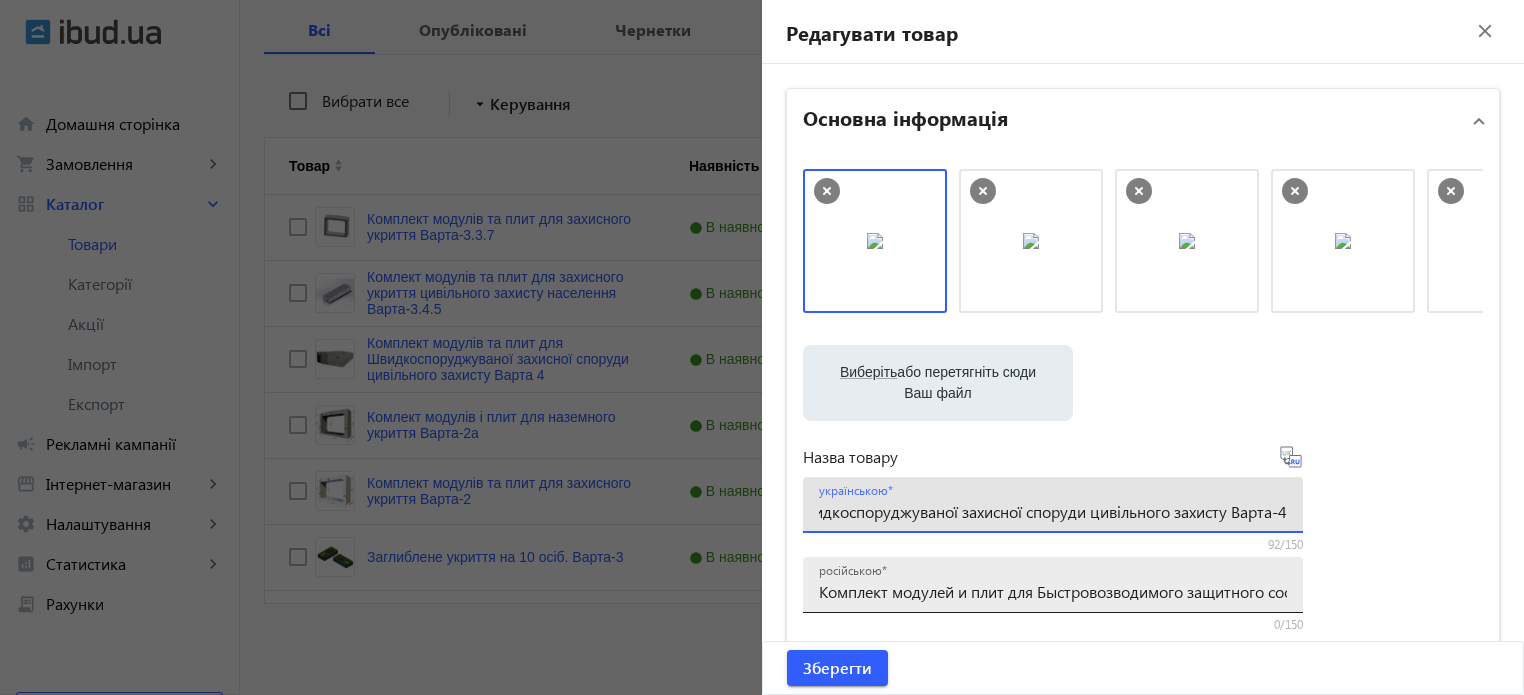 type on "Комплект модулів та плит для Швидкоспоруджуваної захисної споруди цивільного захисту Варта-4" 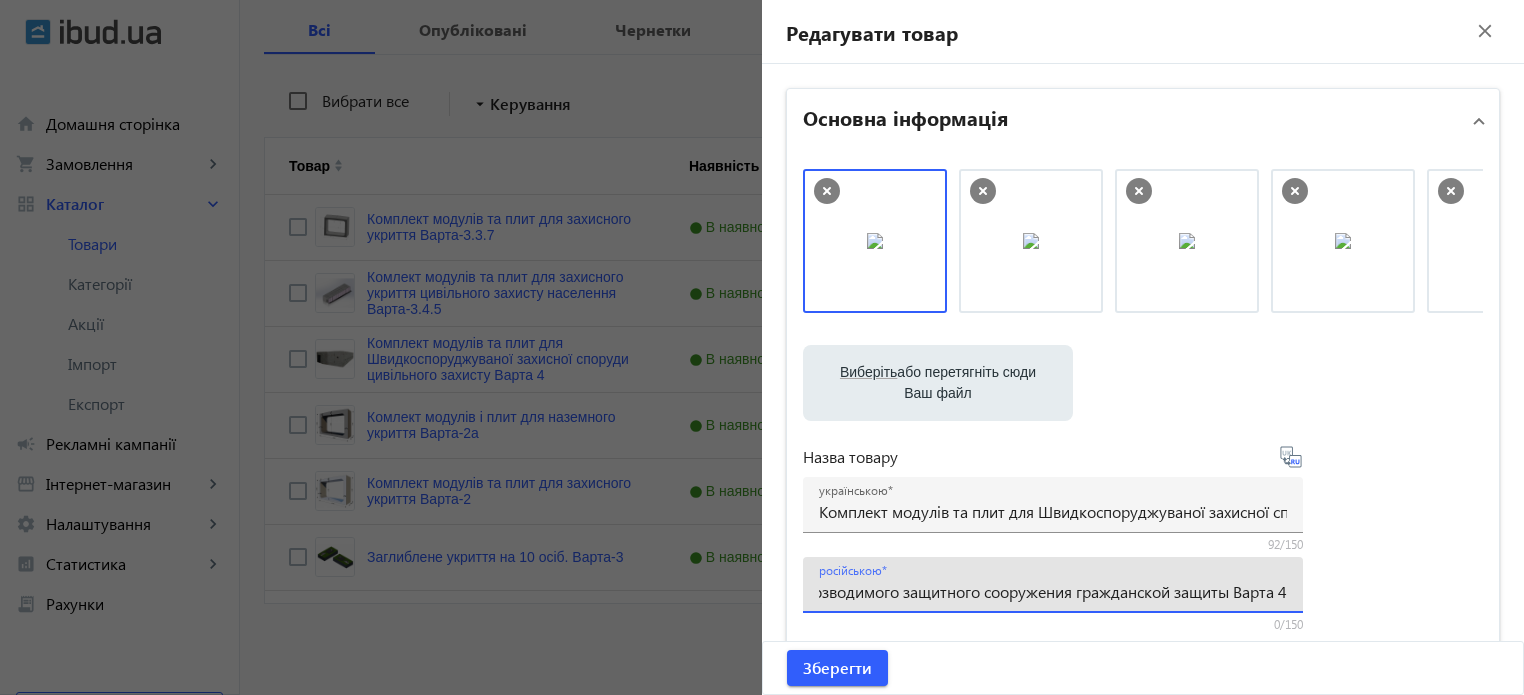 drag, startPoint x: 1218, startPoint y: 588, endPoint x: 1326, endPoint y: 571, distance: 109.32977 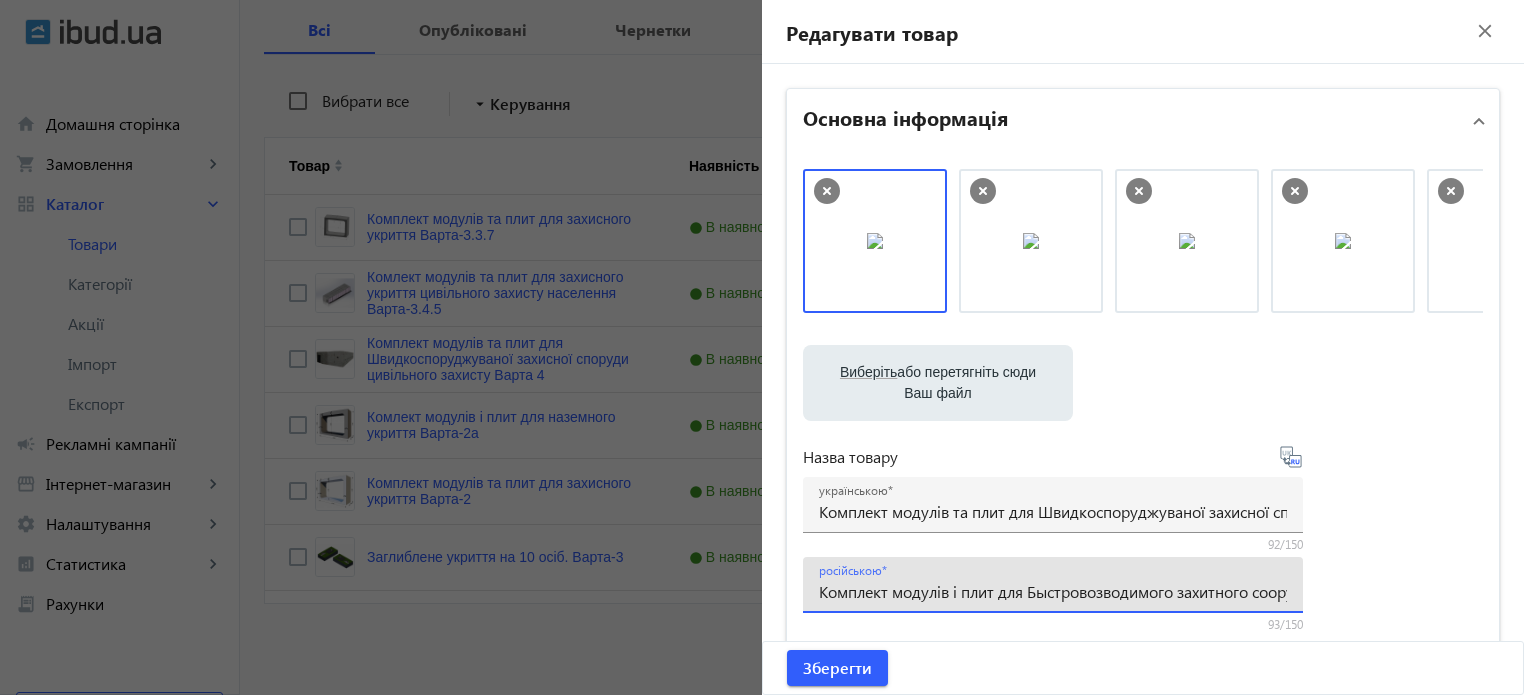 drag, startPoint x: 1100, startPoint y: 585, endPoint x: 724, endPoint y: 587, distance: 376.0053 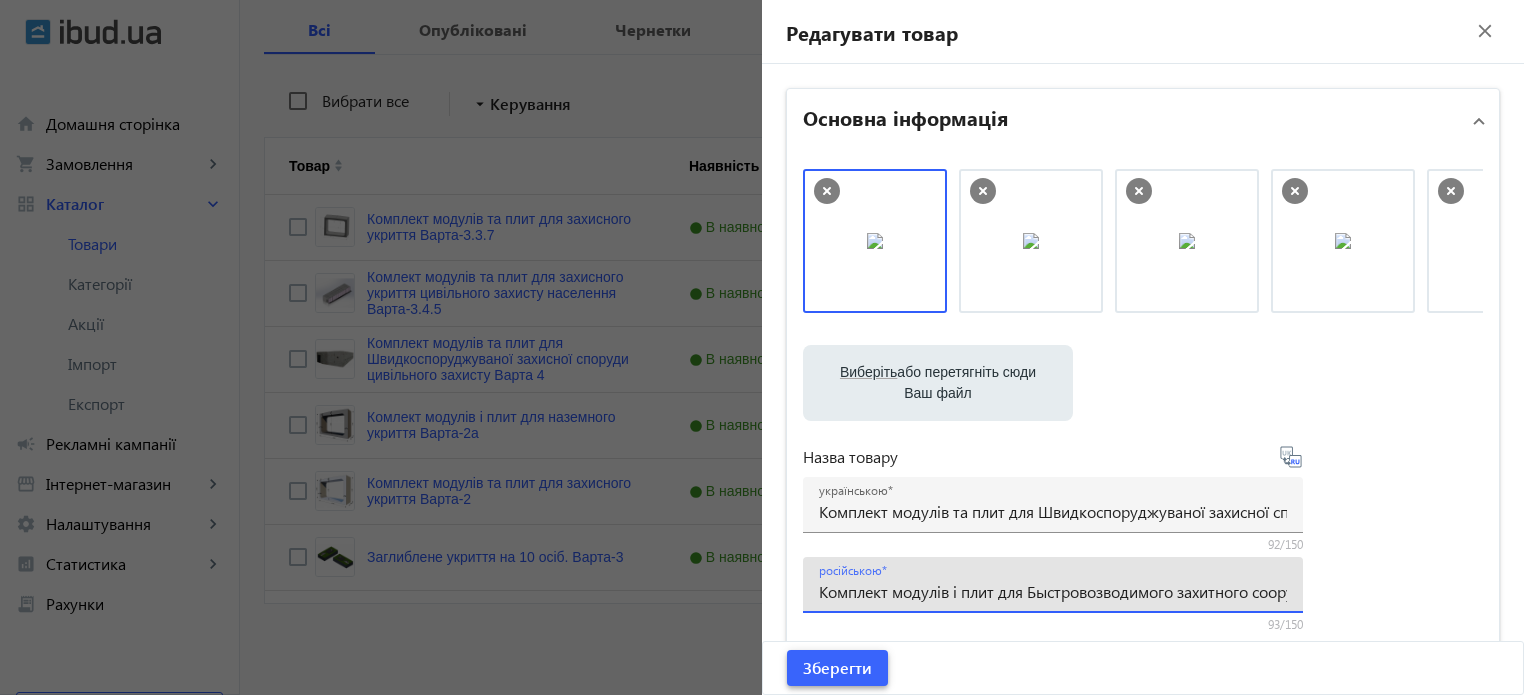 type on "Комплект модулів і плит для Быстровозводимого захитного сооружения гражданской защиты Варта-4" 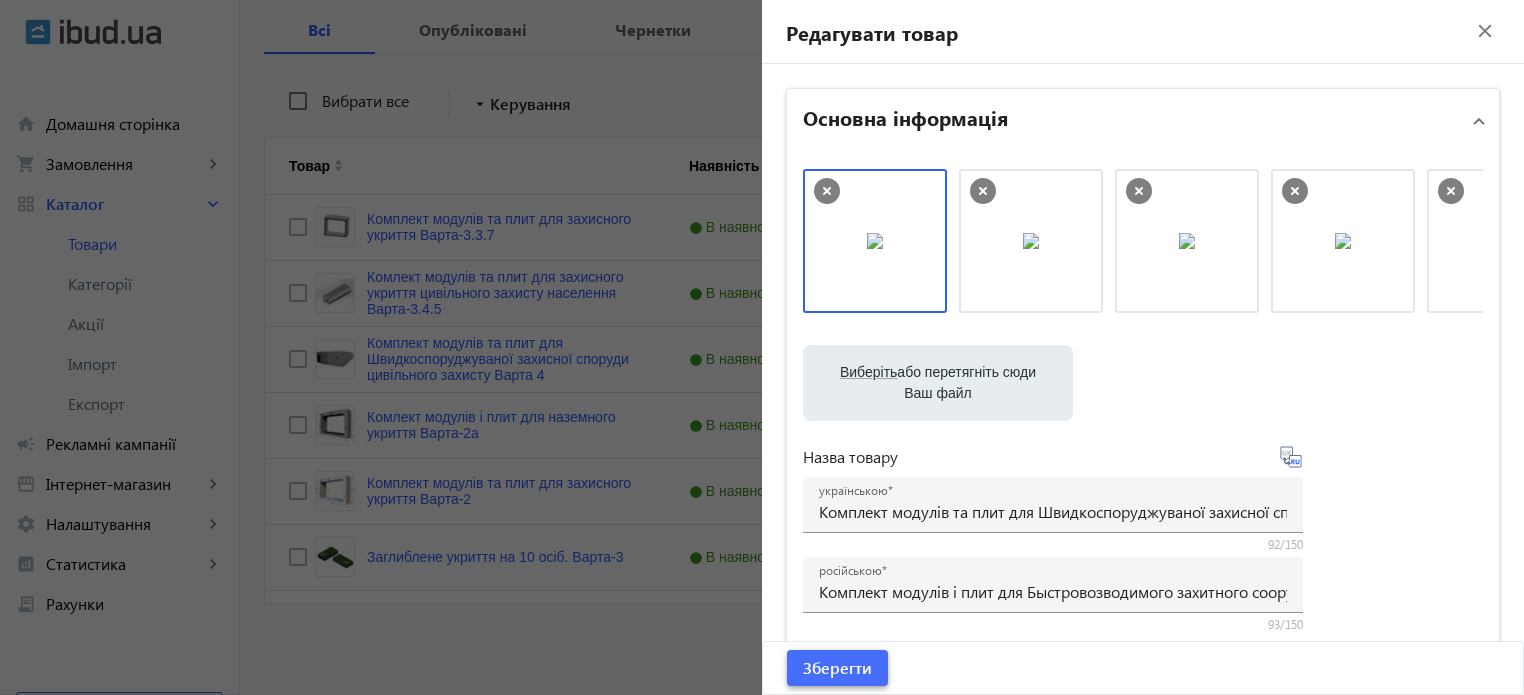drag, startPoint x: 808, startPoint y: 673, endPoint x: 819, endPoint y: 673, distance: 11 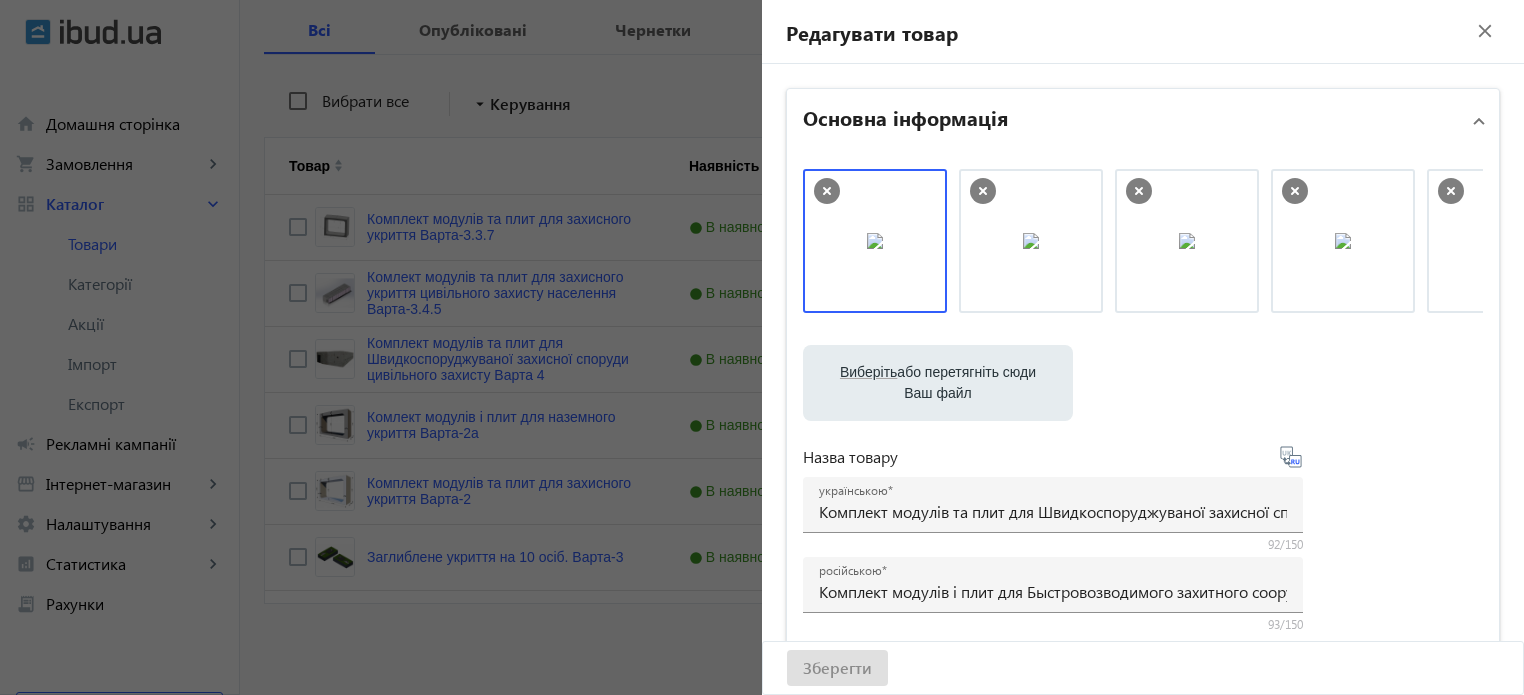 click on "close" 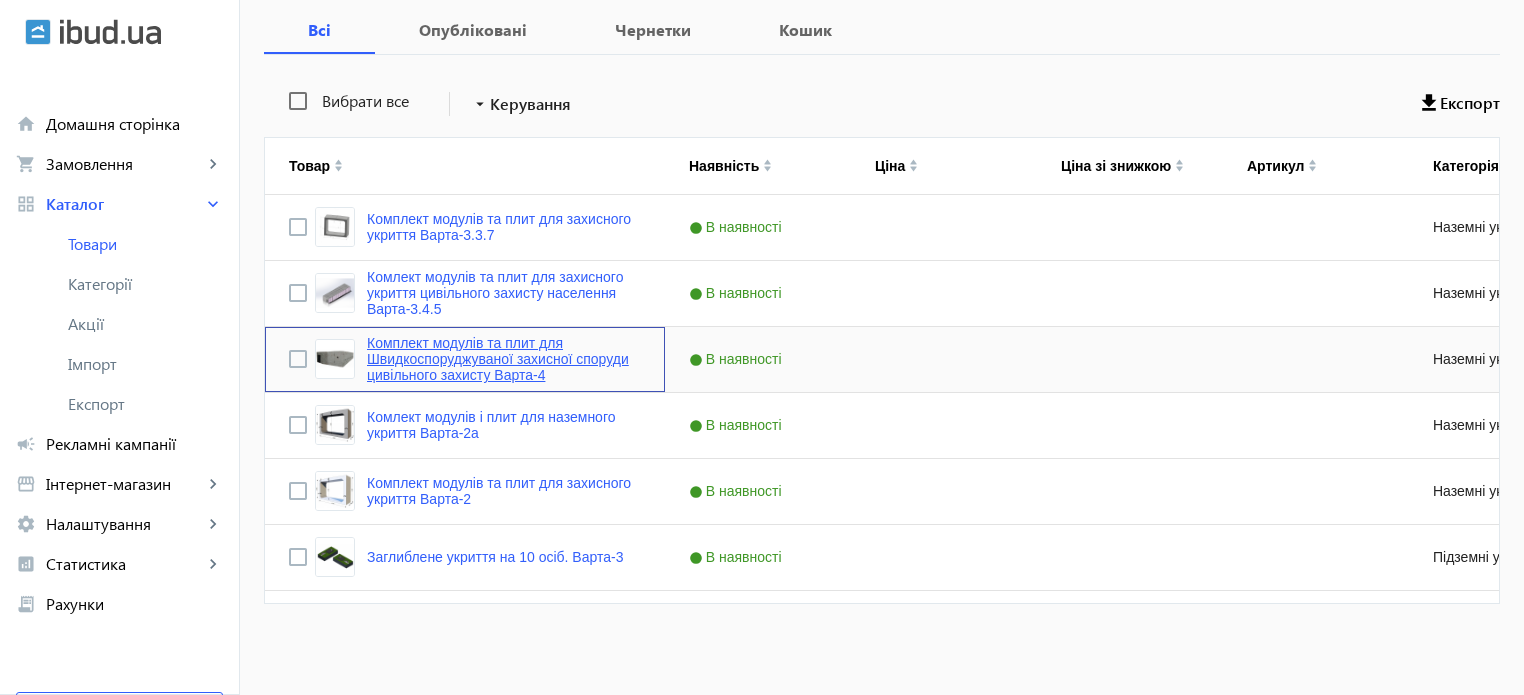 click on "Комплект модулів та плит для Швидкоспоруджуваної захисної споруди цивільного захисту Варта-4" 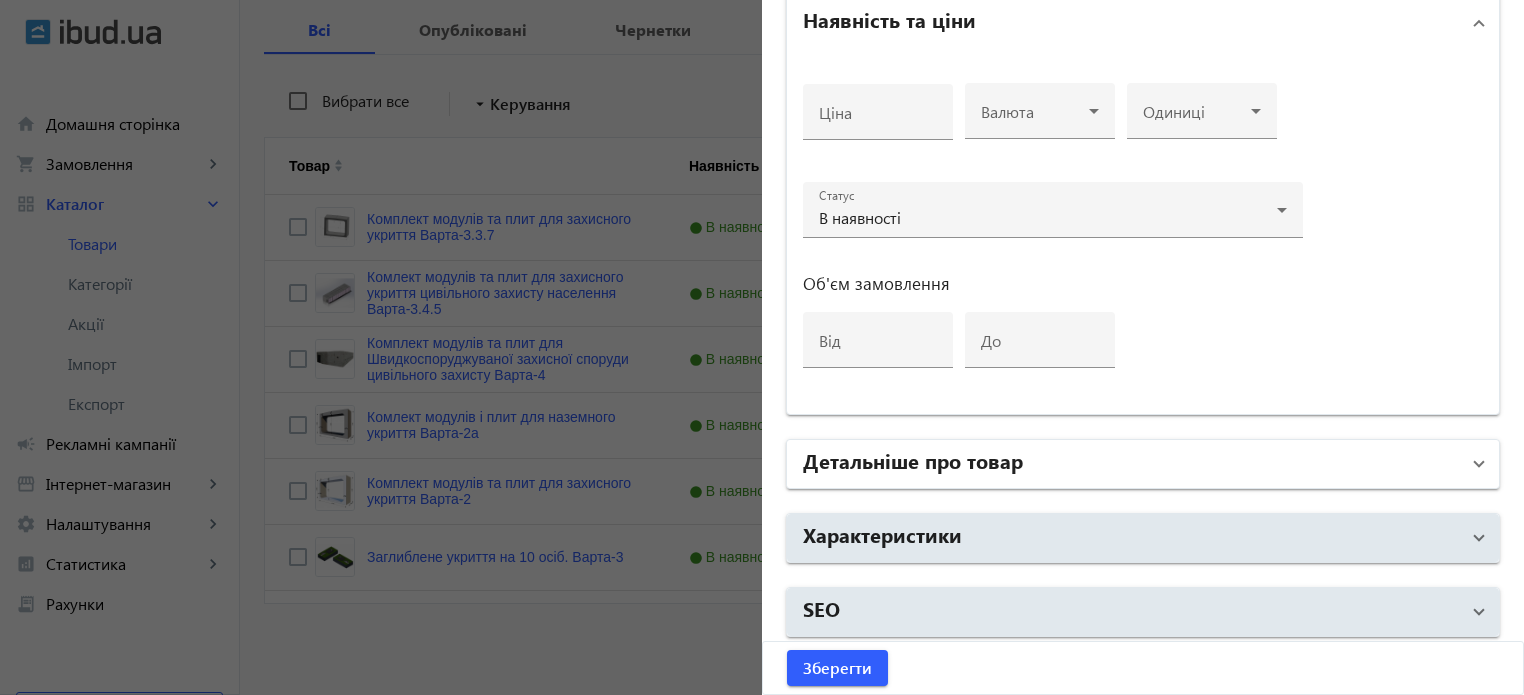 click on "Детальніше про товар" at bounding box center [1131, 464] 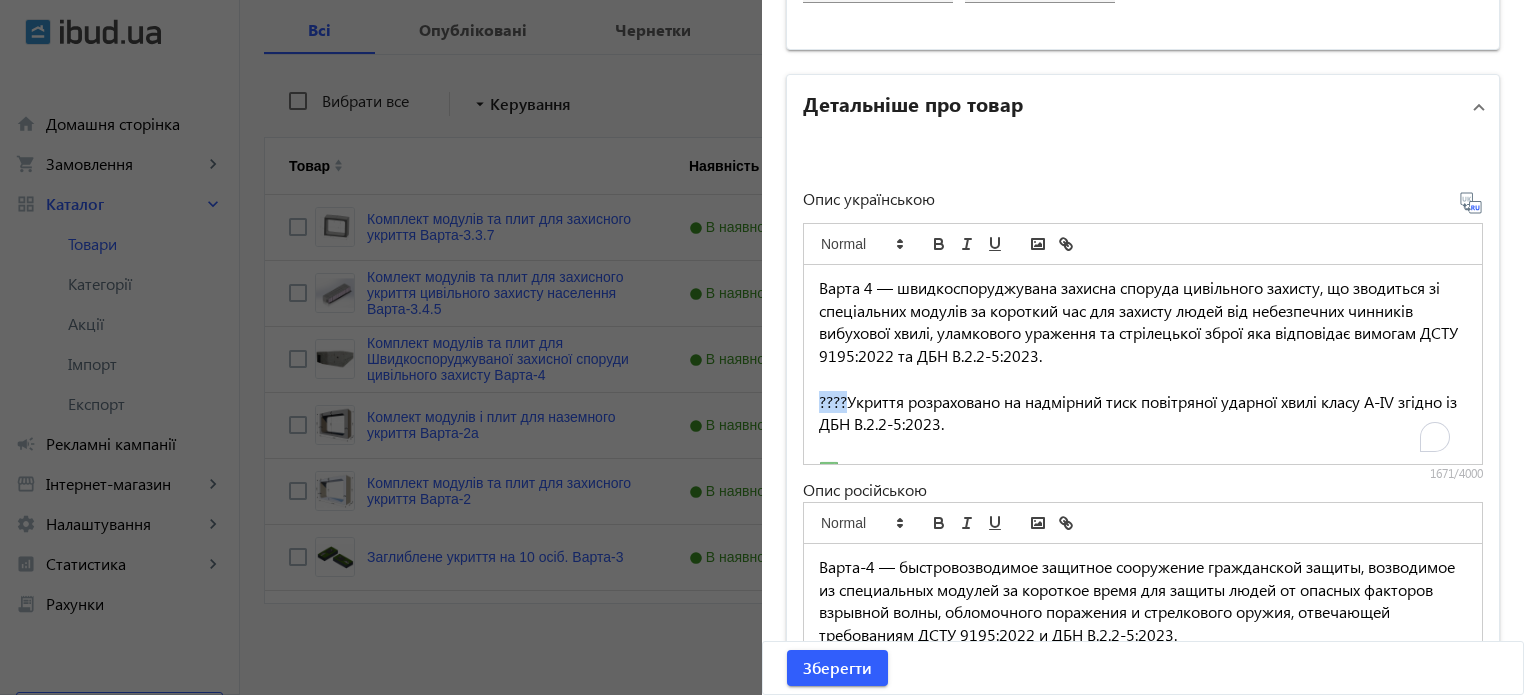 drag, startPoint x: 845, startPoint y: 402, endPoint x: 772, endPoint y: 402, distance: 73 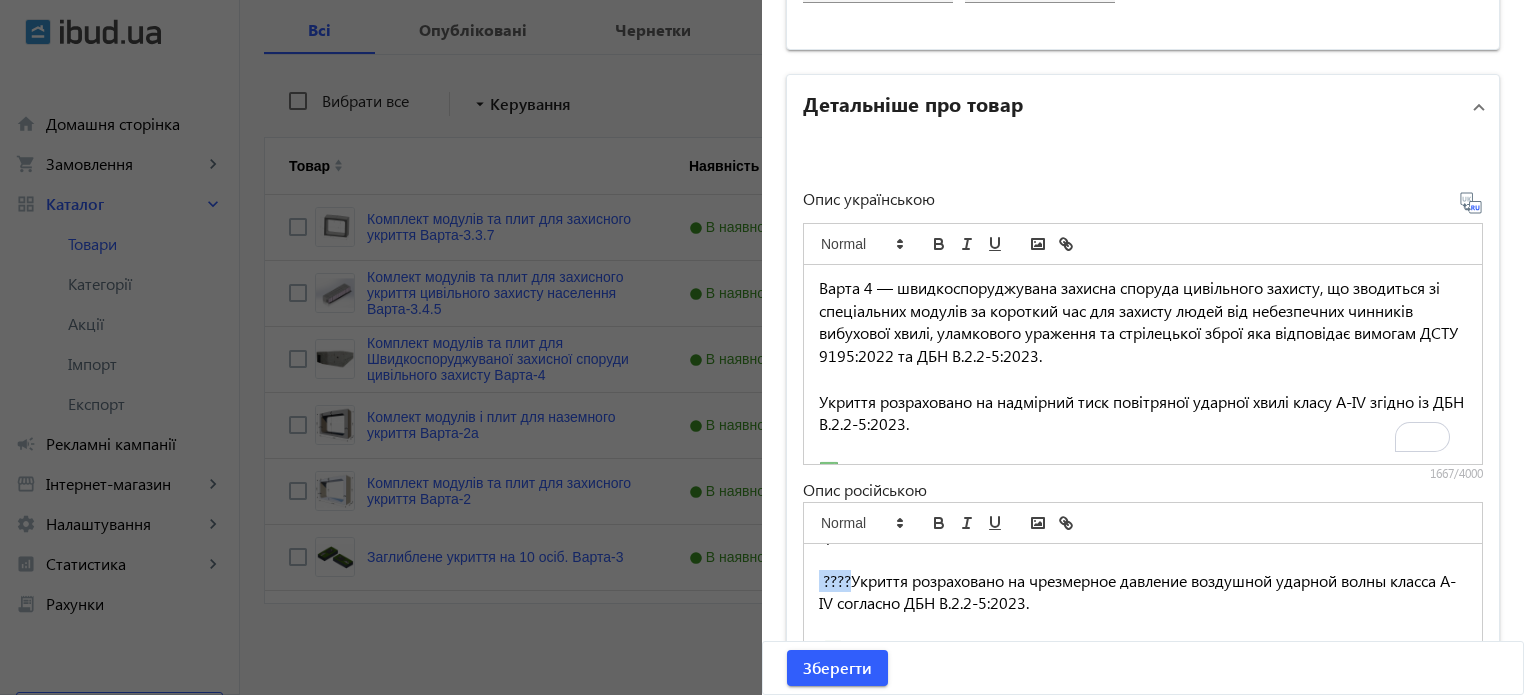 drag, startPoint x: 835, startPoint y: 571, endPoint x: 794, endPoint y: 571, distance: 41 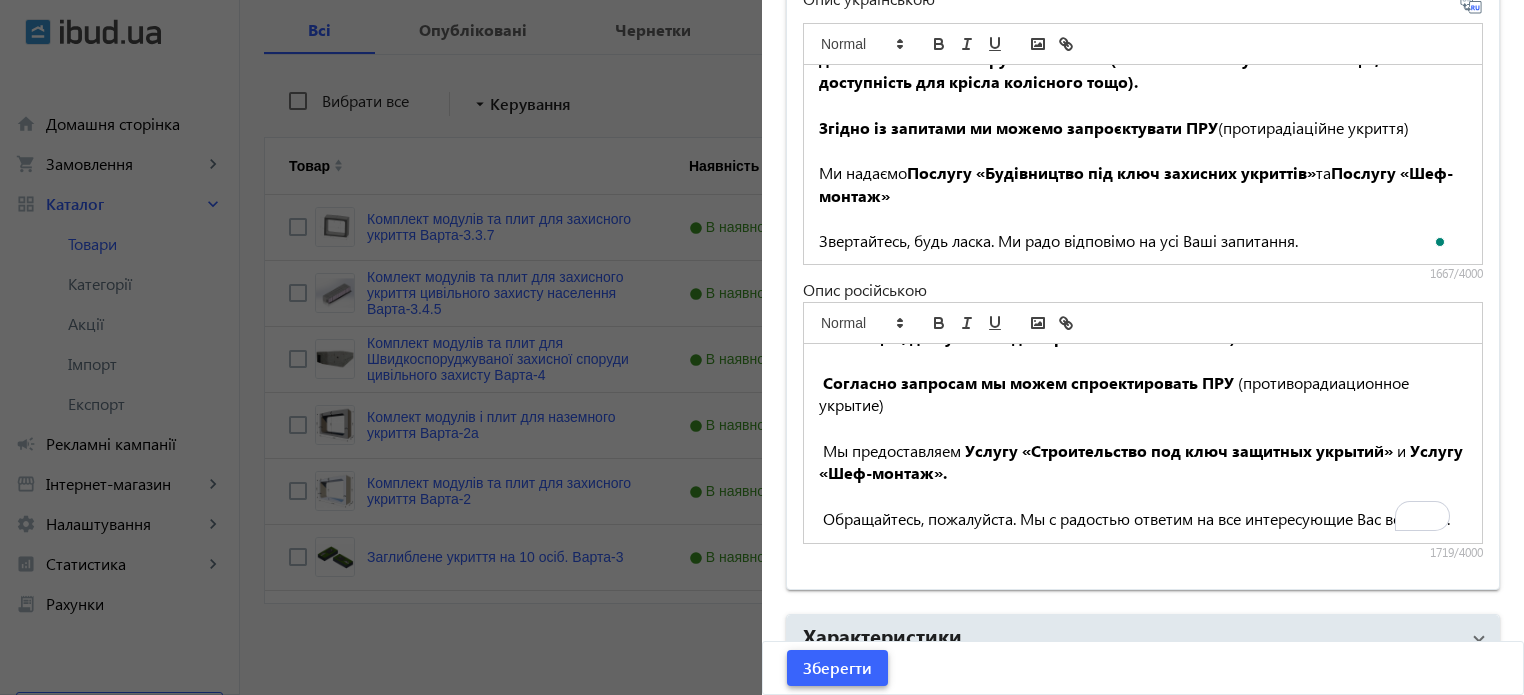click on "Зберегти" 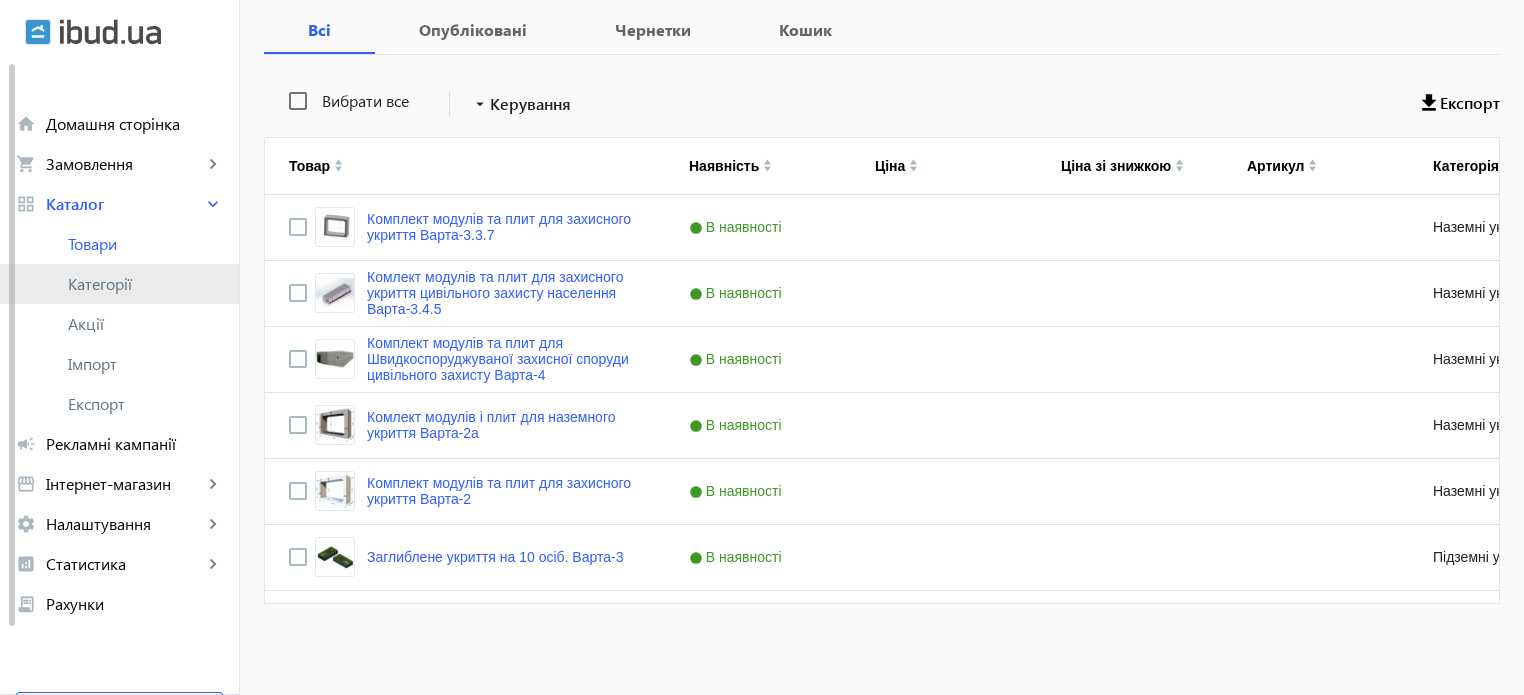 click on "Категорії" 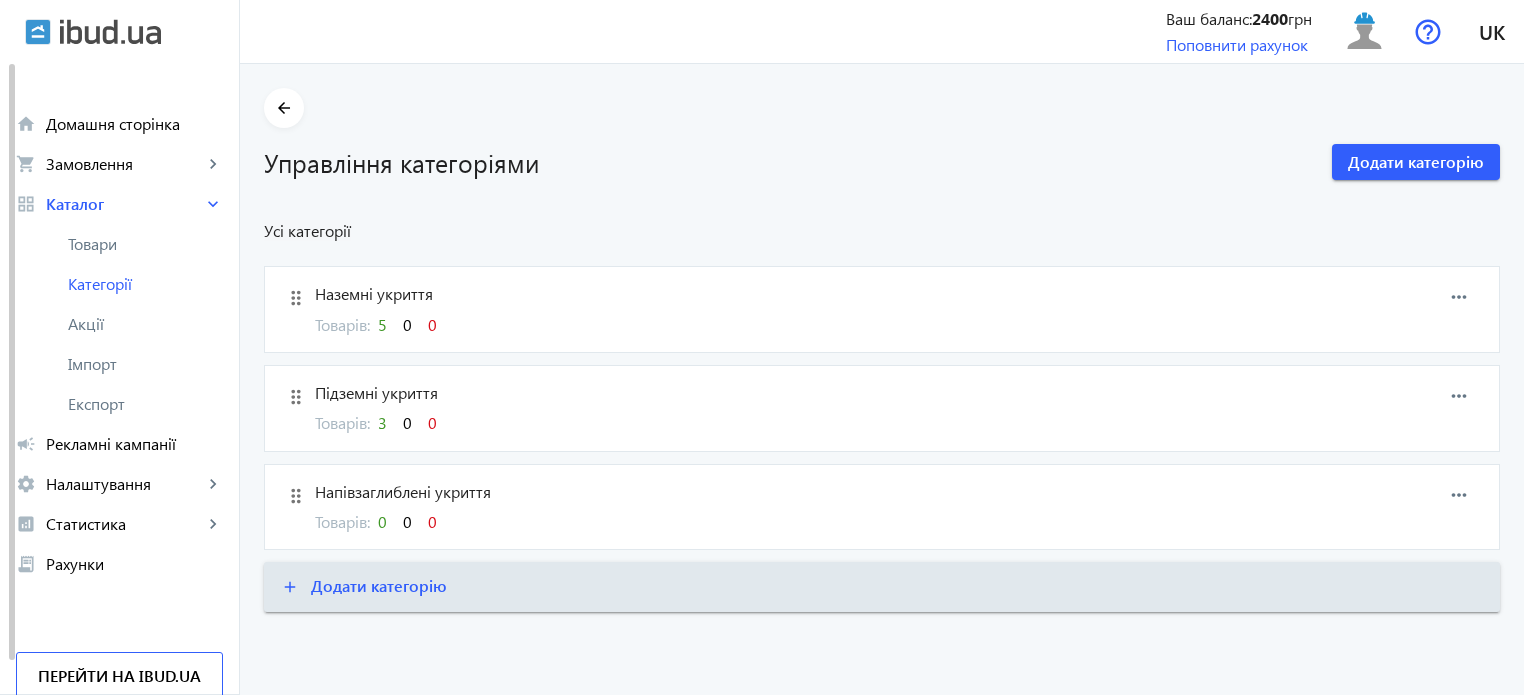 click on "Підземні укриття" at bounding box center (794, 393) 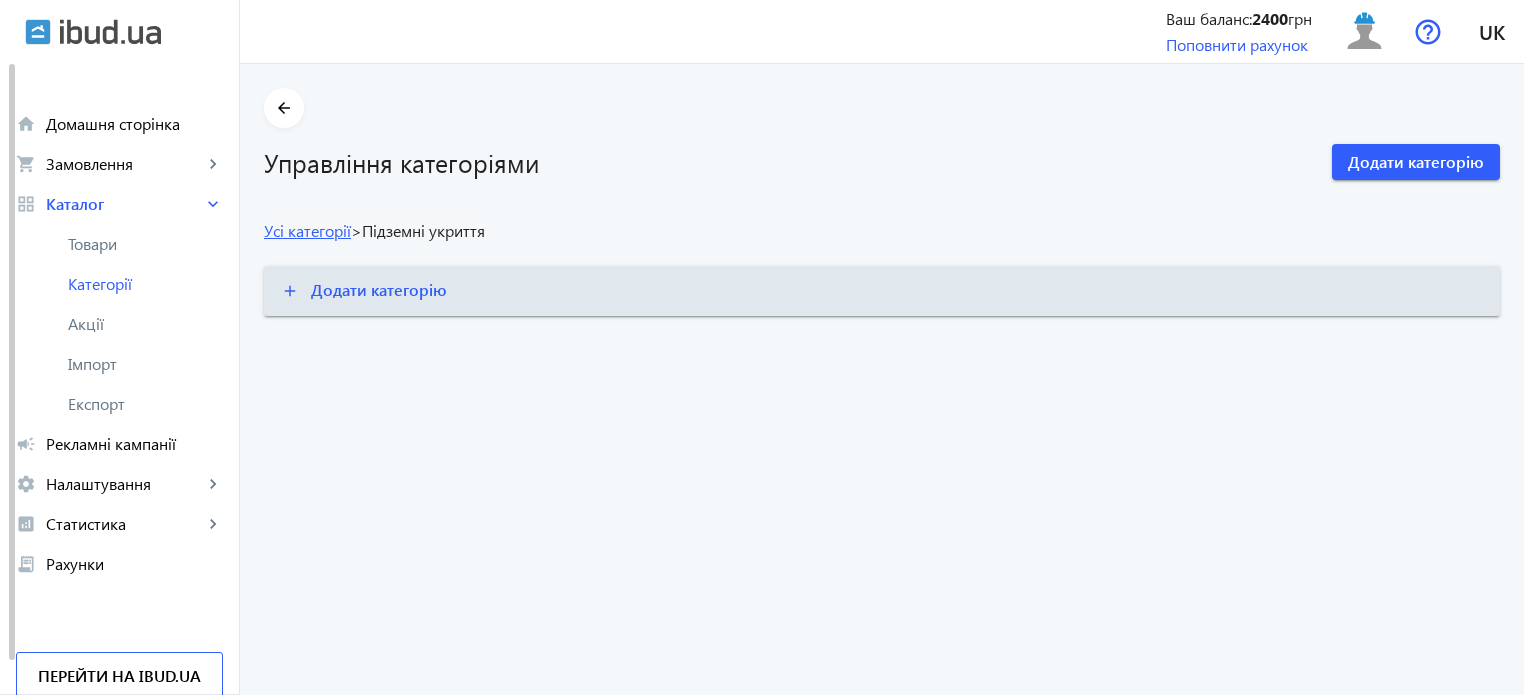 click on "Усі категорії" 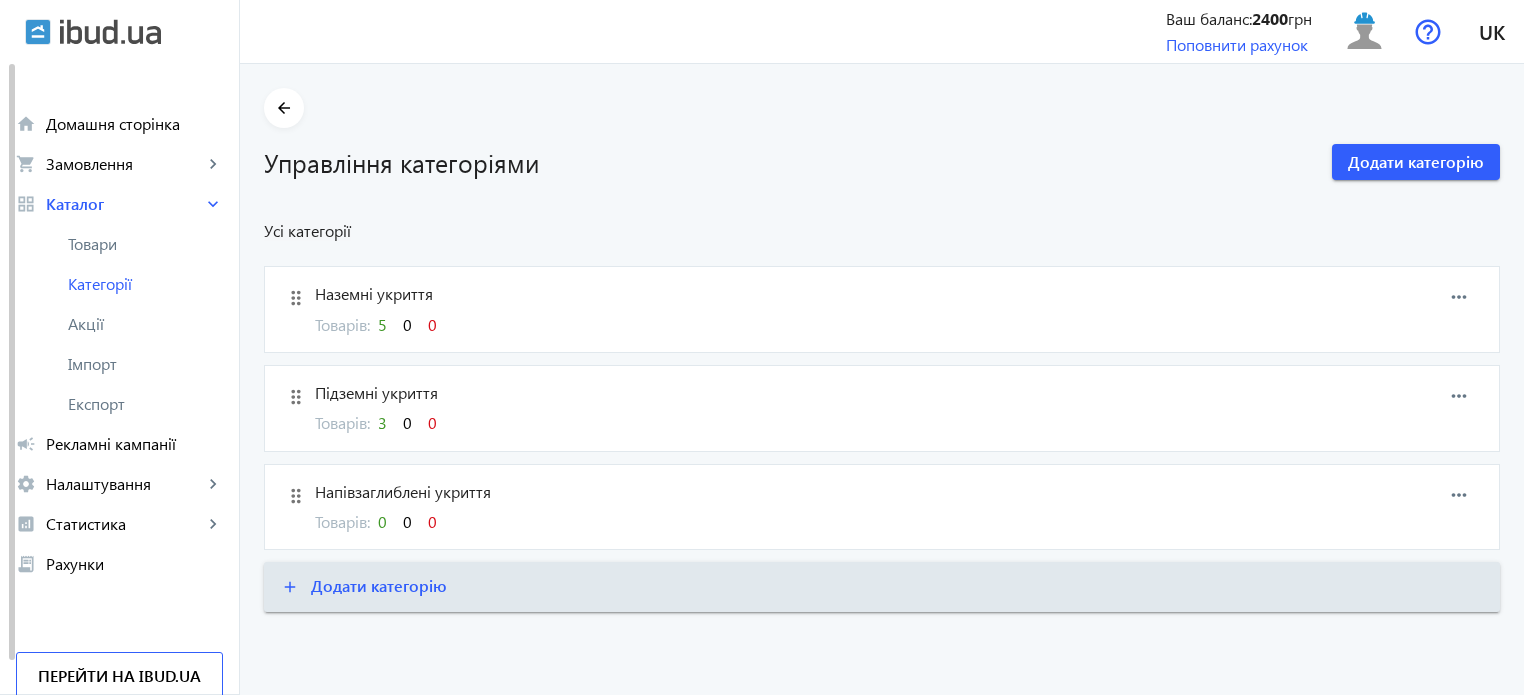 click on "arrow_back Управління категоріями  Додати категорію  Усі категорії drag_indicator Наземні укриття Товарів:  5 0 0 more_horiz drag_indicator Підземні укриття Товарів:  3 0 0 more_horiz drag_indicator Напівзаглиблені укриття Товарів:  0 0 0 more_horiz add  Додати категорію" 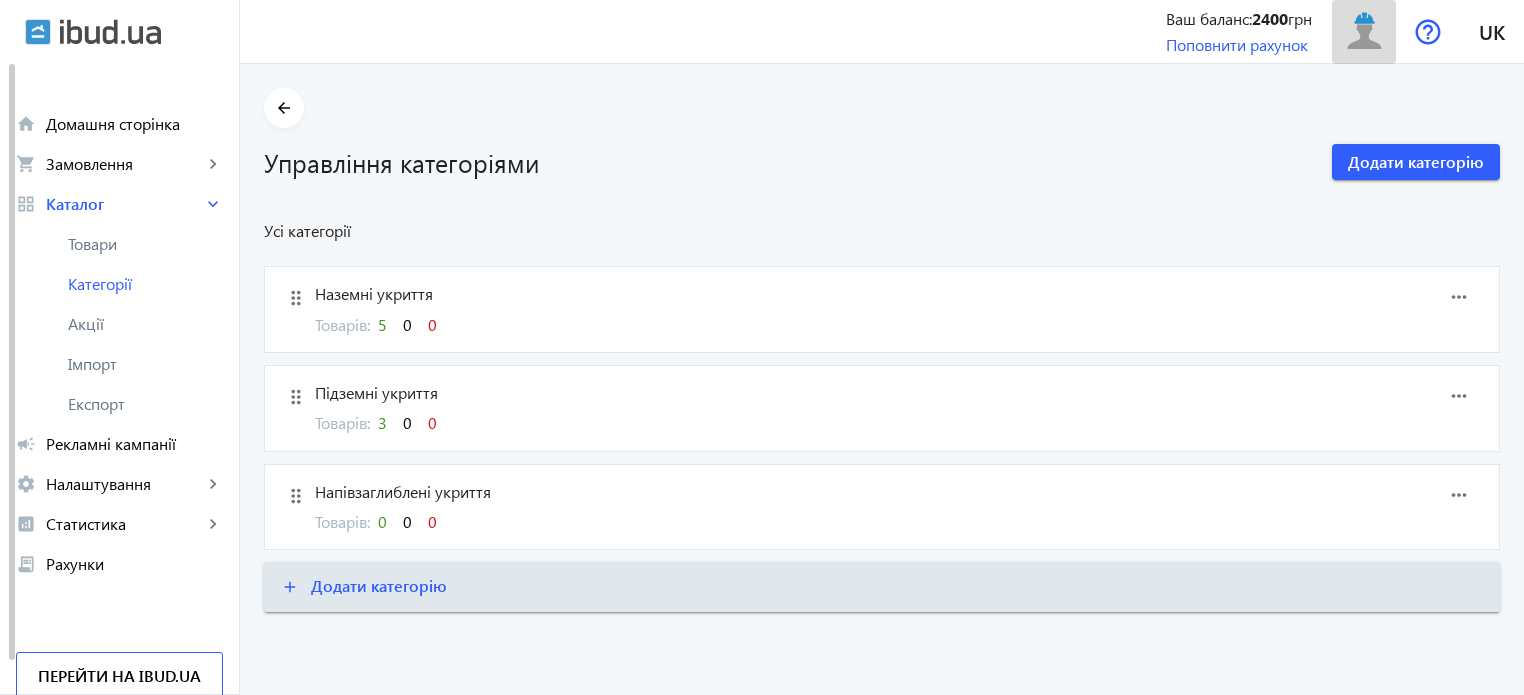 click 